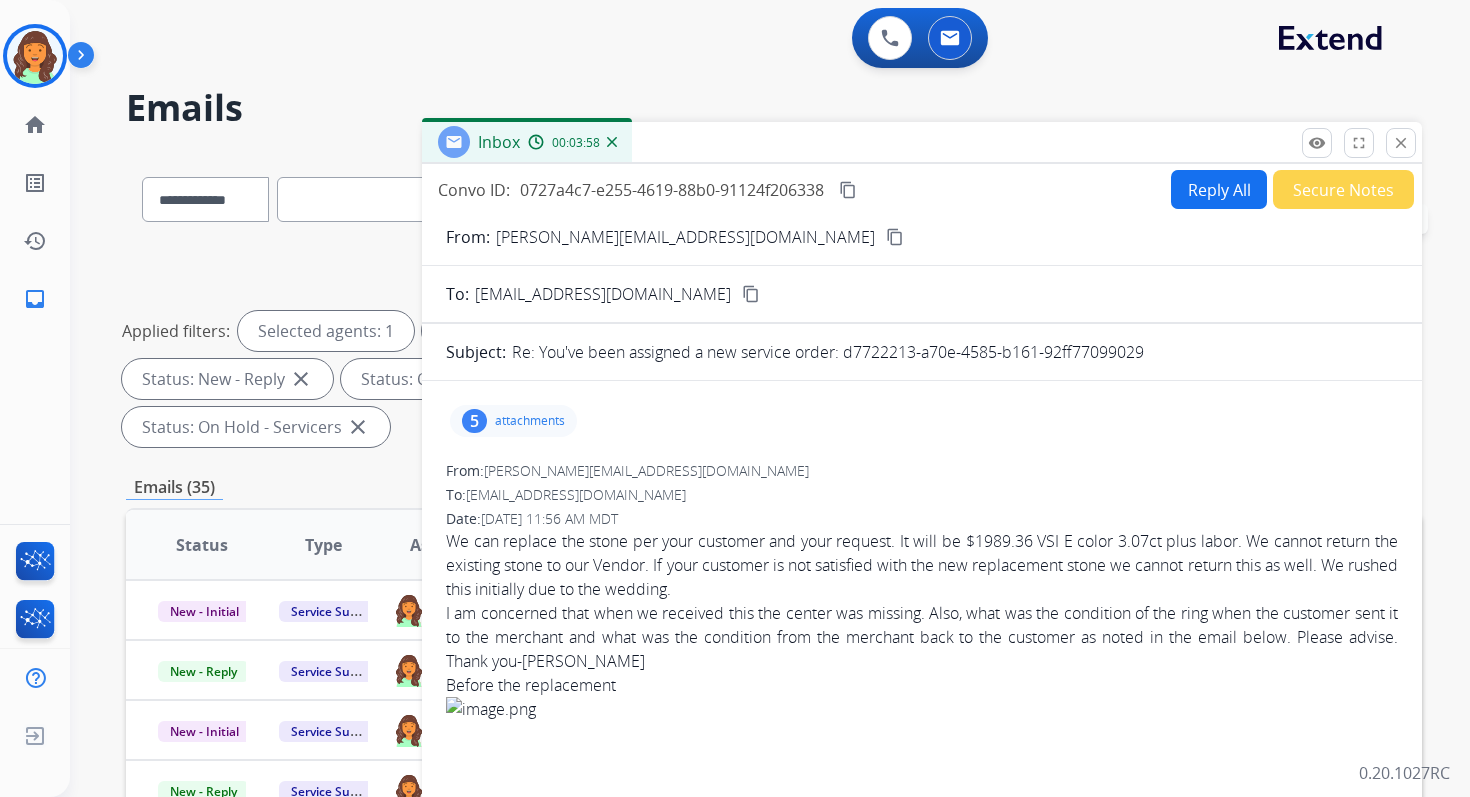 select on "*" 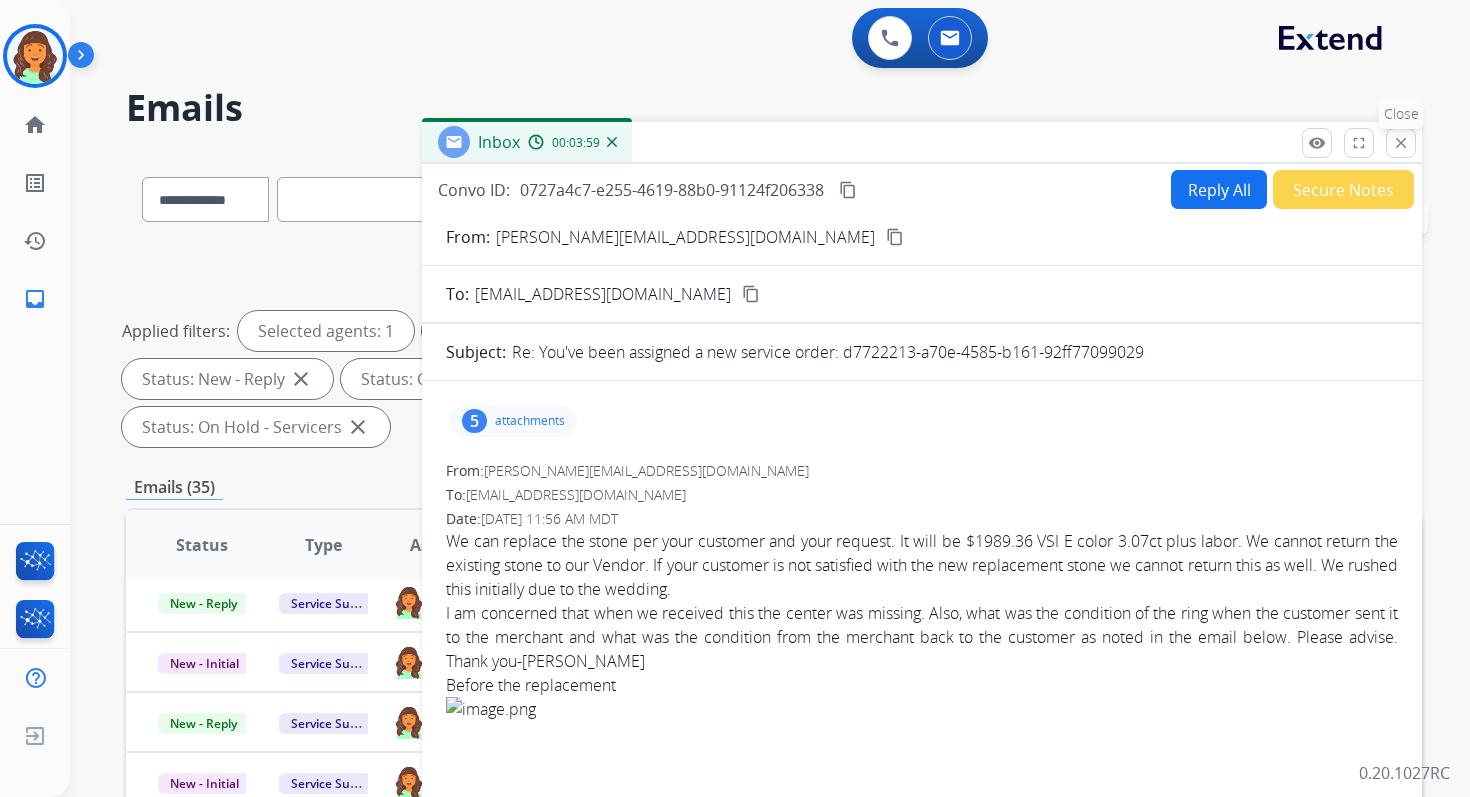 click on "close Close" at bounding box center (1401, 143) 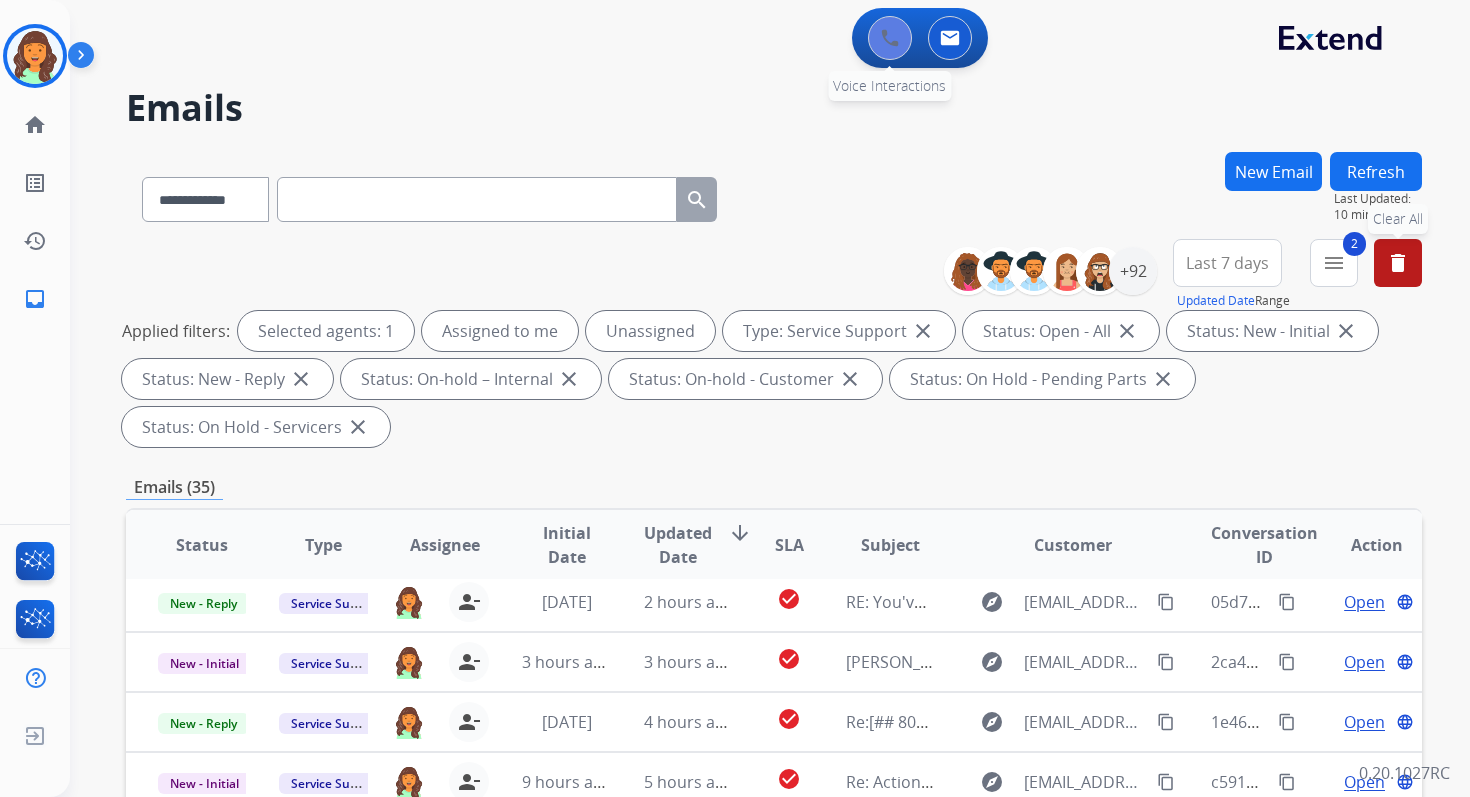 click at bounding box center (890, 38) 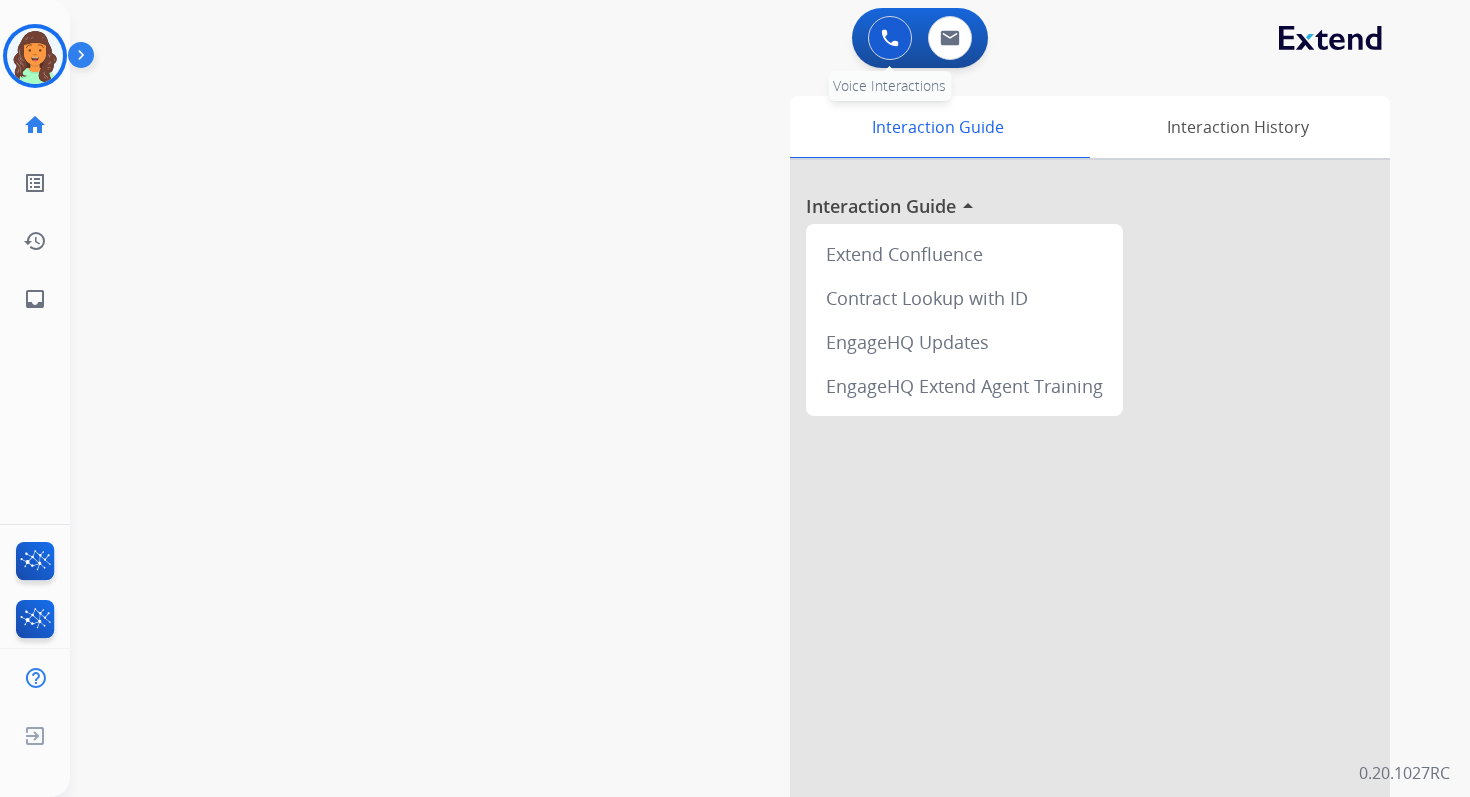 click at bounding box center (890, 38) 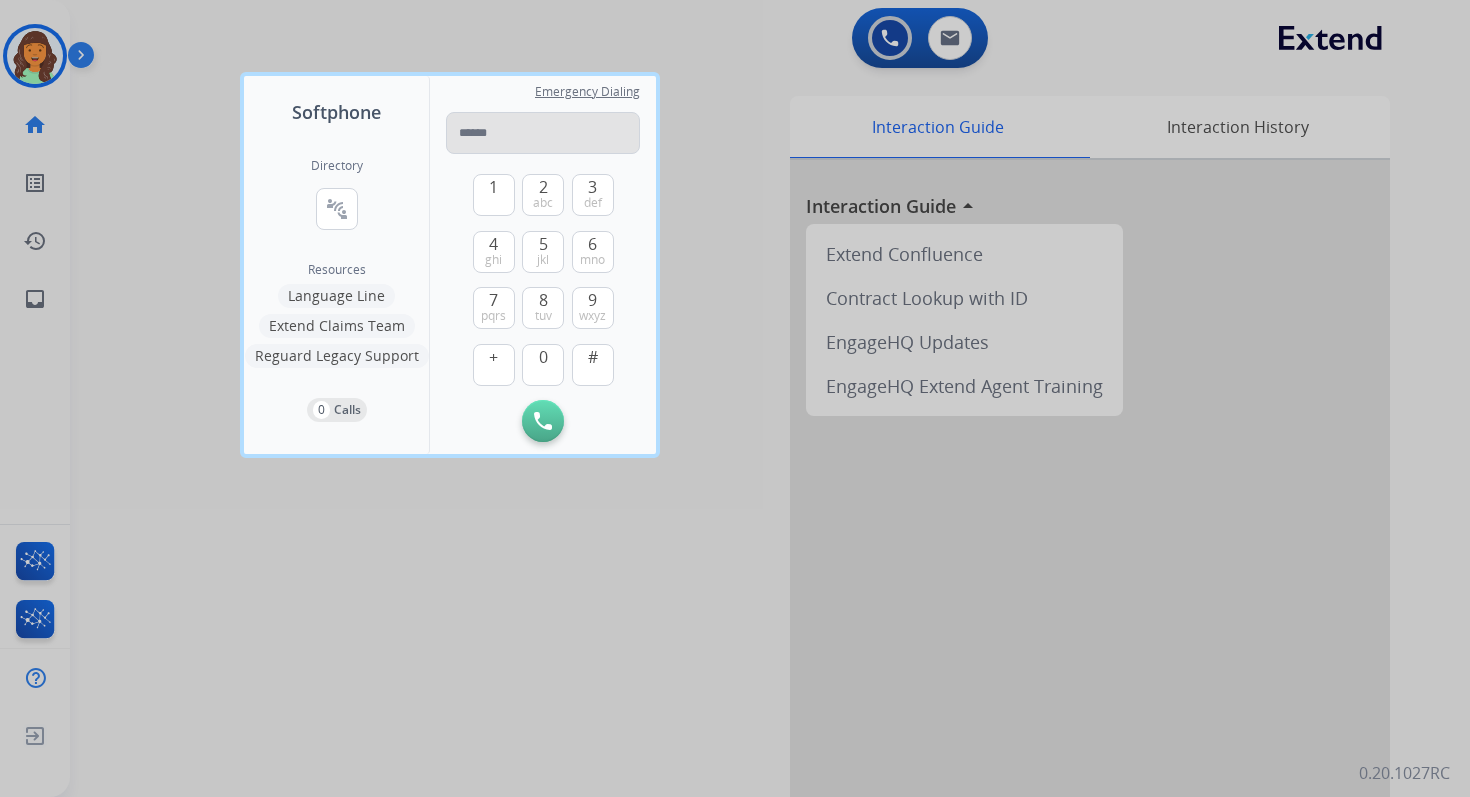 click at bounding box center (543, 133) 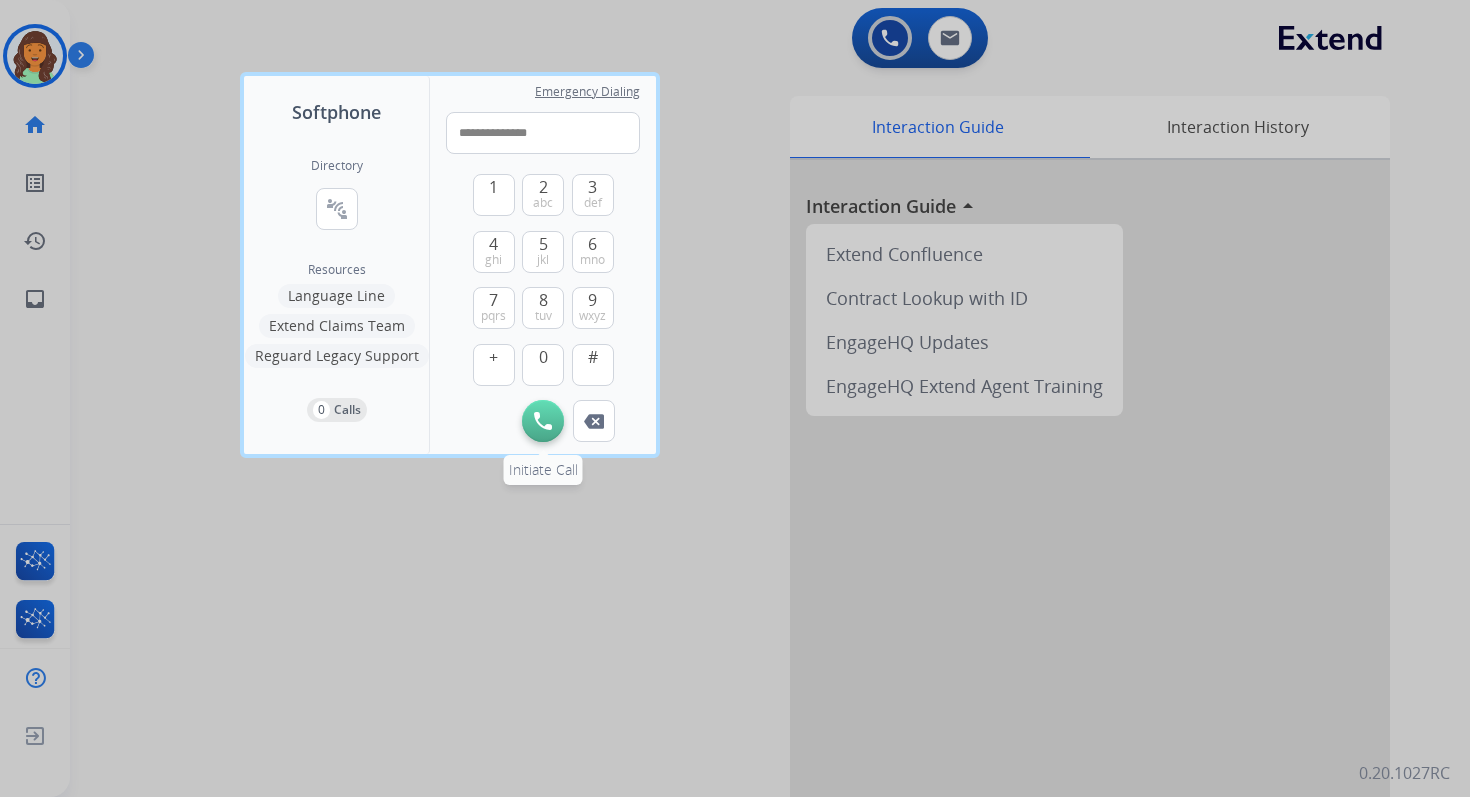 type on "**********" 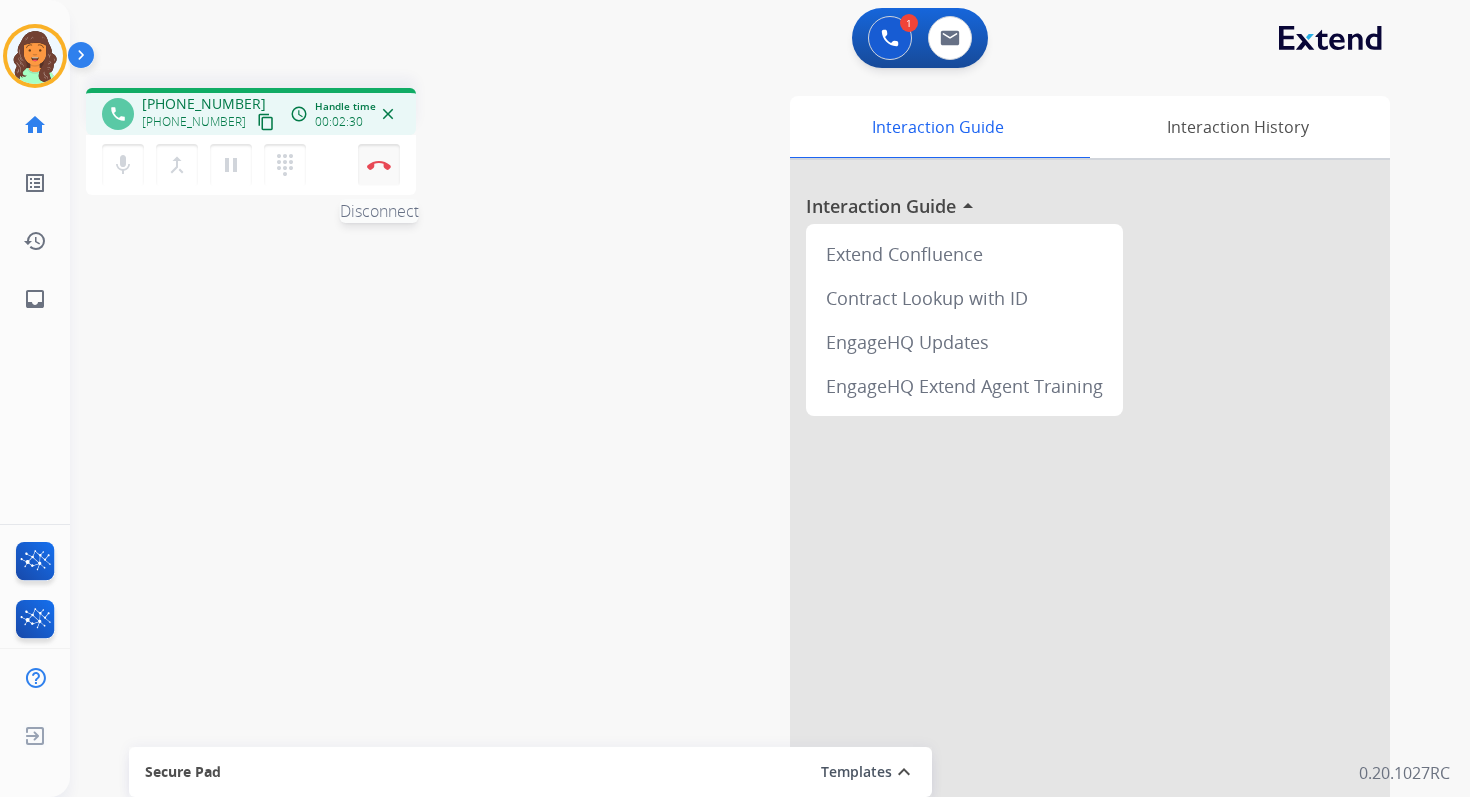 click on "Disconnect" at bounding box center (379, 165) 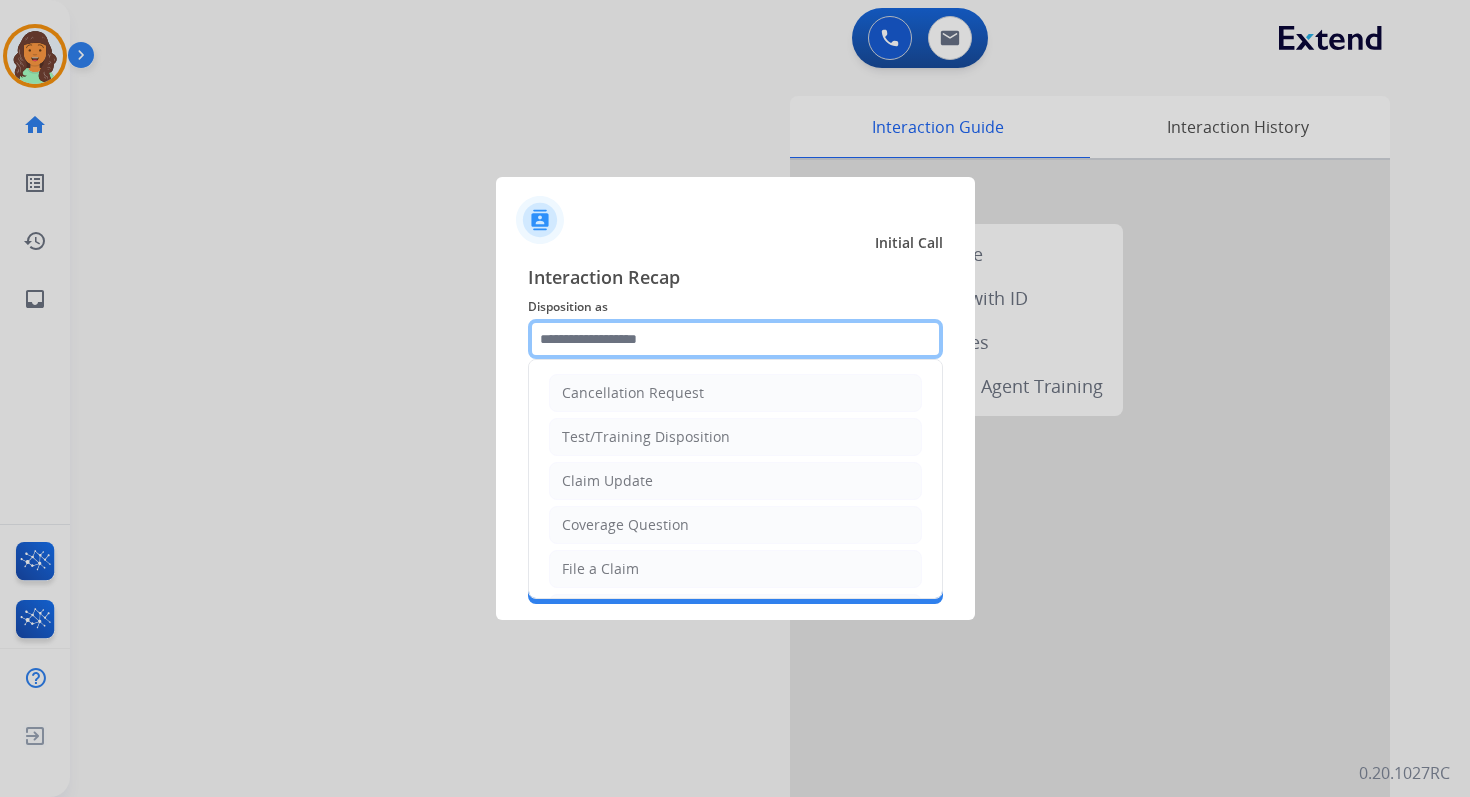 click 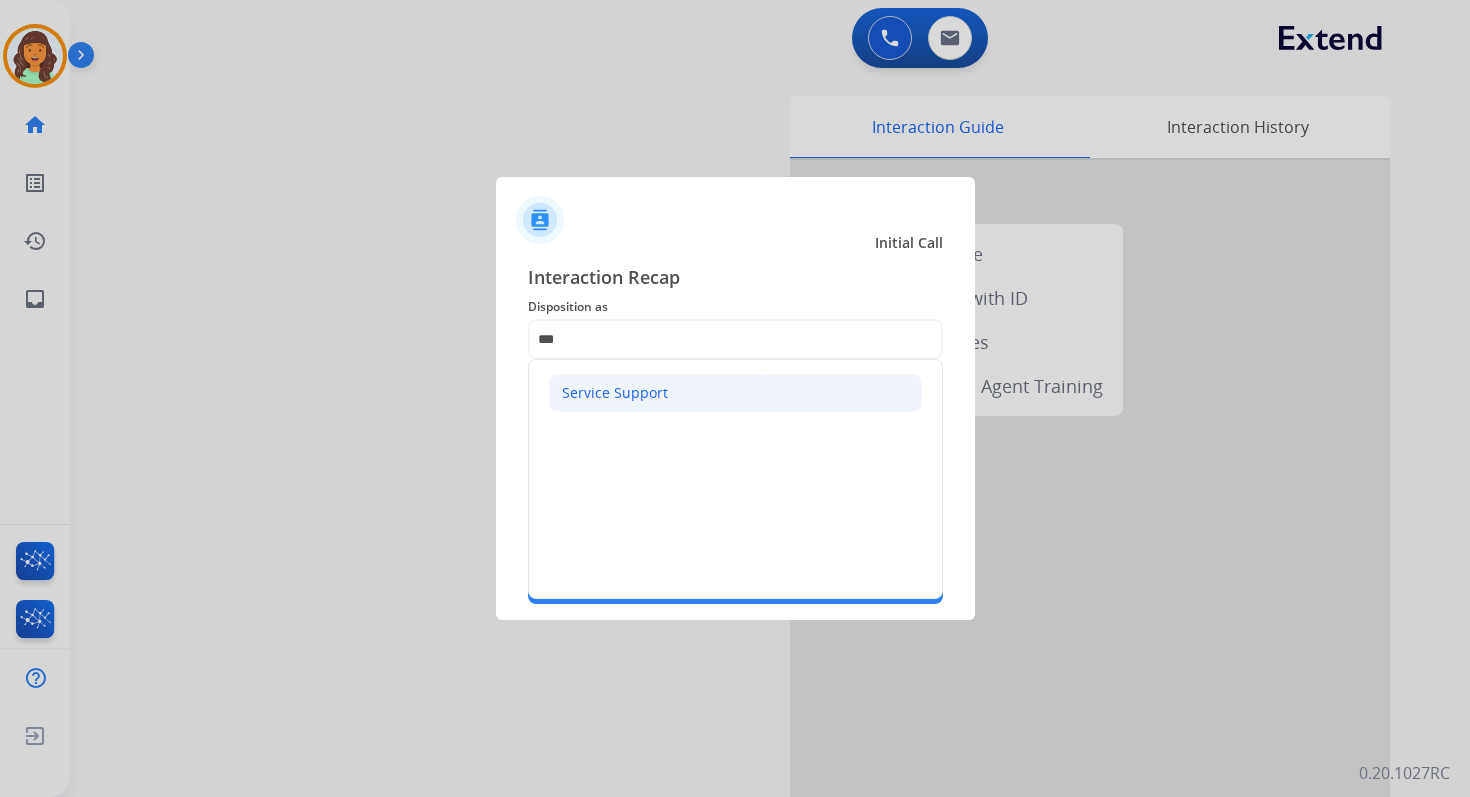 click on "Service Support" 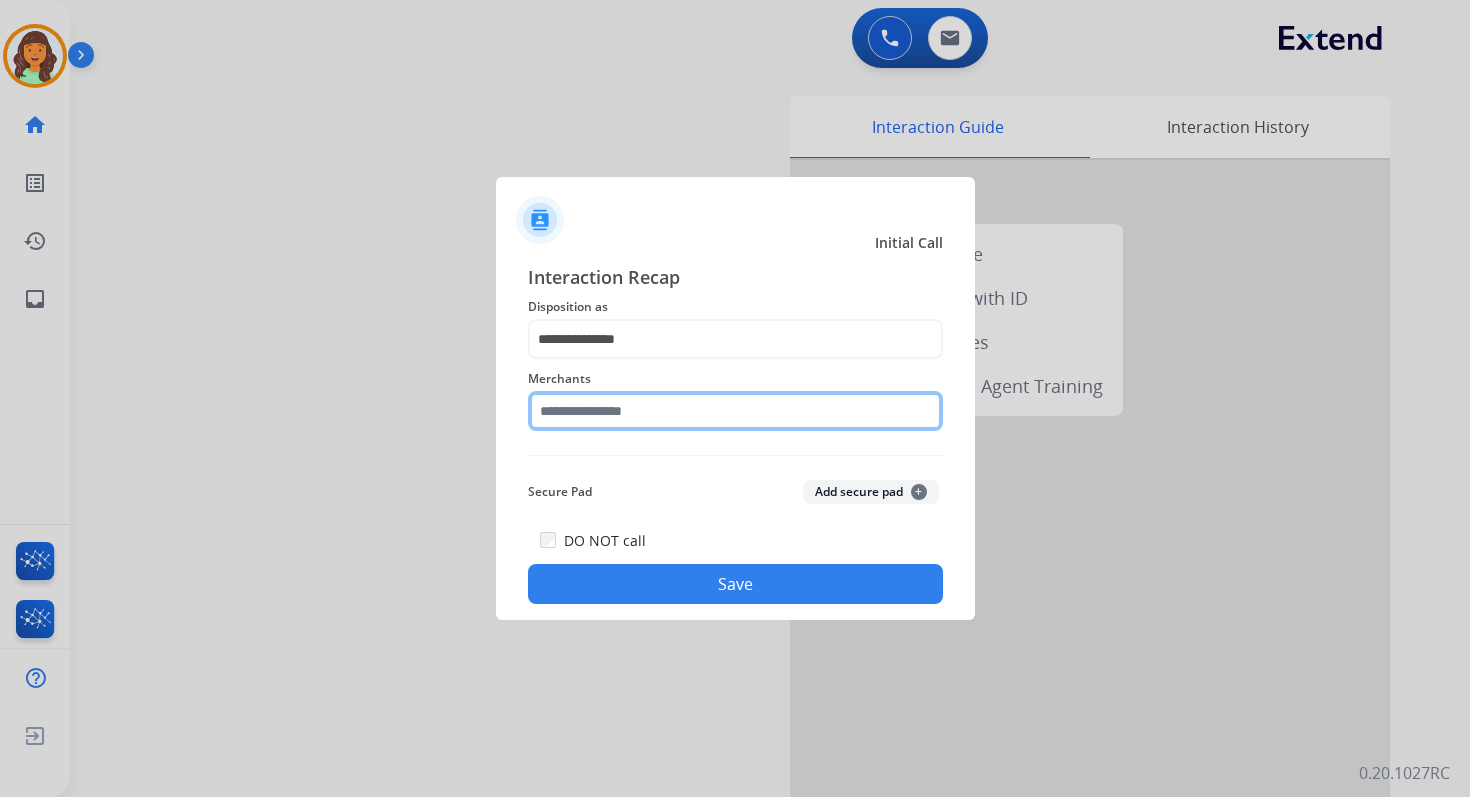 click 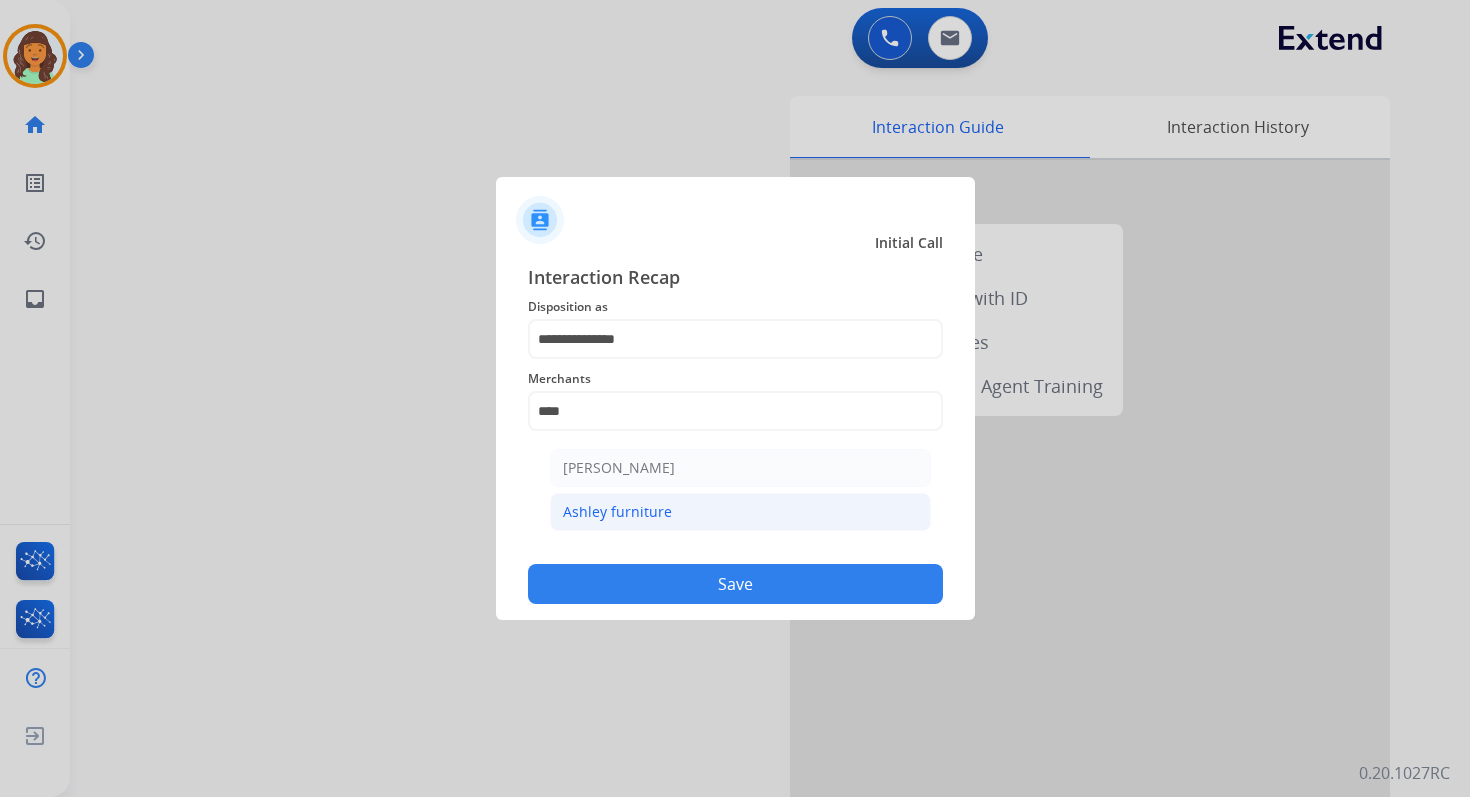 click on "Ashley furniture" 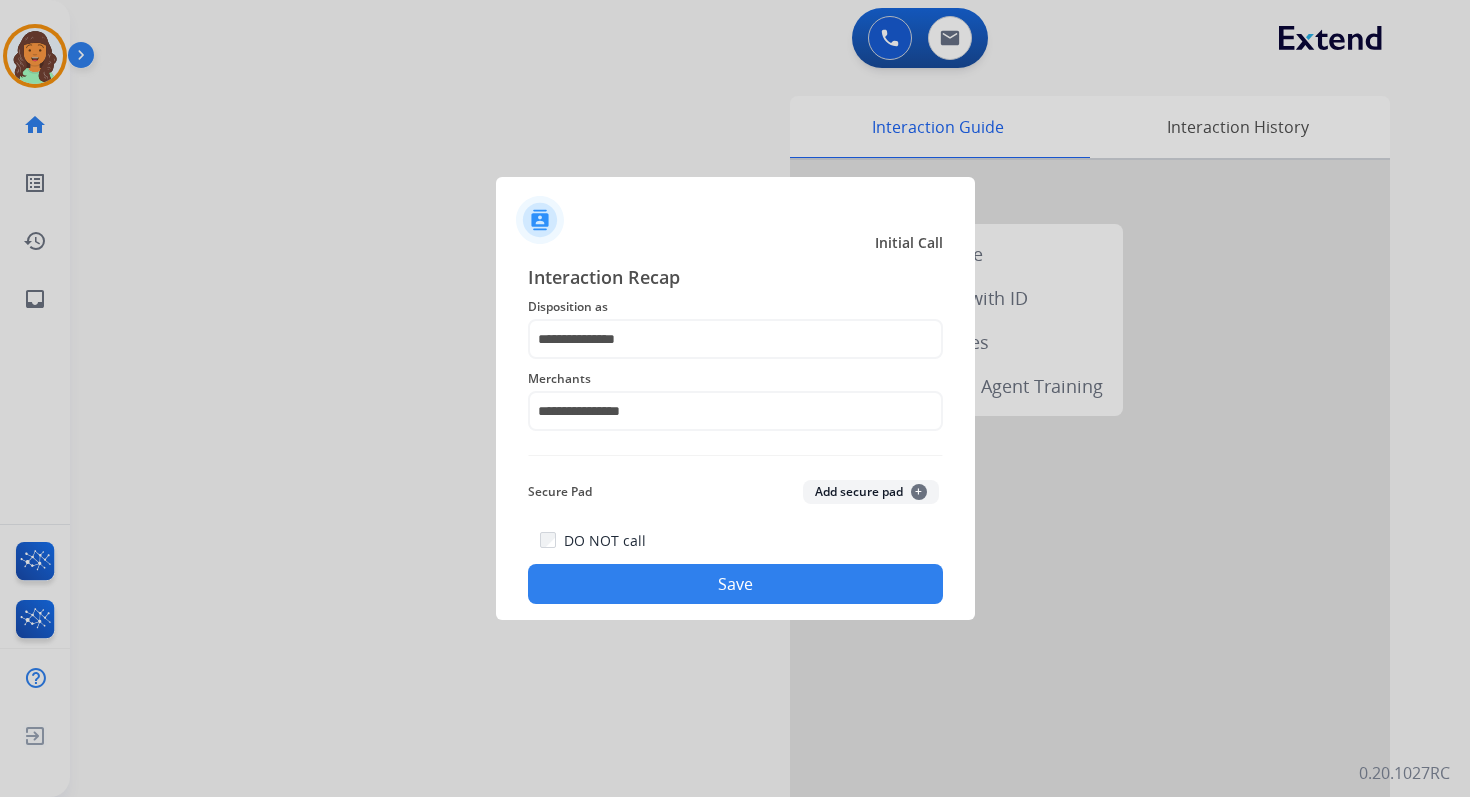 click on "Save" 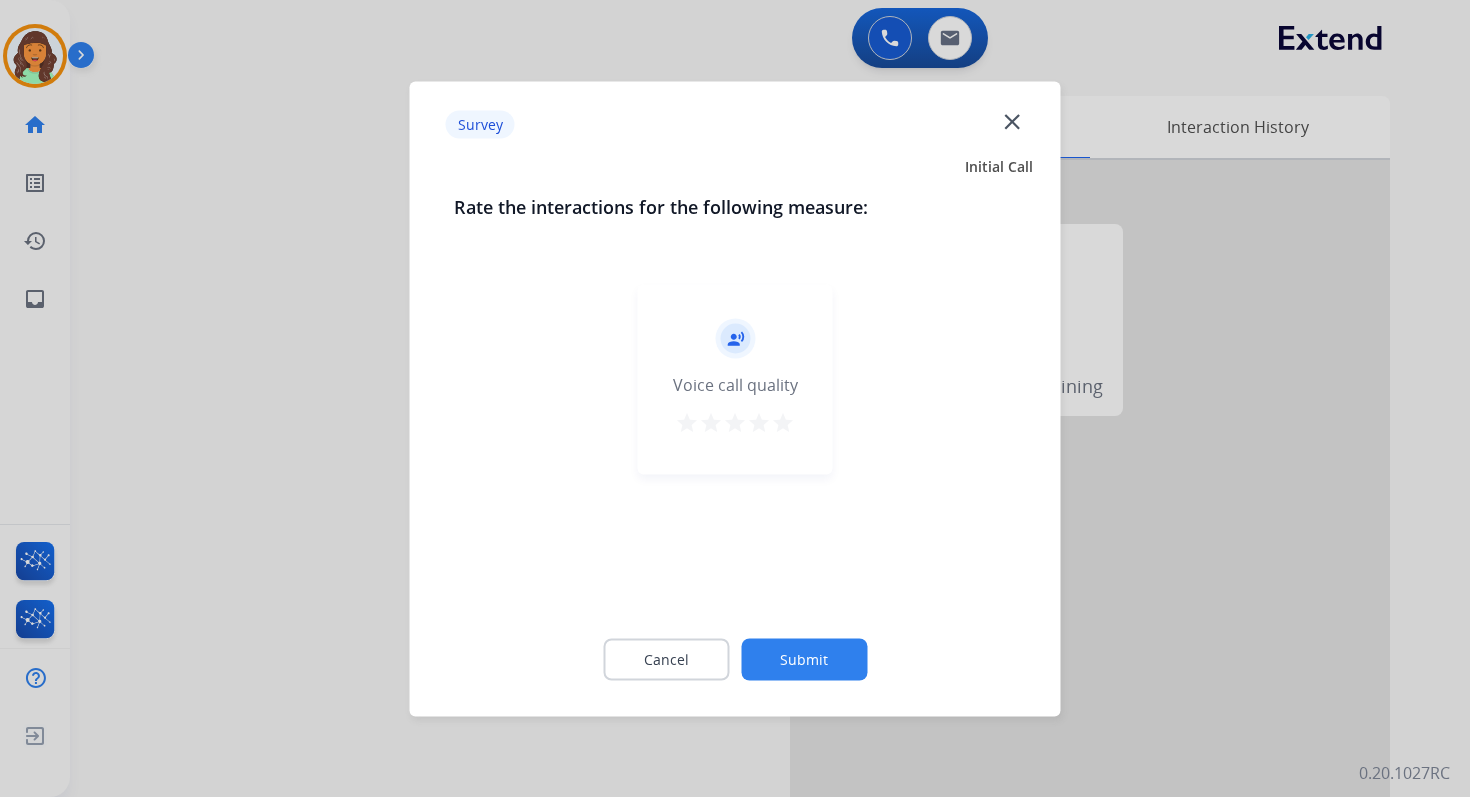 click on "Submit" 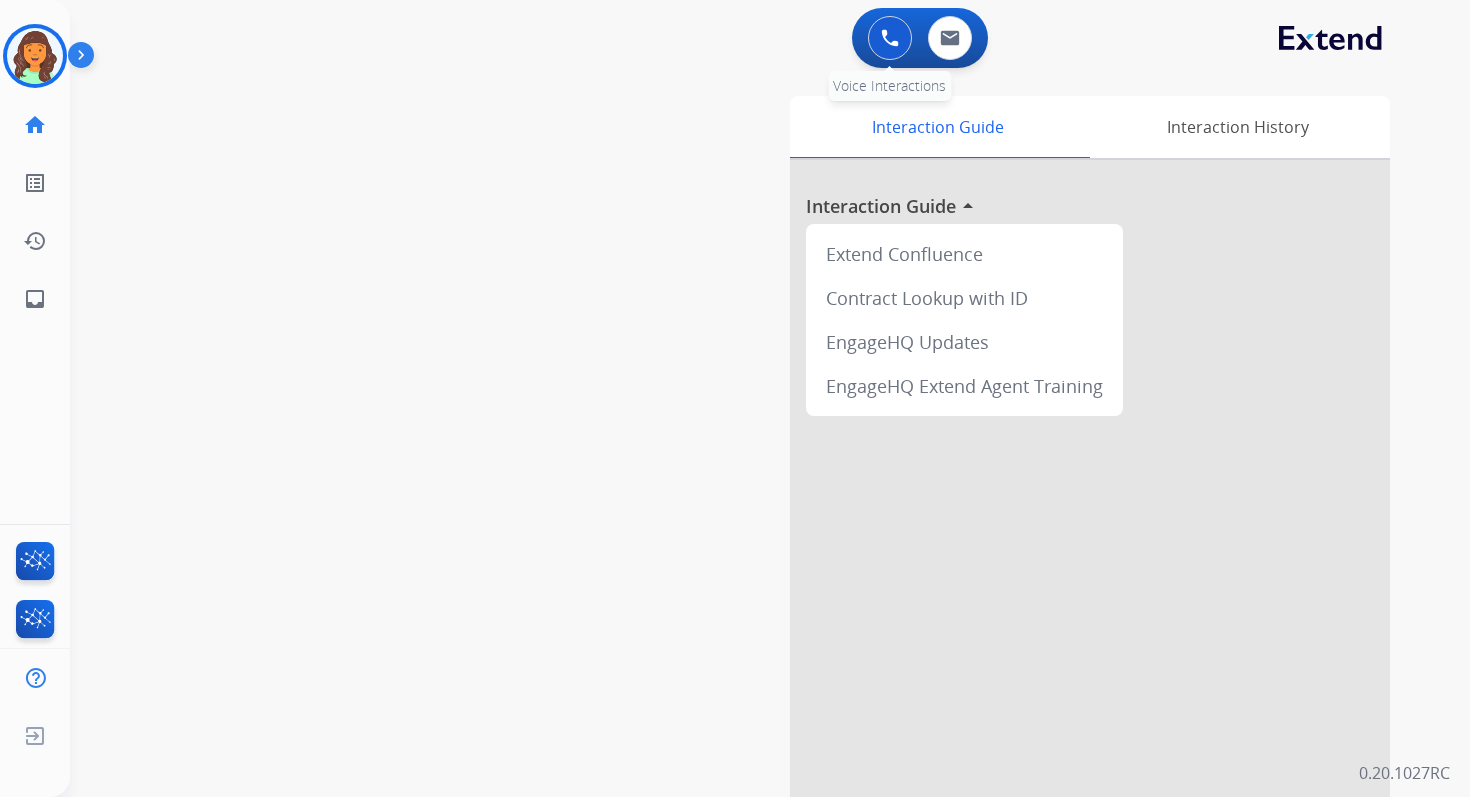 click at bounding box center (890, 38) 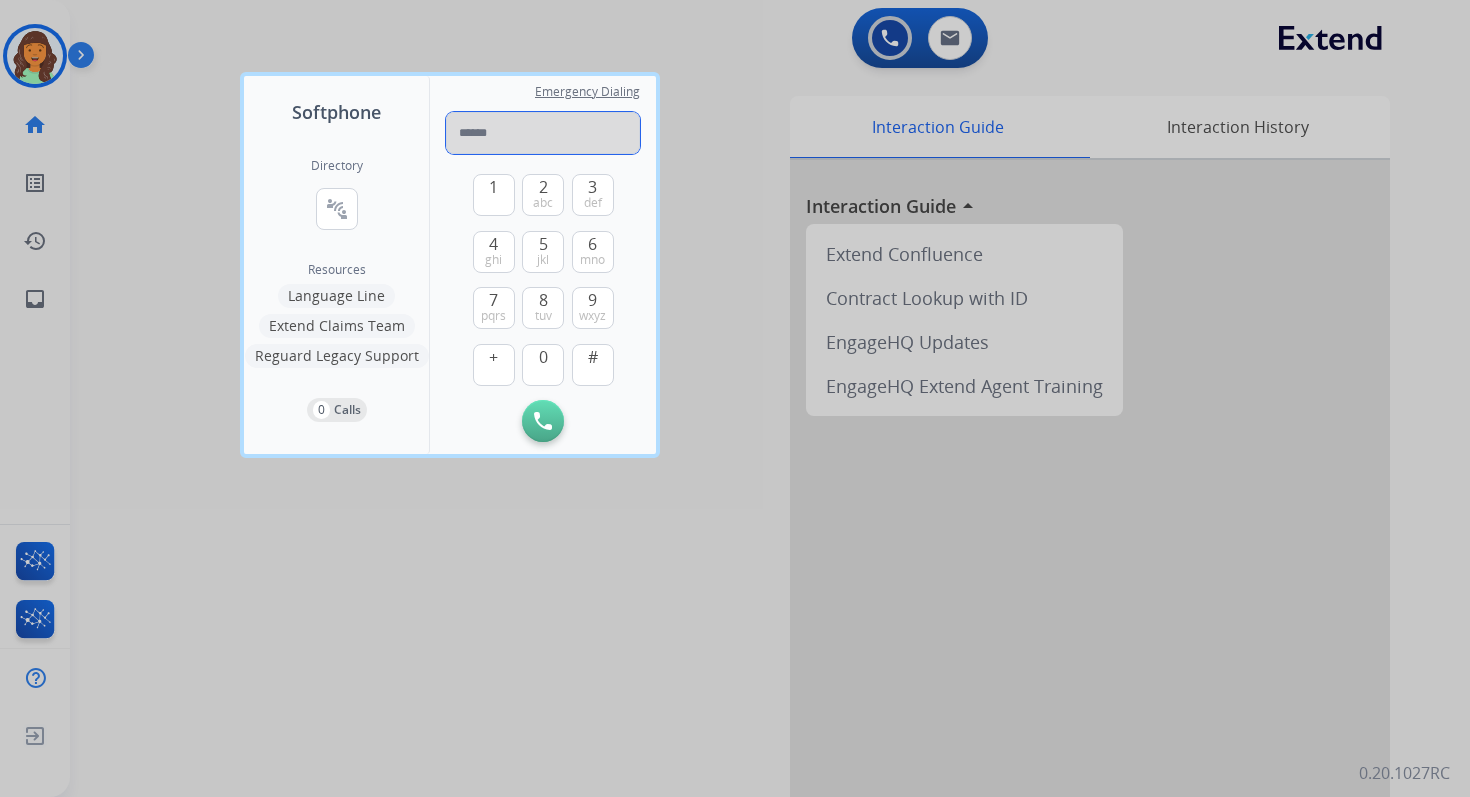 click at bounding box center [543, 133] 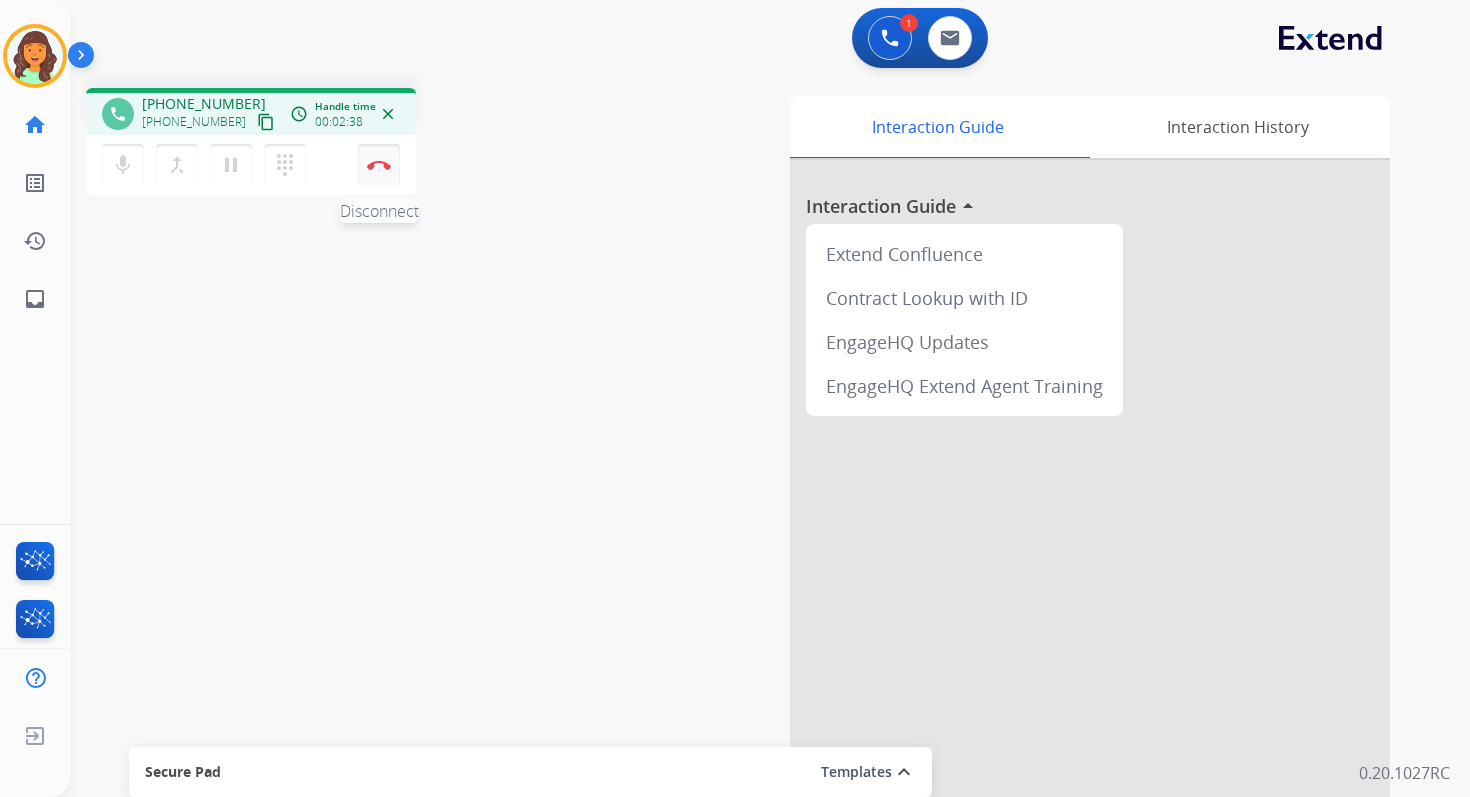 click at bounding box center [379, 165] 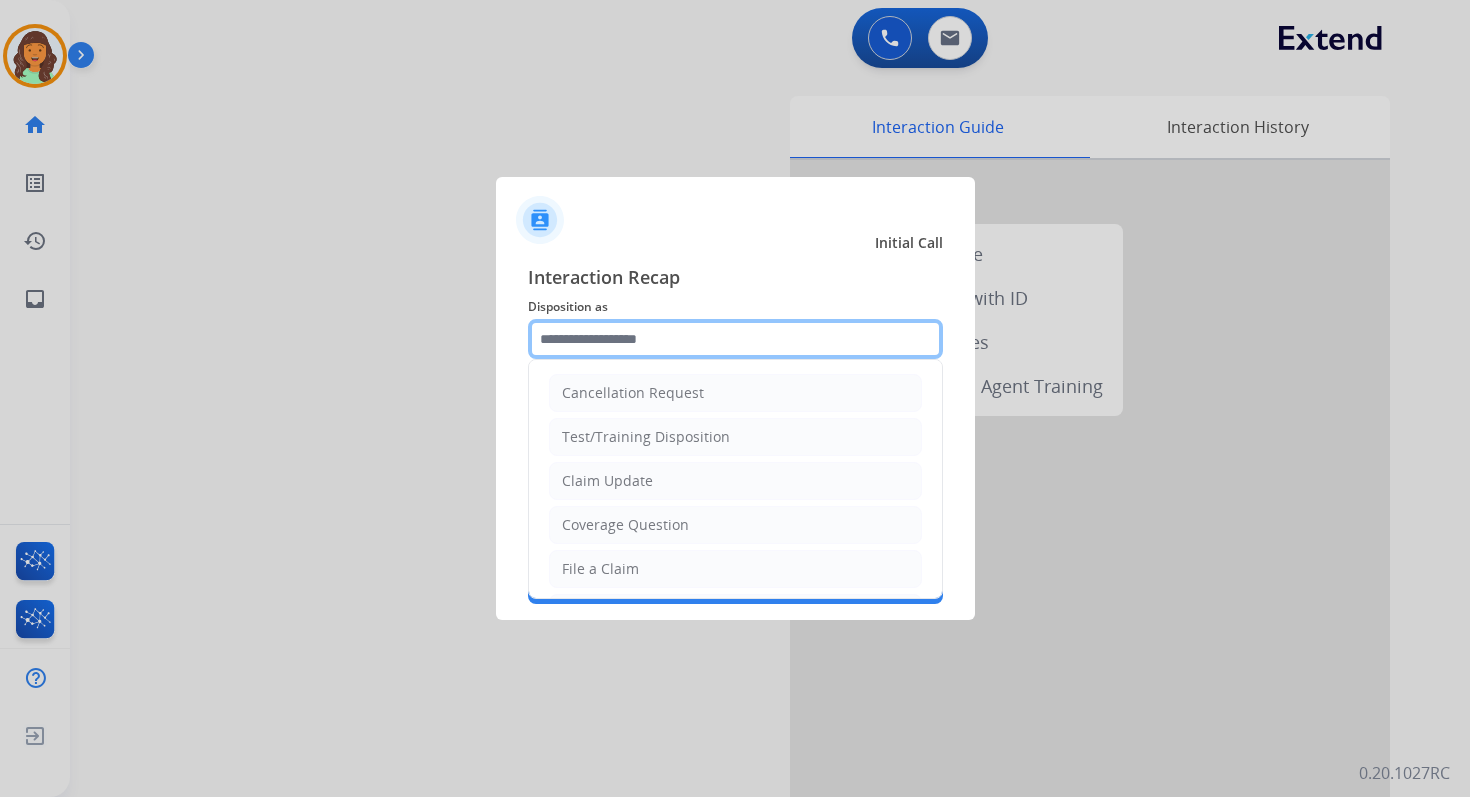 click 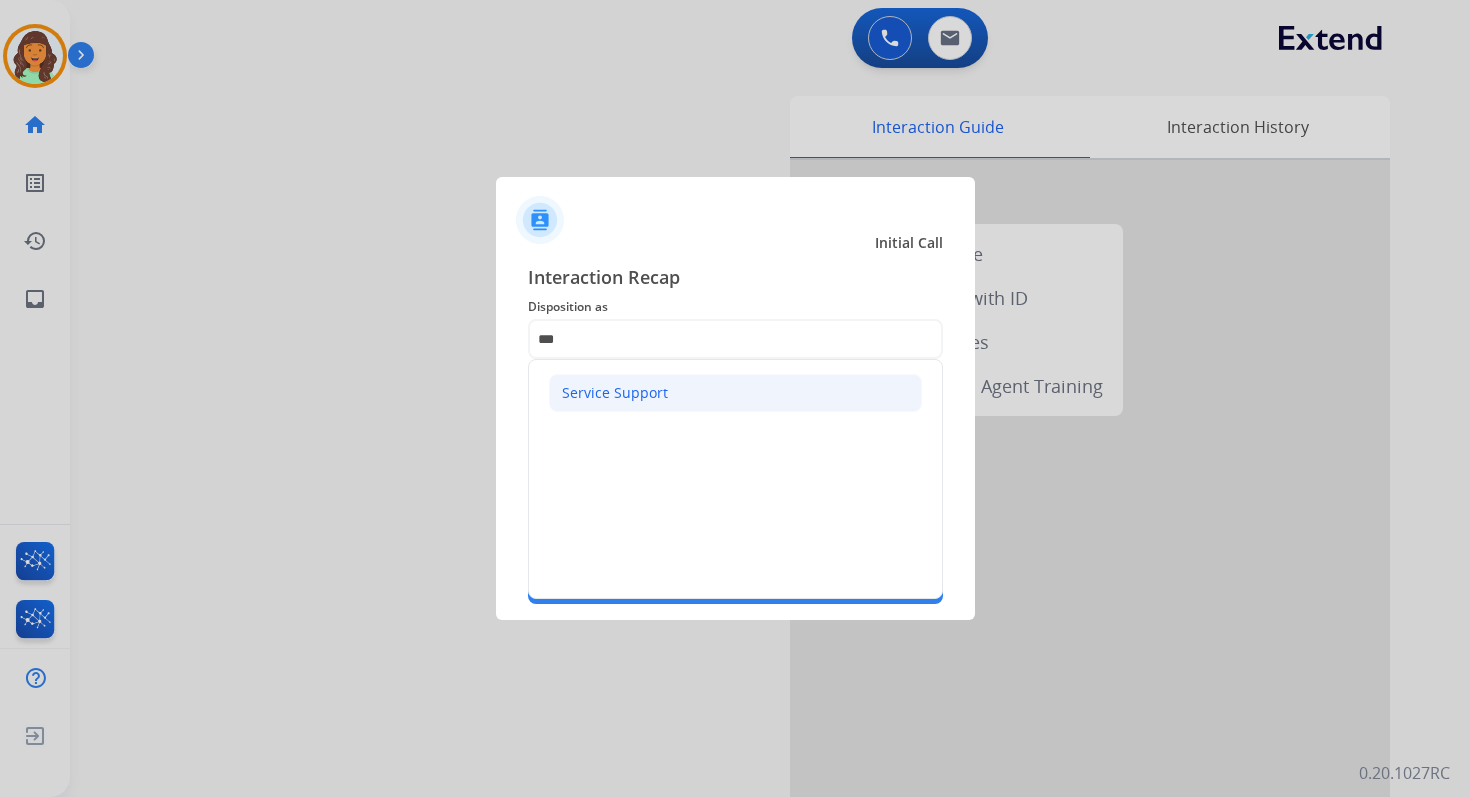 click on "Service Support" 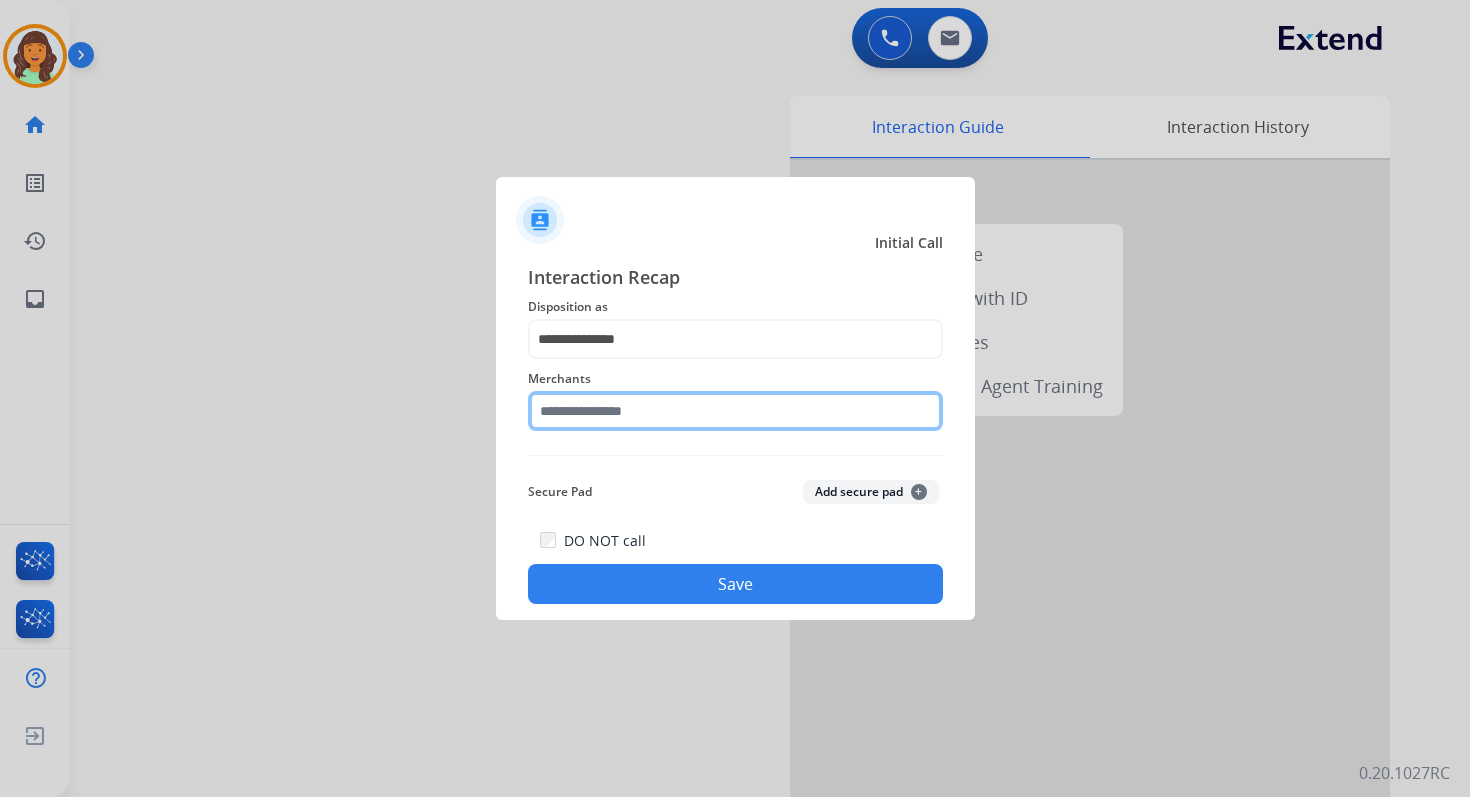 click 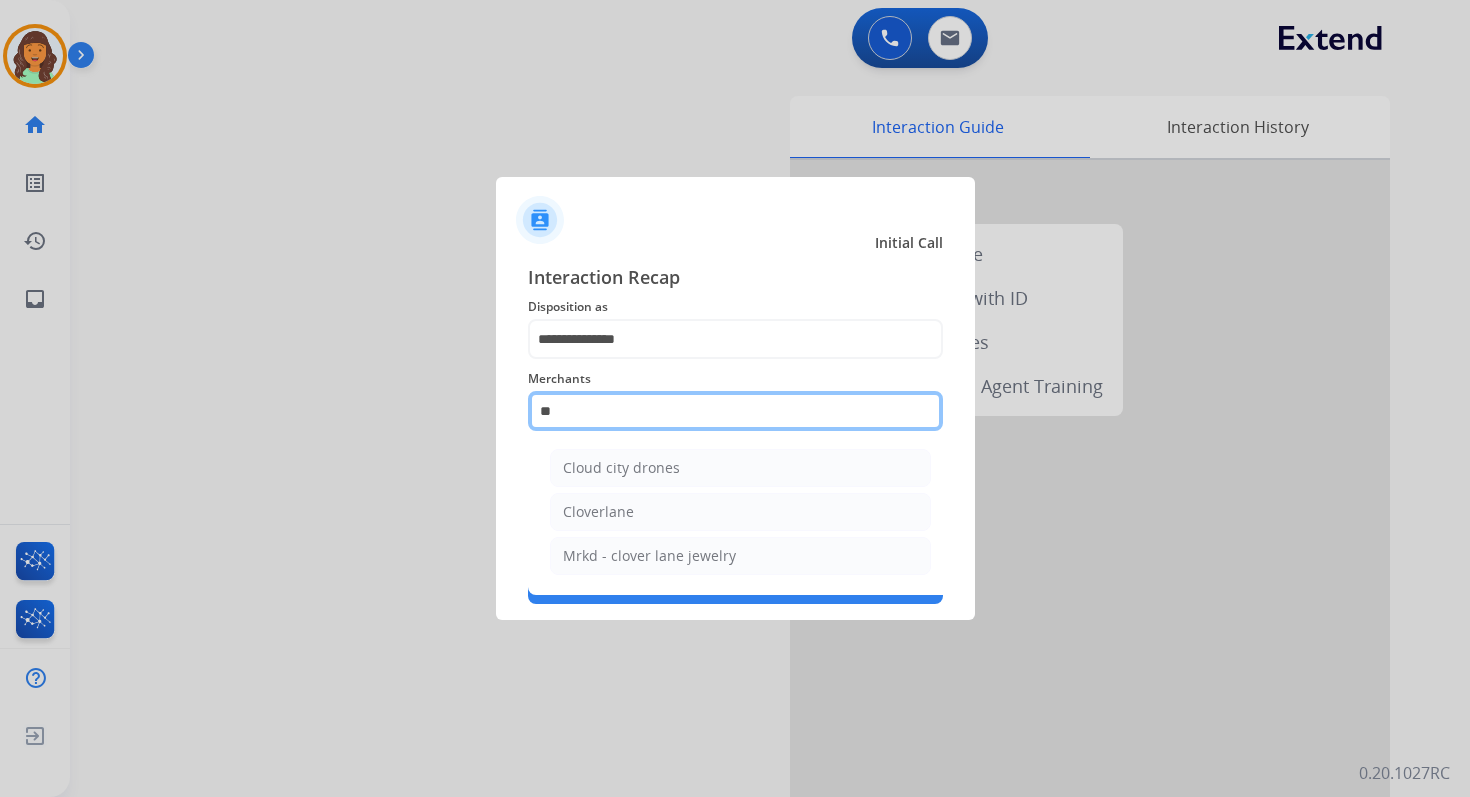 type on "*" 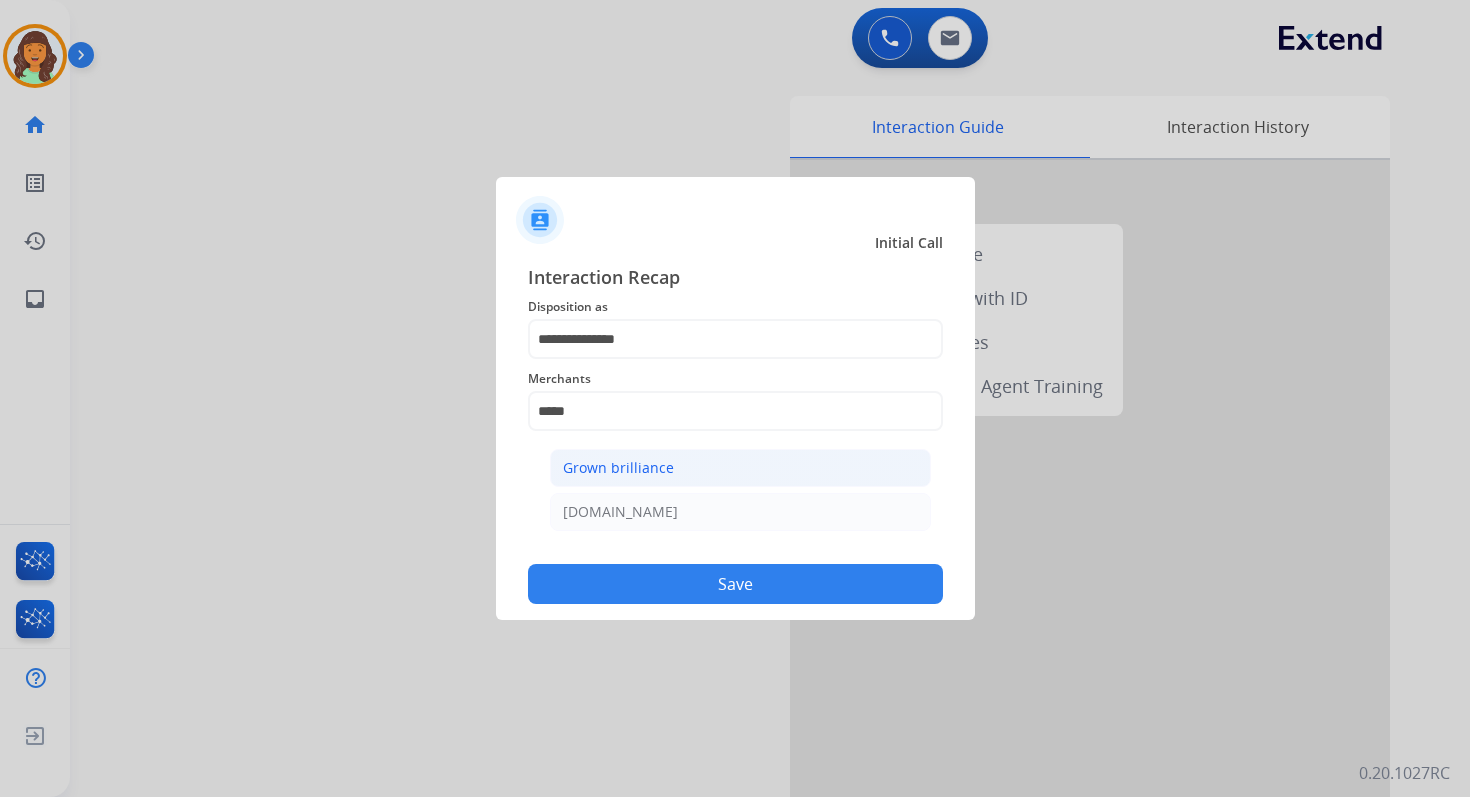 click on "Grown brilliance" 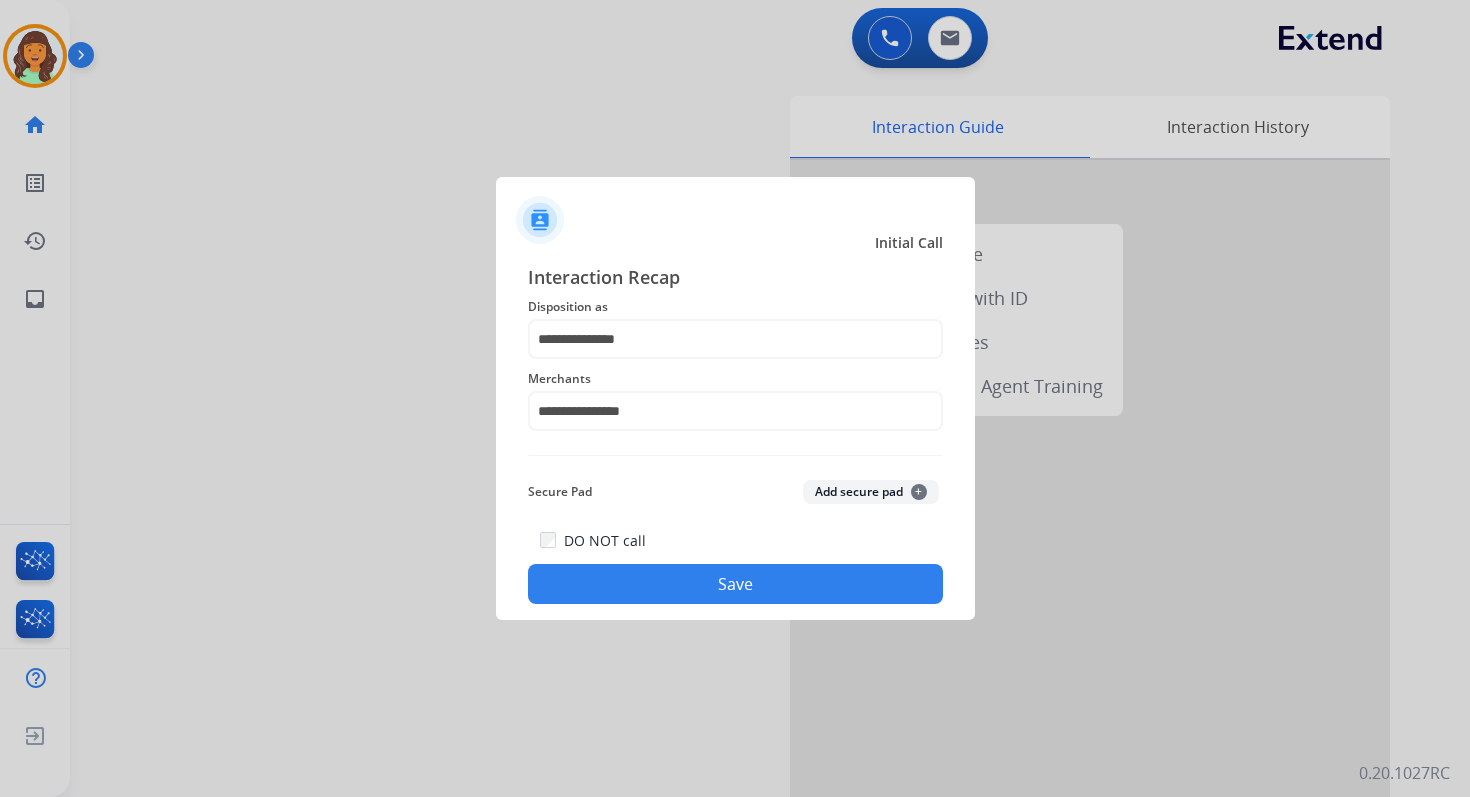 click on "Save" 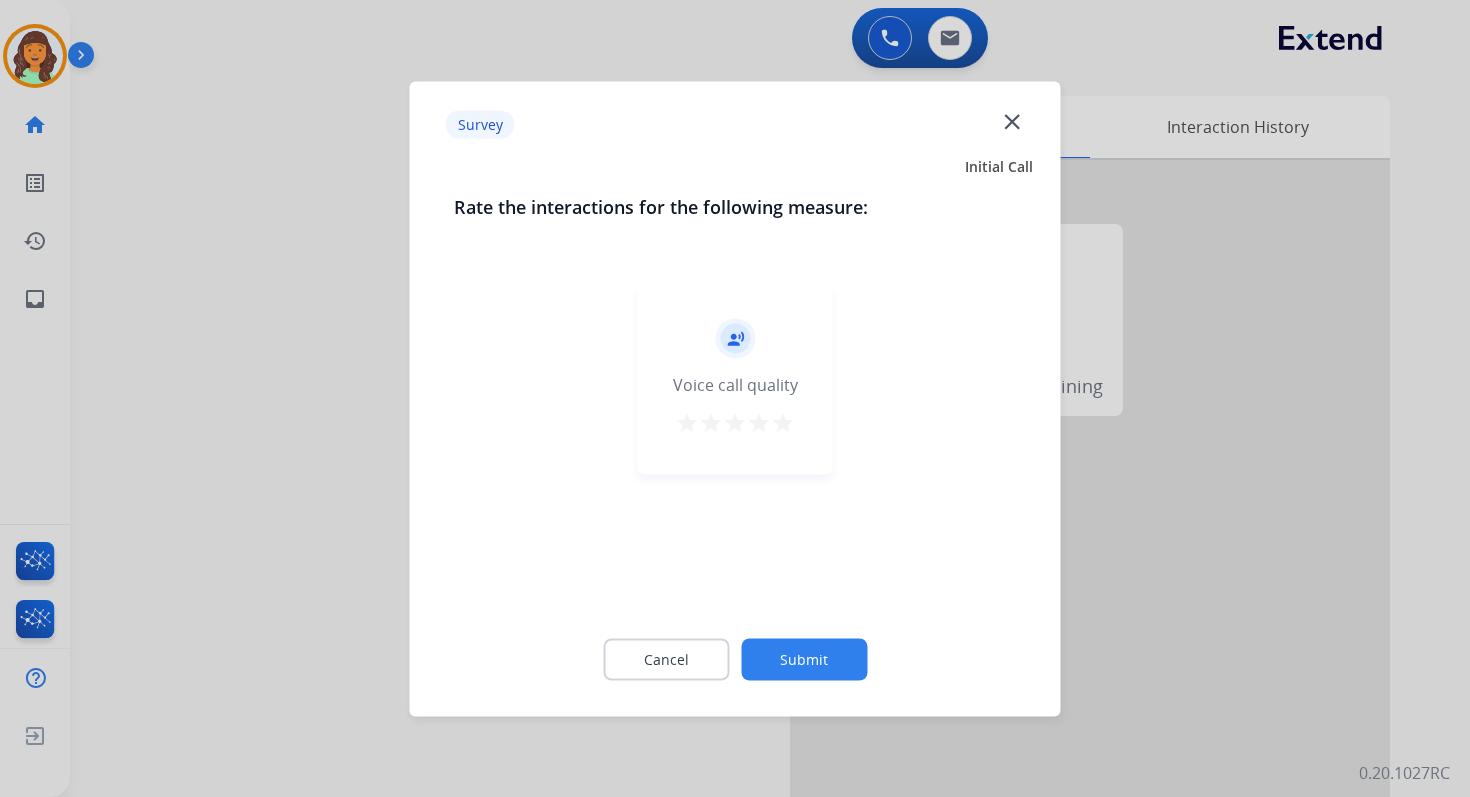 click on "Submit" 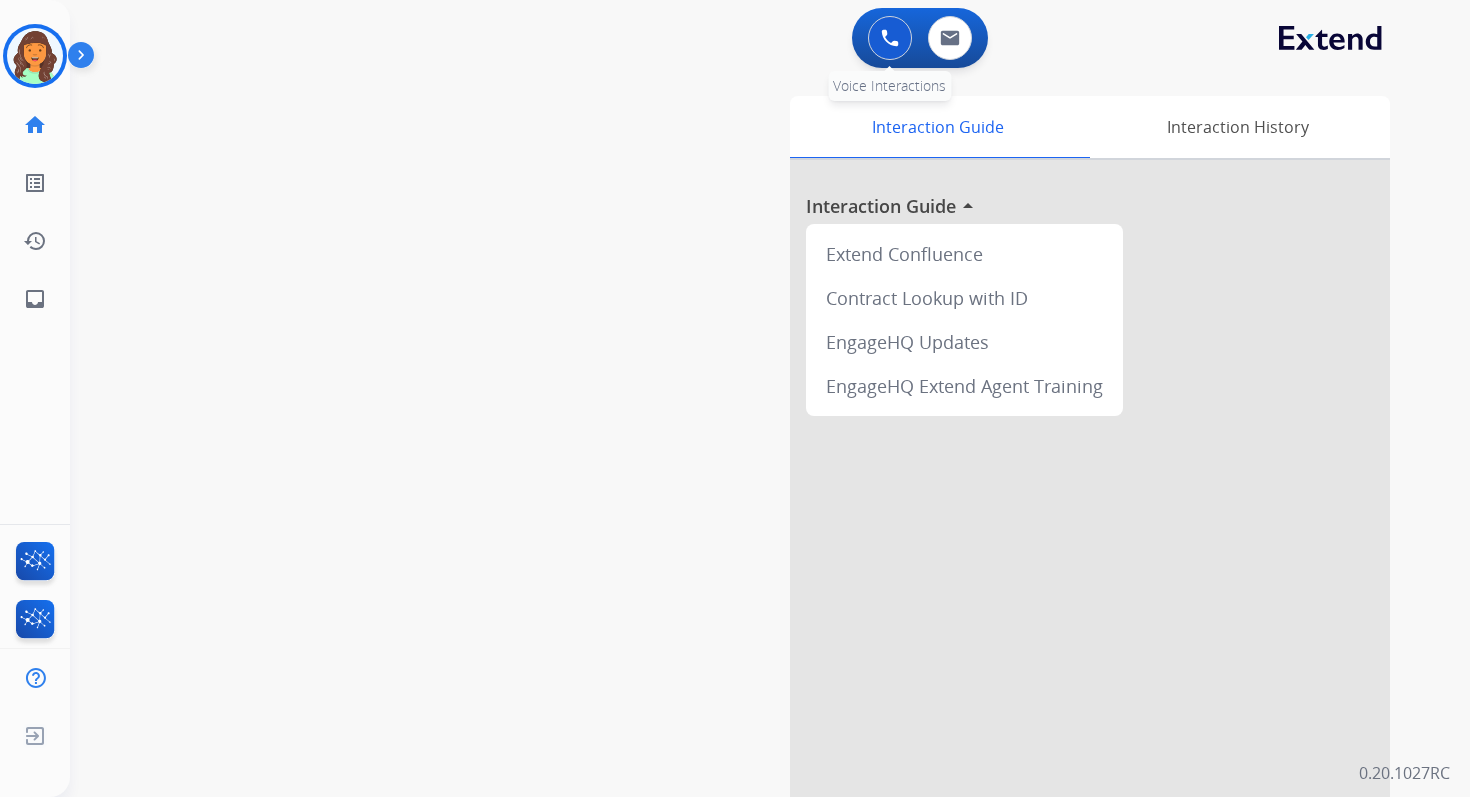 click at bounding box center (890, 38) 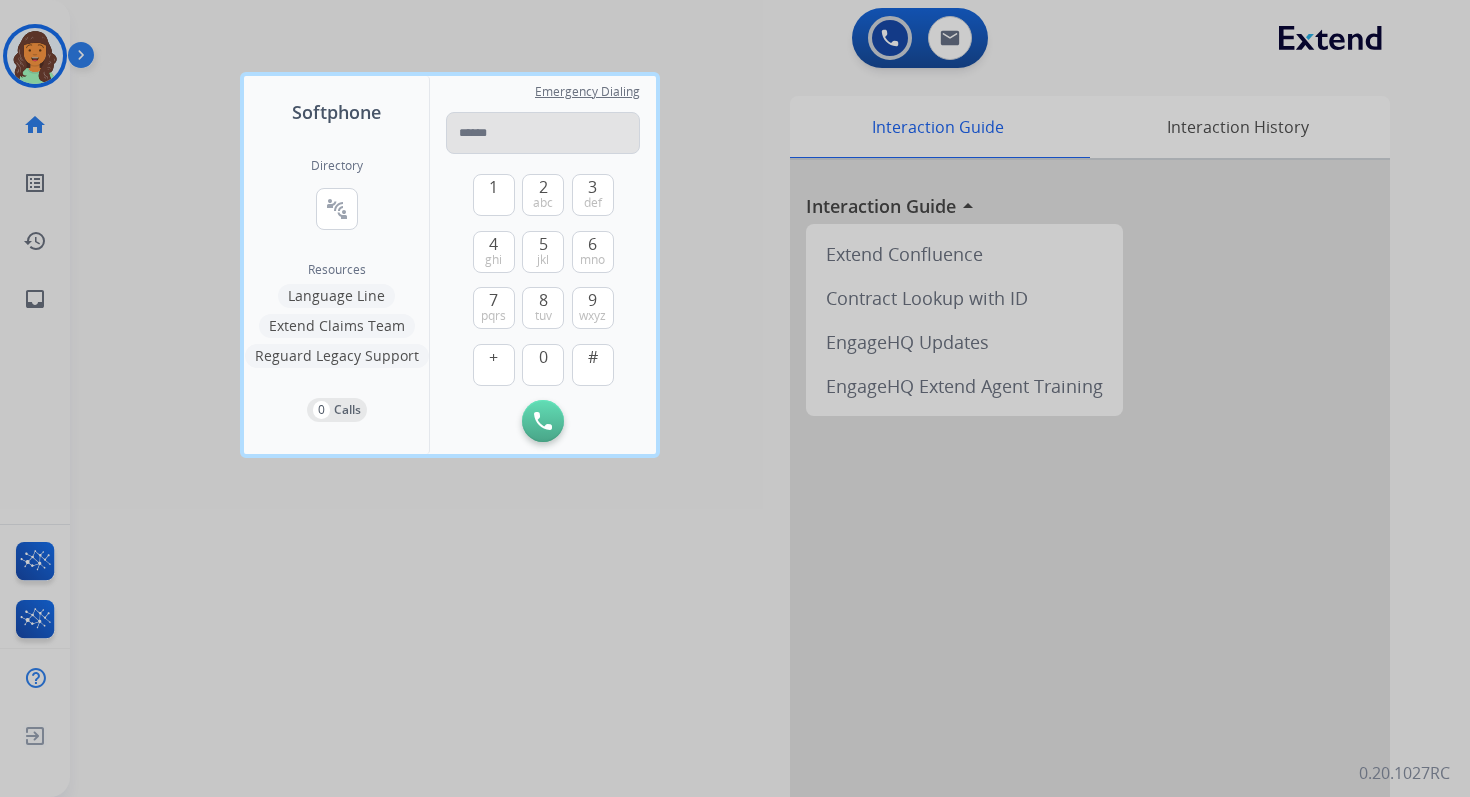 click at bounding box center [543, 133] 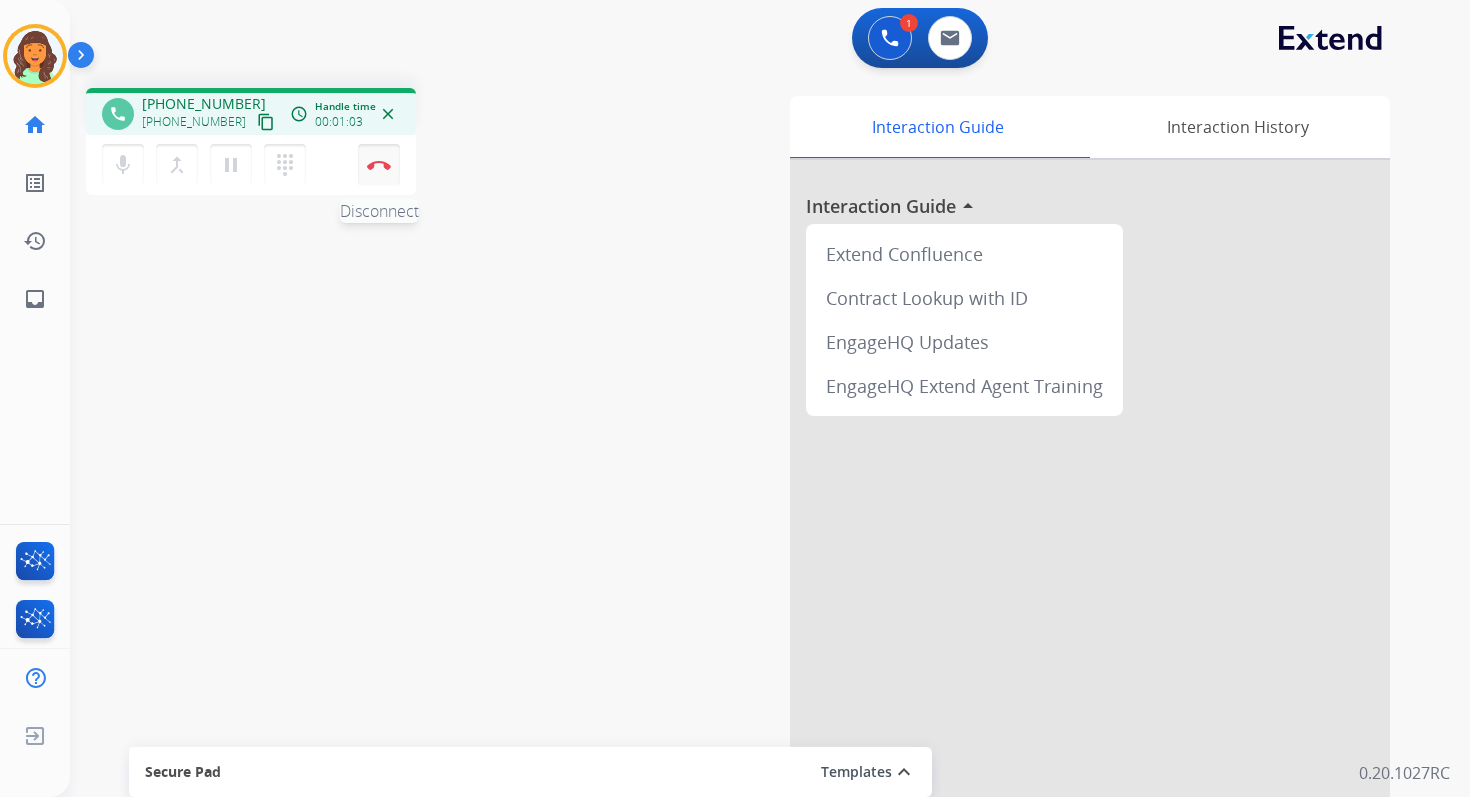 click at bounding box center (379, 165) 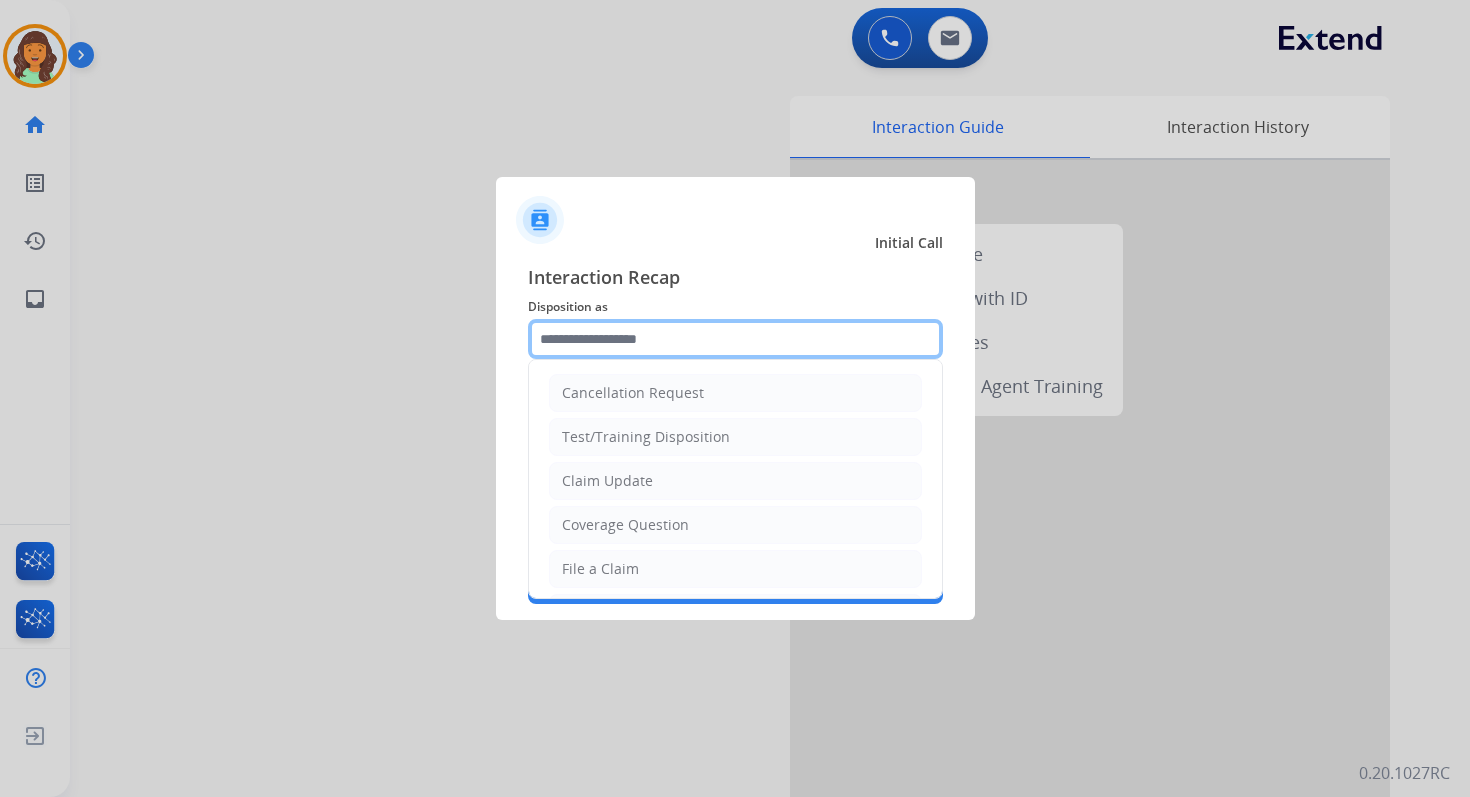 click 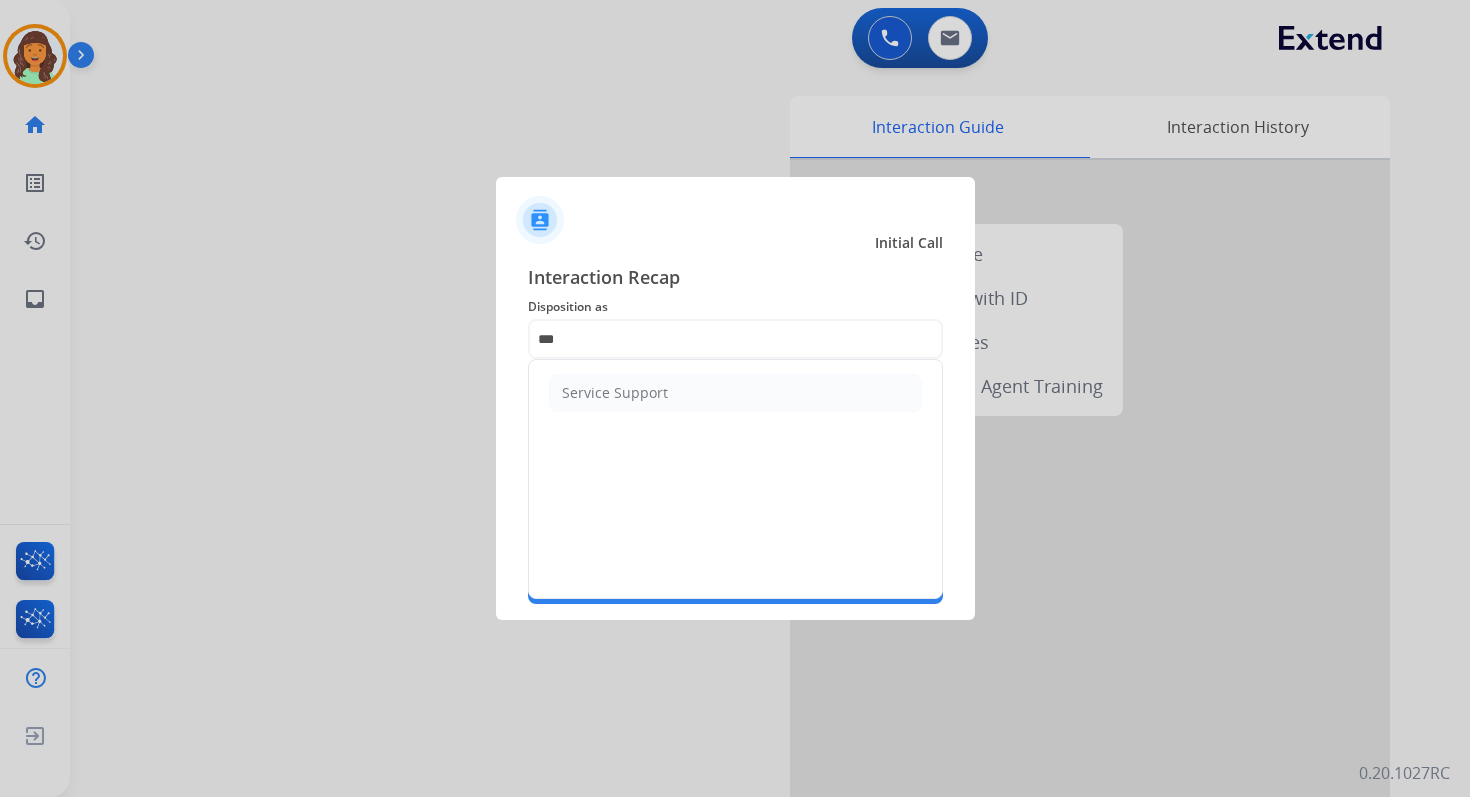 click on "Service Support" 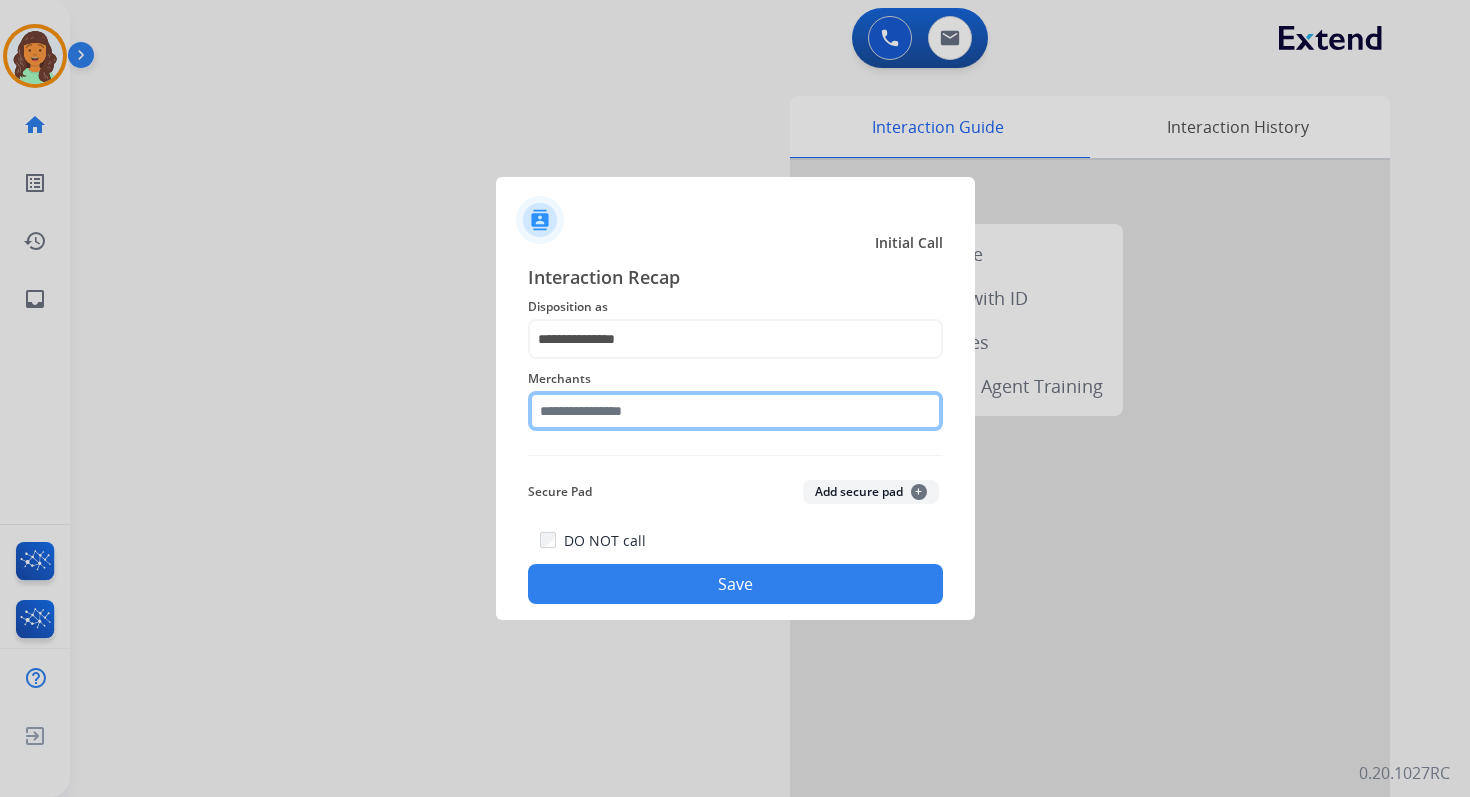 click 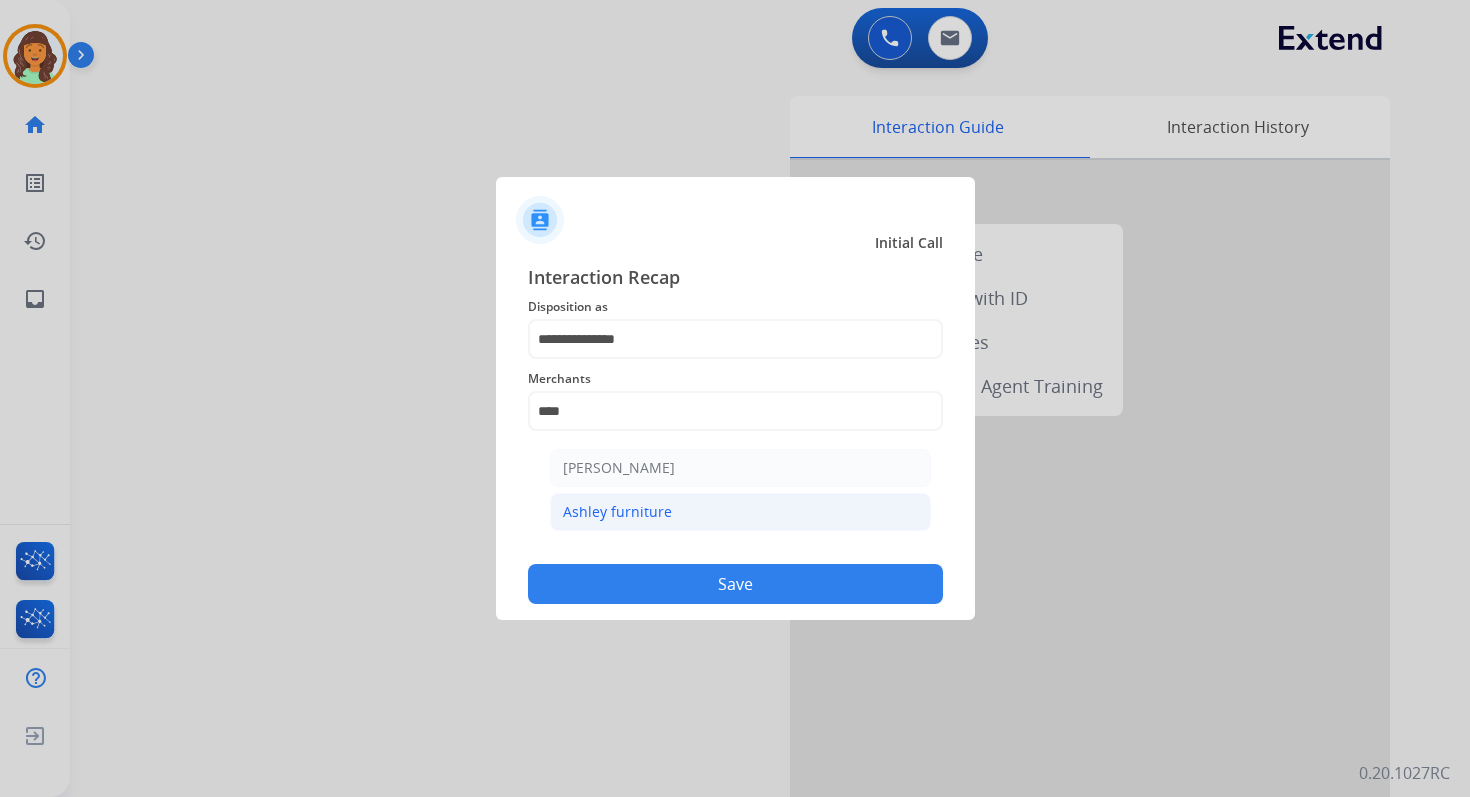 click on "Ashley furniture" 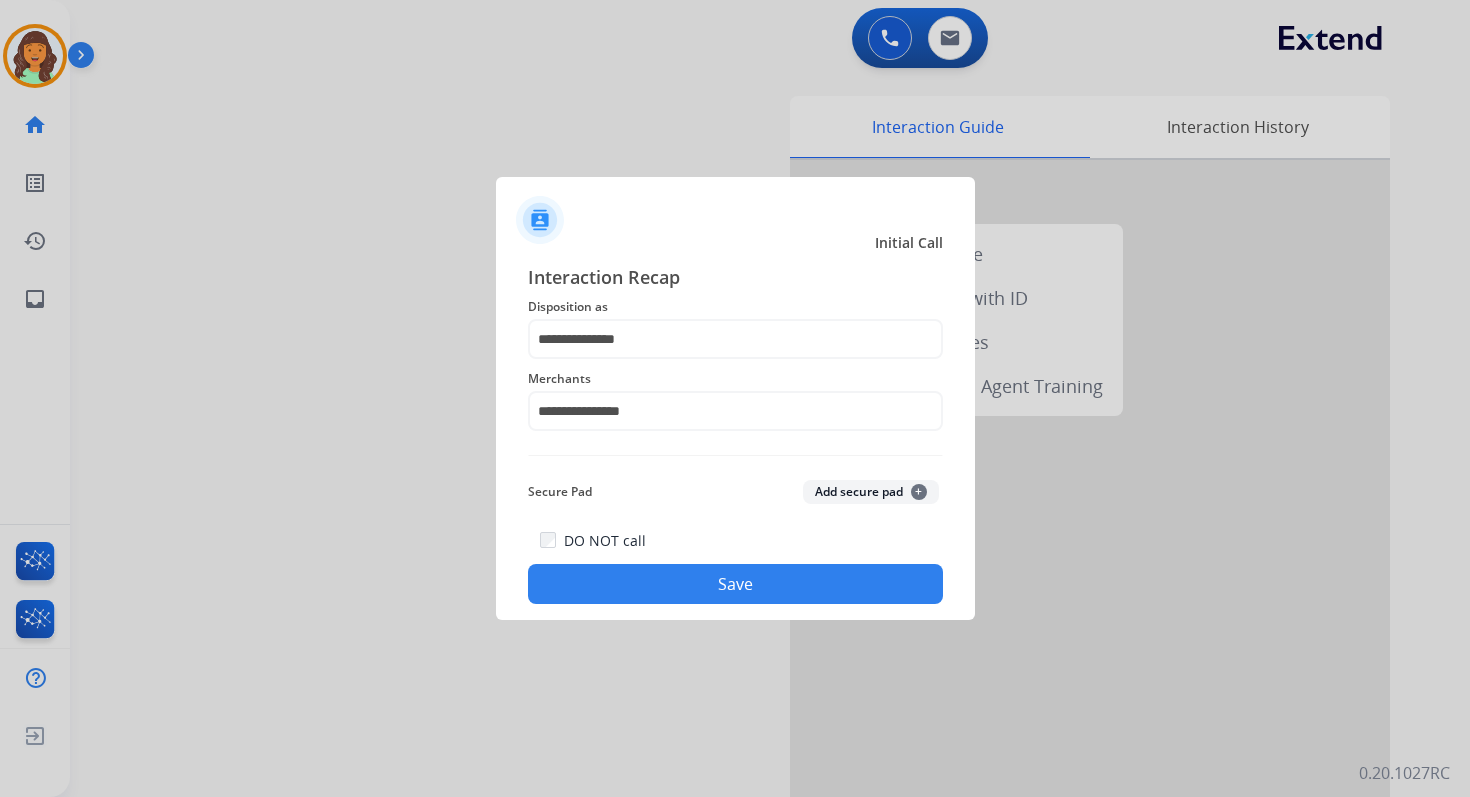 click on "Save" 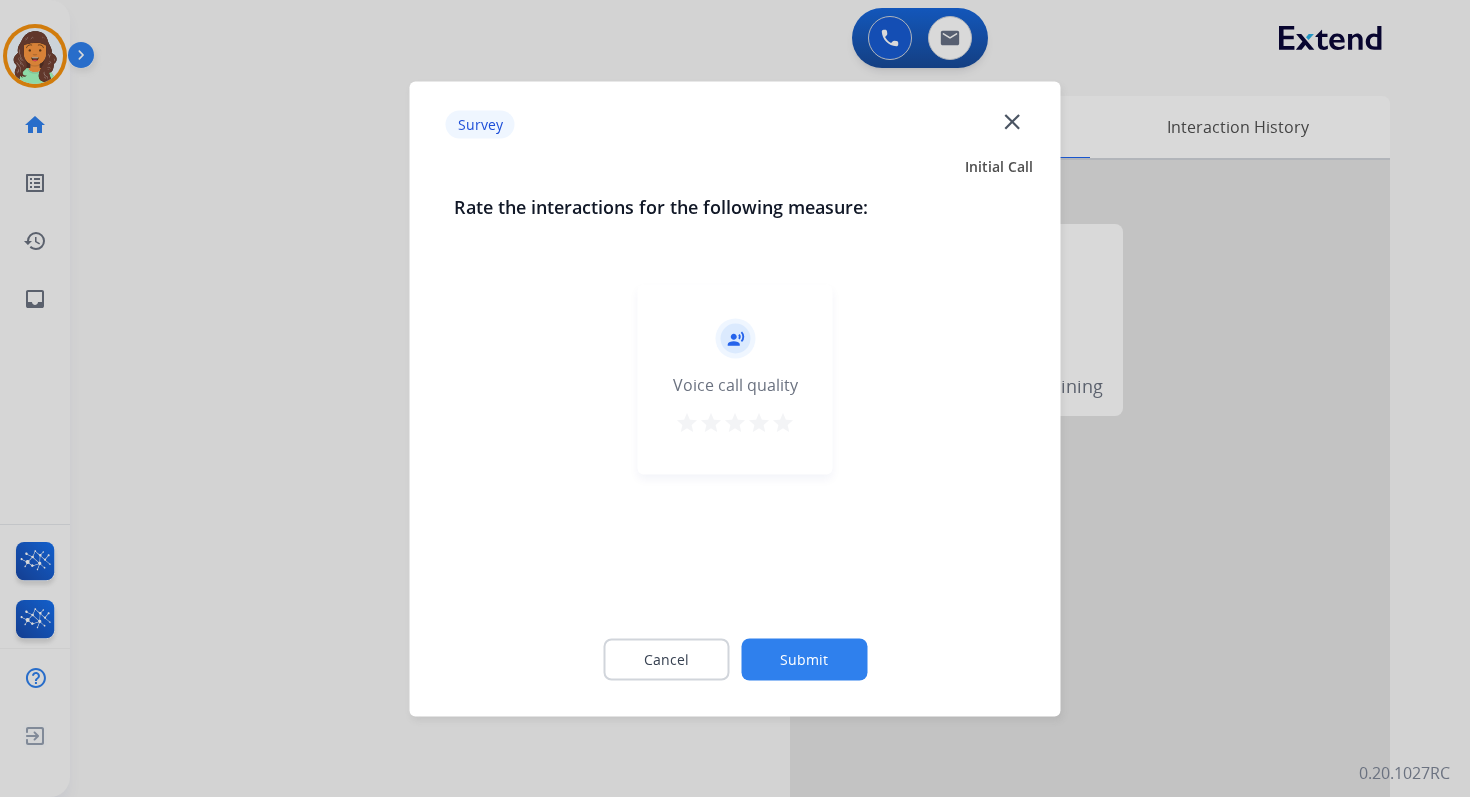 click on "Cancel Submit" 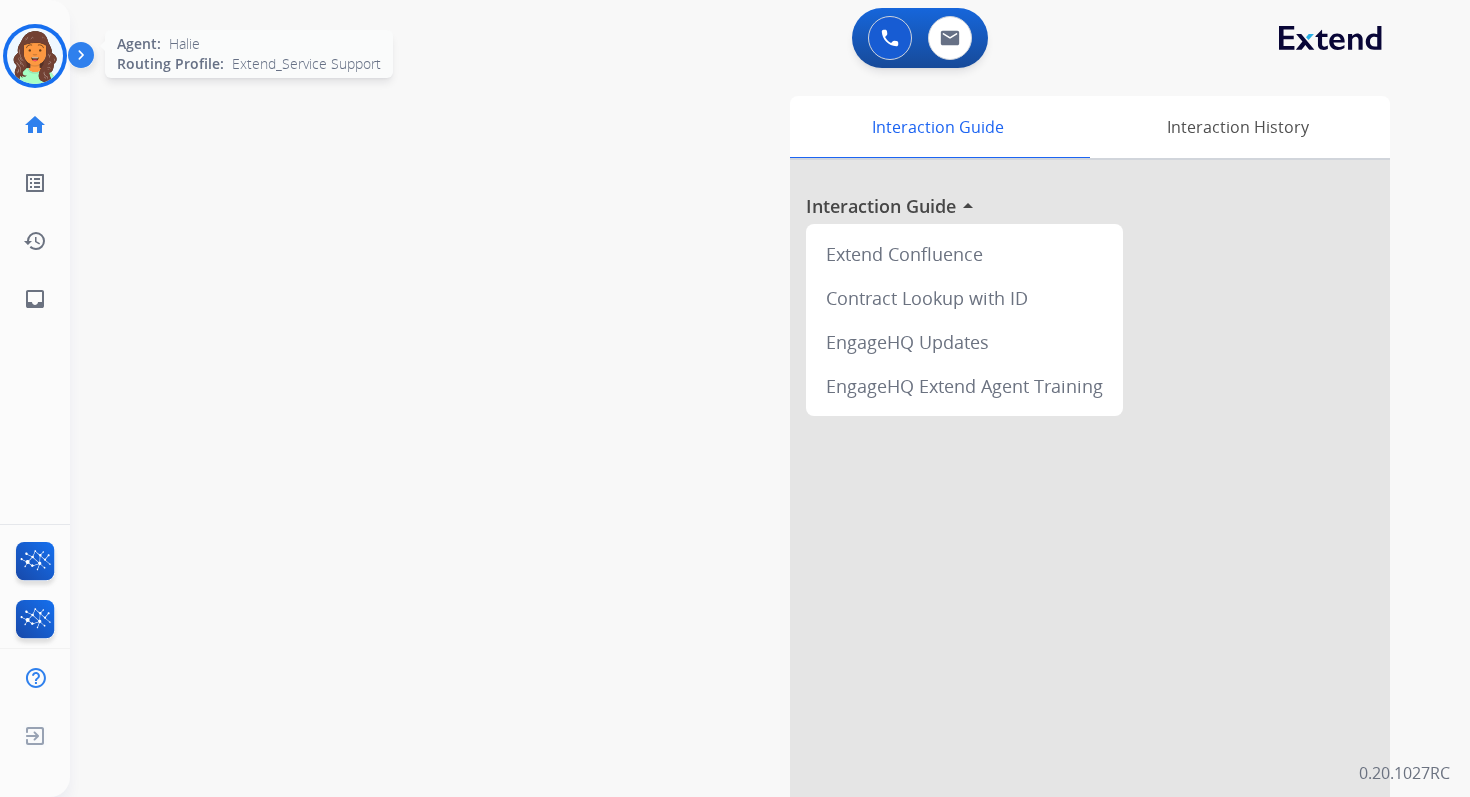 click at bounding box center [35, 56] 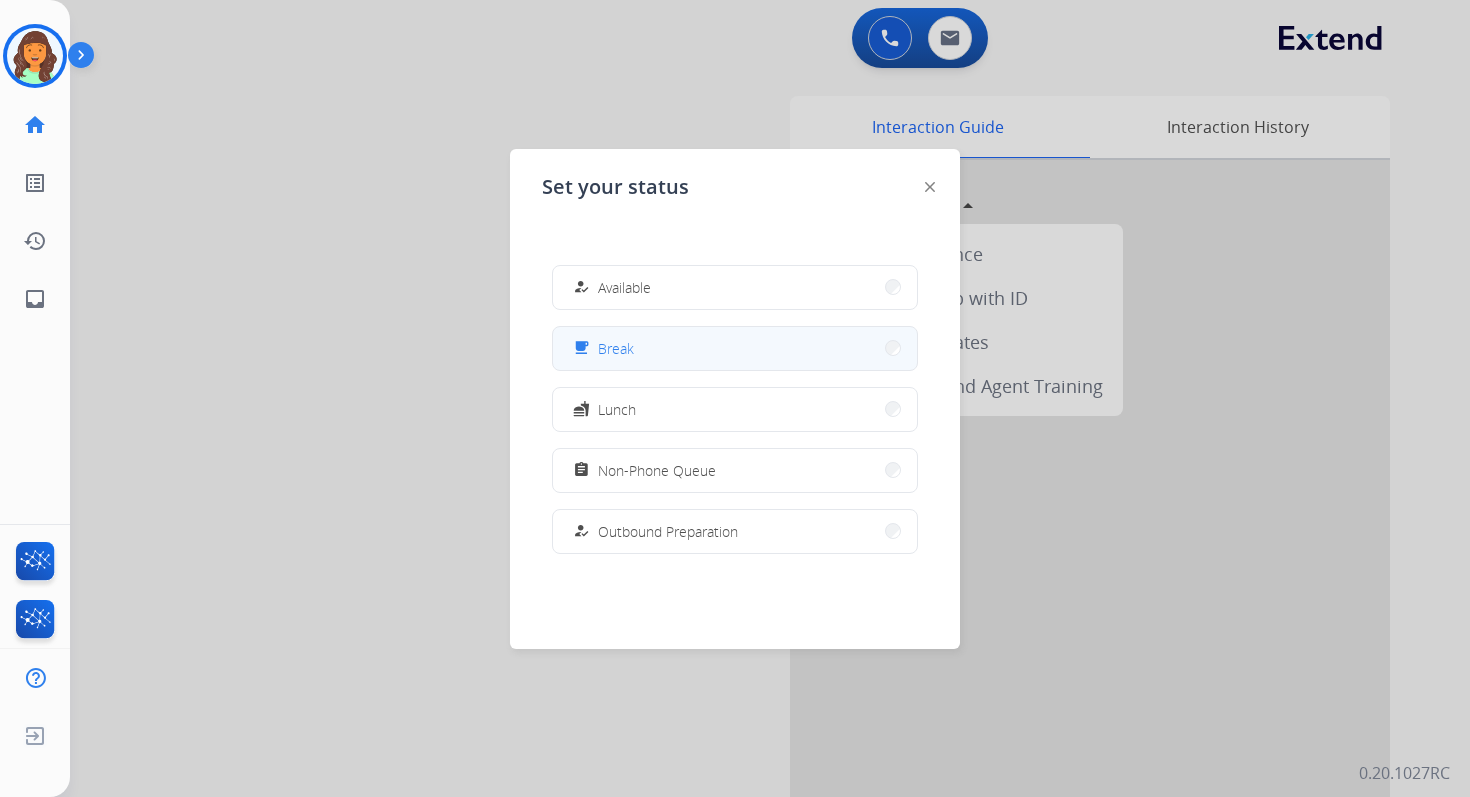 click on "free_breakfast Break" at bounding box center (735, 348) 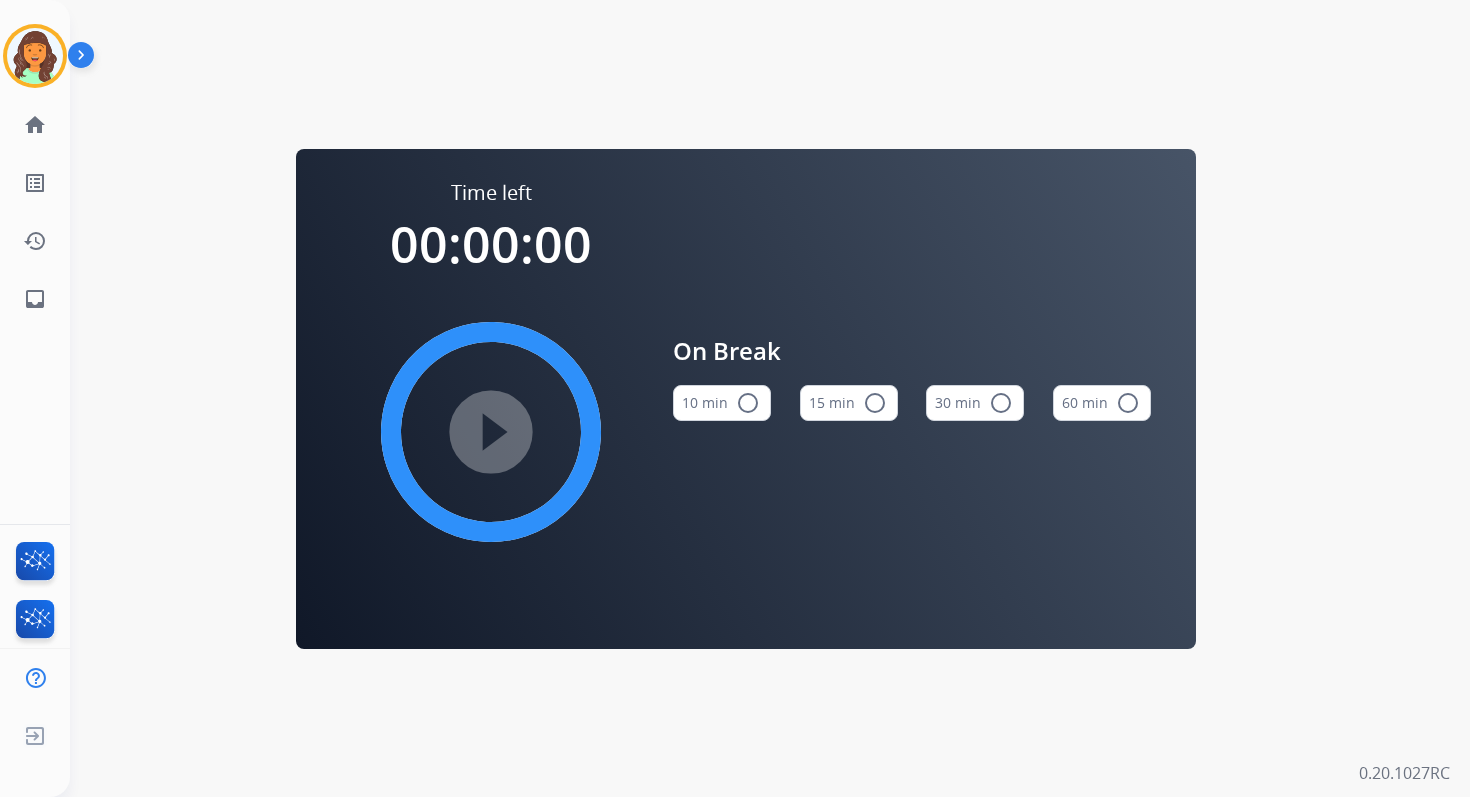 click on "radio_button_unchecked" at bounding box center [748, 403] 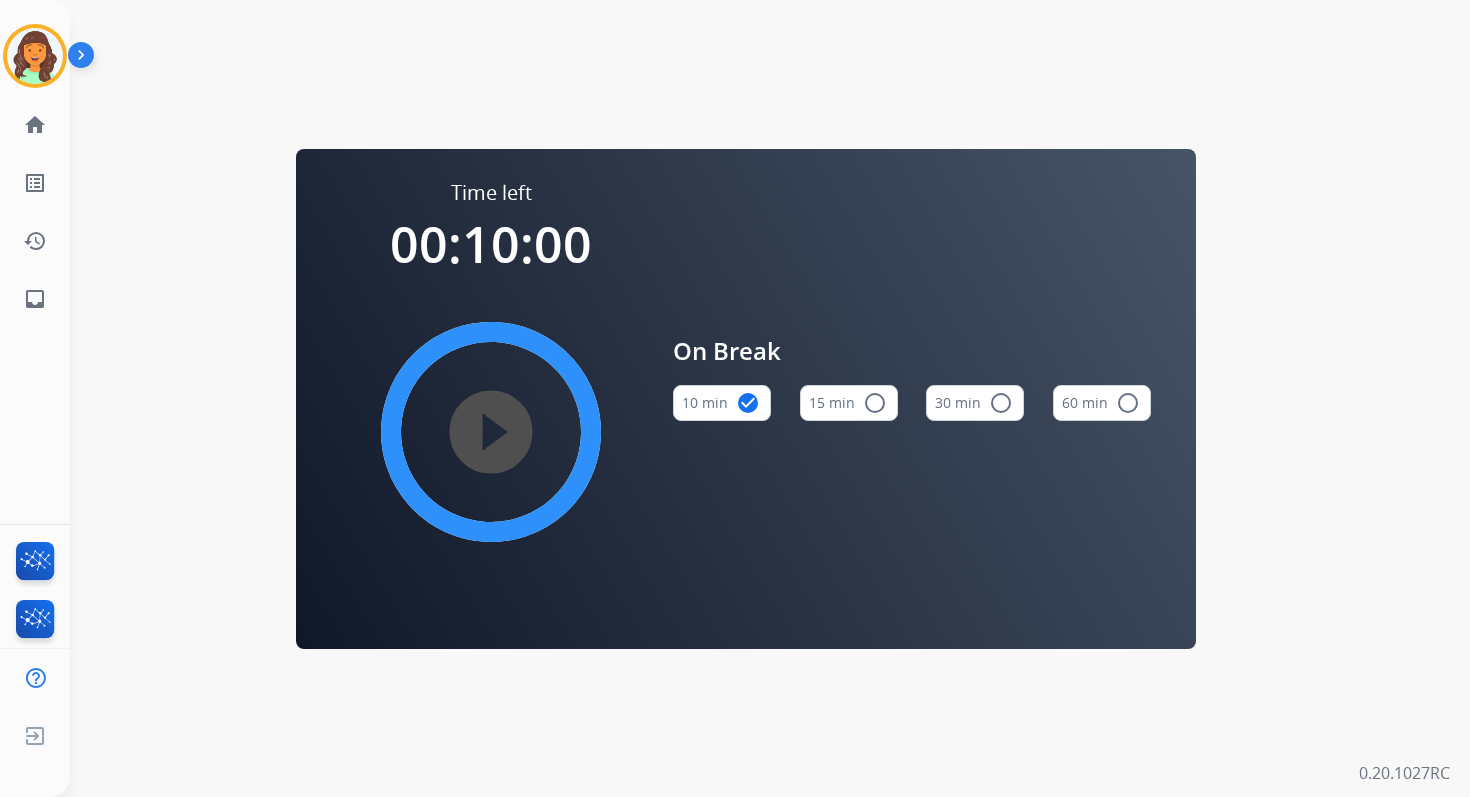 click on "play_circle_filled" at bounding box center (491, 432) 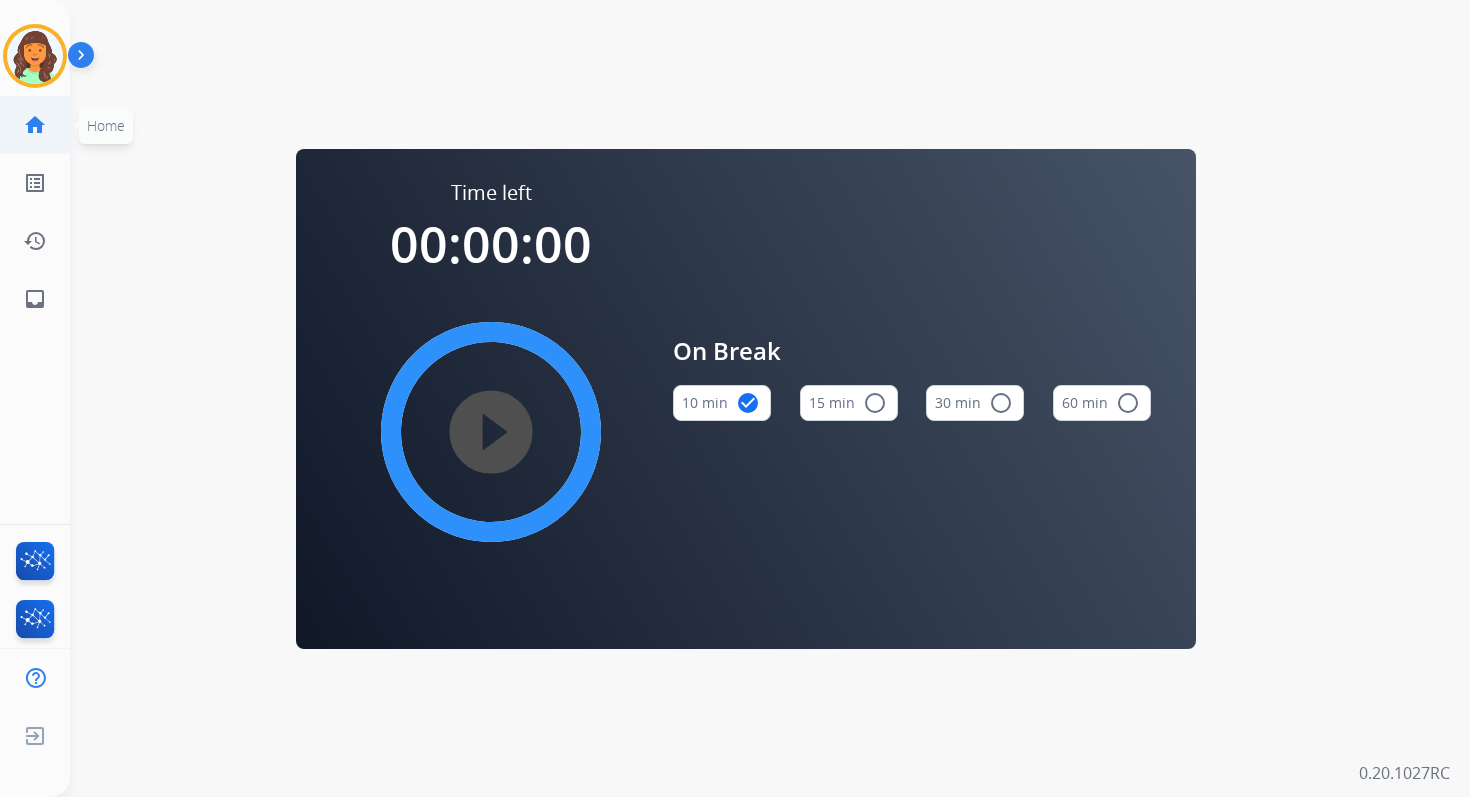 click on "home" at bounding box center [35, 125] 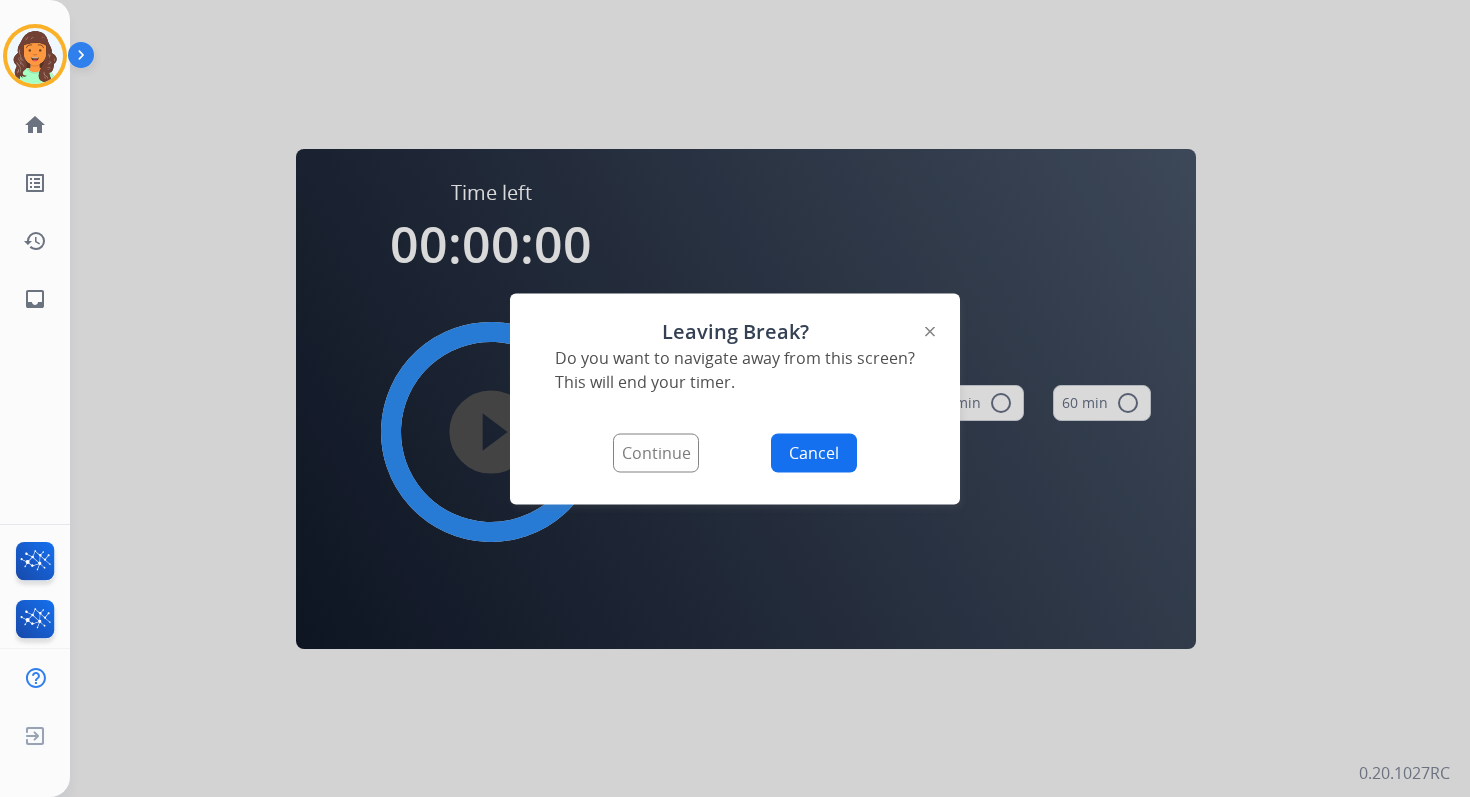 click on "Continue" at bounding box center (656, 452) 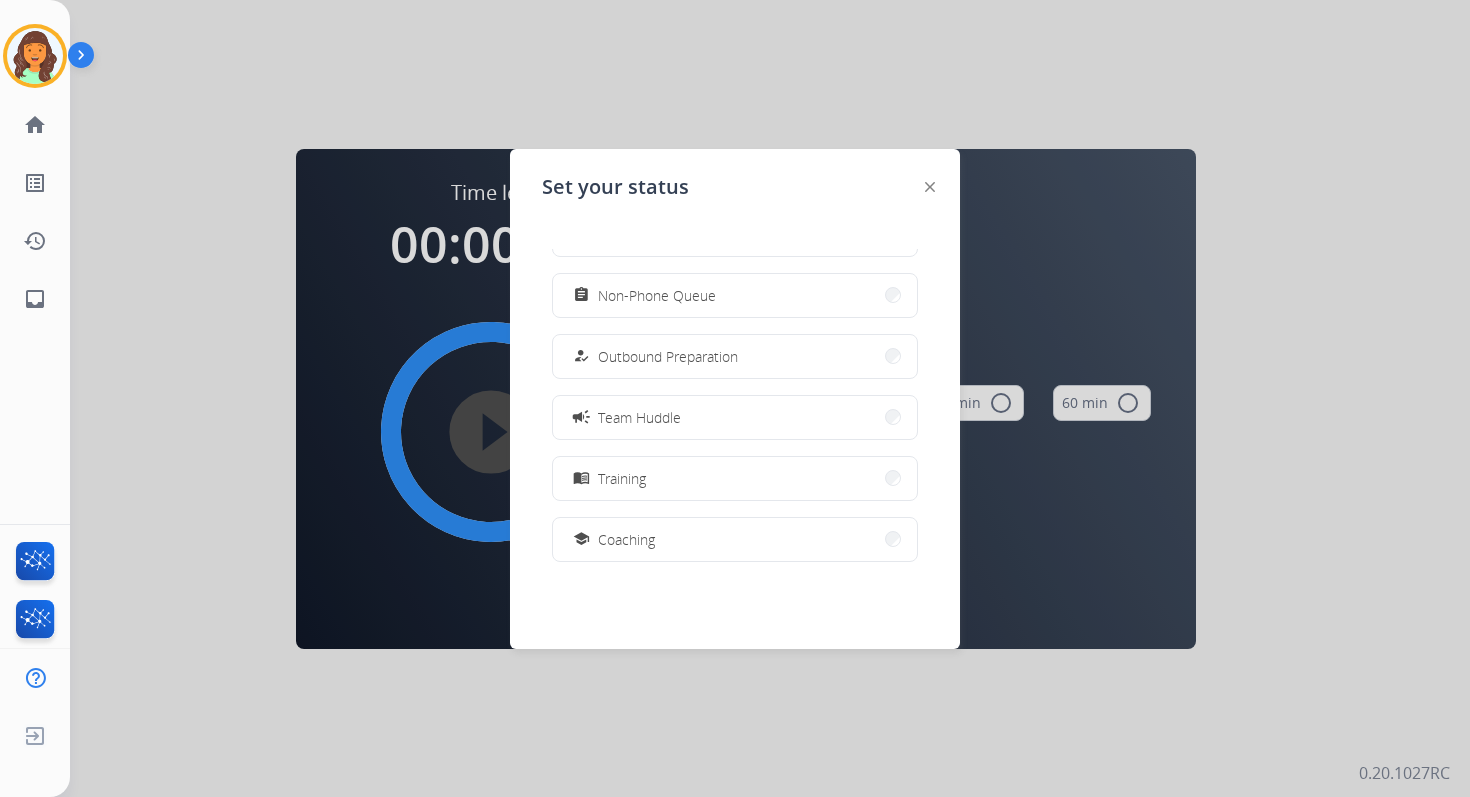 scroll, scrollTop: 178, scrollLeft: 0, axis: vertical 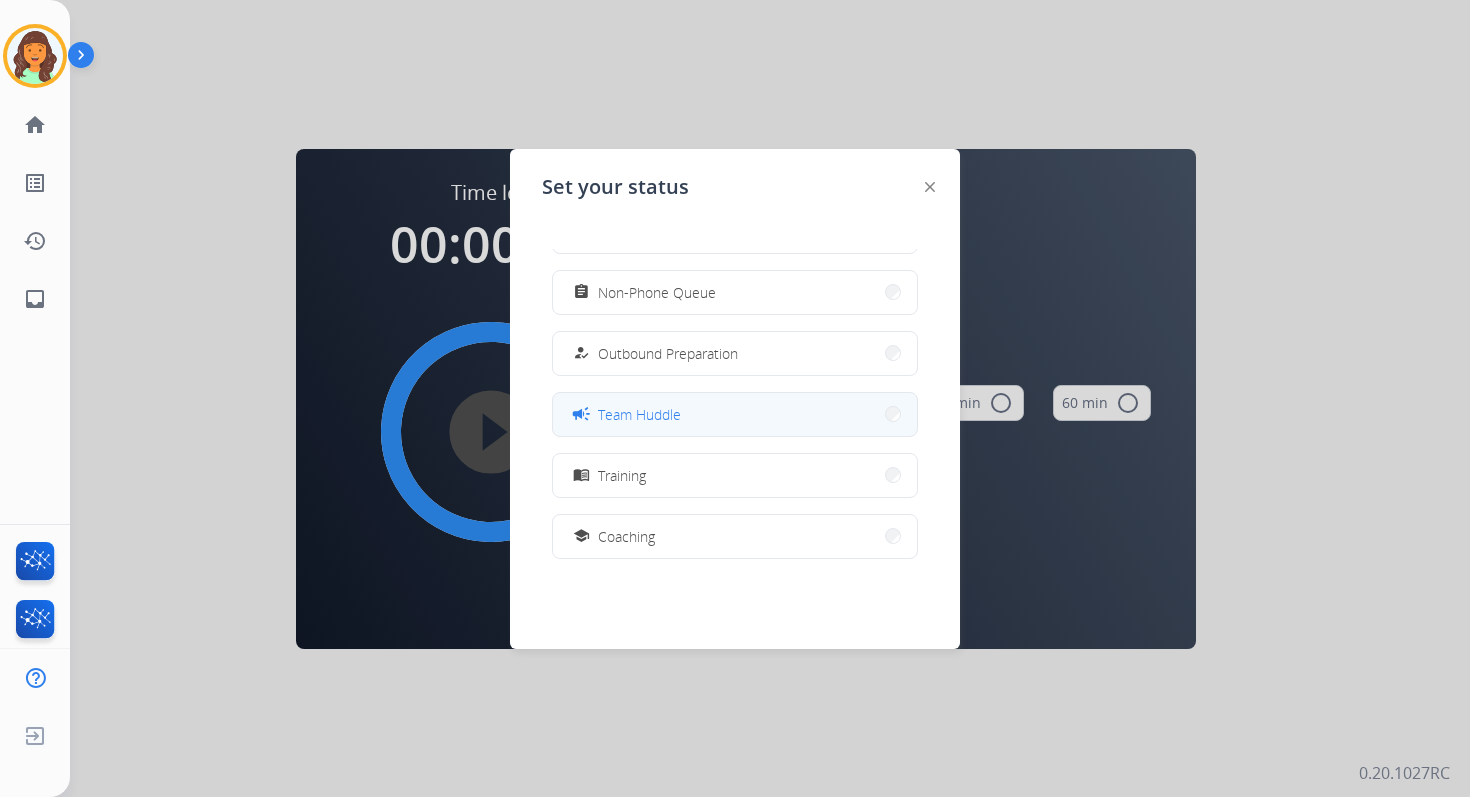 click on "Team Huddle" at bounding box center (639, 414) 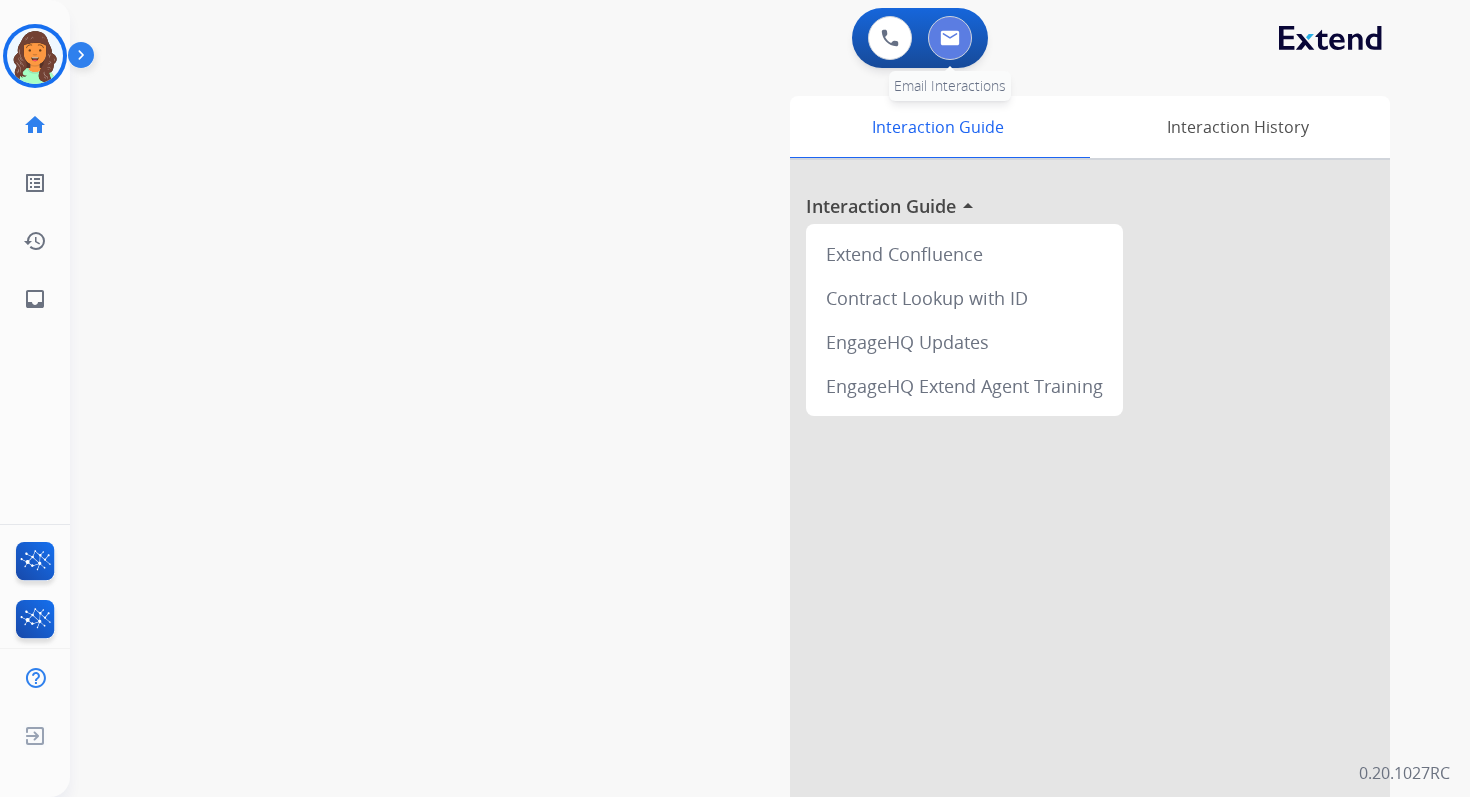 click at bounding box center (950, 38) 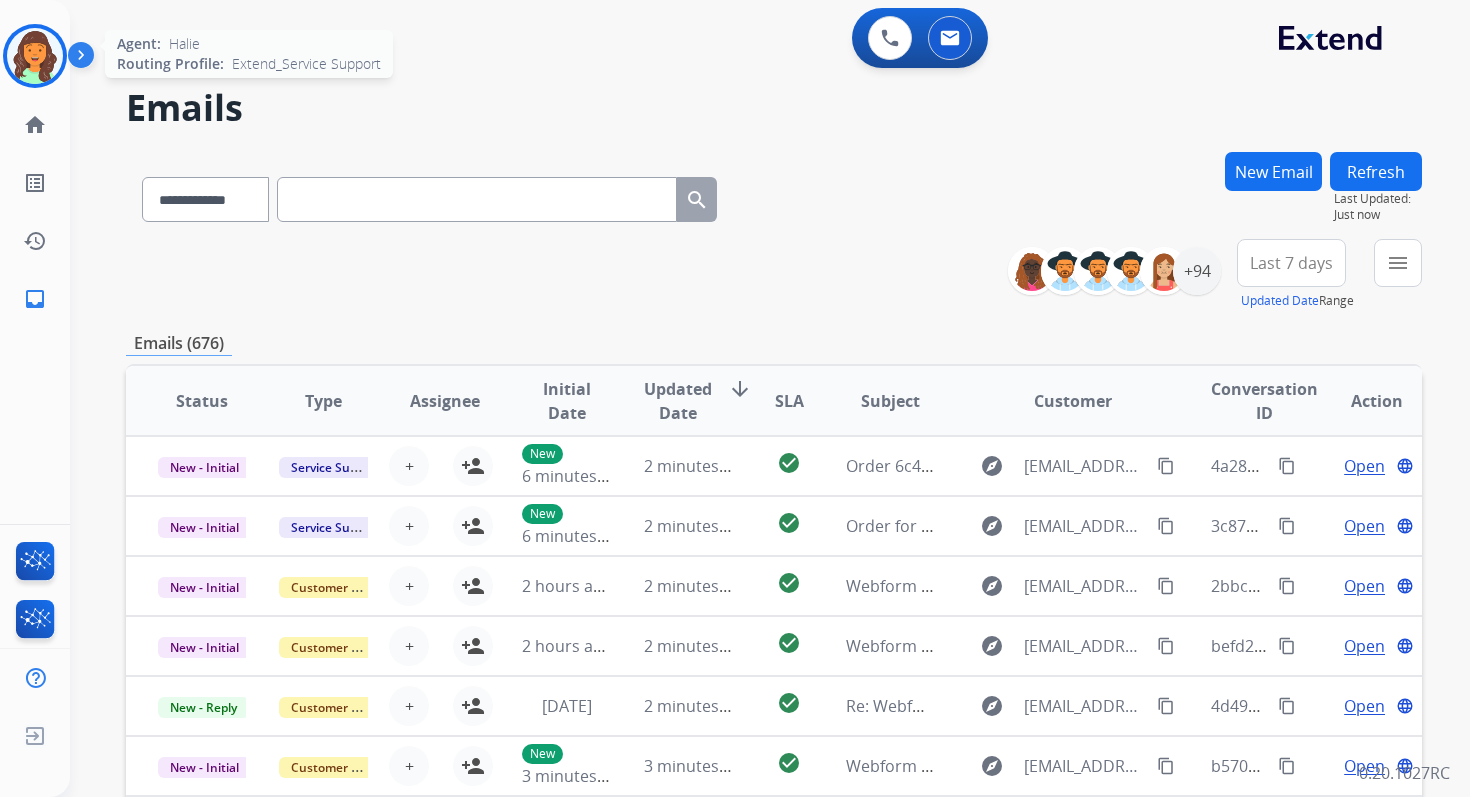 click at bounding box center [35, 56] 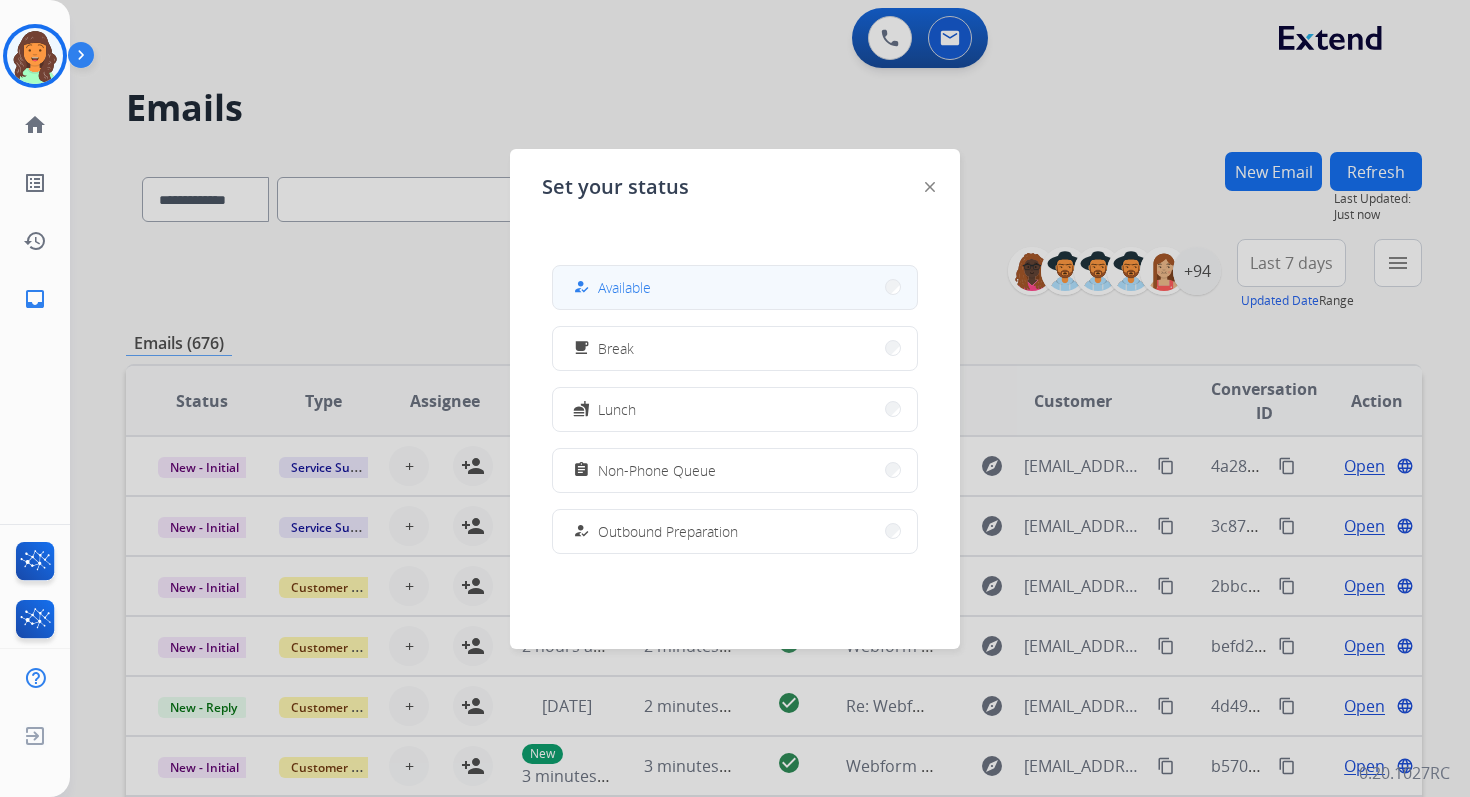 click on "Available" at bounding box center [624, 287] 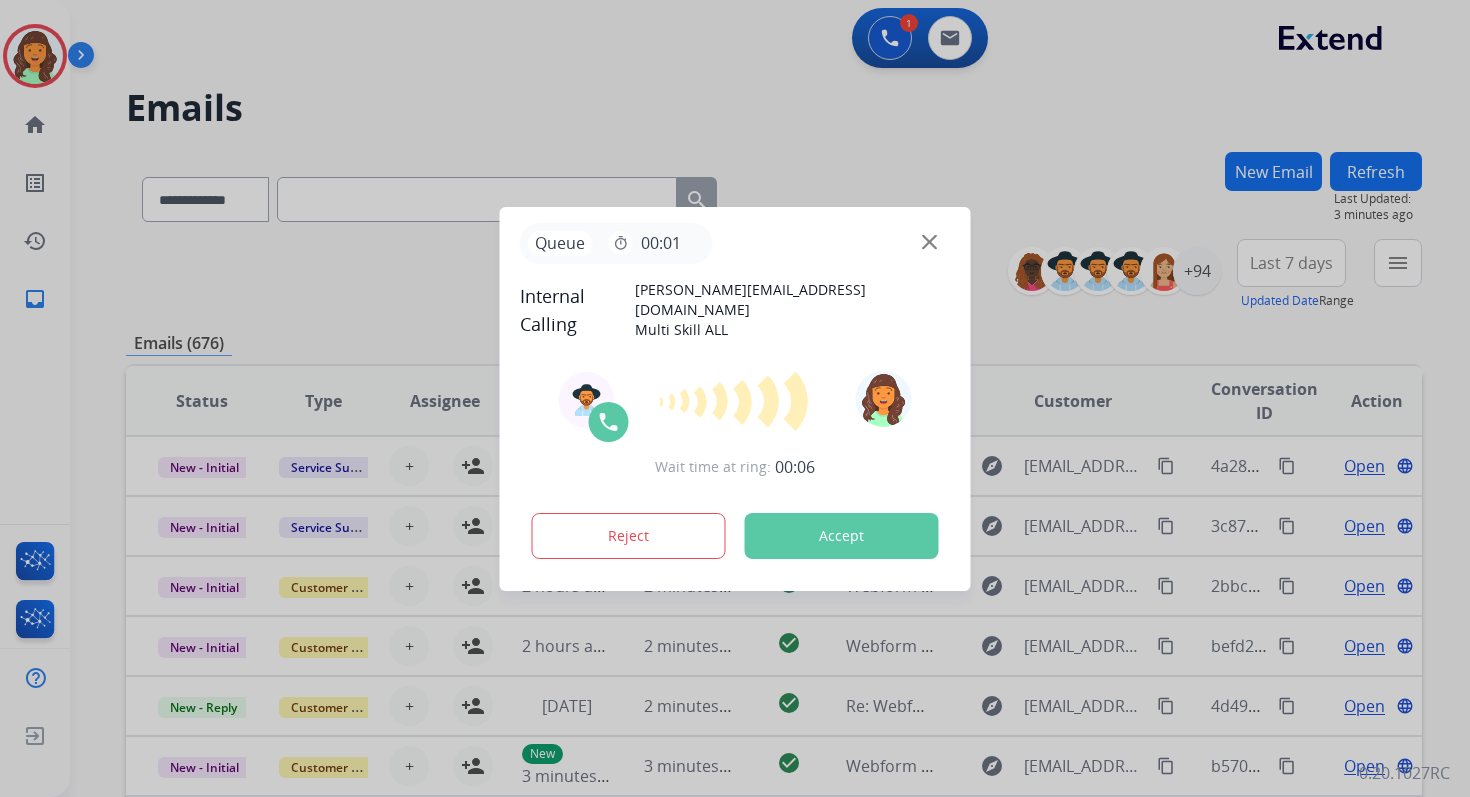 click on "Accept" at bounding box center (842, 536) 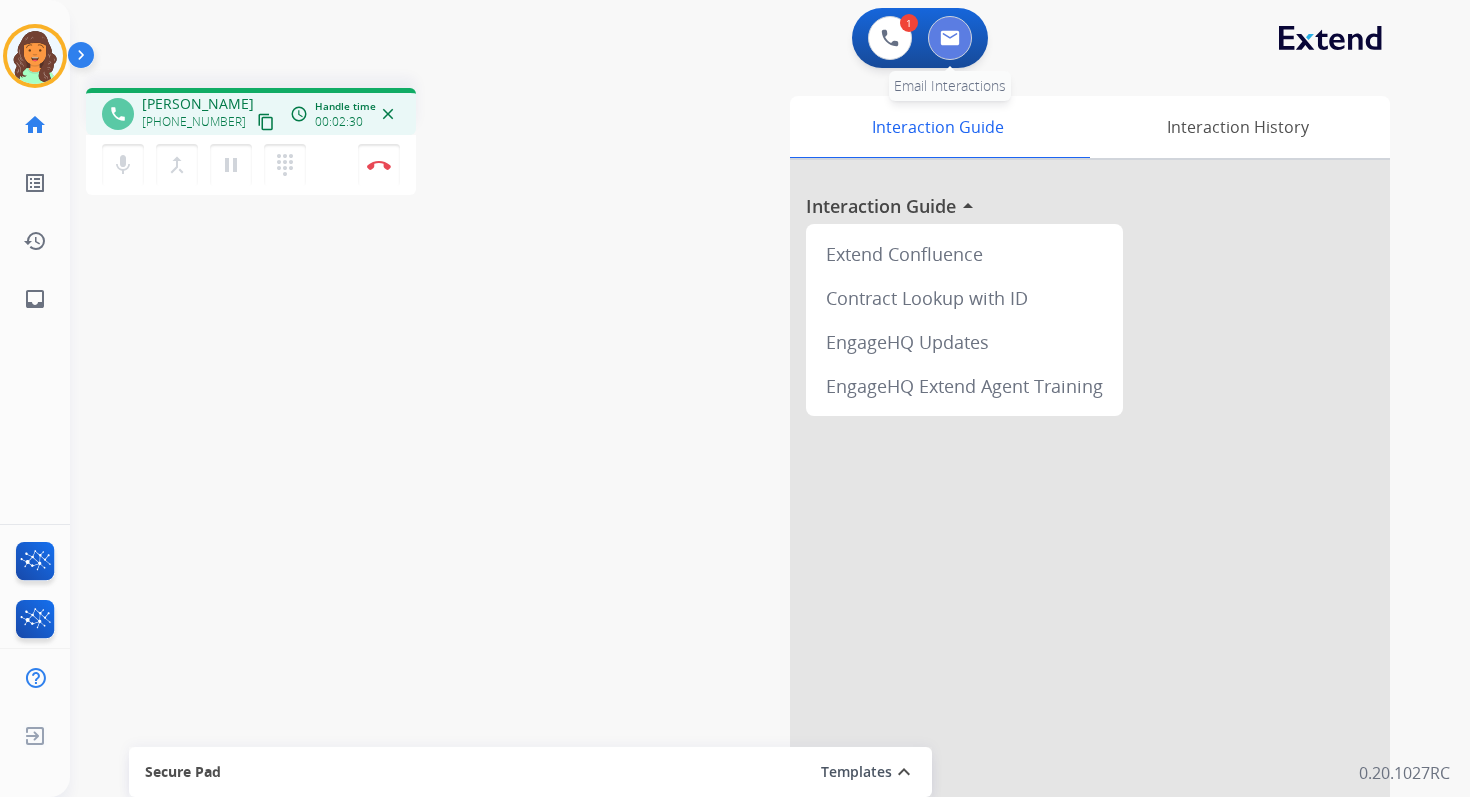 click at bounding box center (950, 38) 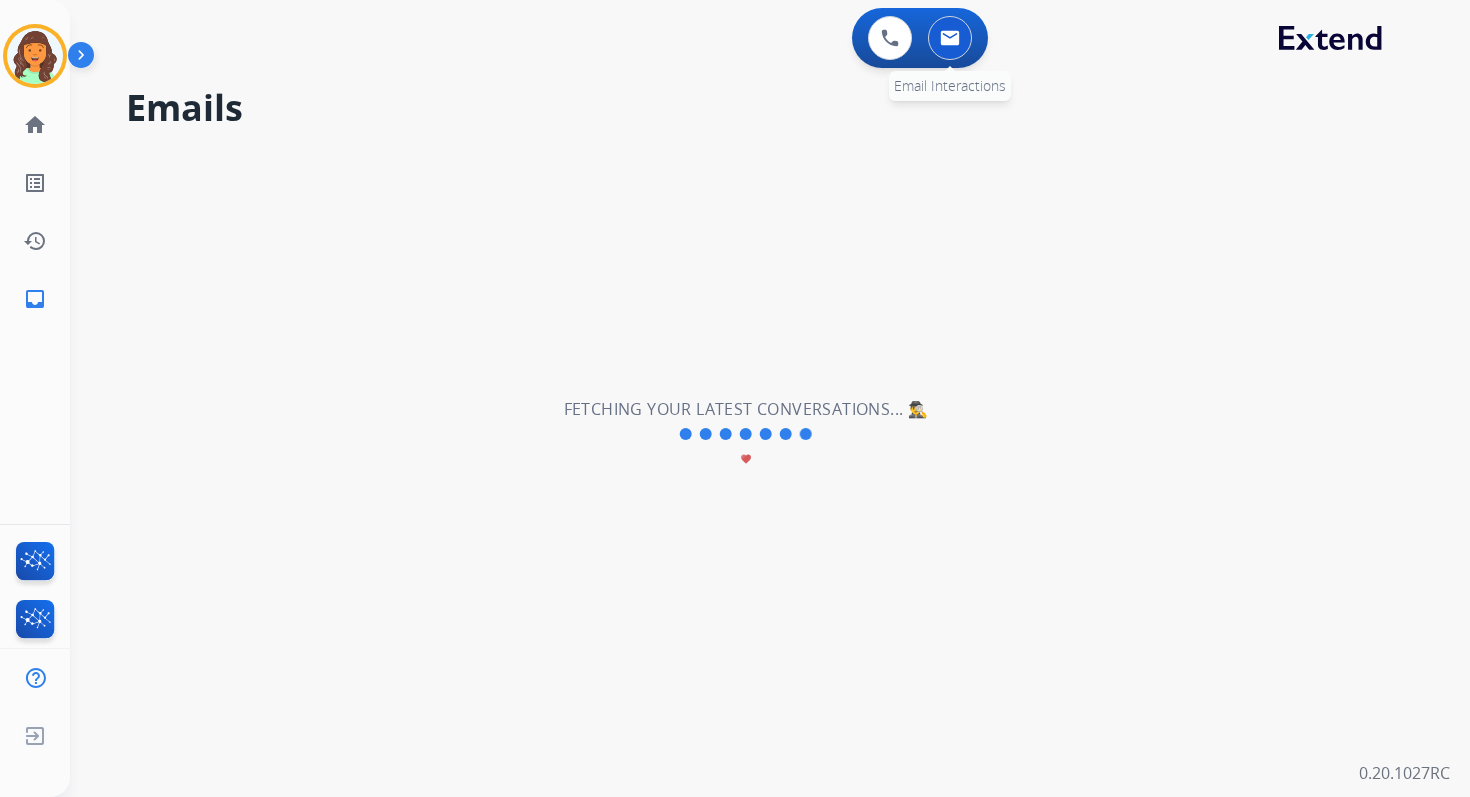click at bounding box center [950, 38] 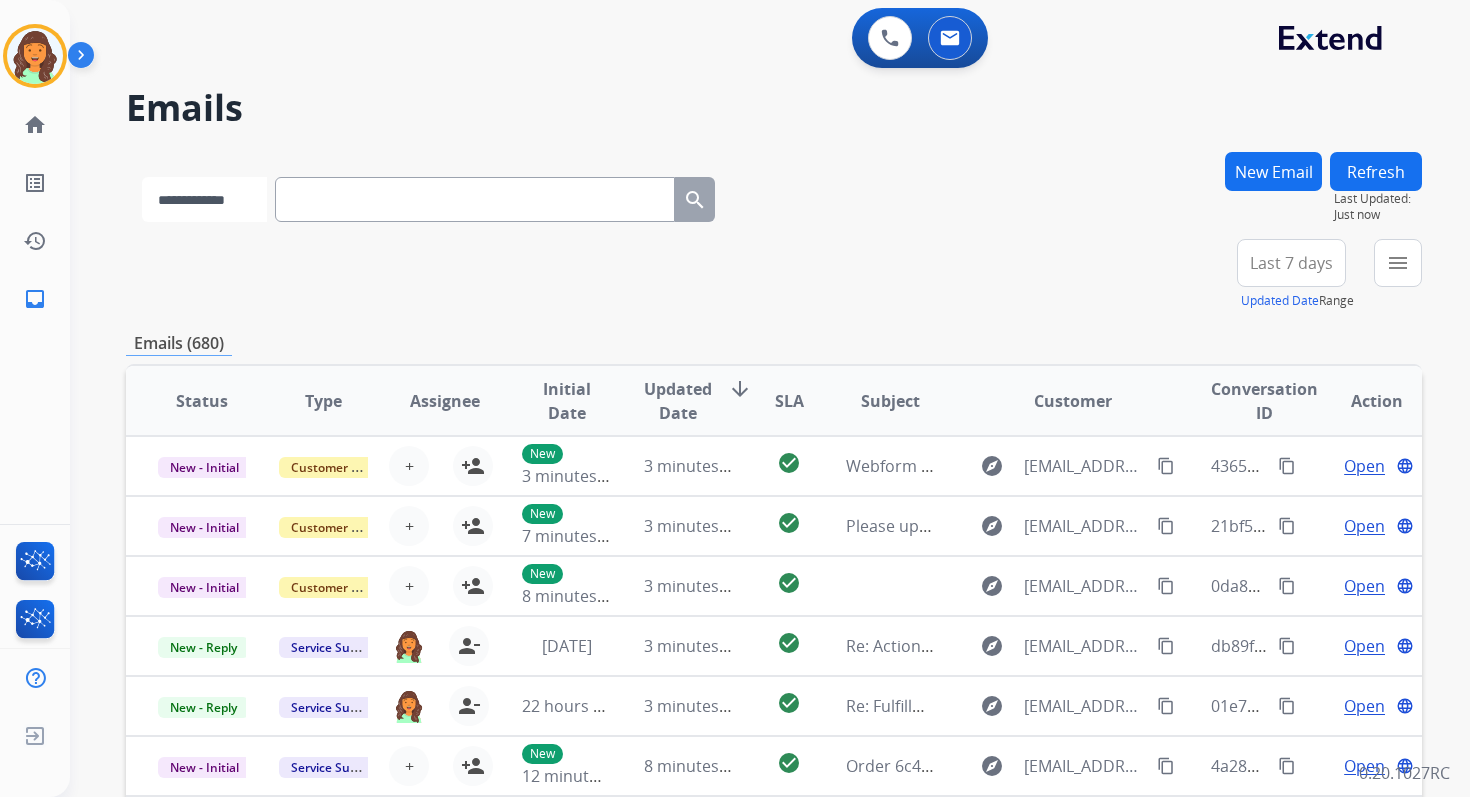 click on "**********" at bounding box center [204, 199] 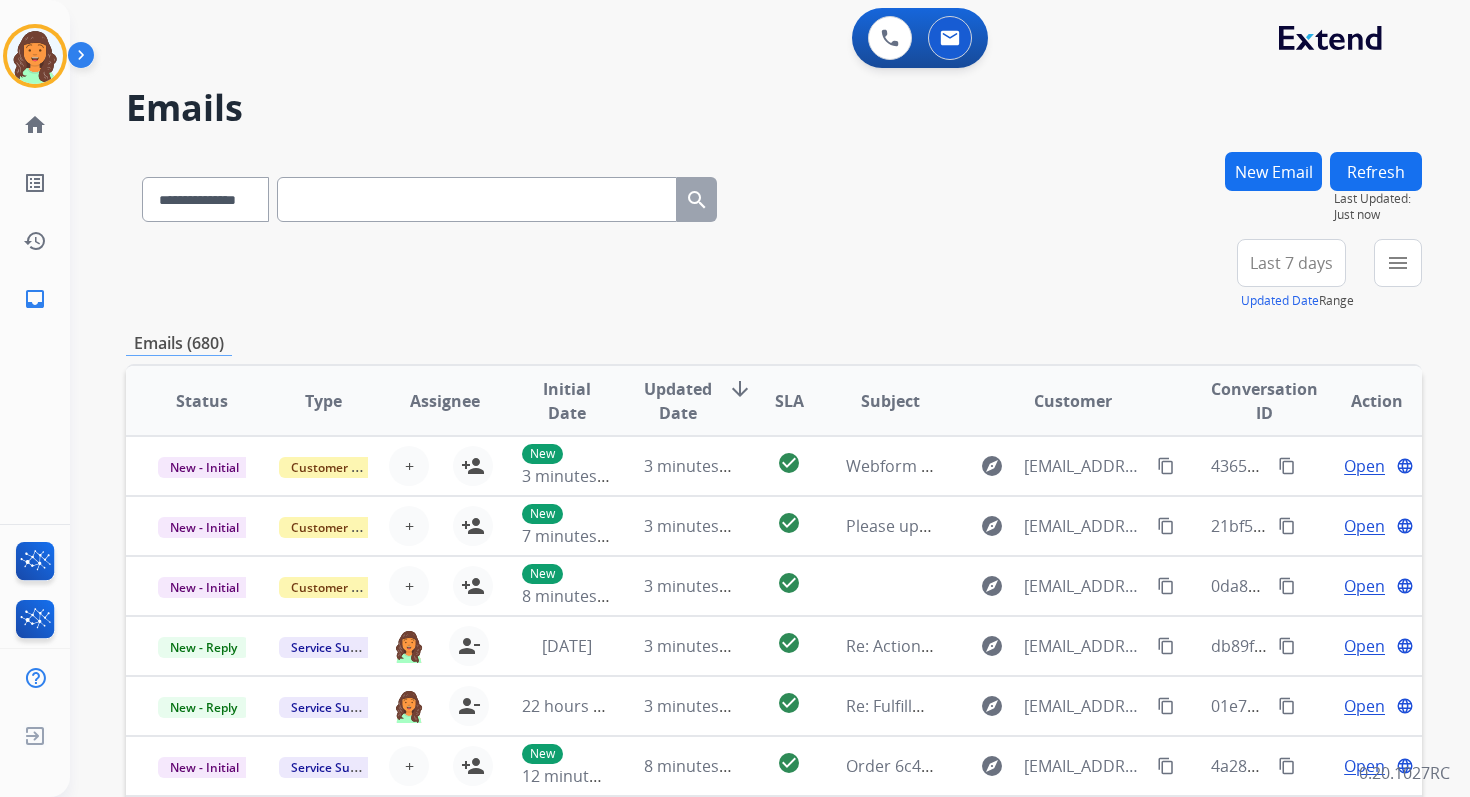 click at bounding box center (477, 199) 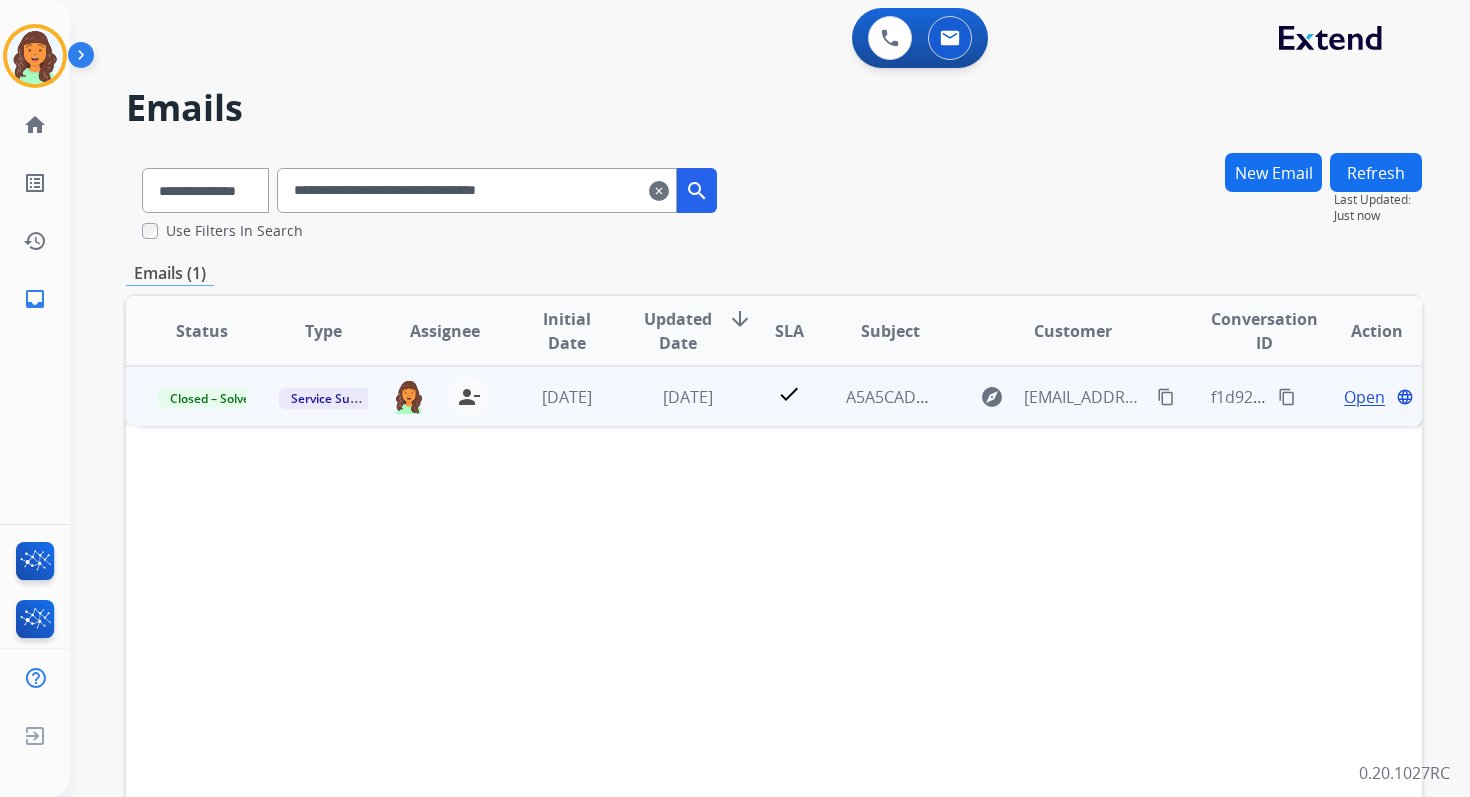 click on "Open" at bounding box center (1364, 397) 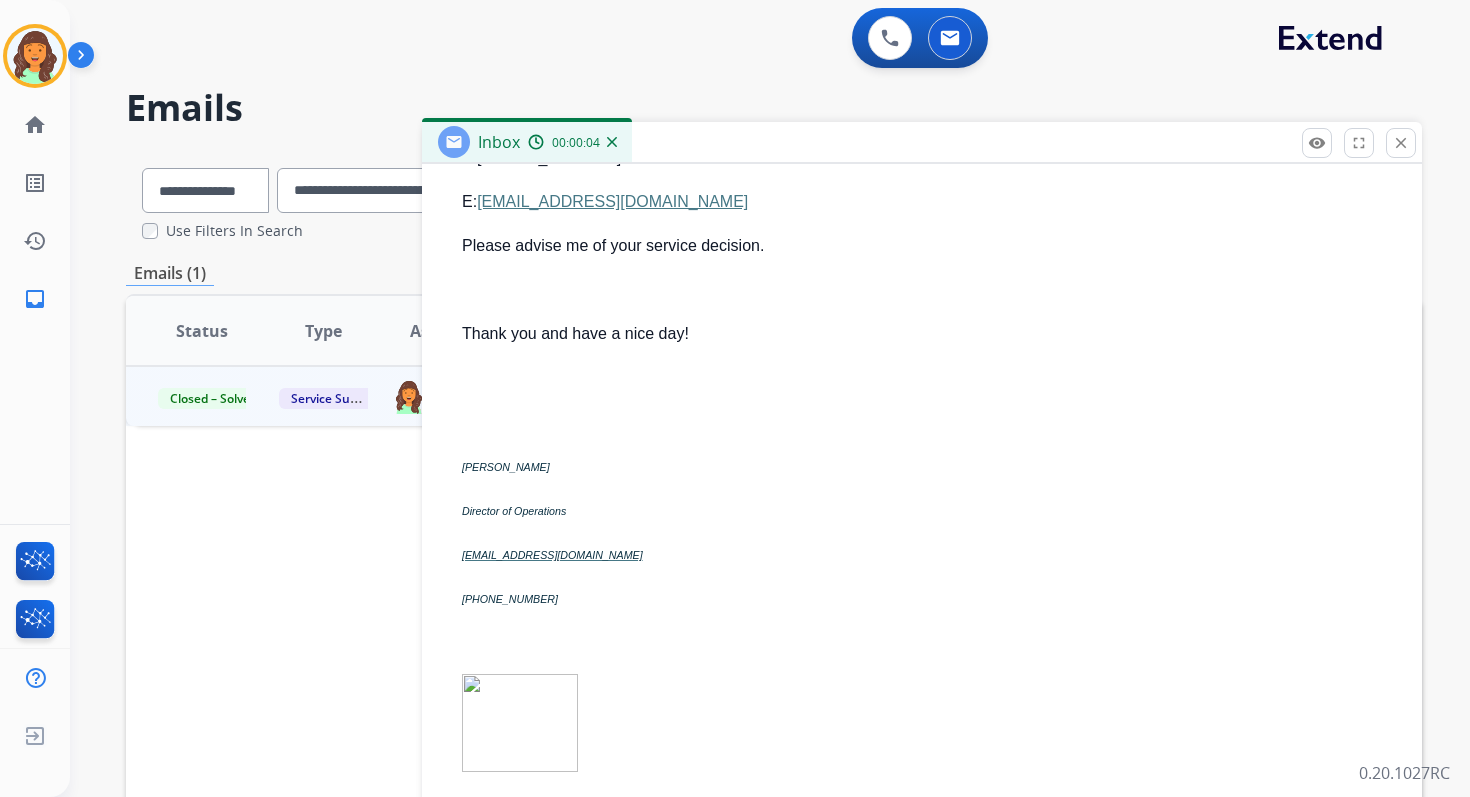 scroll, scrollTop: 1436, scrollLeft: 0, axis: vertical 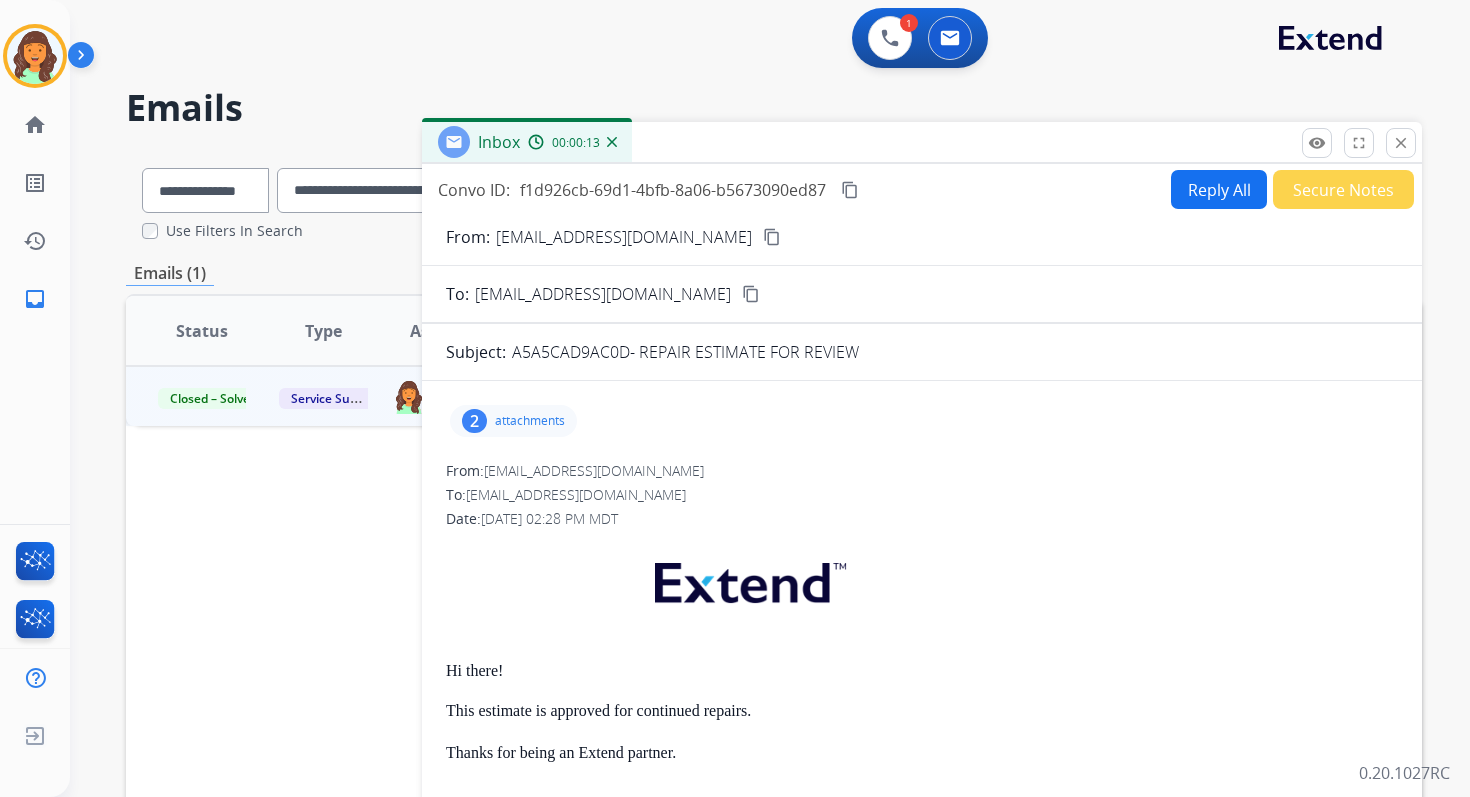 click on "Reply All" at bounding box center [1219, 189] 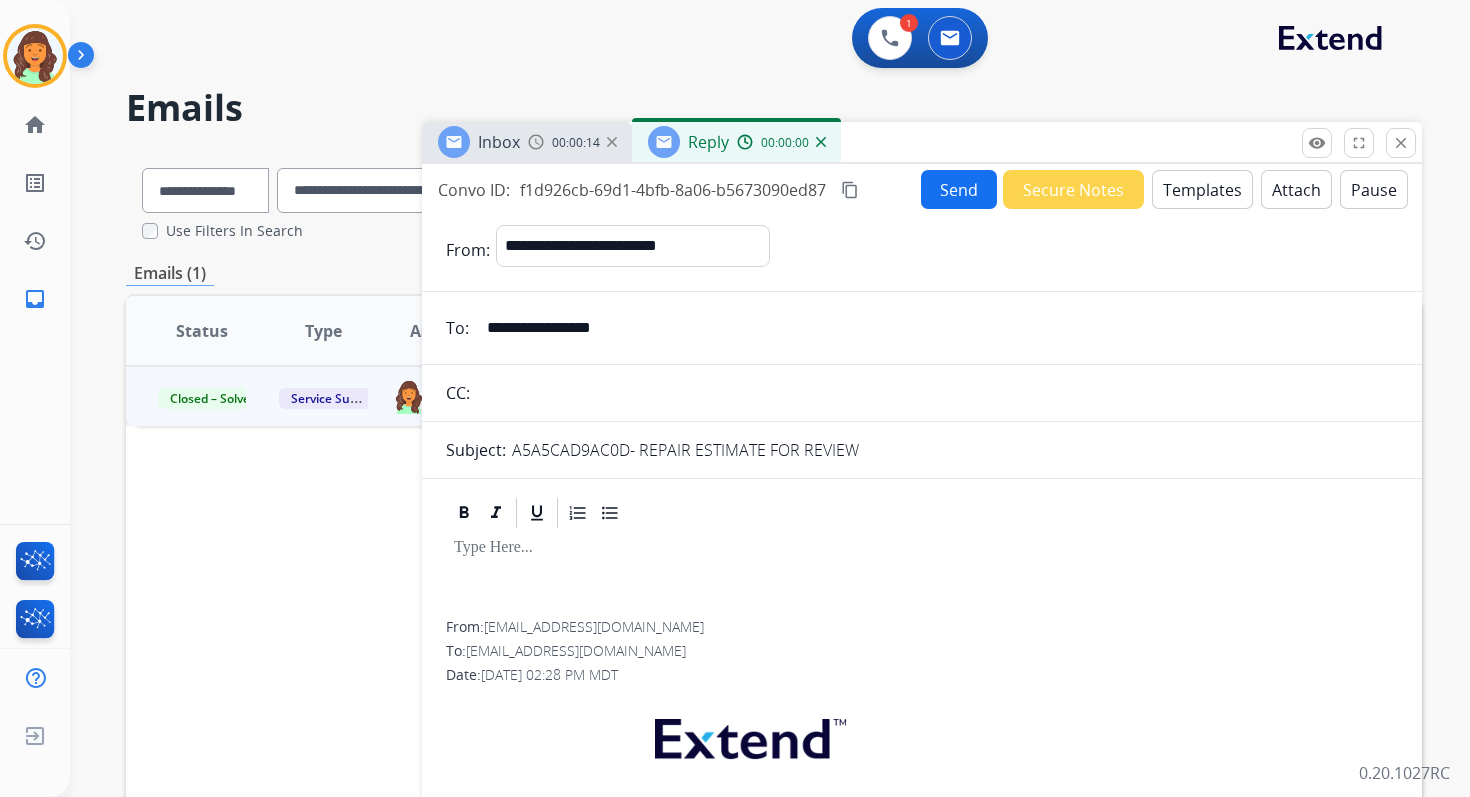 click on "Templates" at bounding box center (1202, 189) 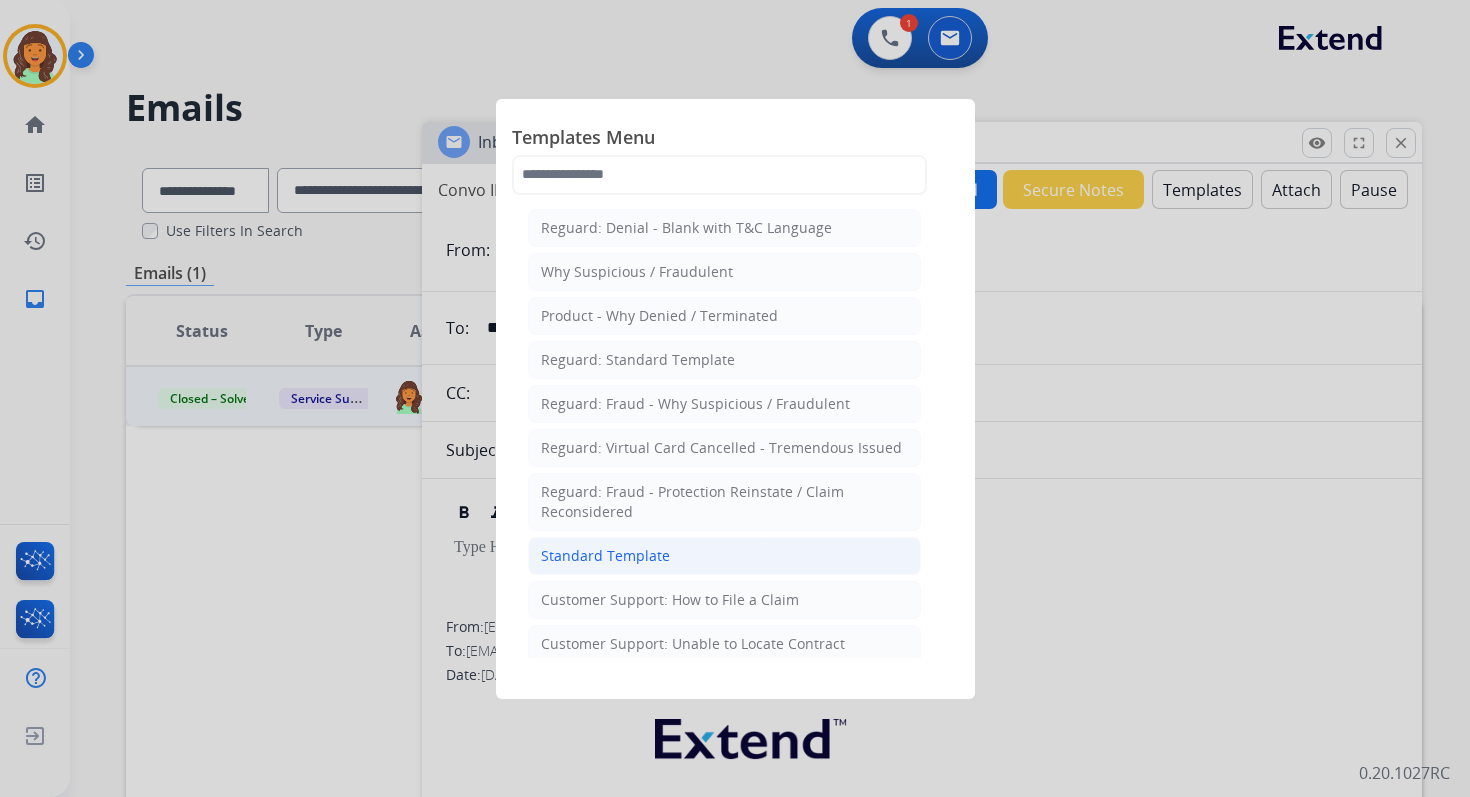 click on "Standard Template" 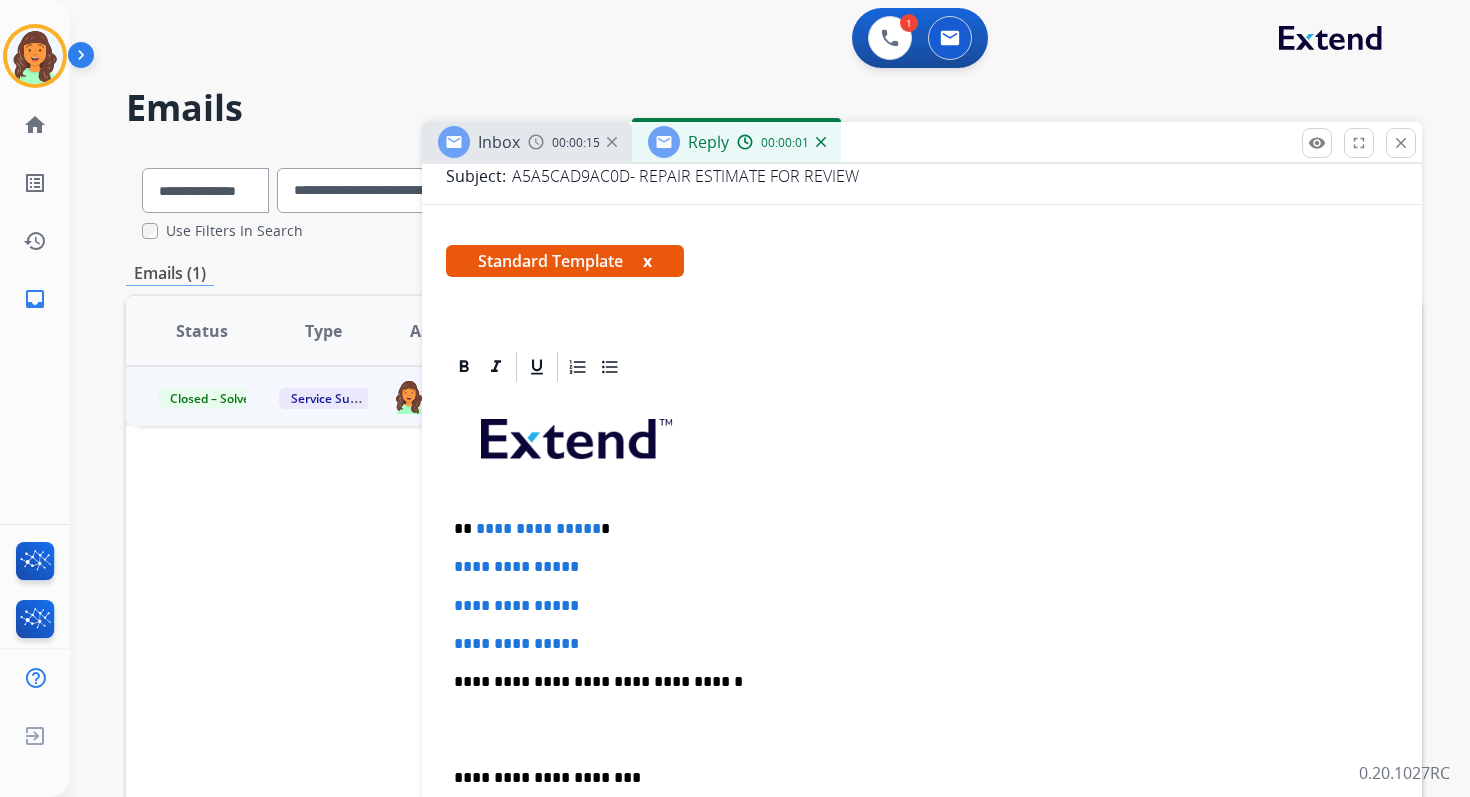 scroll, scrollTop: 427, scrollLeft: 0, axis: vertical 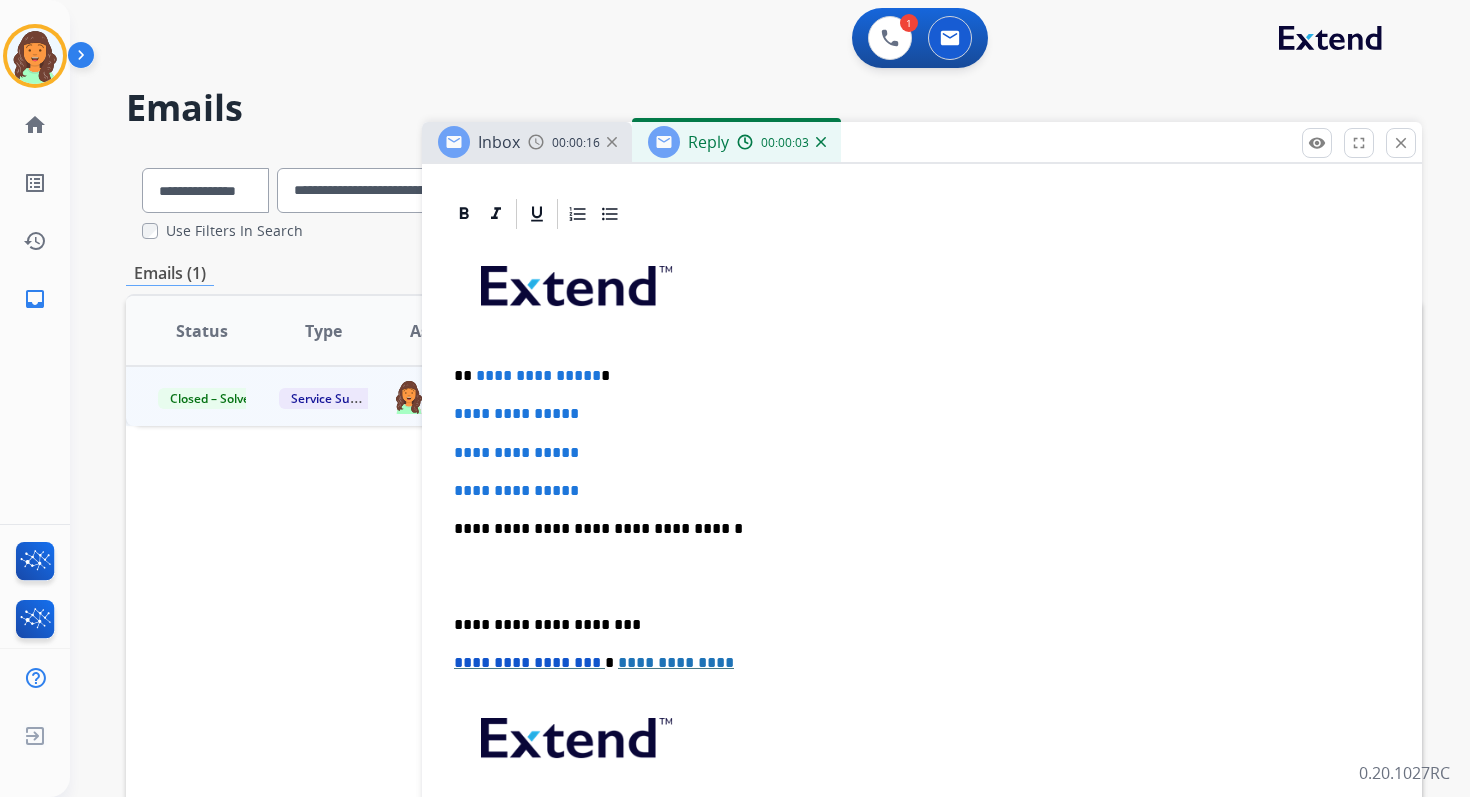 click on "**********" at bounding box center (914, 376) 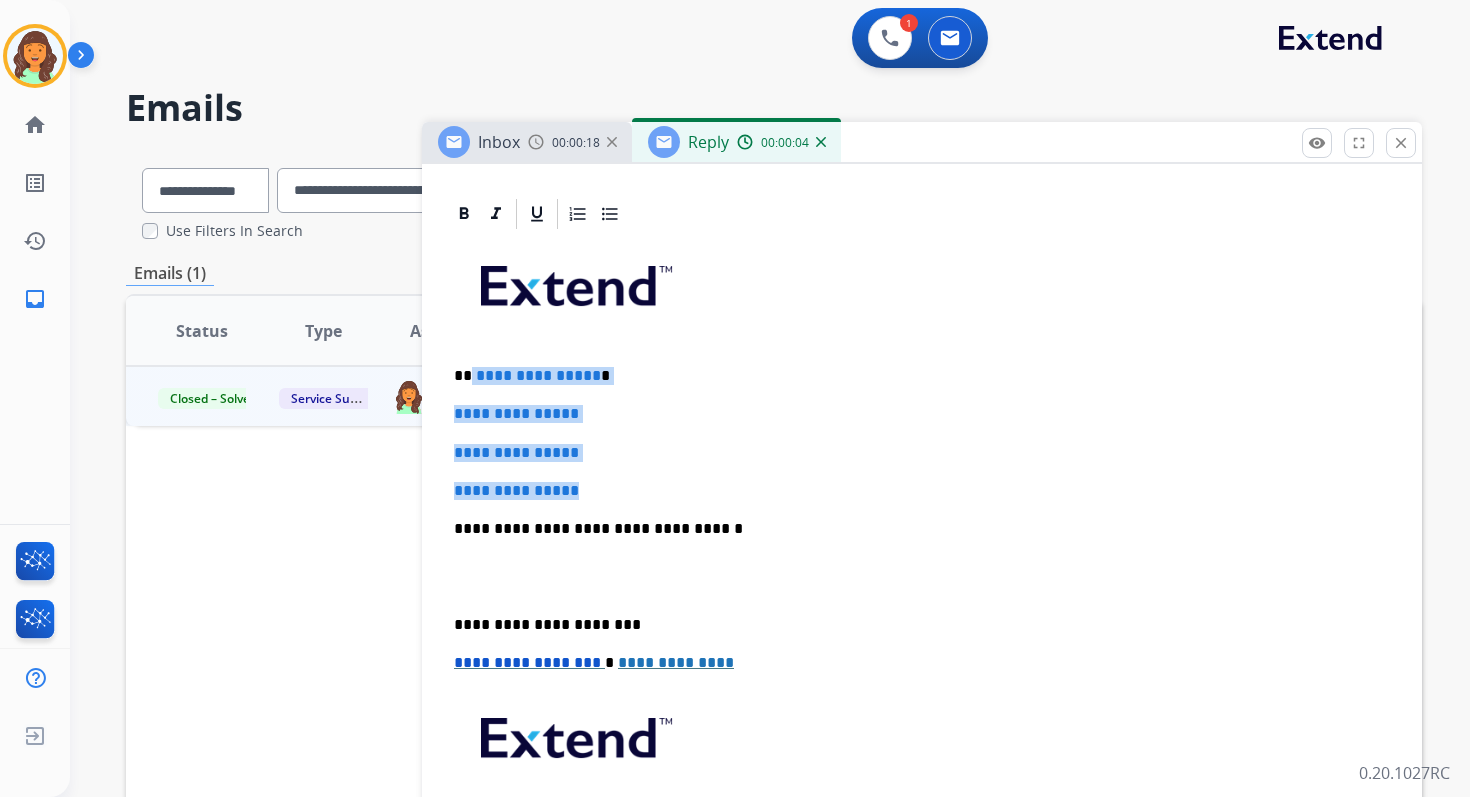 drag, startPoint x: 470, startPoint y: 377, endPoint x: 632, endPoint y: 487, distance: 195.81624 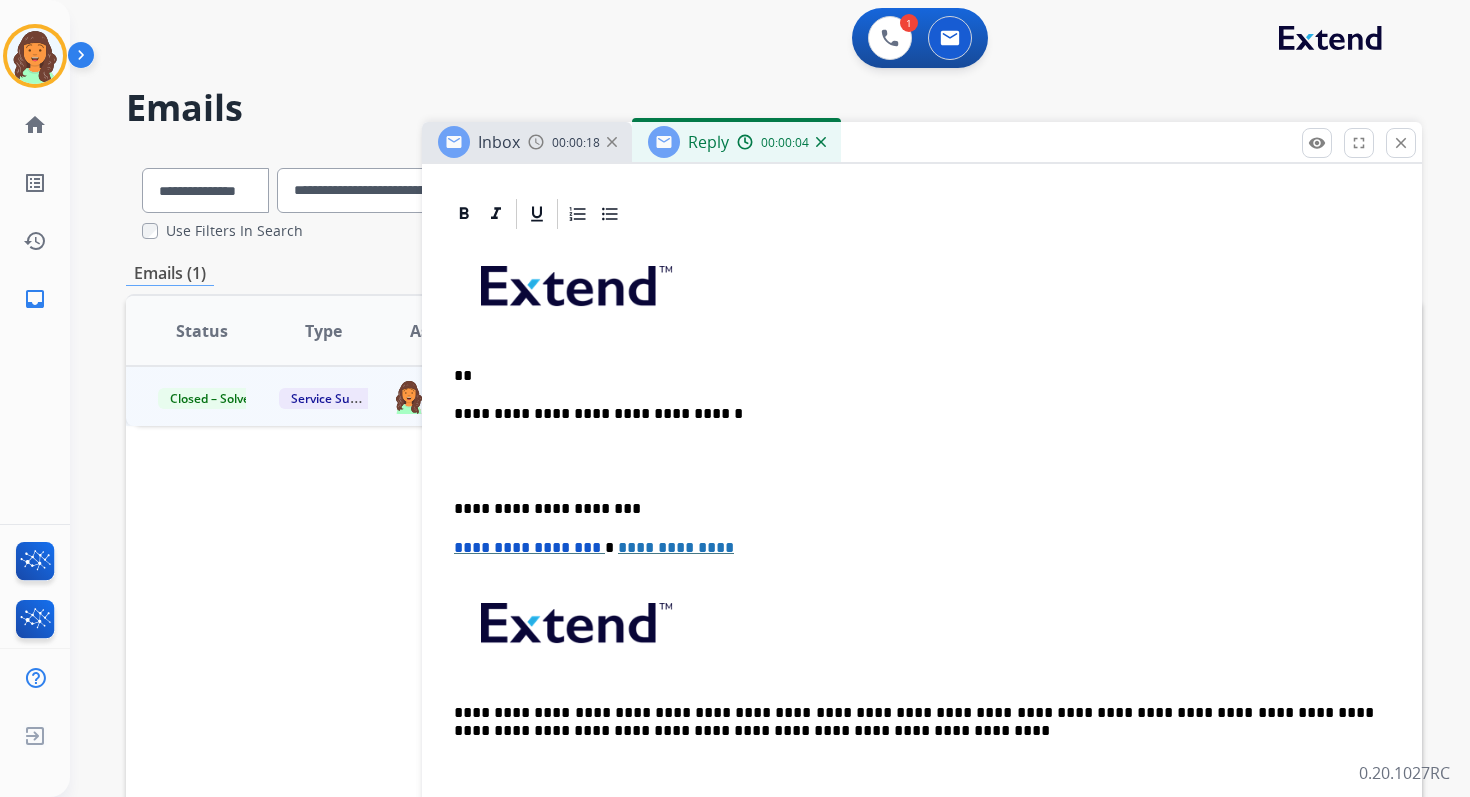 type 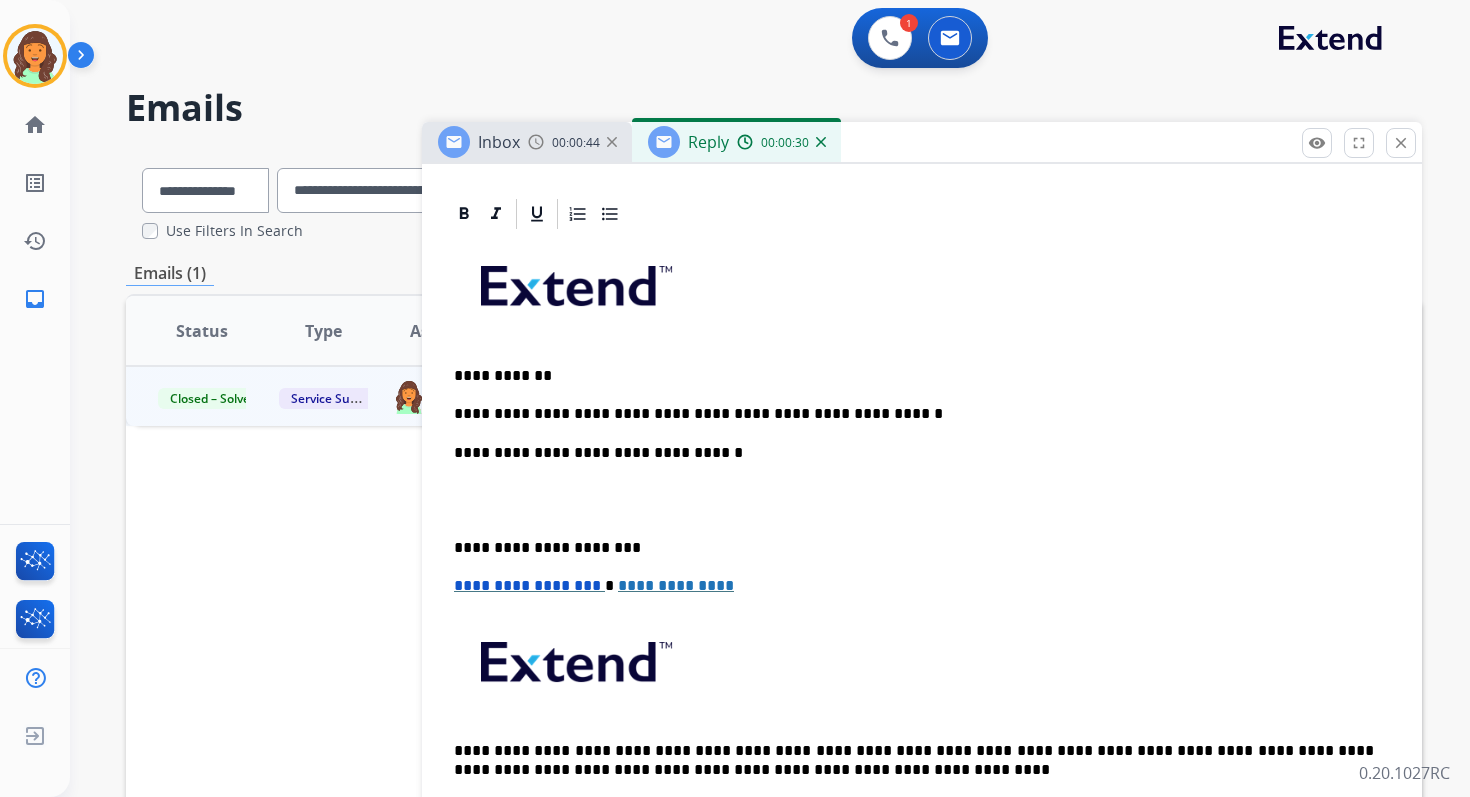 click on "**********" at bounding box center [914, 453] 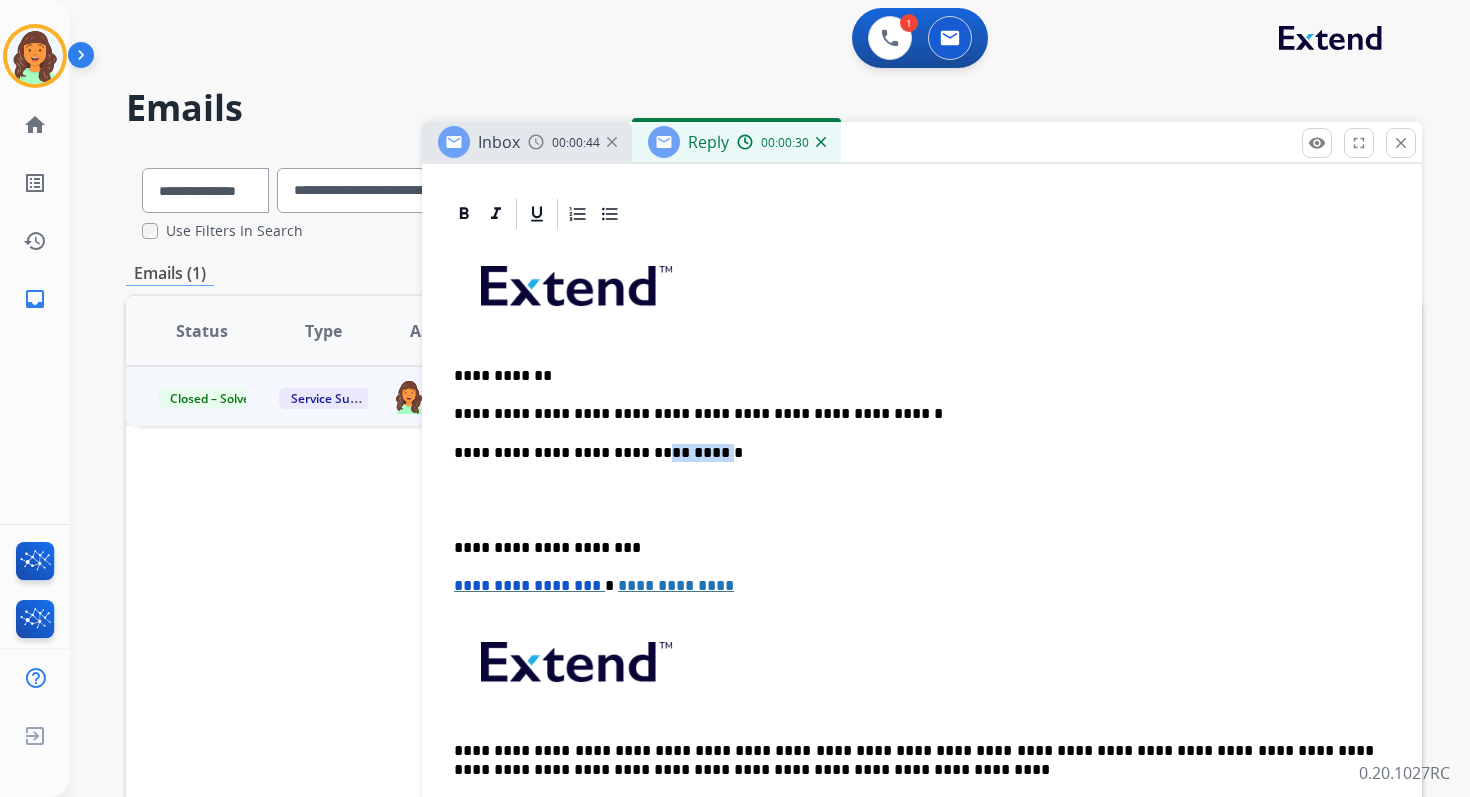 click on "**********" at bounding box center (914, 453) 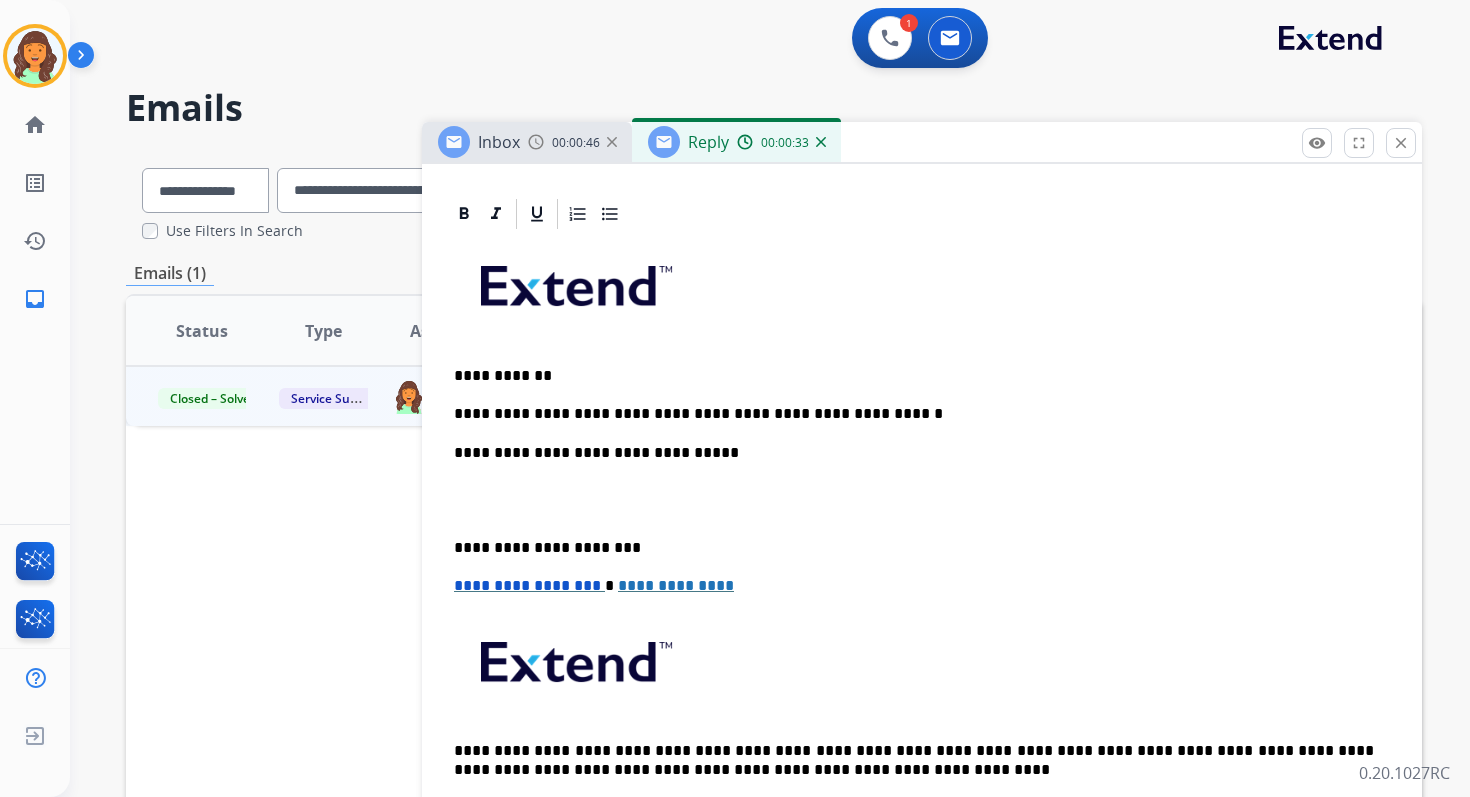 click on "**********" at bounding box center [914, 548] 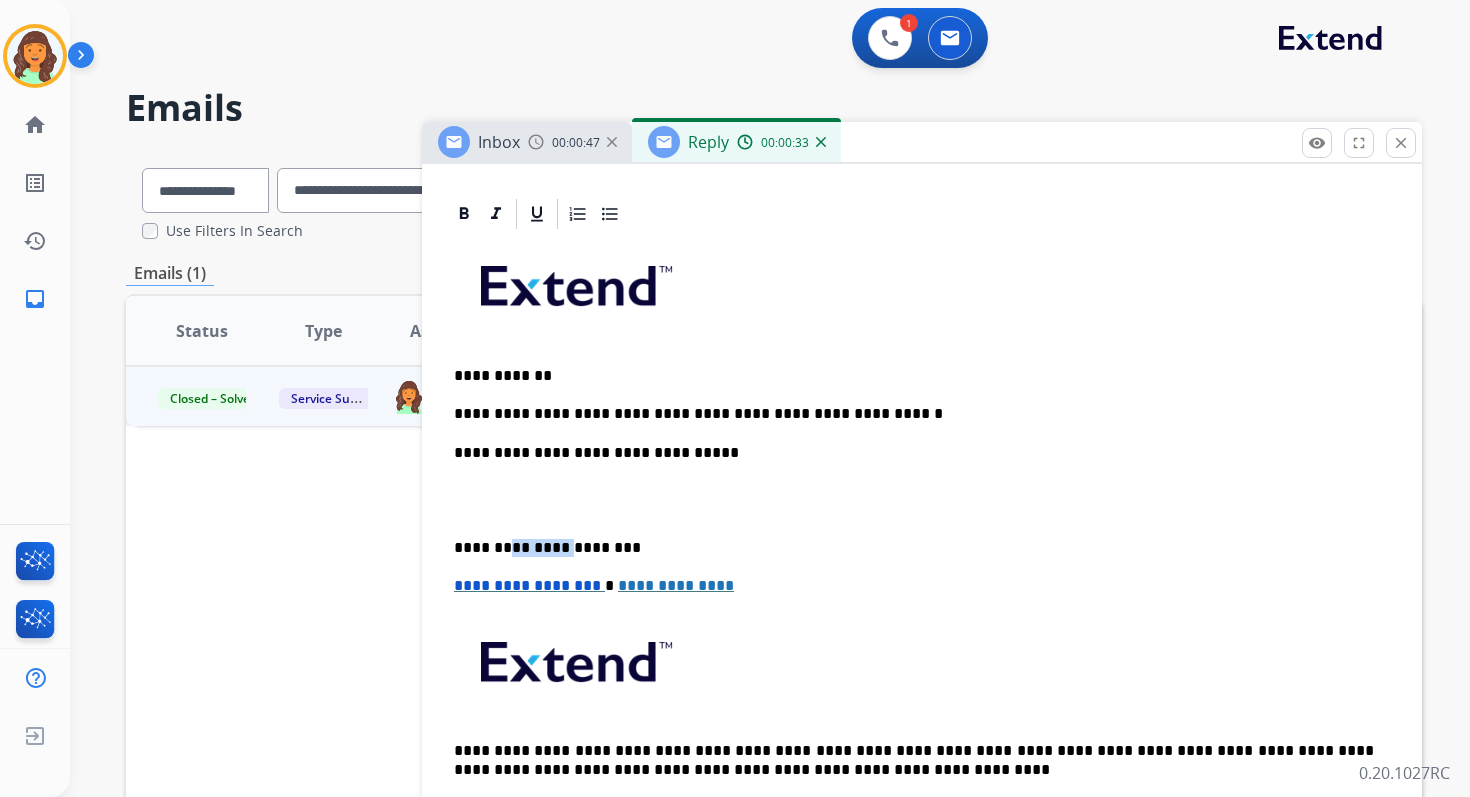 click on "**********" at bounding box center [914, 548] 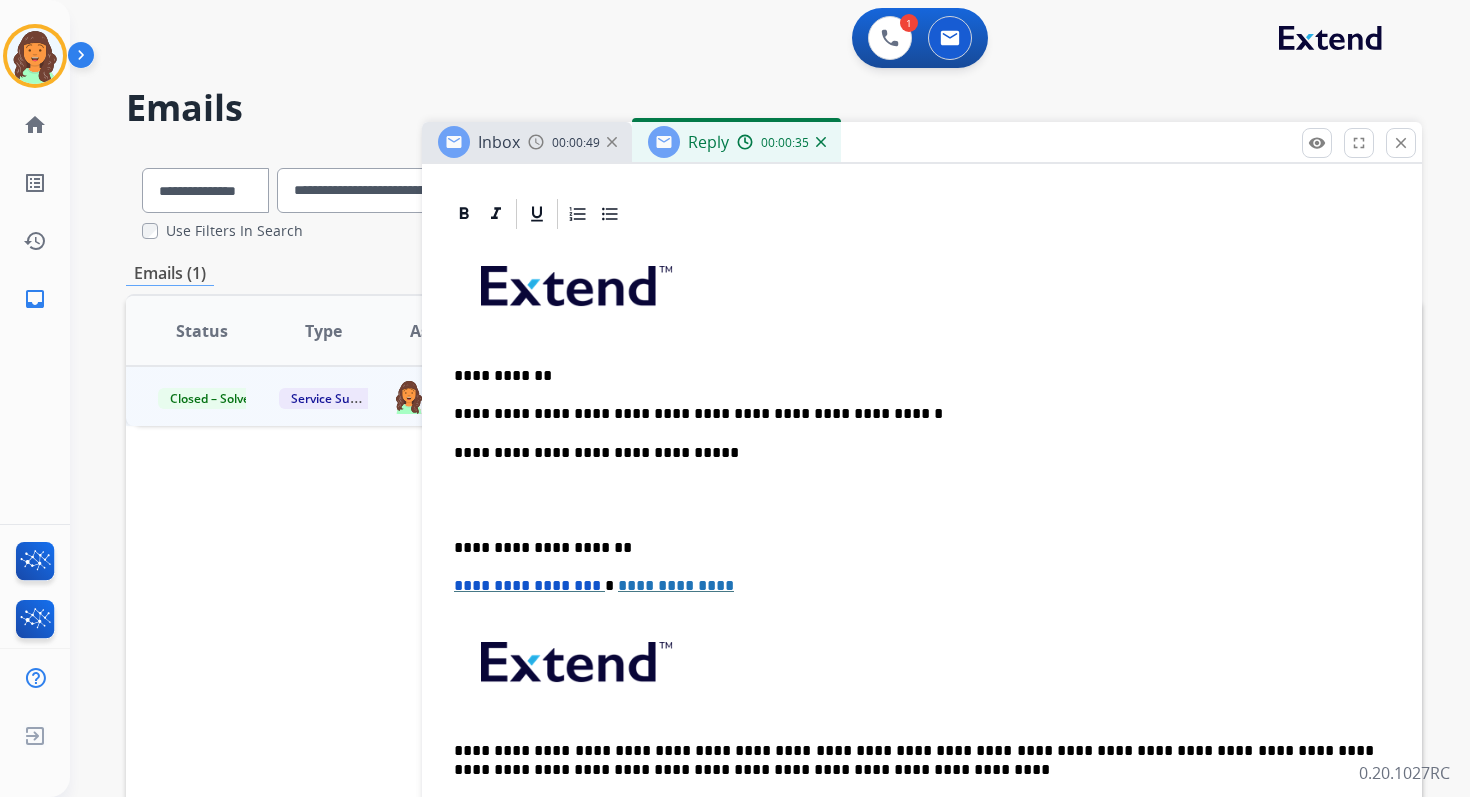 click on "**********" at bounding box center (527, 585) 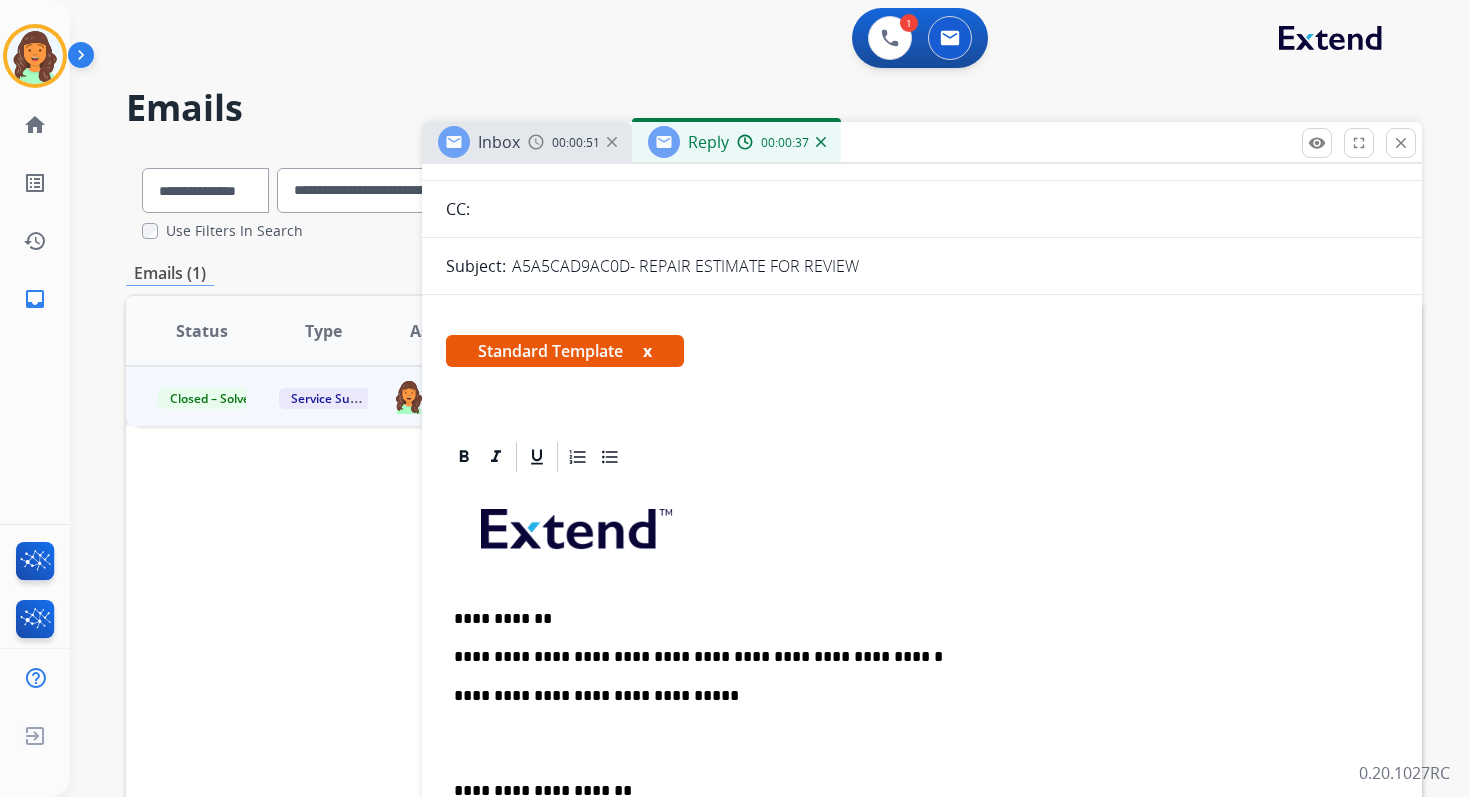 scroll, scrollTop: 0, scrollLeft: 0, axis: both 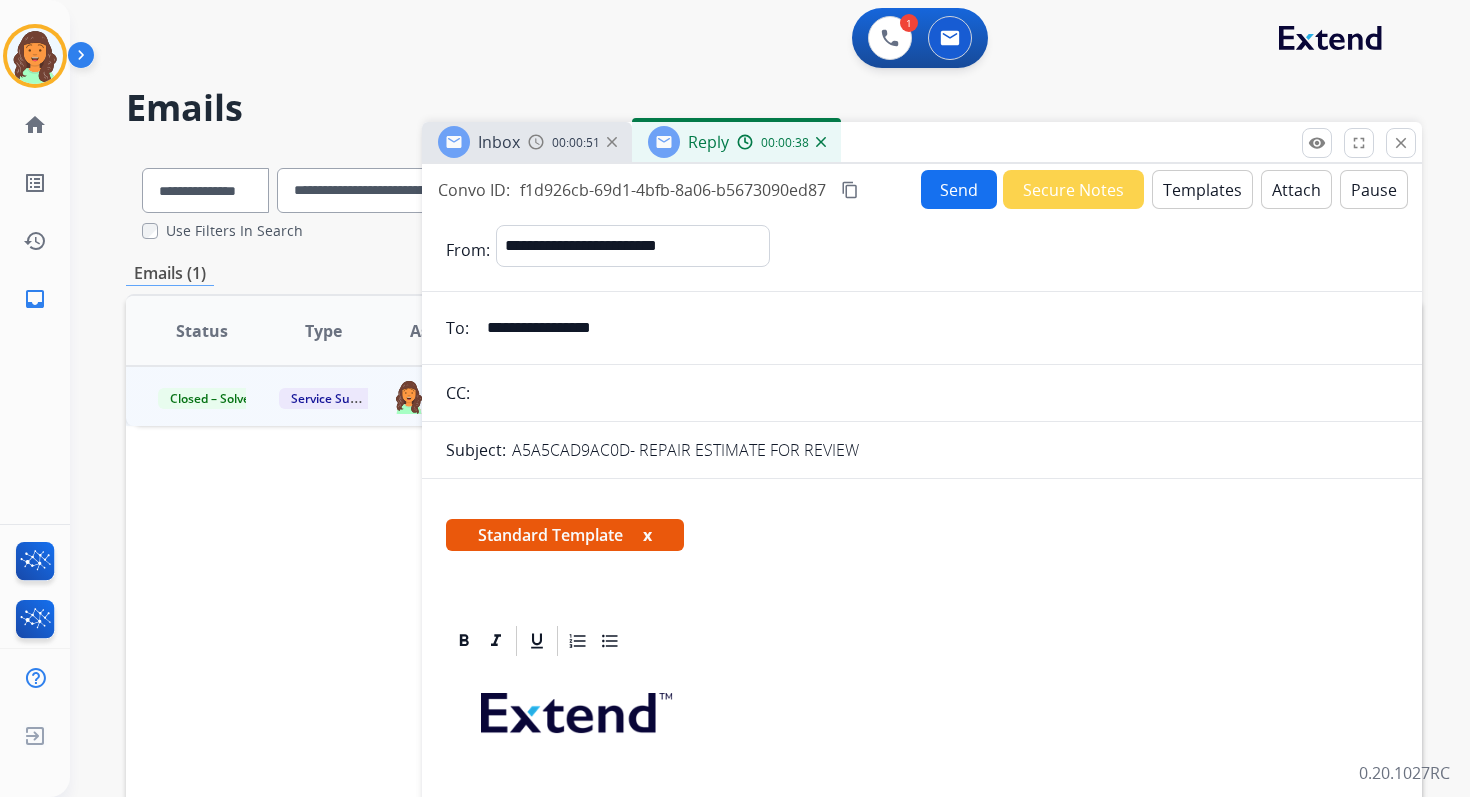 click on "content_copy" at bounding box center (850, 190) 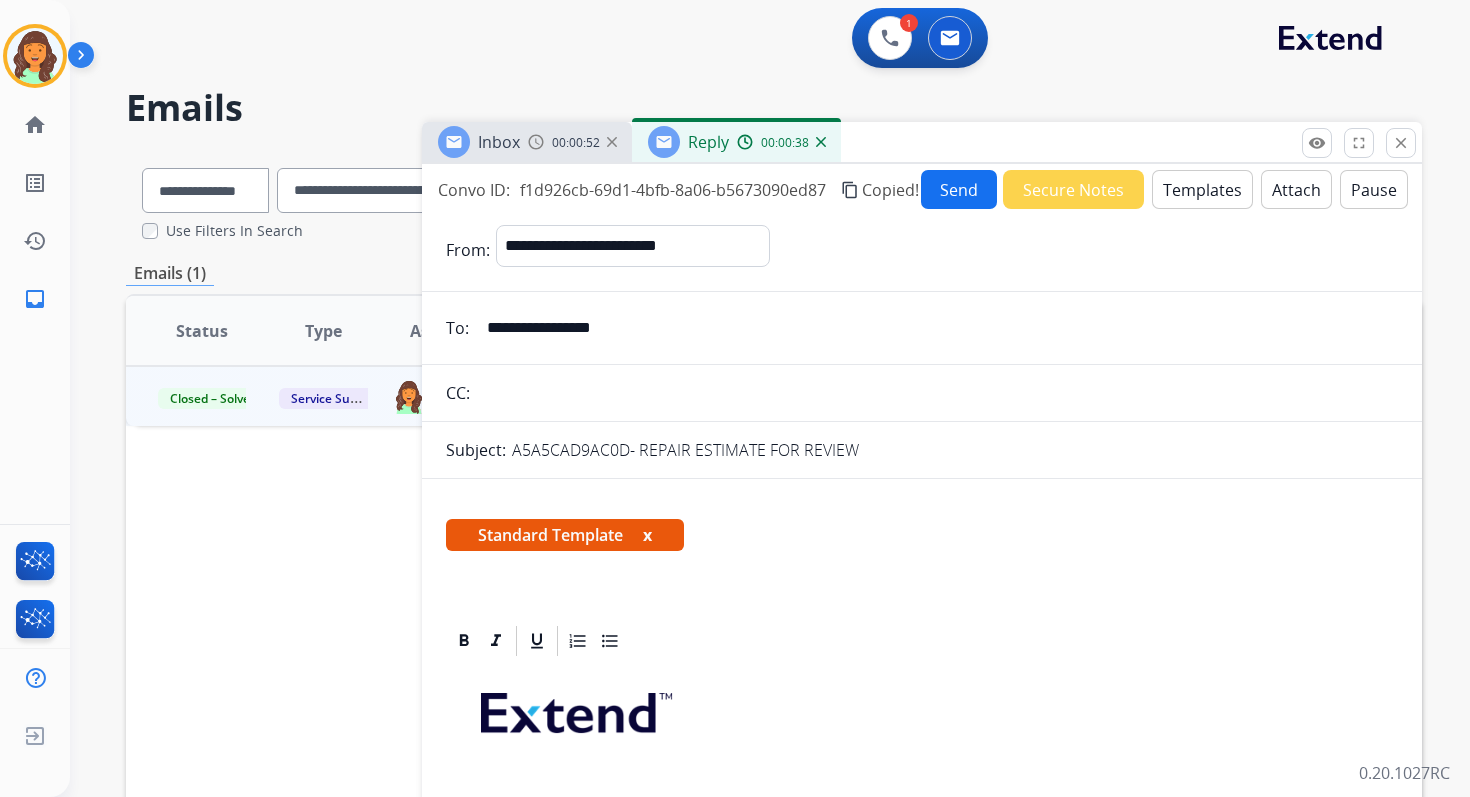 click on "Send" at bounding box center (959, 189) 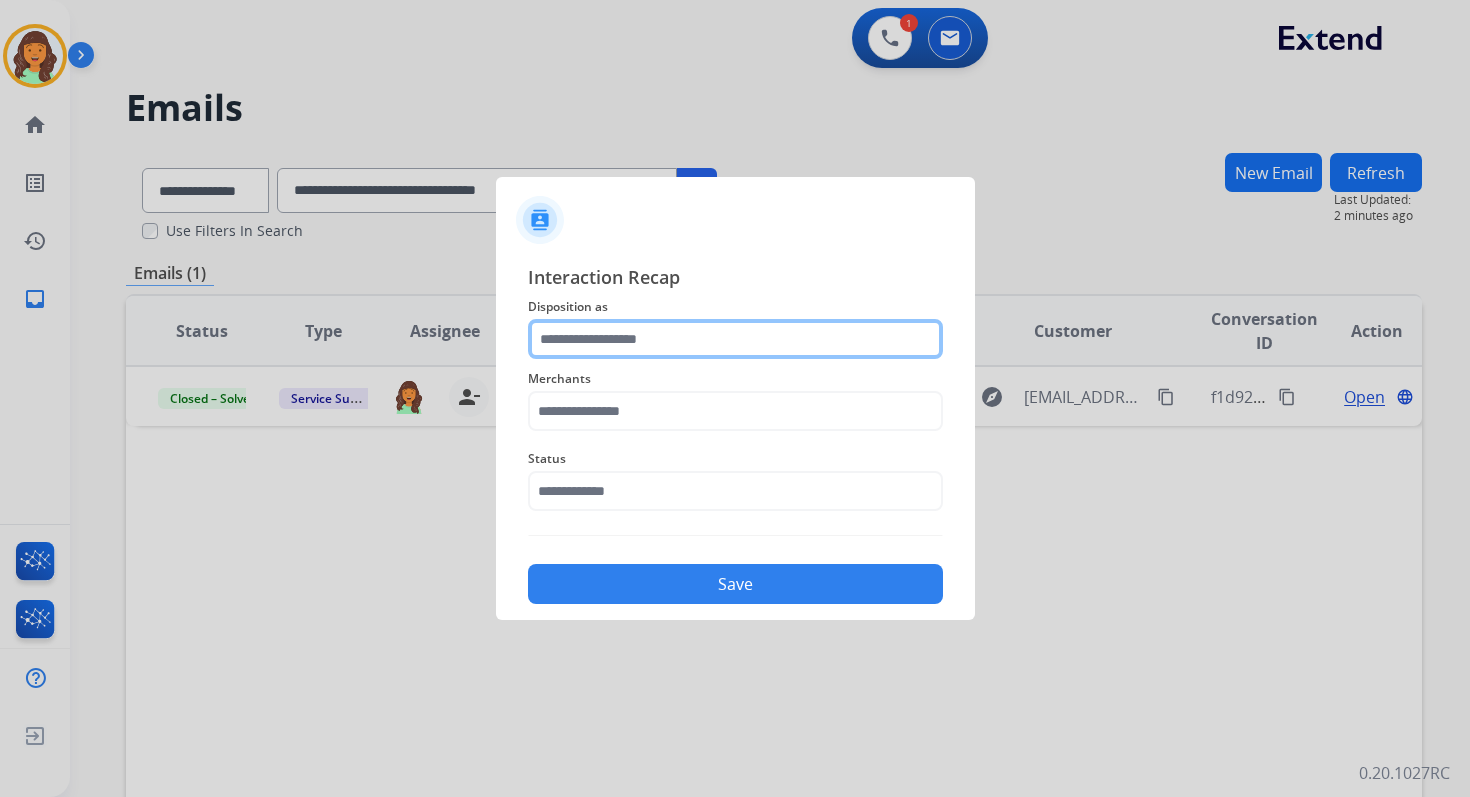 click 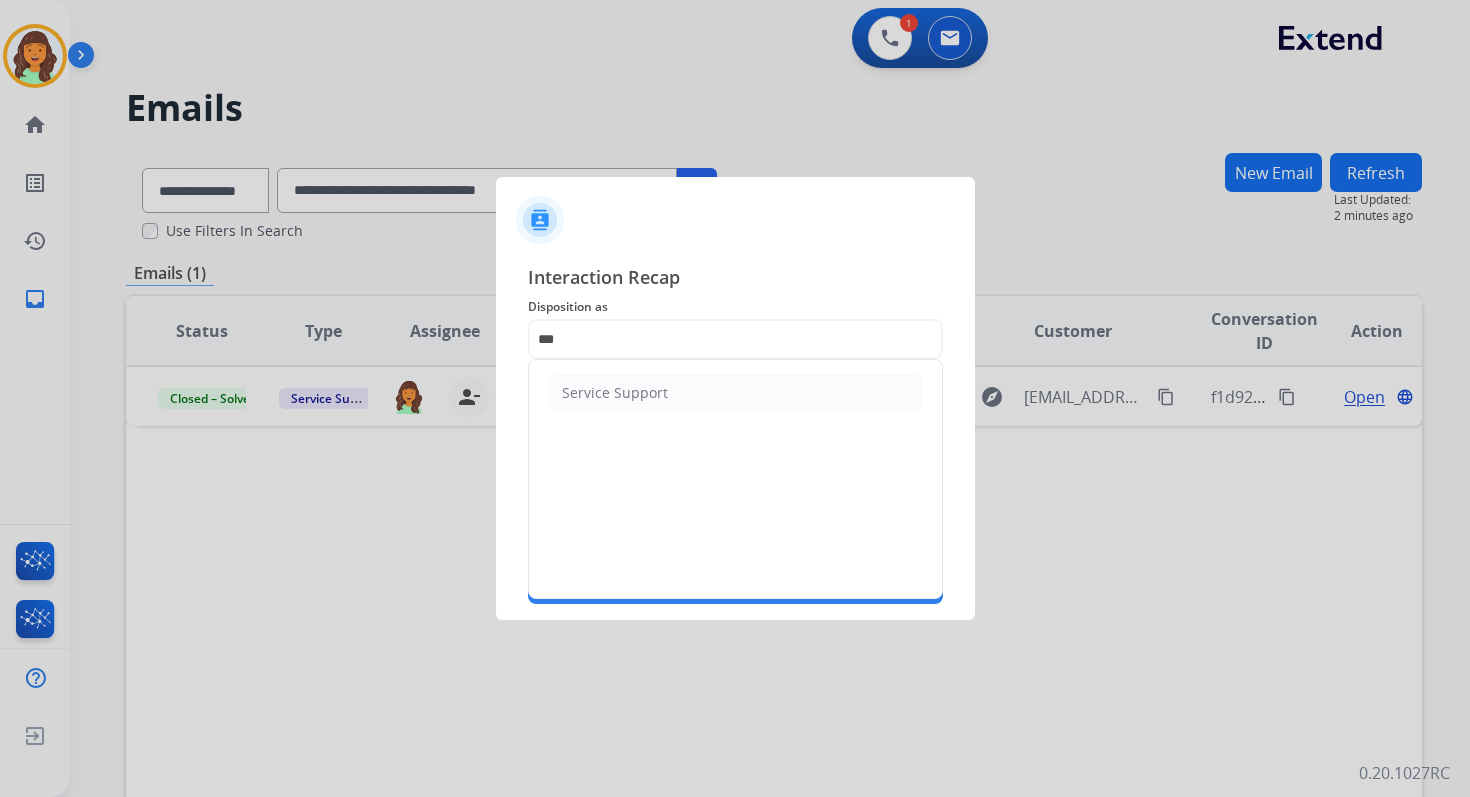 click on "Service Support" 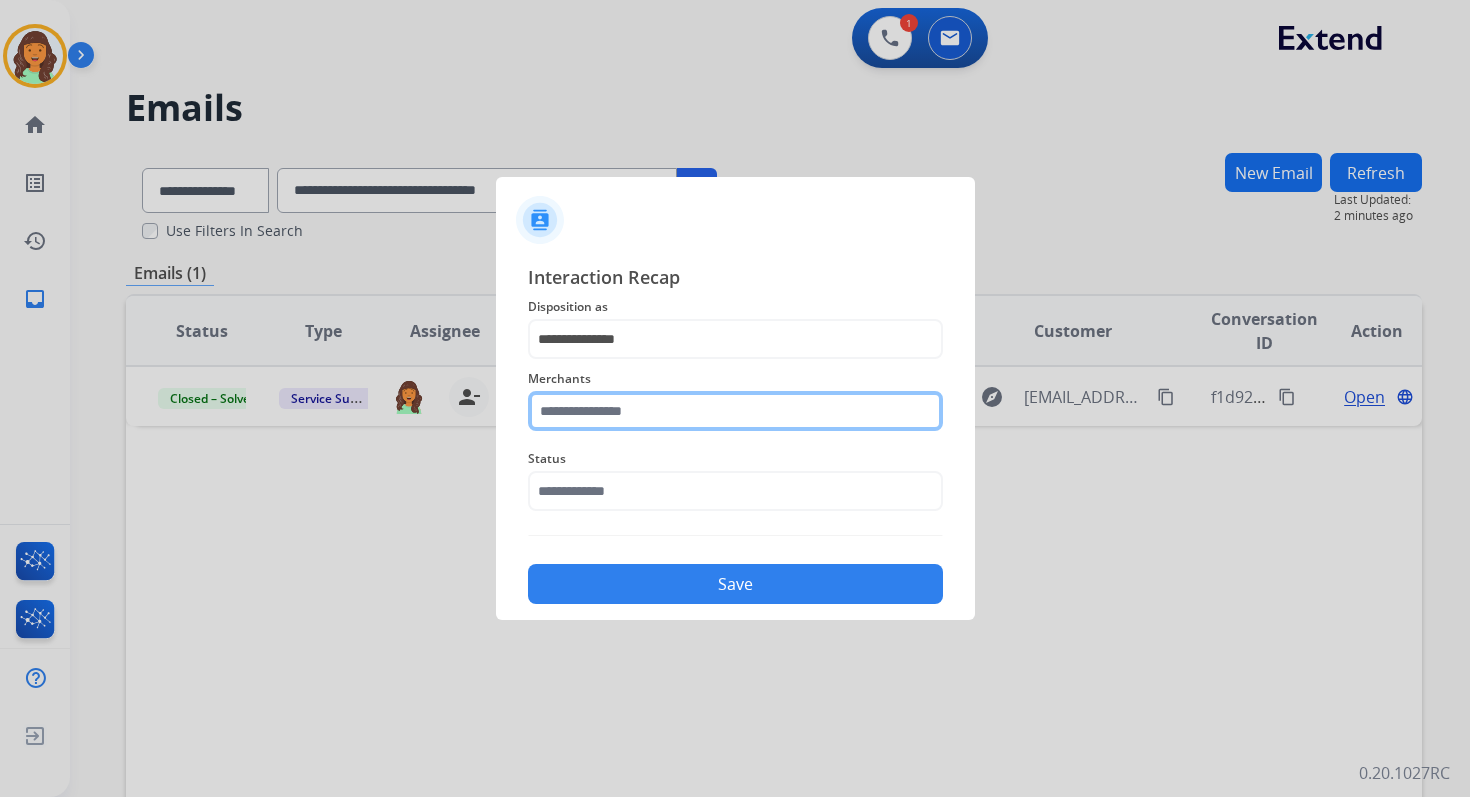 click 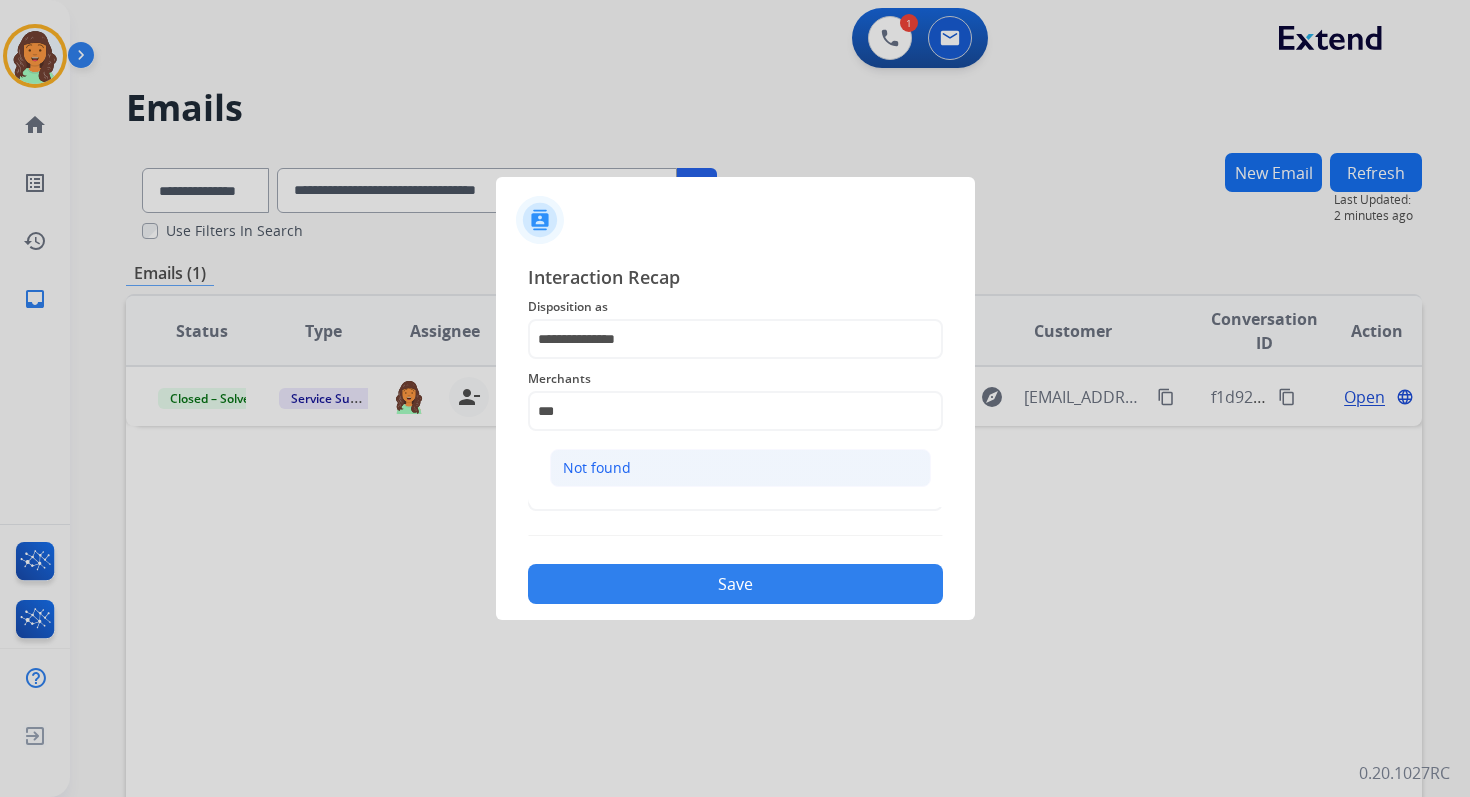 click on "Not found" 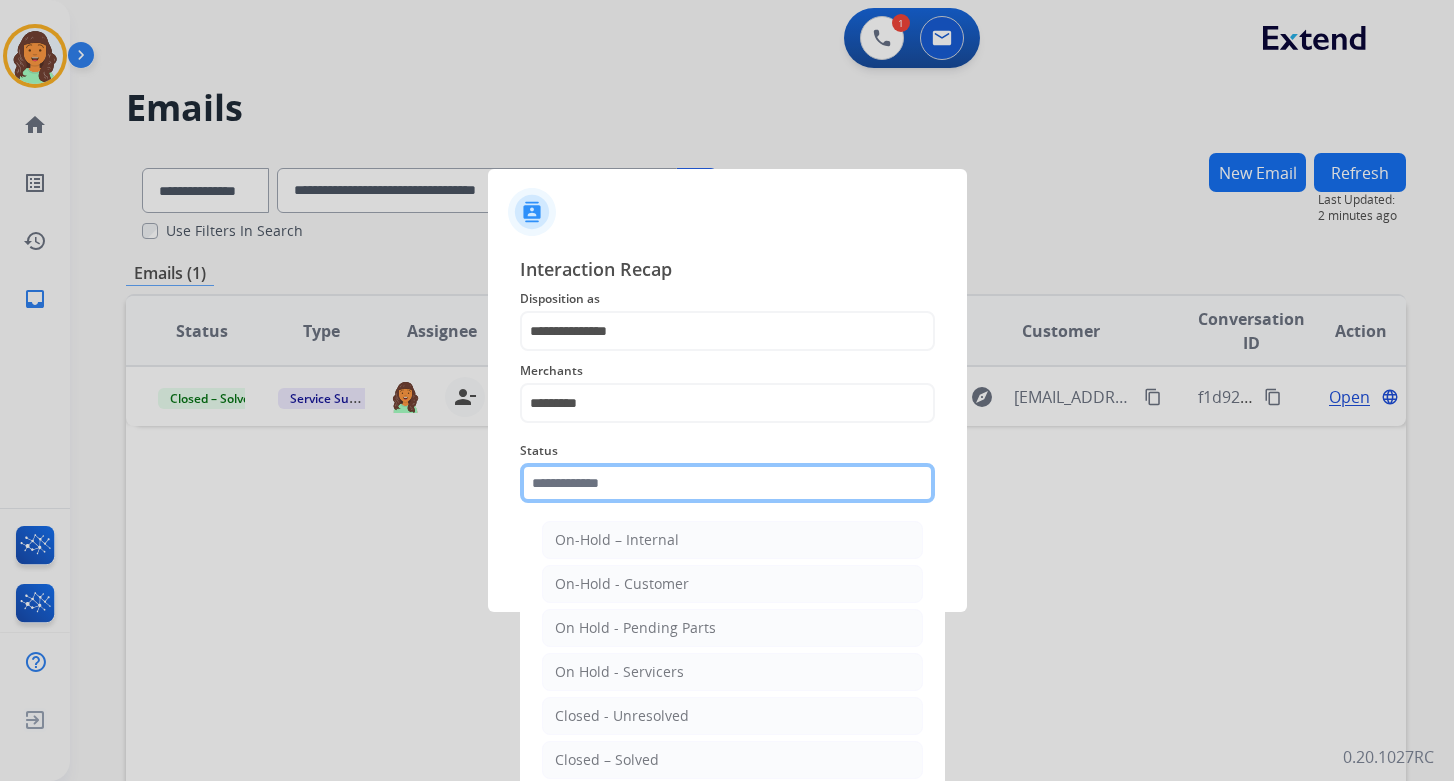 click 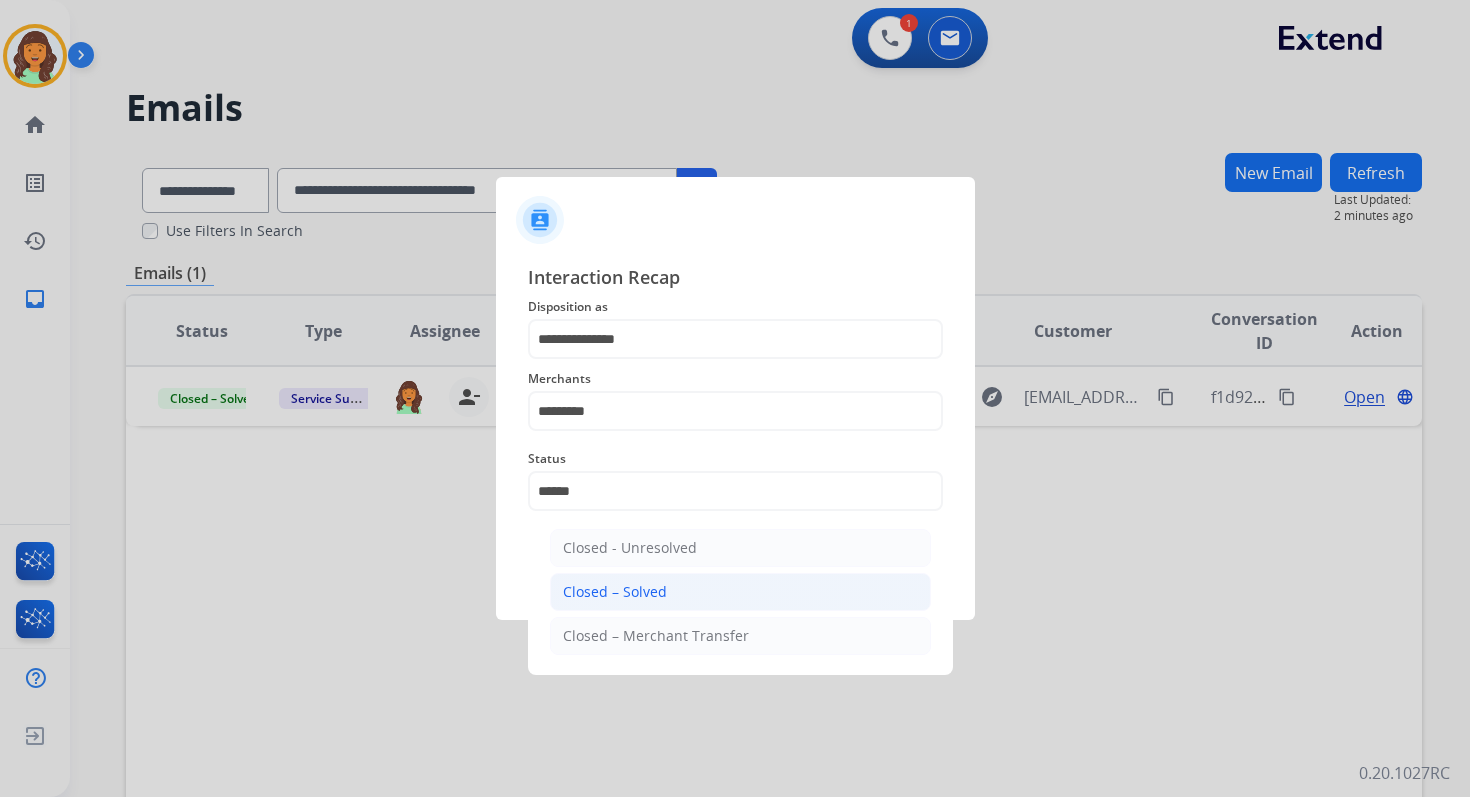click on "Closed – Solved" 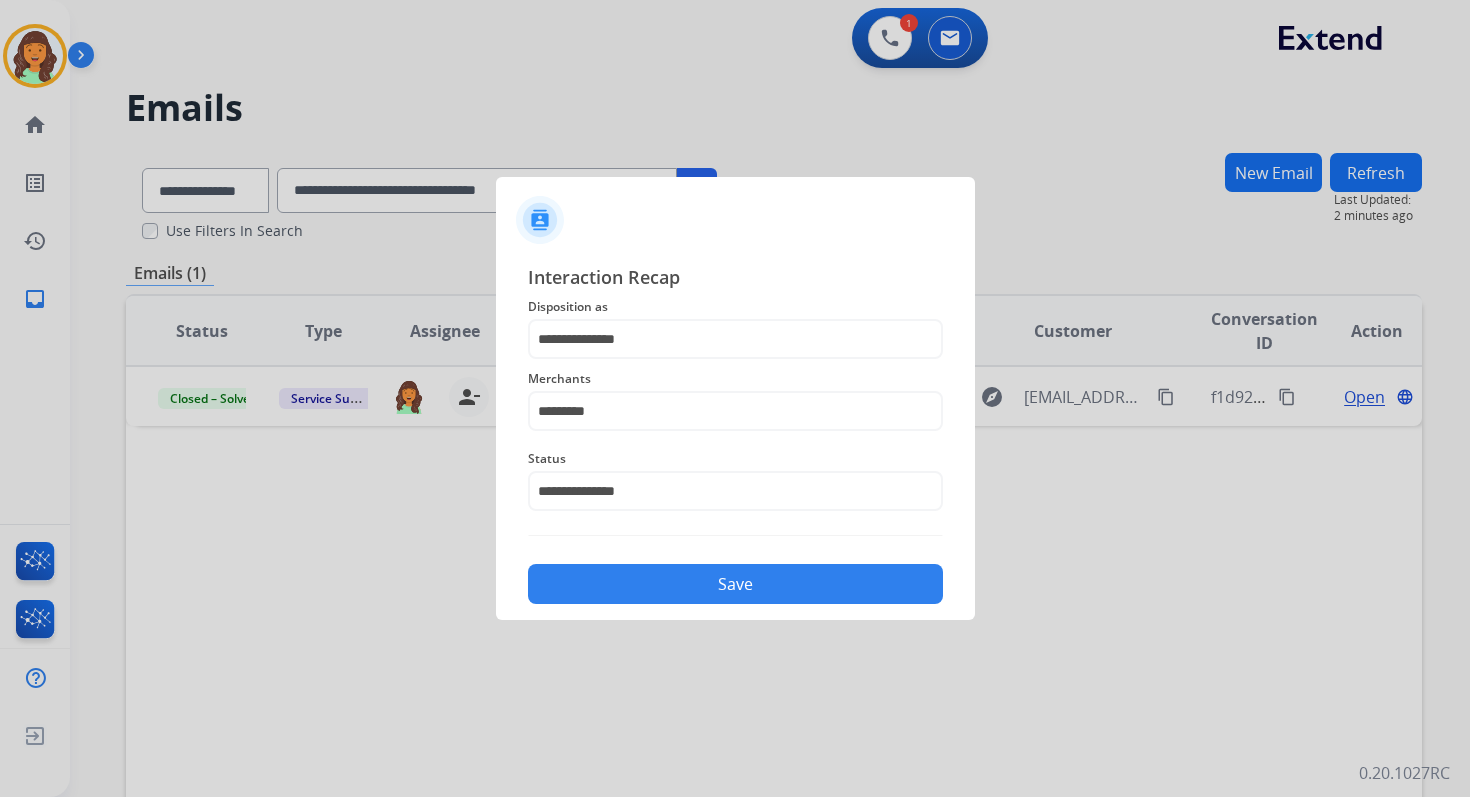 click on "Save" 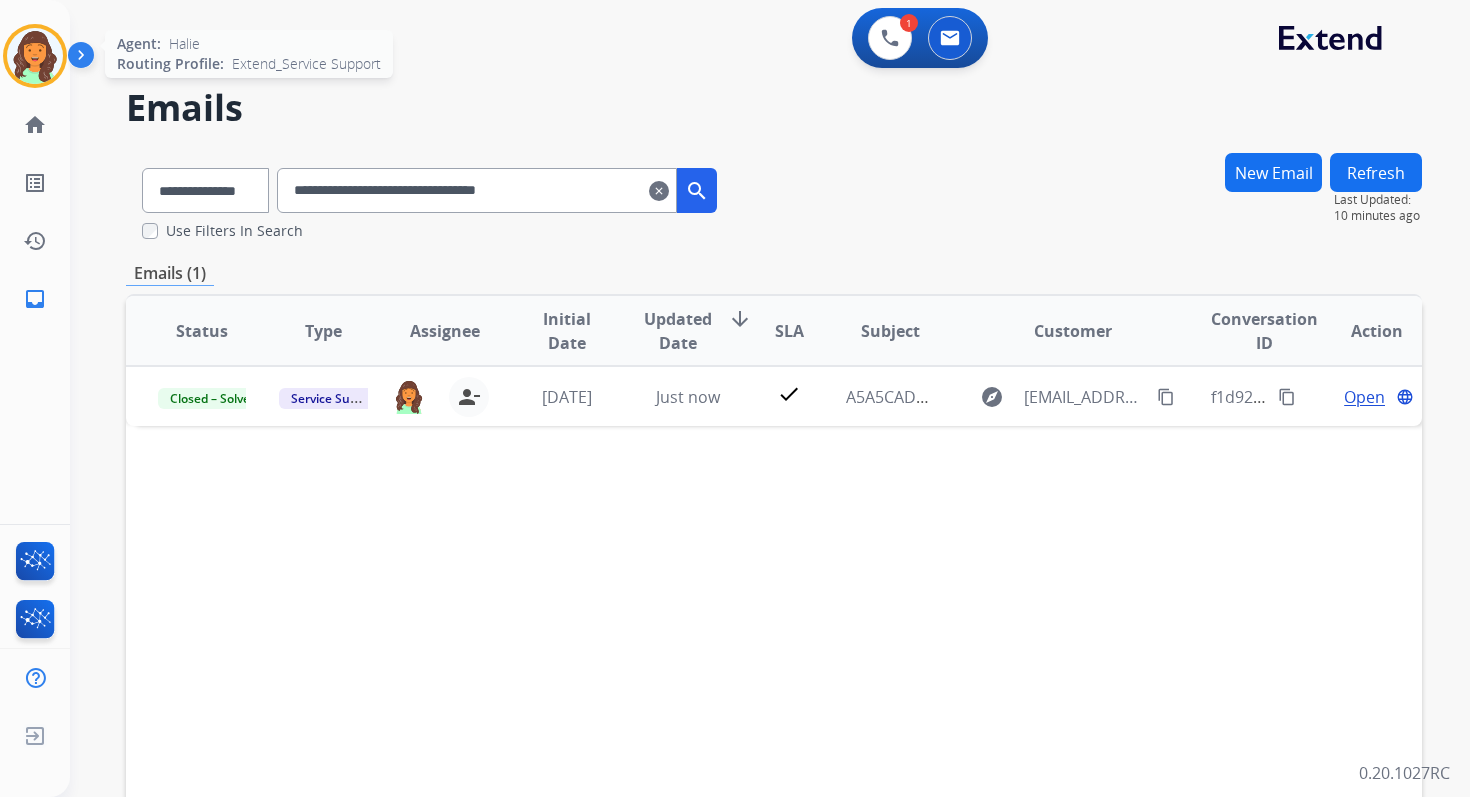 click at bounding box center (35, 56) 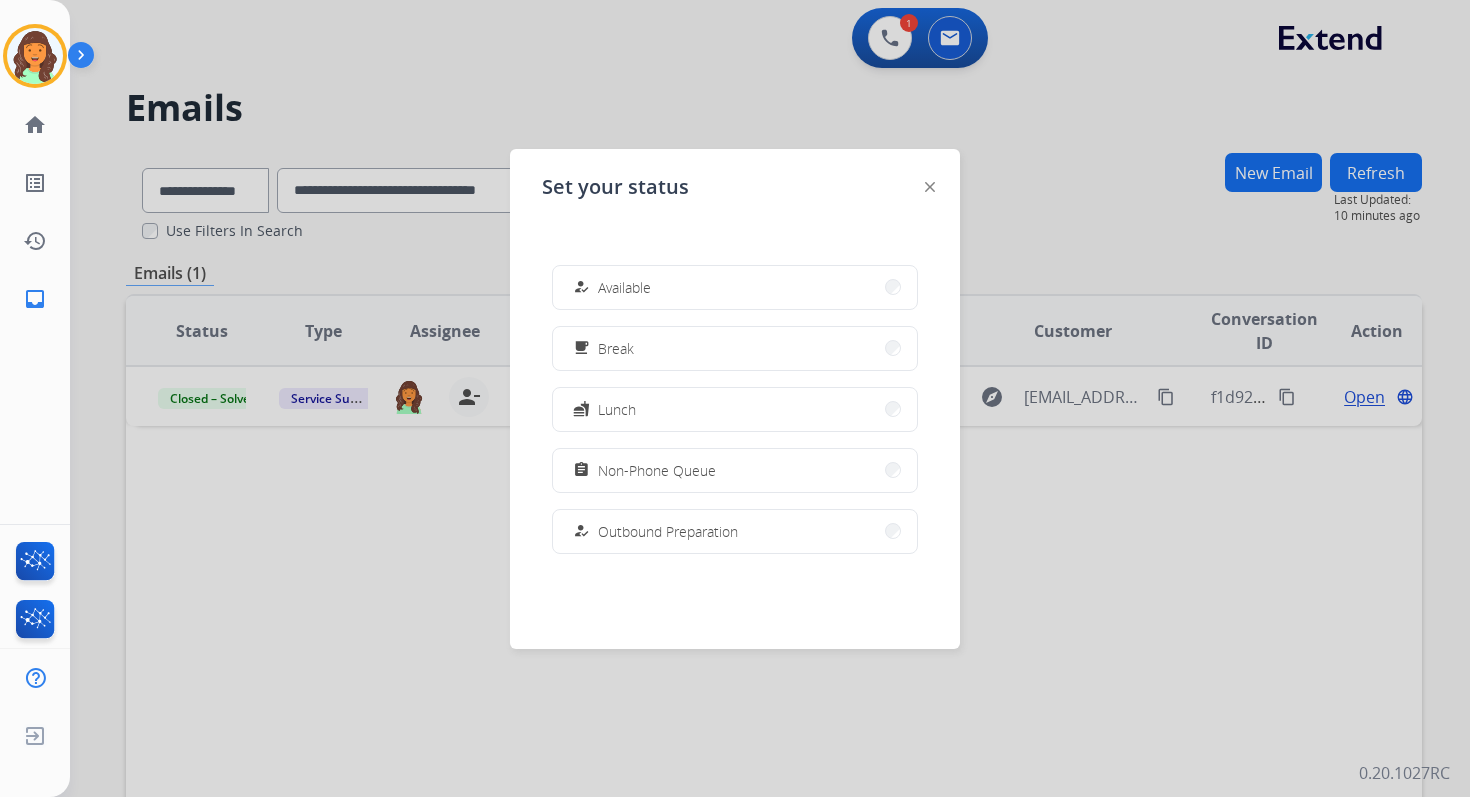 click at bounding box center (735, 398) 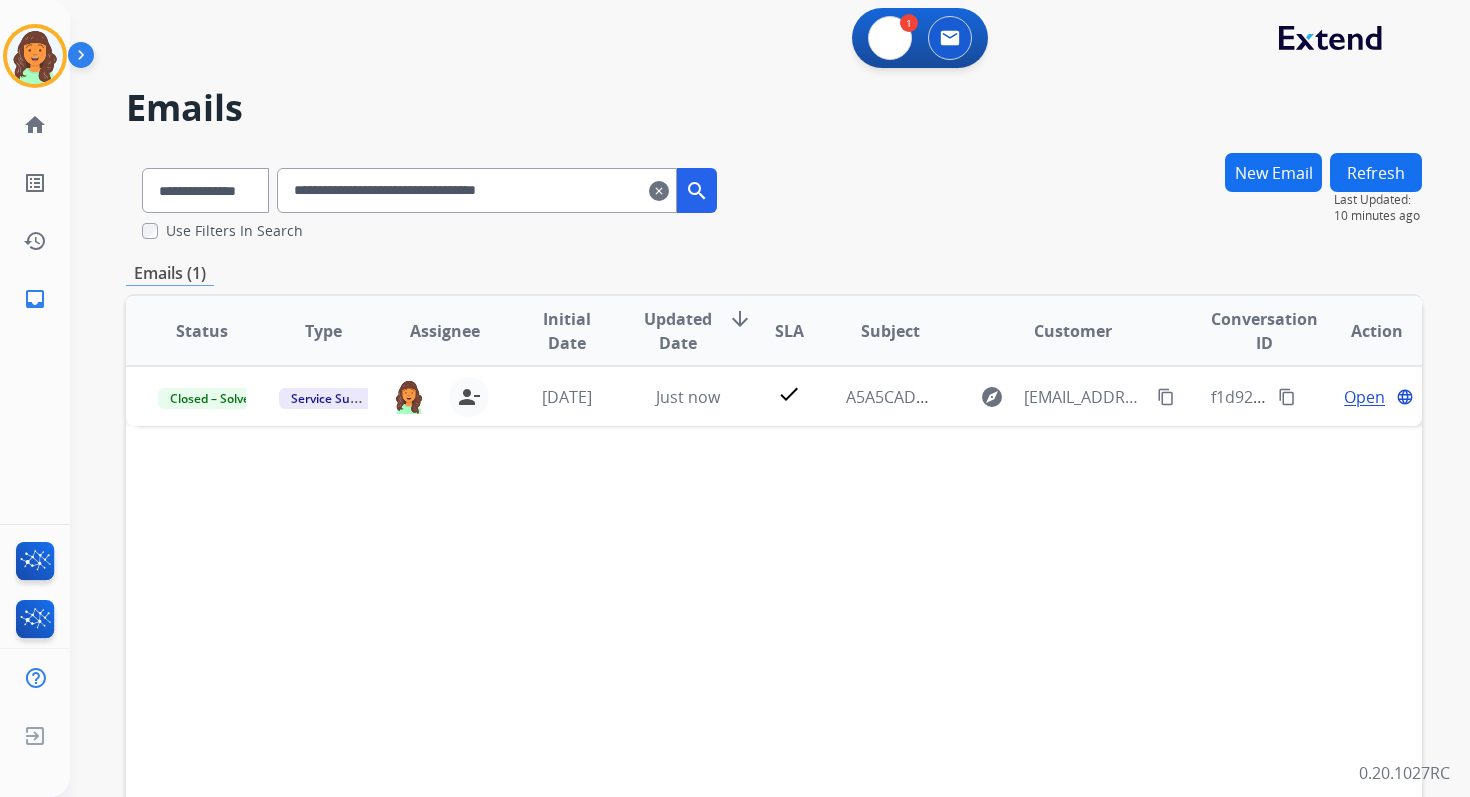 click at bounding box center [890, 38] 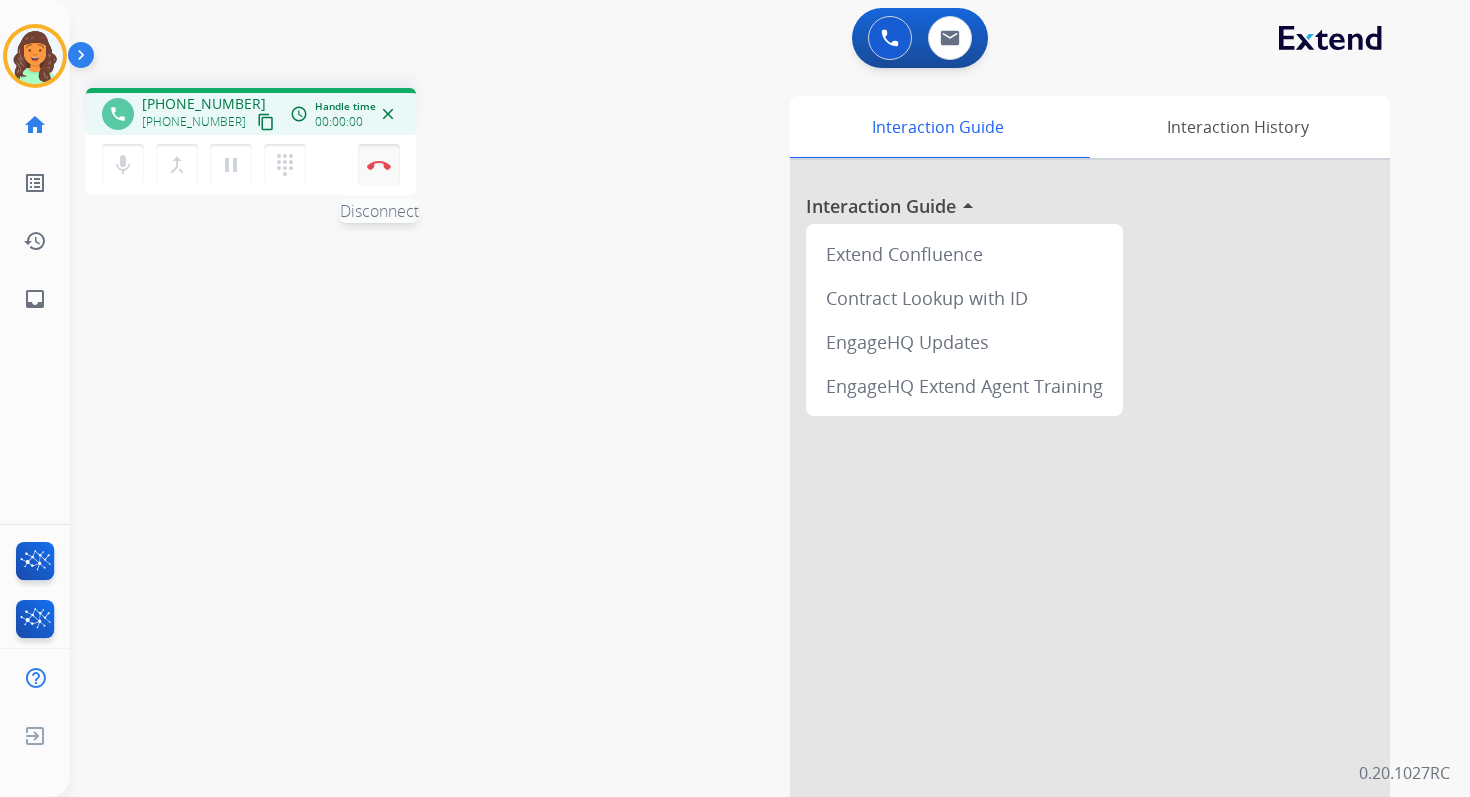 click at bounding box center [379, 165] 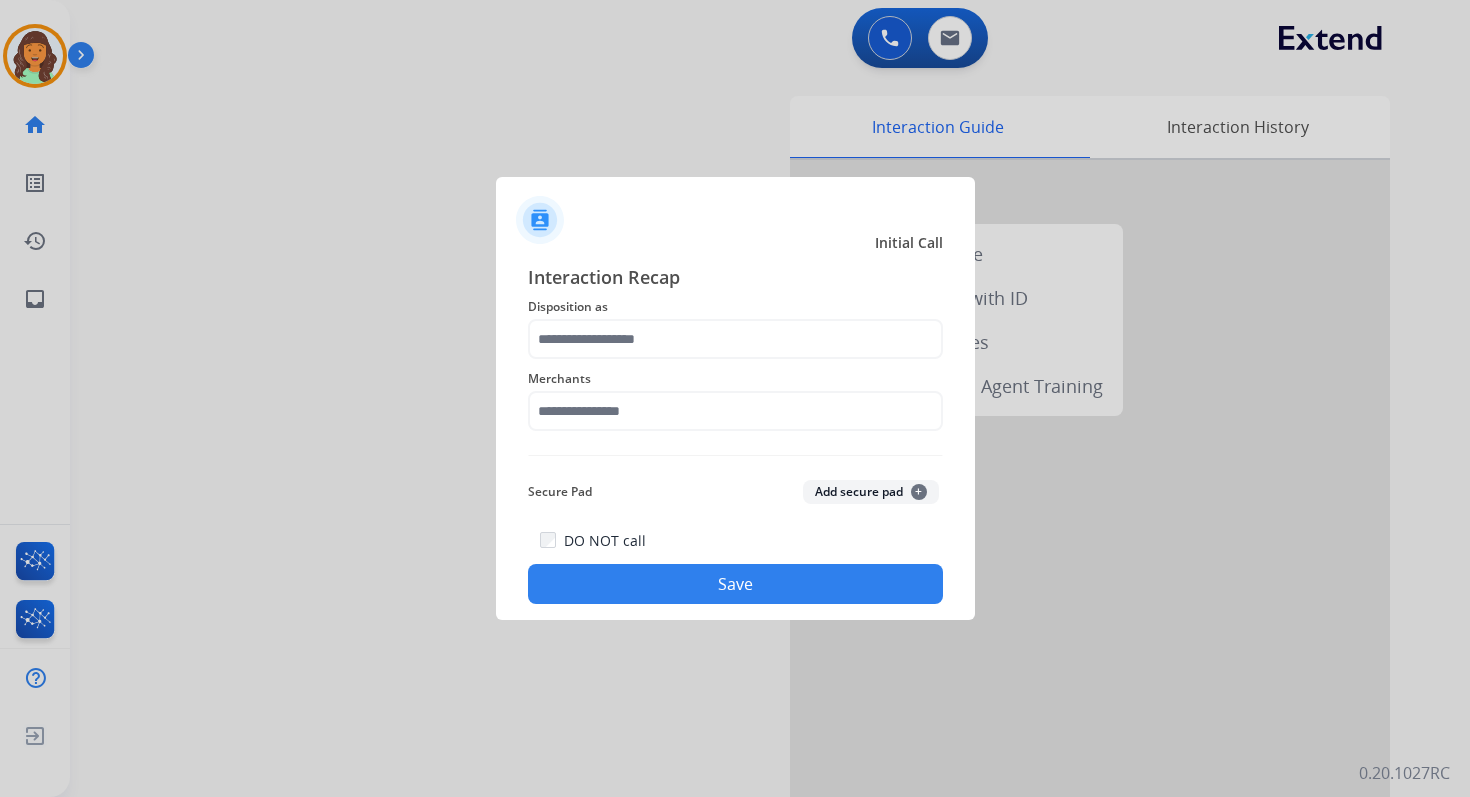 click on "Merchants" 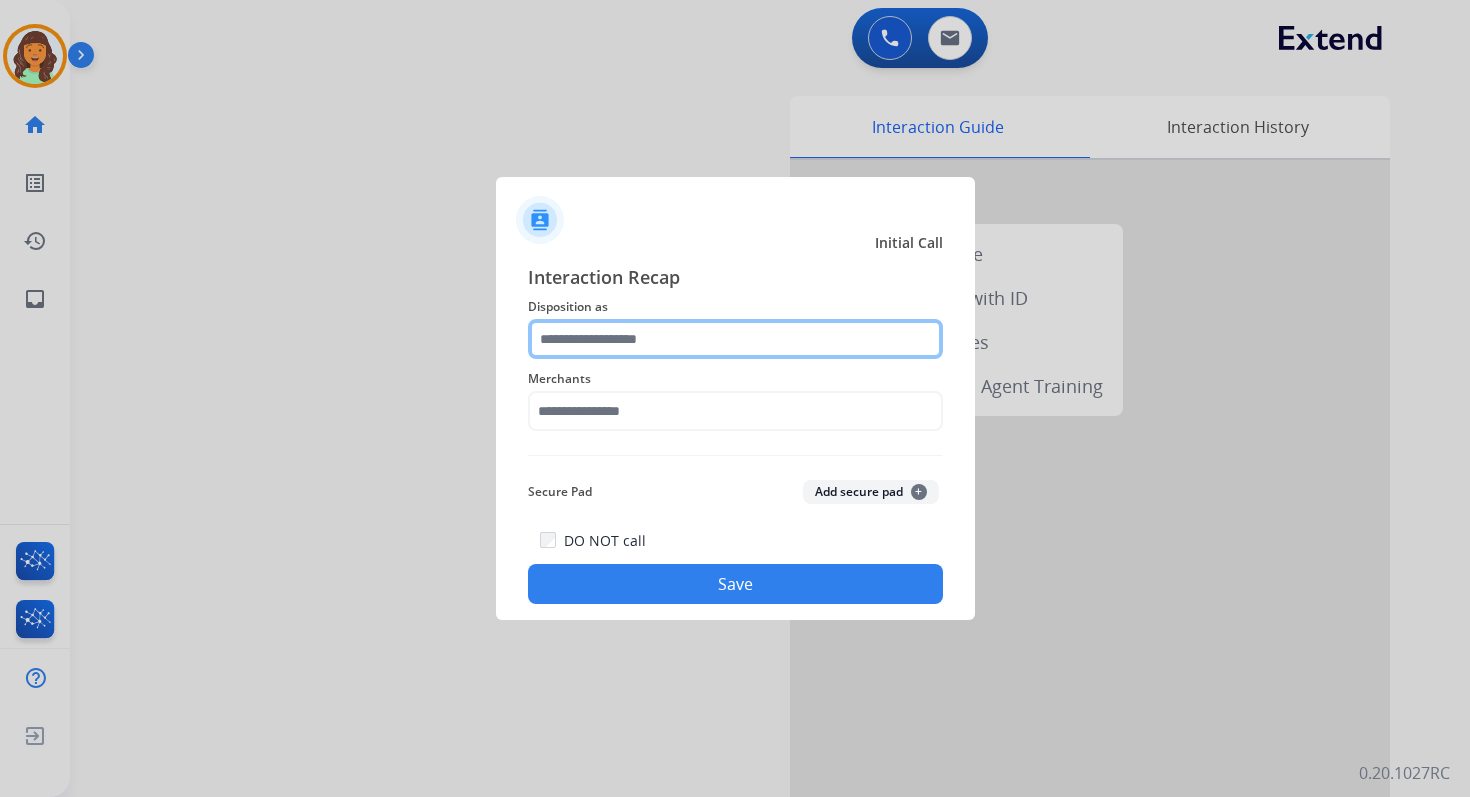 click 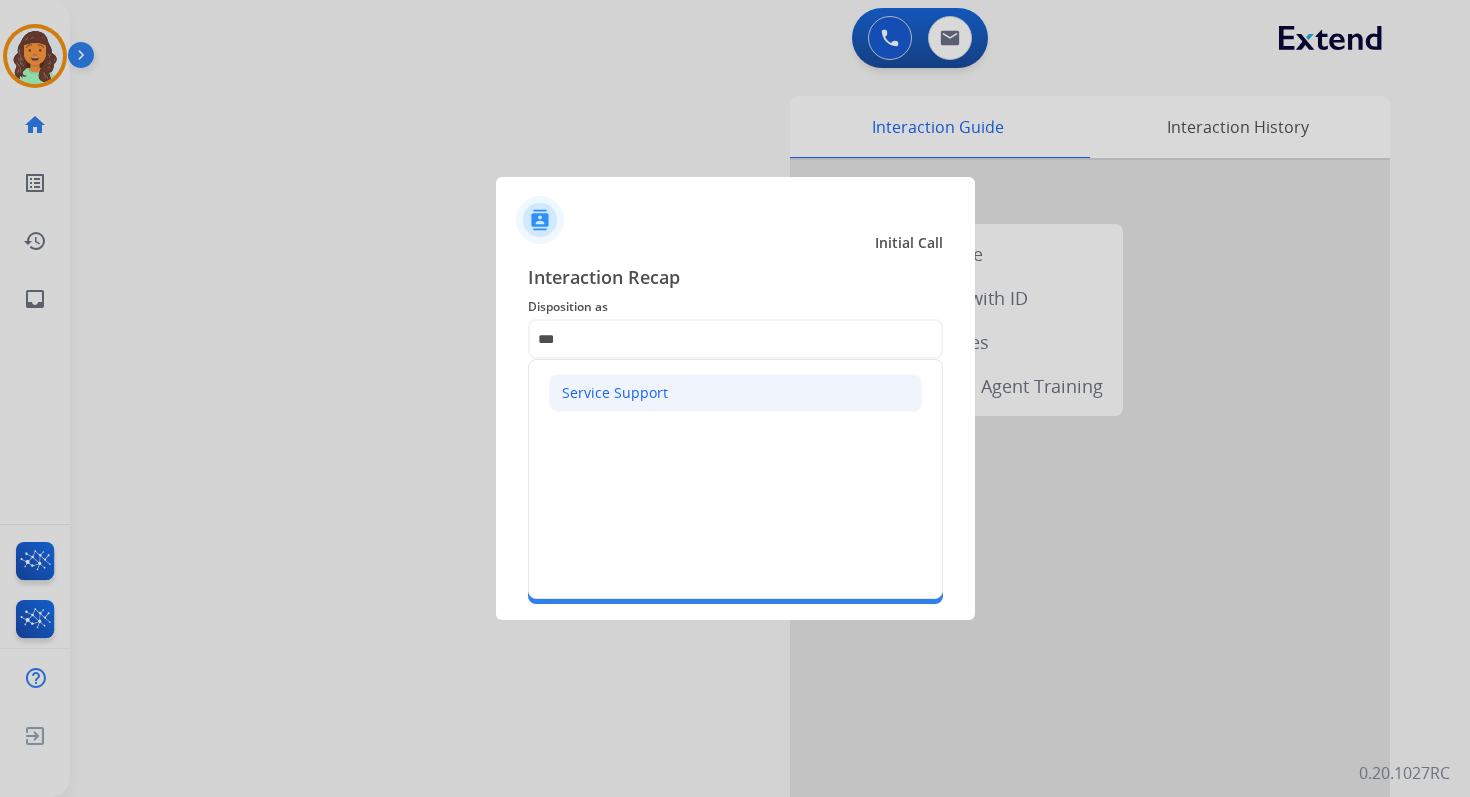click on "Service Support" 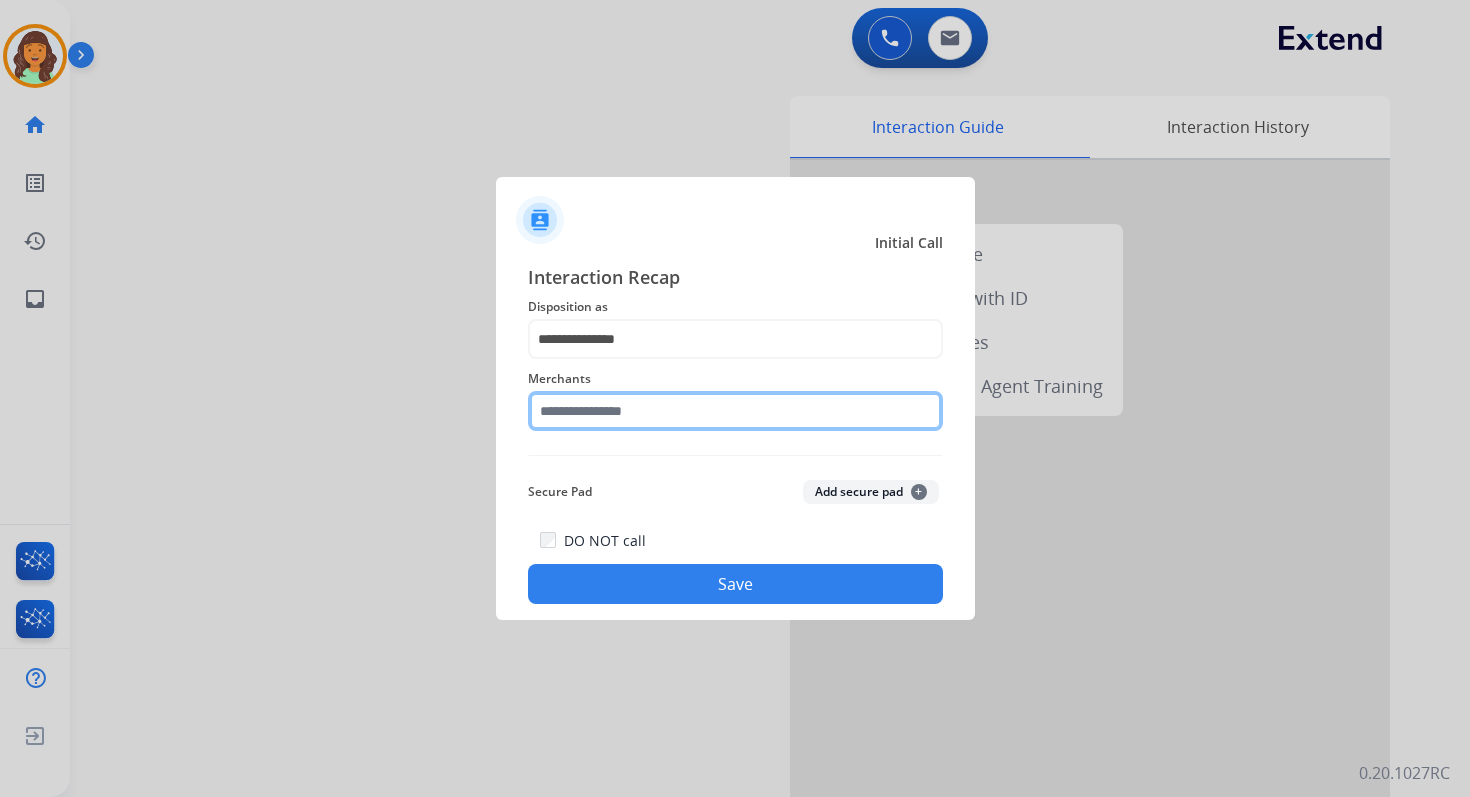 click 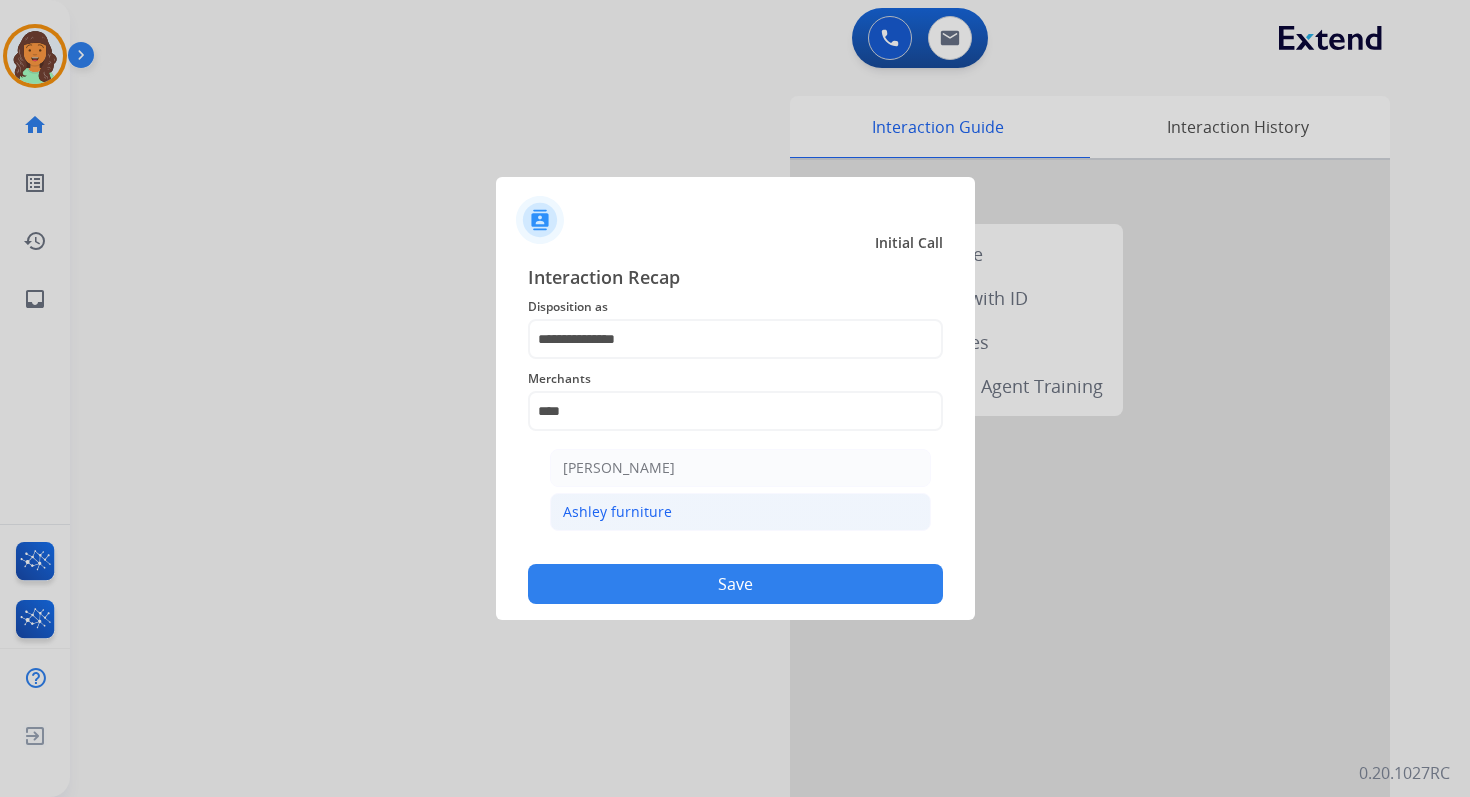 click on "Ashley furniture" 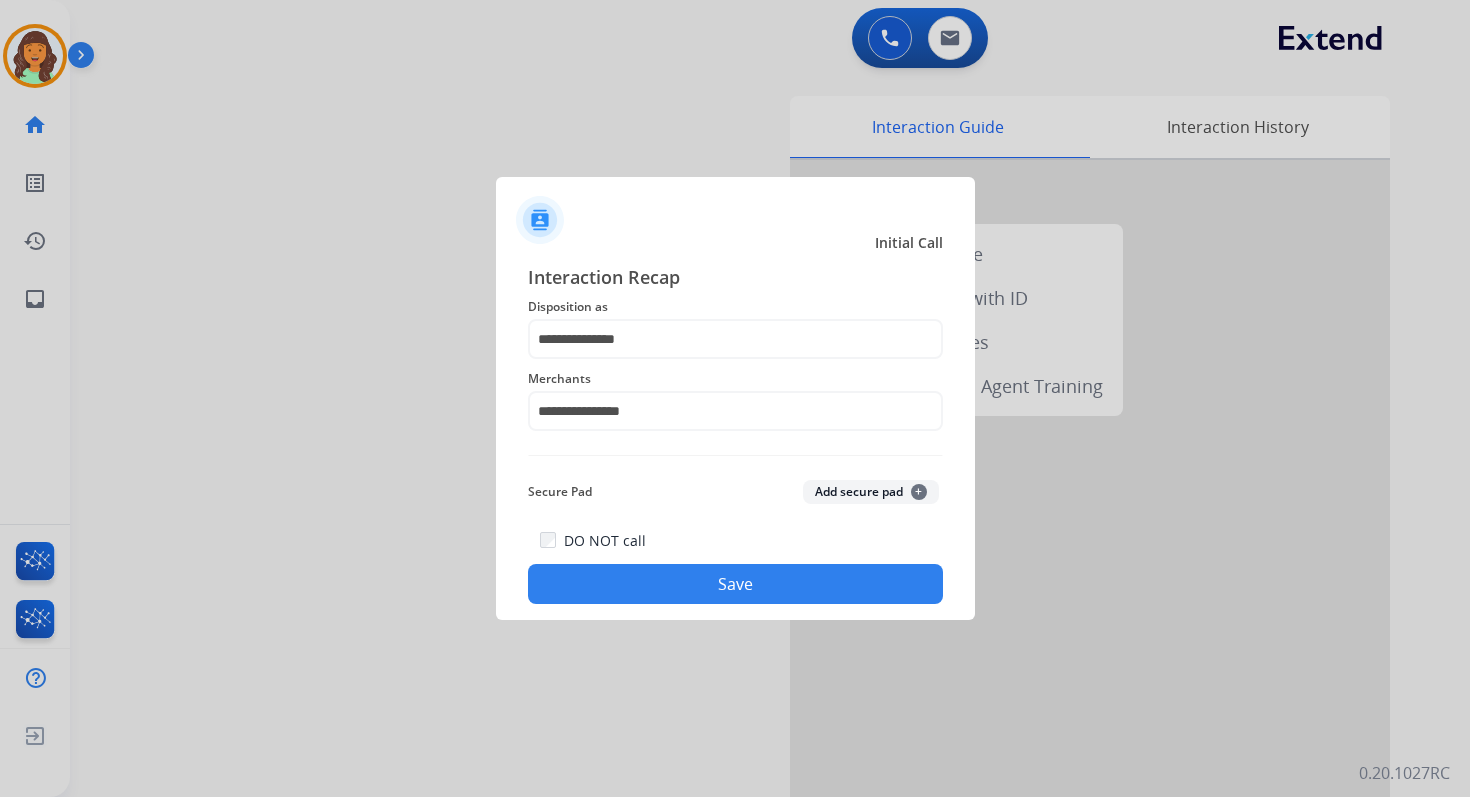 click on "Save" 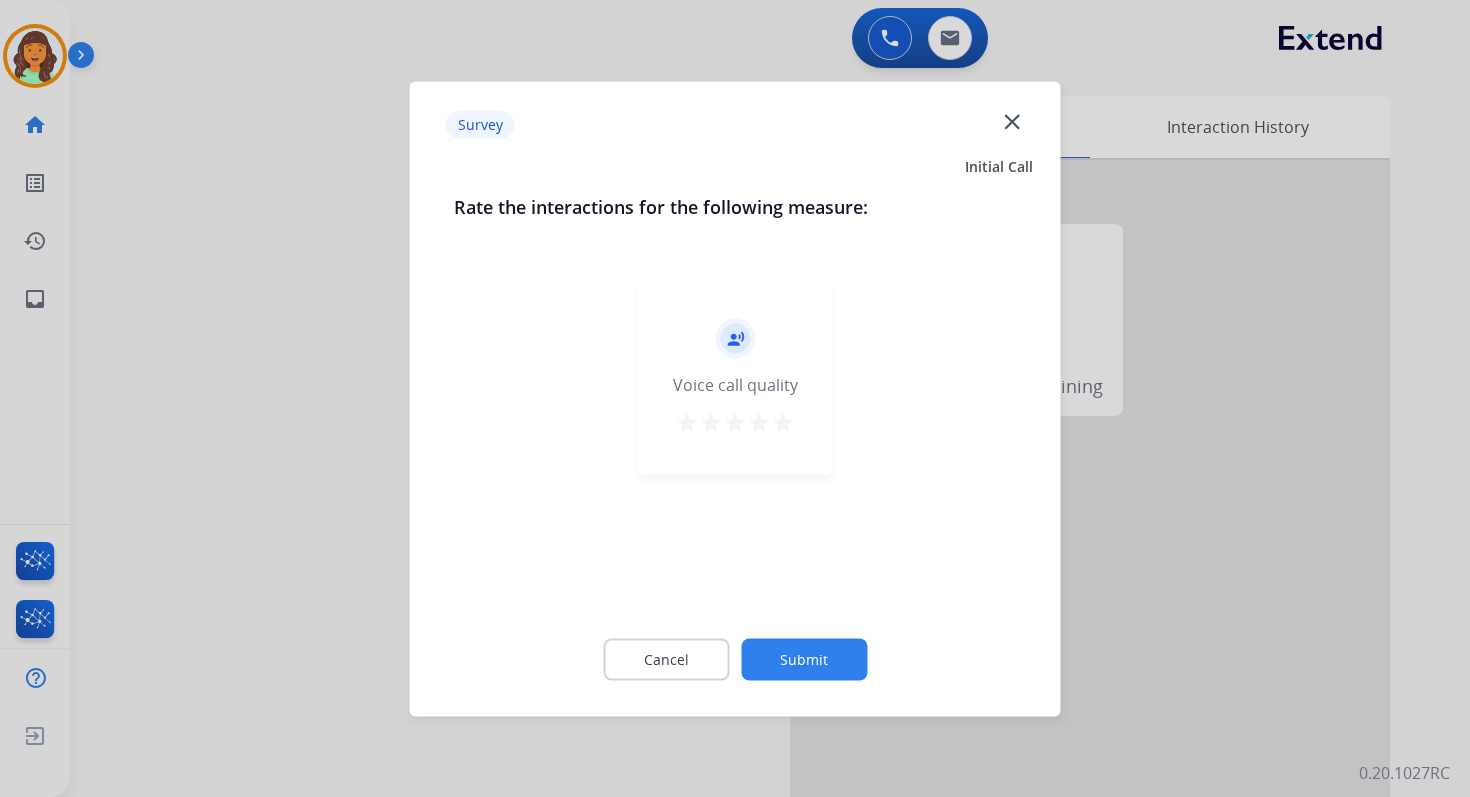 click on "Submit" 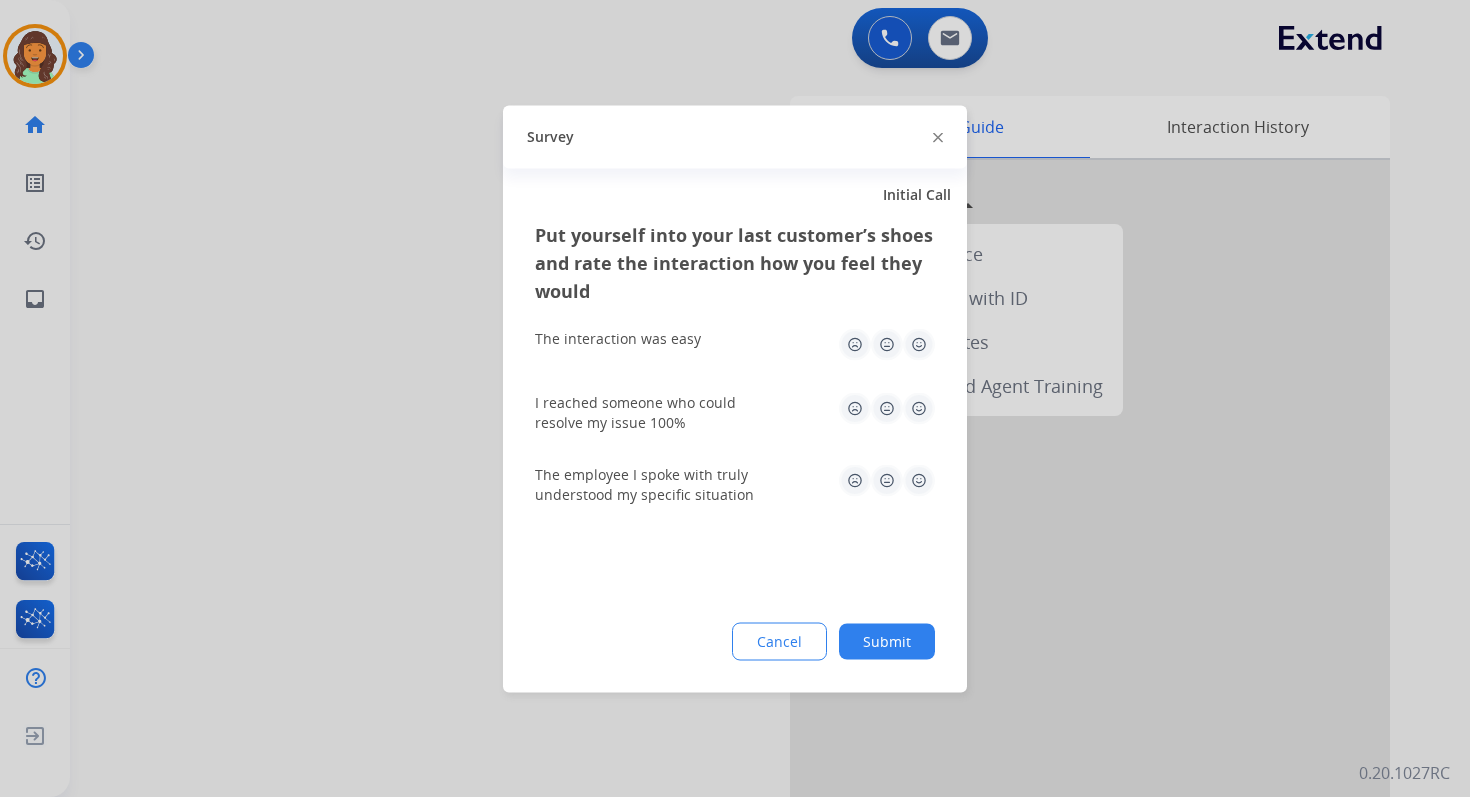 click on "Submit" 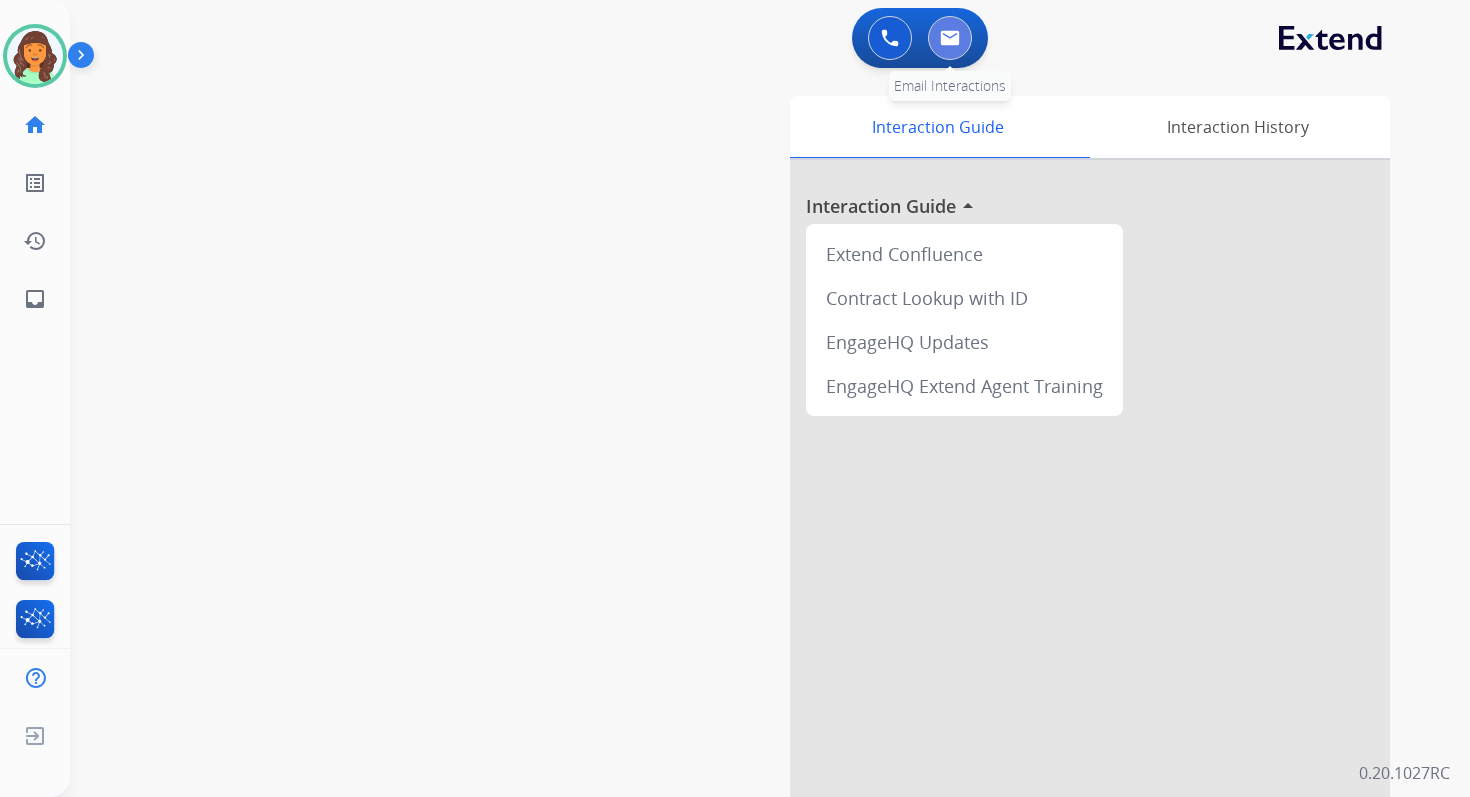 click at bounding box center (950, 38) 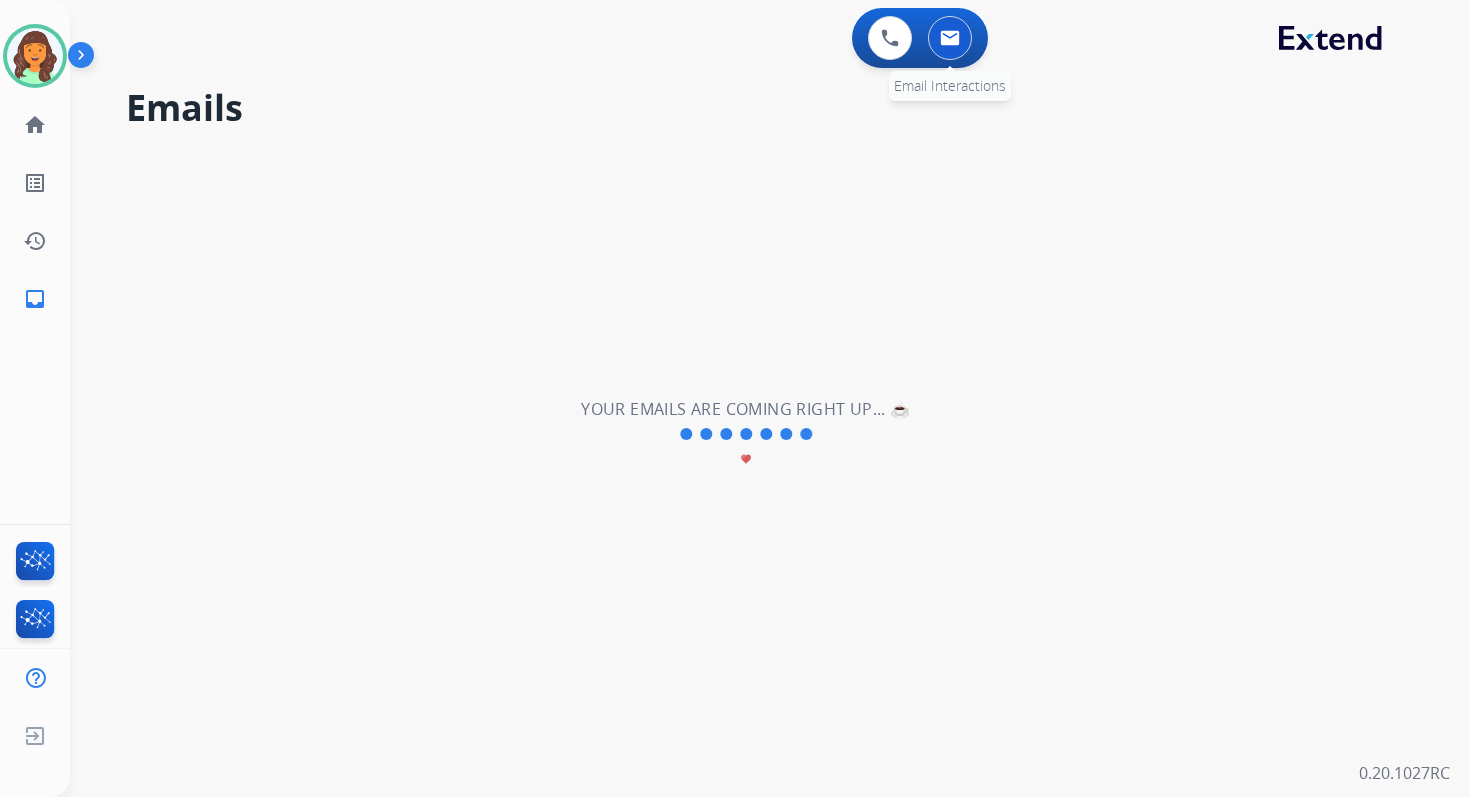 click at bounding box center (950, 38) 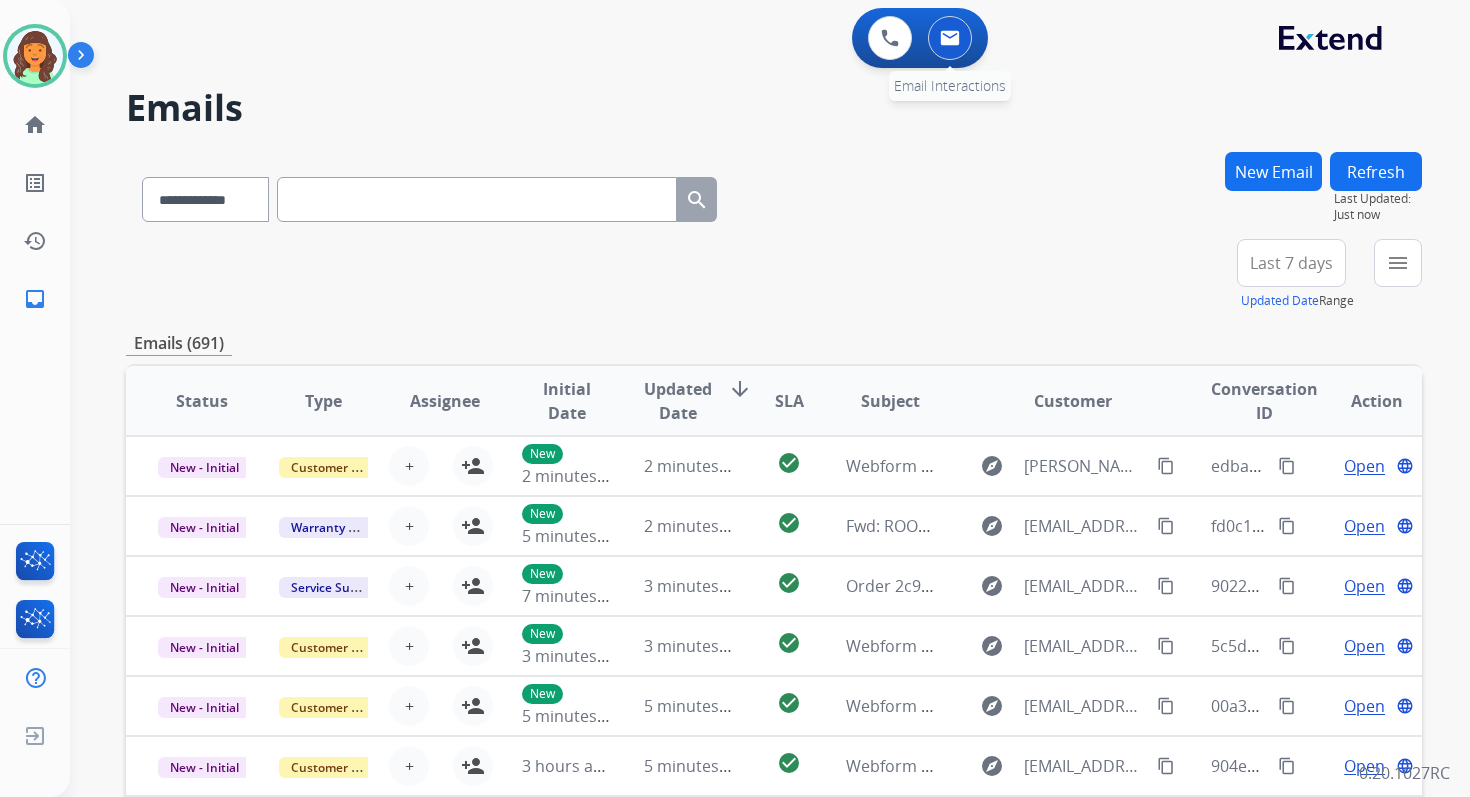 click at bounding box center (950, 38) 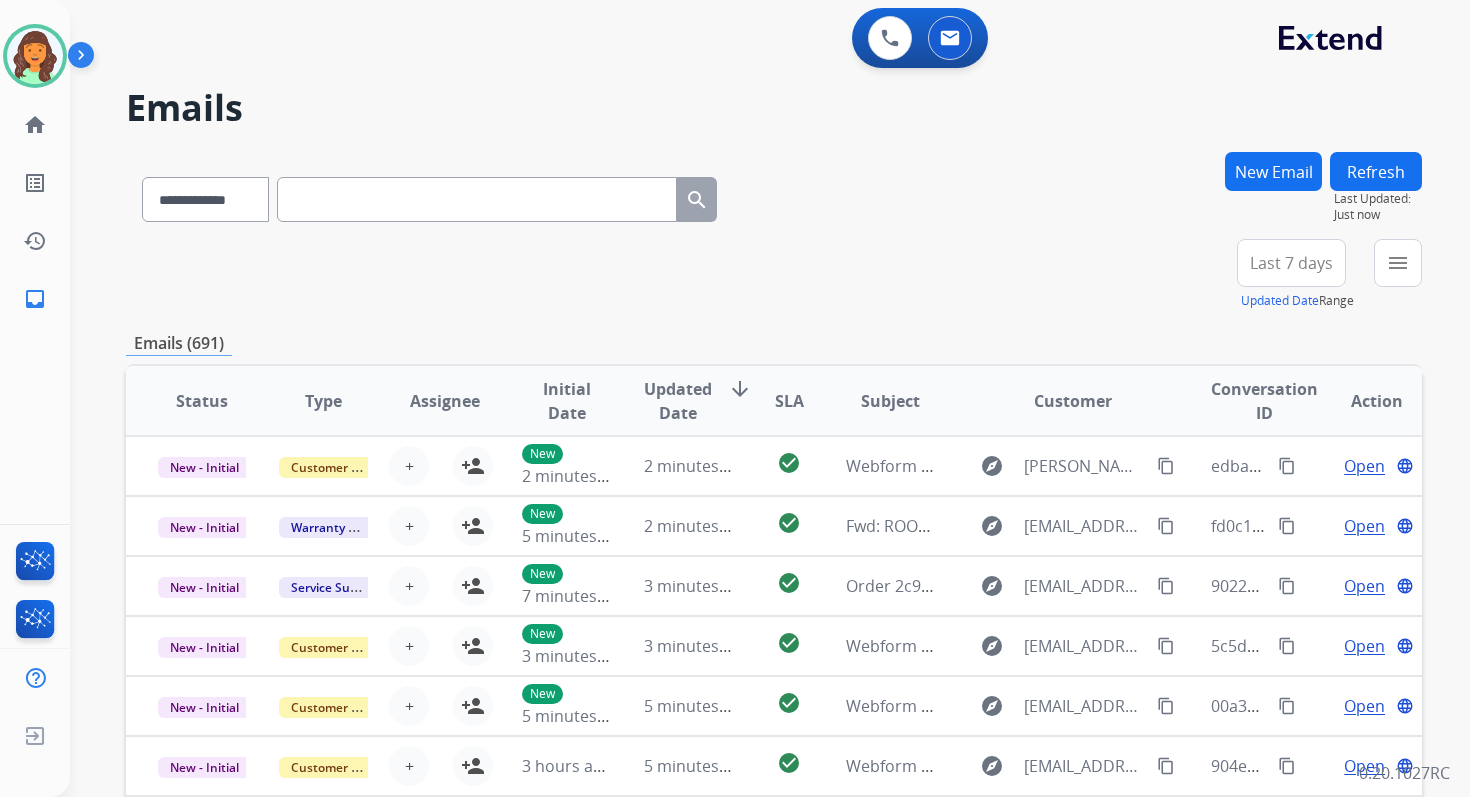 click at bounding box center (477, 199) 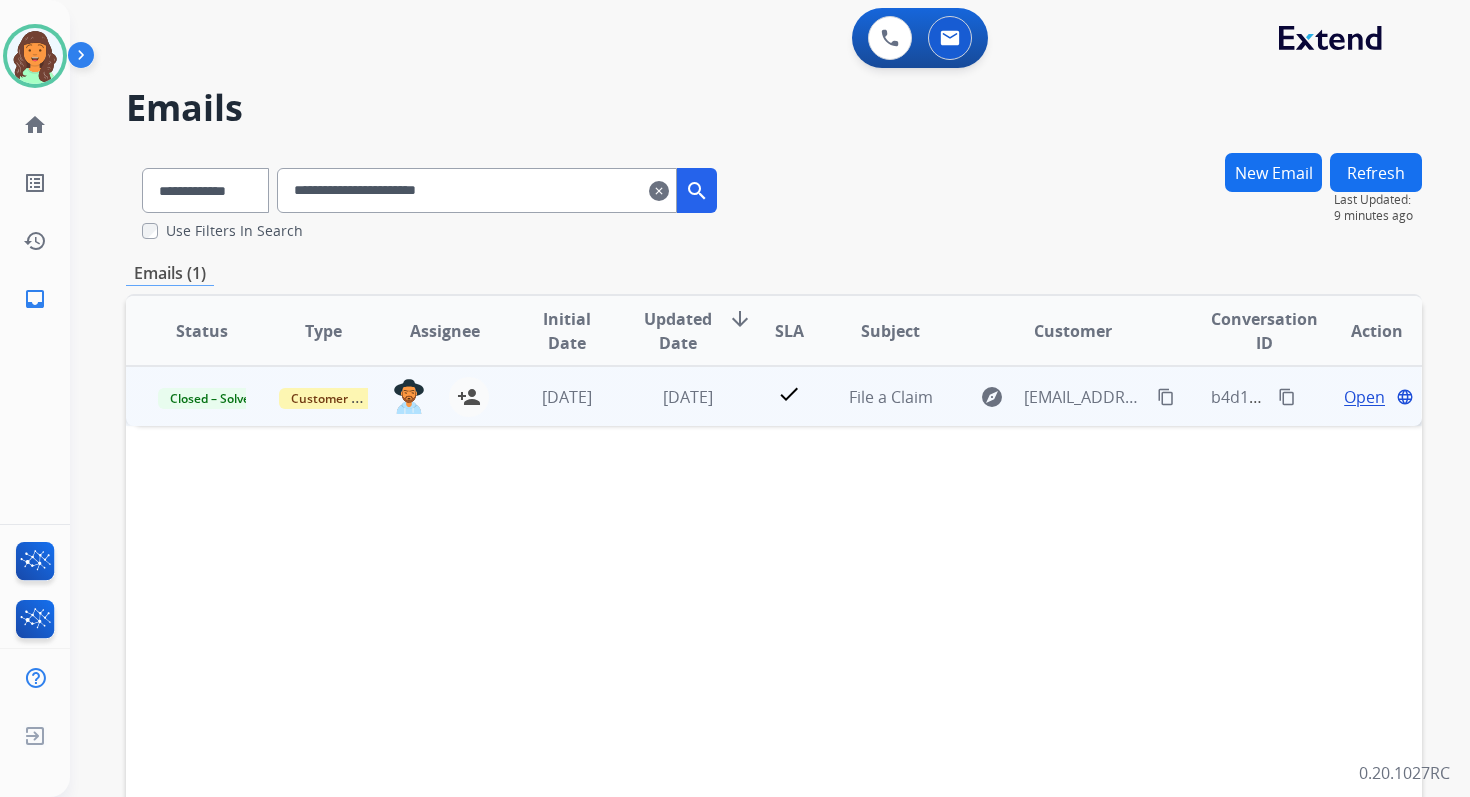 click on "Open" at bounding box center [1364, 397] 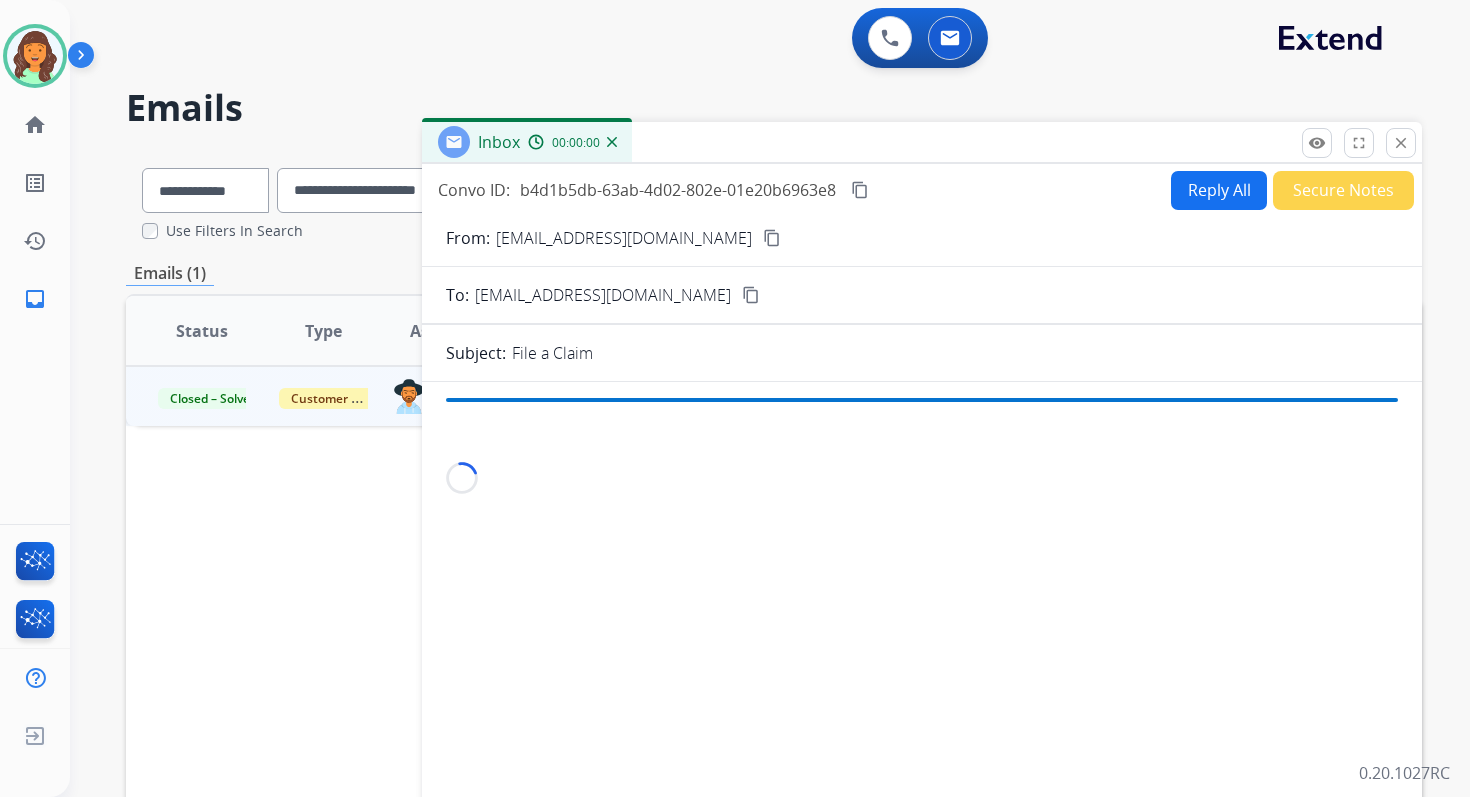 click on "Reply All" at bounding box center (1219, 190) 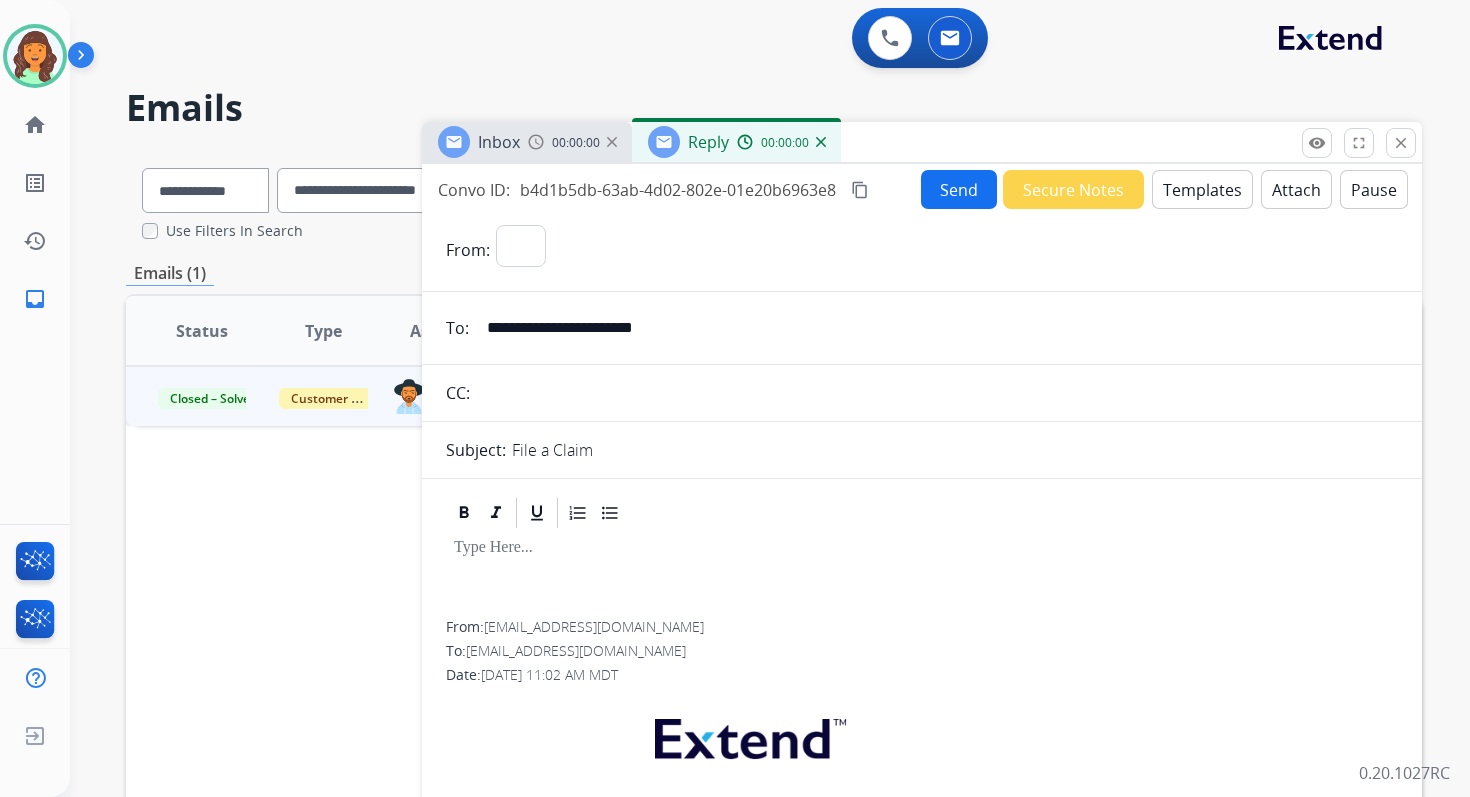 select on "**********" 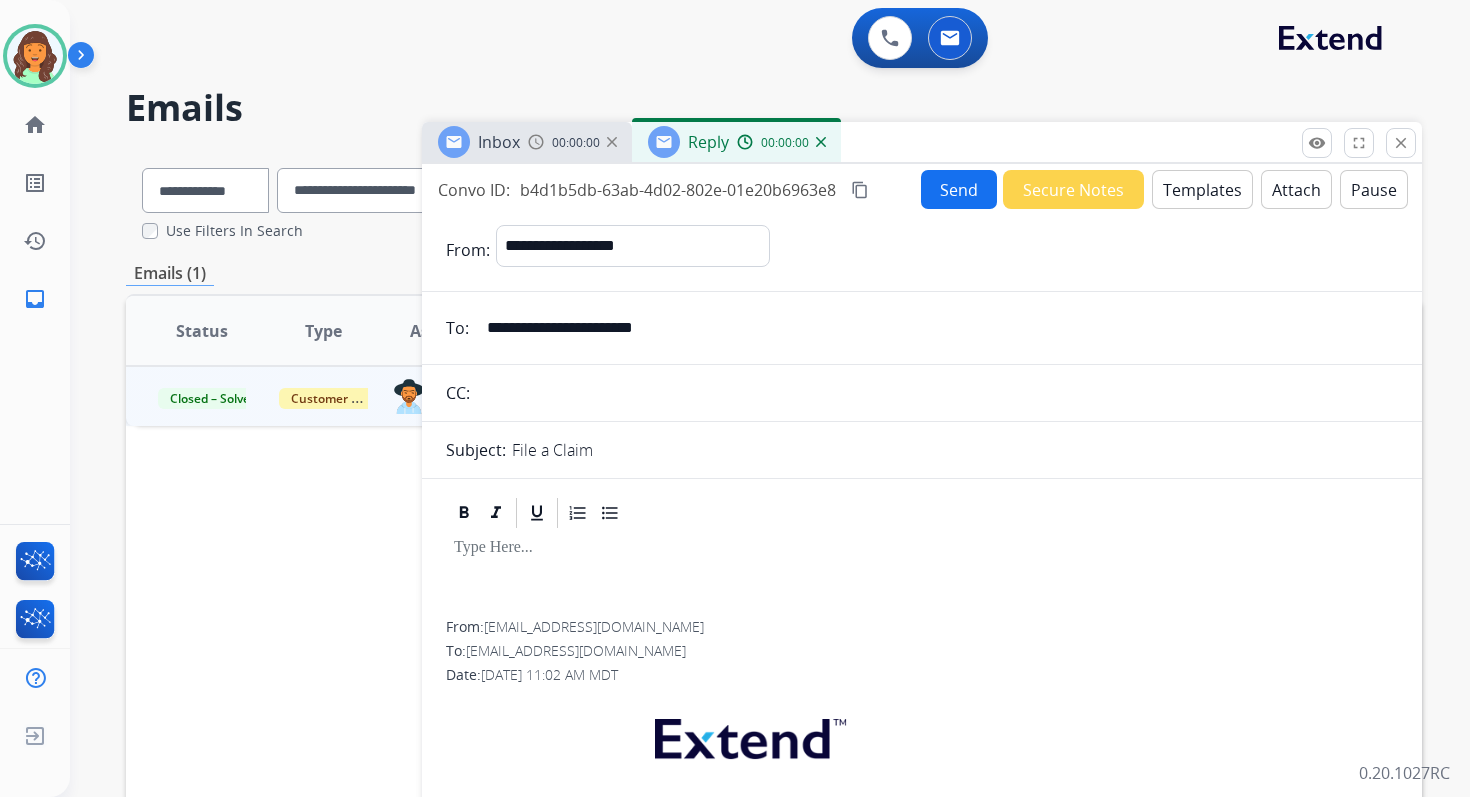 click on "Templates" at bounding box center (1202, 189) 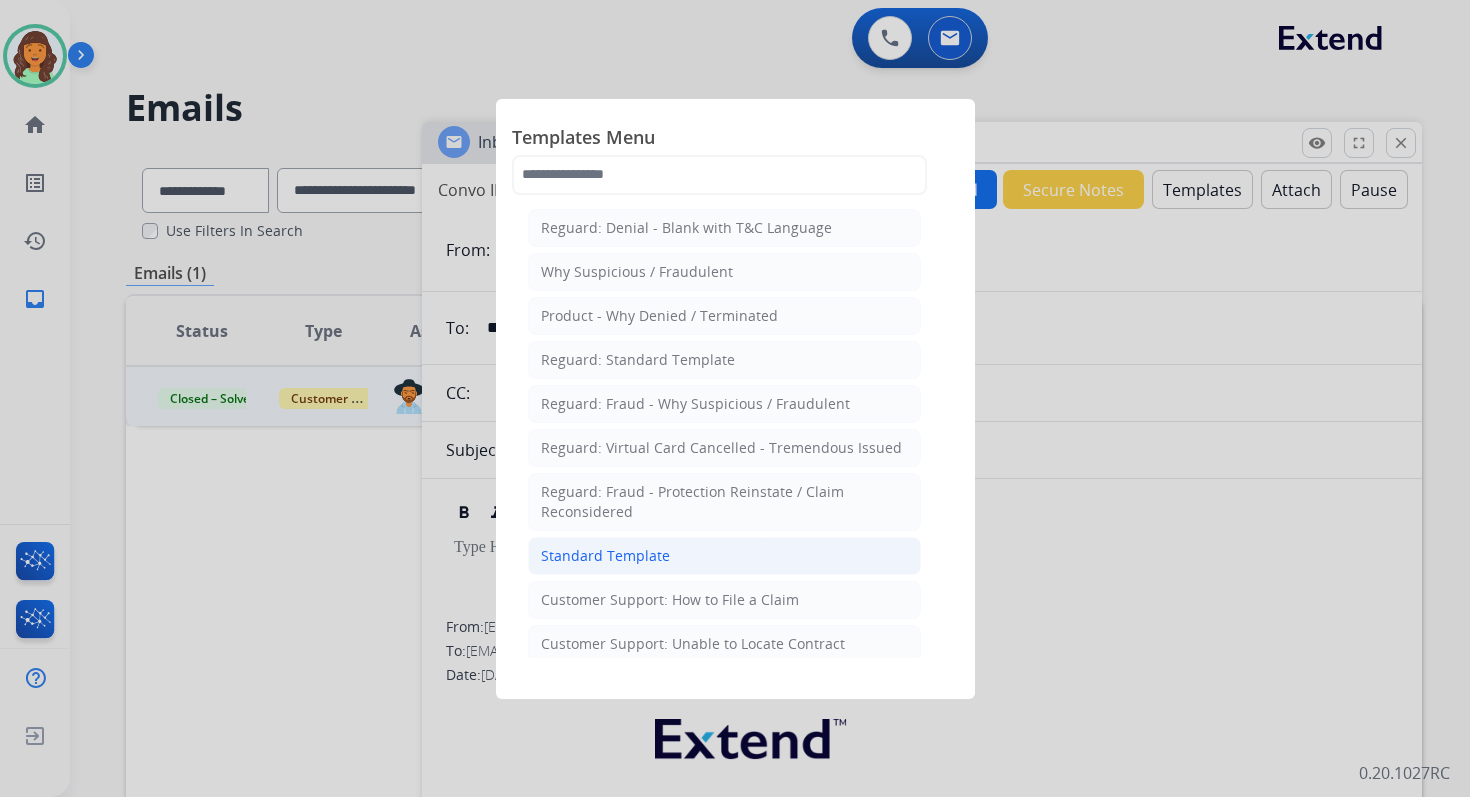 click on "Standard Template" 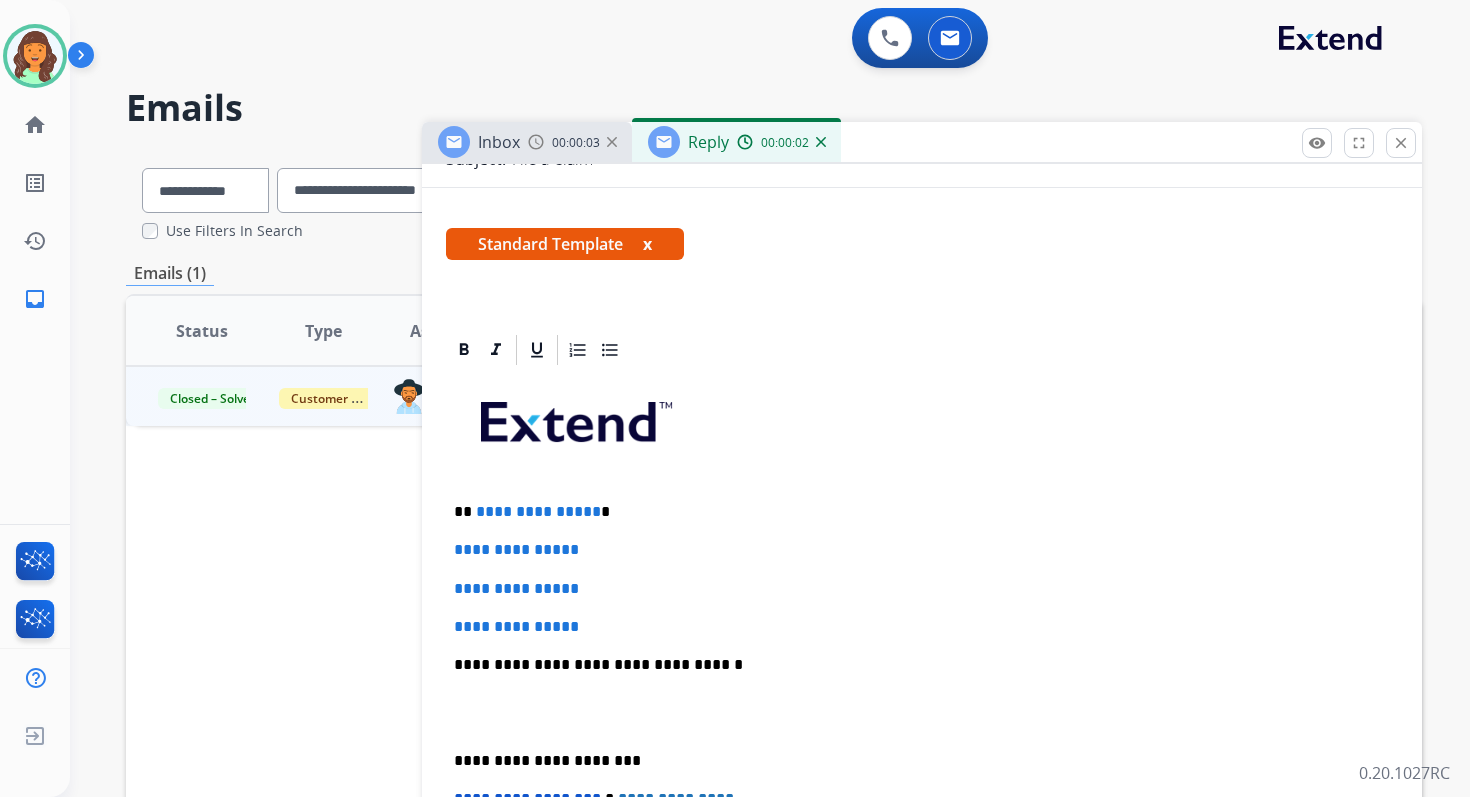 scroll, scrollTop: 319, scrollLeft: 0, axis: vertical 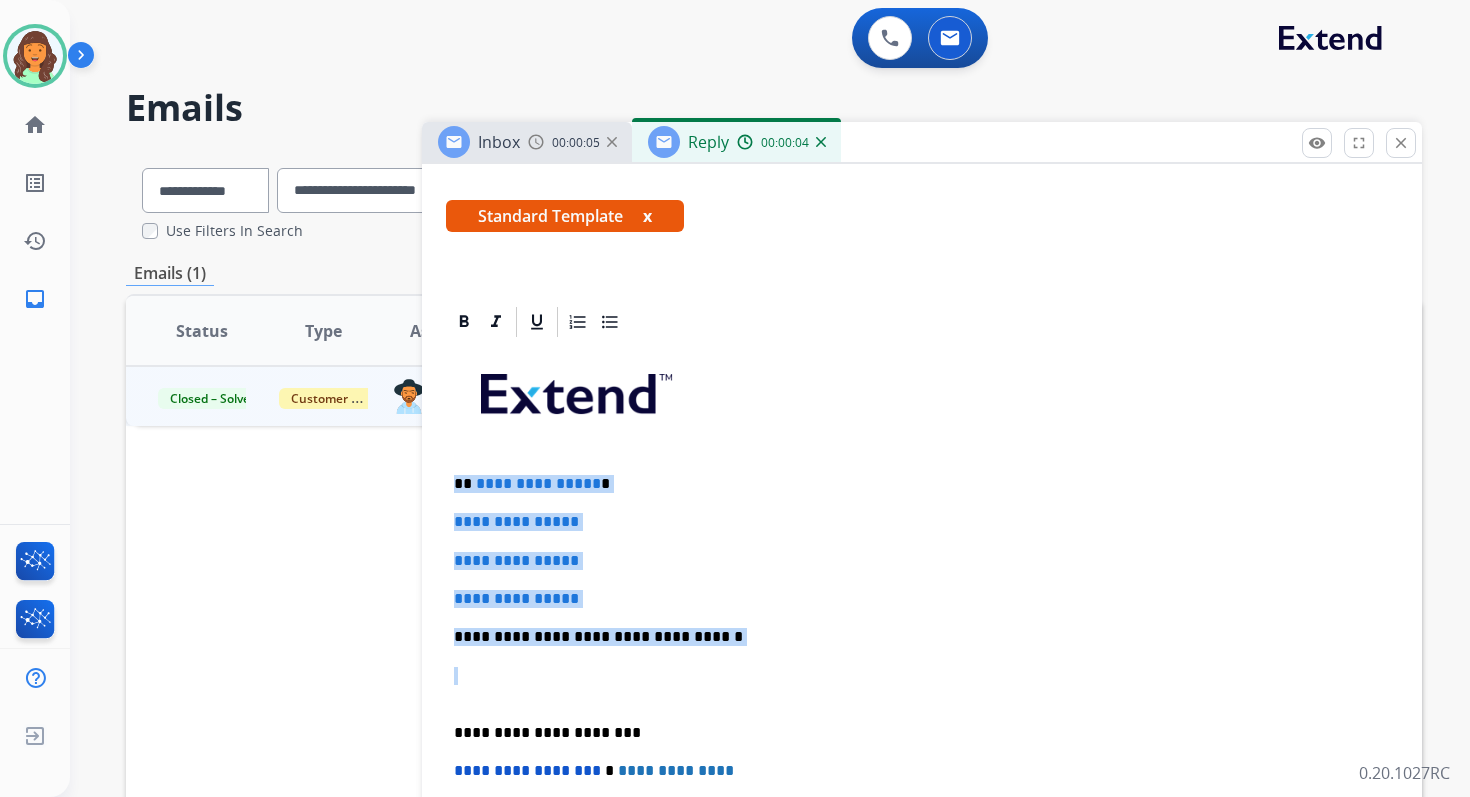 drag, startPoint x: 453, startPoint y: 483, endPoint x: 752, endPoint y: 650, distance: 342.4763 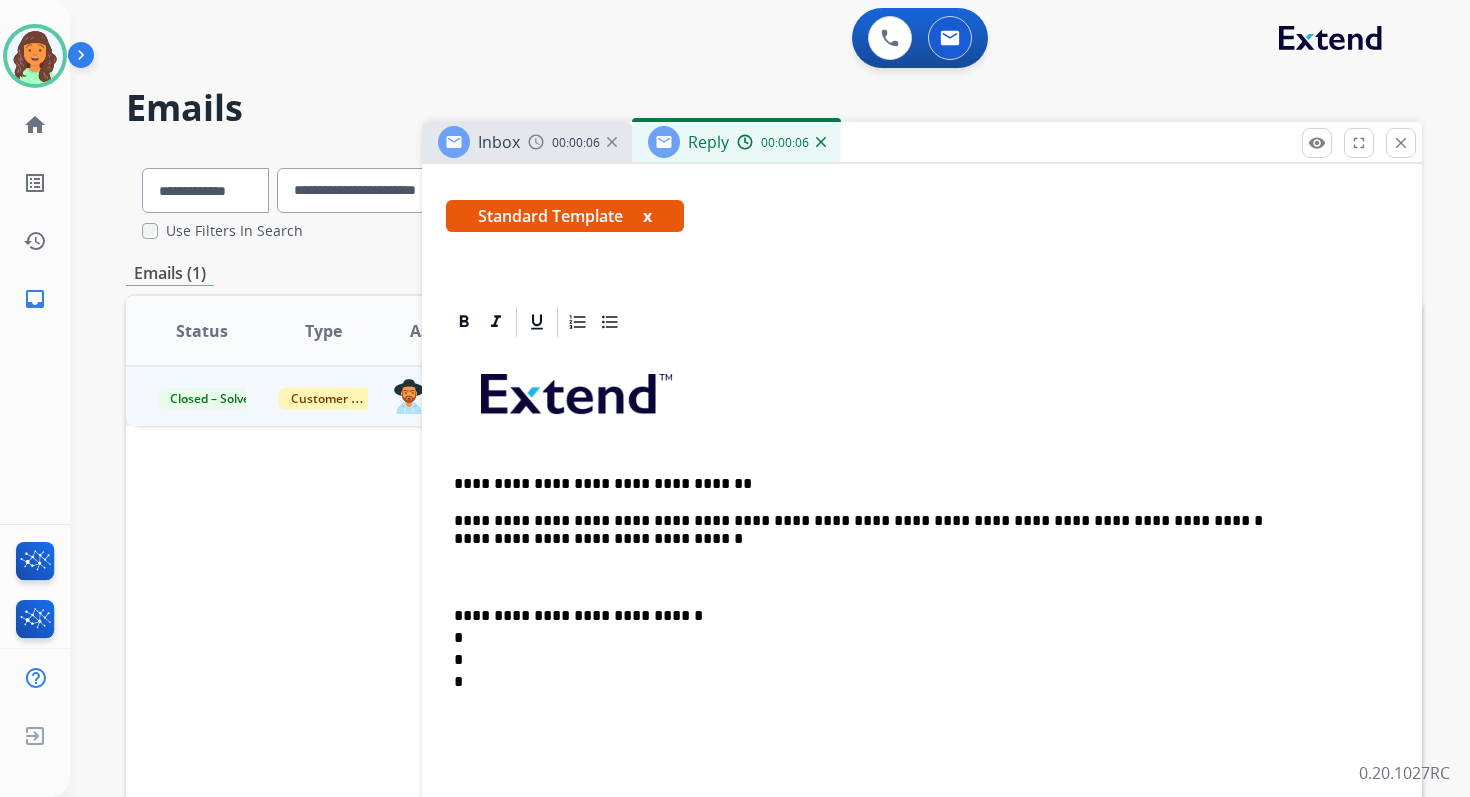 click on "**********" at bounding box center (914, 530) 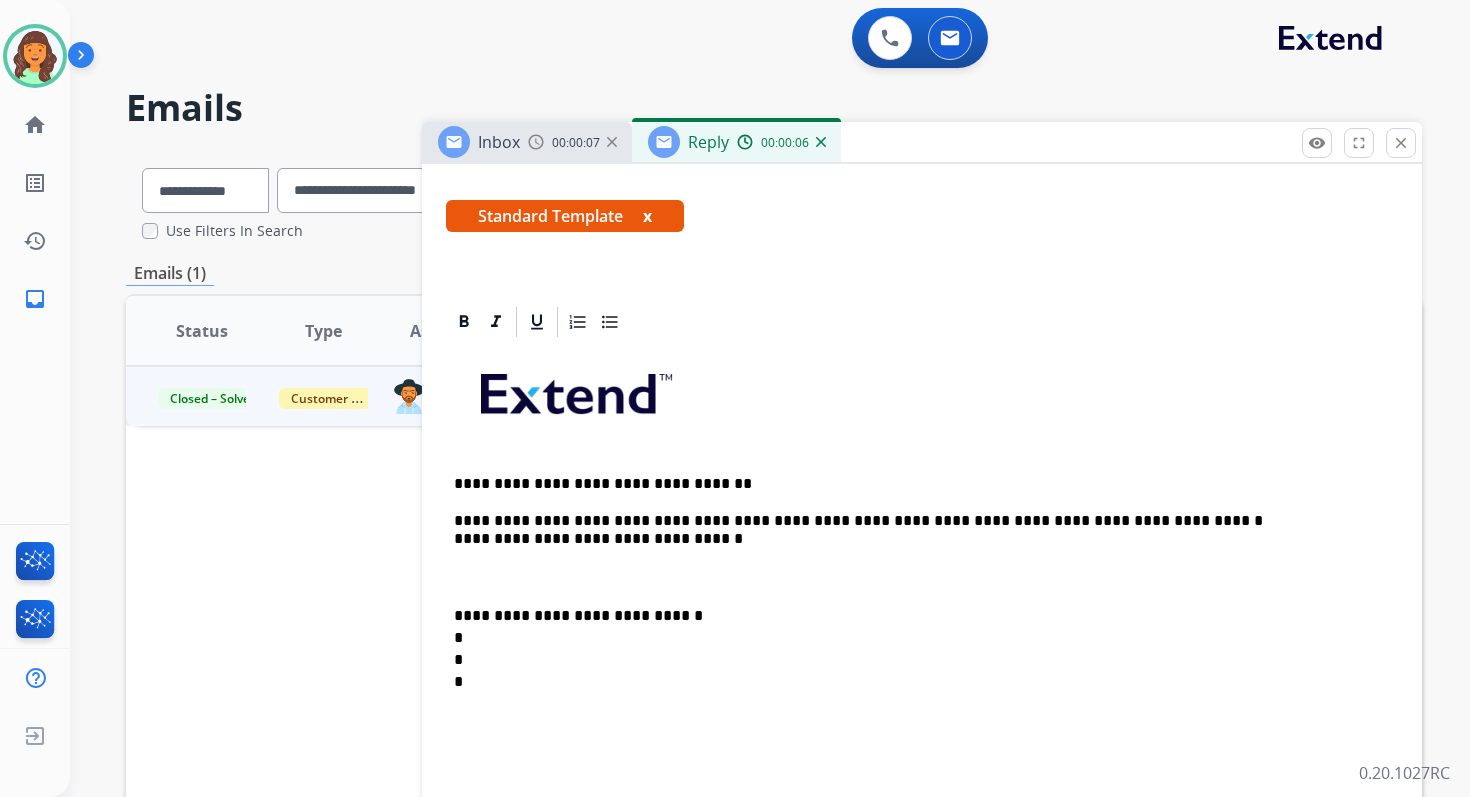 type 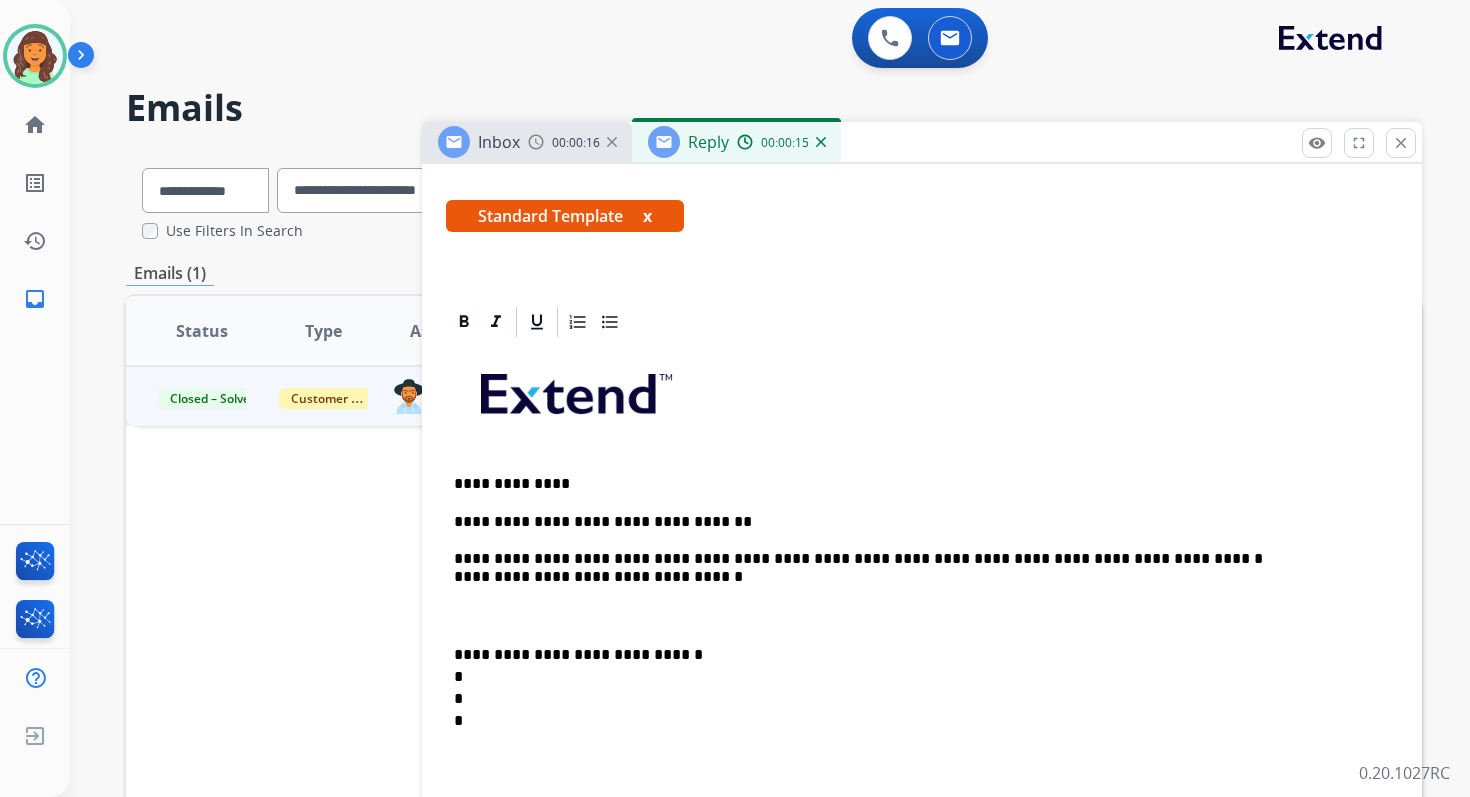 click on "**********" at bounding box center [914, 688] 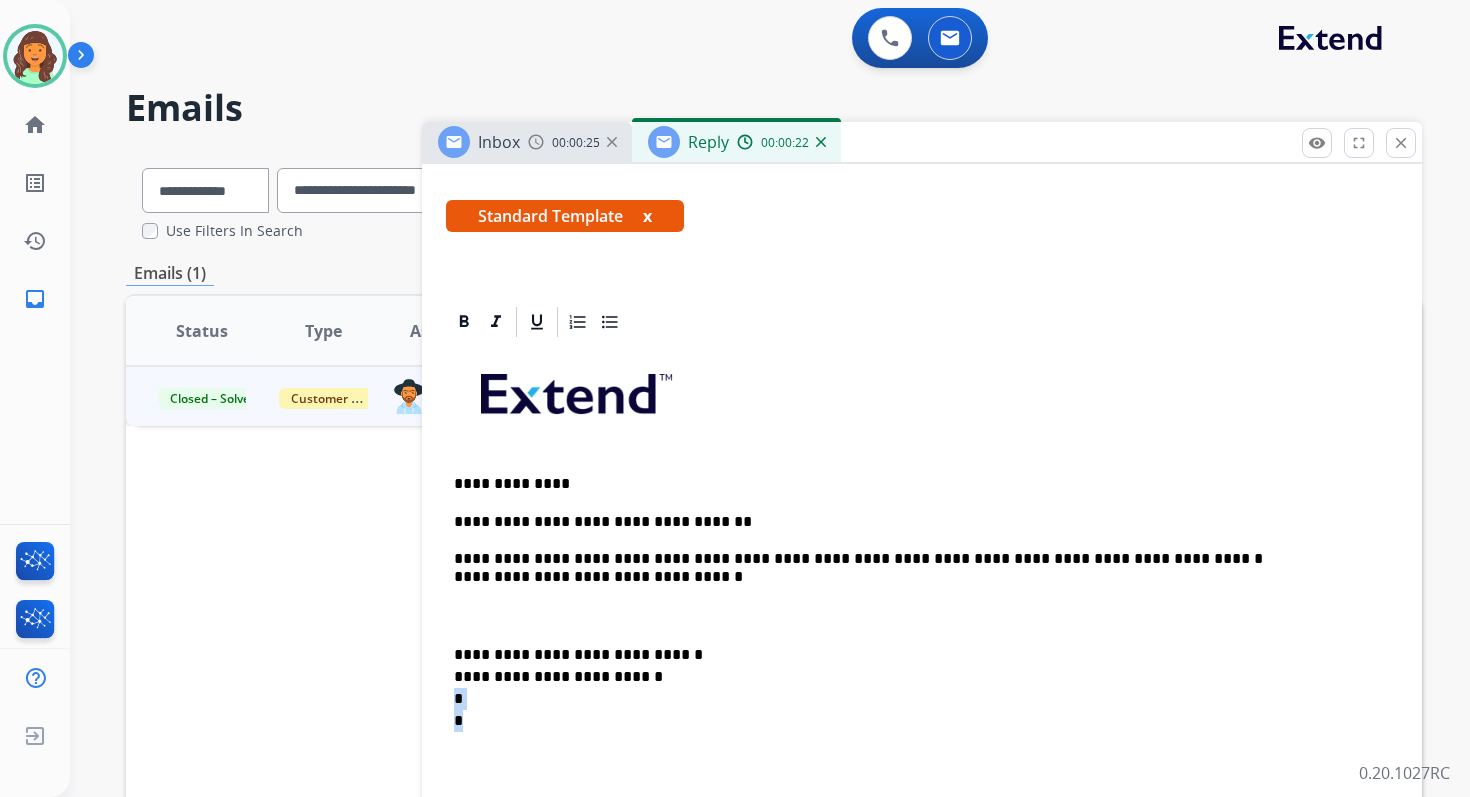 drag, startPoint x: 473, startPoint y: 718, endPoint x: 445, endPoint y: 699, distance: 33.83785 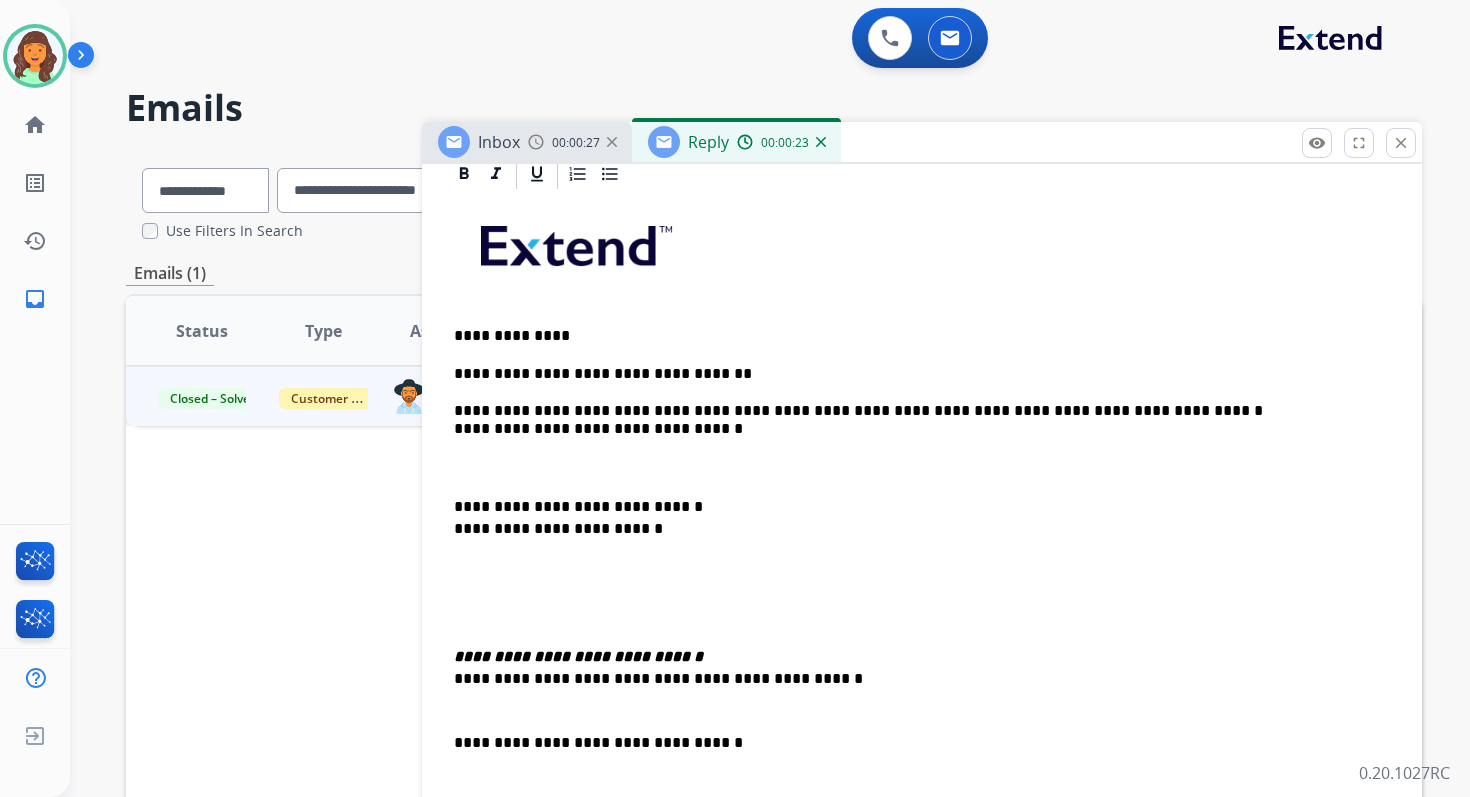 scroll, scrollTop: 510, scrollLeft: 0, axis: vertical 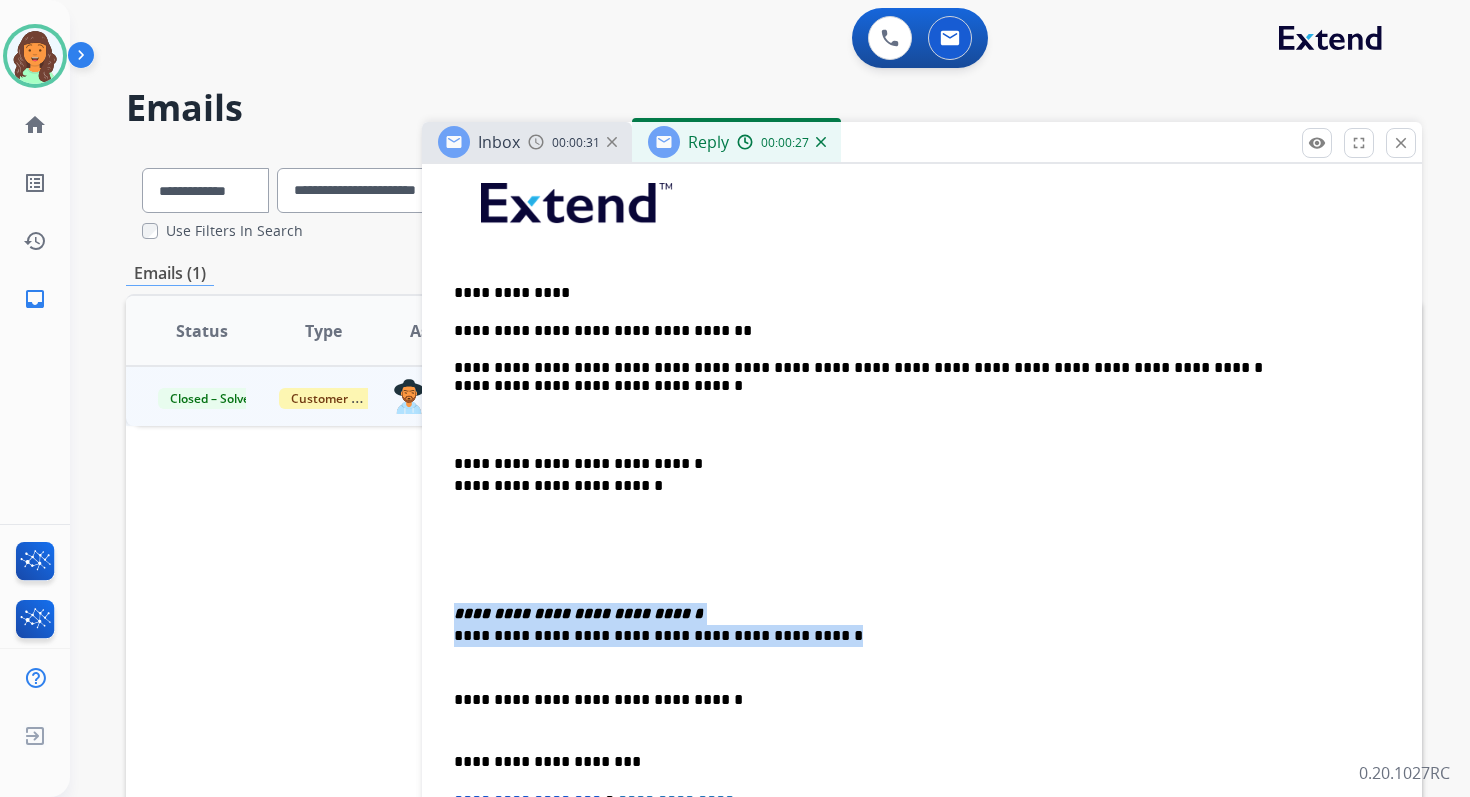drag, startPoint x: 773, startPoint y: 635, endPoint x: 448, endPoint y: 607, distance: 326.20392 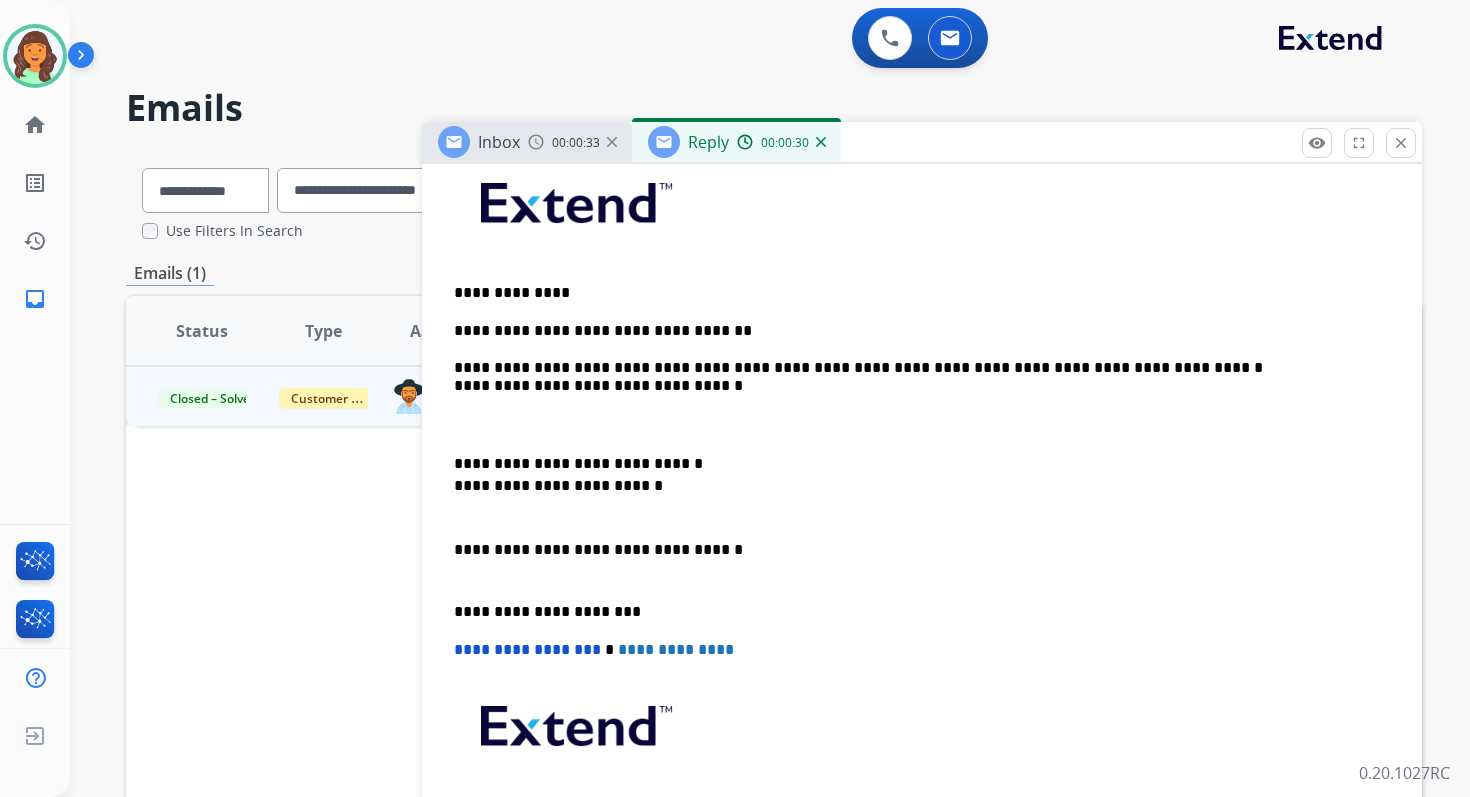 click on "**********" at bounding box center [914, 377] 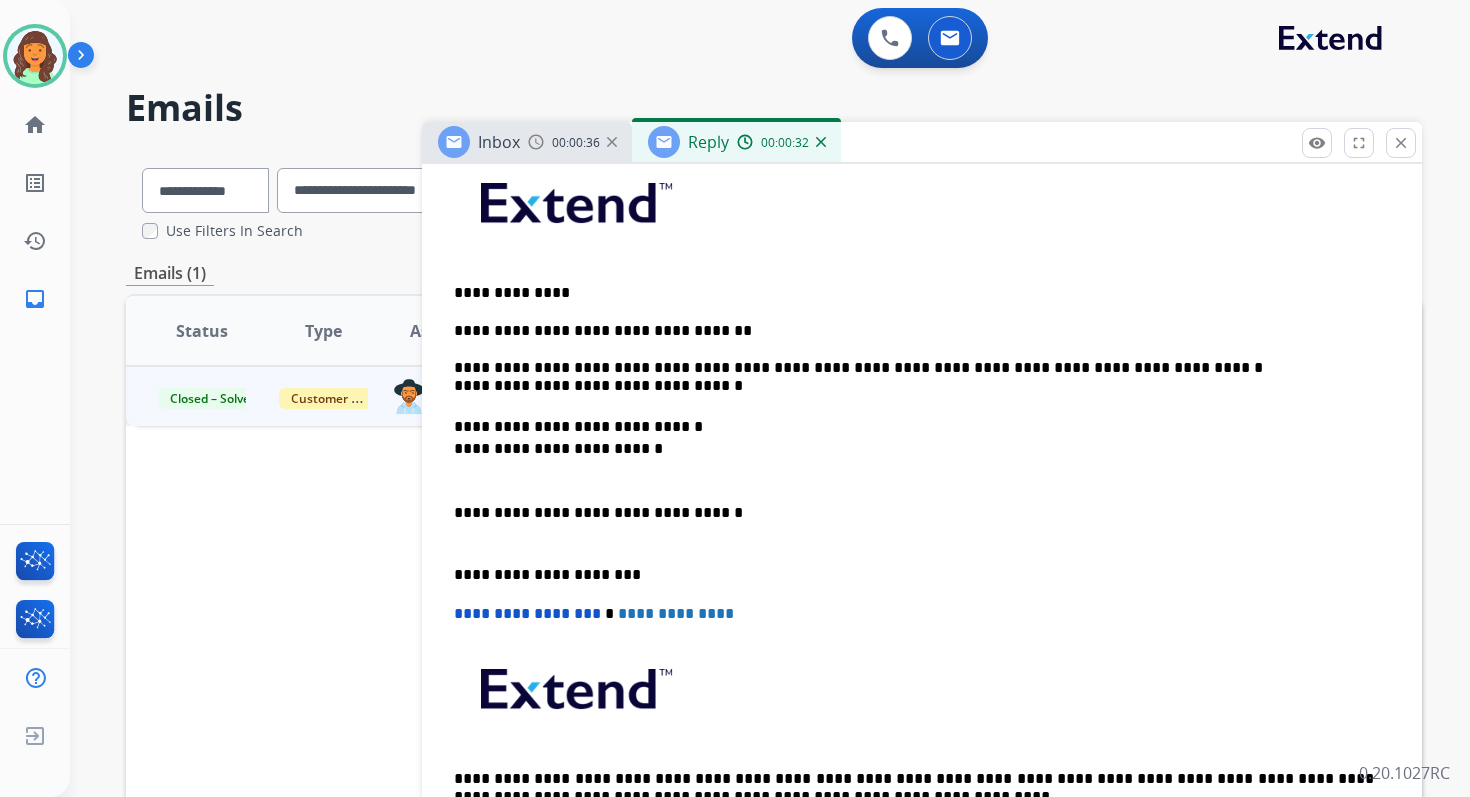 click on "**********" at bounding box center [914, 438] 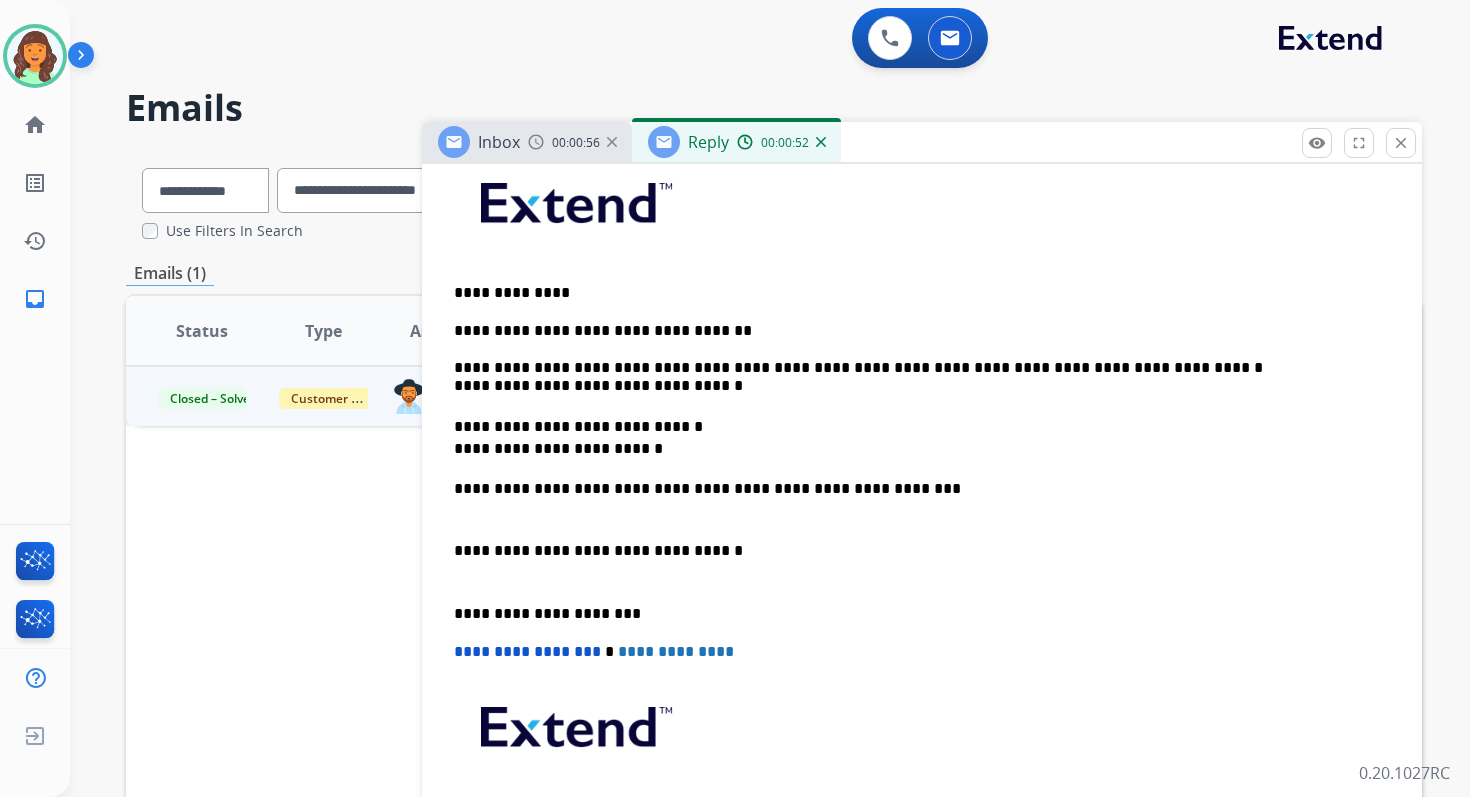 click on "**********" at bounding box center [914, 489] 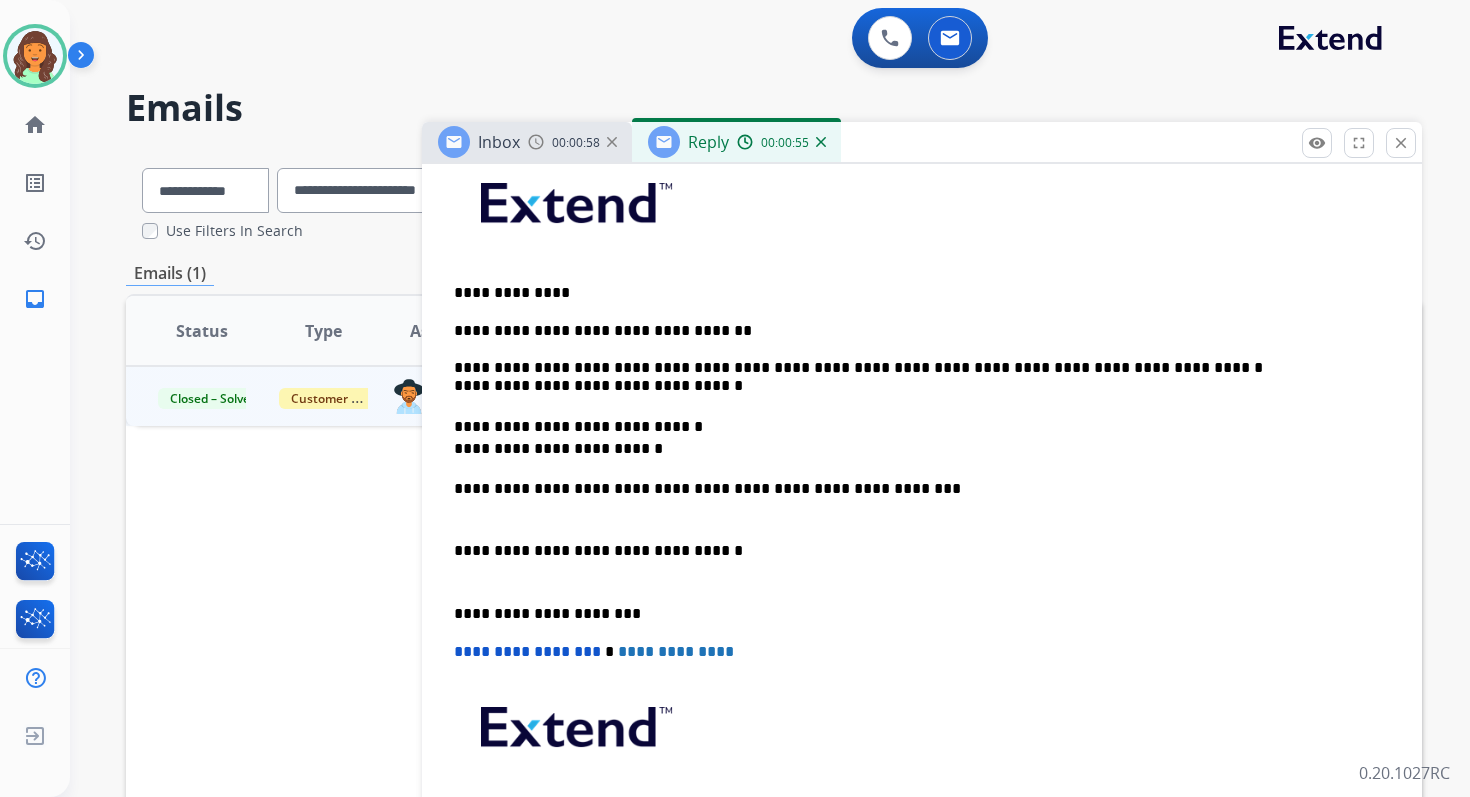 click on "**********" at bounding box center [914, 489] 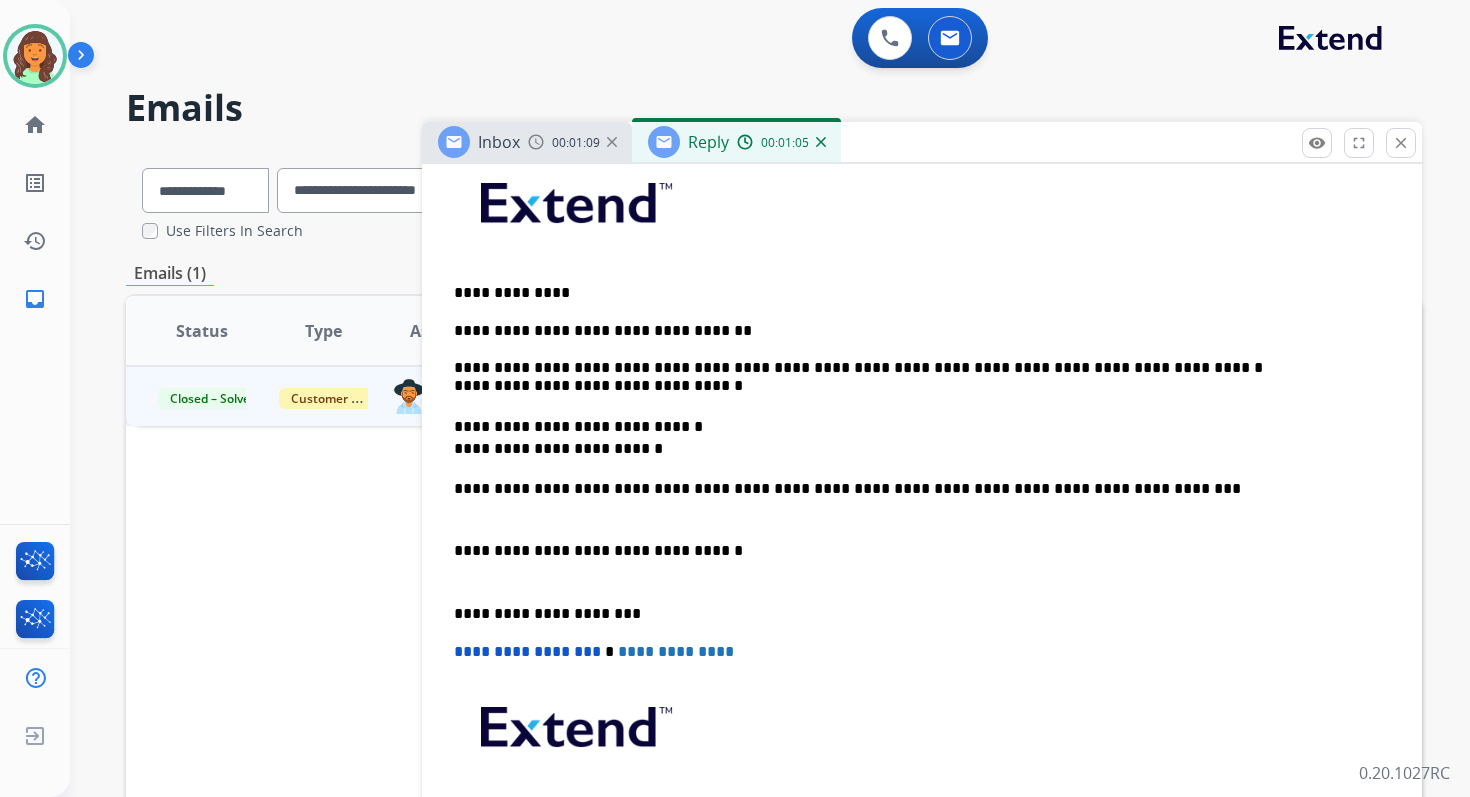 click on "**********" at bounding box center [922, 529] 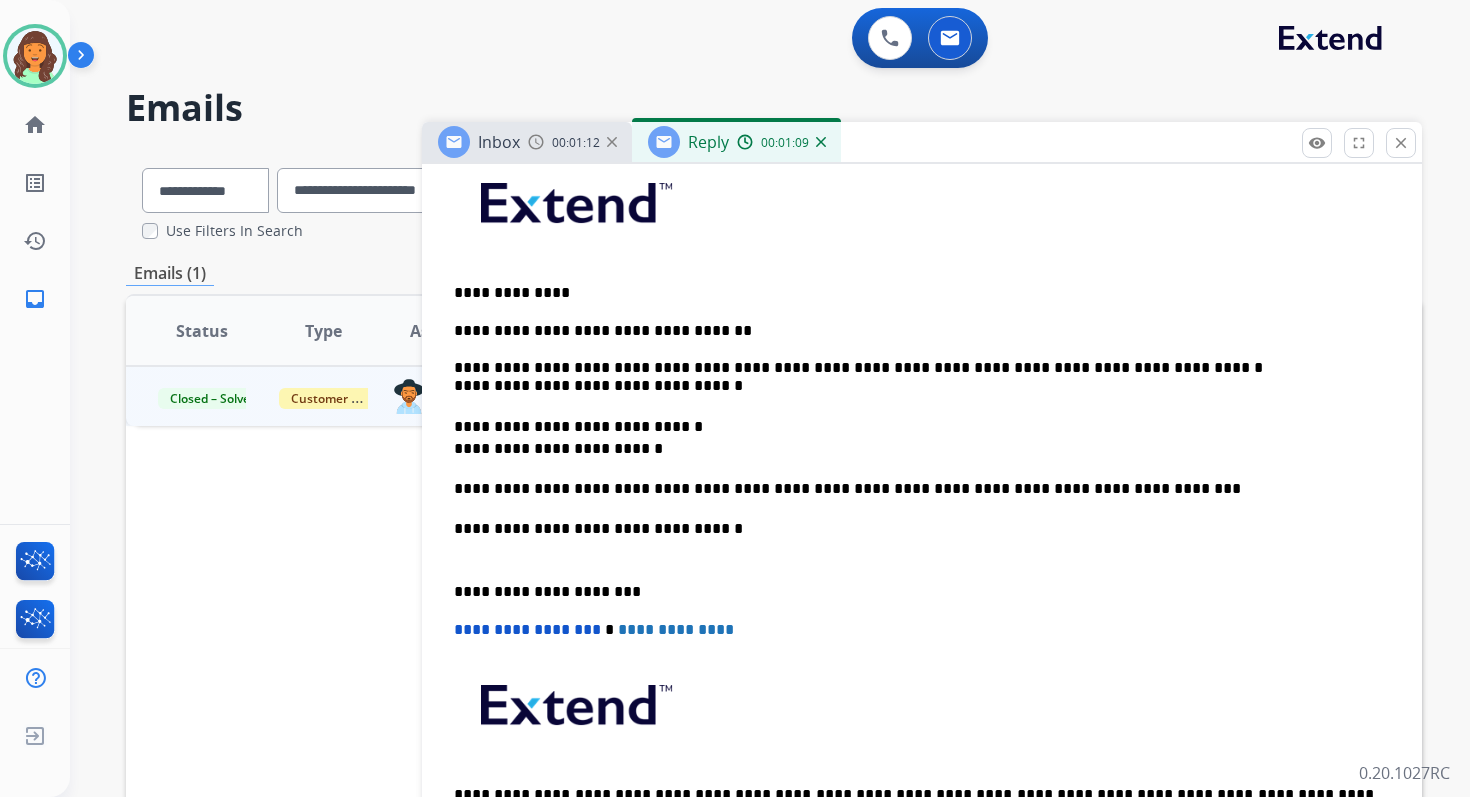 scroll, scrollTop: 0, scrollLeft: 0, axis: both 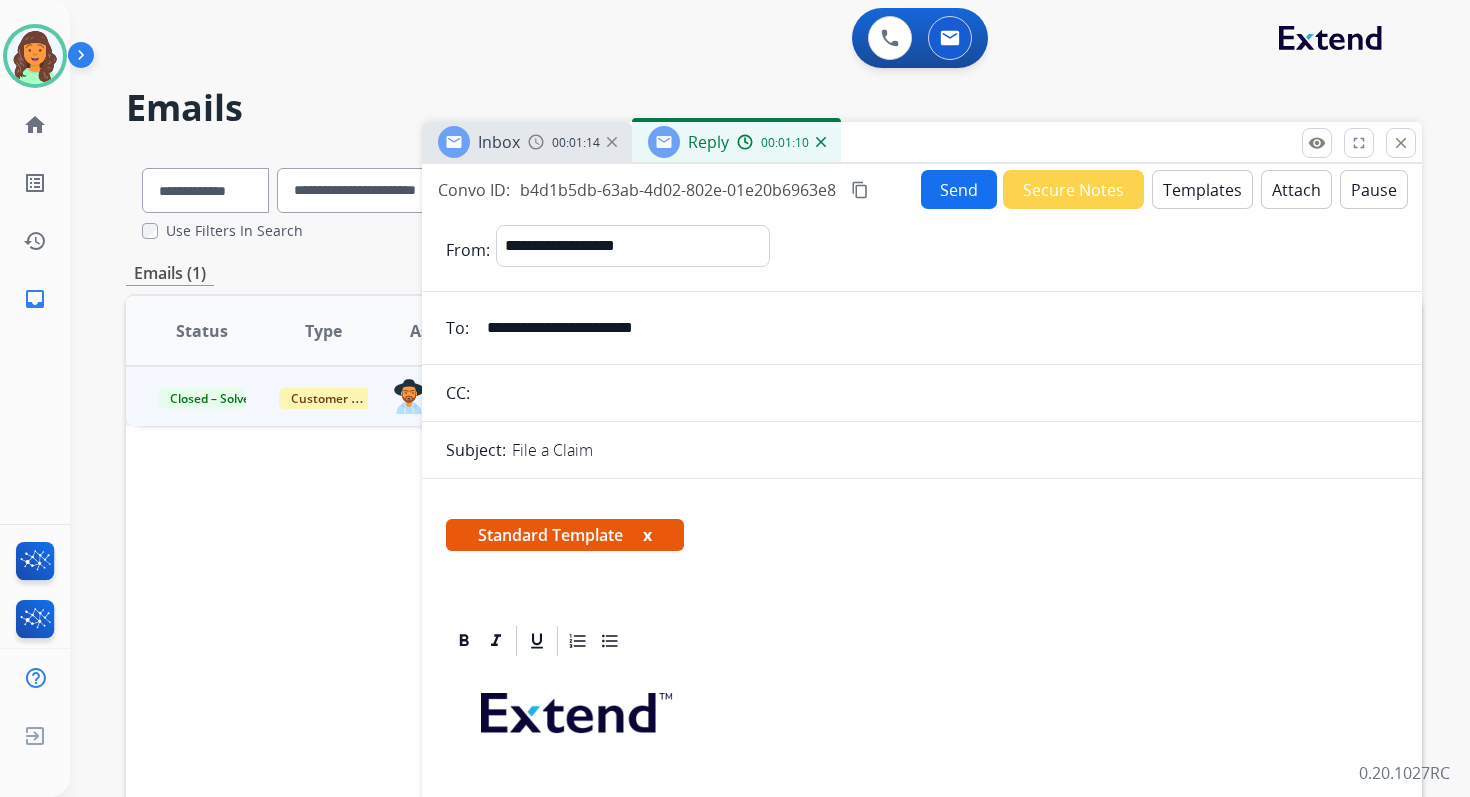 click on "content_copy" at bounding box center [860, 190] 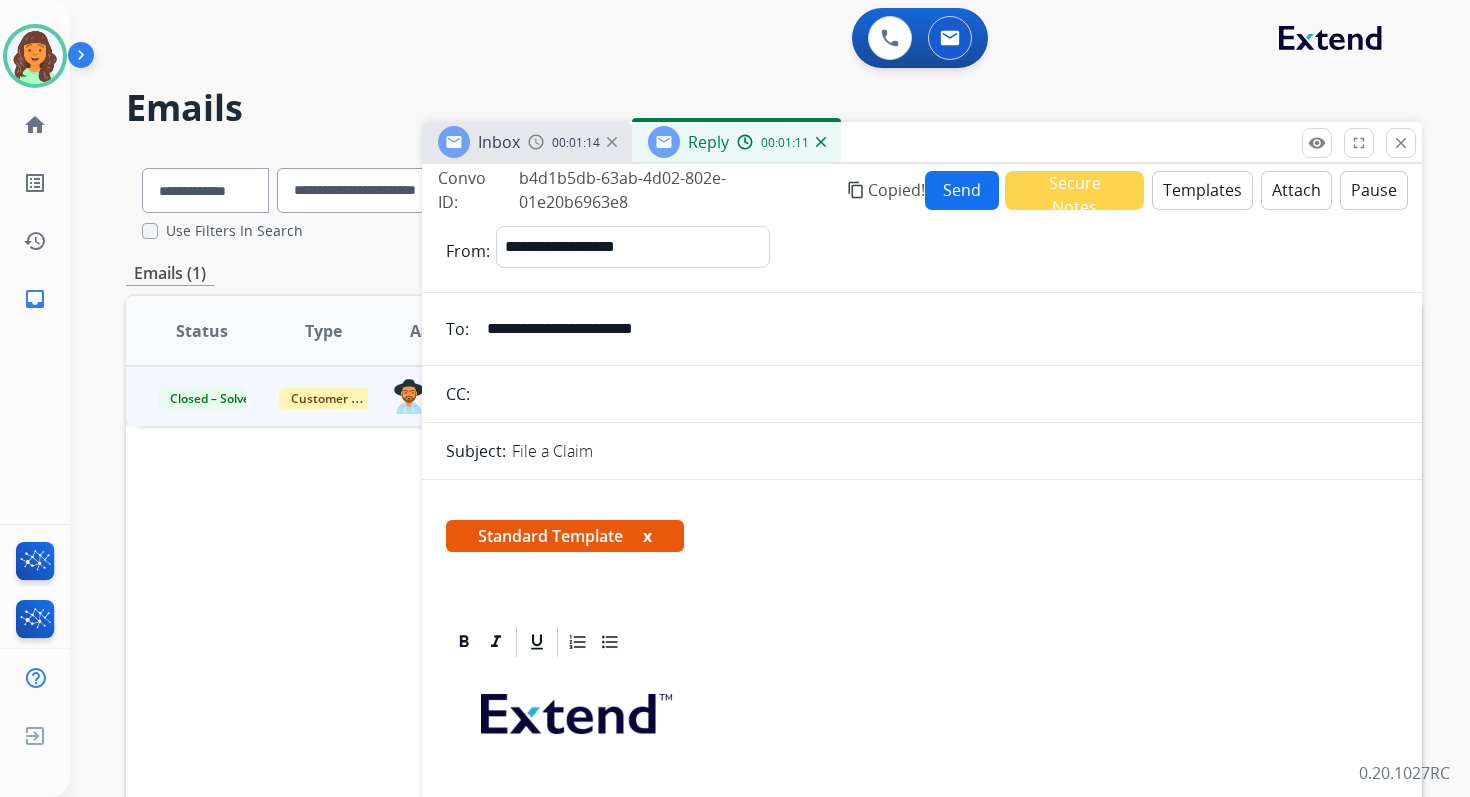 click on "Send" at bounding box center [962, 190] 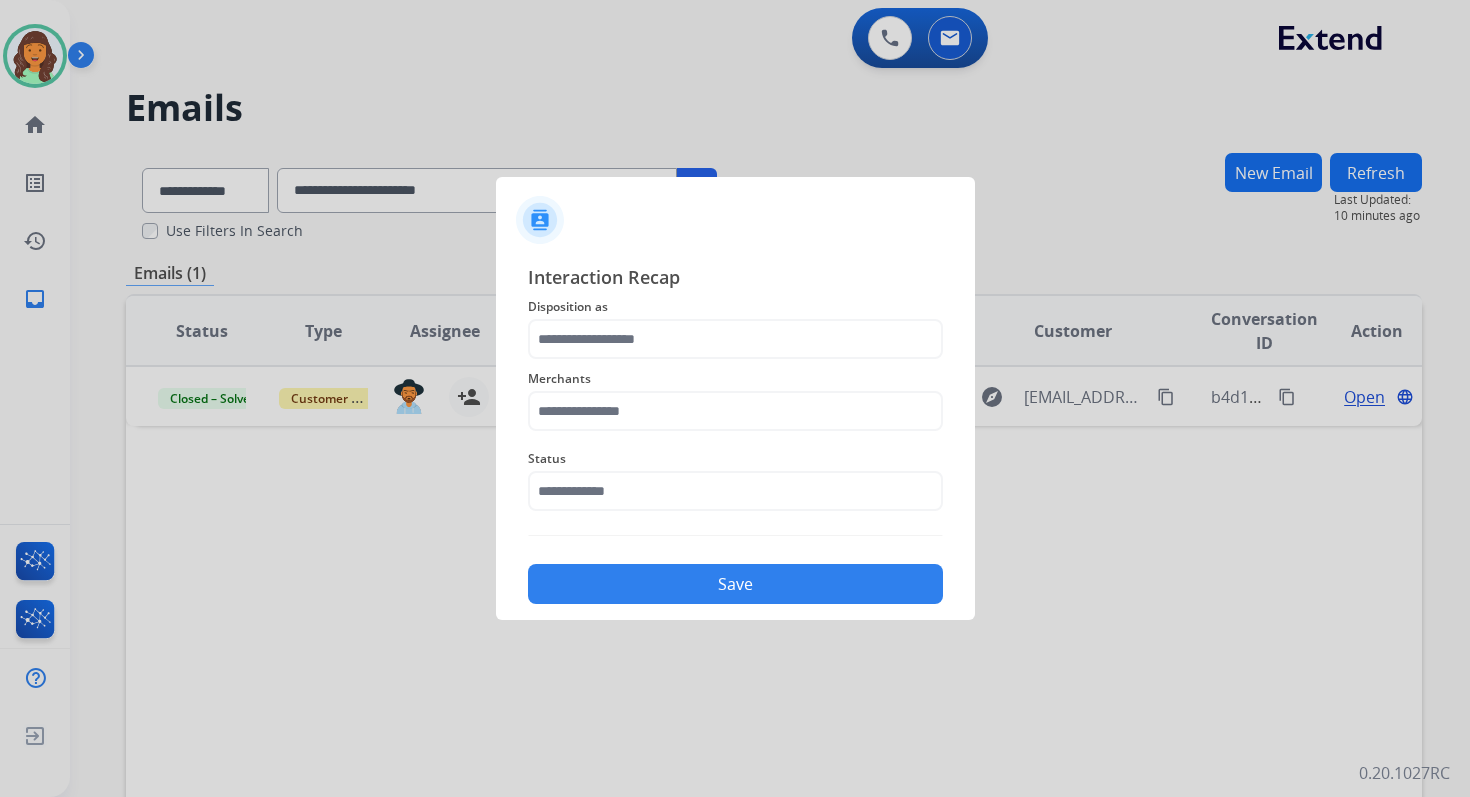 click on "Disposition as" 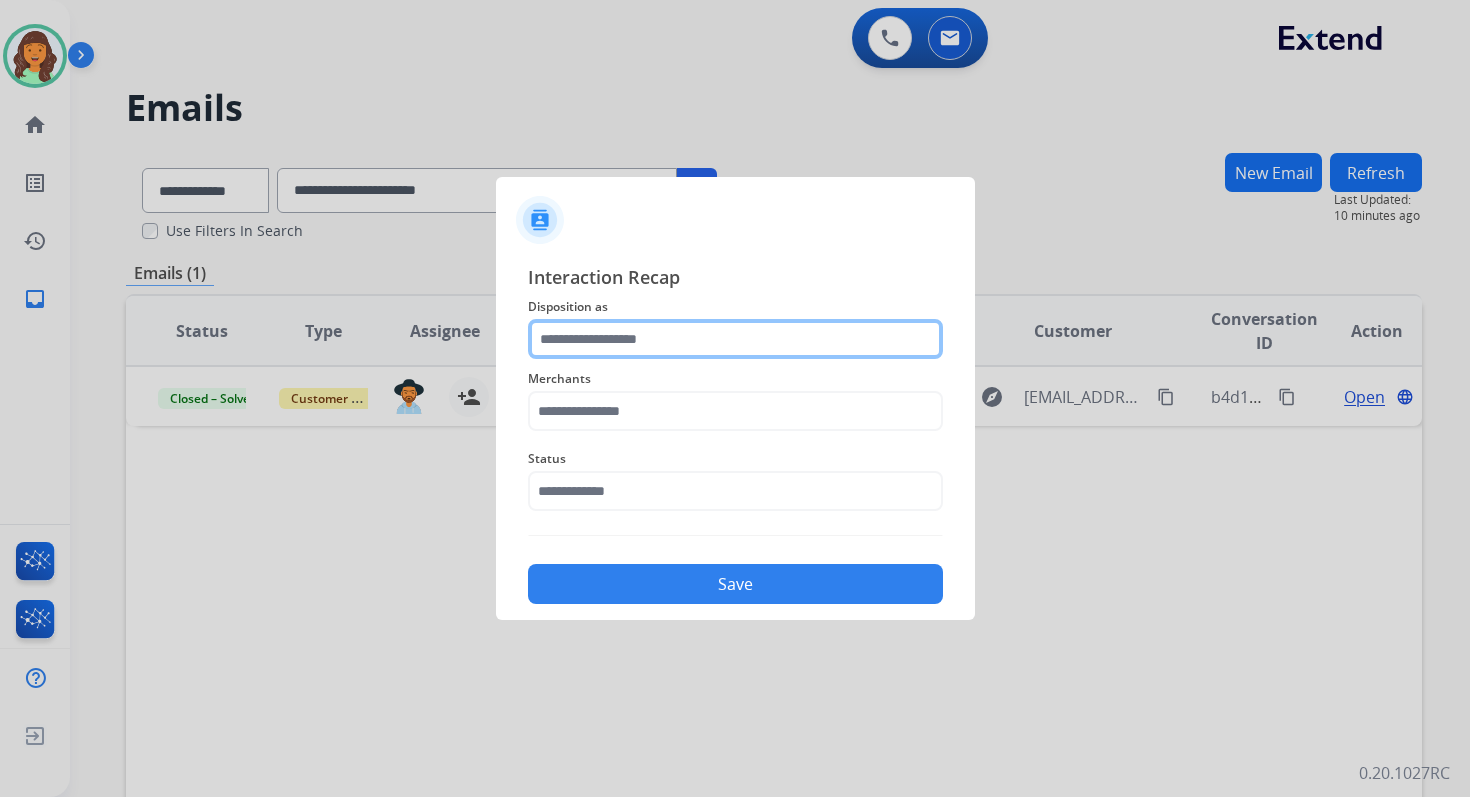 click 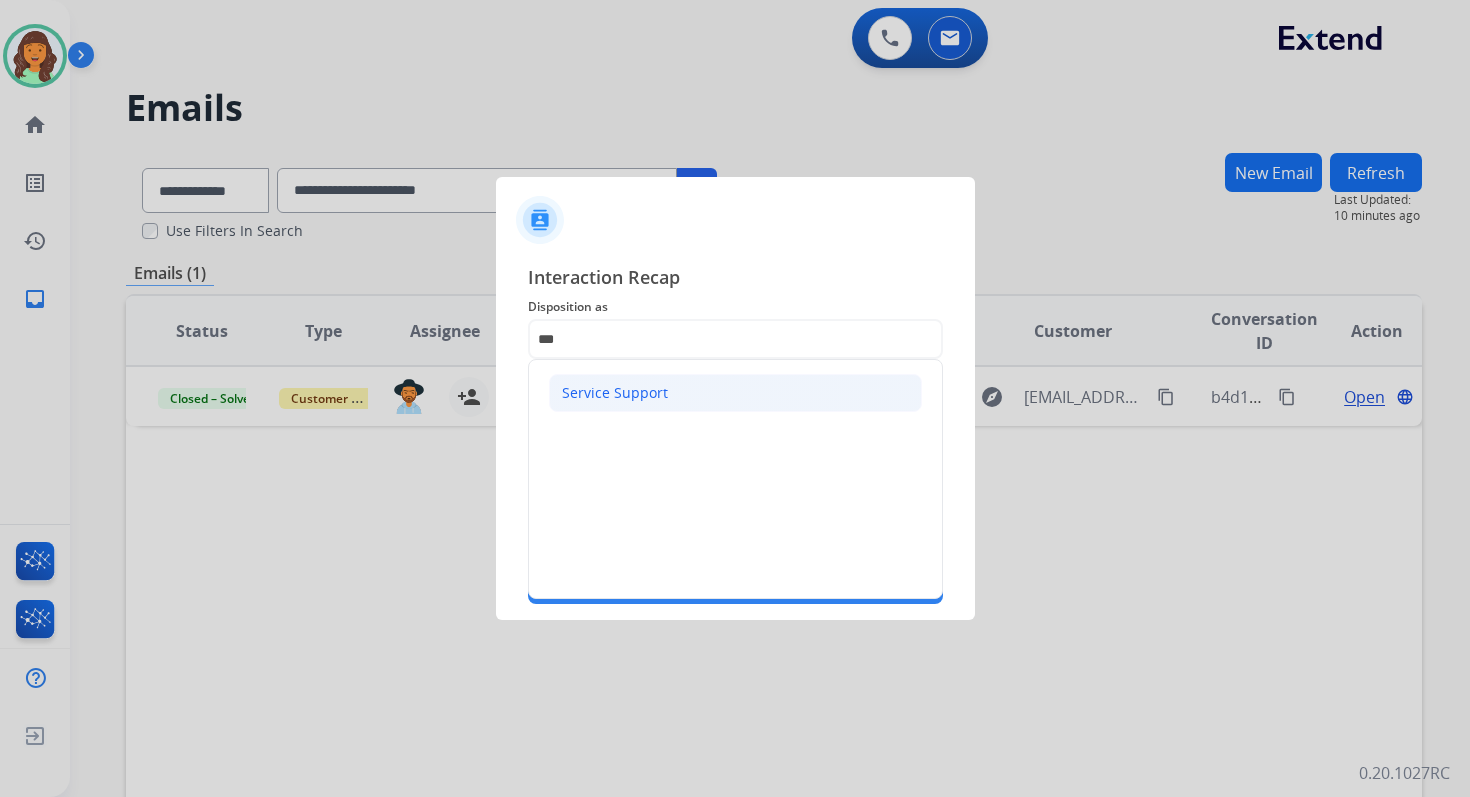 click on "Service Support" 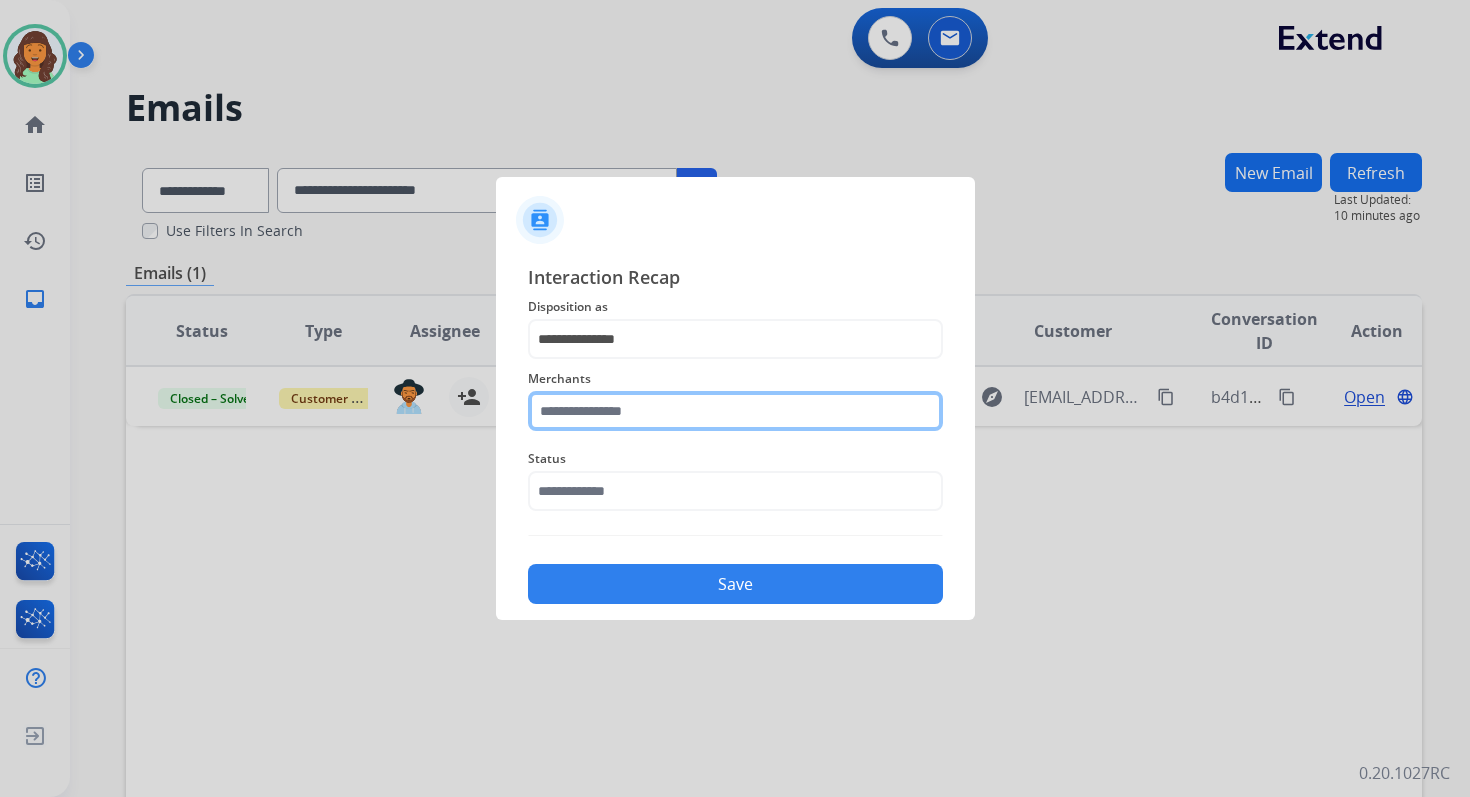 click 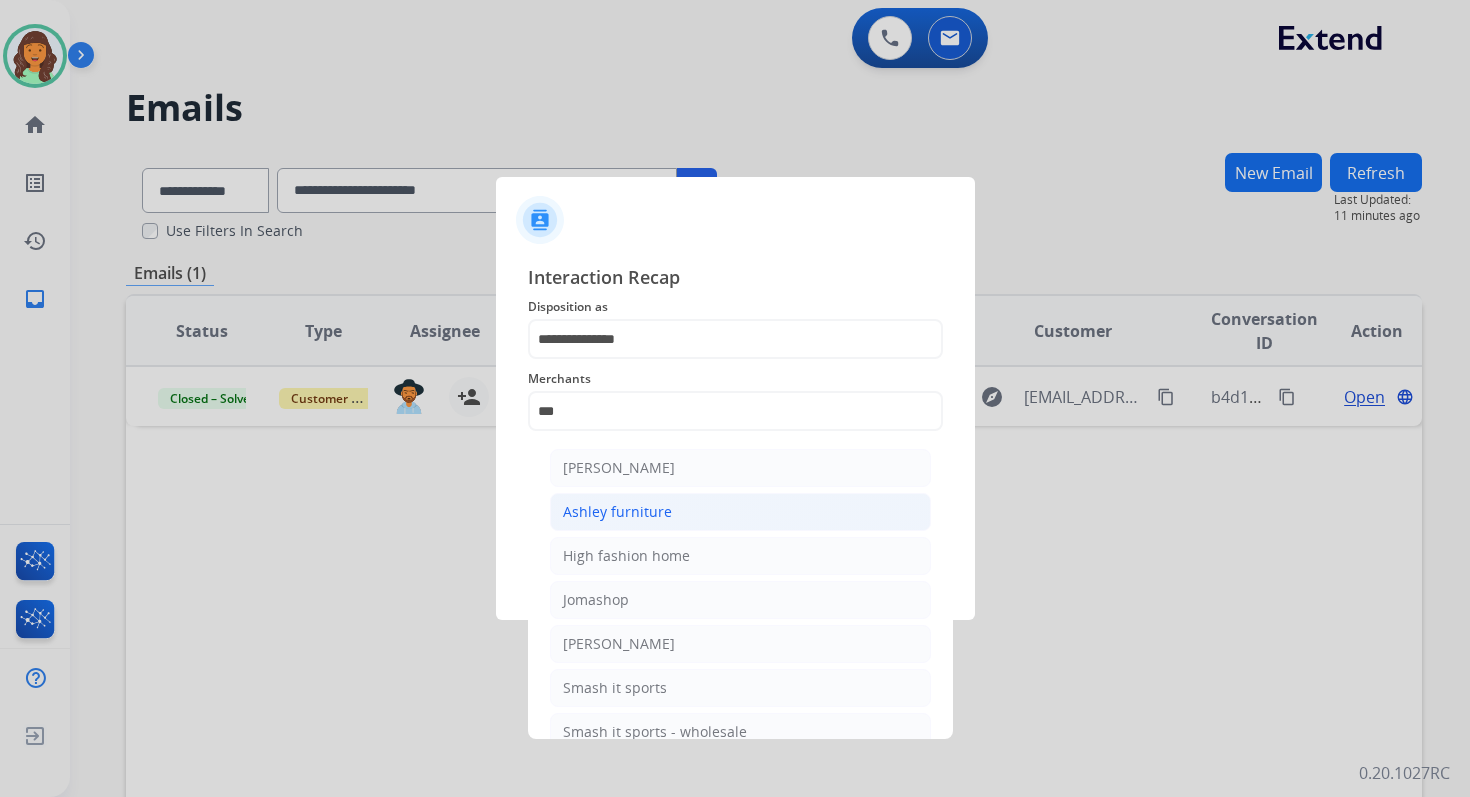 click on "Ashley furniture" 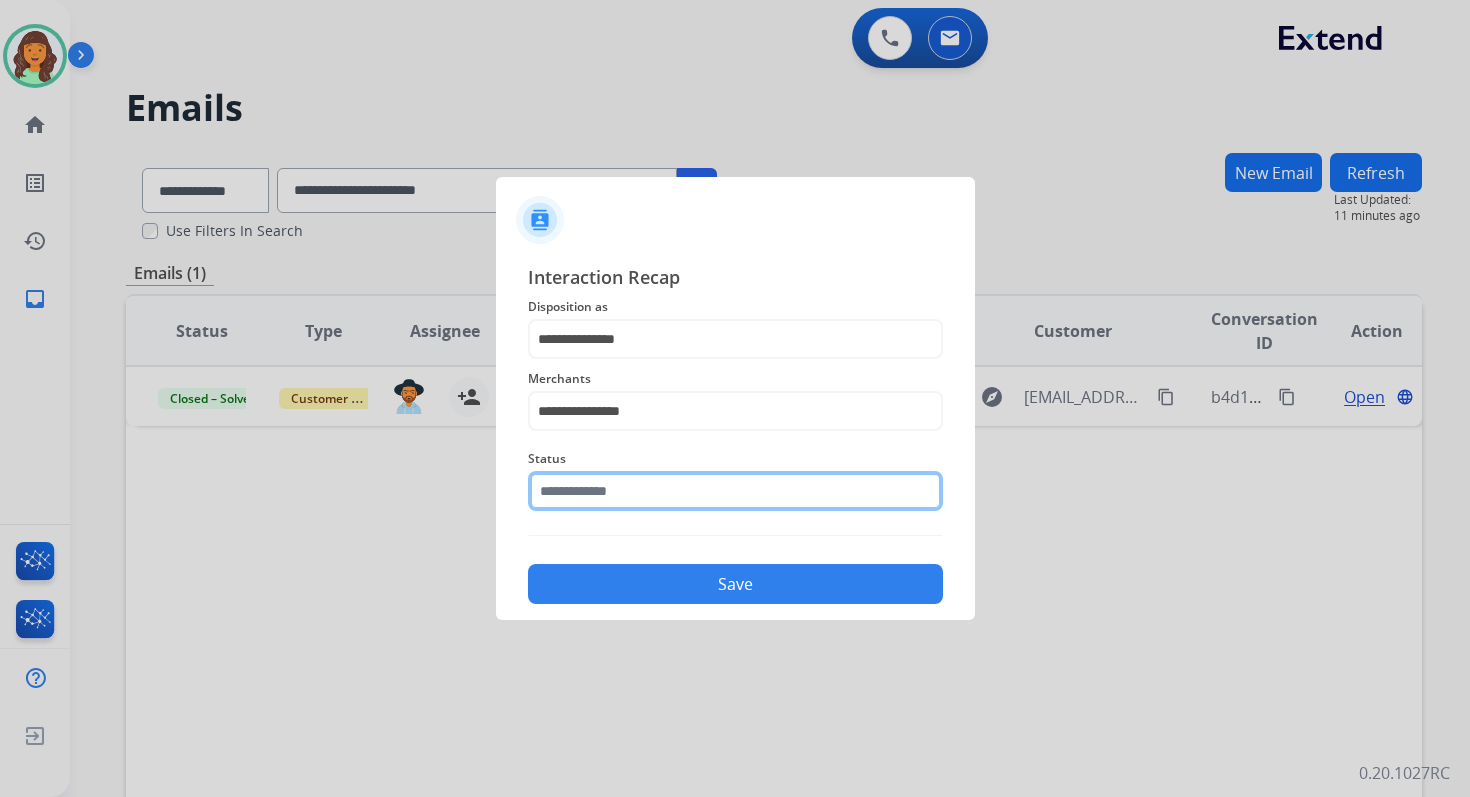 click 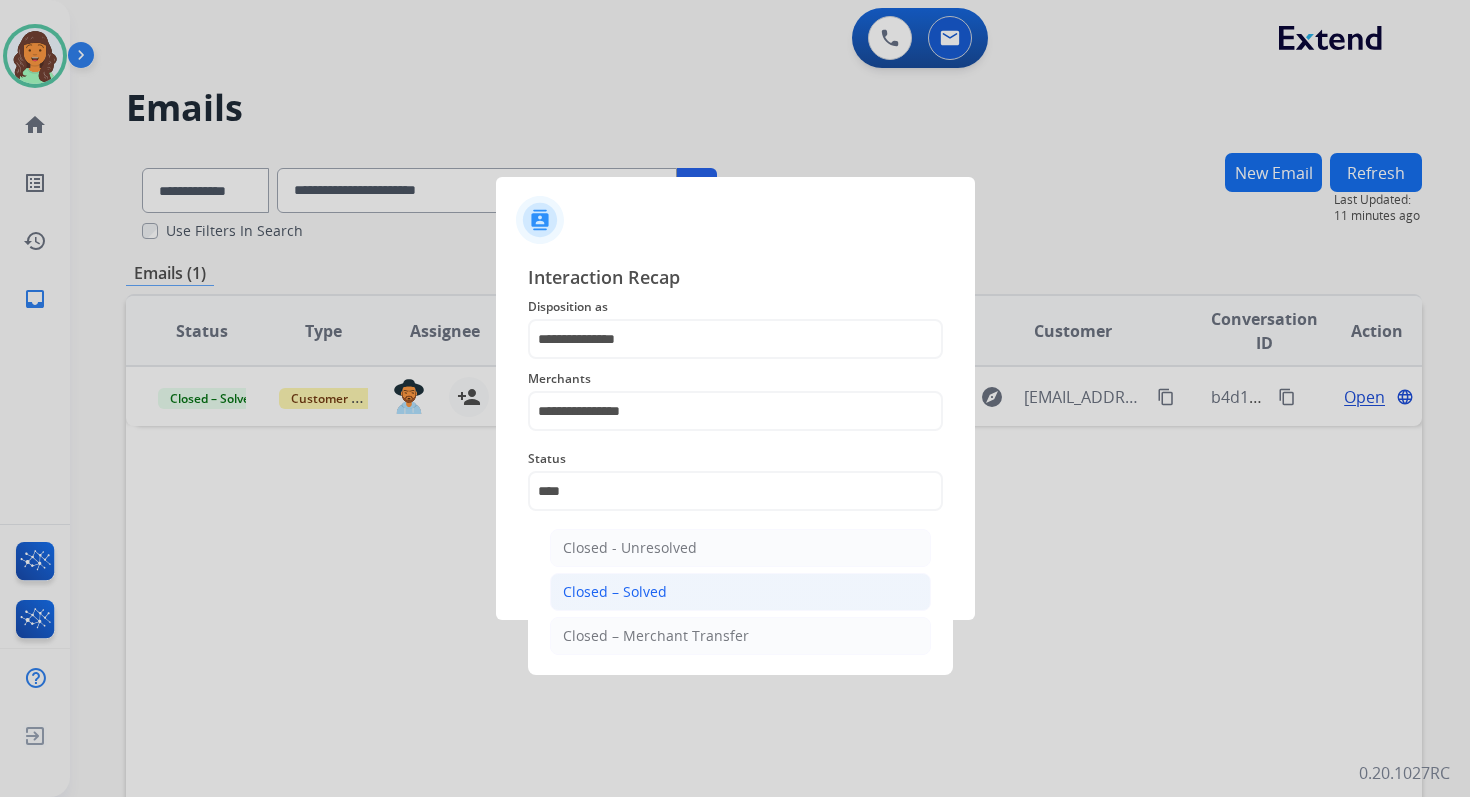 click on "Closed – Solved" 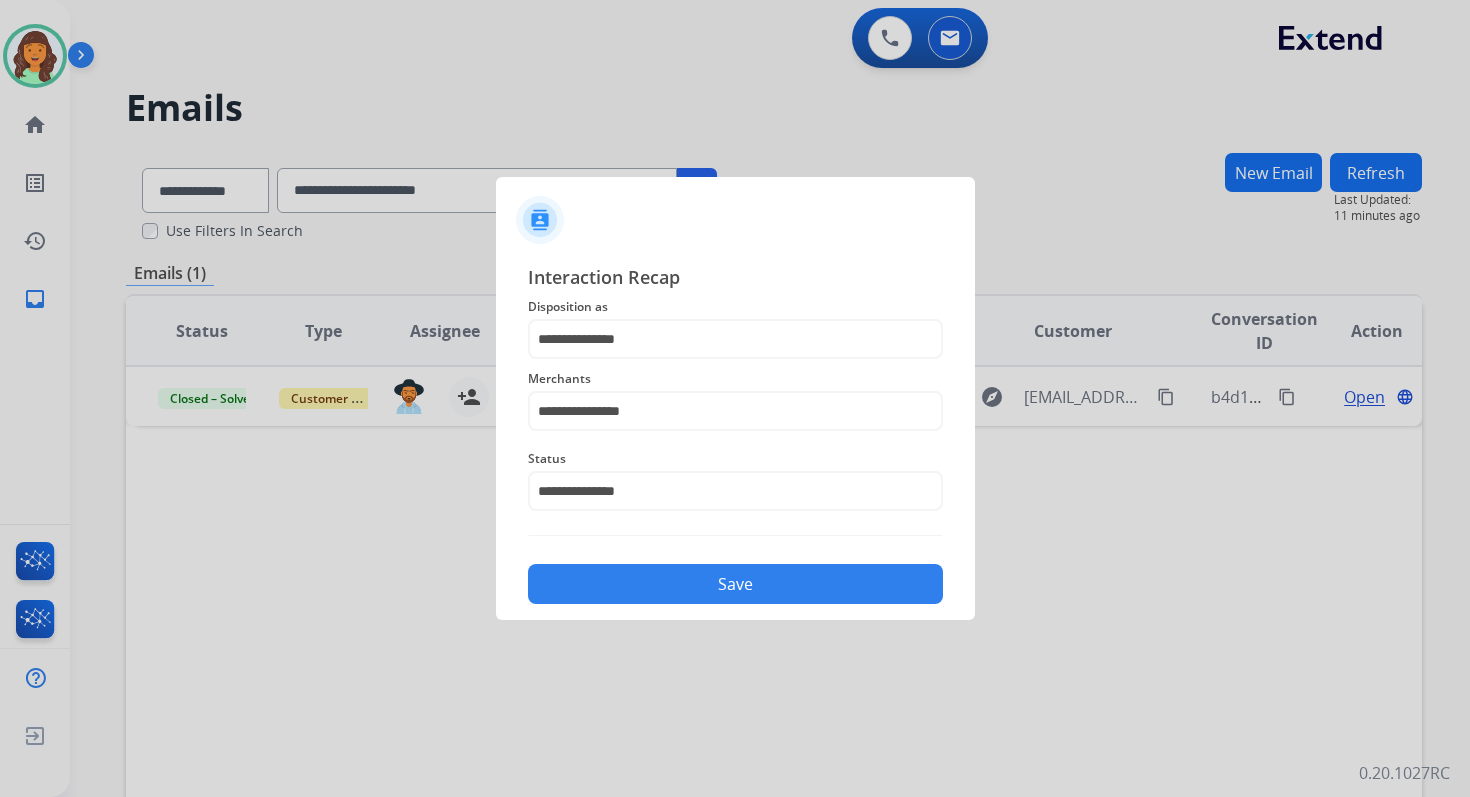 click on "Save" 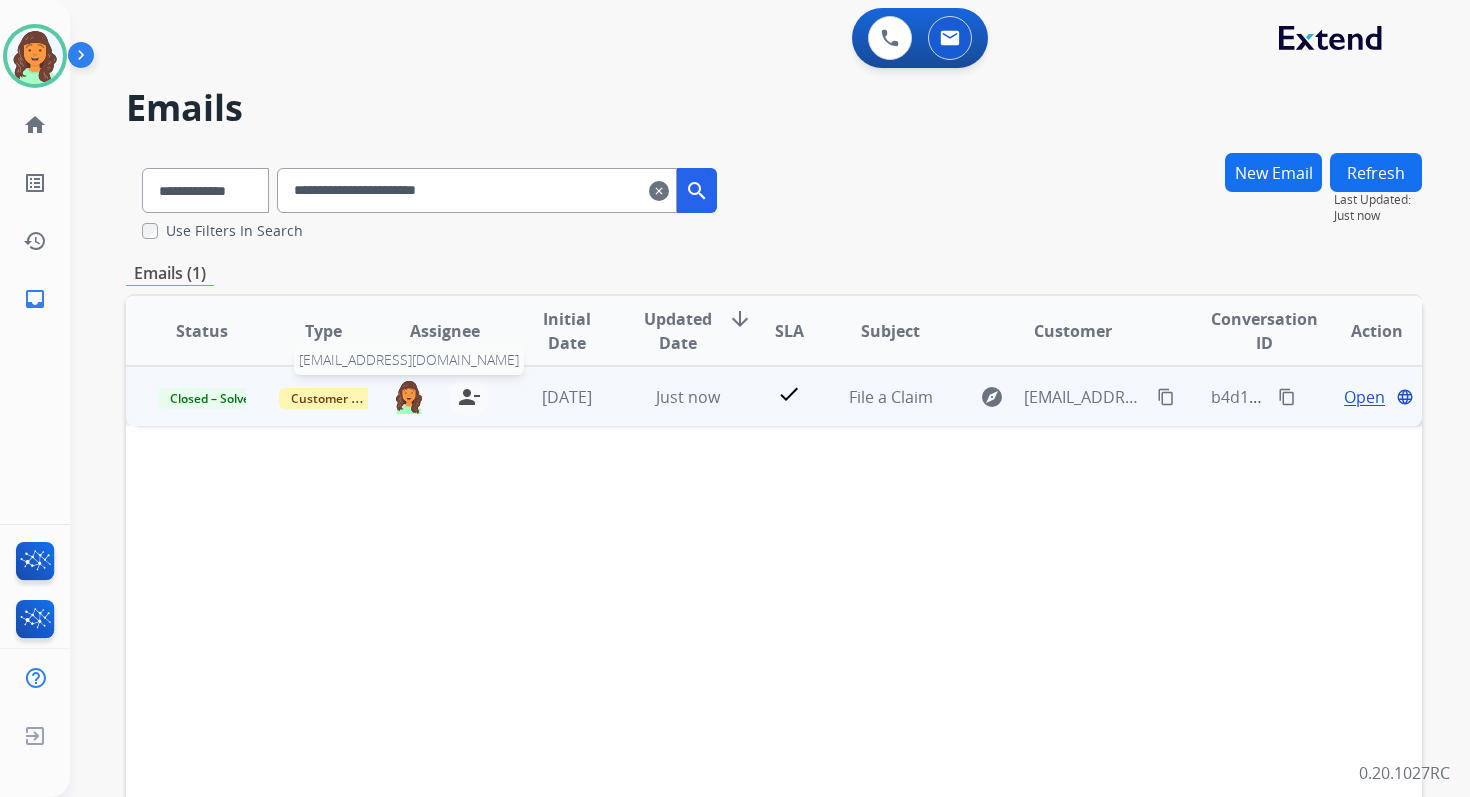 click at bounding box center [409, 396] 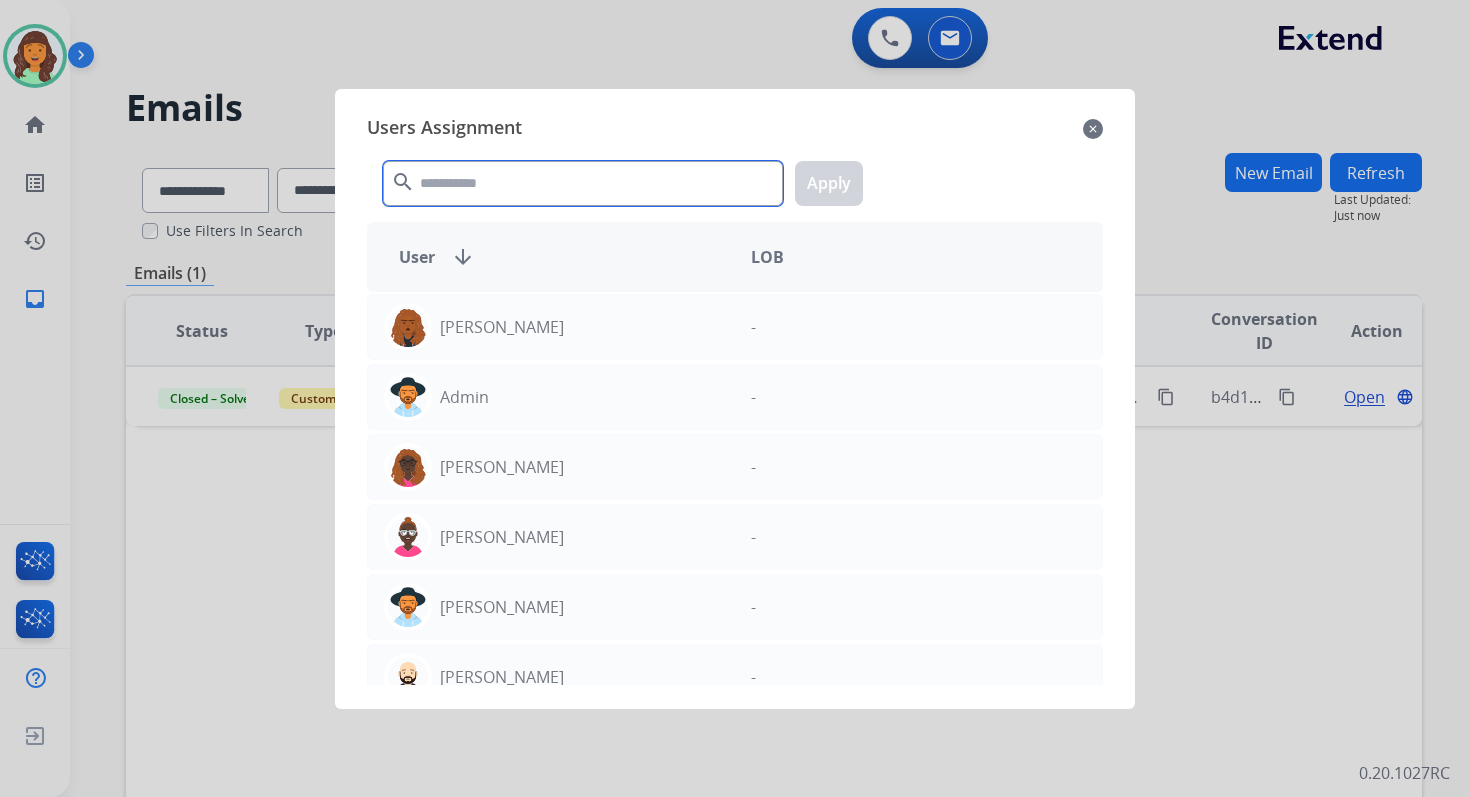 click 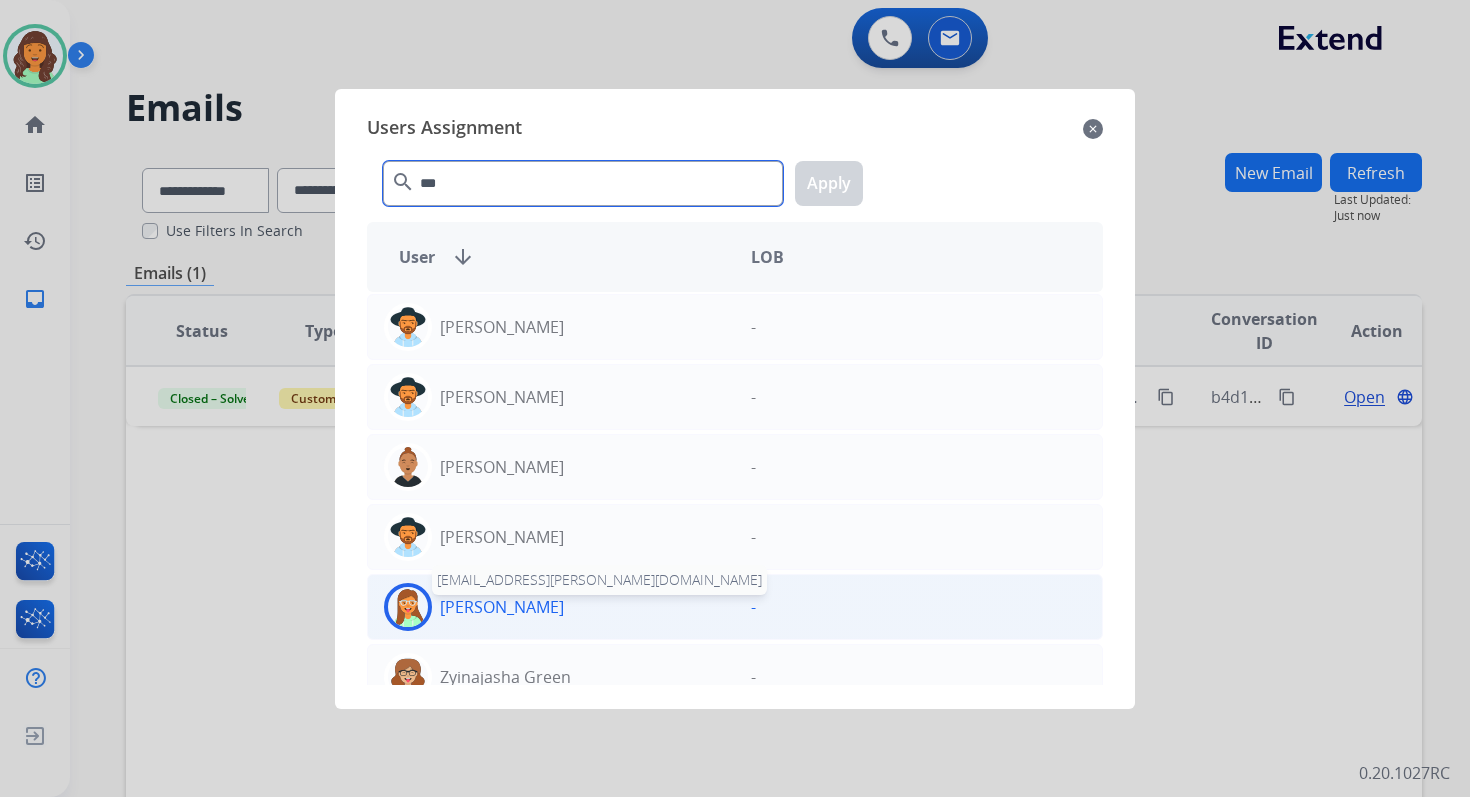 type on "***" 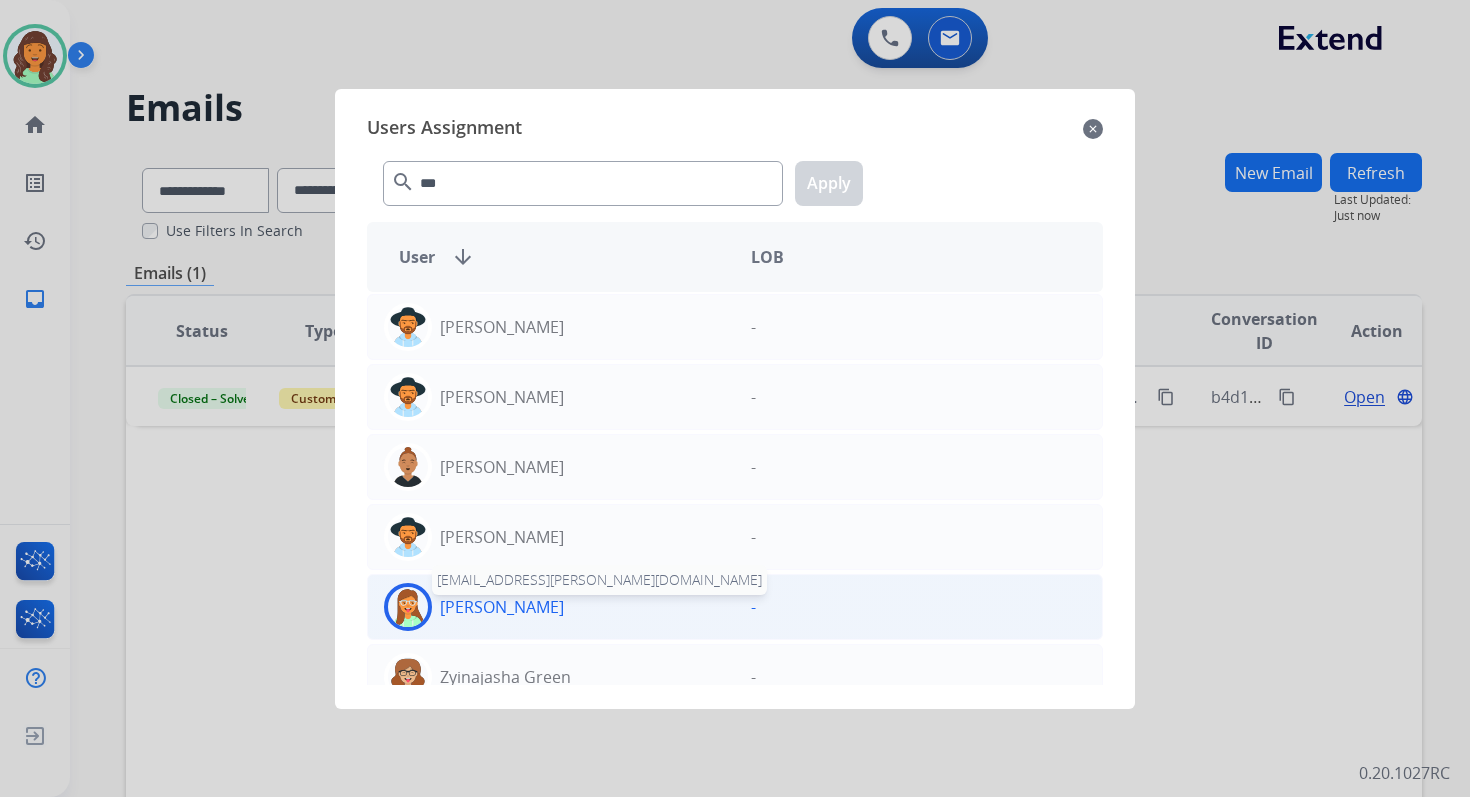 click on "[PERSON_NAME]" 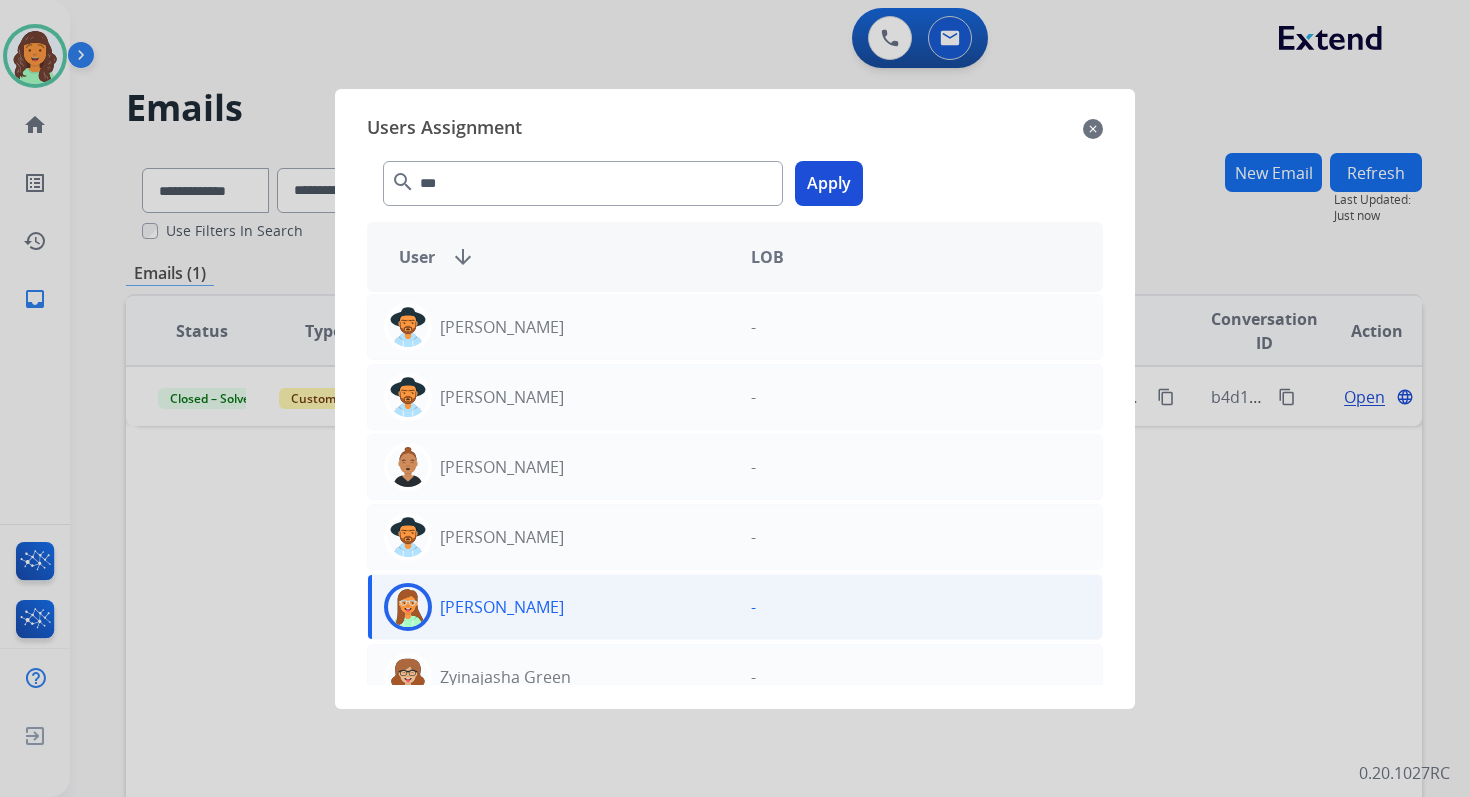 click on "Apply" 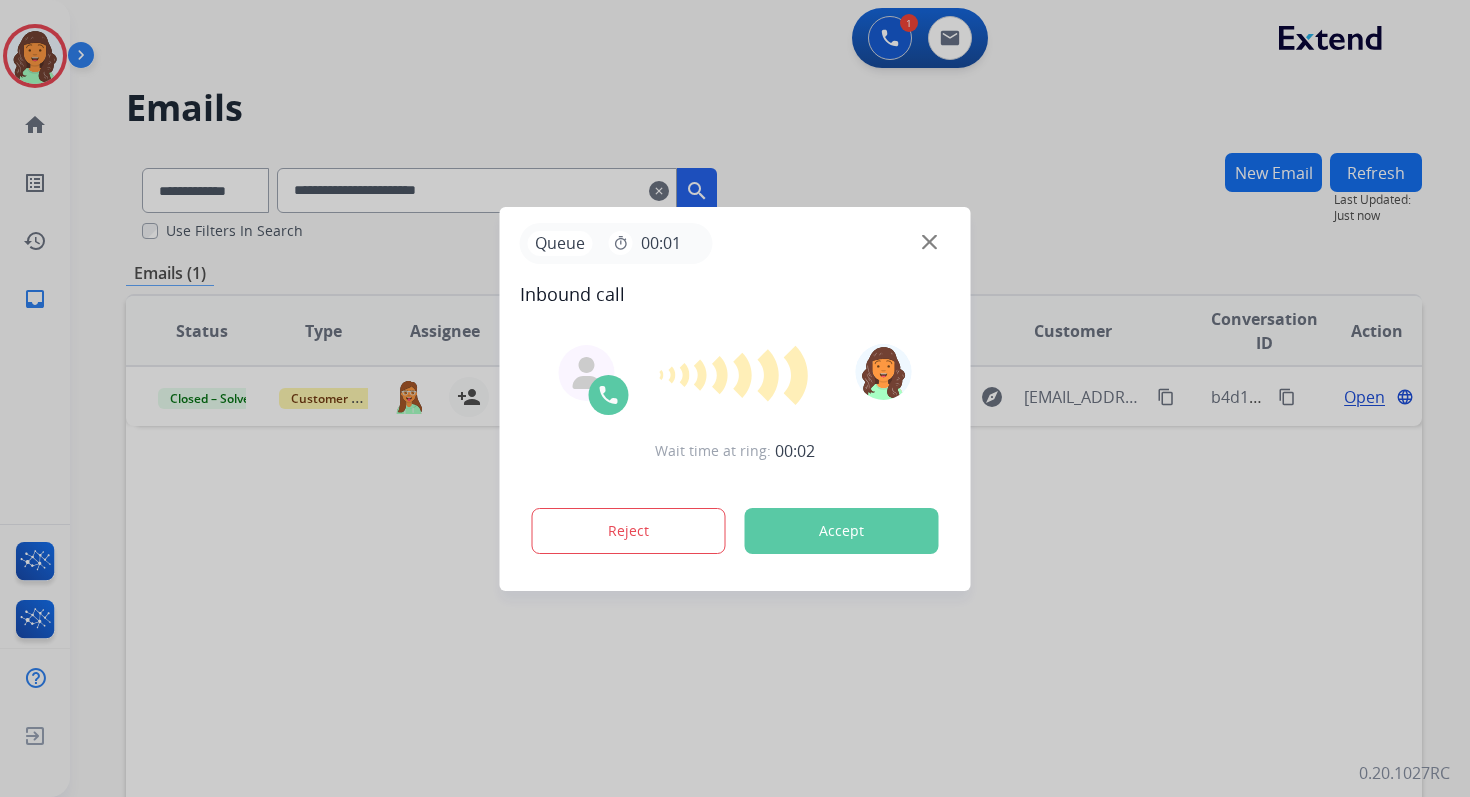 click on "Accept" at bounding box center [842, 531] 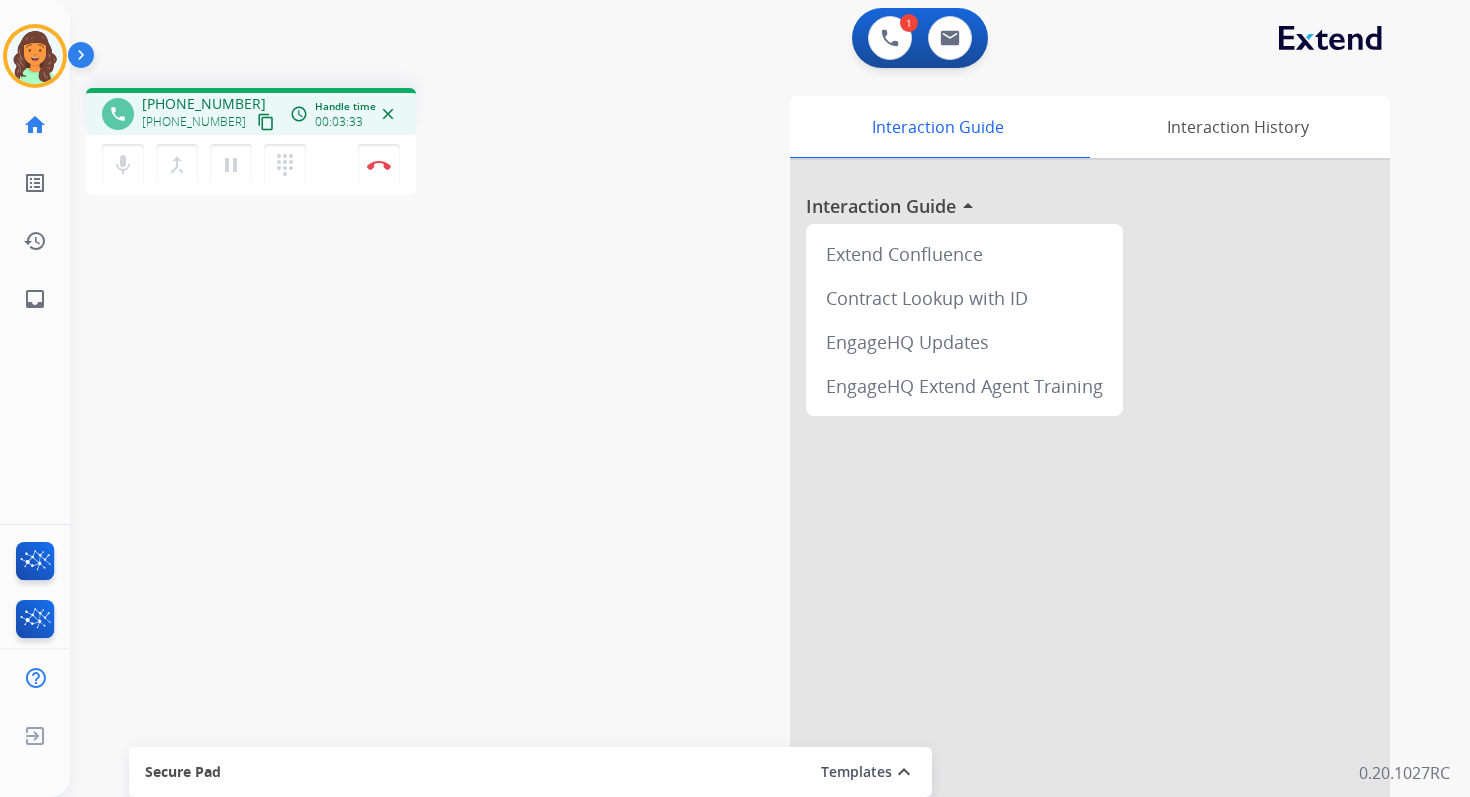 click on "mic Mute merge_type Bridge pause Hold dialpad Dialpad Disconnect" at bounding box center (251, 165) 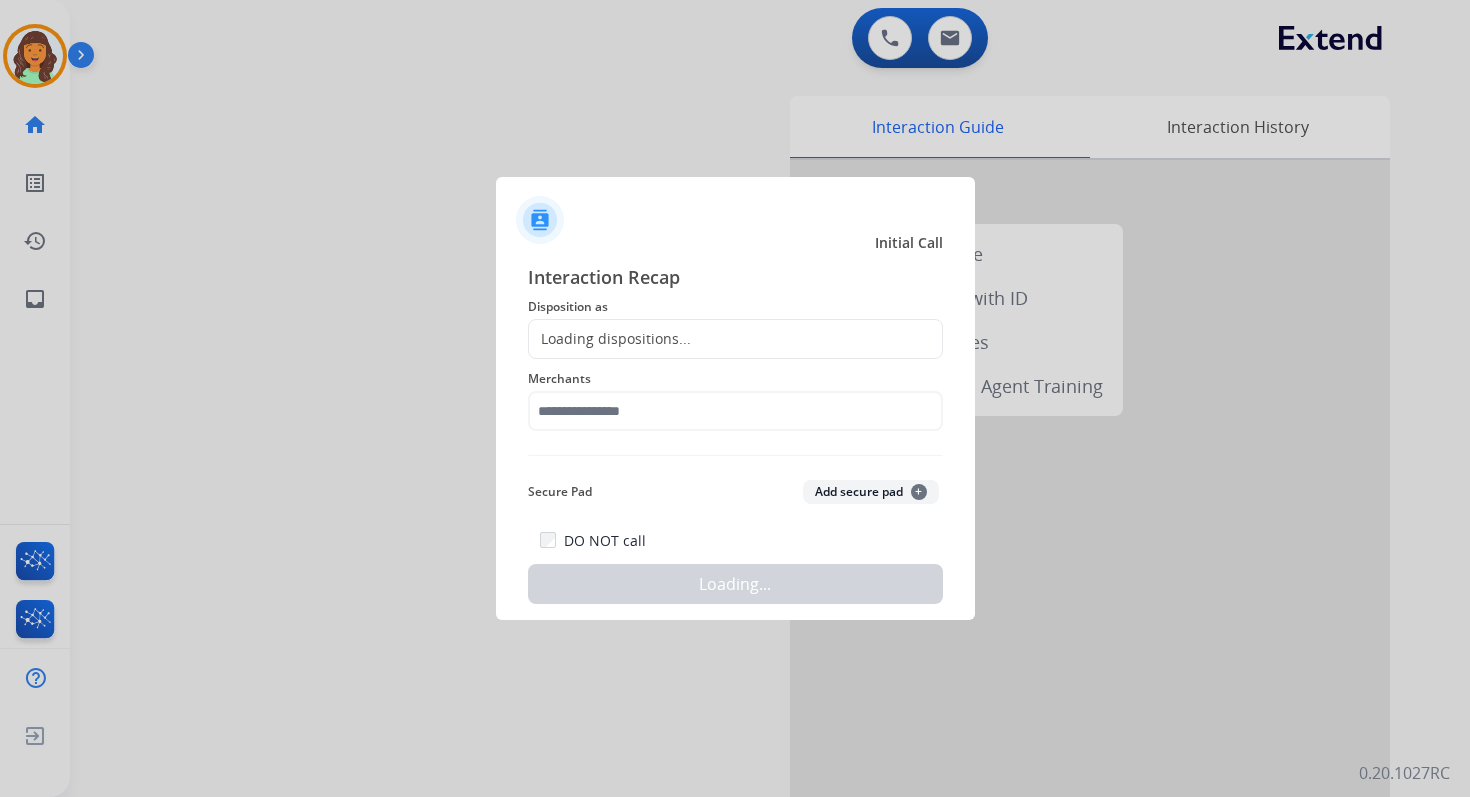 drag, startPoint x: 376, startPoint y: 167, endPoint x: 390, endPoint y: 179, distance: 18.439089 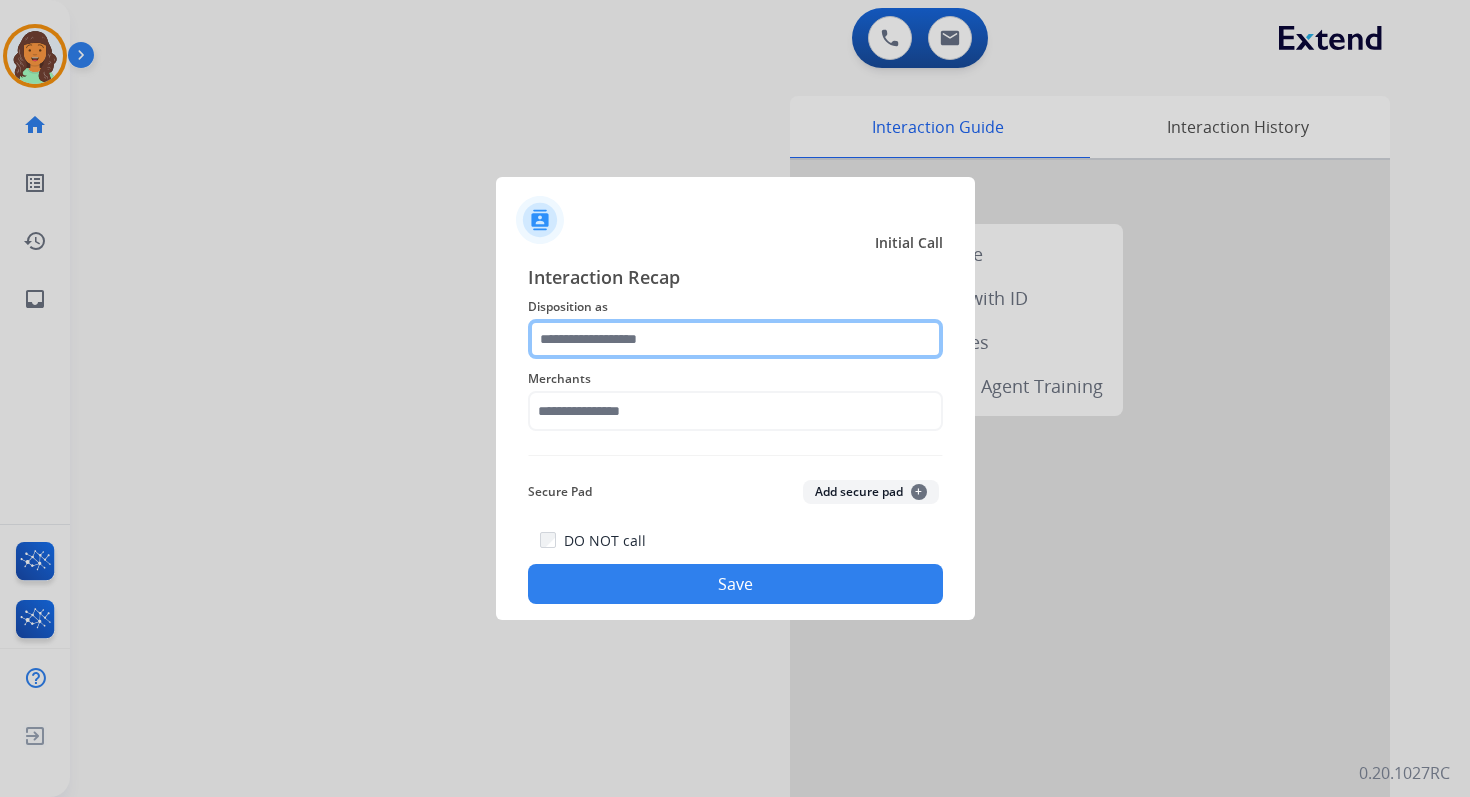 click 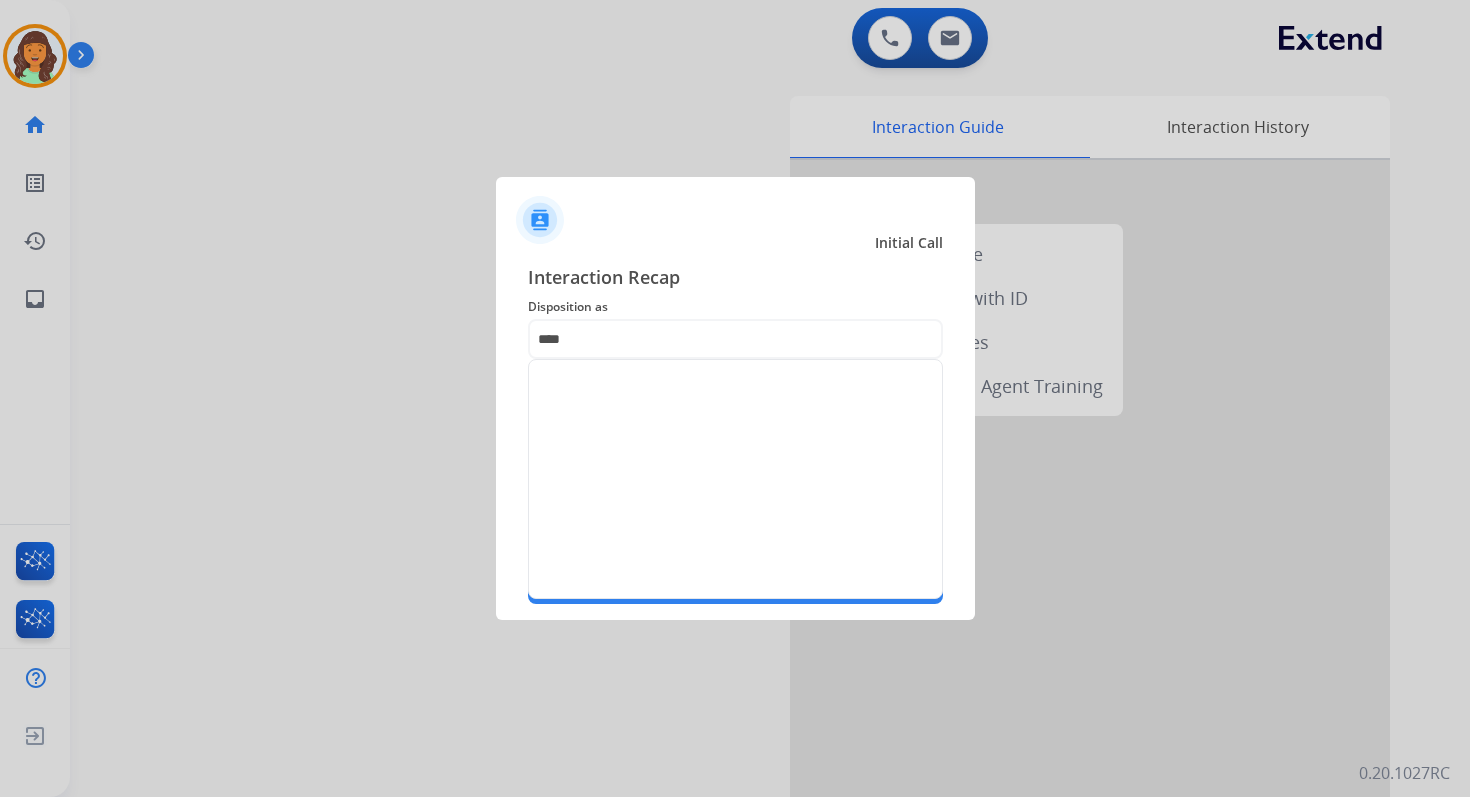 click 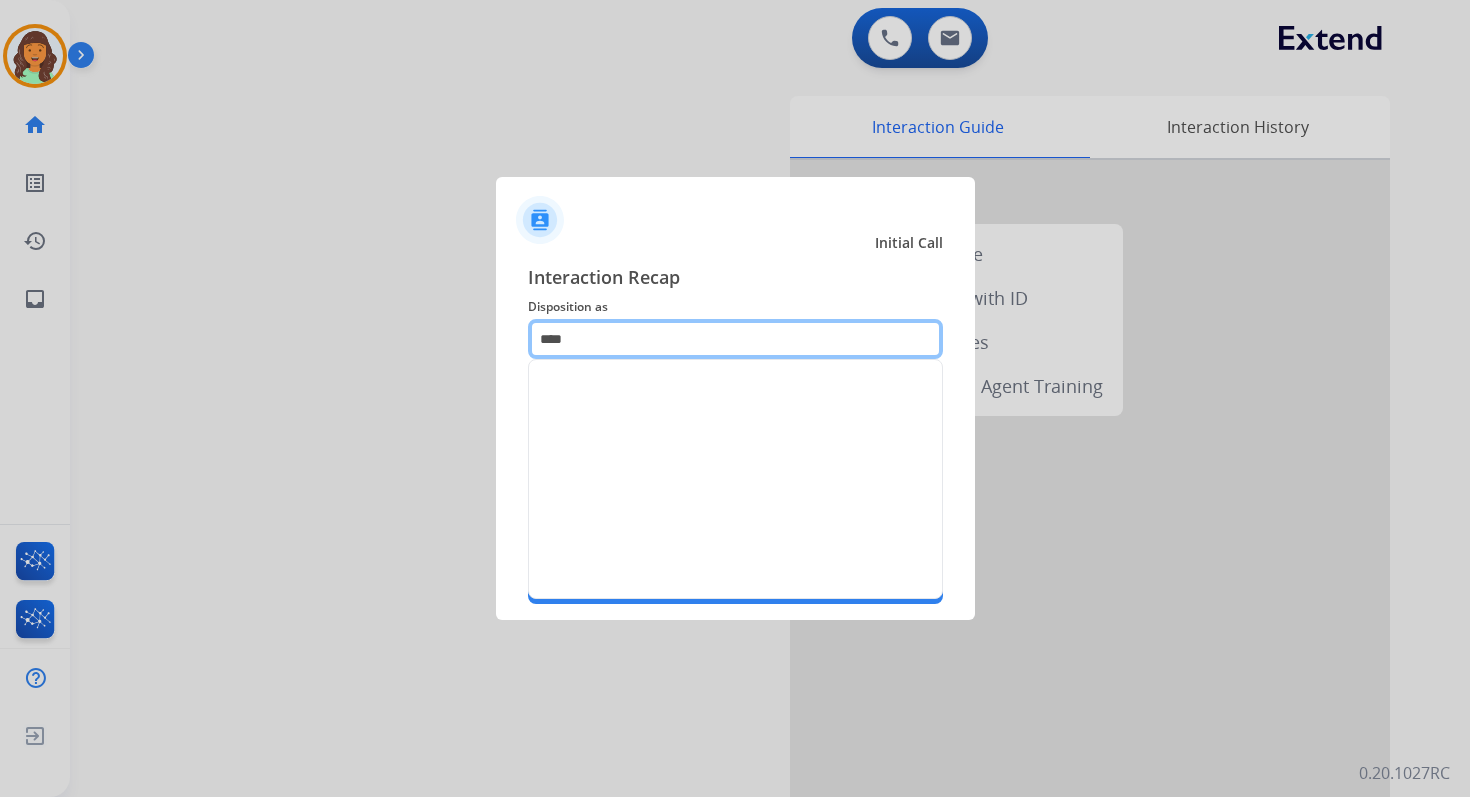 click on "****" 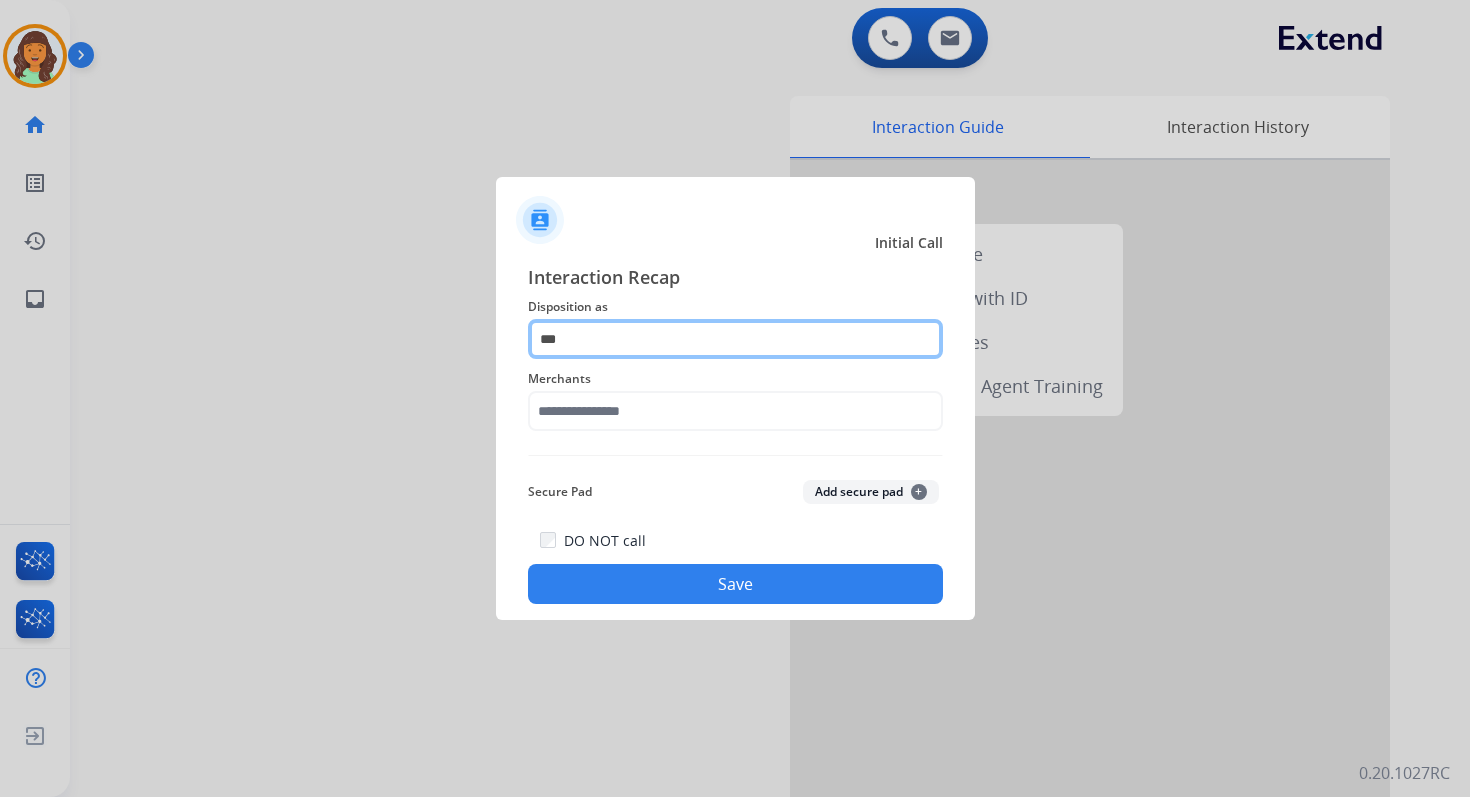 type on "****" 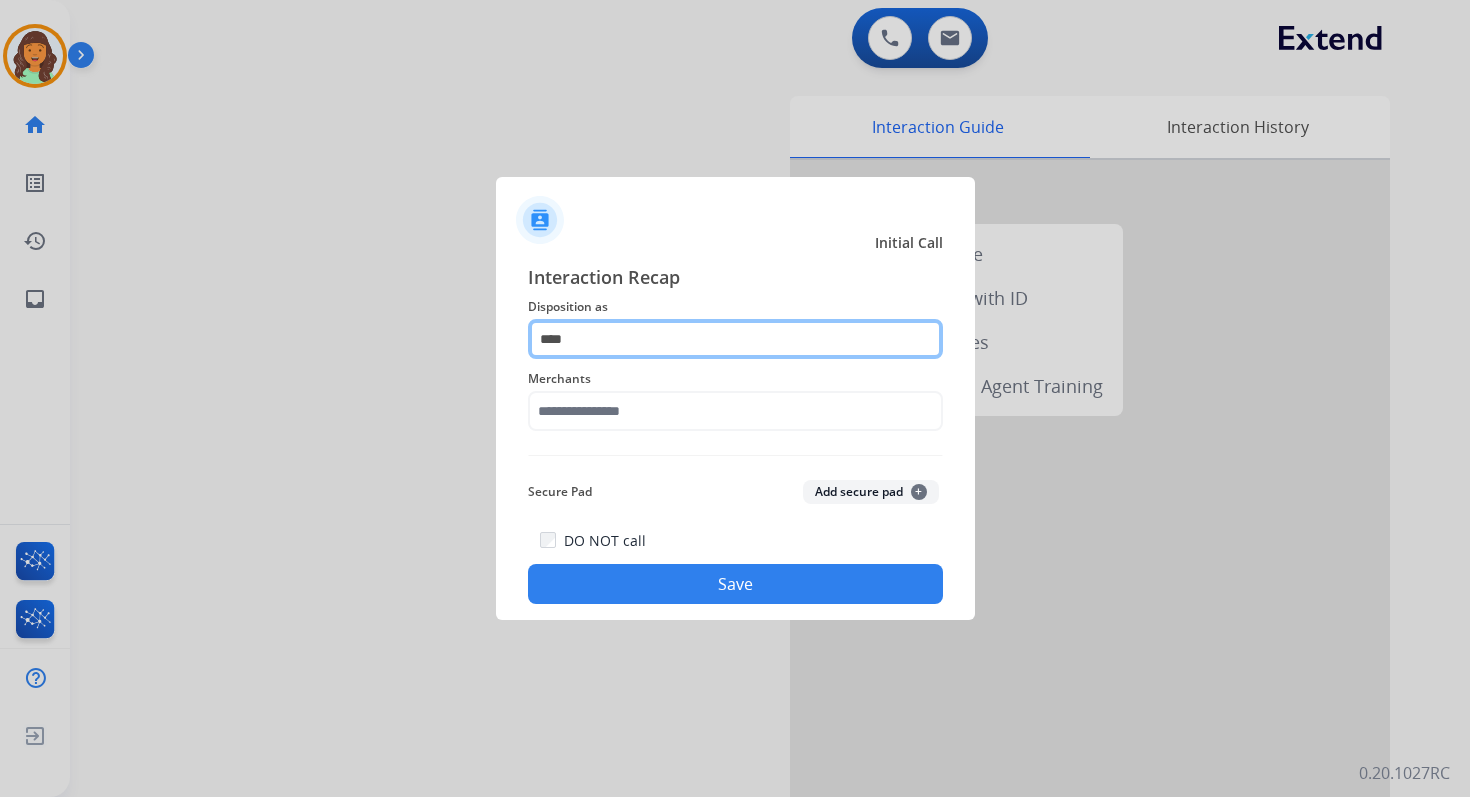 click on "****" 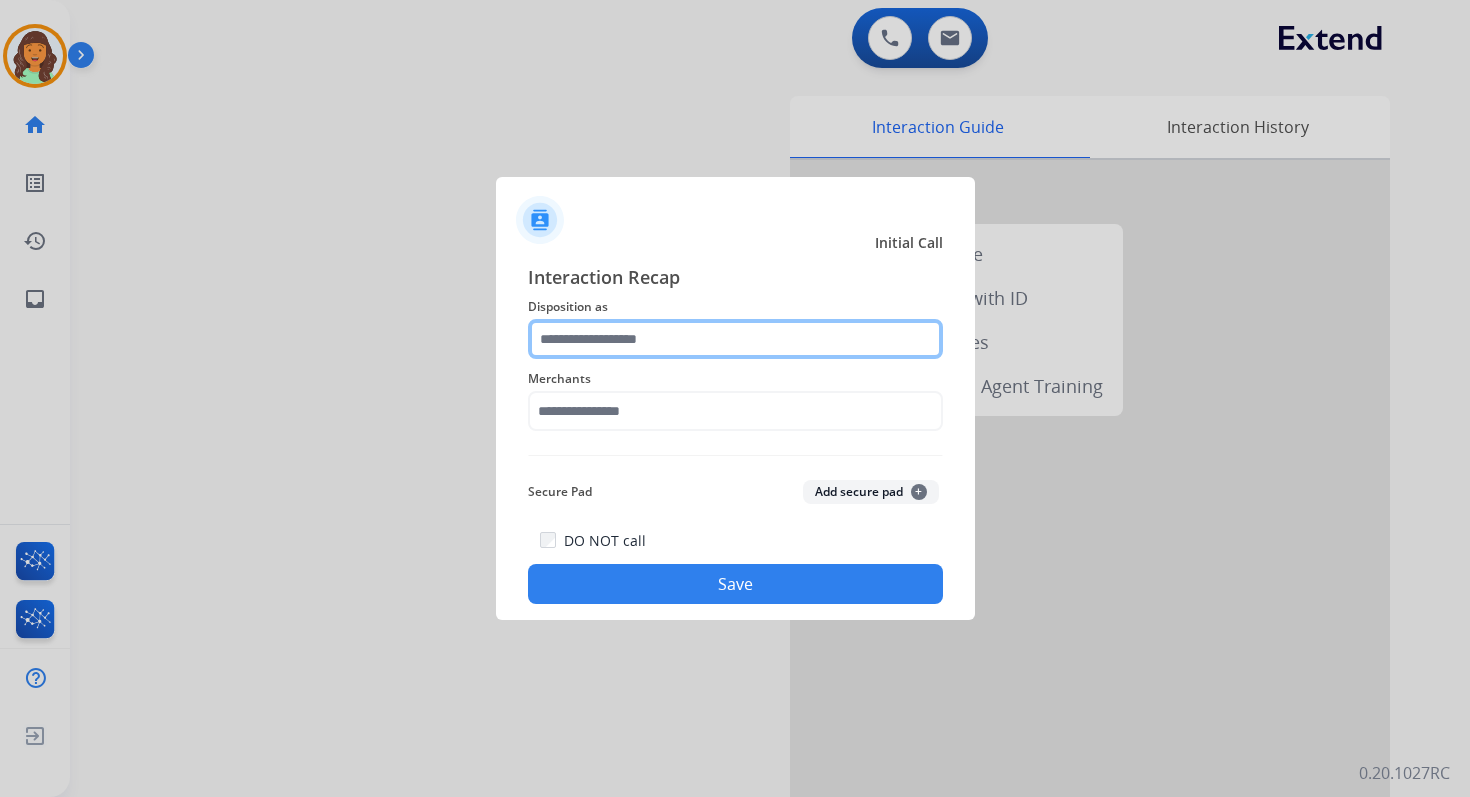 type 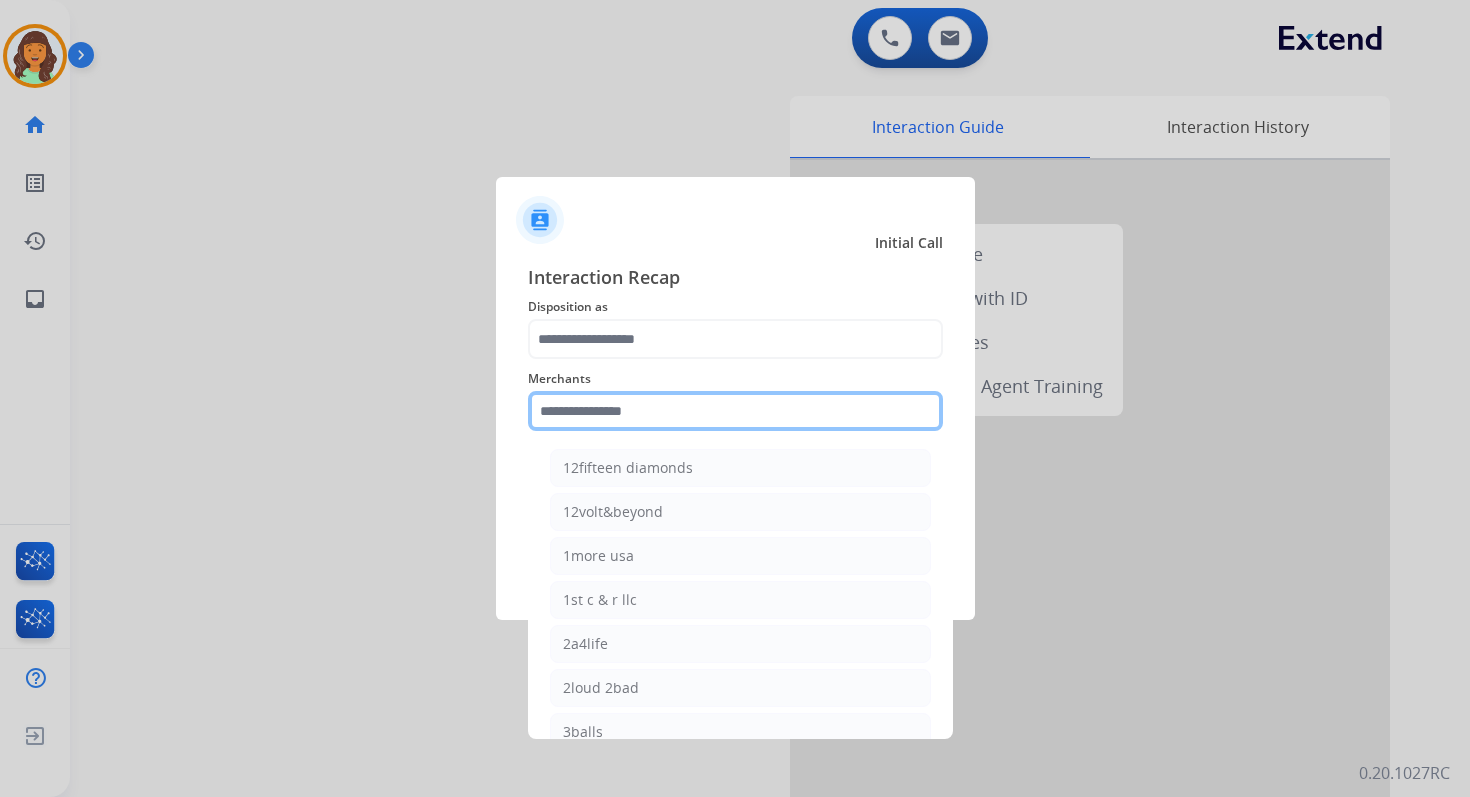 click 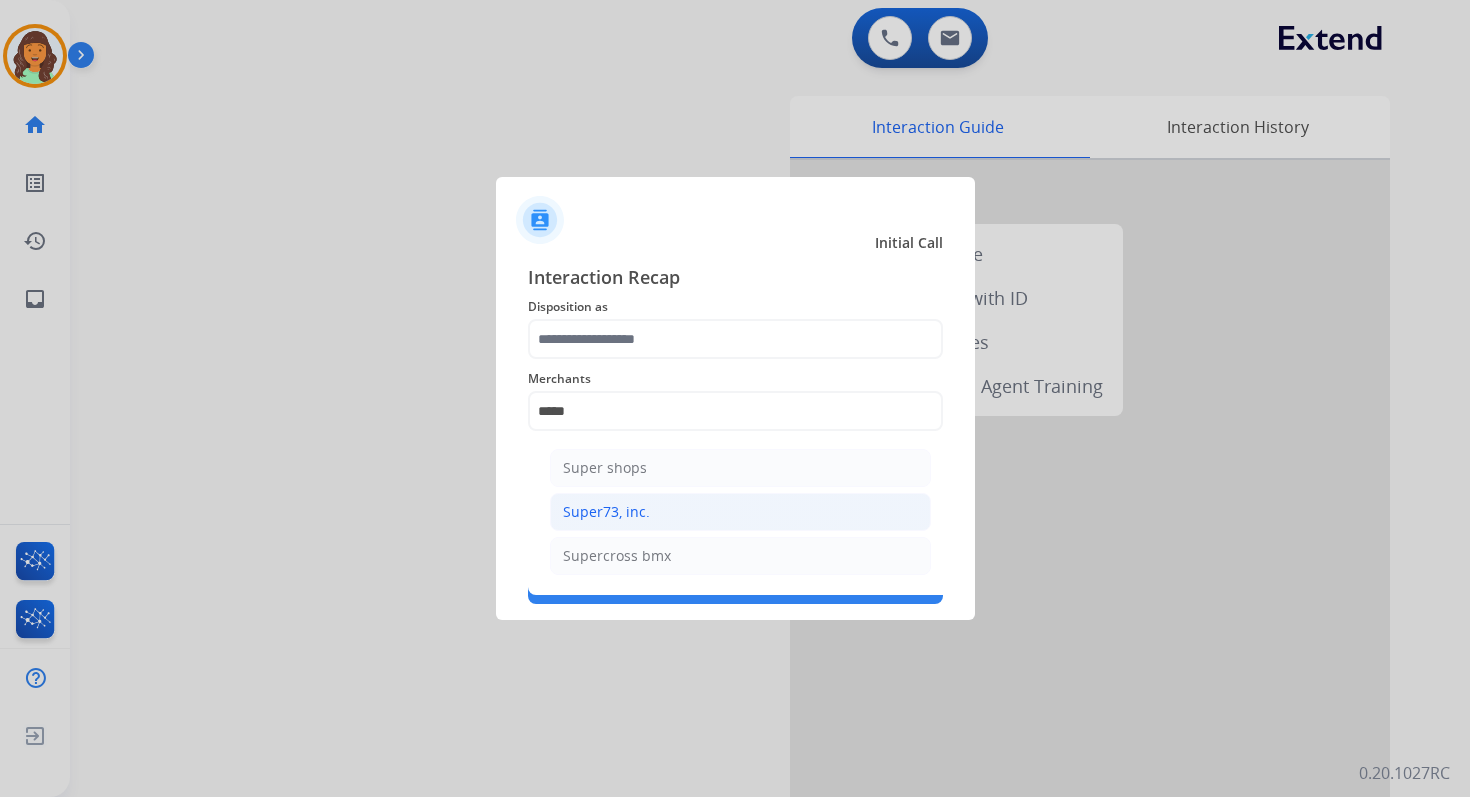 click on "Super73, inc." 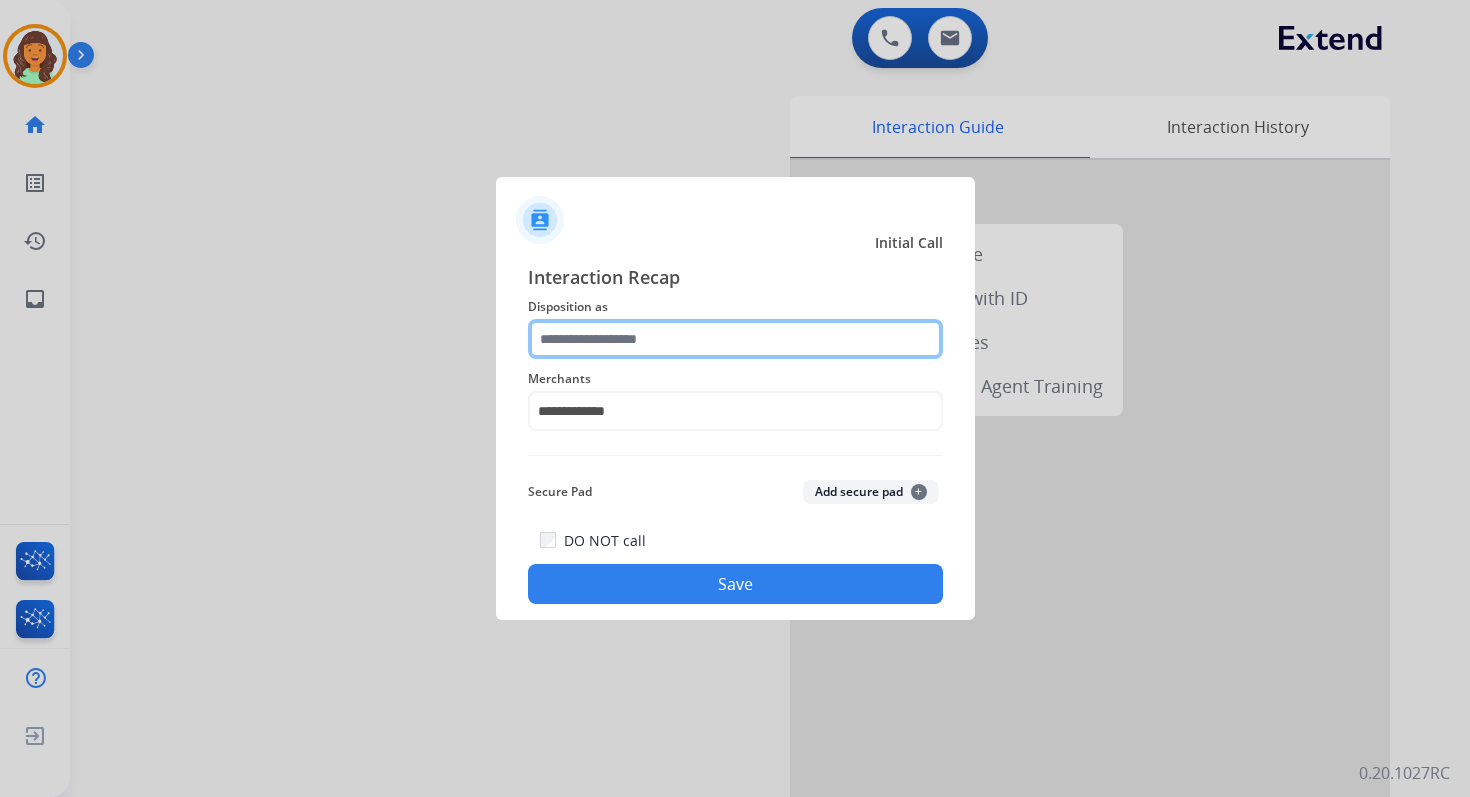 click 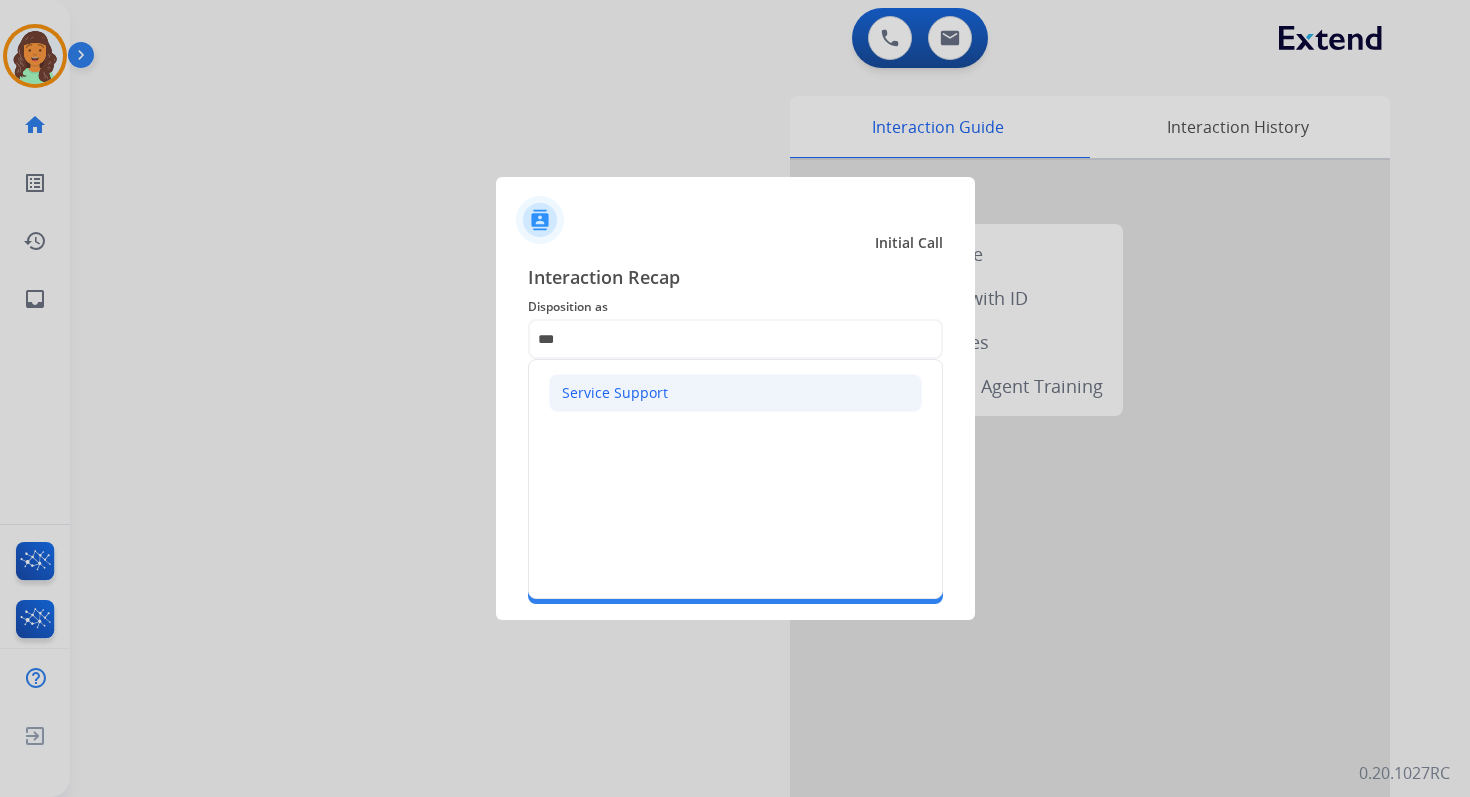 click on "Service Support" 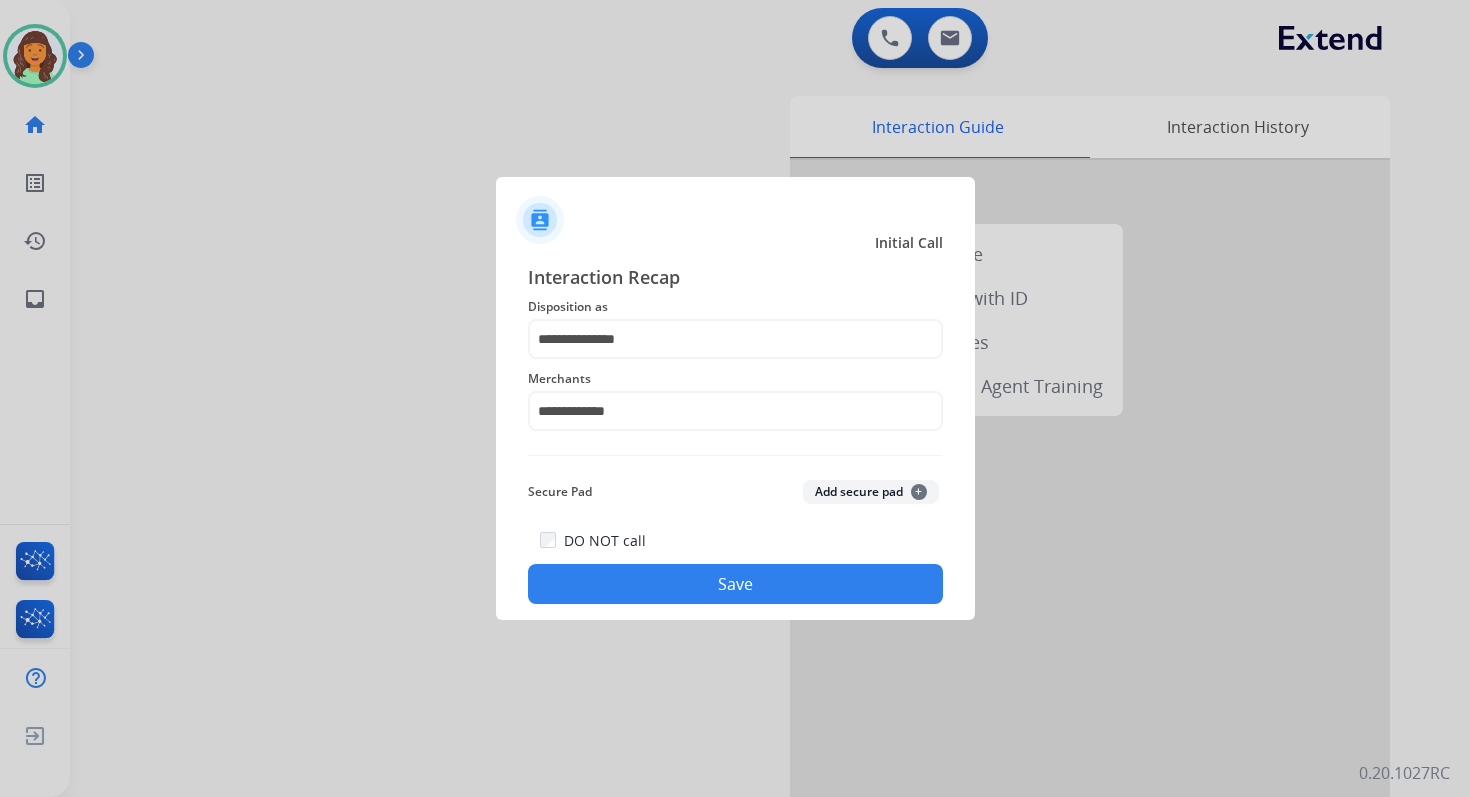 click on "Save" 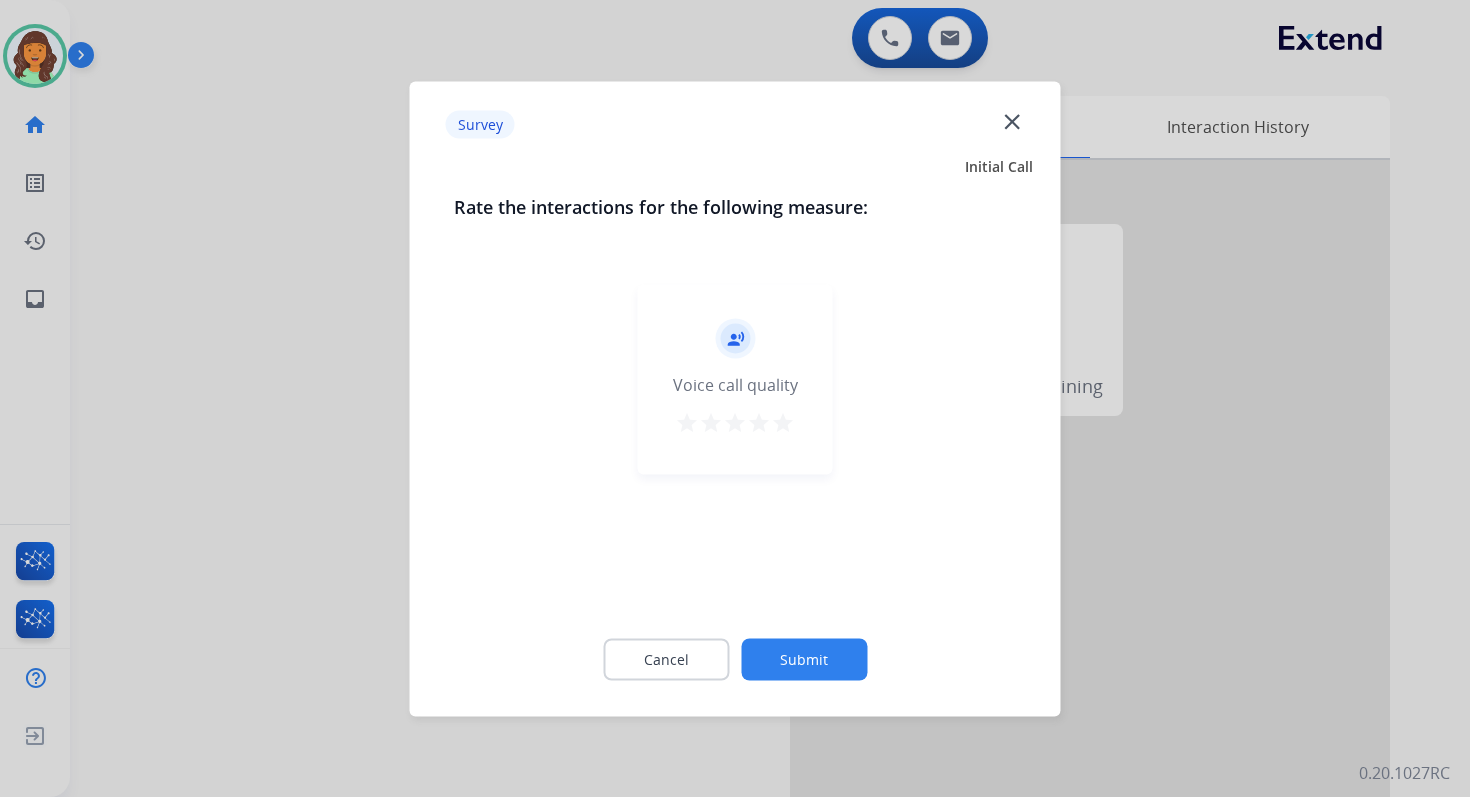 click on "close" 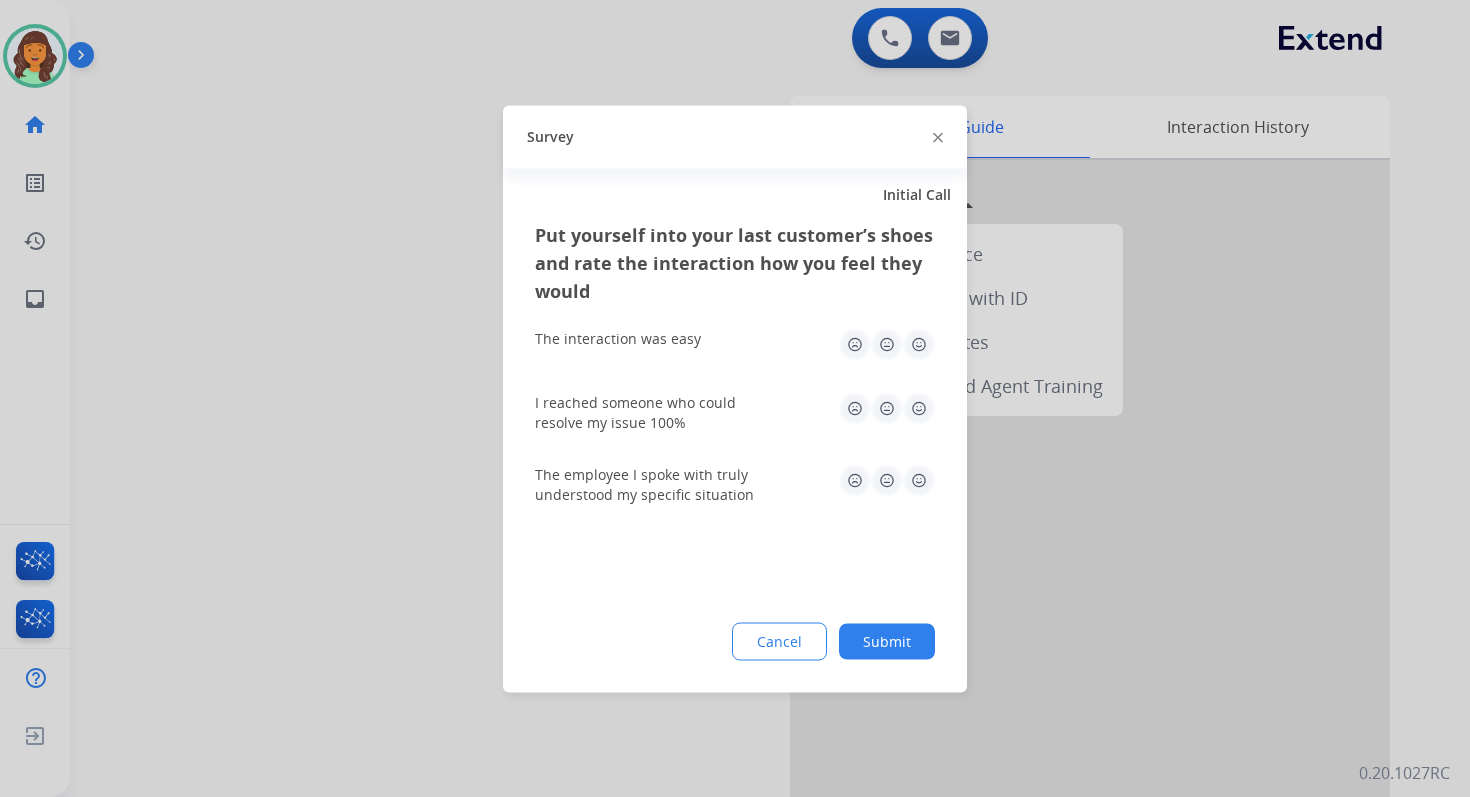 click on "Survey" 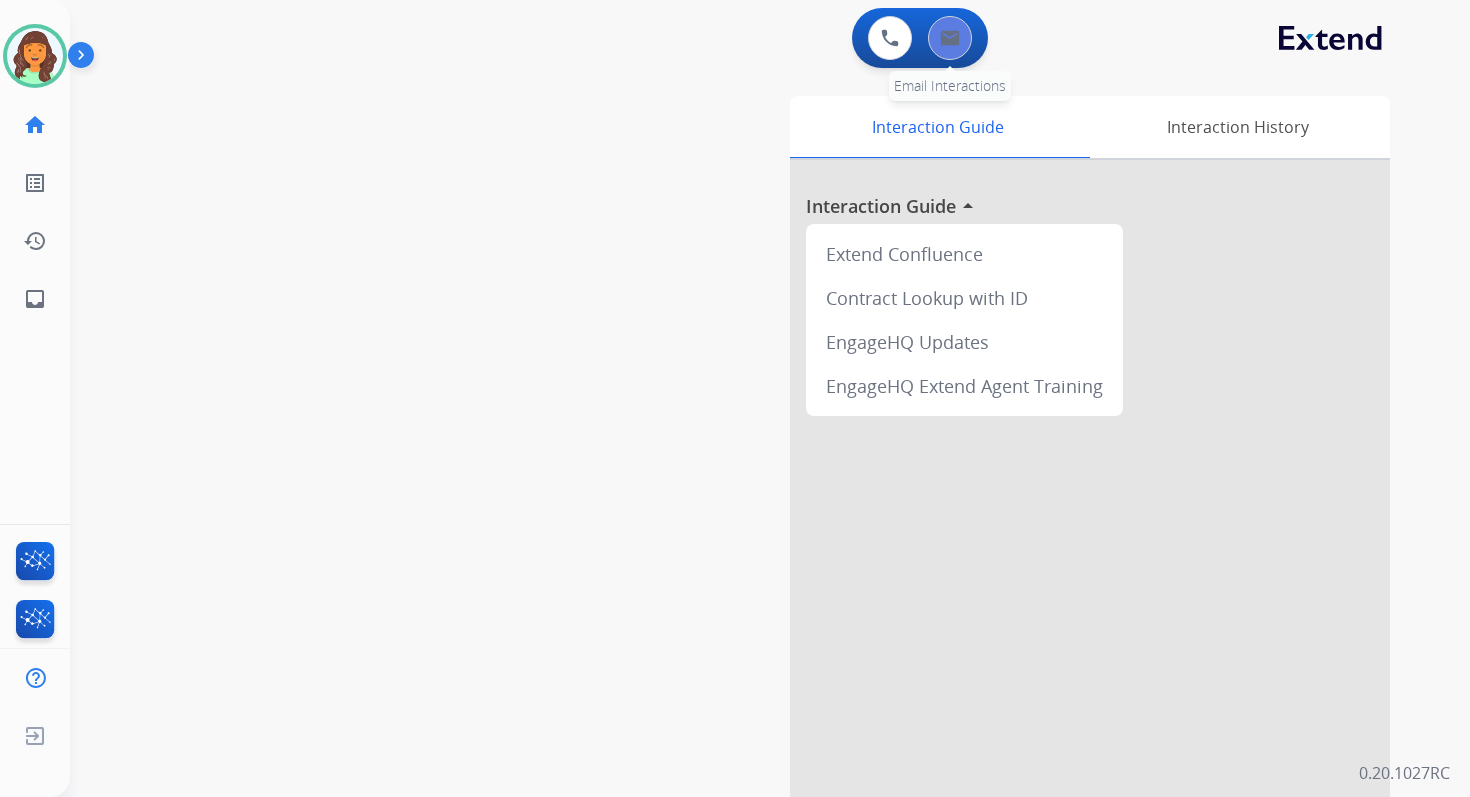 click at bounding box center (950, 38) 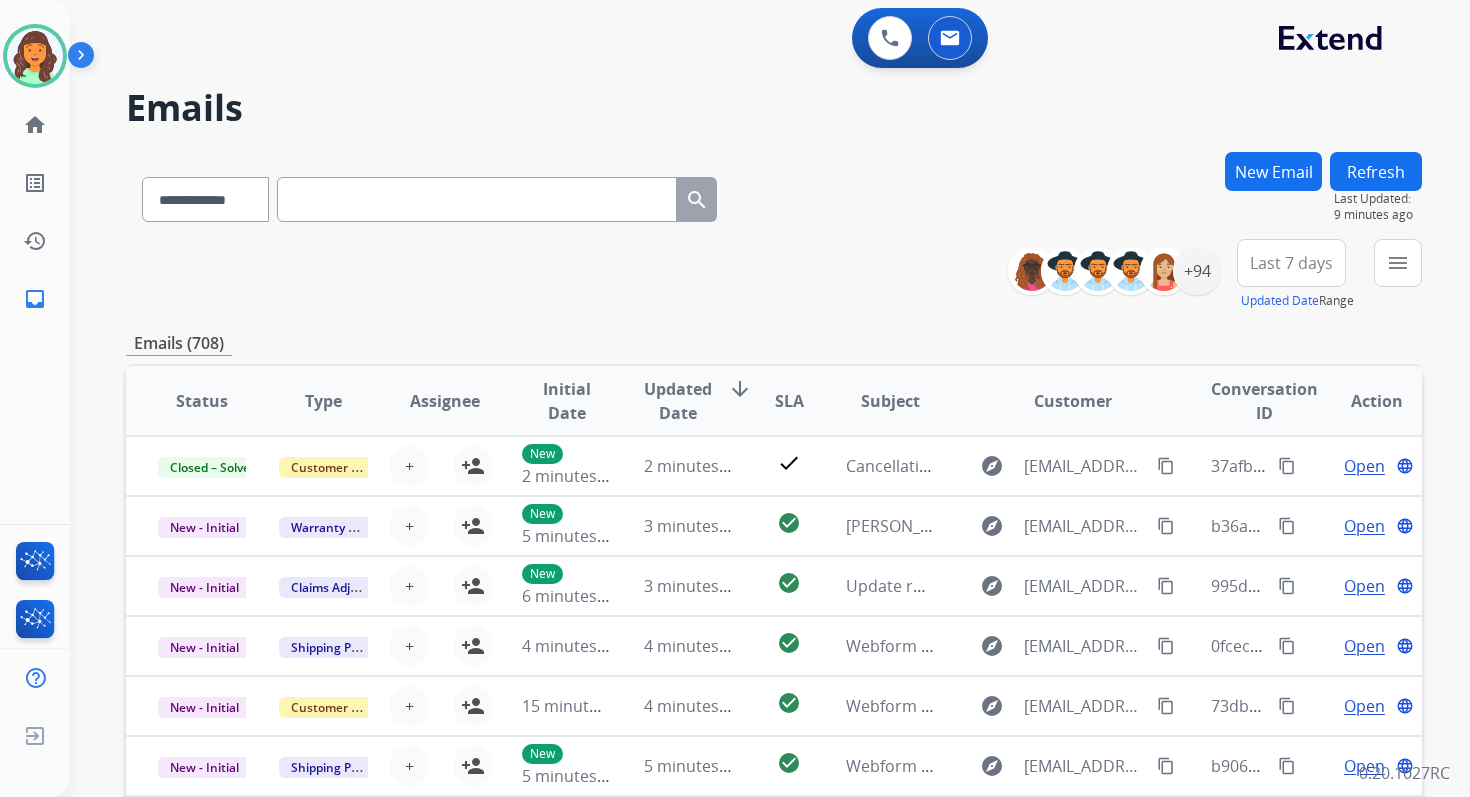 click at bounding box center (477, 199) 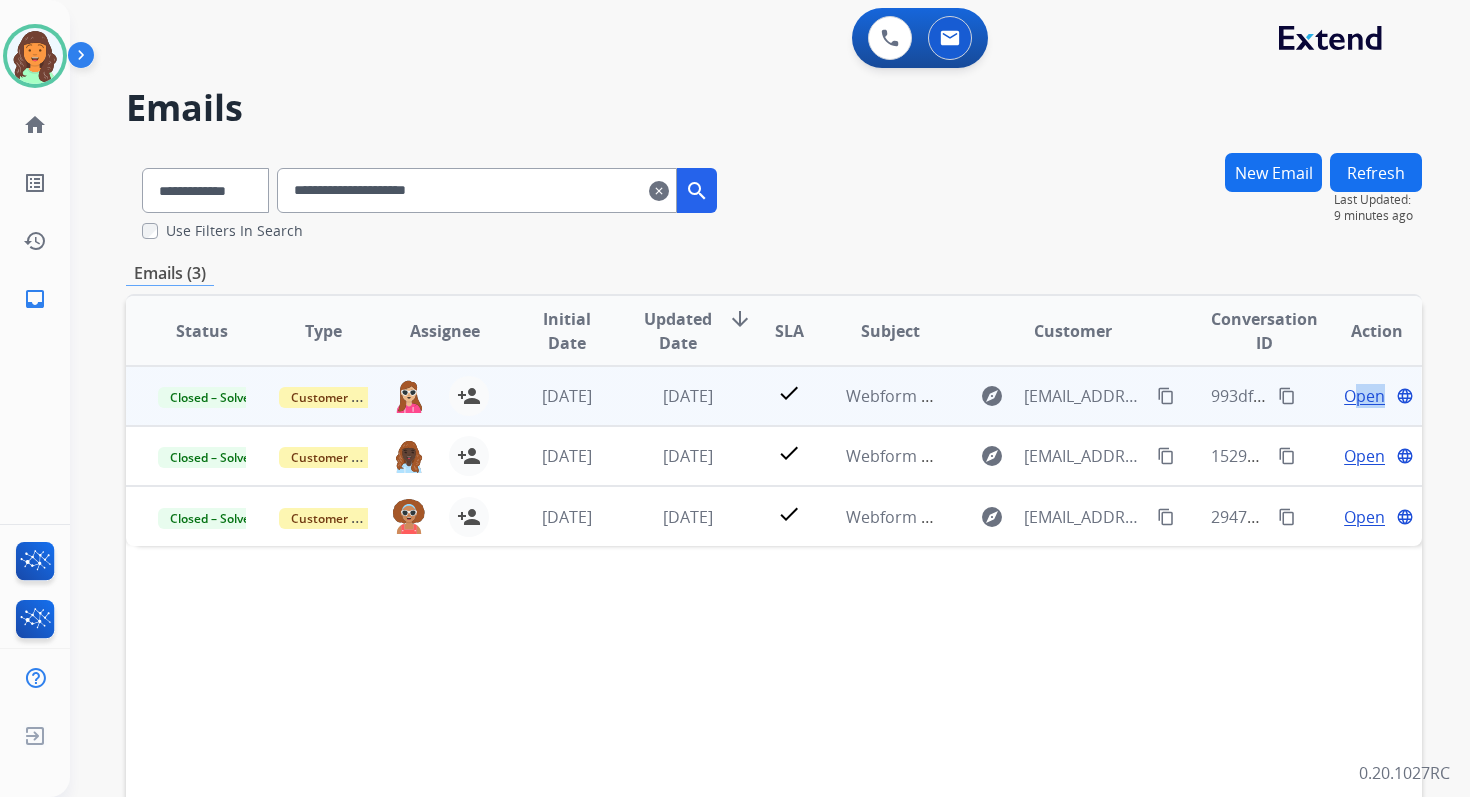 click on "Open language" at bounding box center [1361, 396] 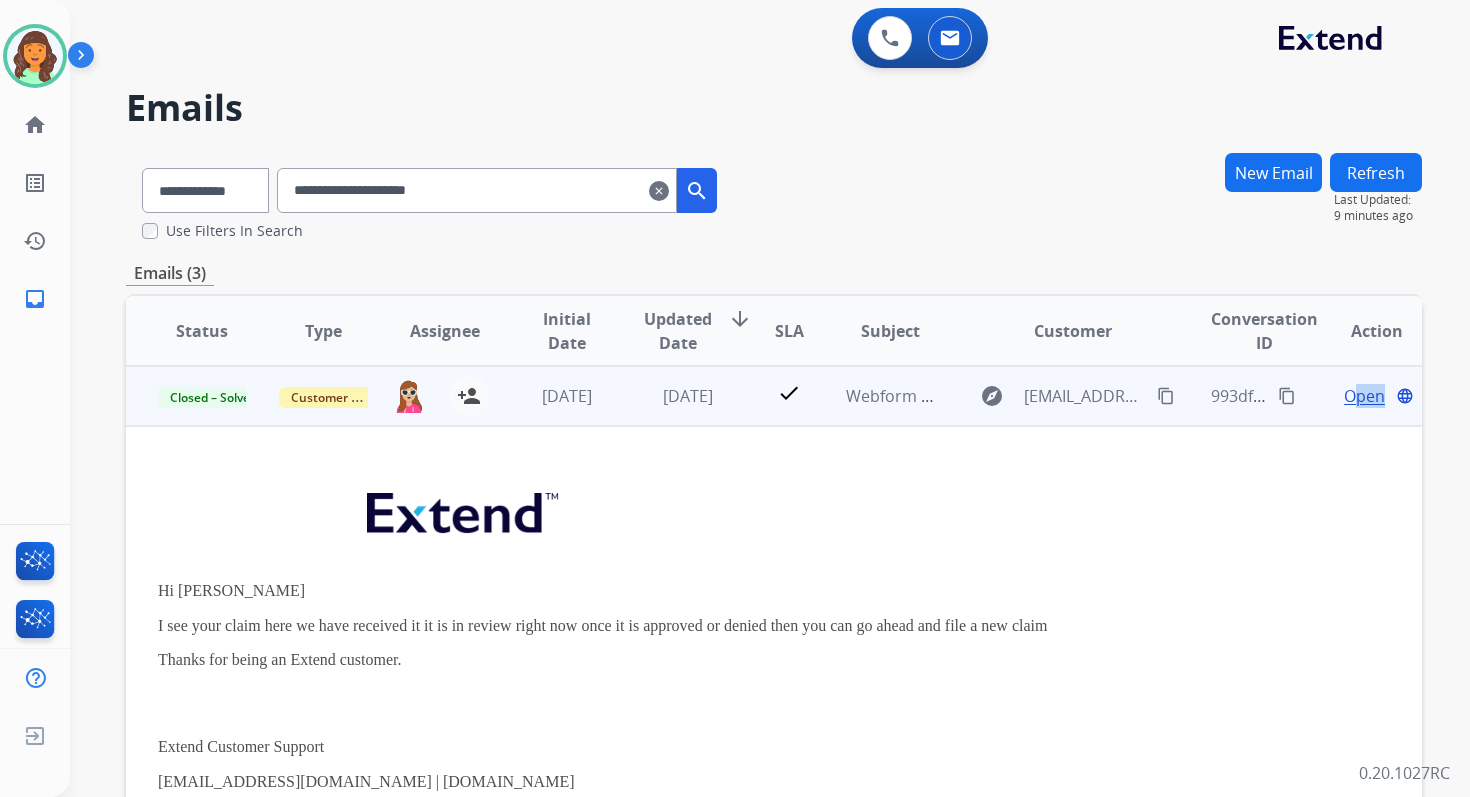 click on "Open" at bounding box center (1364, 396) 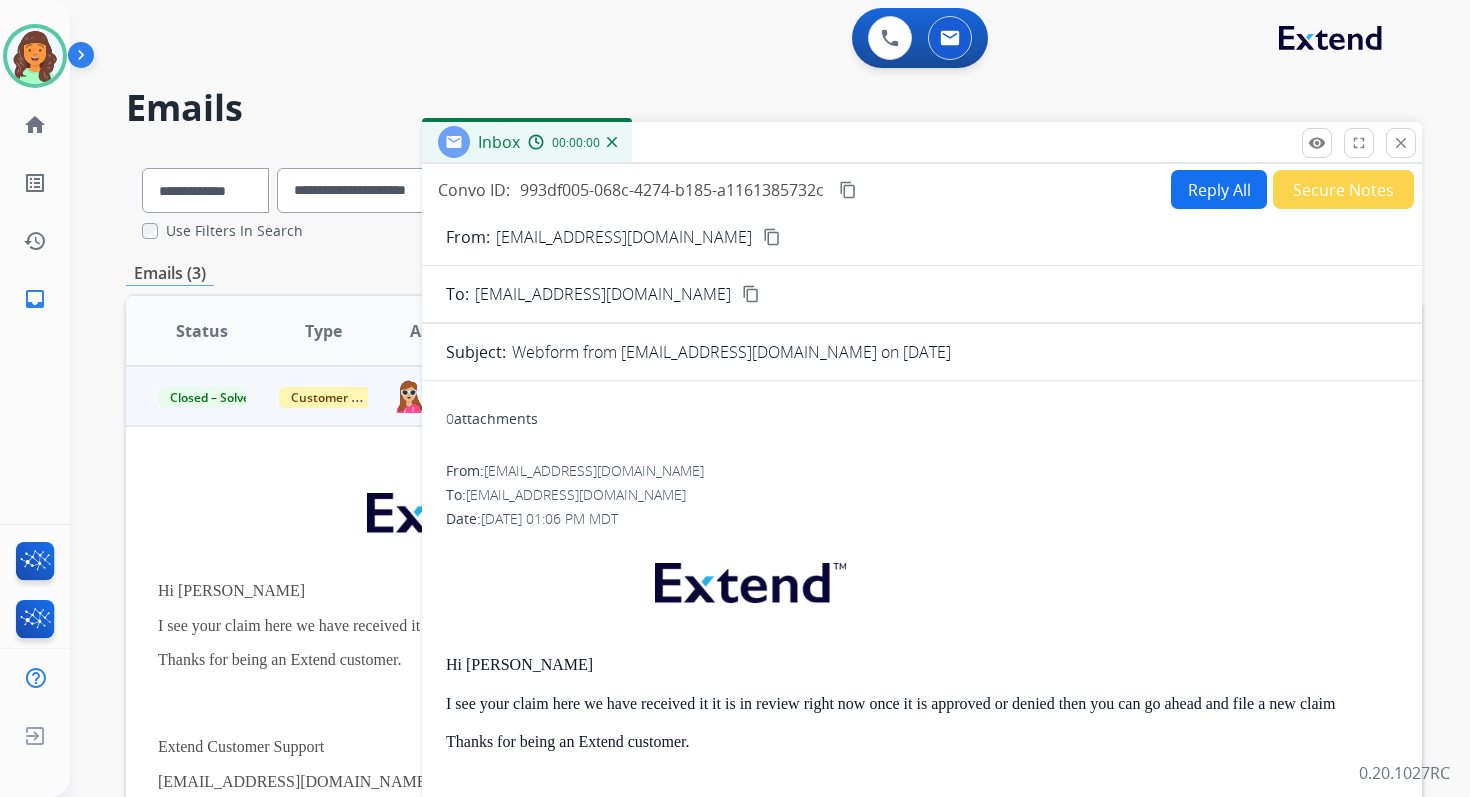 click on "Reply All" at bounding box center [1219, 189] 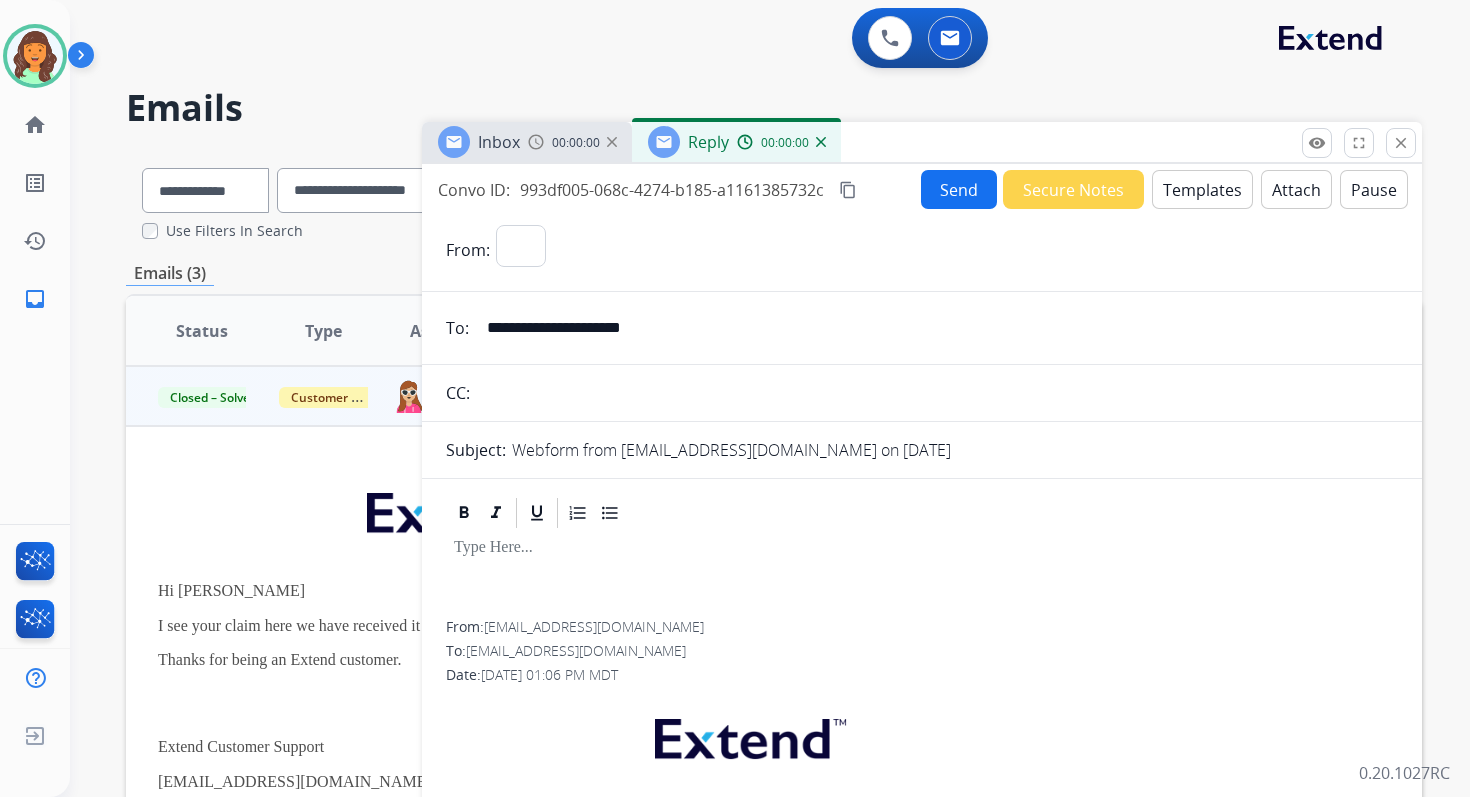 select on "**********" 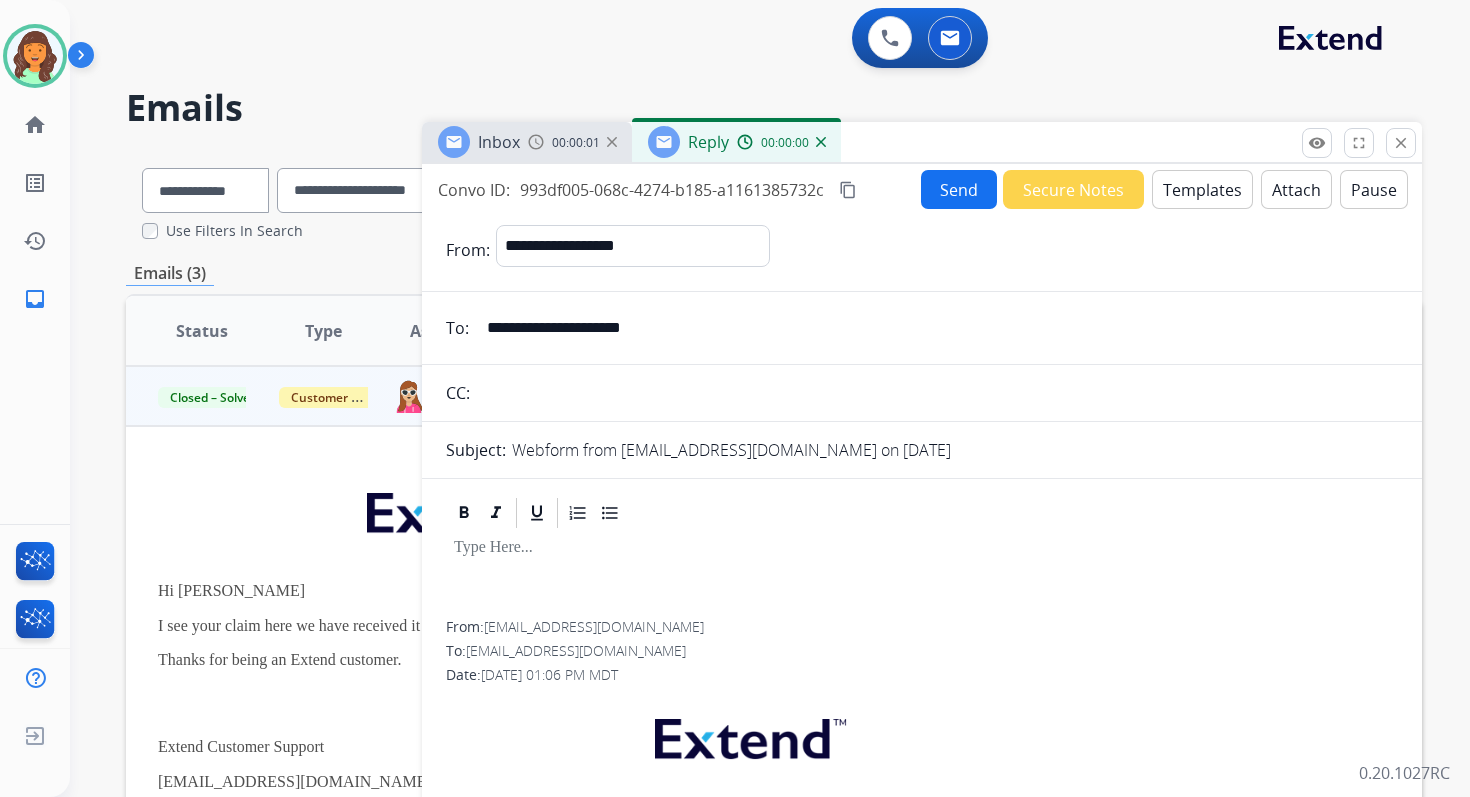 click on "Templates" at bounding box center (1202, 189) 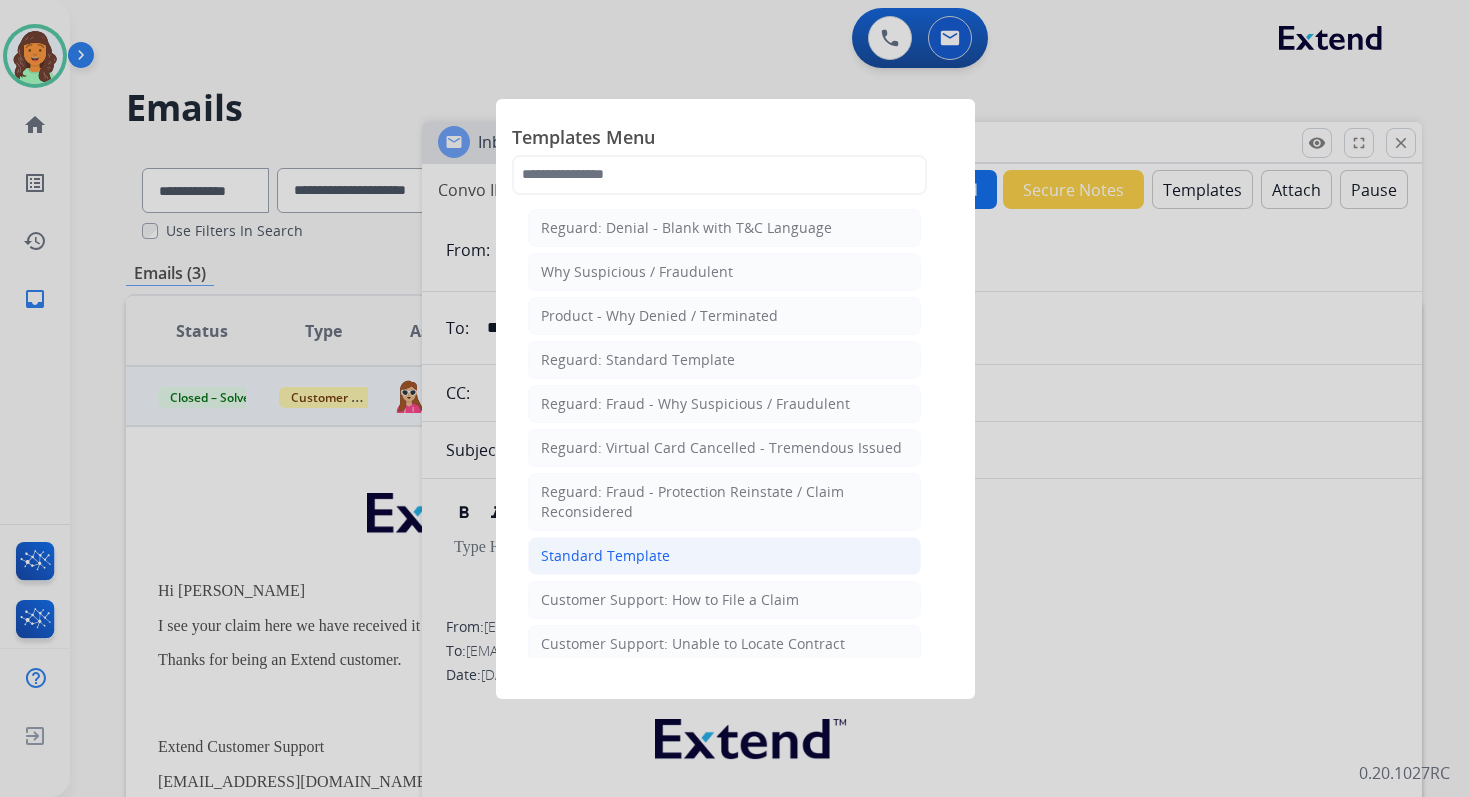 click on "Standard Template" 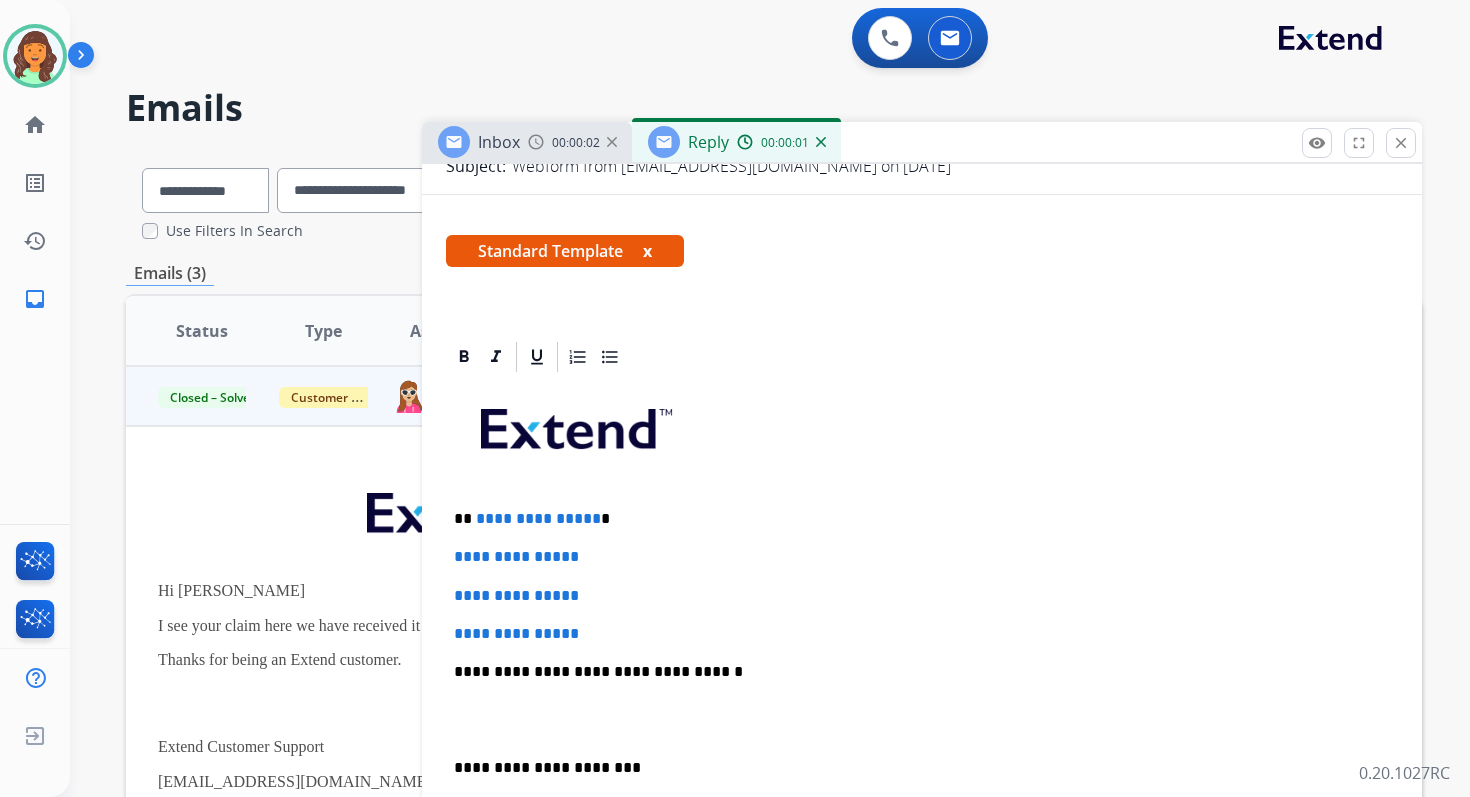 scroll, scrollTop: 407, scrollLeft: 0, axis: vertical 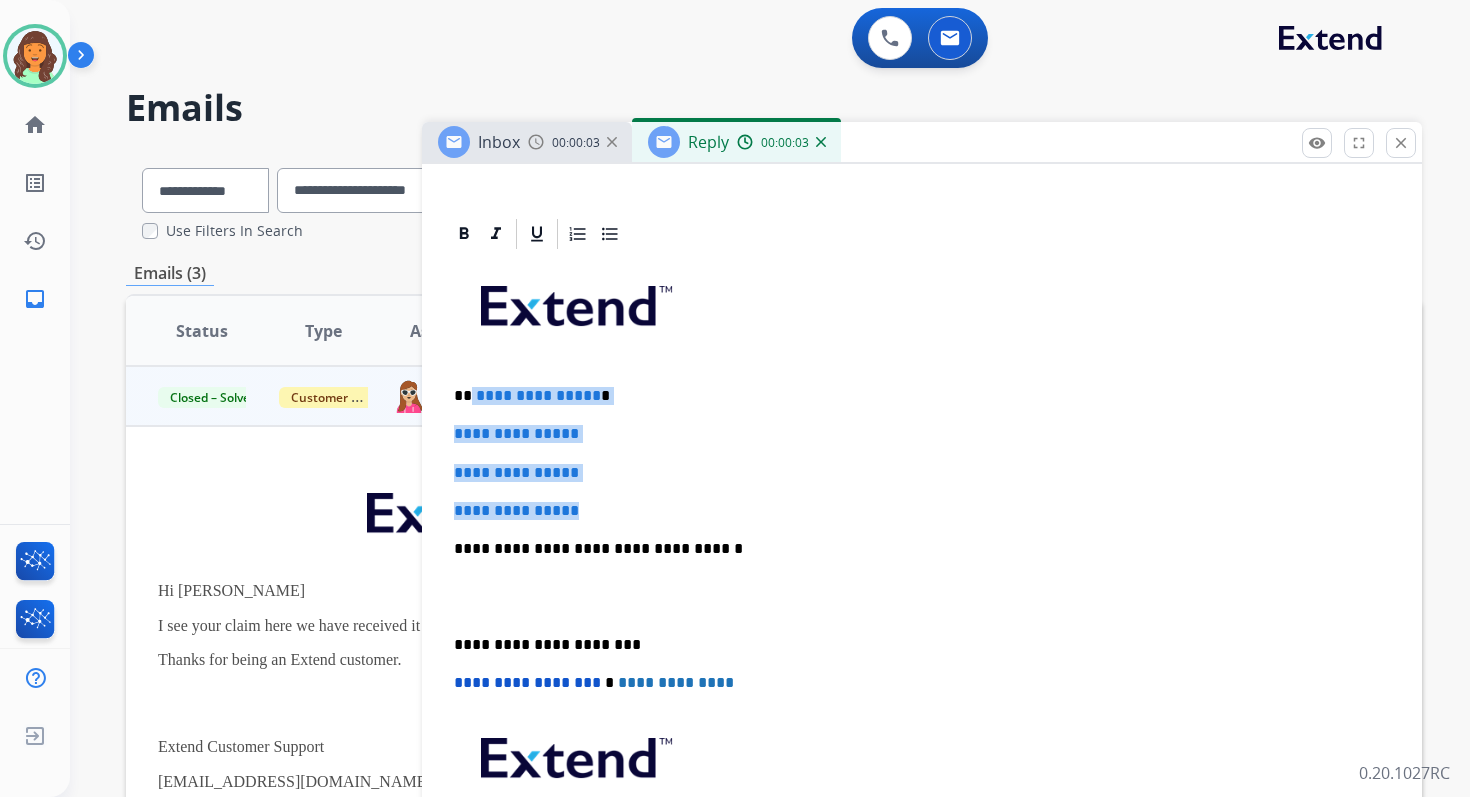 drag, startPoint x: 470, startPoint y: 396, endPoint x: 606, endPoint y: 512, distance: 178.75122 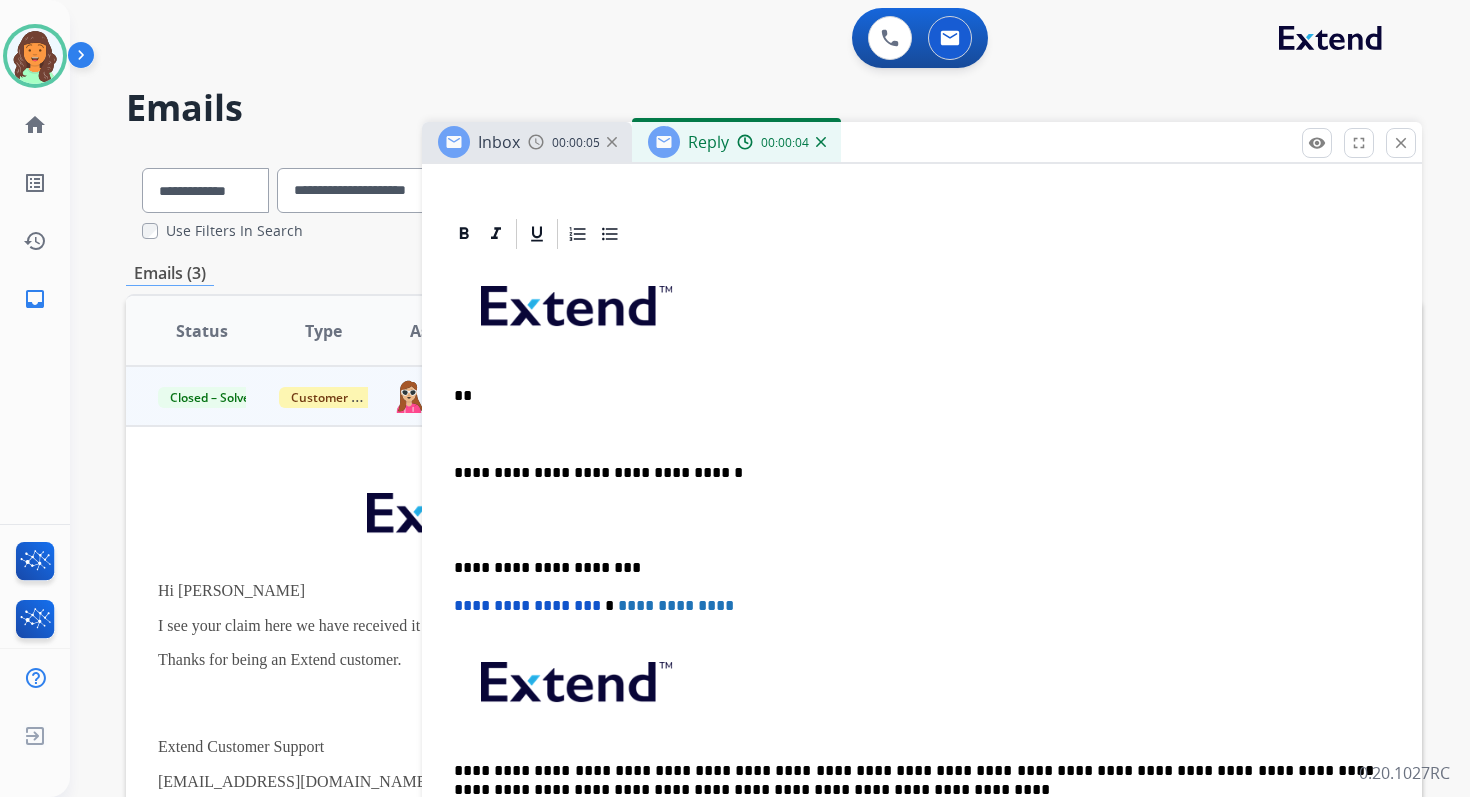 type 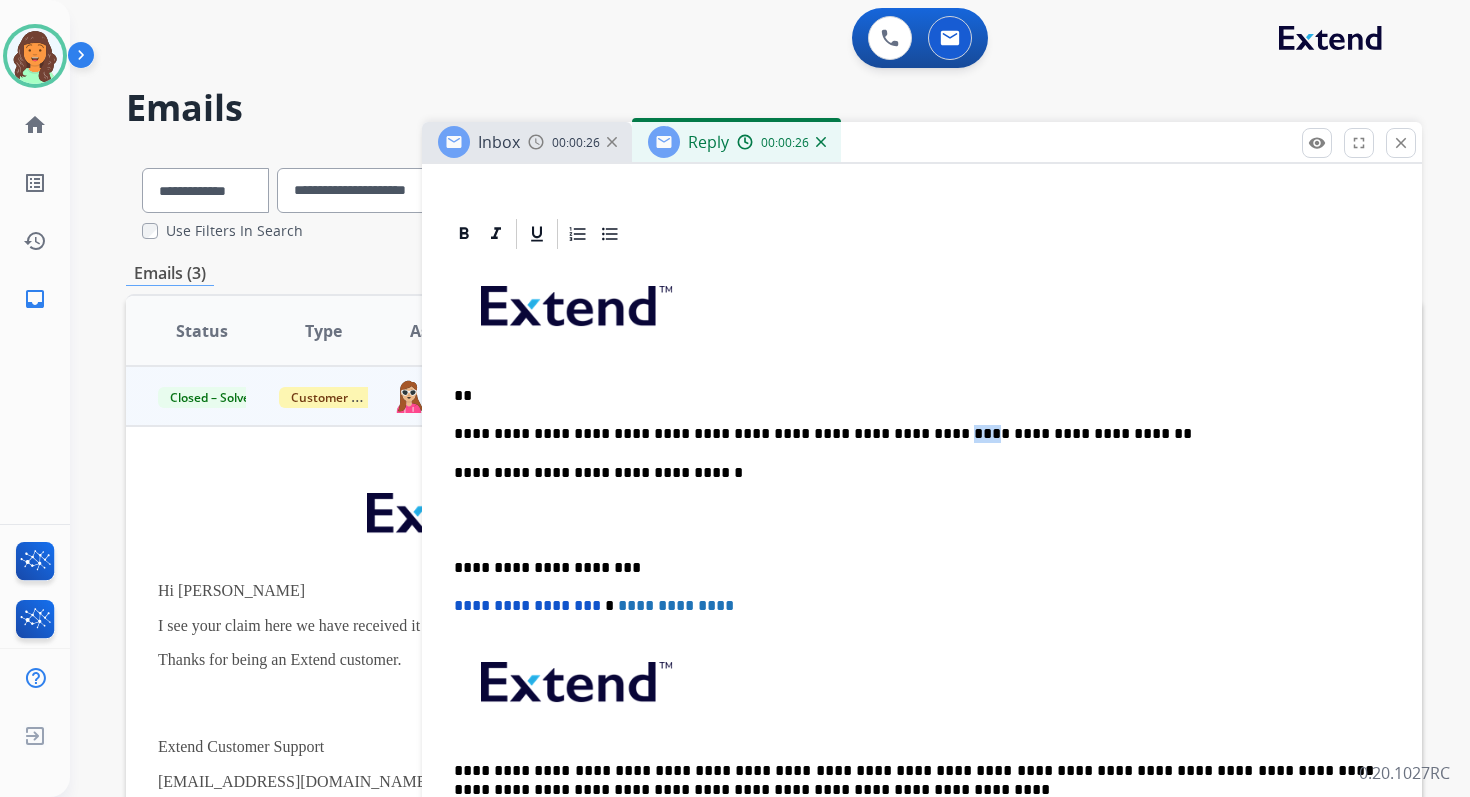 drag, startPoint x: 882, startPoint y: 436, endPoint x: 865, endPoint y: 435, distance: 17.029387 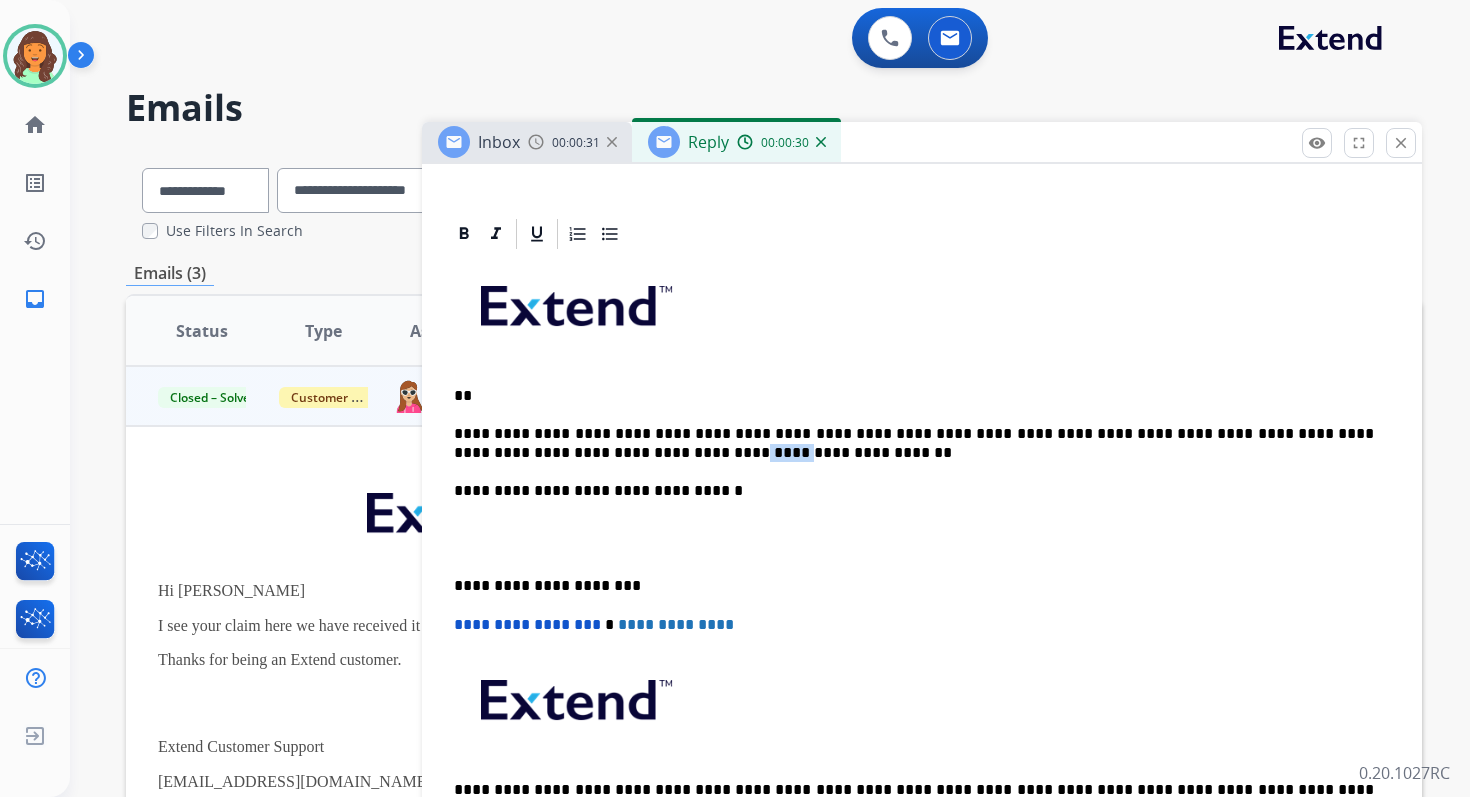 drag, startPoint x: 651, startPoint y: 453, endPoint x: 607, endPoint y: 453, distance: 44 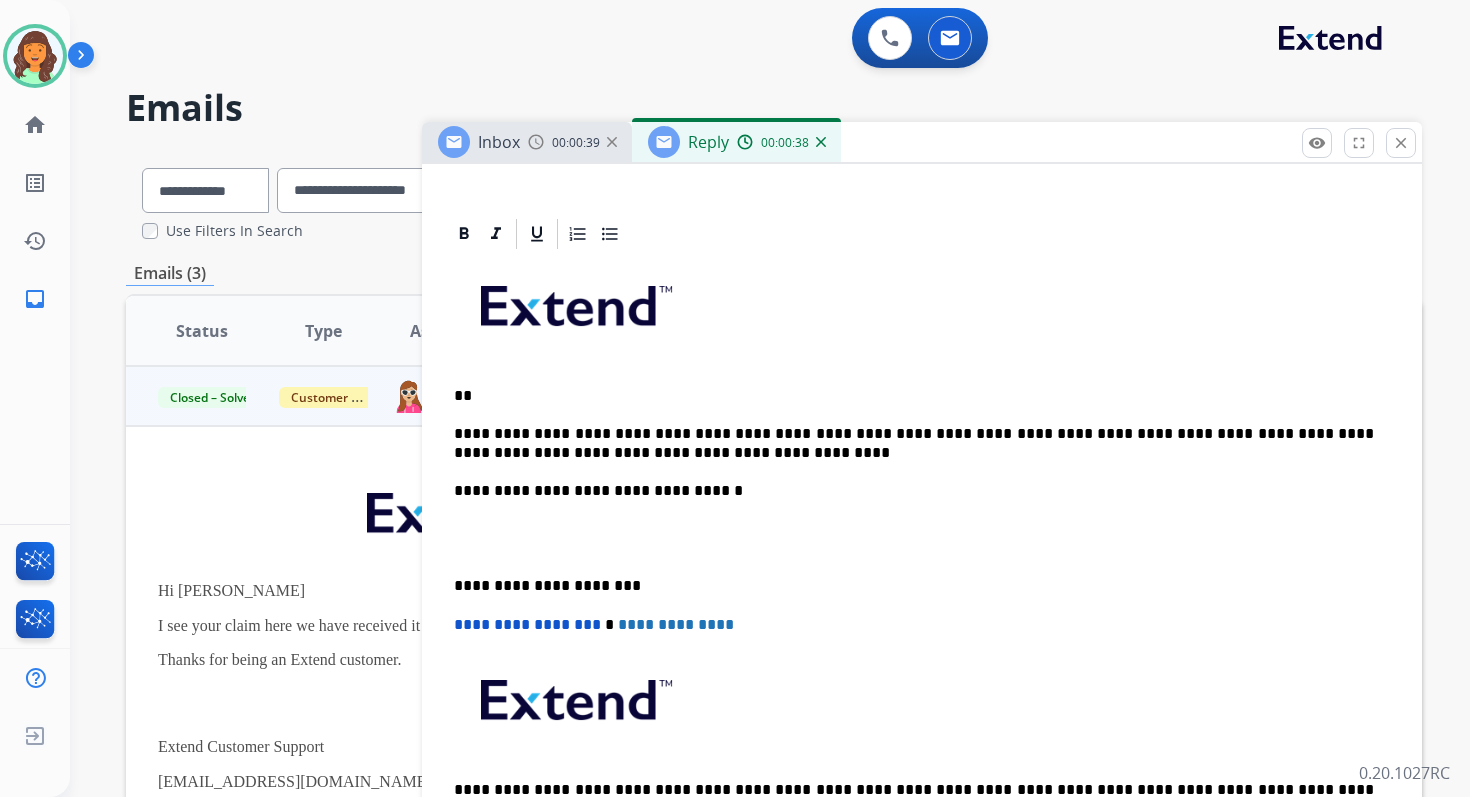 click on "**********" at bounding box center (914, 443) 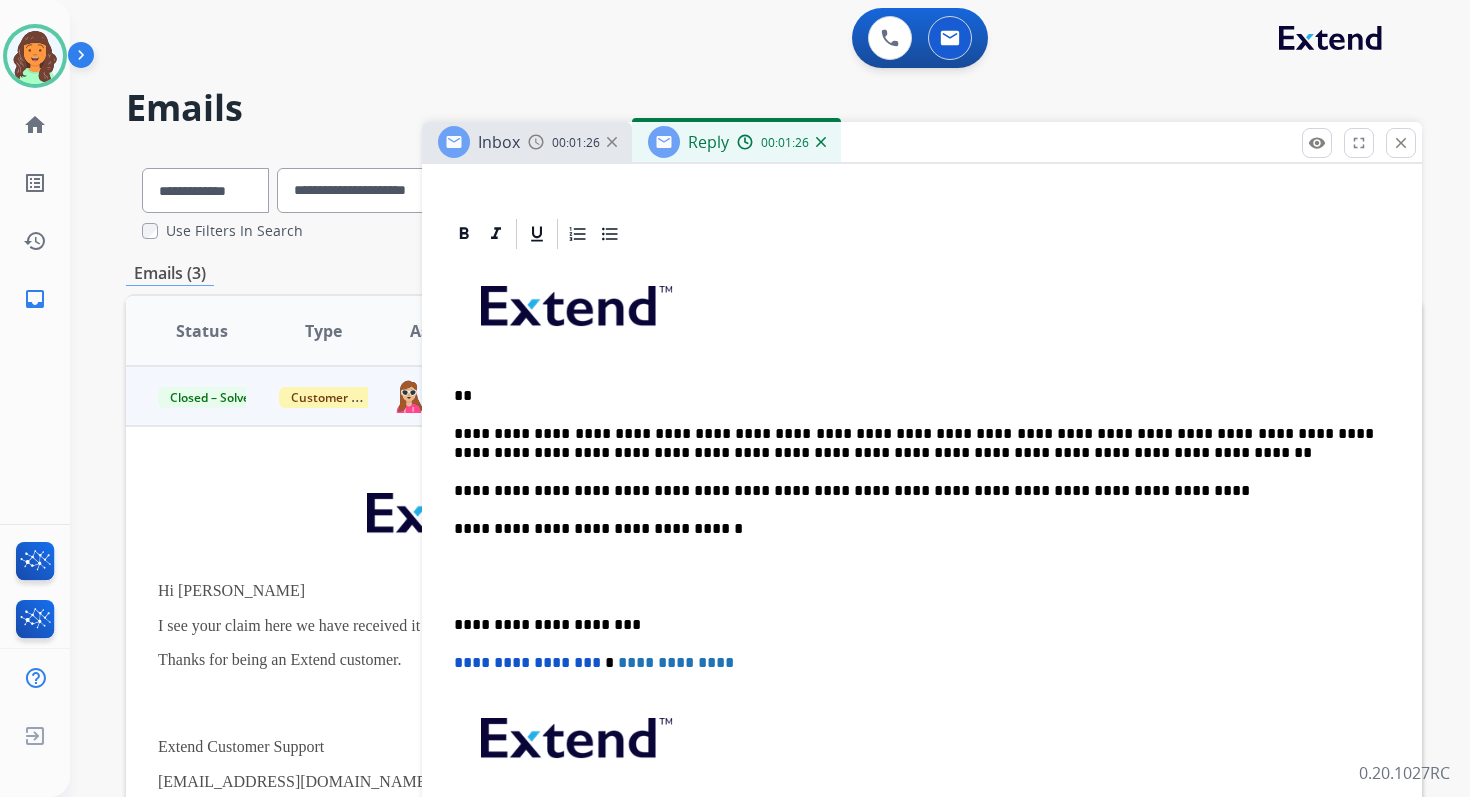 click on "**" at bounding box center (914, 396) 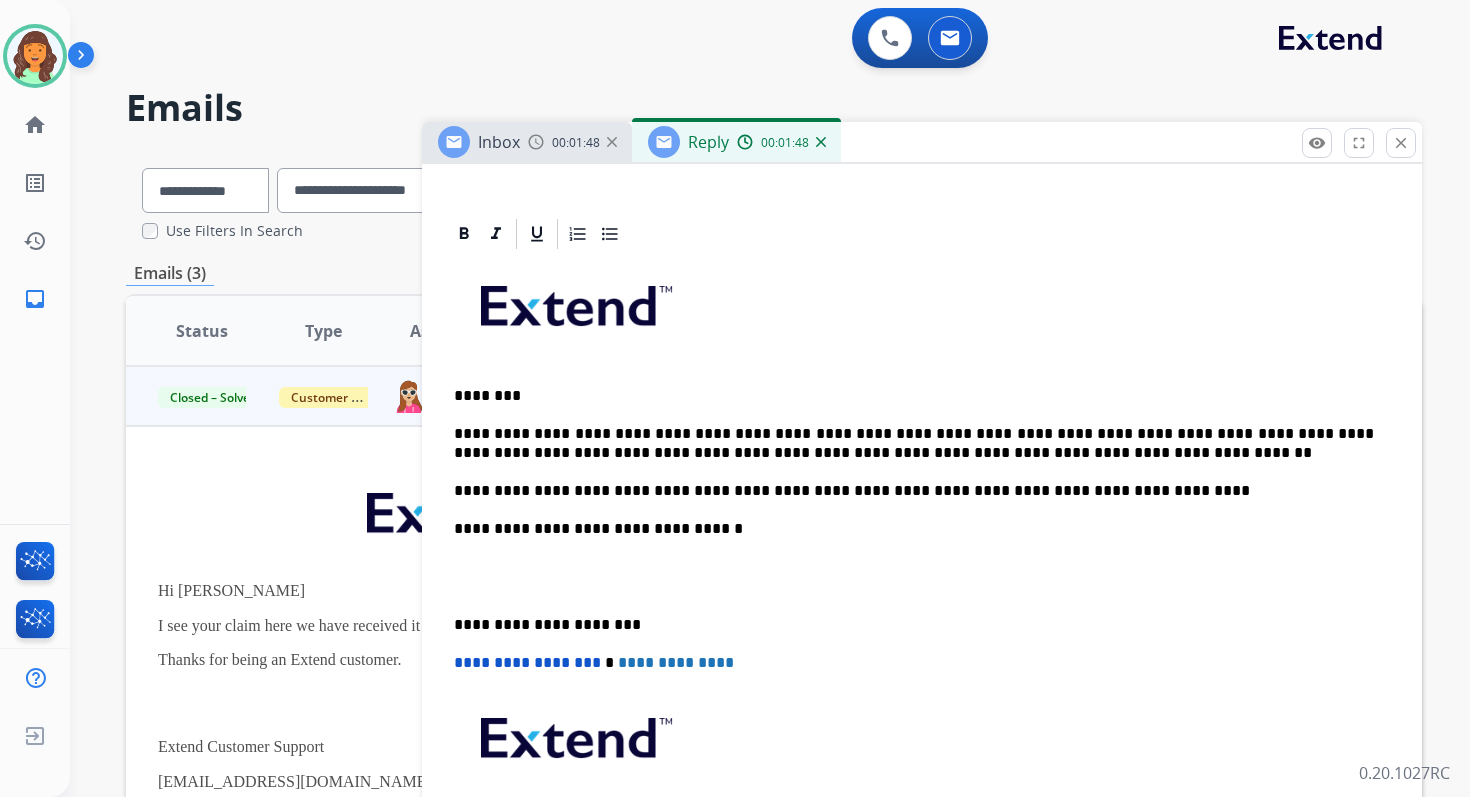 click on "**********" at bounding box center (914, 625) 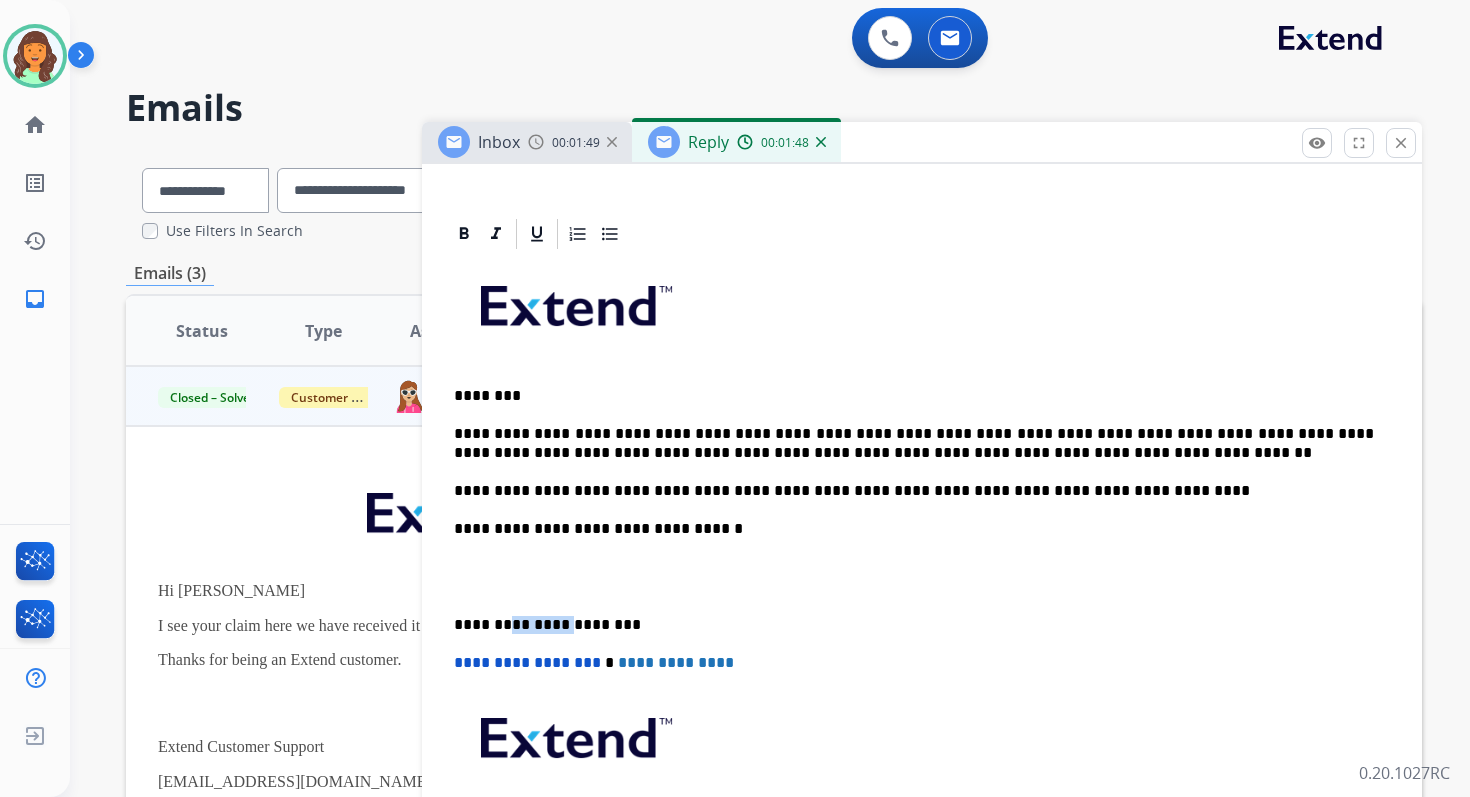 click on "**********" at bounding box center (914, 625) 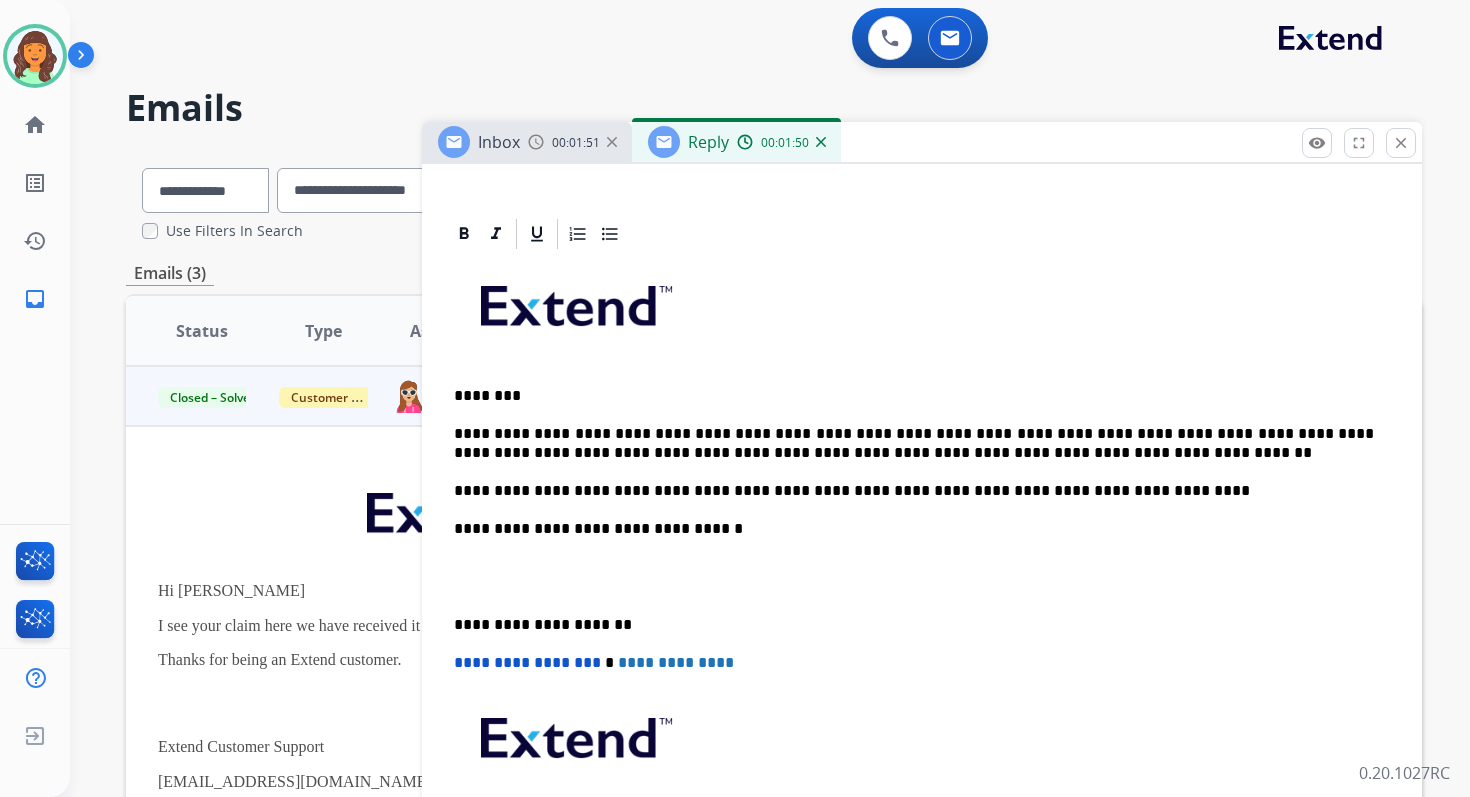 click on "**********" at bounding box center (527, 662) 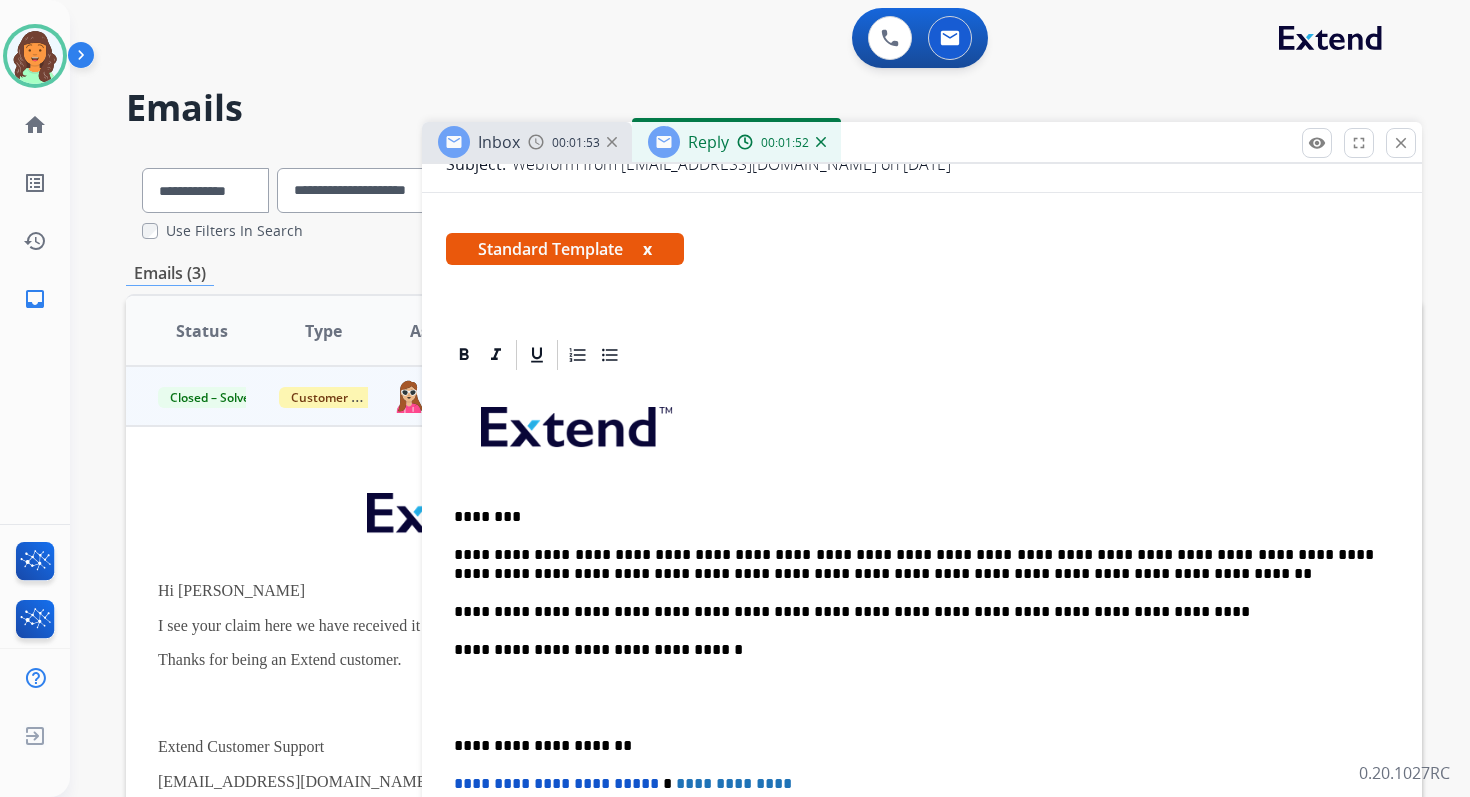 scroll, scrollTop: 0, scrollLeft: 0, axis: both 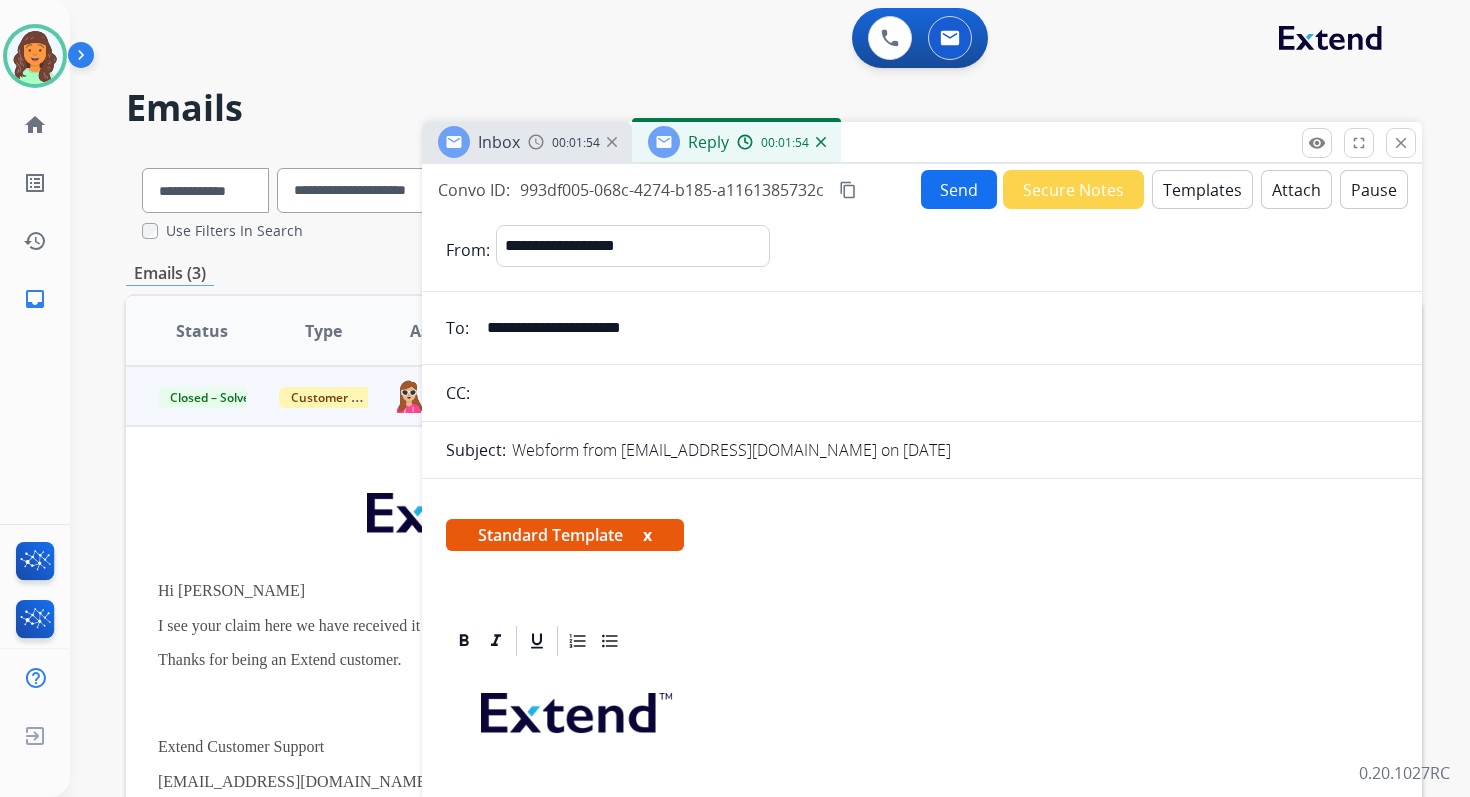 click on "Convo ID:  993df005-068c-4274-b185-a1161385732c  content_copy Send  Secure Notes  Templates Attach  Pause" at bounding box center (922, 189) 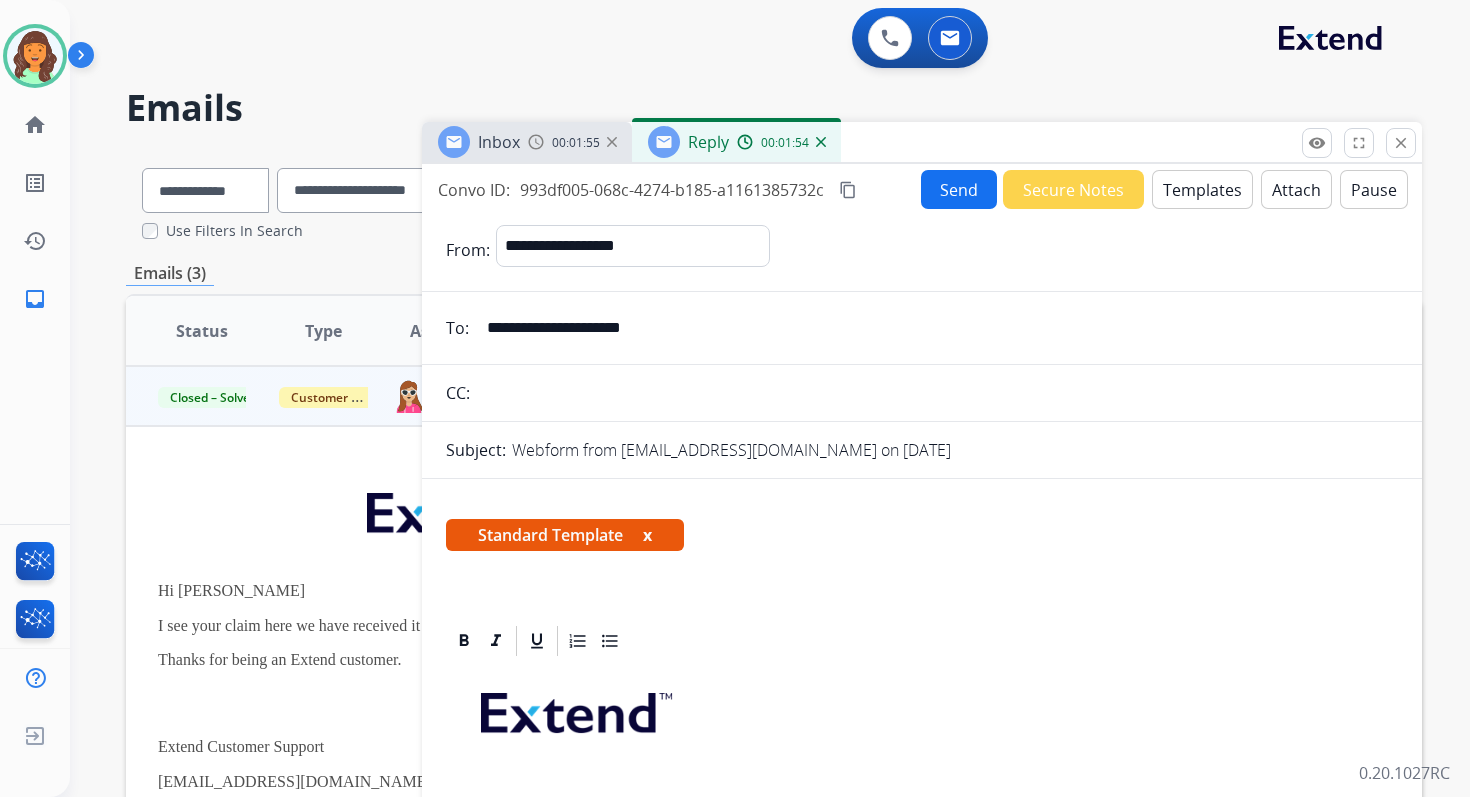click on "content_copy" at bounding box center (848, 190) 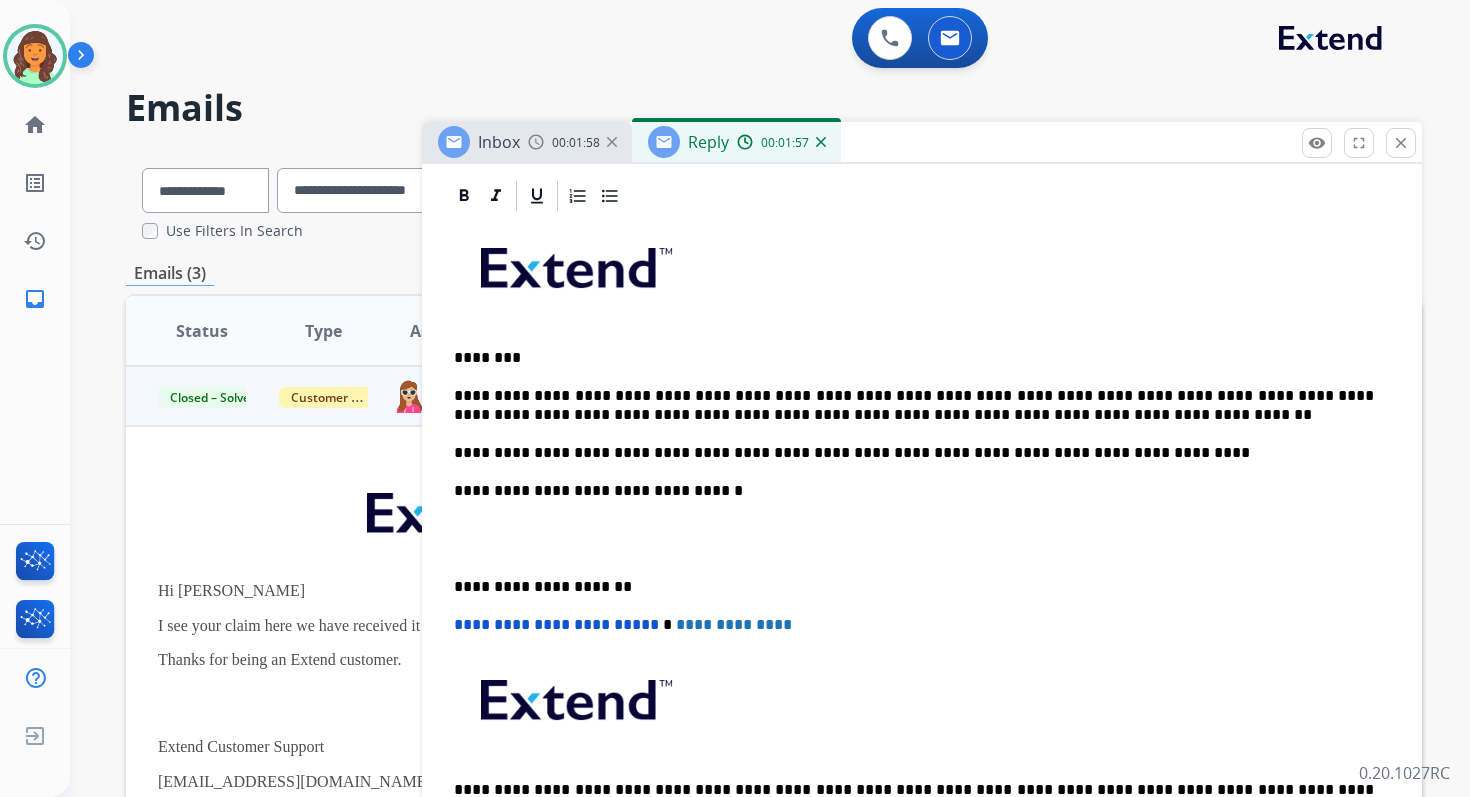 scroll, scrollTop: 444, scrollLeft: 0, axis: vertical 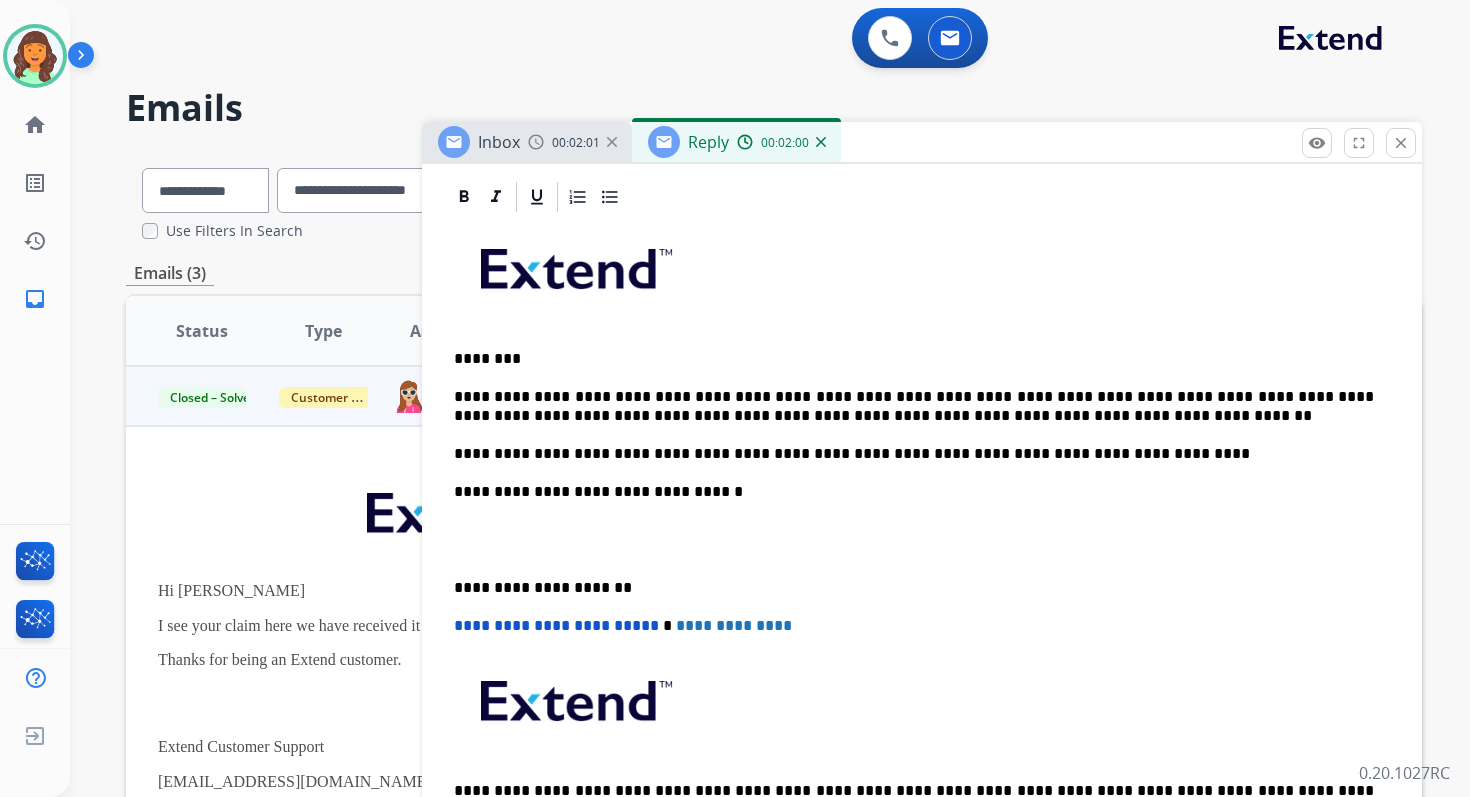 click on "**********" at bounding box center [914, 454] 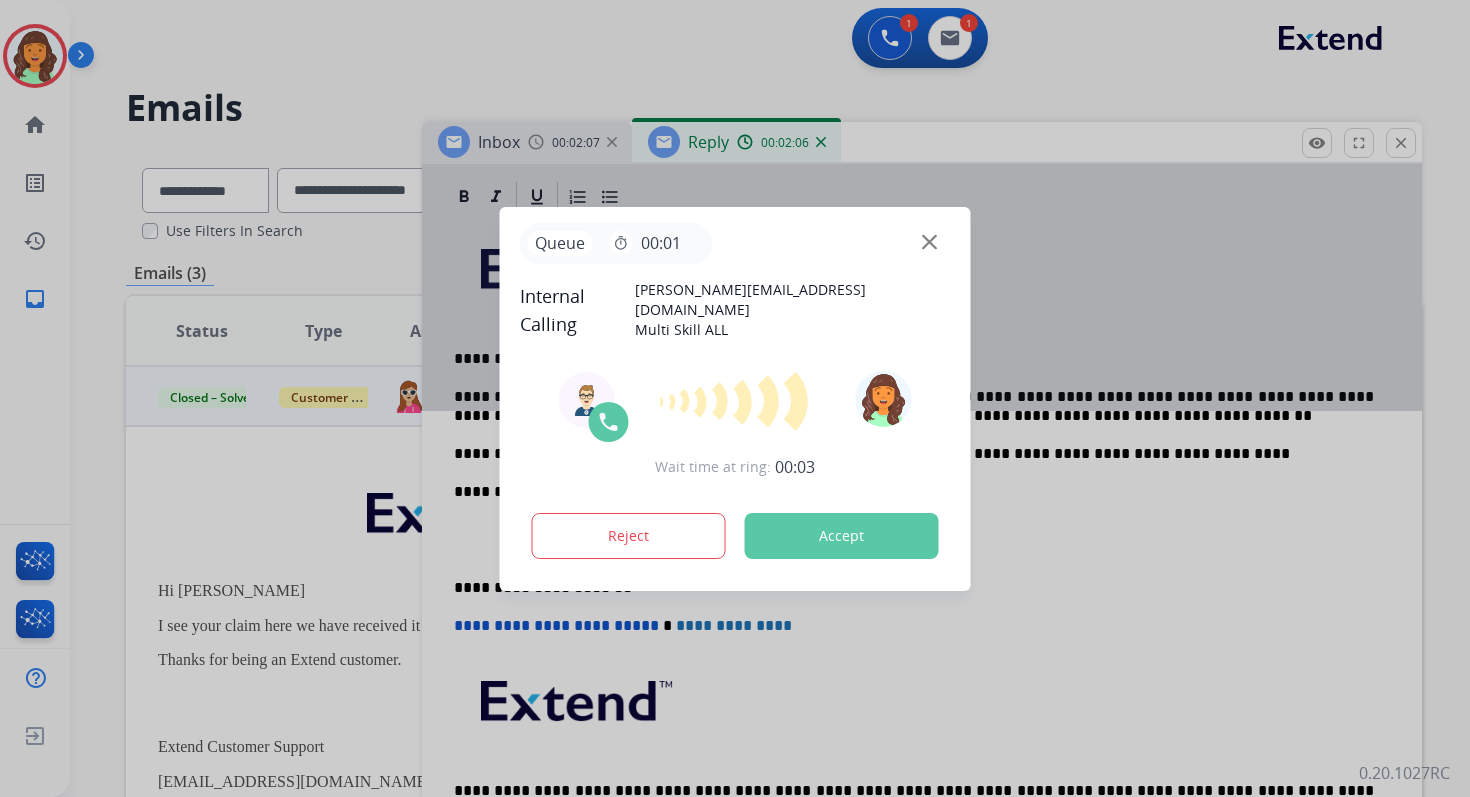 click on "Accept" at bounding box center (842, 536) 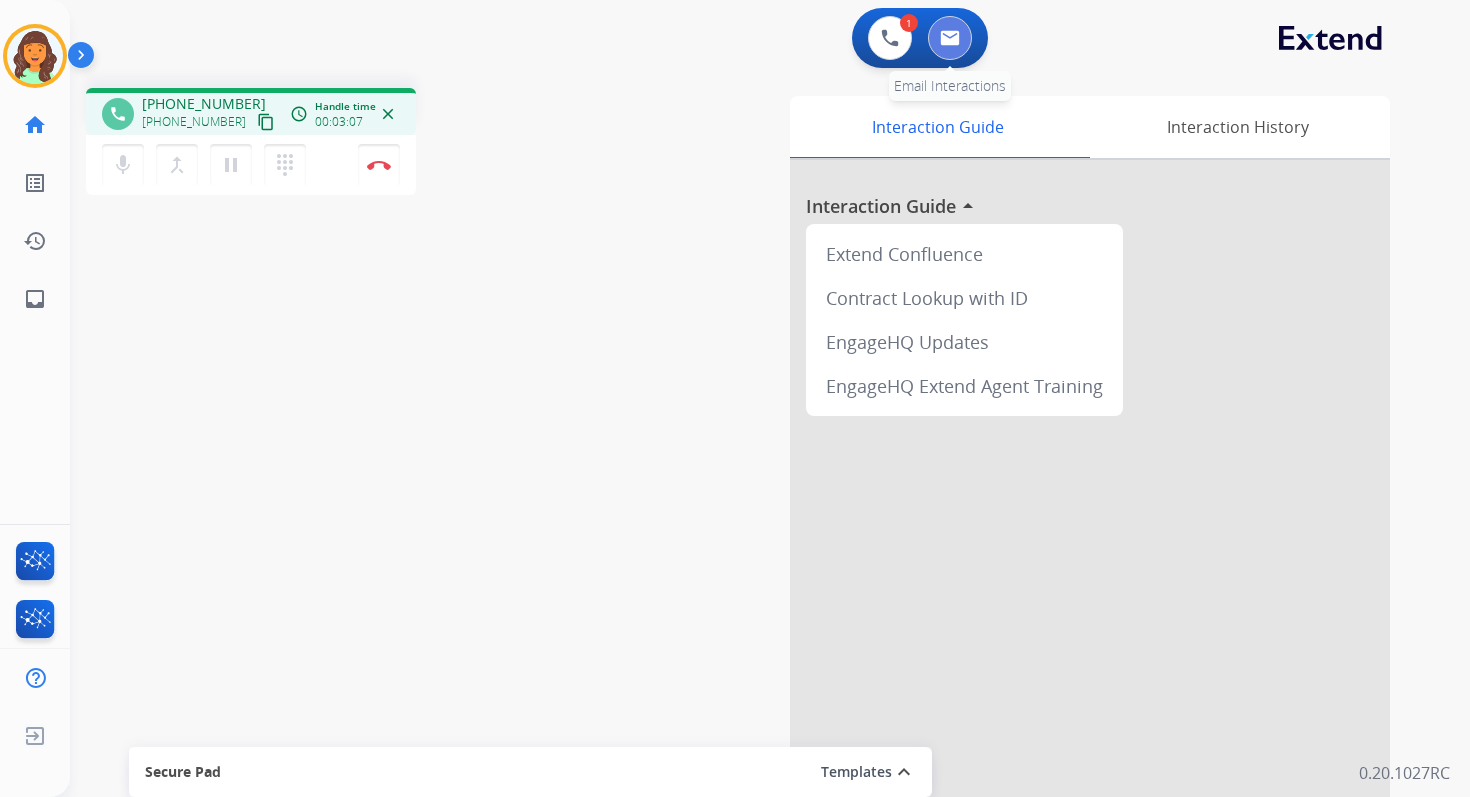 click at bounding box center [950, 38] 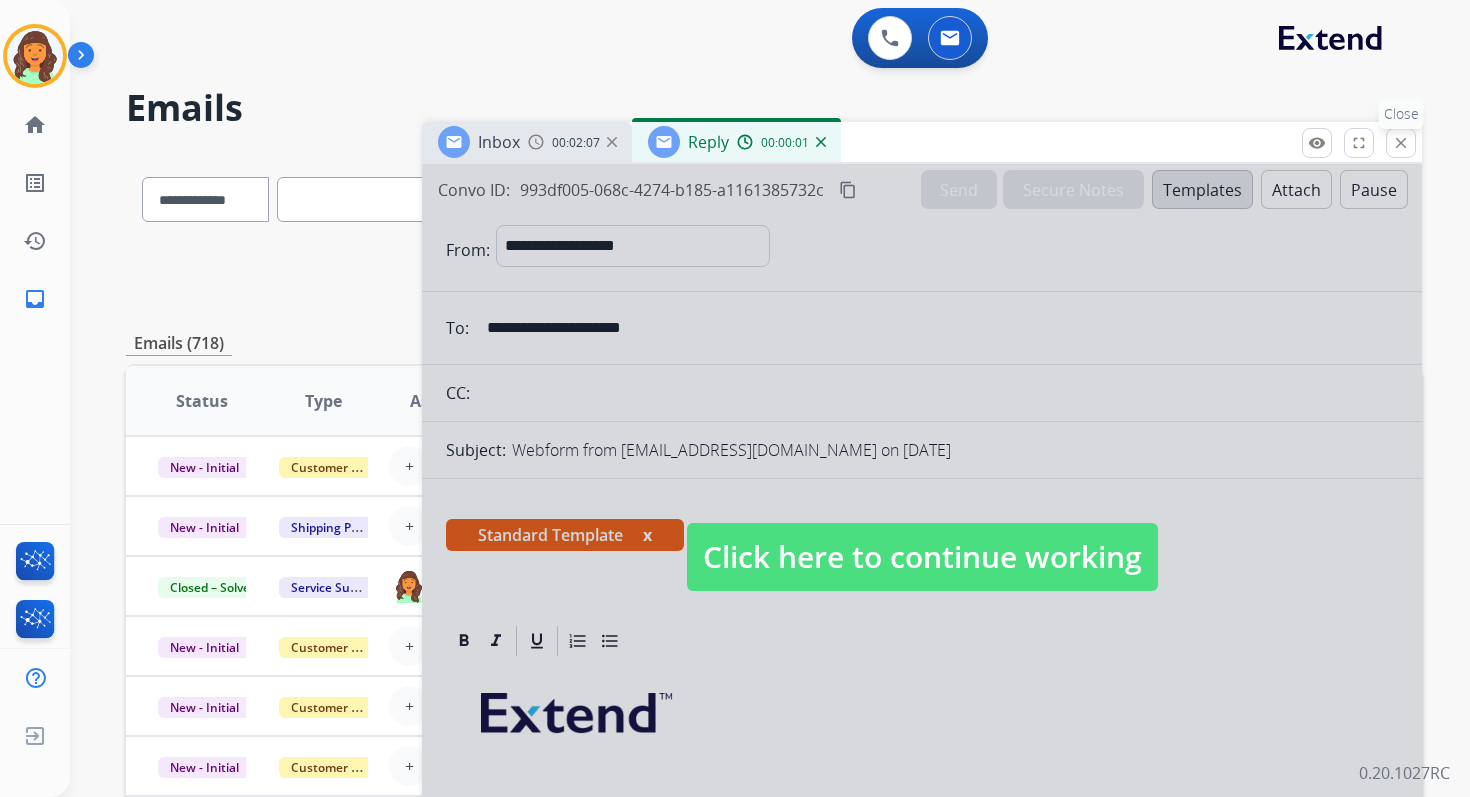 click on "close Close" at bounding box center [1401, 143] 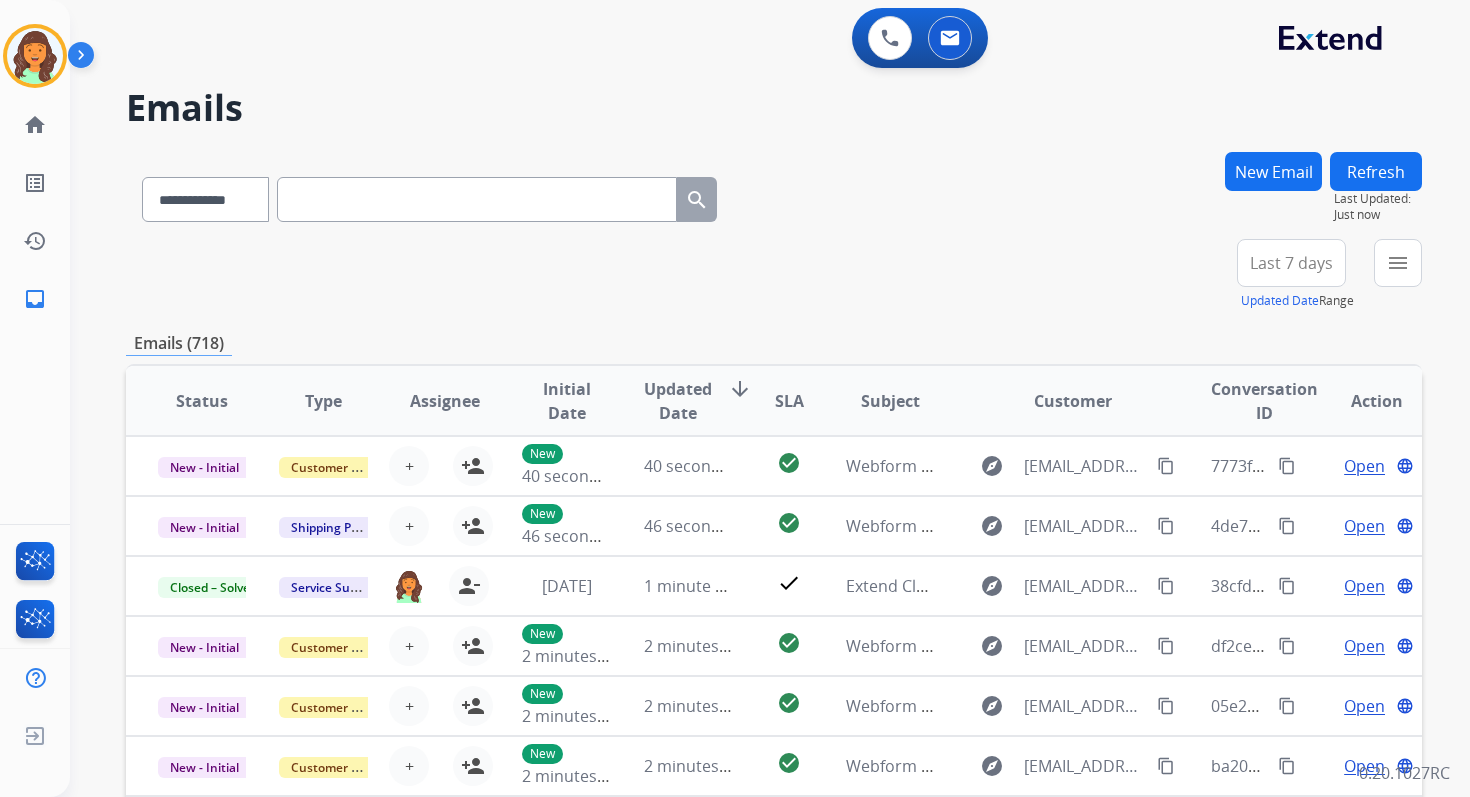 click at bounding box center (477, 199) 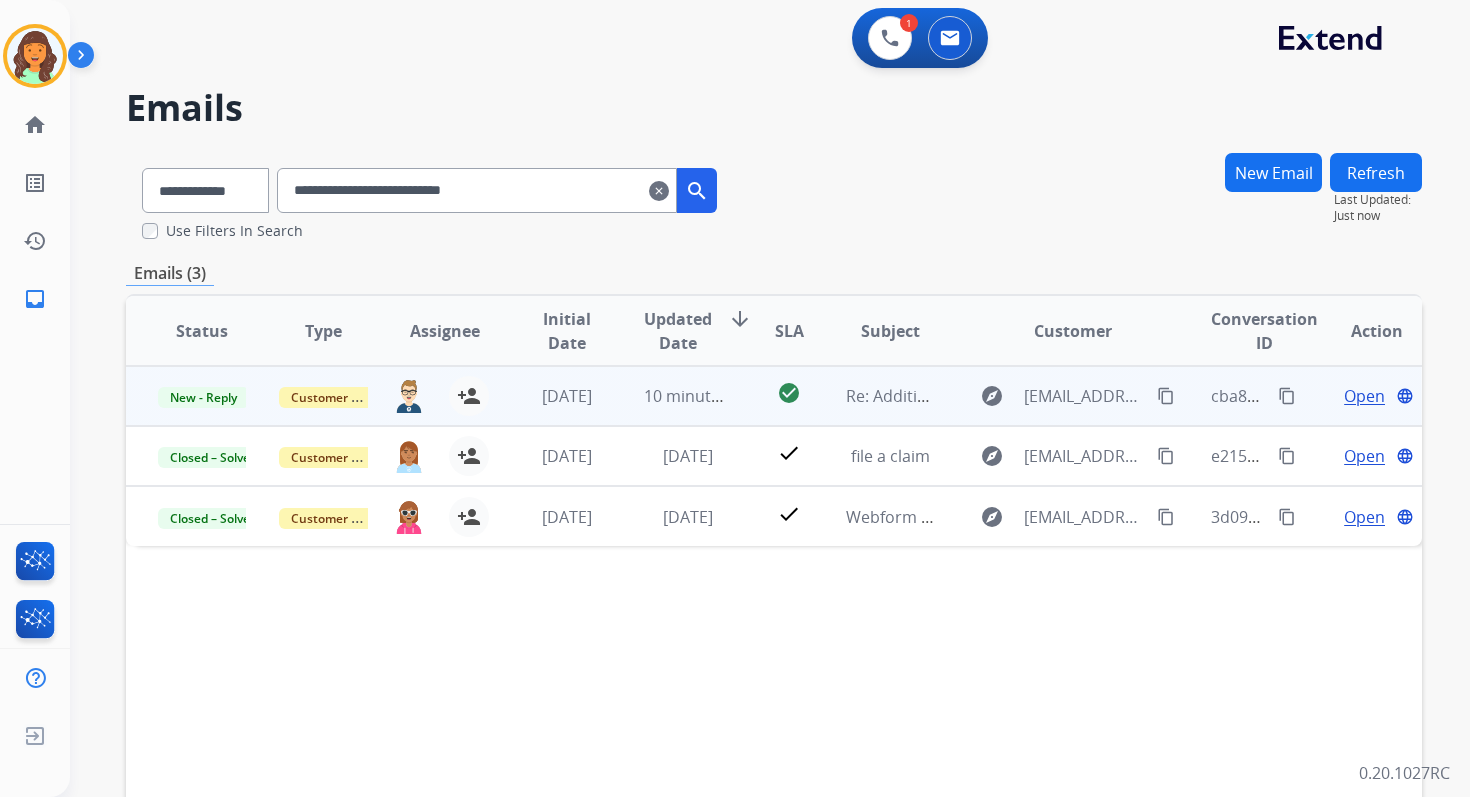 click on "Open" at bounding box center (1364, 396) 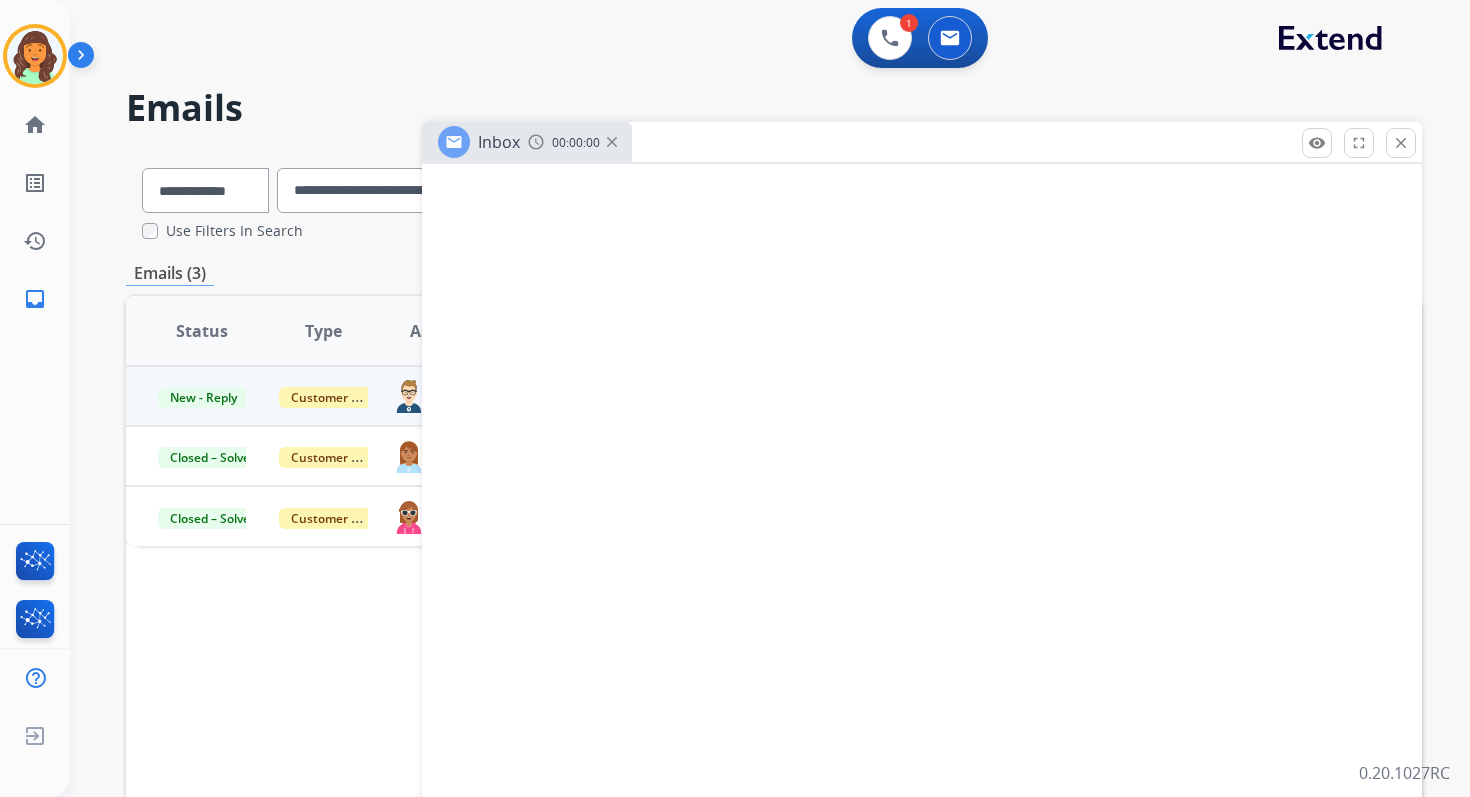 select on "**********" 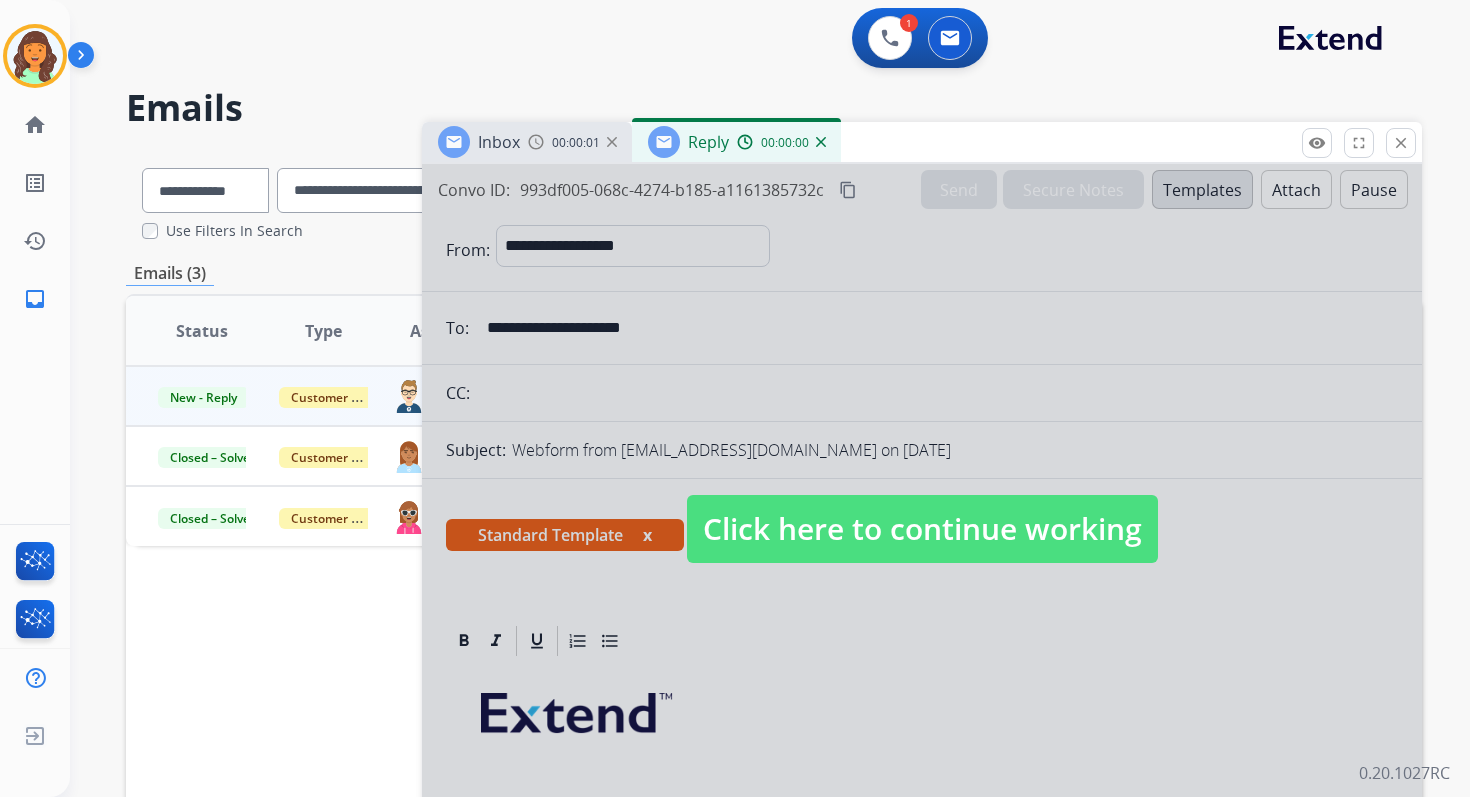 click on "Click here to continue working" at bounding box center [922, 529] 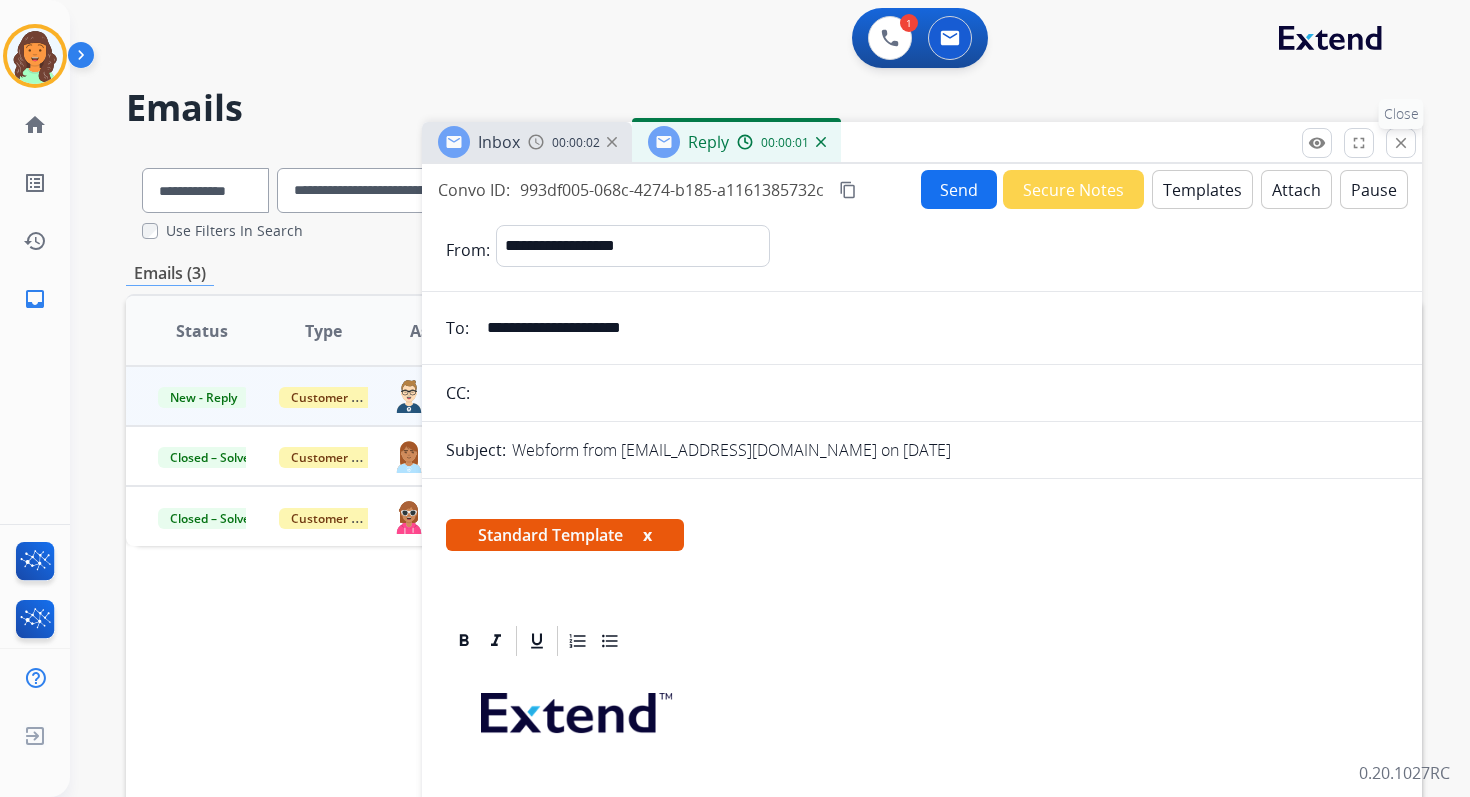 click on "close" at bounding box center [1401, 143] 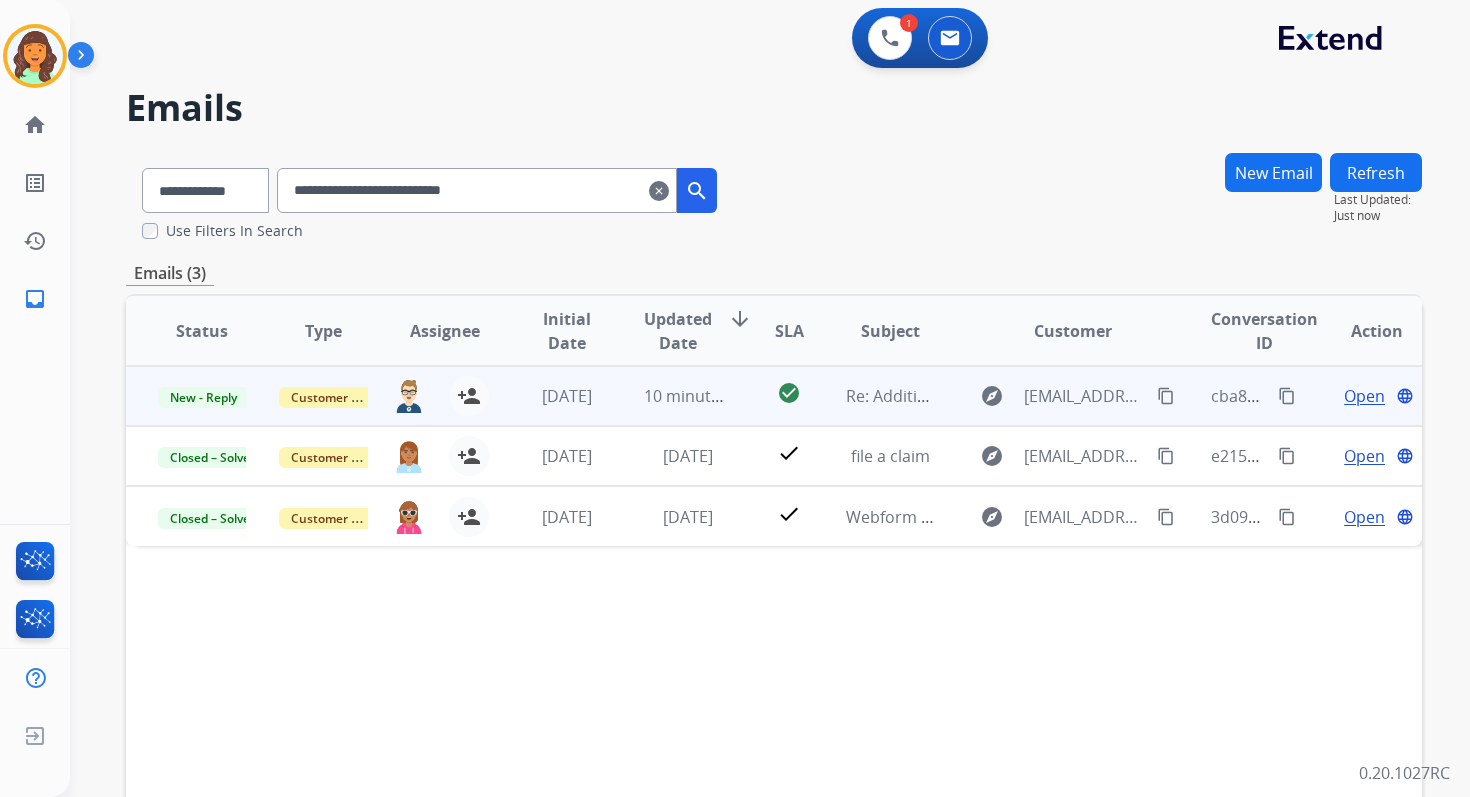 click on "Open" at bounding box center [1364, 396] 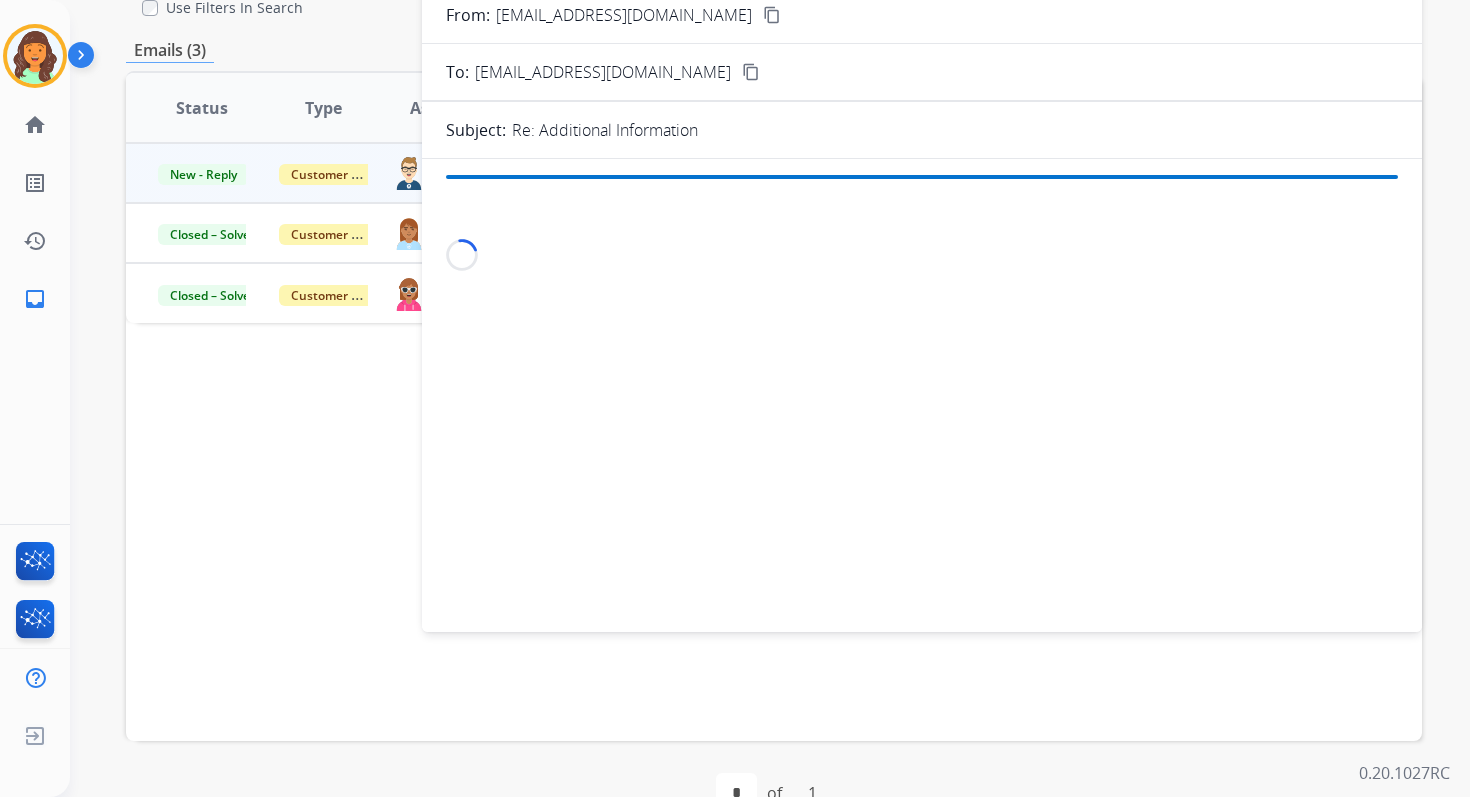 scroll, scrollTop: 271, scrollLeft: 0, axis: vertical 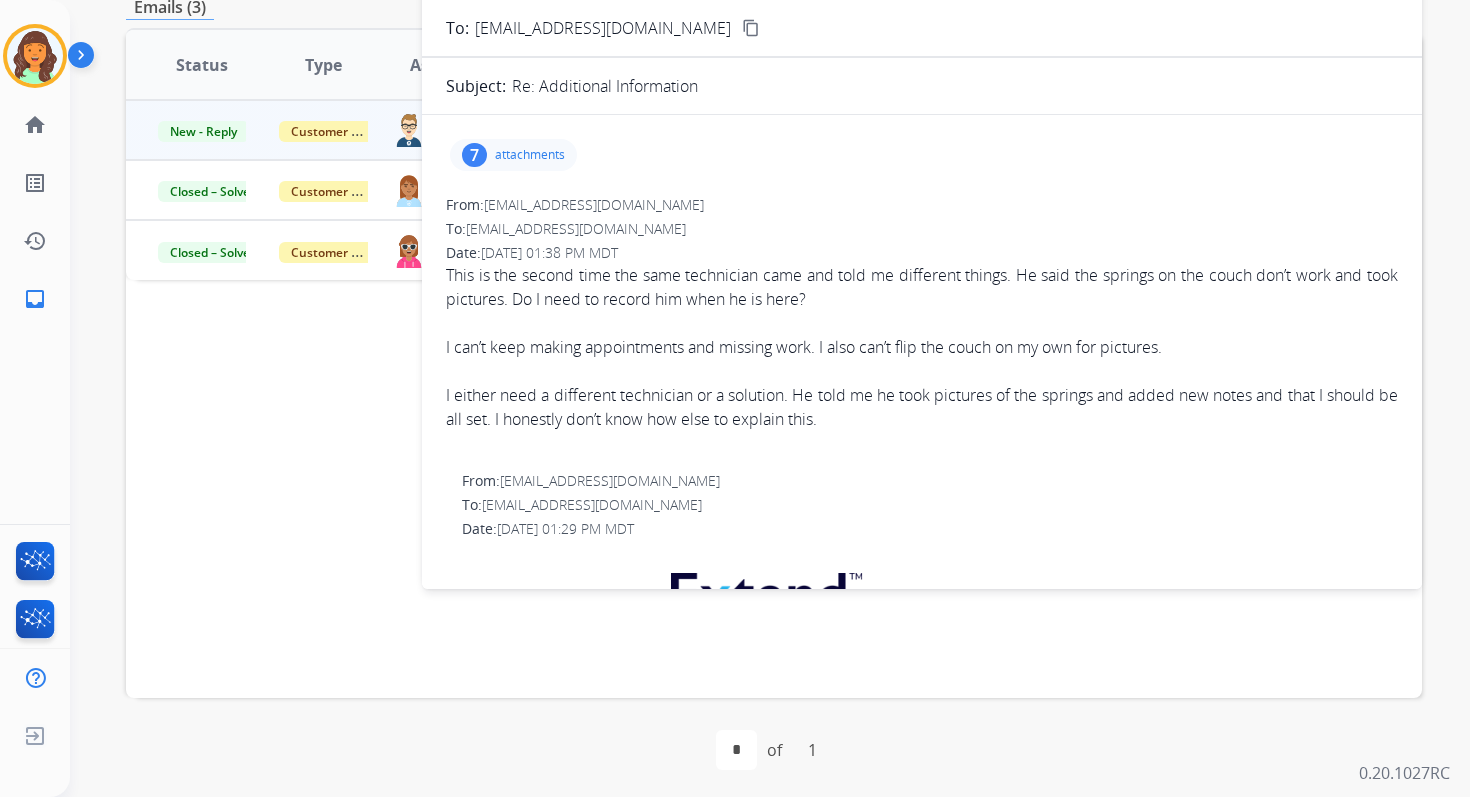 click on "This is the second time the same technician came and told me different things. He said the springs on the couch don’t work and took pictures. Do I need to record him when he is here?" at bounding box center [922, 287] 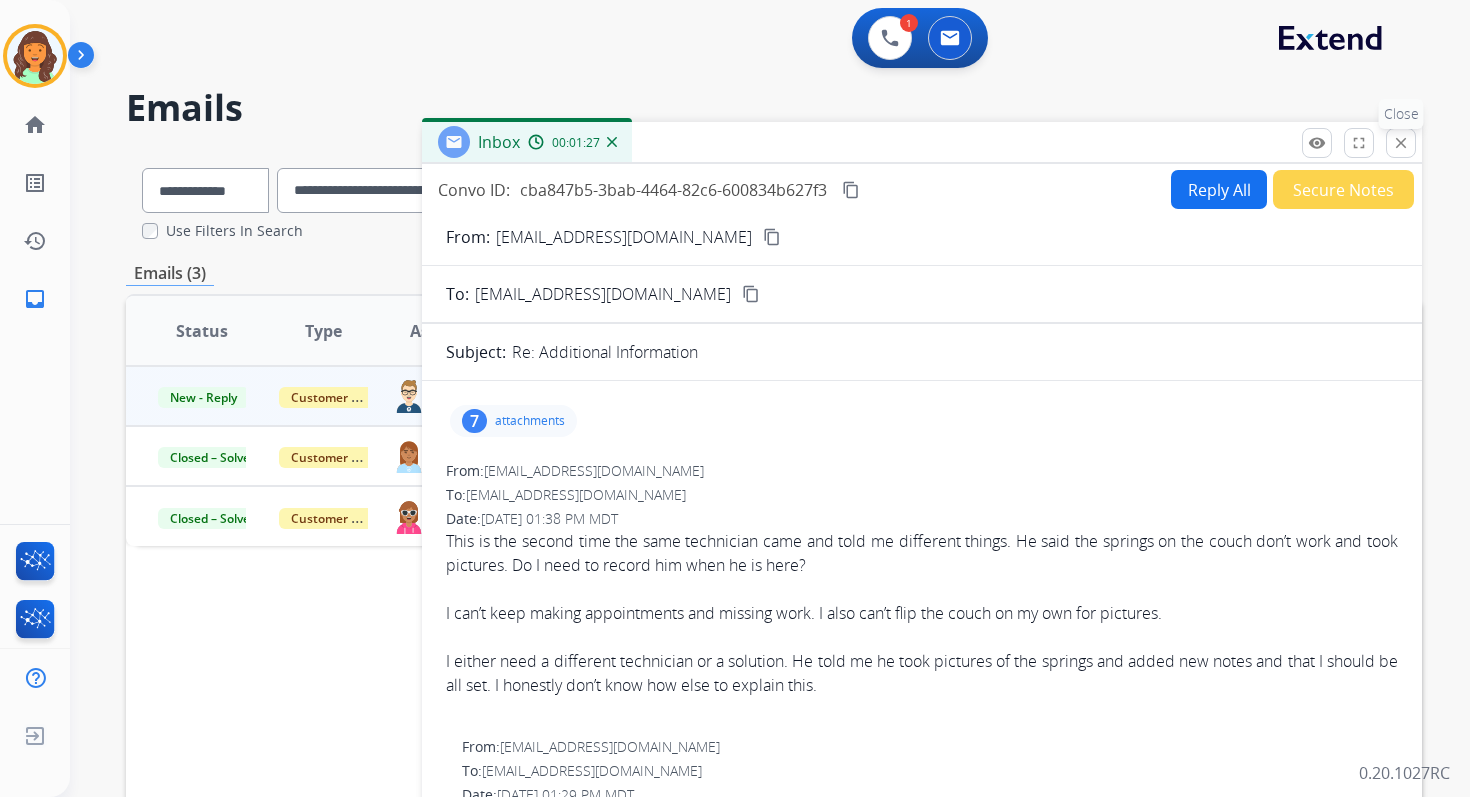 click on "close" at bounding box center (1401, 143) 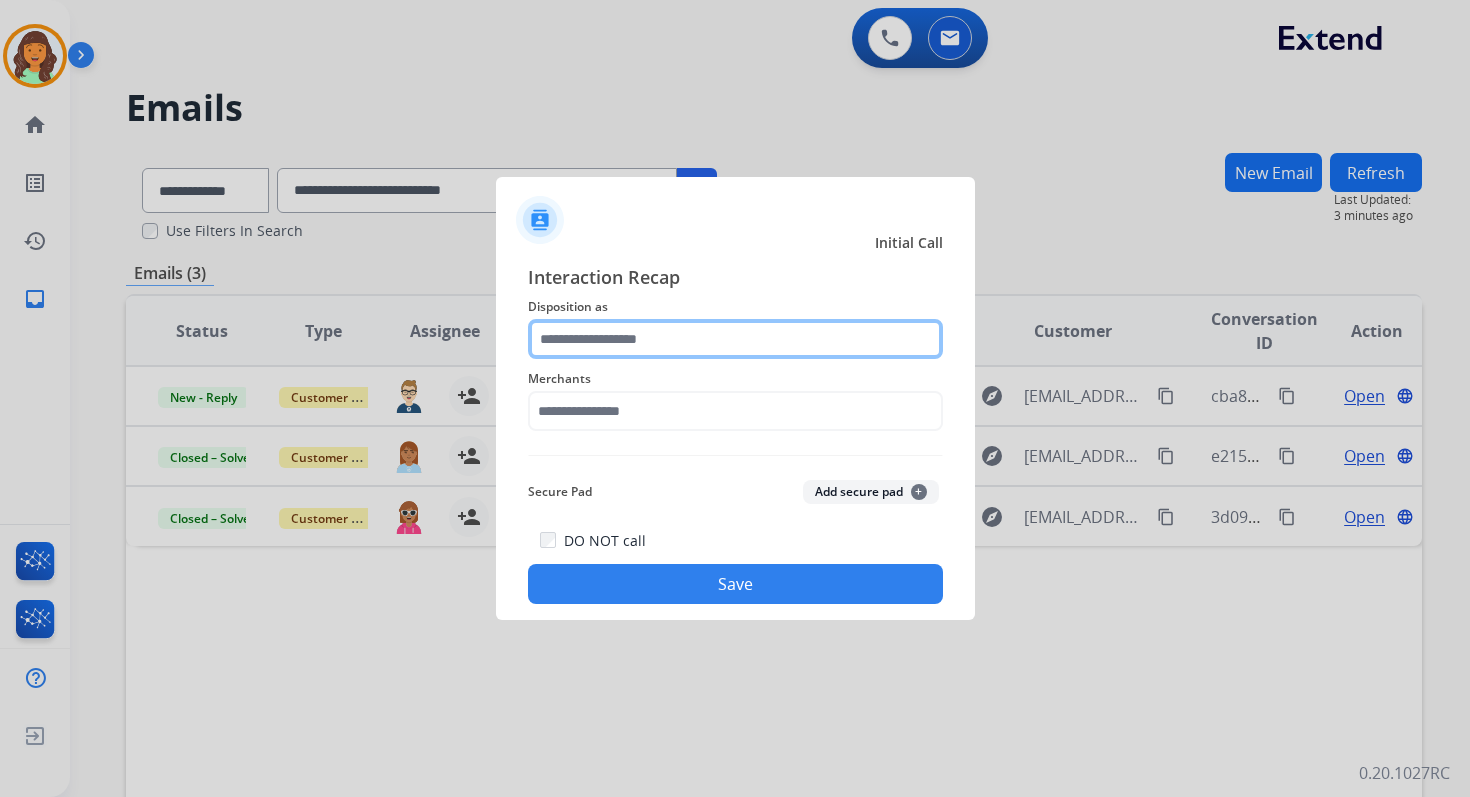 click 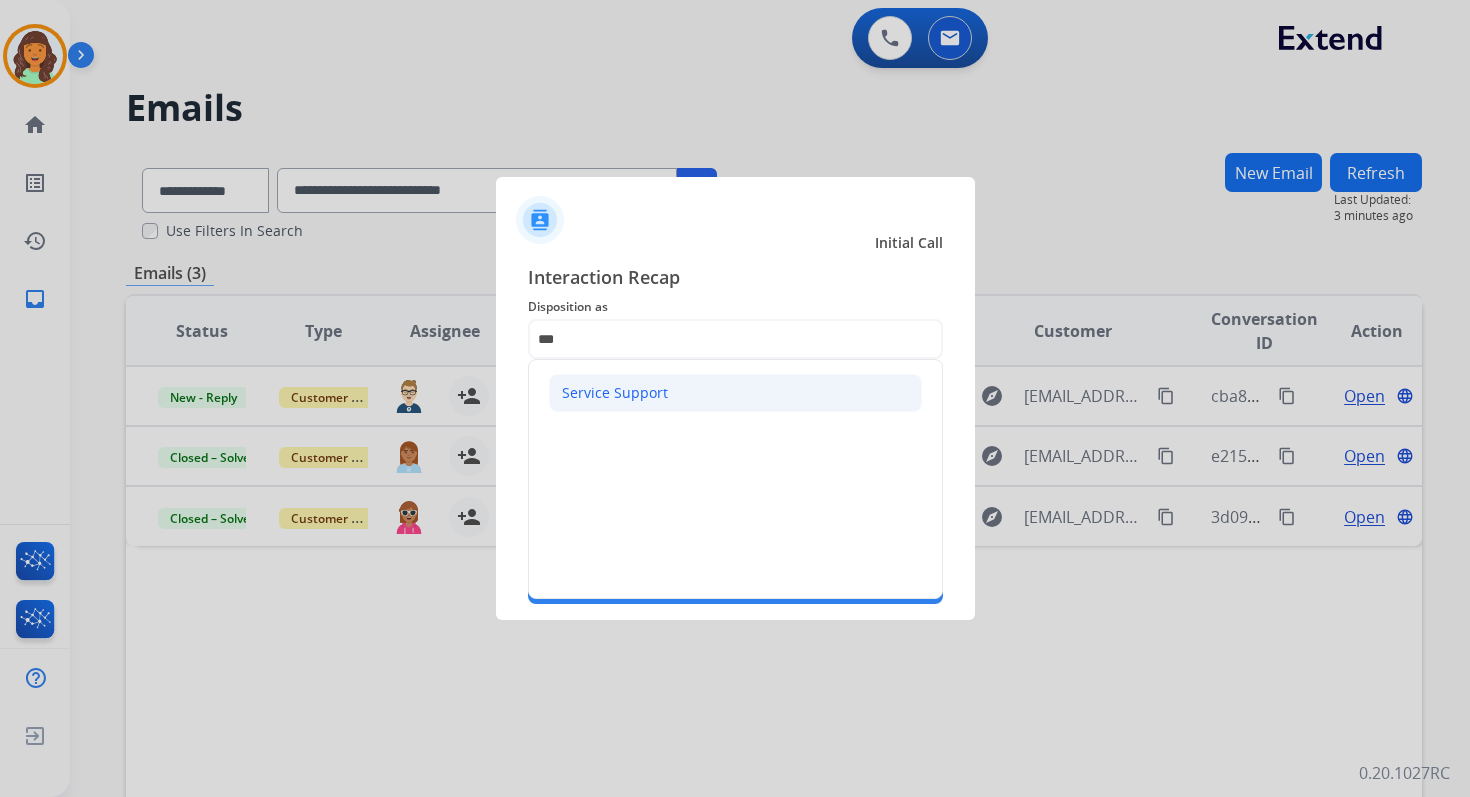 click on "Service Support" 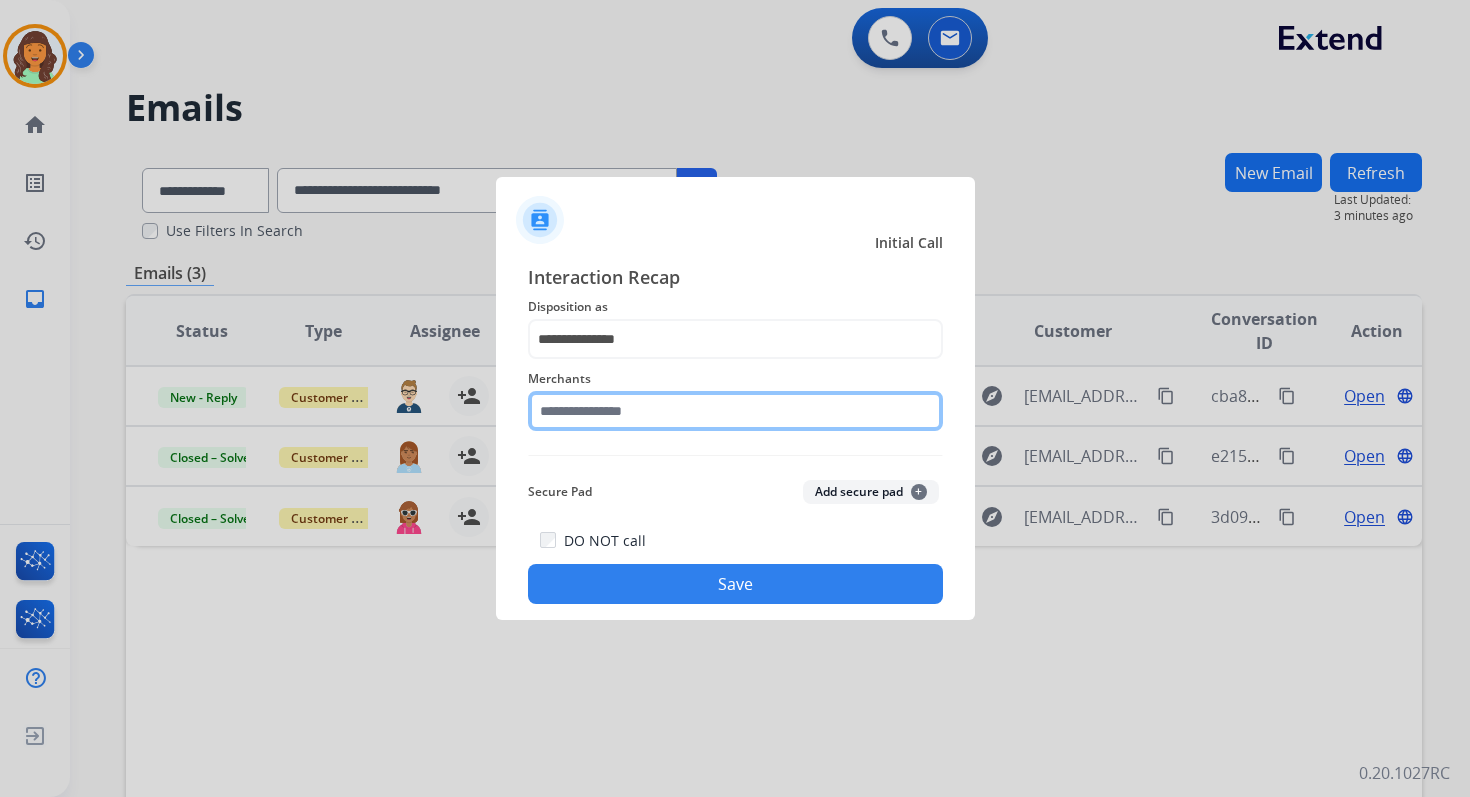 click 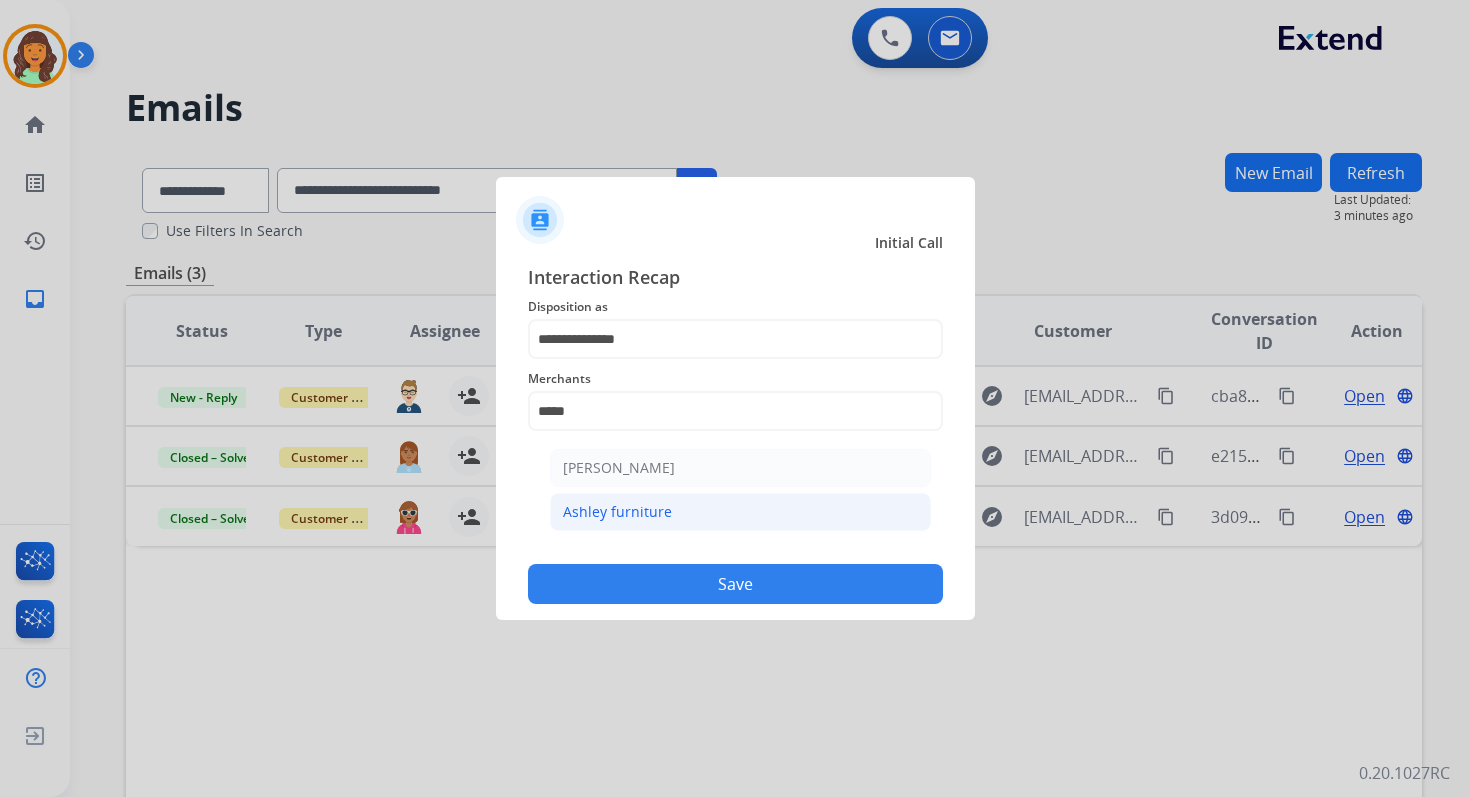 click on "Ashley furniture" 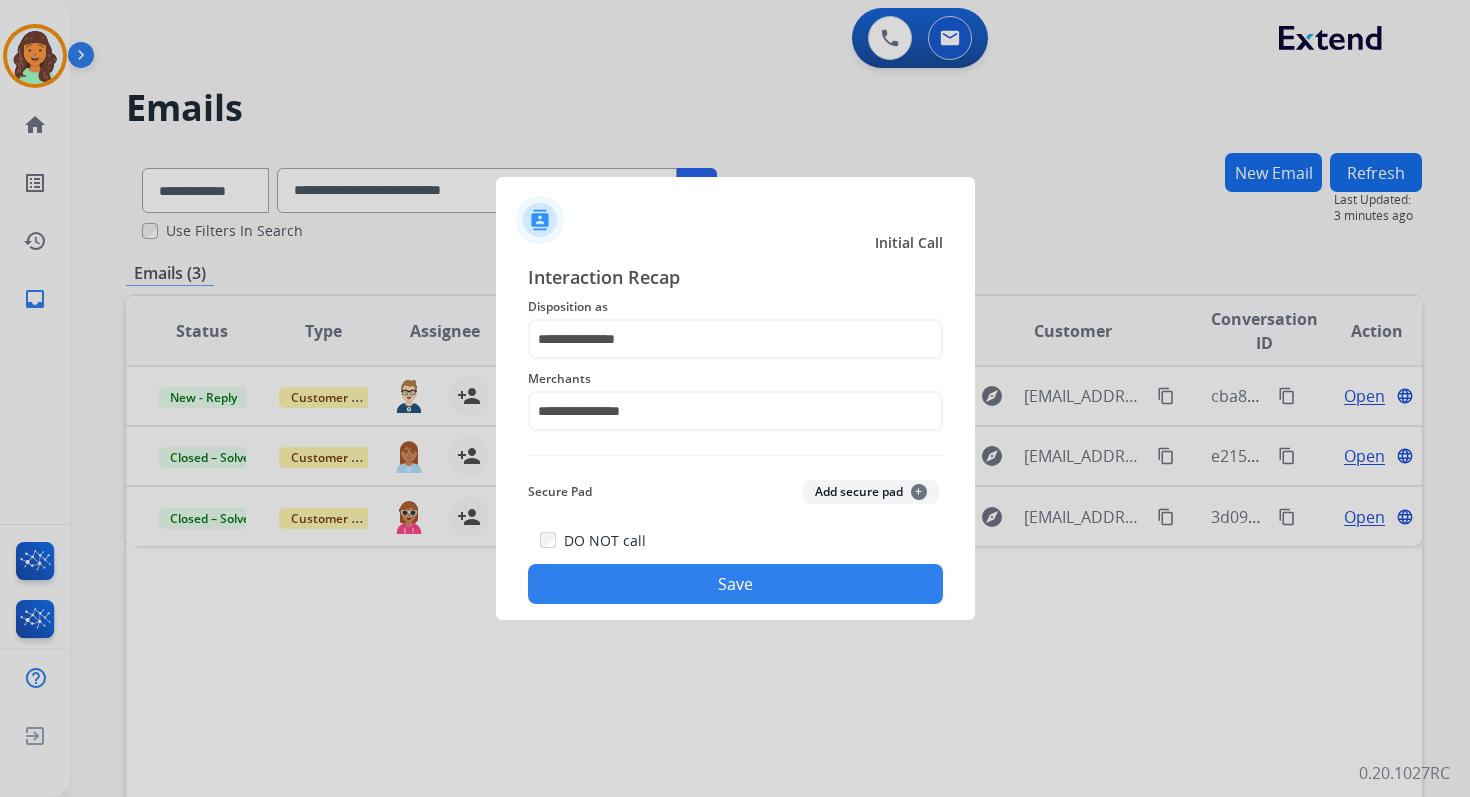 click on "Save" 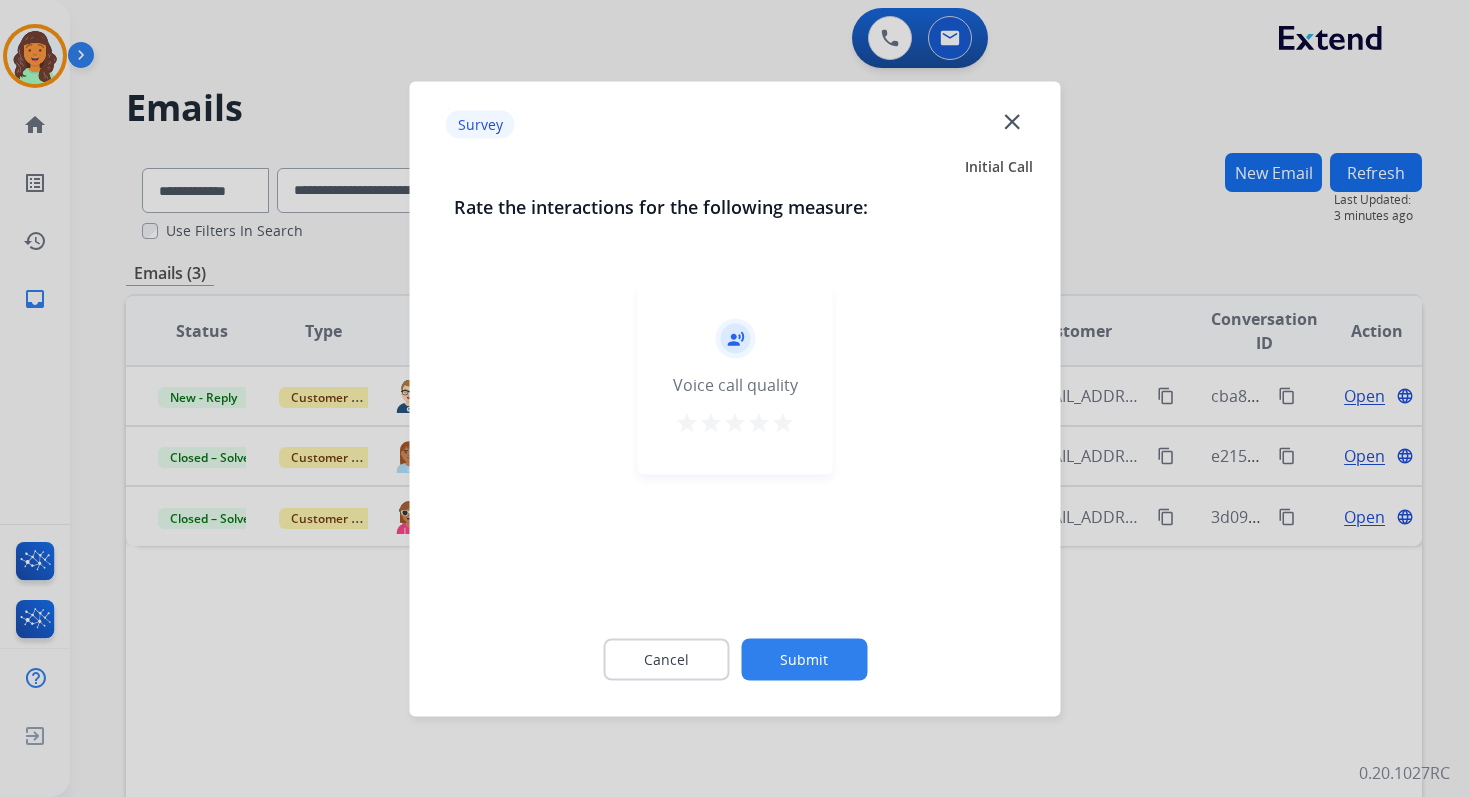 click on "Submit" 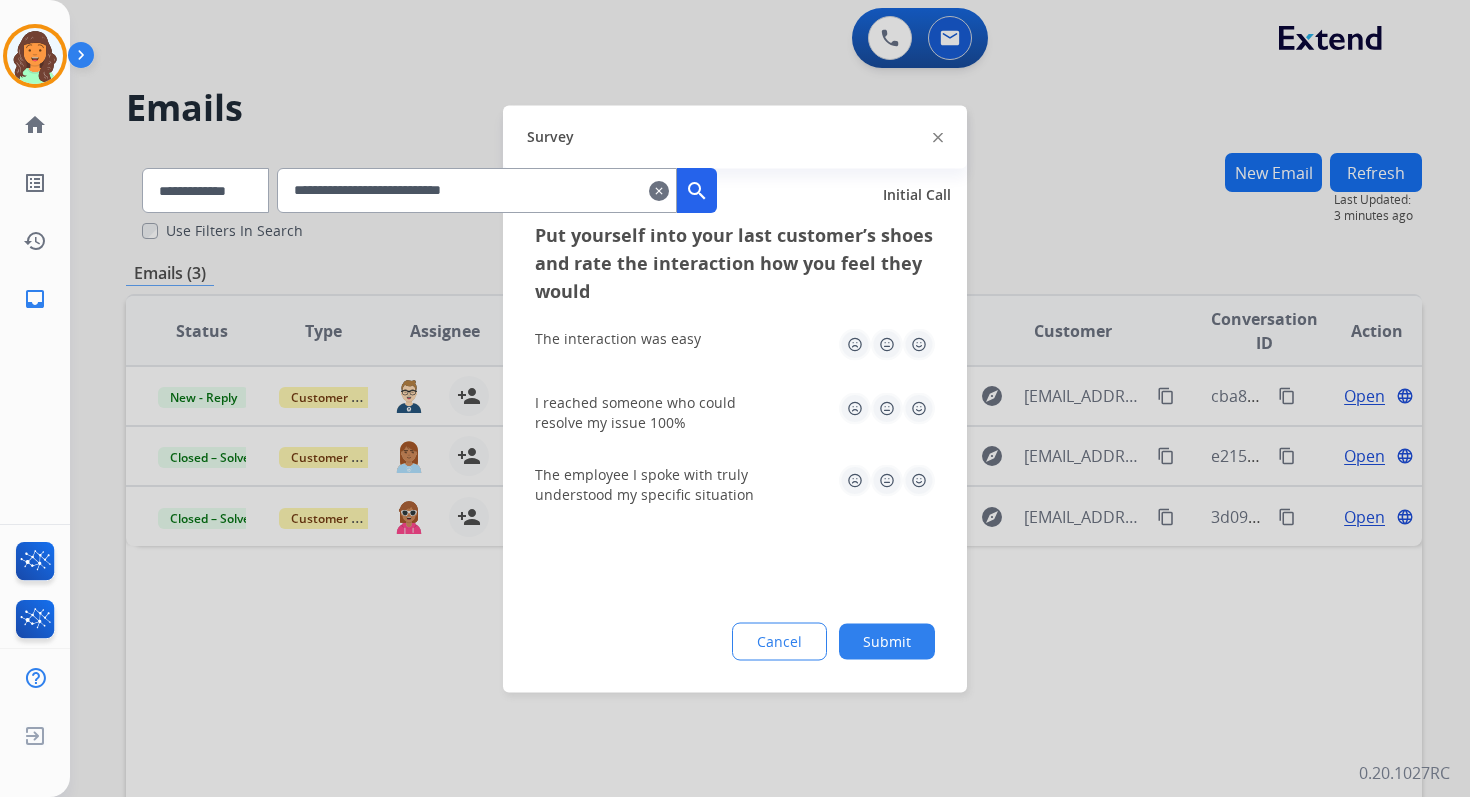 click on "Submit" 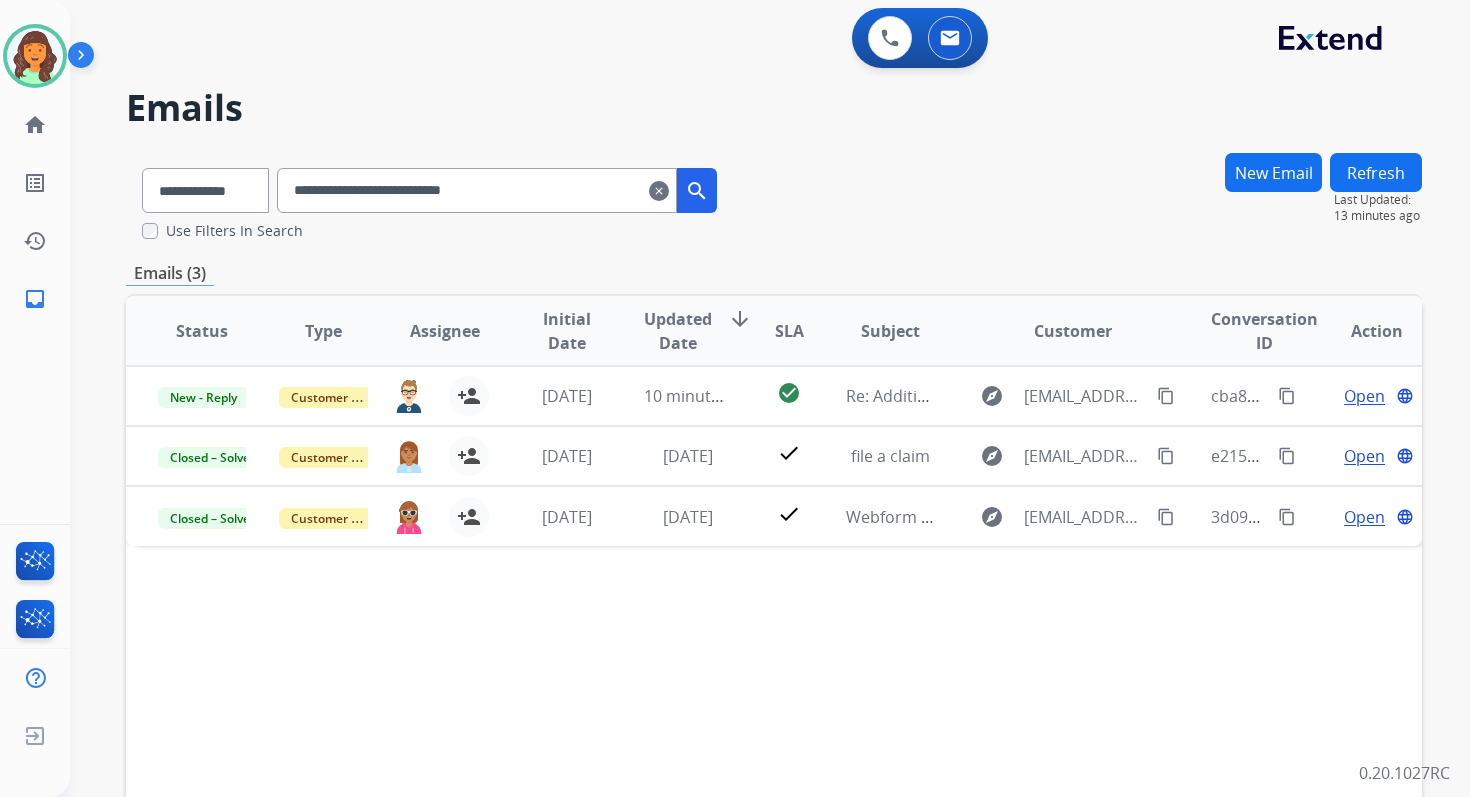 click on "**********" at bounding box center (477, 190) 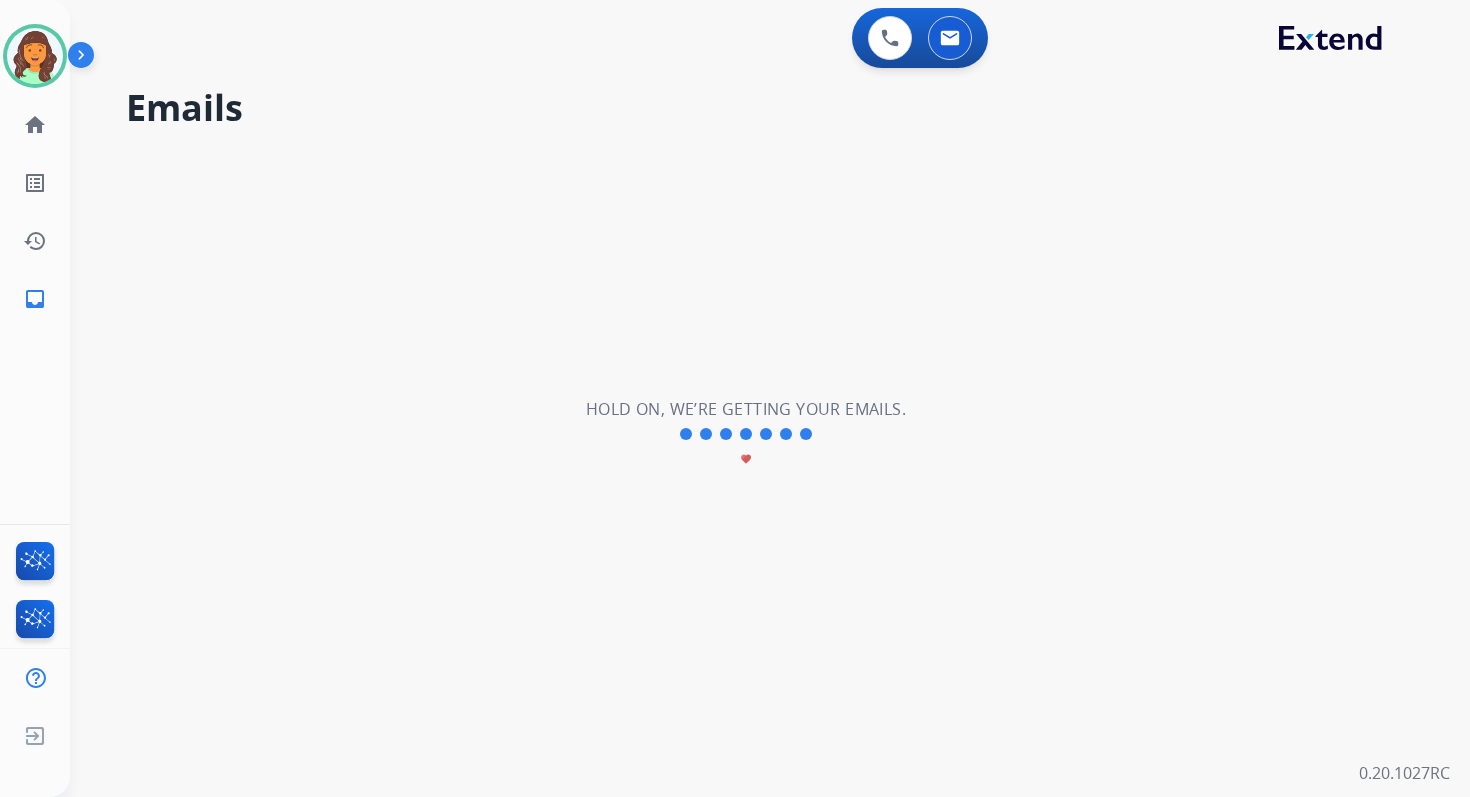 type 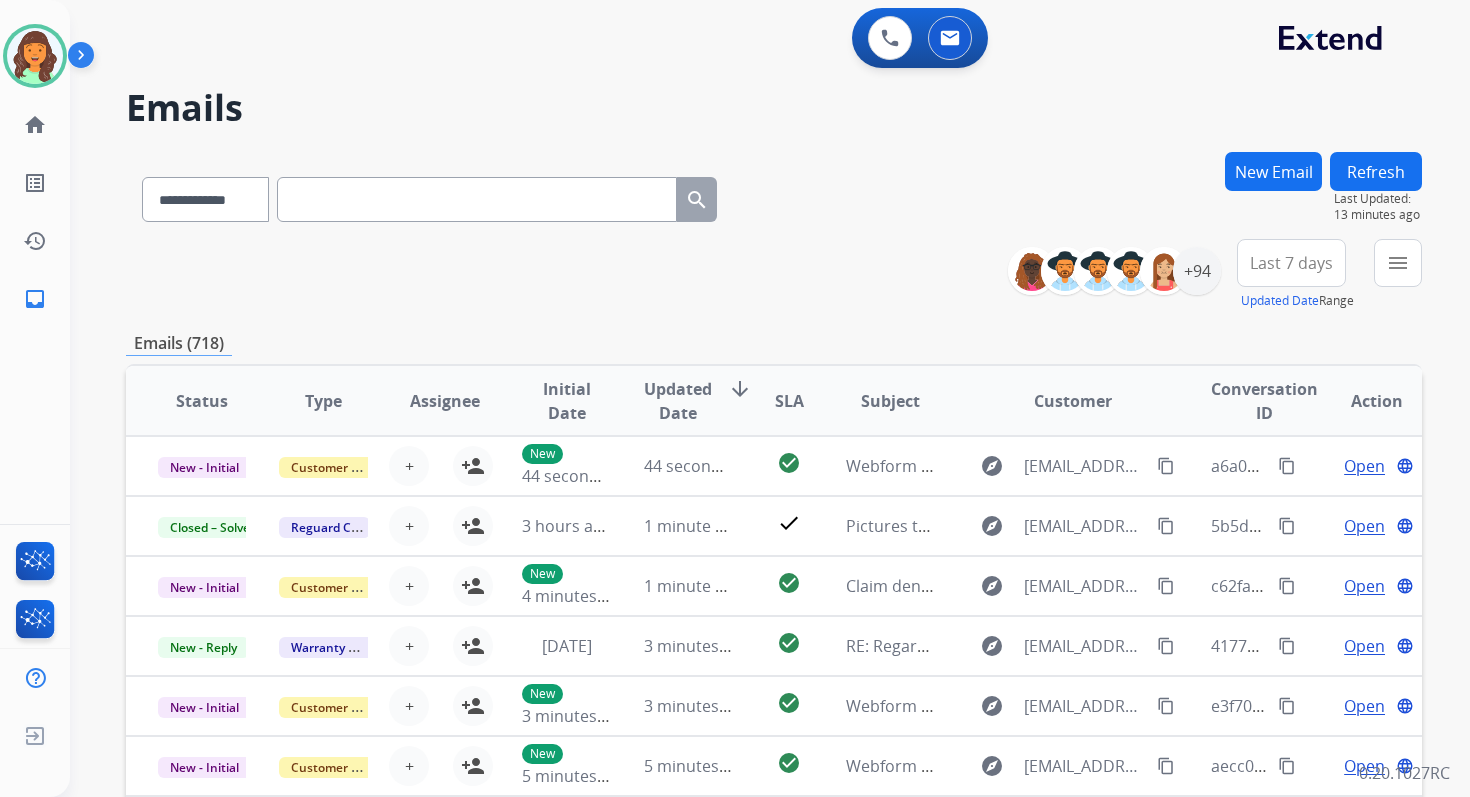 click on "New Email" at bounding box center [1273, 171] 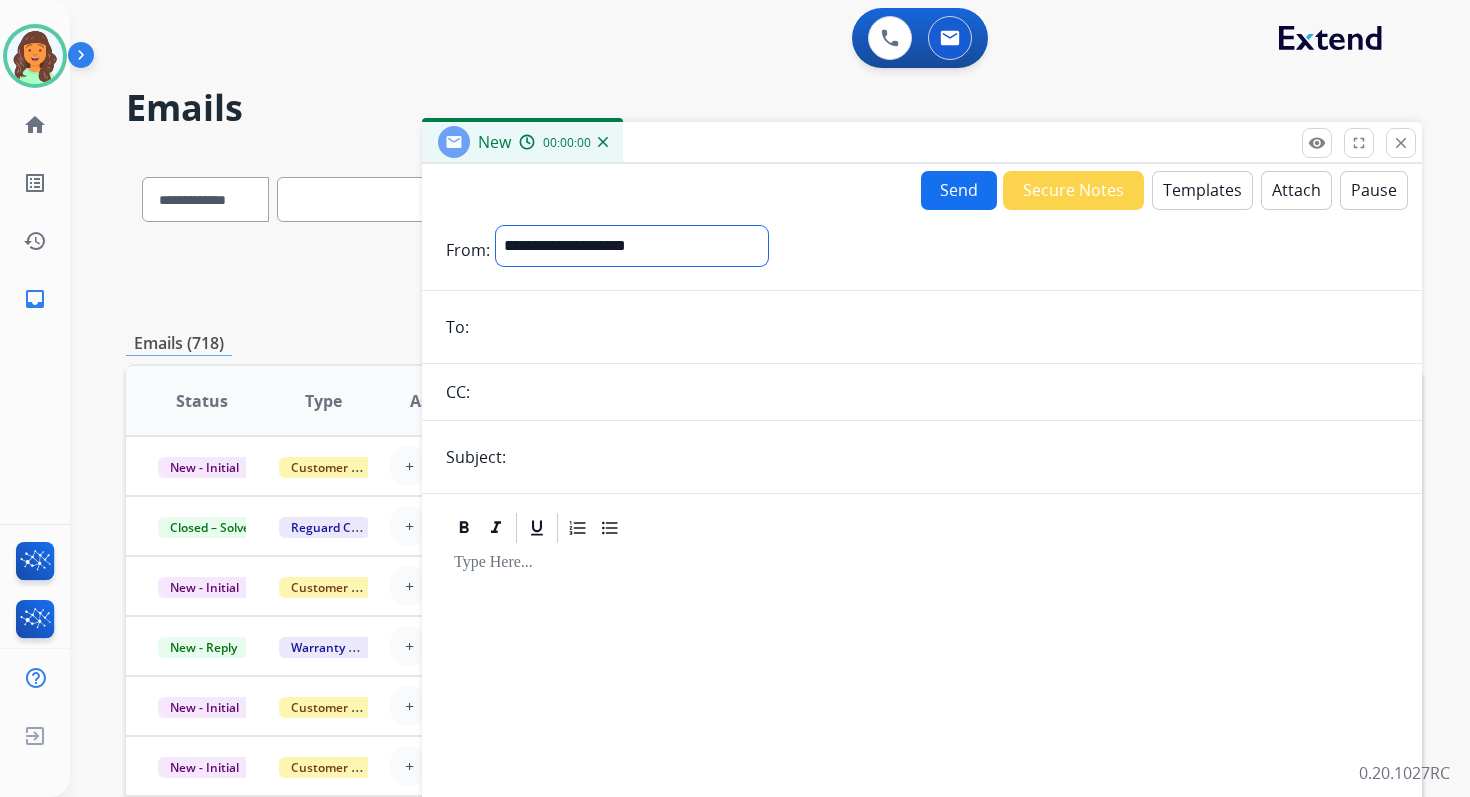 click on "**********" at bounding box center [632, 246] 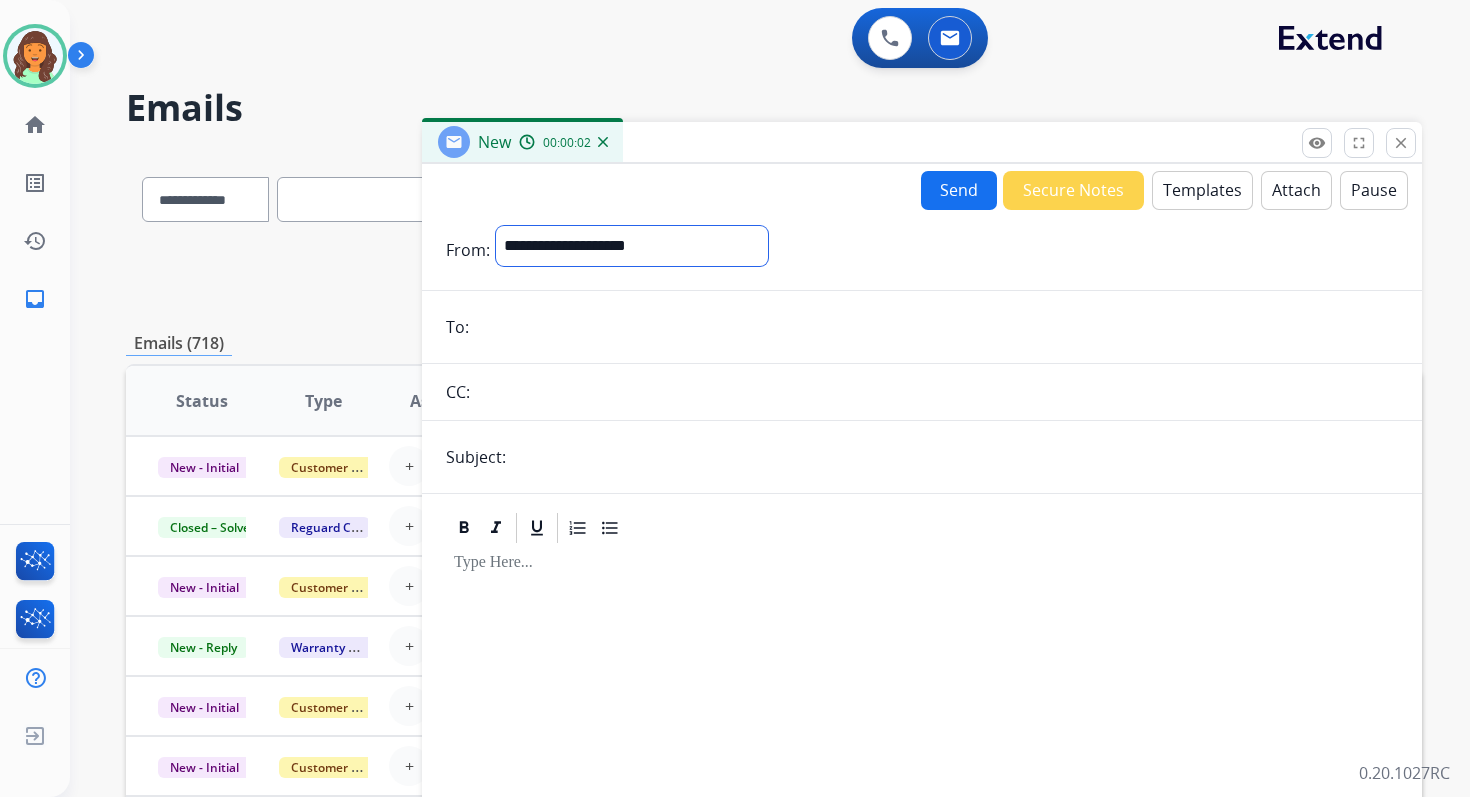 select on "**********" 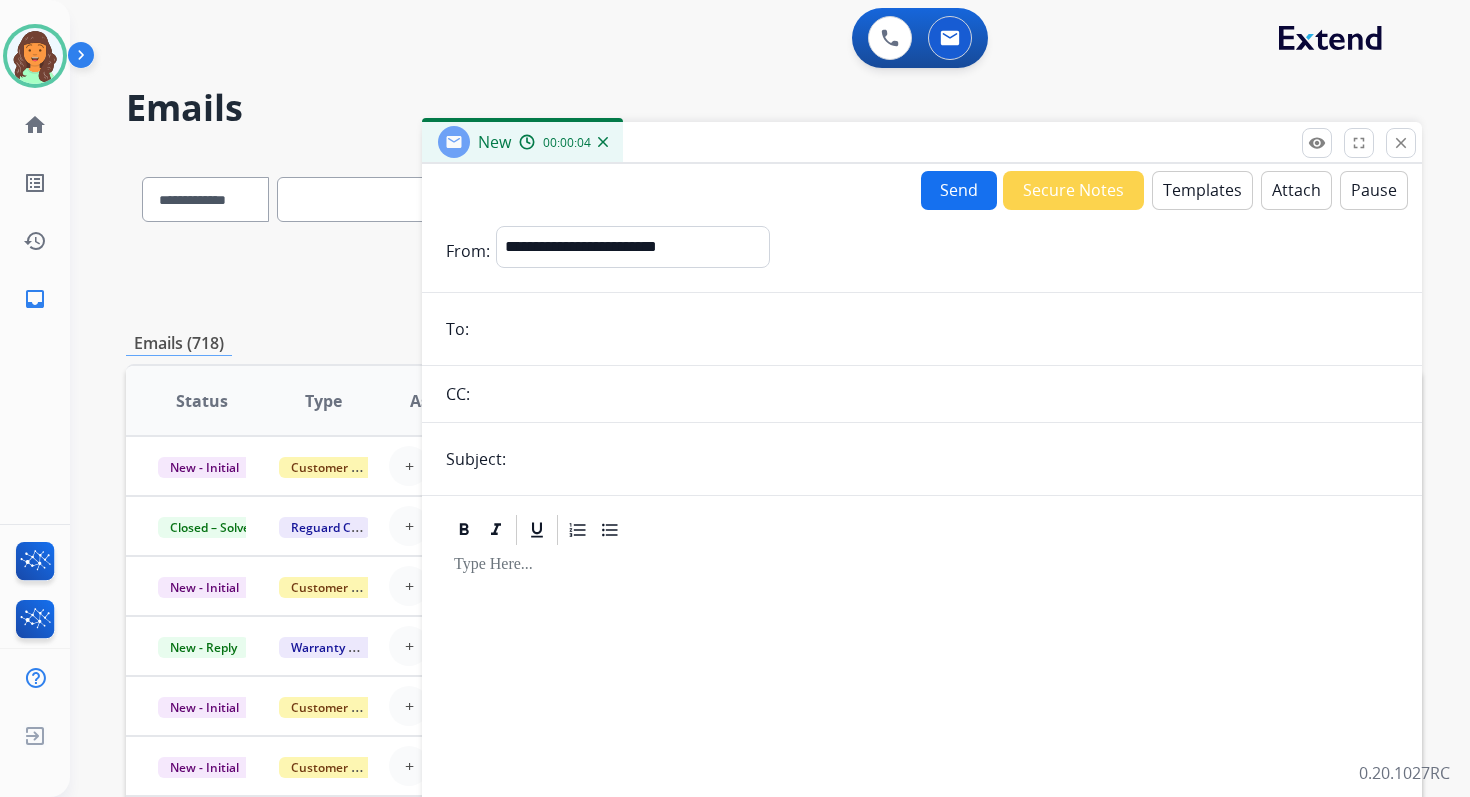 click on "Templates" at bounding box center [1202, 190] 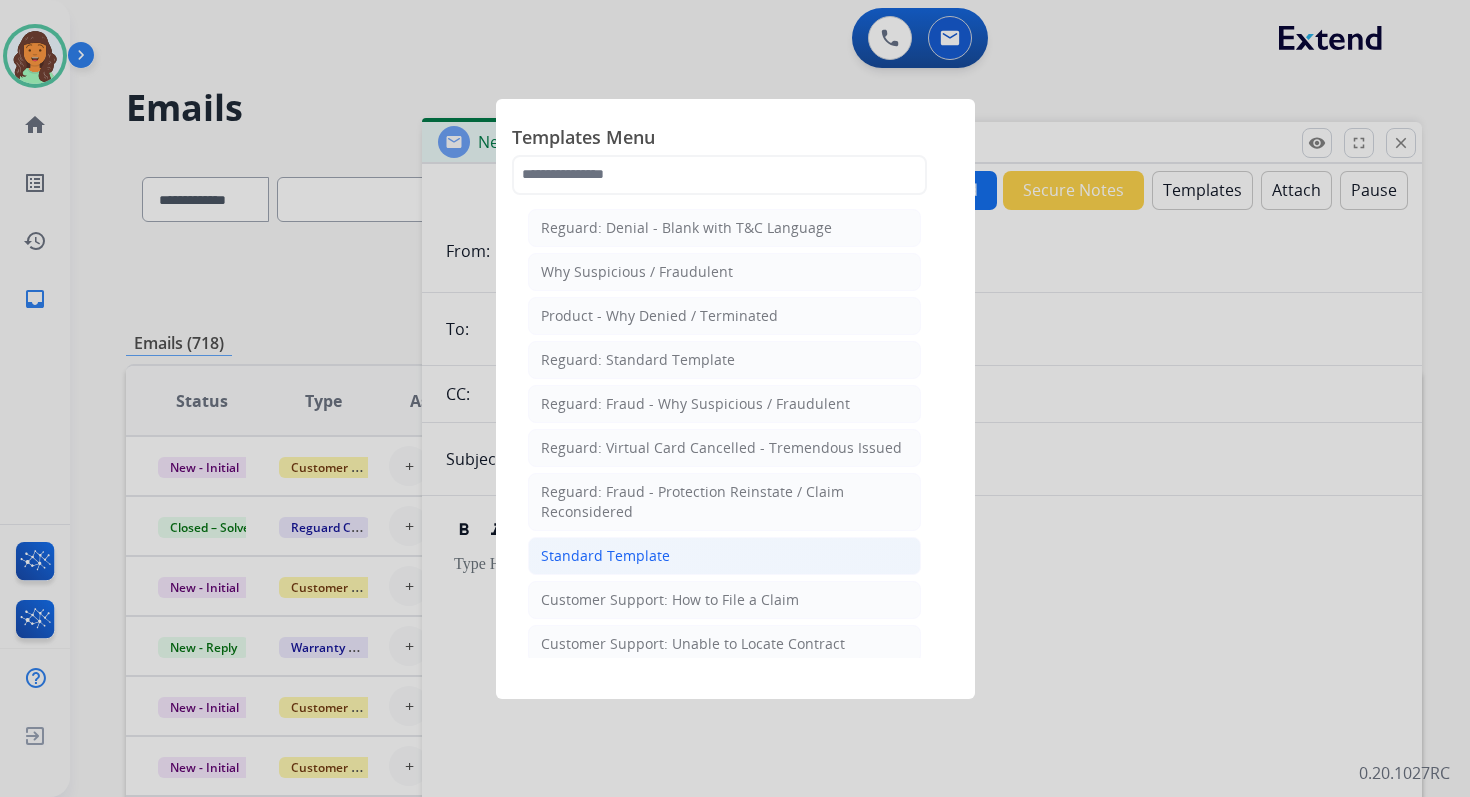 click on "Standard Template" 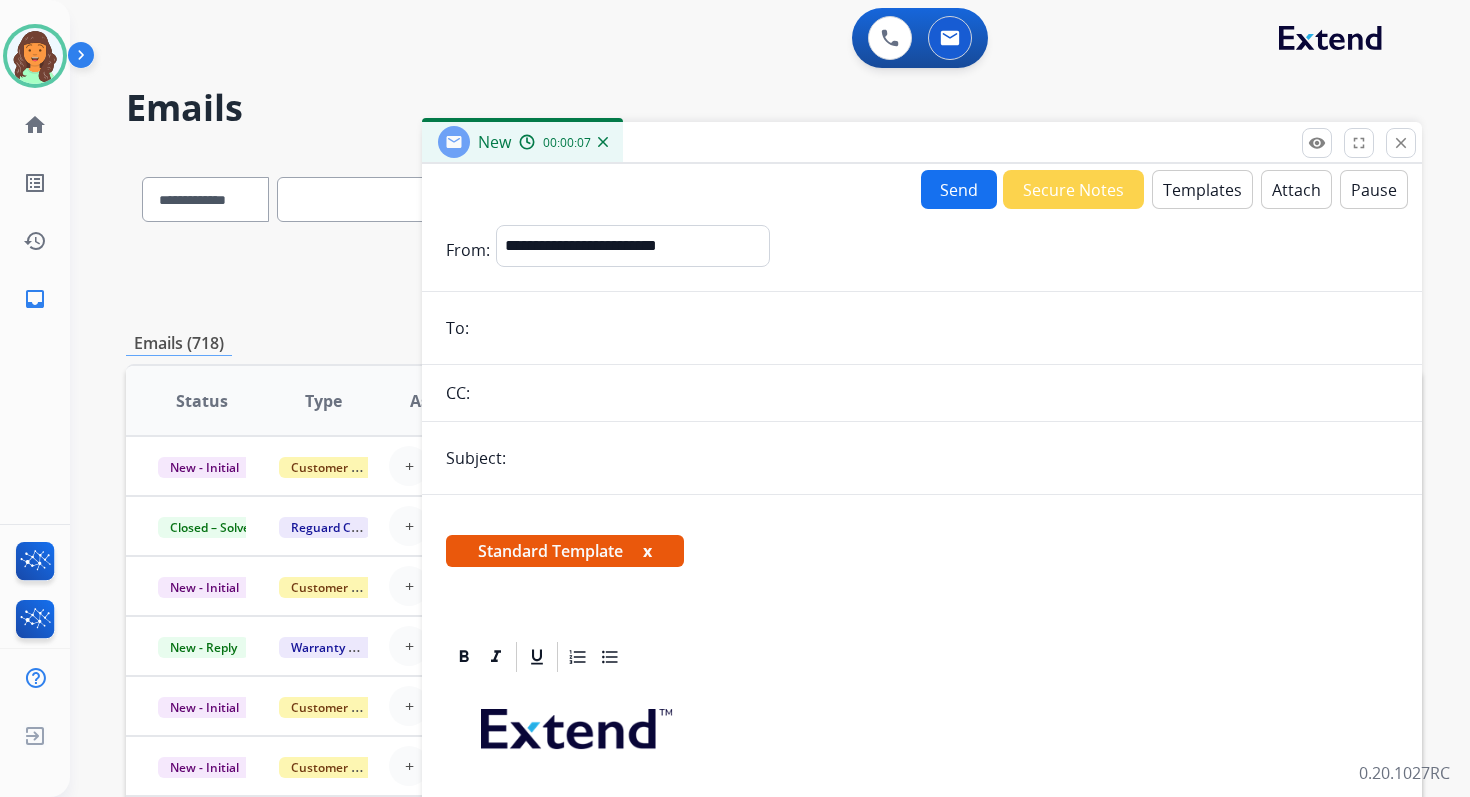 click on "Templates" at bounding box center (1202, 189) 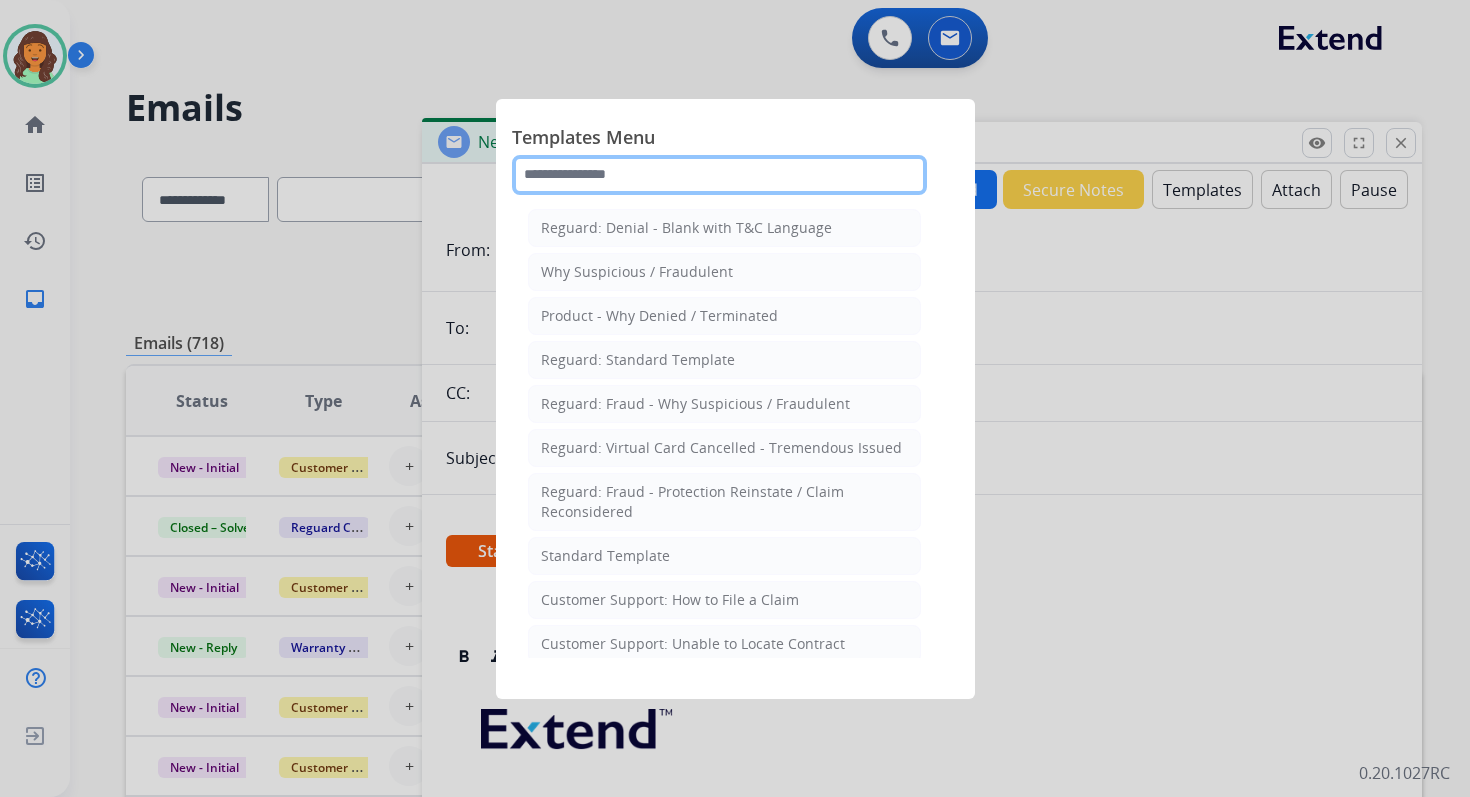click 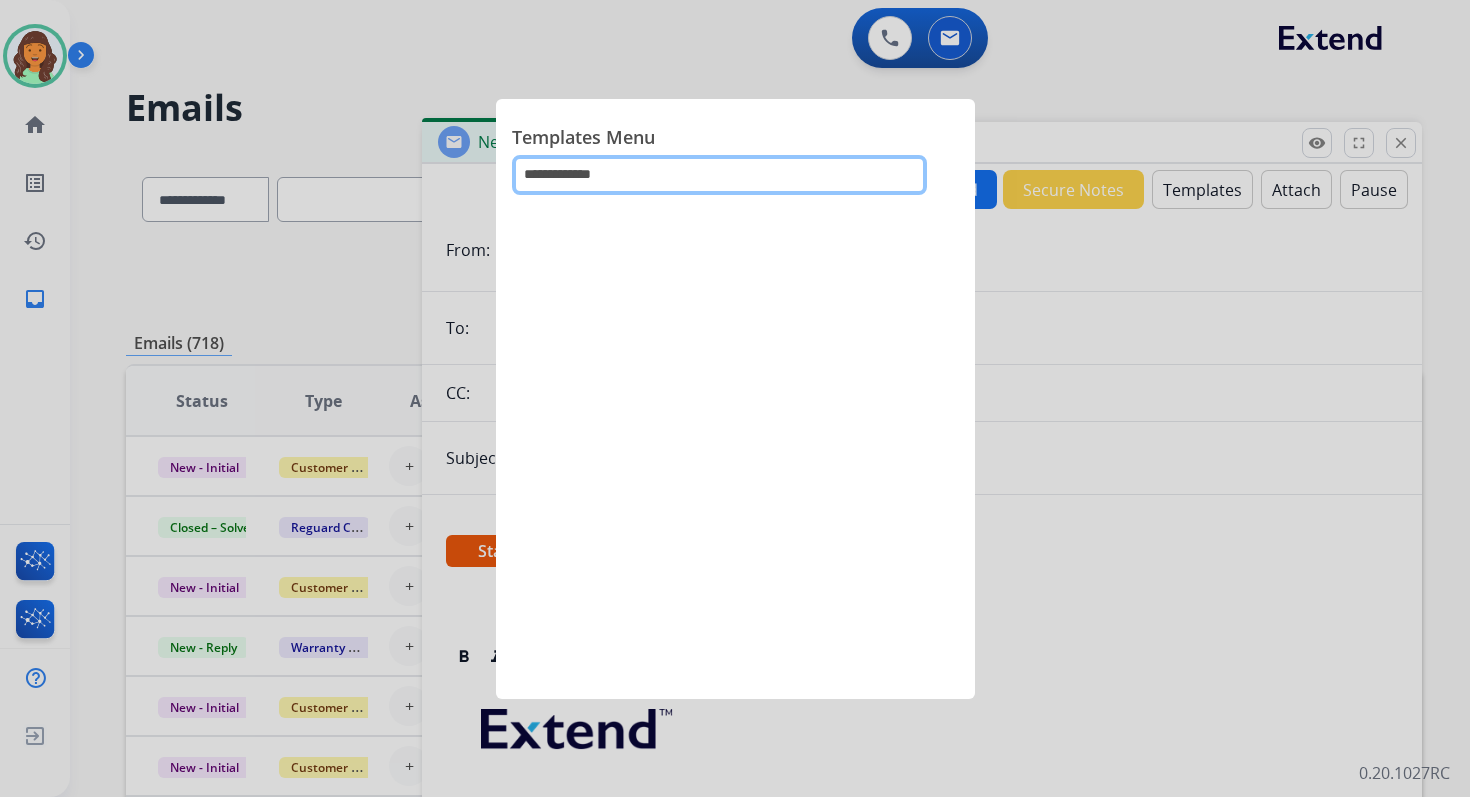 click on "**********" 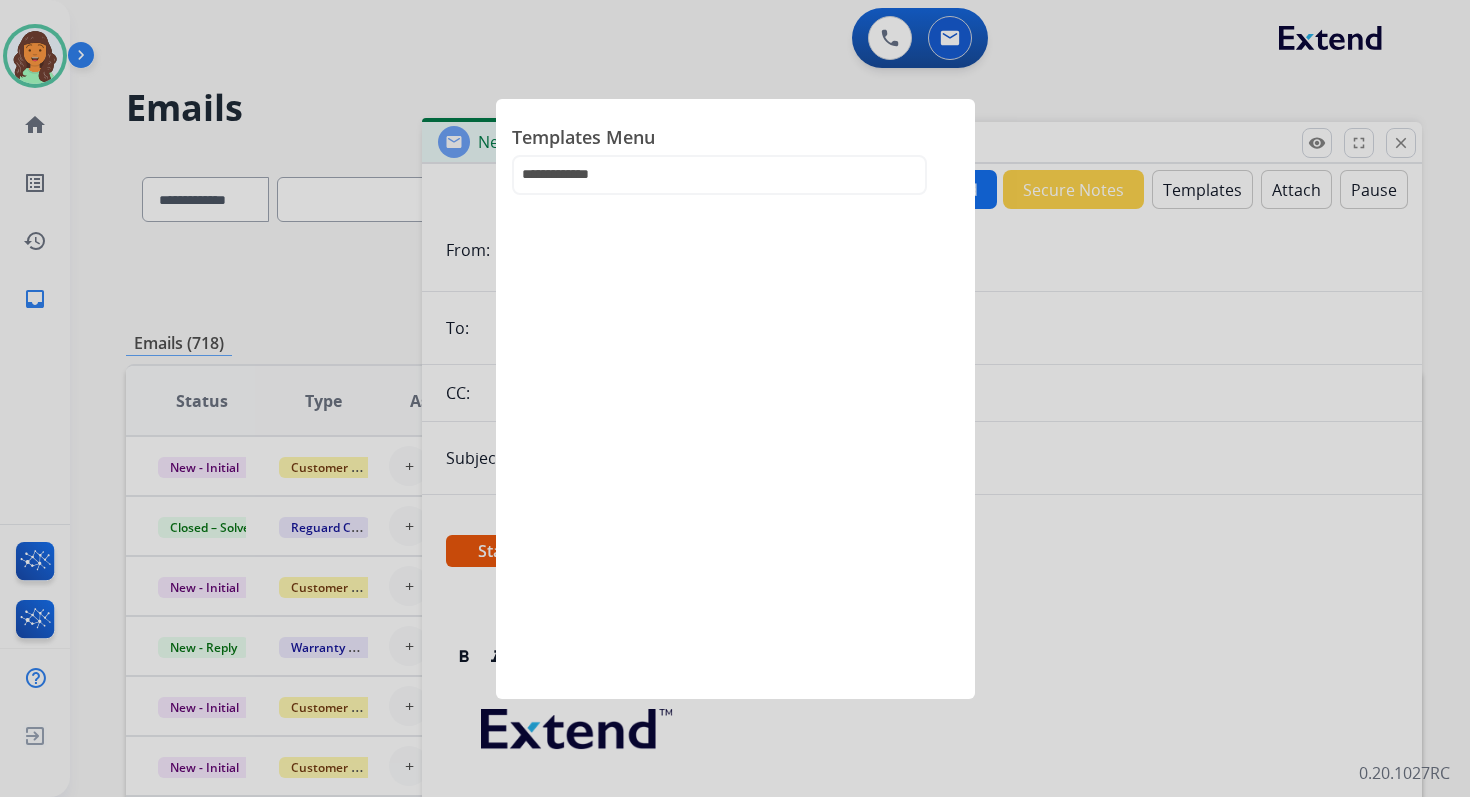 click 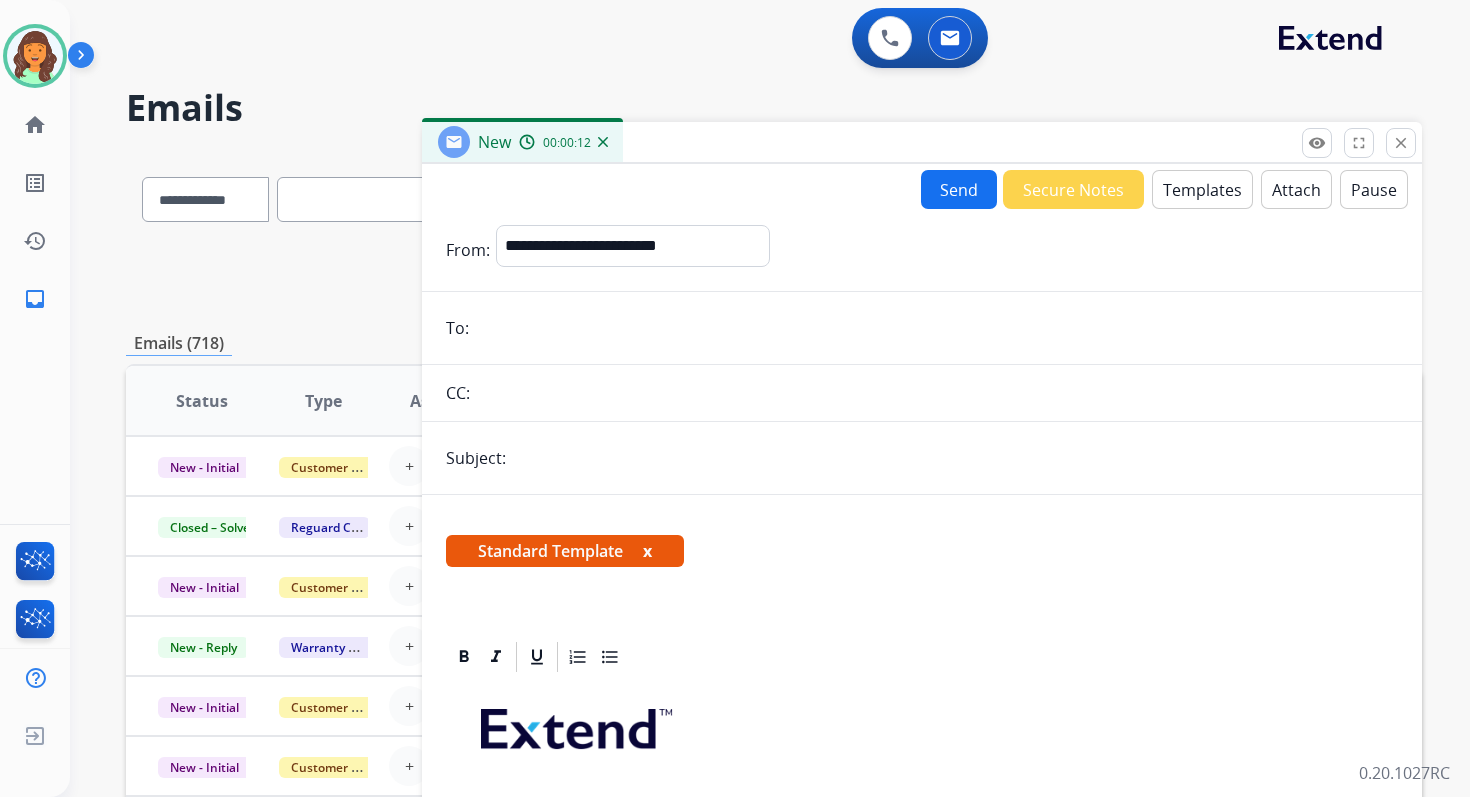 click on "Attach" at bounding box center (1296, 189) 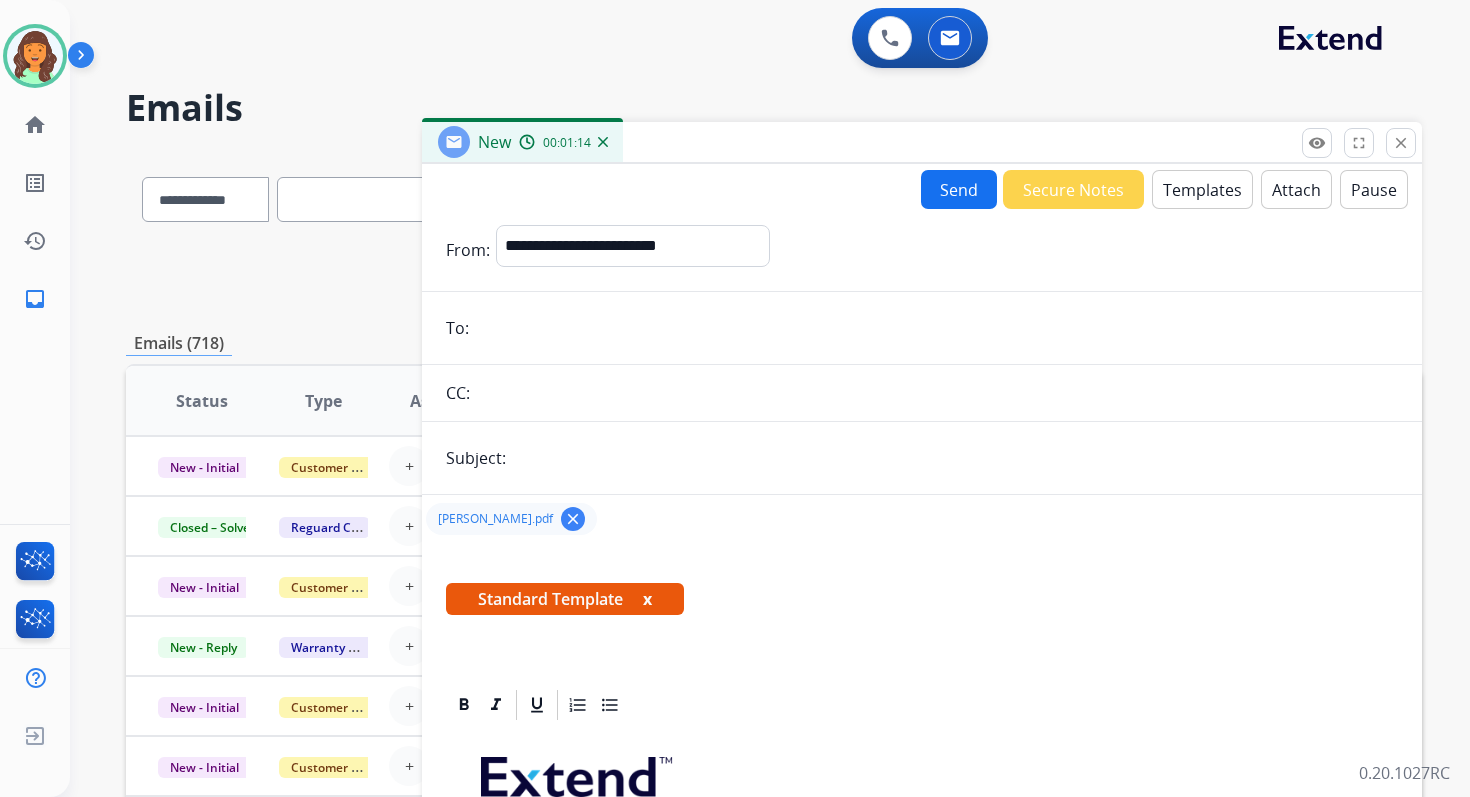 click on "**********" at bounding box center (922, 816) 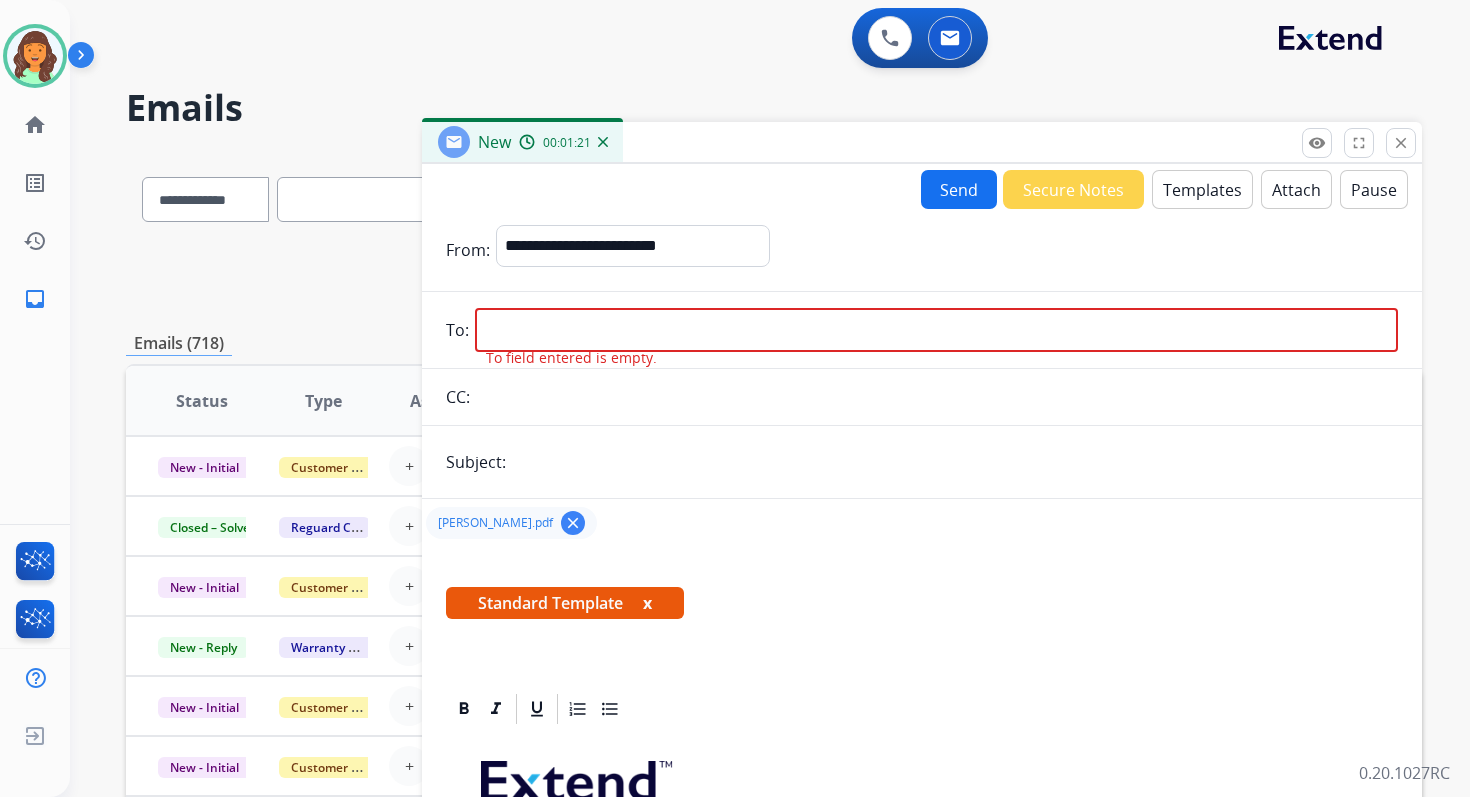 paste on "**********" 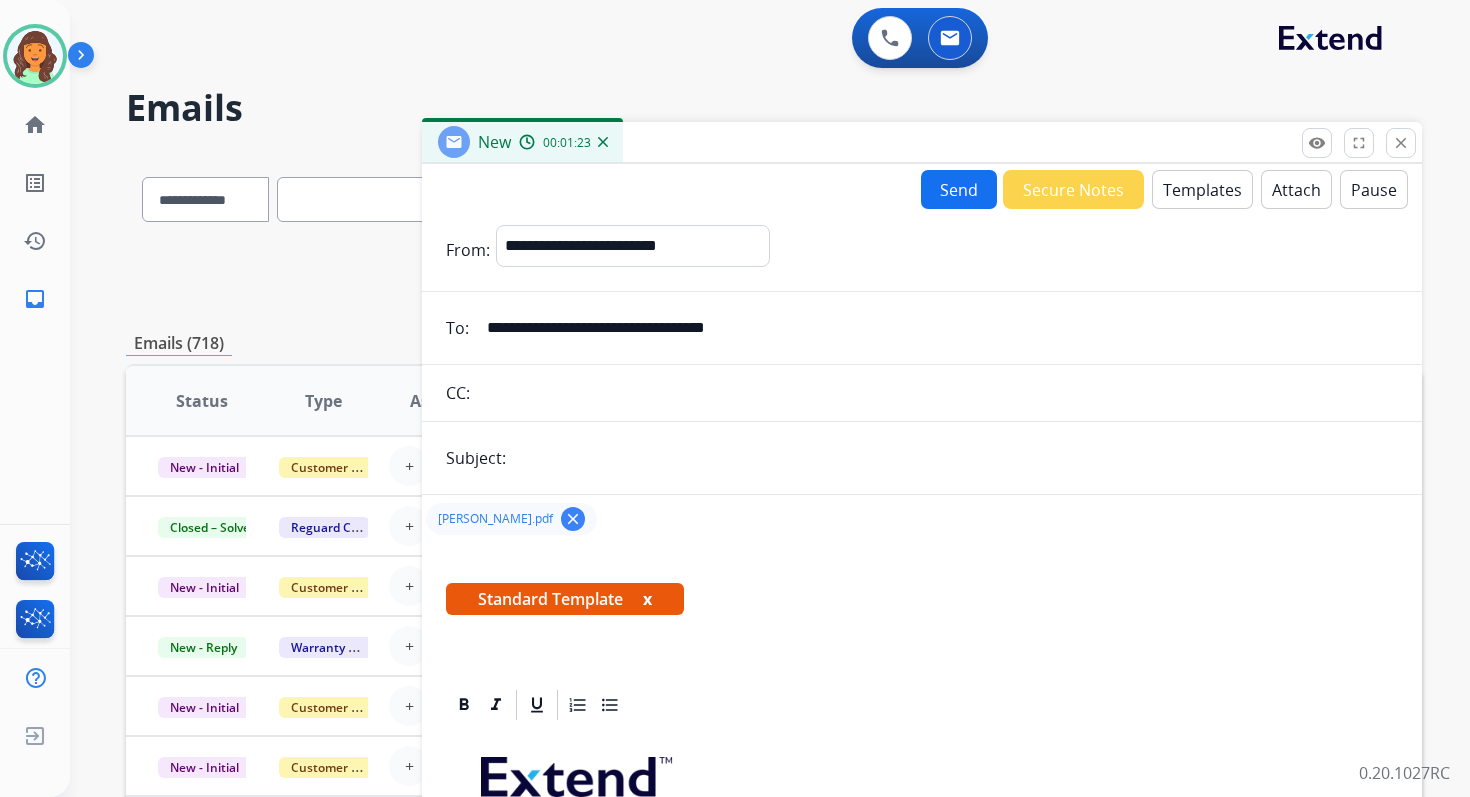 click on "**********" at bounding box center [936, 328] 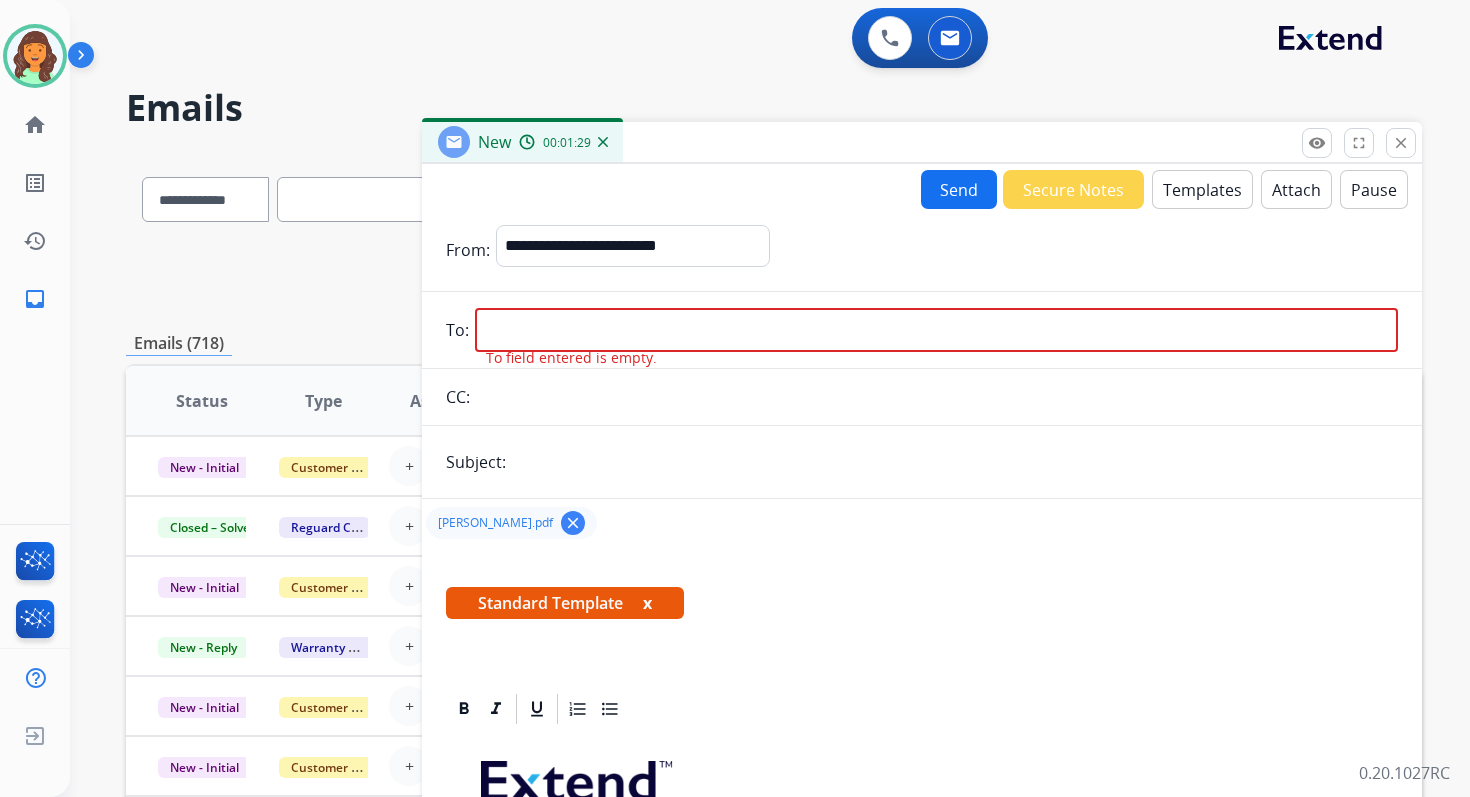 click at bounding box center (936, 330) 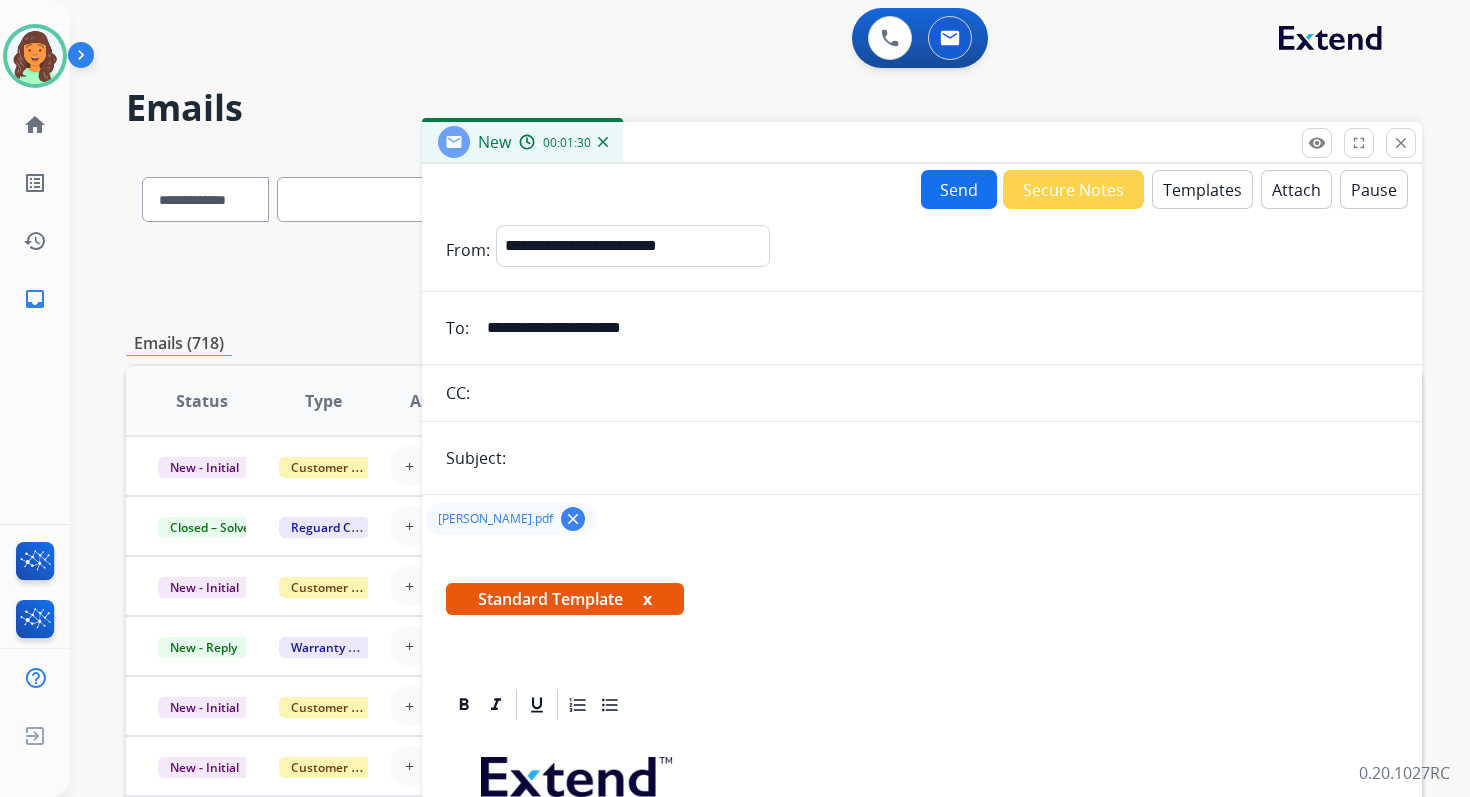 type on "**********" 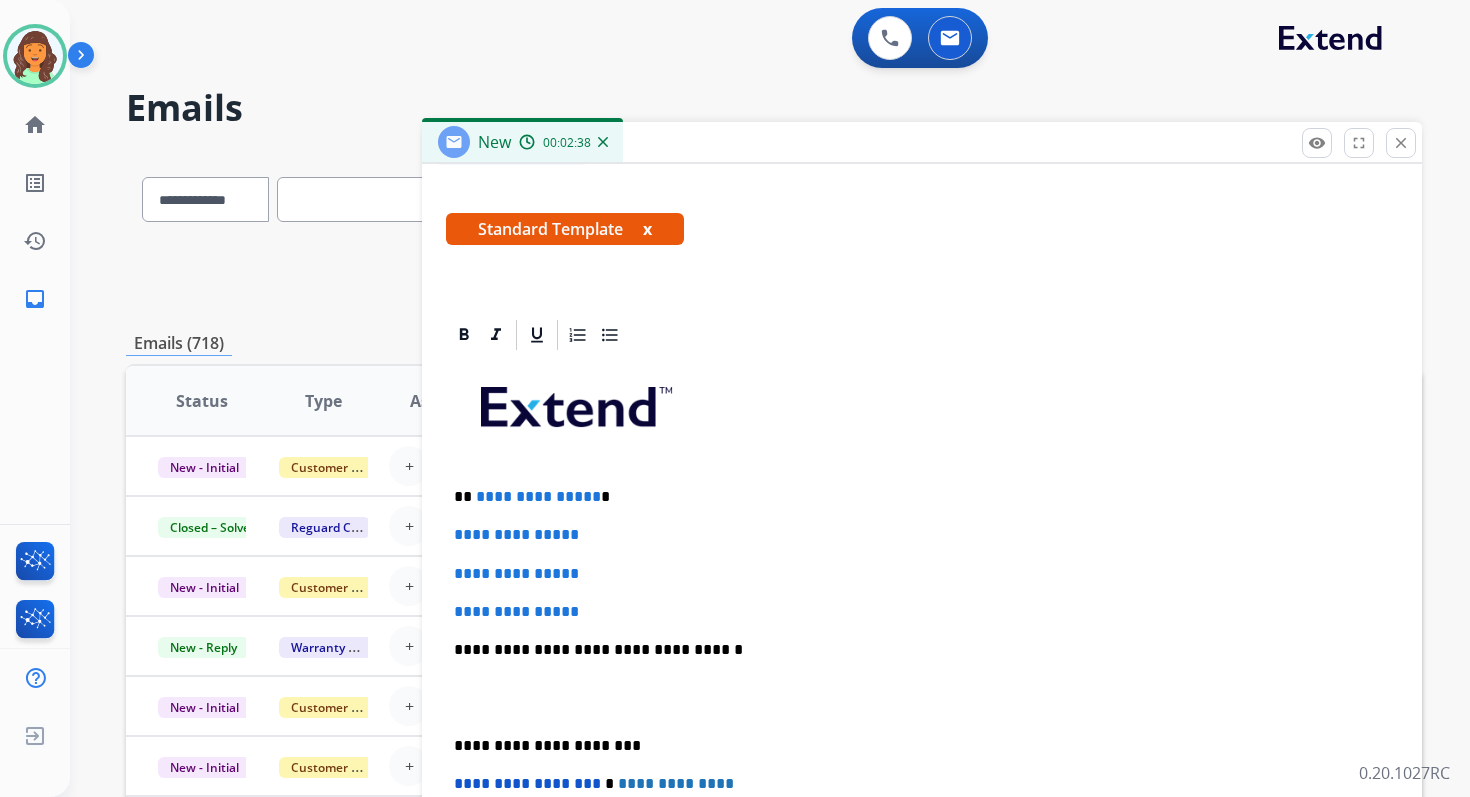 scroll, scrollTop: 377, scrollLeft: 0, axis: vertical 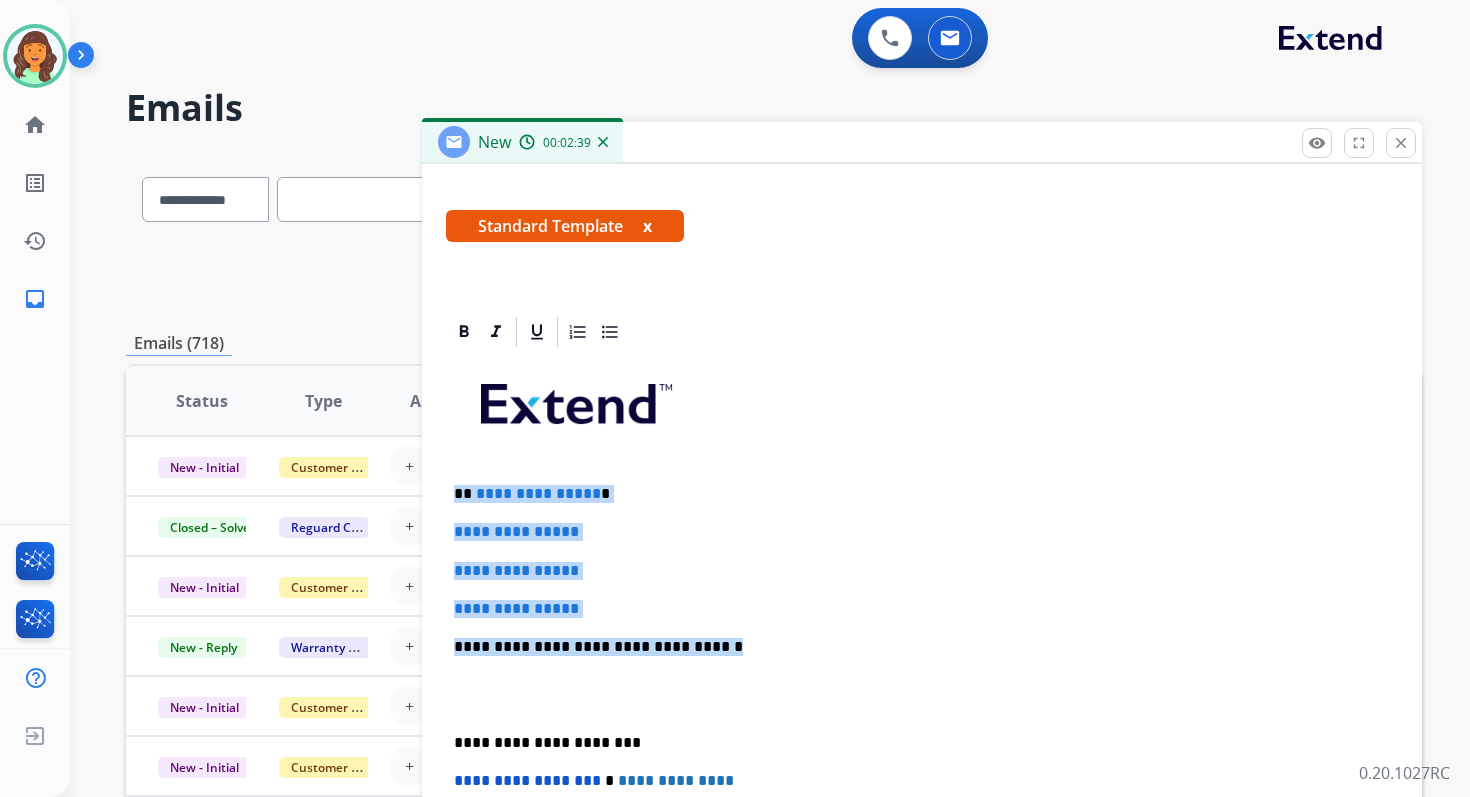 drag, startPoint x: 450, startPoint y: 493, endPoint x: 752, endPoint y: 649, distance: 339.91174 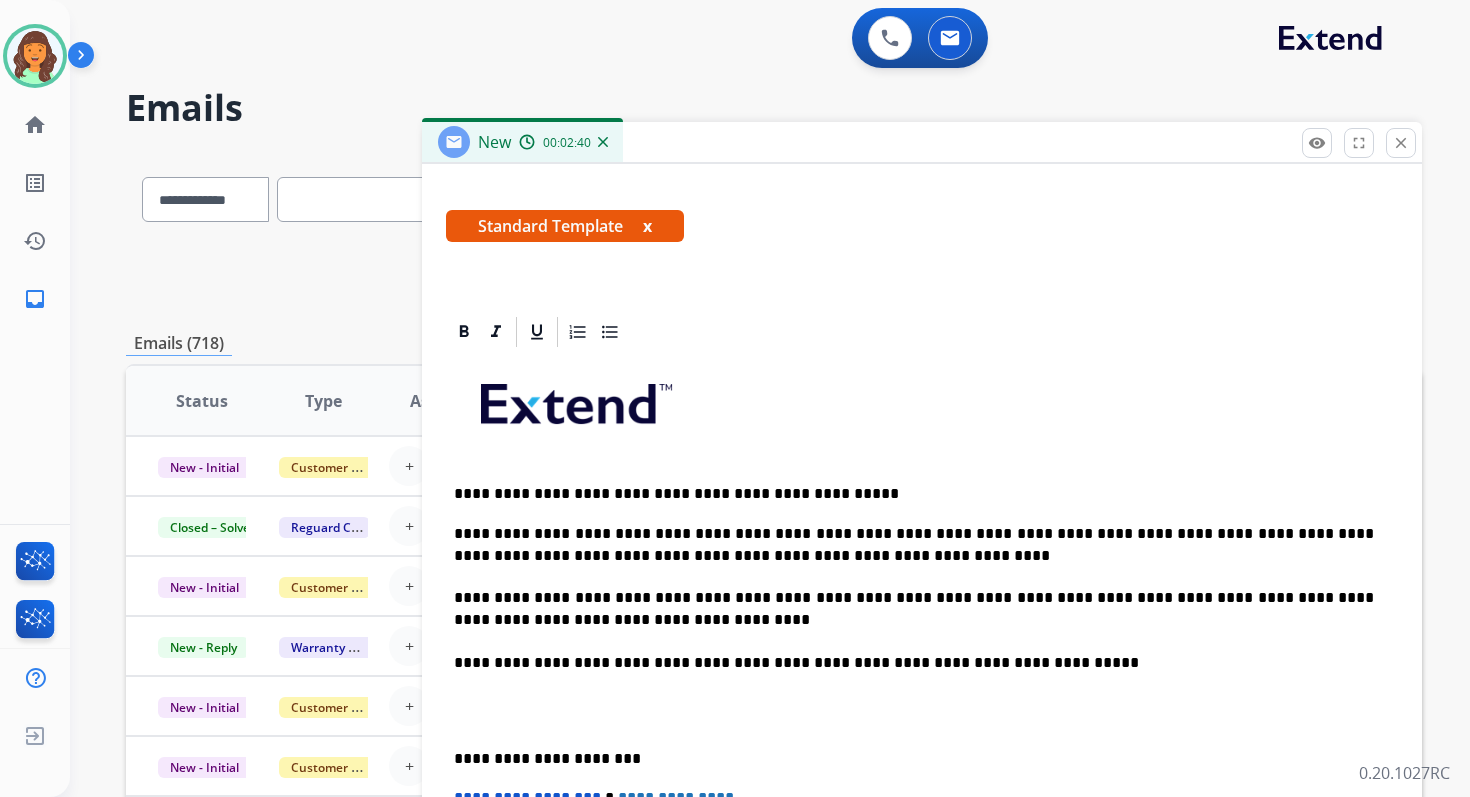 click on "**********" at bounding box center (914, 494) 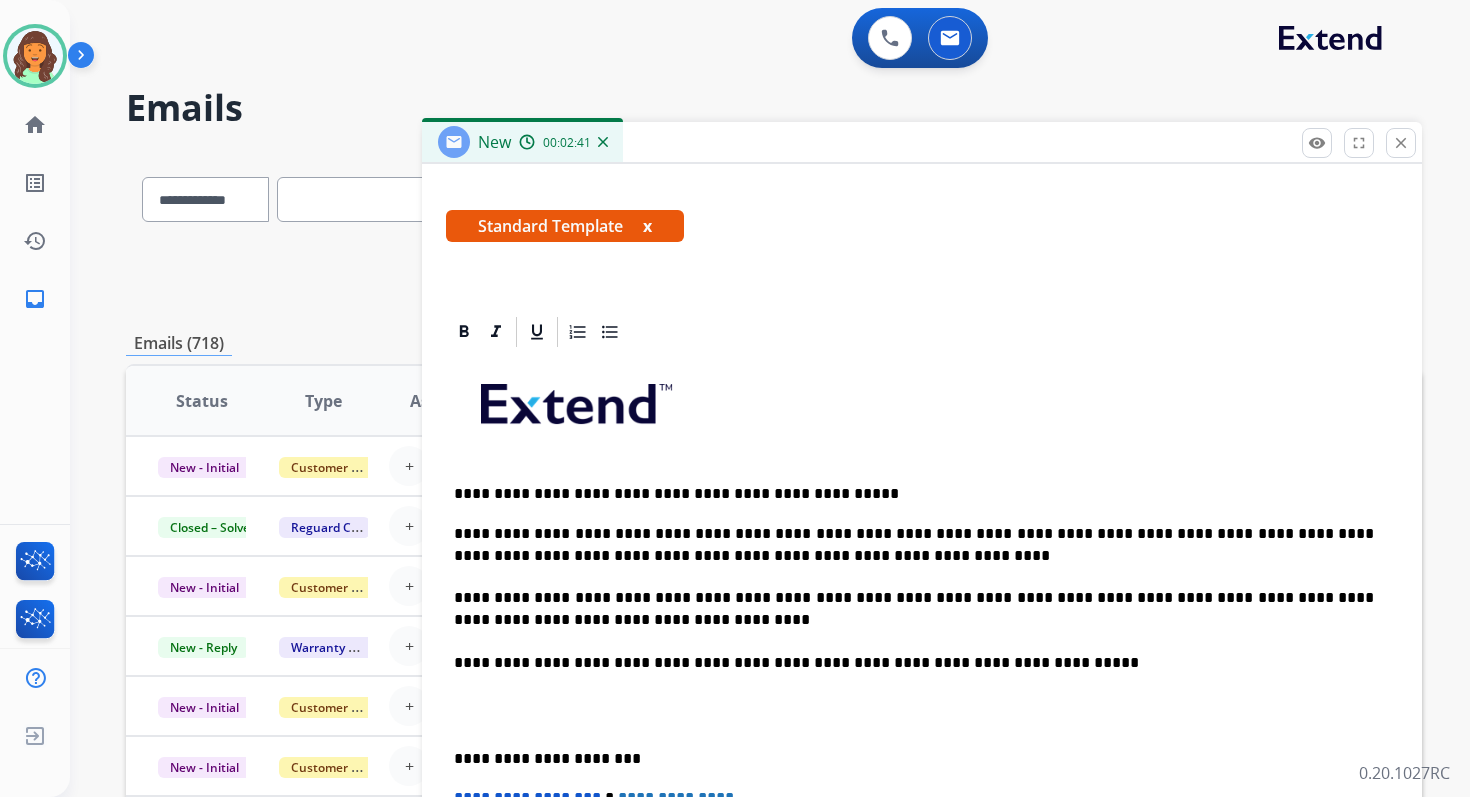 type 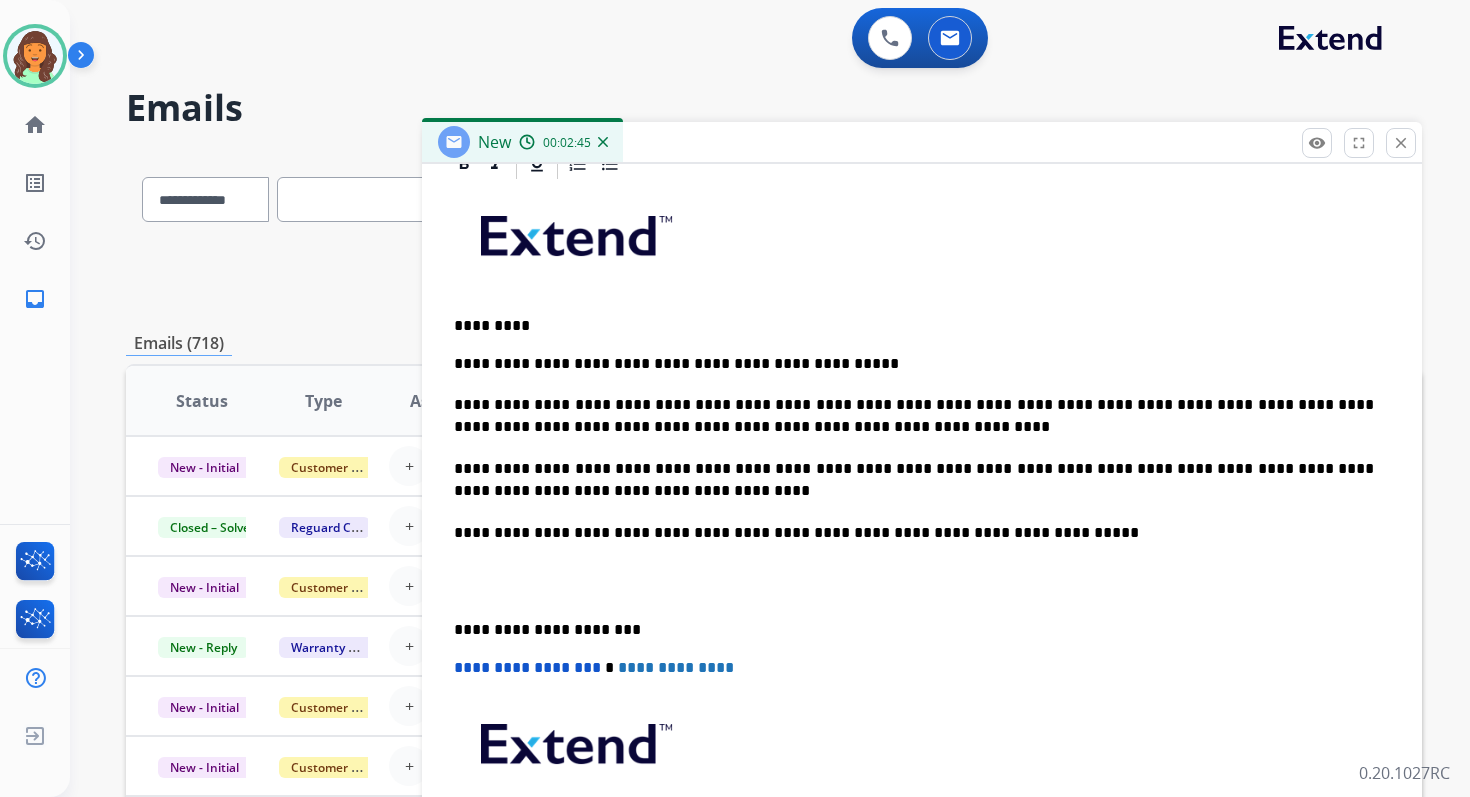 scroll, scrollTop: 547, scrollLeft: 0, axis: vertical 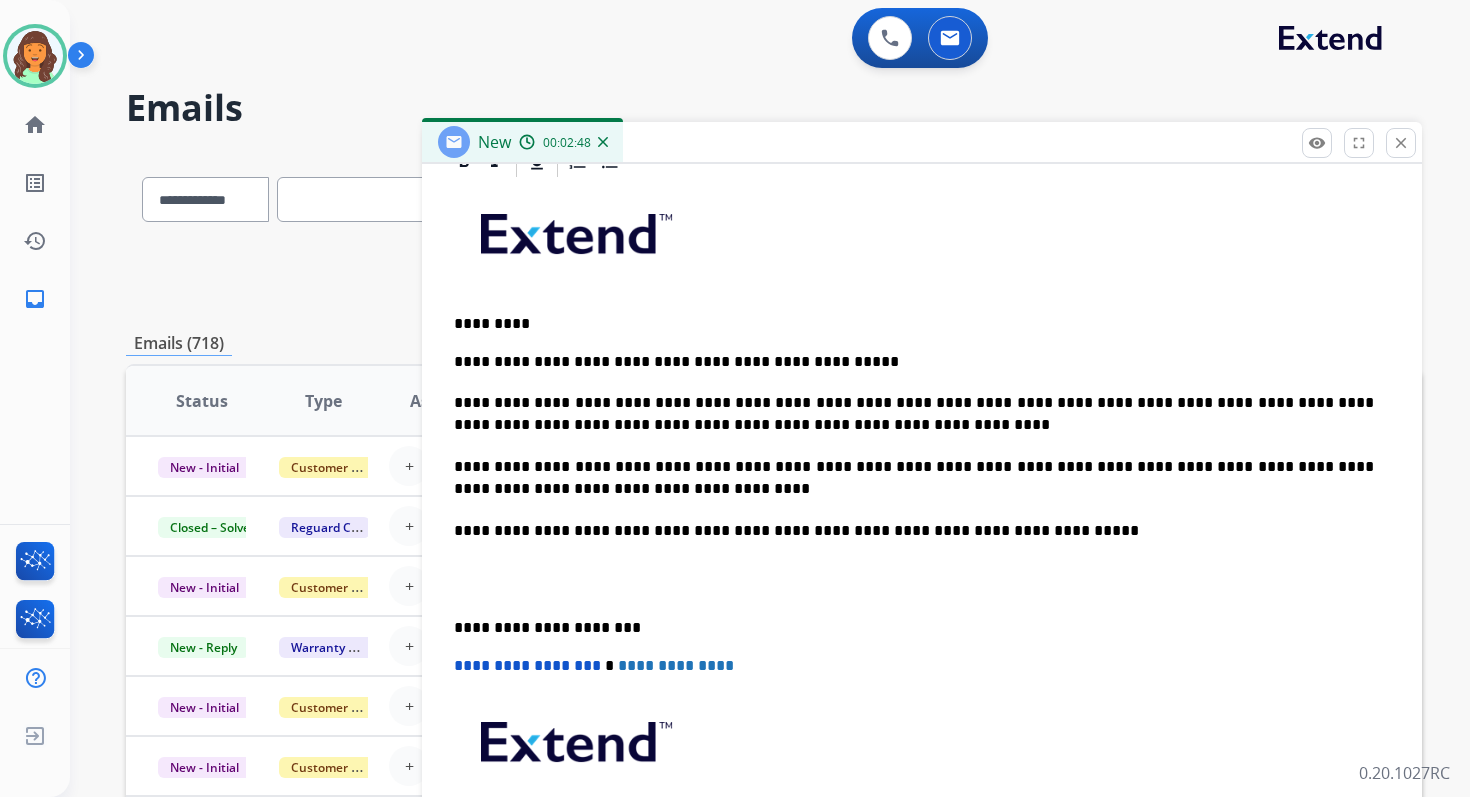 click on "**********" at bounding box center (914, 531) 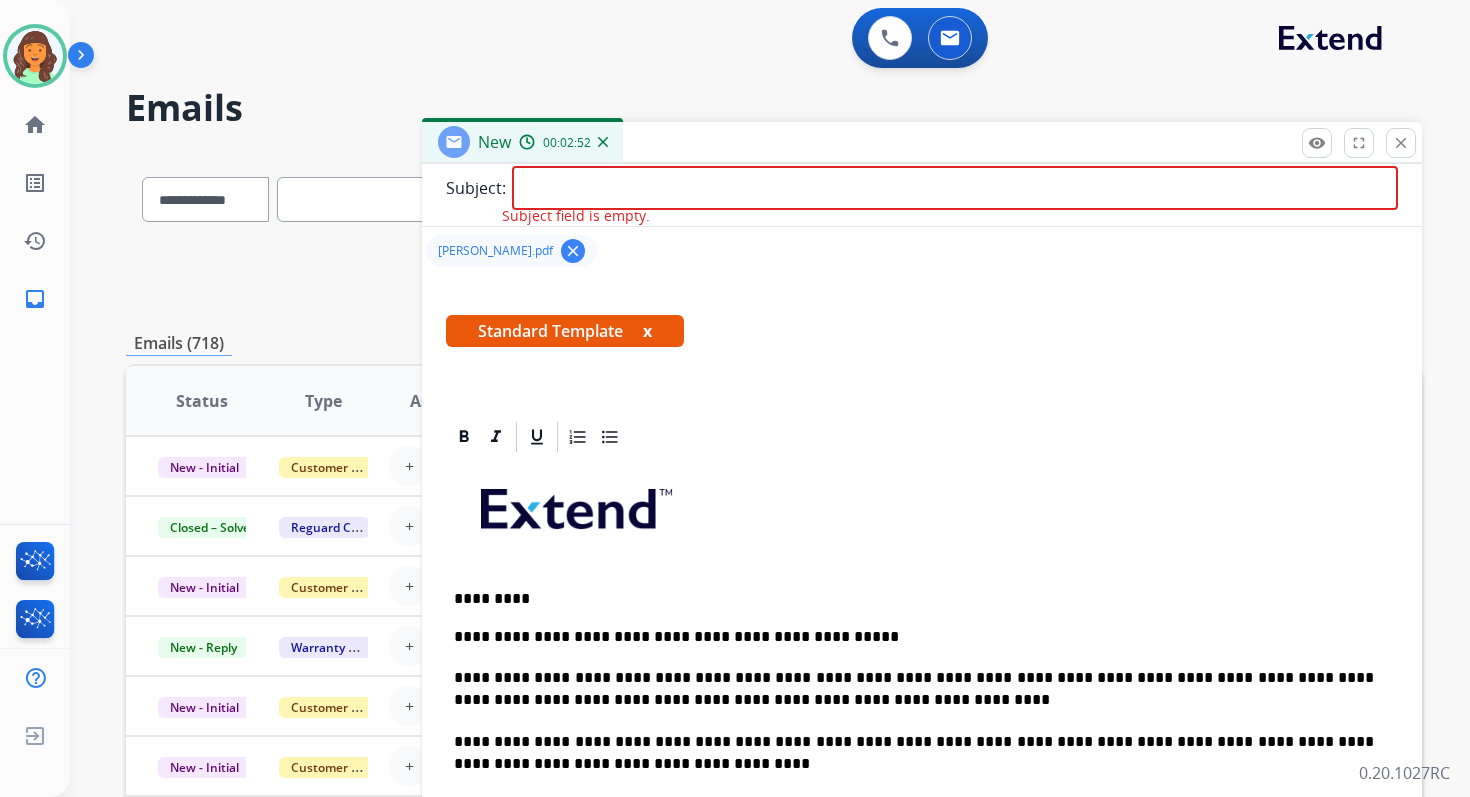 scroll, scrollTop: 169, scrollLeft: 0, axis: vertical 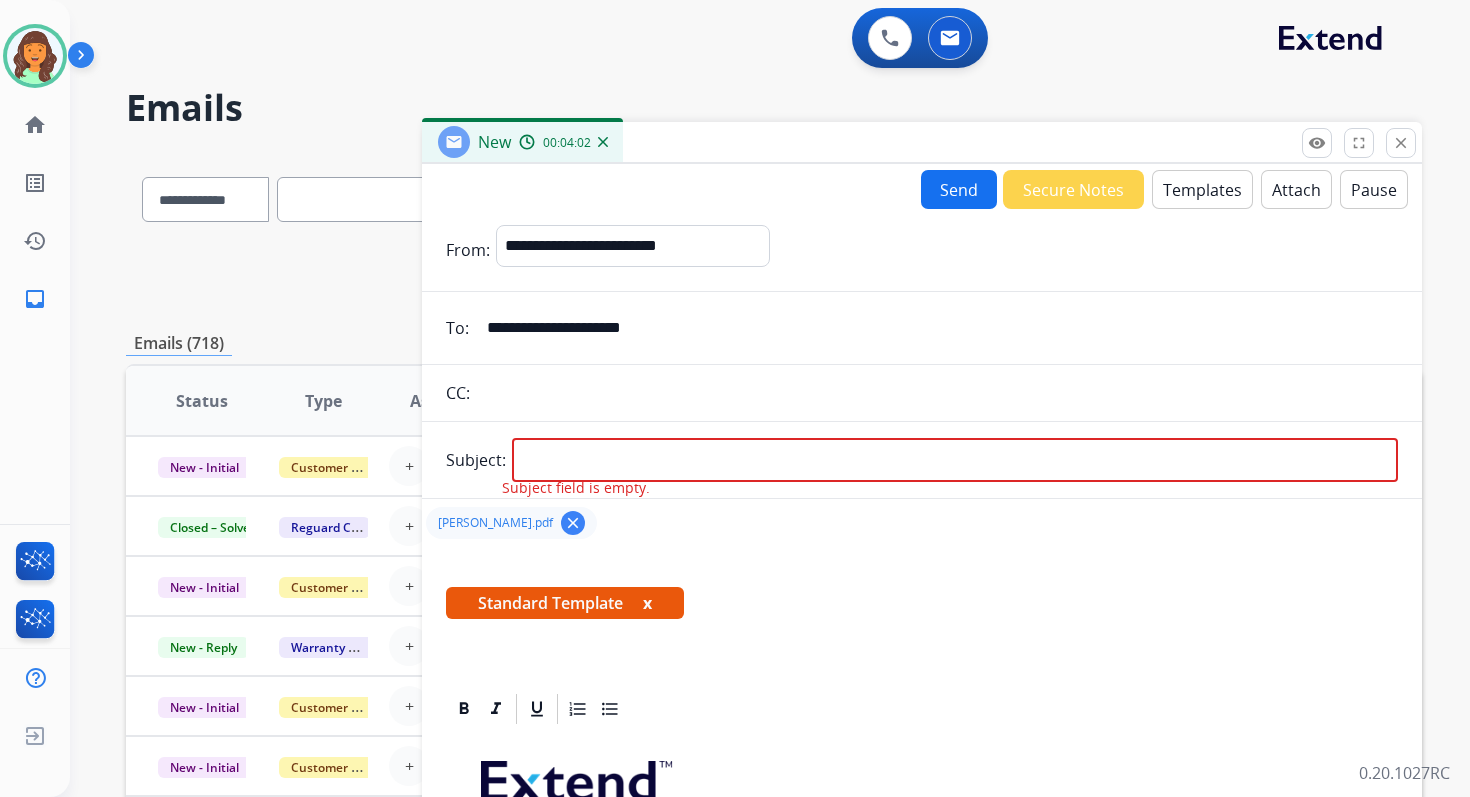 click on "Attach" at bounding box center [1296, 189] 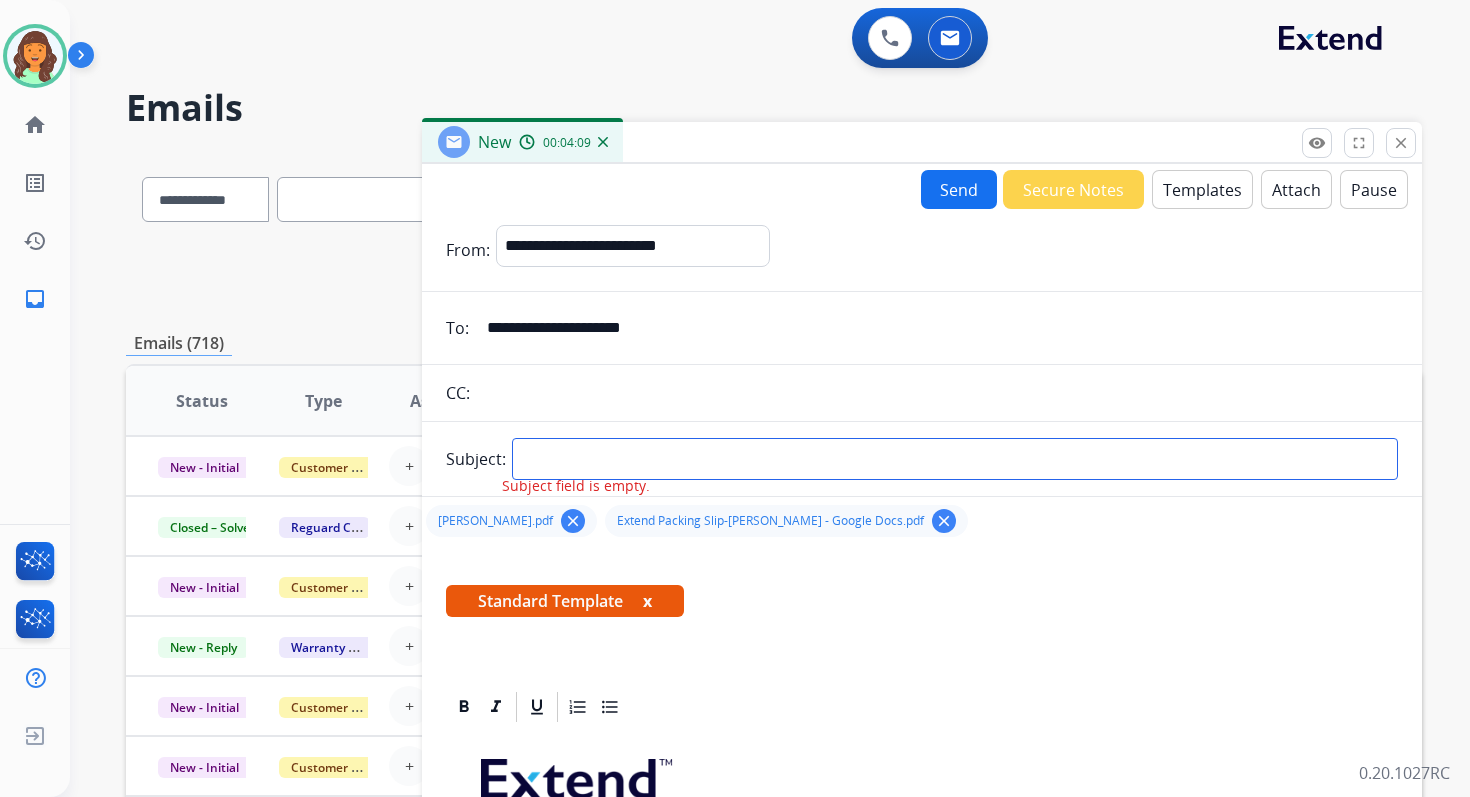 click at bounding box center (955, 459) 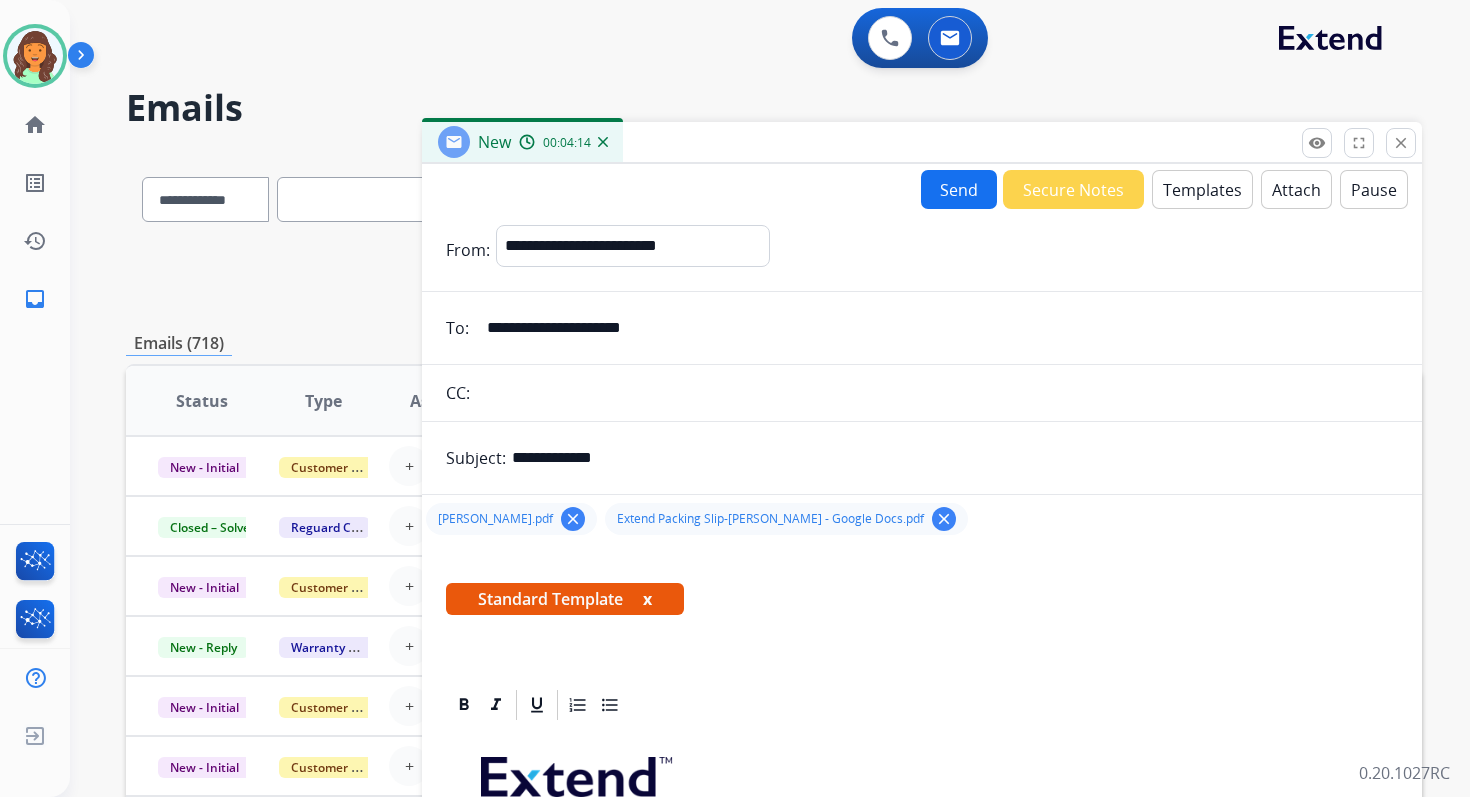 click on "**********" at bounding box center (955, 458) 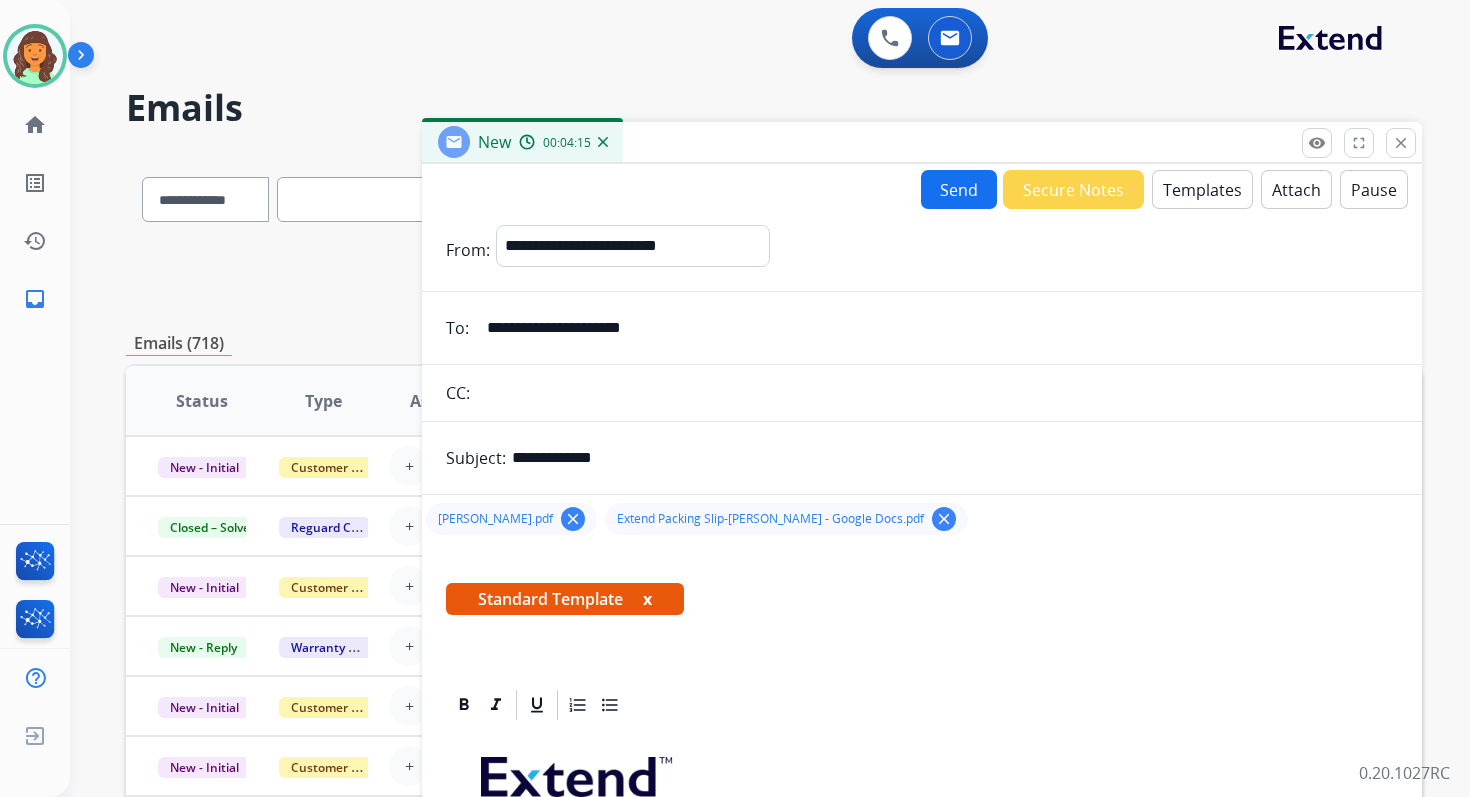 type on "**********" 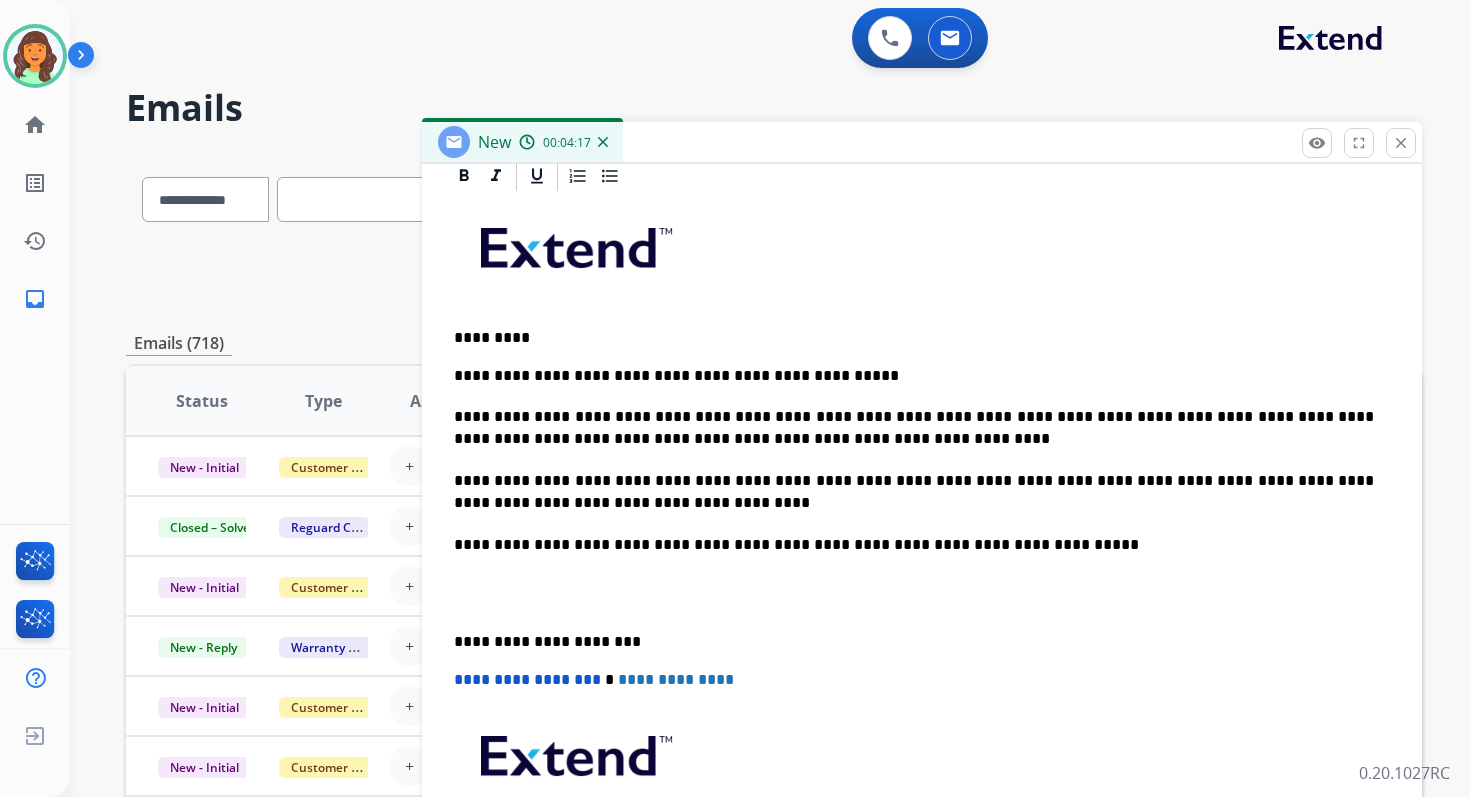 click on "**********" at bounding box center [914, 428] 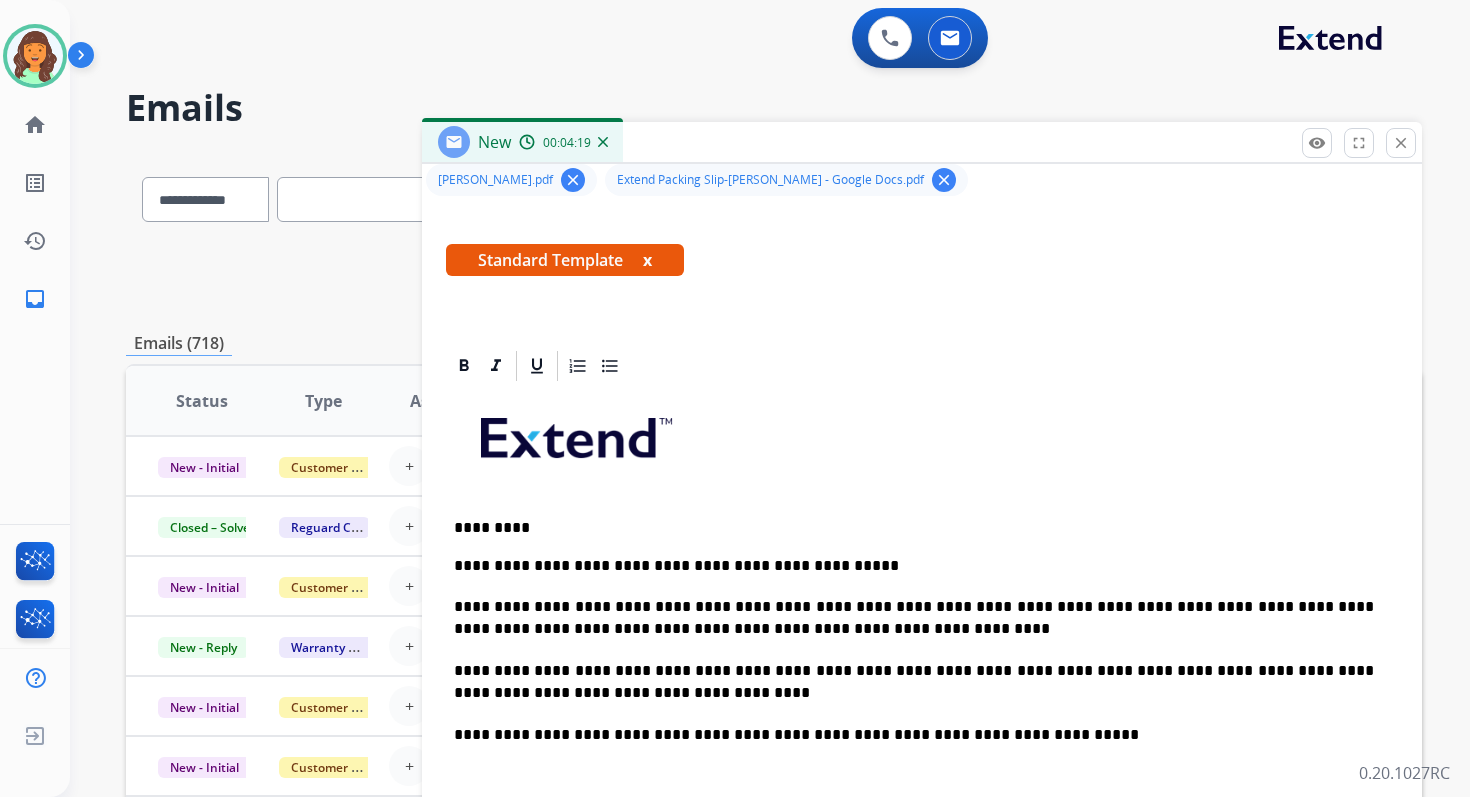 scroll, scrollTop: 0, scrollLeft: 0, axis: both 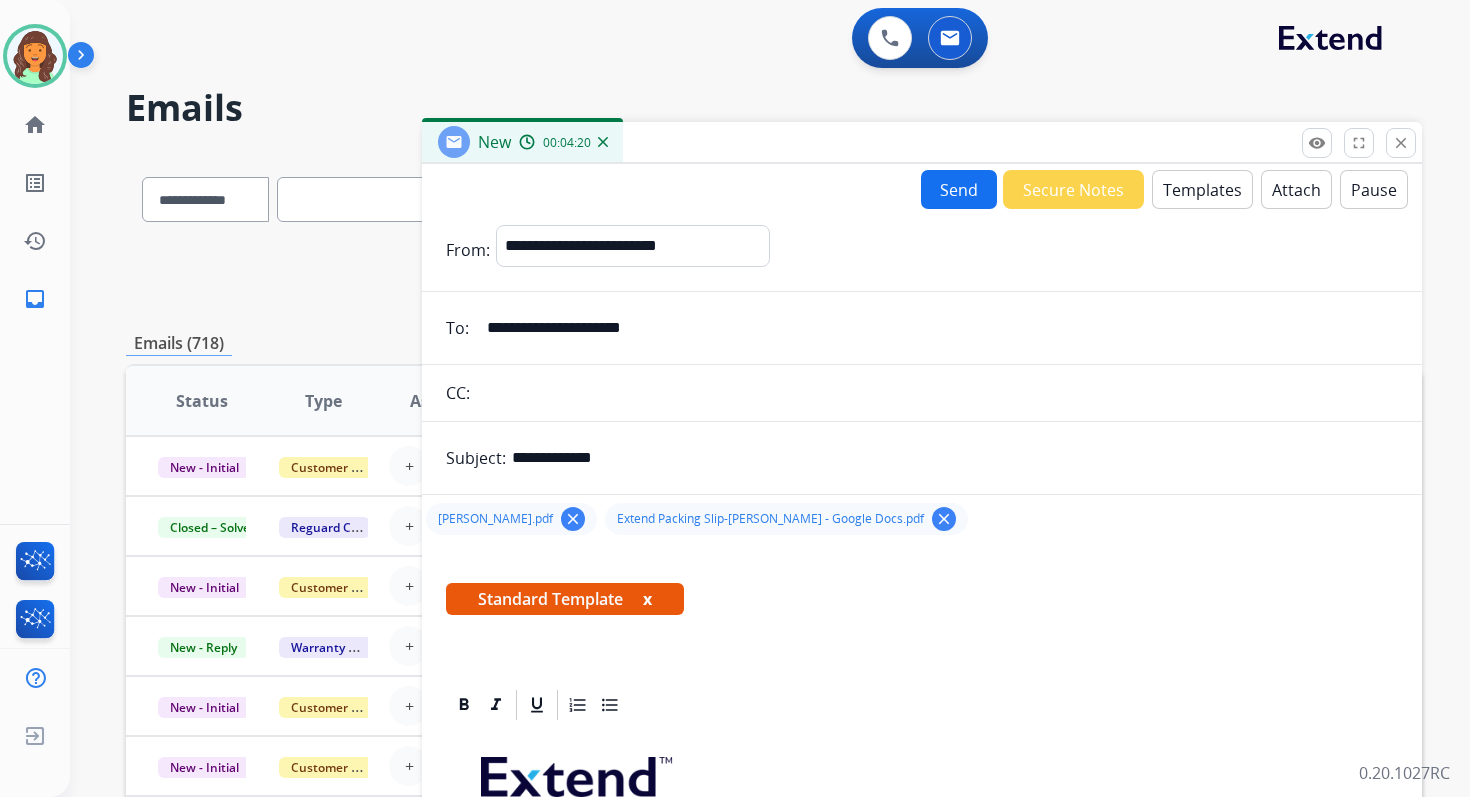 click on "Send" at bounding box center [959, 189] 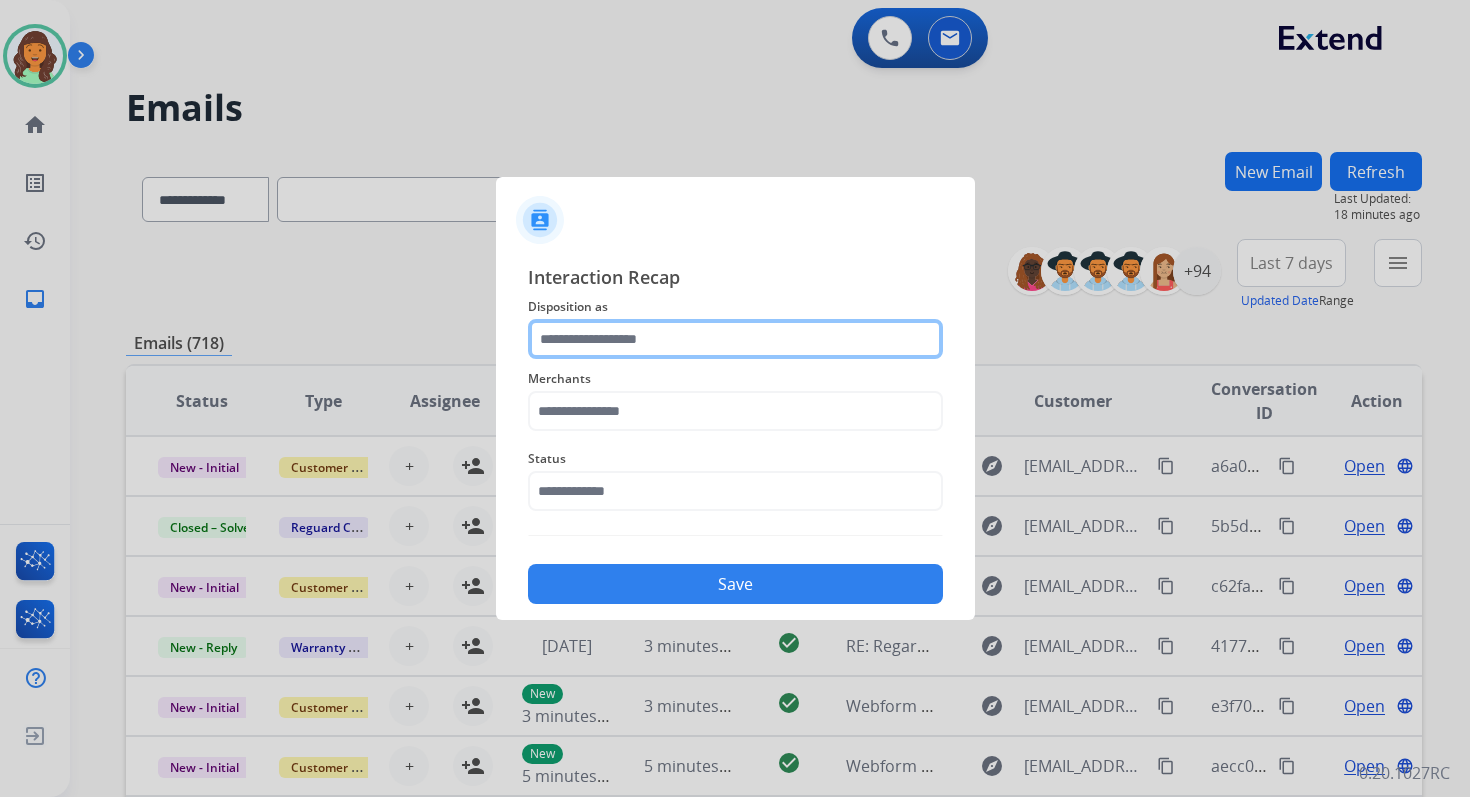 click 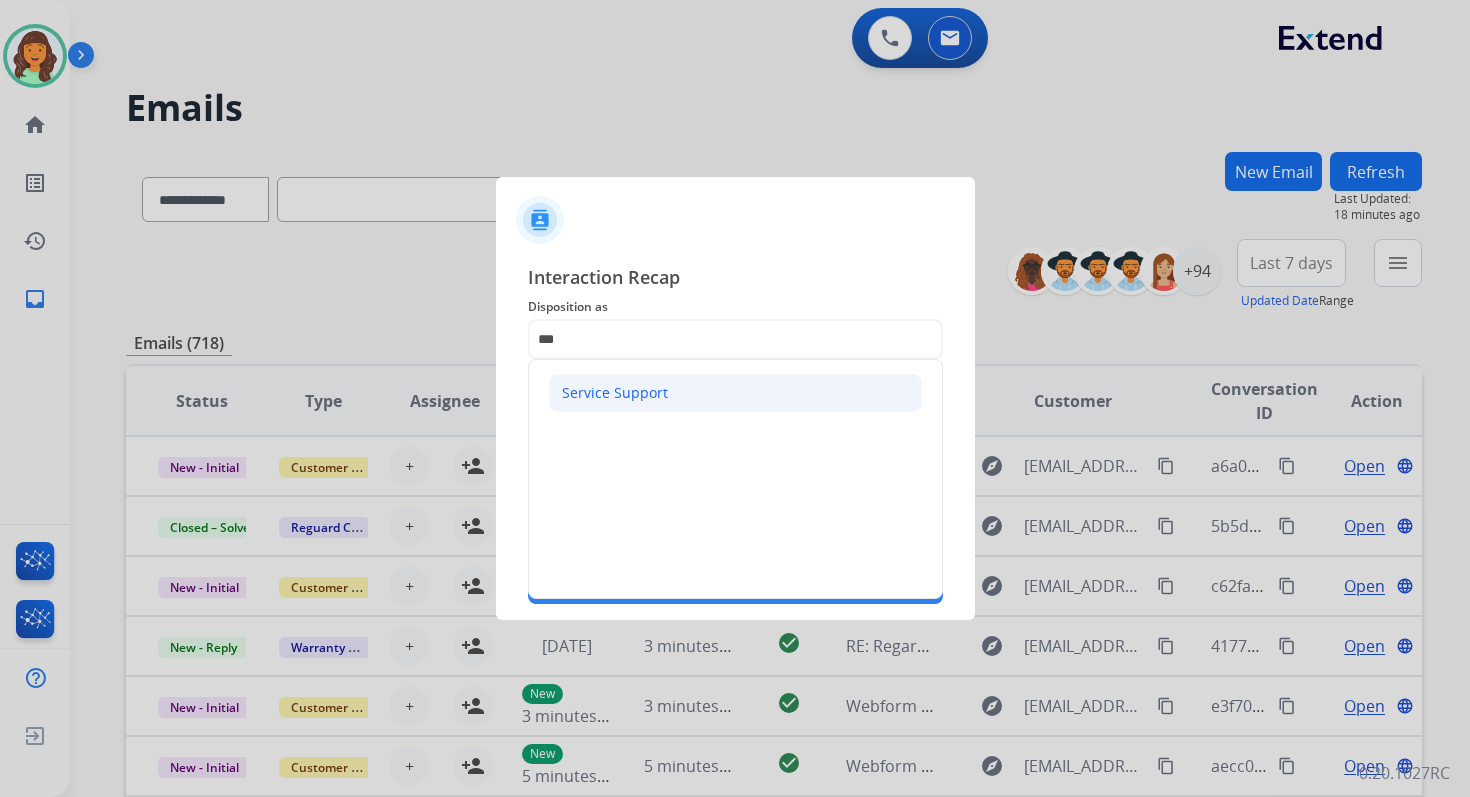 click on "Service Support" 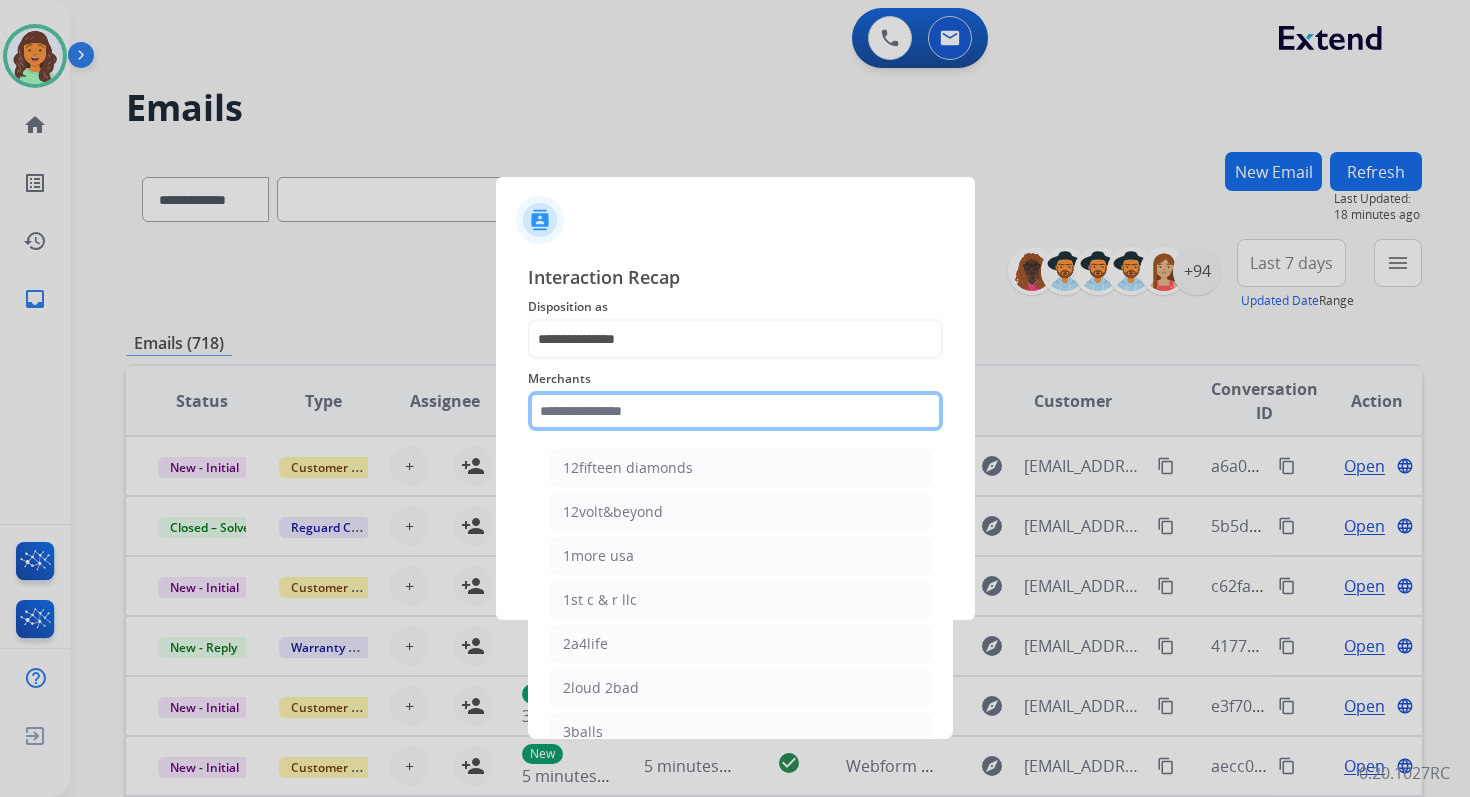 click 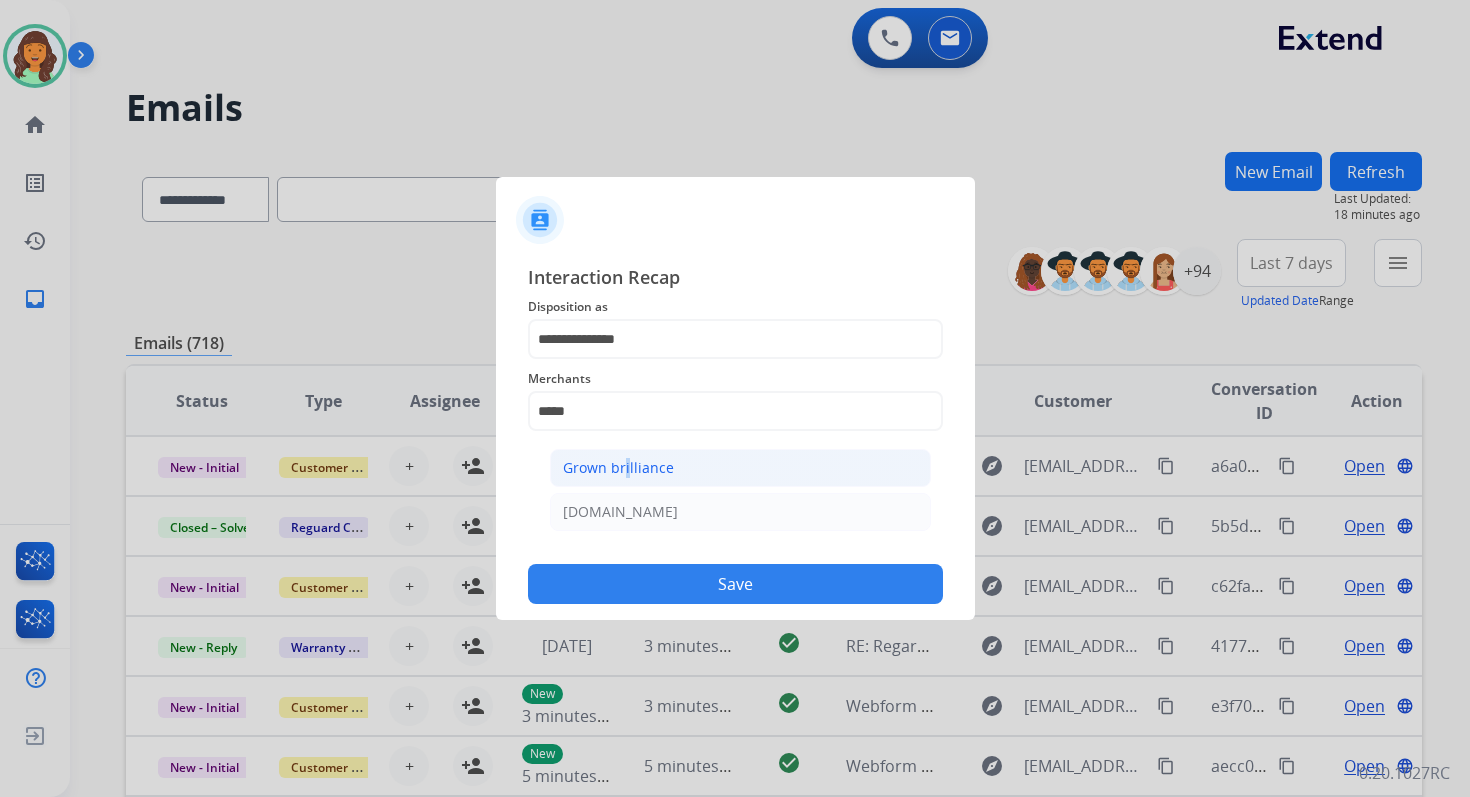 click on "Grown brilliance" 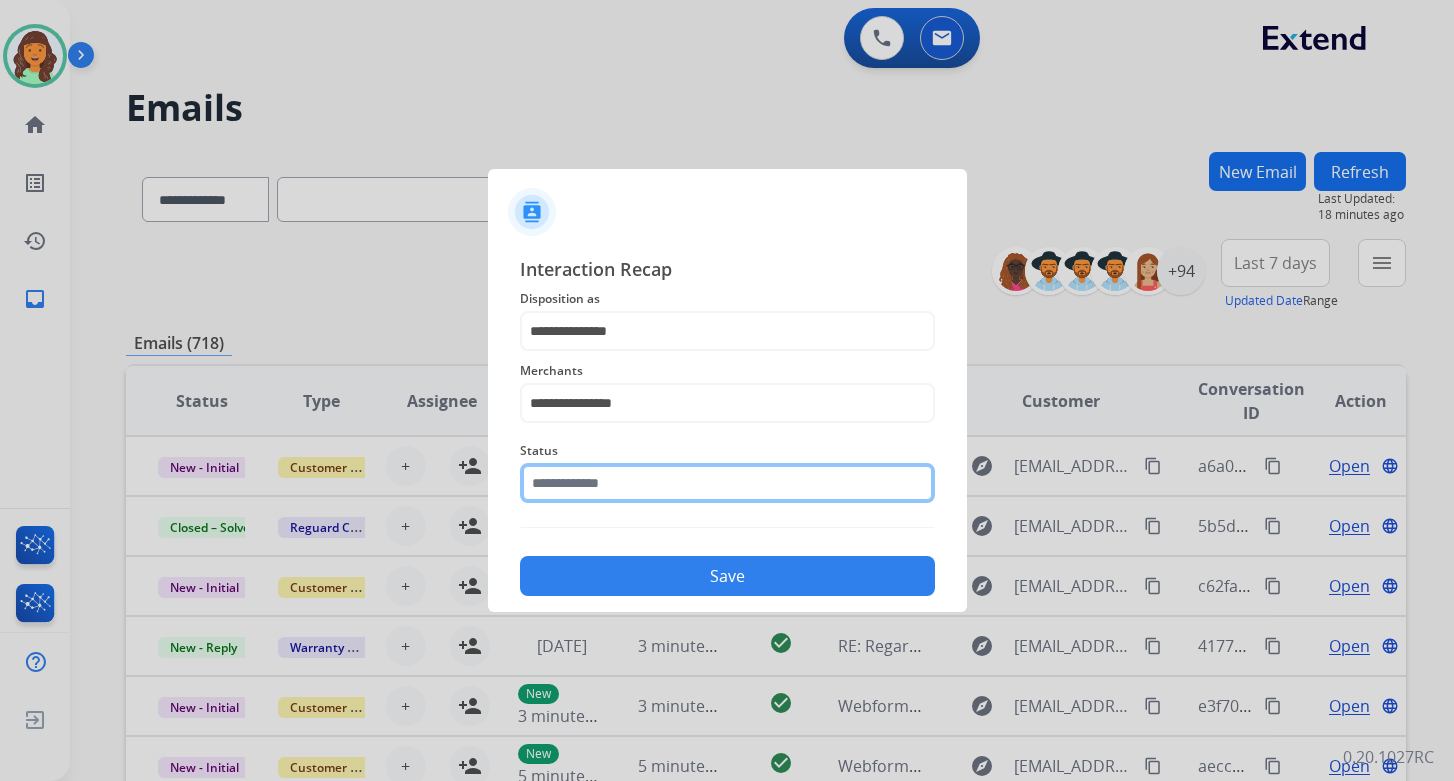 click 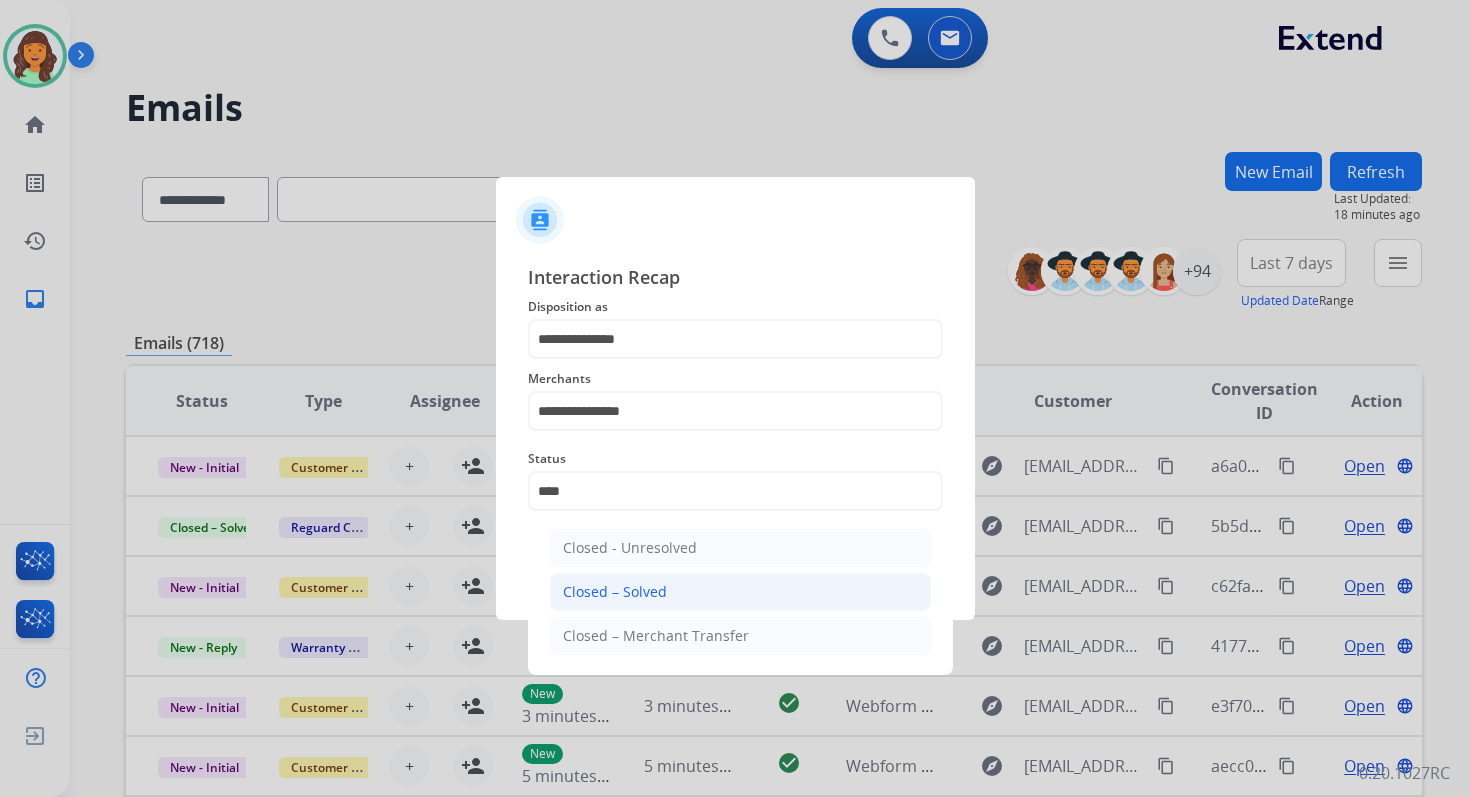 click on "Closed – Solved" 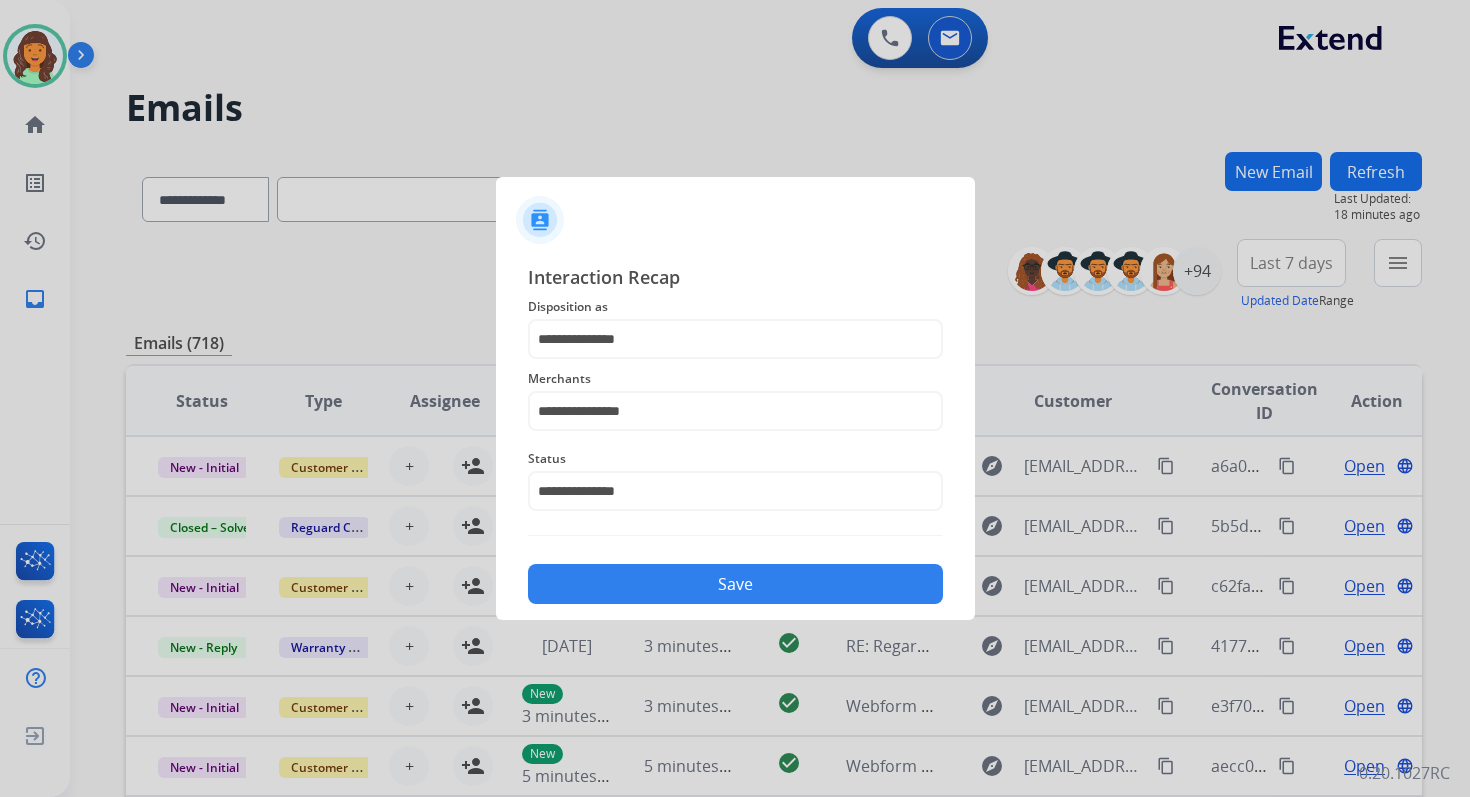 click on "Save" 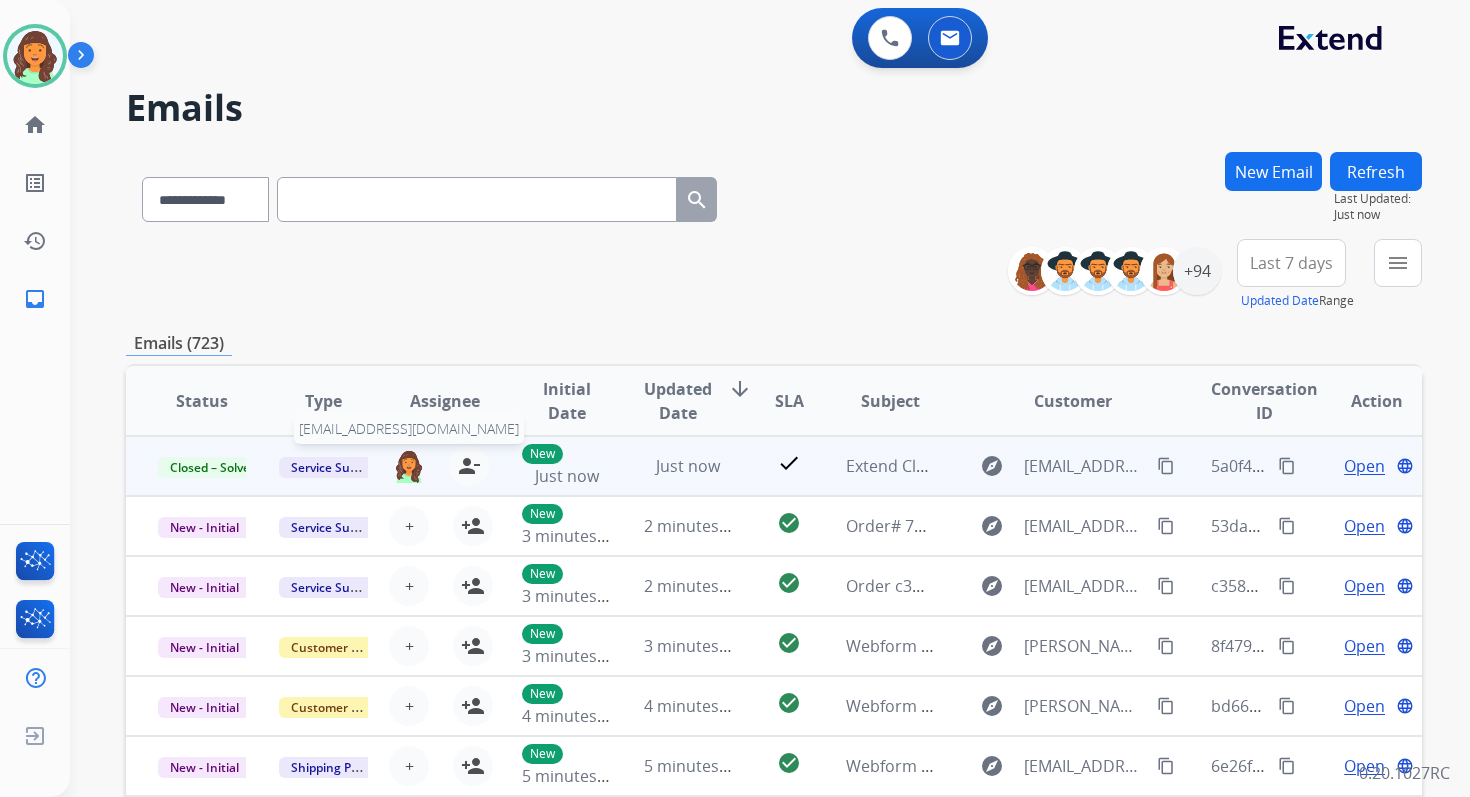click at bounding box center [409, 466] 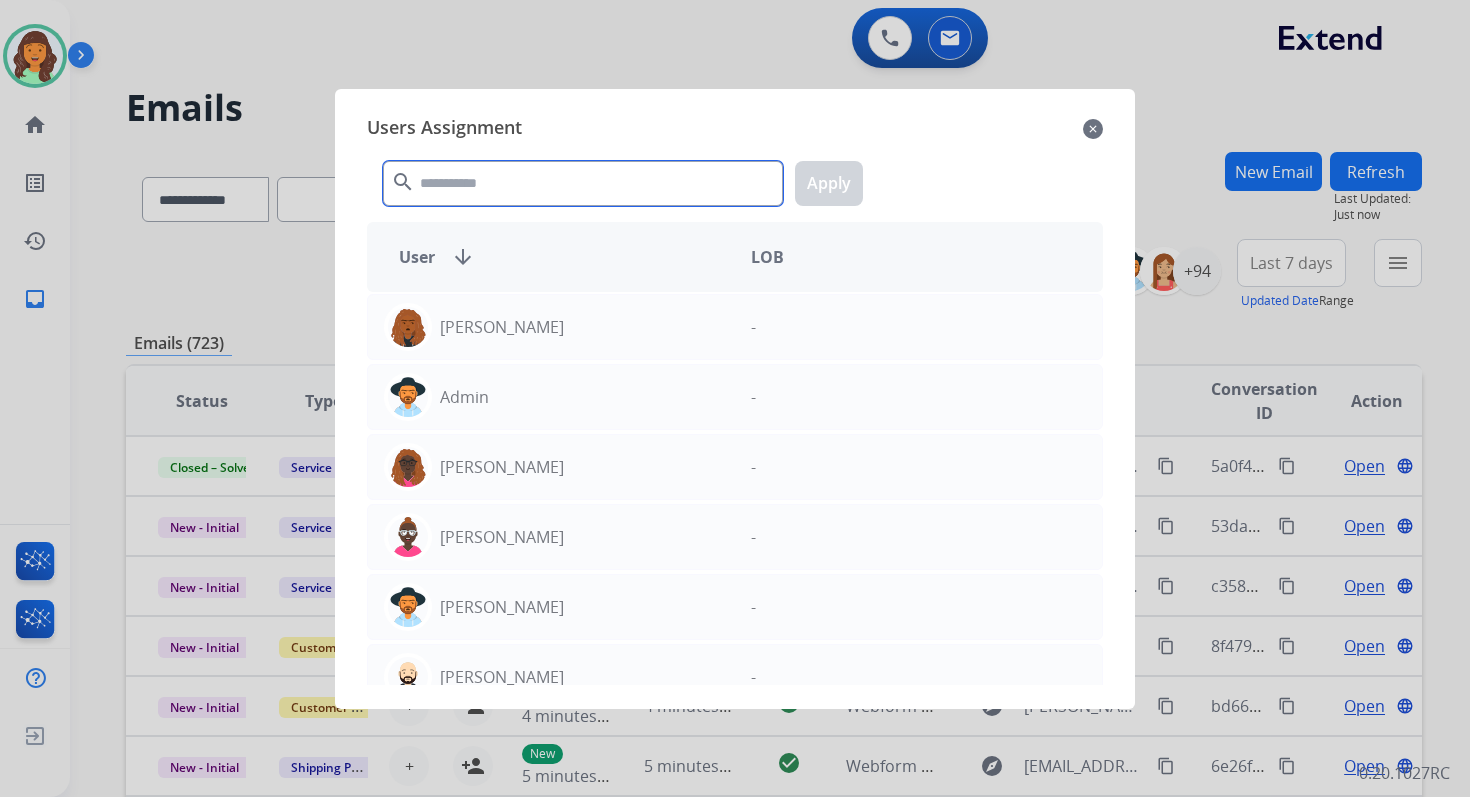 click 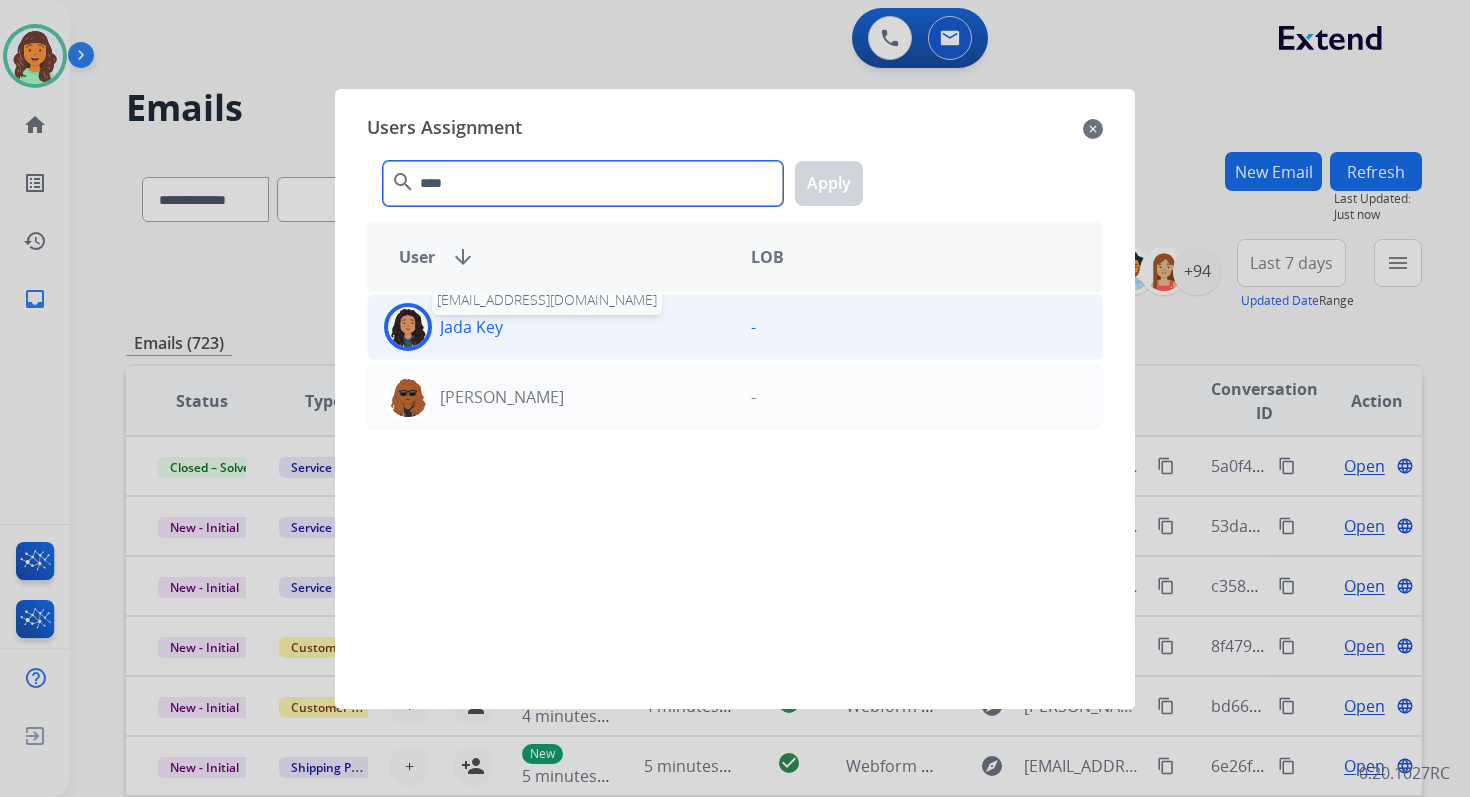 type on "****" 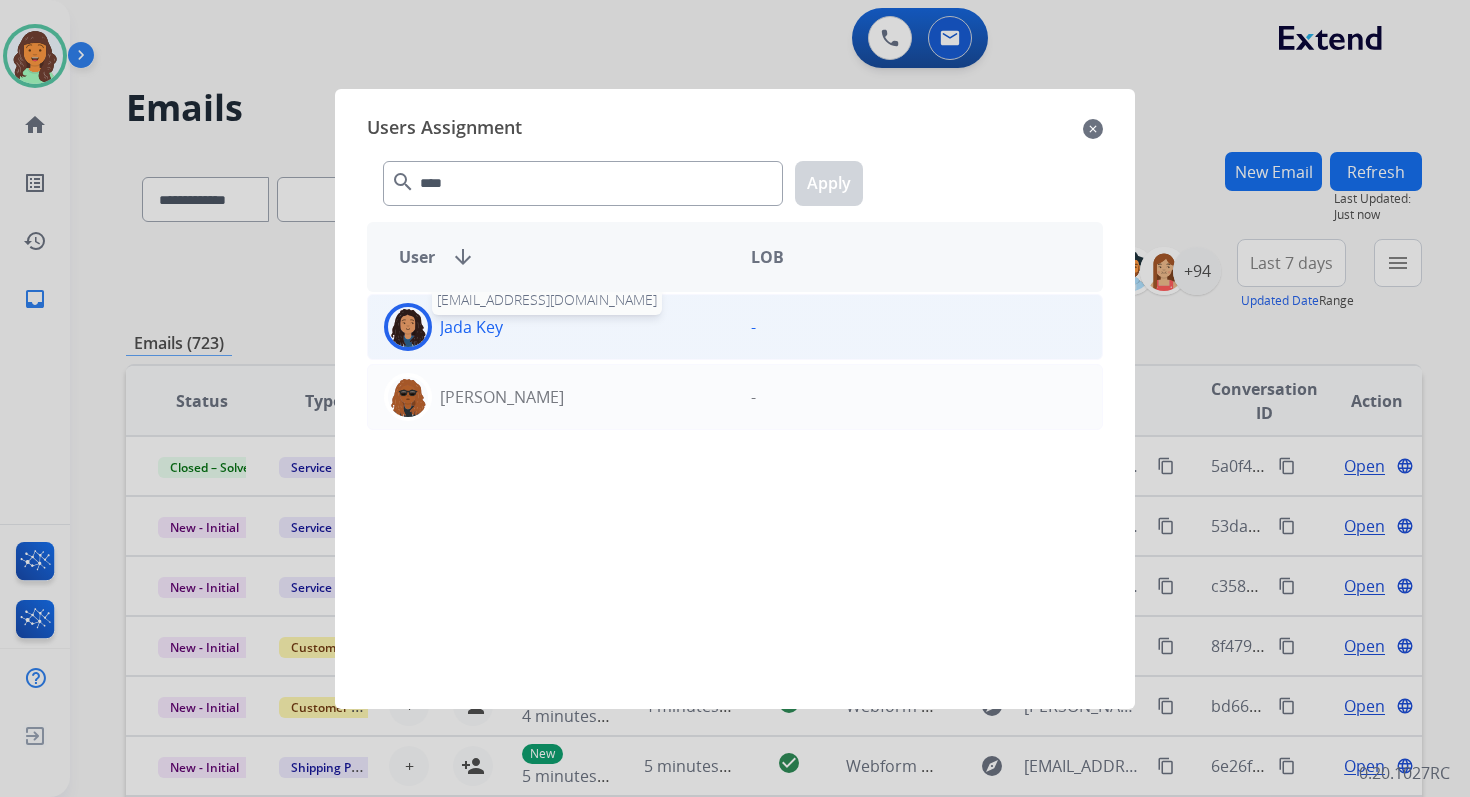 click on "Jada  Key" 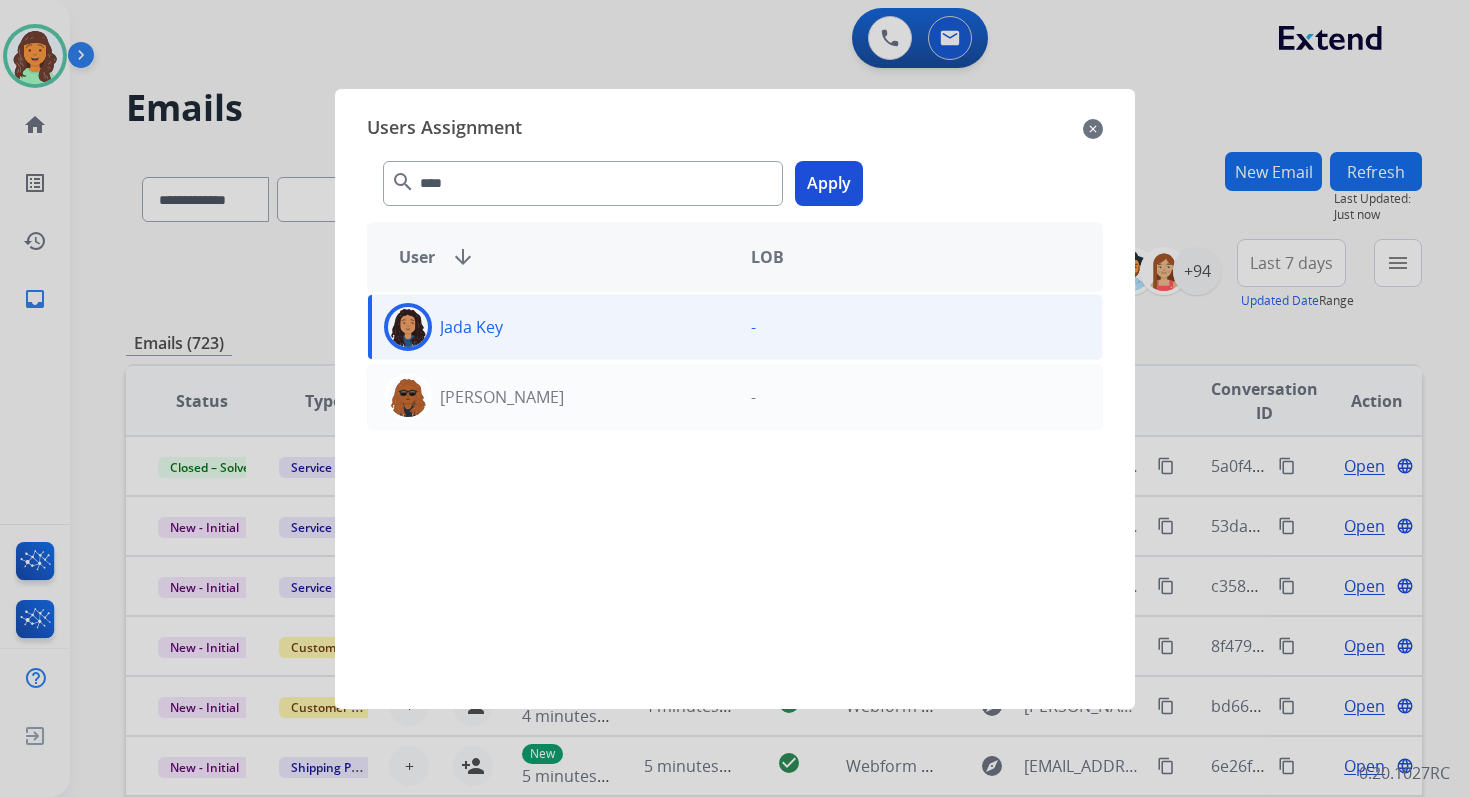 click on "Apply" 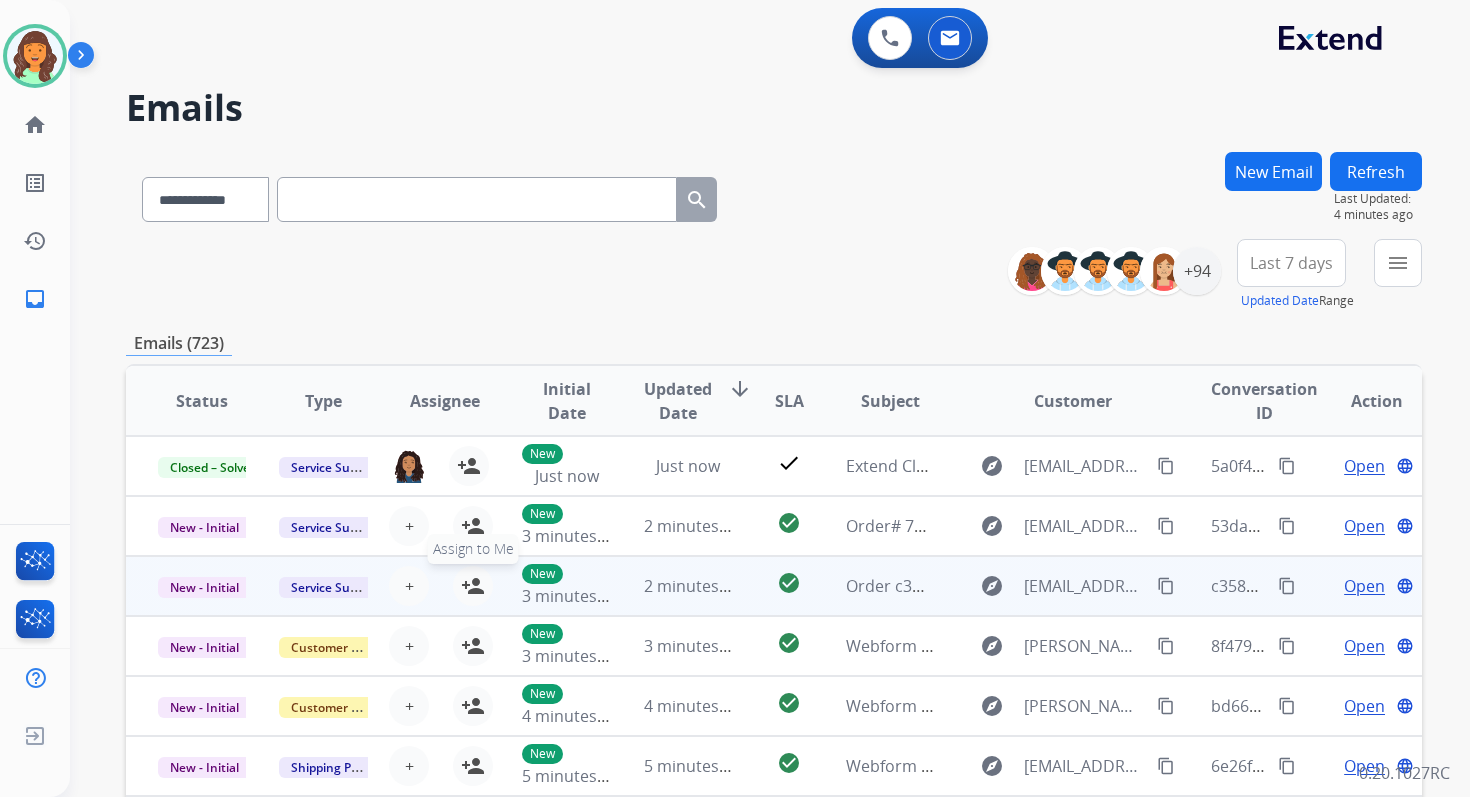 click on "person_add" at bounding box center (473, 586) 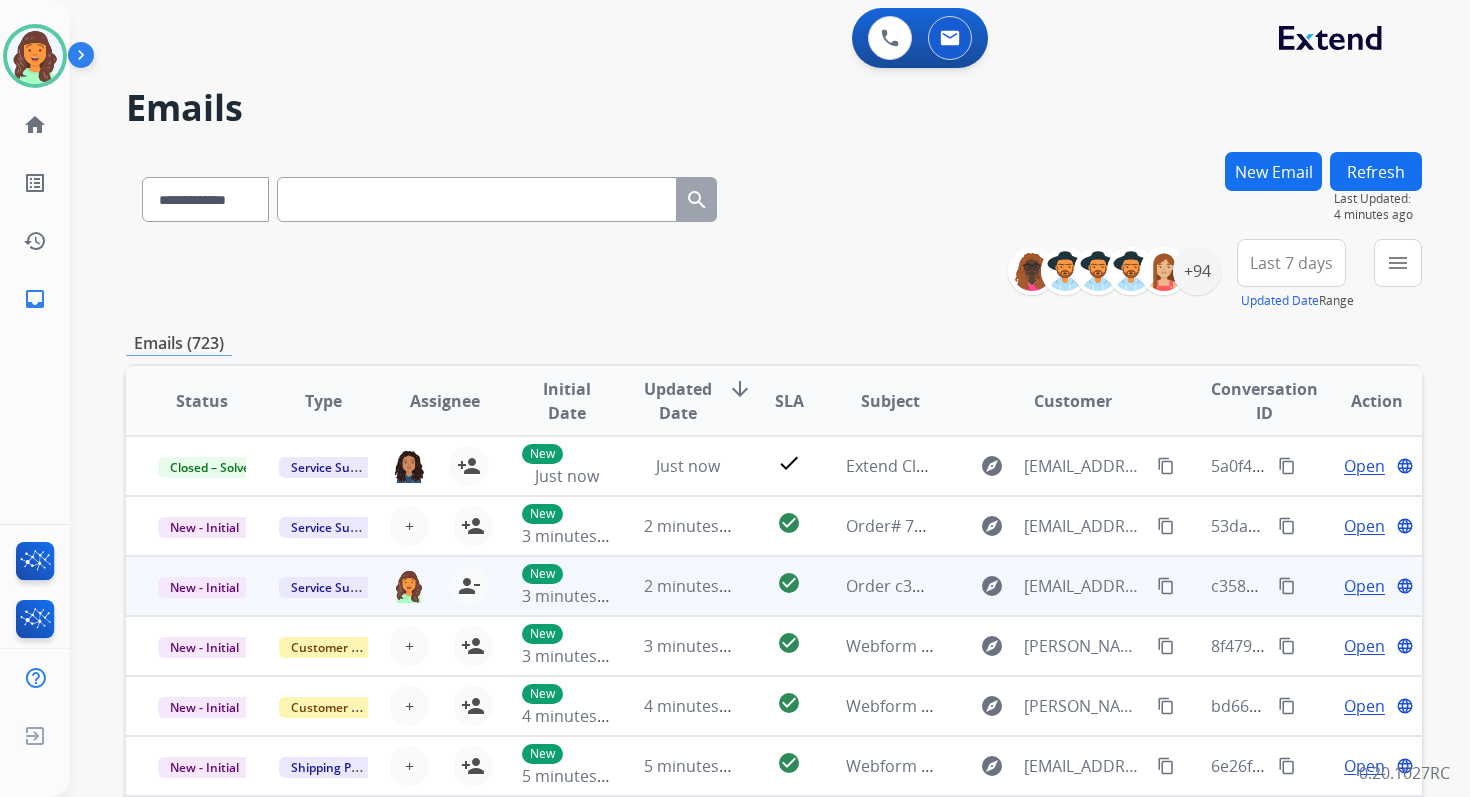 click on "2 minutes ago" at bounding box center (697, 586) 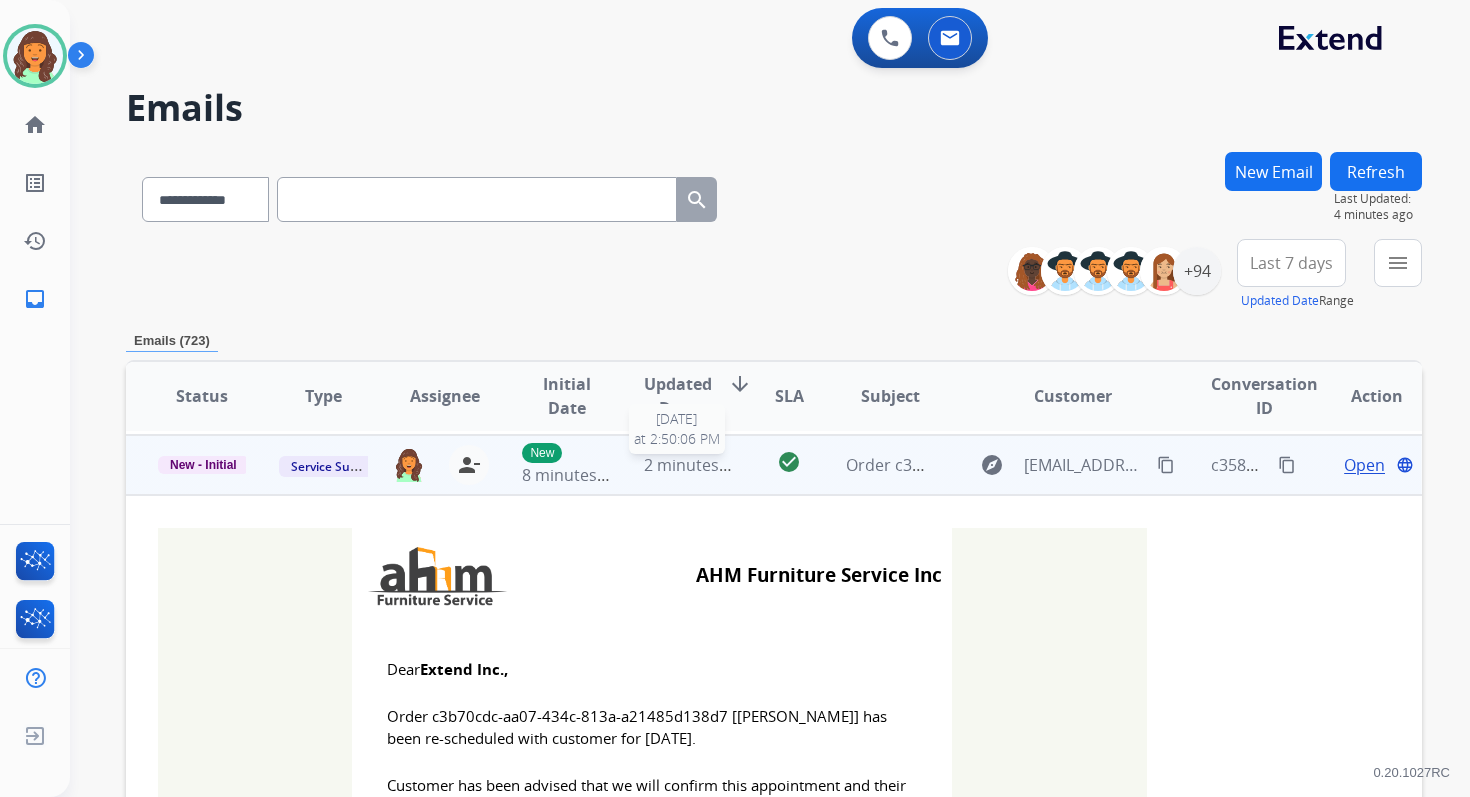 scroll, scrollTop: 120, scrollLeft: 0, axis: vertical 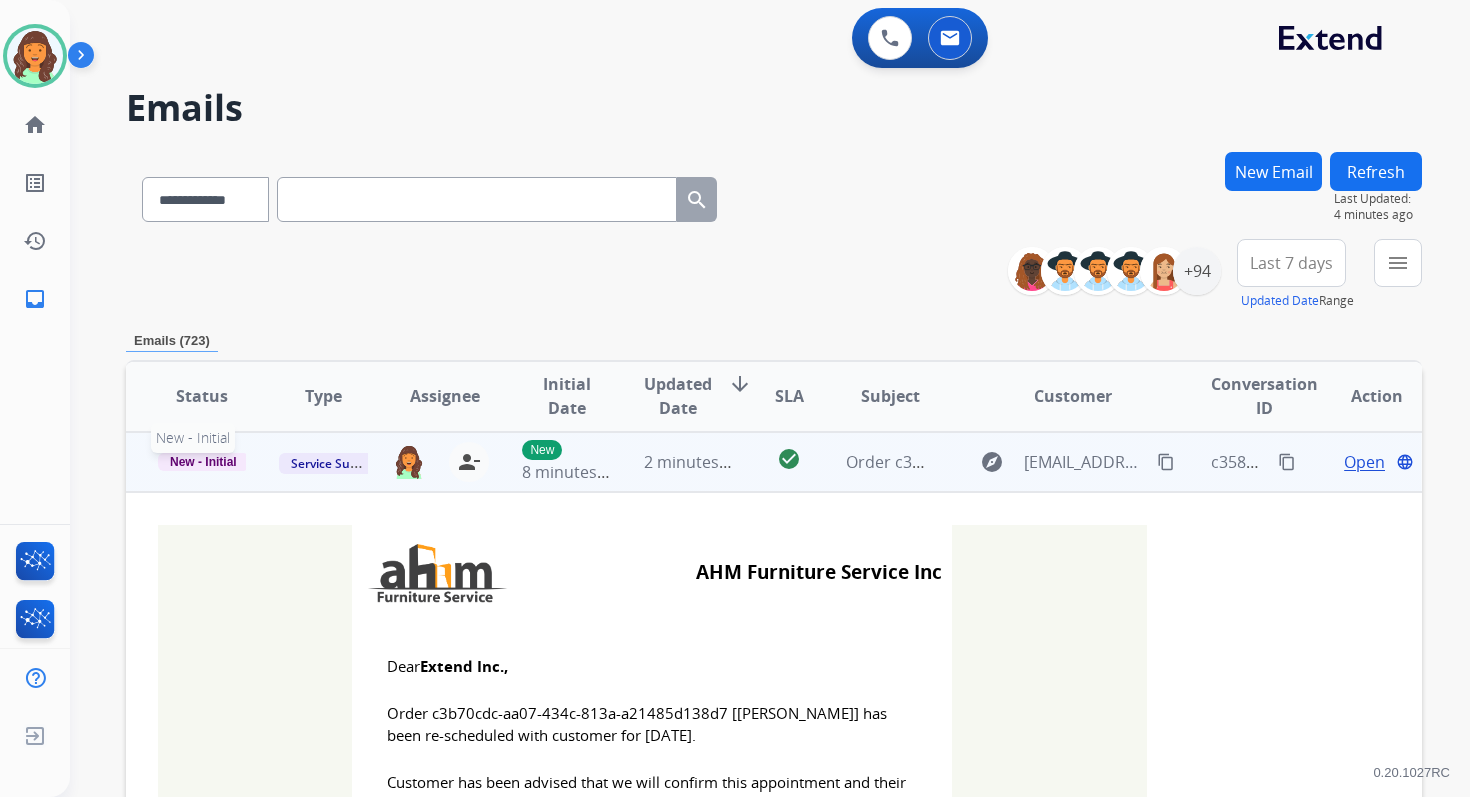 click on "New - Initial" at bounding box center (203, 462) 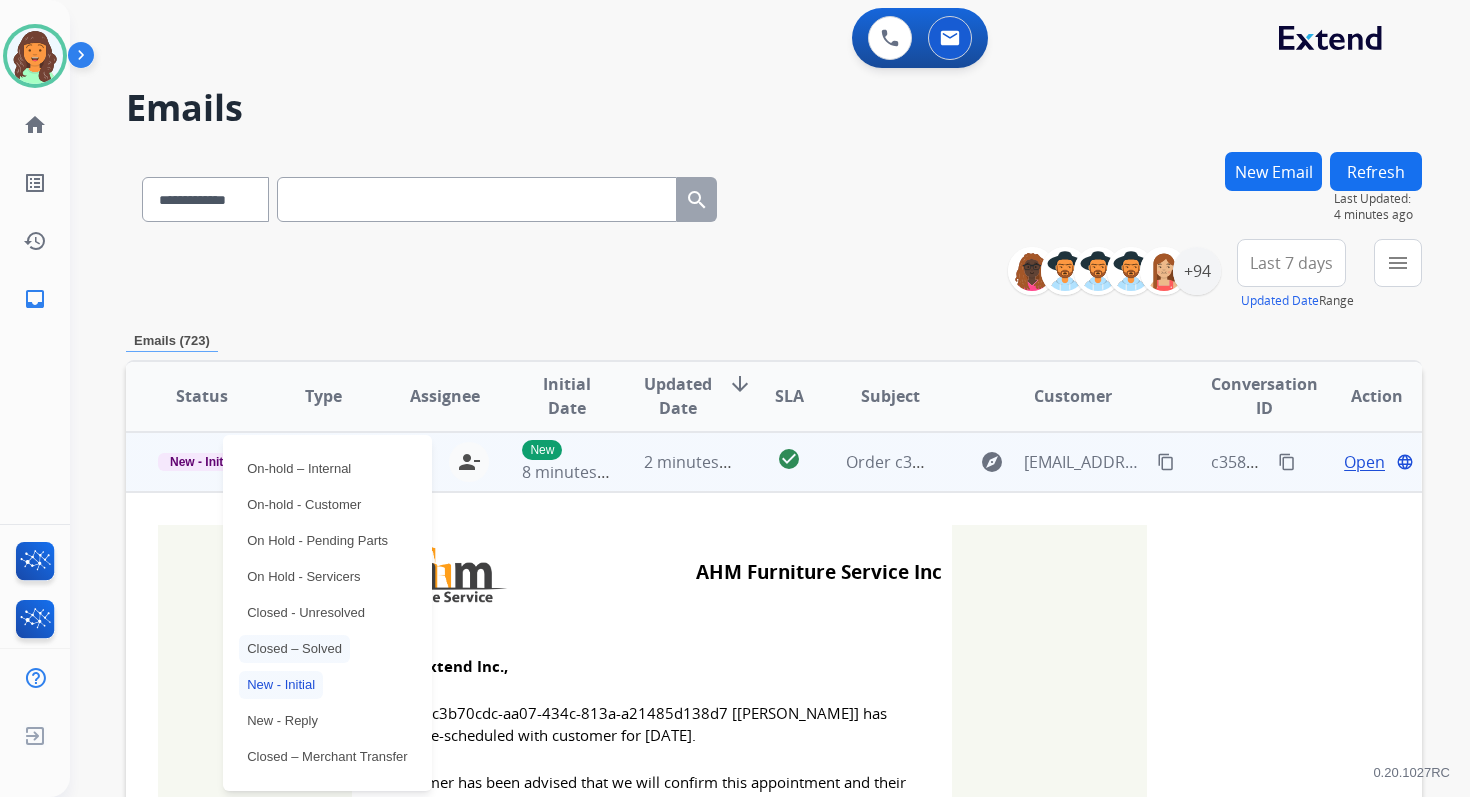 click on "Closed – Solved" at bounding box center [294, 649] 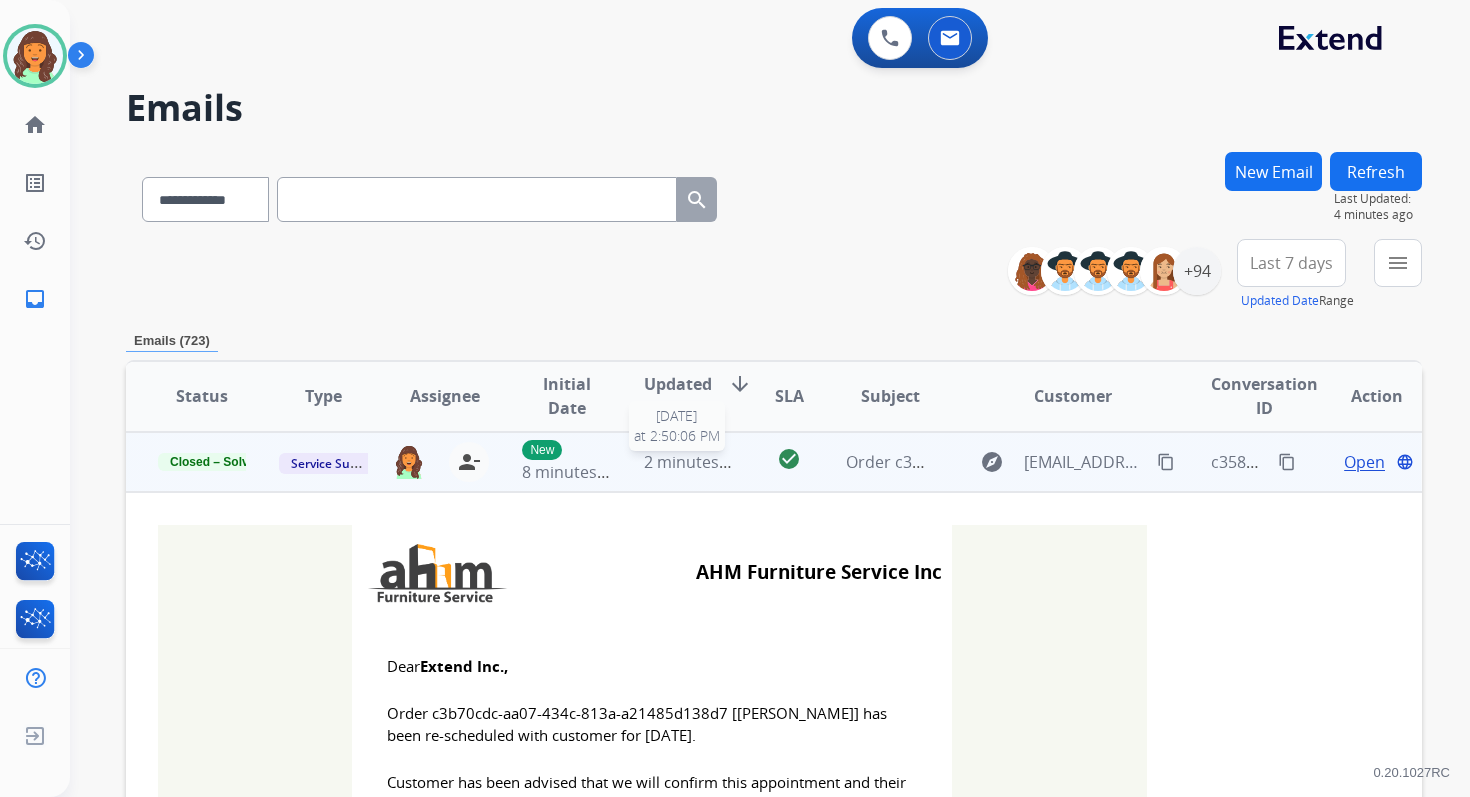click on "2 minutes ago" at bounding box center (697, 462) 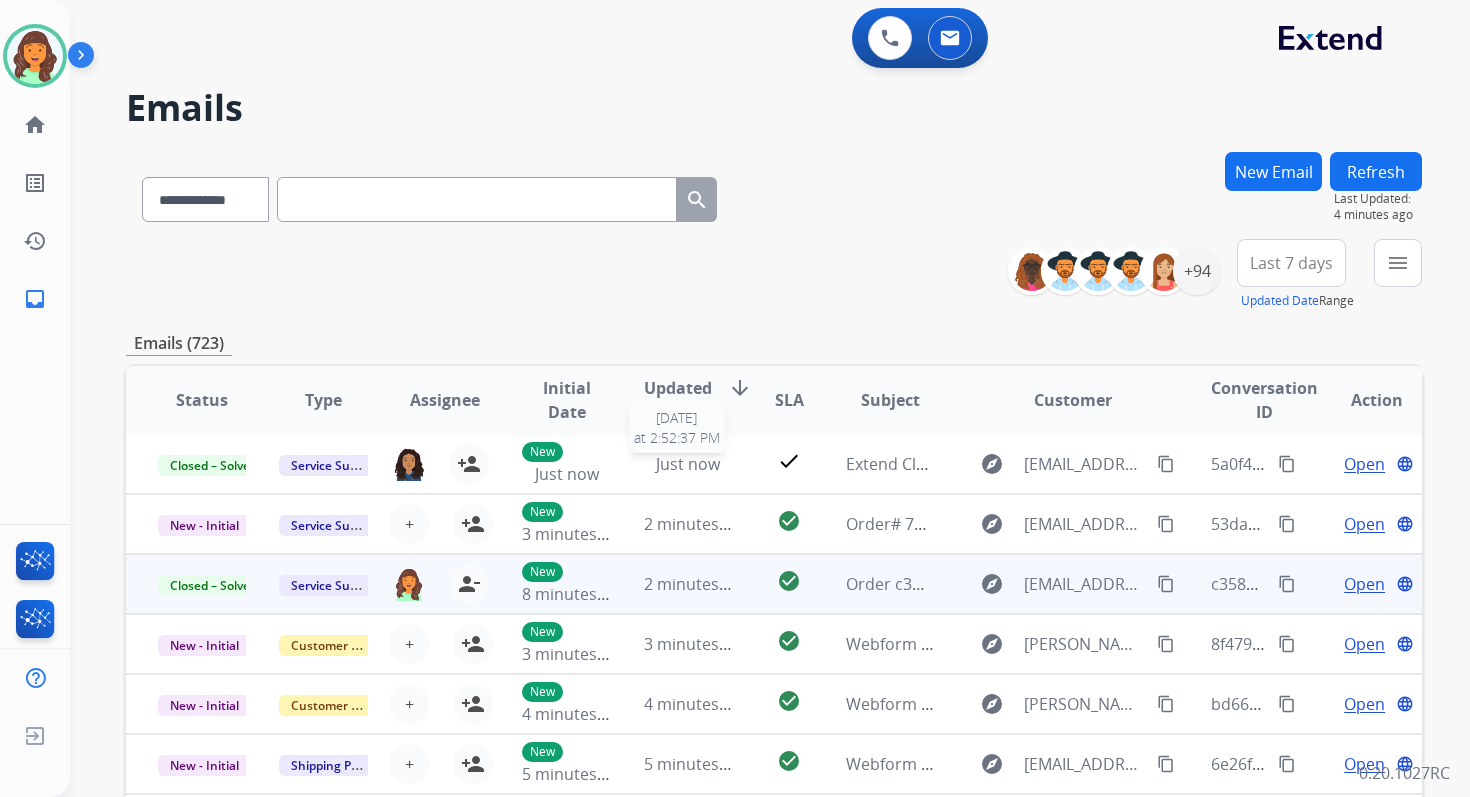 scroll, scrollTop: 2, scrollLeft: 0, axis: vertical 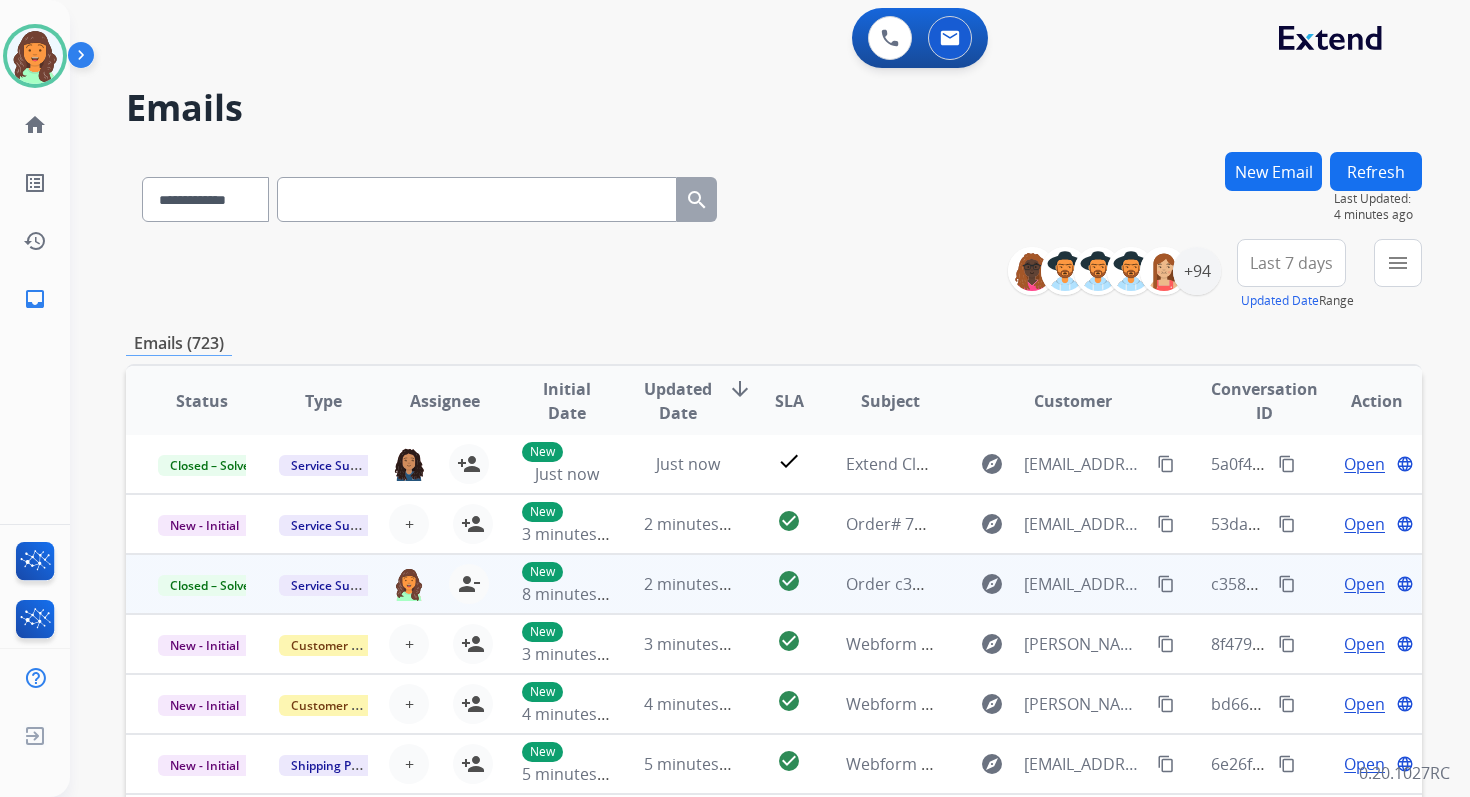 click on "Refresh" at bounding box center [1376, 171] 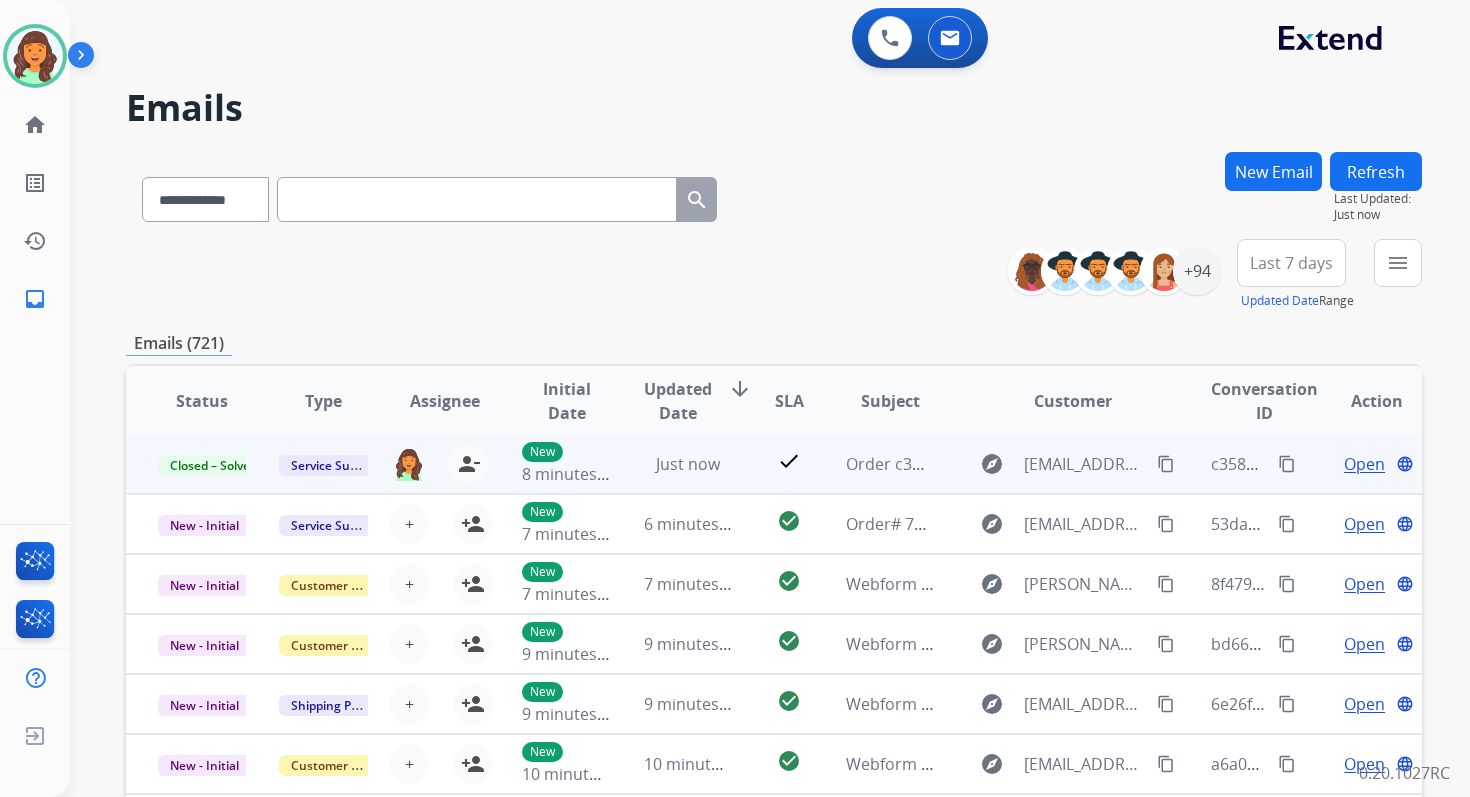 click on "**********" at bounding box center (774, 275) 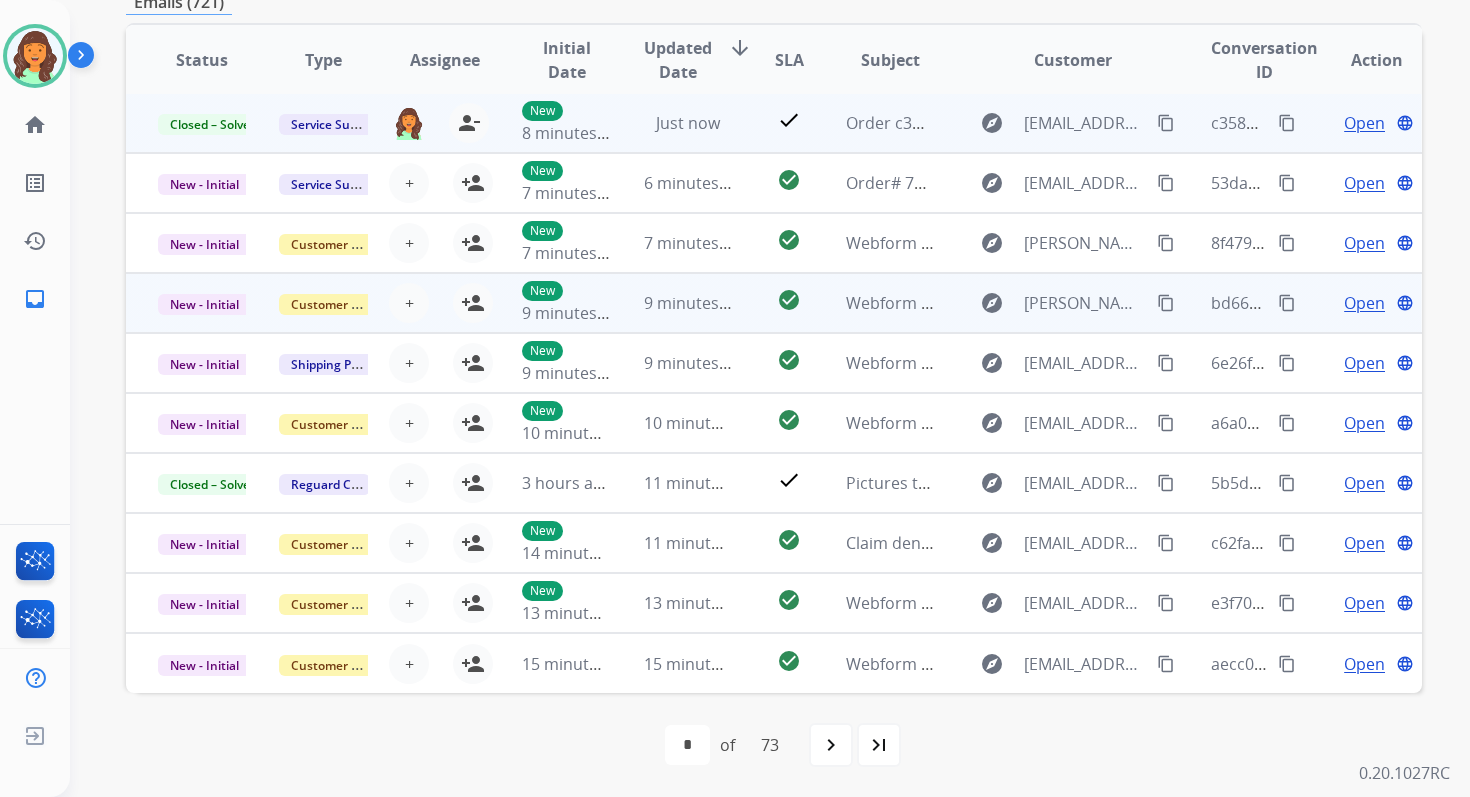 scroll, scrollTop: 0, scrollLeft: 0, axis: both 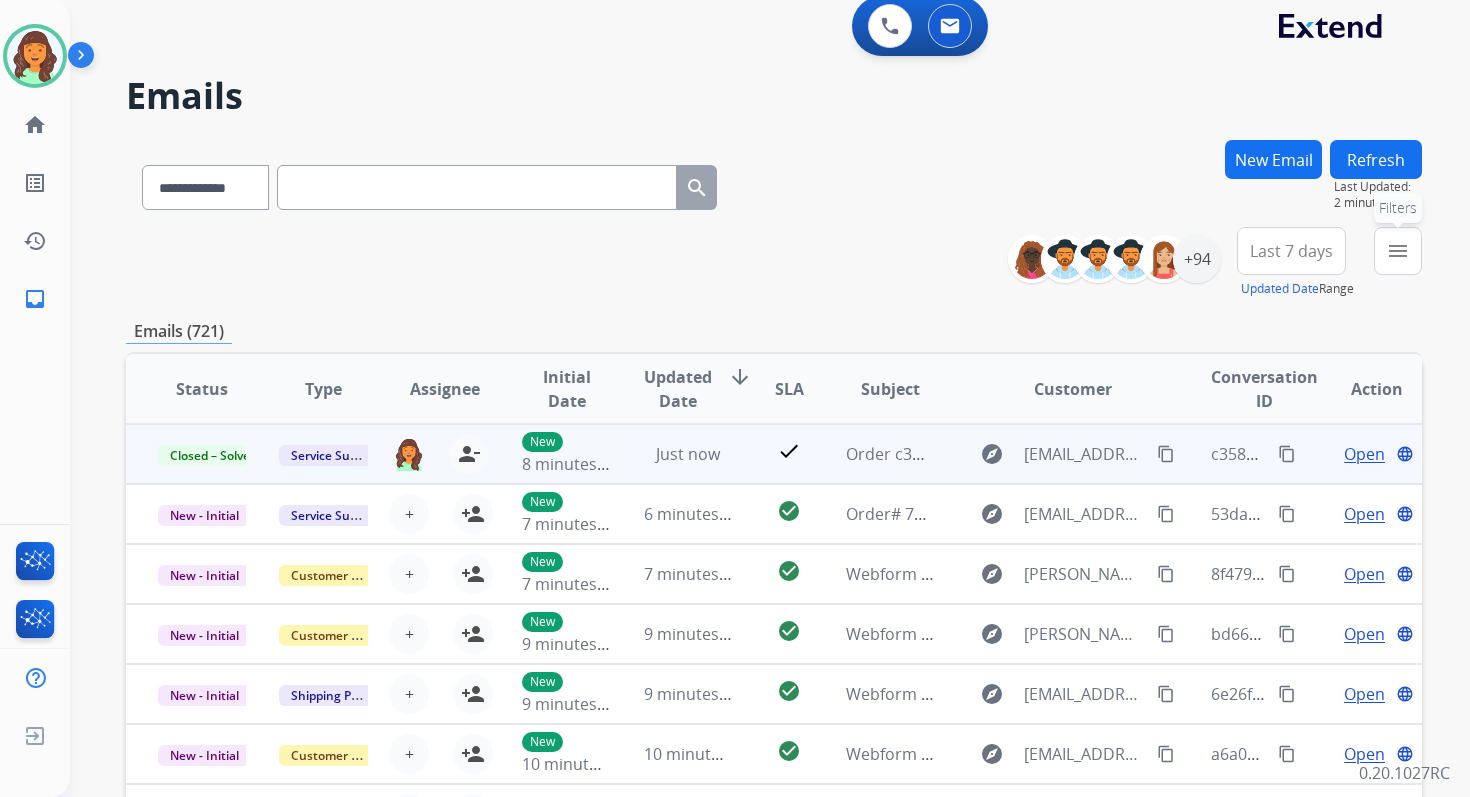 click on "menu" at bounding box center (1398, 251) 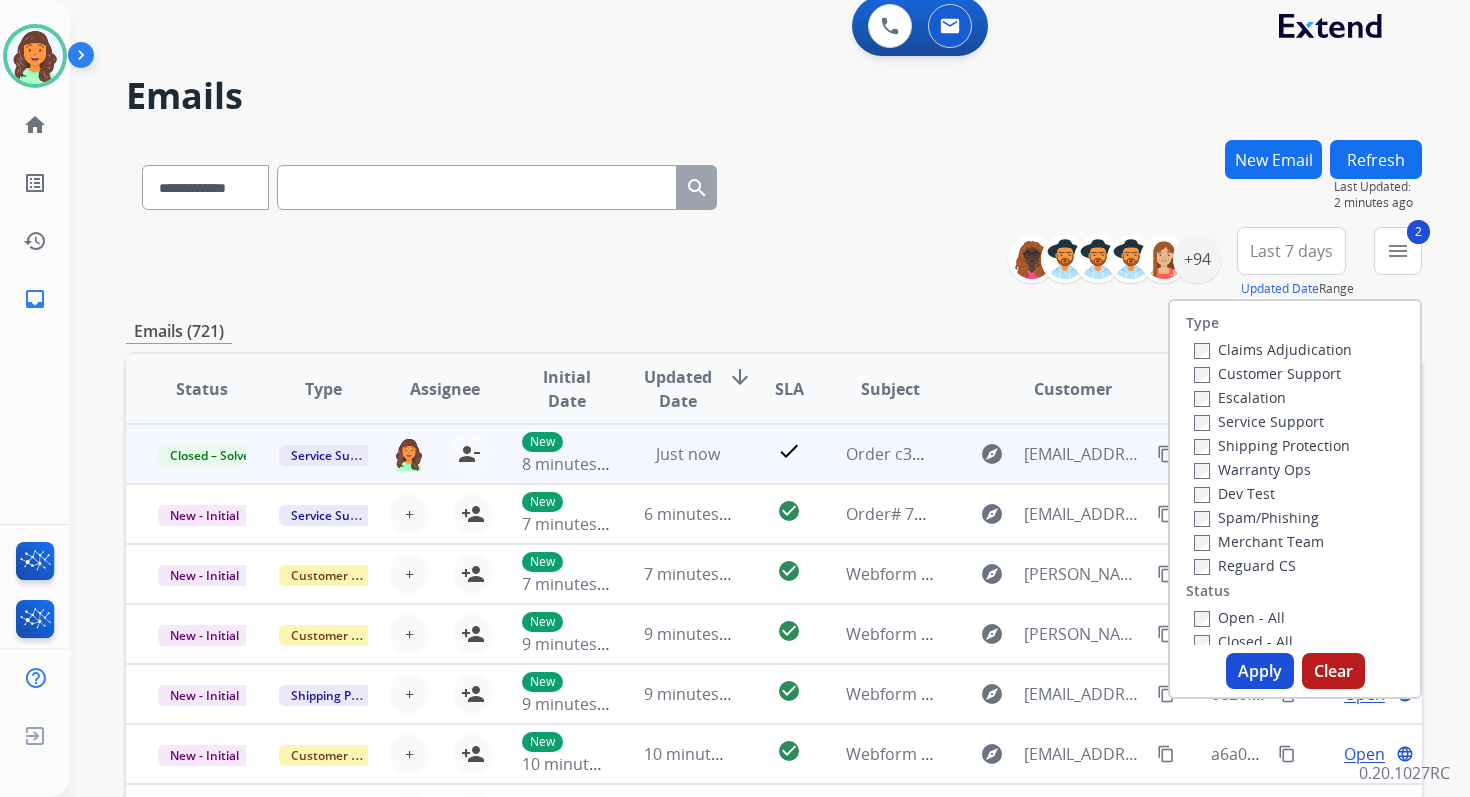 click on "Apply" at bounding box center [1260, 671] 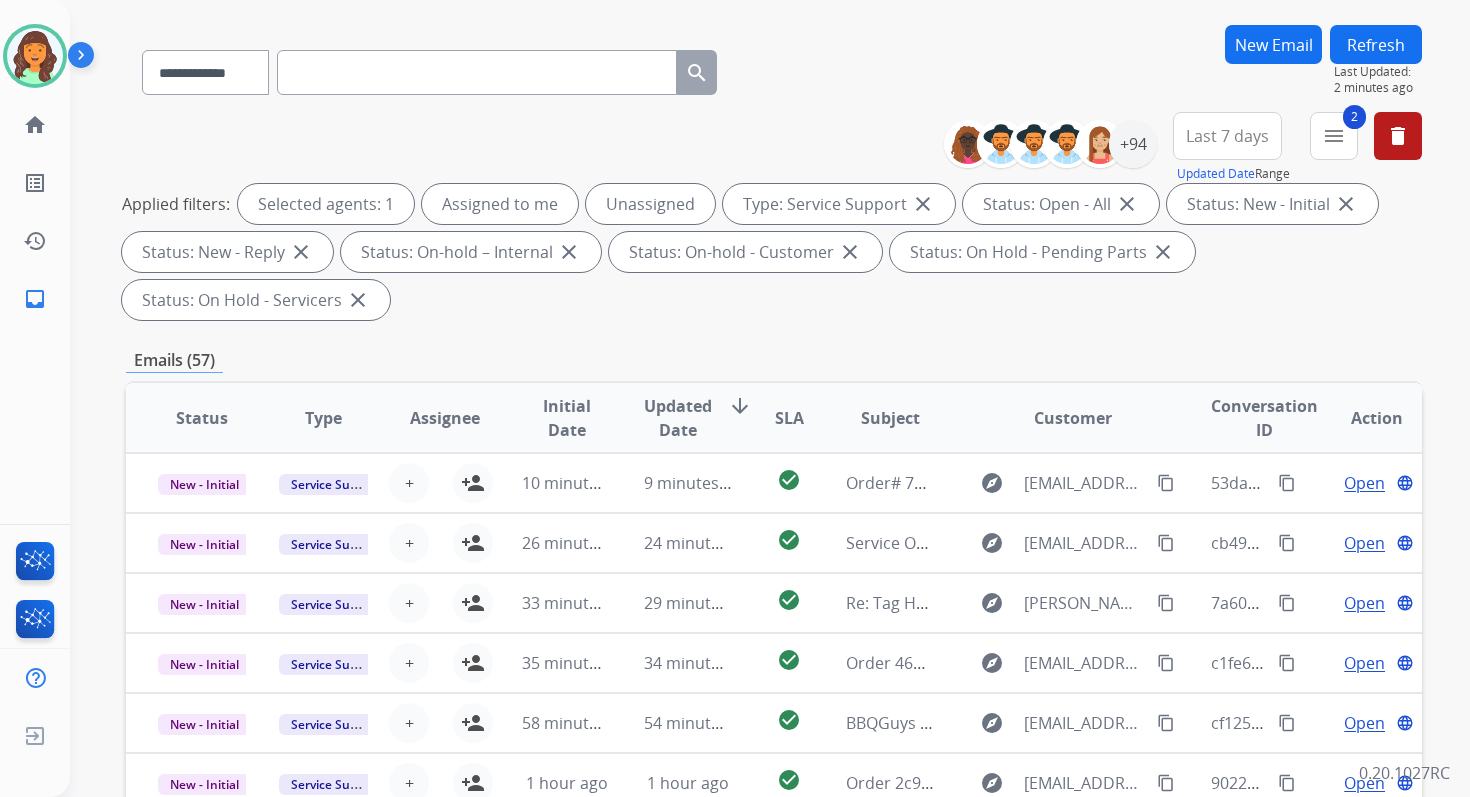 scroll, scrollTop: 485, scrollLeft: 0, axis: vertical 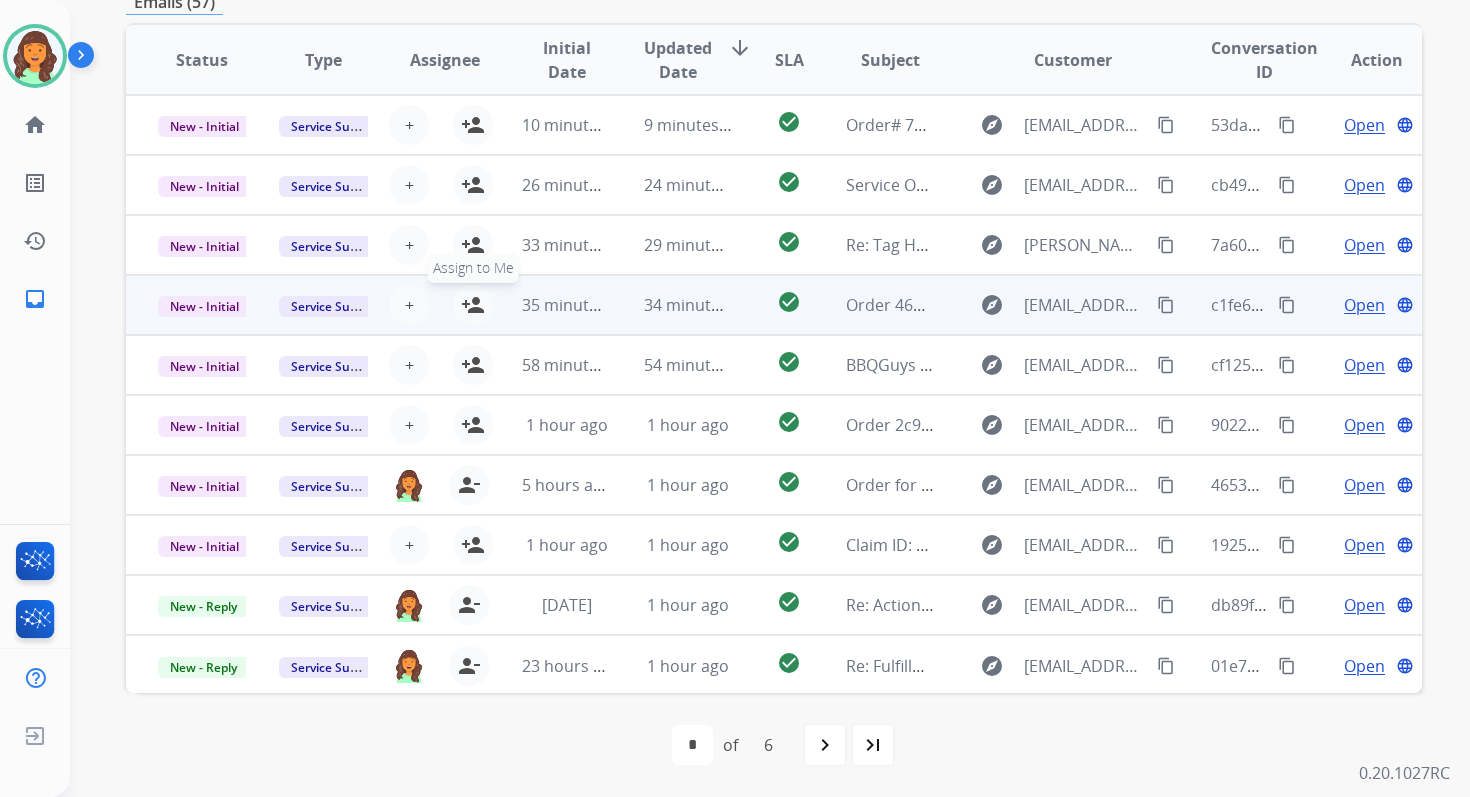 click on "person_add" at bounding box center (473, 305) 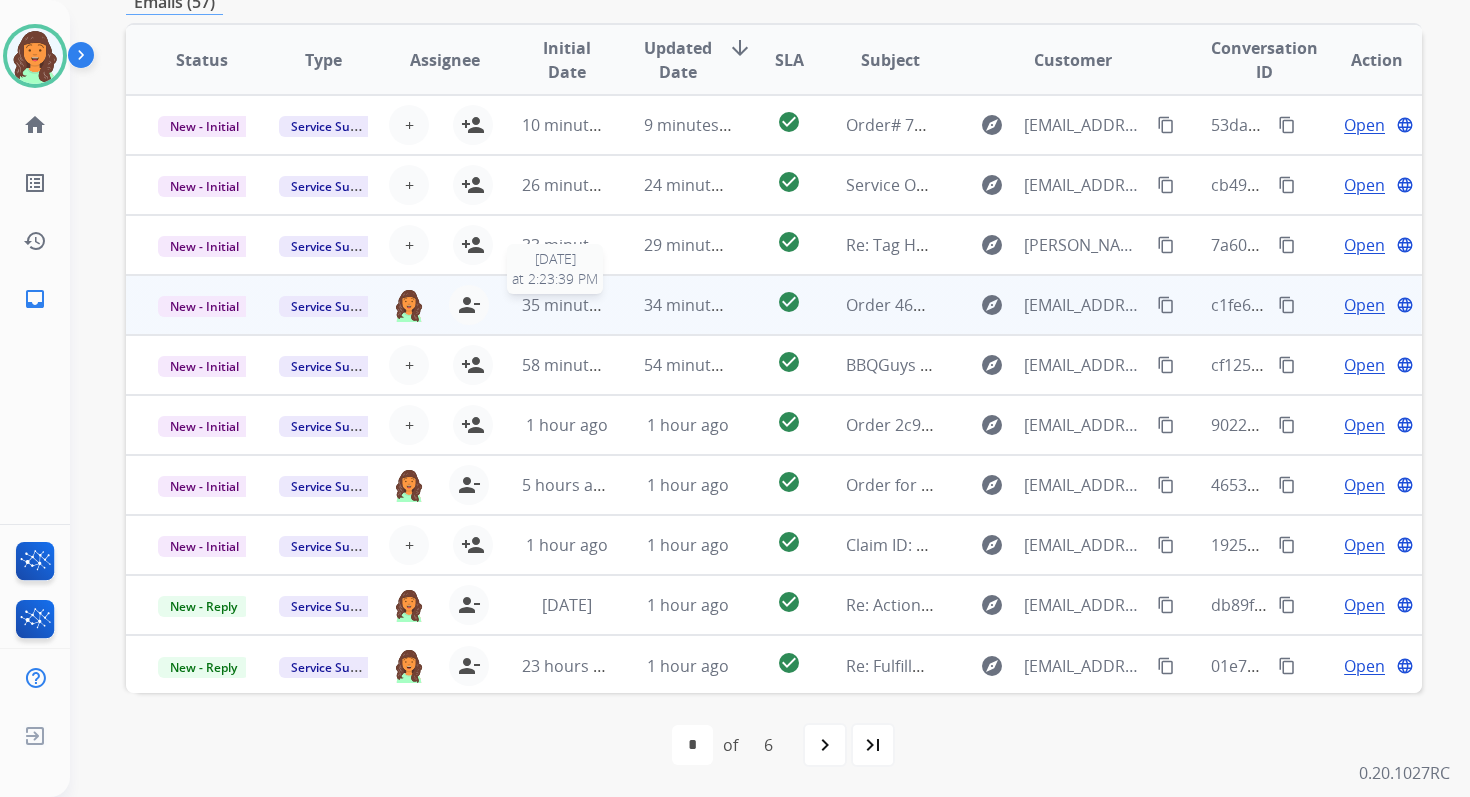 click on "34 minutes ago" at bounding box center (702, 305) 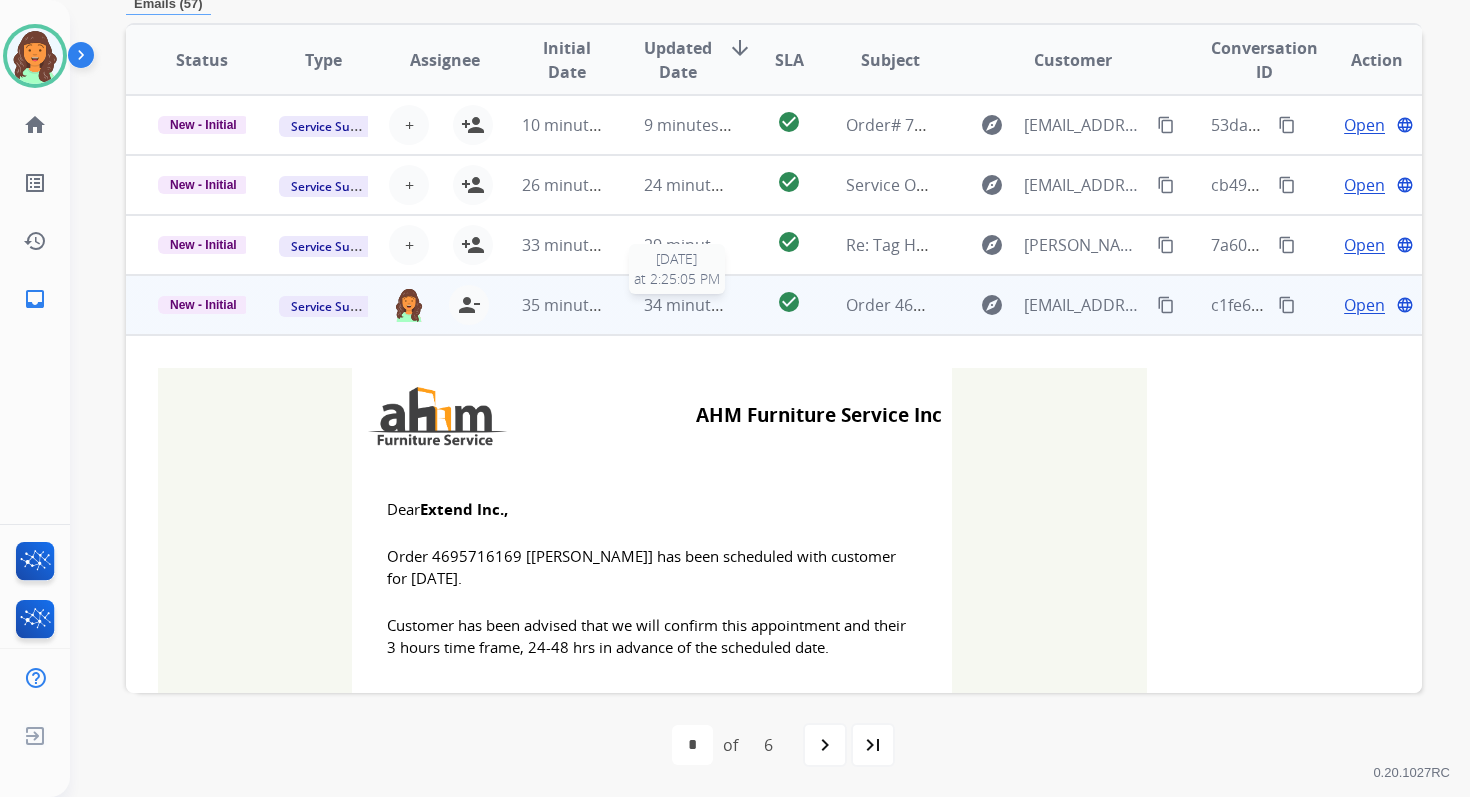 scroll, scrollTop: 480, scrollLeft: 0, axis: vertical 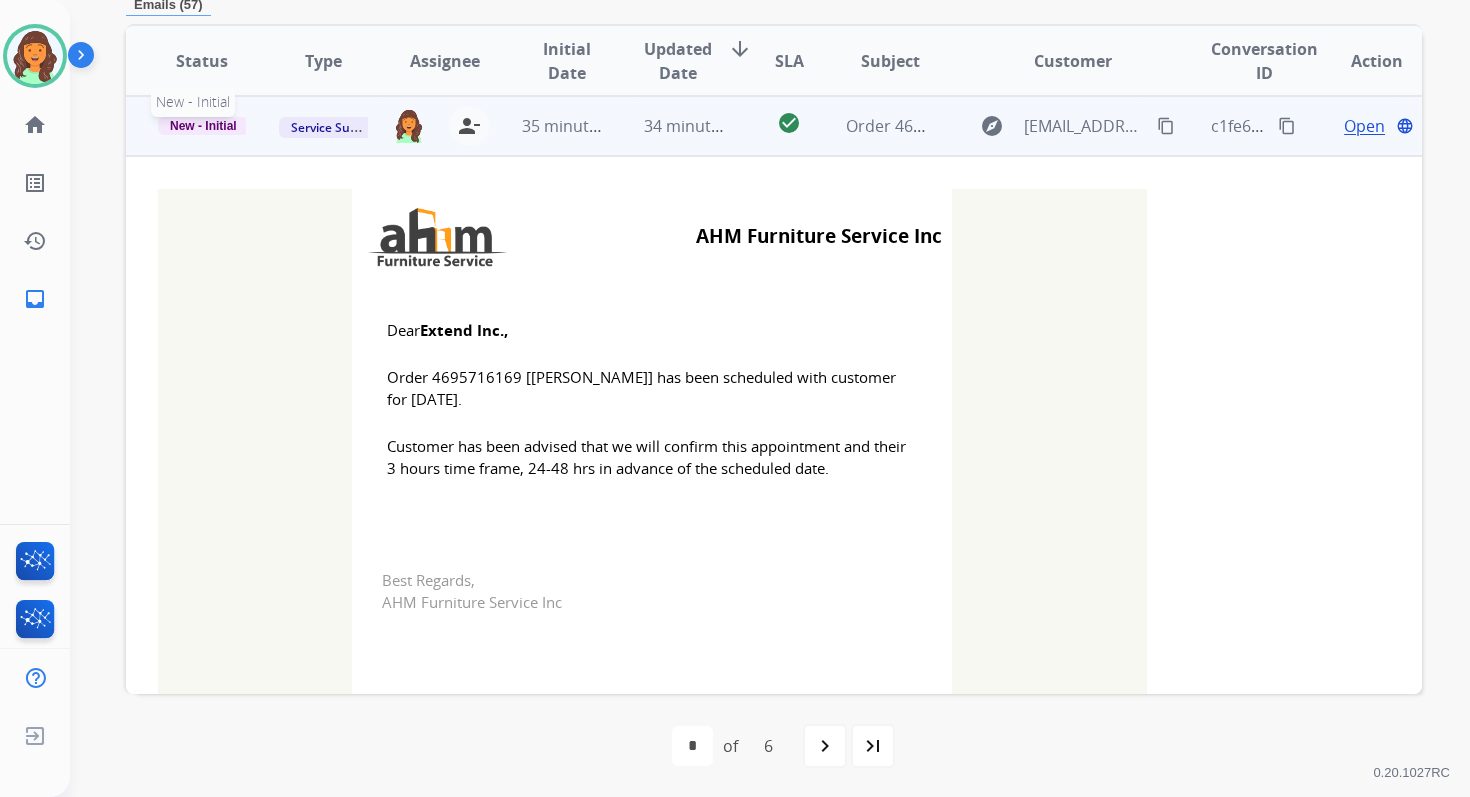 click on "New - Initial" at bounding box center [203, 126] 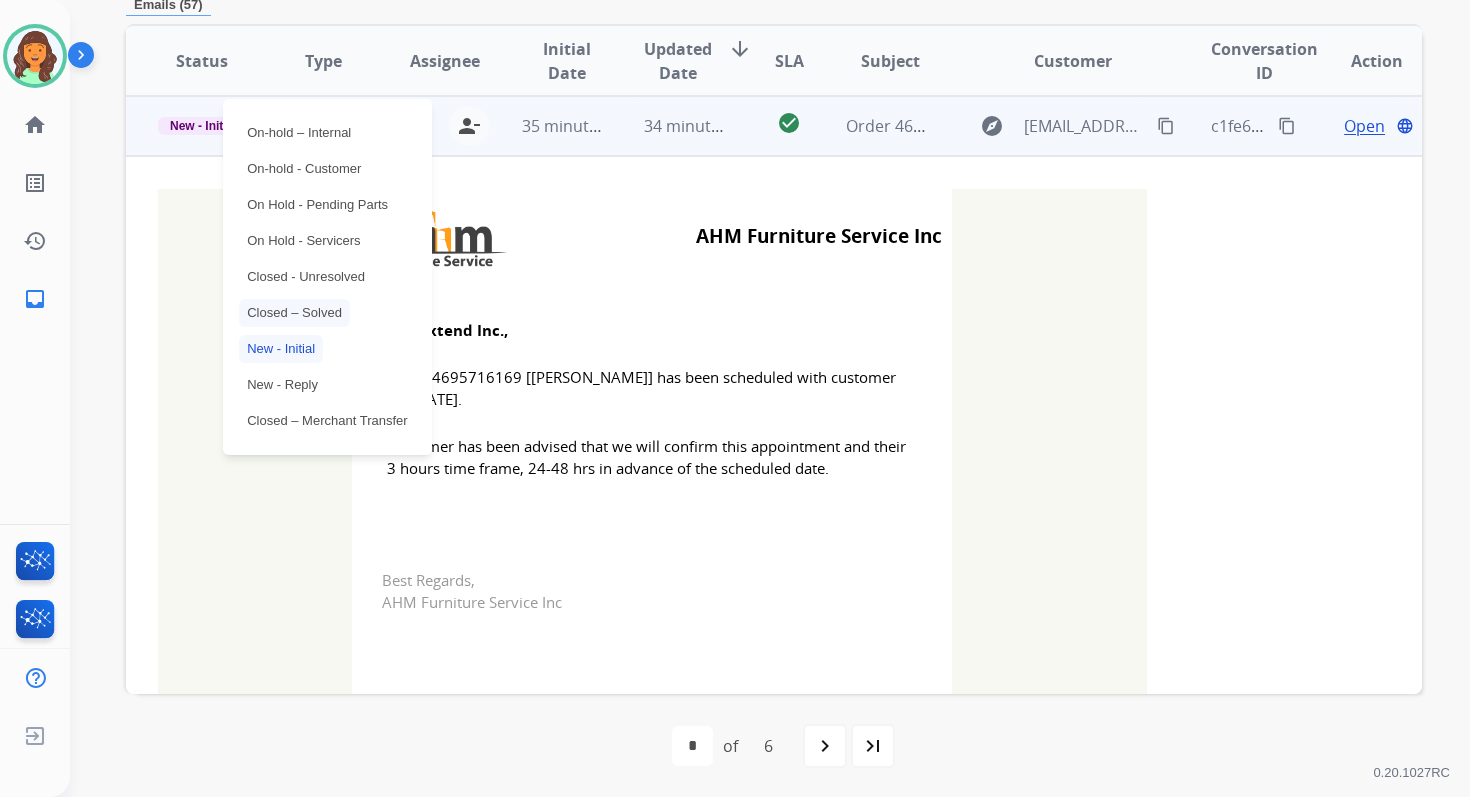click on "Closed – Solved" at bounding box center (294, 313) 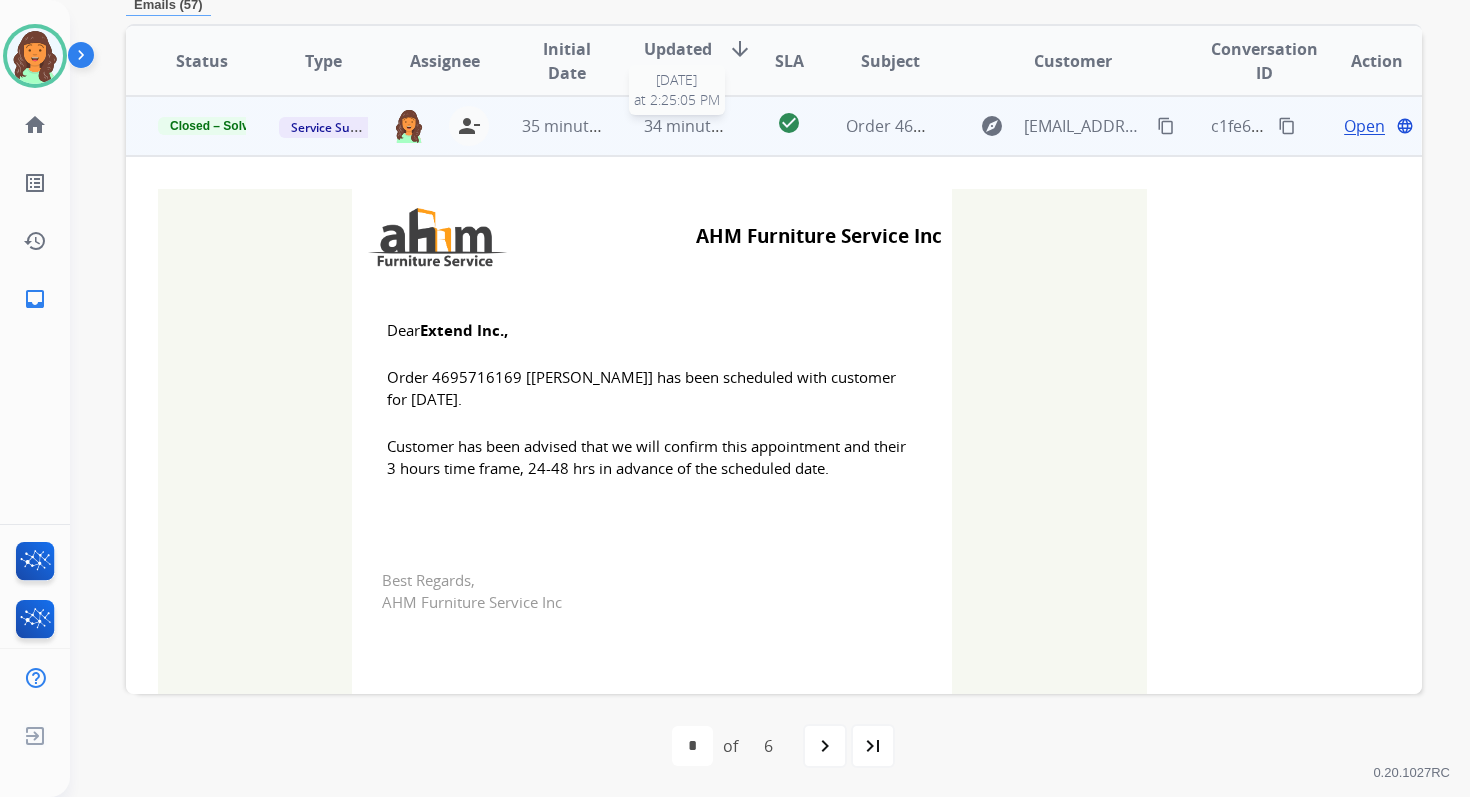 click on "34 minutes ago" at bounding box center [702, 126] 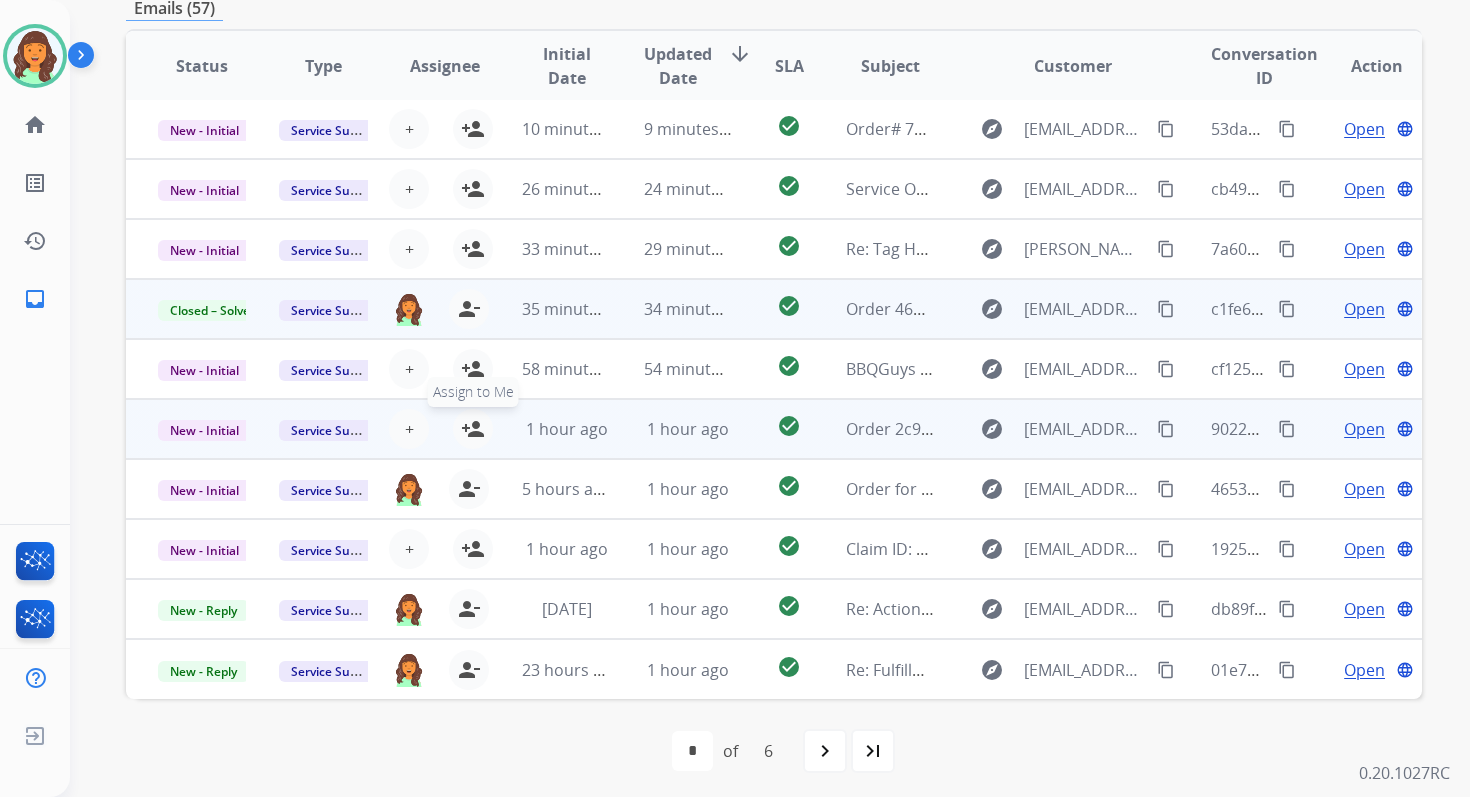 click on "person_add" at bounding box center [473, 429] 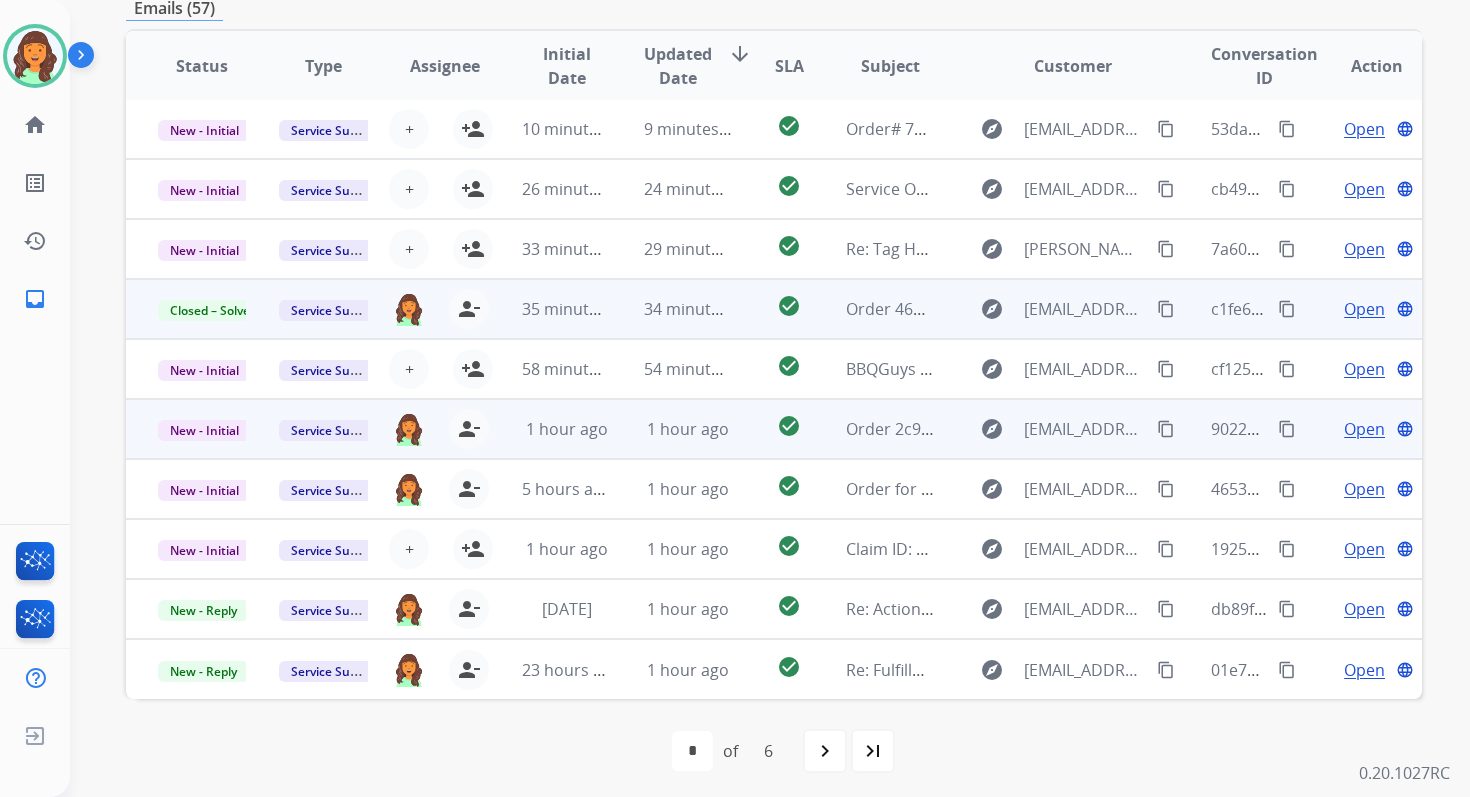 click on "1 hour ago" at bounding box center [672, 429] 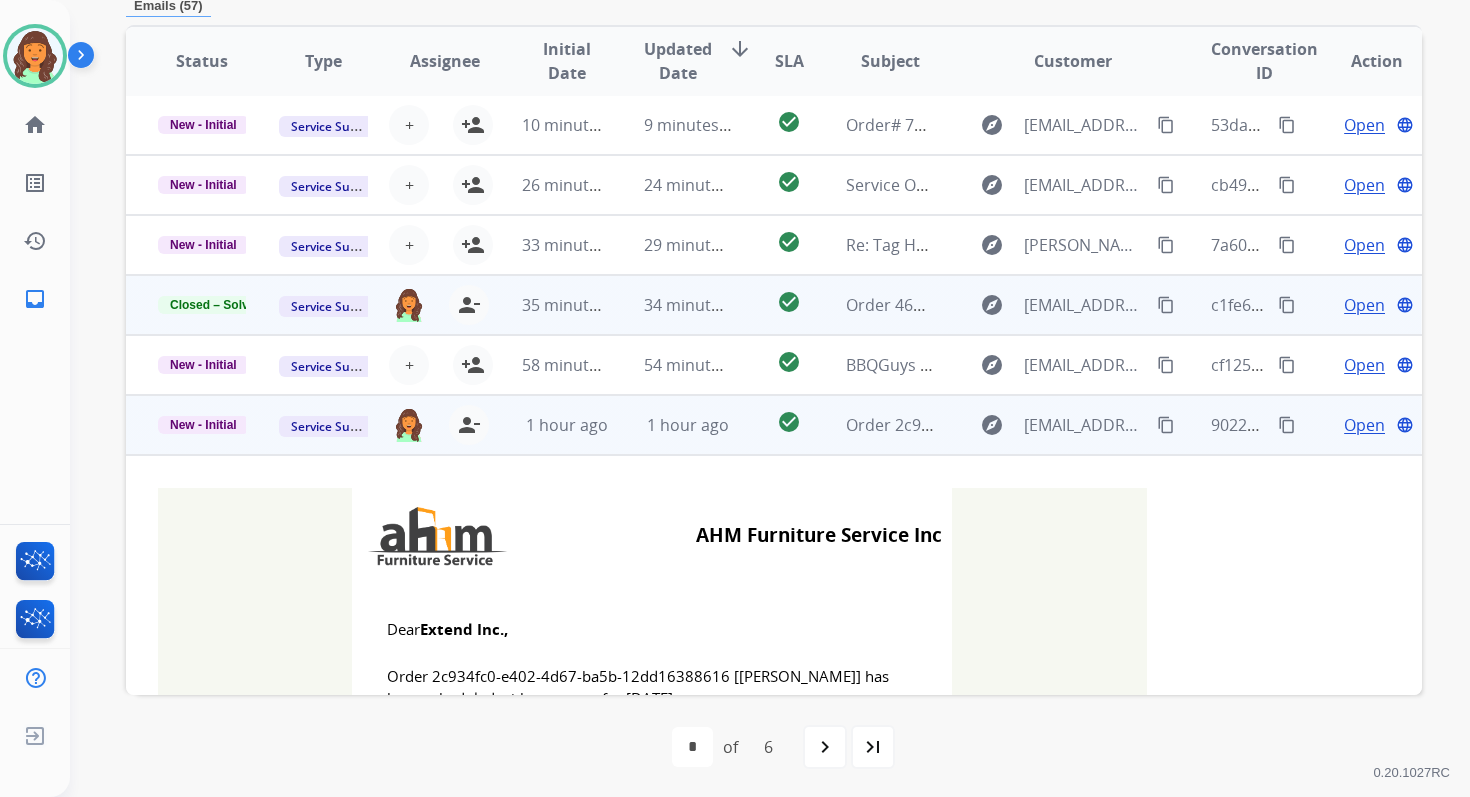 scroll, scrollTop: 480, scrollLeft: 0, axis: vertical 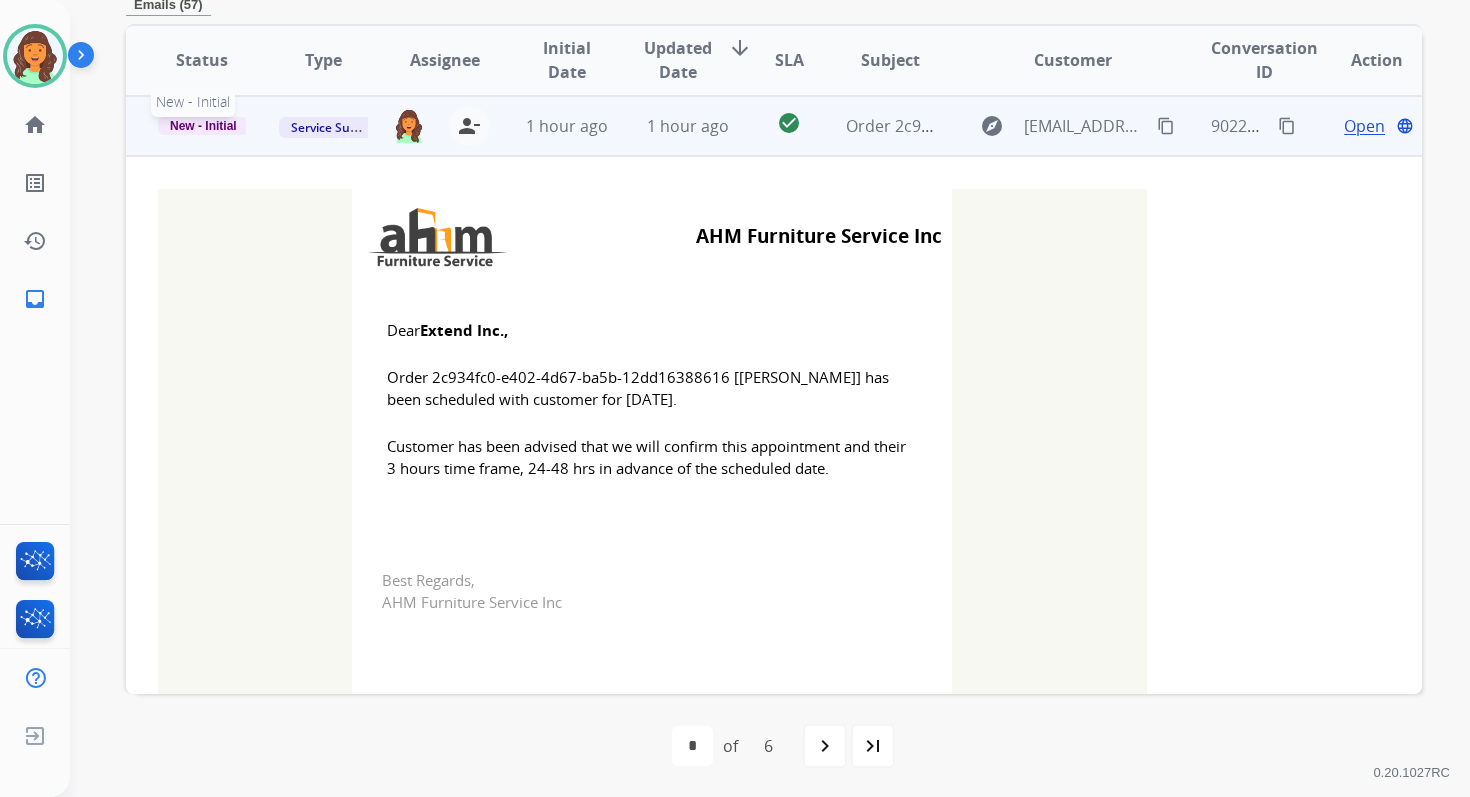 click on "New - Initial" at bounding box center (203, 126) 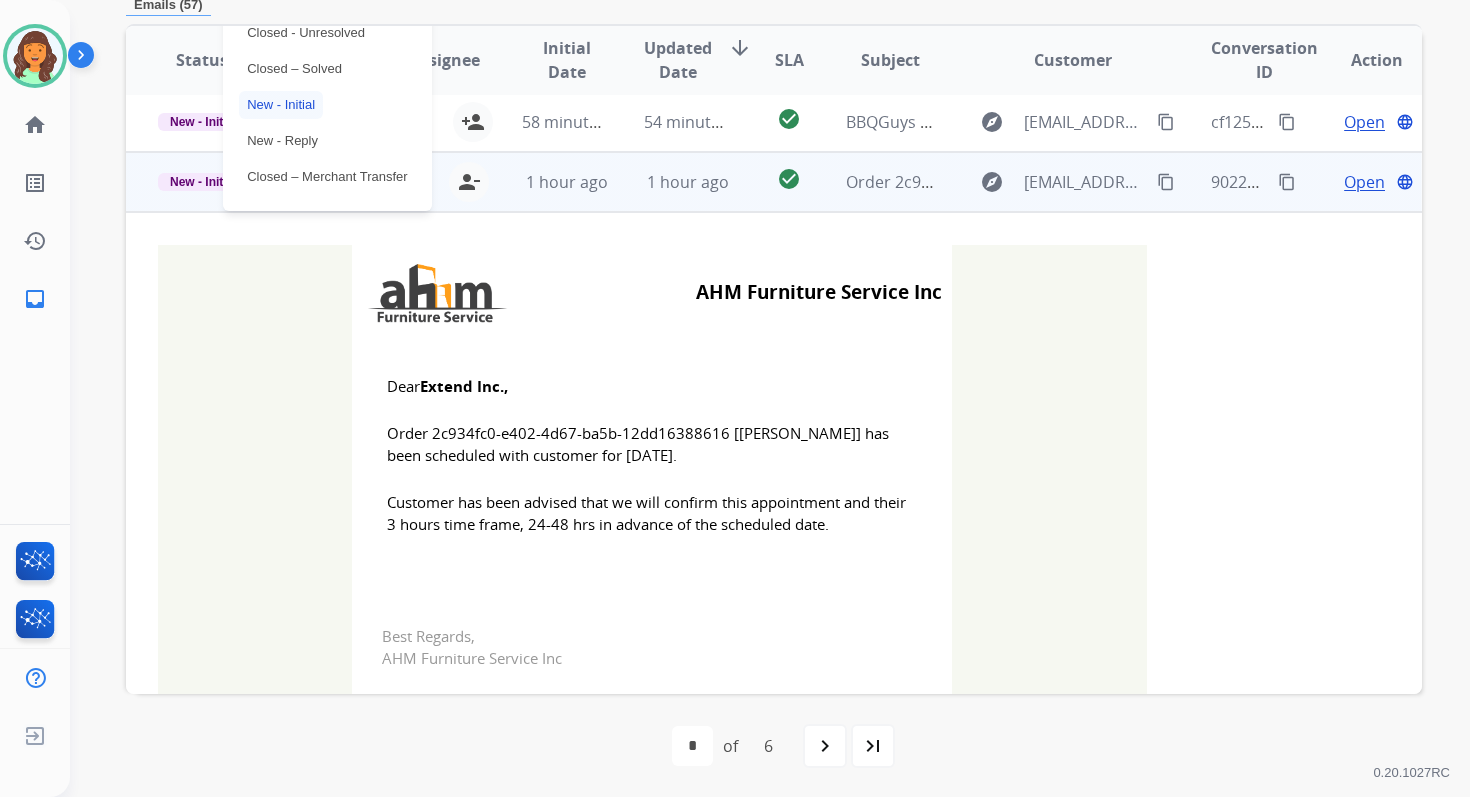 scroll, scrollTop: 152, scrollLeft: 0, axis: vertical 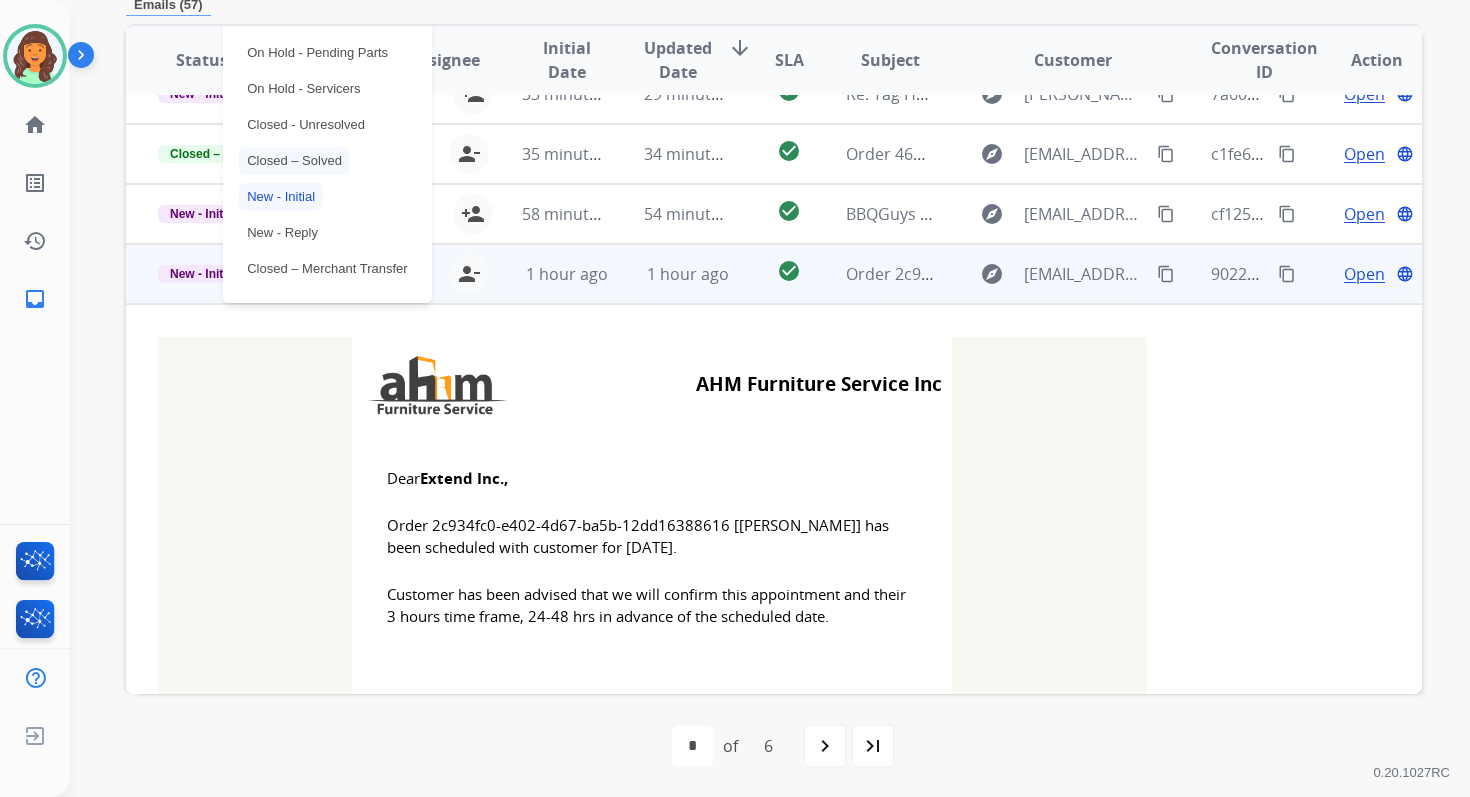 click on "Closed – Solved" at bounding box center (294, 161) 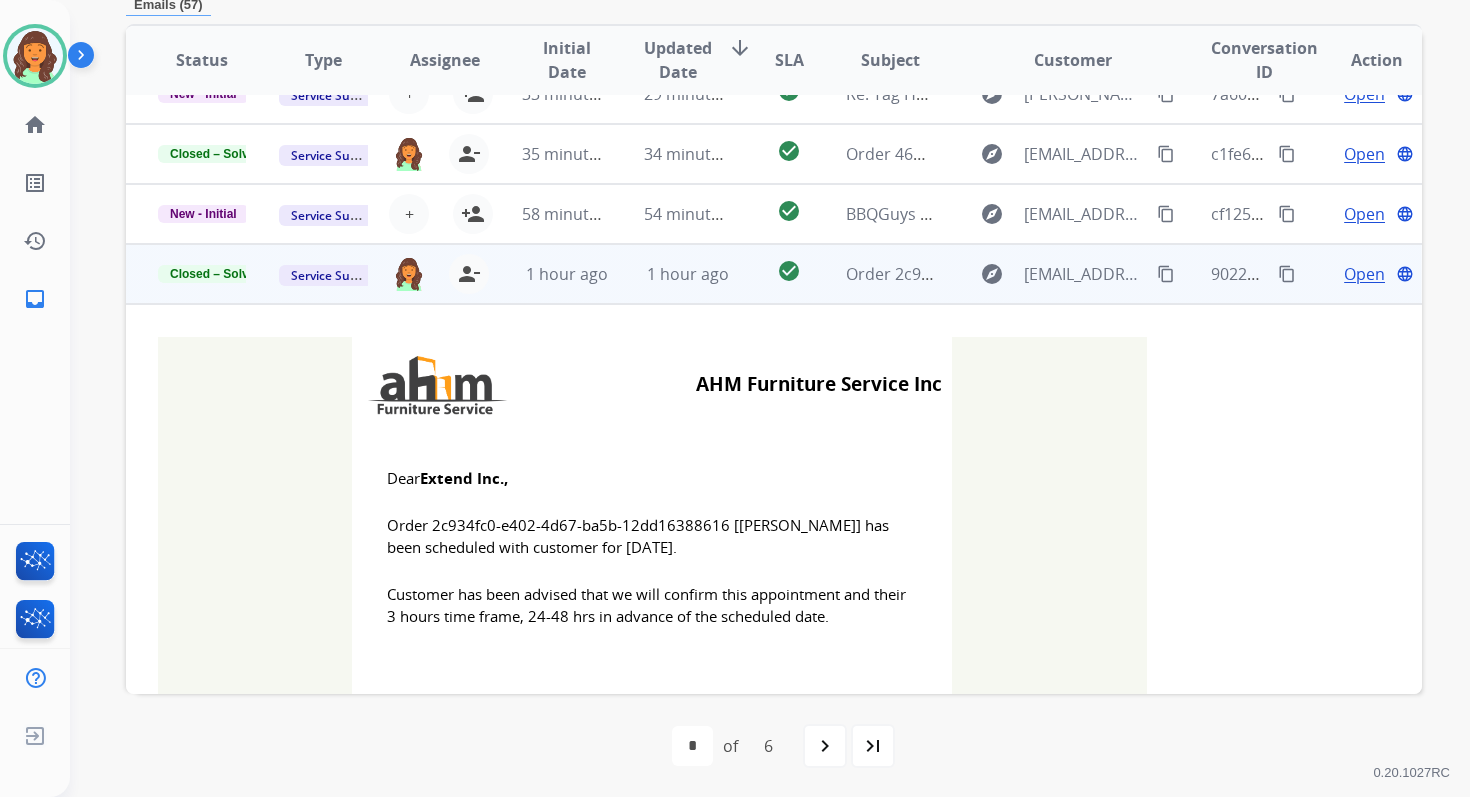 click on "1 hour ago" at bounding box center [672, 274] 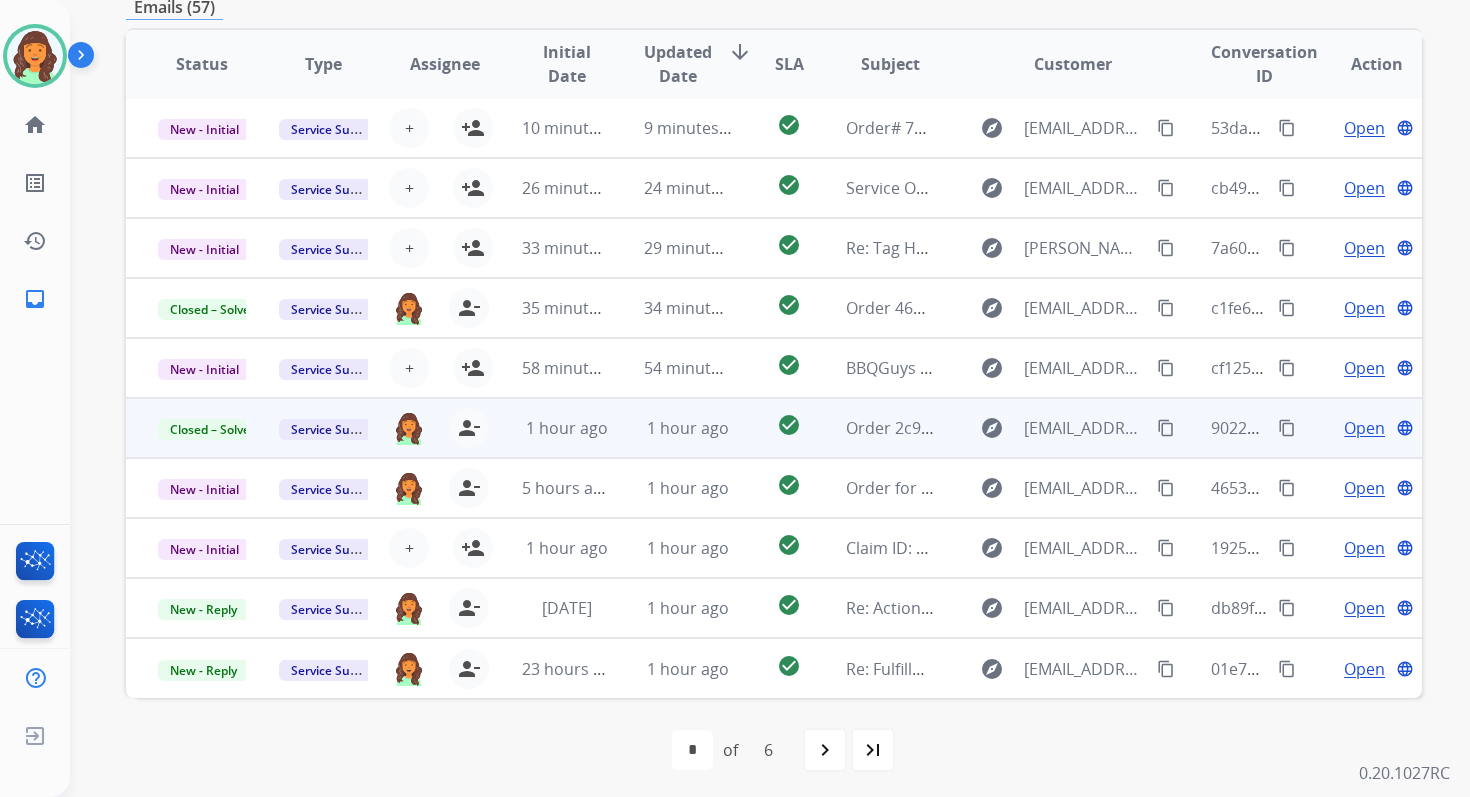 scroll, scrollTop: 2, scrollLeft: 0, axis: vertical 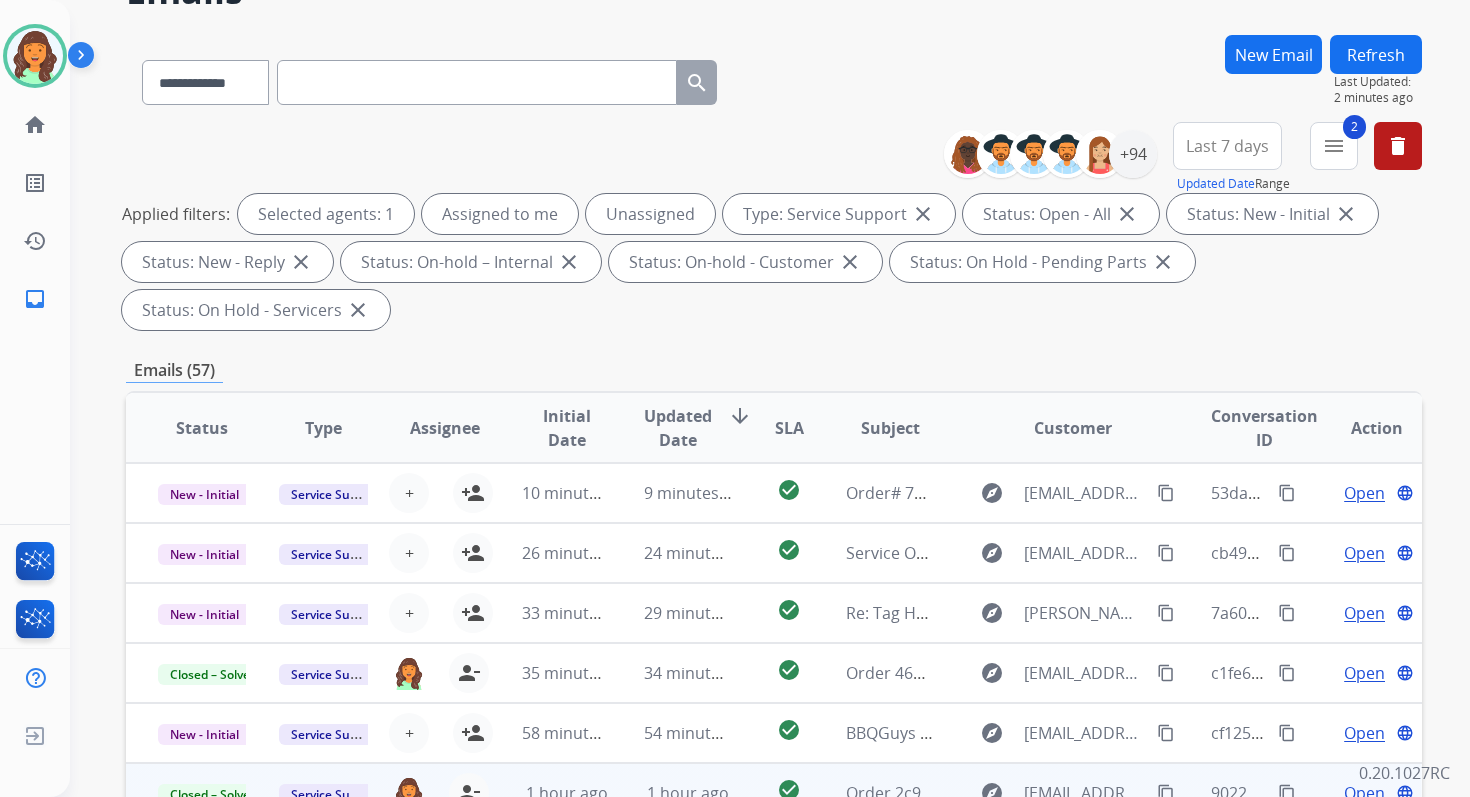 click on "Refresh" at bounding box center (1376, 54) 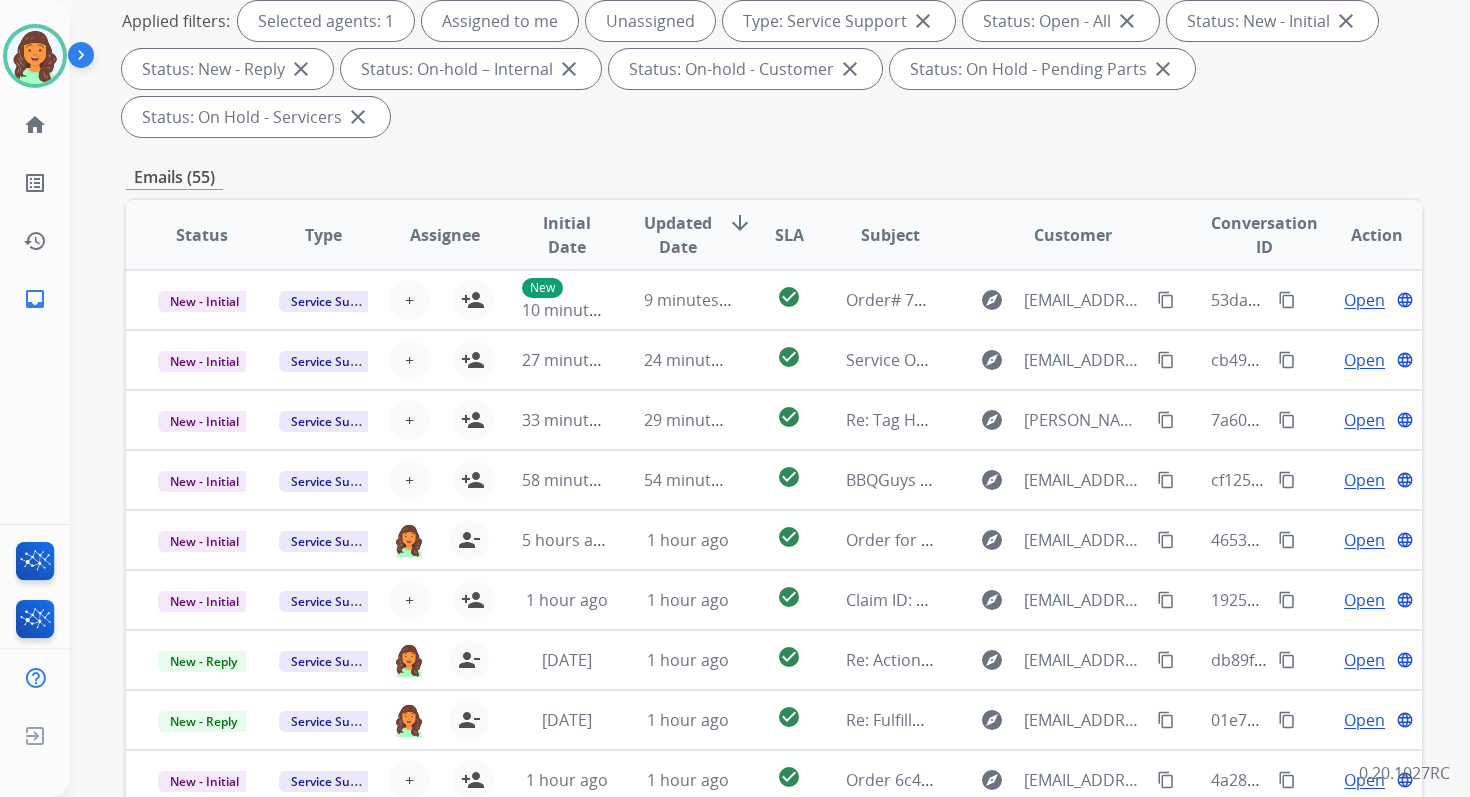 scroll, scrollTop: 485, scrollLeft: 0, axis: vertical 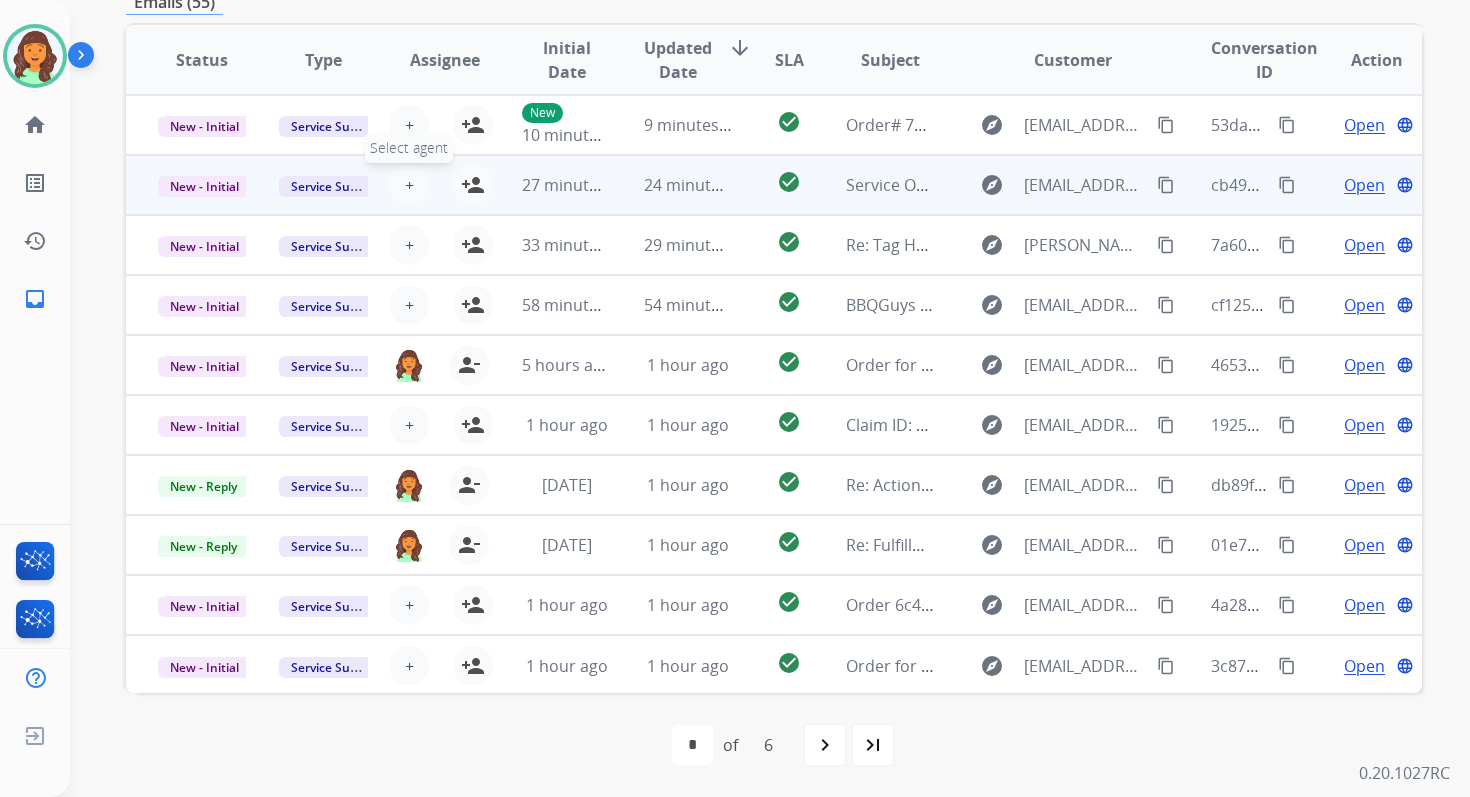 click on "+ Select agent" at bounding box center [409, 185] 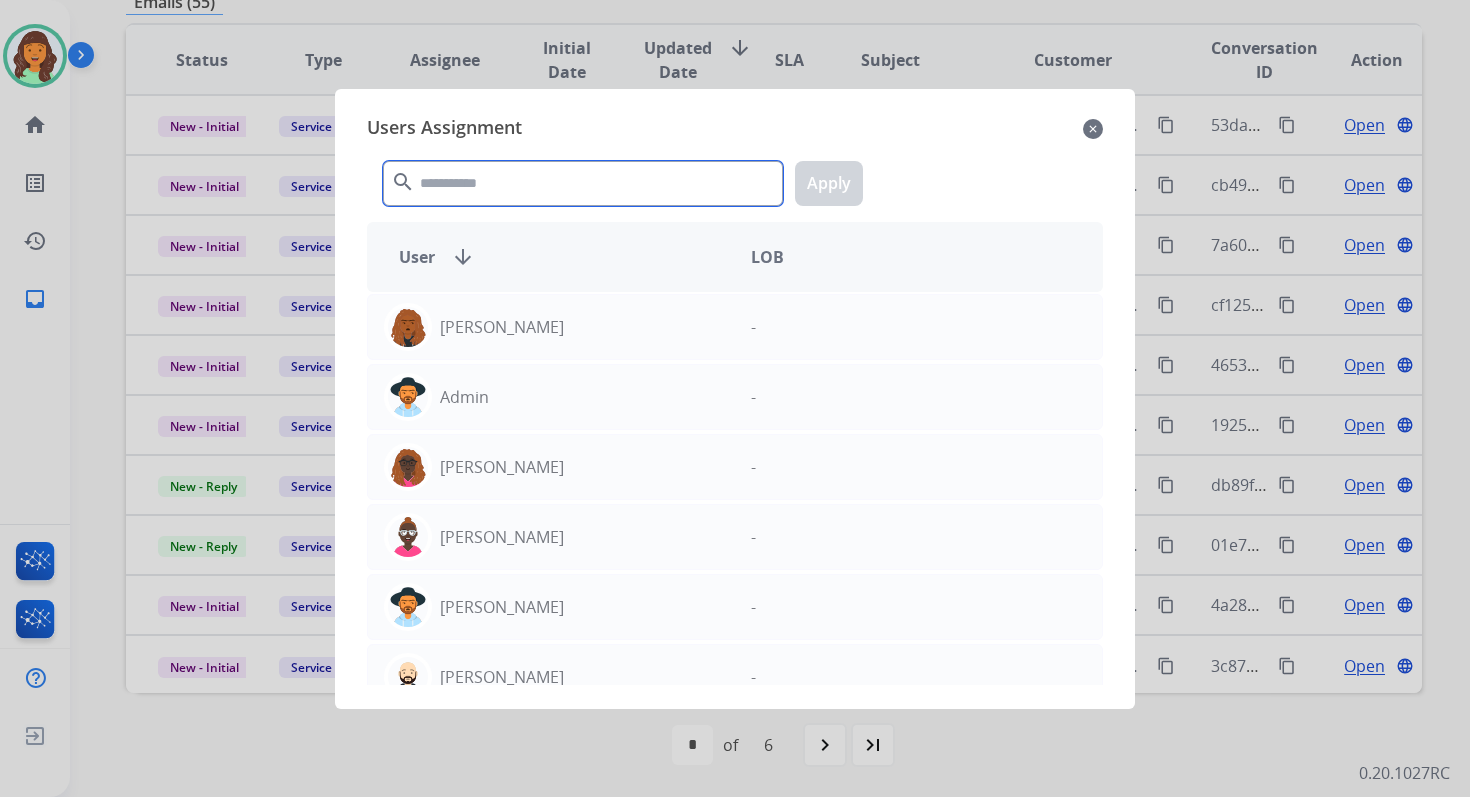 click 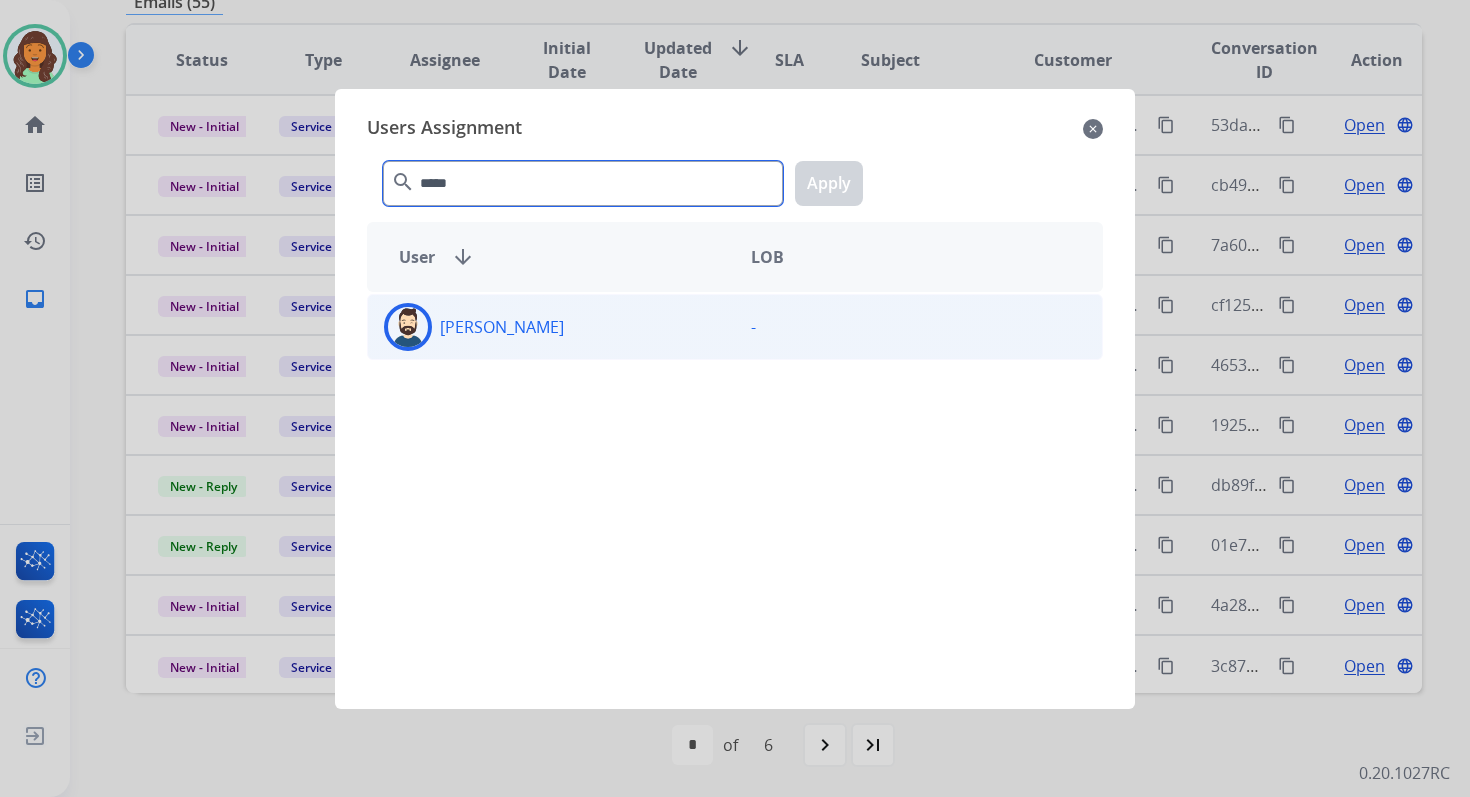 type on "*****" 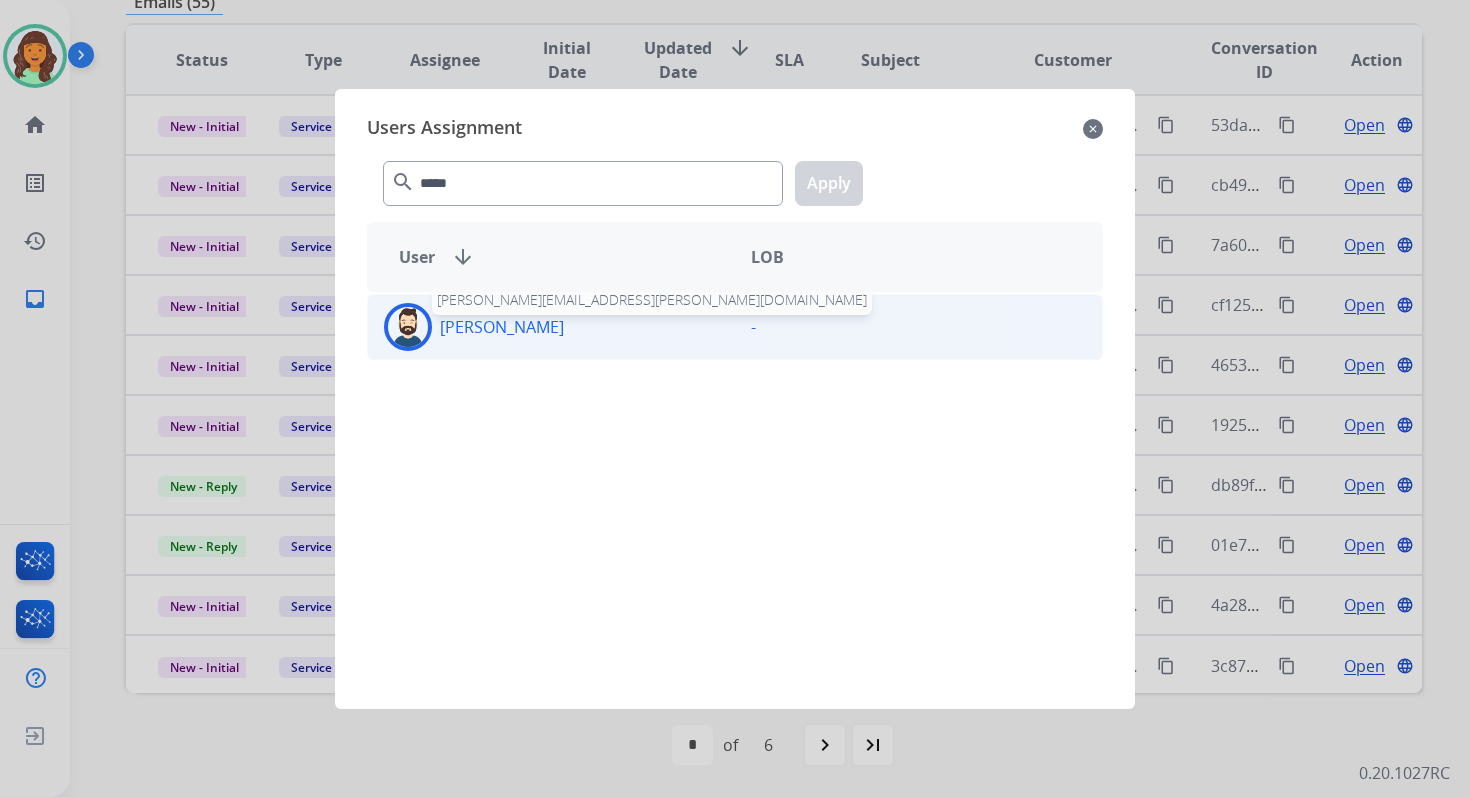 click on "[PERSON_NAME]" 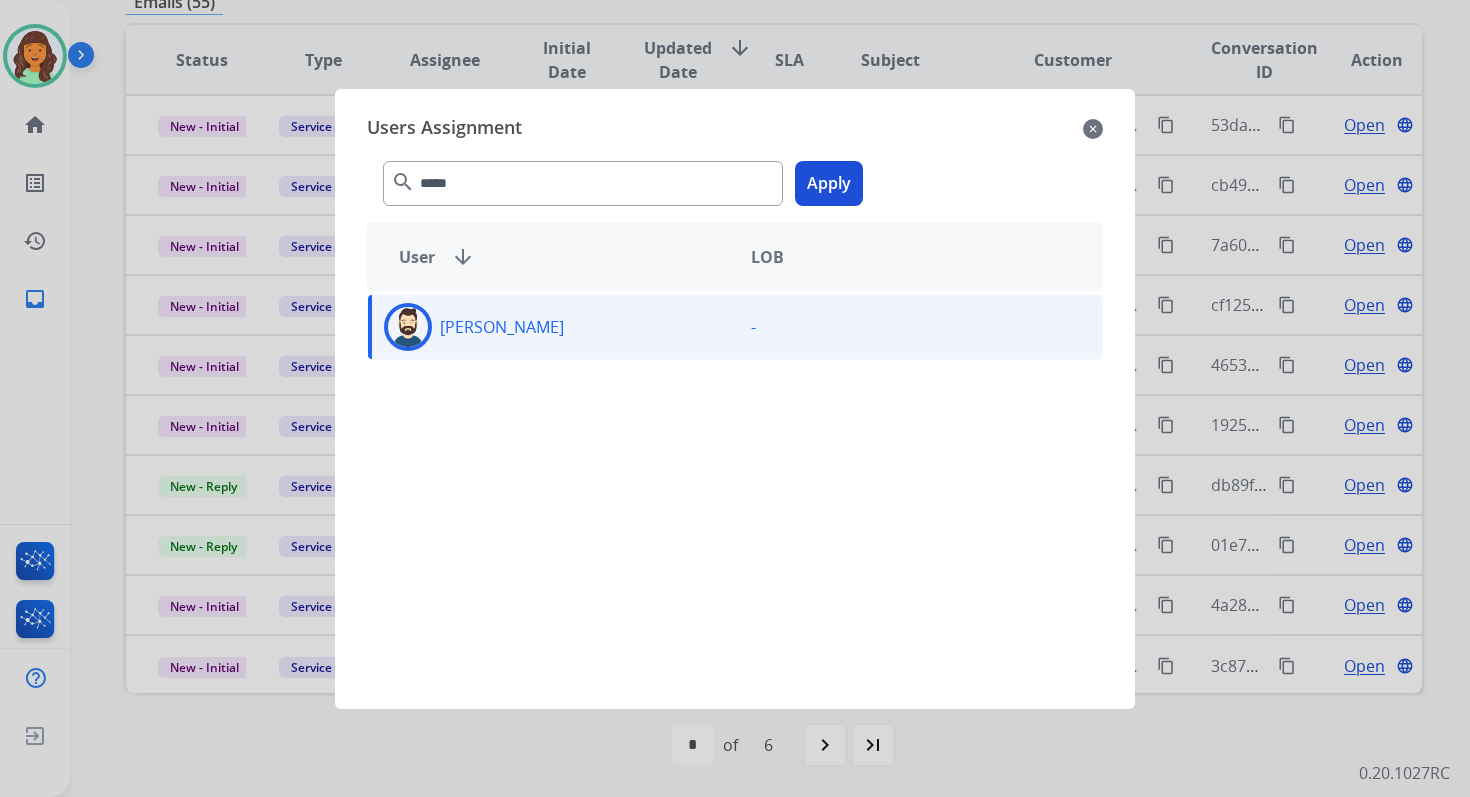 click on "Apply" 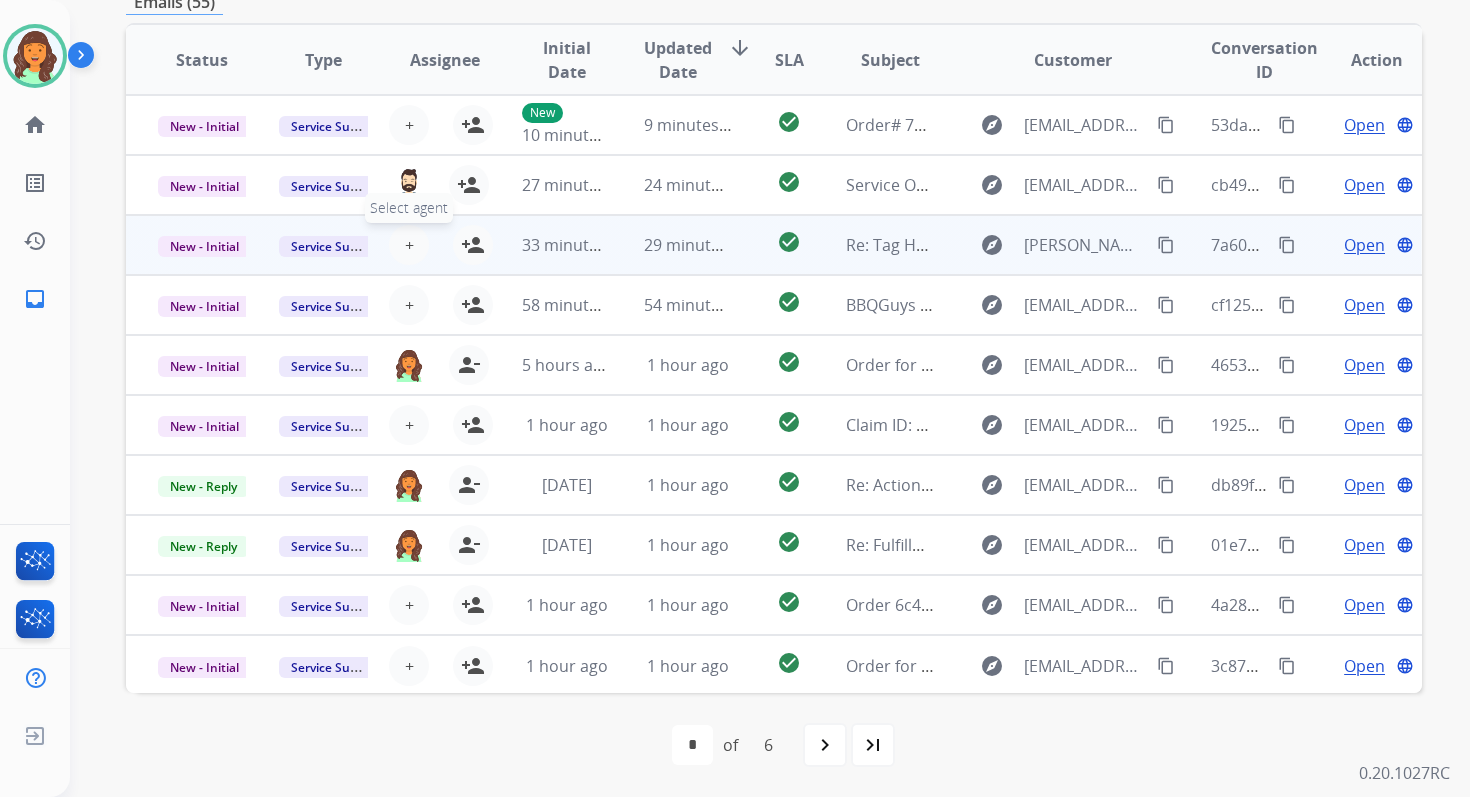 click on "+" at bounding box center [409, 245] 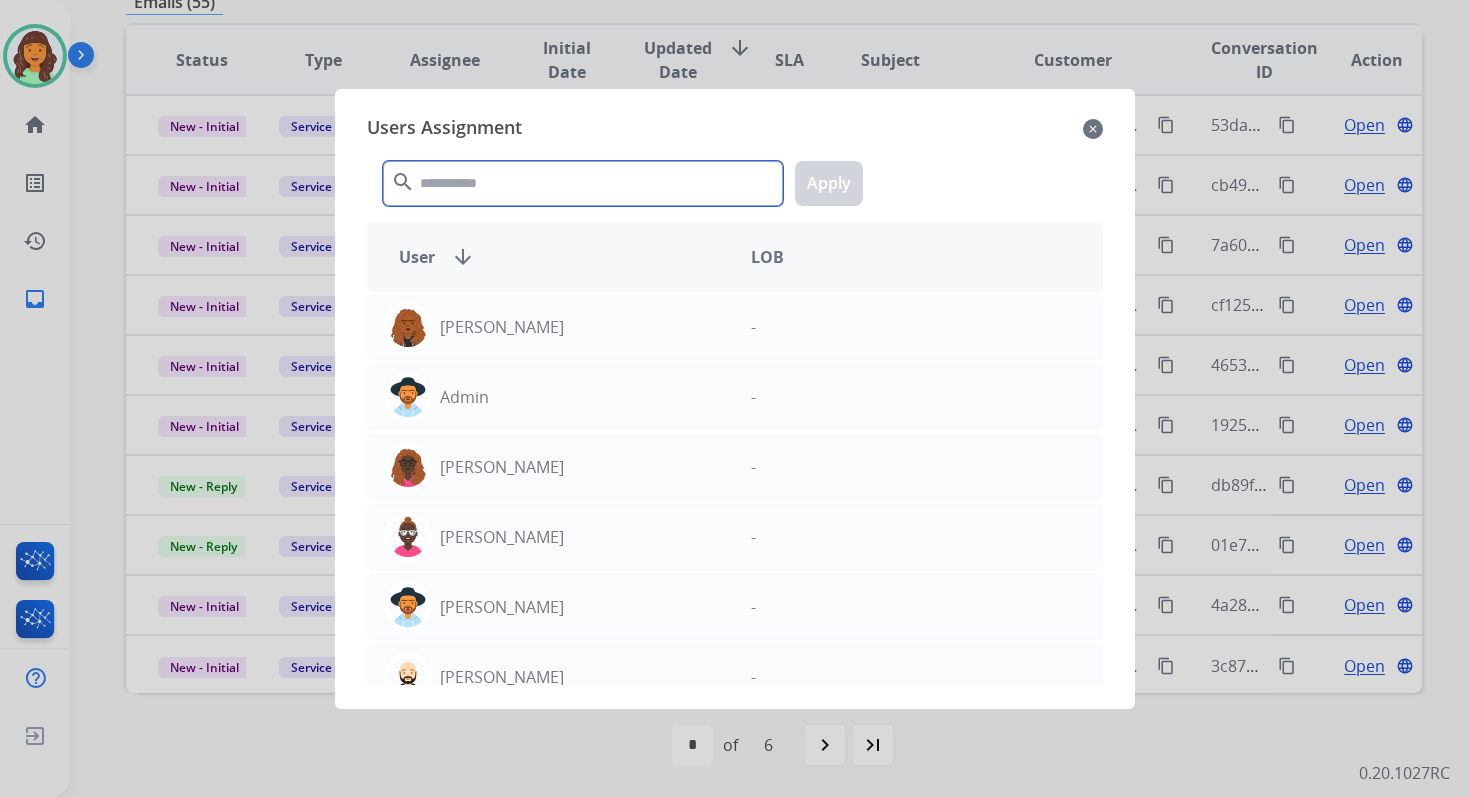 click 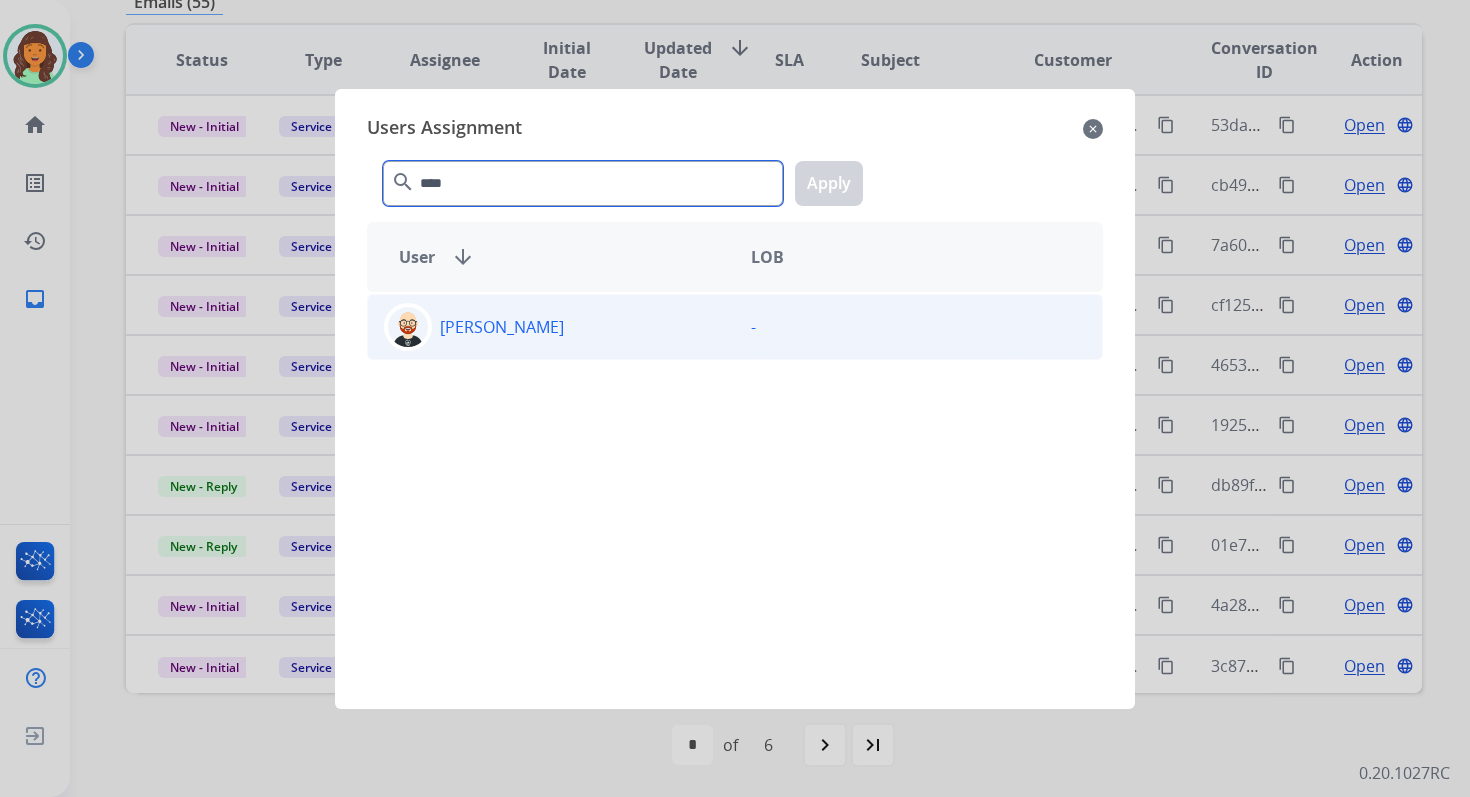 type on "****" 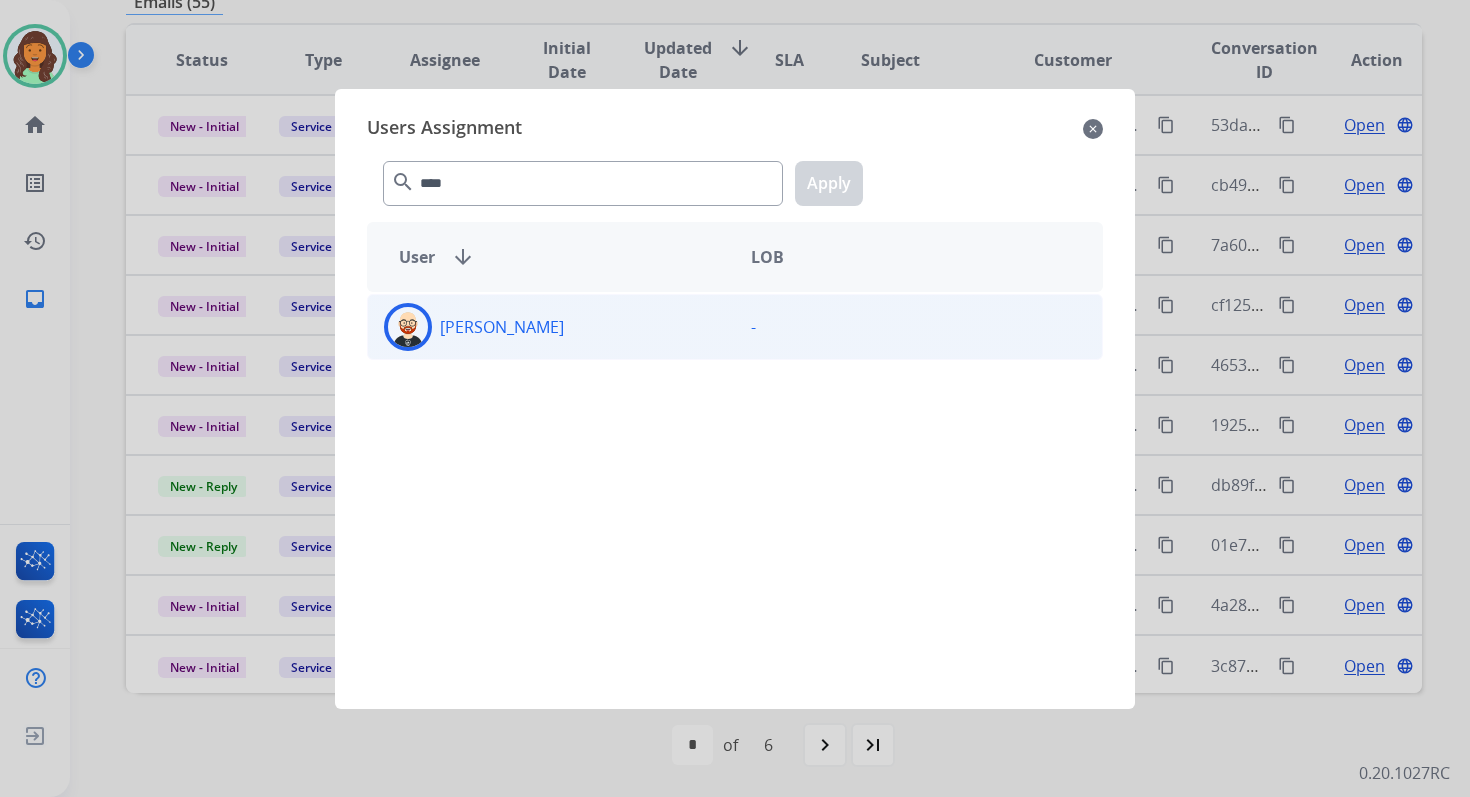 click on "[PERSON_NAME]" 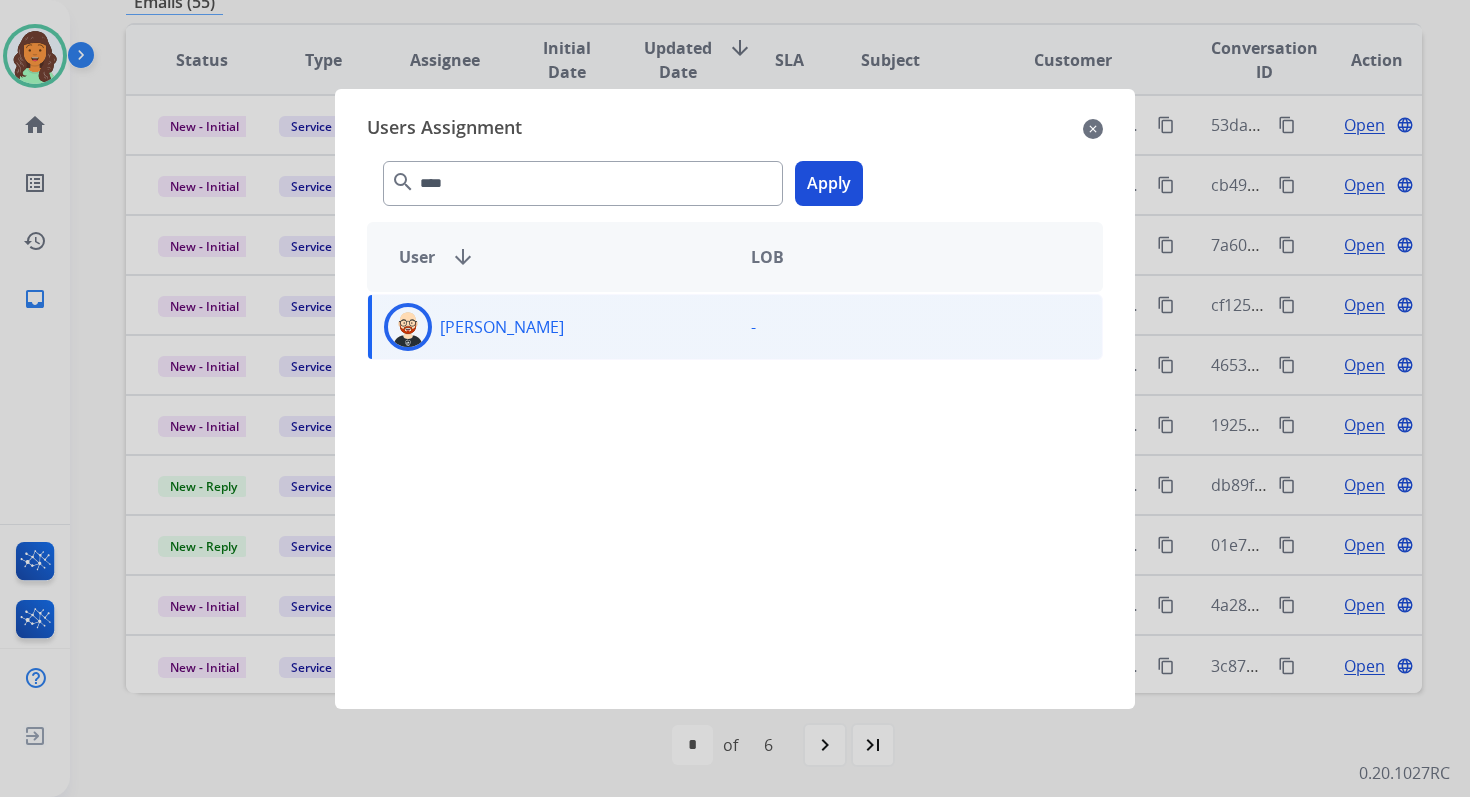 click on "Apply" 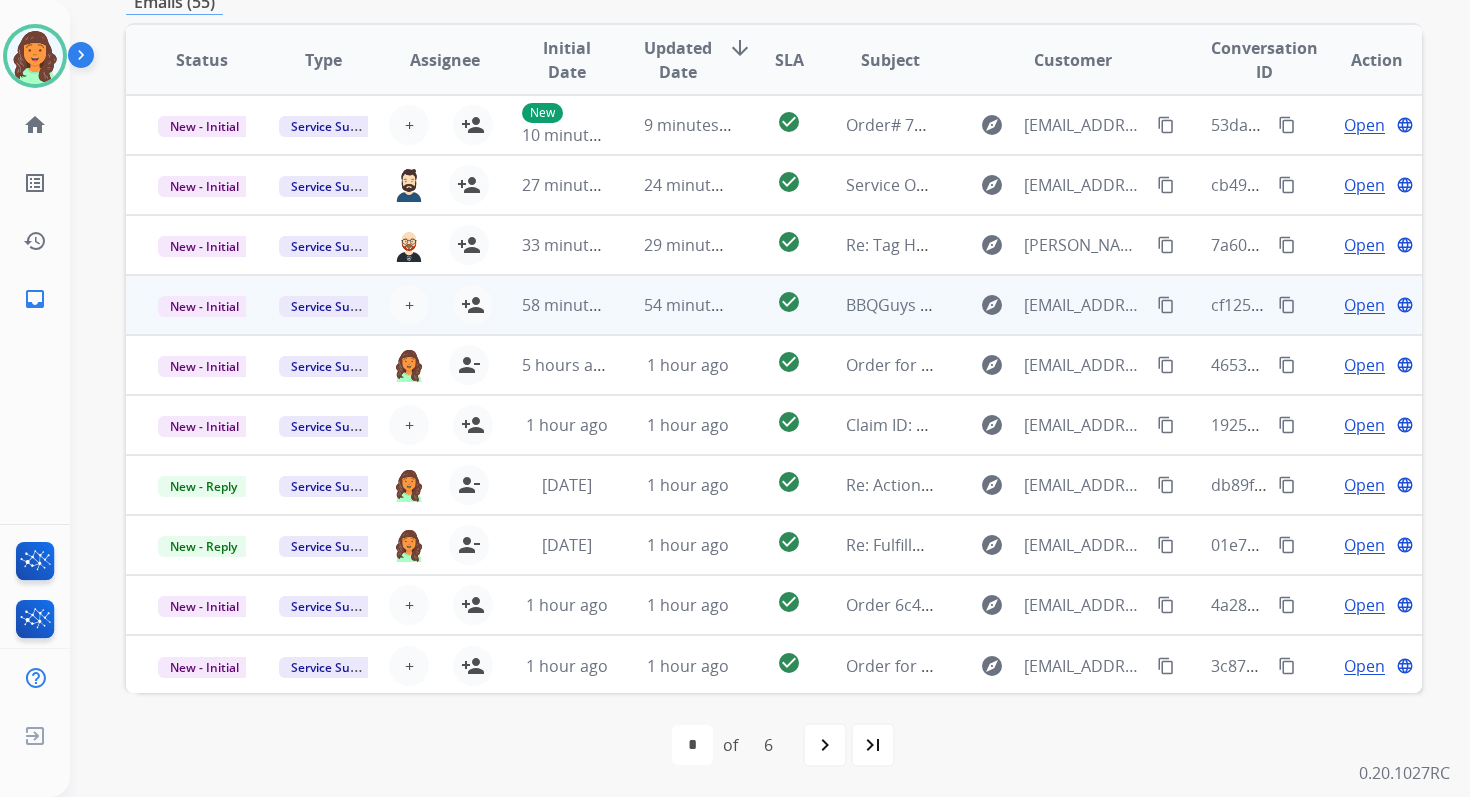 click on "54 minutes ago" at bounding box center [672, 305] 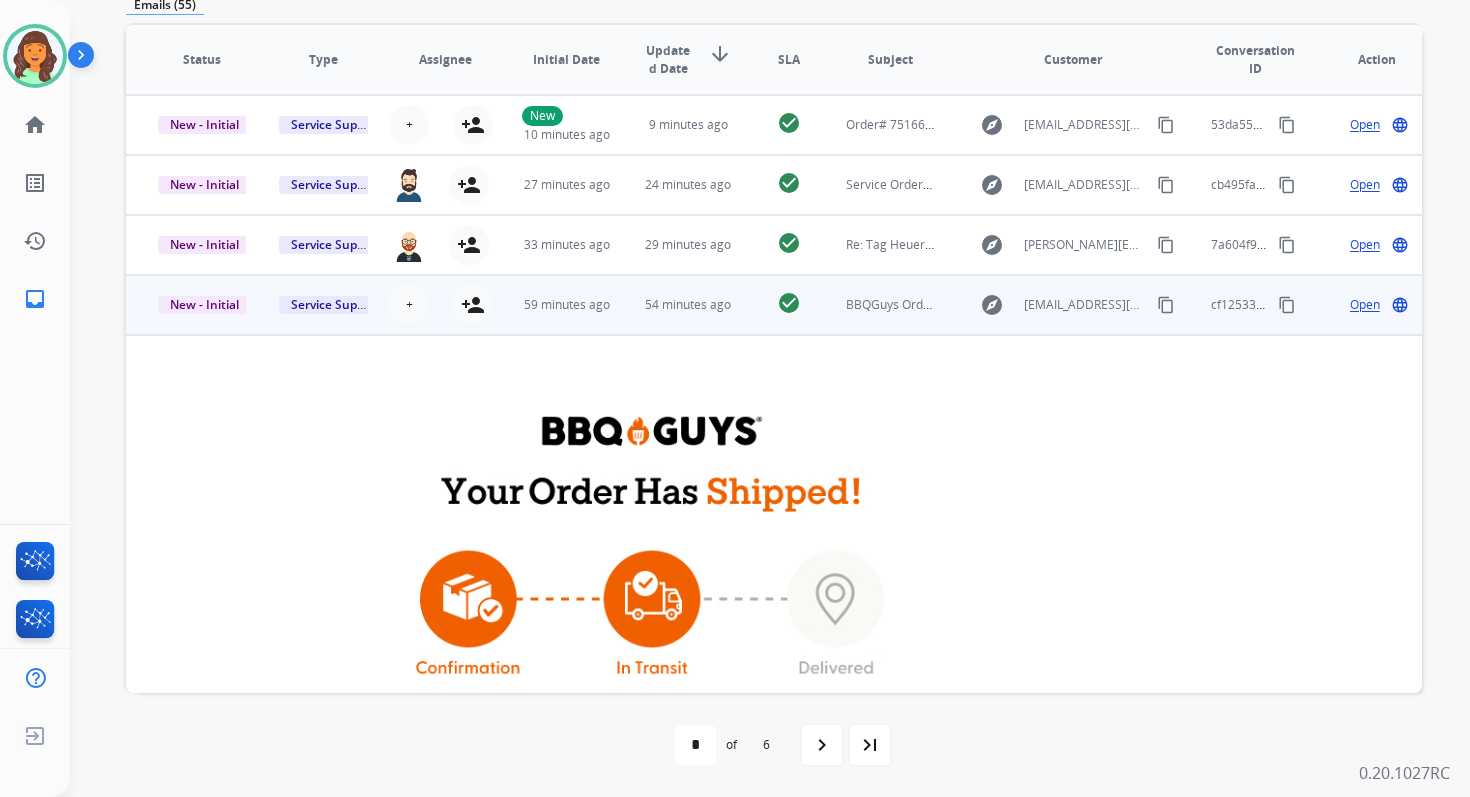 scroll, scrollTop: 409, scrollLeft: 0, axis: vertical 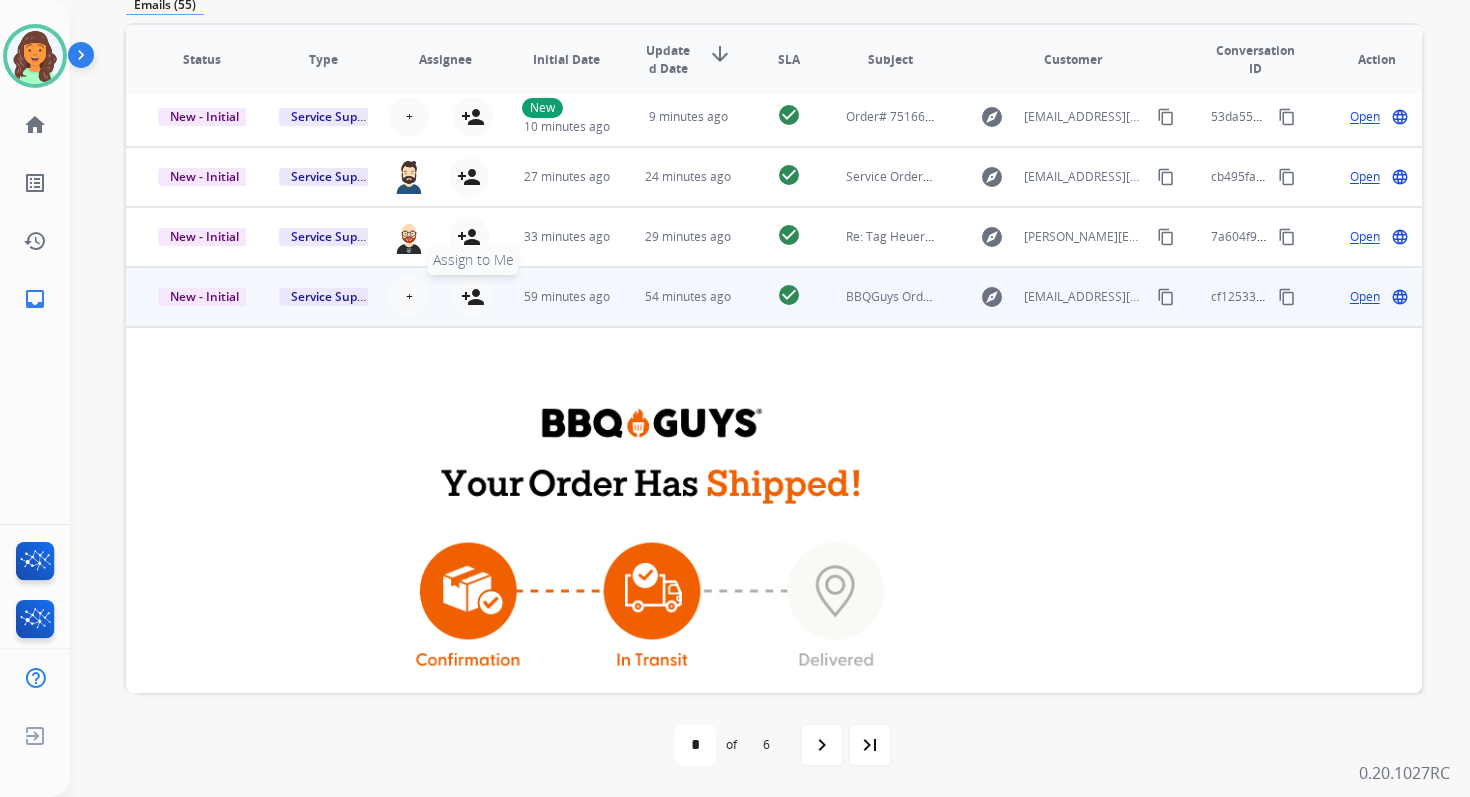 click on "person_add" at bounding box center [473, 297] 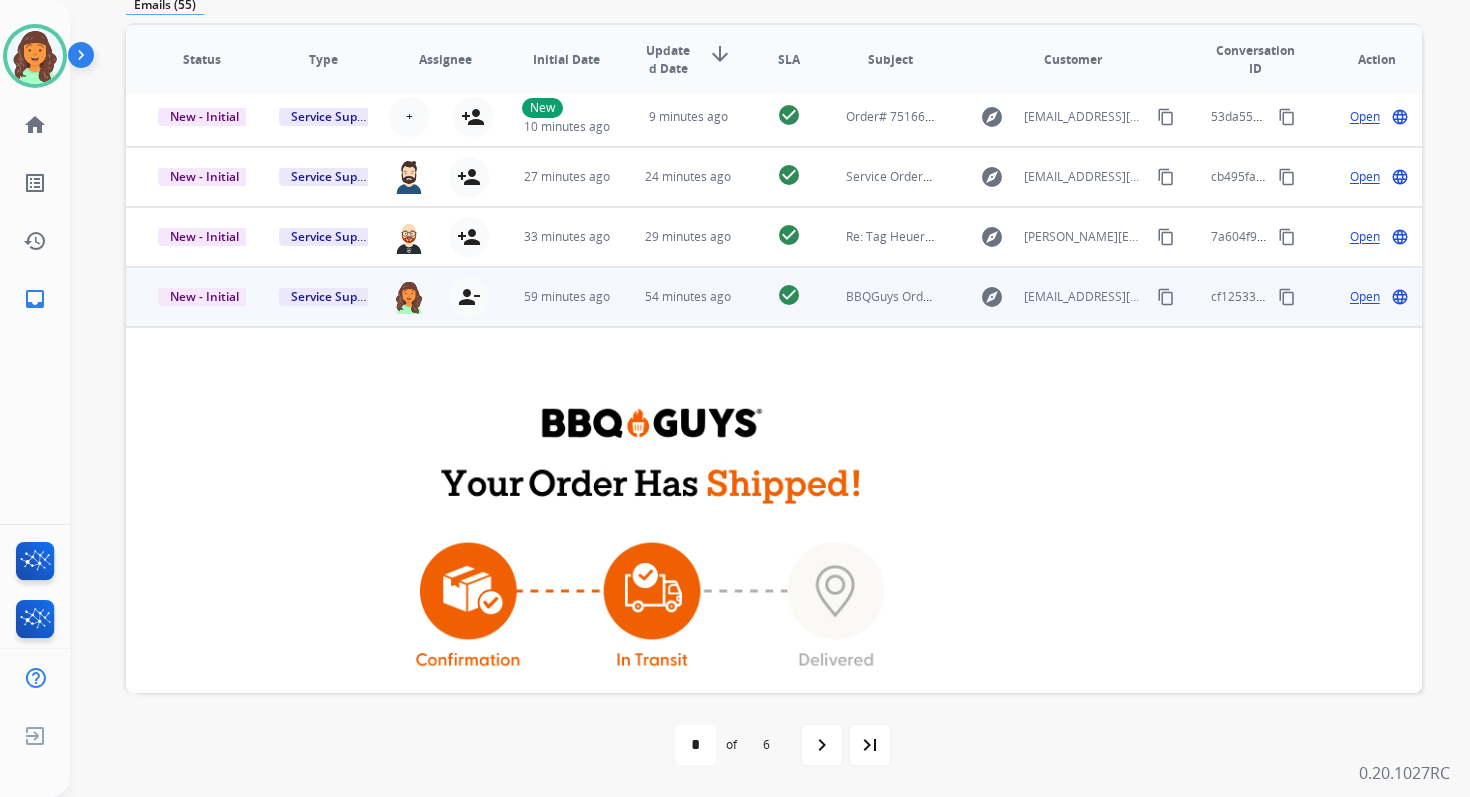 scroll, scrollTop: 0, scrollLeft: 0, axis: both 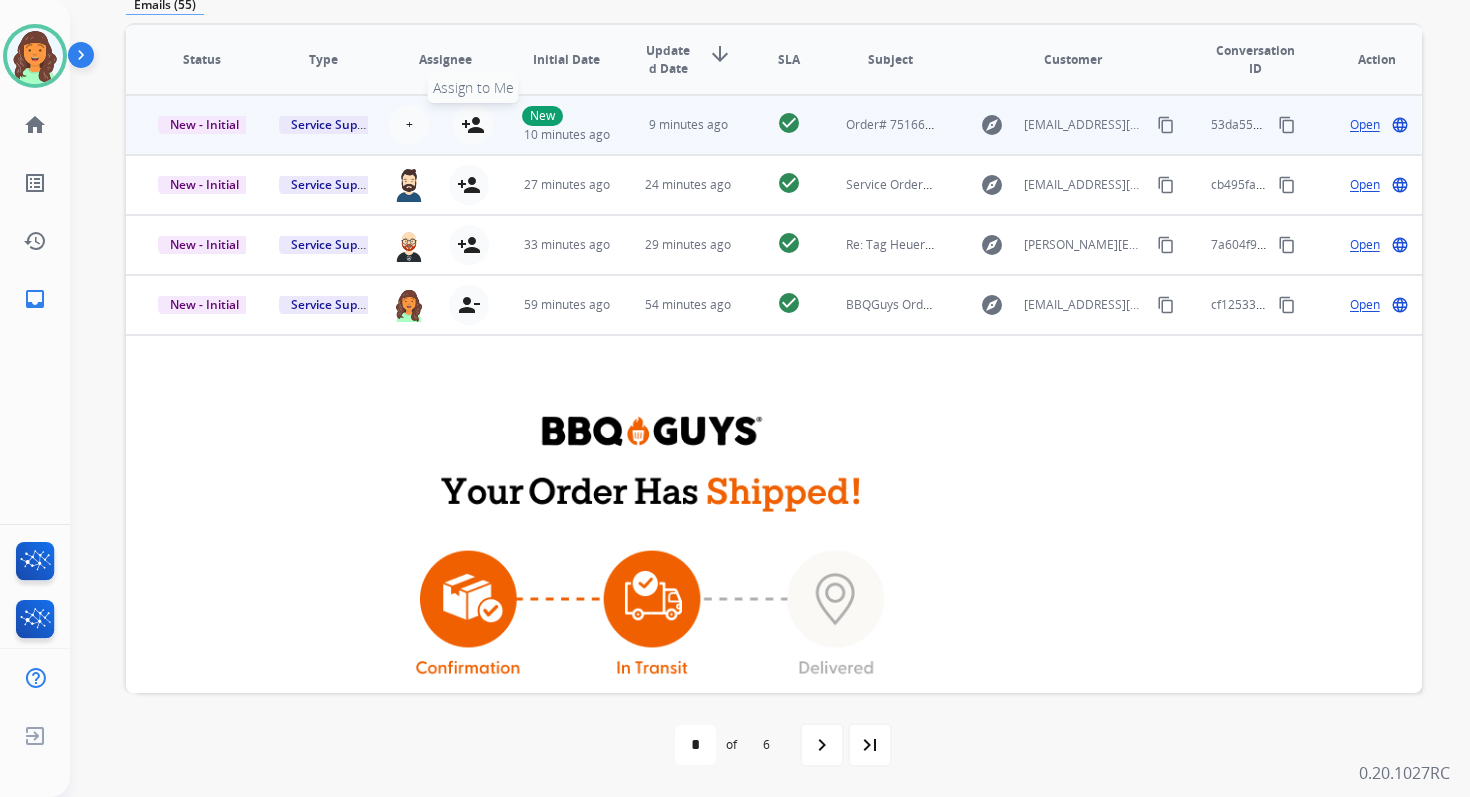 click on "person_add" at bounding box center [473, 125] 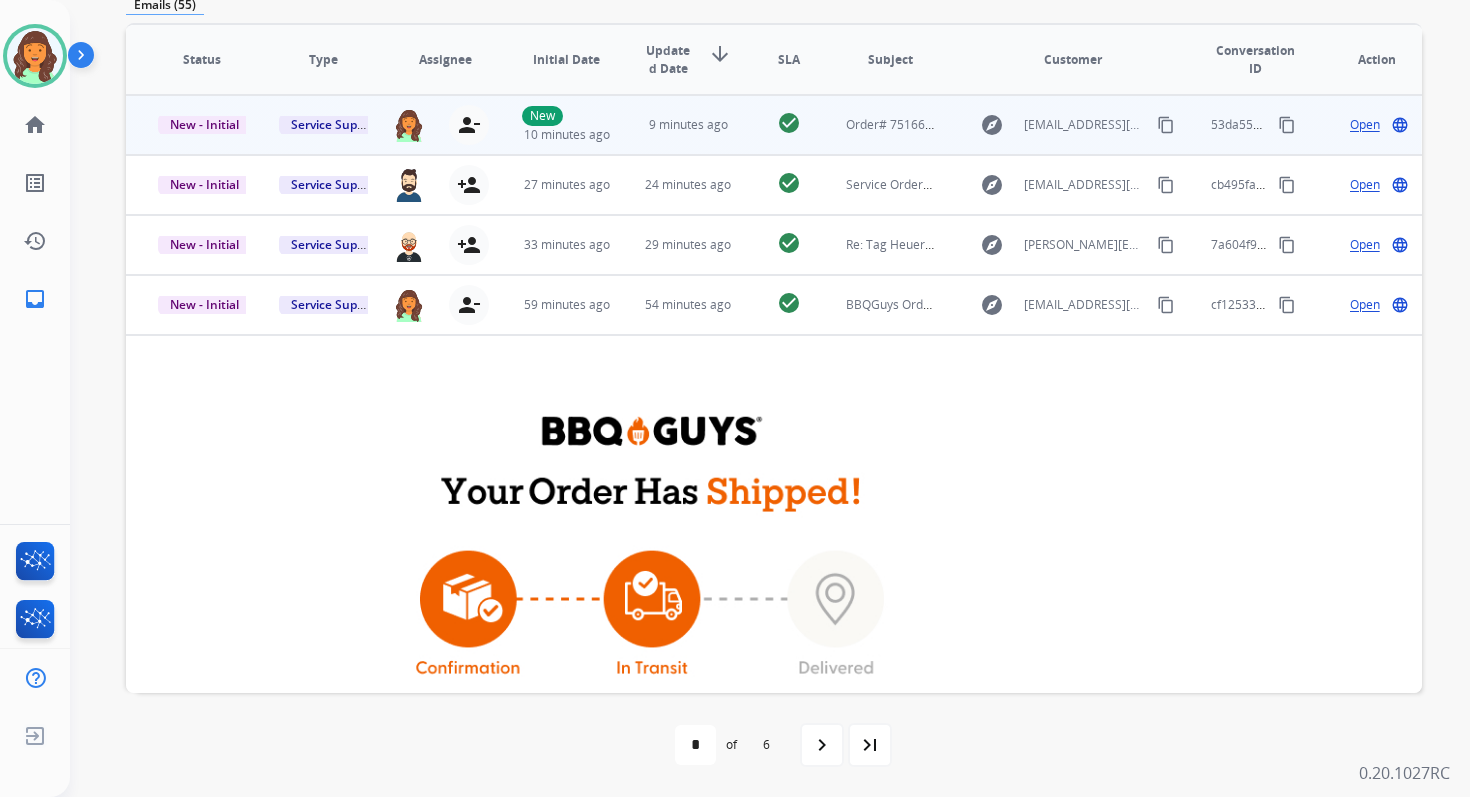 click on "9 minutes ago" at bounding box center [688, 125] 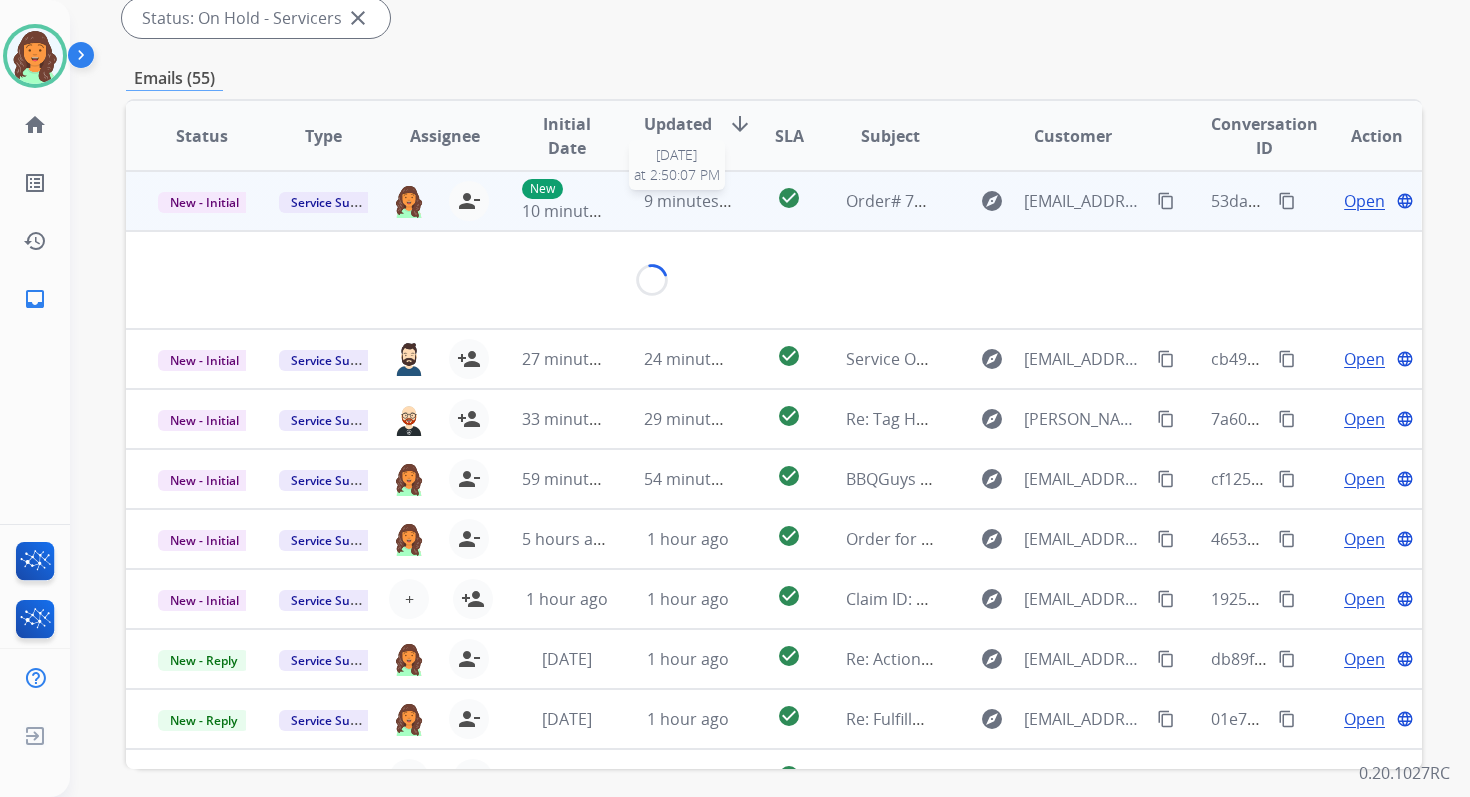 scroll, scrollTop: 479, scrollLeft: 0, axis: vertical 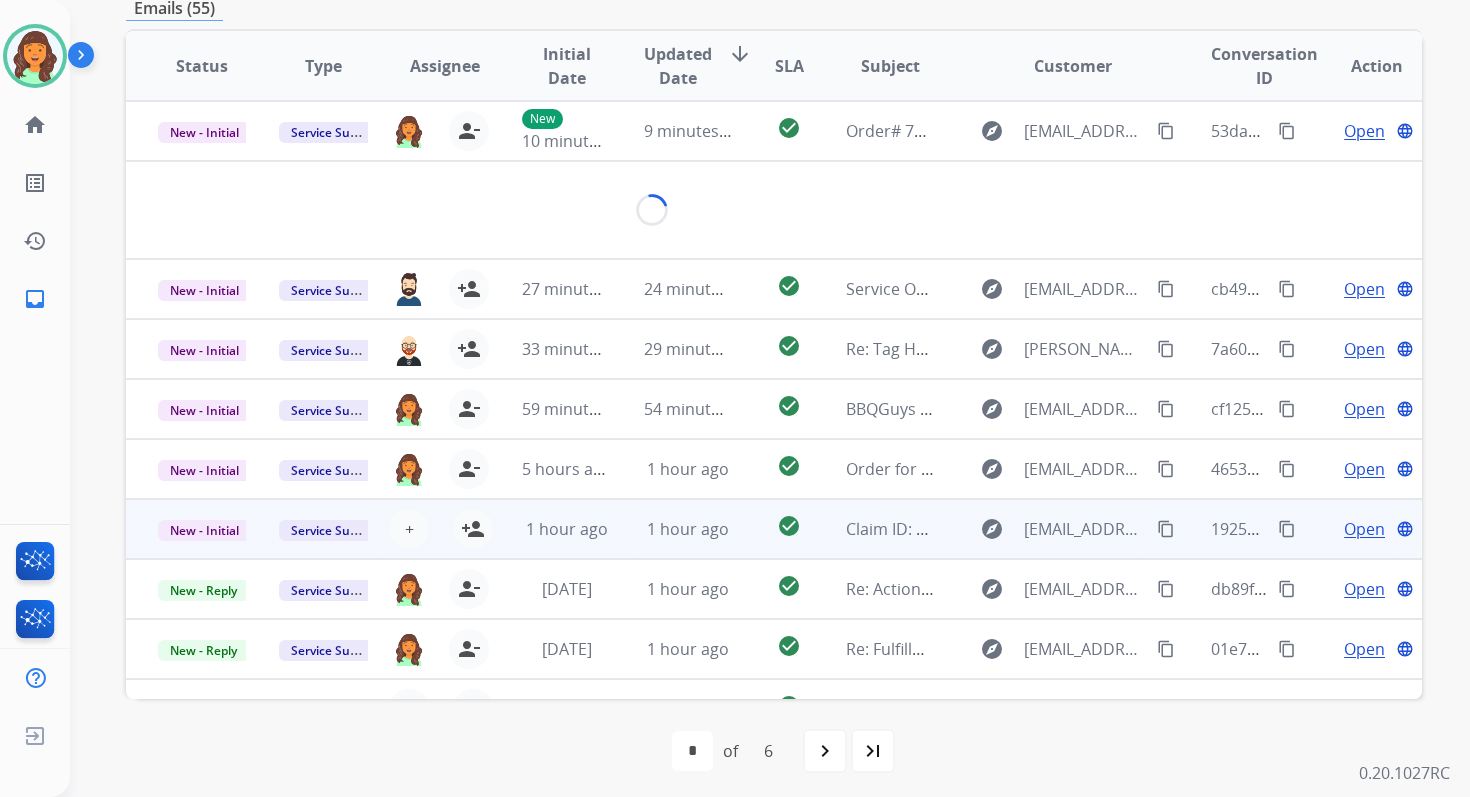 click on "1 hour ago" at bounding box center [672, 529] 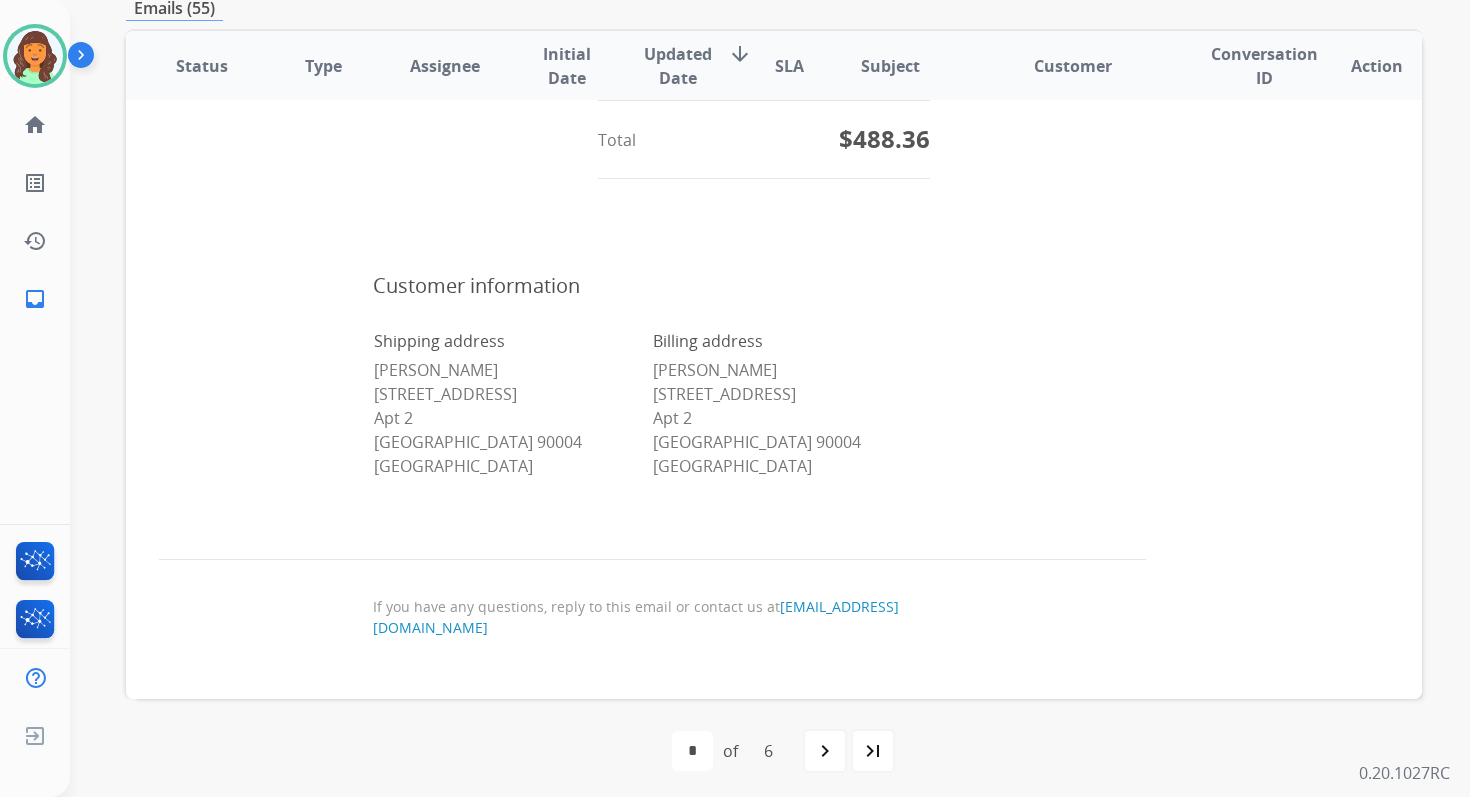 scroll, scrollTop: 1541, scrollLeft: 0, axis: vertical 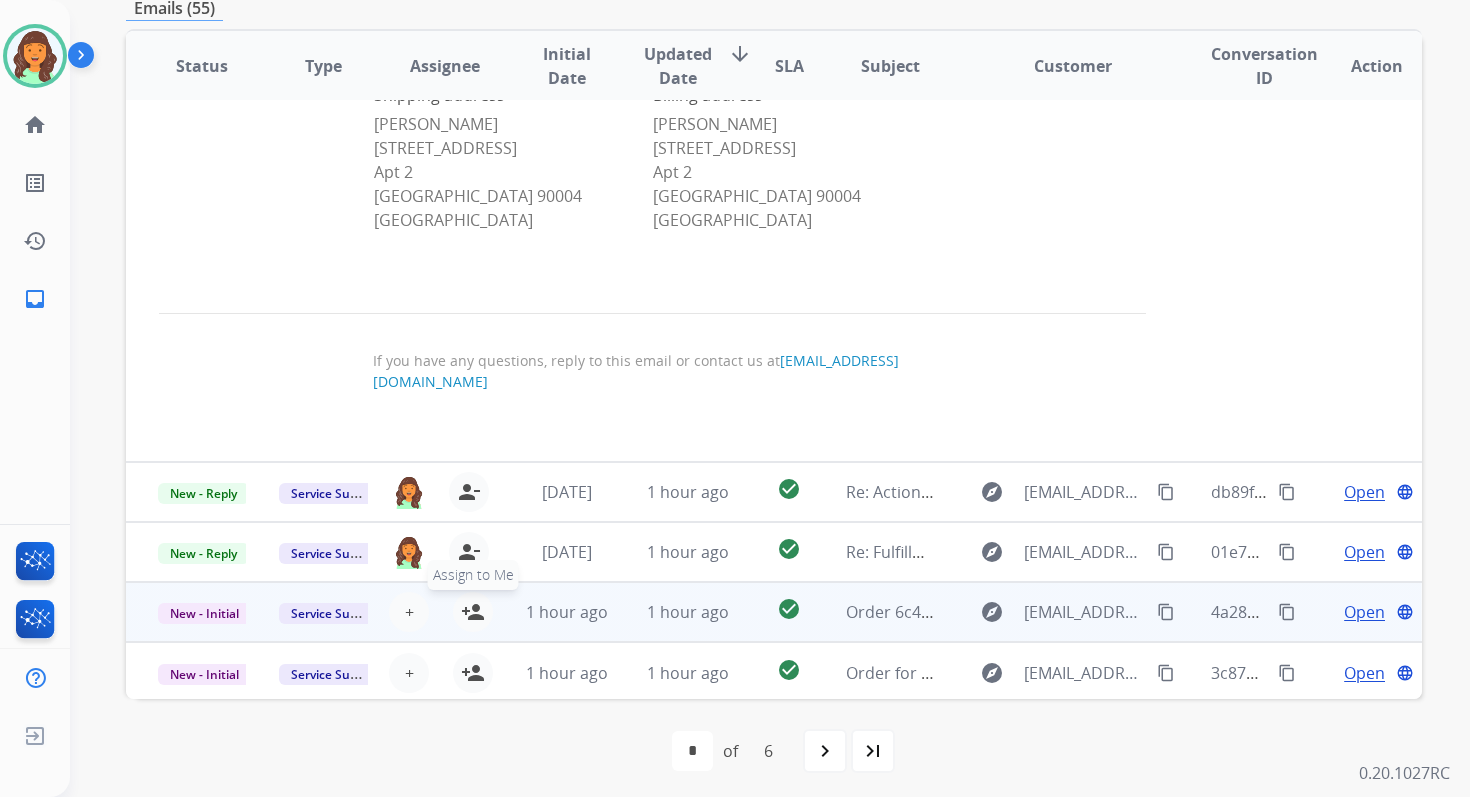 click on "person_add" at bounding box center (473, 612) 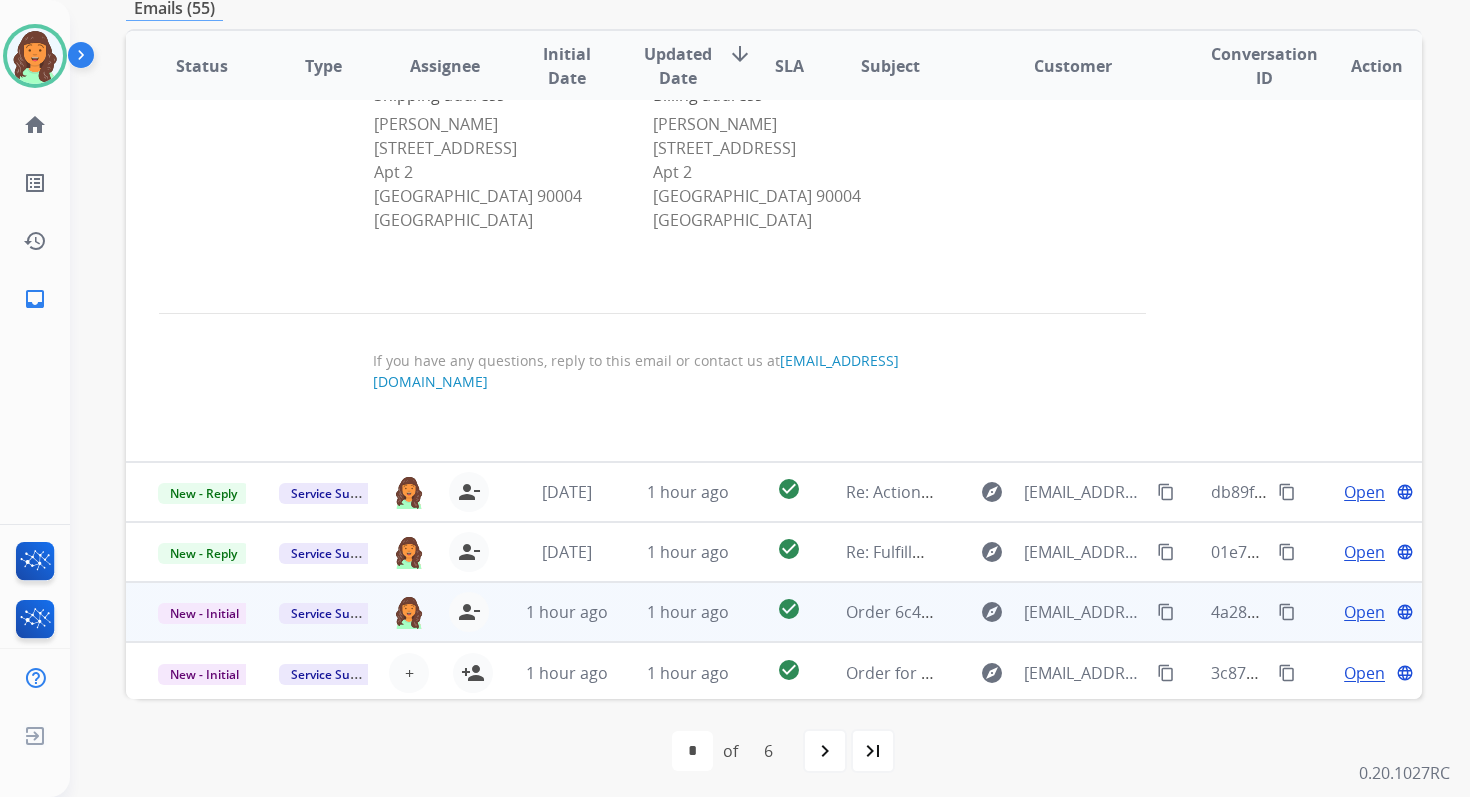 click on "1 hour ago" at bounding box center (672, 612) 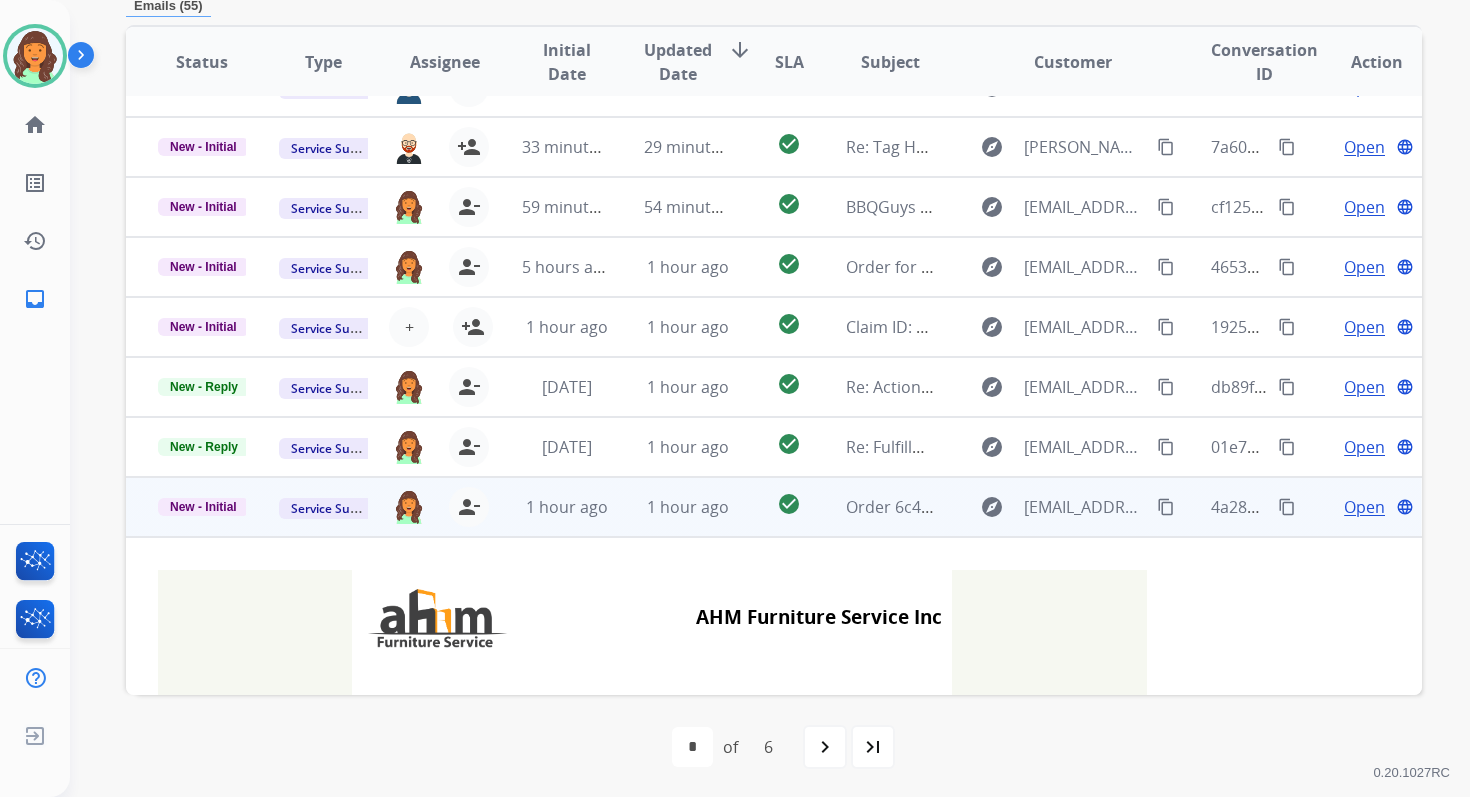 scroll, scrollTop: 480, scrollLeft: 0, axis: vertical 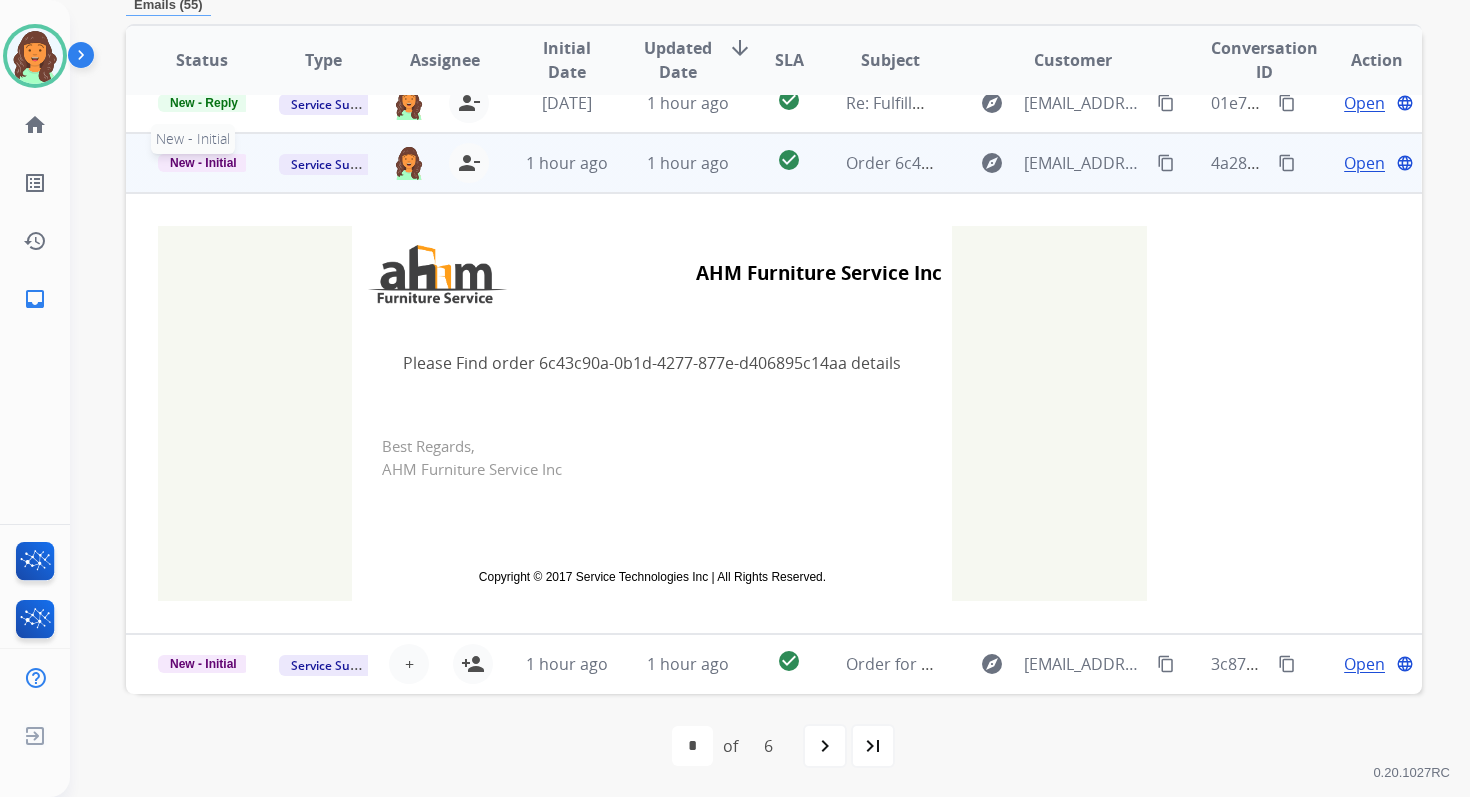 click on "New - Initial" at bounding box center (203, 163) 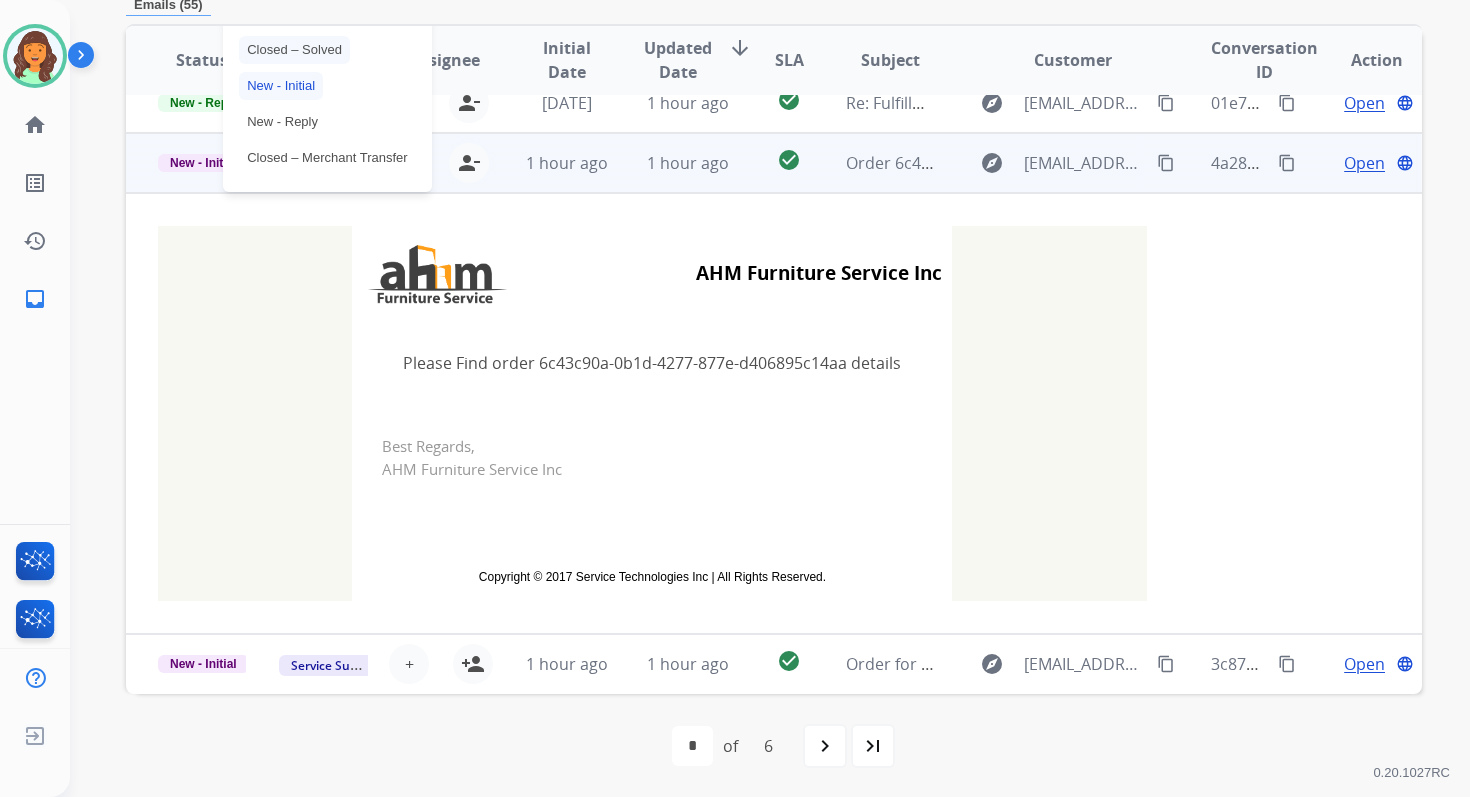 click on "Closed – Solved" at bounding box center (294, 50) 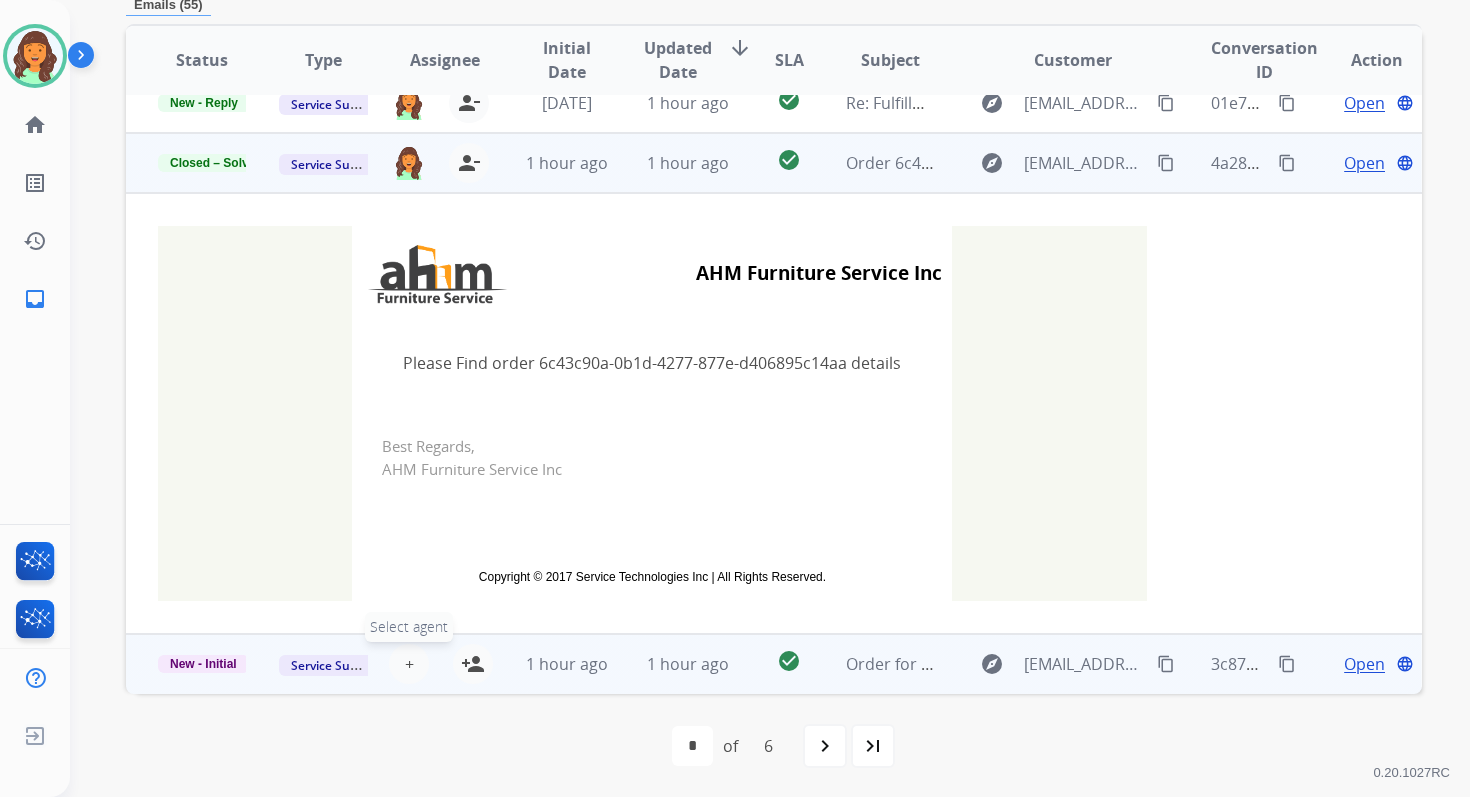 click on "+" at bounding box center [409, 664] 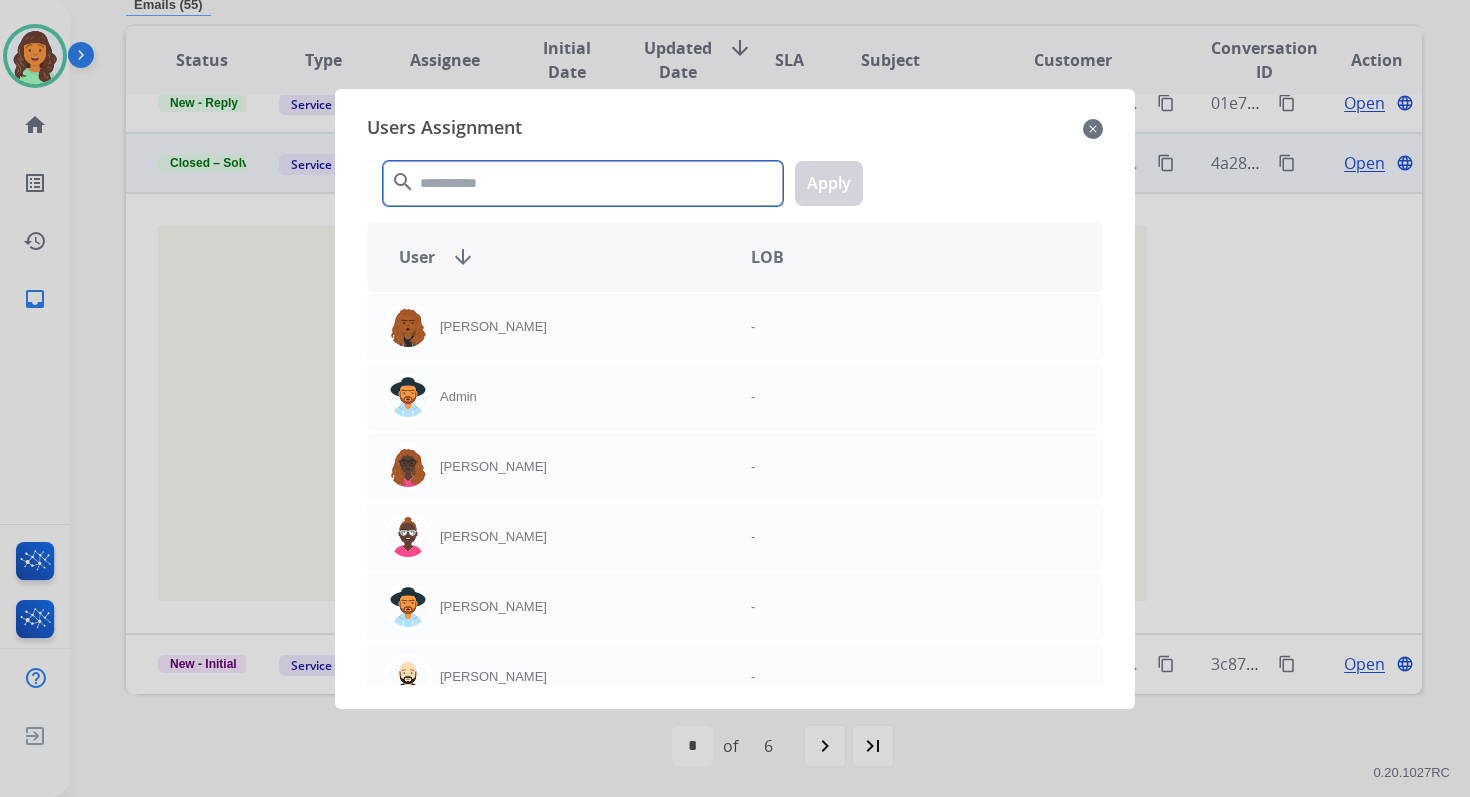 click 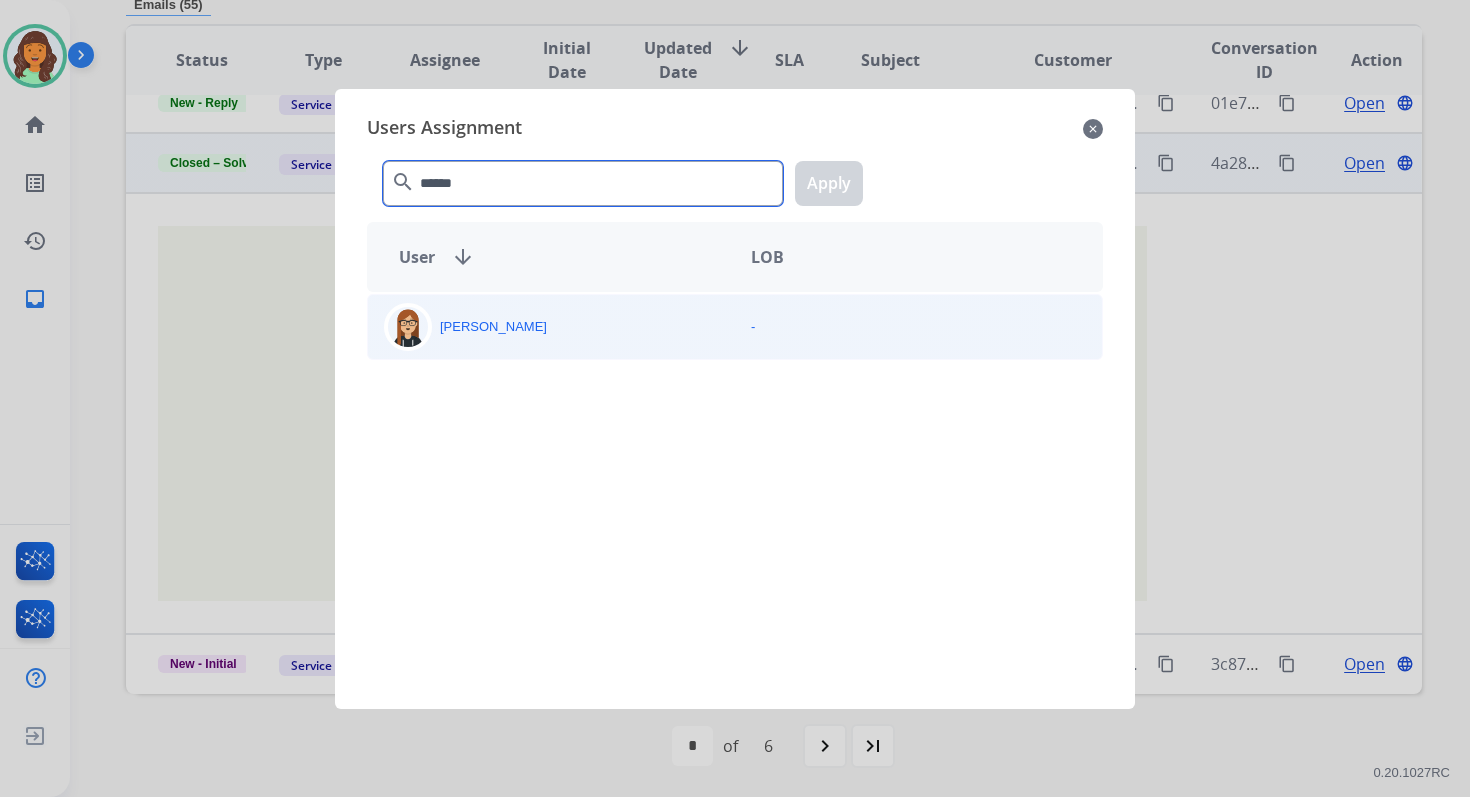 type on "******" 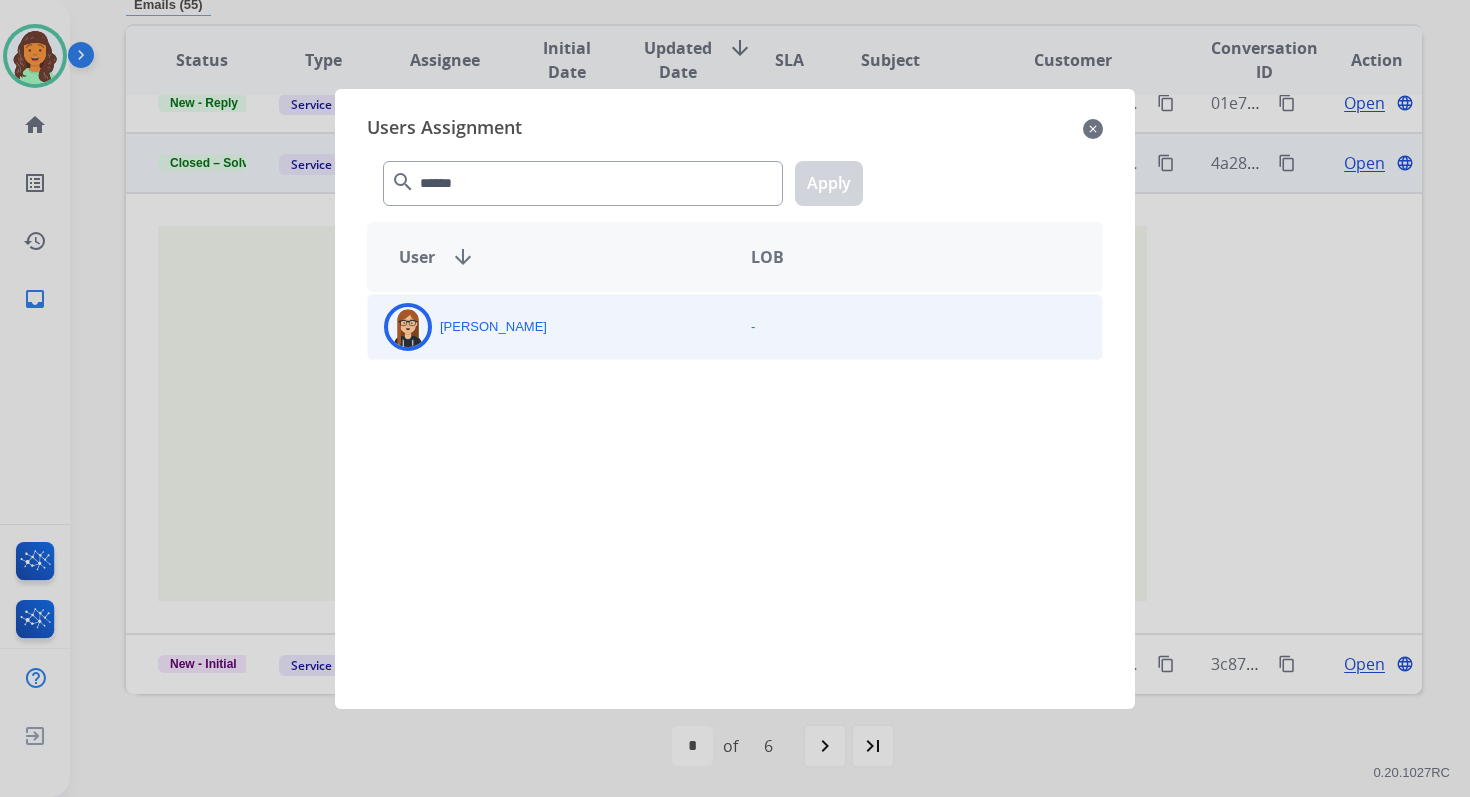 click on "[PERSON_NAME]" 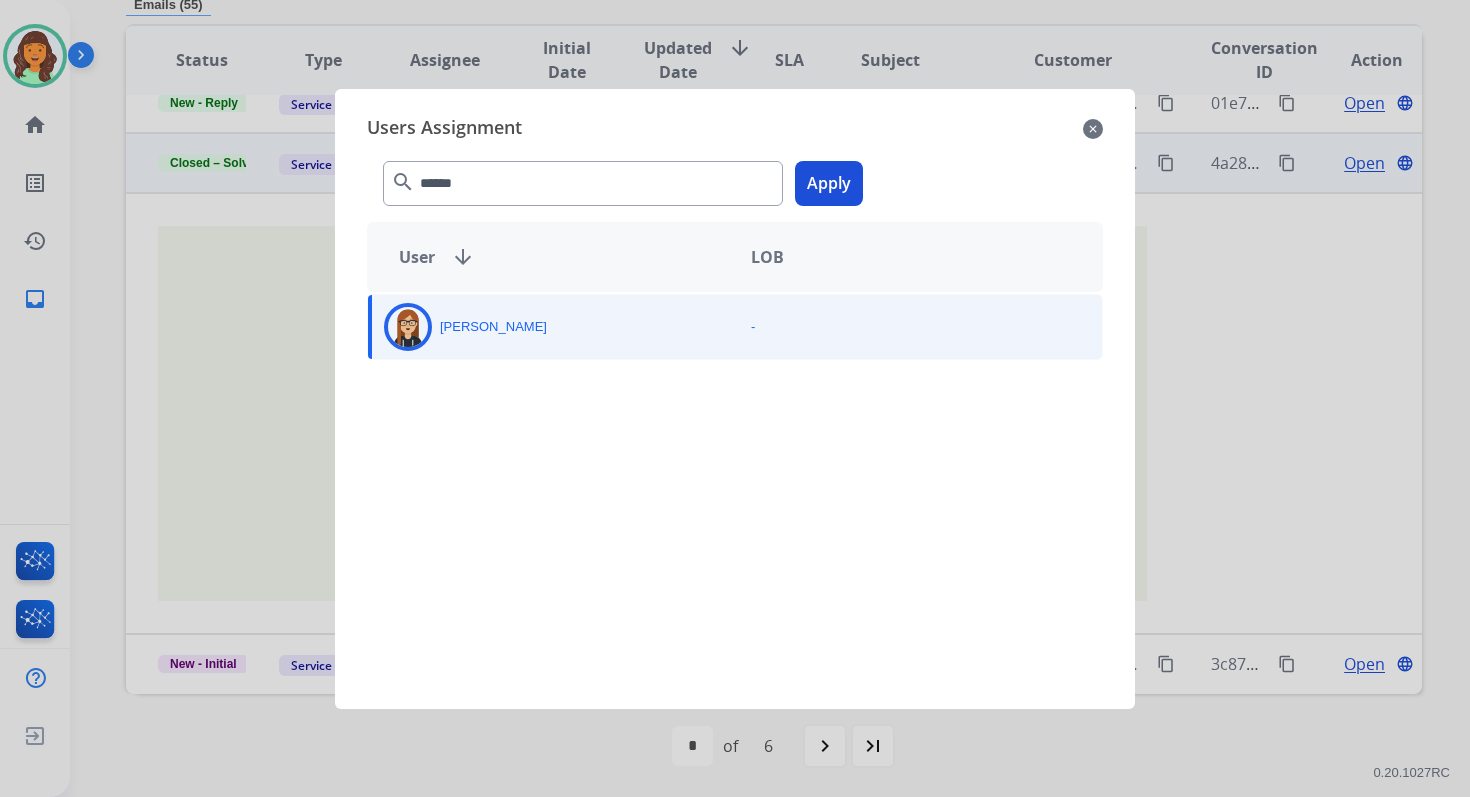 click on "Apply" 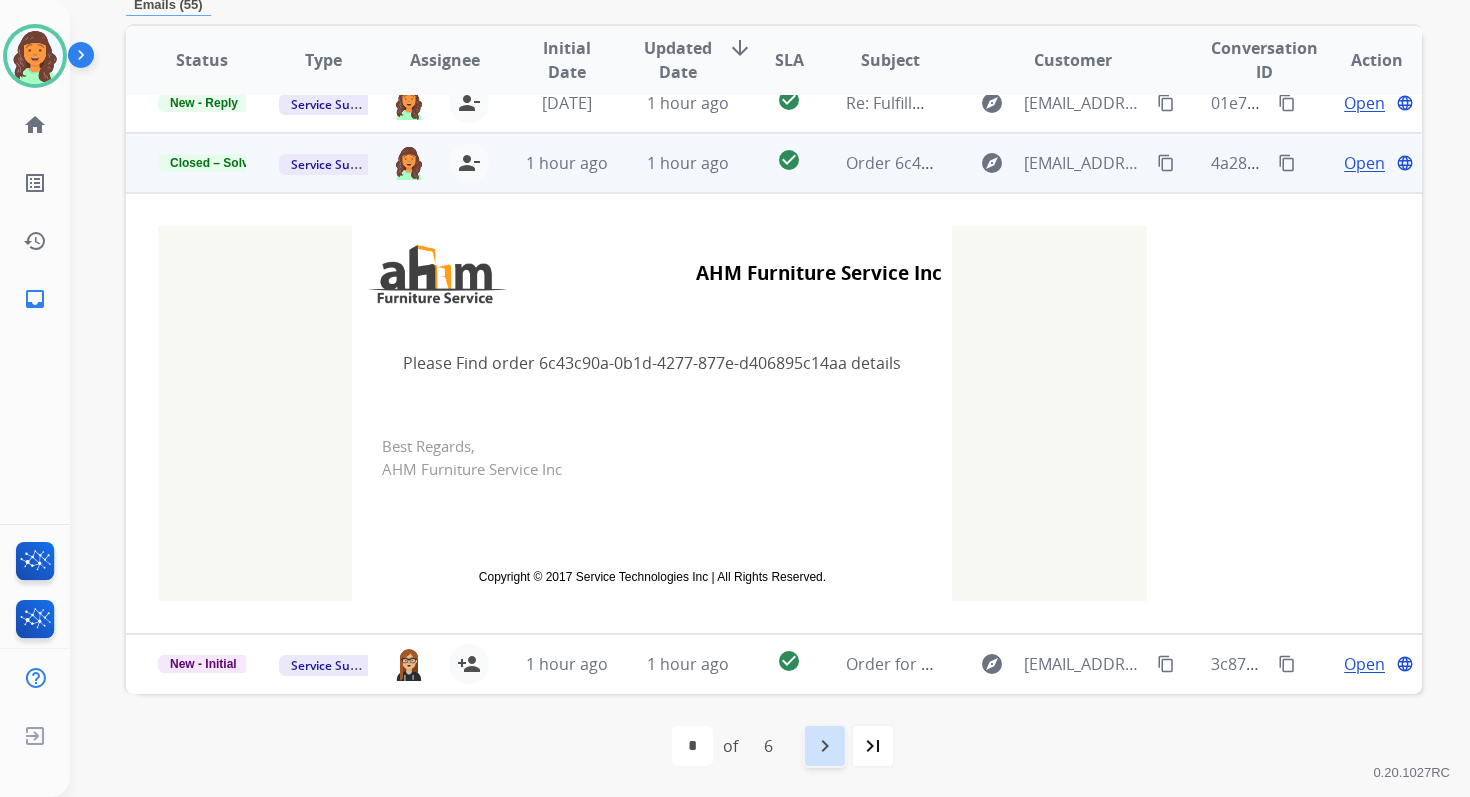 click on "navigate_next" at bounding box center [825, 746] 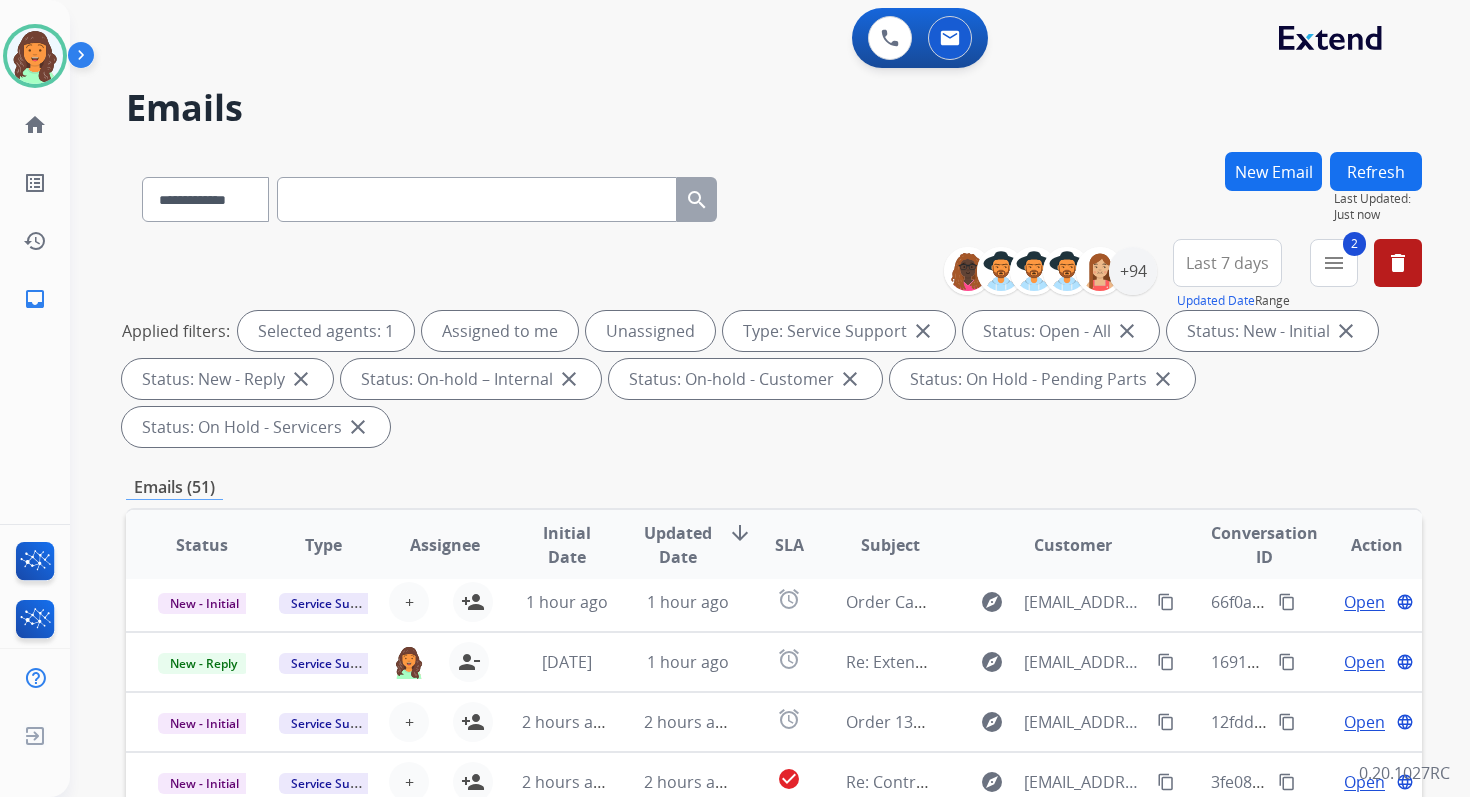 scroll, scrollTop: 68, scrollLeft: 0, axis: vertical 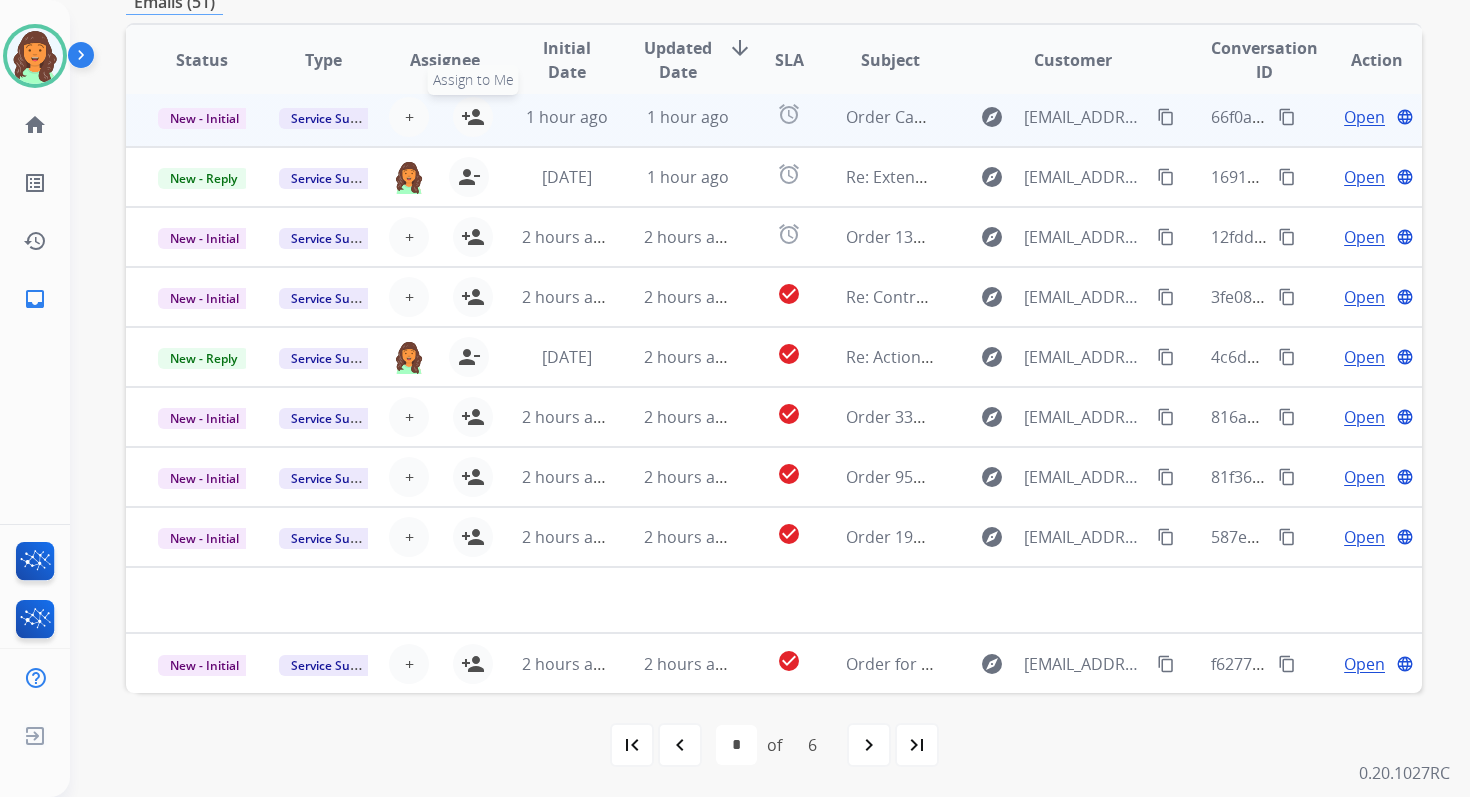 click on "person_add" at bounding box center [473, 117] 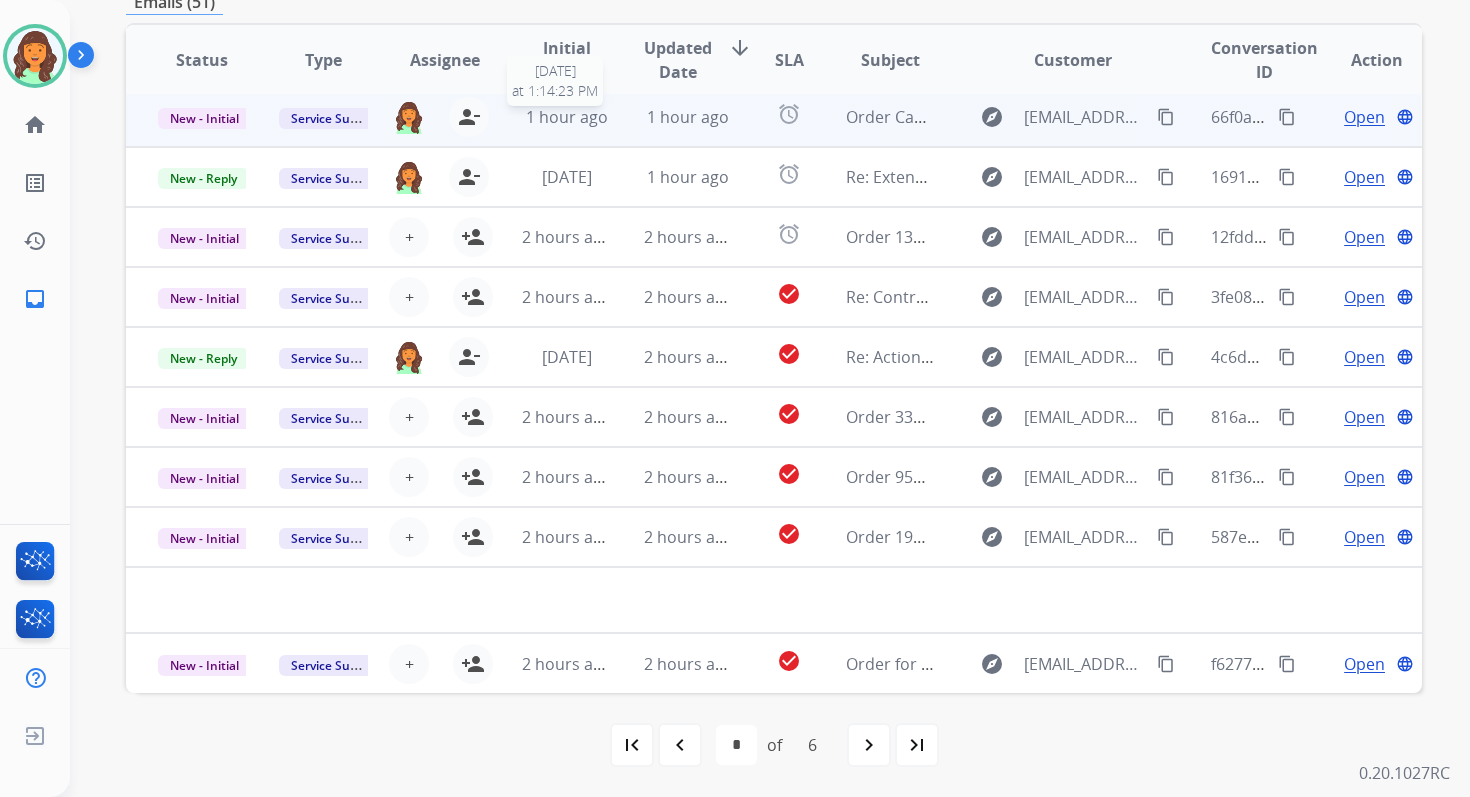 click on "1 hour ago" at bounding box center (672, 117) 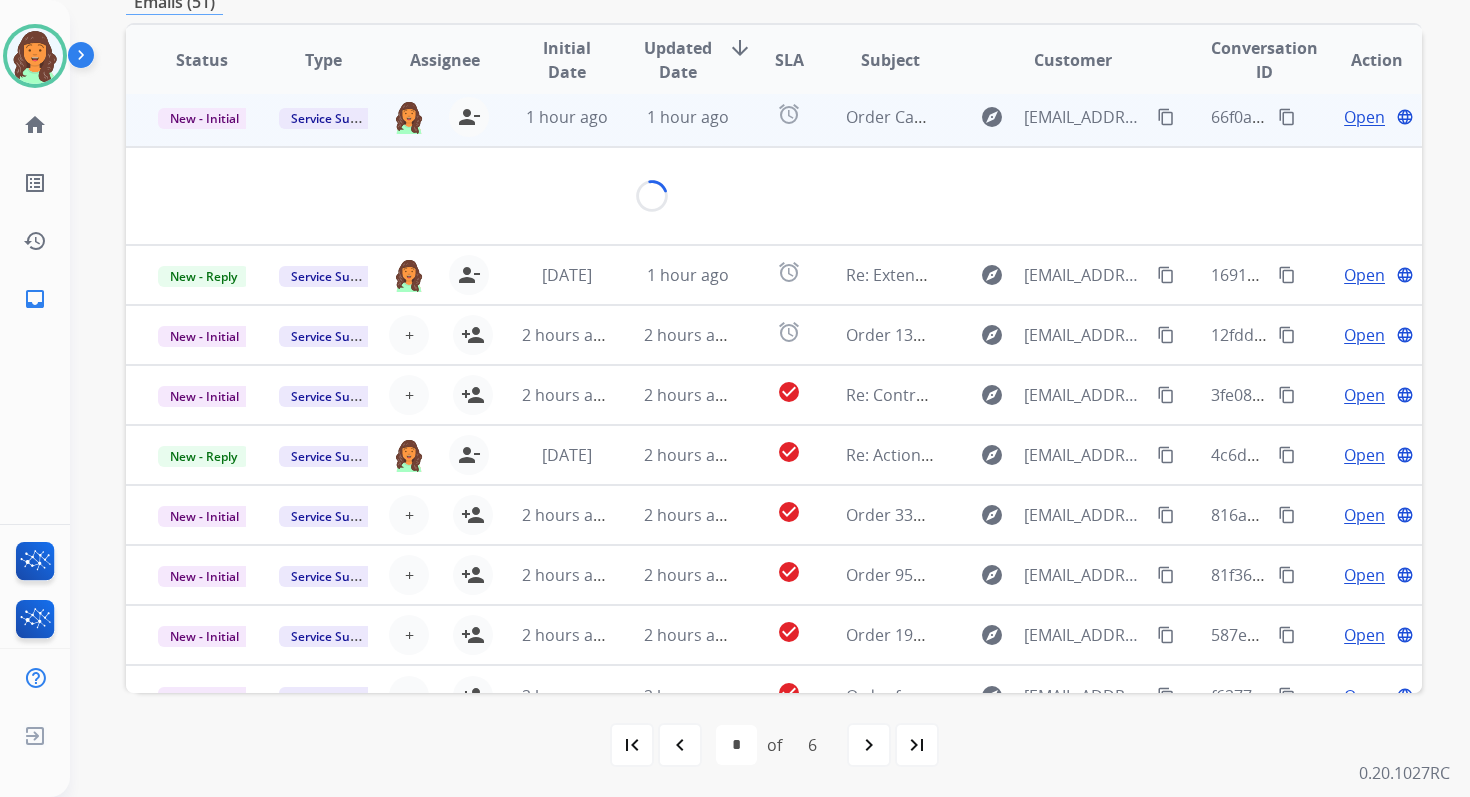 scroll, scrollTop: 480, scrollLeft: 0, axis: vertical 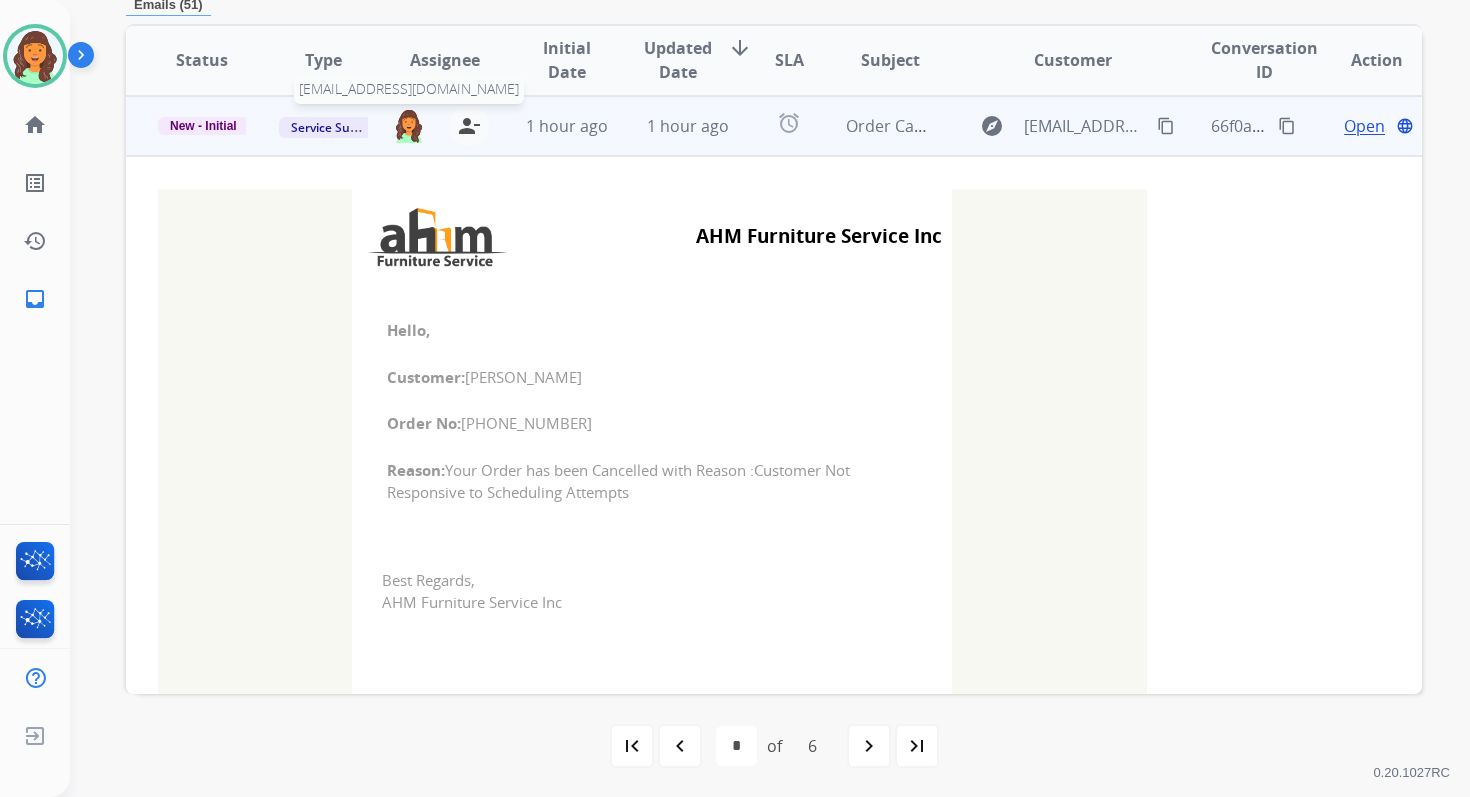 click at bounding box center (409, 125) 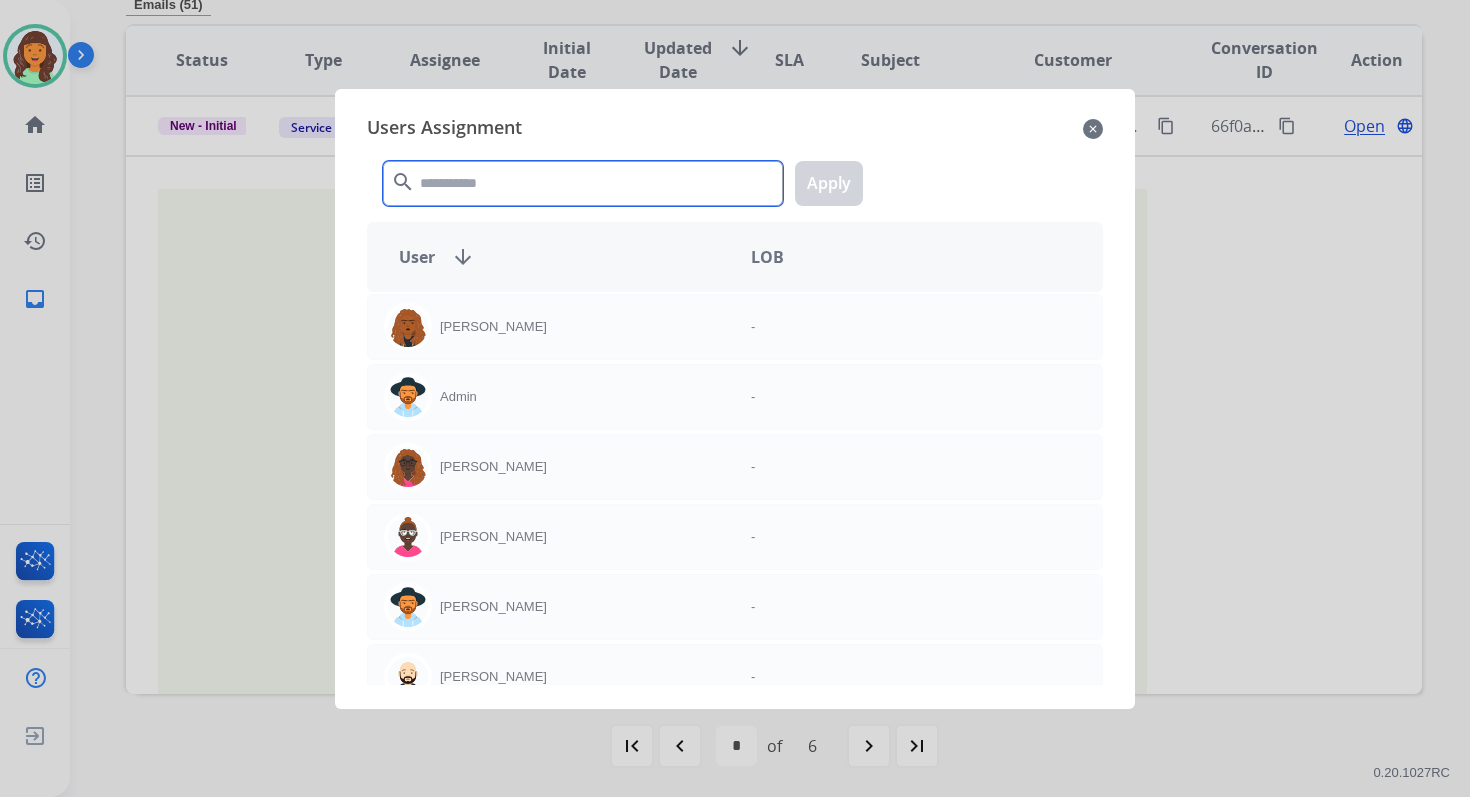 click 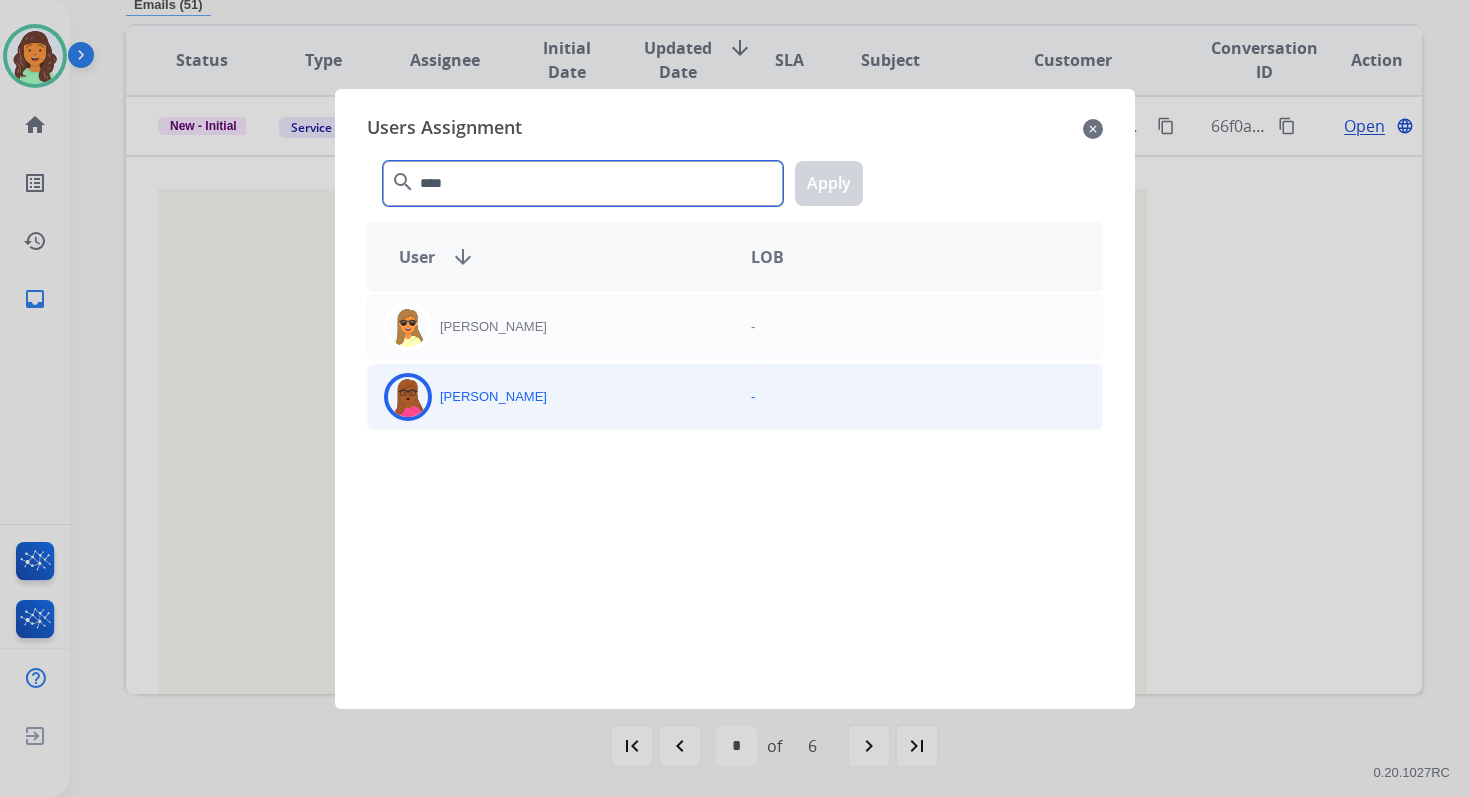 type on "****" 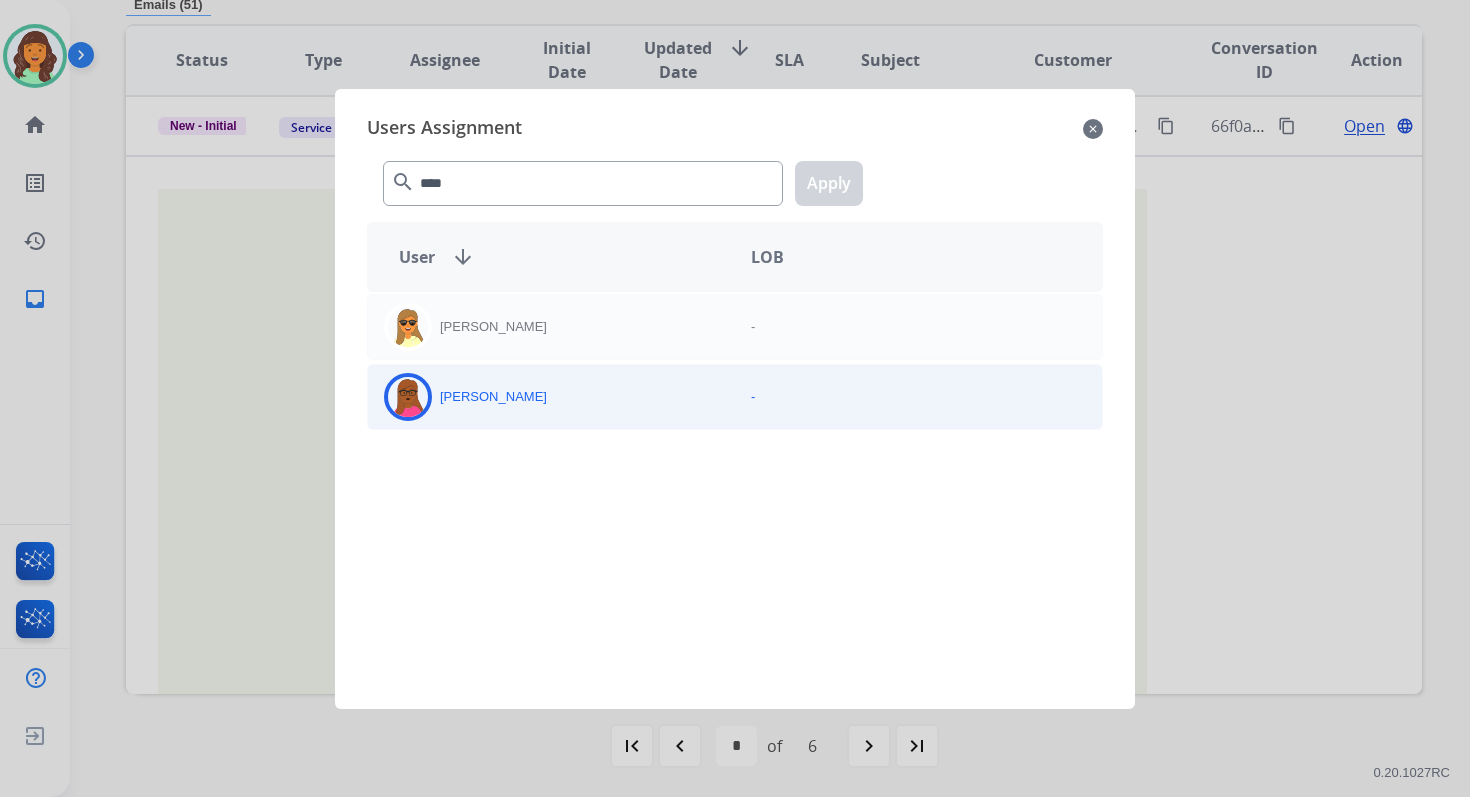 click on "[PERSON_NAME]" 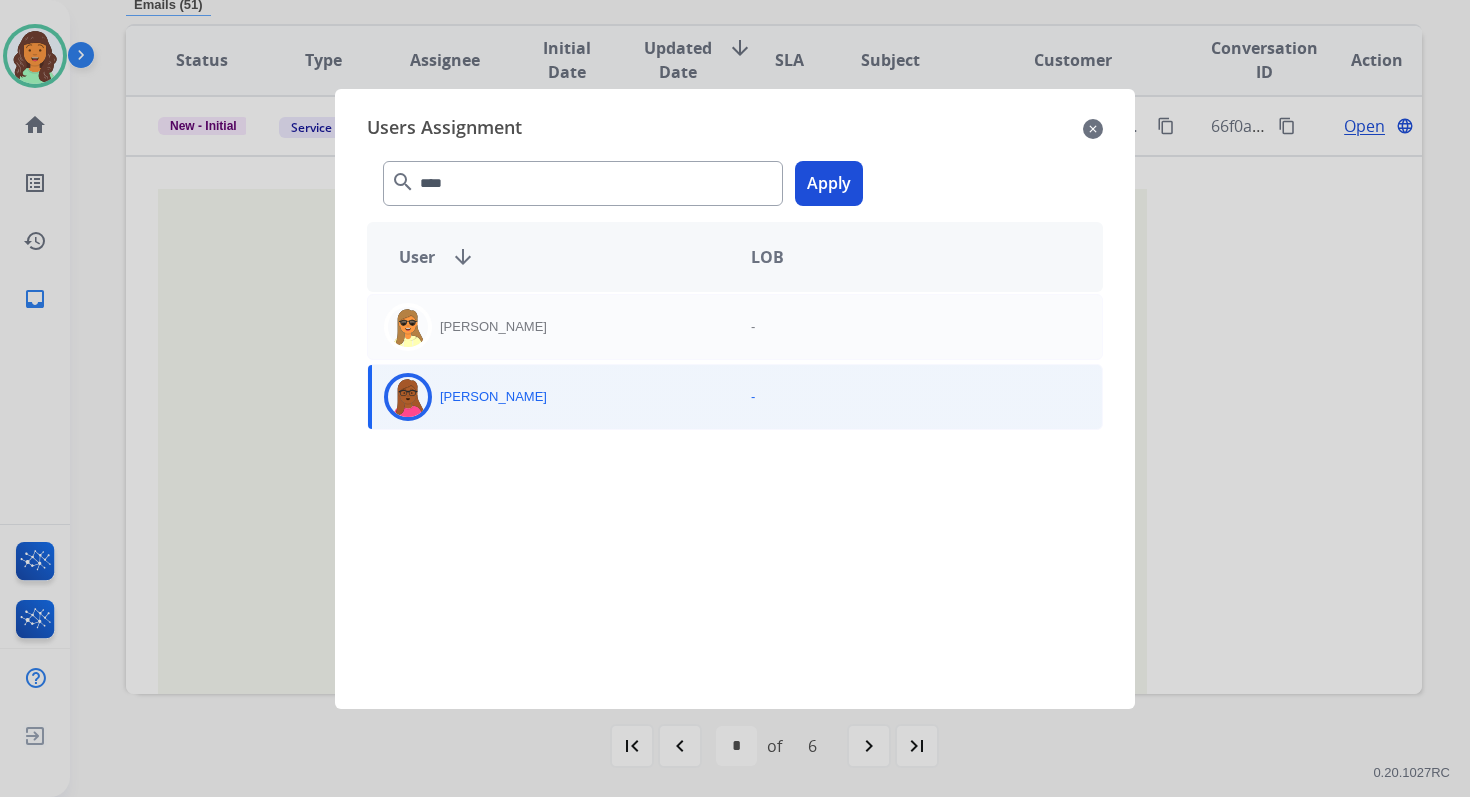 click on "Apply" 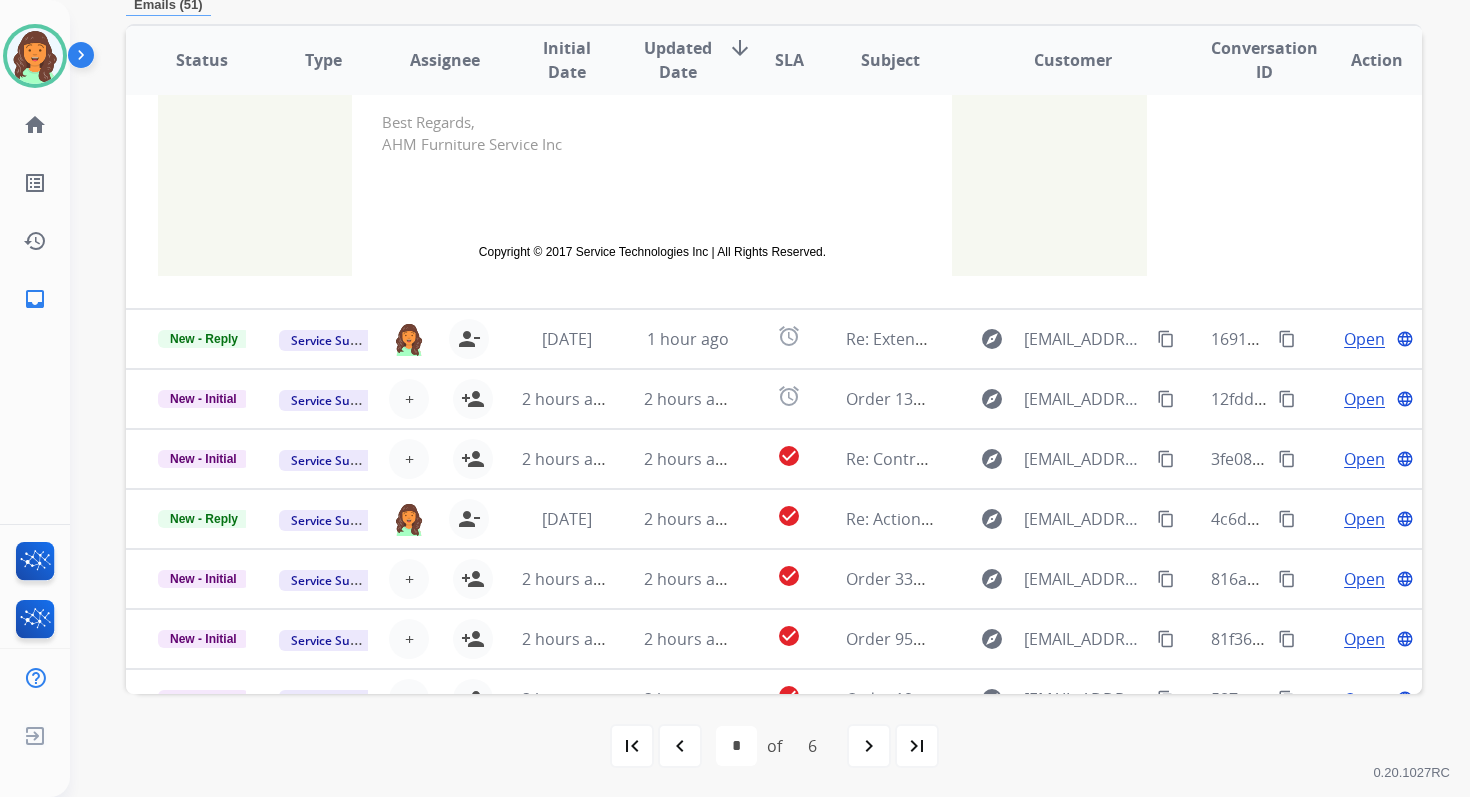 scroll, scrollTop: 613, scrollLeft: 0, axis: vertical 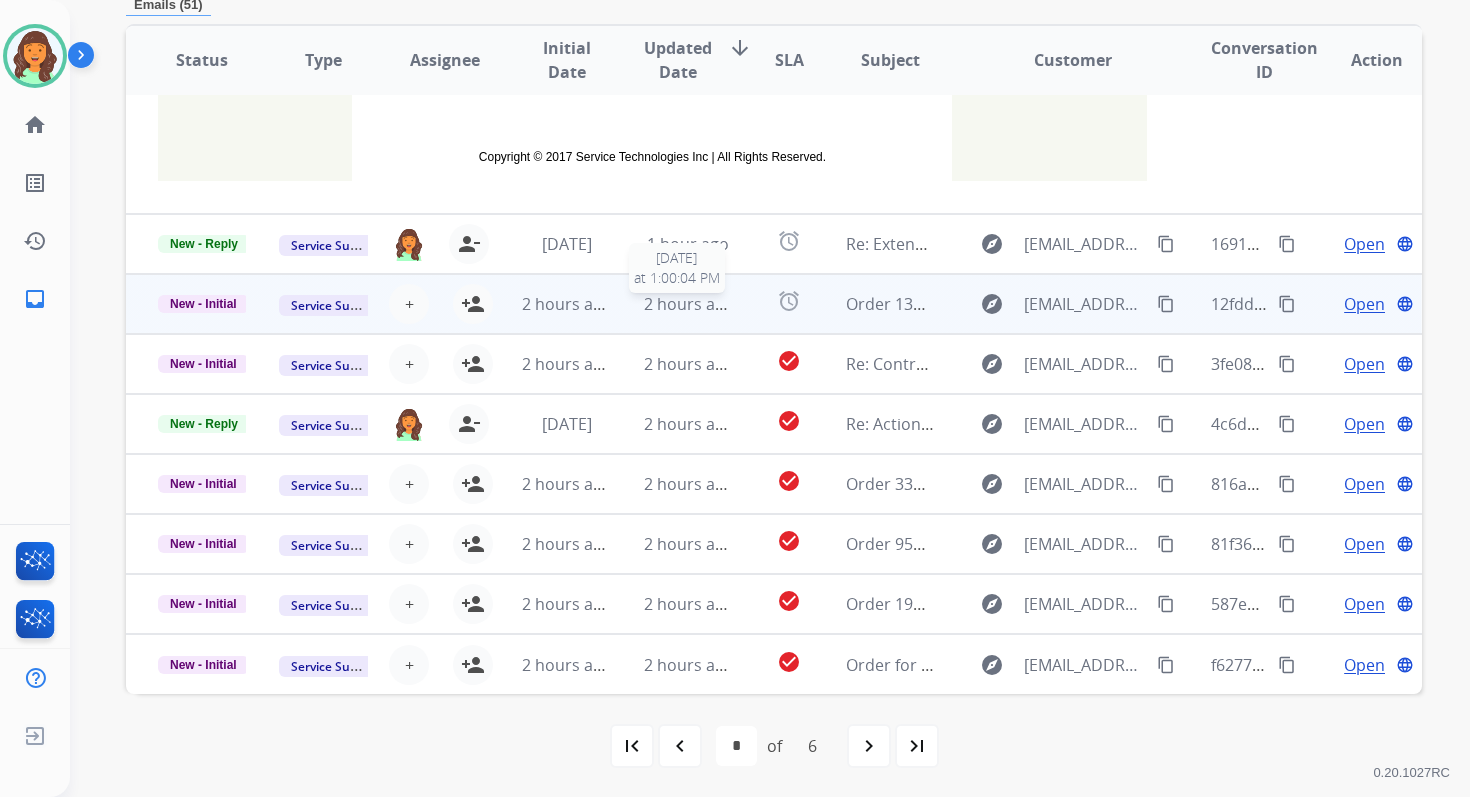 click on "2 hours ago" at bounding box center (689, 304) 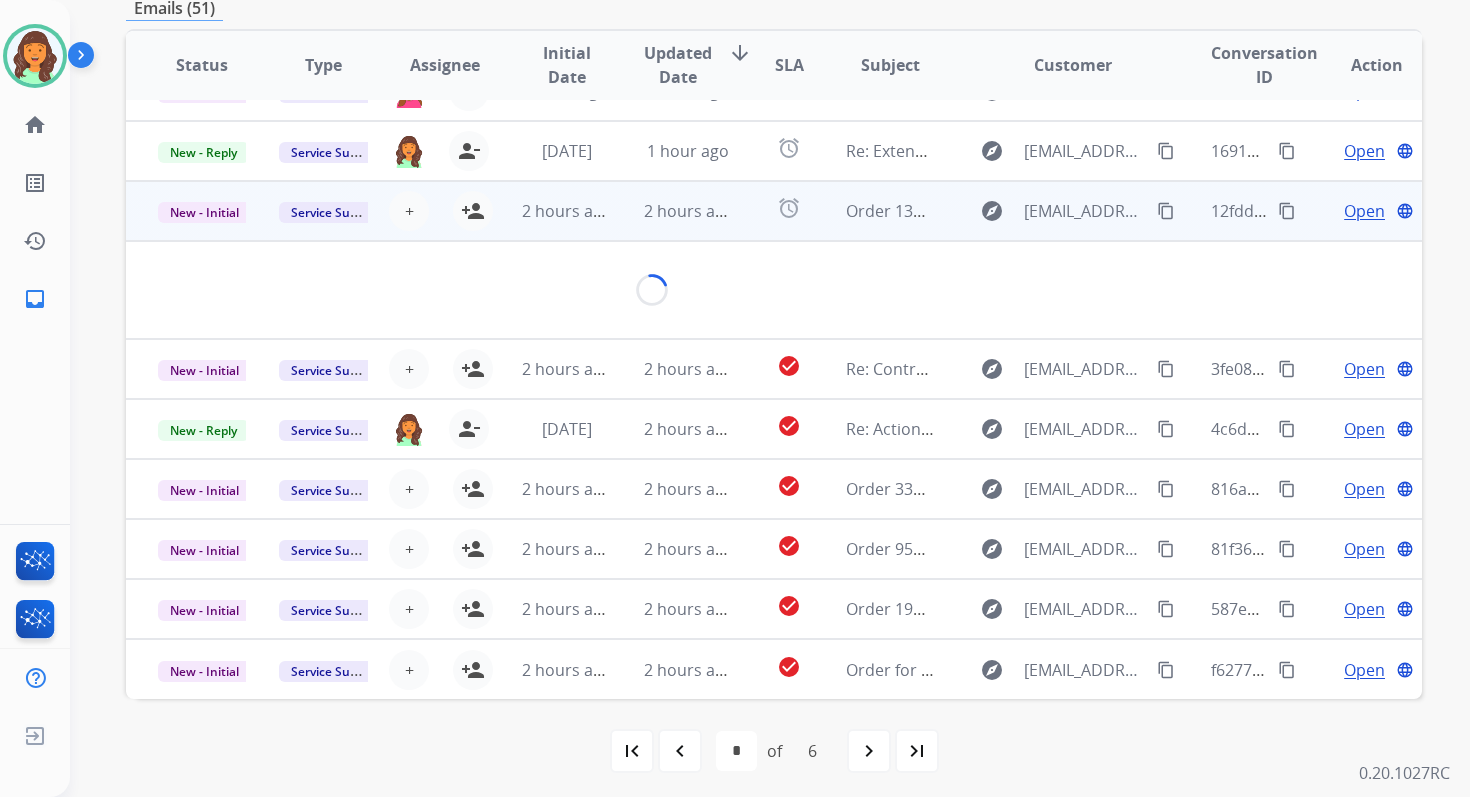 scroll, scrollTop: 480, scrollLeft: 0, axis: vertical 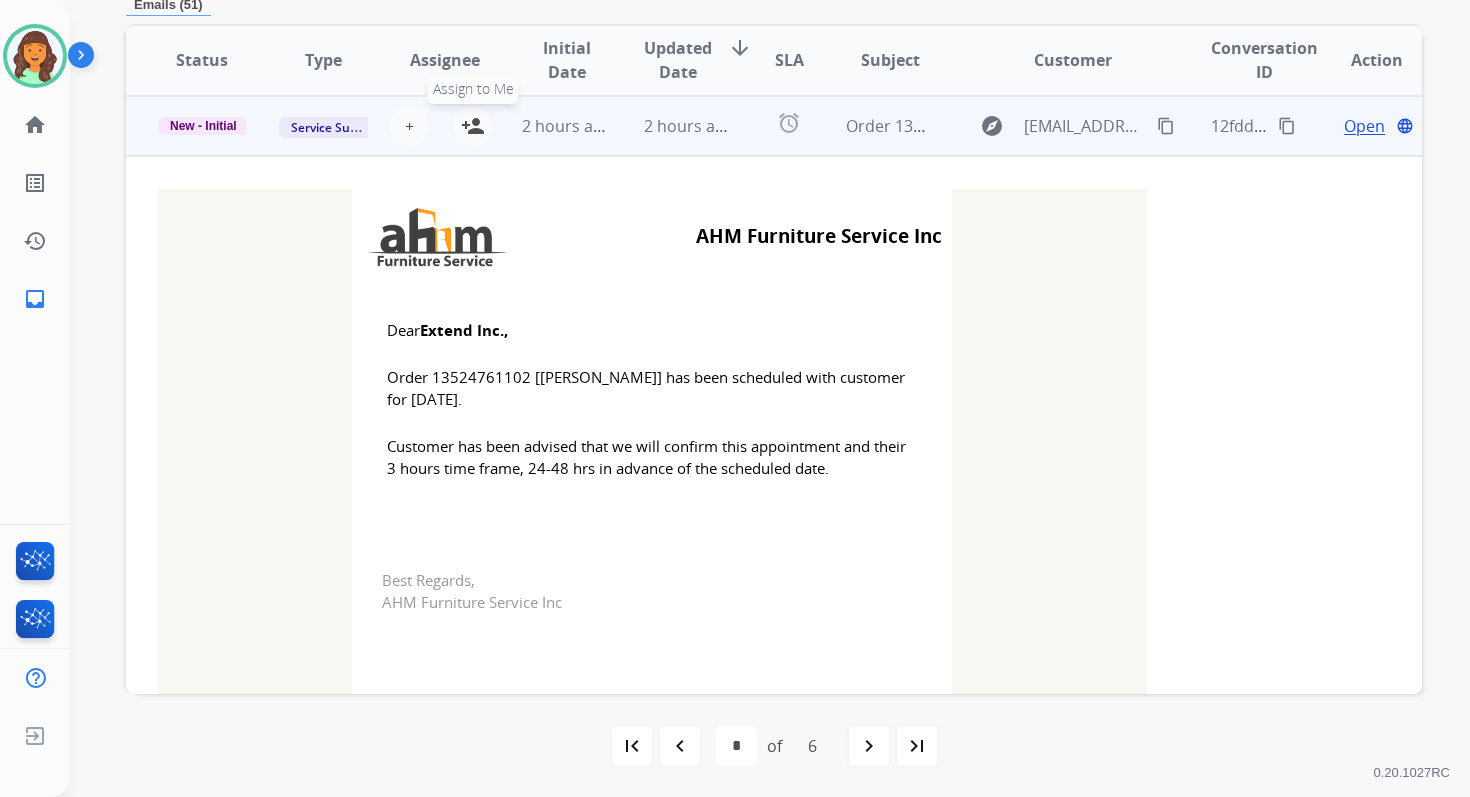 click on "person_add" at bounding box center [473, 126] 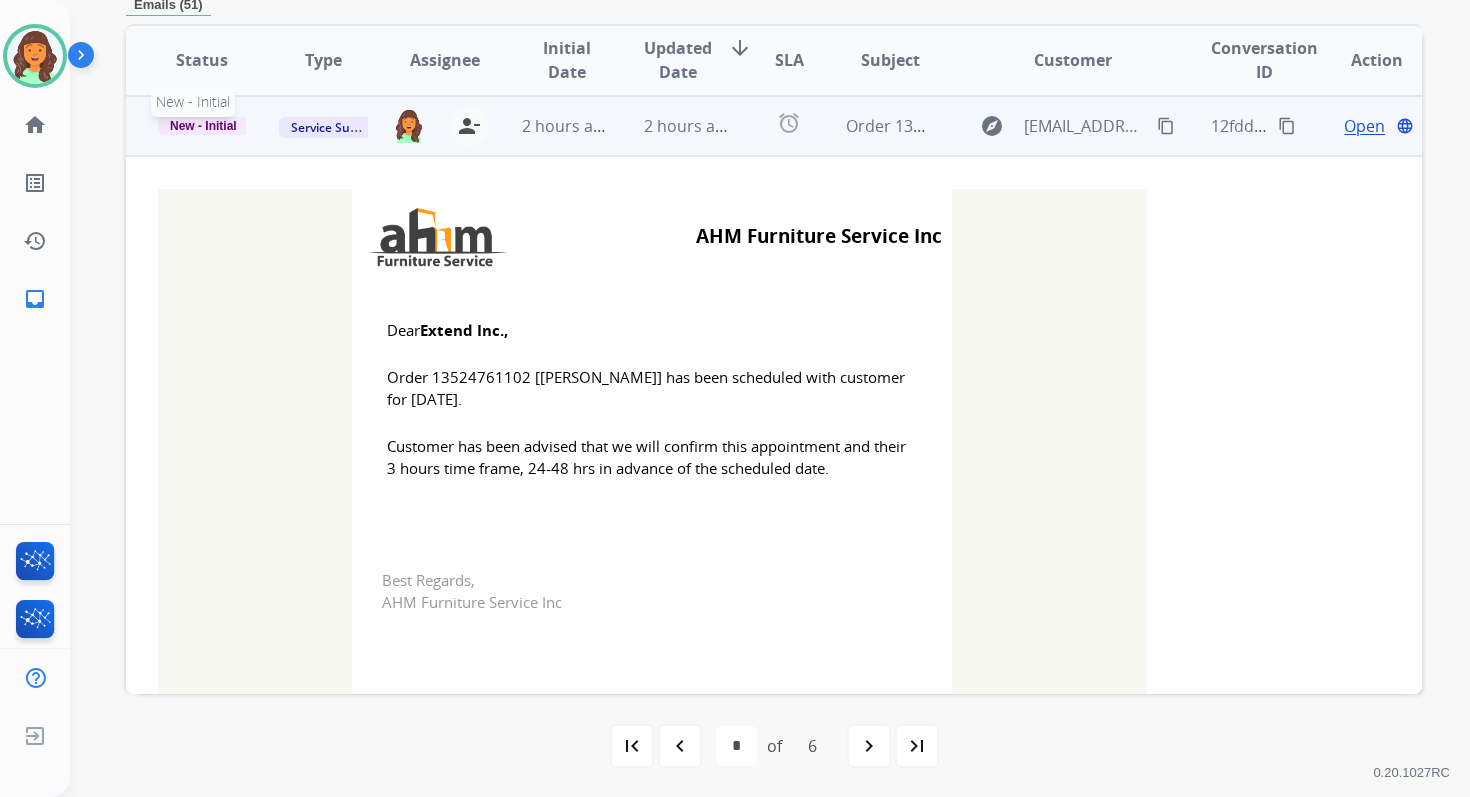 click on "New - Initial" at bounding box center [203, 126] 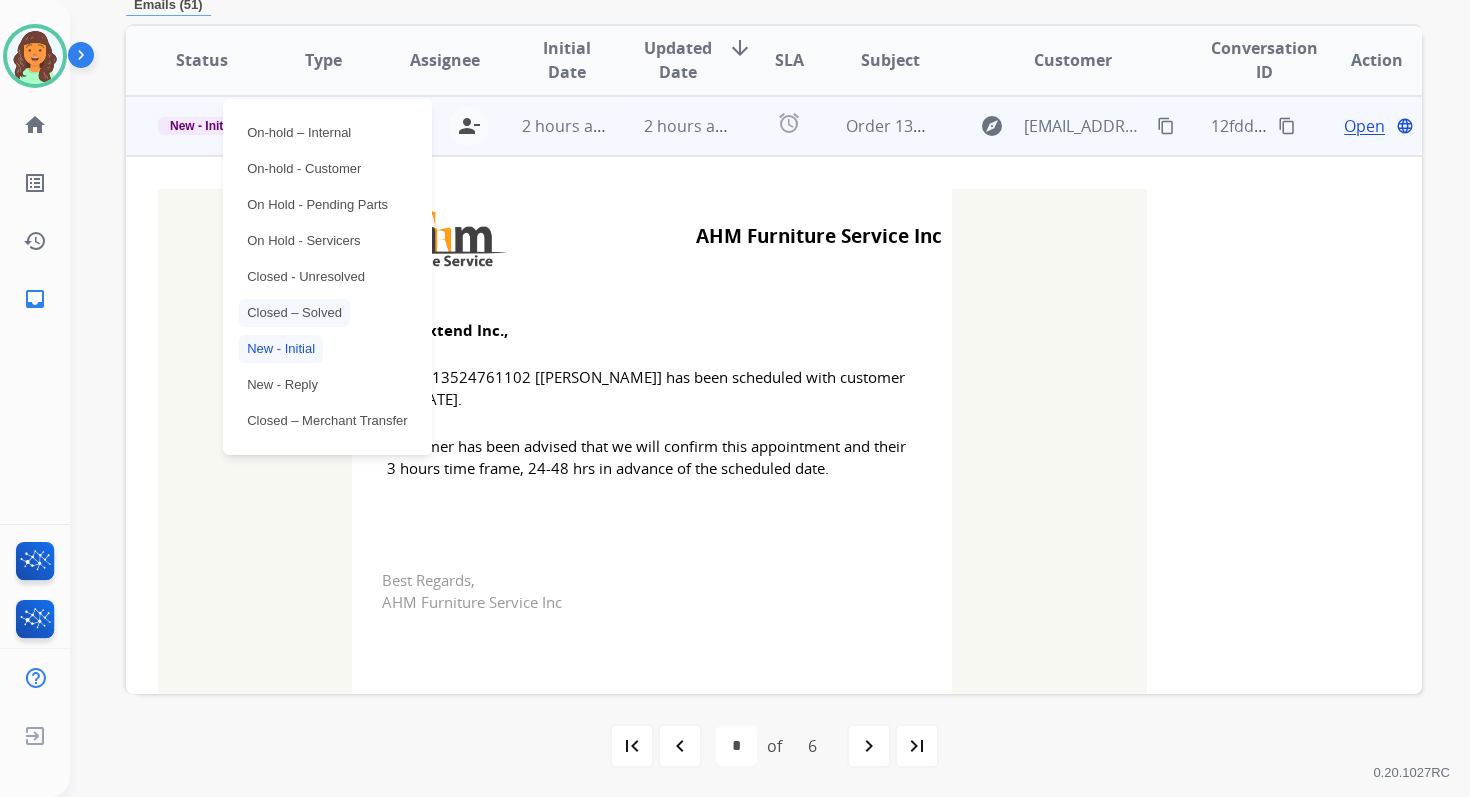 click on "Closed – Solved" at bounding box center (294, 313) 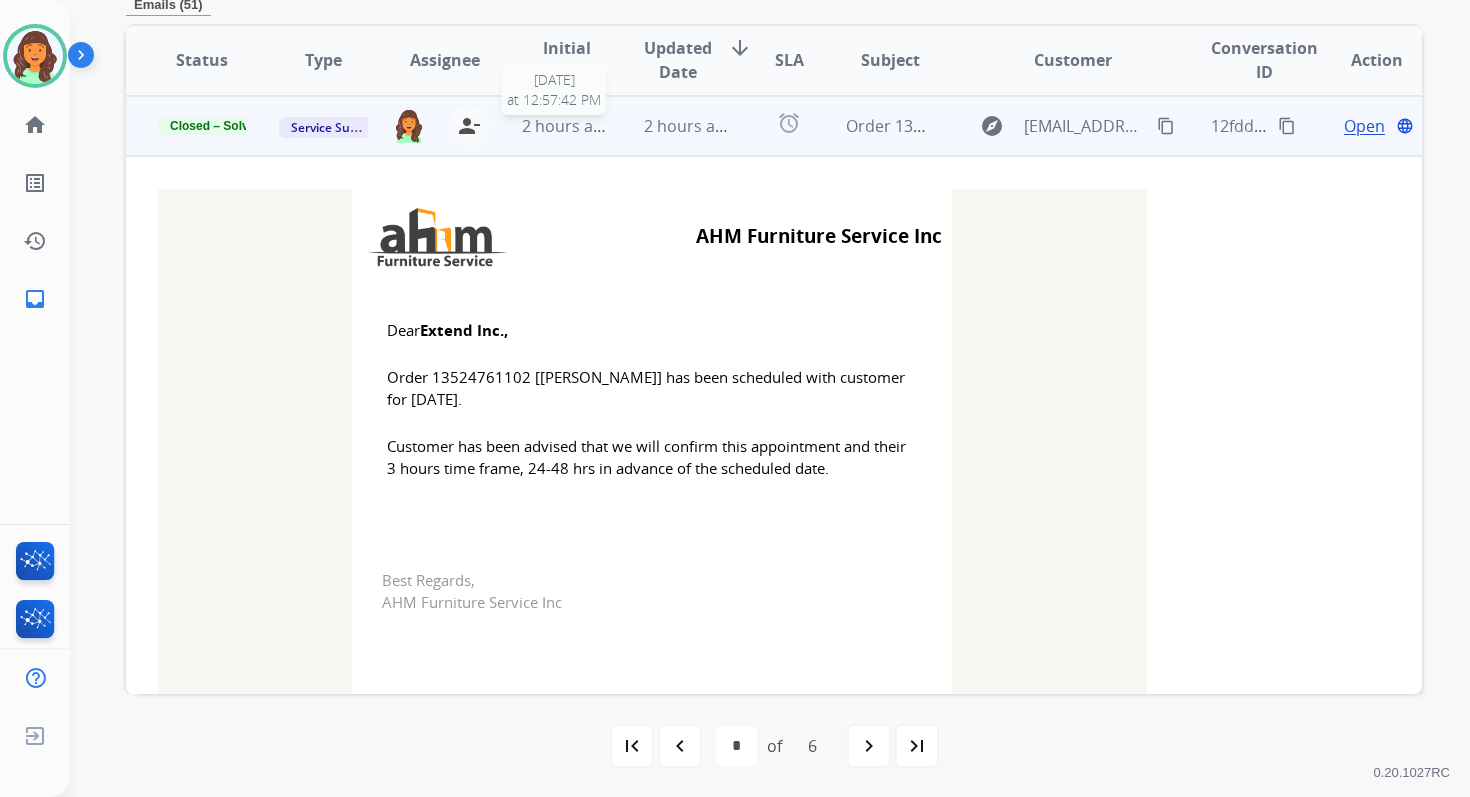 click on "2 hours ago" at bounding box center (672, 126) 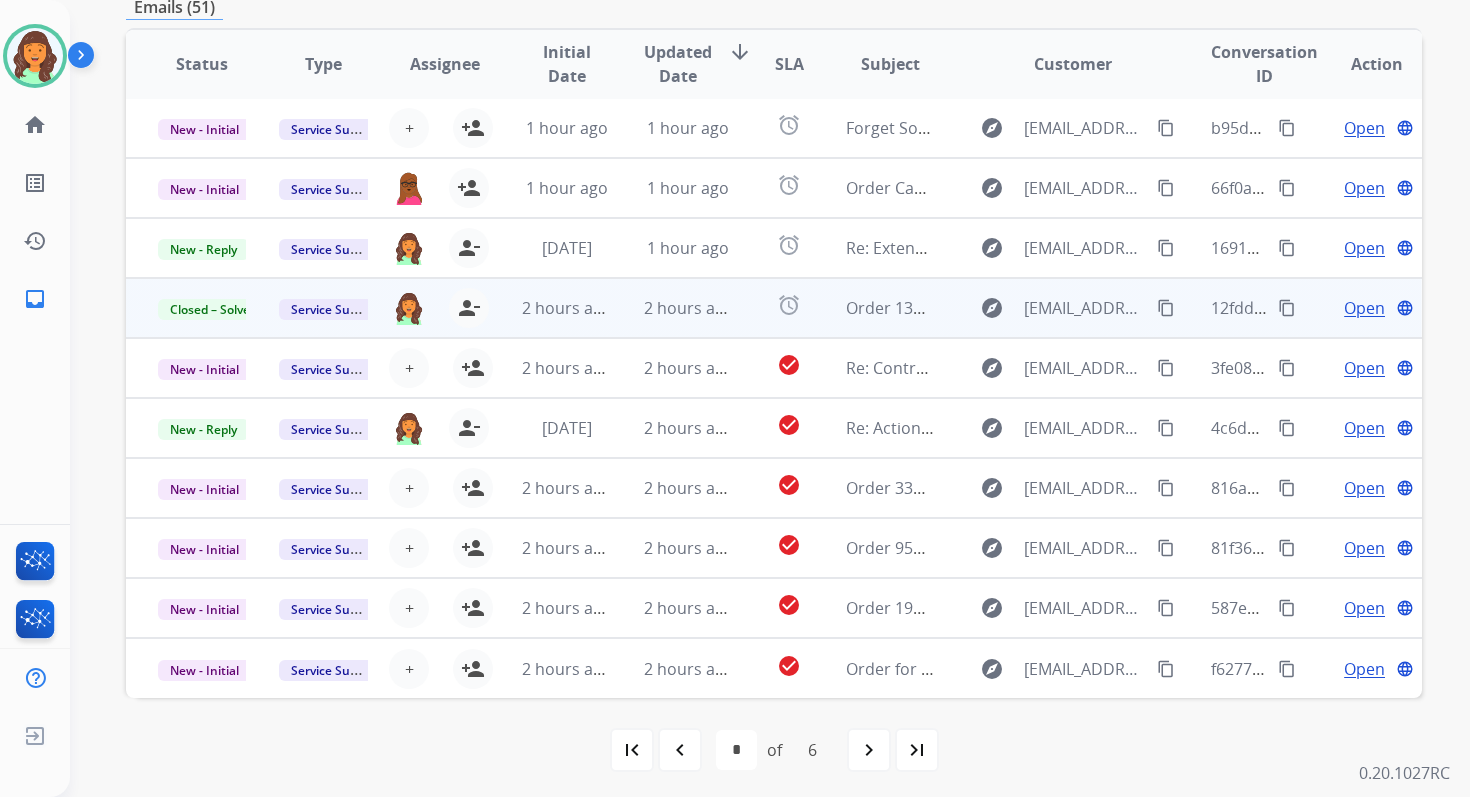 scroll, scrollTop: 2, scrollLeft: 0, axis: vertical 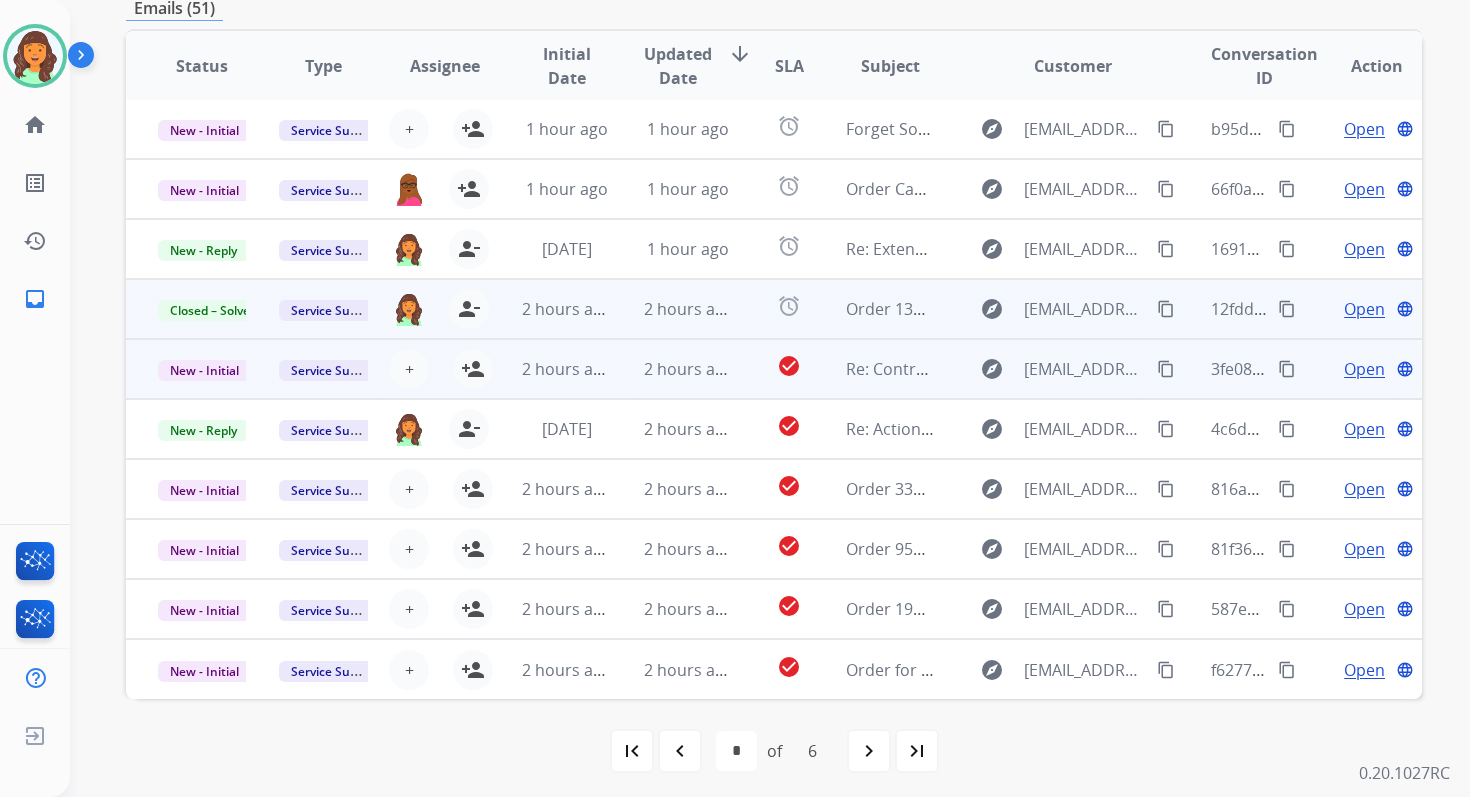 click on "2 hours ago" at bounding box center (672, 369) 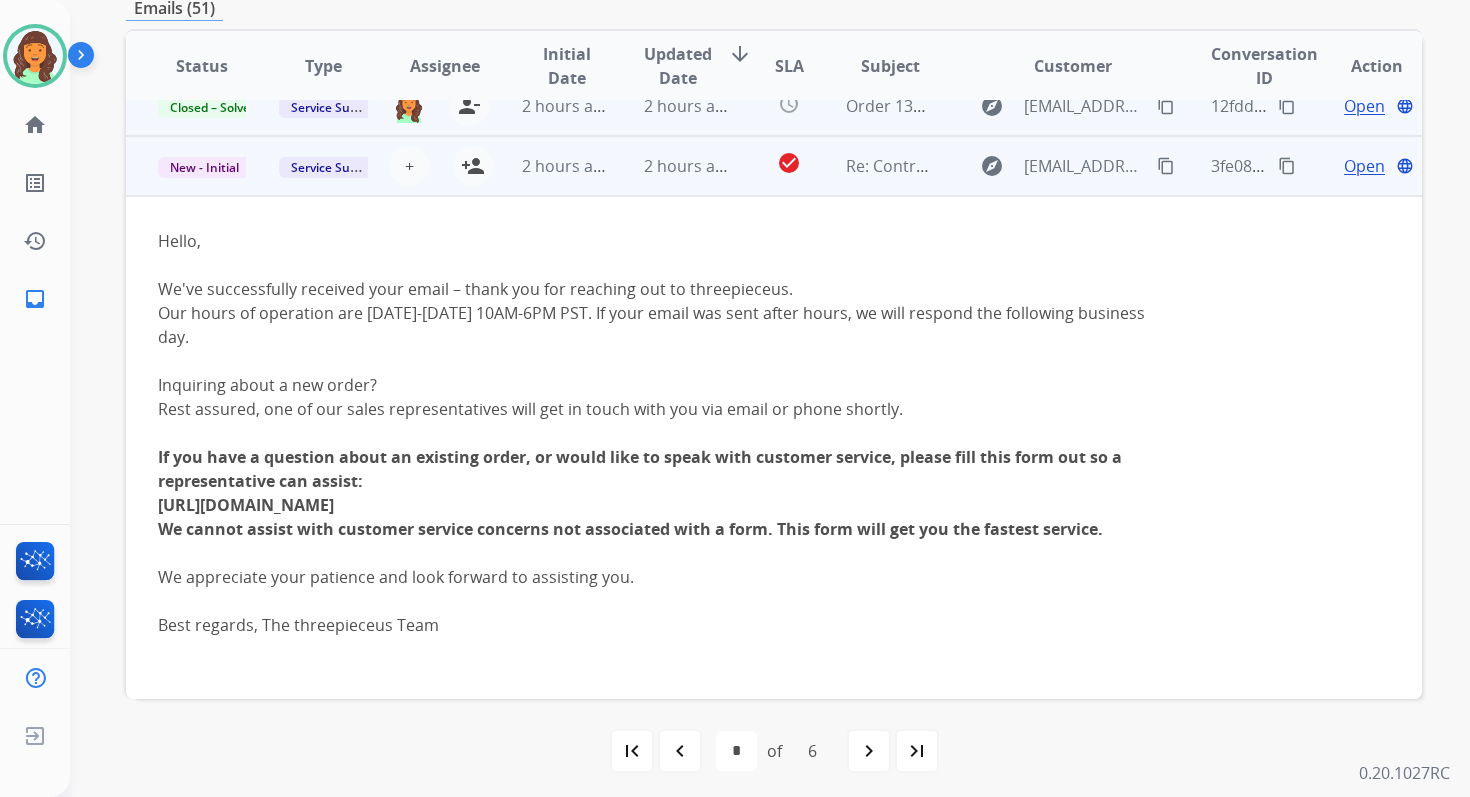 scroll, scrollTop: 240, scrollLeft: 0, axis: vertical 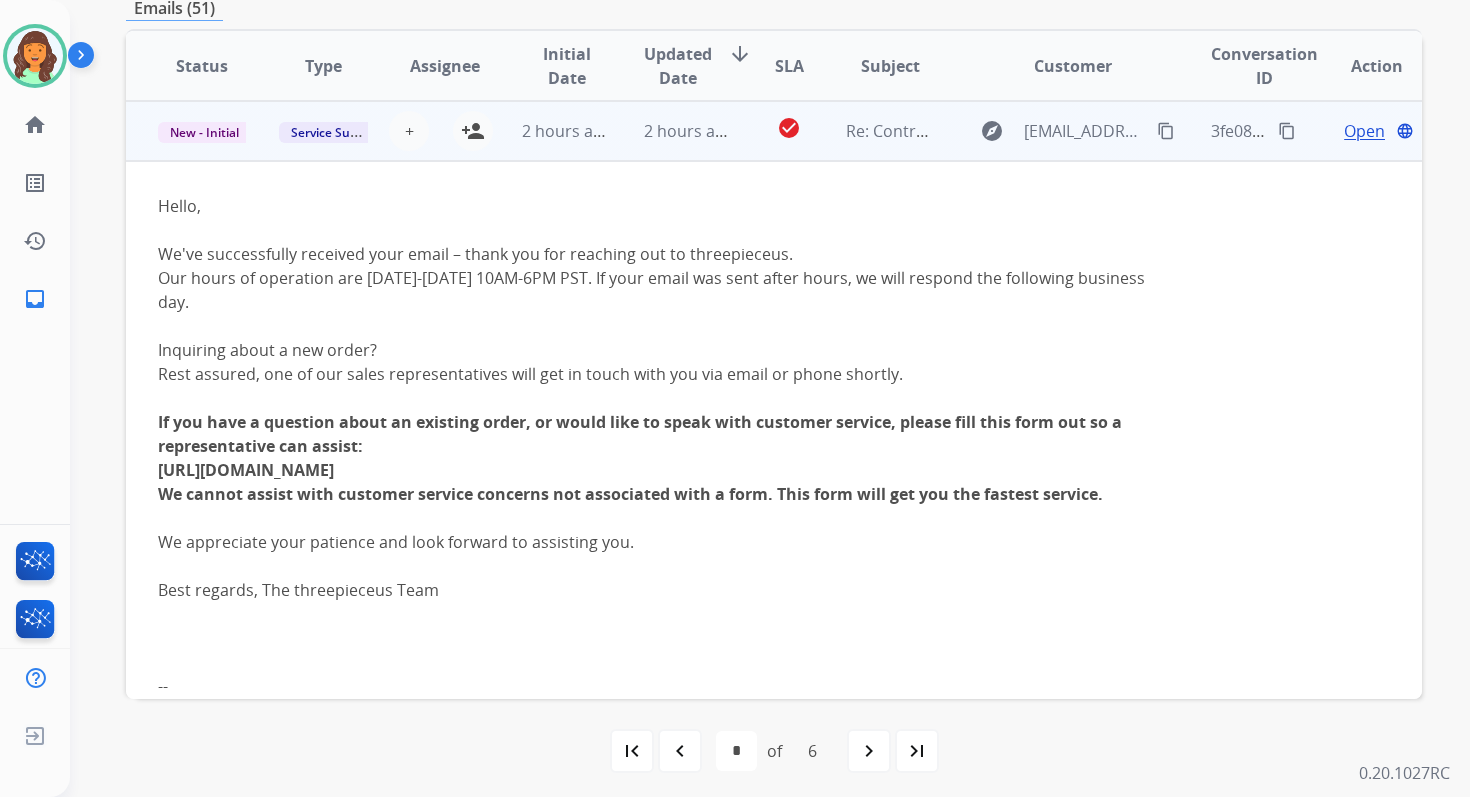 click on "2 hours ago" at bounding box center [689, 131] 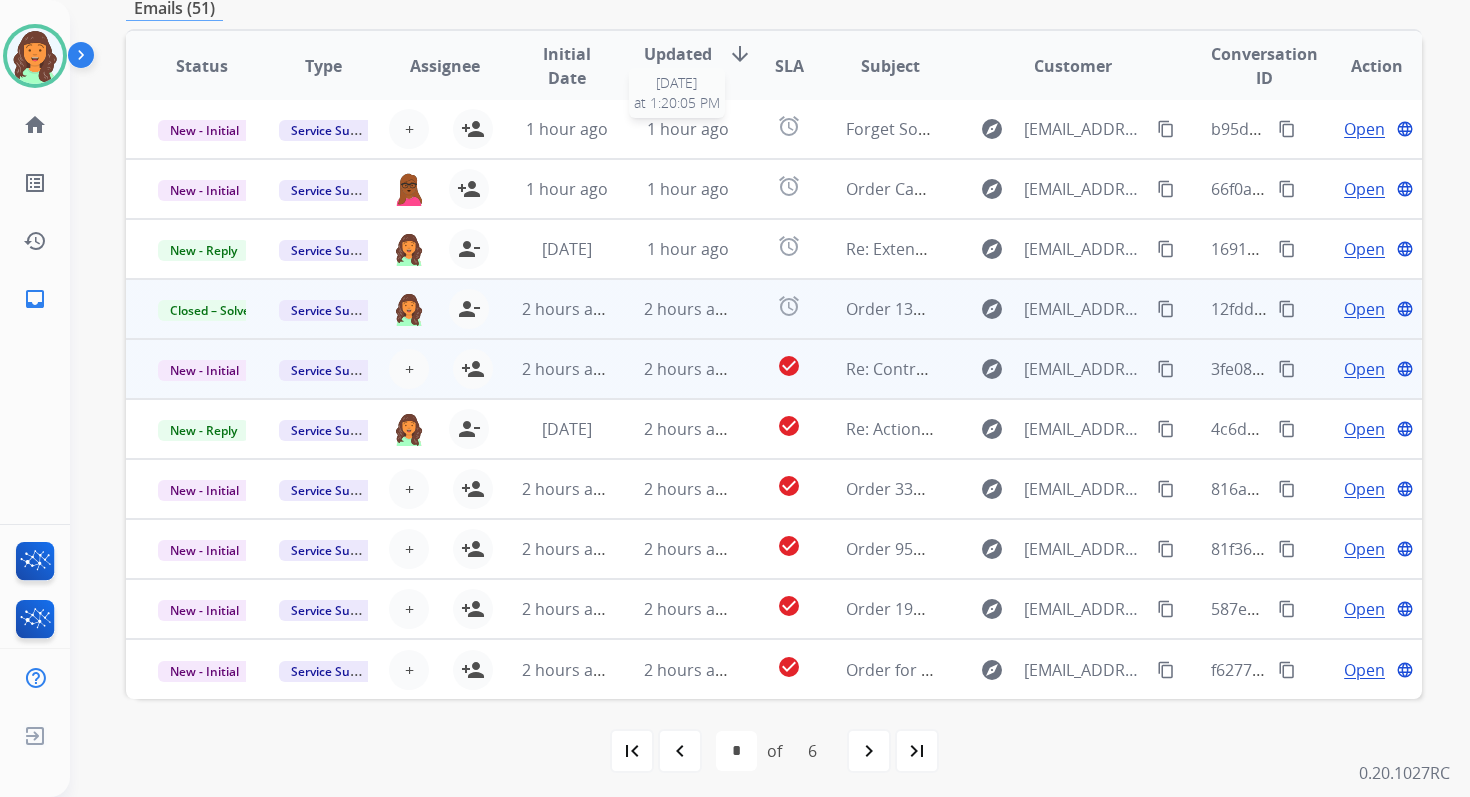 scroll, scrollTop: 2, scrollLeft: 0, axis: vertical 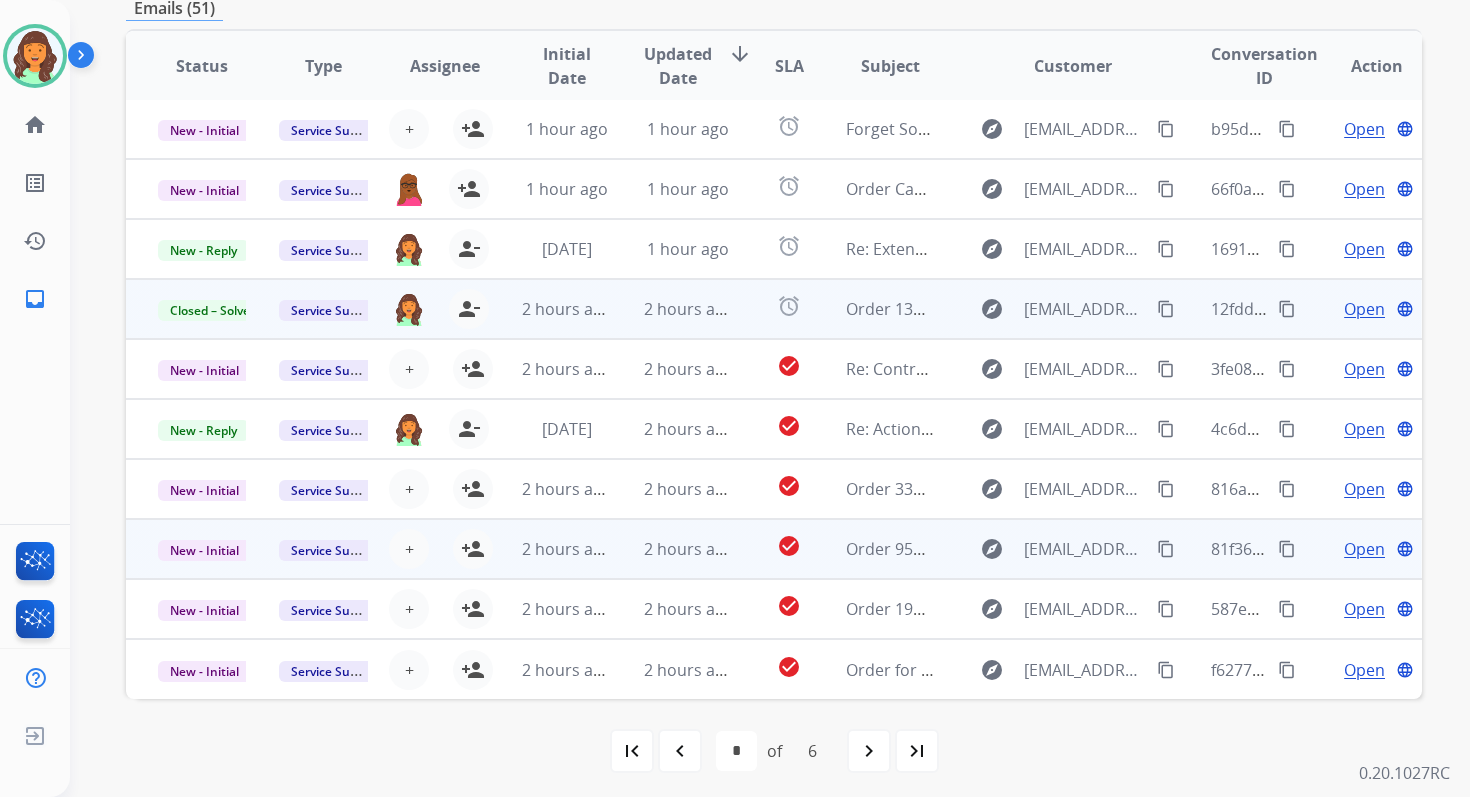 click on "2 hours ago" at bounding box center (672, 549) 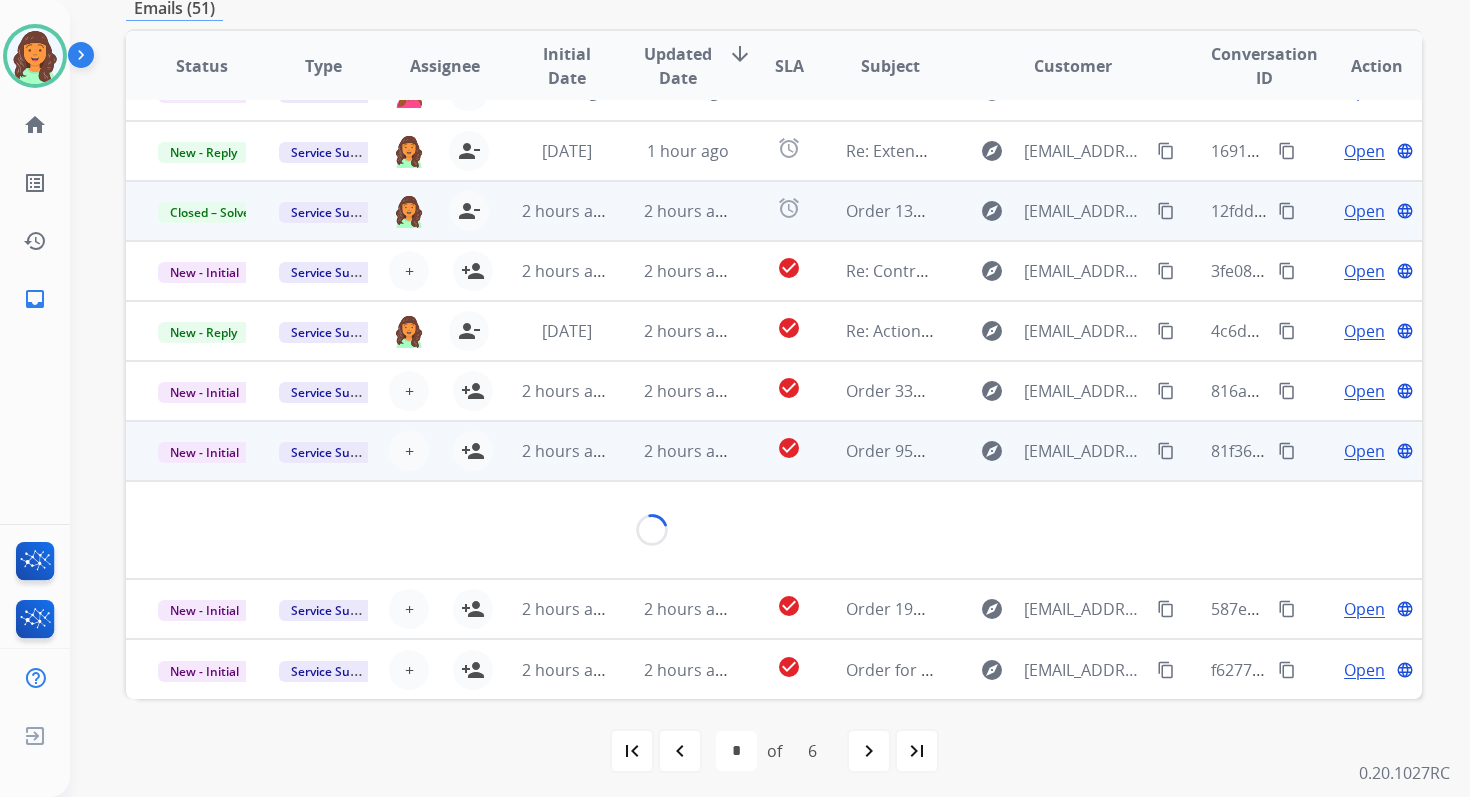 scroll, scrollTop: 480, scrollLeft: 0, axis: vertical 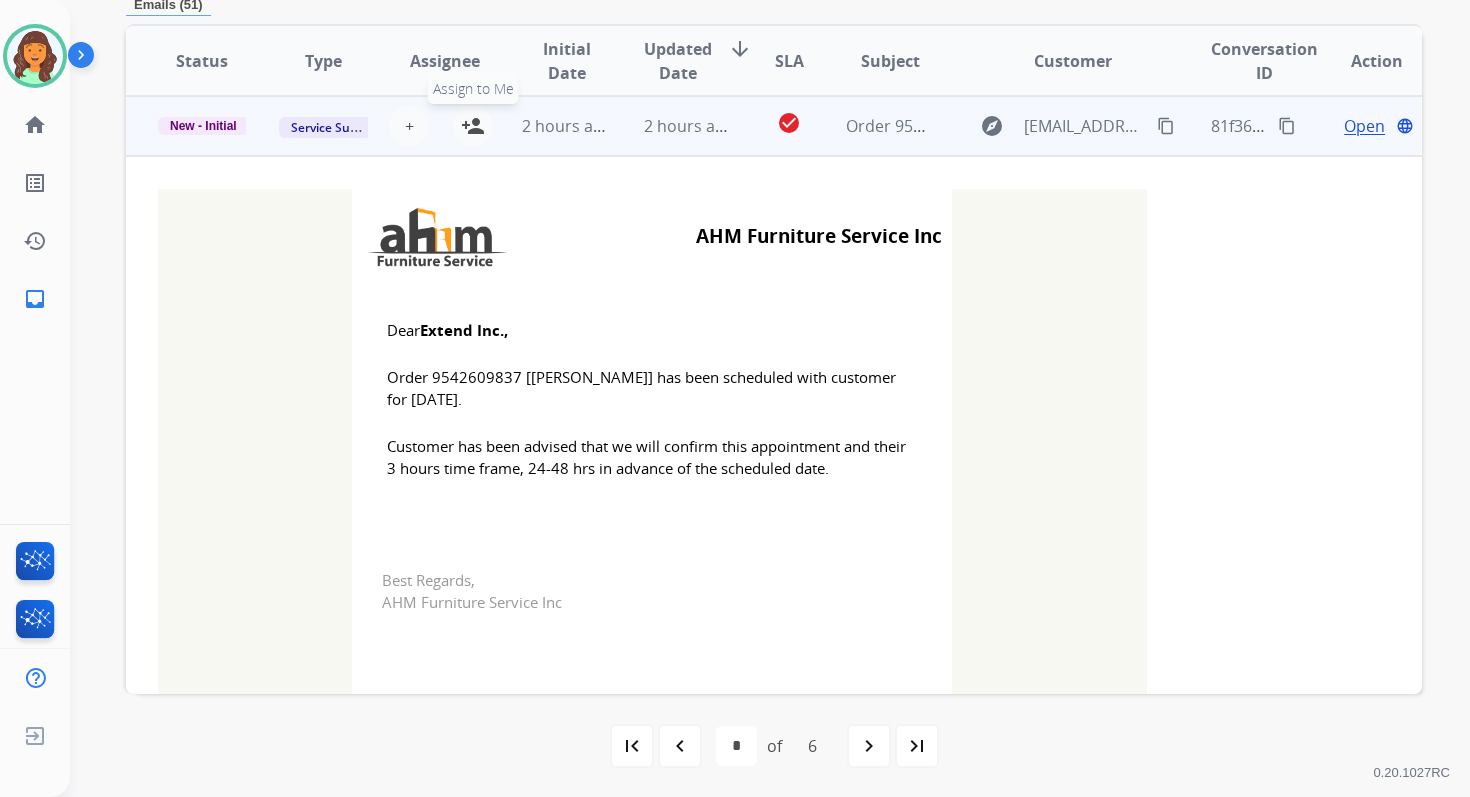 click on "person_add" at bounding box center [473, 126] 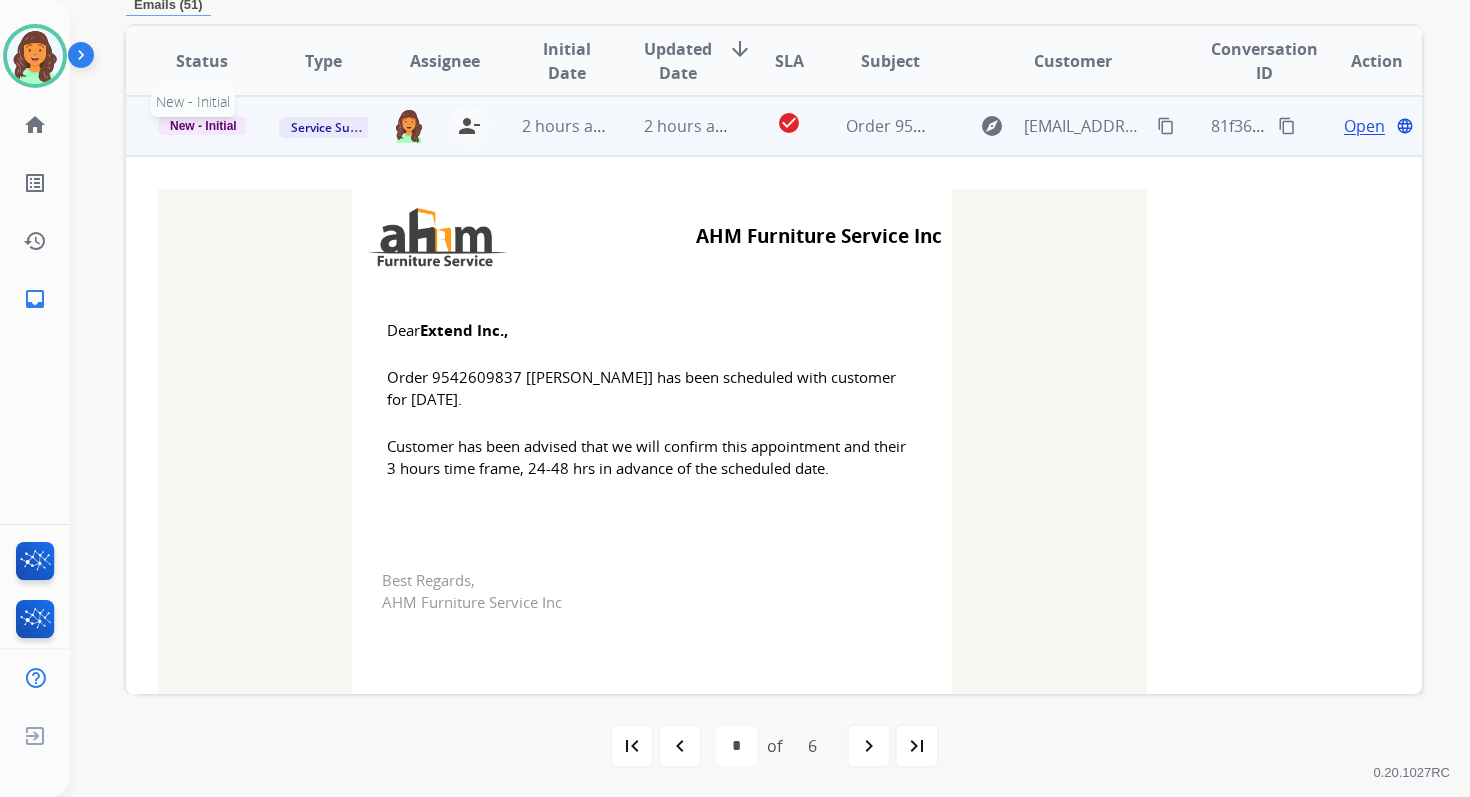 click on "New - Initial" at bounding box center [203, 126] 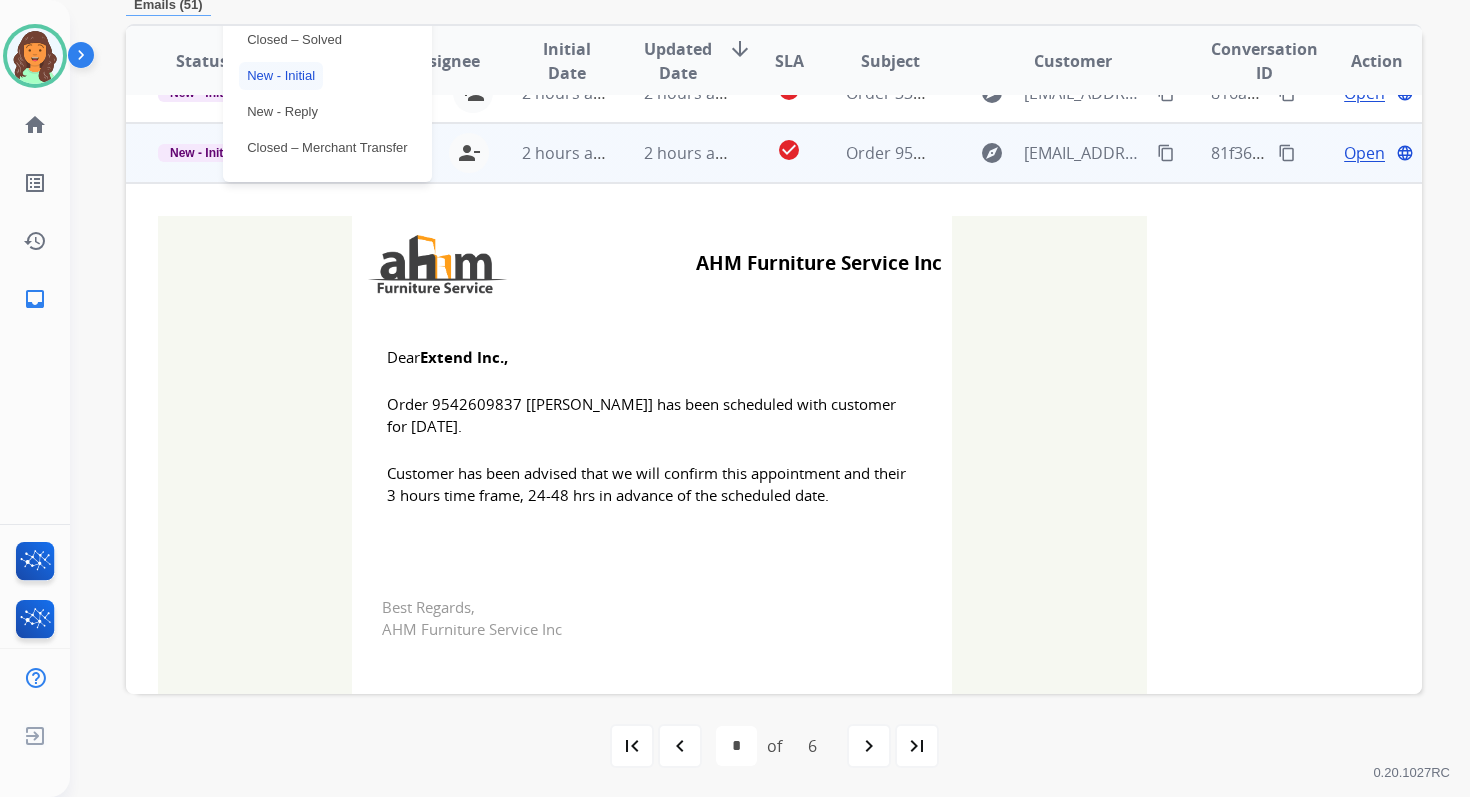 scroll, scrollTop: 368, scrollLeft: 0, axis: vertical 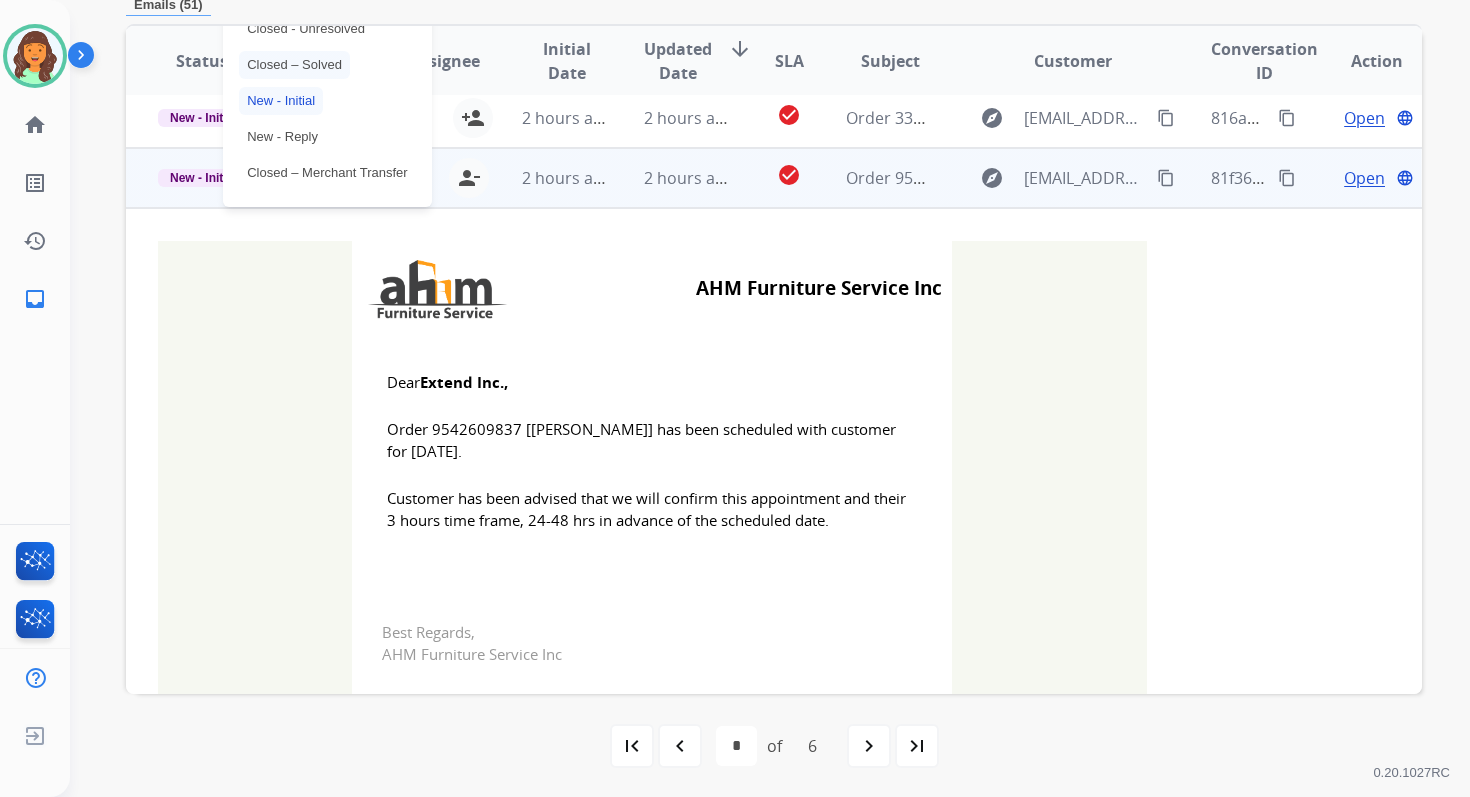 click on "Closed – Solved" at bounding box center (294, 65) 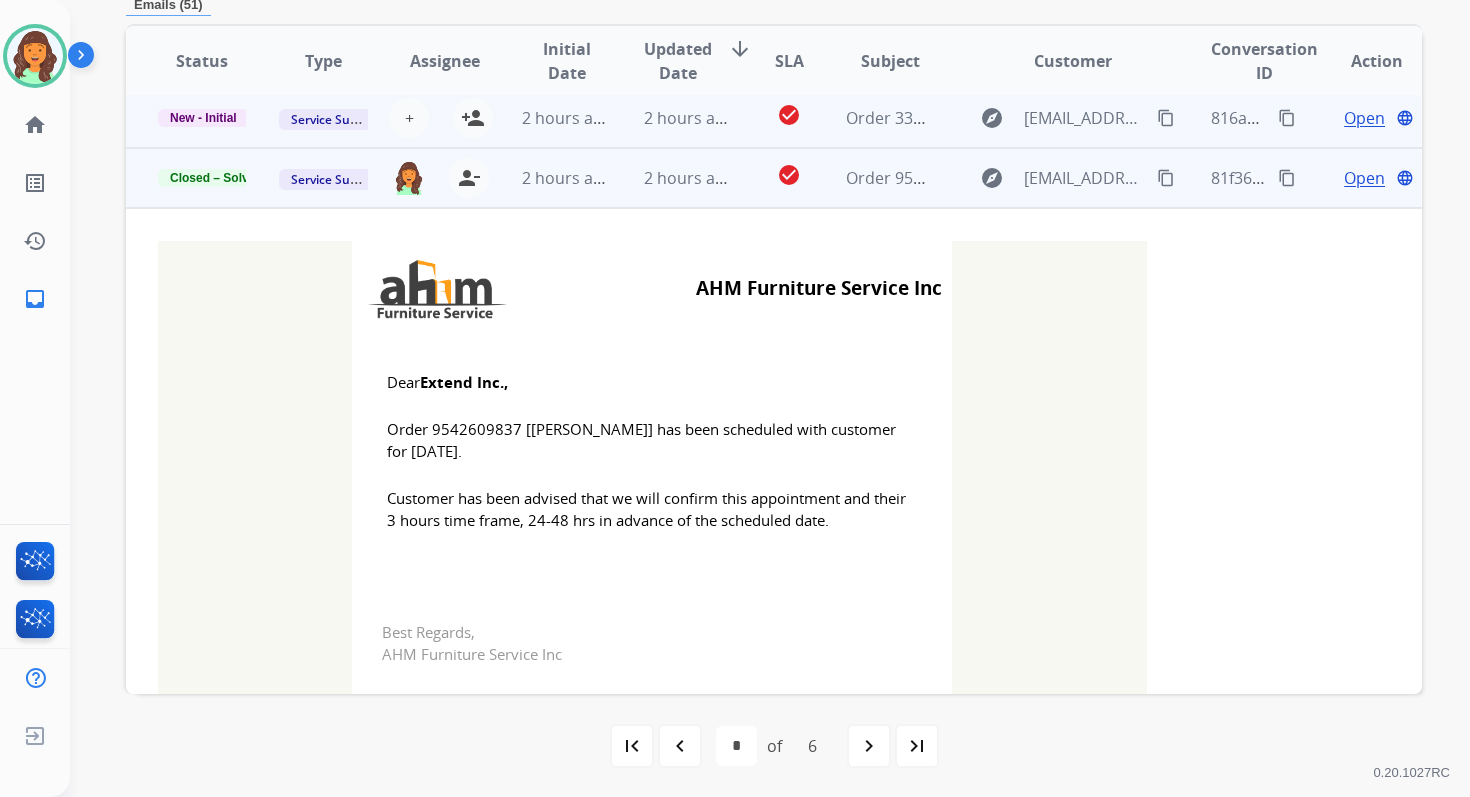 click on "2 hours ago" at bounding box center [672, 118] 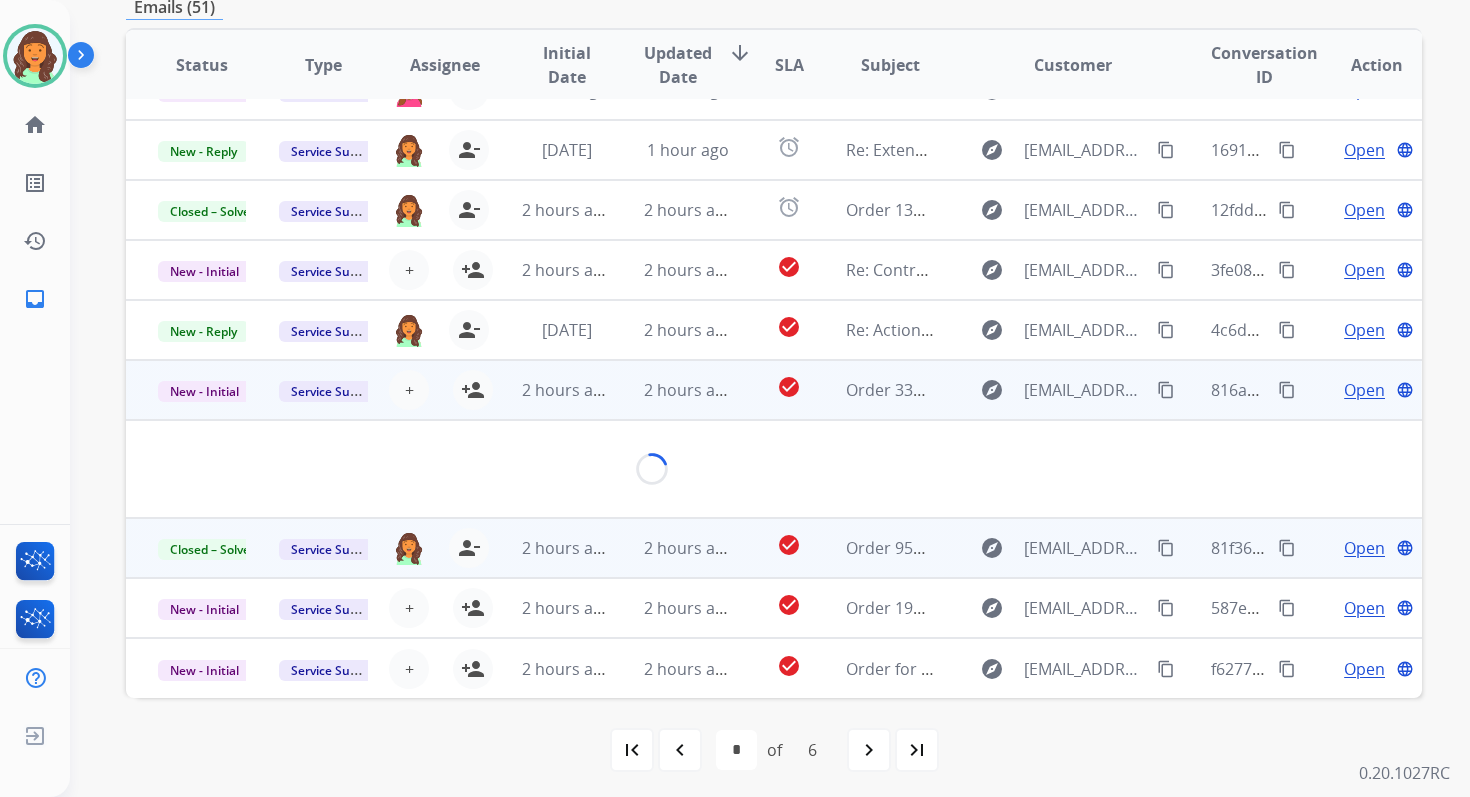 scroll, scrollTop: 100, scrollLeft: 0, axis: vertical 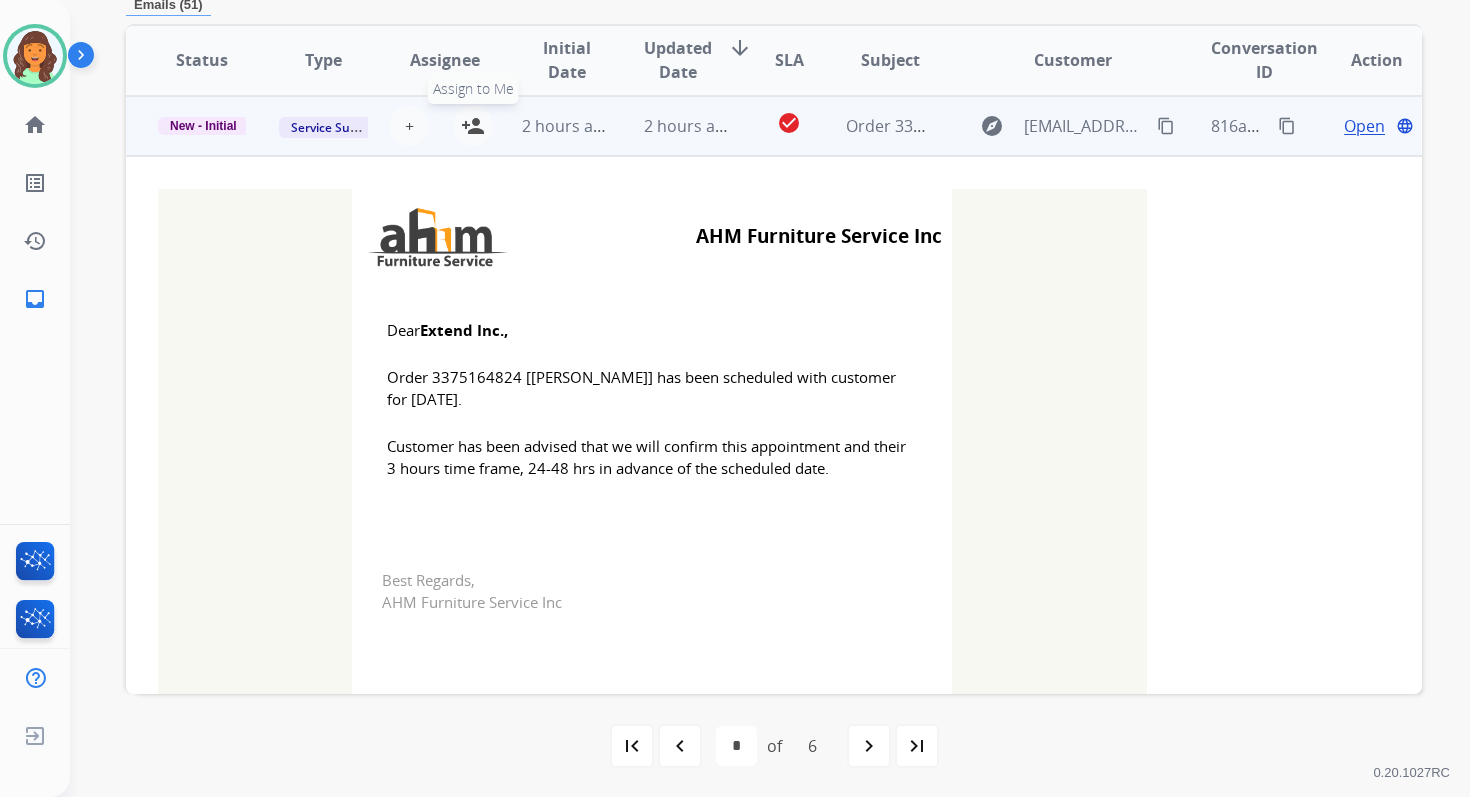click on "person_add" at bounding box center (473, 126) 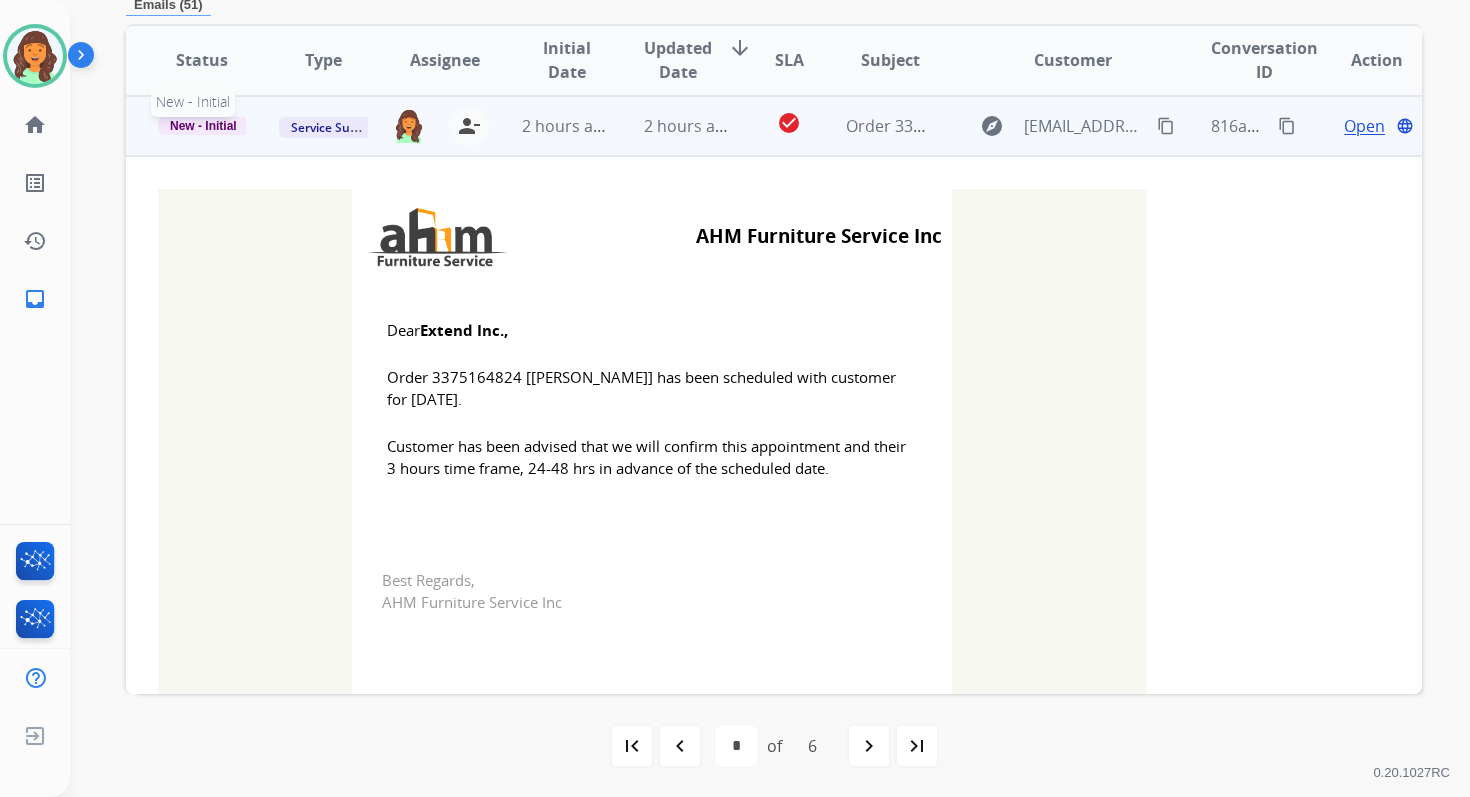 click on "New - Initial" at bounding box center (203, 126) 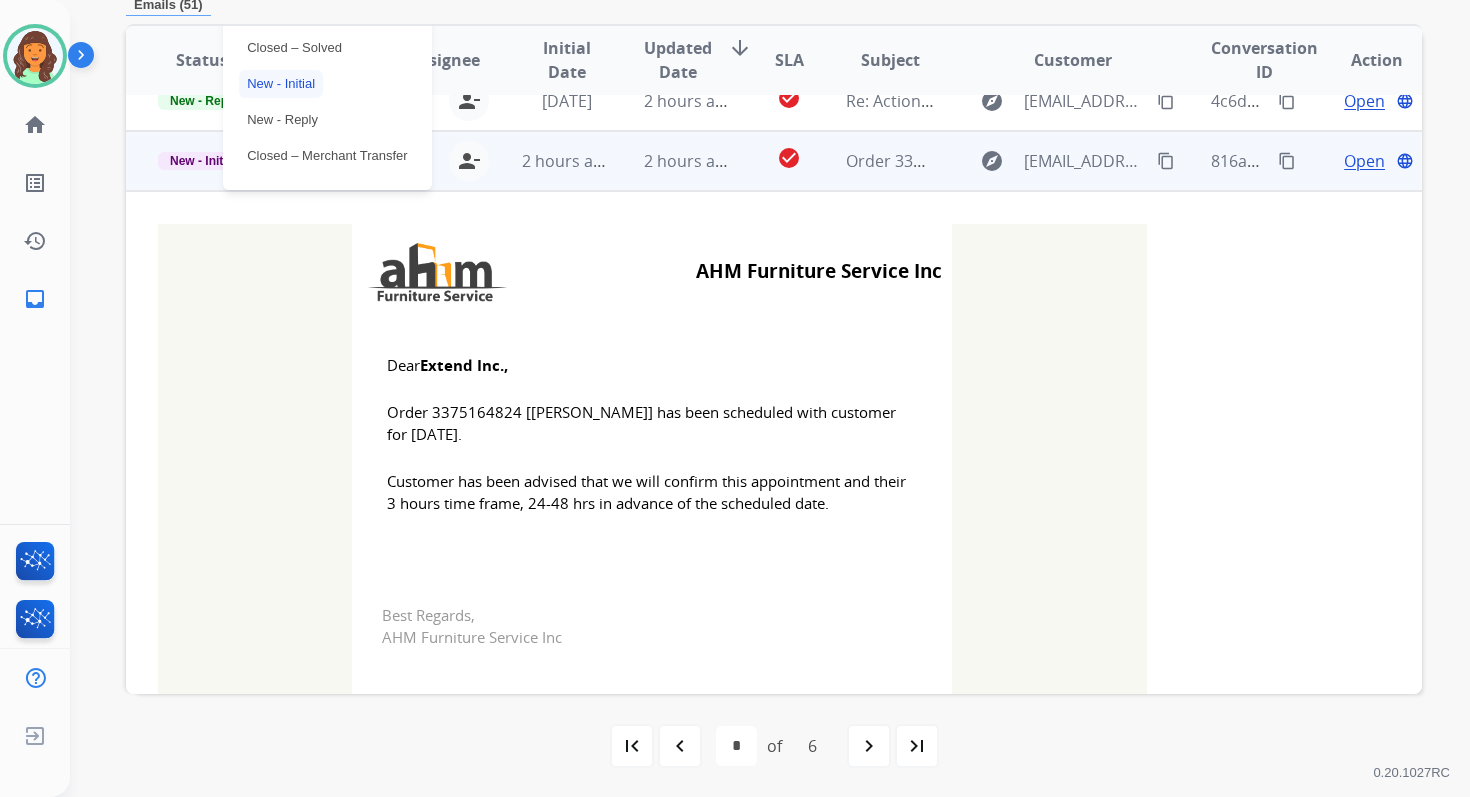scroll, scrollTop: 304, scrollLeft: 0, axis: vertical 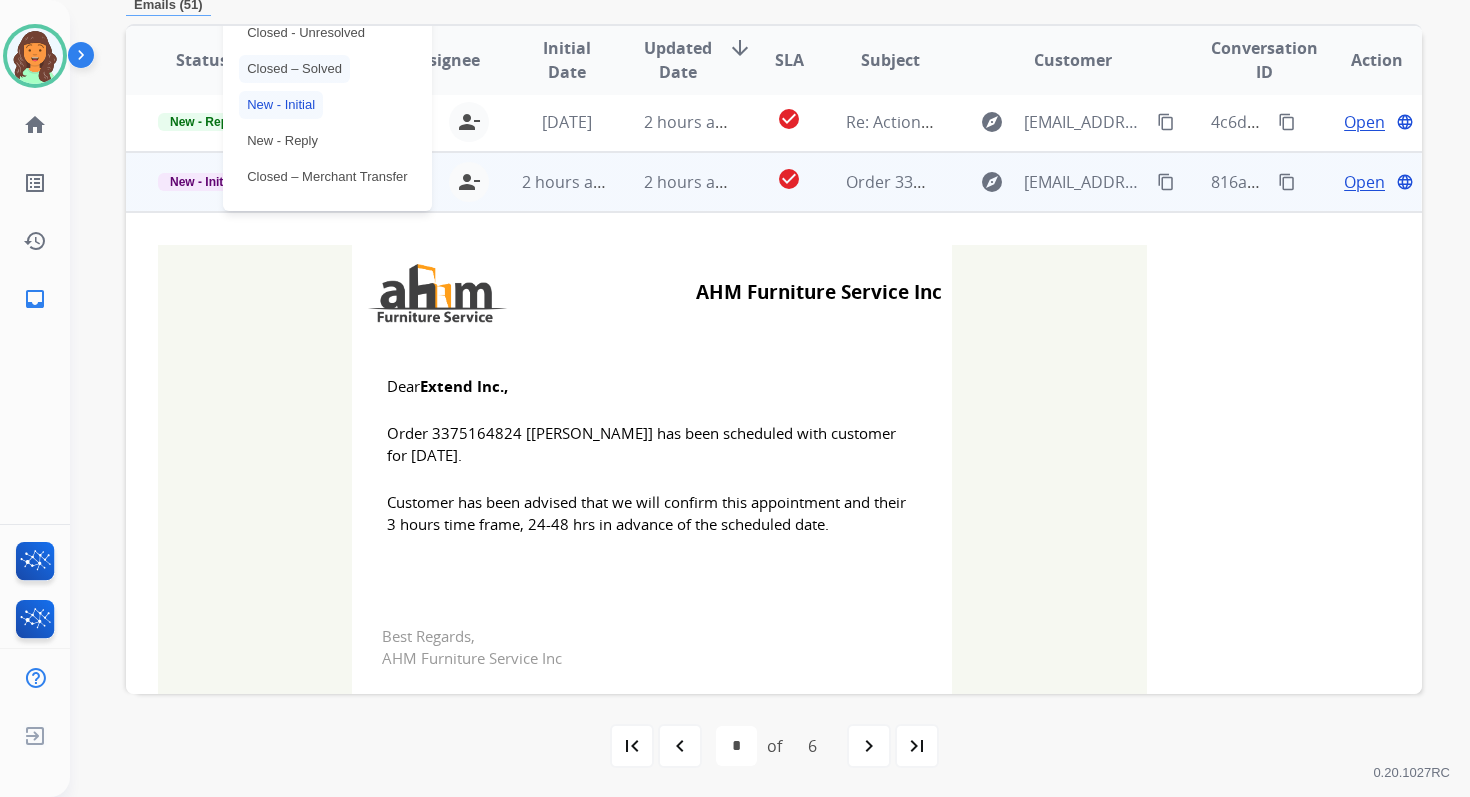 click on "Closed – Solved" at bounding box center (294, 69) 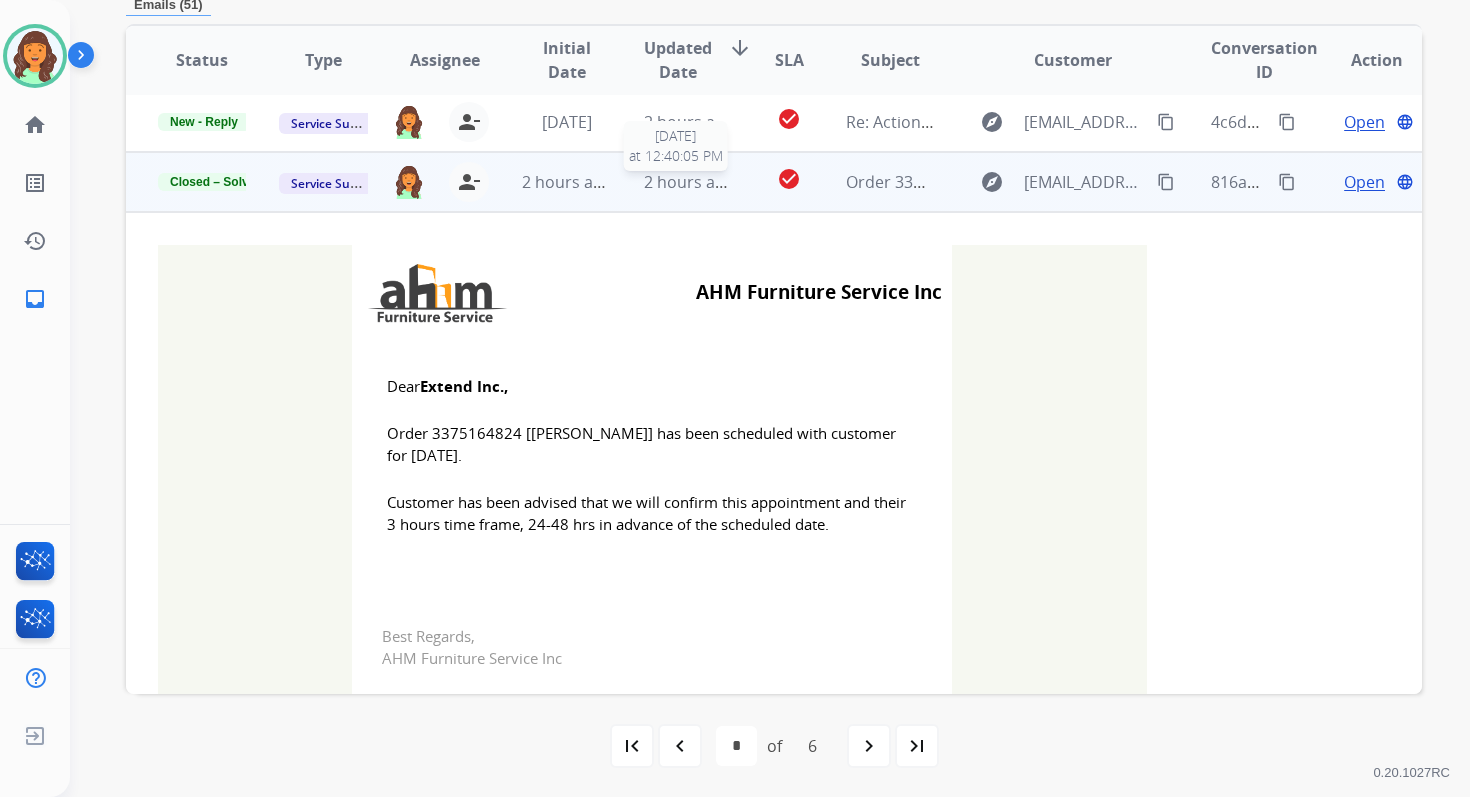 click on "2 hours ago" at bounding box center [689, 182] 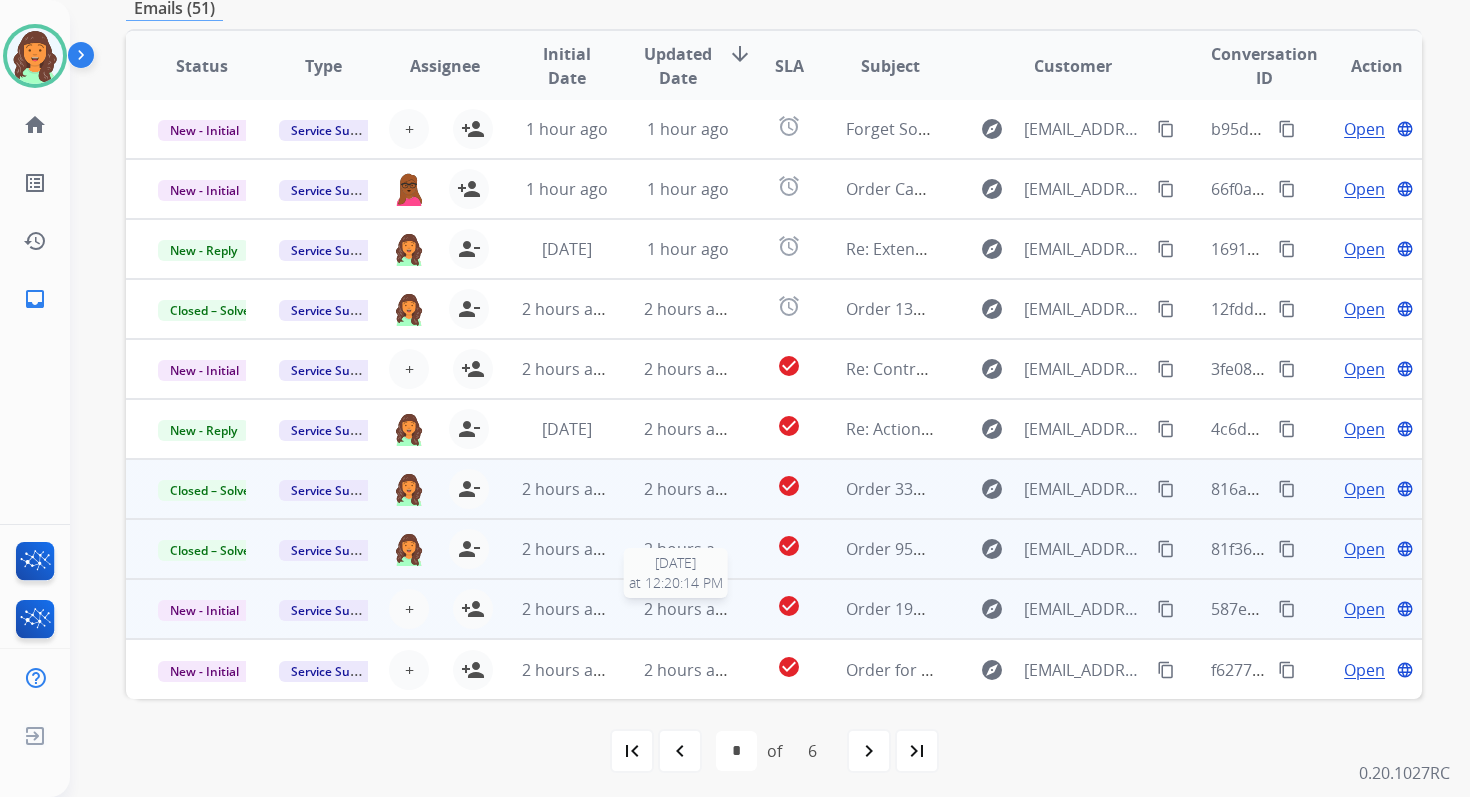 click on "2 hours ago" at bounding box center [689, 609] 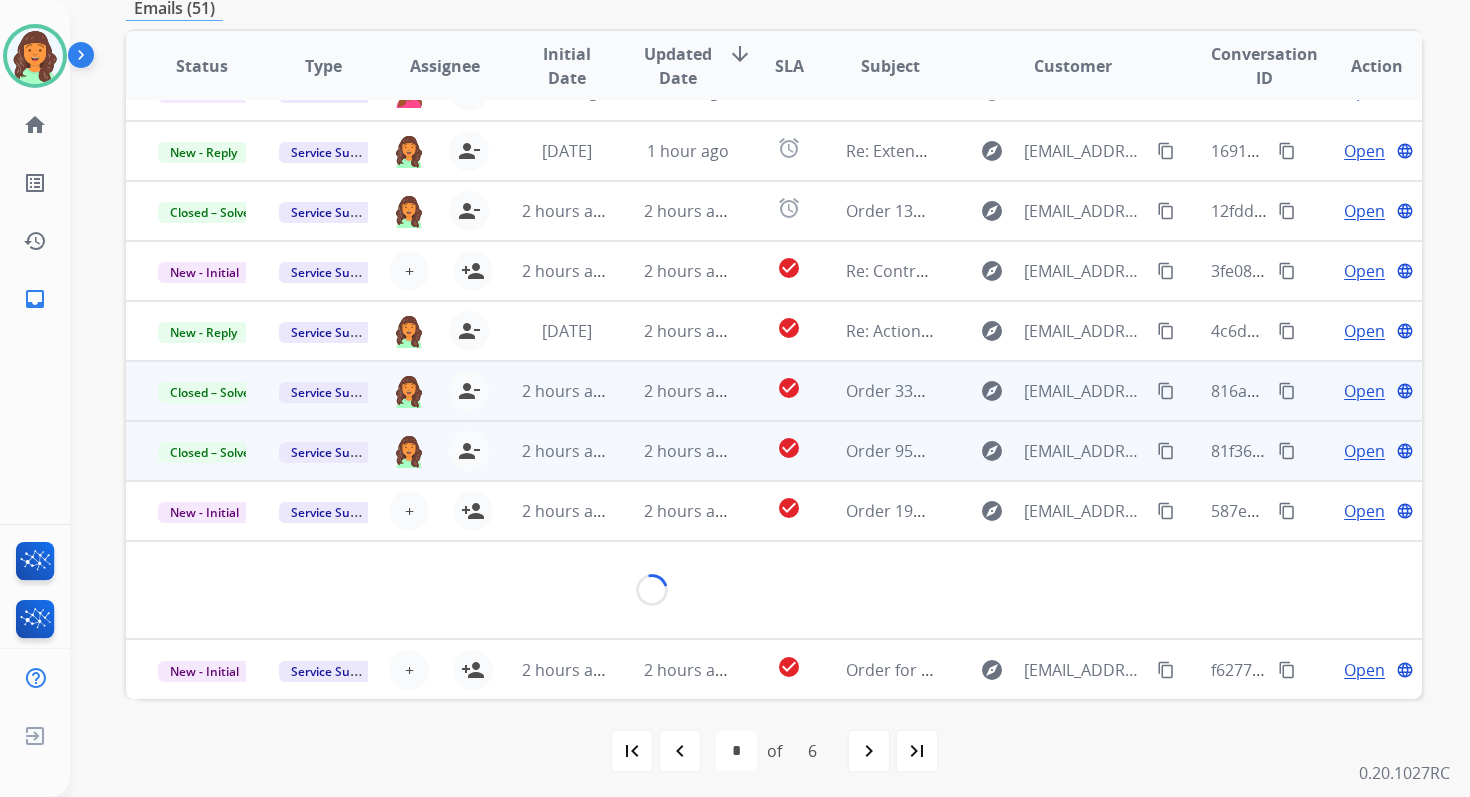 scroll, scrollTop: 480, scrollLeft: 0, axis: vertical 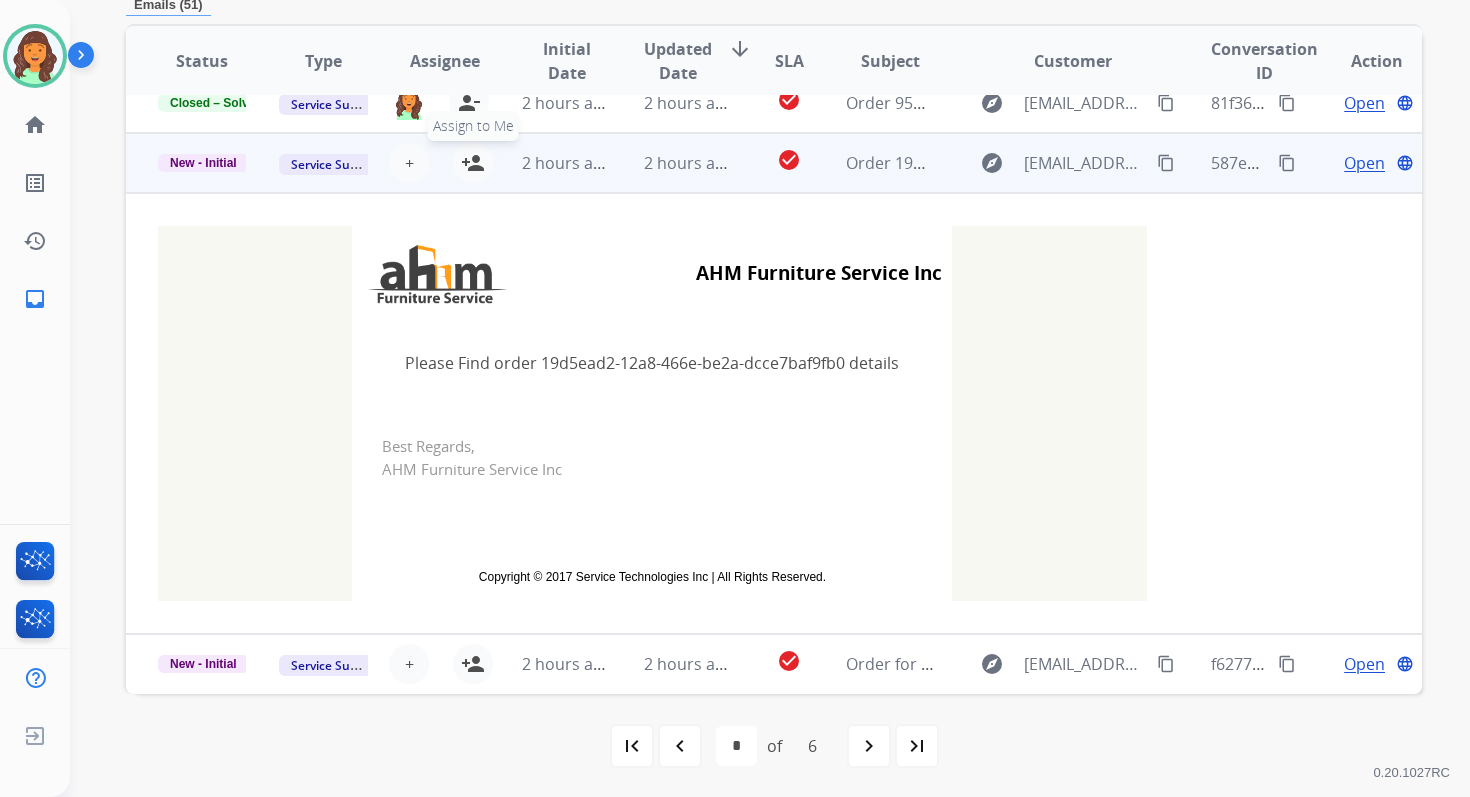 click on "person_add" at bounding box center [473, 163] 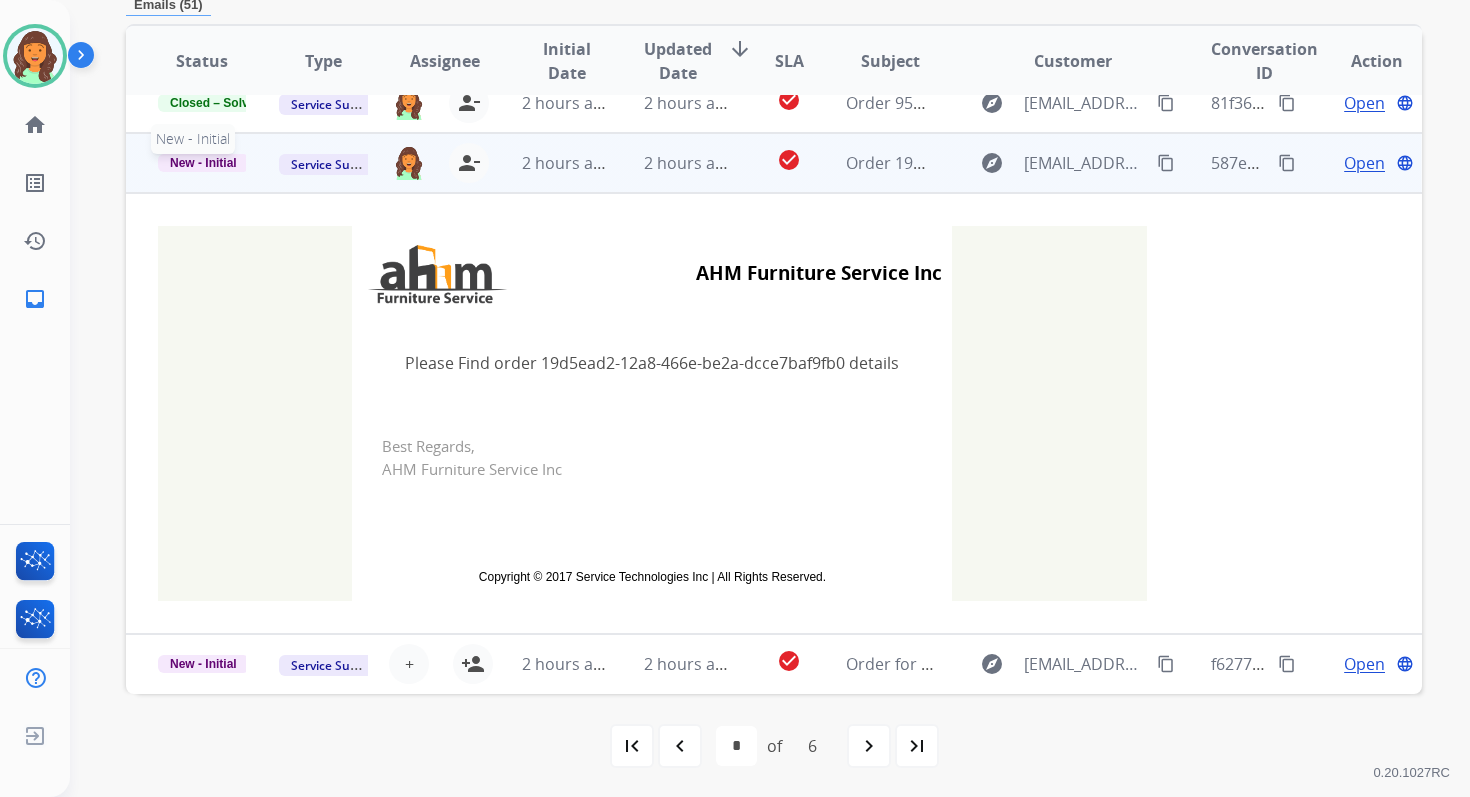 click on "New - Initial" at bounding box center (203, 163) 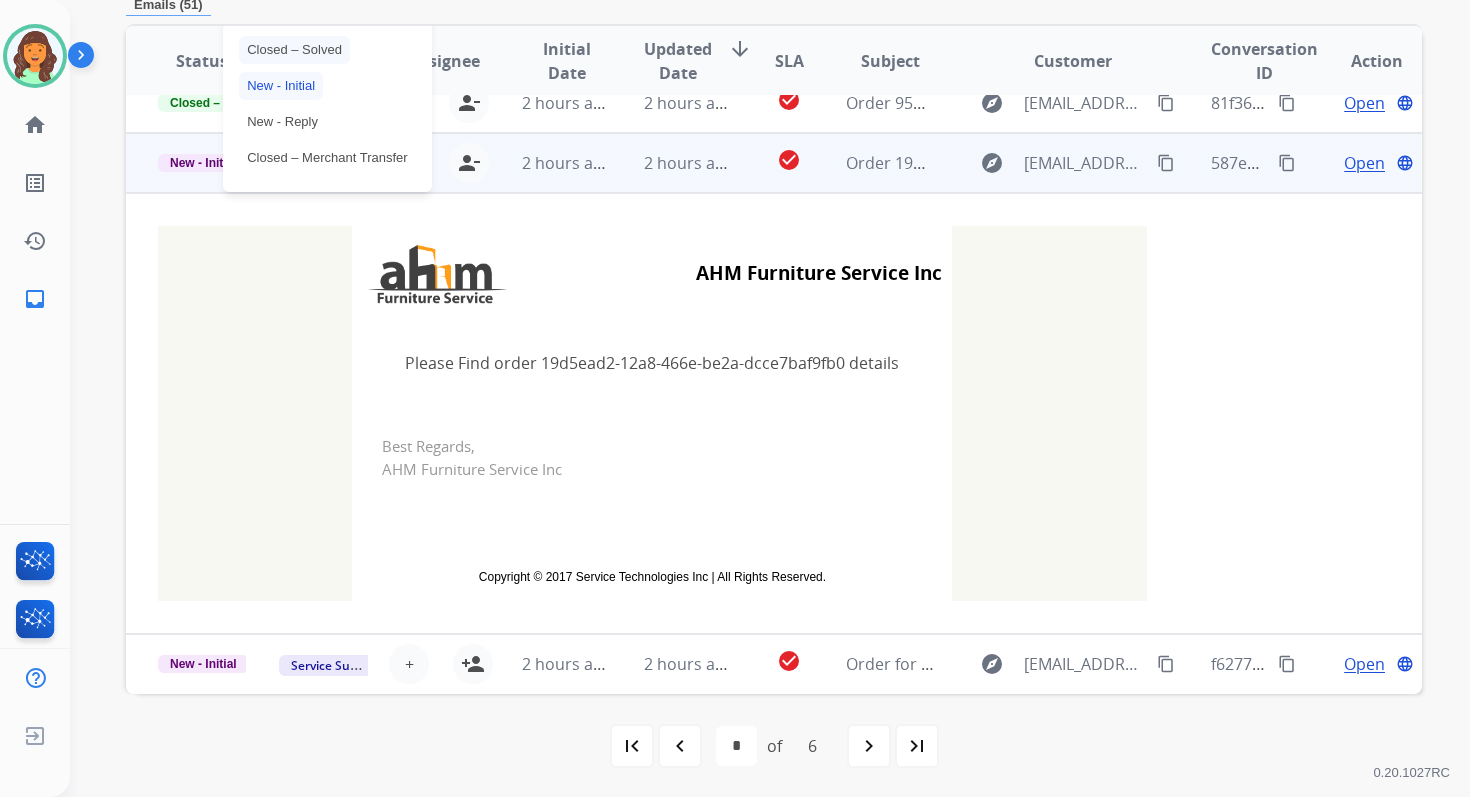 click on "Closed – Solved" at bounding box center [294, 50] 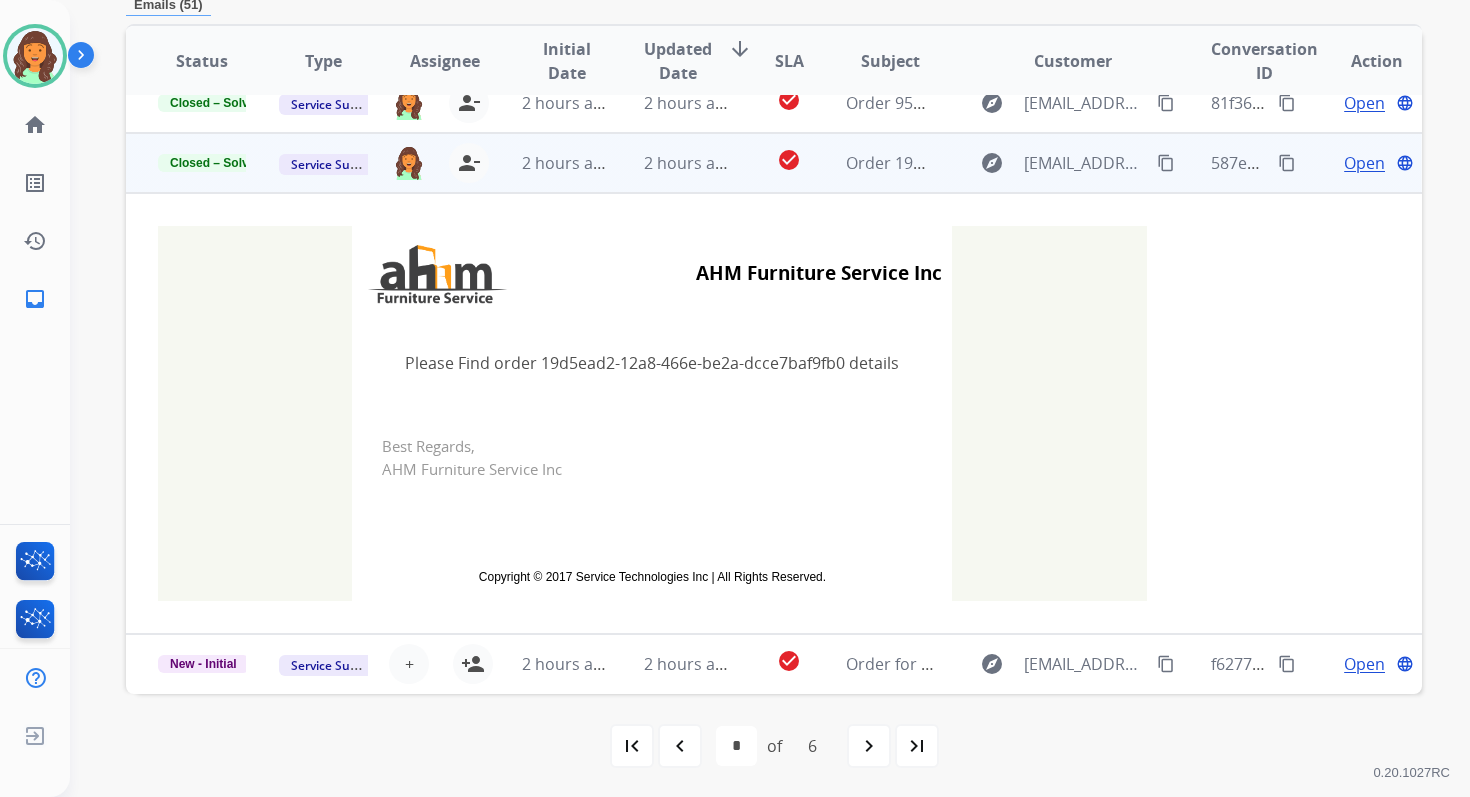 click on "2 hours ago" at bounding box center (550, 163) 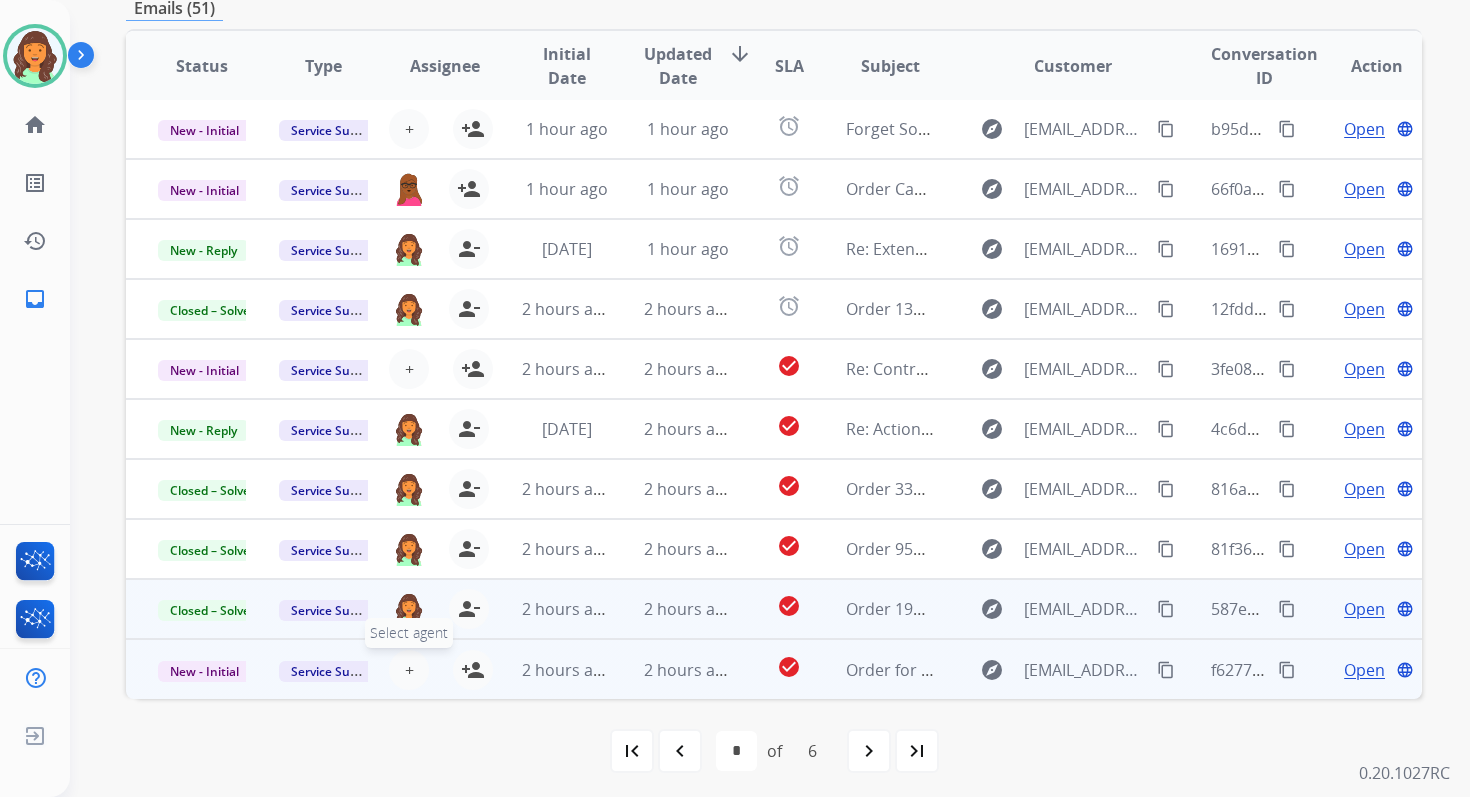 click on "+" at bounding box center [409, 670] 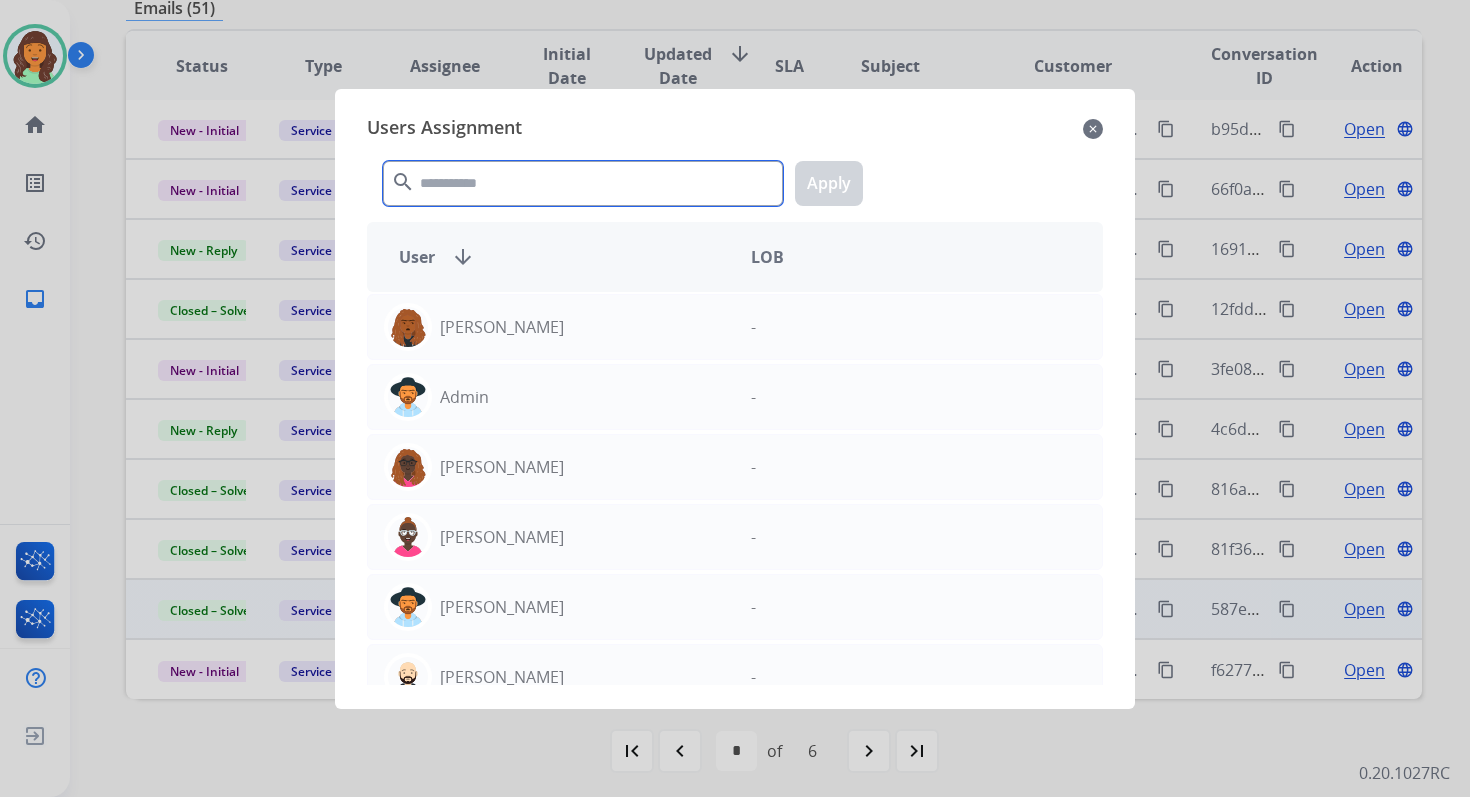 click 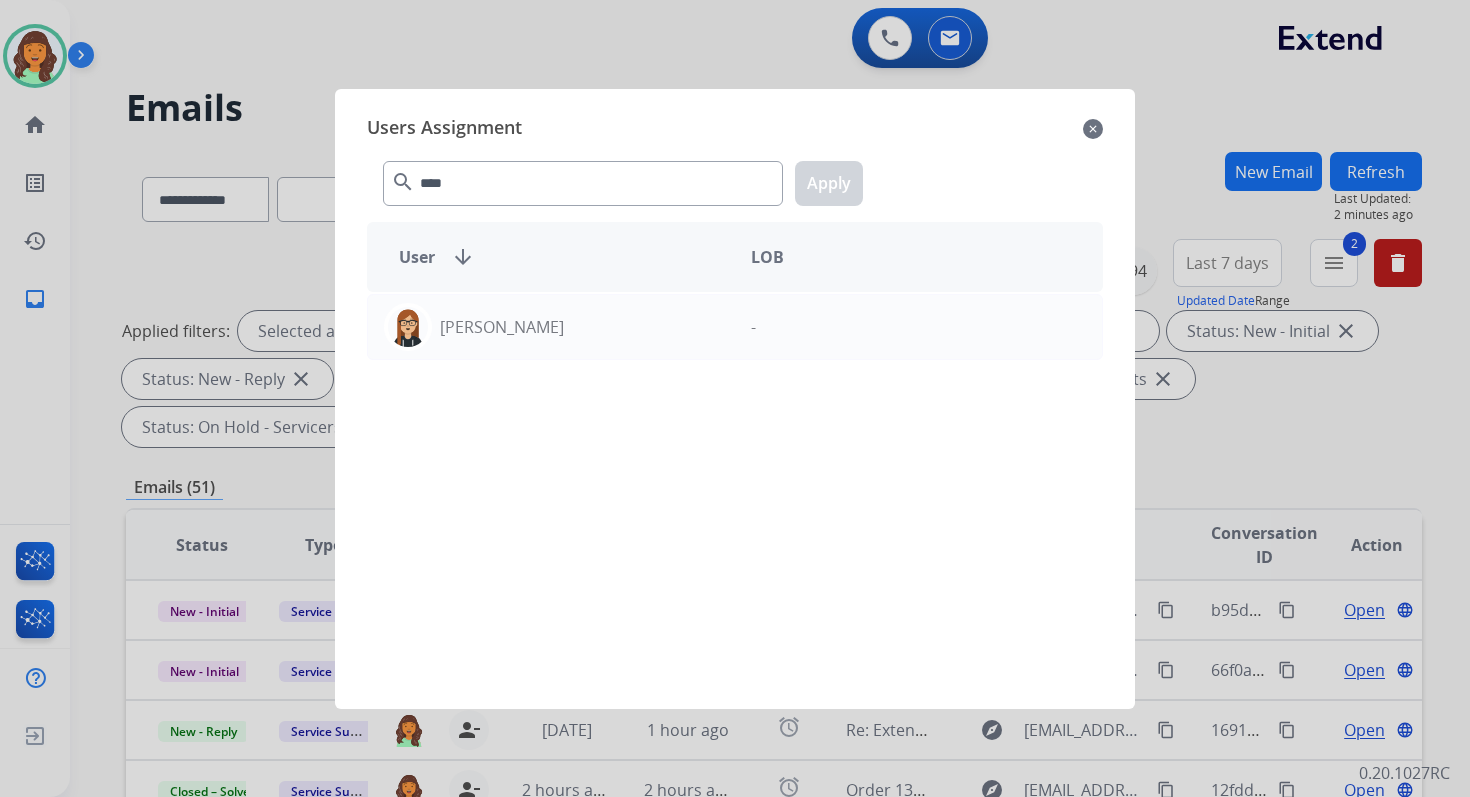 select on "*" 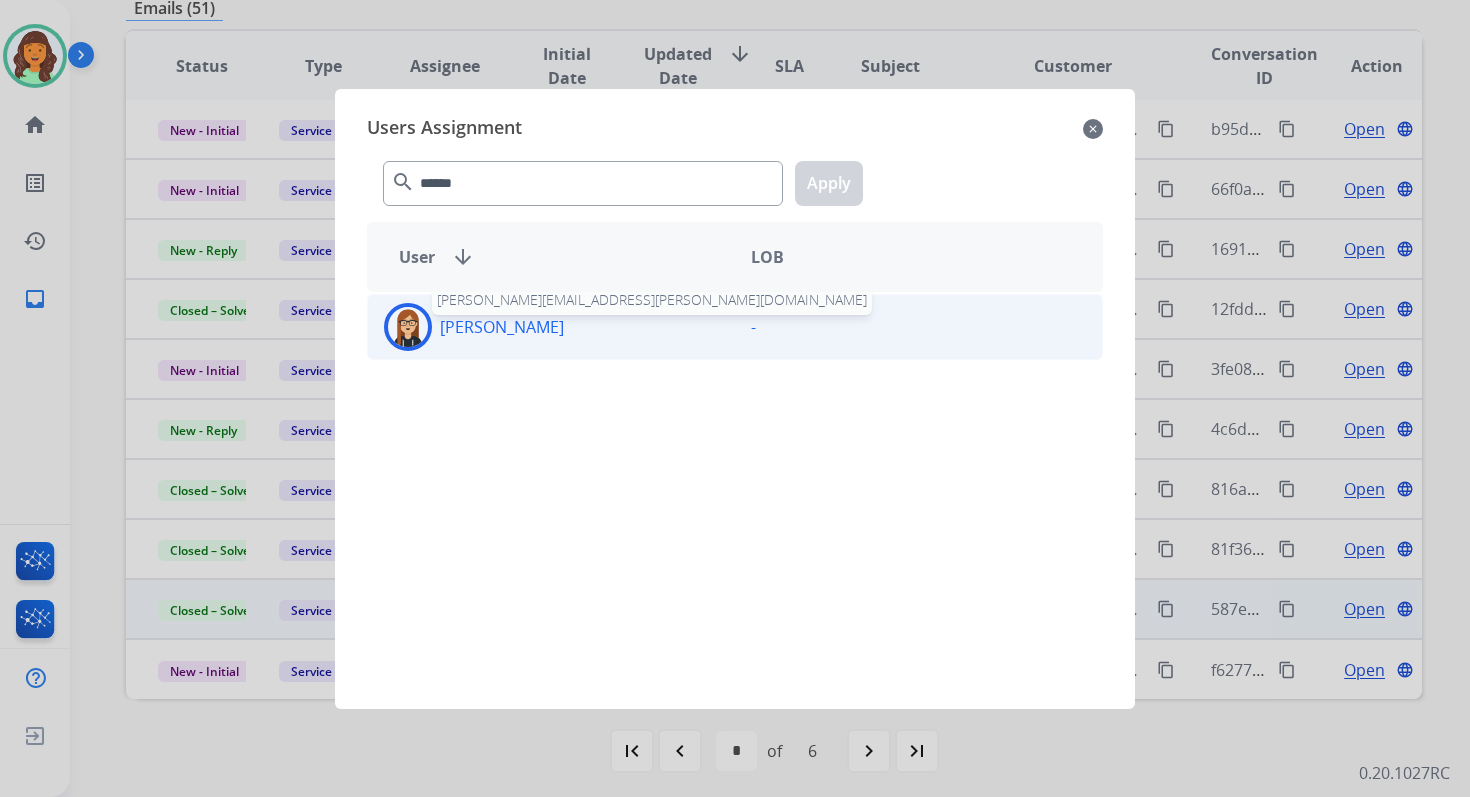 type on "******" 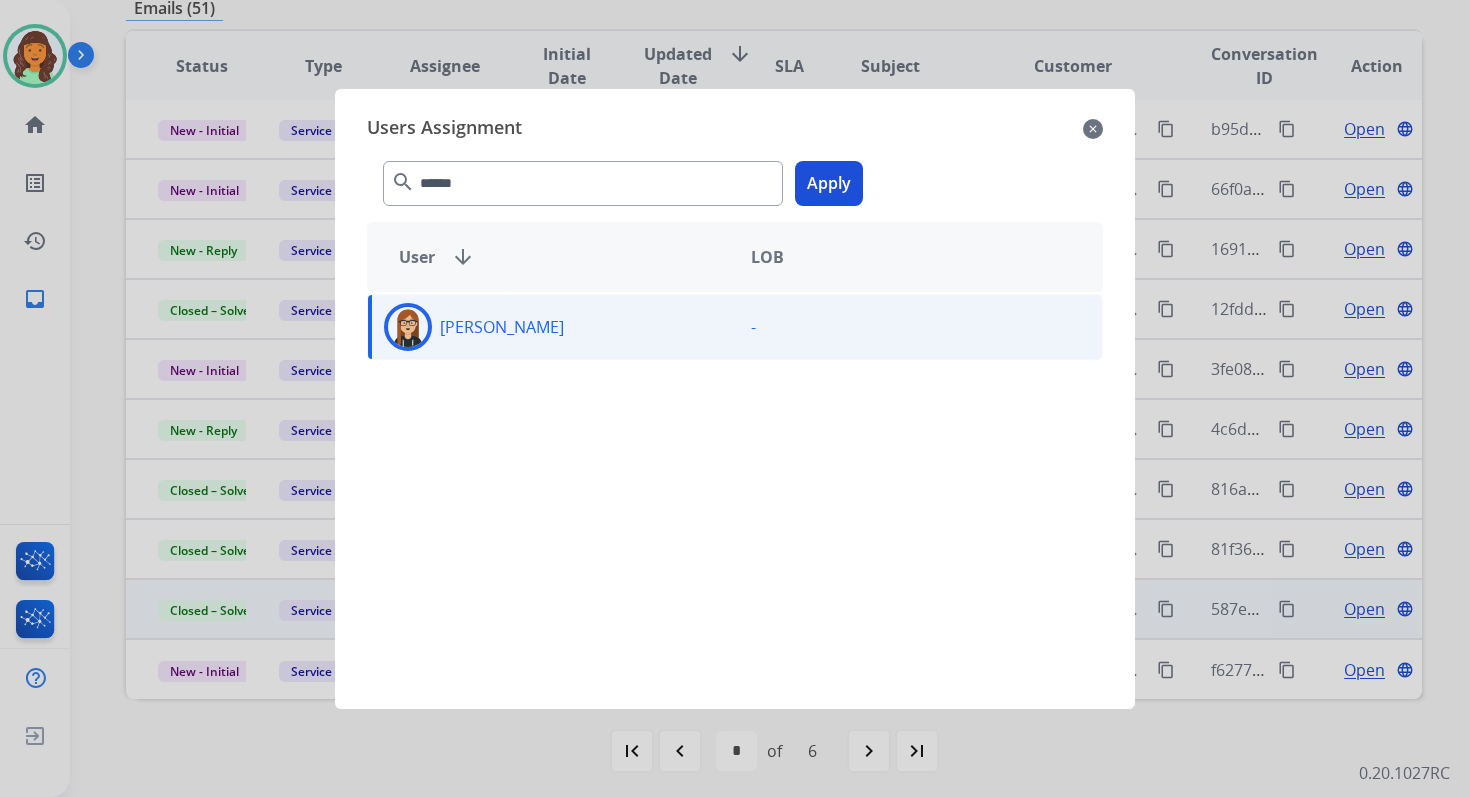 click on "Apply" 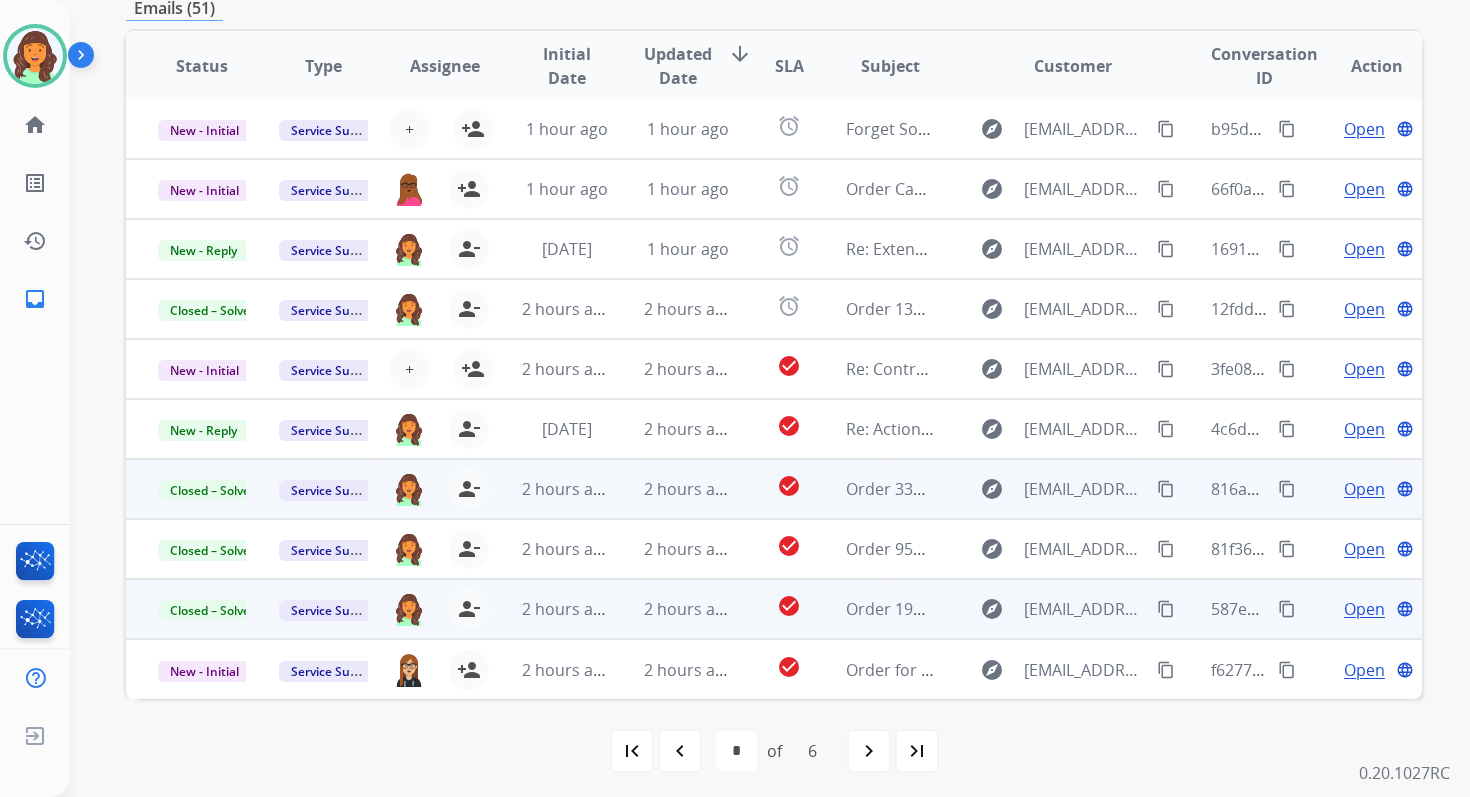 scroll, scrollTop: 0, scrollLeft: 0, axis: both 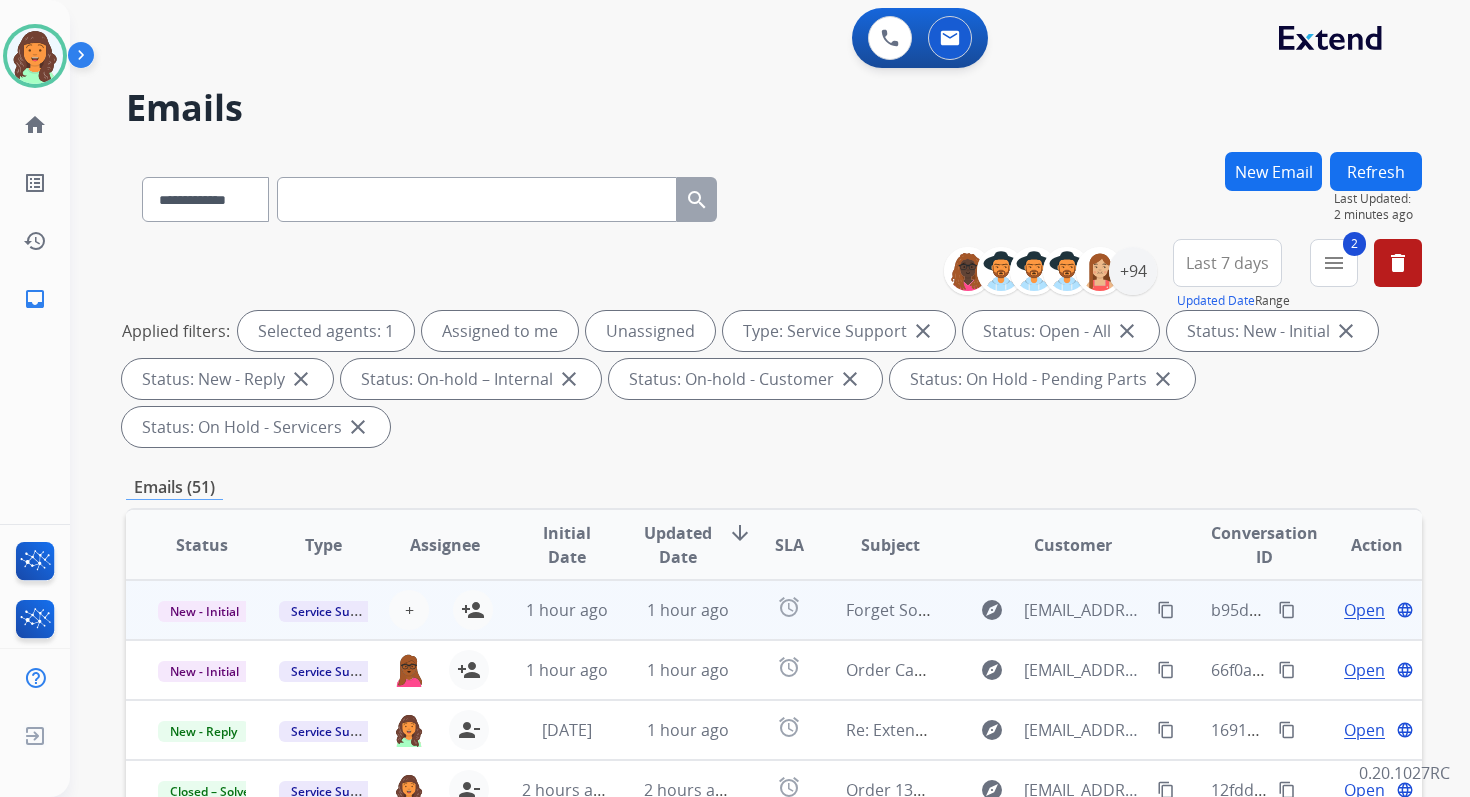 click on "1 hour ago" at bounding box center (566, 610) 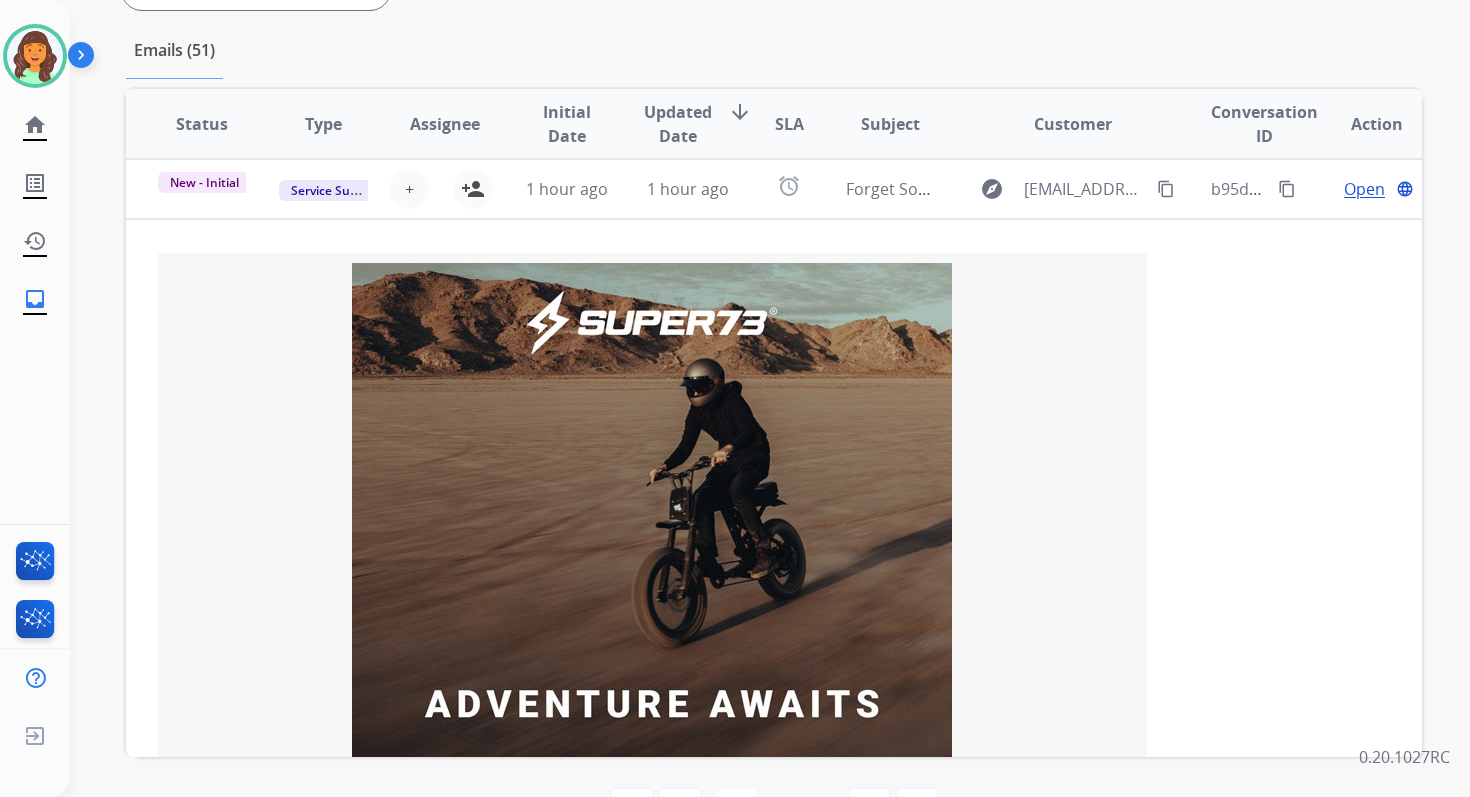 scroll, scrollTop: 496, scrollLeft: 0, axis: vertical 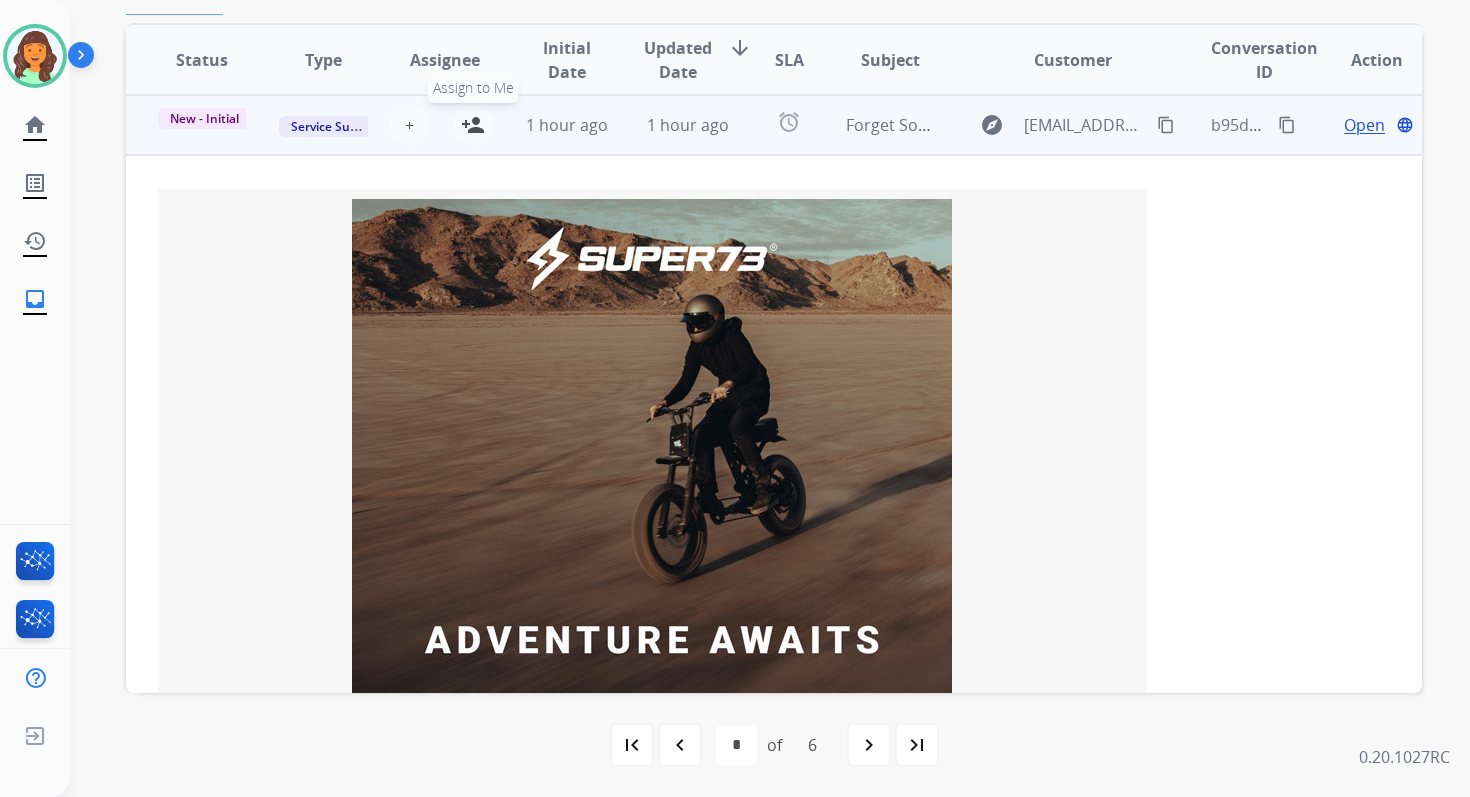 click on "person_add" at bounding box center [473, 125] 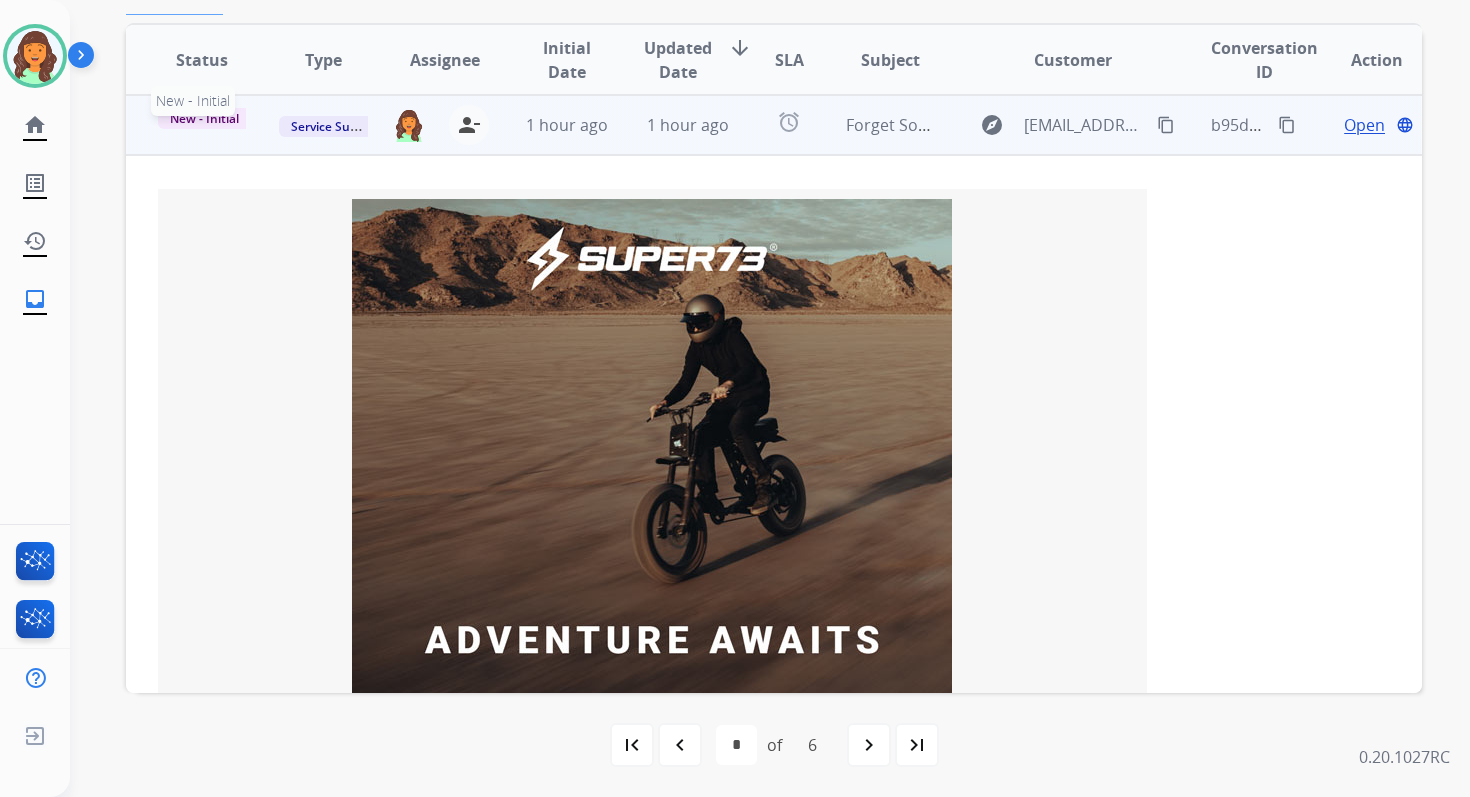 click on "New - Initial" at bounding box center [204, 118] 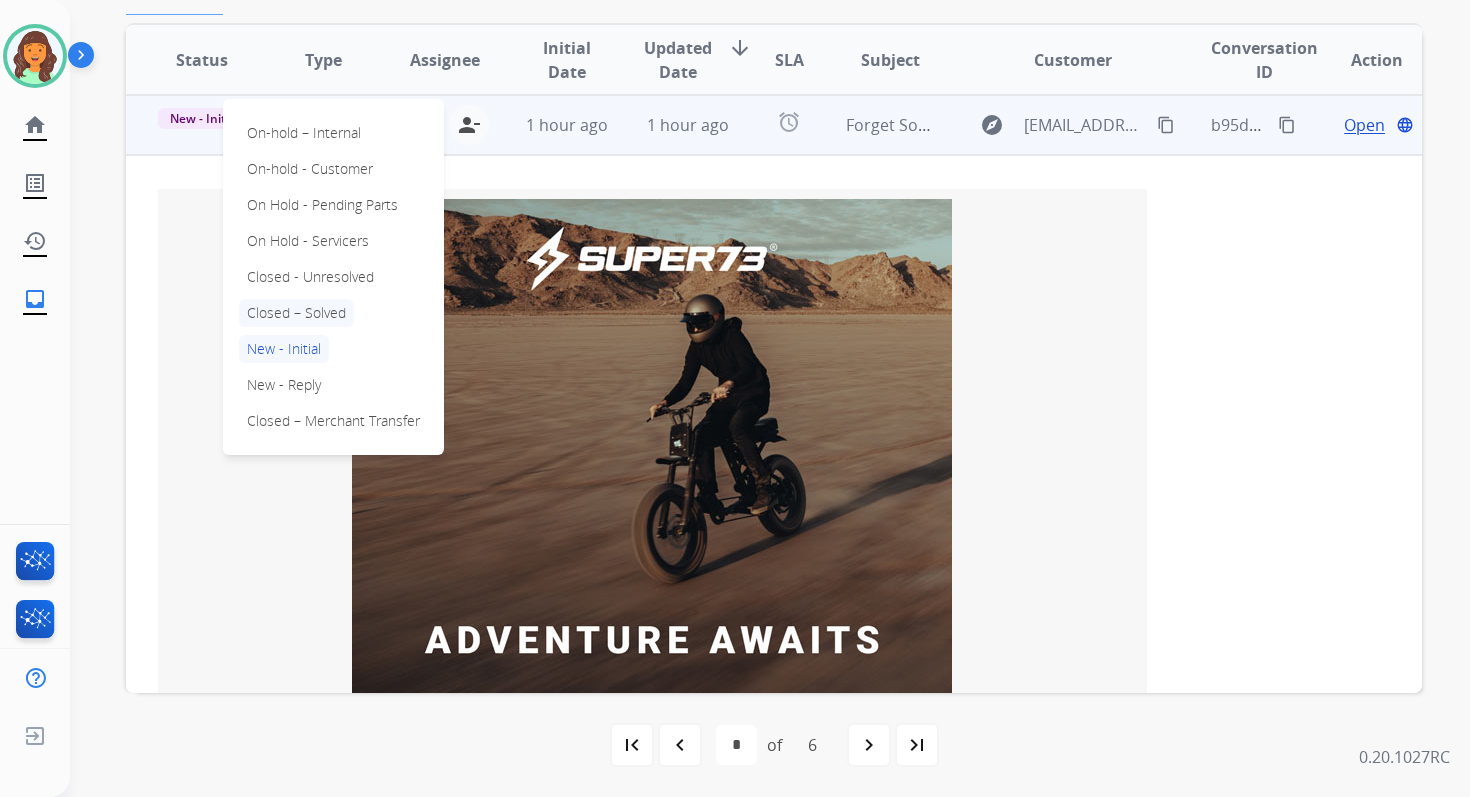 click on "Closed – Solved" at bounding box center (296, 313) 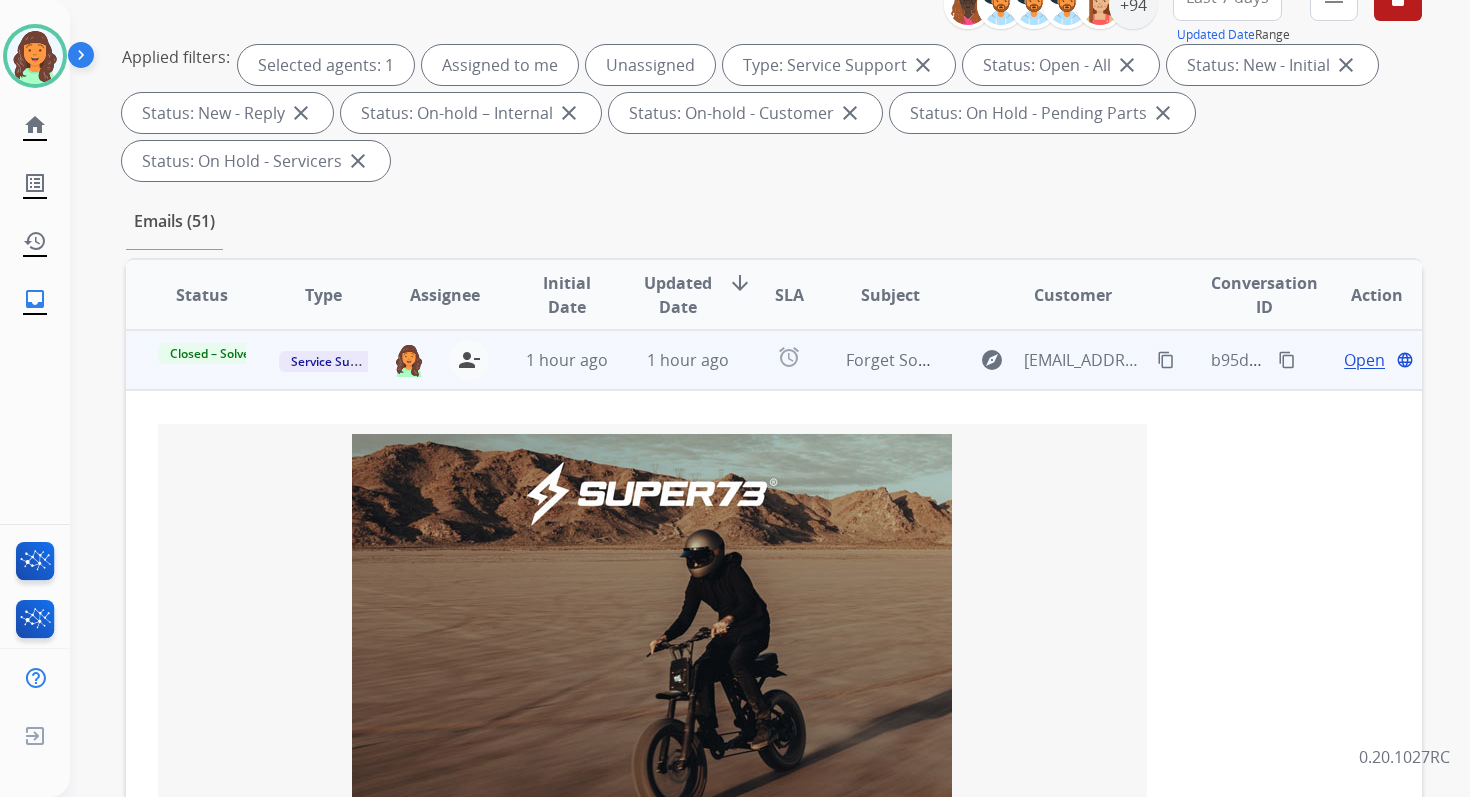 scroll, scrollTop: 0, scrollLeft: 0, axis: both 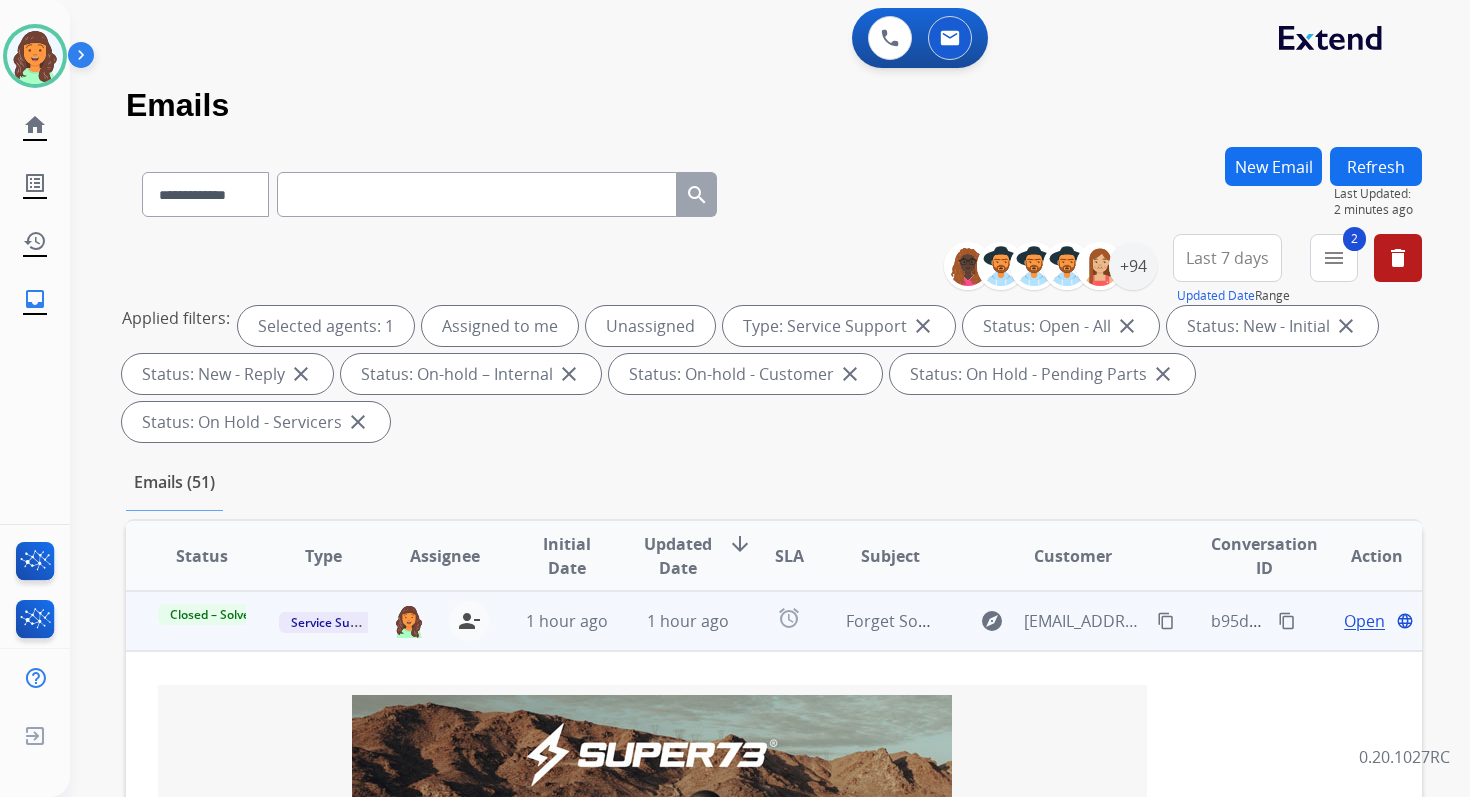 click on "Refresh" at bounding box center [1376, 166] 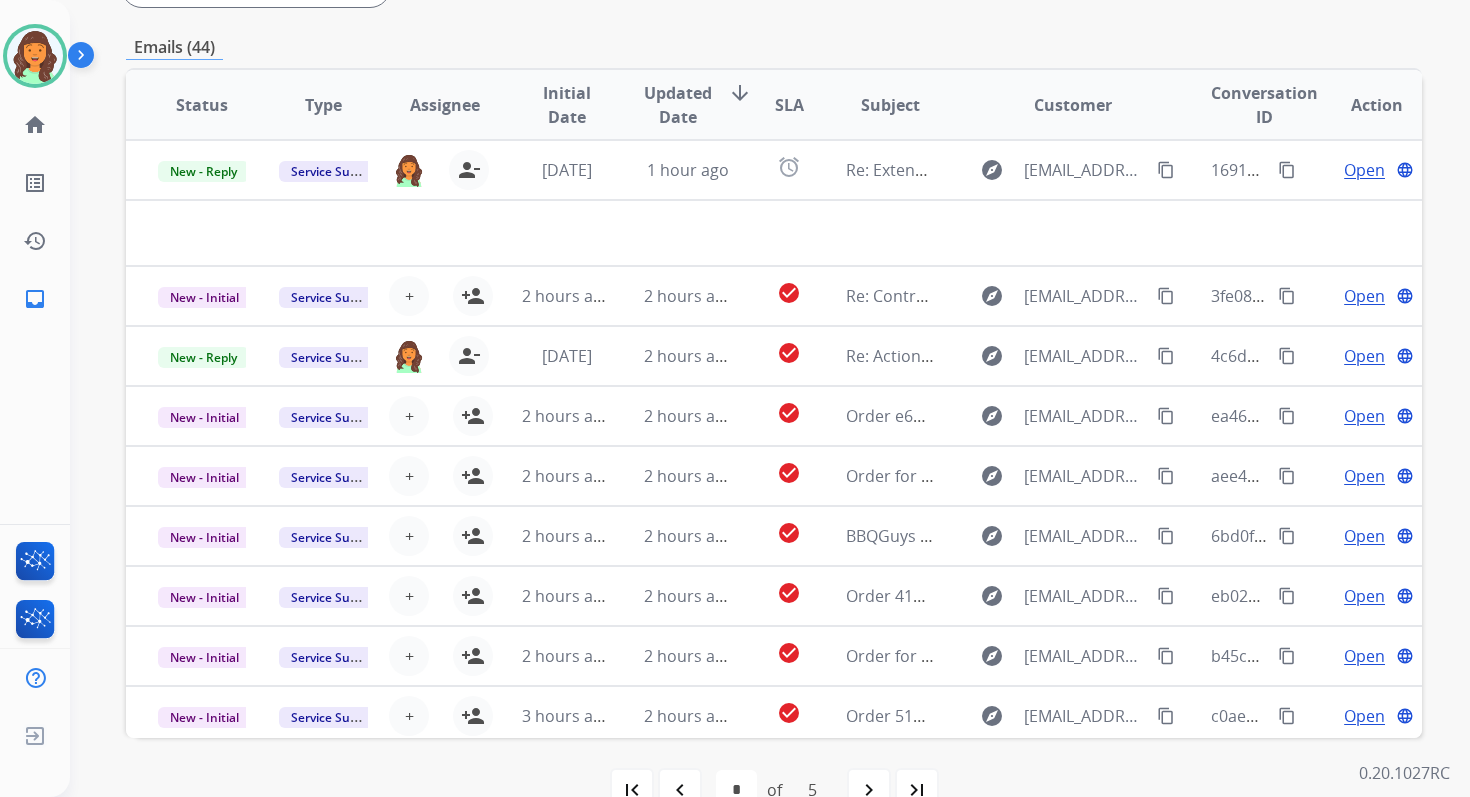 scroll, scrollTop: 485, scrollLeft: 0, axis: vertical 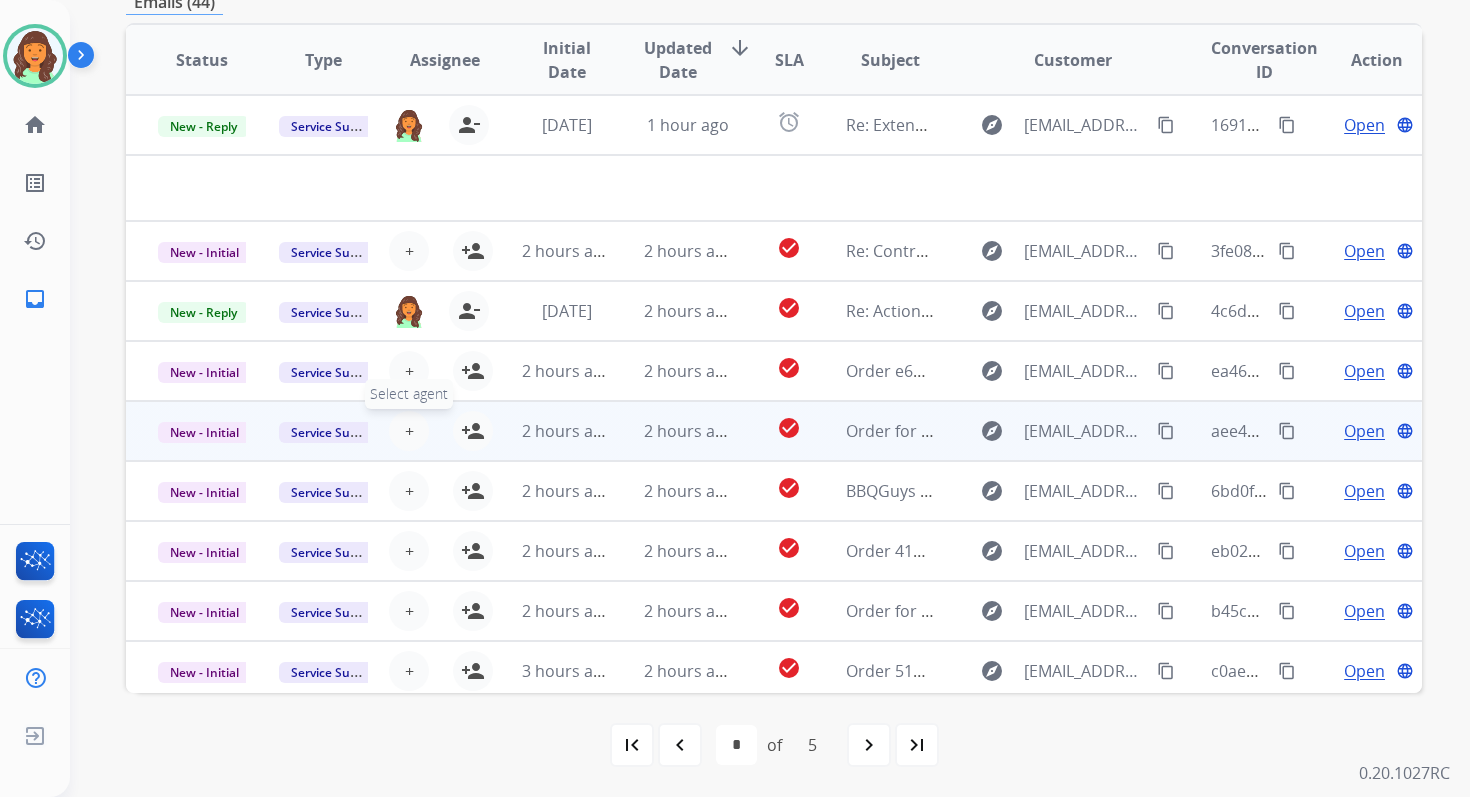 click on "+" at bounding box center [409, 431] 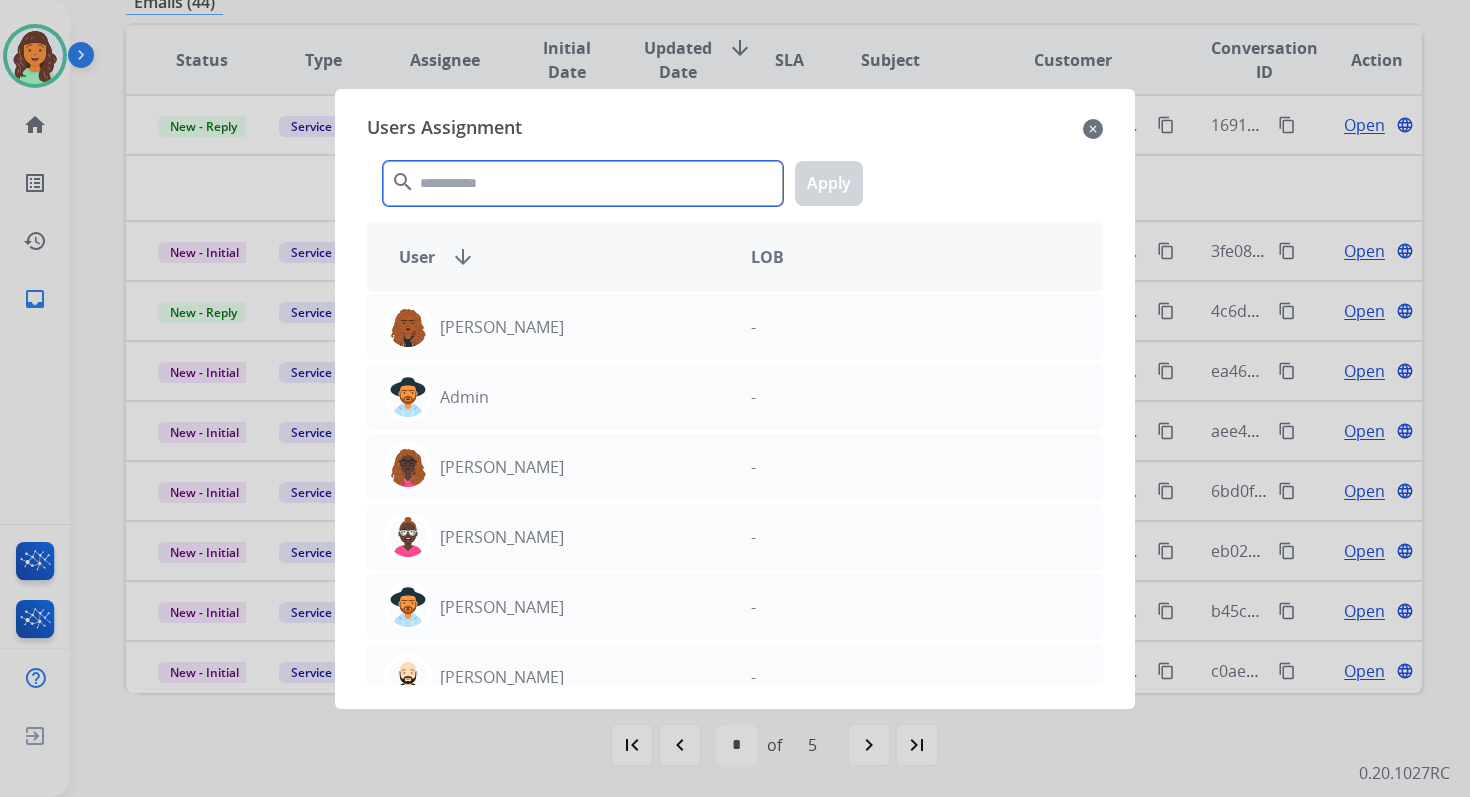 click 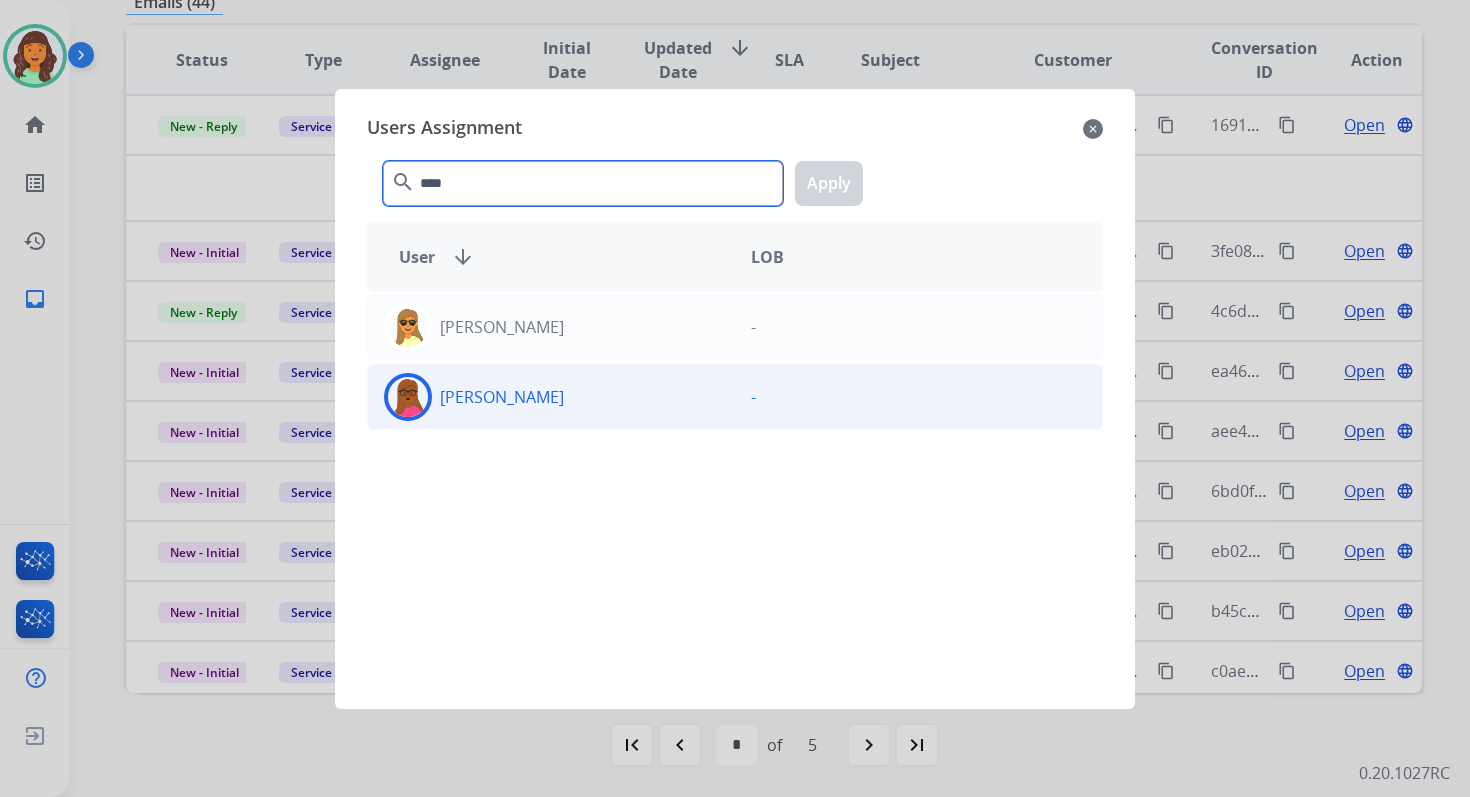 type on "****" 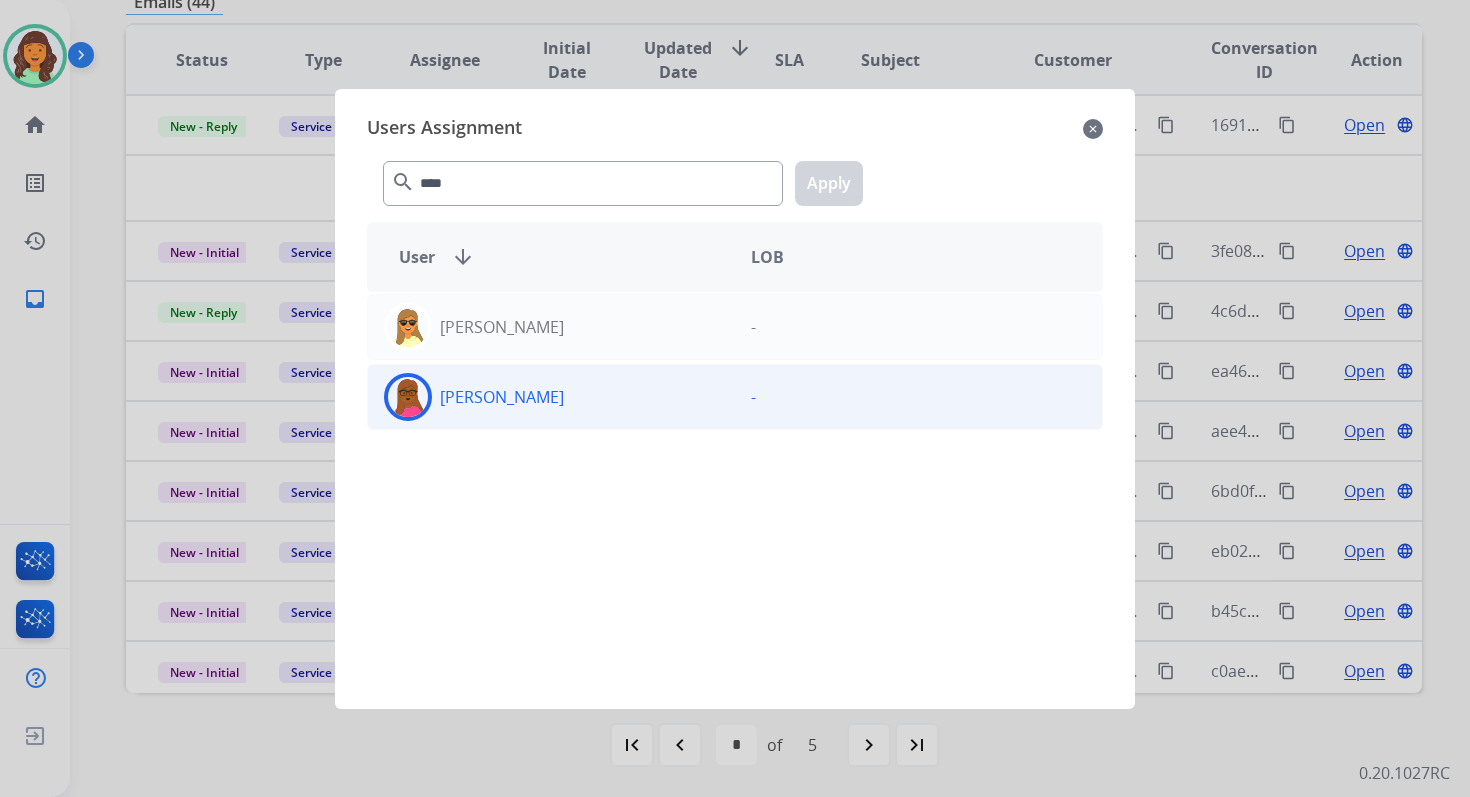 click on "[PERSON_NAME]" 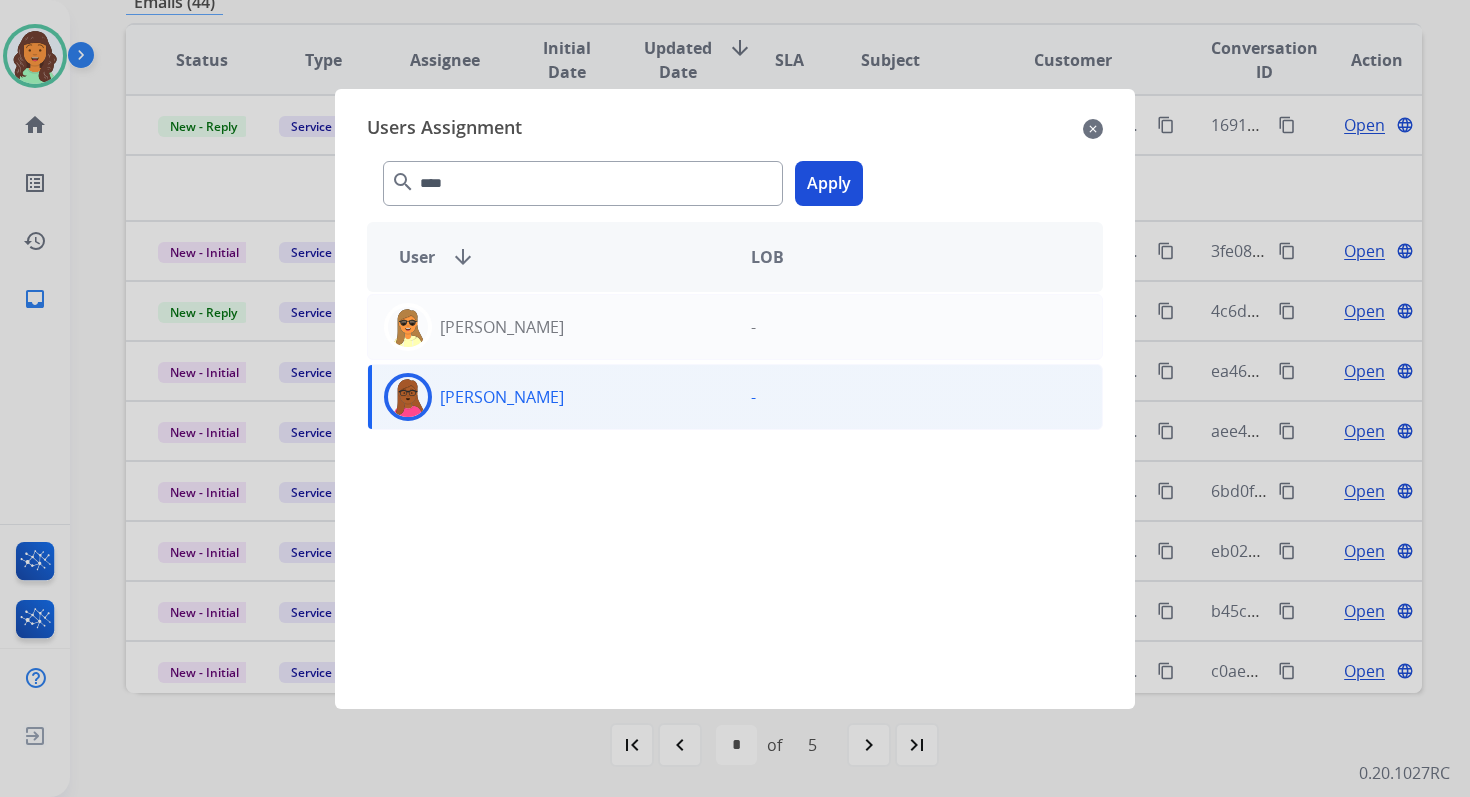 click on "Apply" 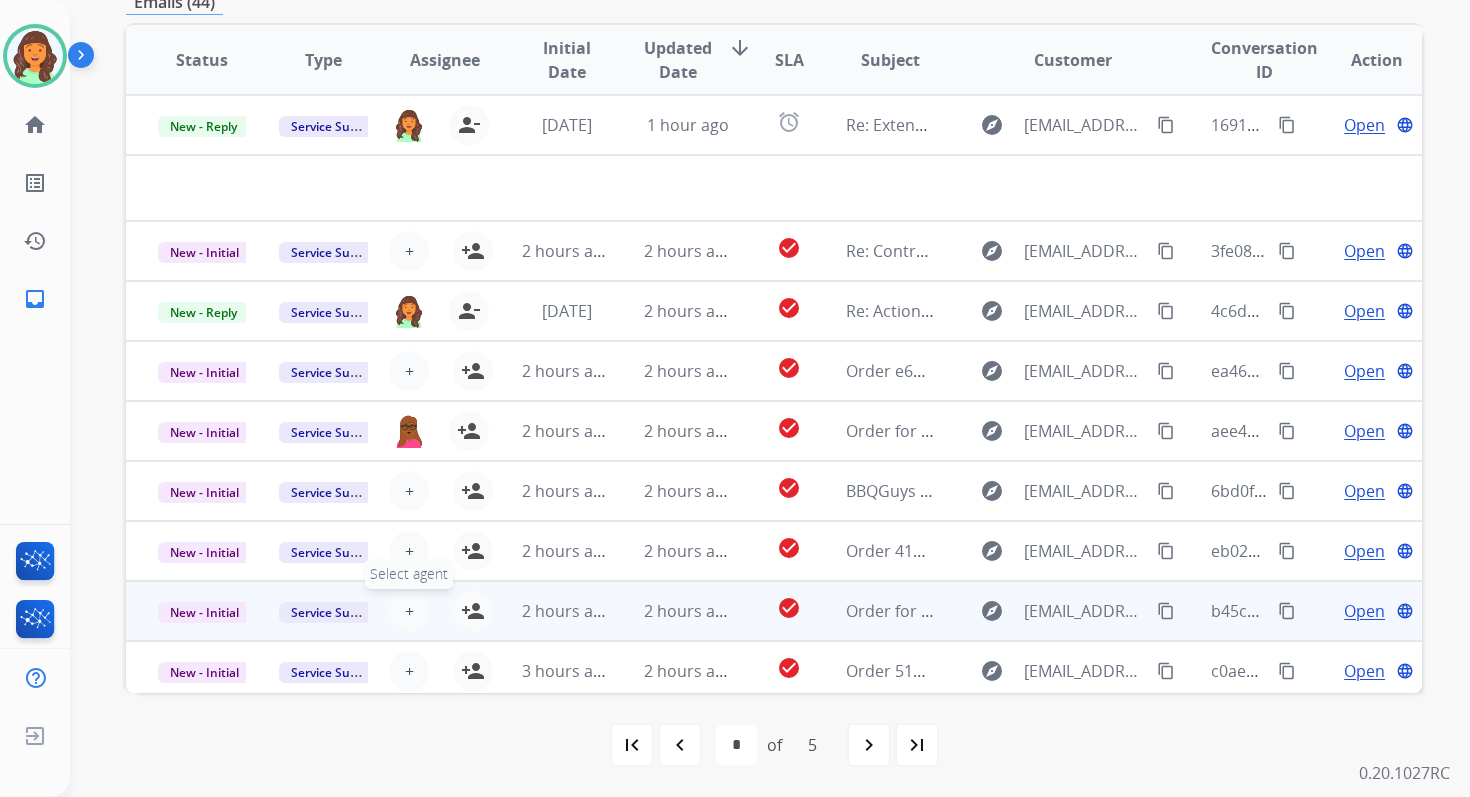click on "+" at bounding box center [409, 611] 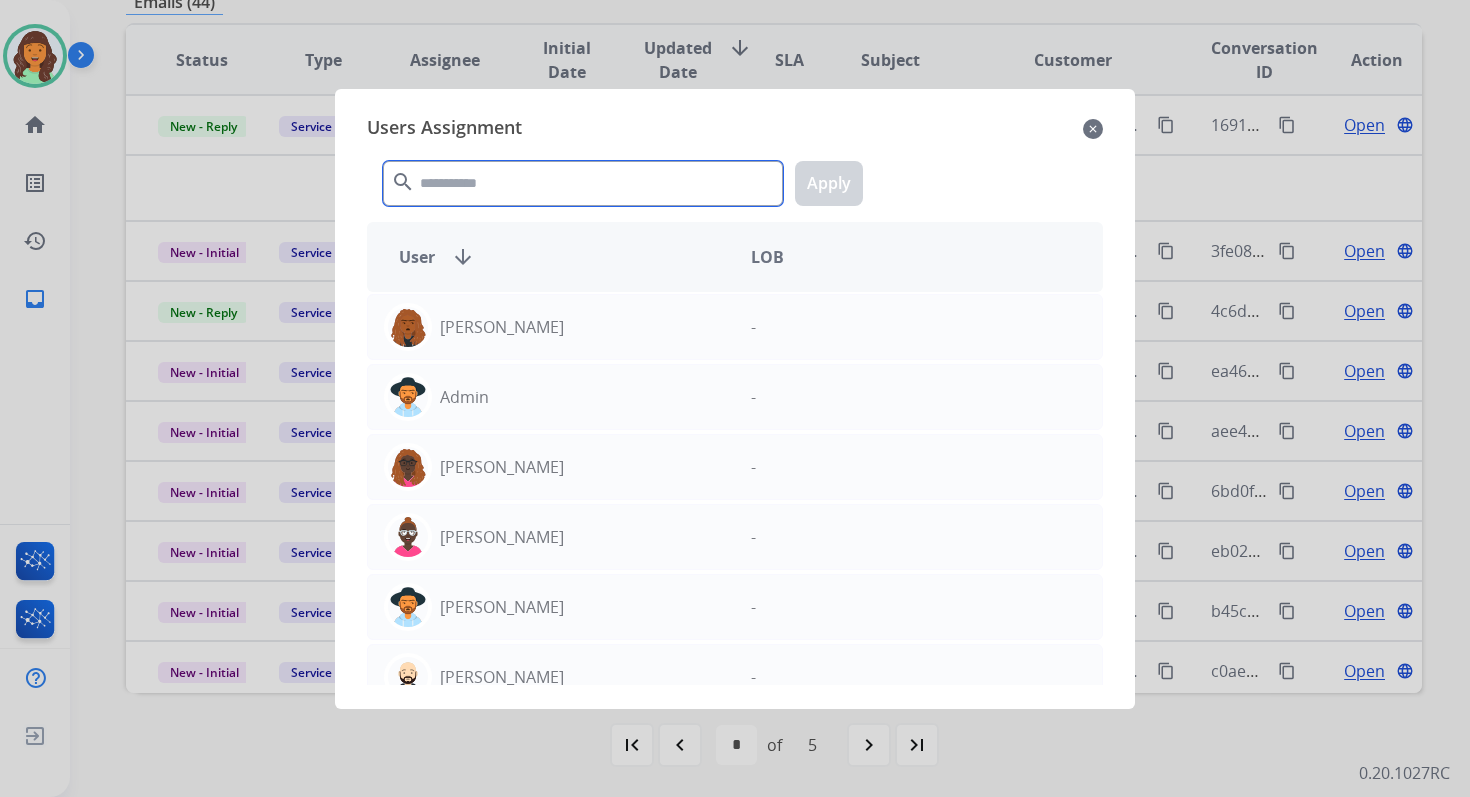click 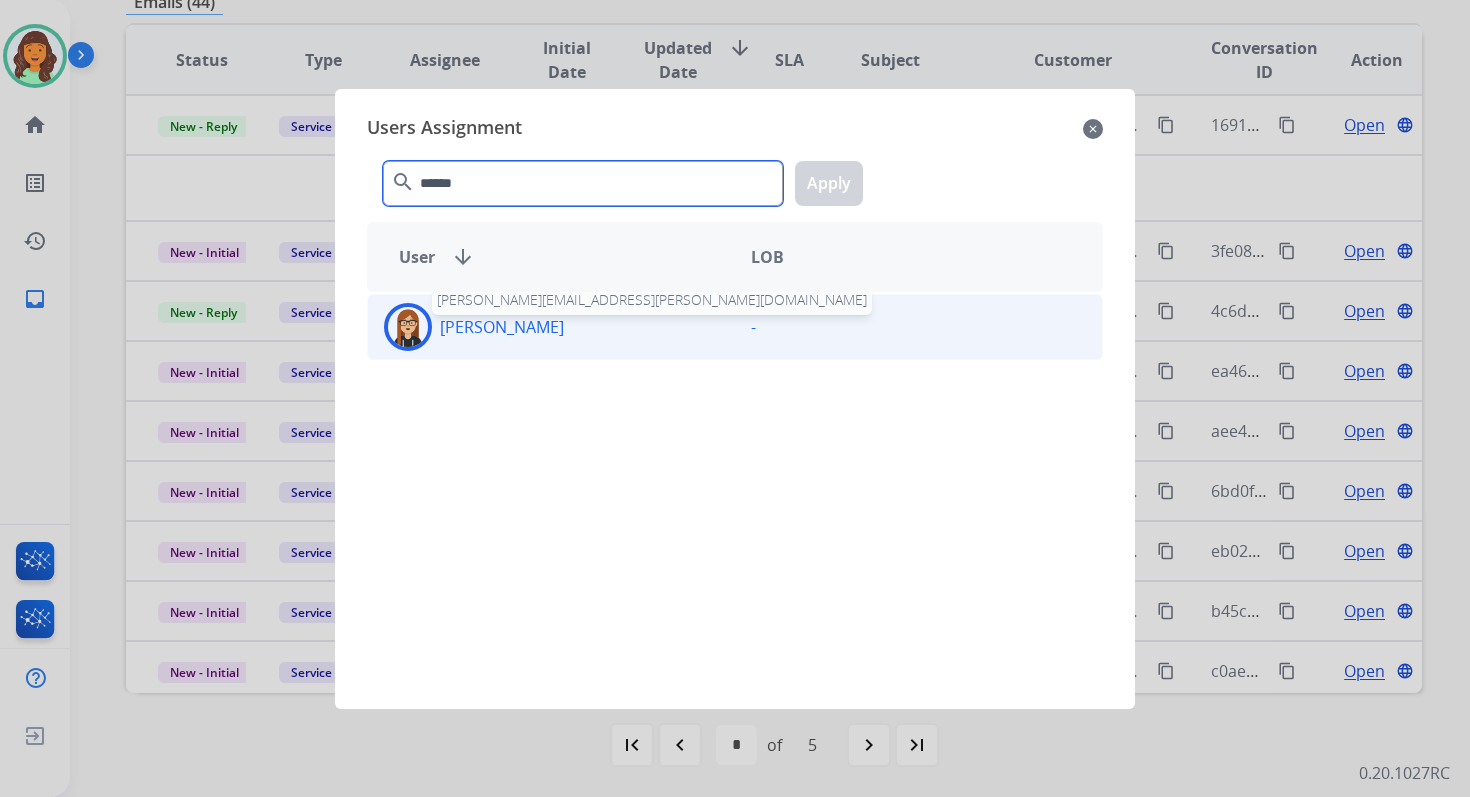 type on "******" 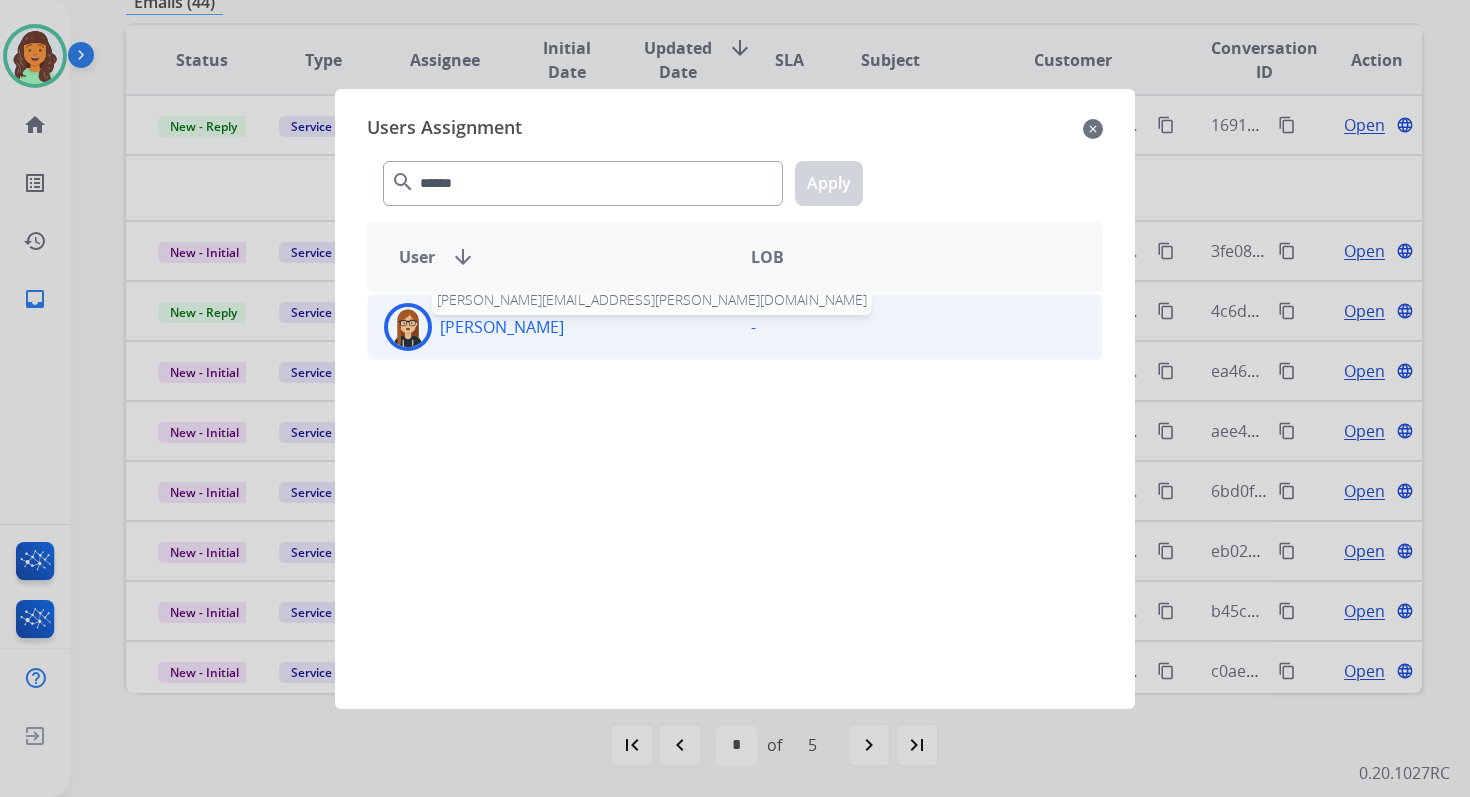 click on "Trisha  Higgins  trisha.higgins@extend.com" 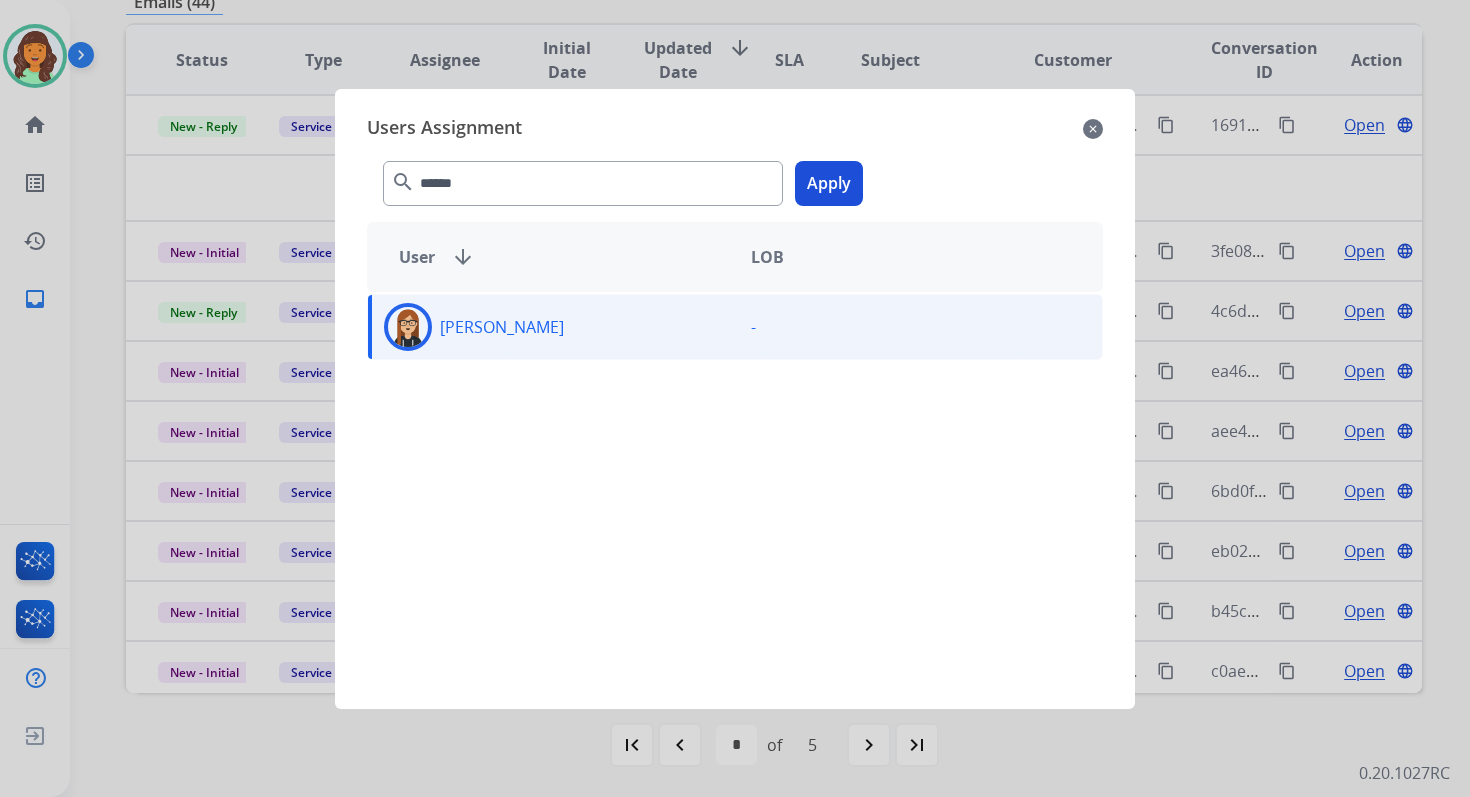 click on "Apply" 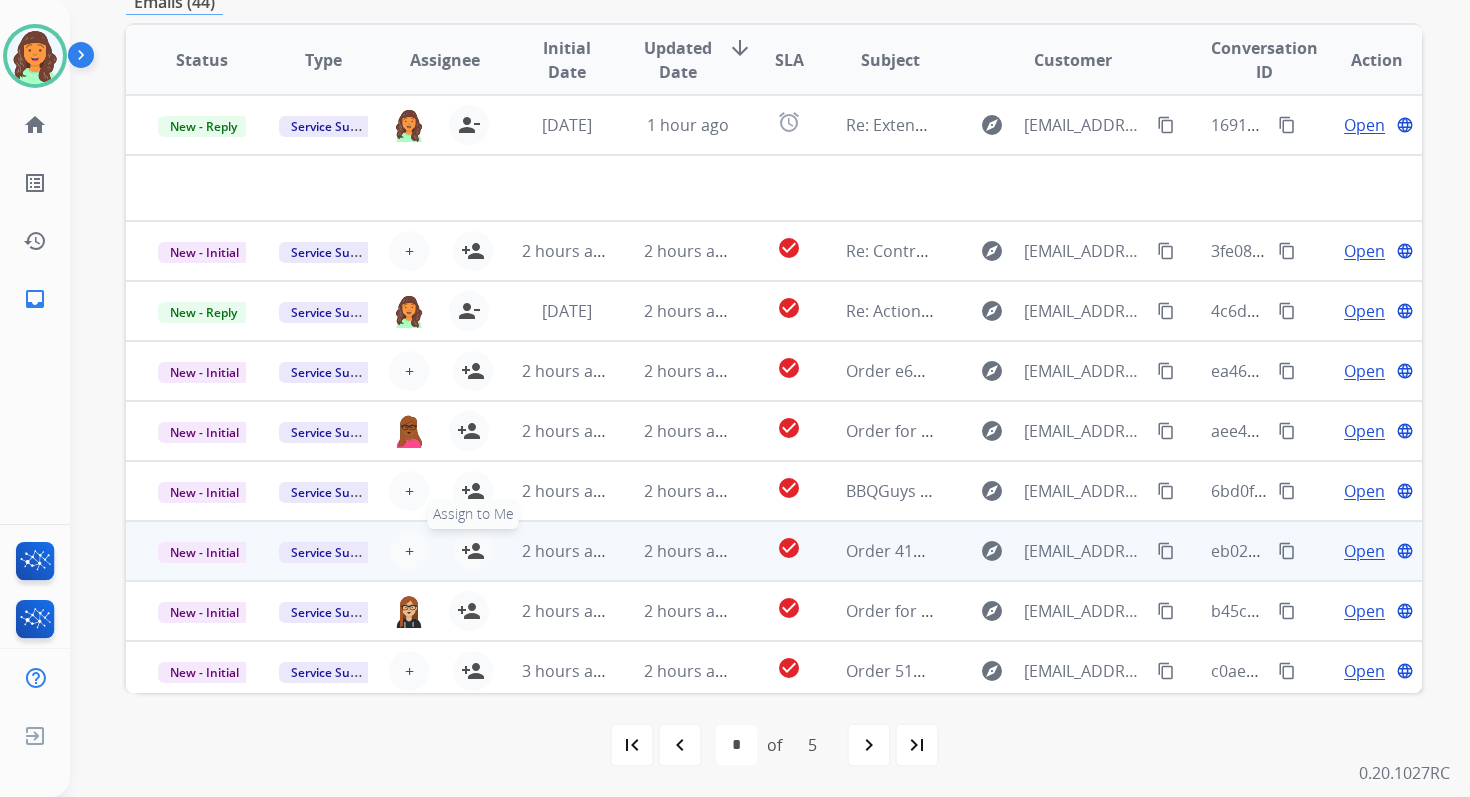 click on "person_add" at bounding box center [473, 551] 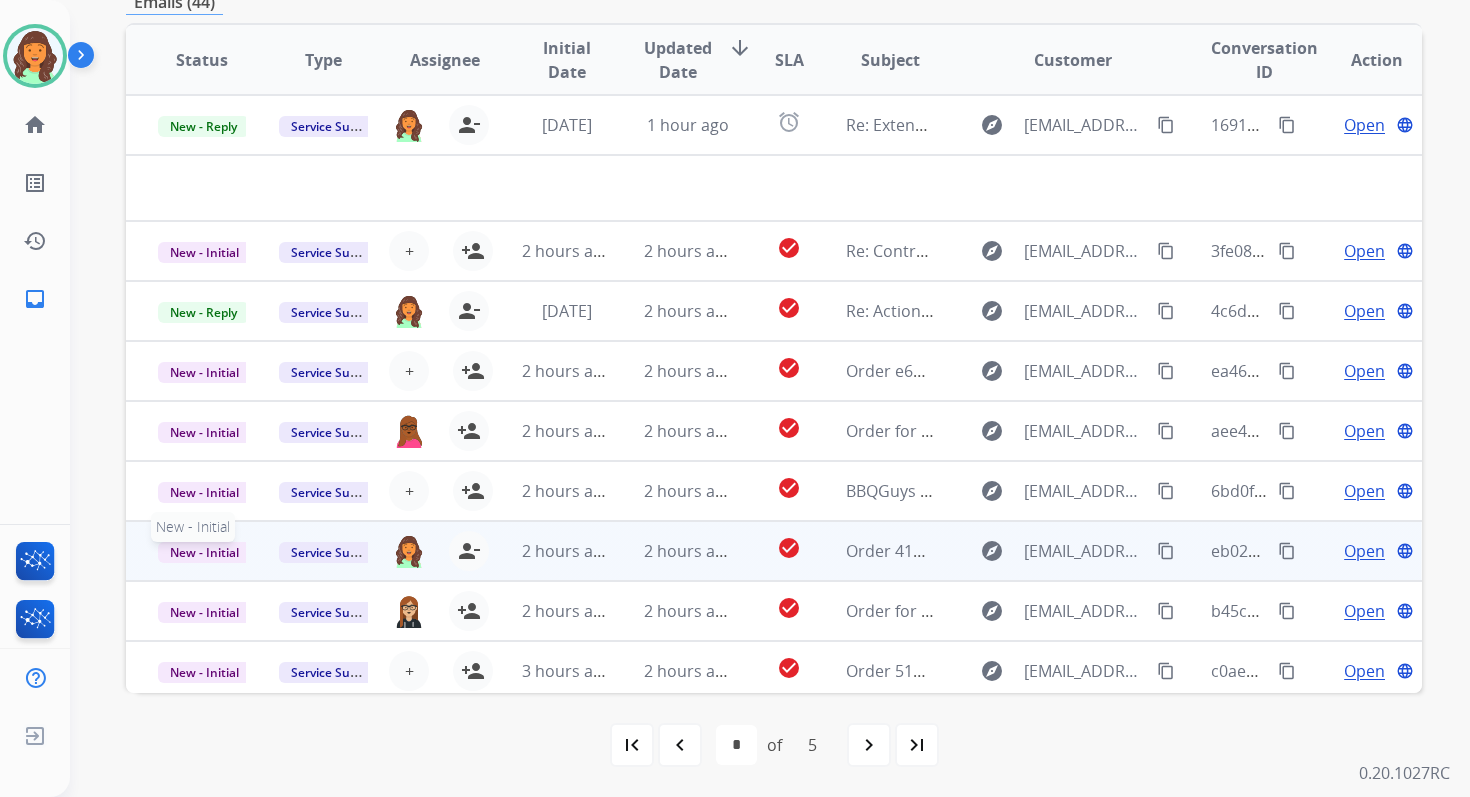click on "New - Initial" at bounding box center [204, 552] 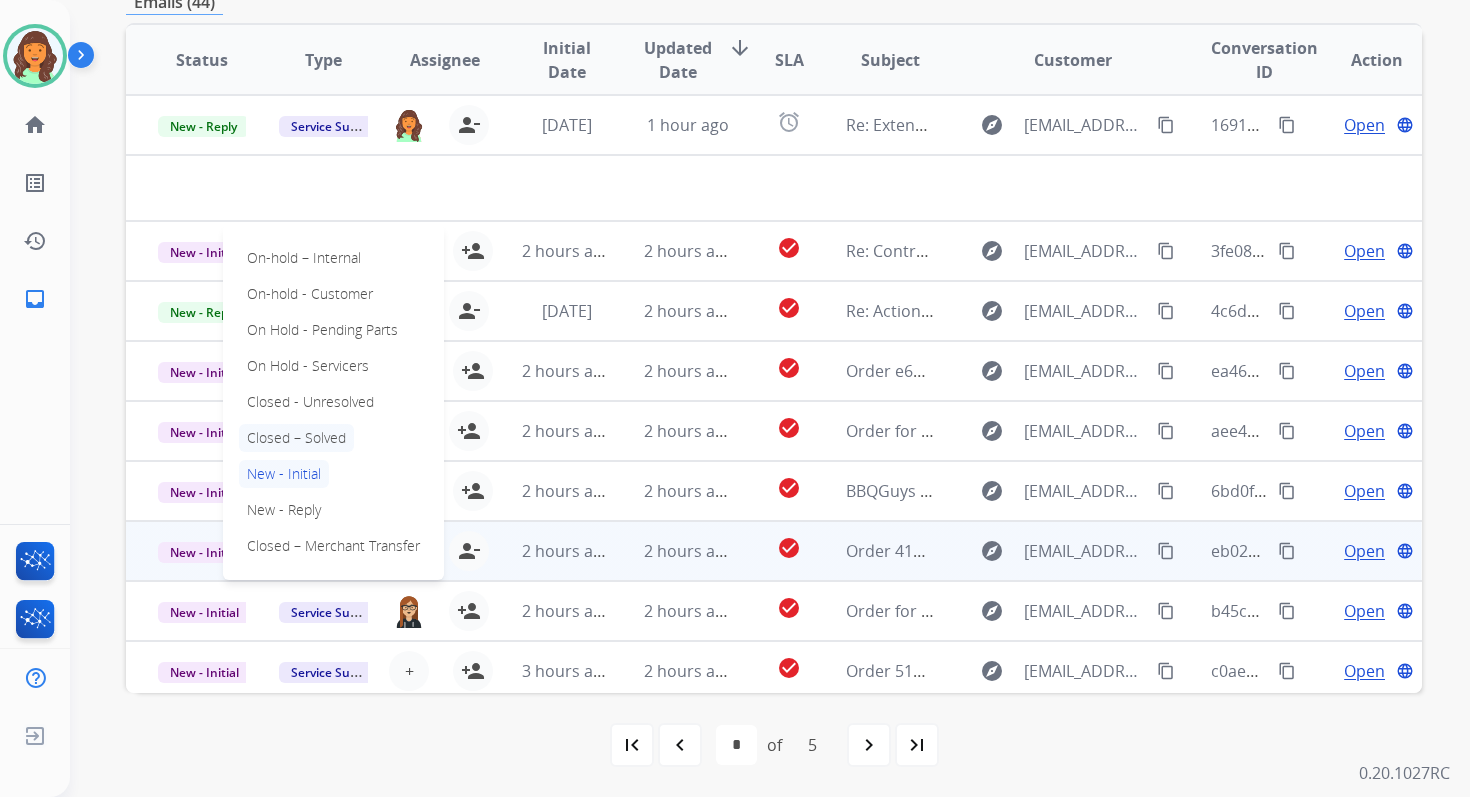 click on "Closed – Solved" at bounding box center (296, 438) 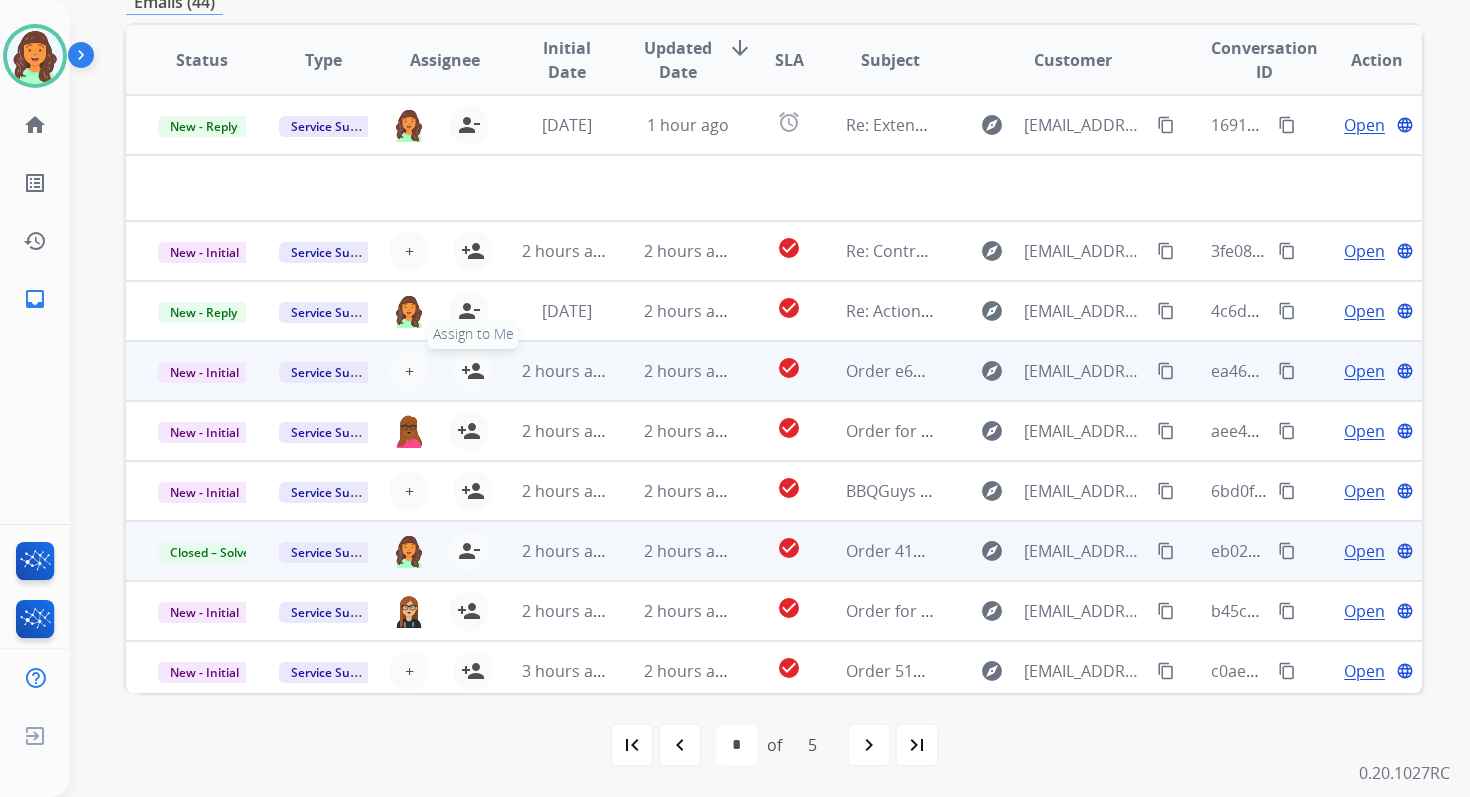click on "person_add" at bounding box center (473, 371) 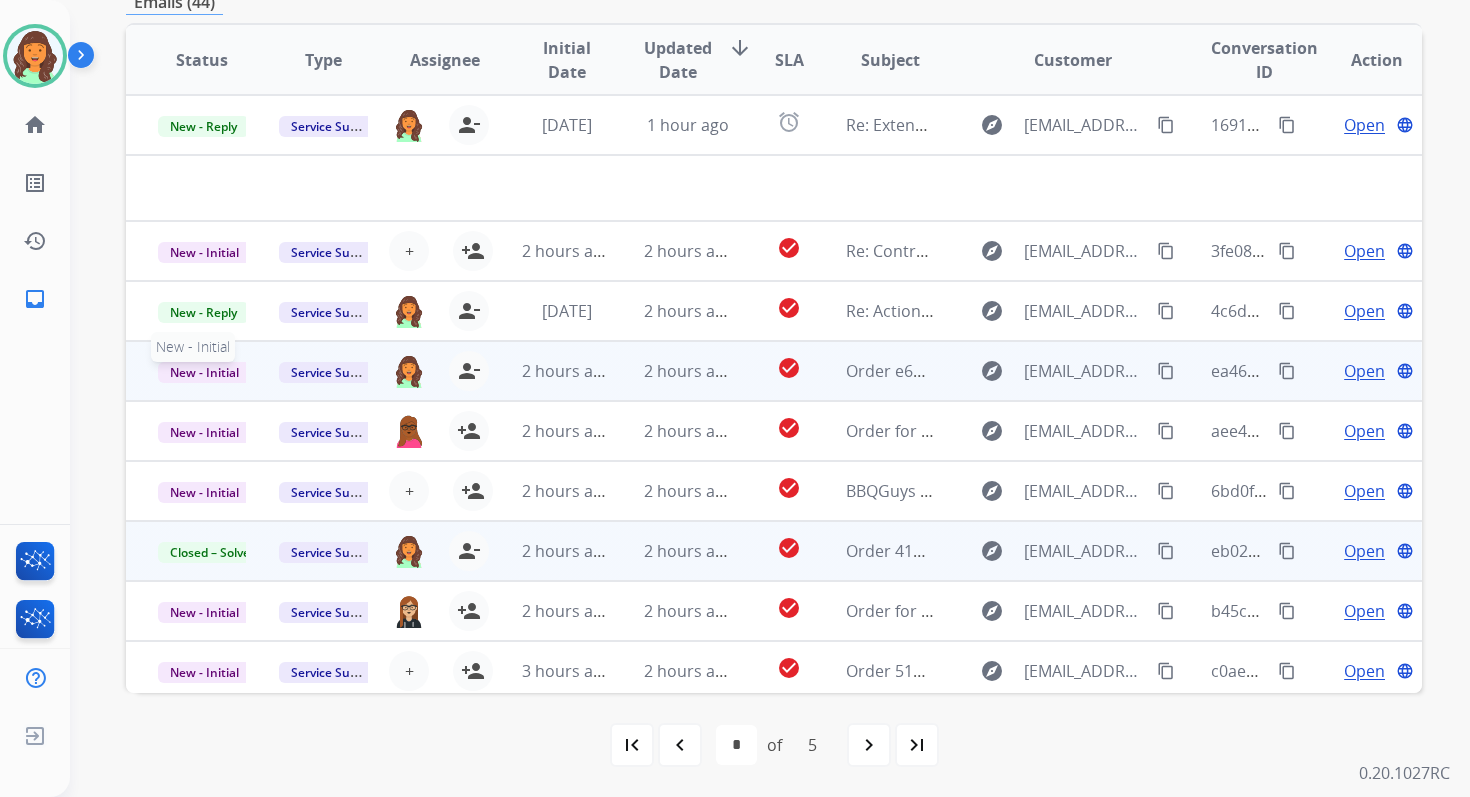 click on "New - Initial" at bounding box center (204, 372) 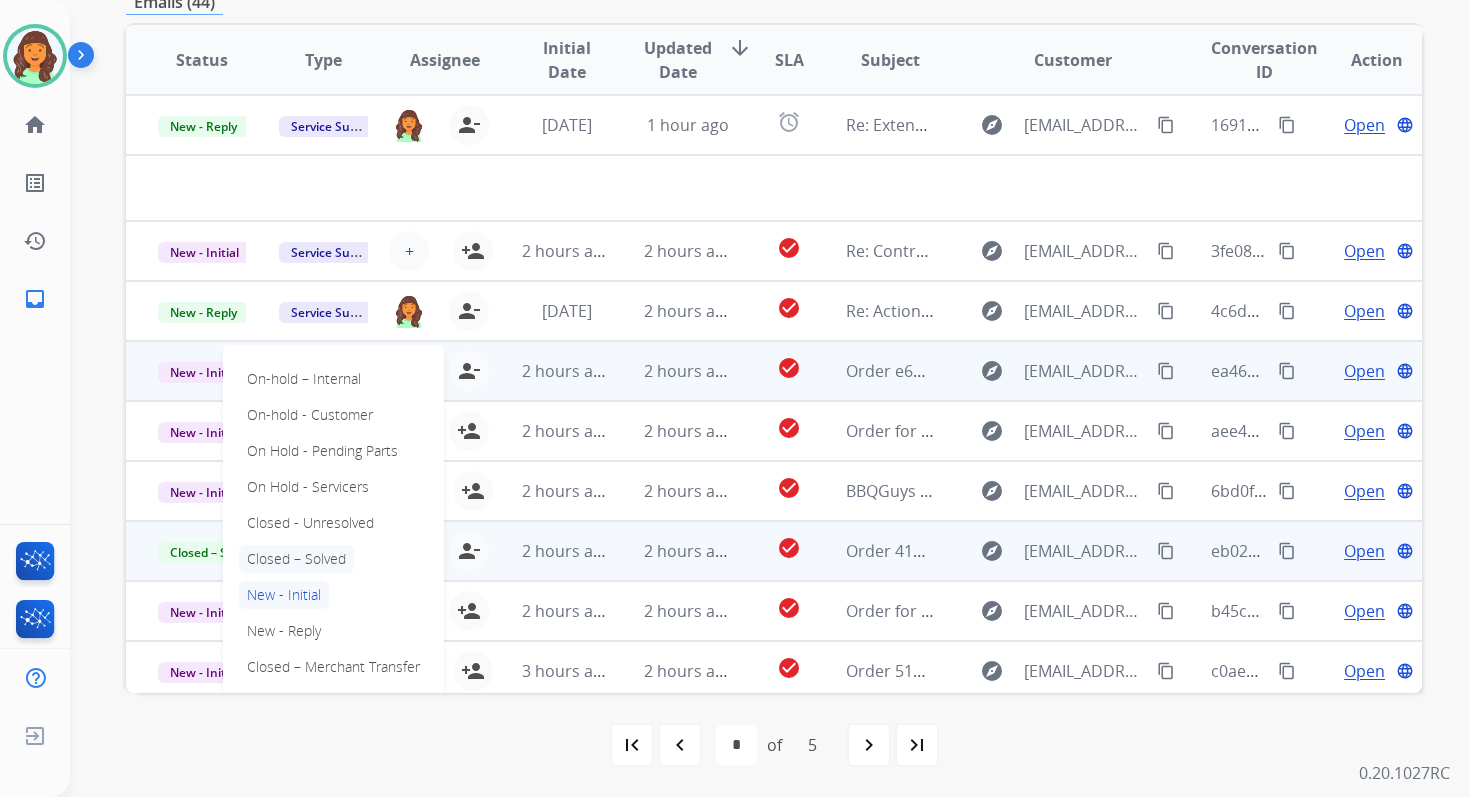 click on "Closed – Solved" at bounding box center (296, 559) 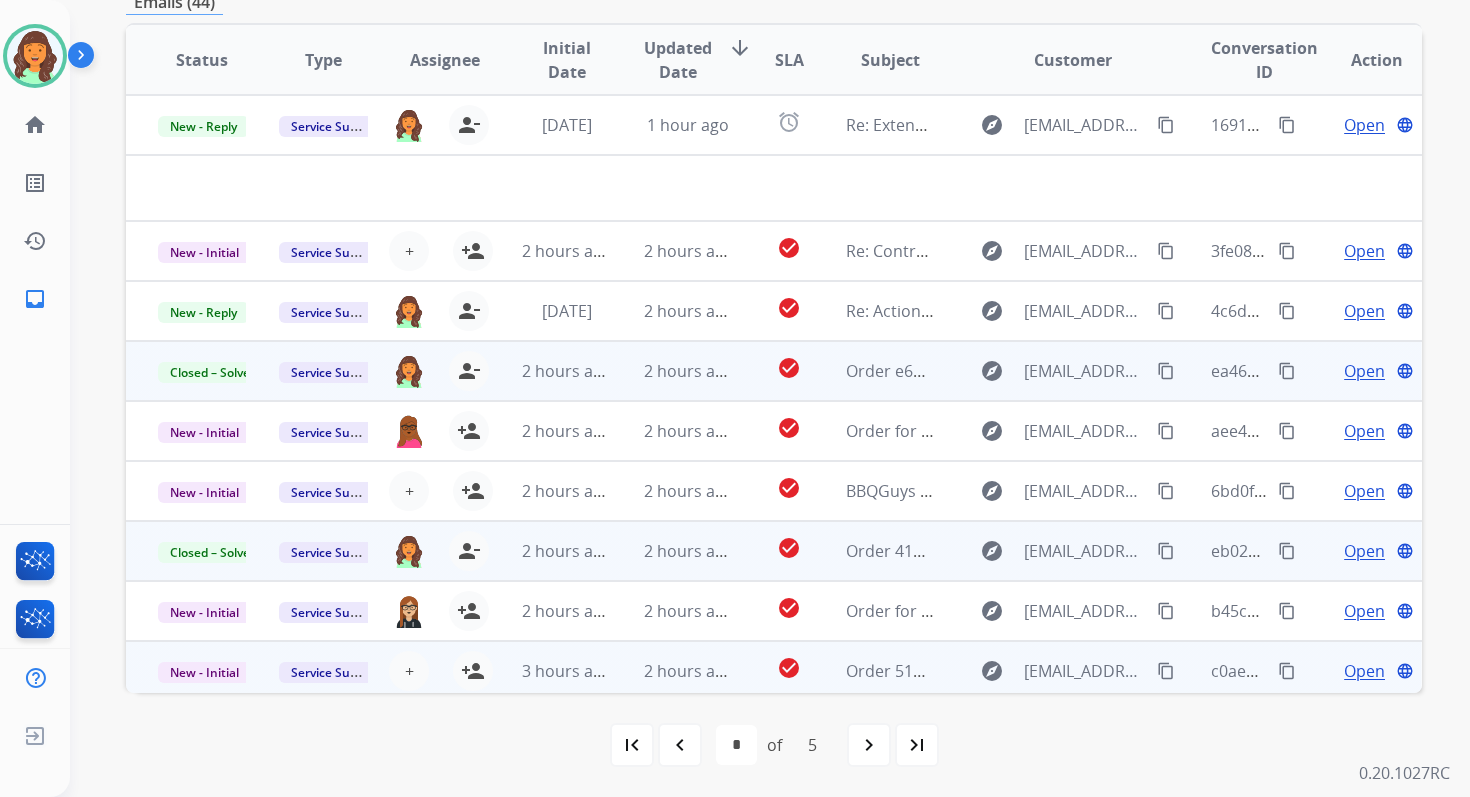 click on "2 hours ago" at bounding box center (672, 671) 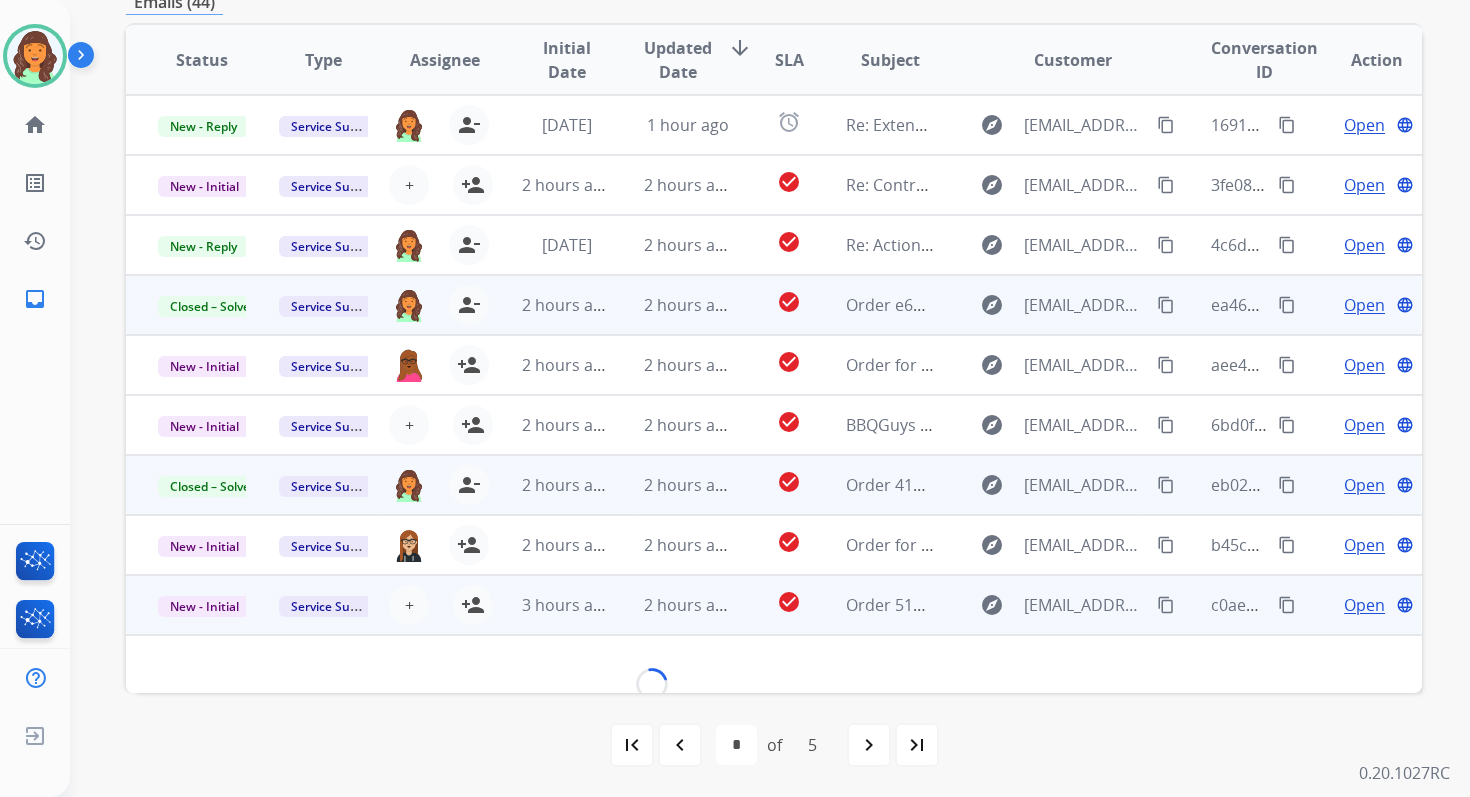 scroll, scrollTop: 480, scrollLeft: 0, axis: vertical 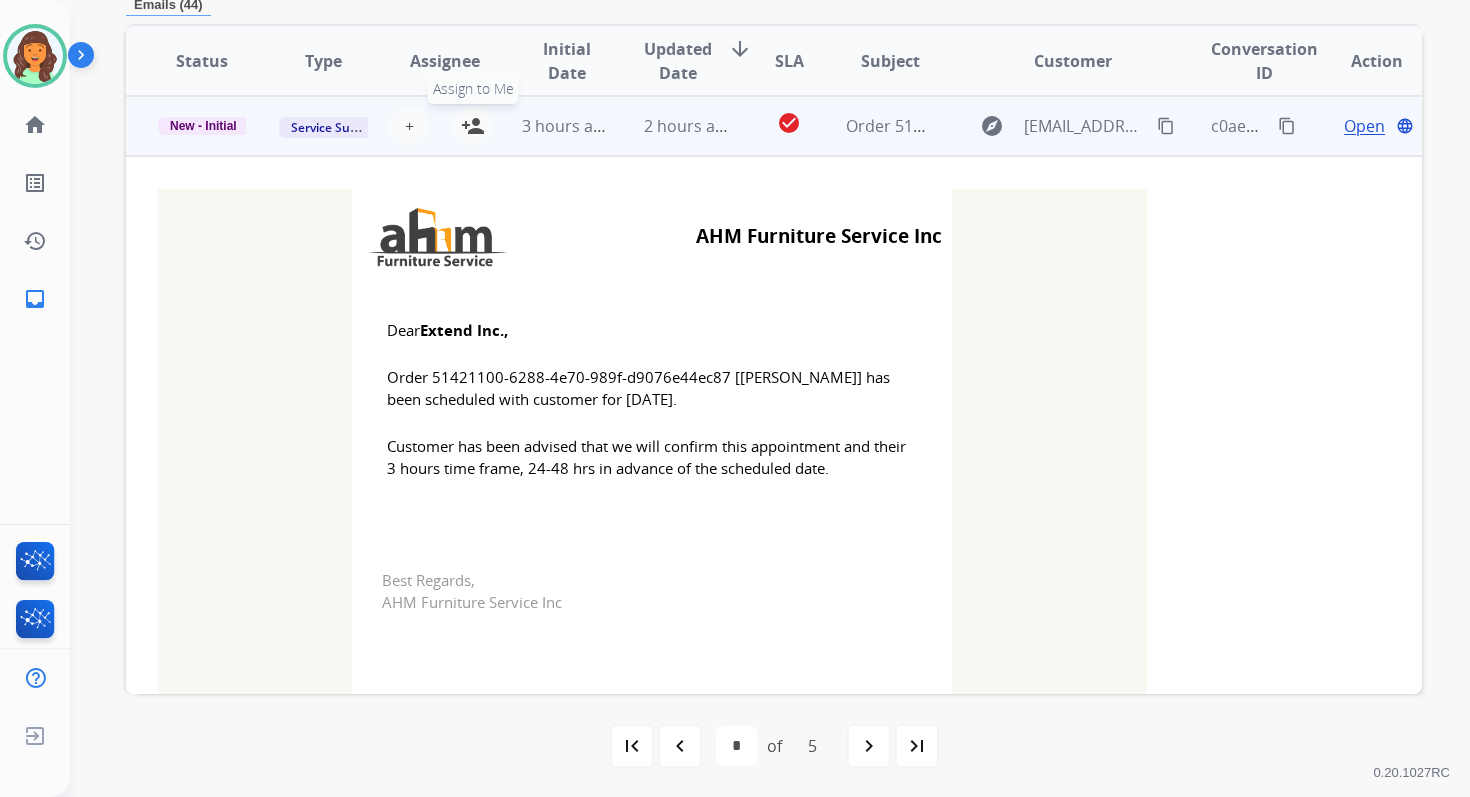 click on "person_add" at bounding box center (473, 126) 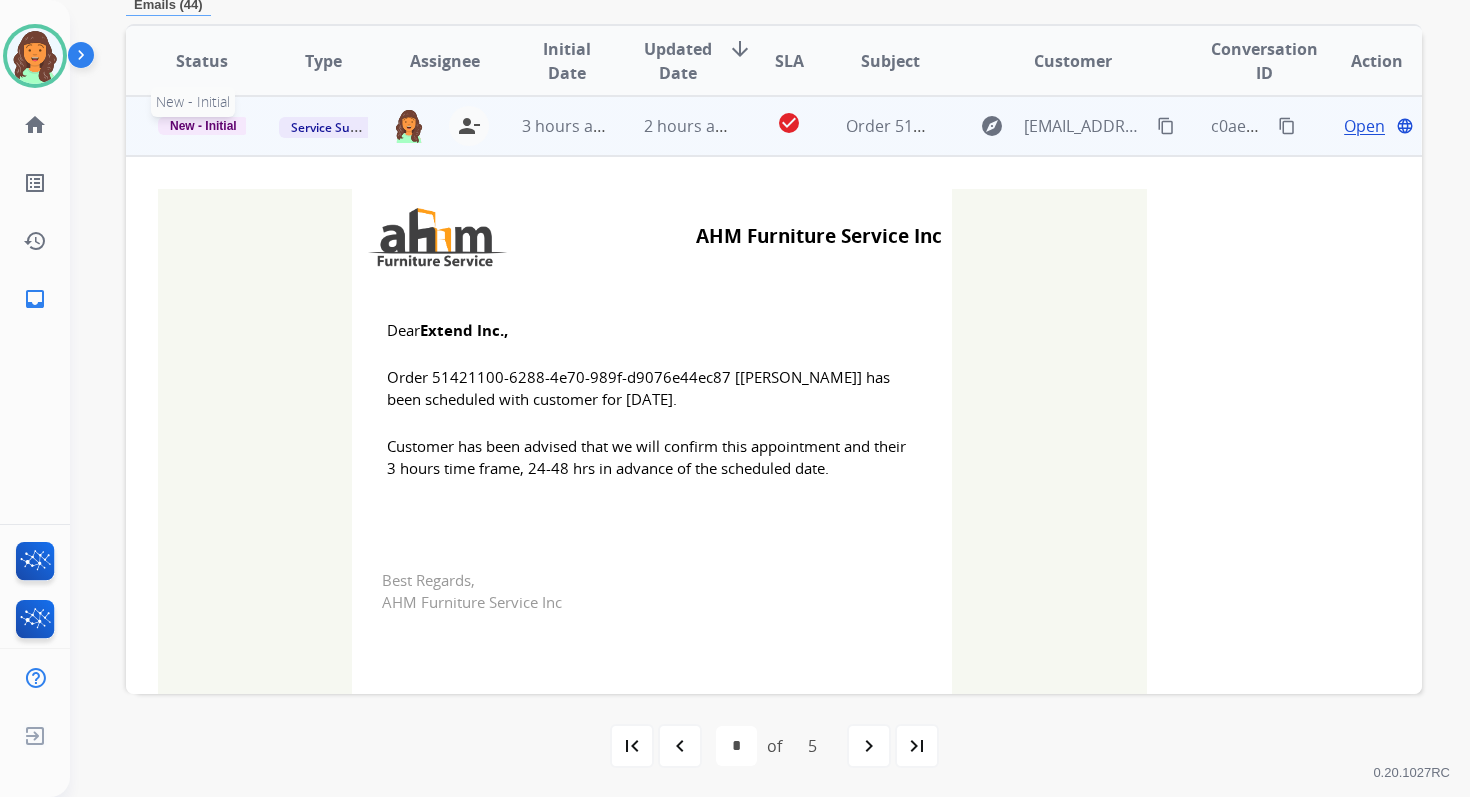 click on "New - Initial" at bounding box center [203, 126] 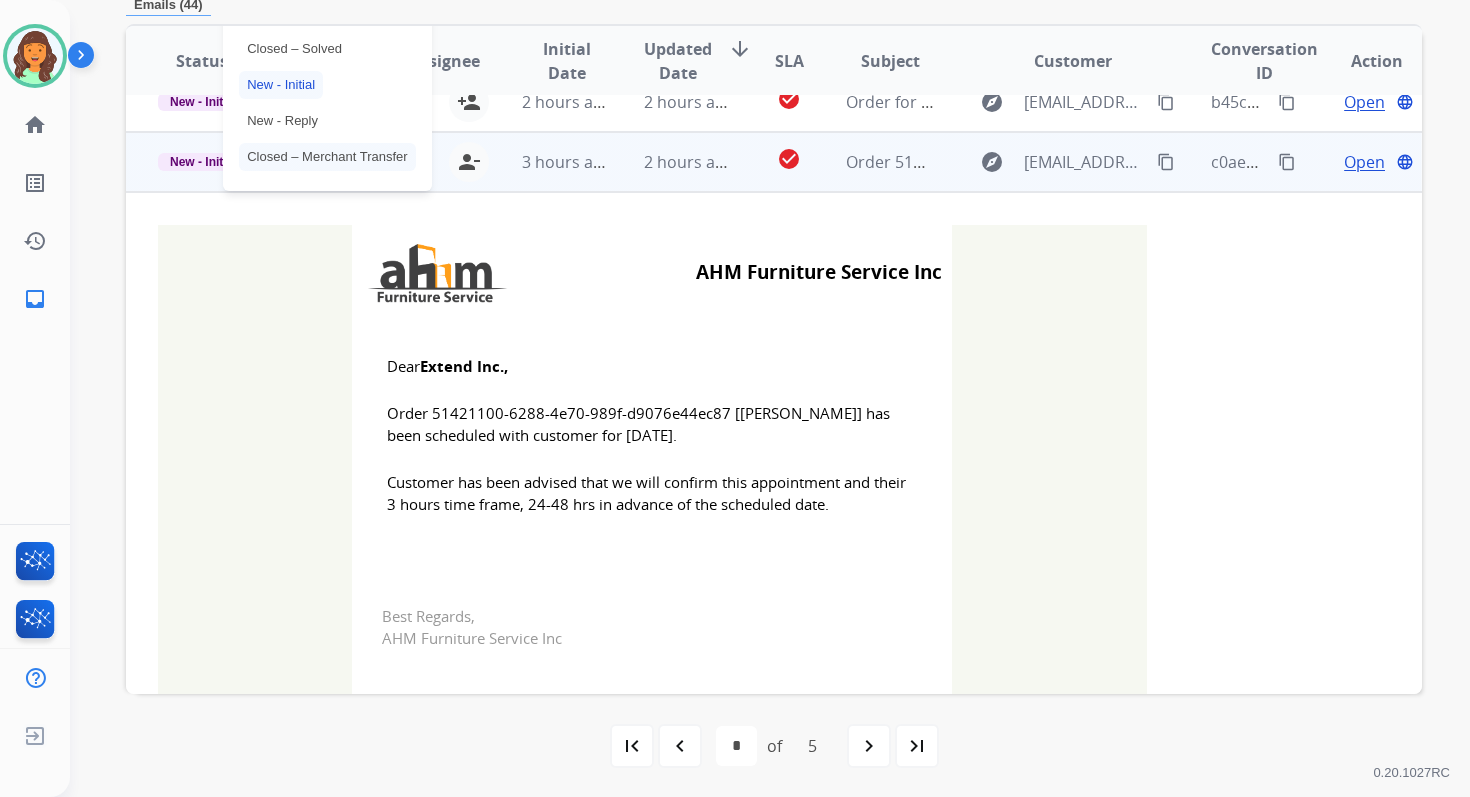 scroll, scrollTop: 409, scrollLeft: 0, axis: vertical 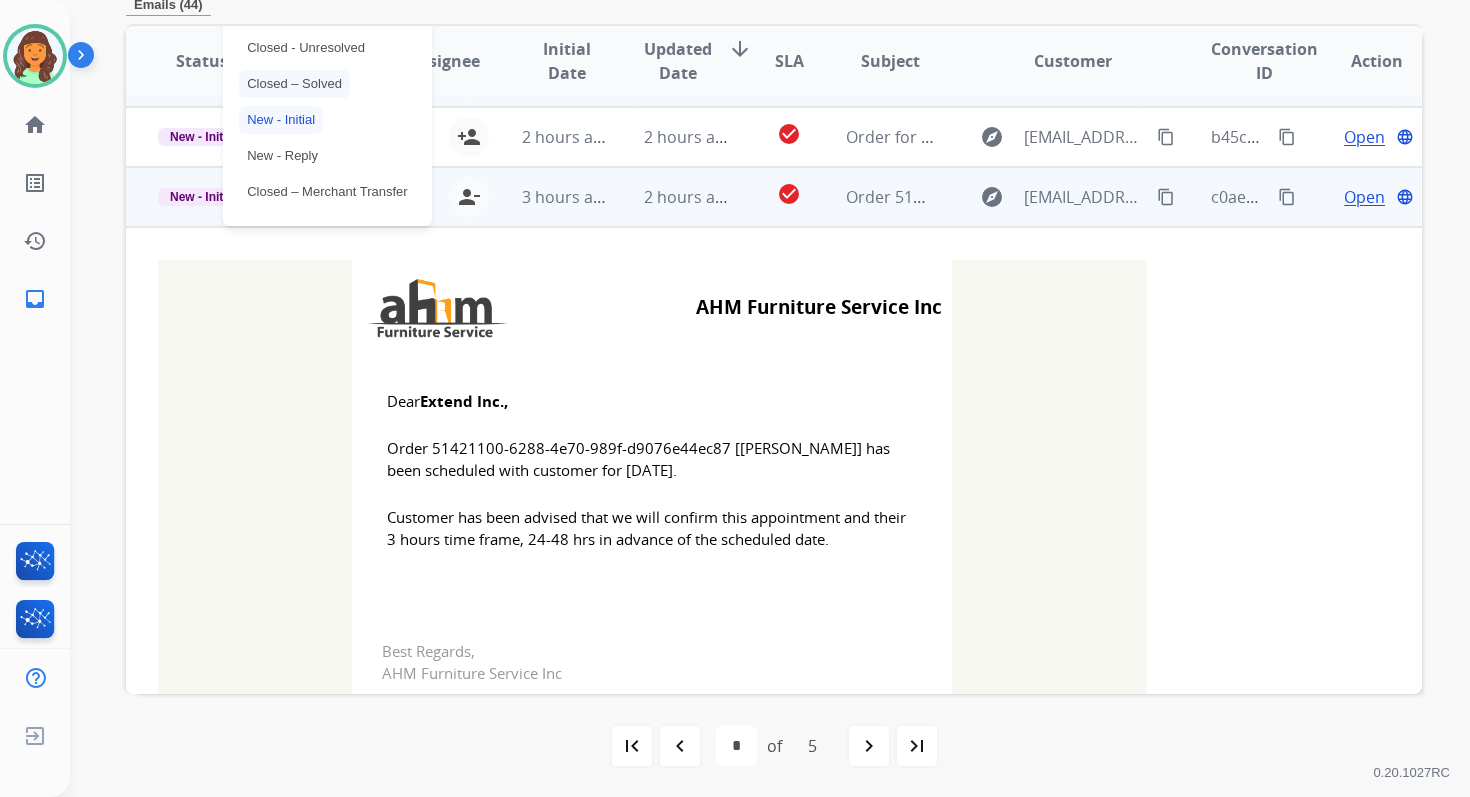 click on "Closed – Solved" at bounding box center [294, 84] 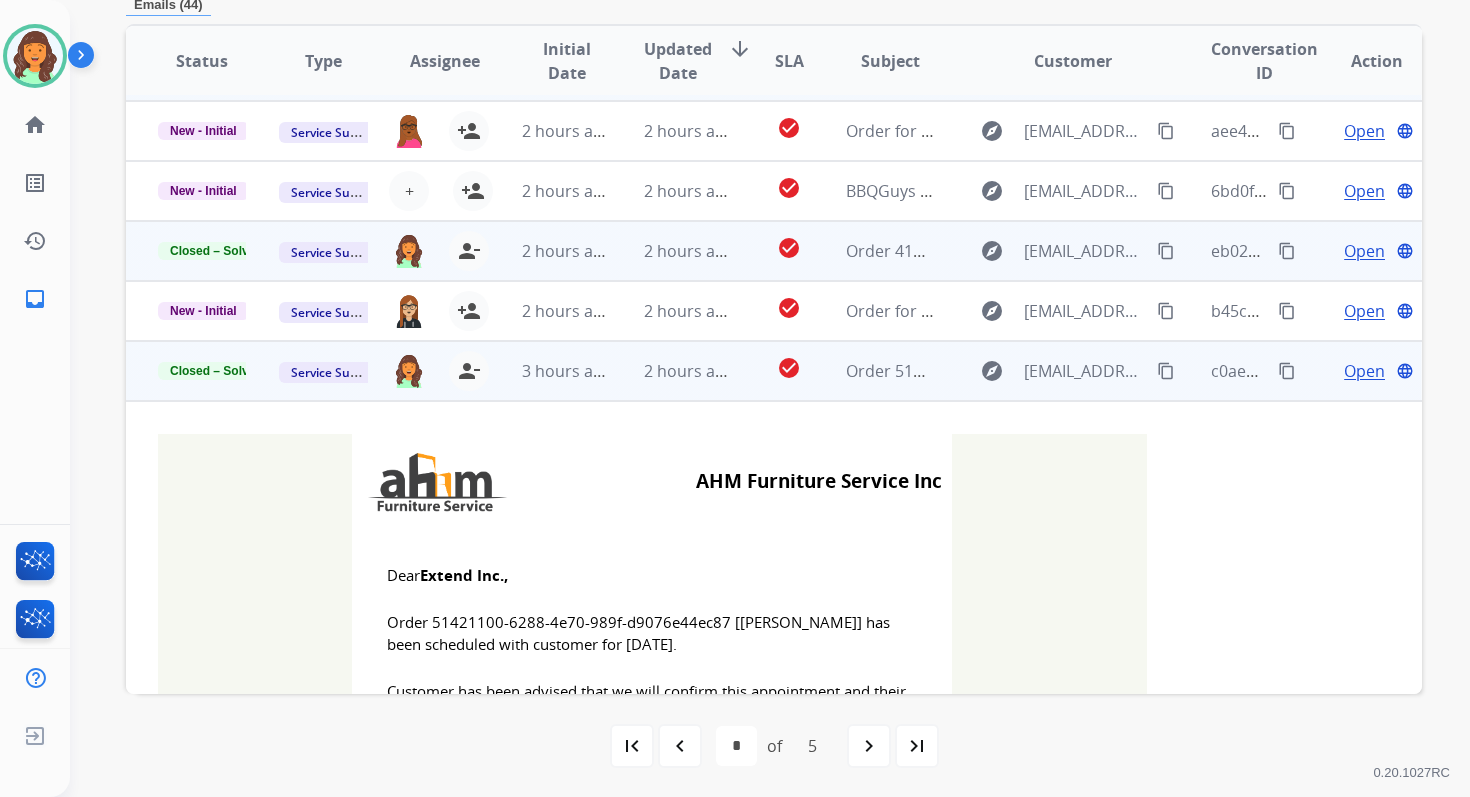 scroll, scrollTop: 0, scrollLeft: 0, axis: both 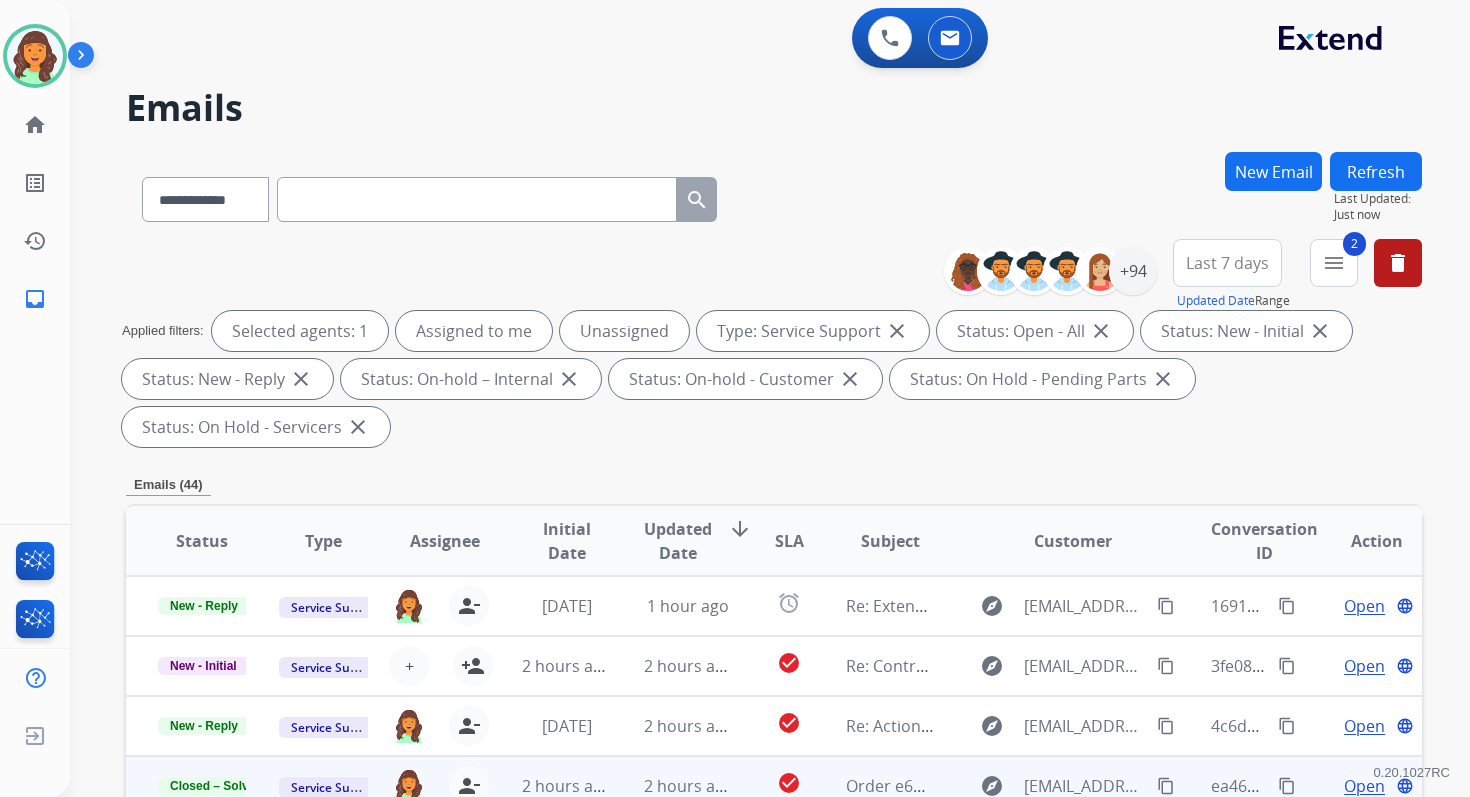 click on "**********" at bounding box center [746, 470] 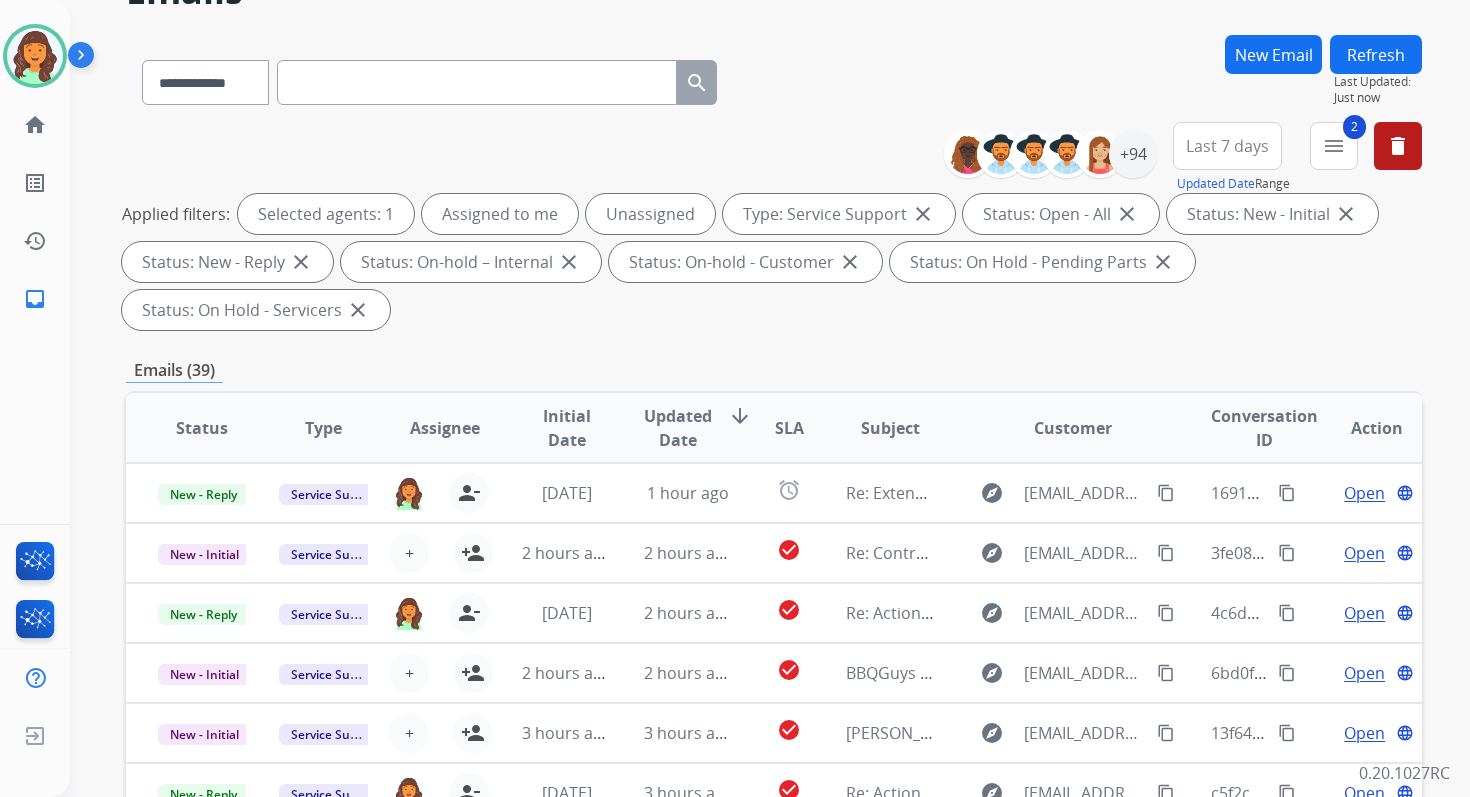 scroll, scrollTop: 485, scrollLeft: 0, axis: vertical 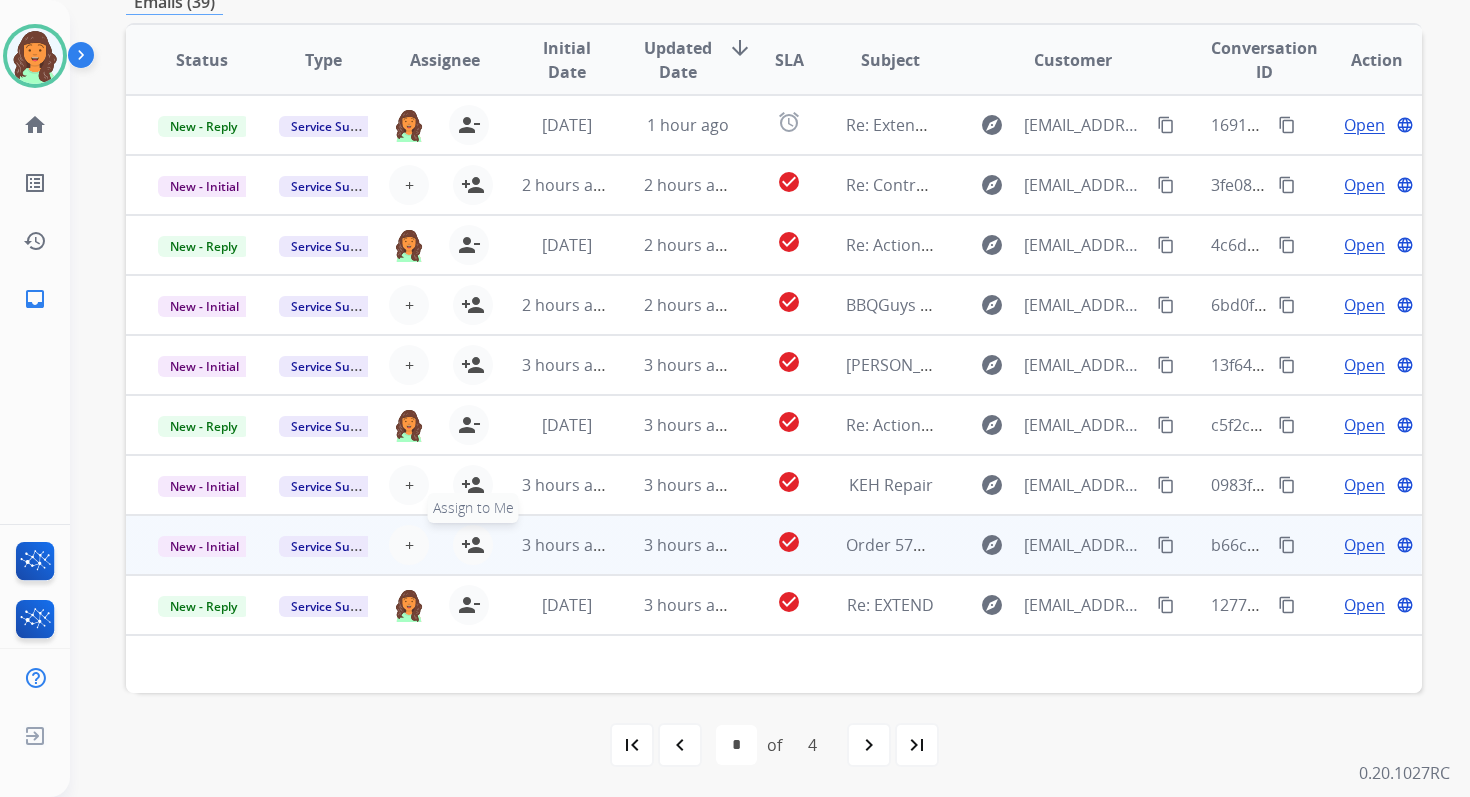 click on "person_add" at bounding box center [473, 545] 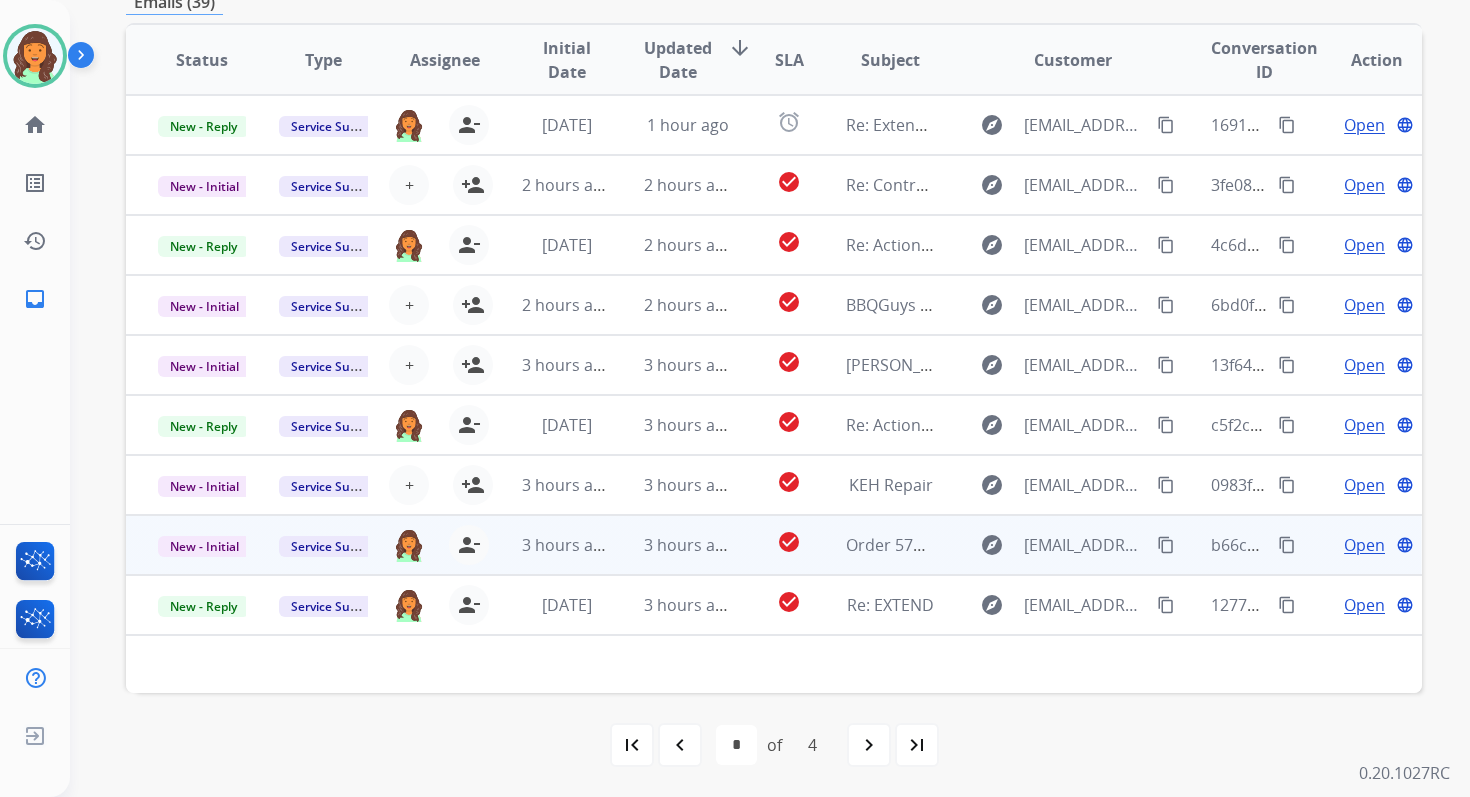 click on "3 hours ago" at bounding box center (672, 545) 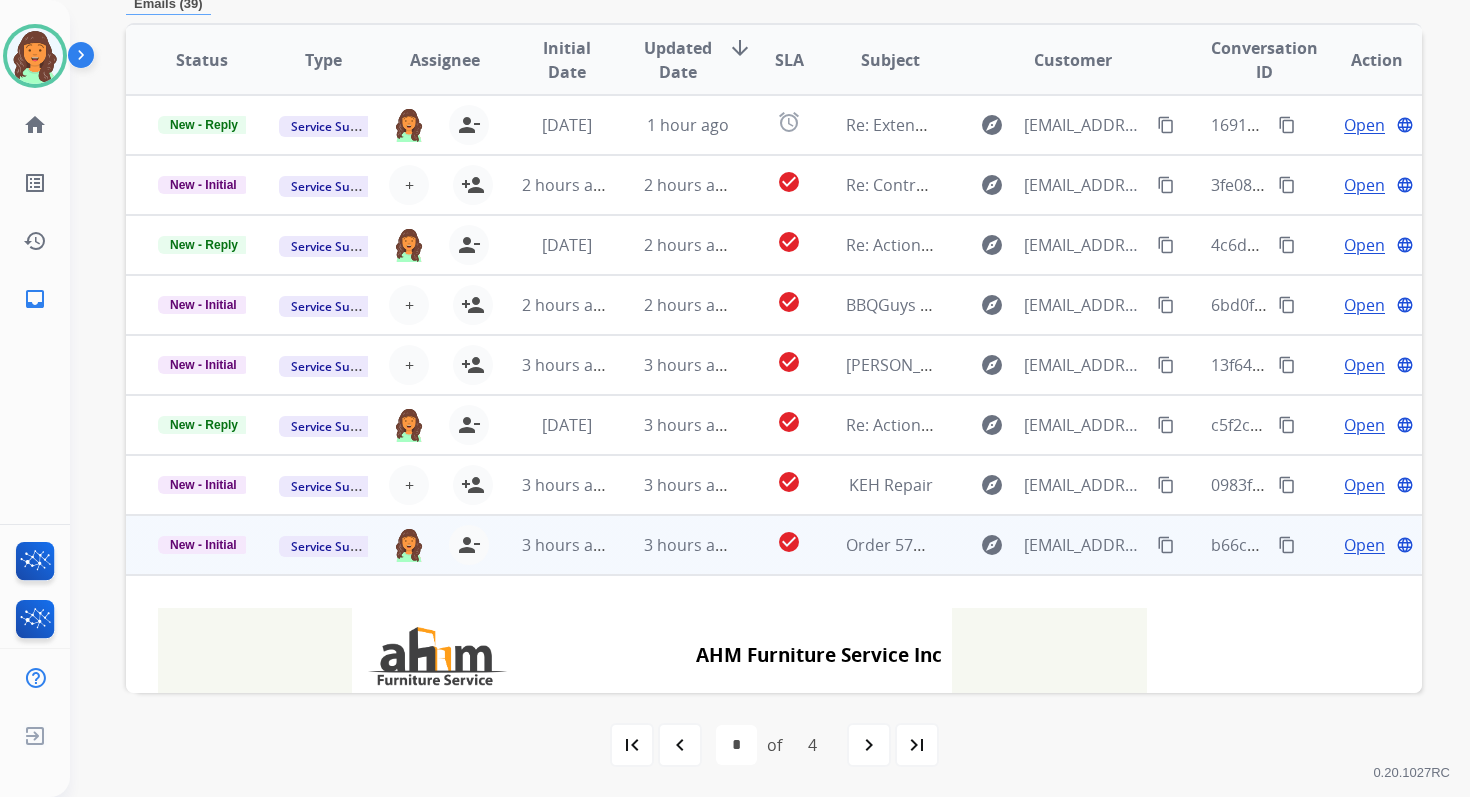 scroll, scrollTop: 480, scrollLeft: 0, axis: vertical 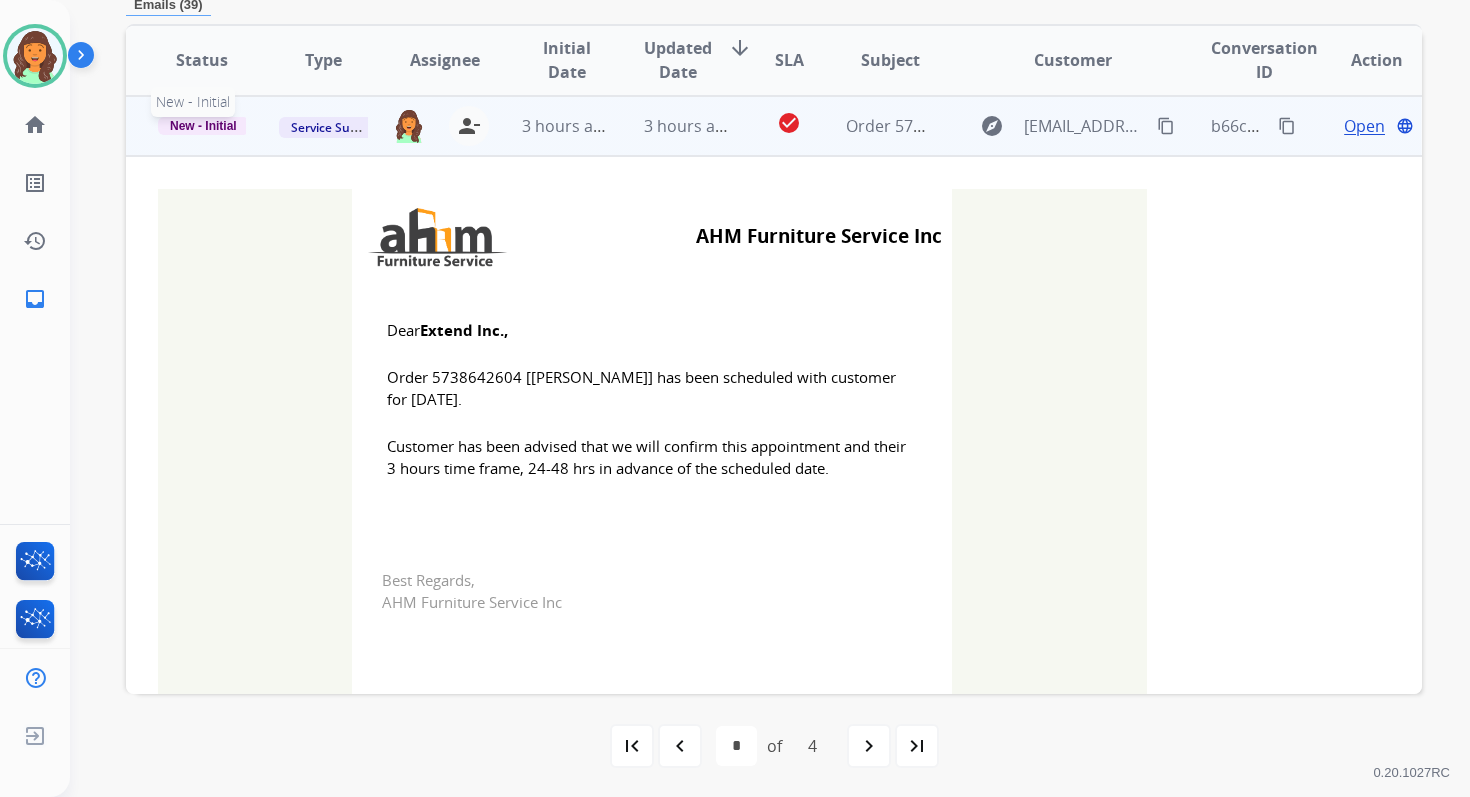 click on "New - Initial" at bounding box center [202, 126] 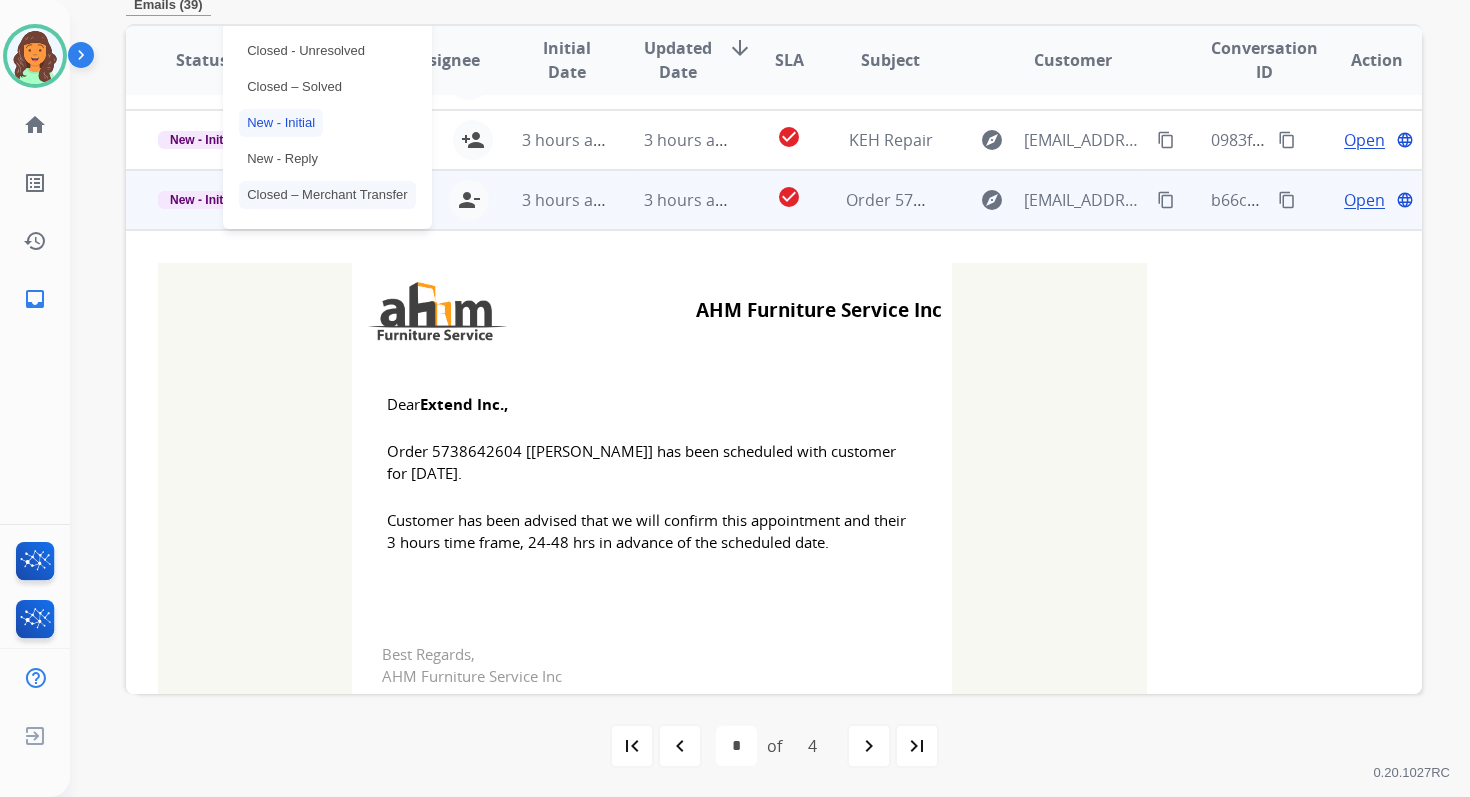 scroll, scrollTop: 338, scrollLeft: 0, axis: vertical 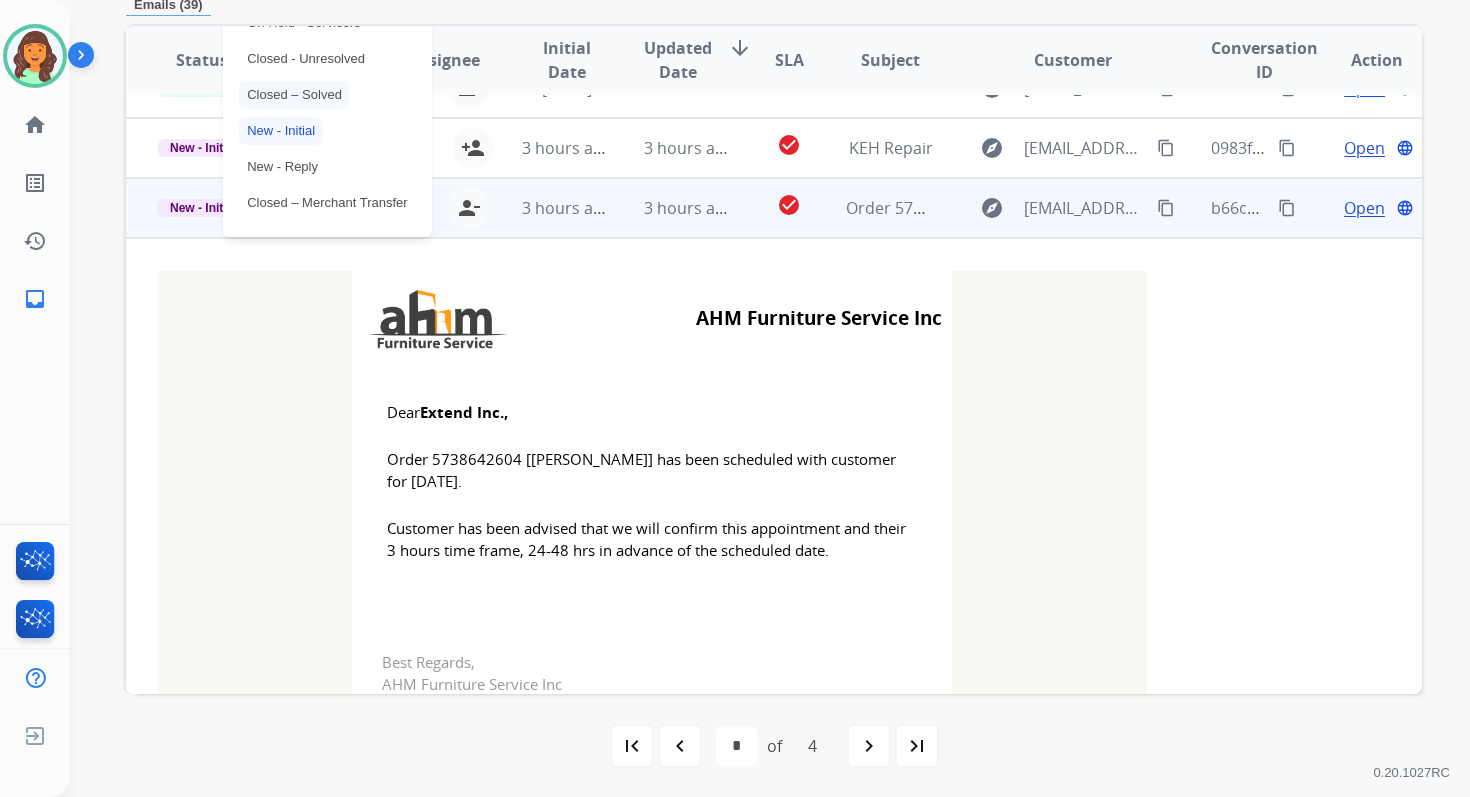 click on "Closed – Solved" at bounding box center [294, 95] 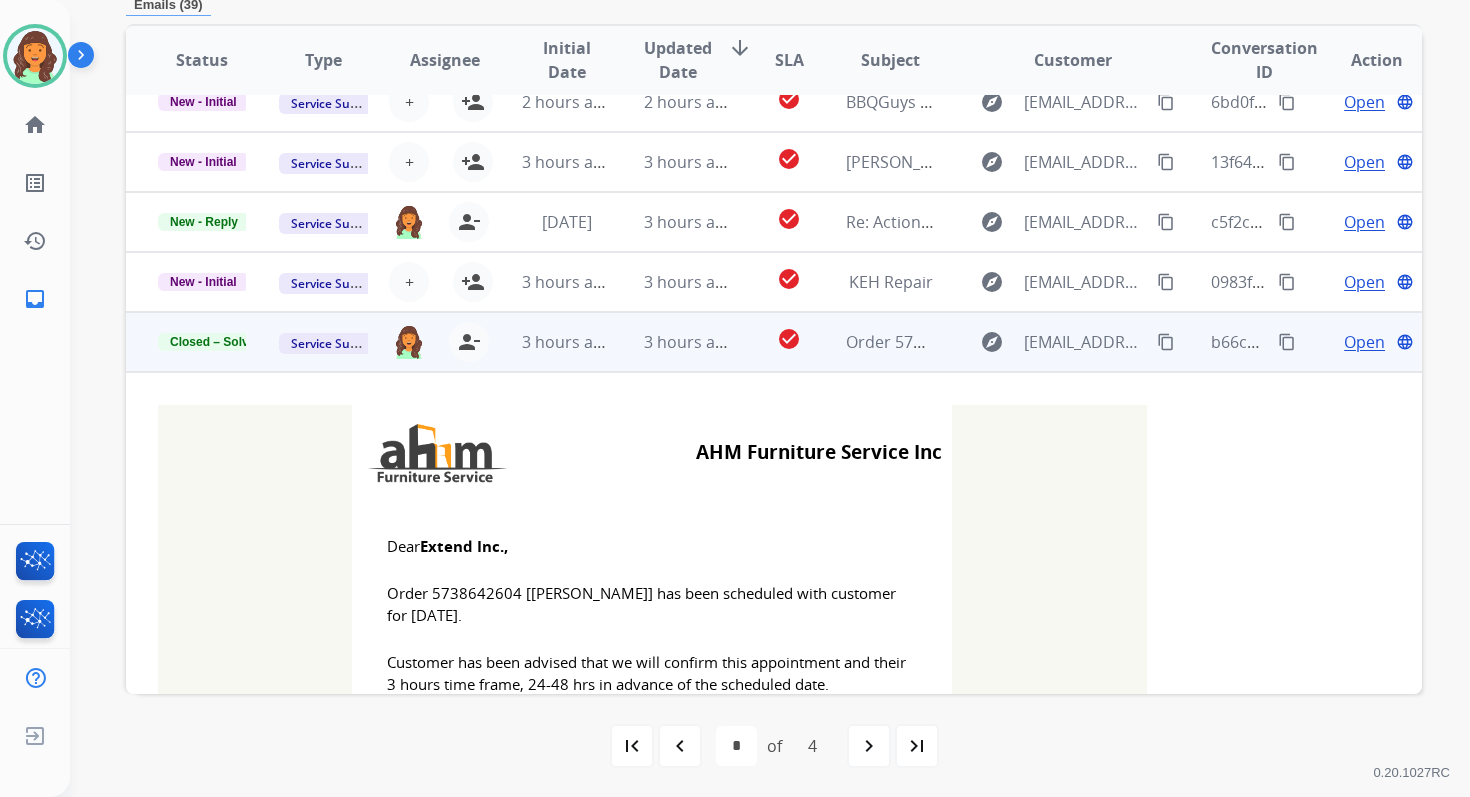 scroll, scrollTop: 165, scrollLeft: 0, axis: vertical 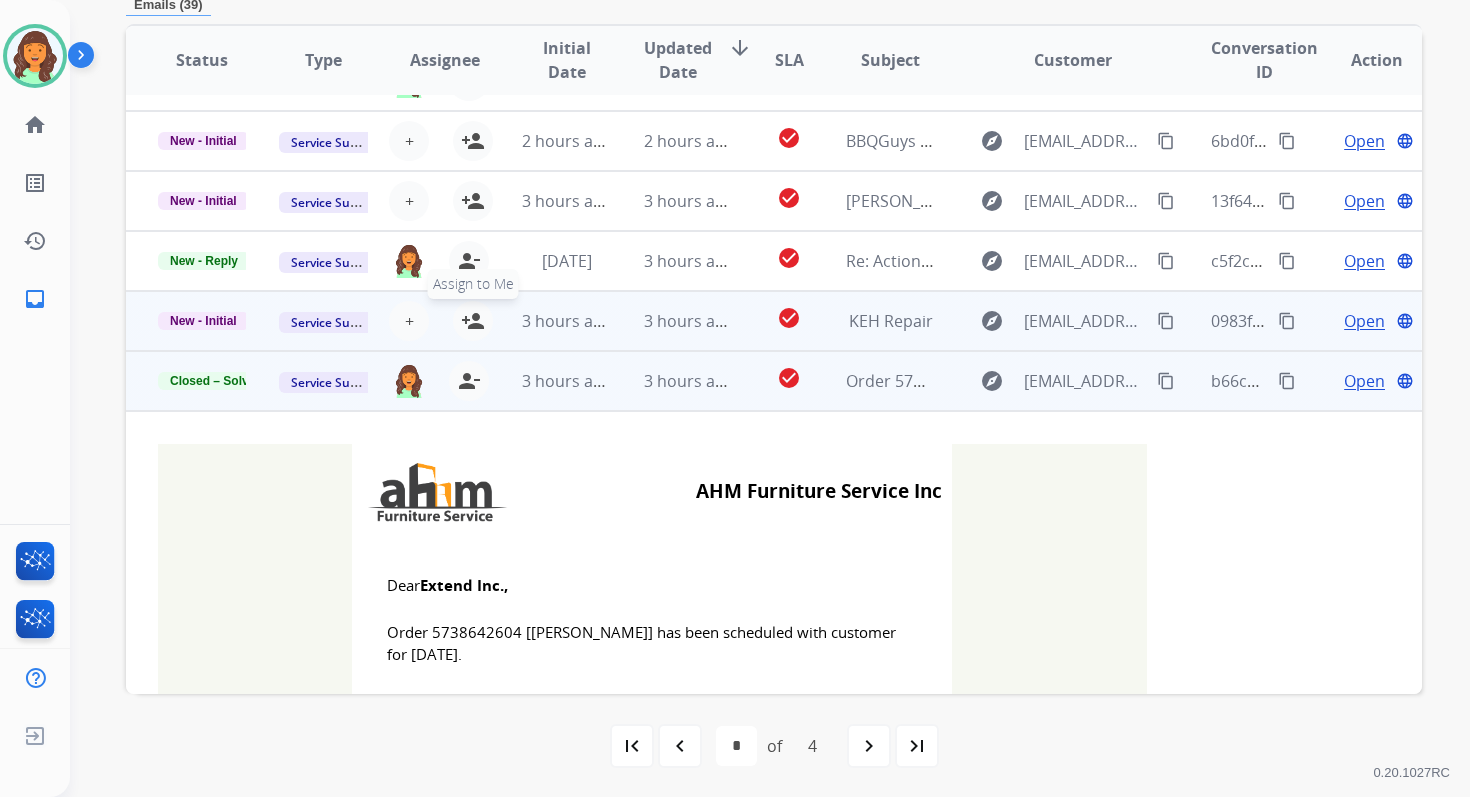 click on "person_add Assign to Me" at bounding box center [473, 321] 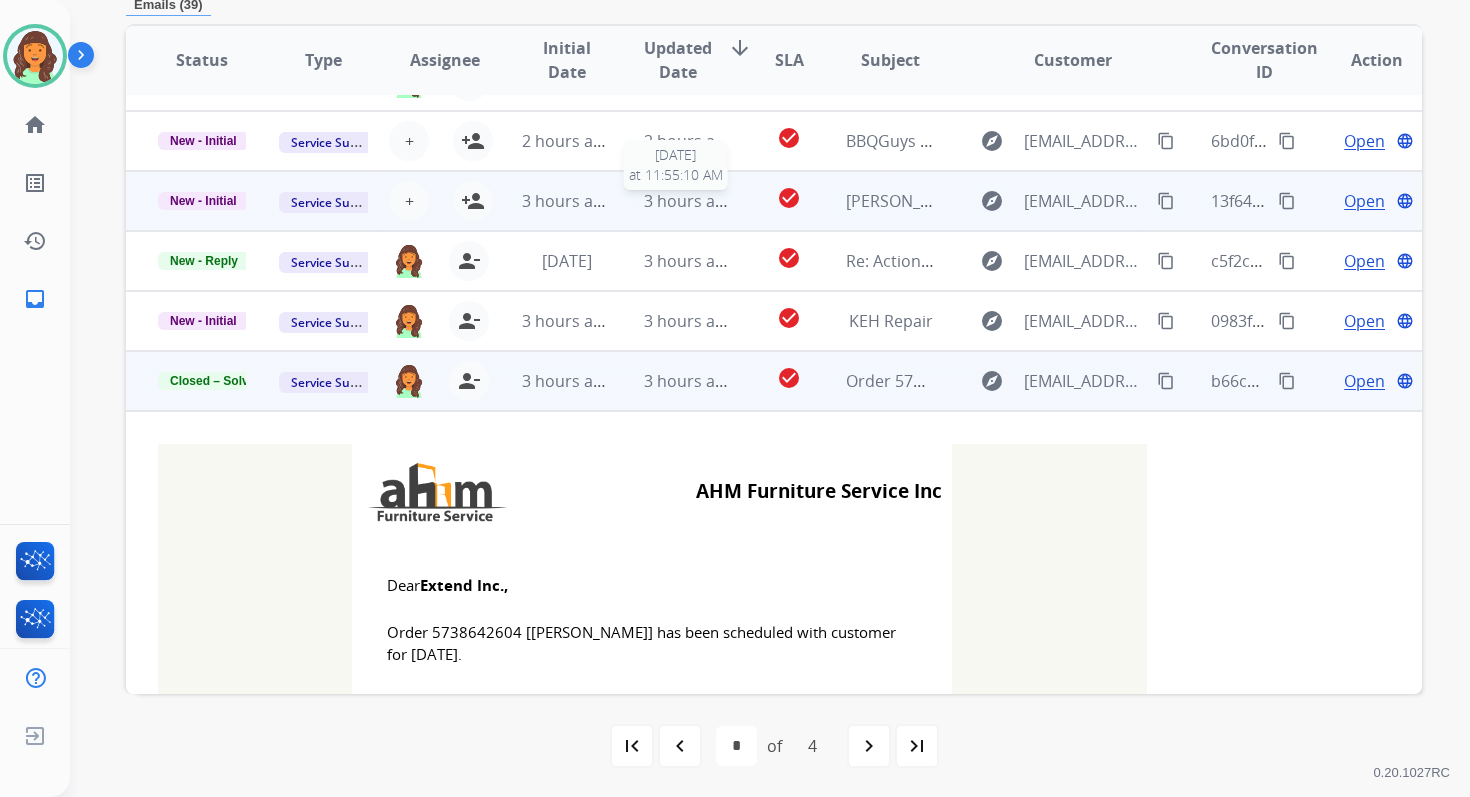 click on "3 hours ago" at bounding box center [689, 201] 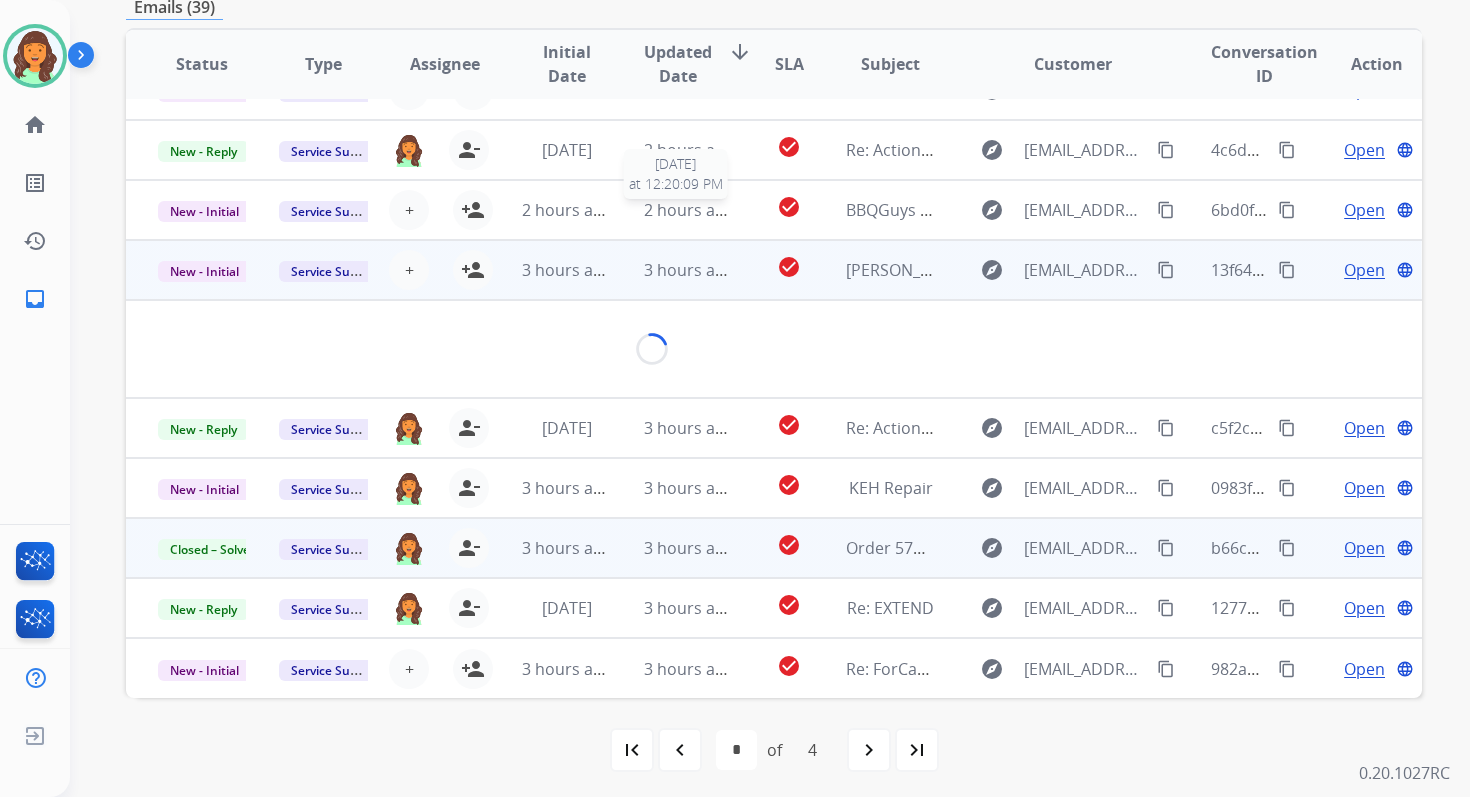 scroll, scrollTop: 100, scrollLeft: 0, axis: vertical 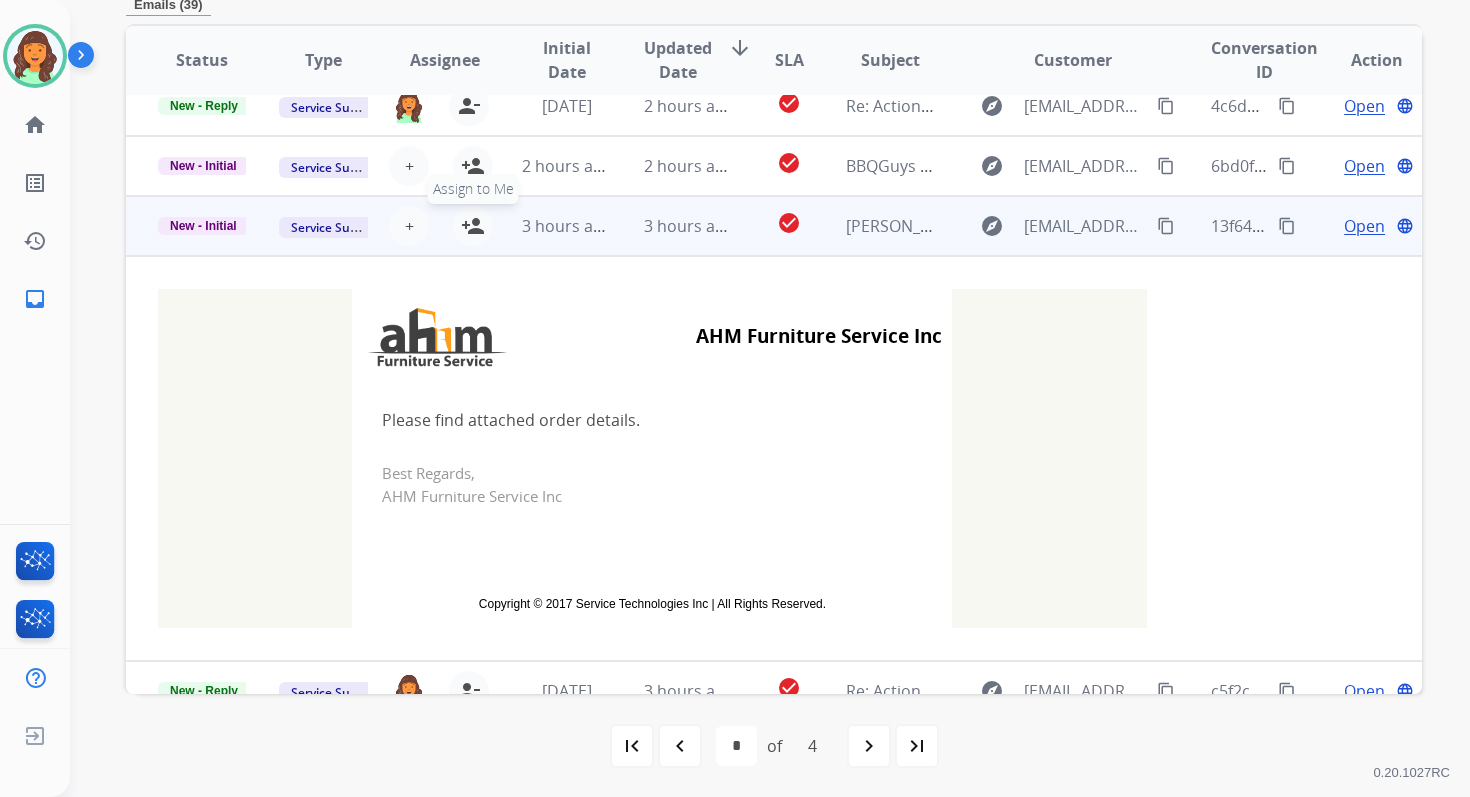 click on "person_add" at bounding box center [473, 226] 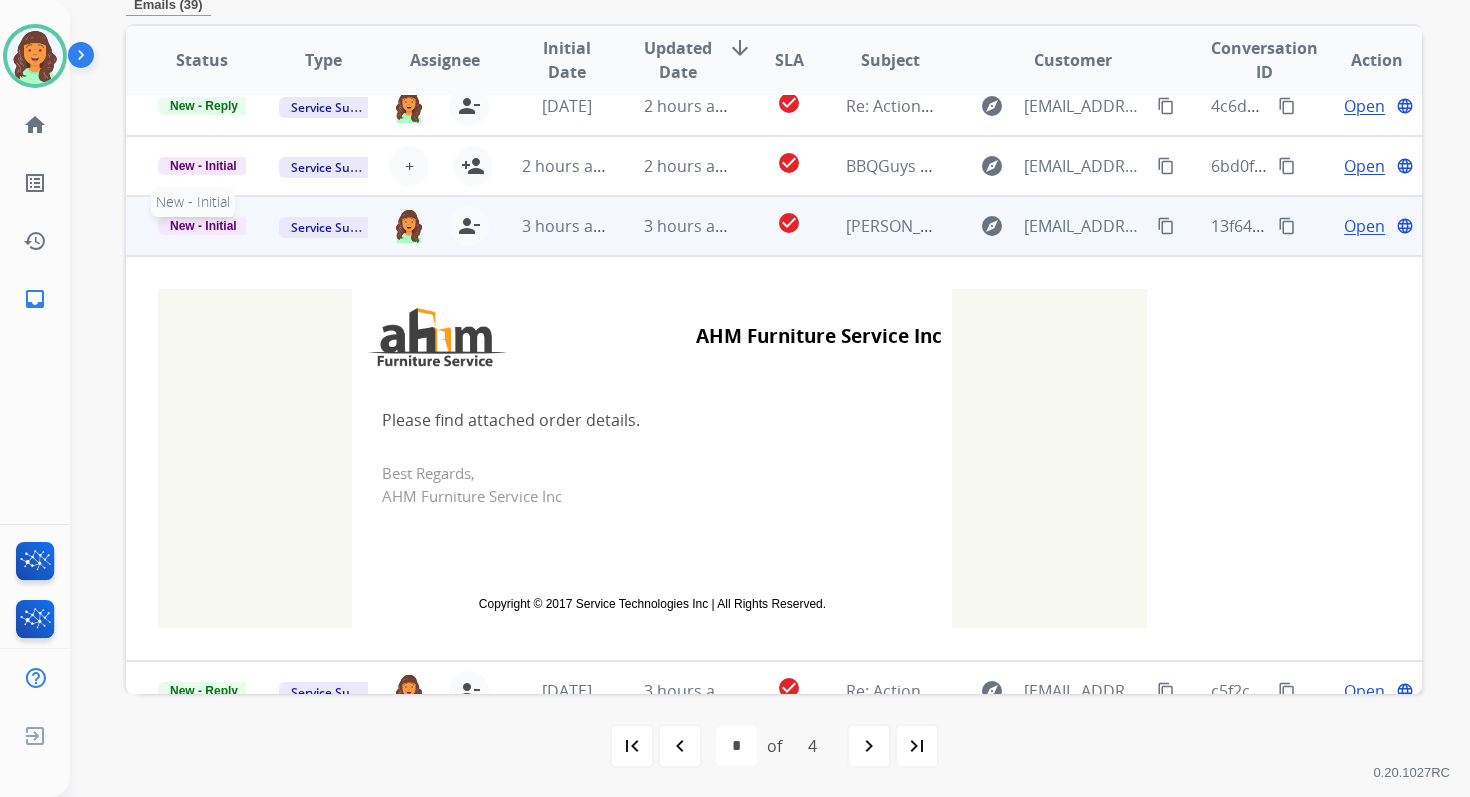click on "New - Initial" at bounding box center [203, 226] 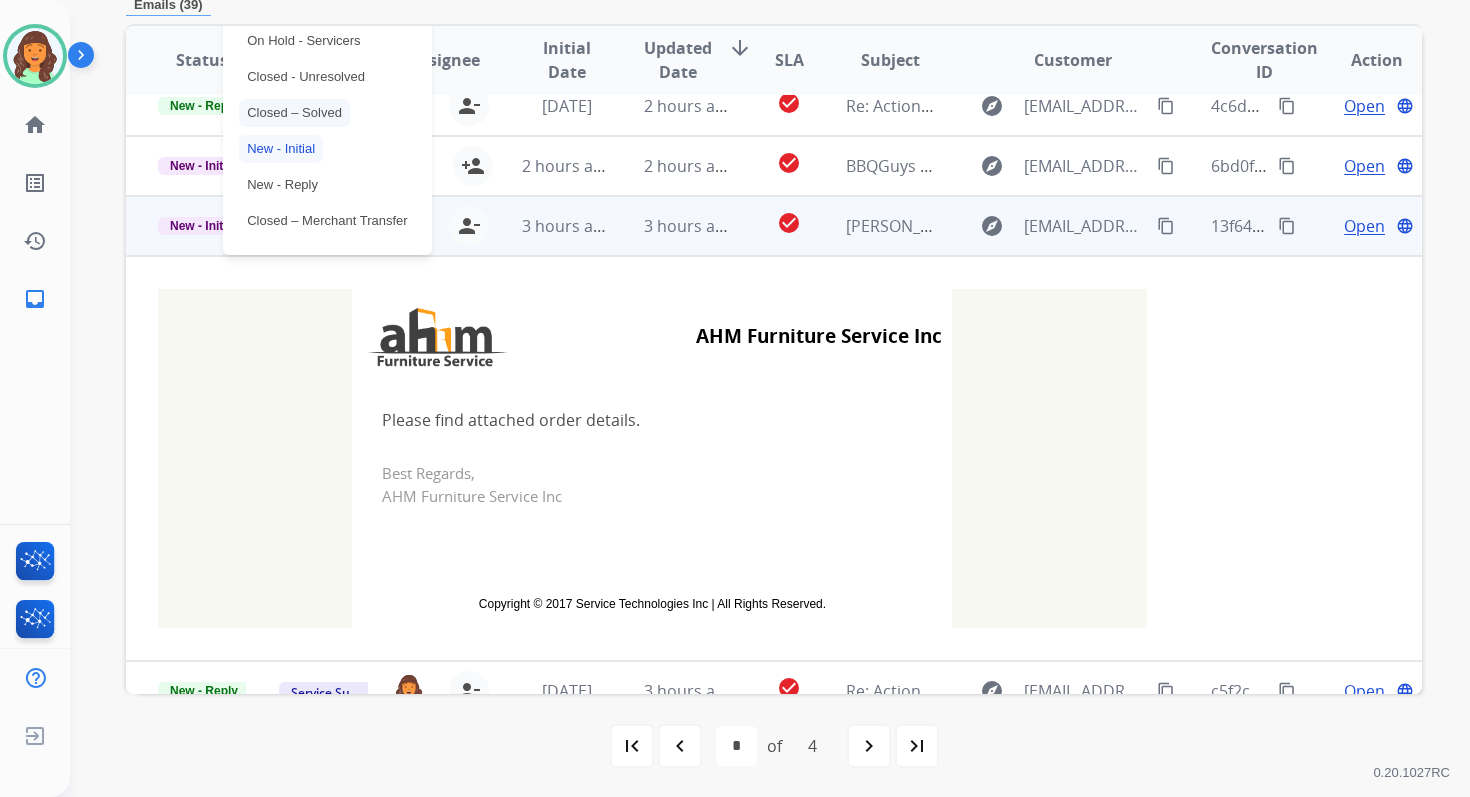 click on "Closed – Solved" at bounding box center [294, 113] 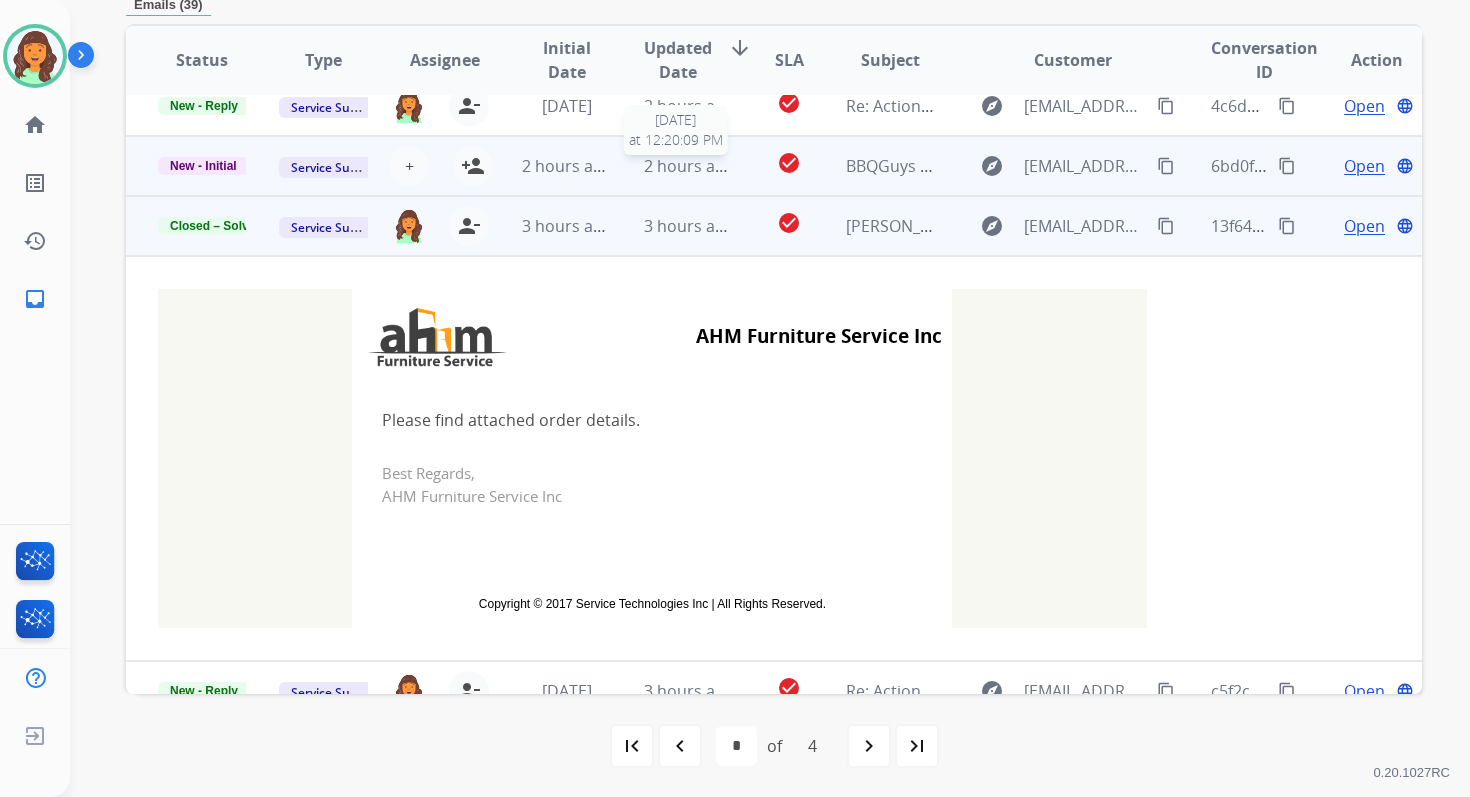 click on "2 hours ago" at bounding box center (689, 166) 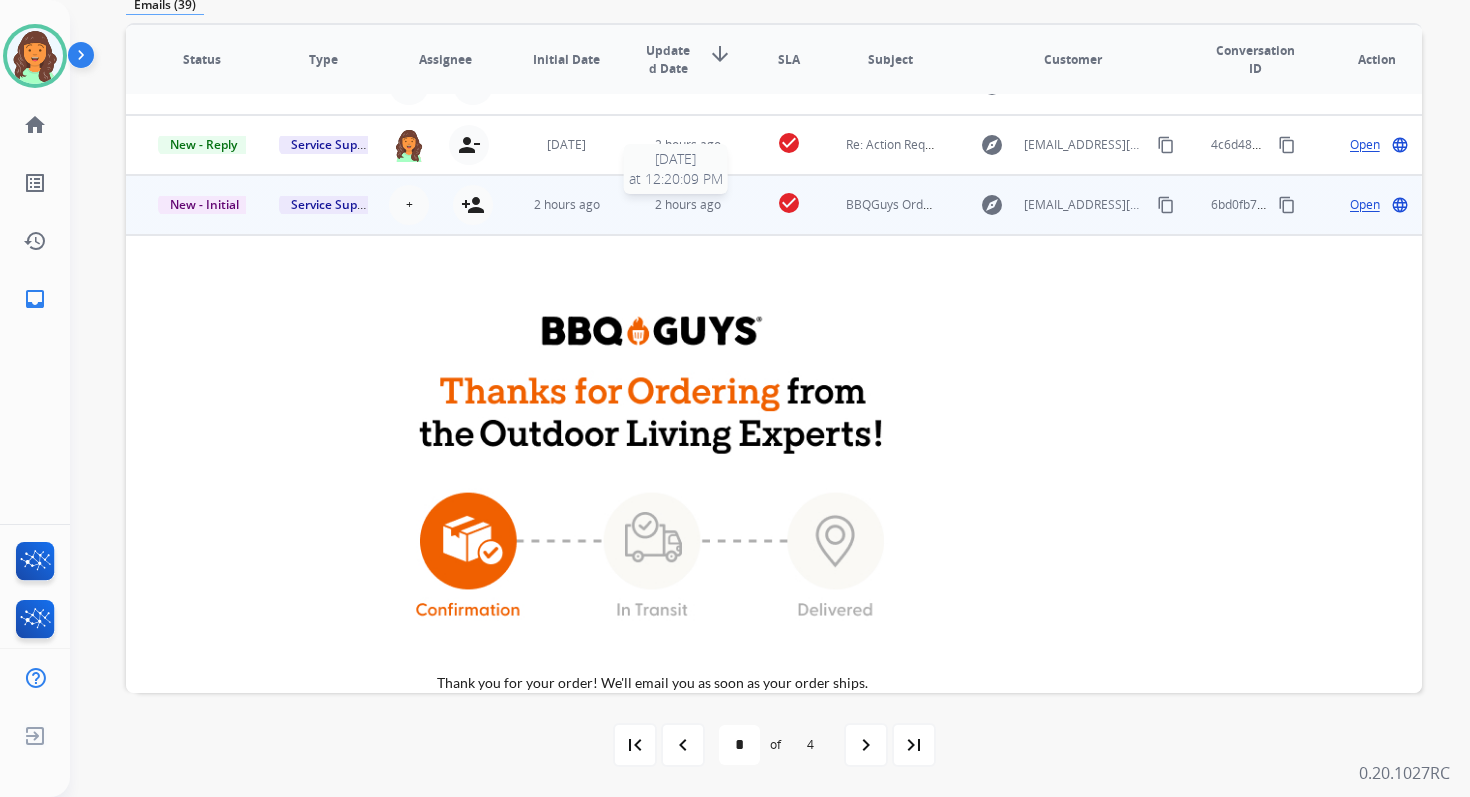 scroll, scrollTop: 409, scrollLeft: 0, axis: vertical 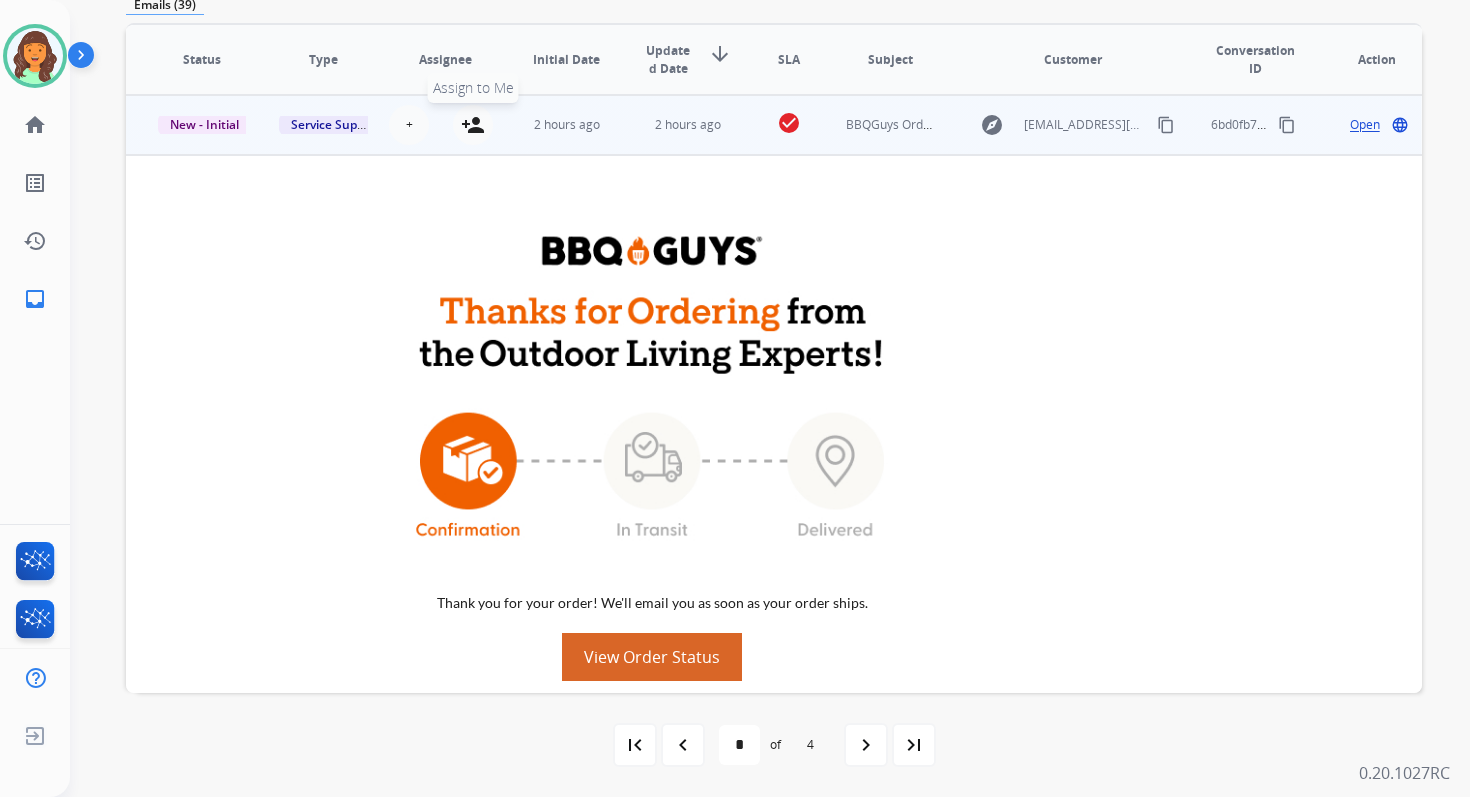 click on "person_add" at bounding box center [473, 125] 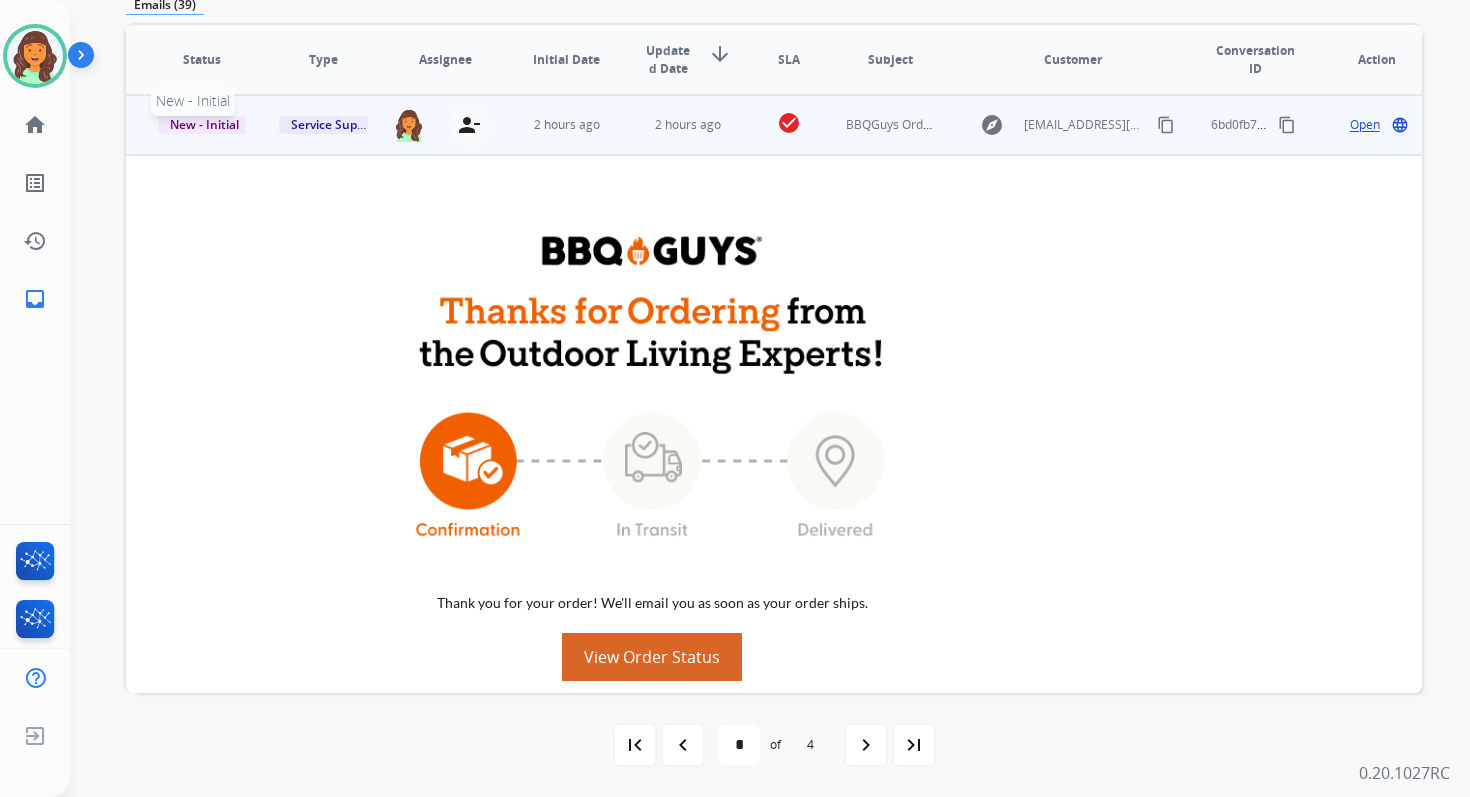 click on "New - Initial" at bounding box center [204, 124] 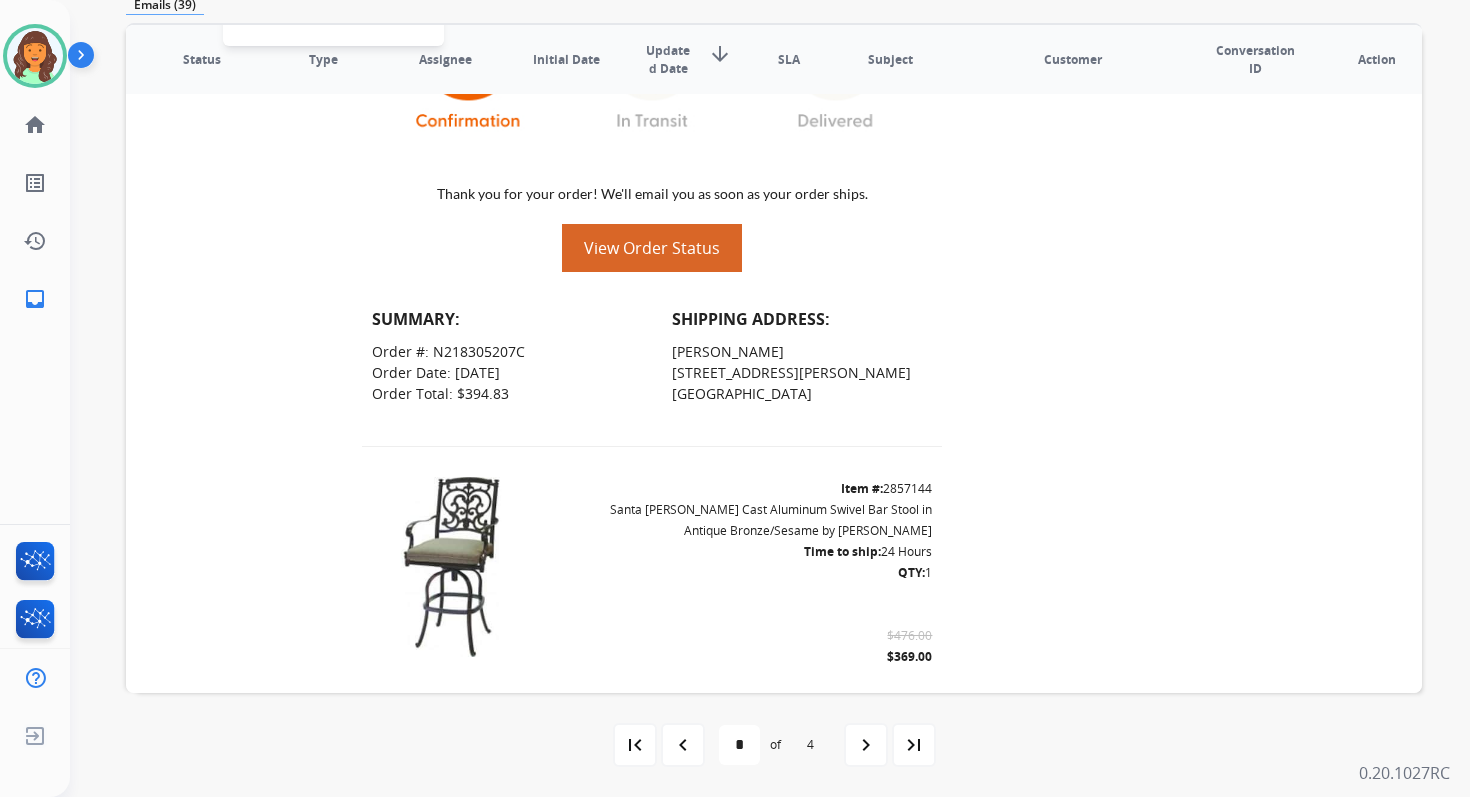 scroll, scrollTop: 631, scrollLeft: 0, axis: vertical 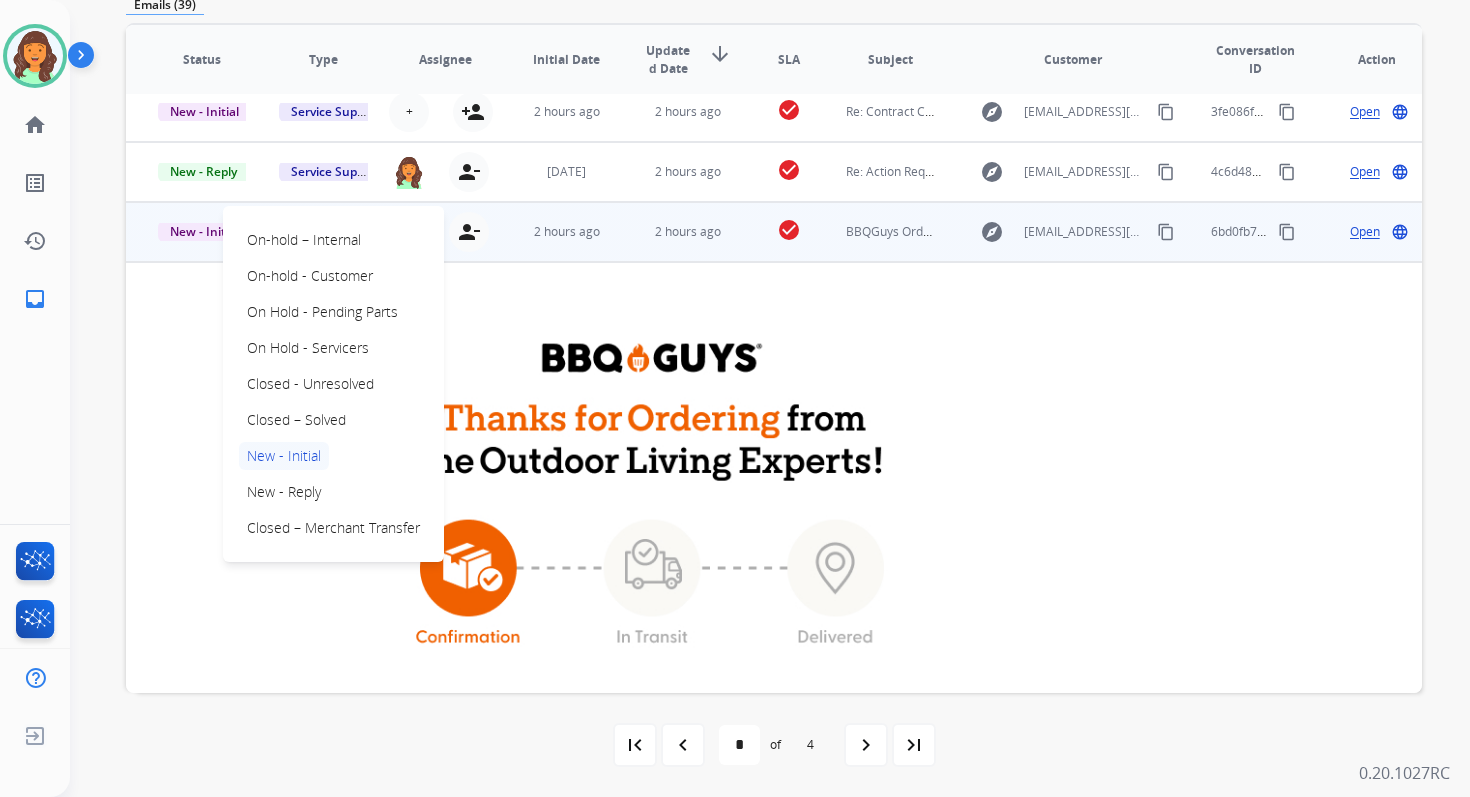 click on "2 hours ago" at bounding box center [672, 232] 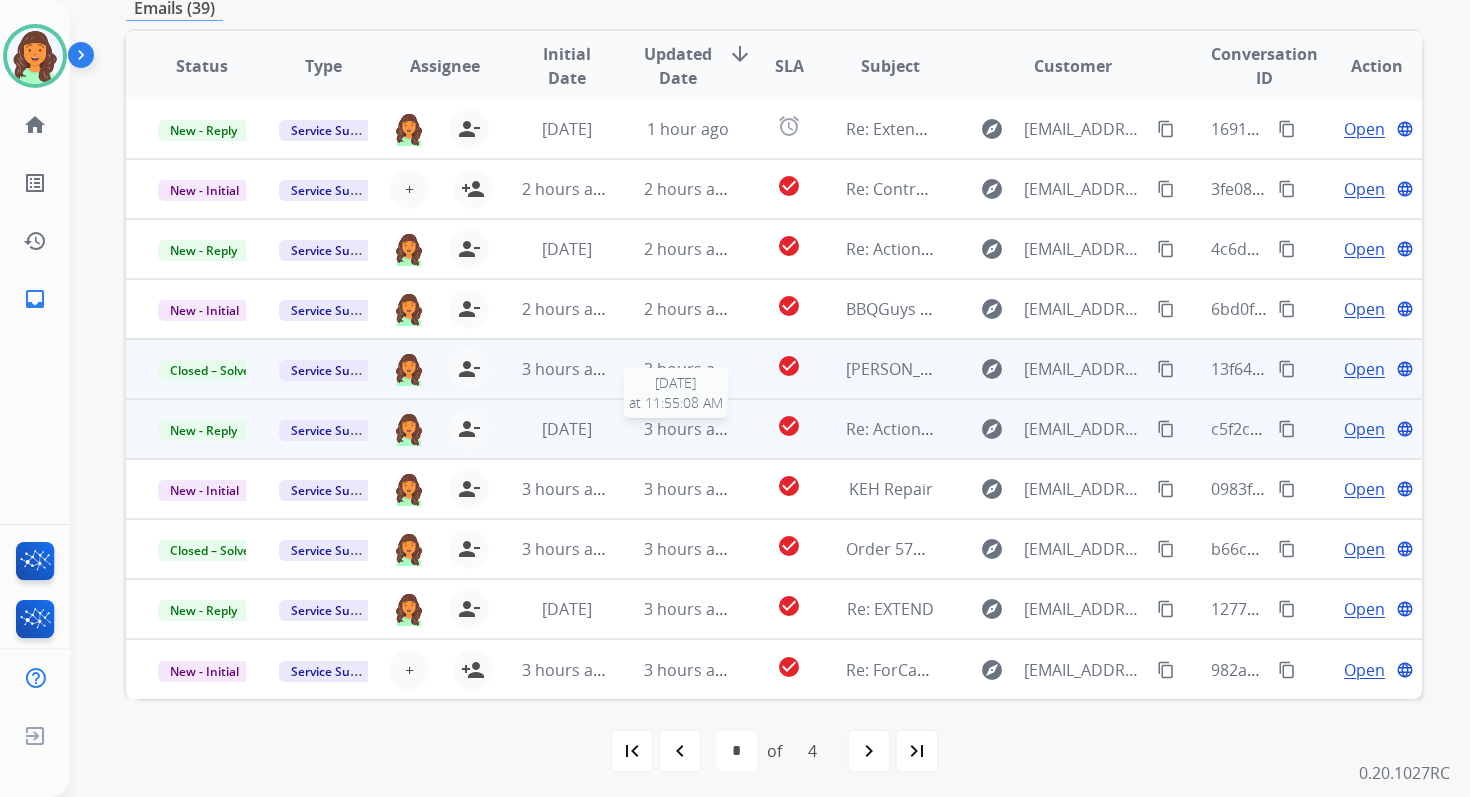 scroll, scrollTop: 0, scrollLeft: 0, axis: both 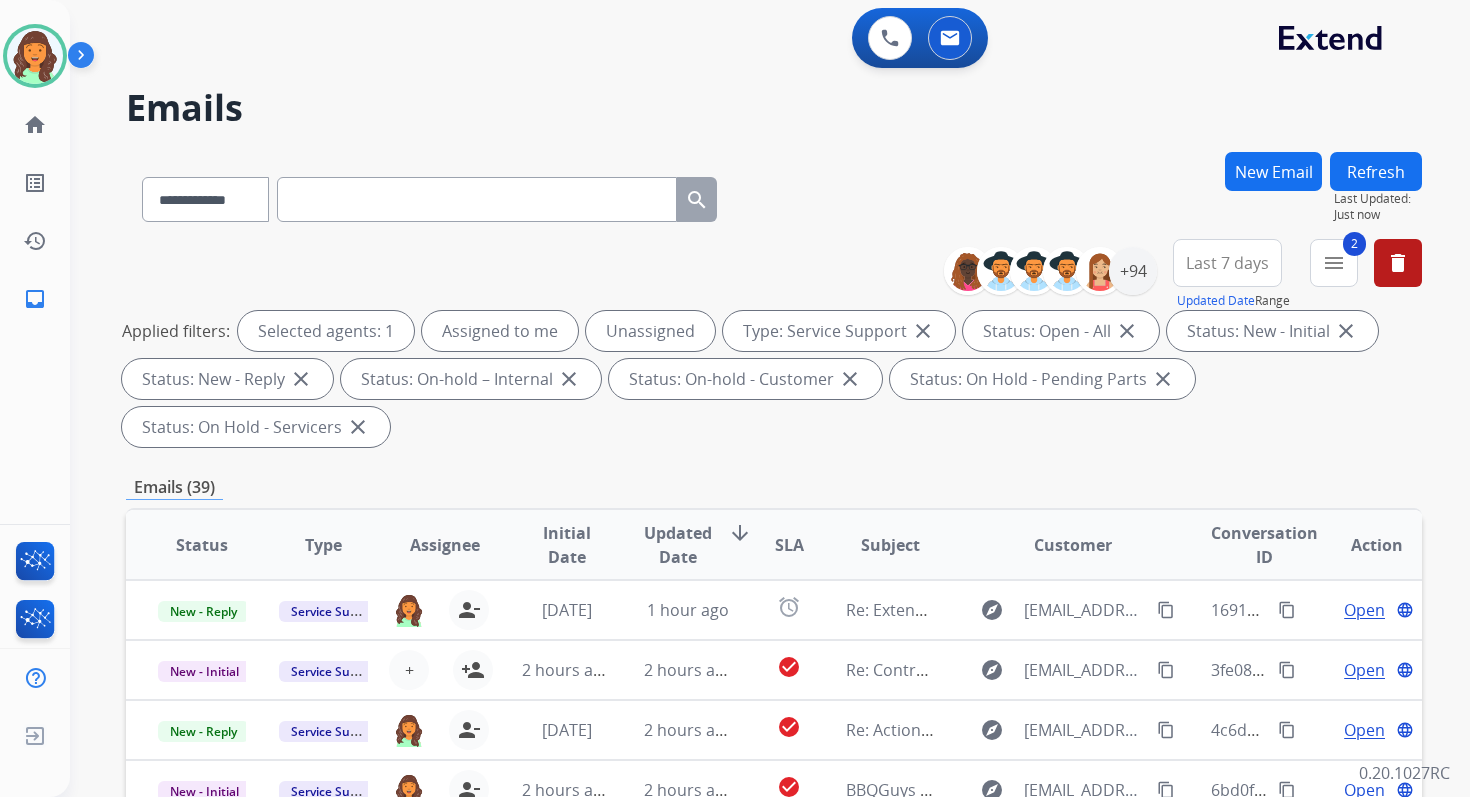 click on "Refresh" at bounding box center (1376, 171) 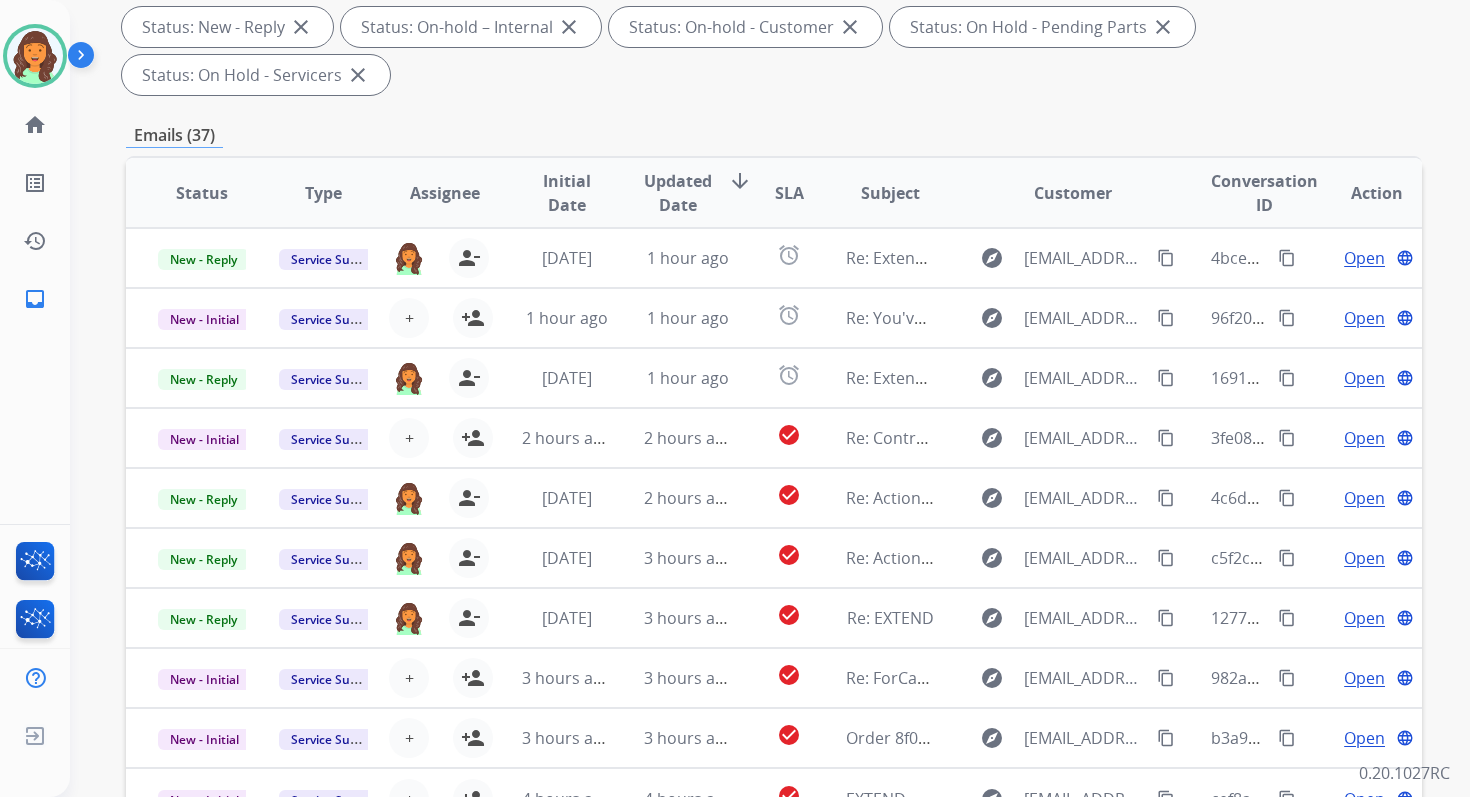 scroll, scrollTop: 485, scrollLeft: 0, axis: vertical 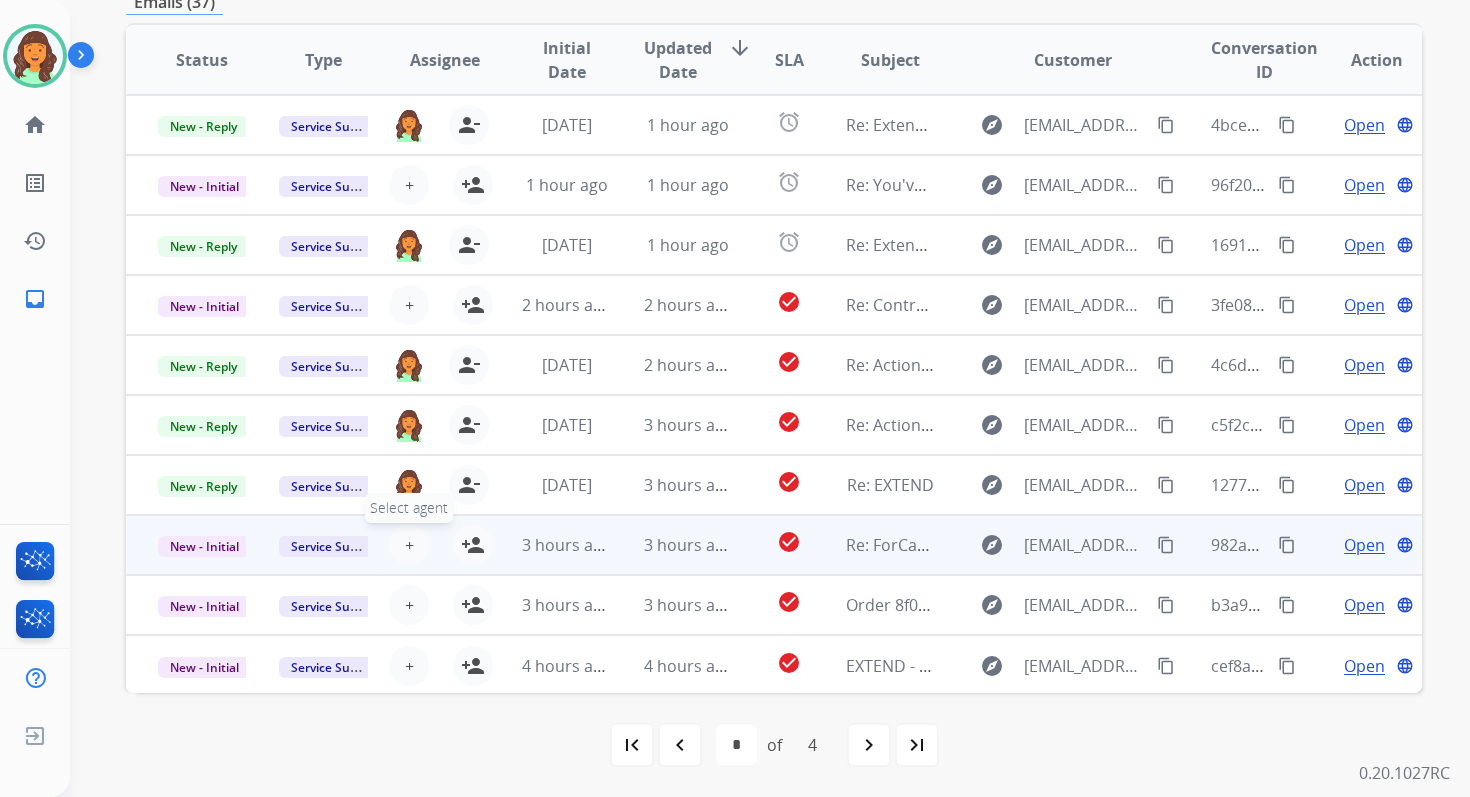 click on "+ Select agent" at bounding box center (409, 545) 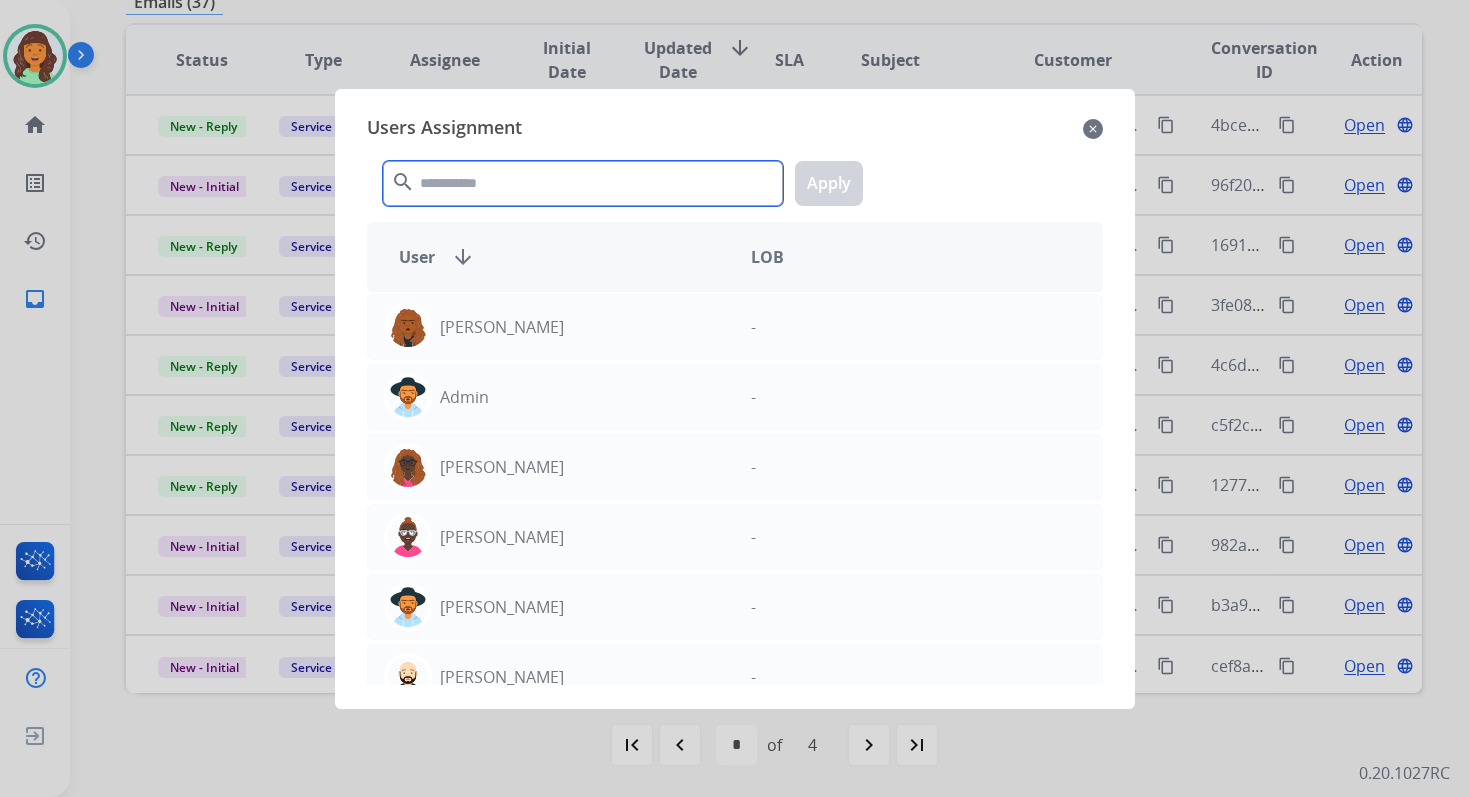 click 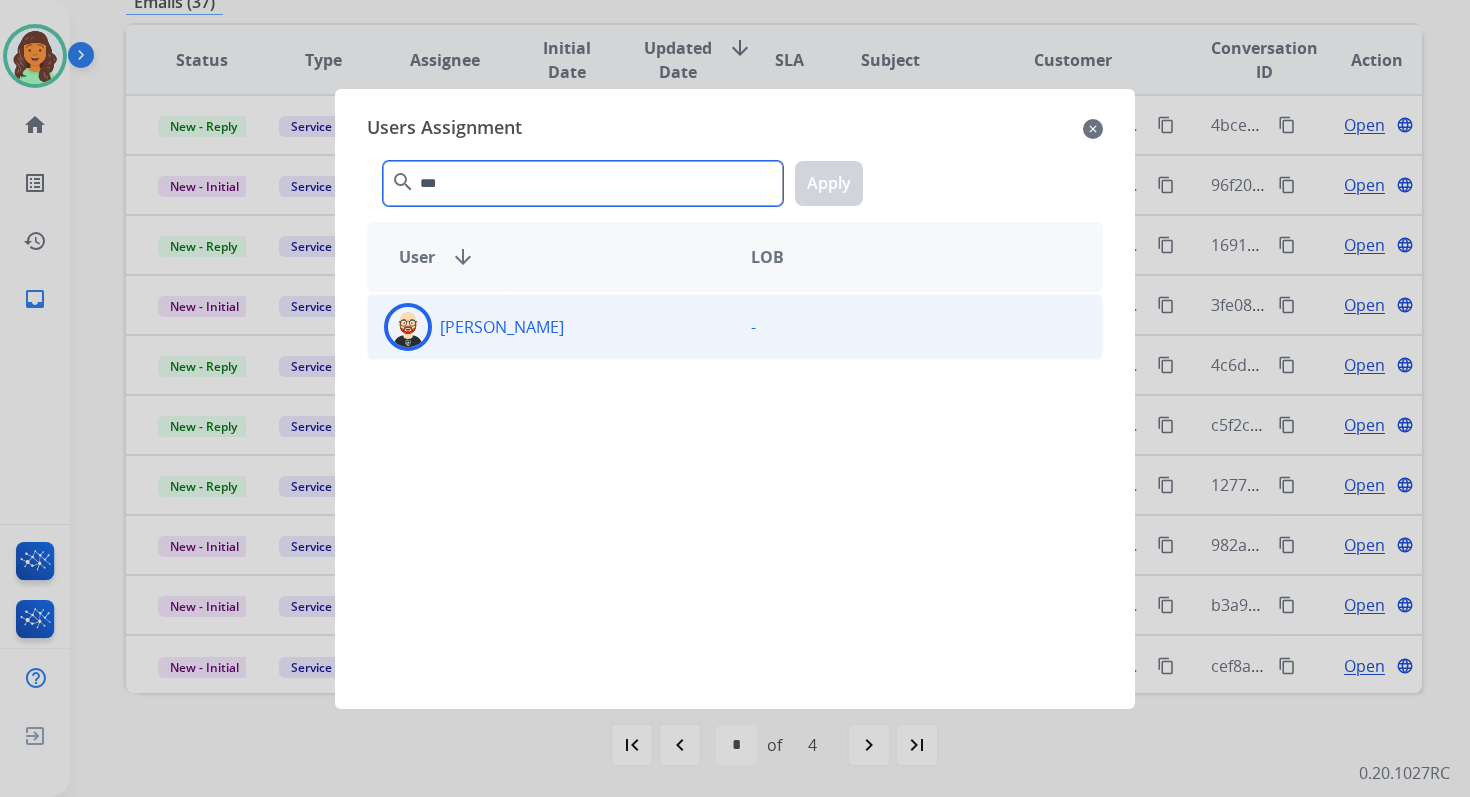type on "***" 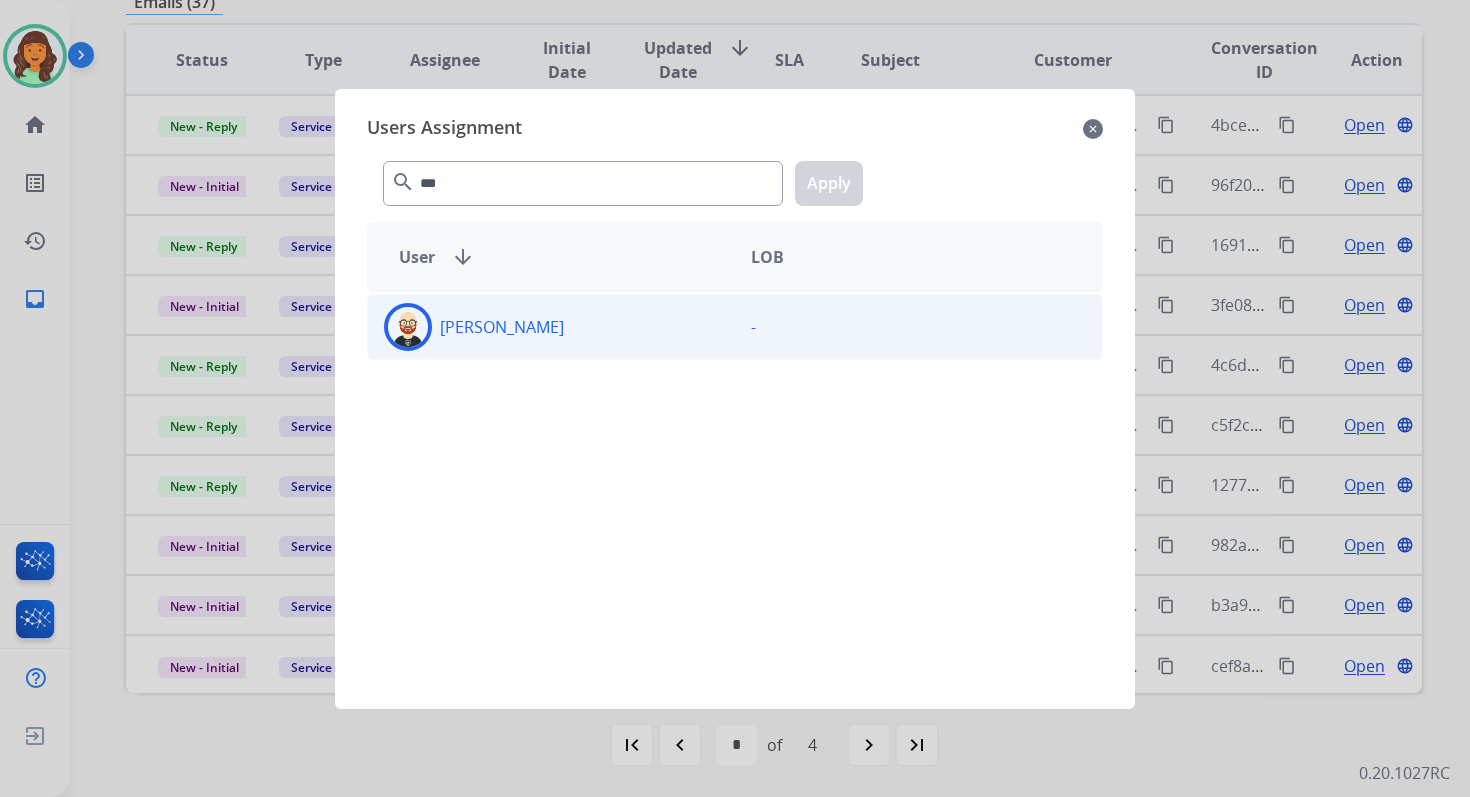 click on "[PERSON_NAME]" 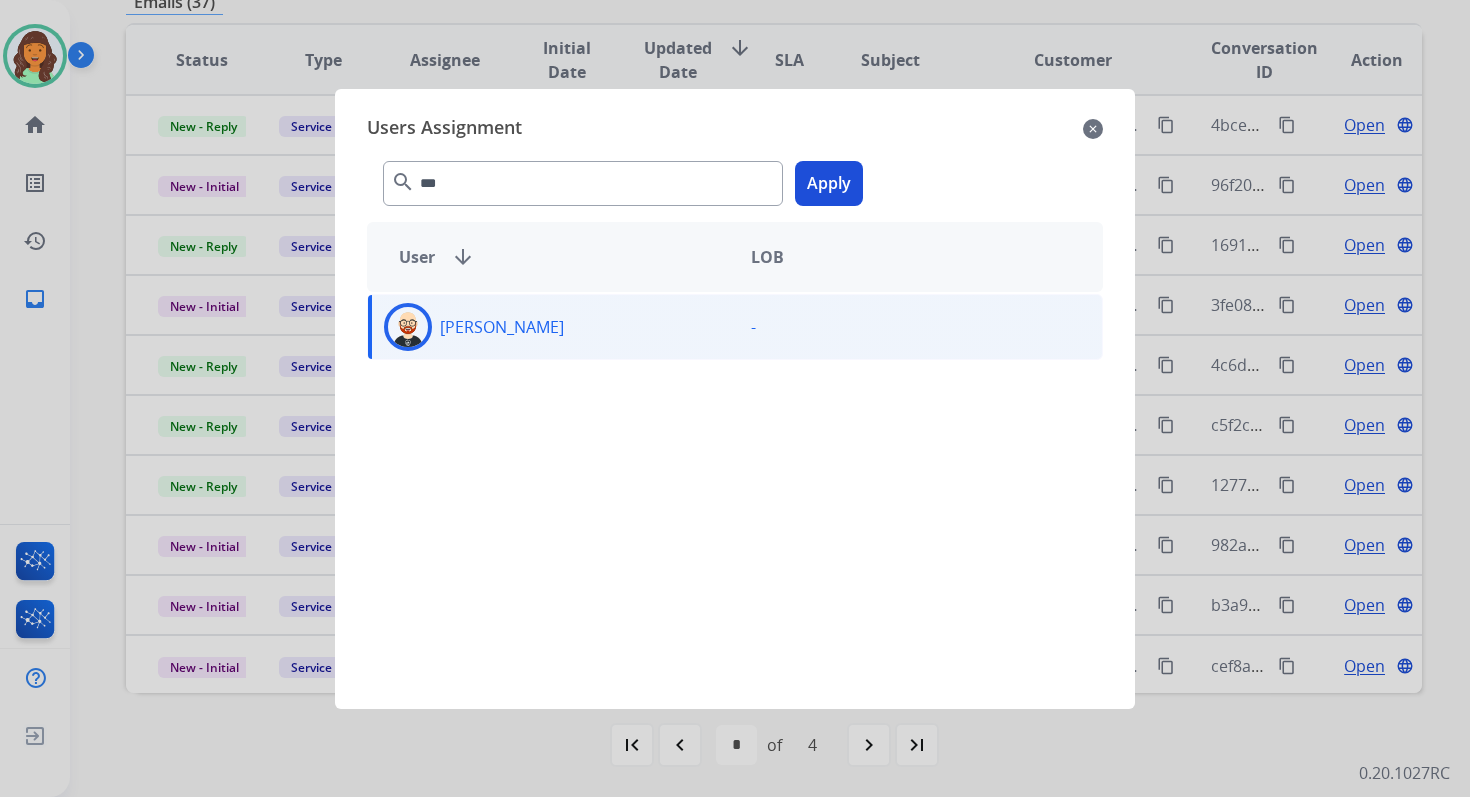 click on "Apply" 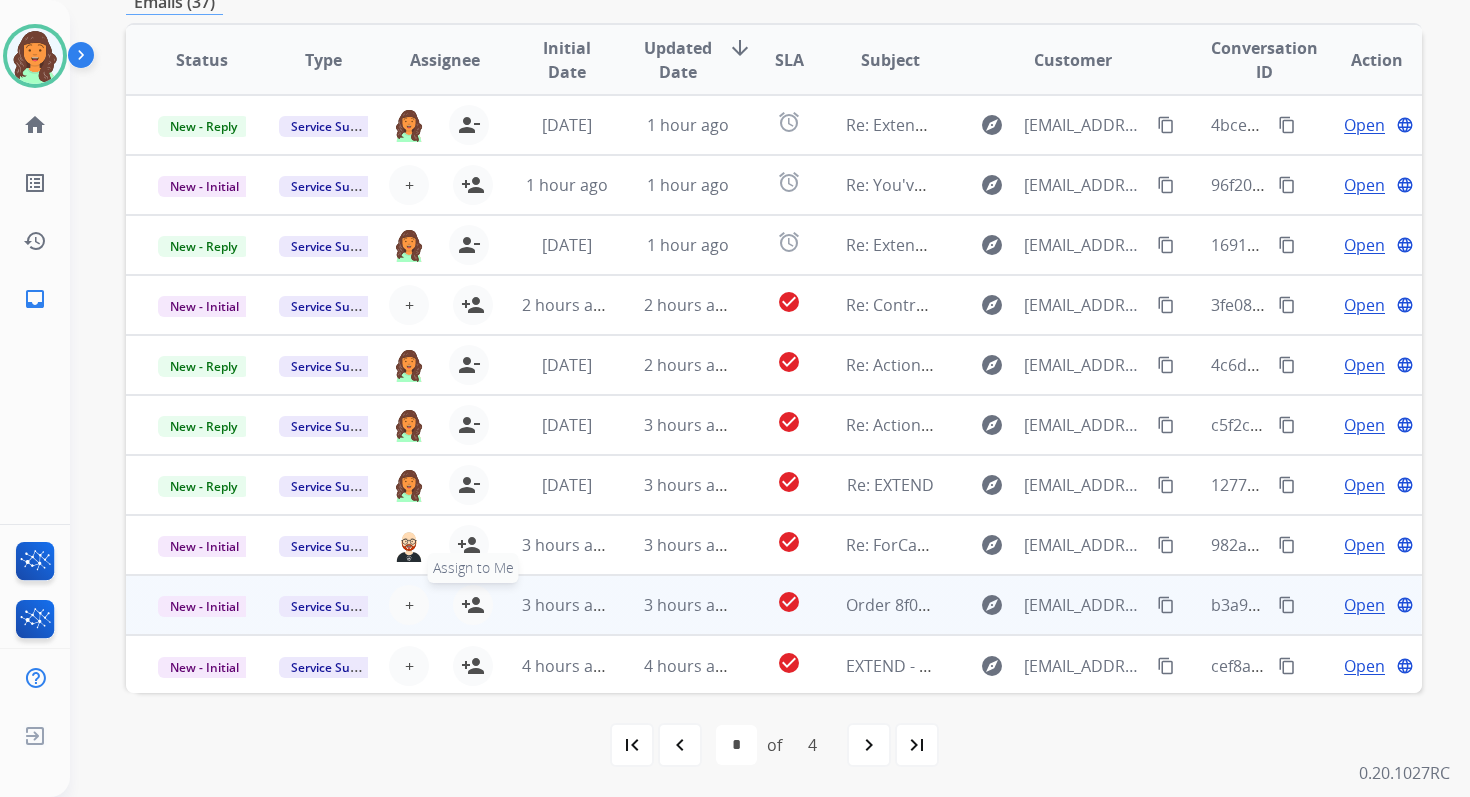 click on "person_add" at bounding box center [473, 605] 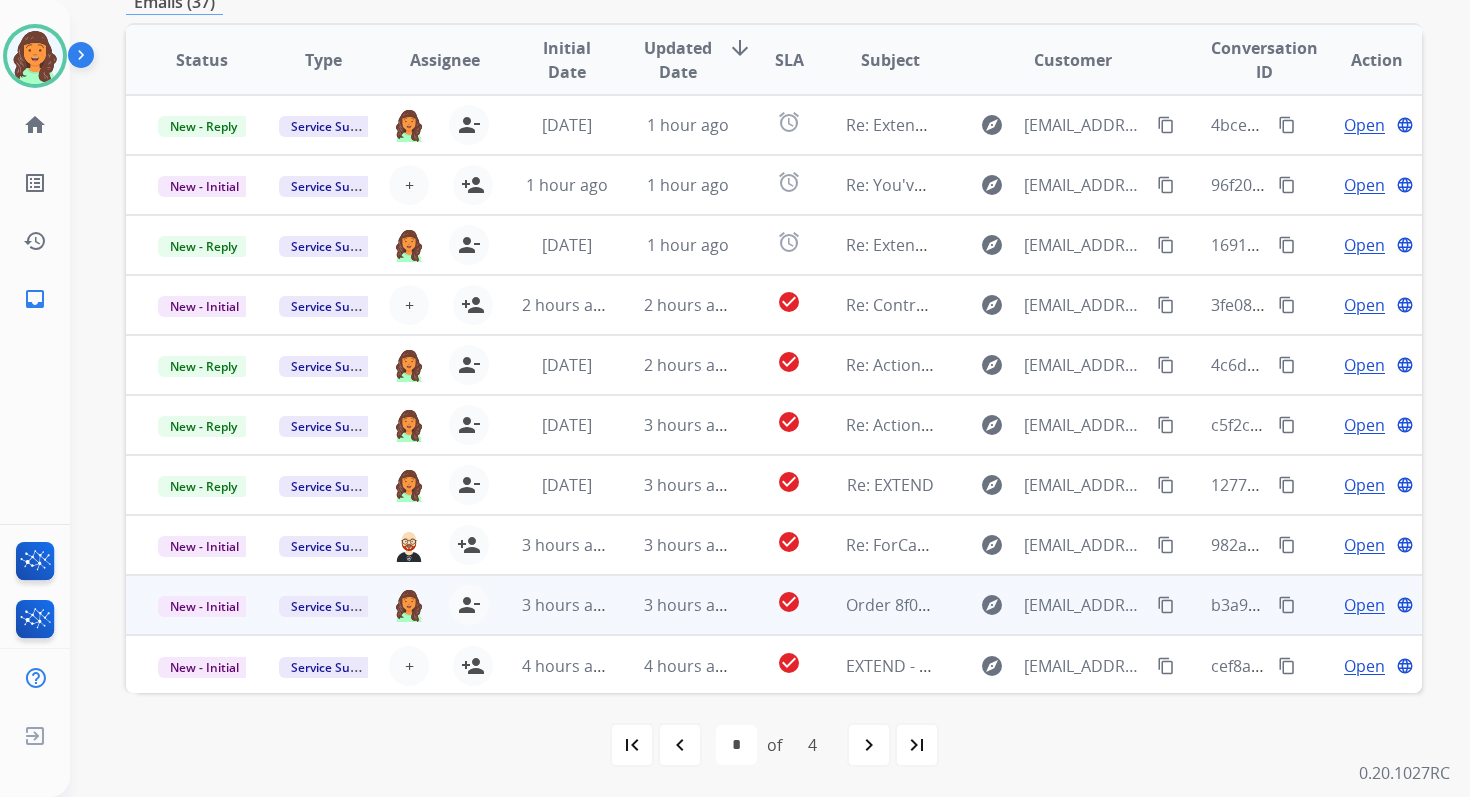 click on "3 hours ago" at bounding box center [672, 605] 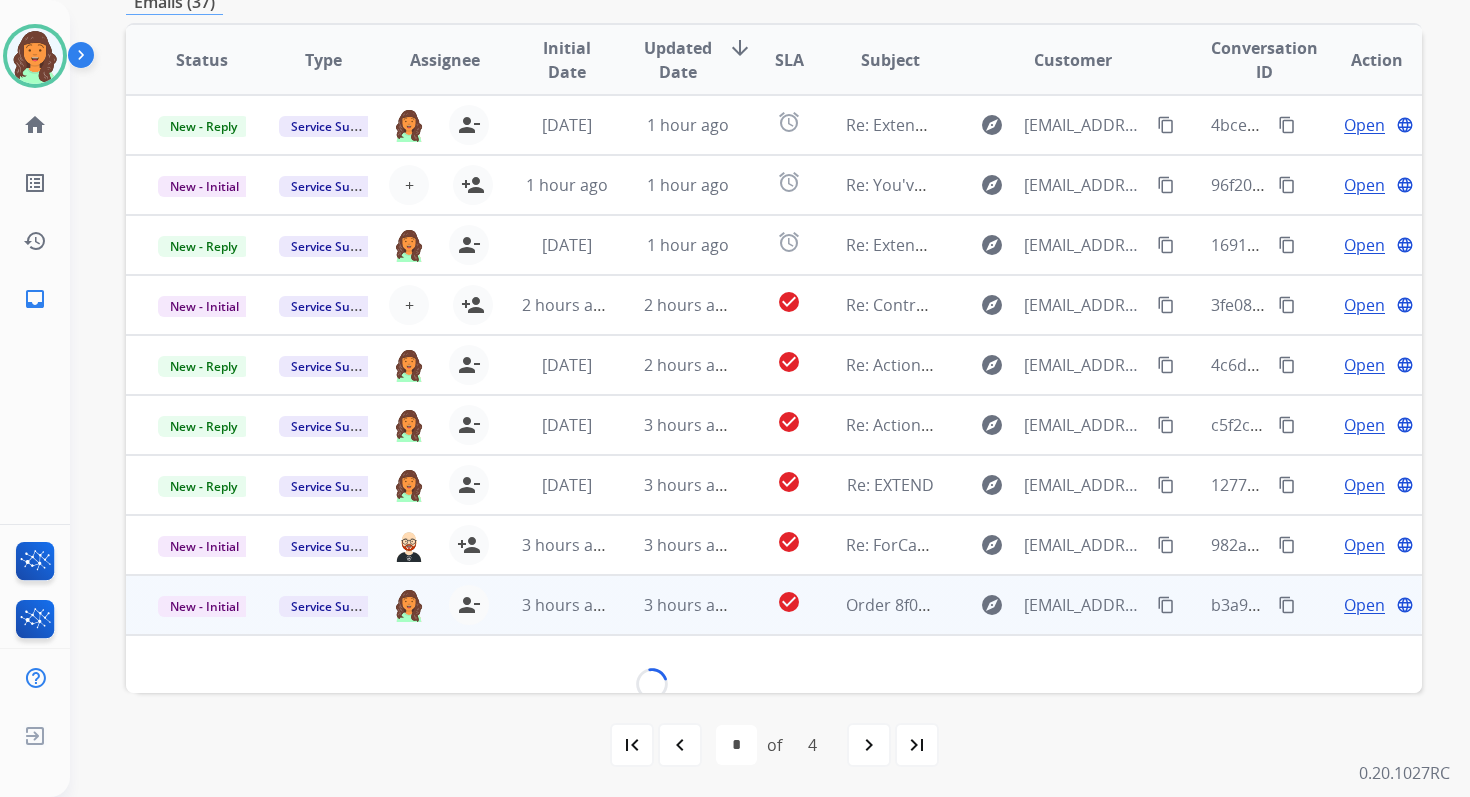 scroll, scrollTop: 480, scrollLeft: 0, axis: vertical 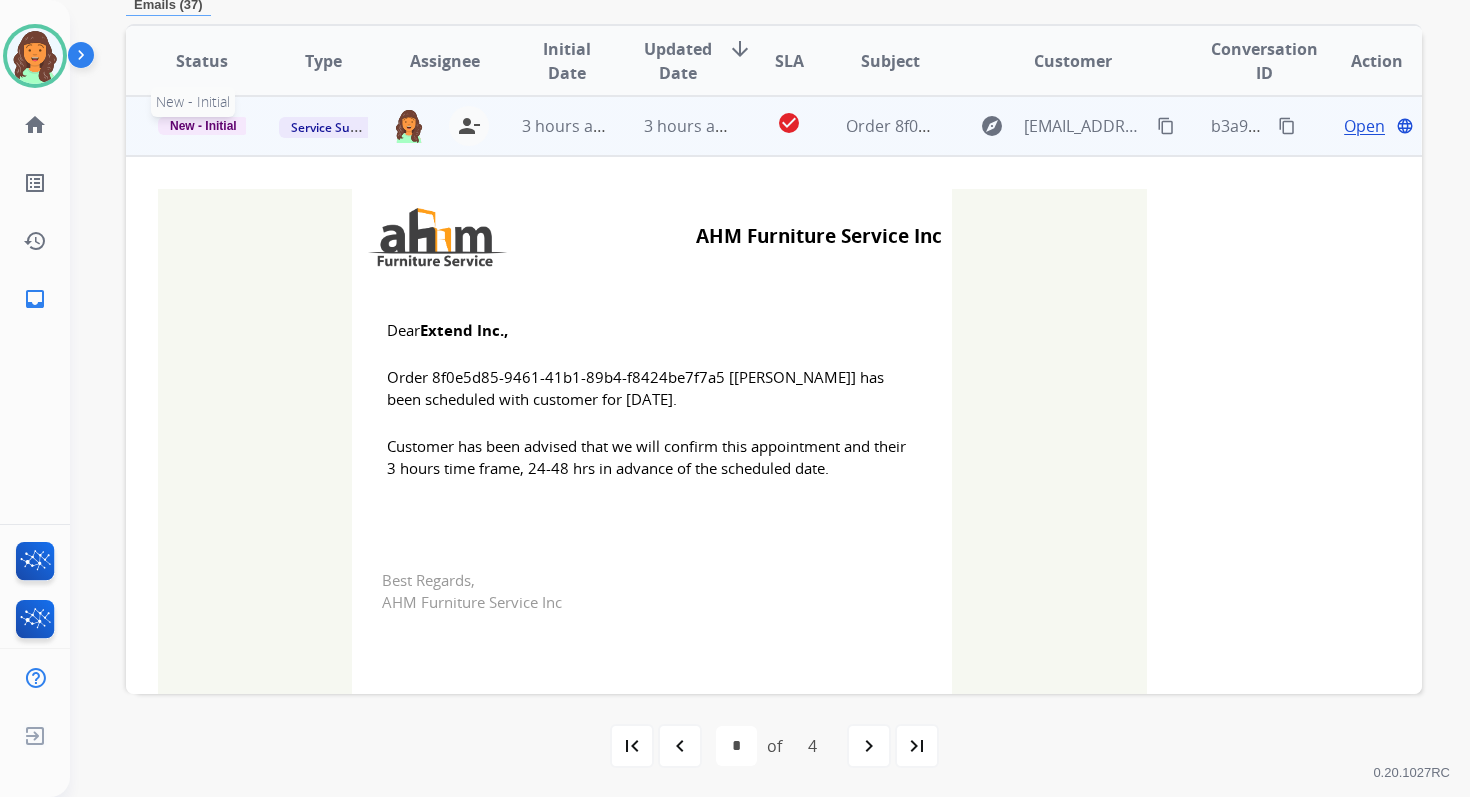 click on "New - Initial" at bounding box center (203, 126) 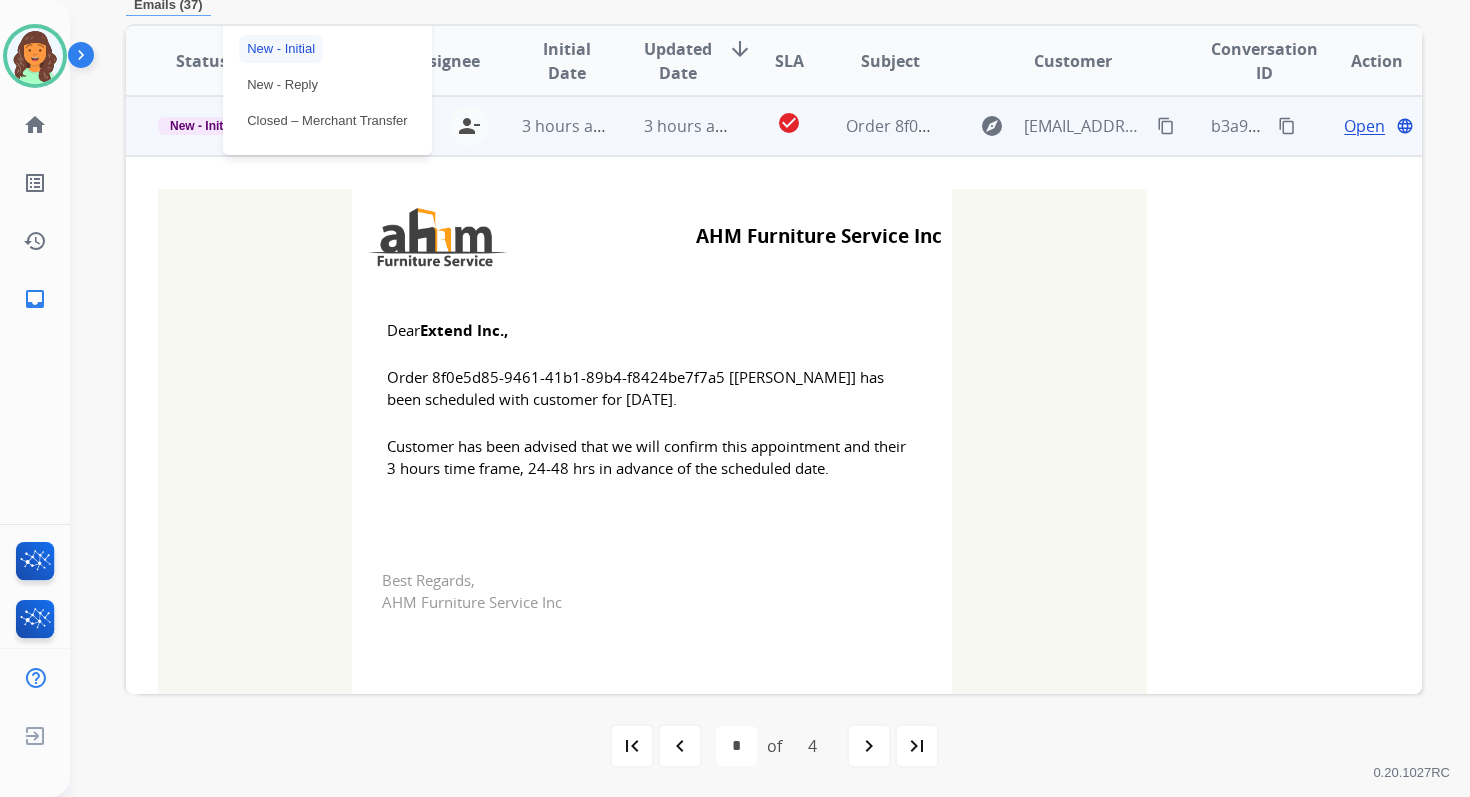 scroll, scrollTop: 383, scrollLeft: 0, axis: vertical 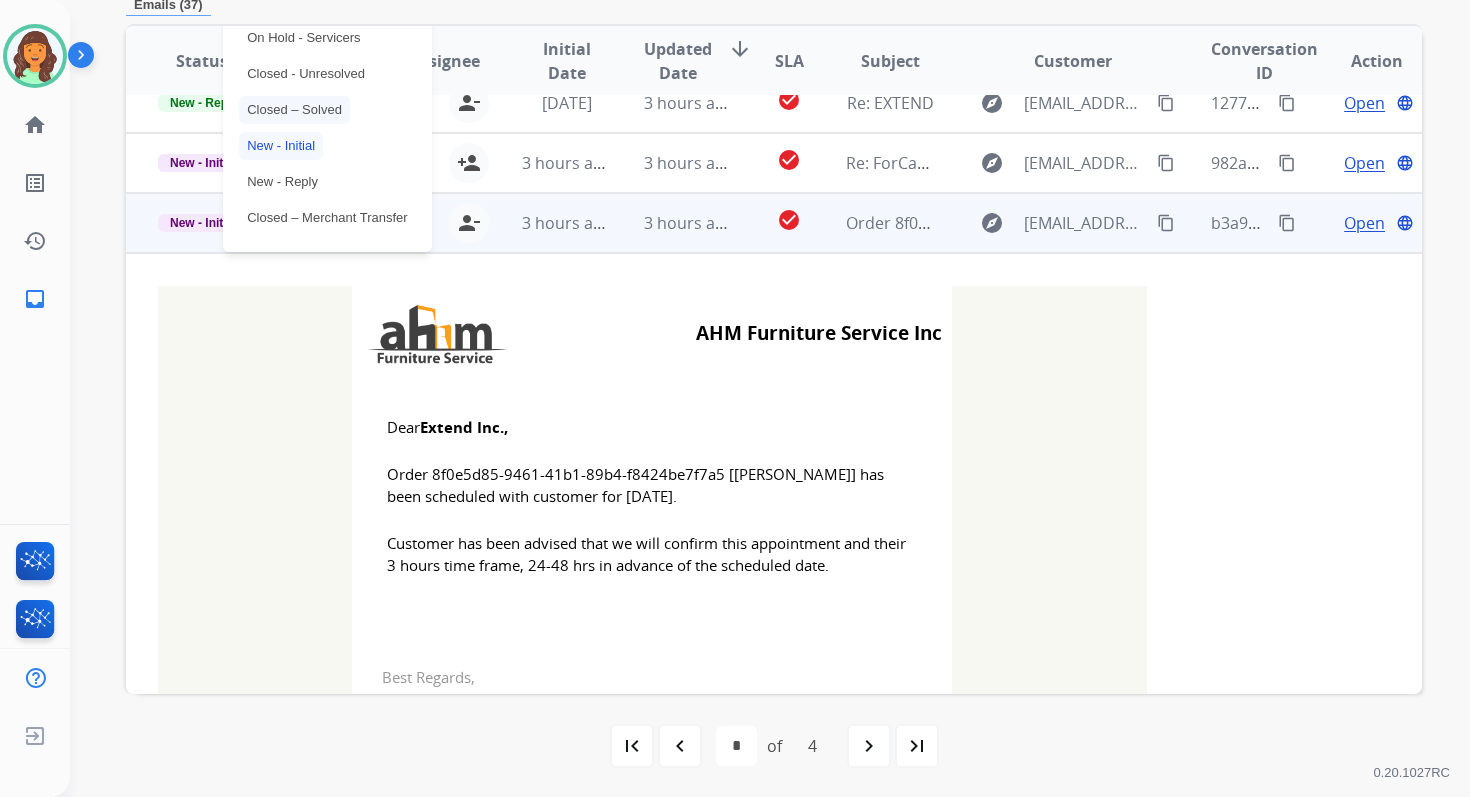 click on "Closed – Solved" at bounding box center [294, 110] 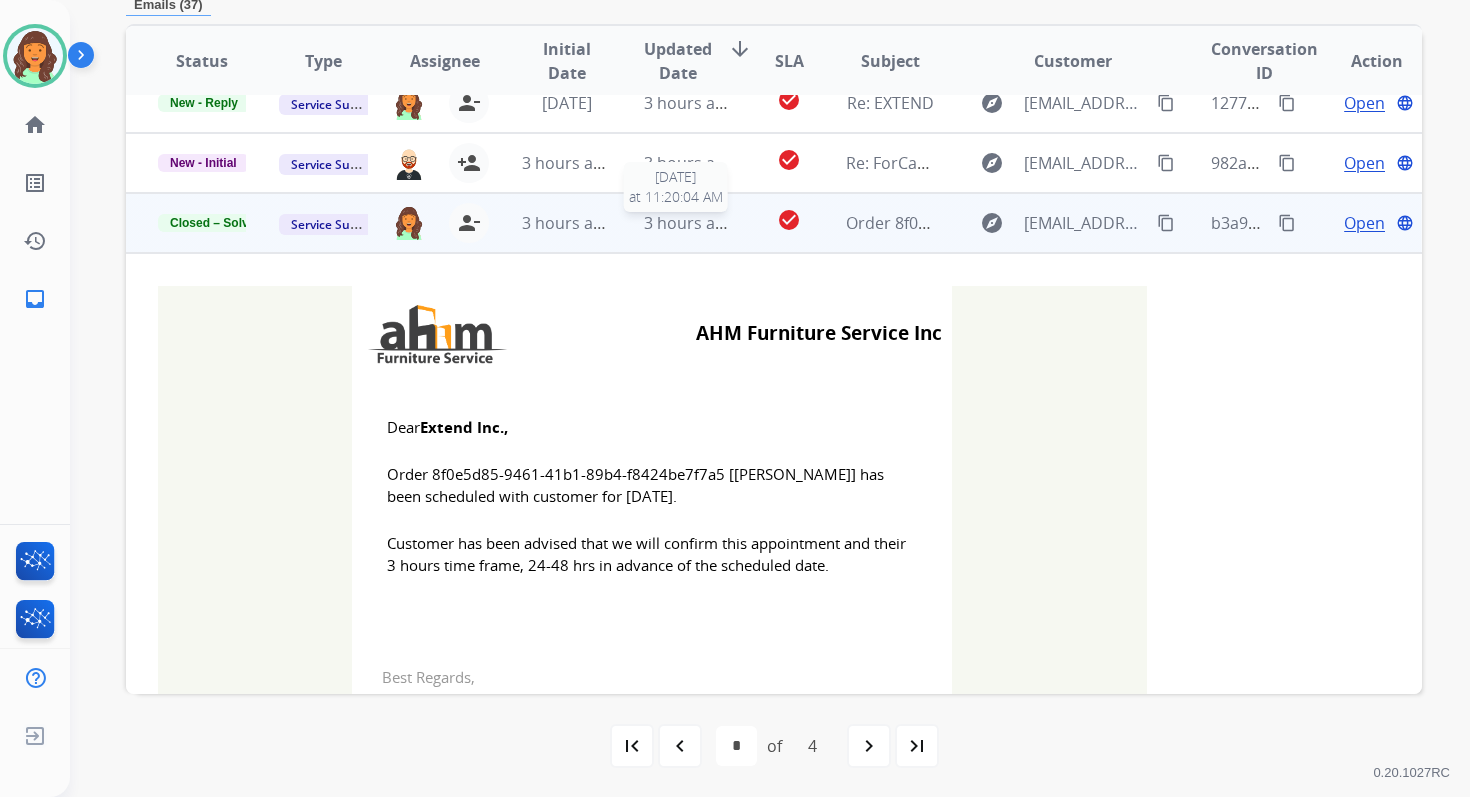 click on "3 hours ago" at bounding box center (689, 223) 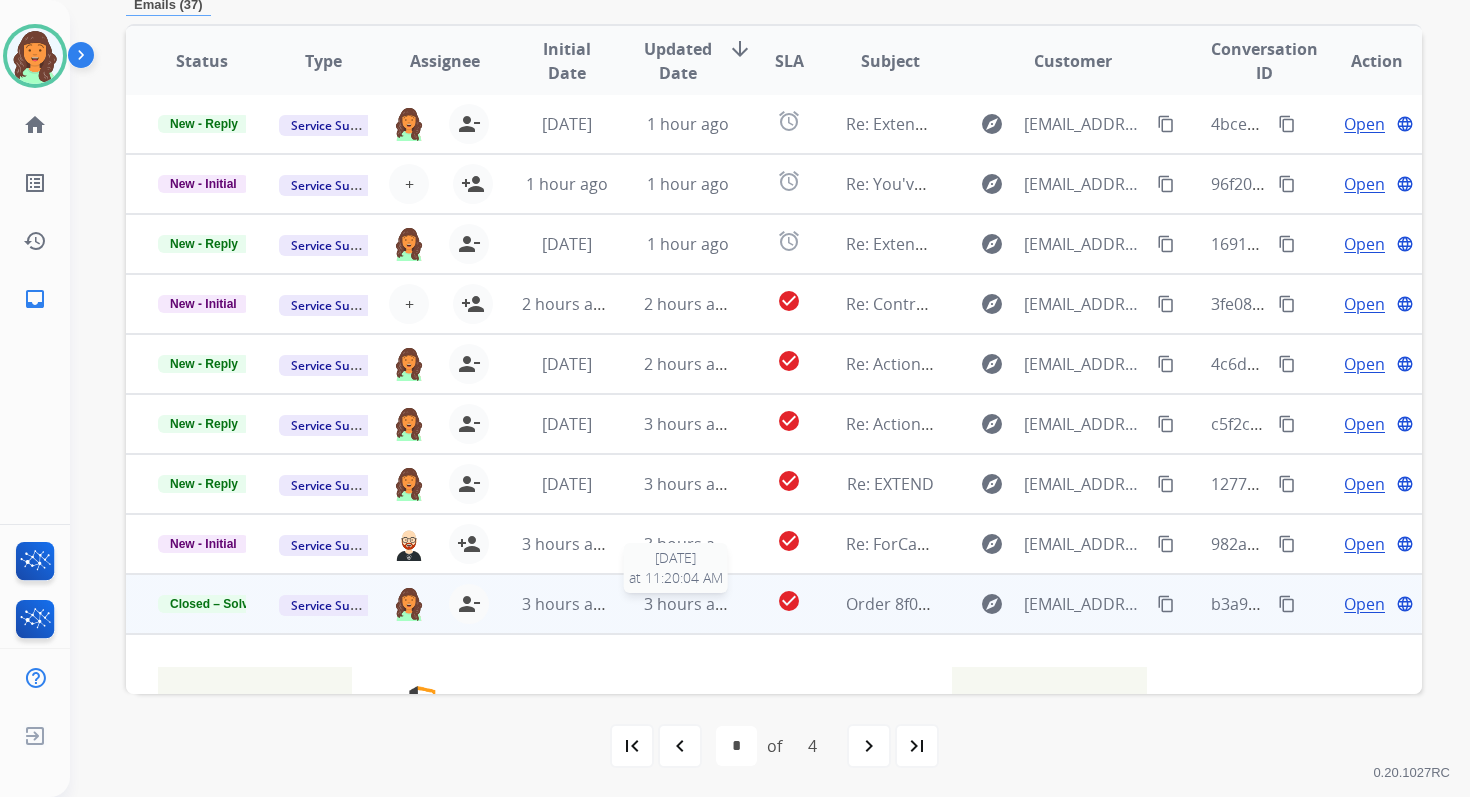 scroll, scrollTop: 479, scrollLeft: 0, axis: vertical 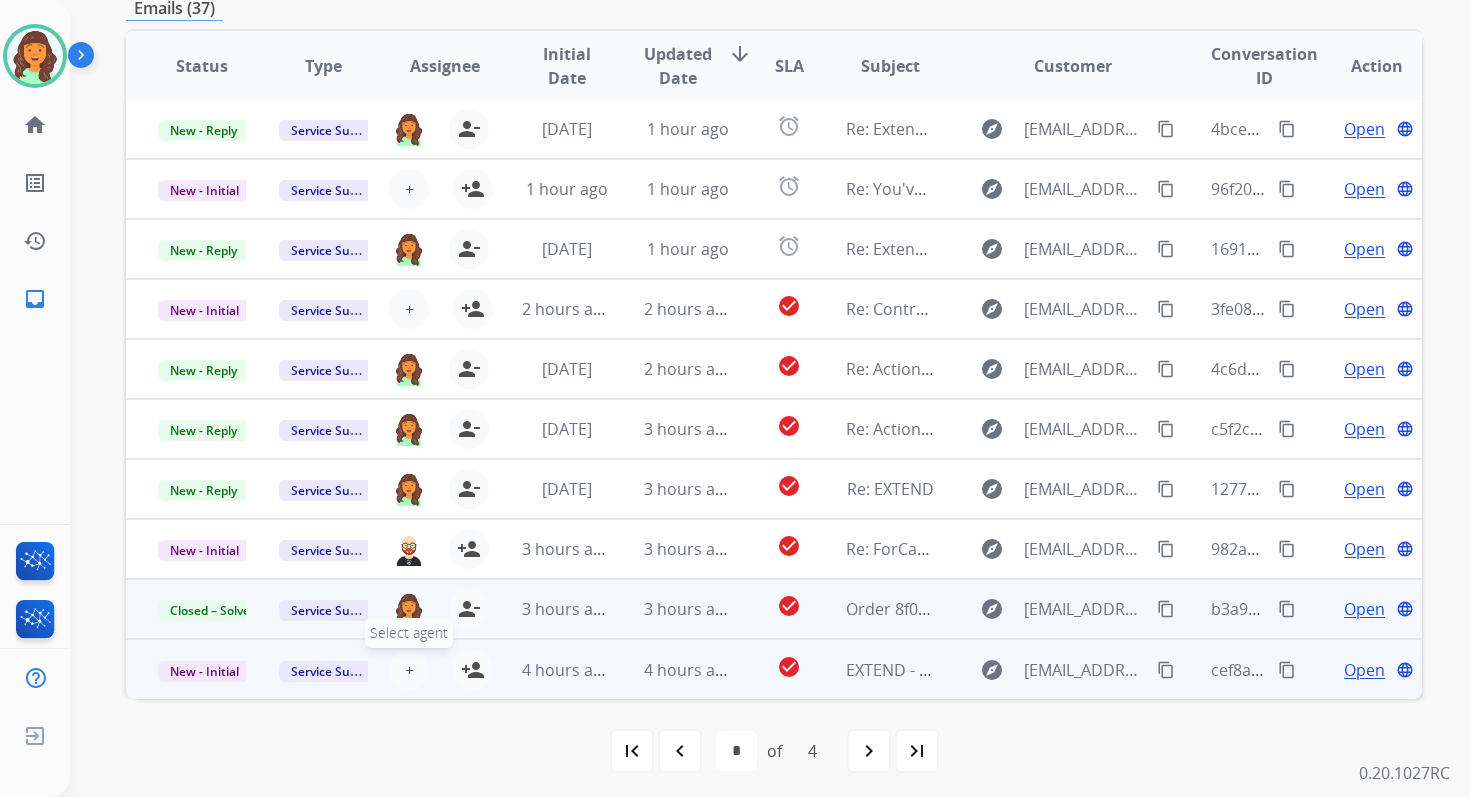 click on "+" at bounding box center (409, 670) 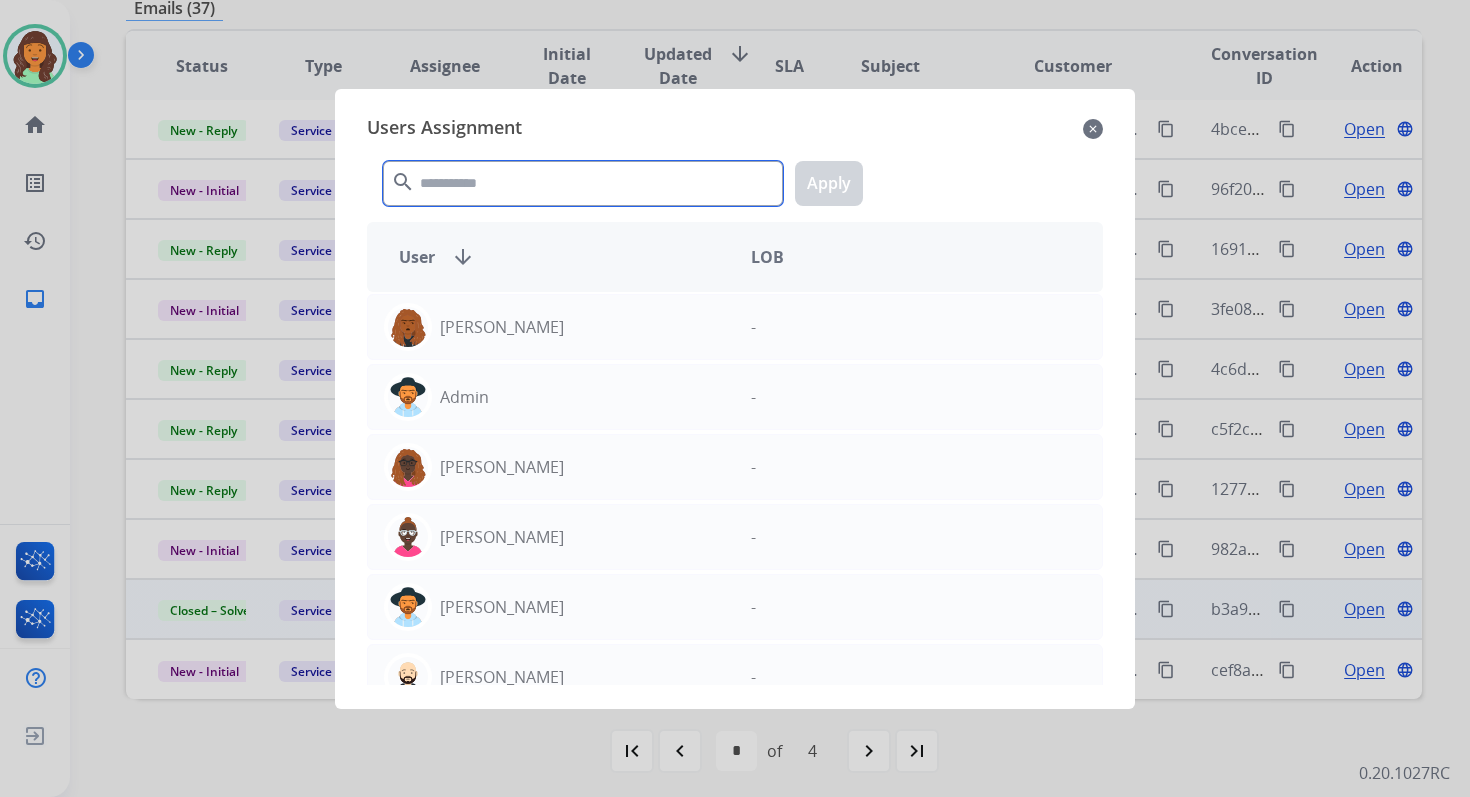 click 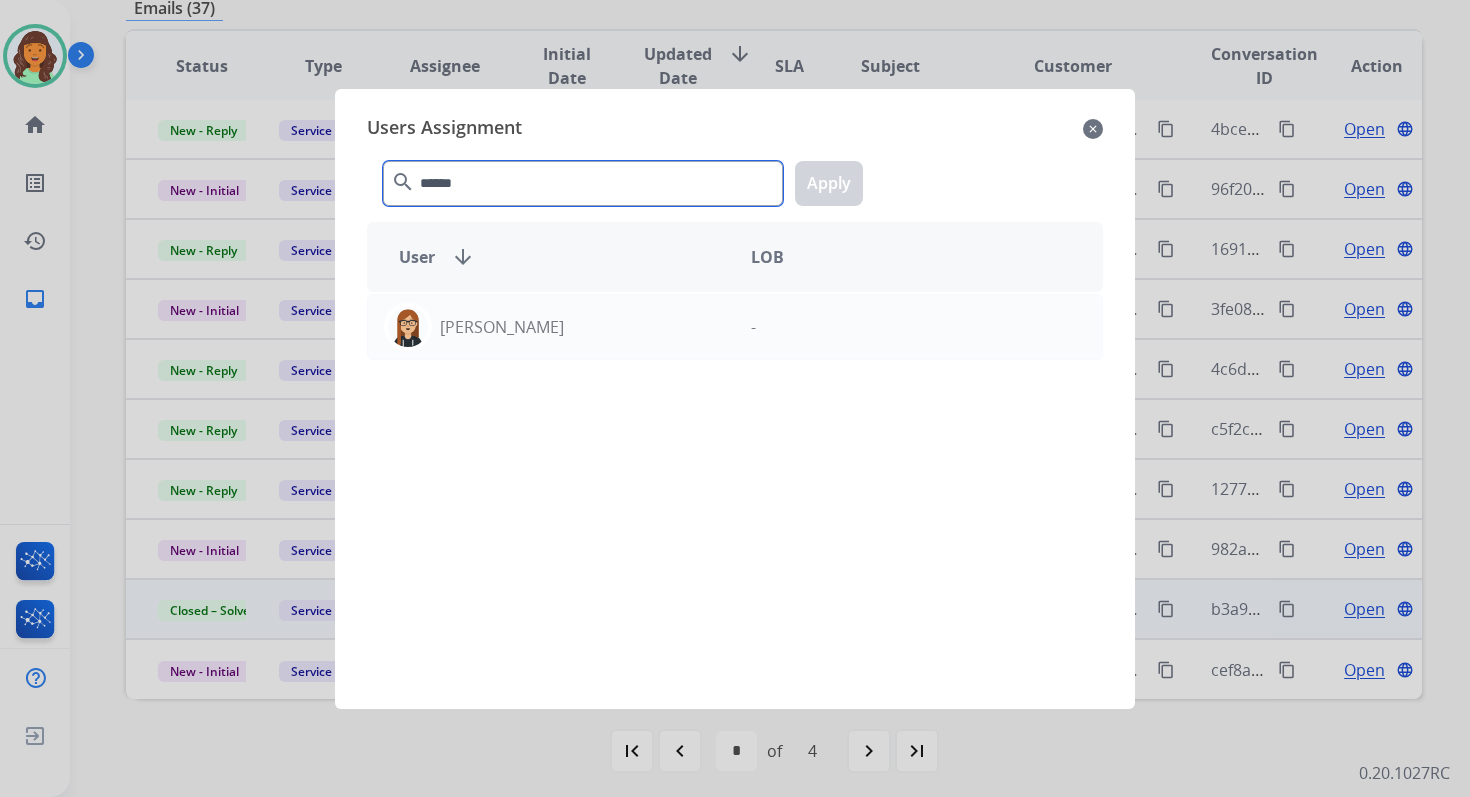 type on "******" 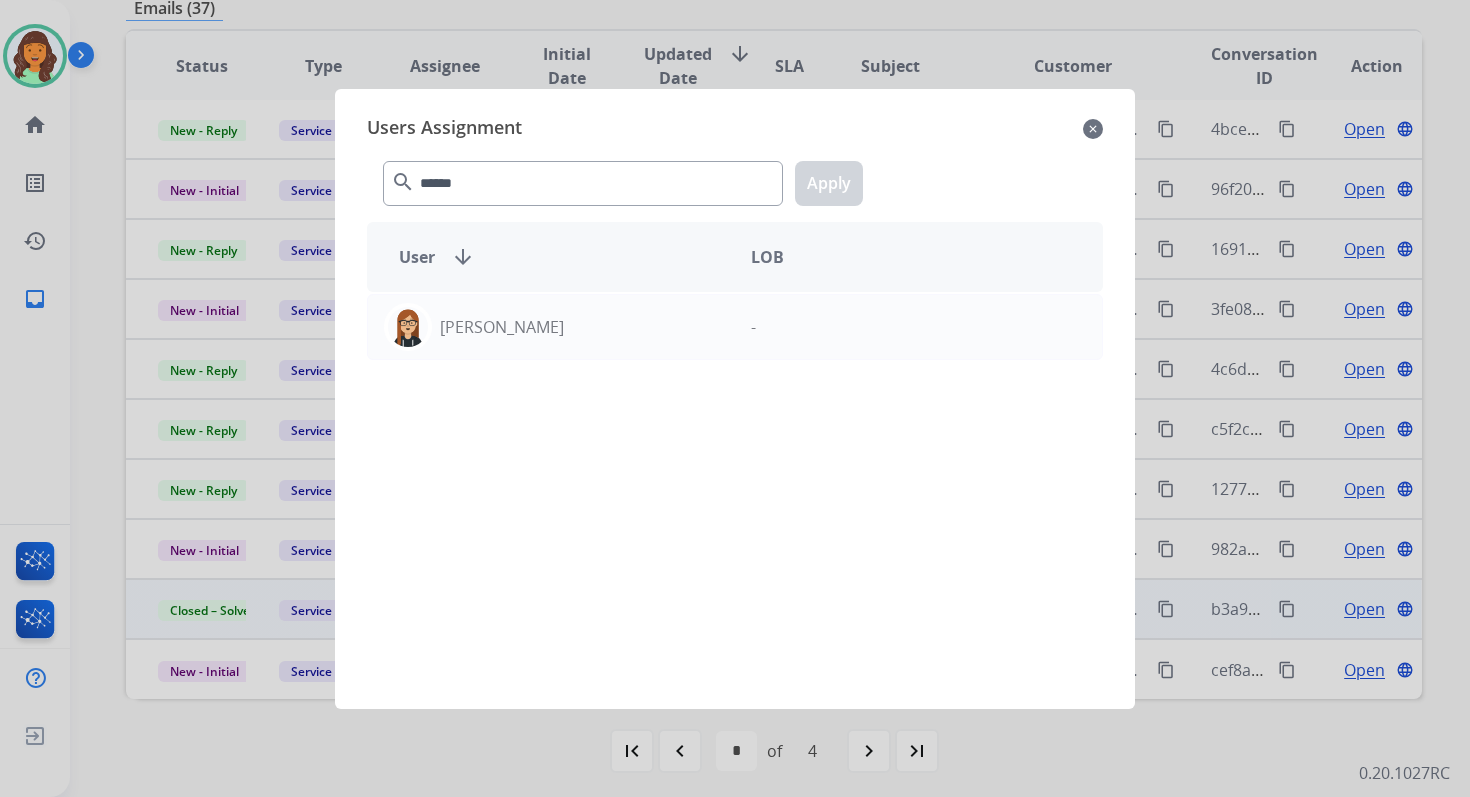 click on "Trisha  Higgins  -" 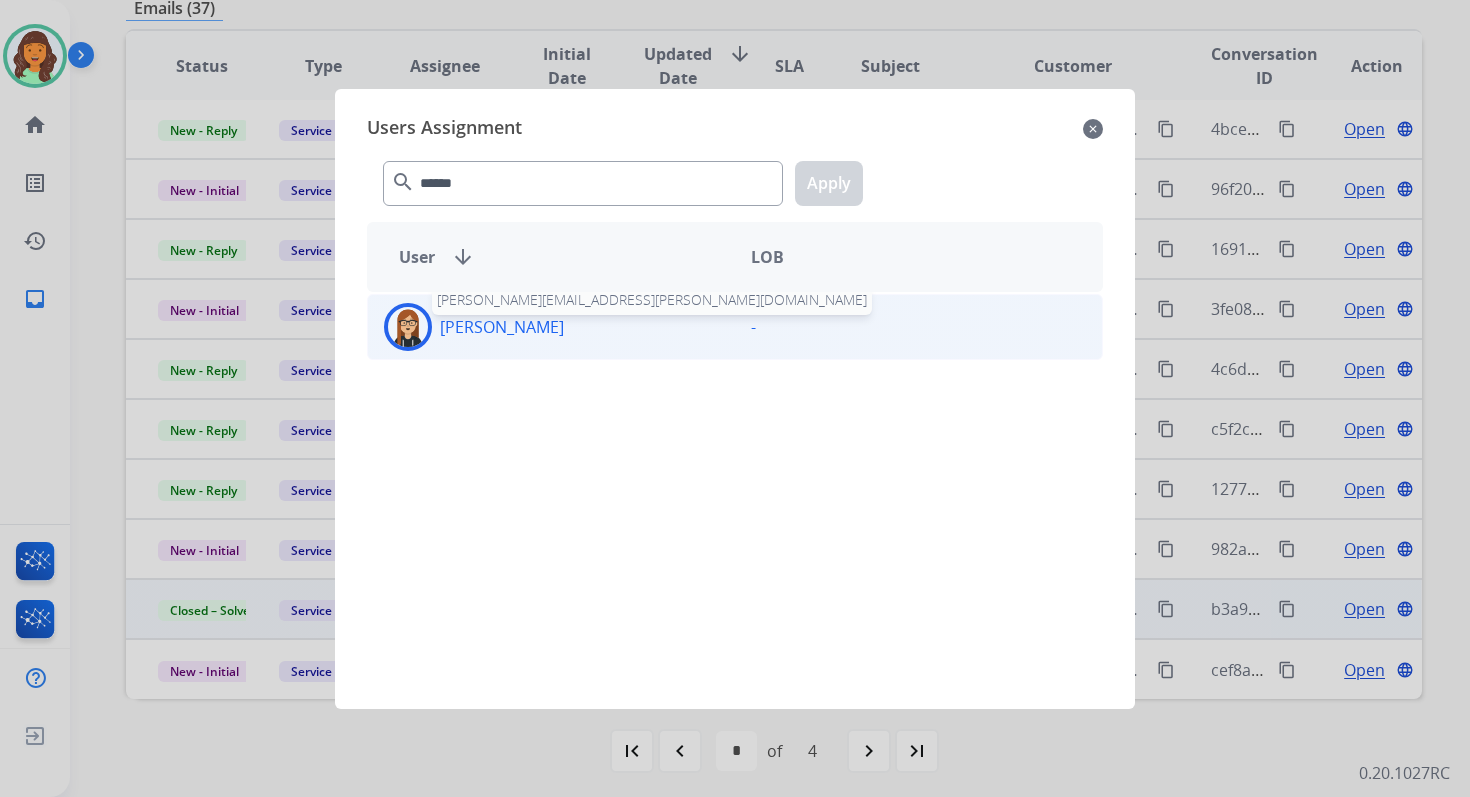 click on "[PERSON_NAME]" 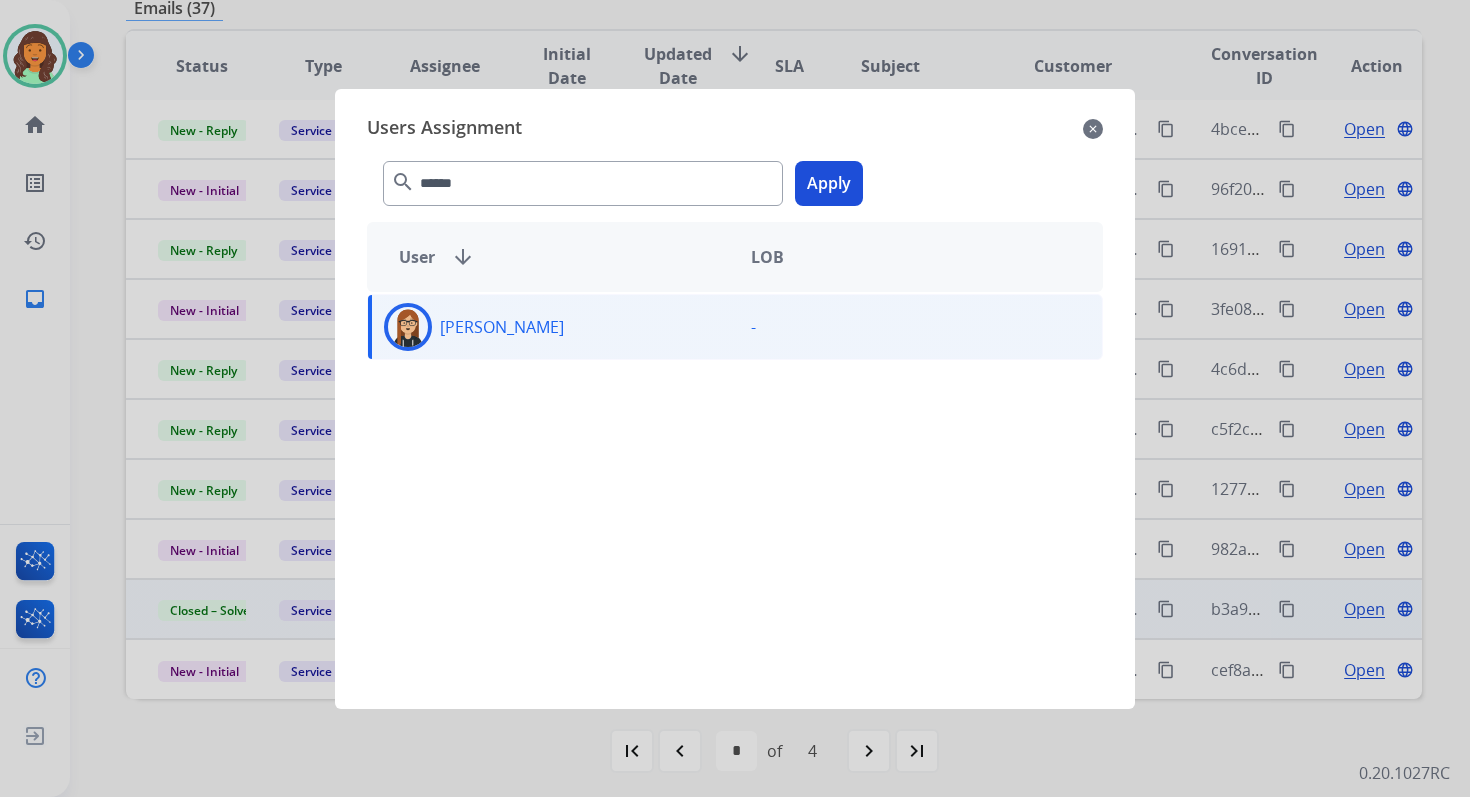 click on "Apply" 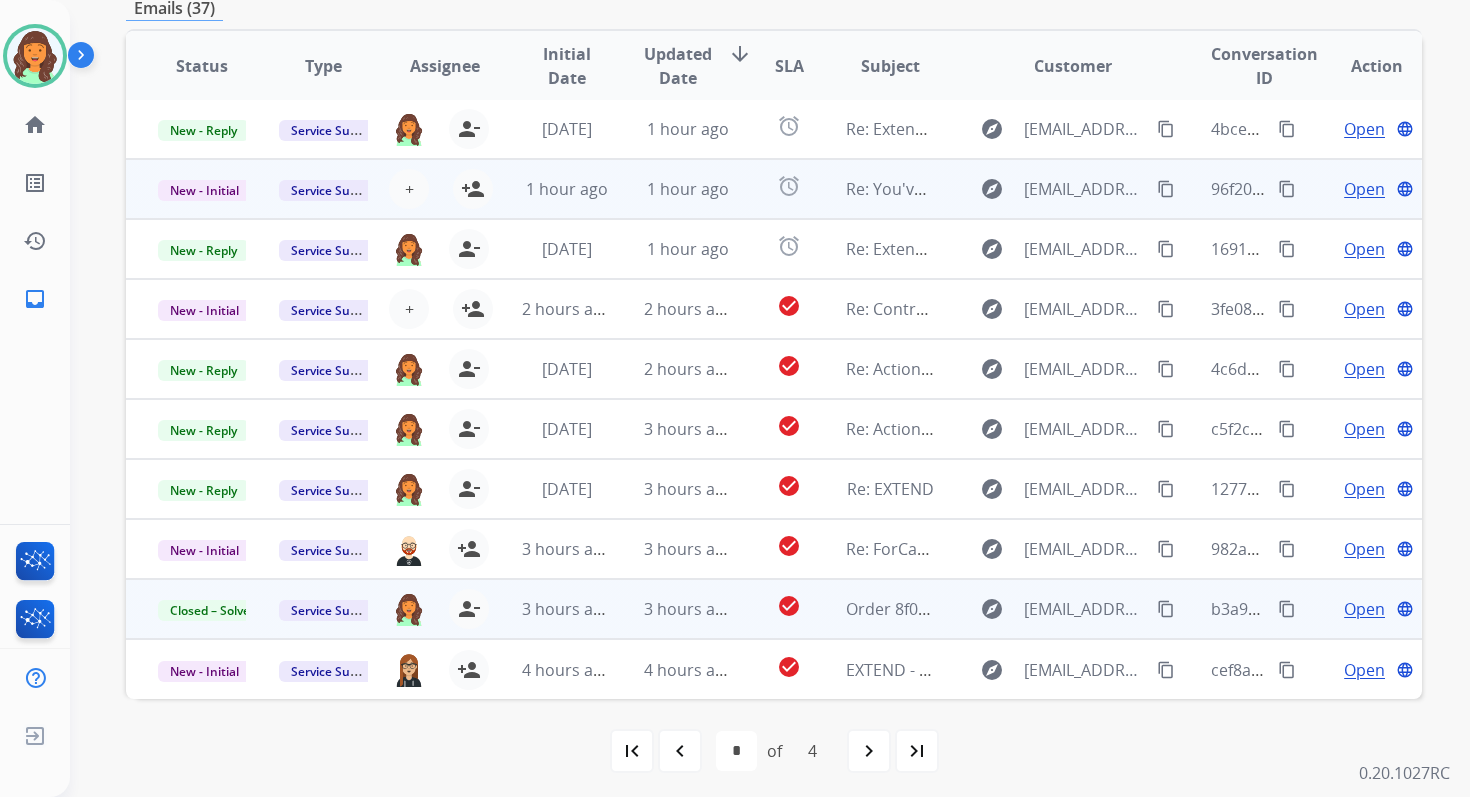 scroll, scrollTop: 0, scrollLeft: 0, axis: both 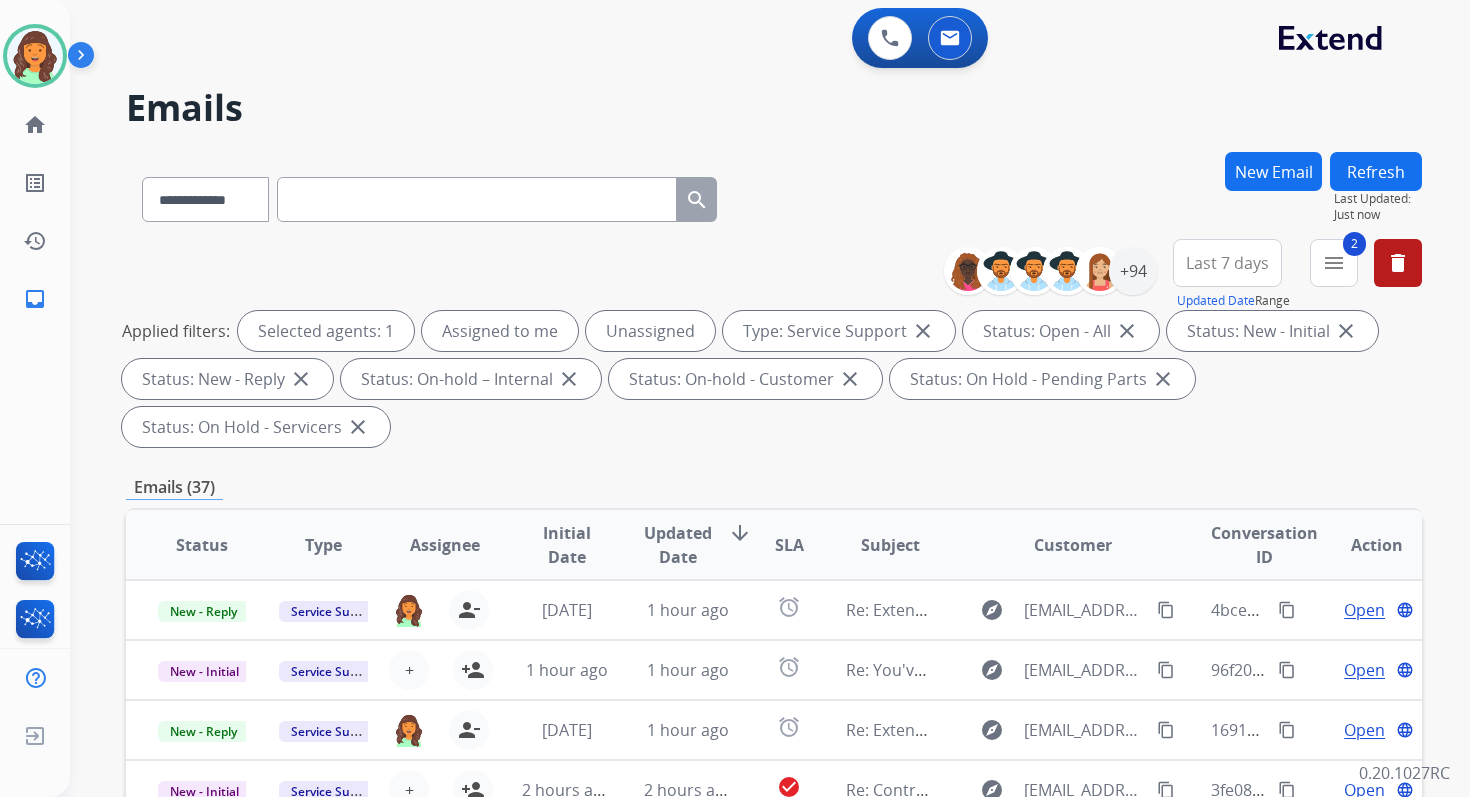 click on "Refresh" at bounding box center (1376, 171) 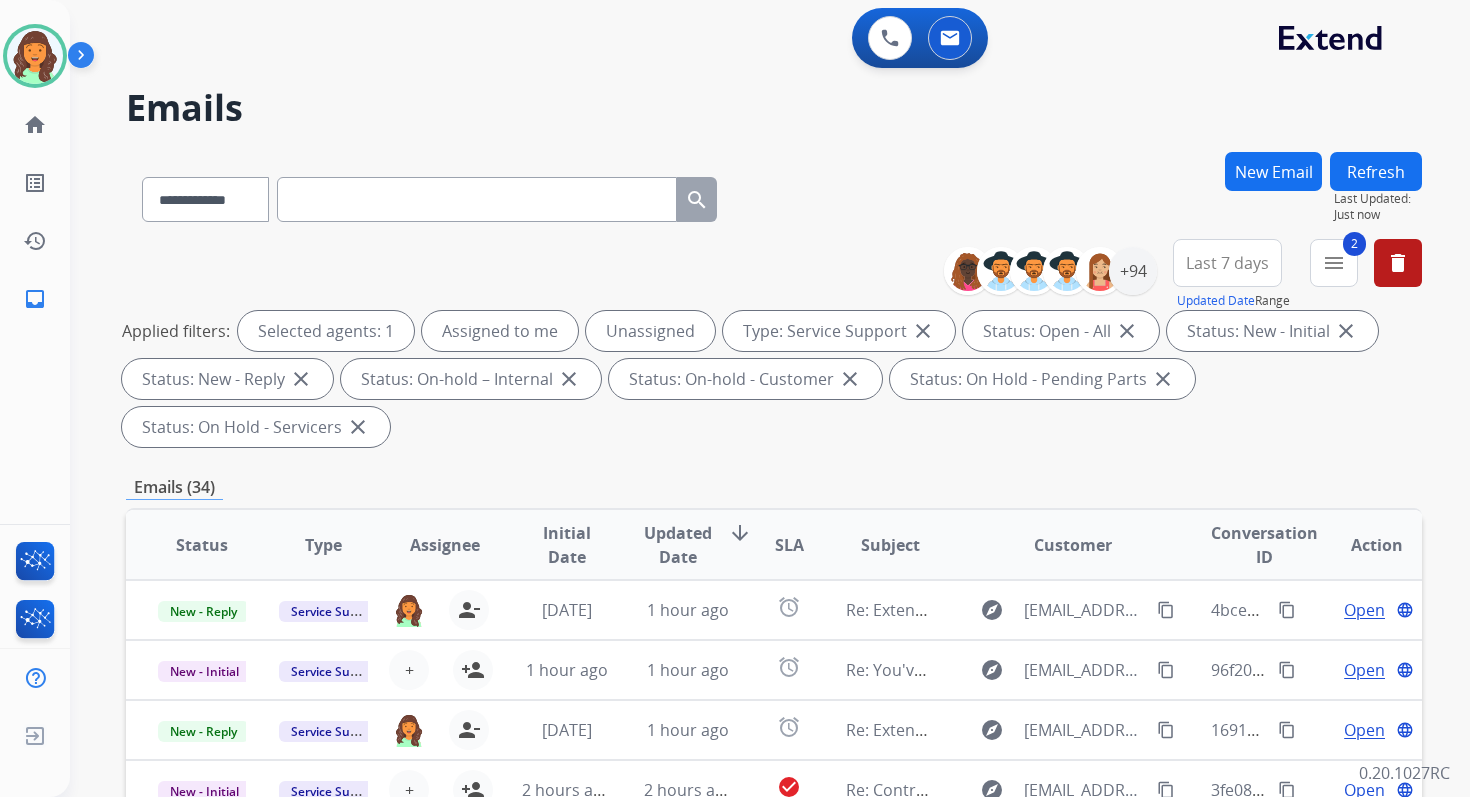 scroll, scrollTop: 485, scrollLeft: 0, axis: vertical 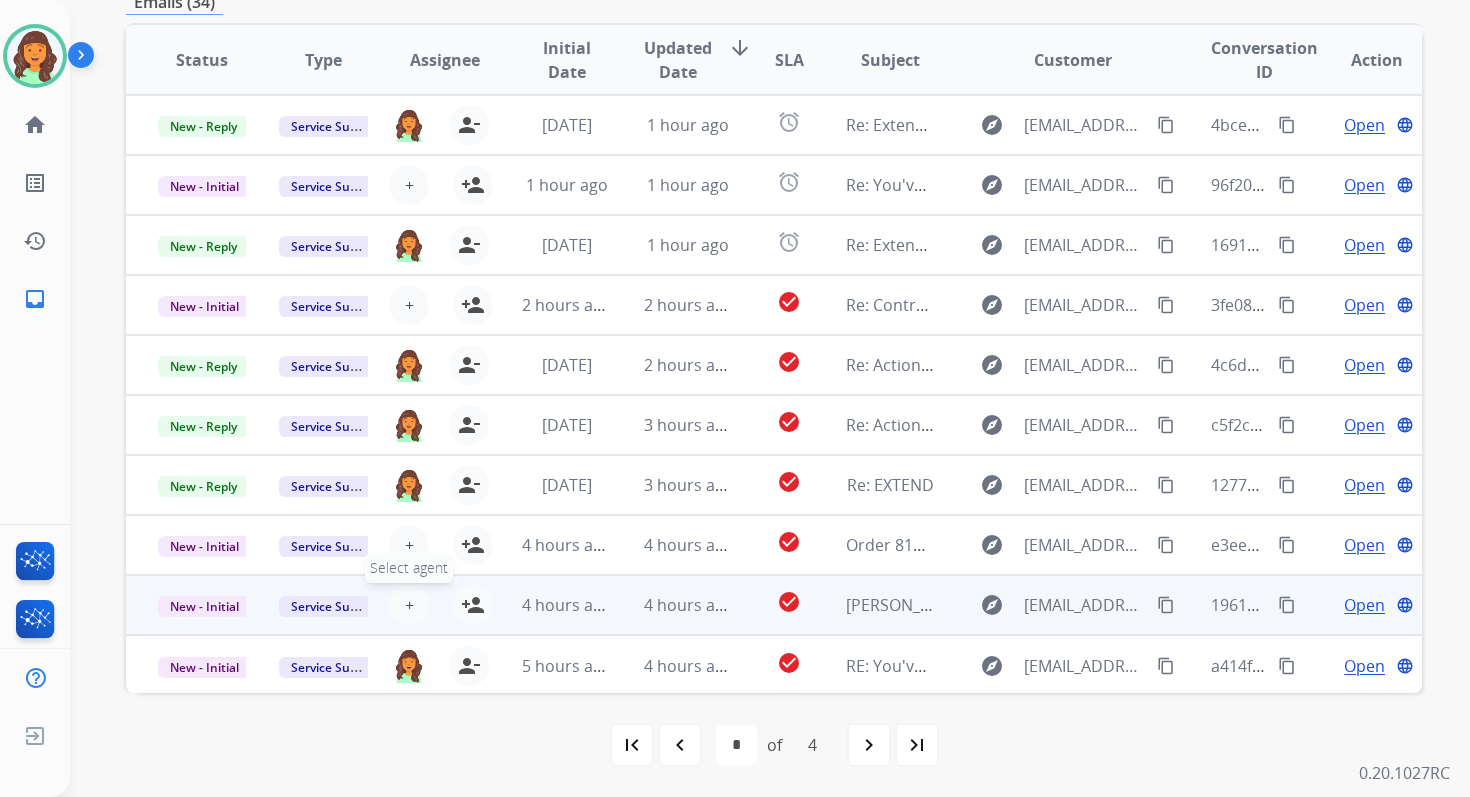 click on "+ Select agent" at bounding box center (409, 605) 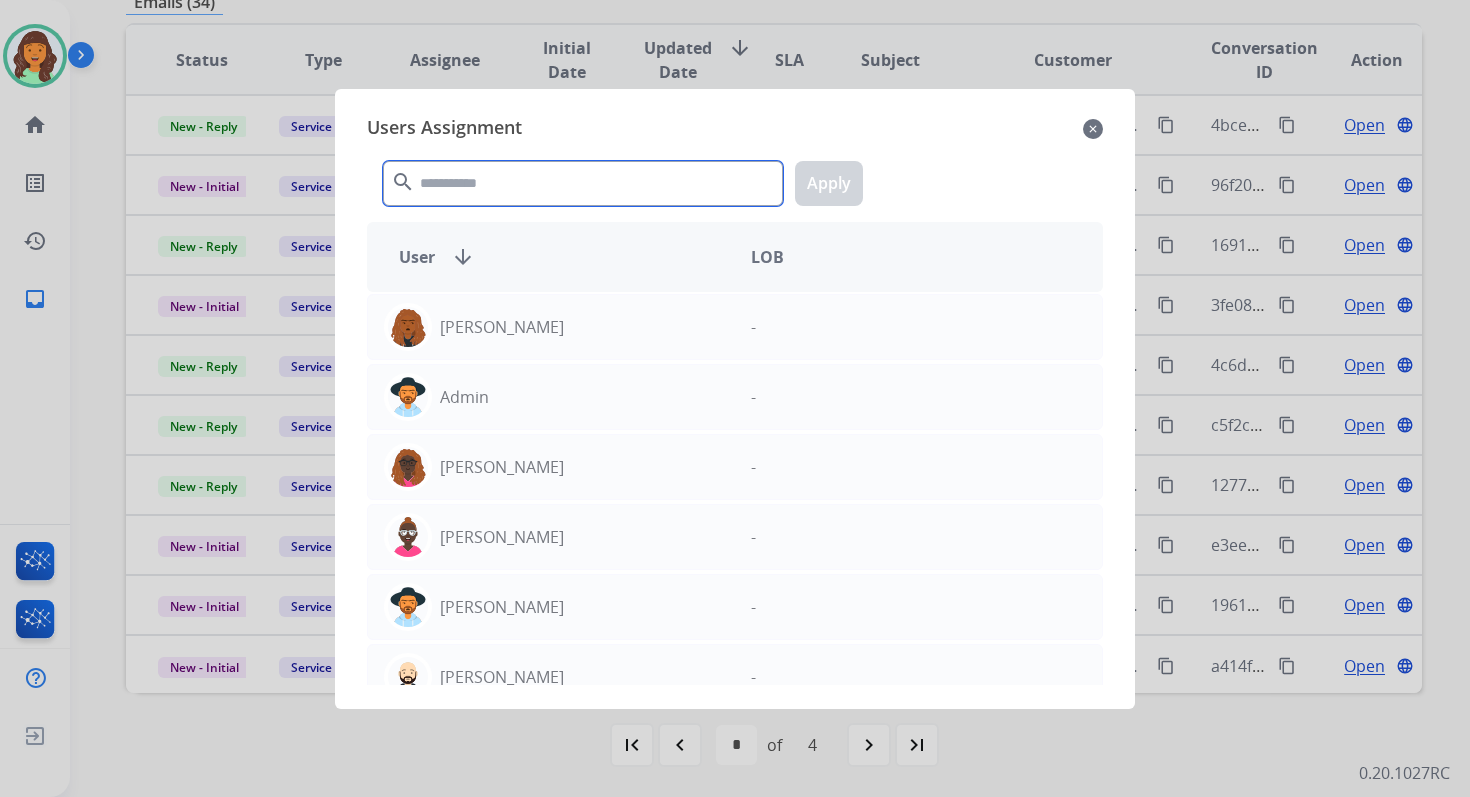 click 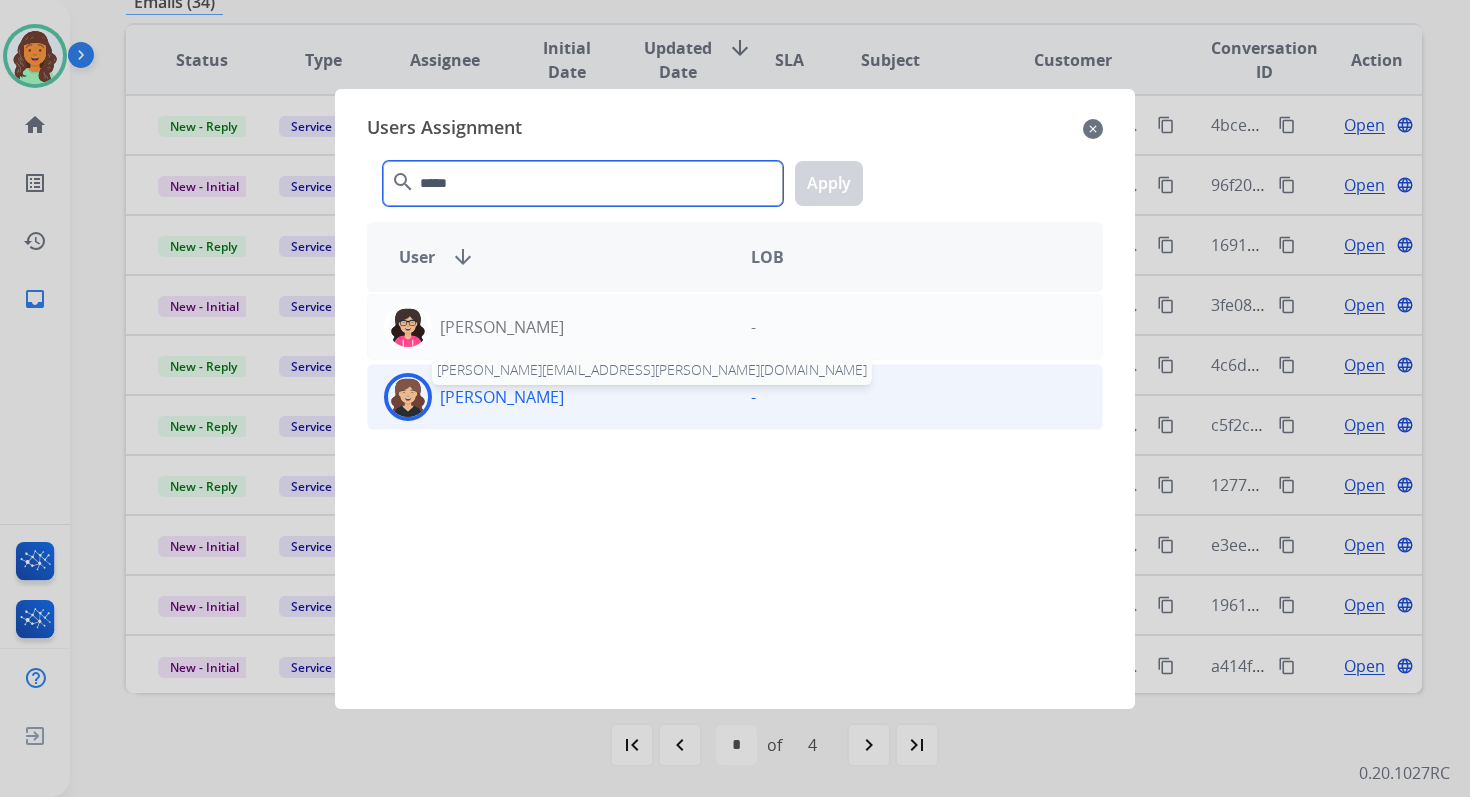 type on "*****" 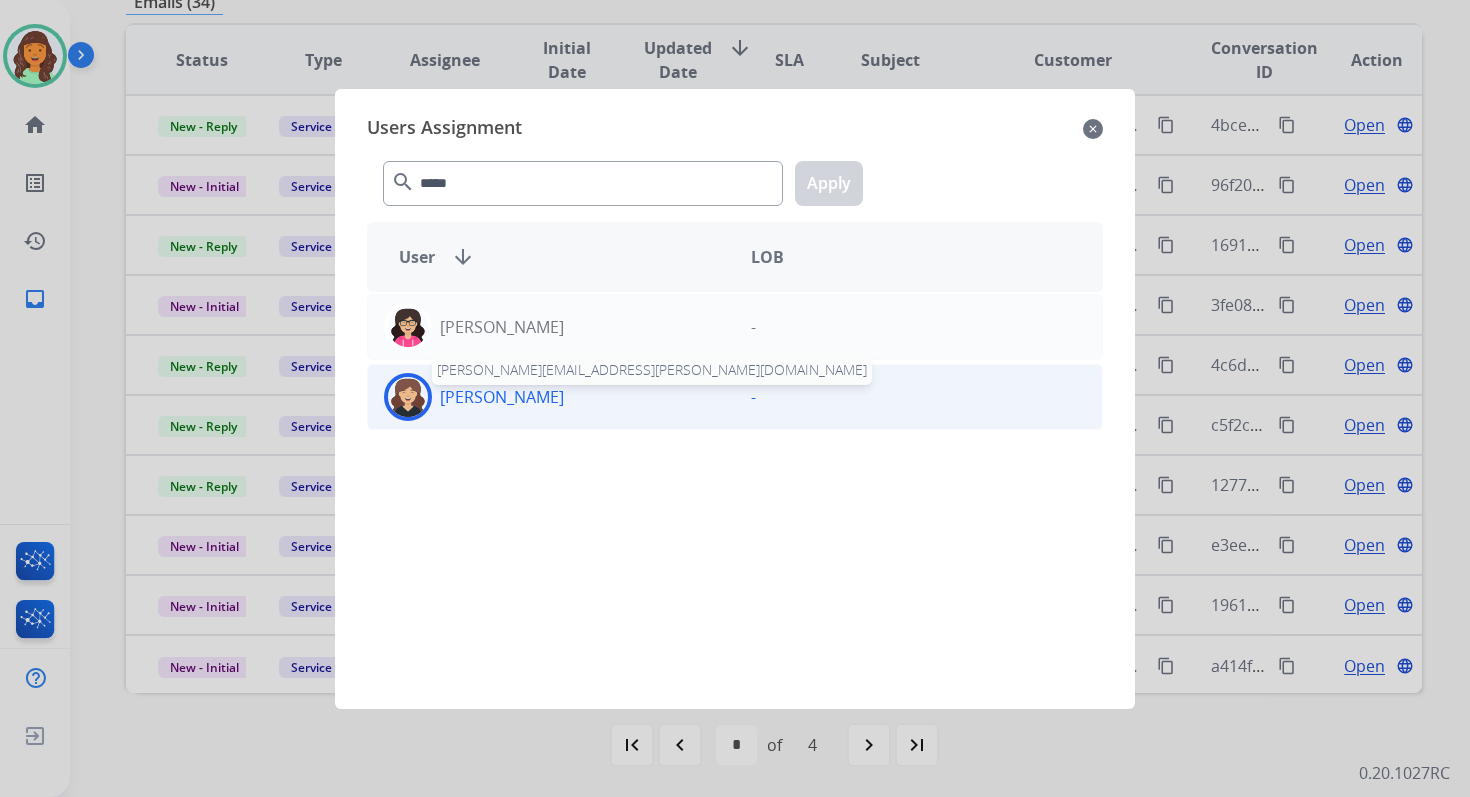 click on "Whittney  Boothe  whittney.boothe@extend.com" 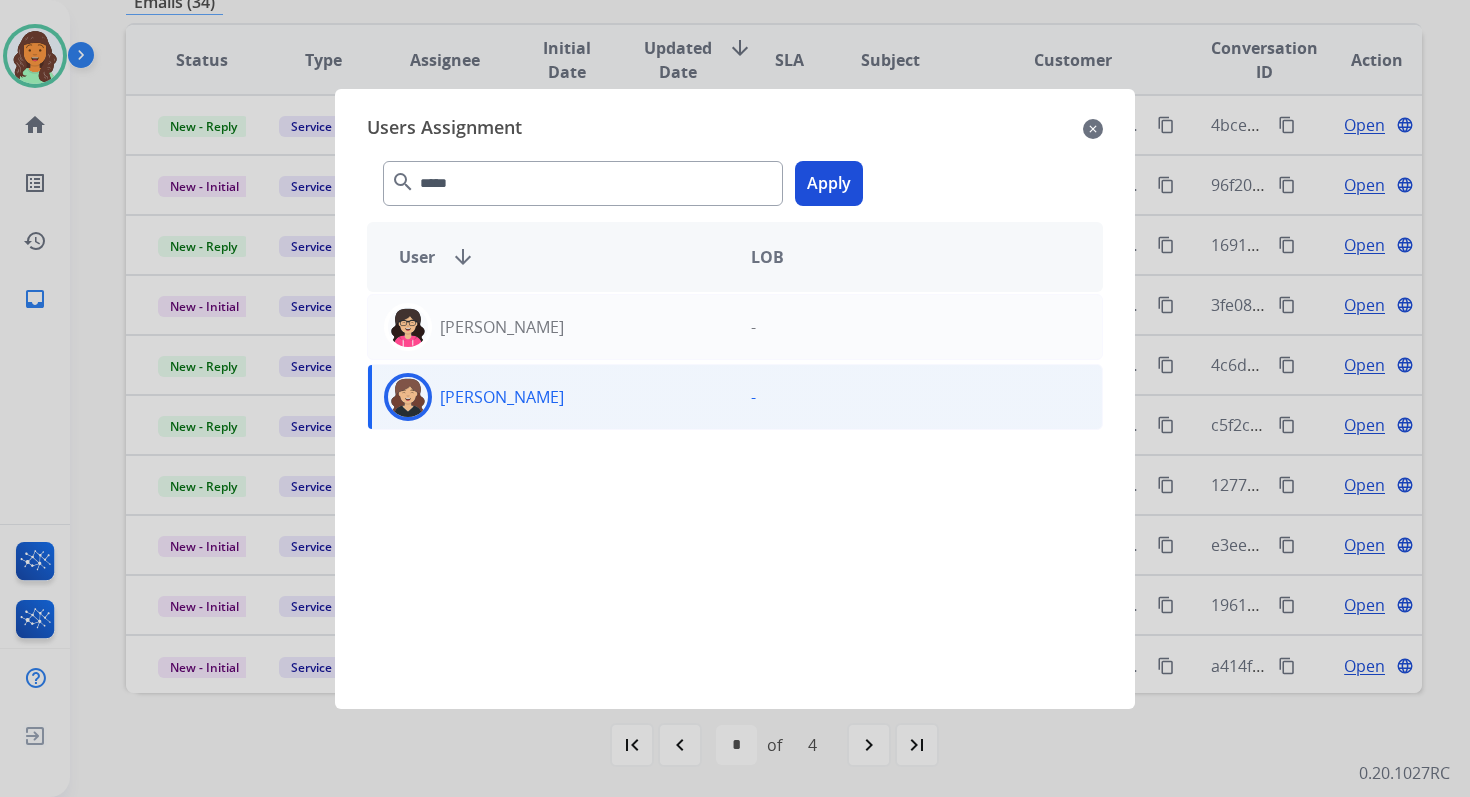 click on "Apply" 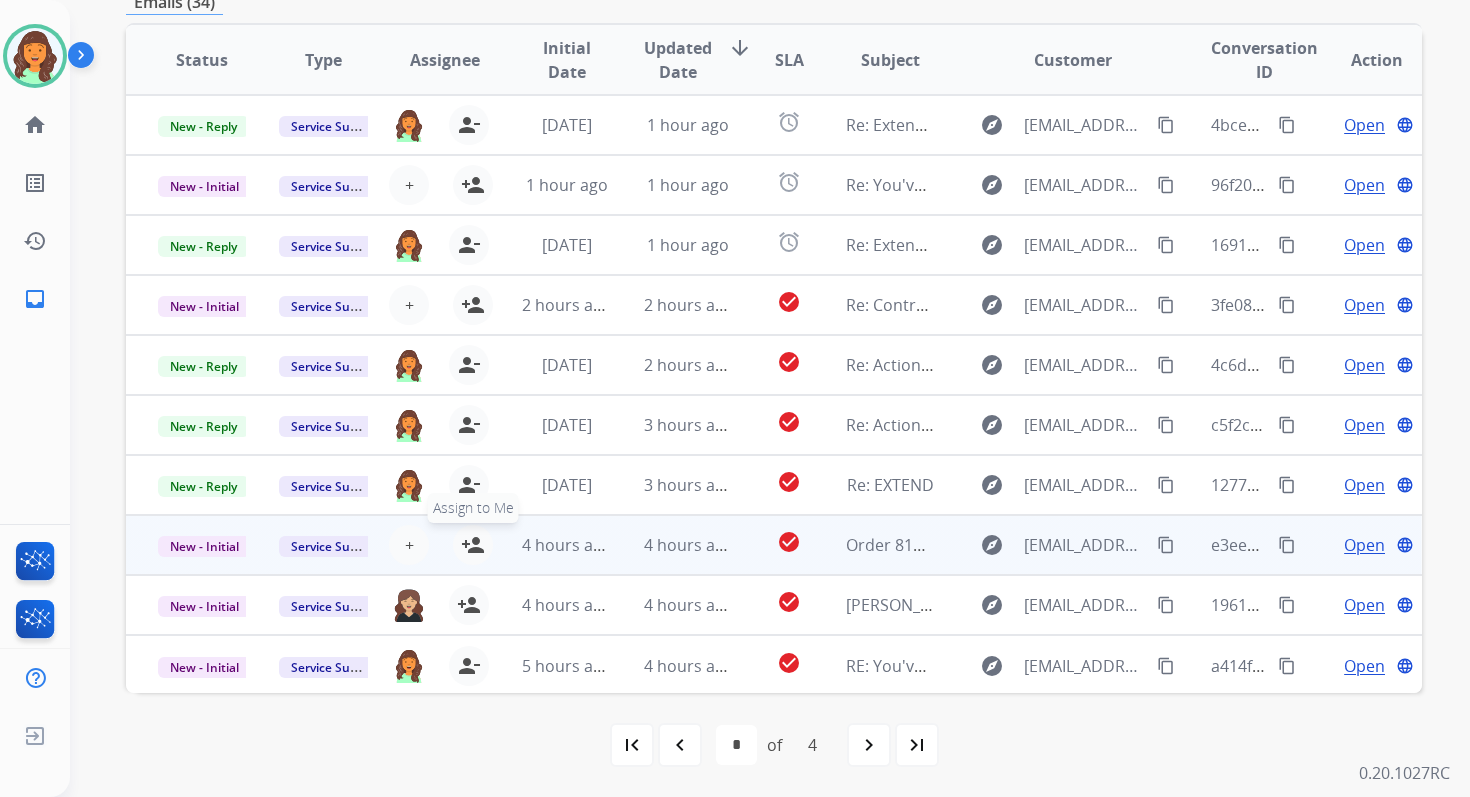 click on "person_add" at bounding box center (473, 545) 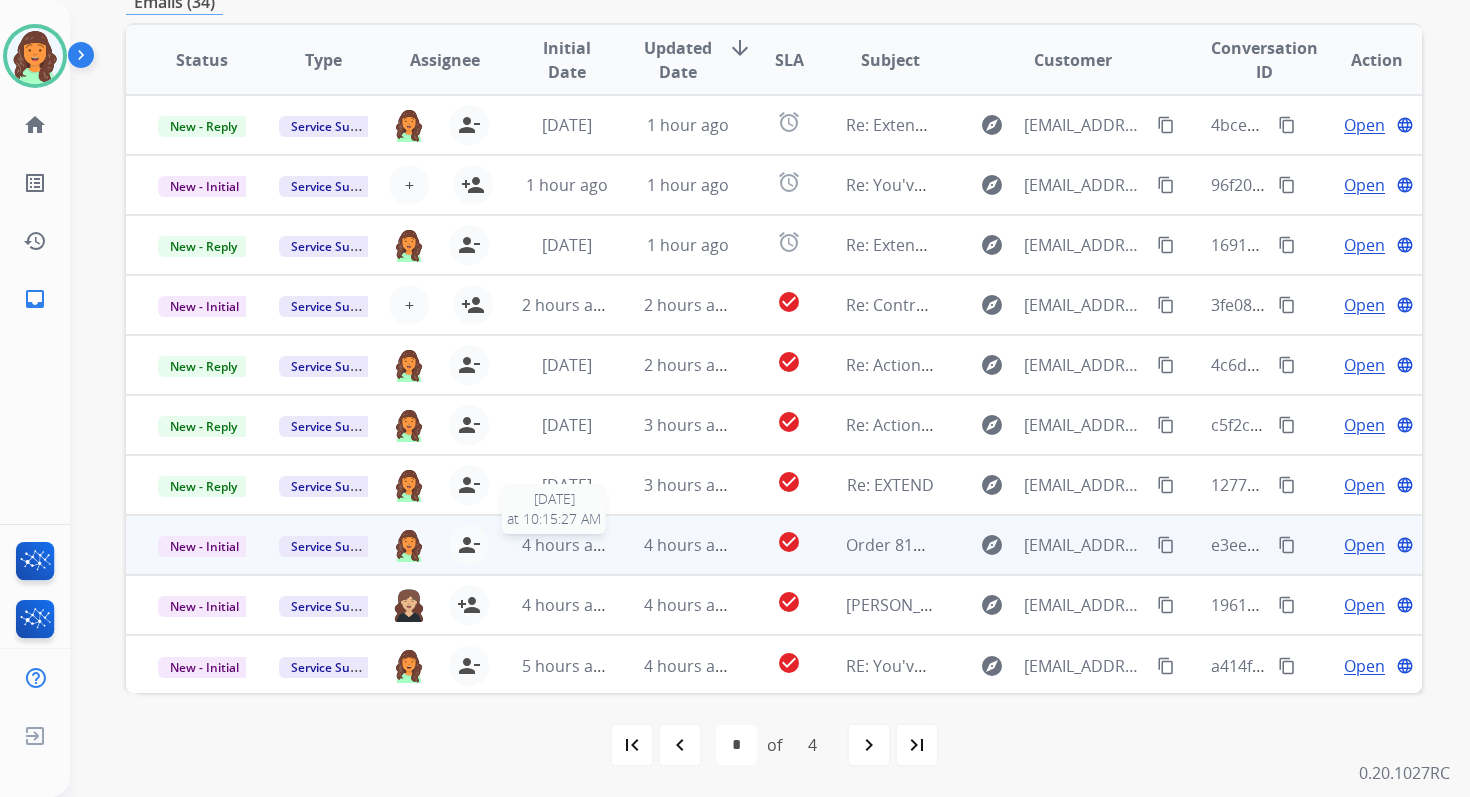 click on "4 hours ago" at bounding box center (567, 545) 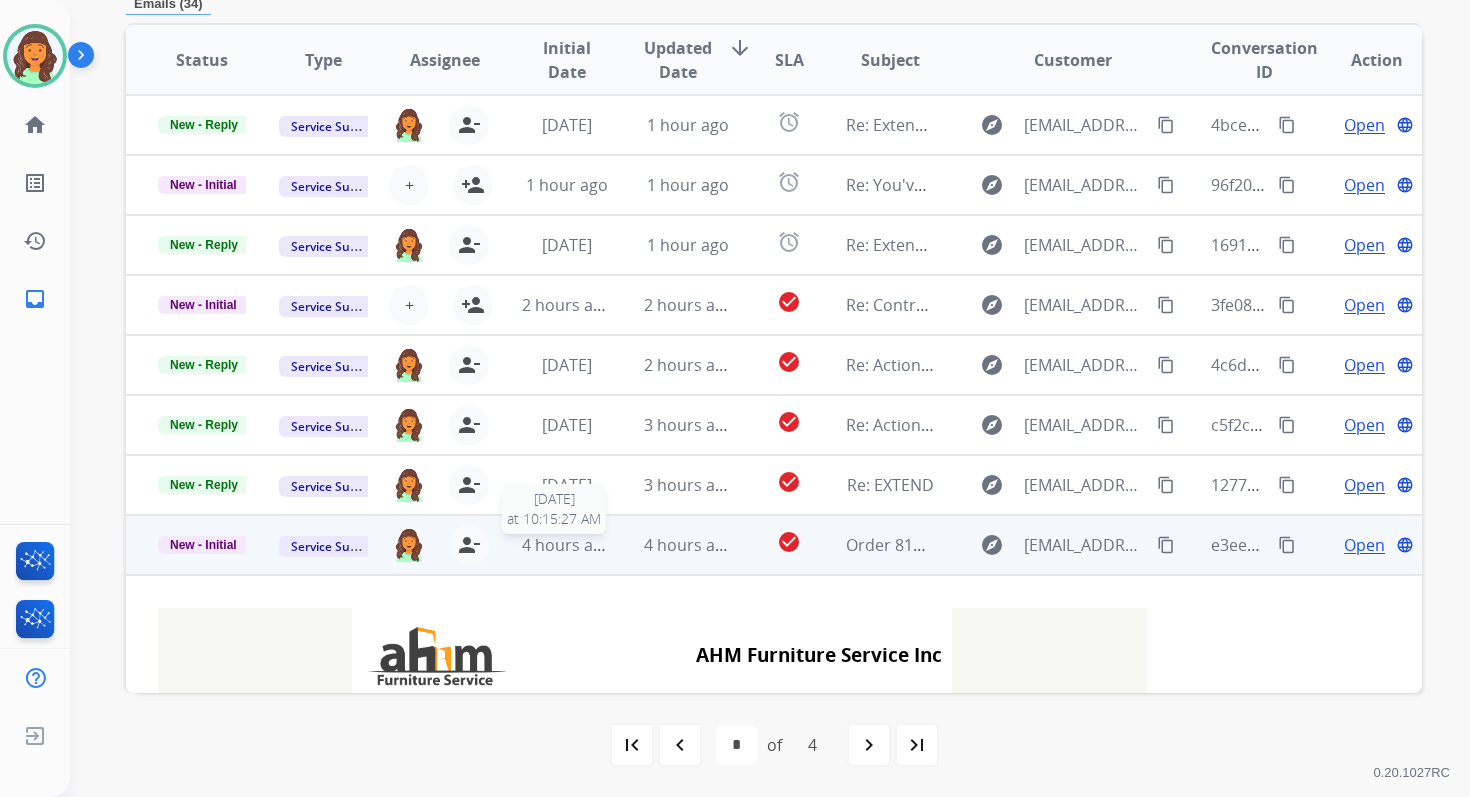 scroll, scrollTop: 480, scrollLeft: 0, axis: vertical 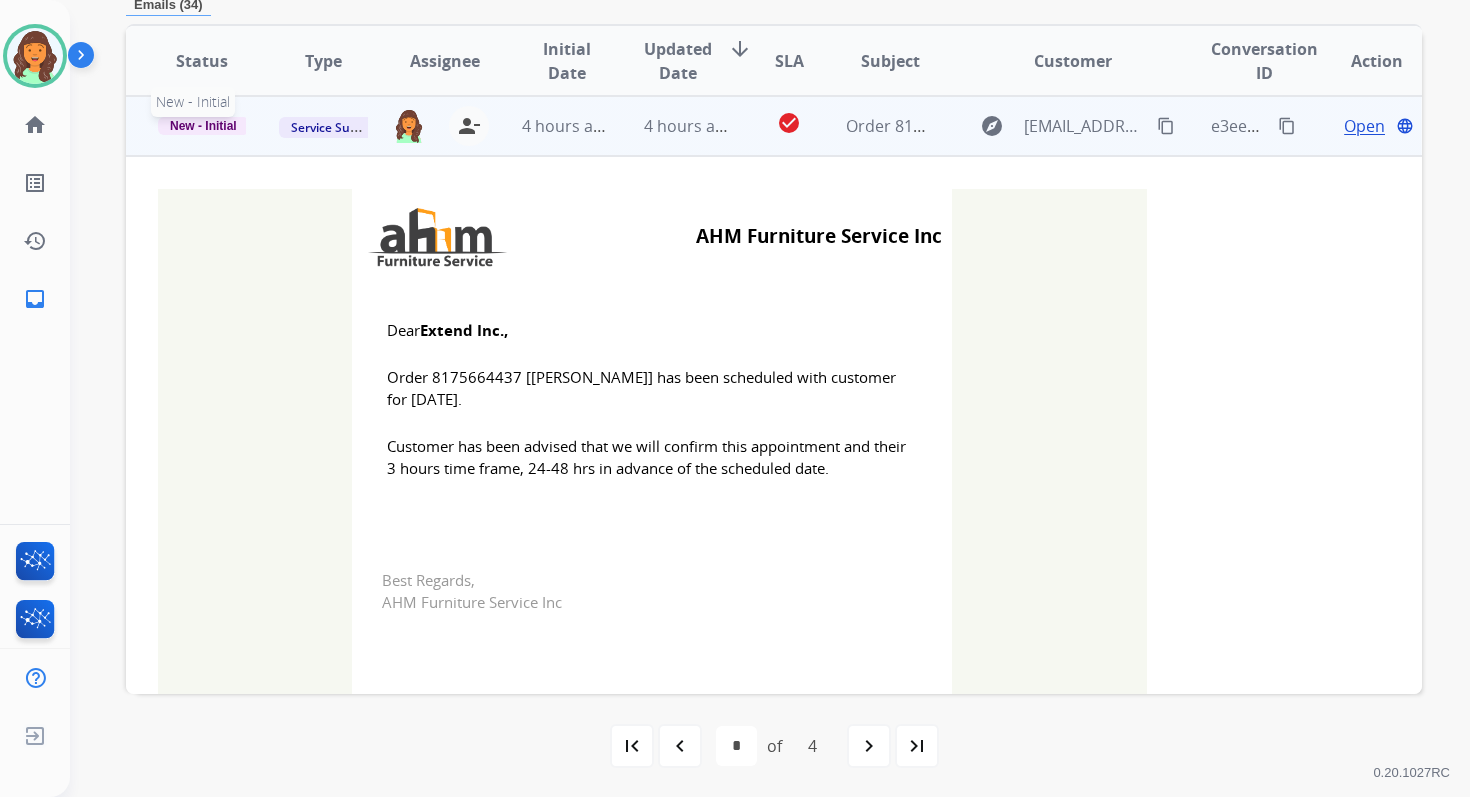 click on "New - Initial" at bounding box center (203, 126) 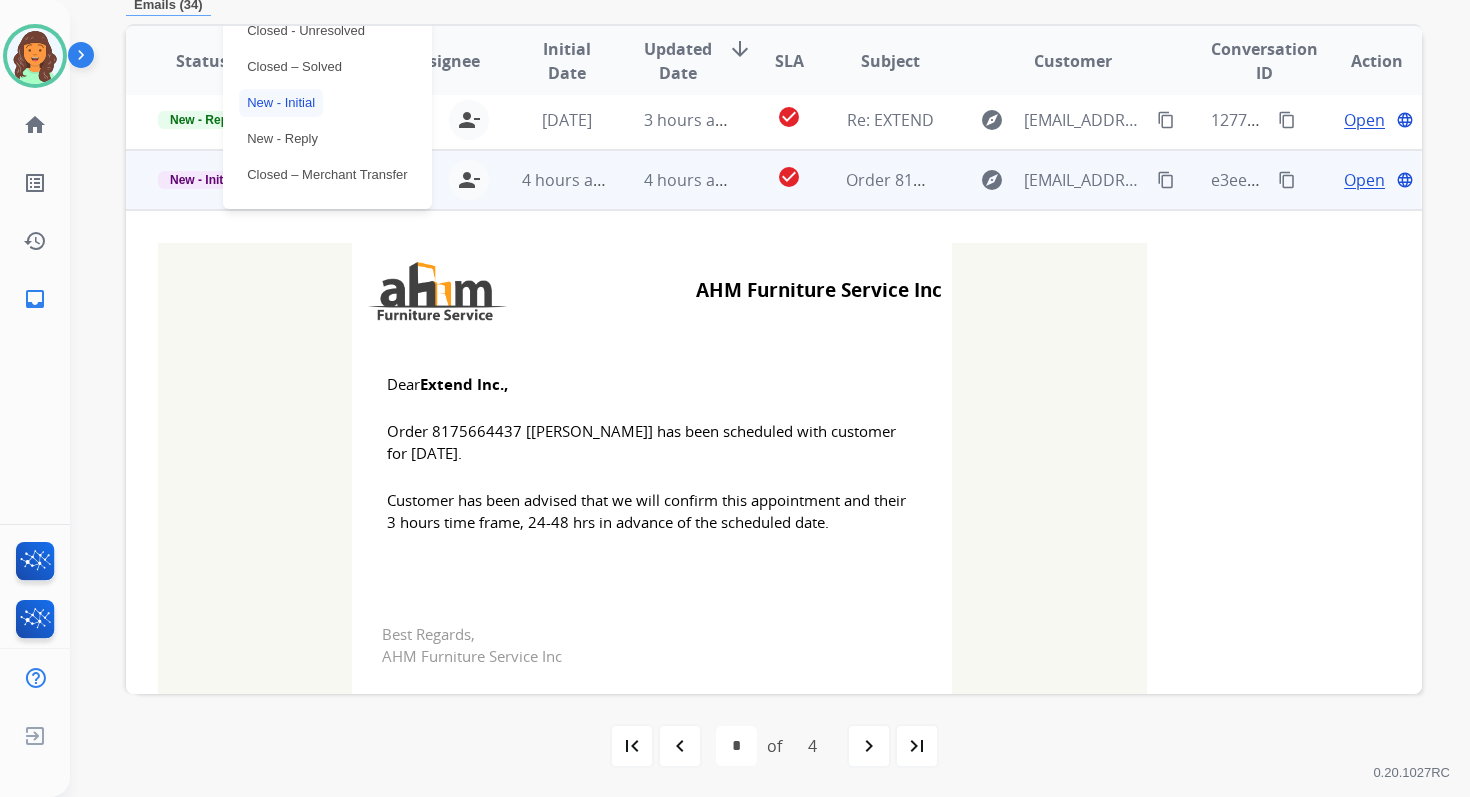 scroll, scrollTop: 295, scrollLeft: 0, axis: vertical 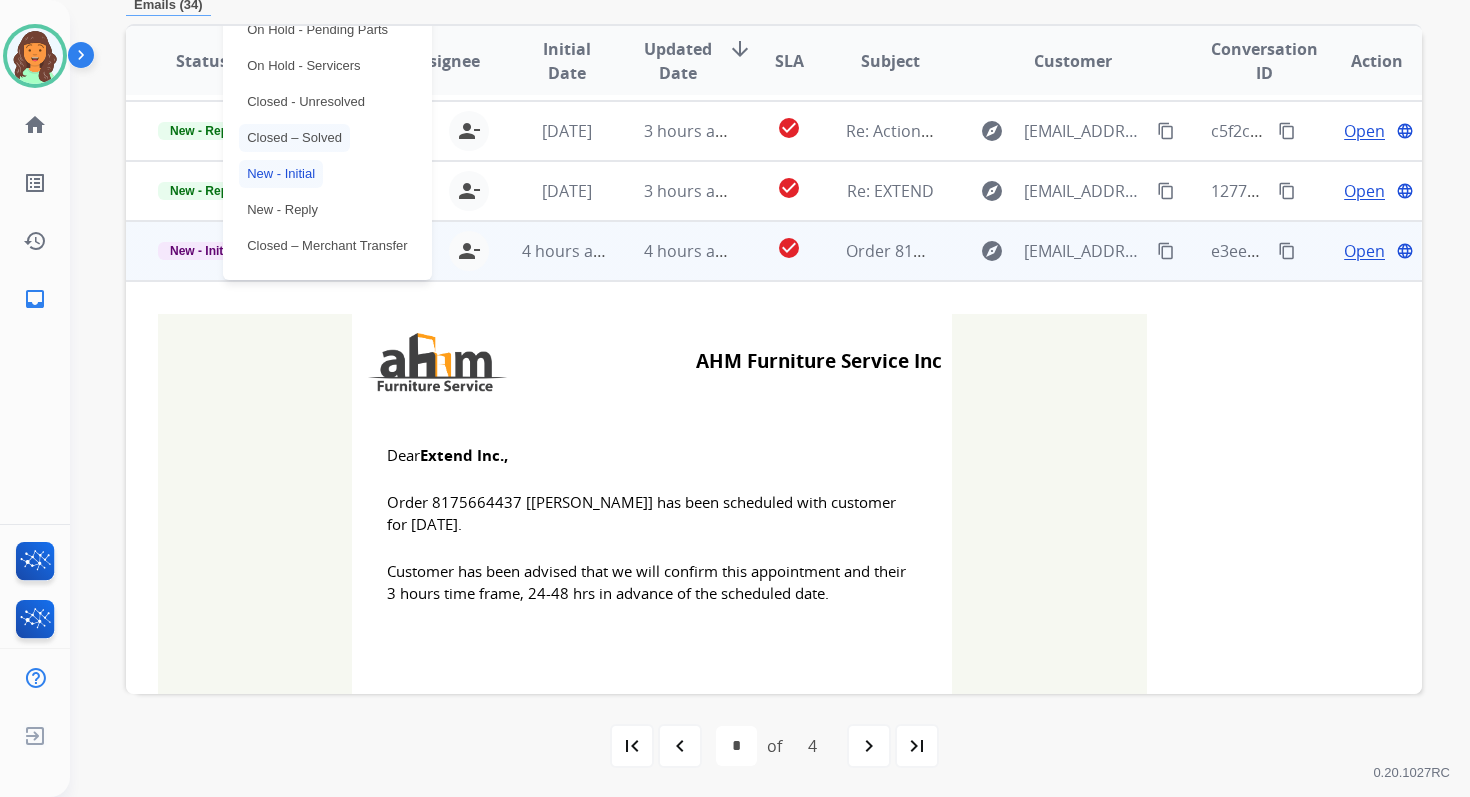 click on "Closed – Solved" at bounding box center [294, 138] 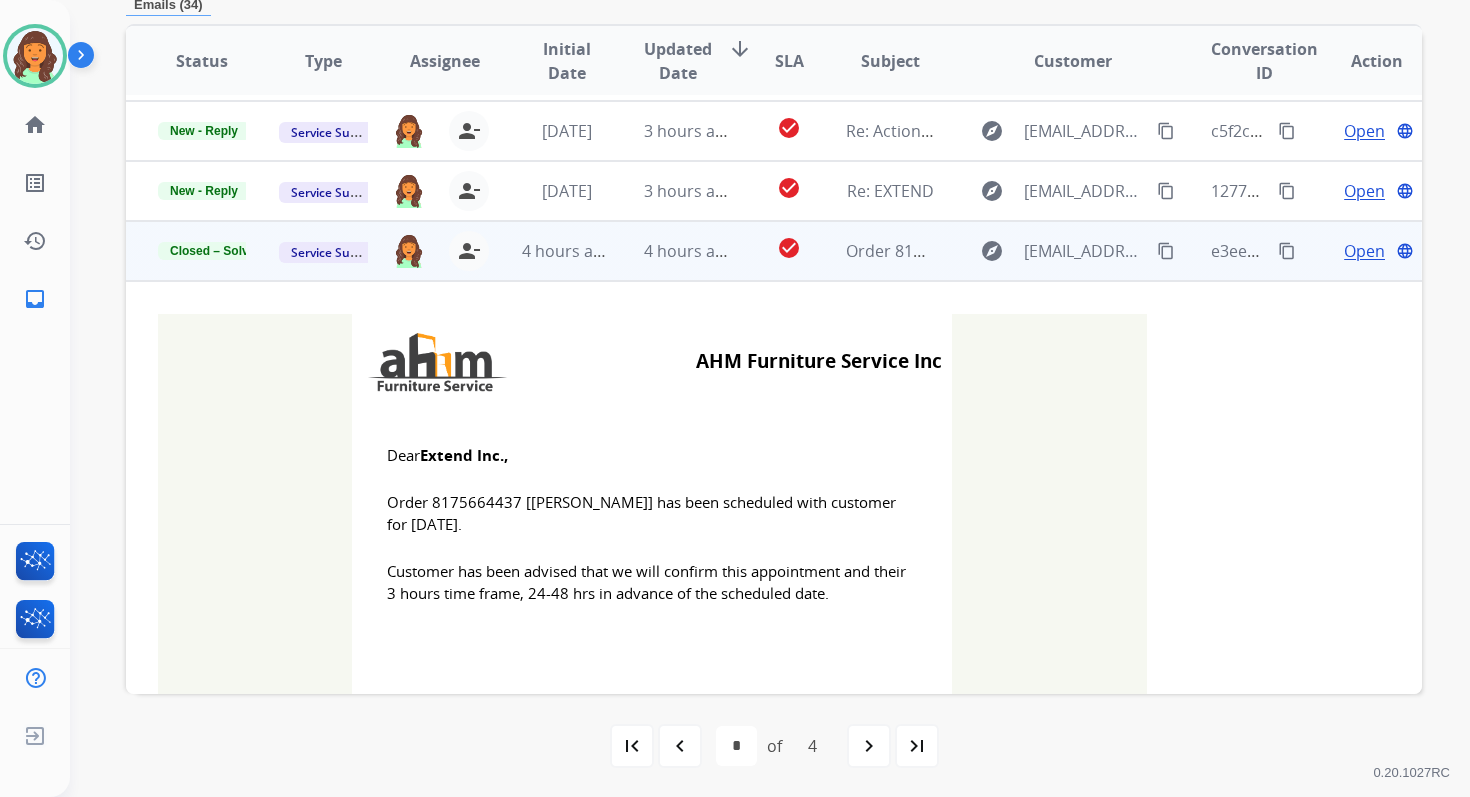 scroll, scrollTop: 0, scrollLeft: 0, axis: both 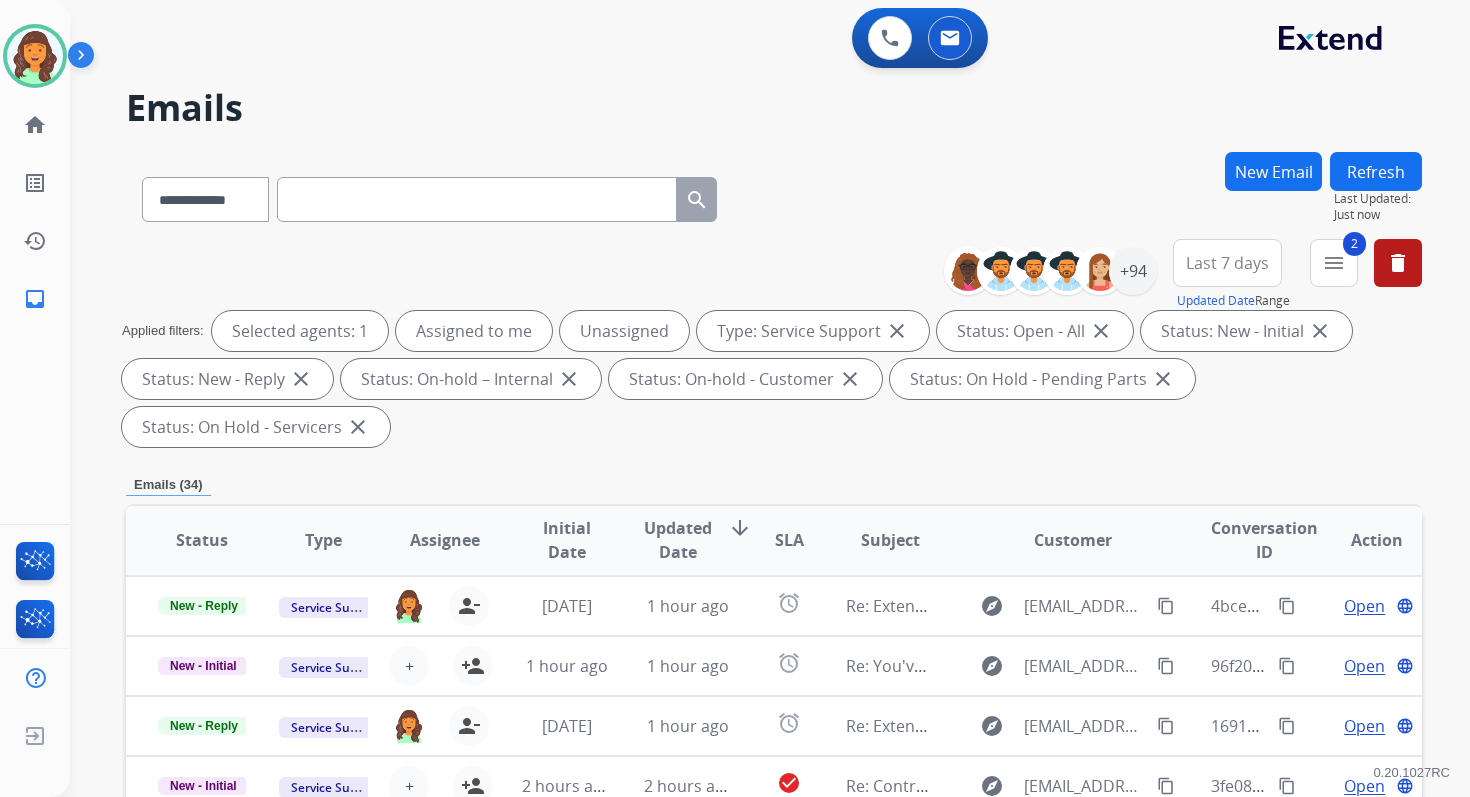 click on "Refresh" at bounding box center (1376, 171) 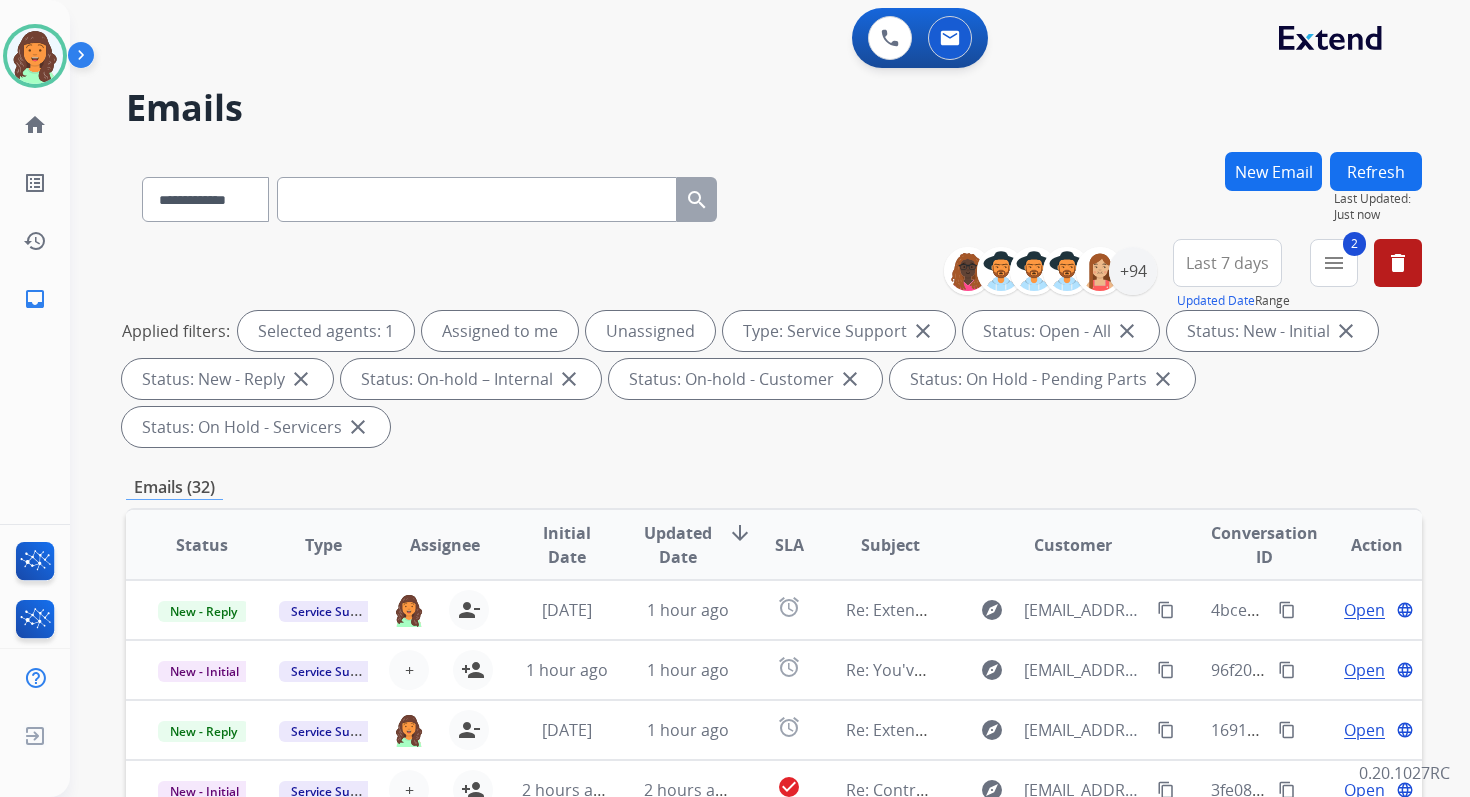 scroll, scrollTop: 485, scrollLeft: 0, axis: vertical 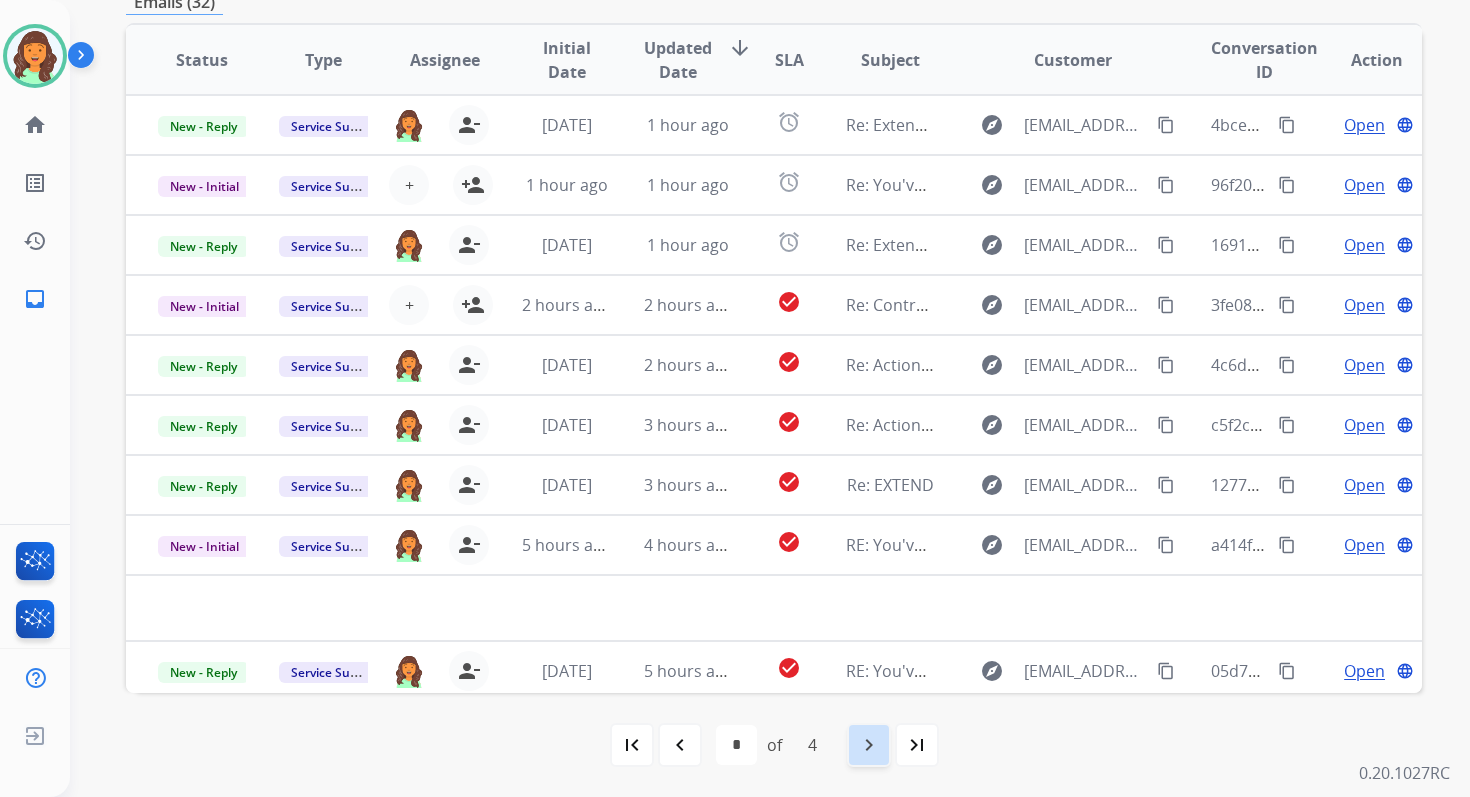 click on "navigate_next" at bounding box center (869, 745) 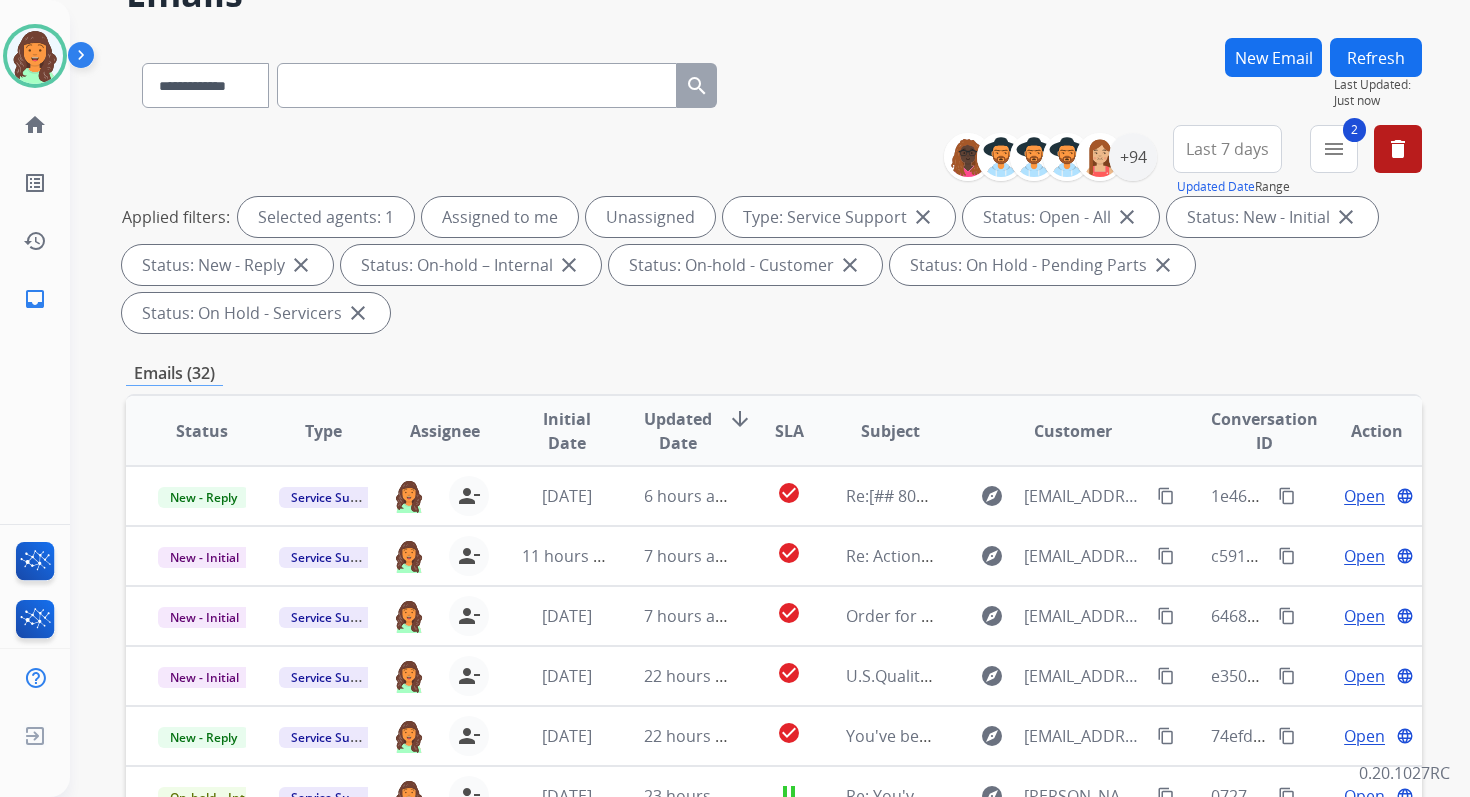scroll, scrollTop: 485, scrollLeft: 0, axis: vertical 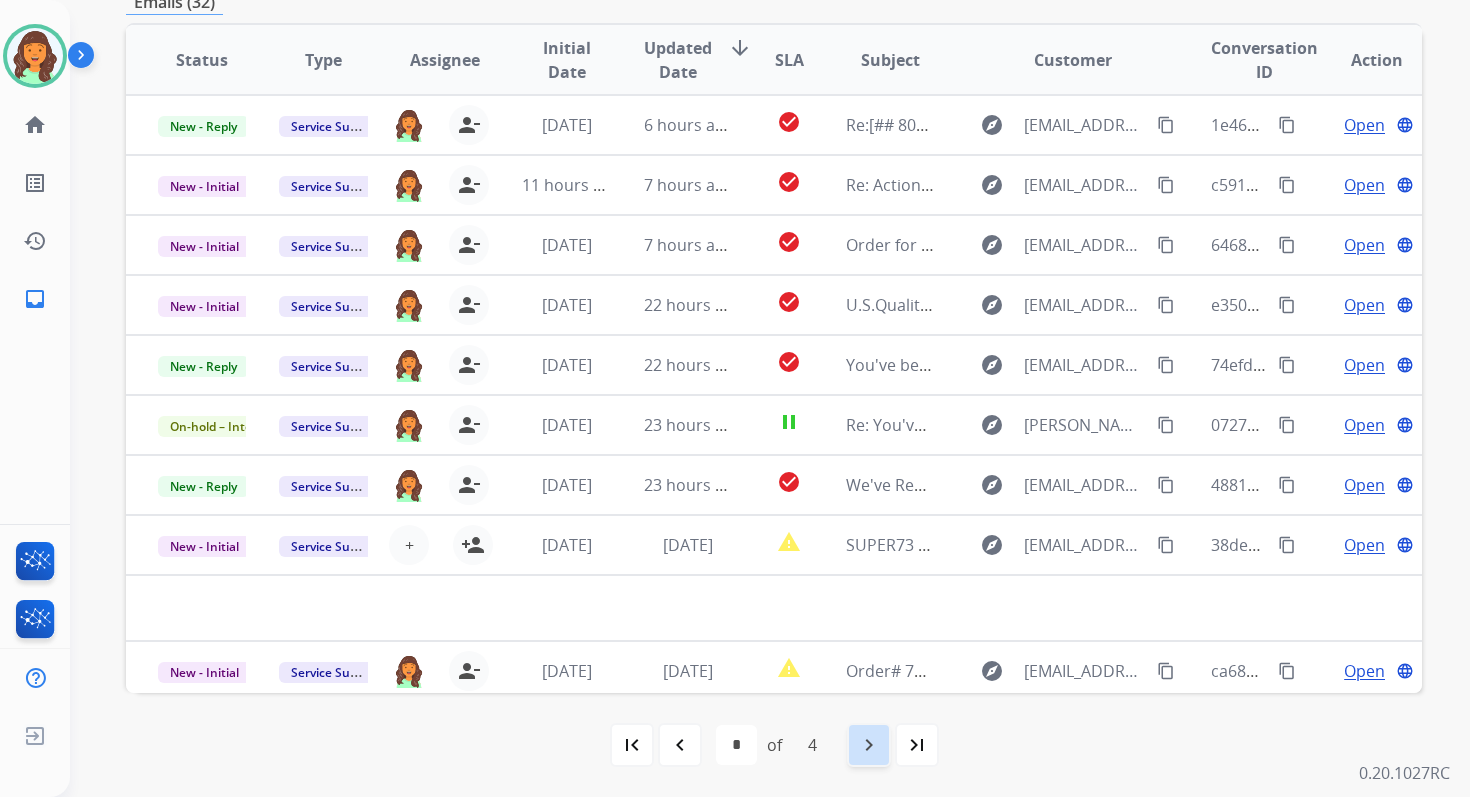click on "navigate_next" at bounding box center [869, 745] 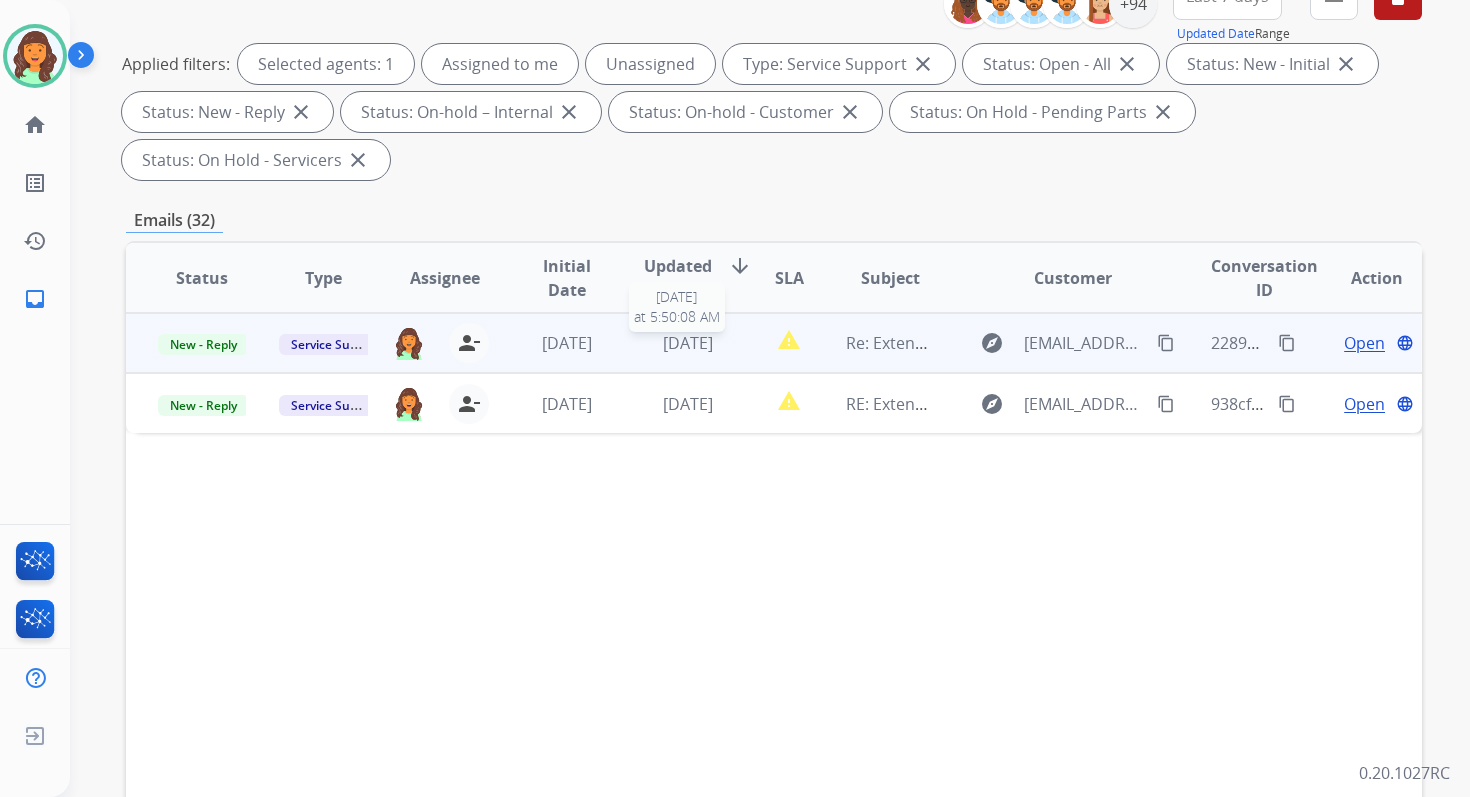 scroll, scrollTop: 485, scrollLeft: 0, axis: vertical 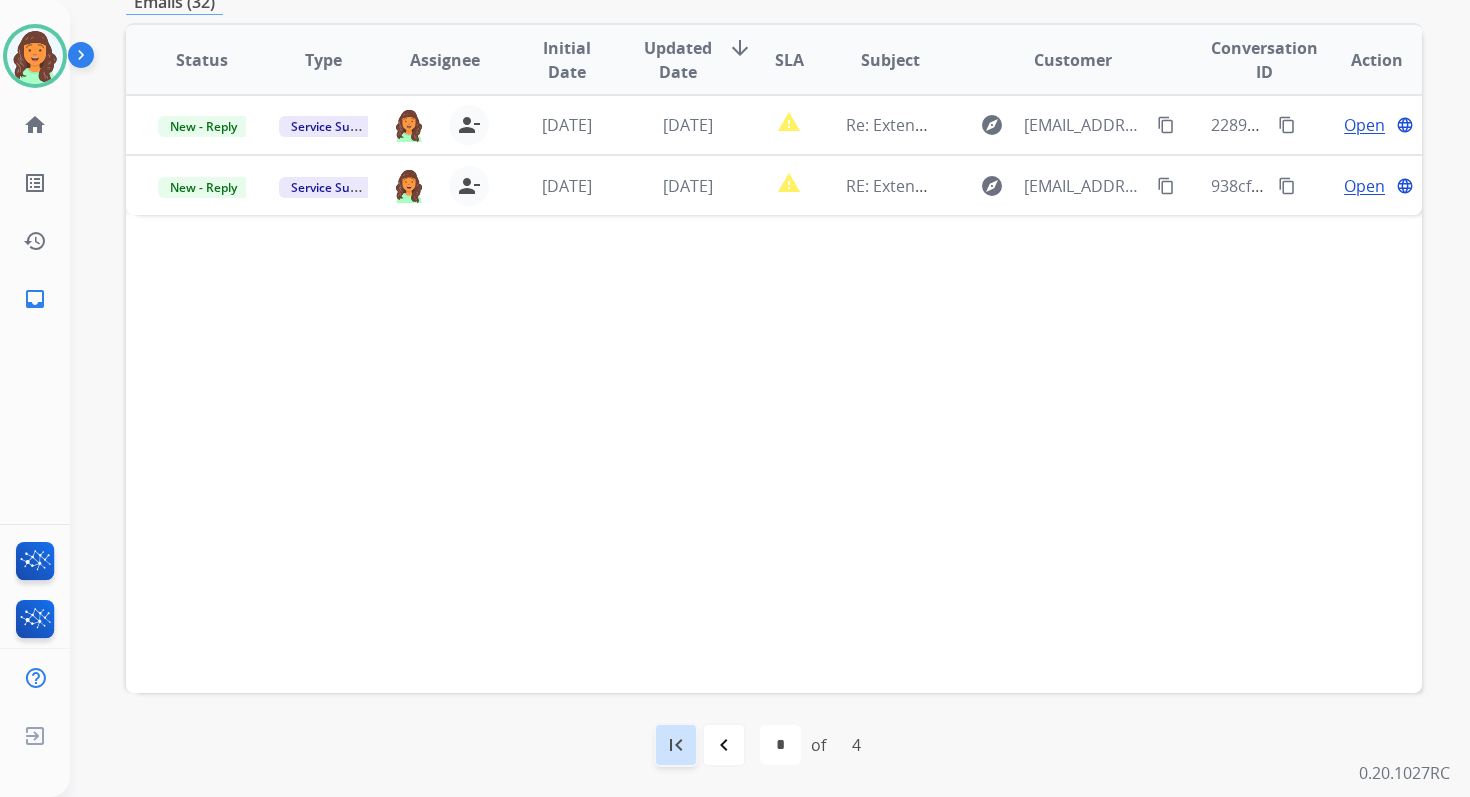 click on "first_page" at bounding box center [676, 745] 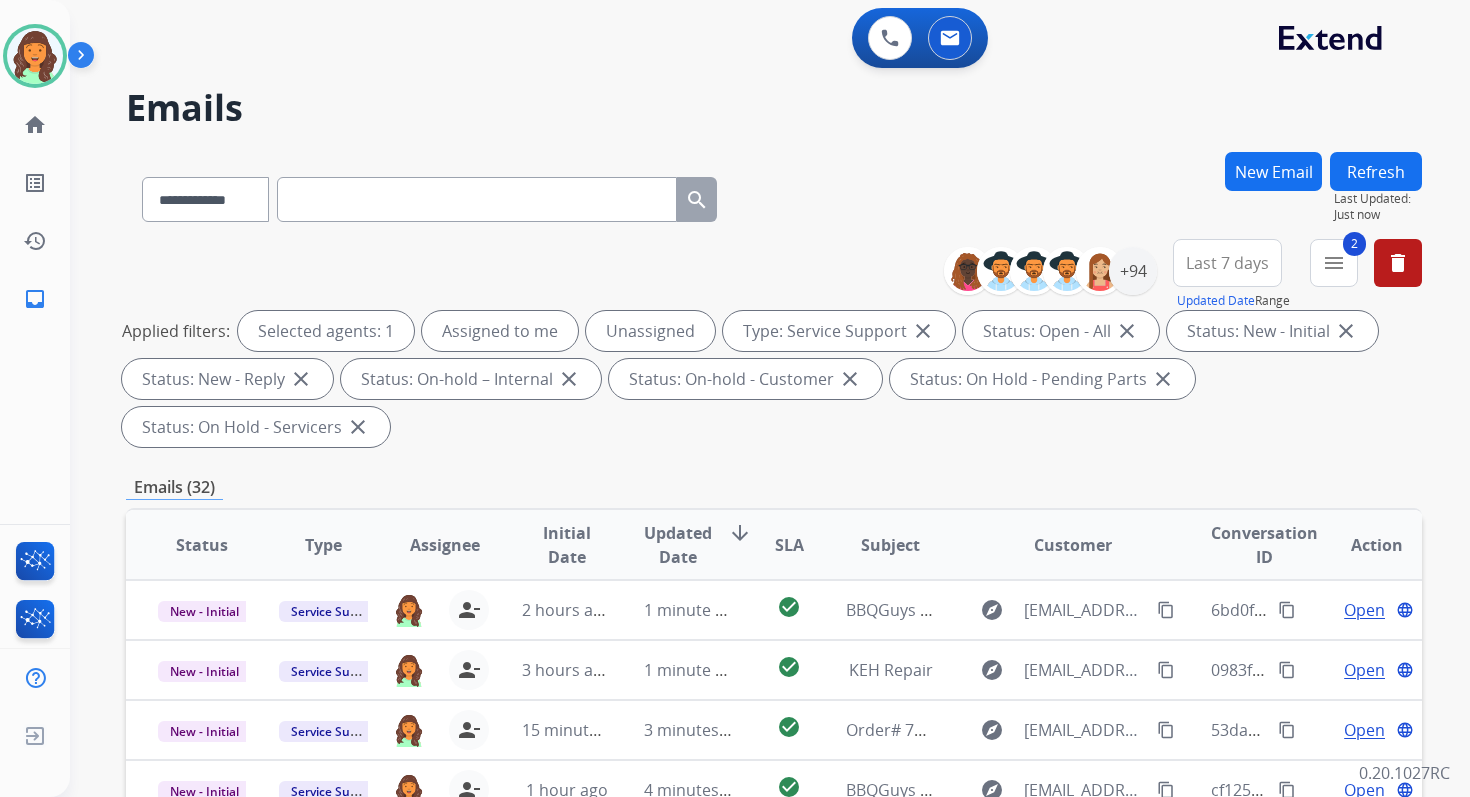 click on "Applied filters:  Selected agents: 1  Assigned to me Unassigned  Type: Service Support  close  Status: Open - All  close  Status: New - Initial  close  Status: New - Reply  close  Status: On-hold – Internal  close  Status: On-hold - Customer  close  Status: On Hold - Pending Parts  close  Status: On Hold - Servicers  close" at bounding box center [770, 379] 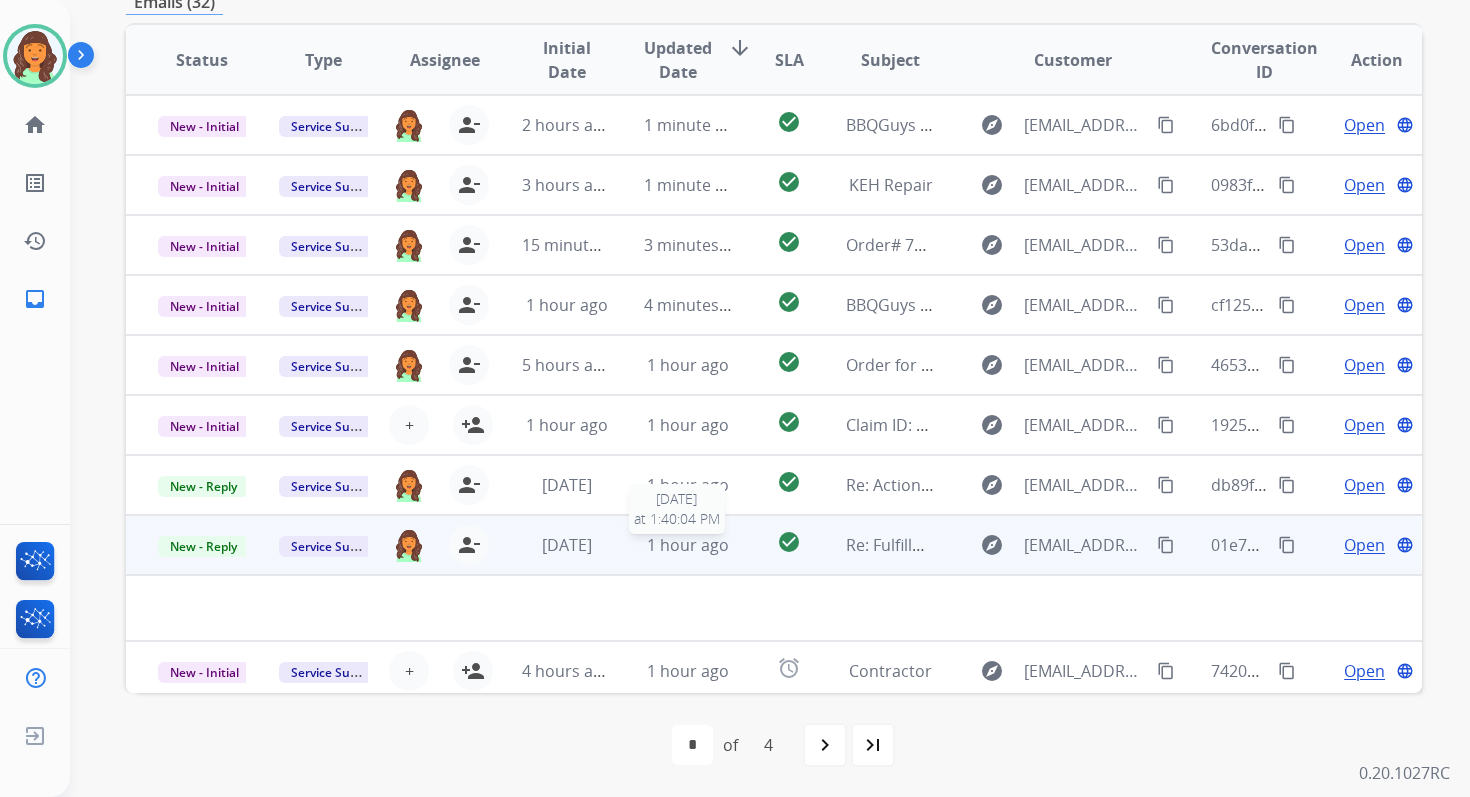 click on "1 hour ago" at bounding box center [688, 545] 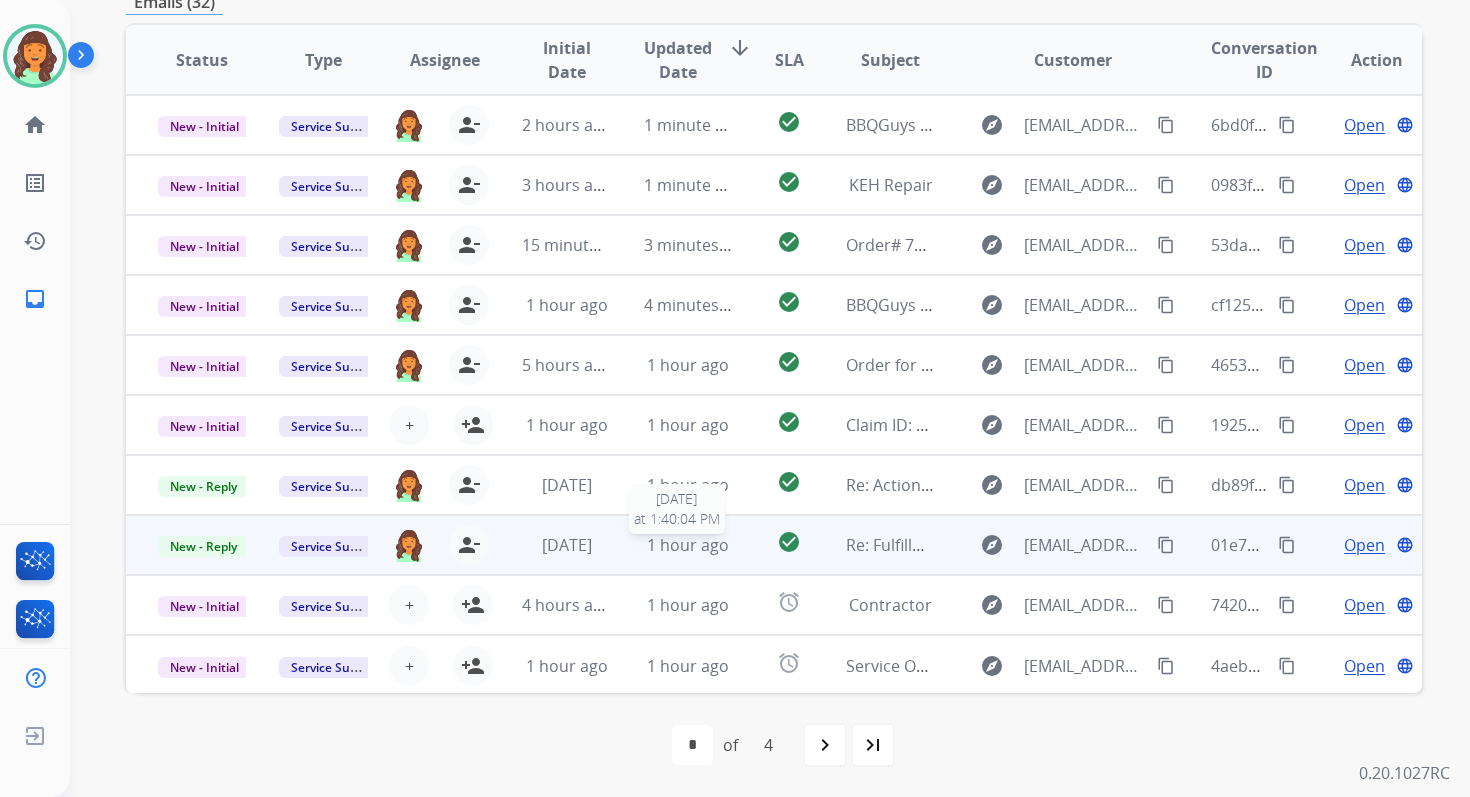 click on "1 hour ago" at bounding box center (688, 545) 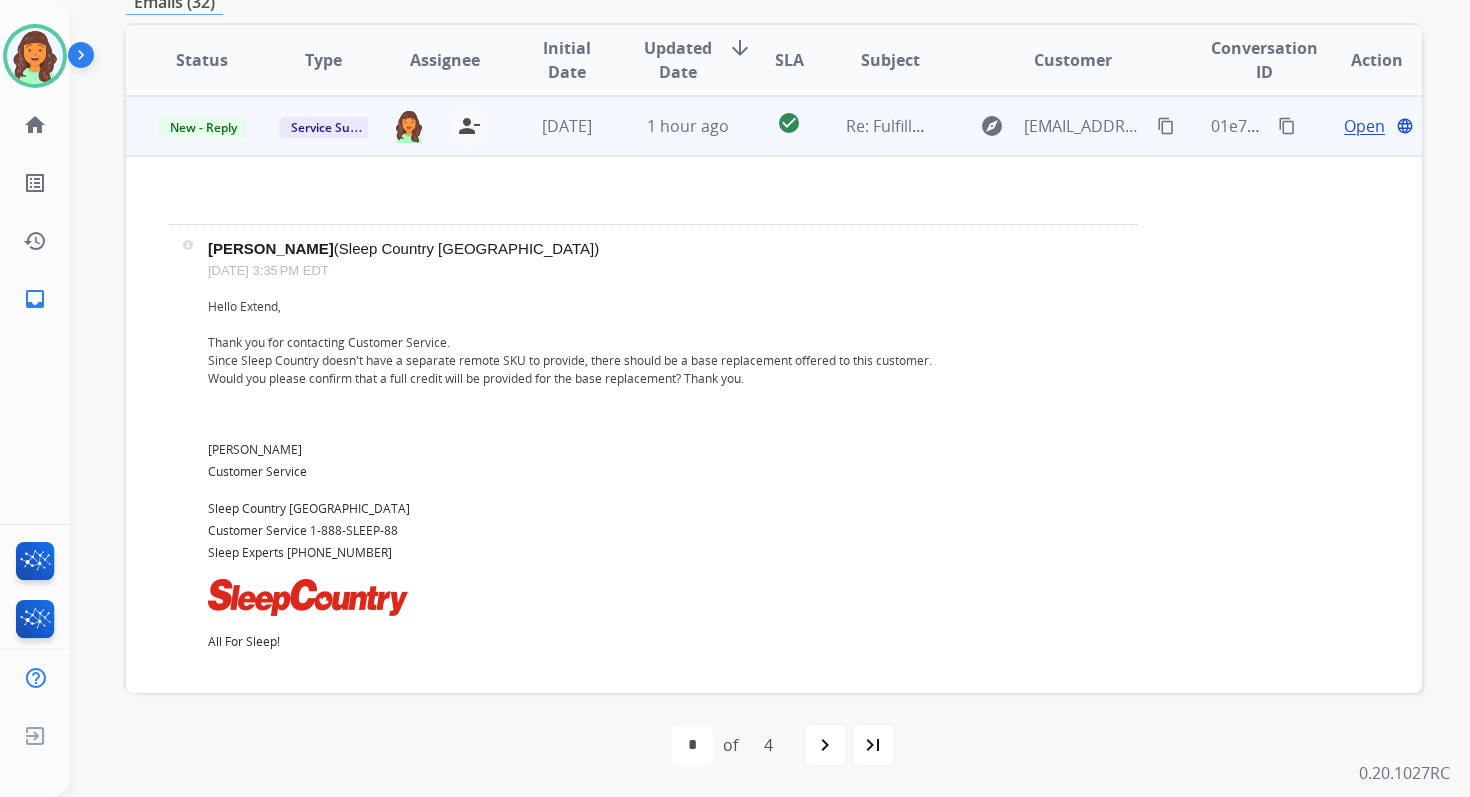 scroll, scrollTop: 420, scrollLeft: 0, axis: vertical 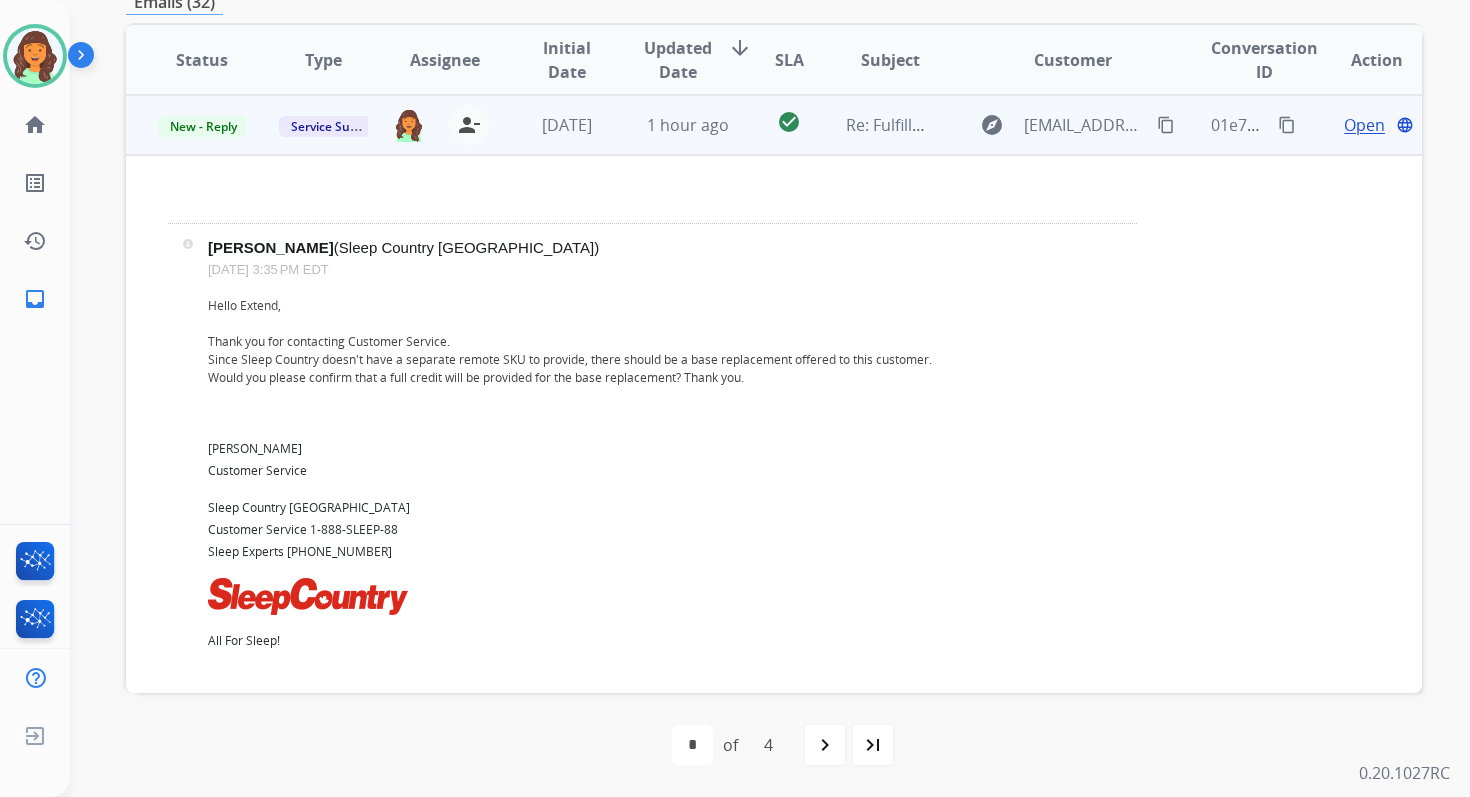 click on "Open" at bounding box center (1364, 125) 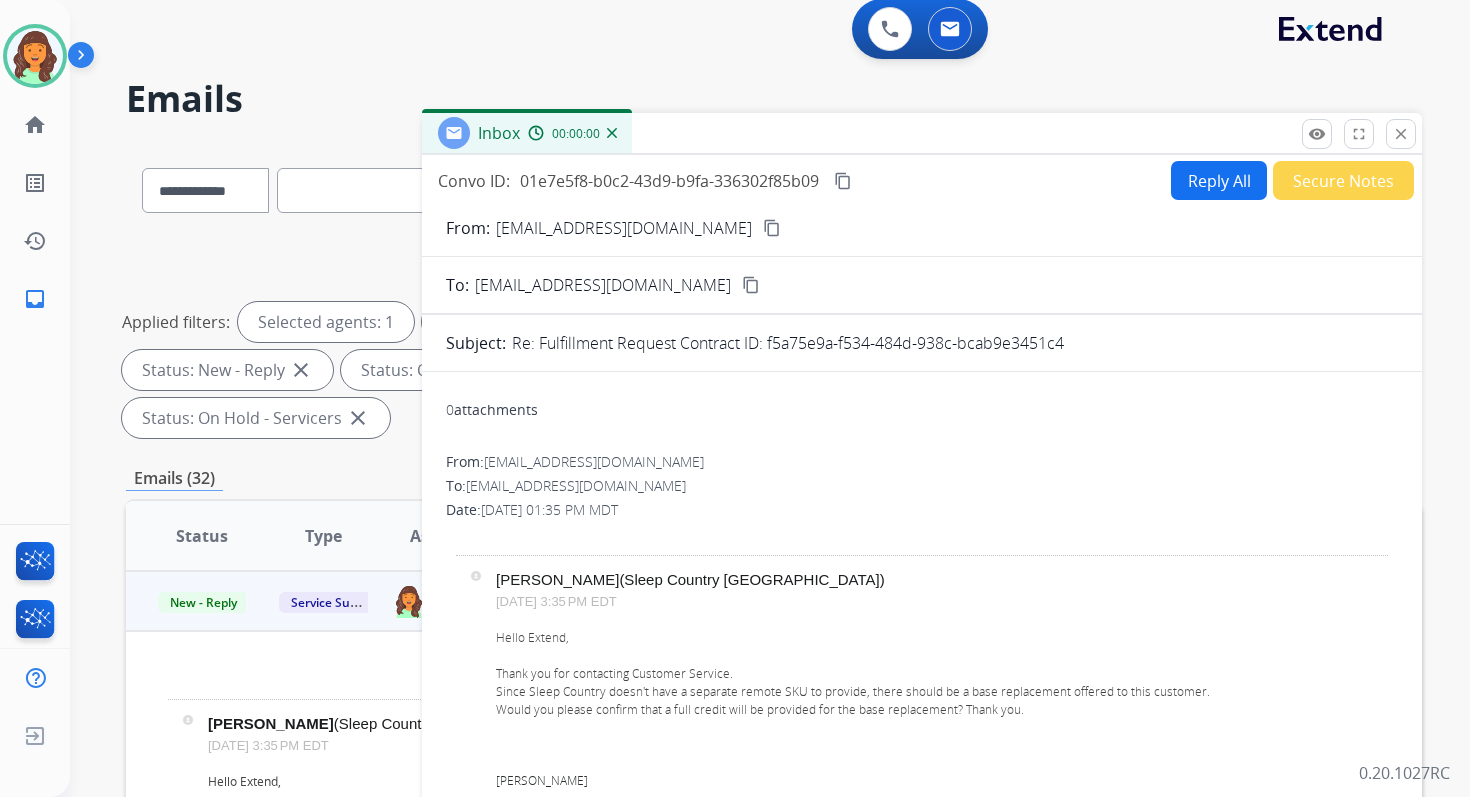 scroll, scrollTop: 0, scrollLeft: 0, axis: both 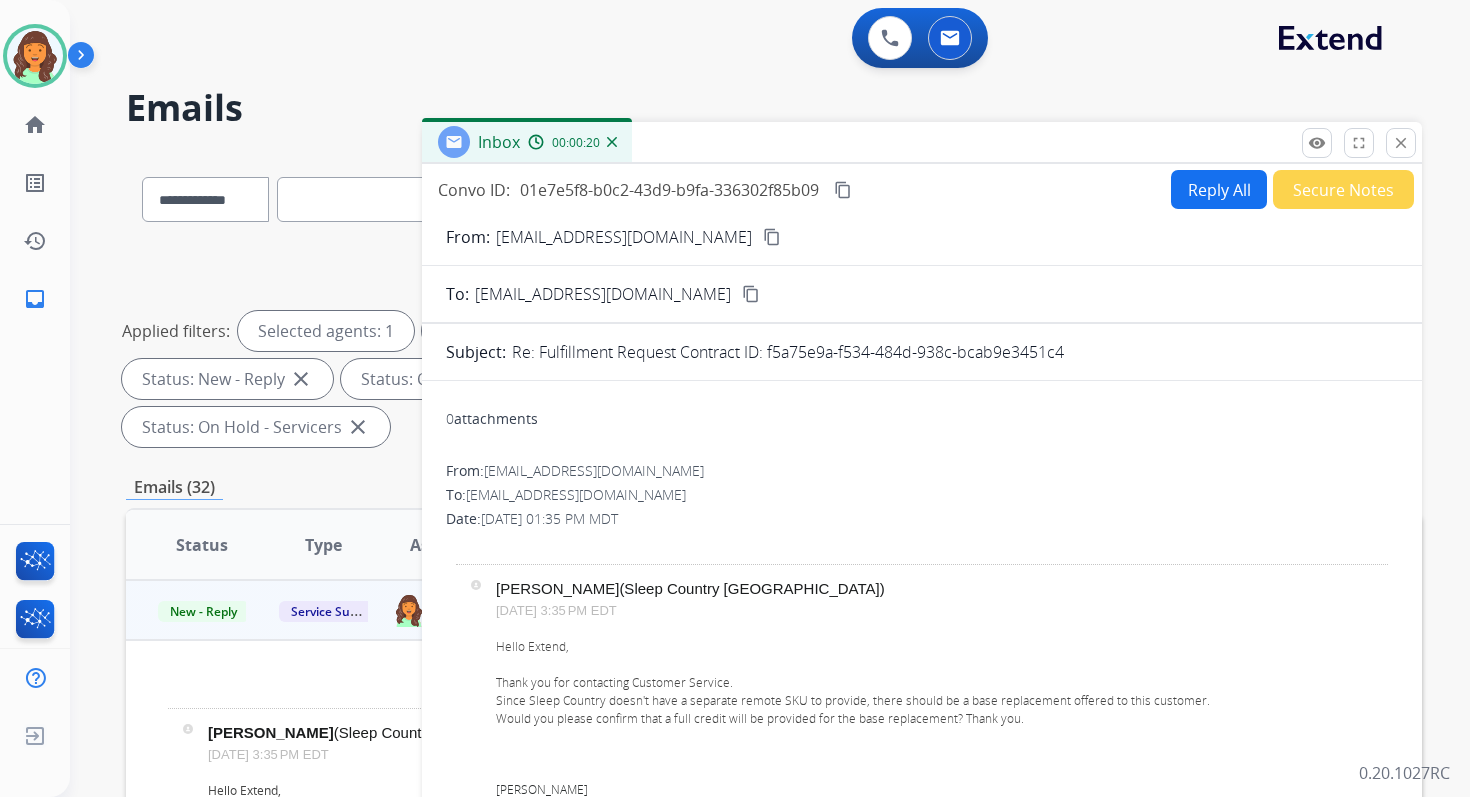 click on "Reply All" at bounding box center (1219, 189) 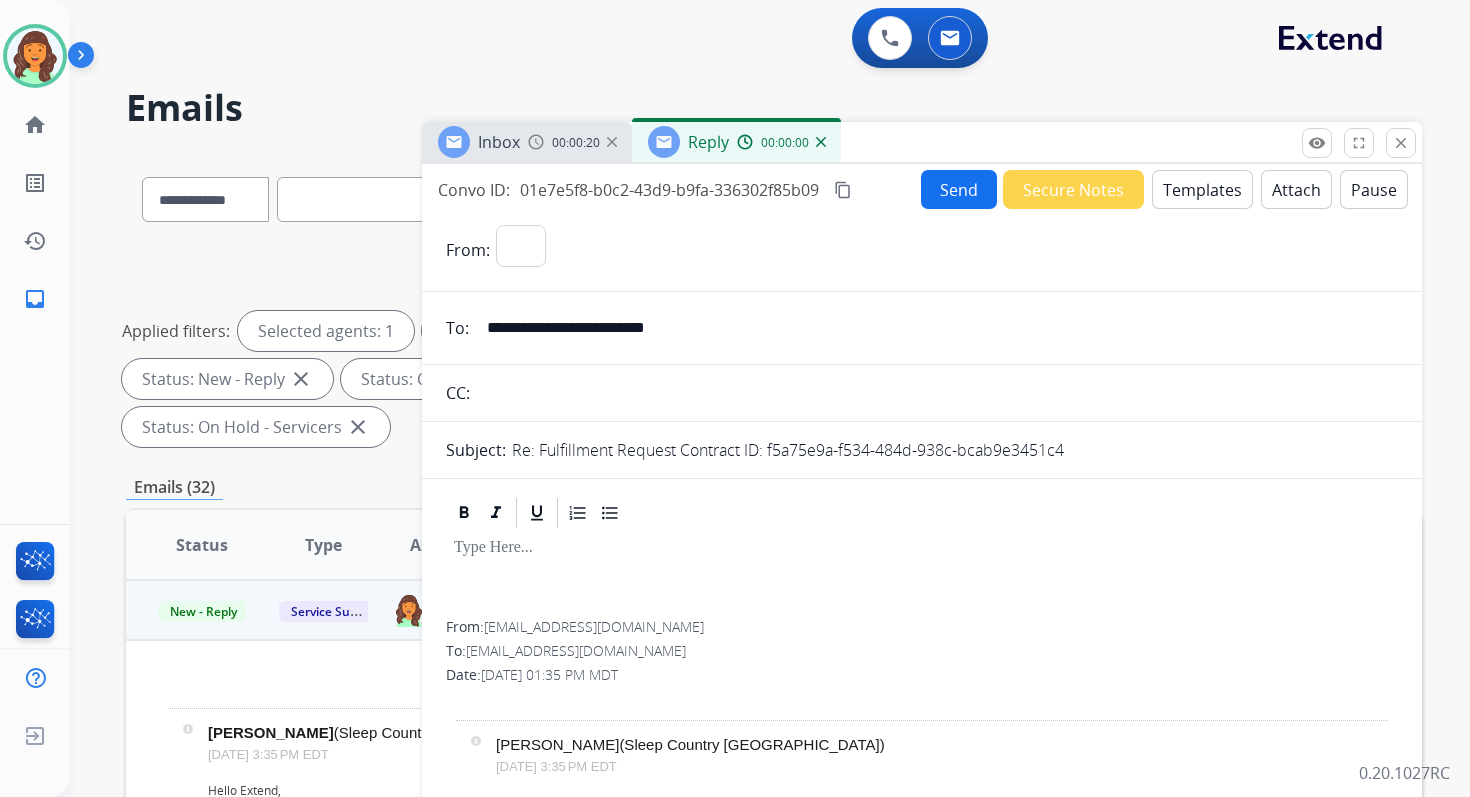 select on "**********" 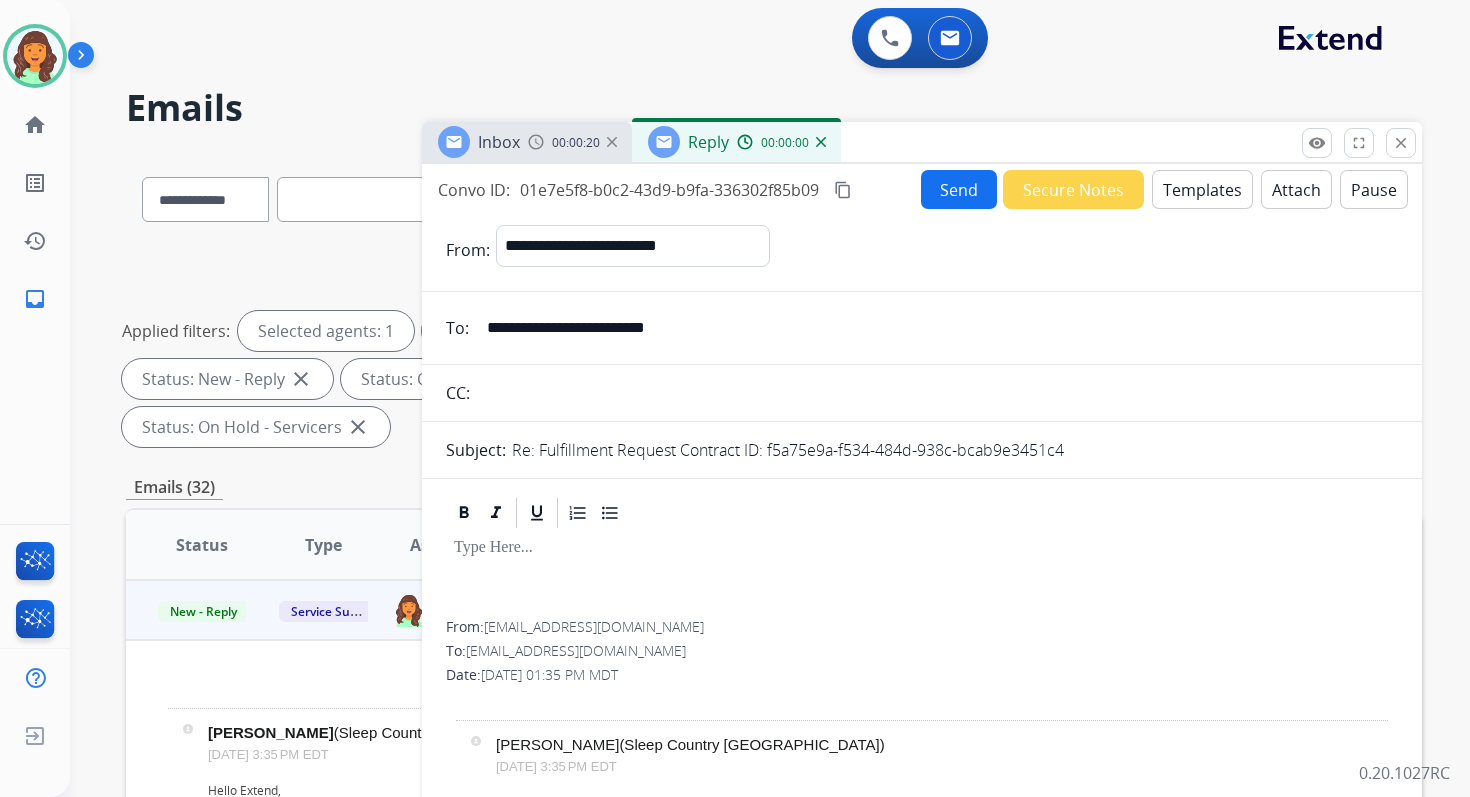 click on "Templates" at bounding box center [1202, 189] 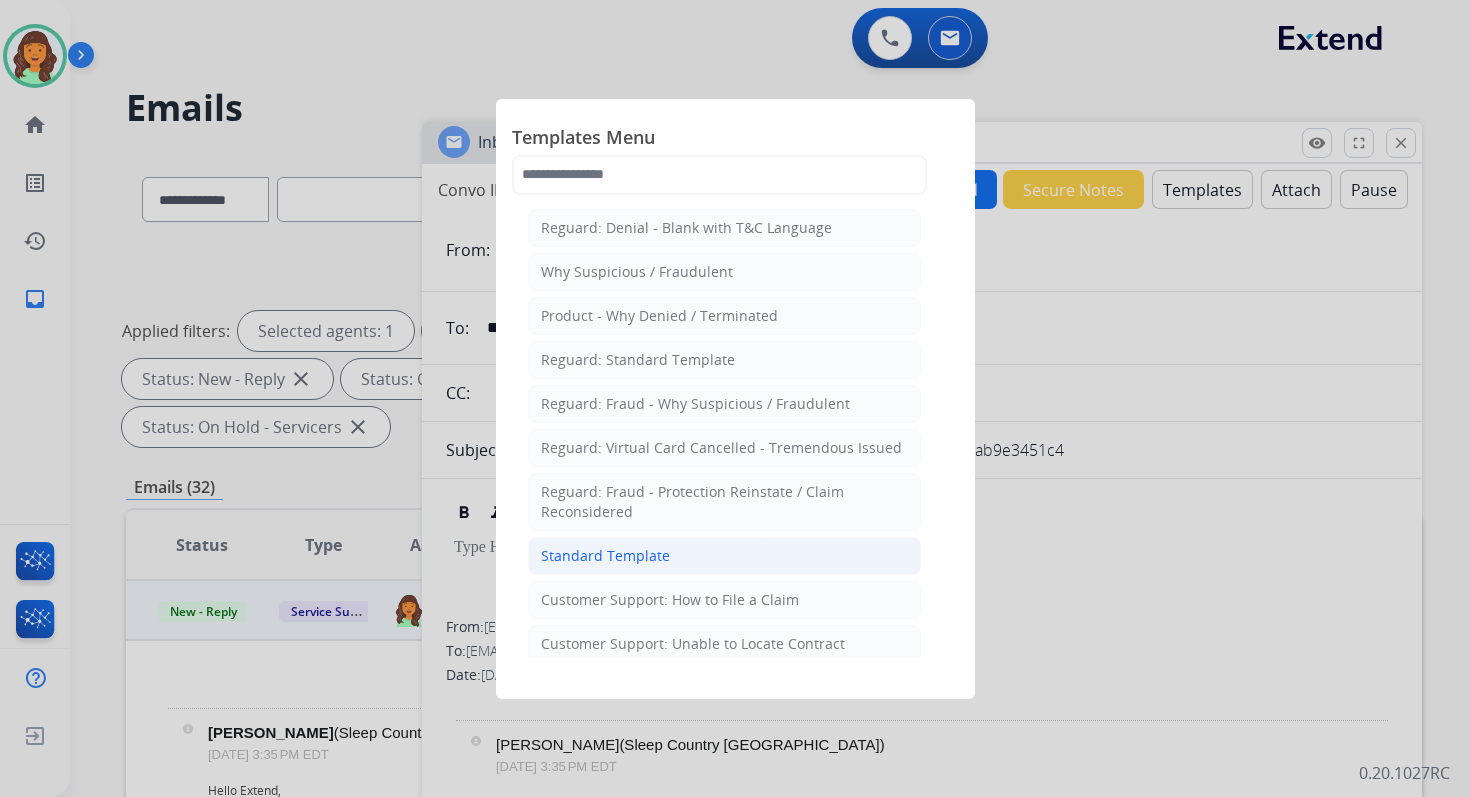 click on "Standard Template" 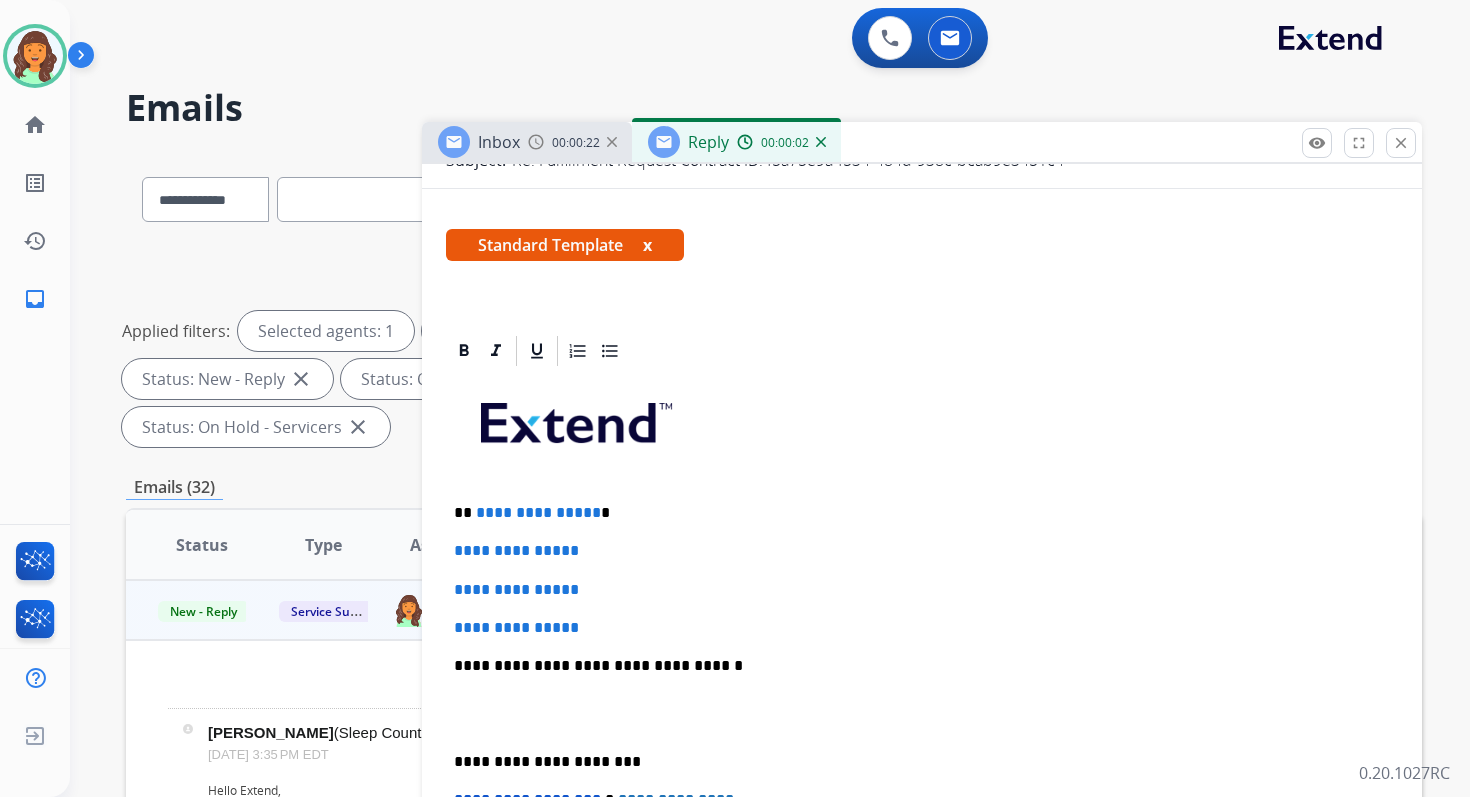 scroll, scrollTop: 321, scrollLeft: 0, axis: vertical 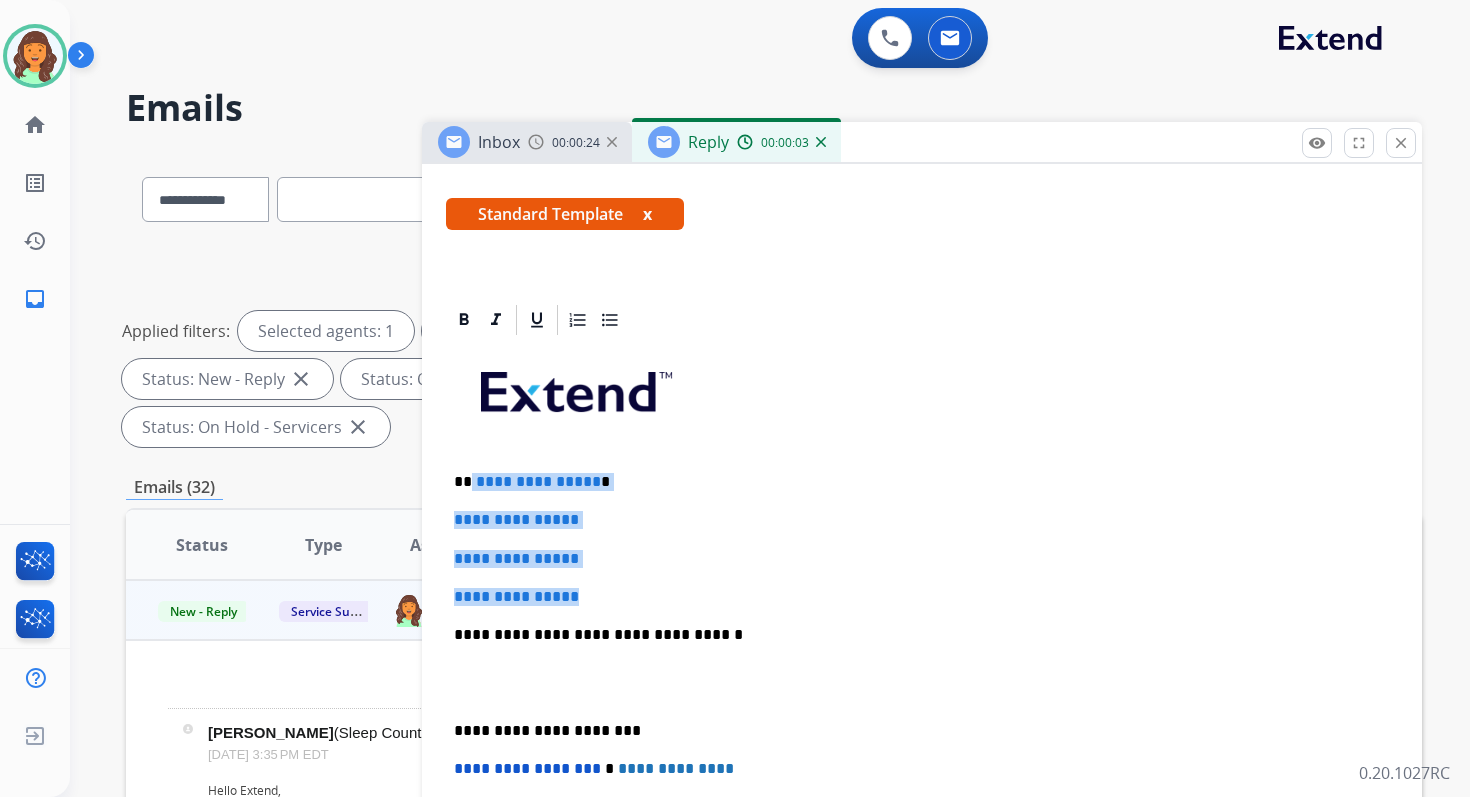 drag, startPoint x: 470, startPoint y: 480, endPoint x: 596, endPoint y: 601, distance: 174.69116 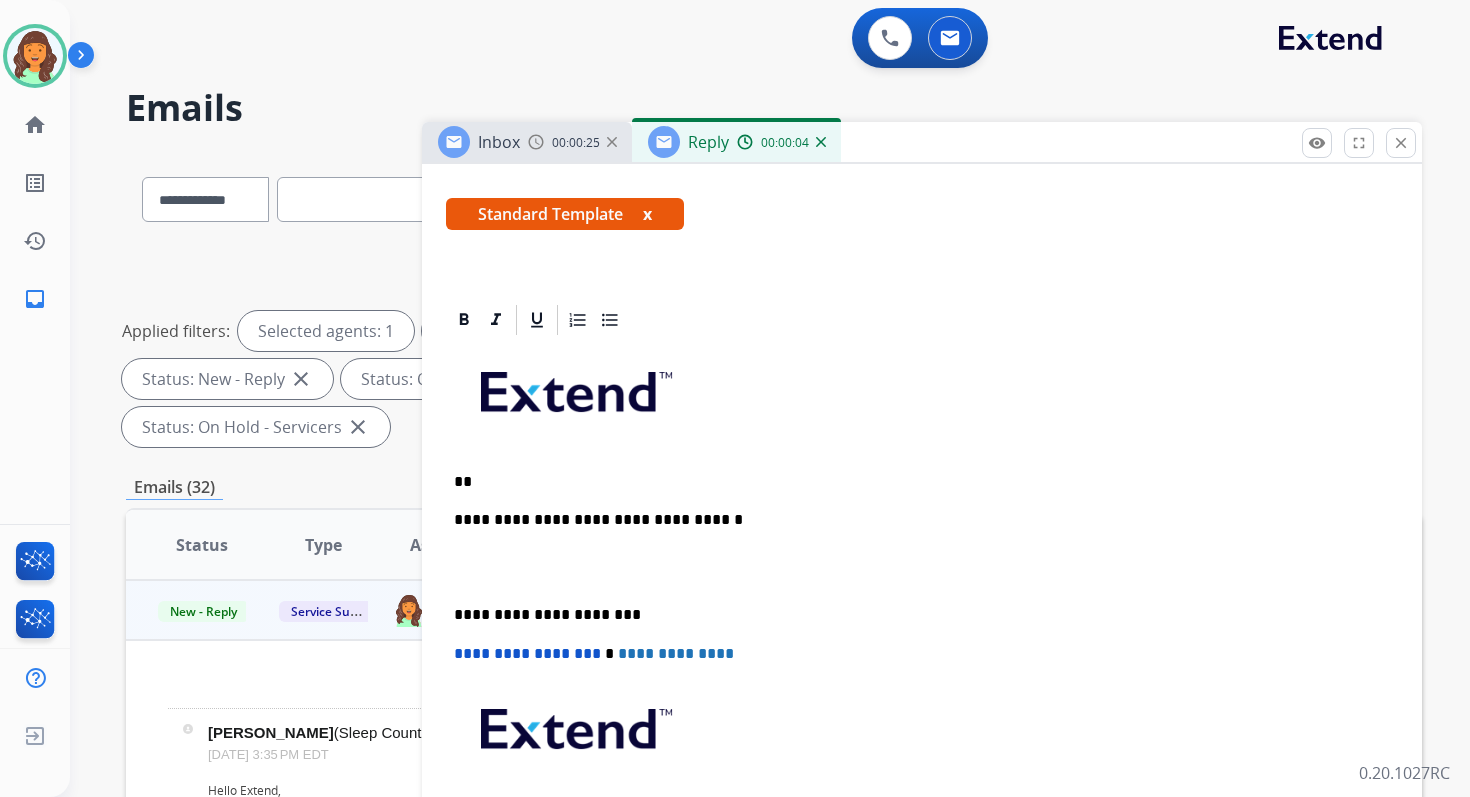 type 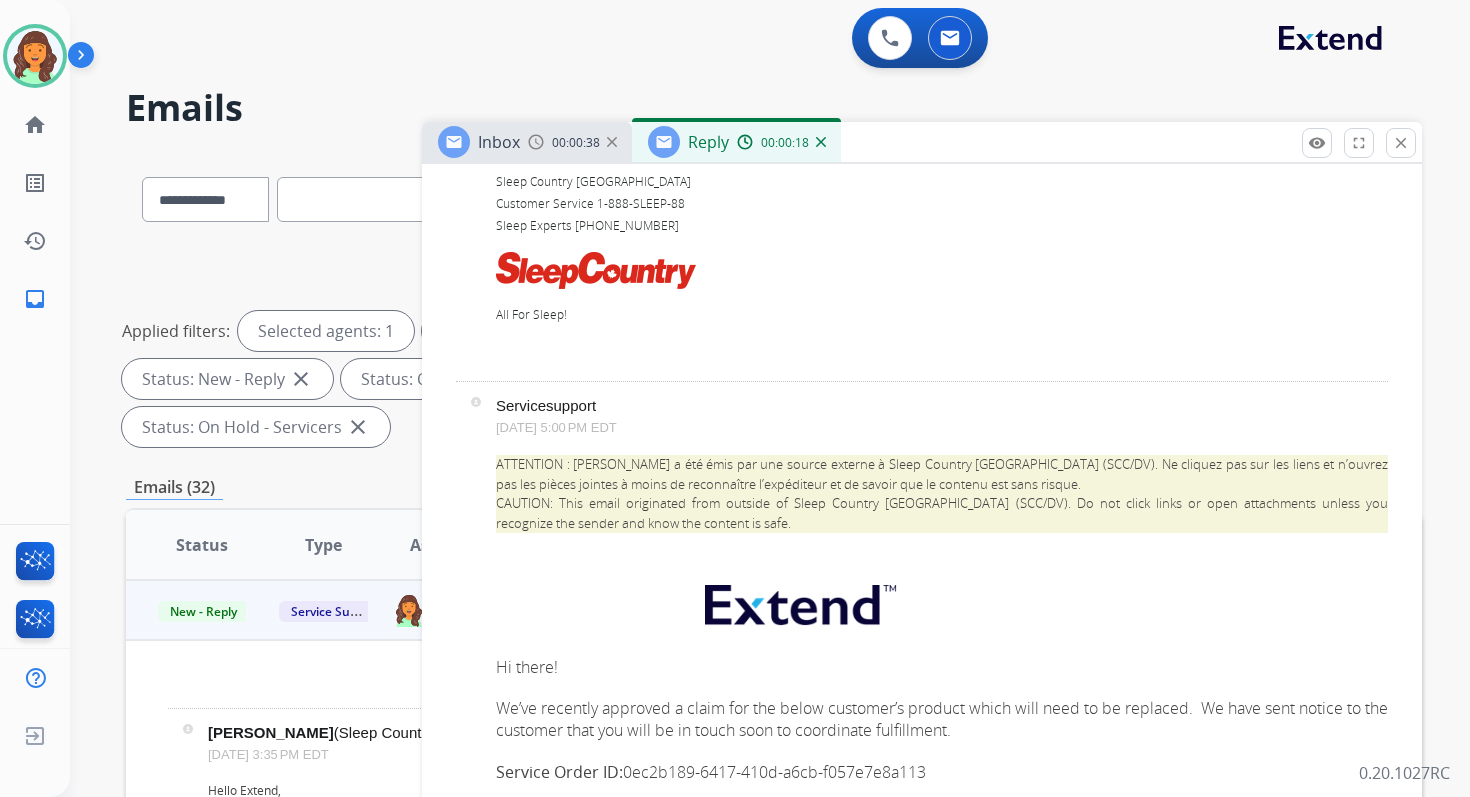 scroll, scrollTop: 1855, scrollLeft: 0, axis: vertical 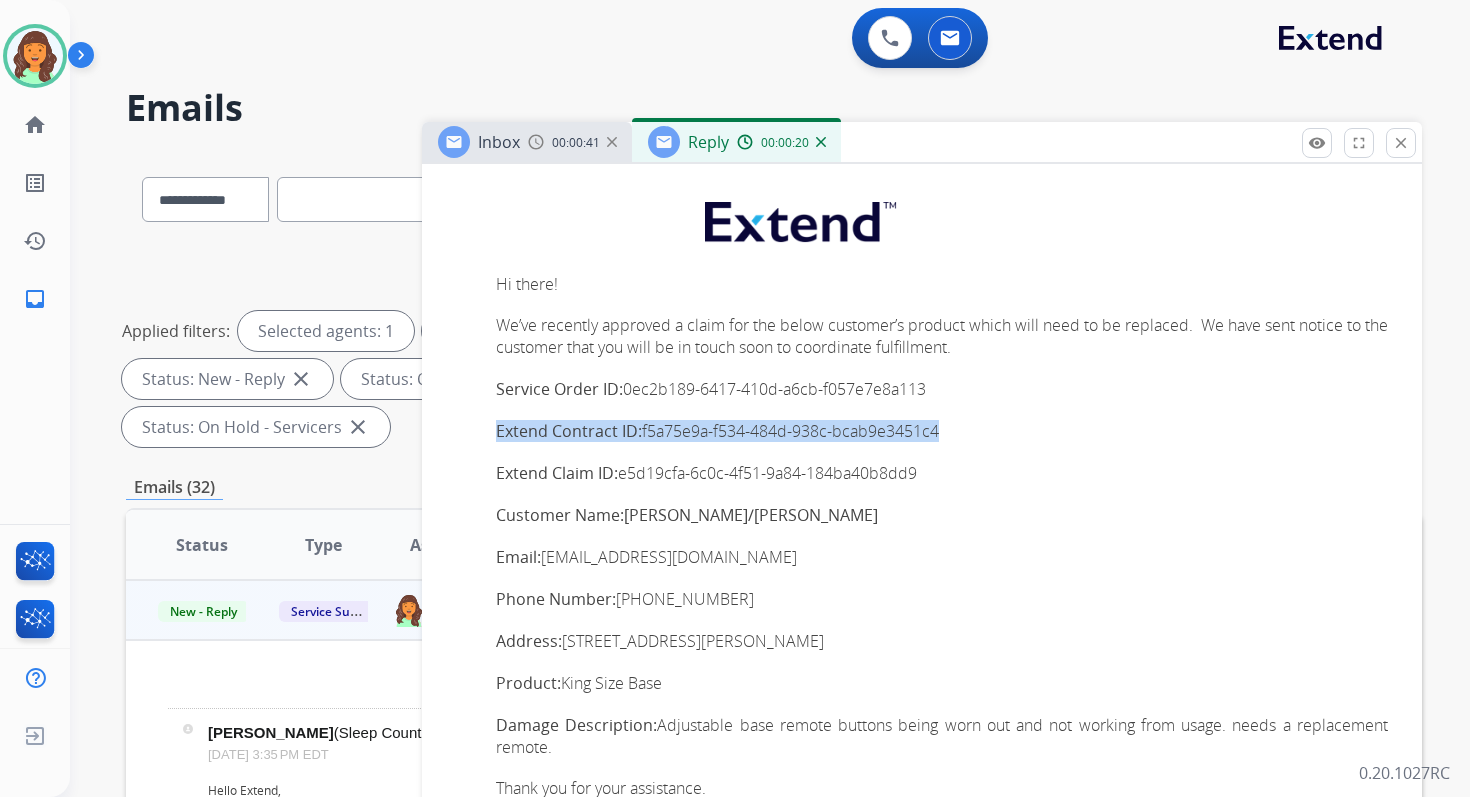 drag, startPoint x: 498, startPoint y: 431, endPoint x: 963, endPoint y: 425, distance: 465.0387 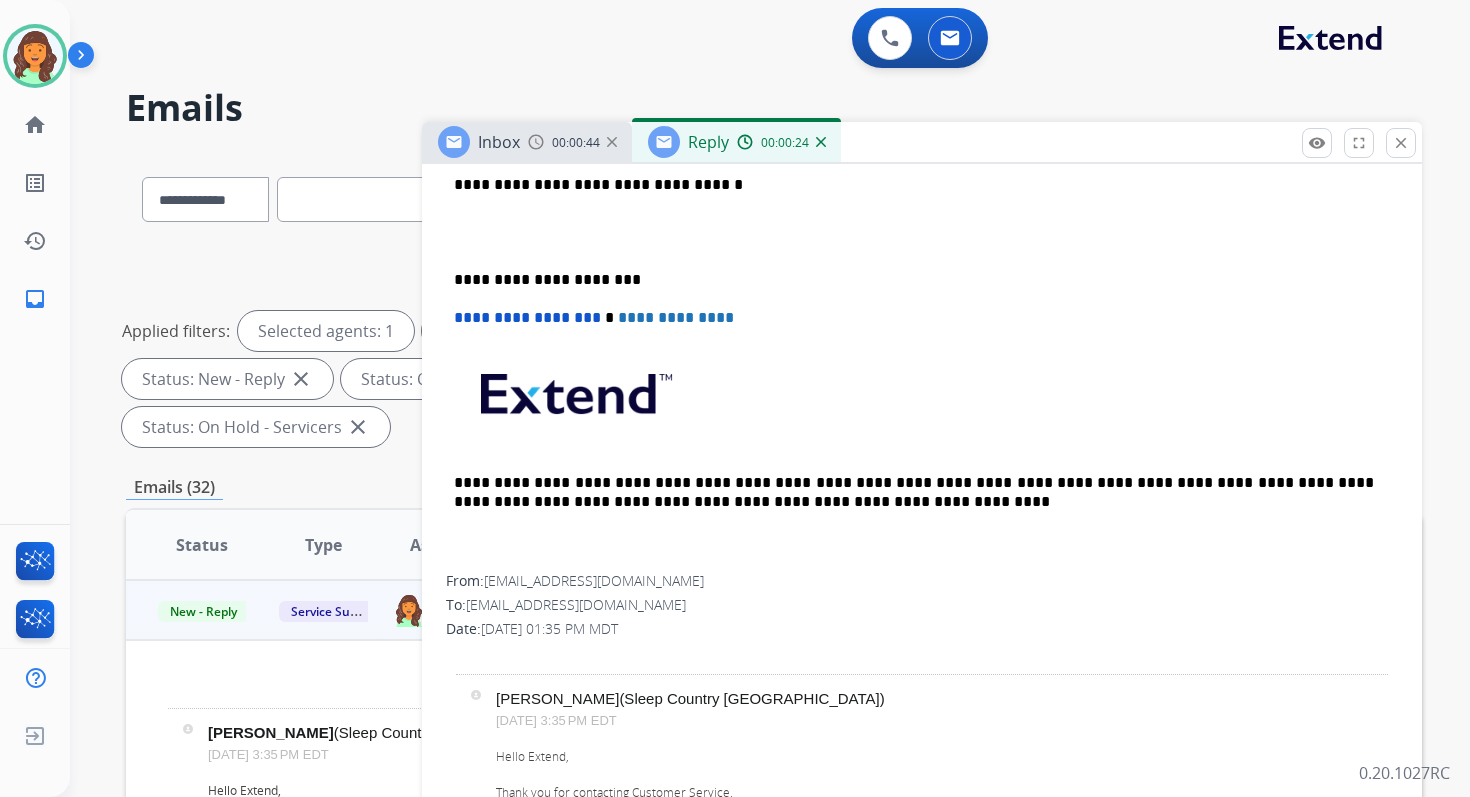 scroll, scrollTop: 512, scrollLeft: 0, axis: vertical 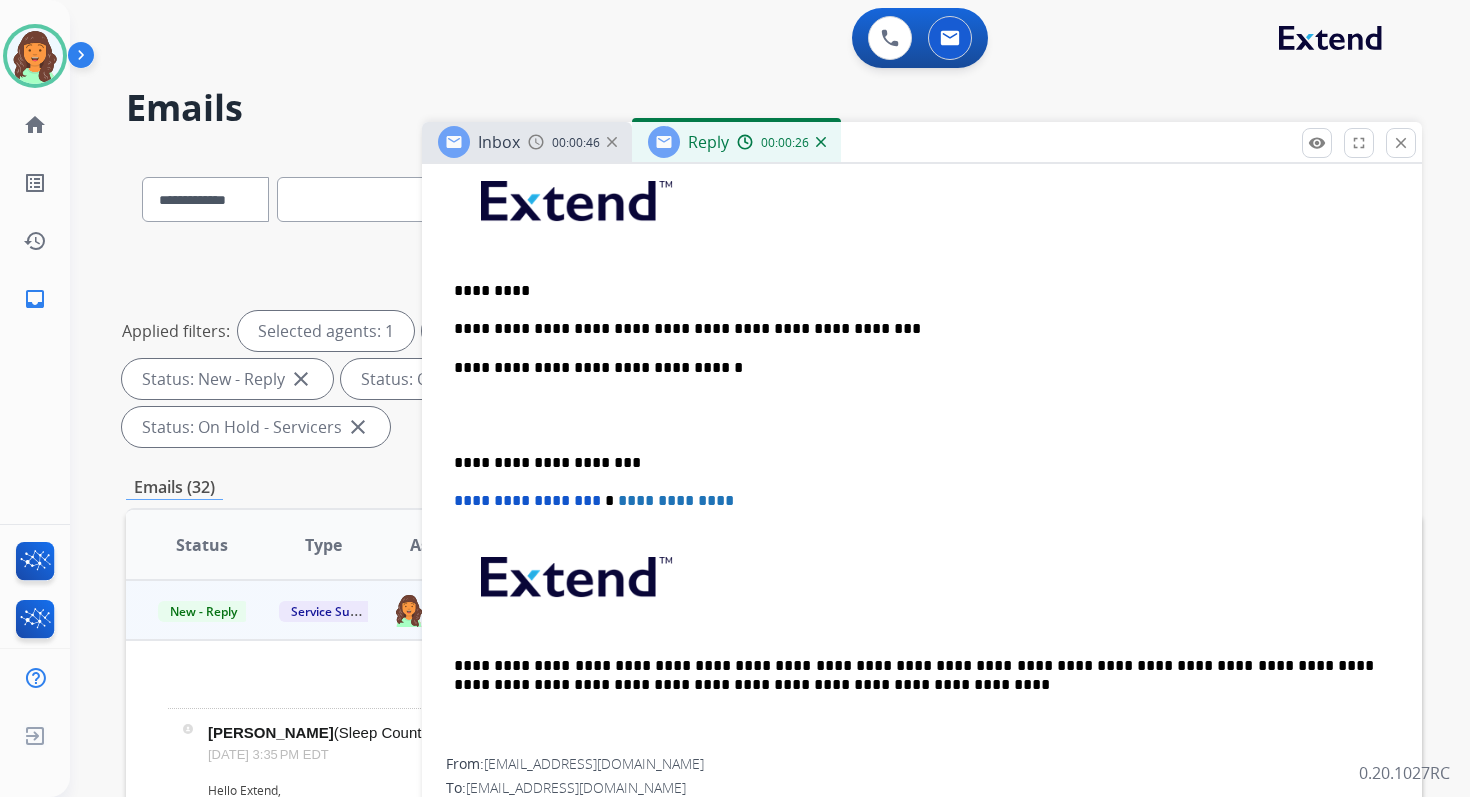 click on "**********" at bounding box center (914, 329) 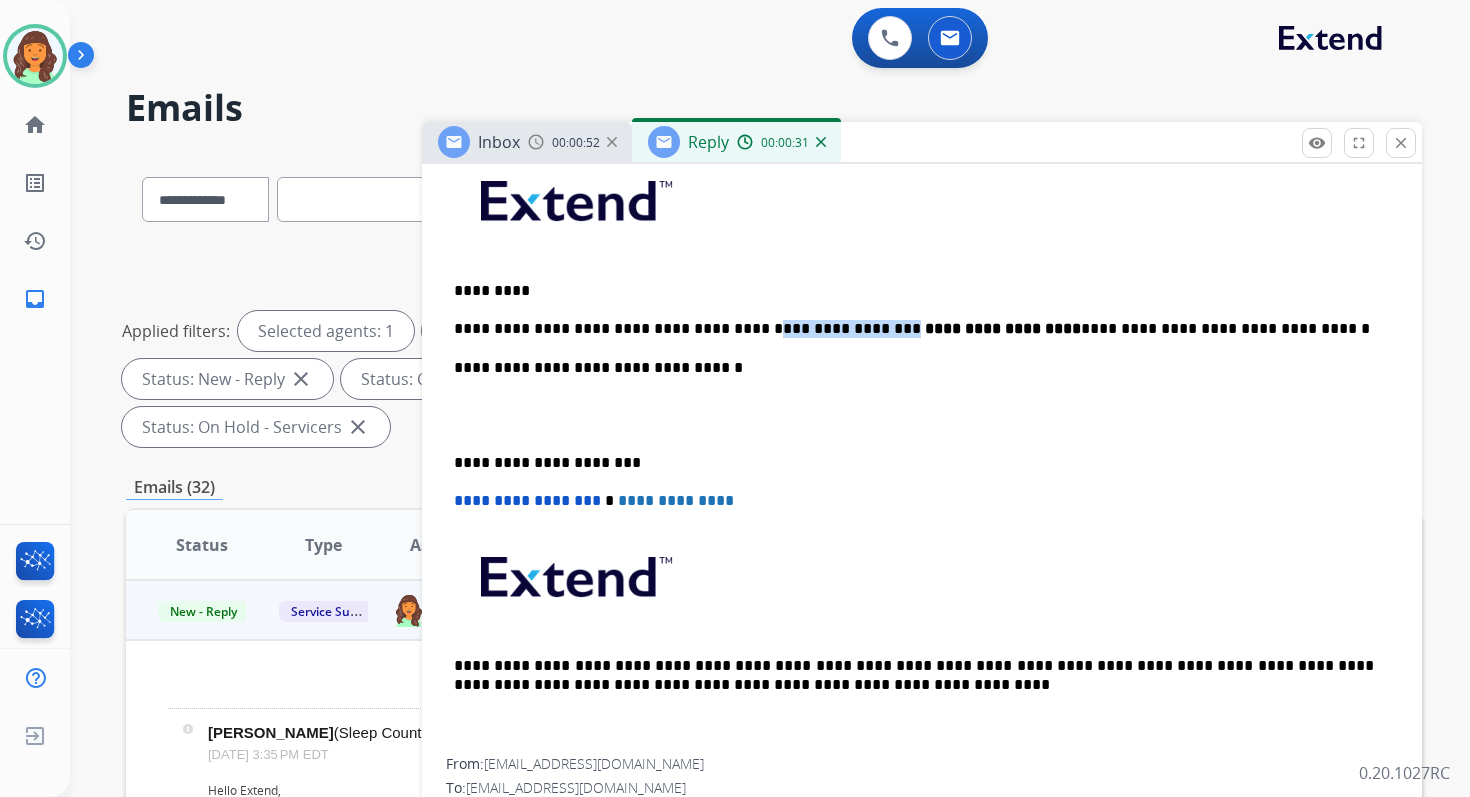 drag, startPoint x: 822, startPoint y: 328, endPoint x: 711, endPoint y: 334, distance: 111.16204 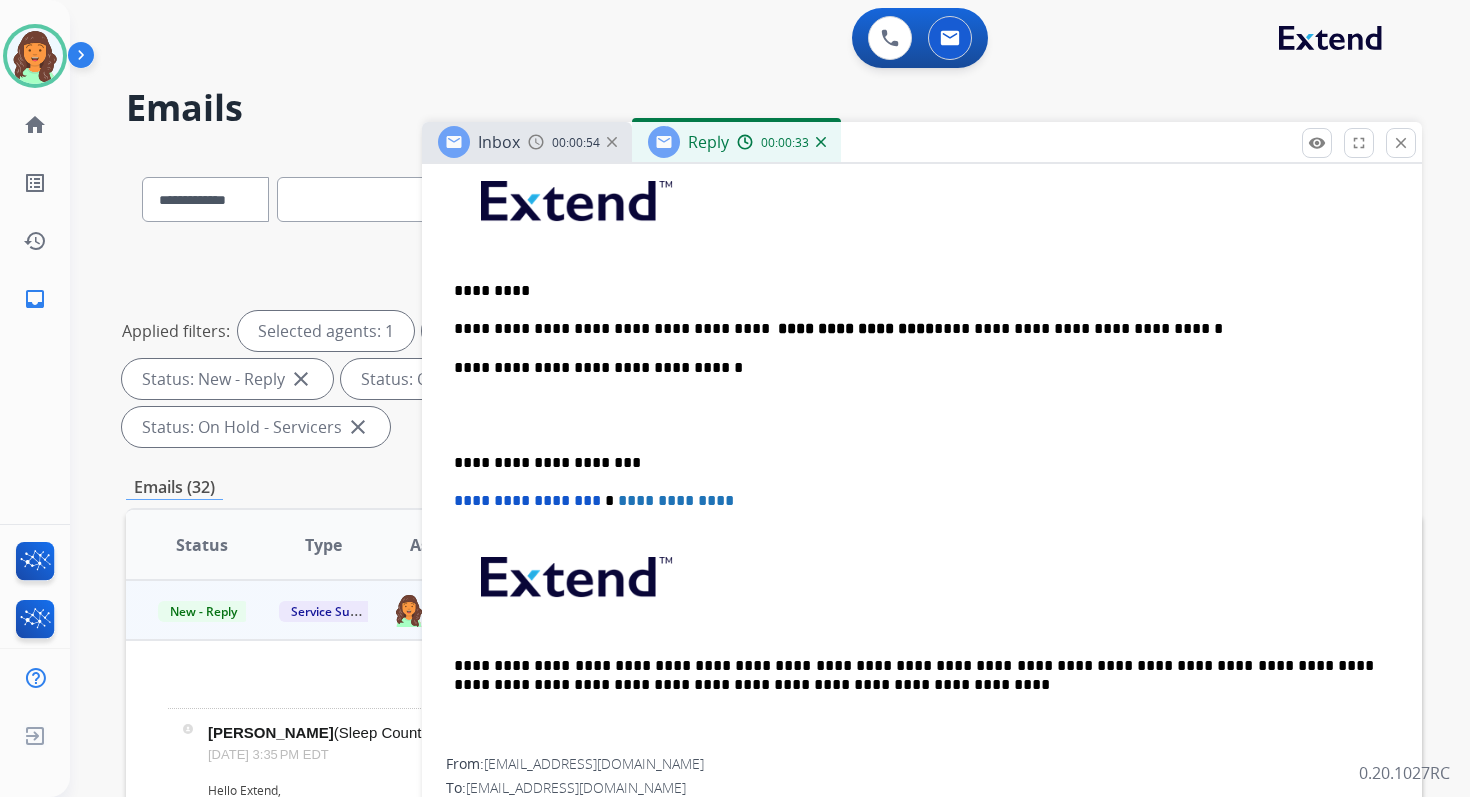 click on "**********" at bounding box center [914, 329] 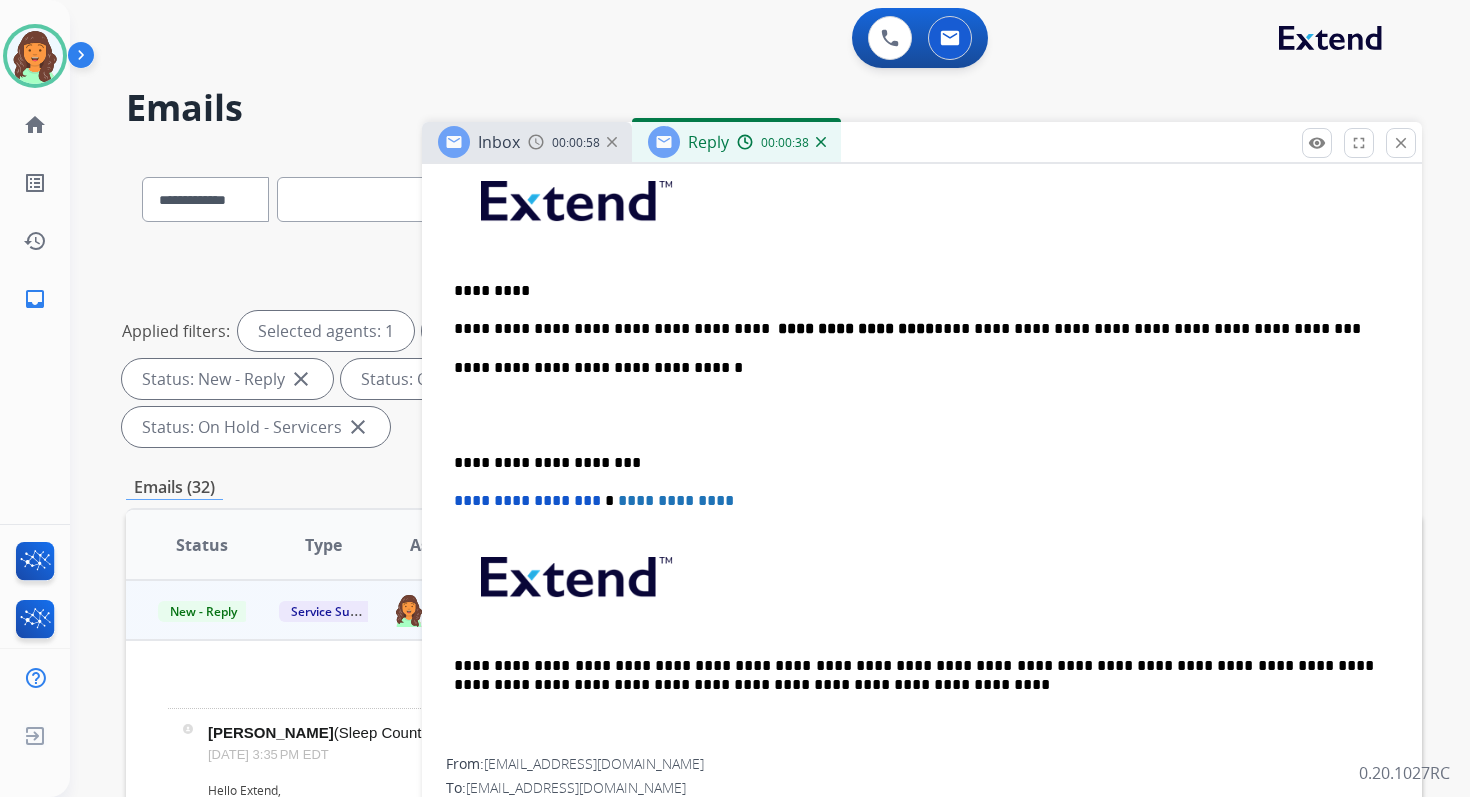 click on "**********" at bounding box center (914, 368) 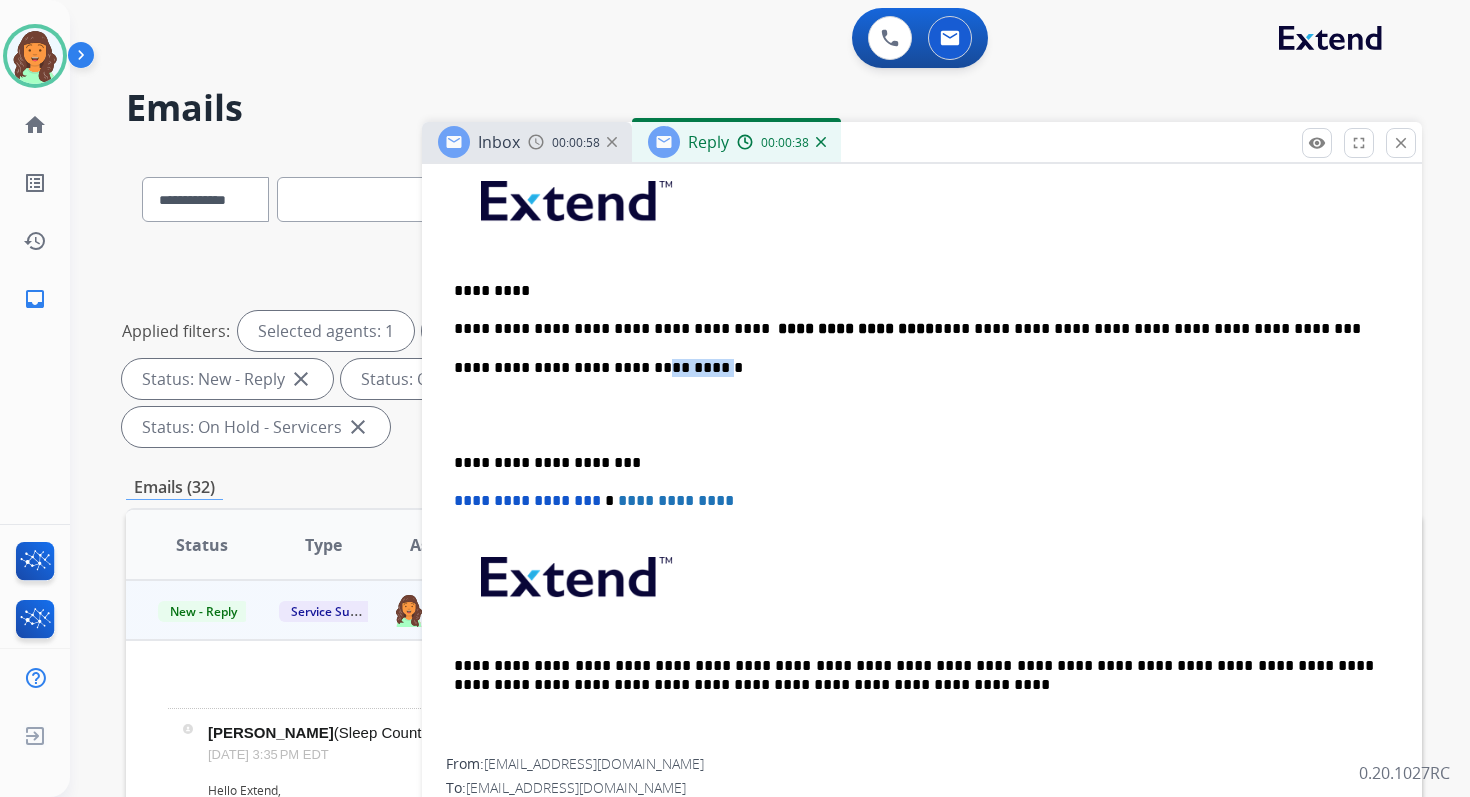 click on "**********" at bounding box center (914, 368) 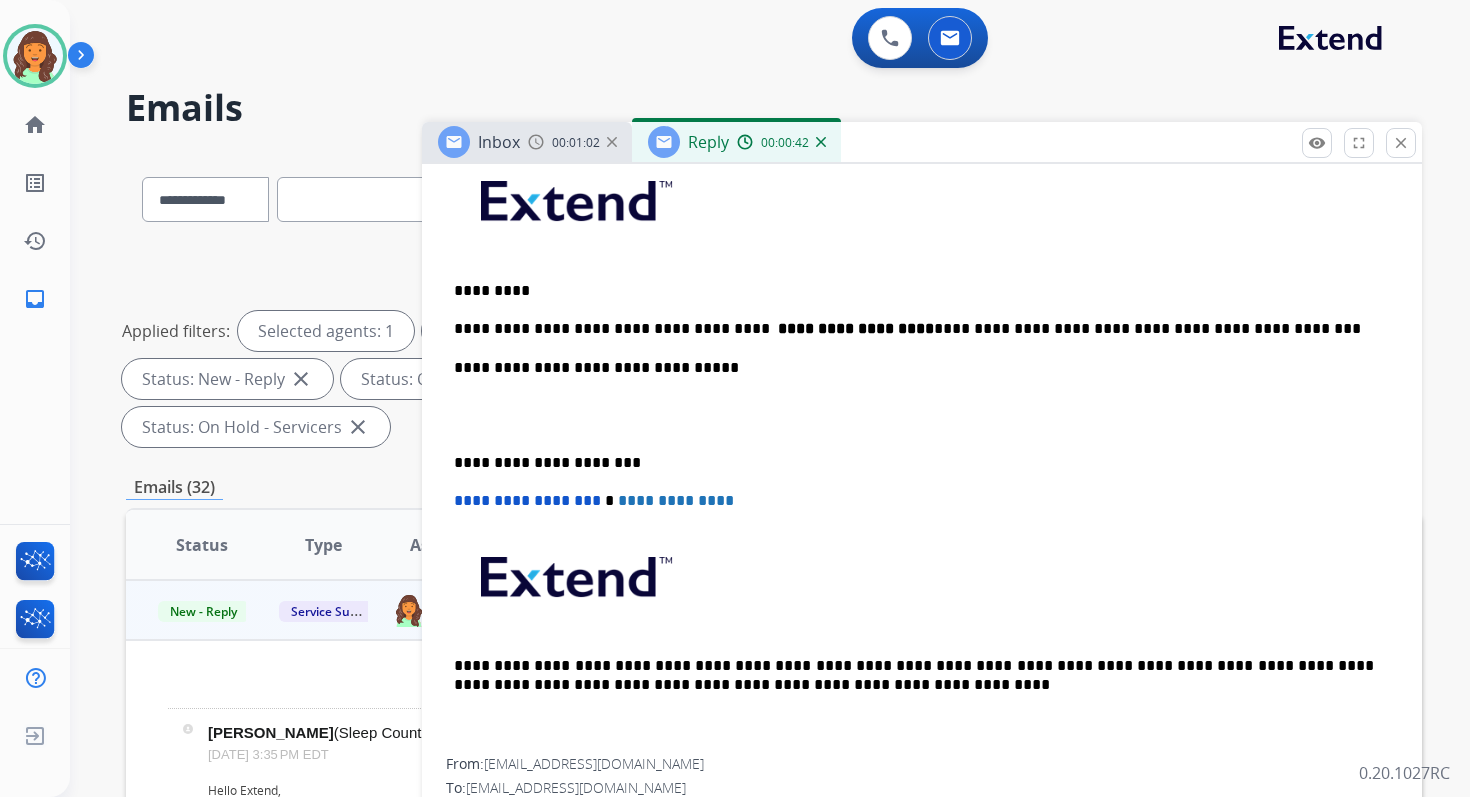 click on "**********" at bounding box center (914, 463) 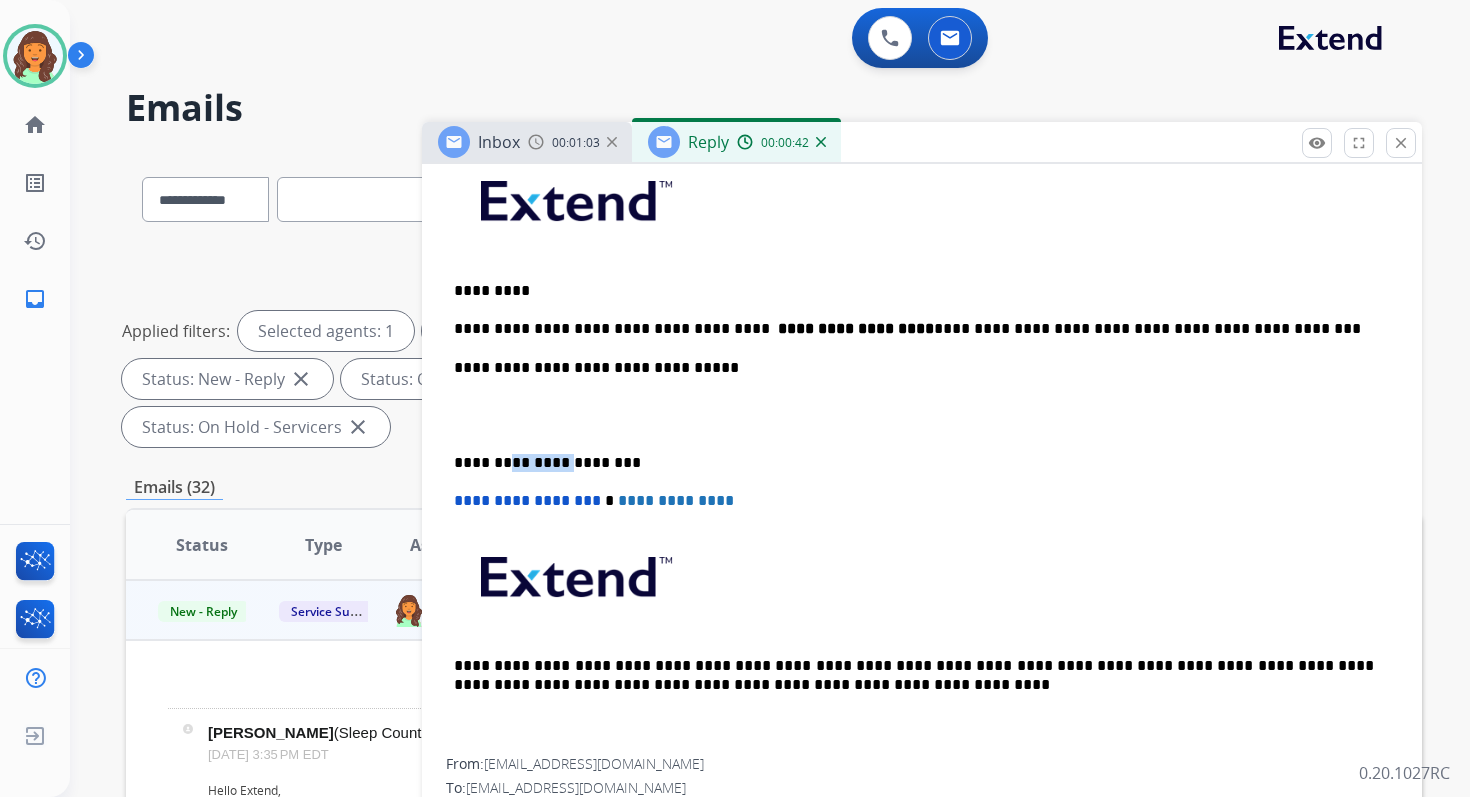 click on "**********" at bounding box center (914, 463) 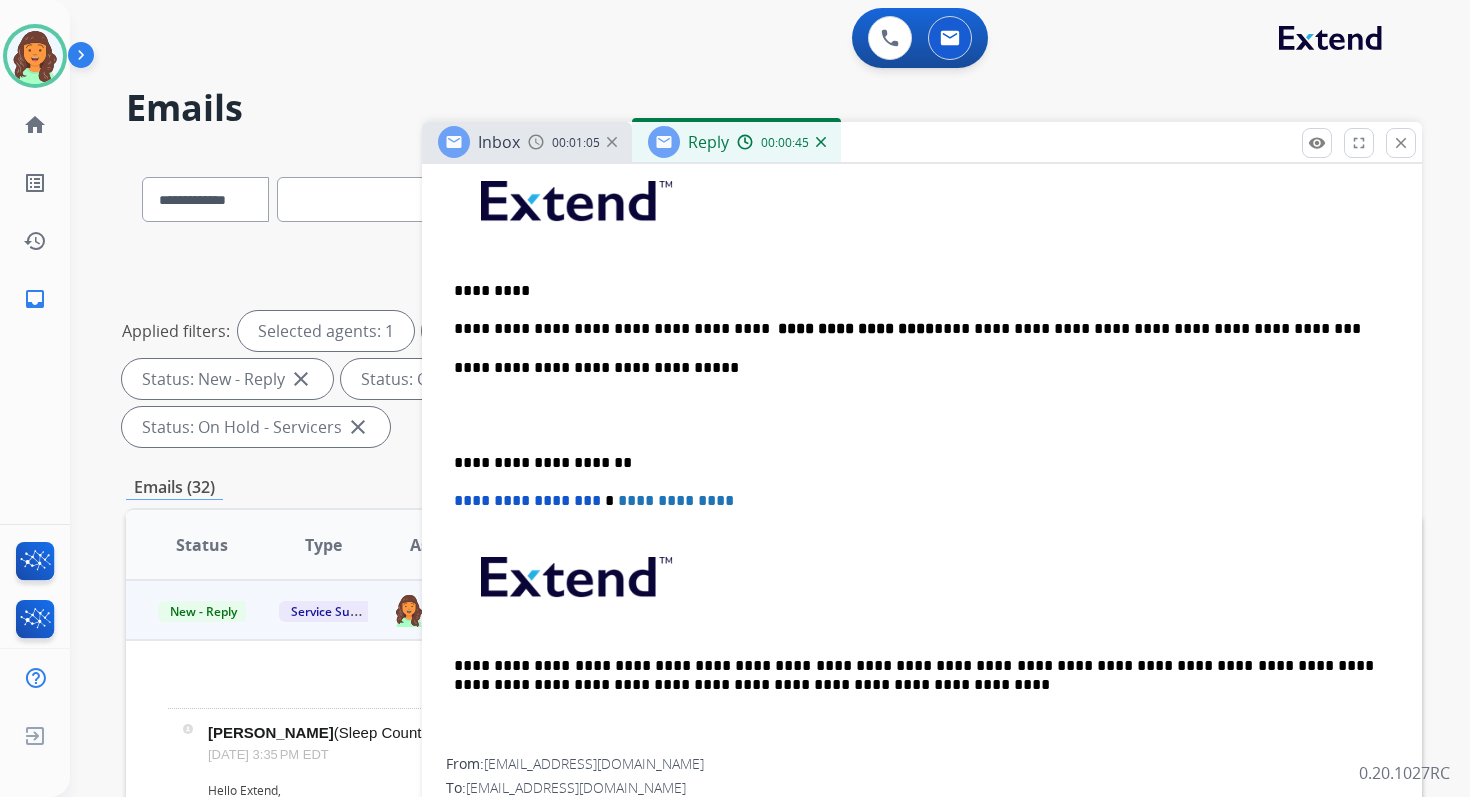 click on "**********" at bounding box center (527, 500) 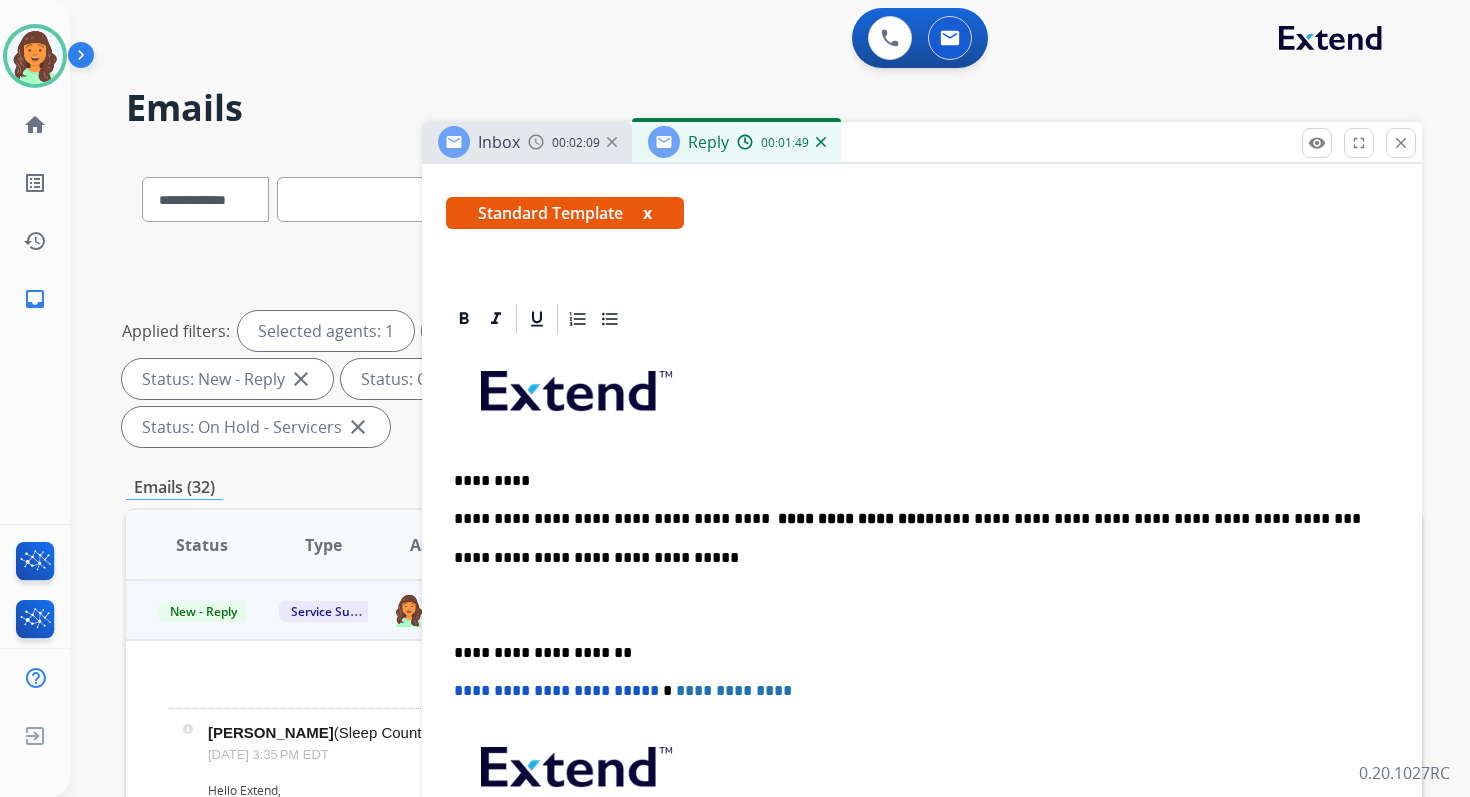 scroll, scrollTop: 496, scrollLeft: 0, axis: vertical 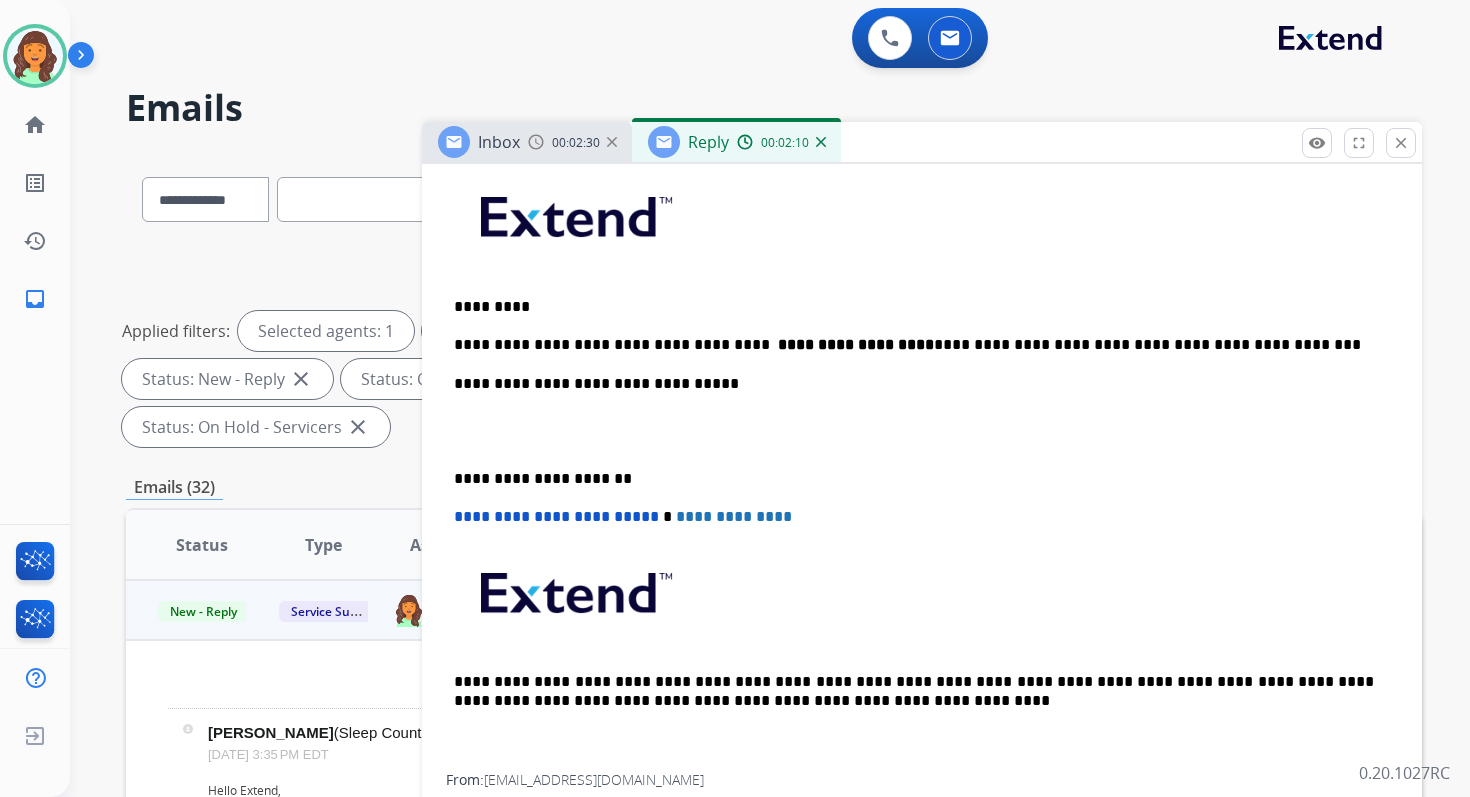 click on "**********" at bounding box center [856, 344] 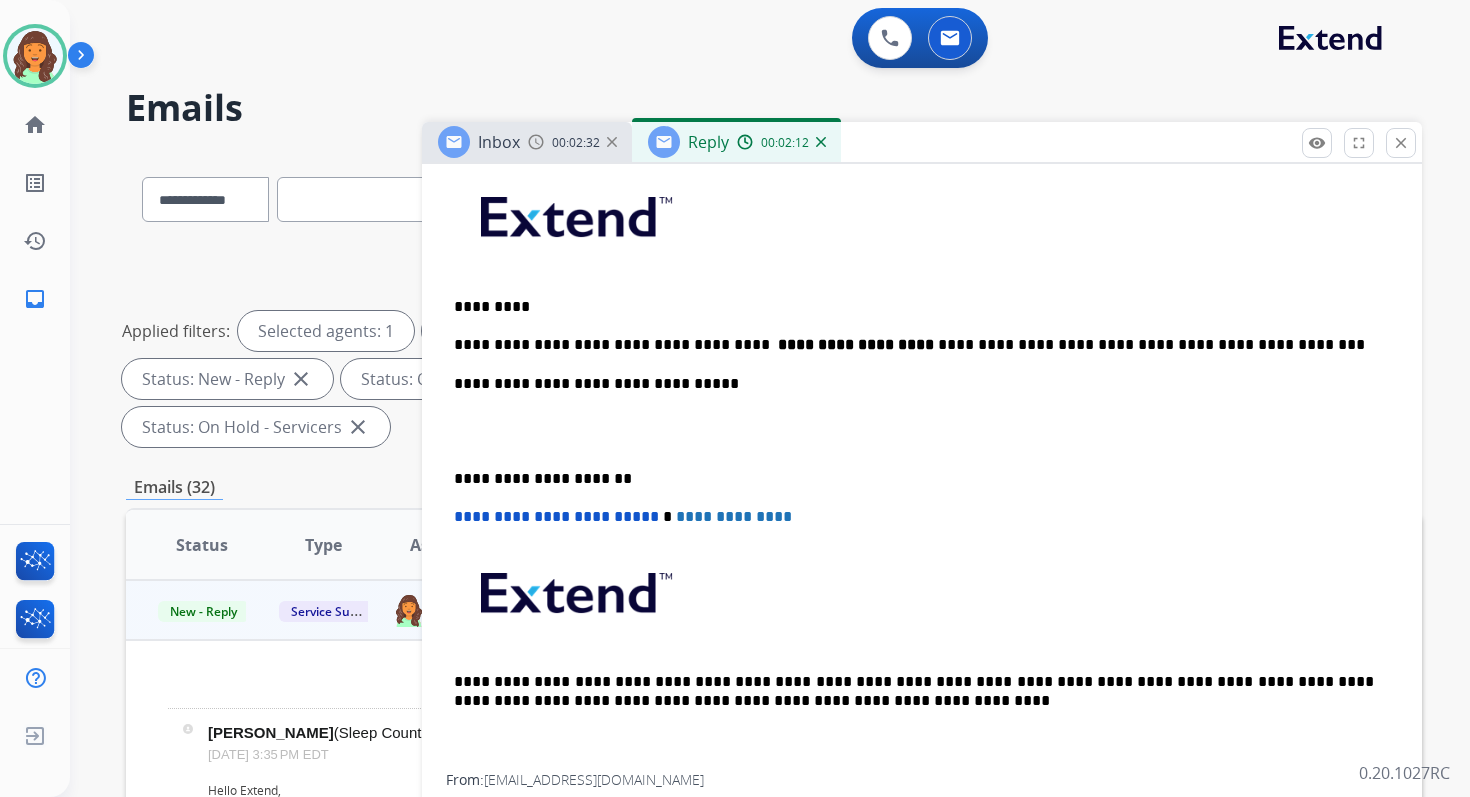 click on "**********" at bounding box center (914, 345) 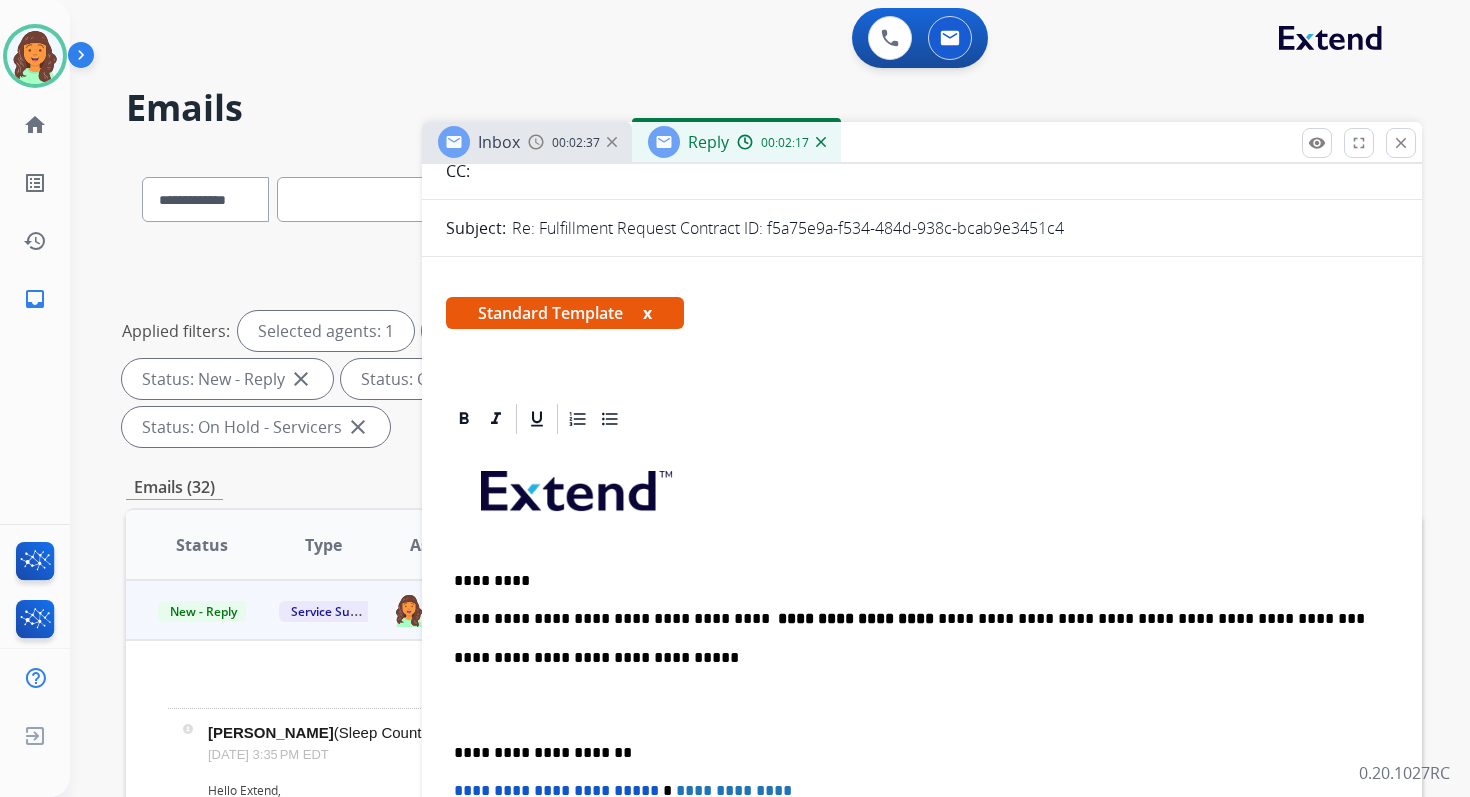 scroll, scrollTop: 0, scrollLeft: 0, axis: both 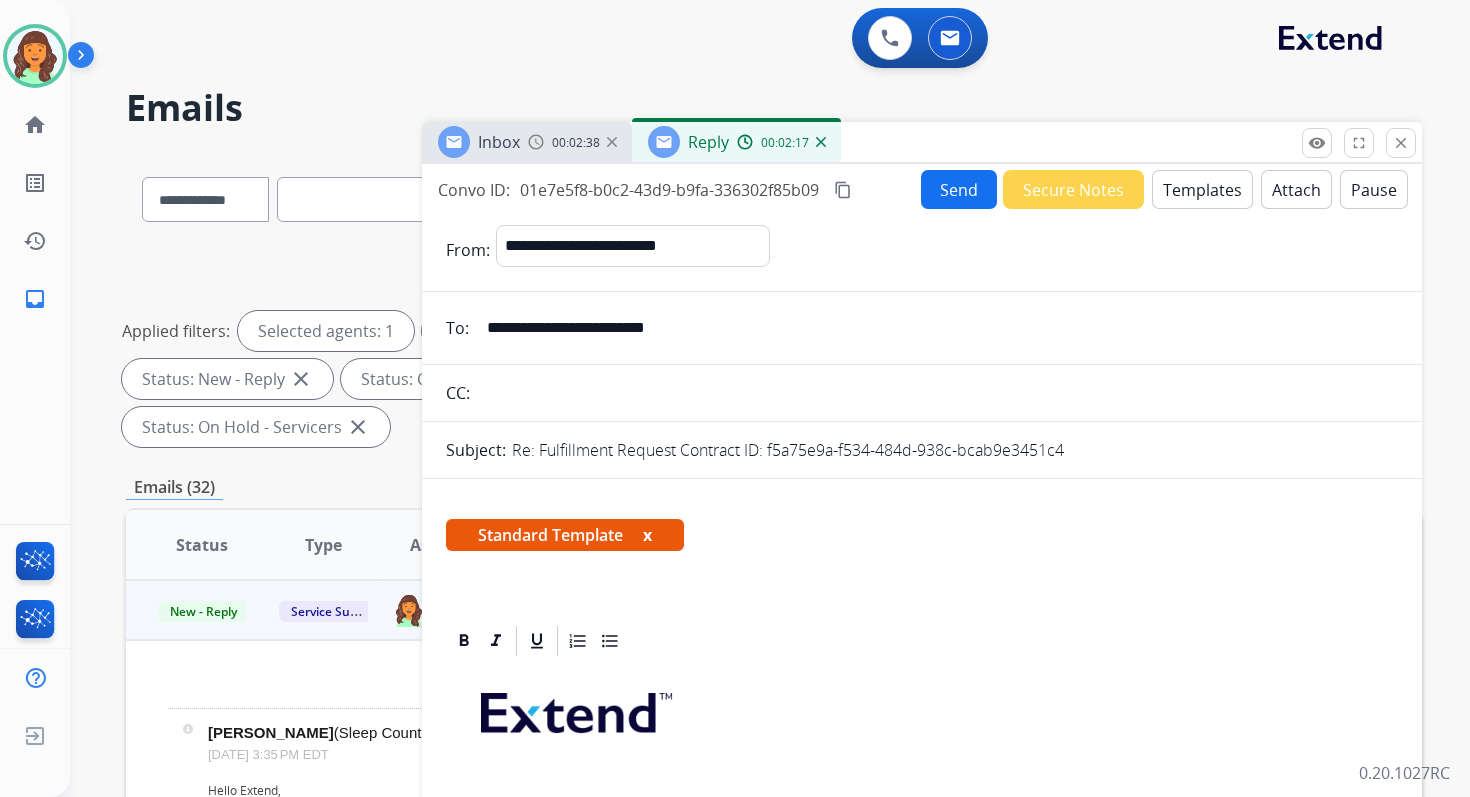click on "Send" at bounding box center (959, 189) 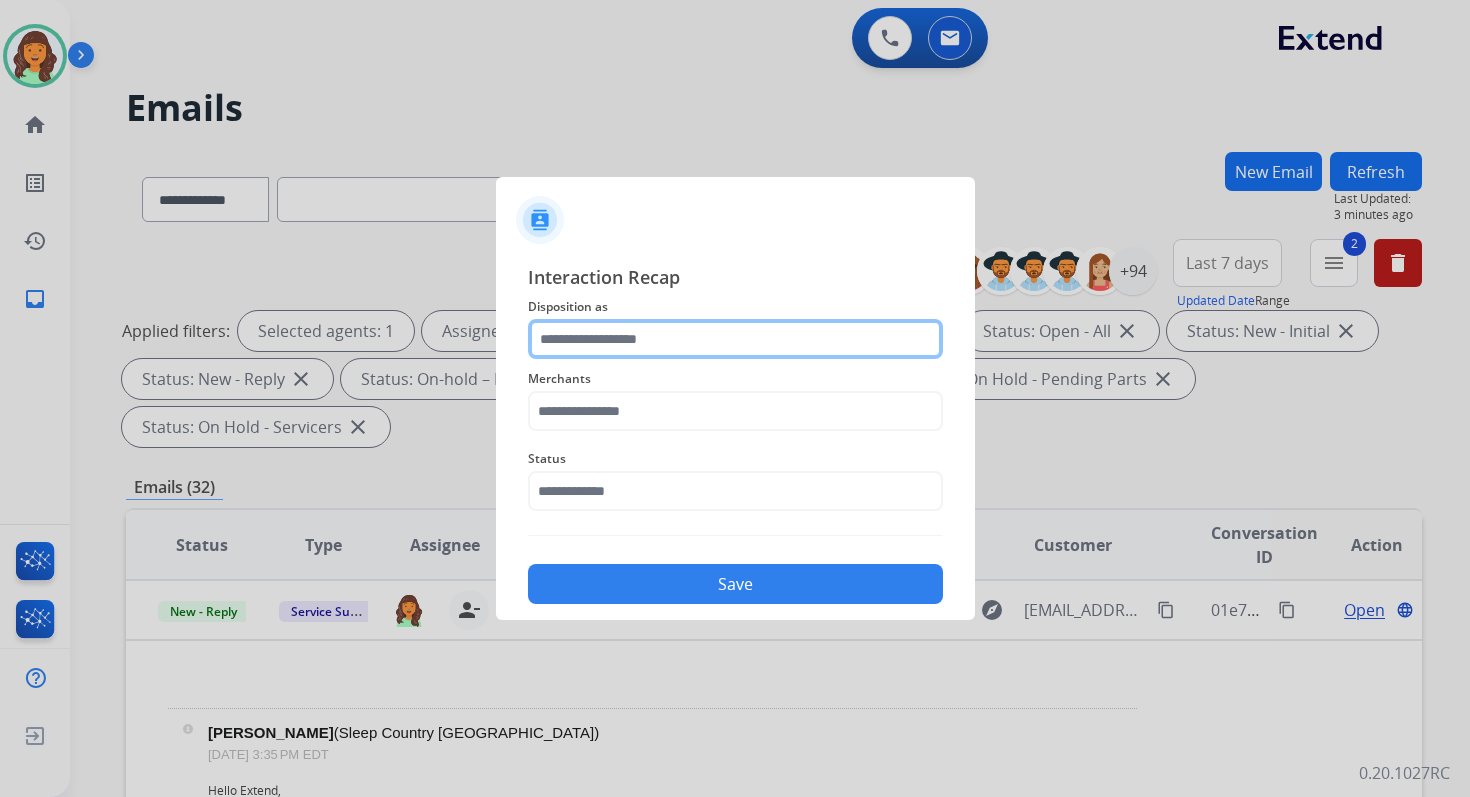 click 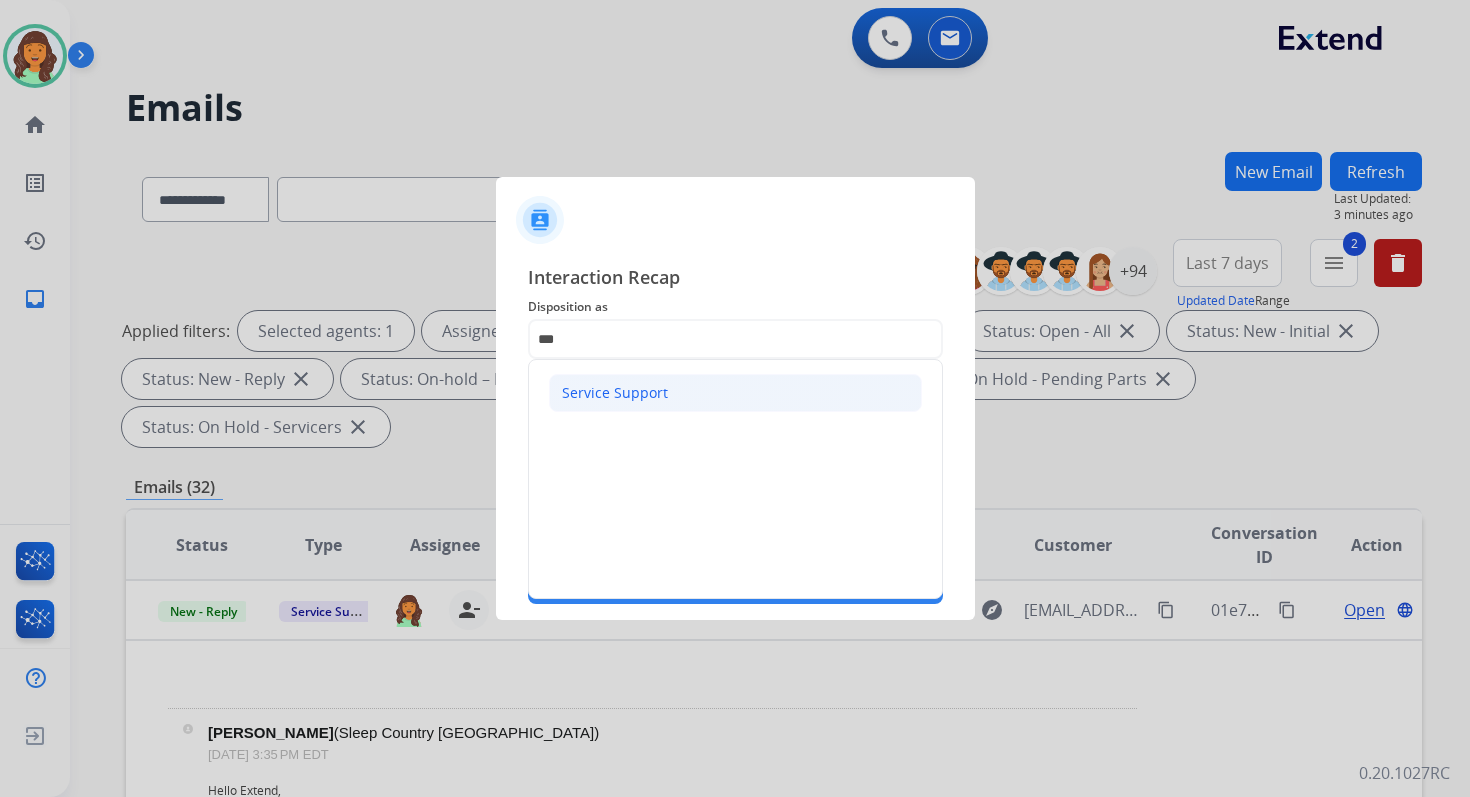 click on "Service Support" 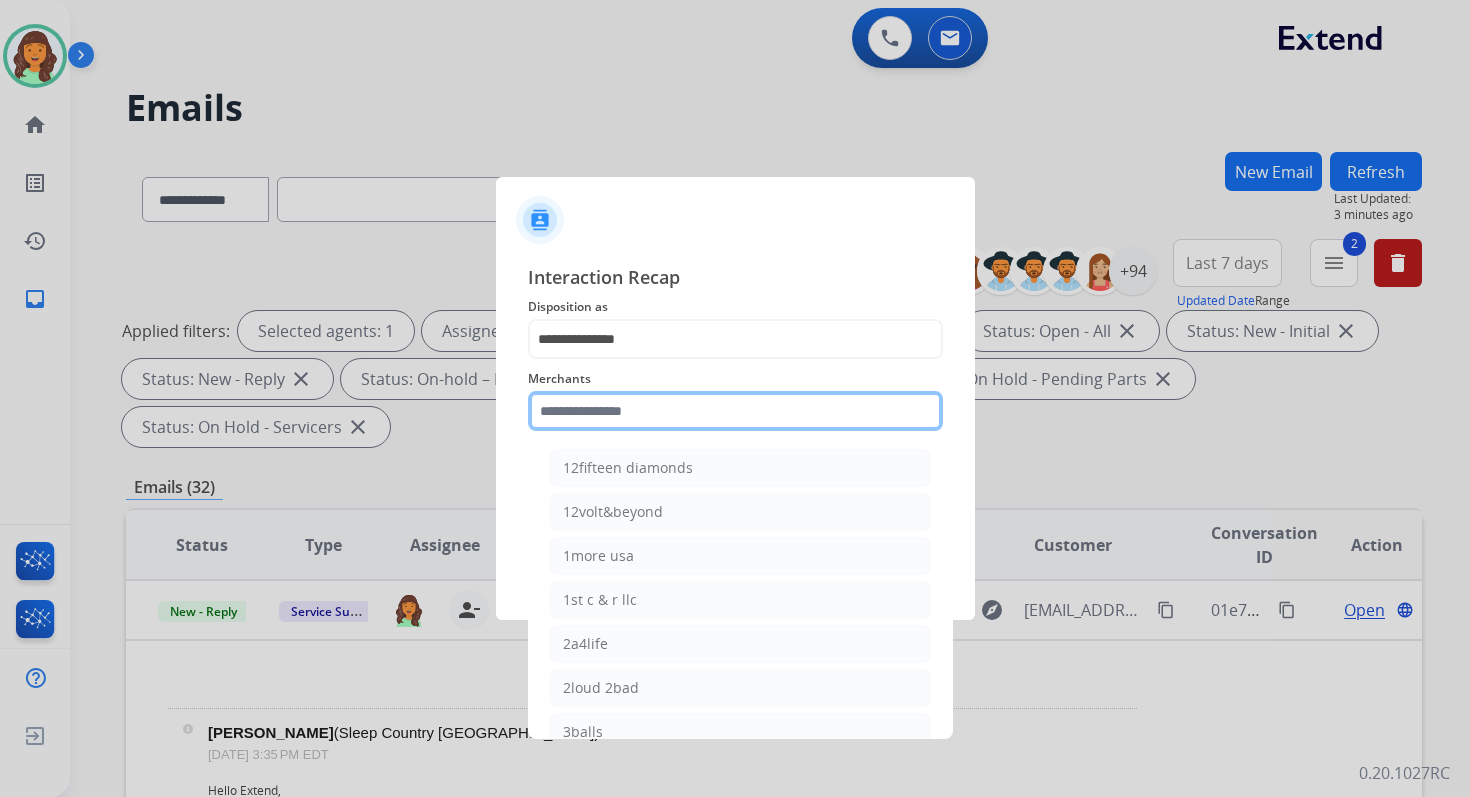 click 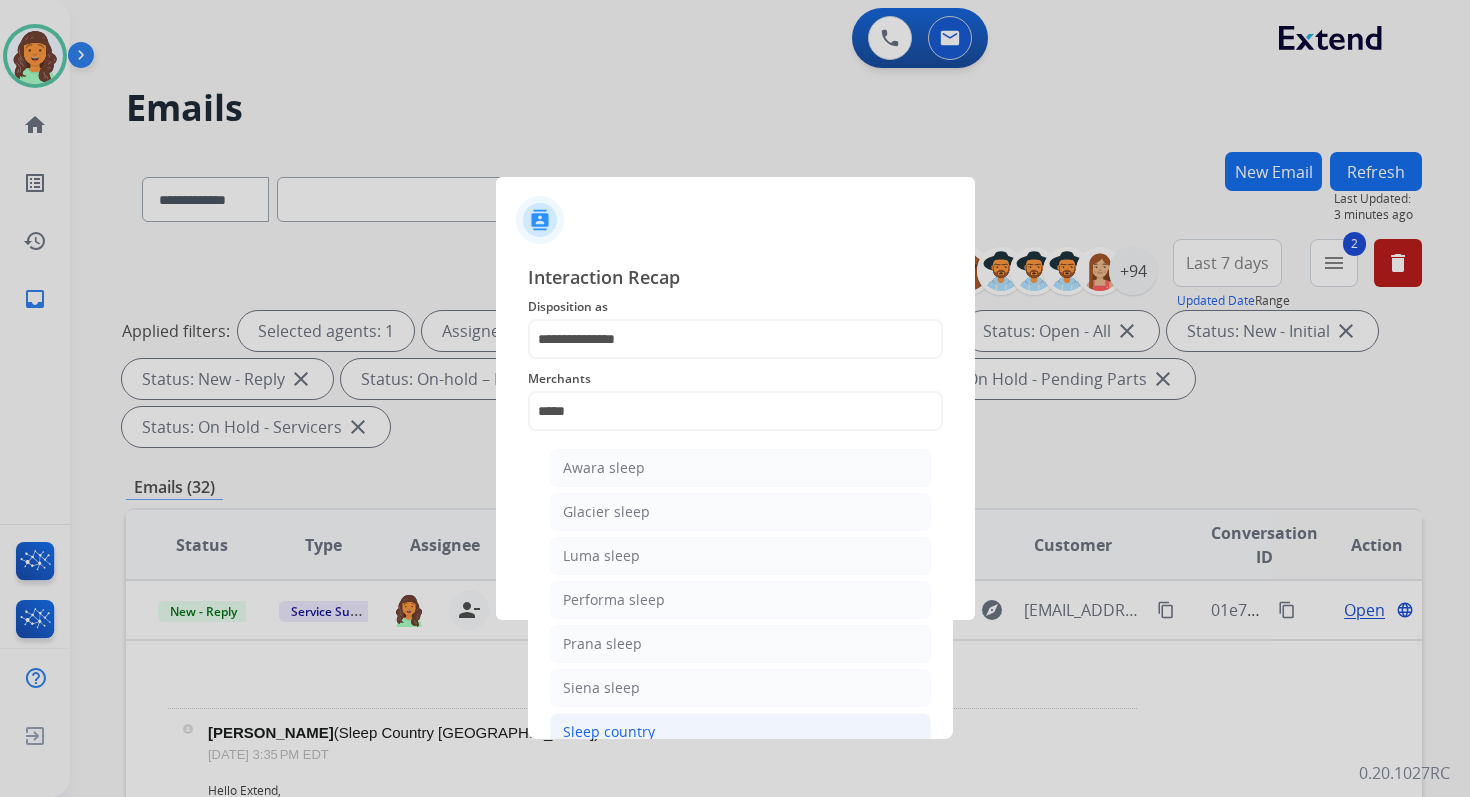 click on "Sleep country" 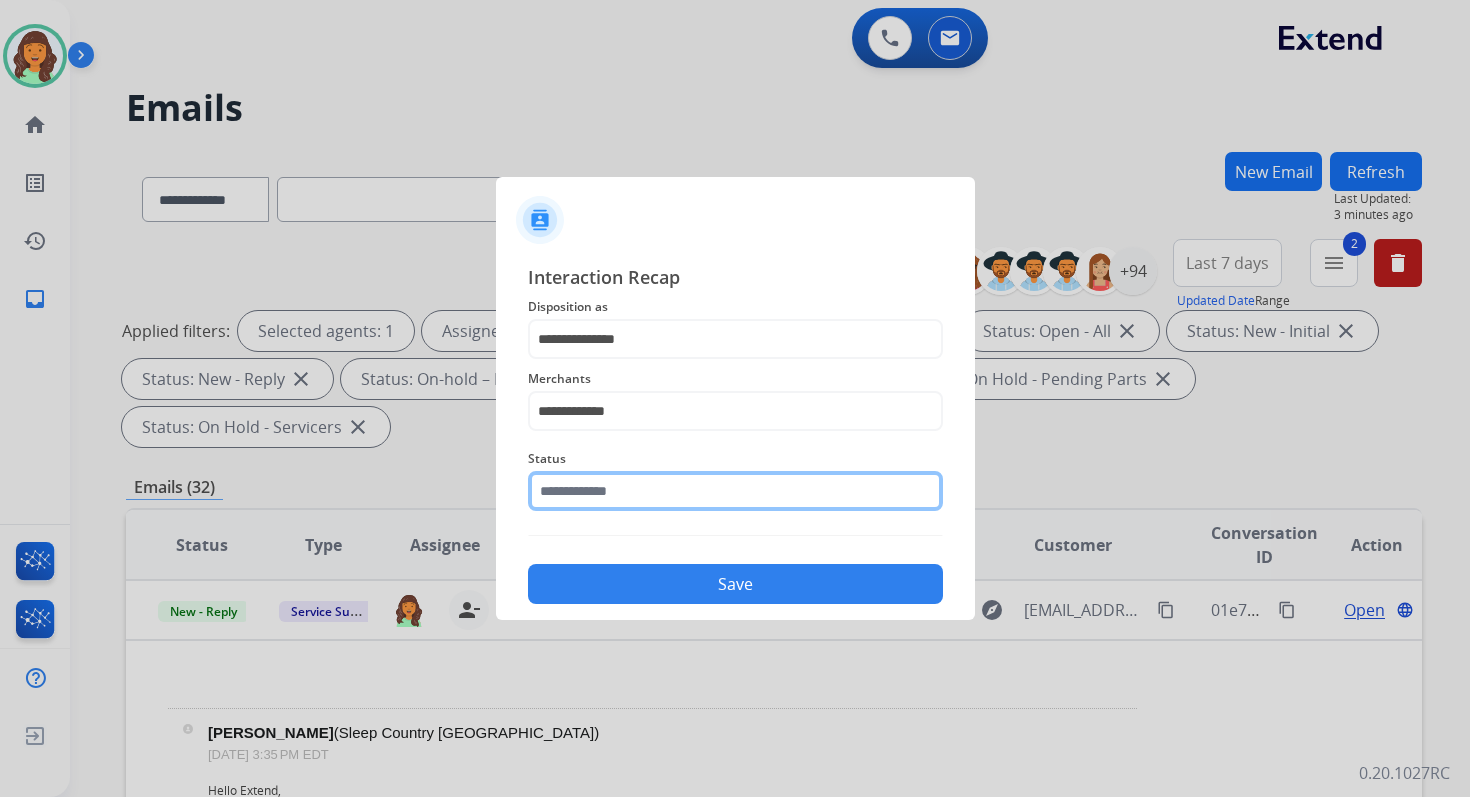 click 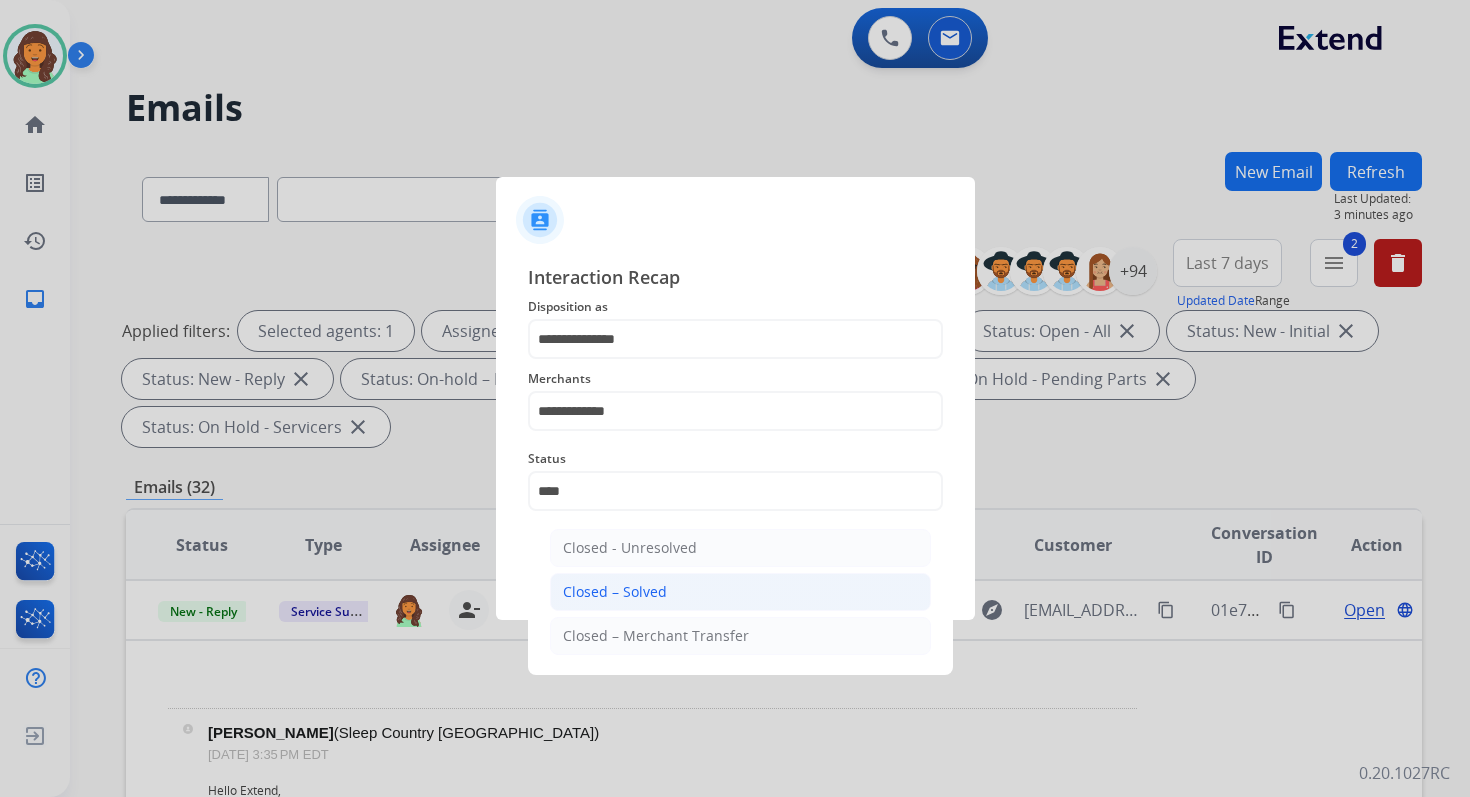 click on "Closed – Solved" 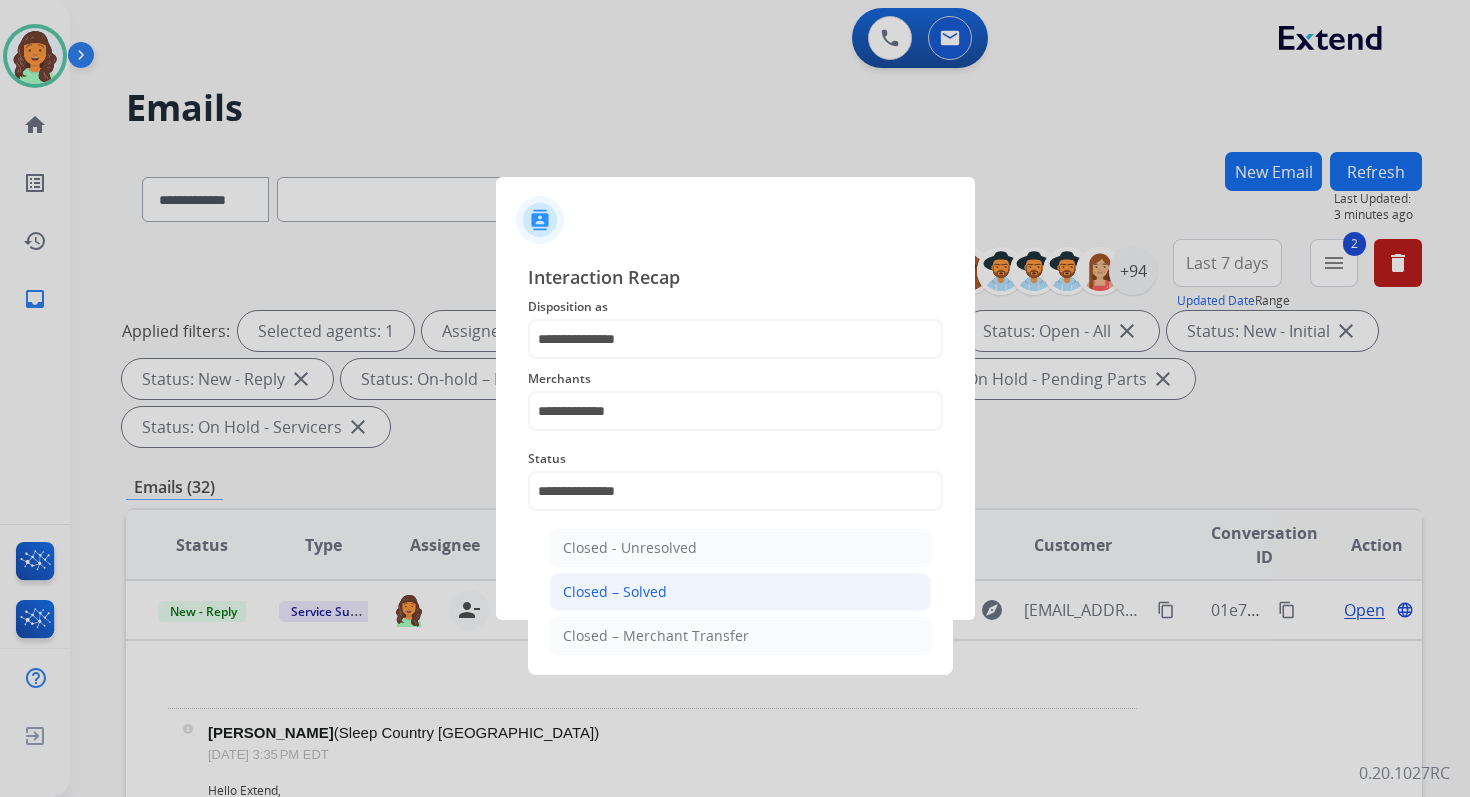 click on "Save" 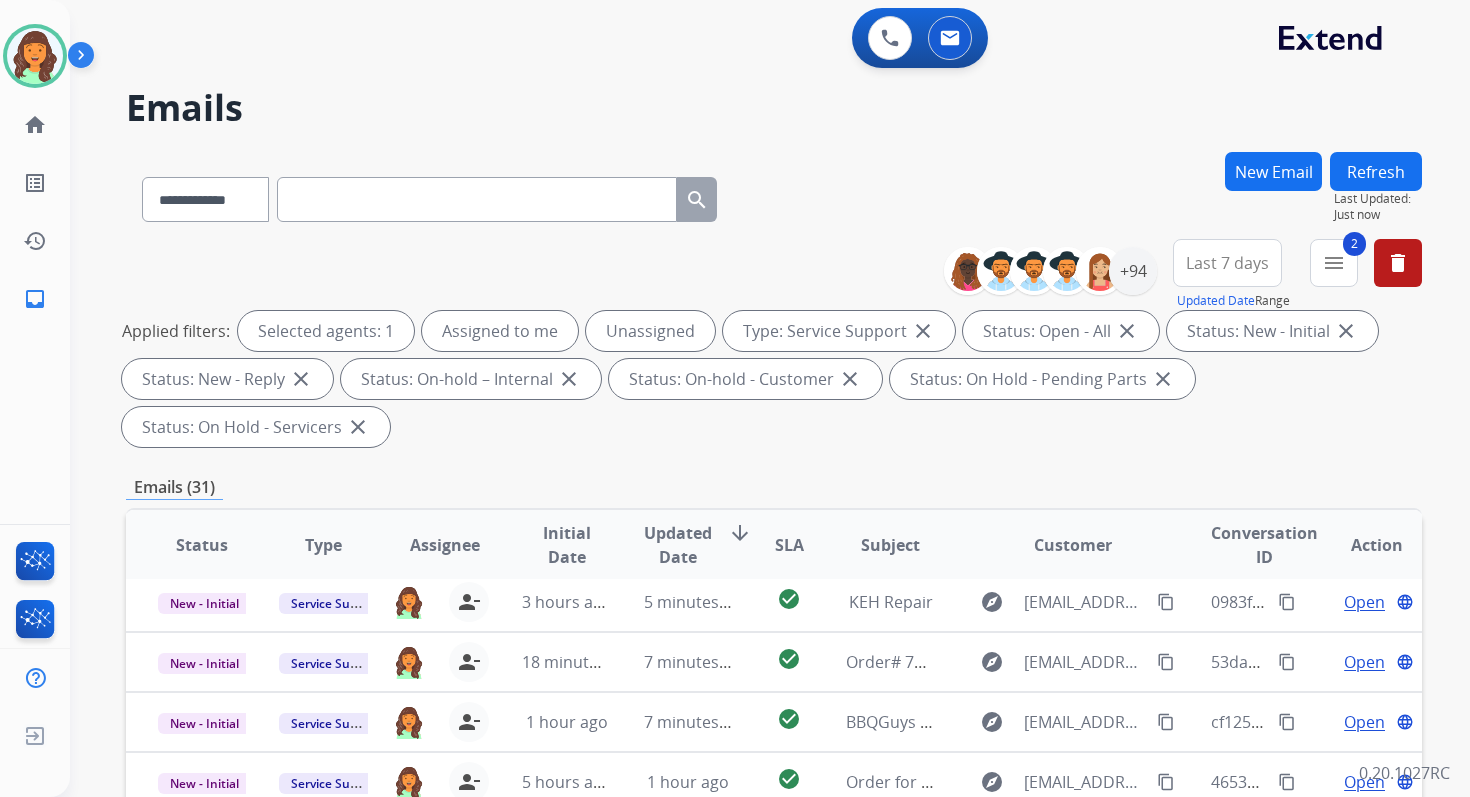 scroll, scrollTop: 68, scrollLeft: 0, axis: vertical 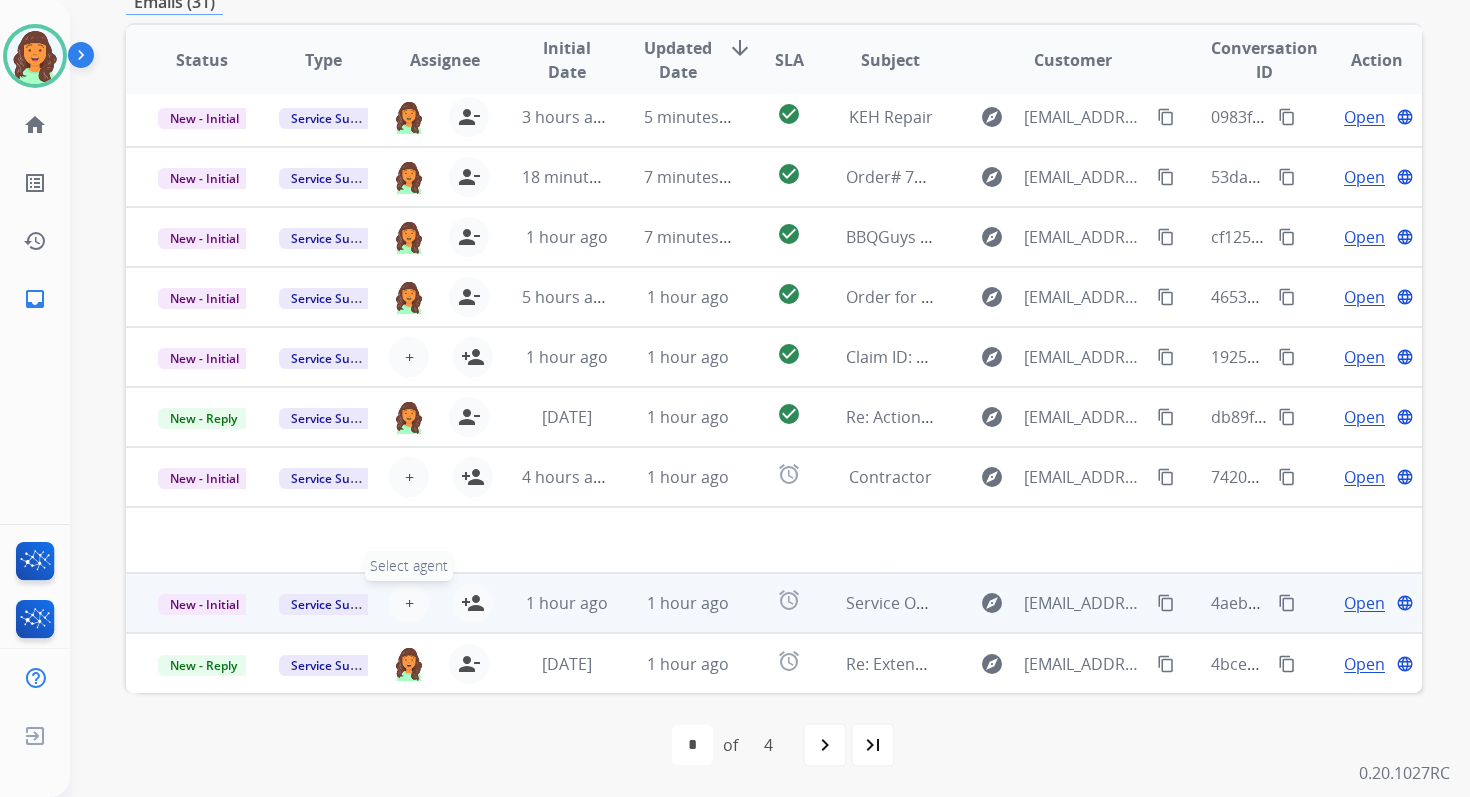 click on "+ Select agent" at bounding box center (409, 603) 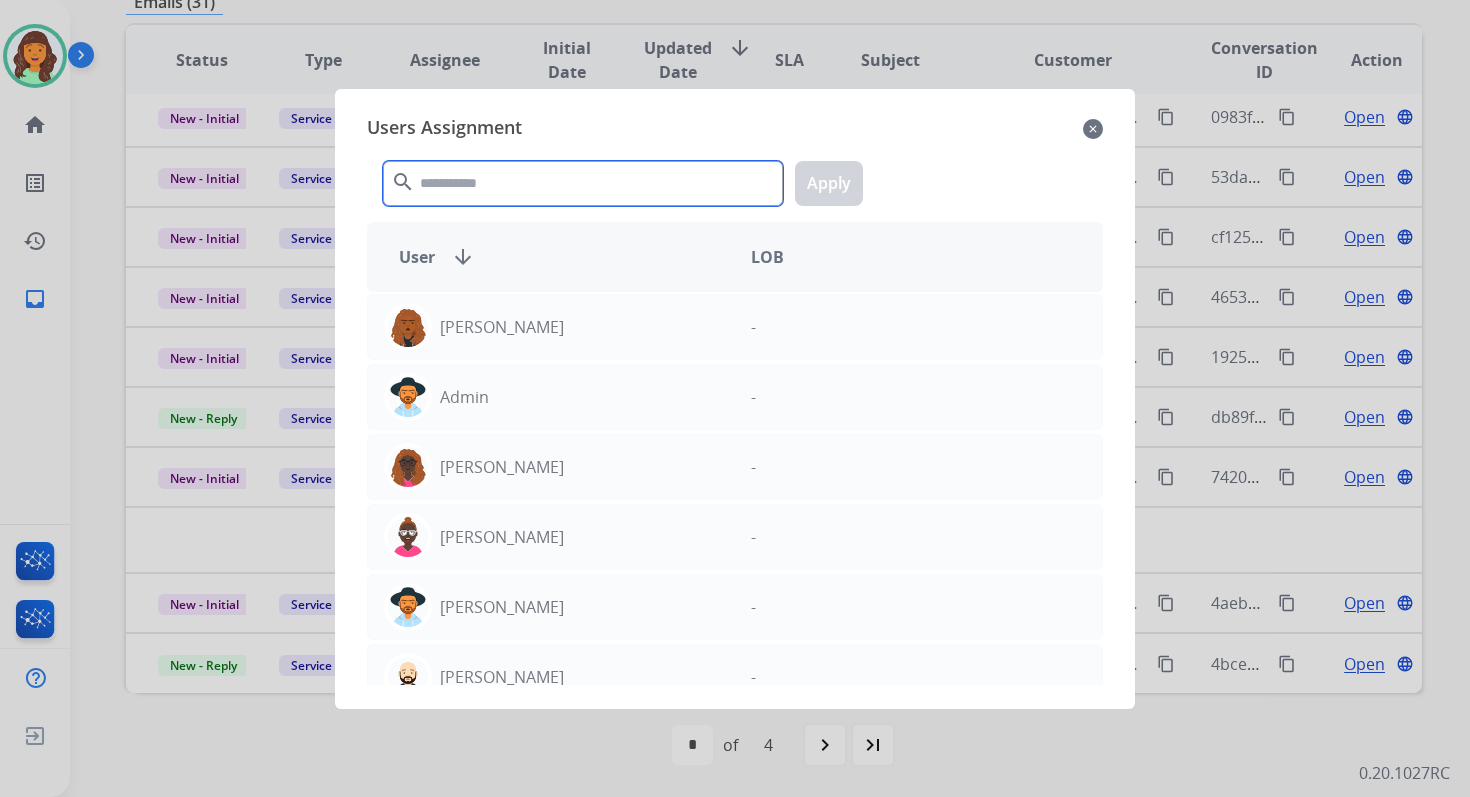 click 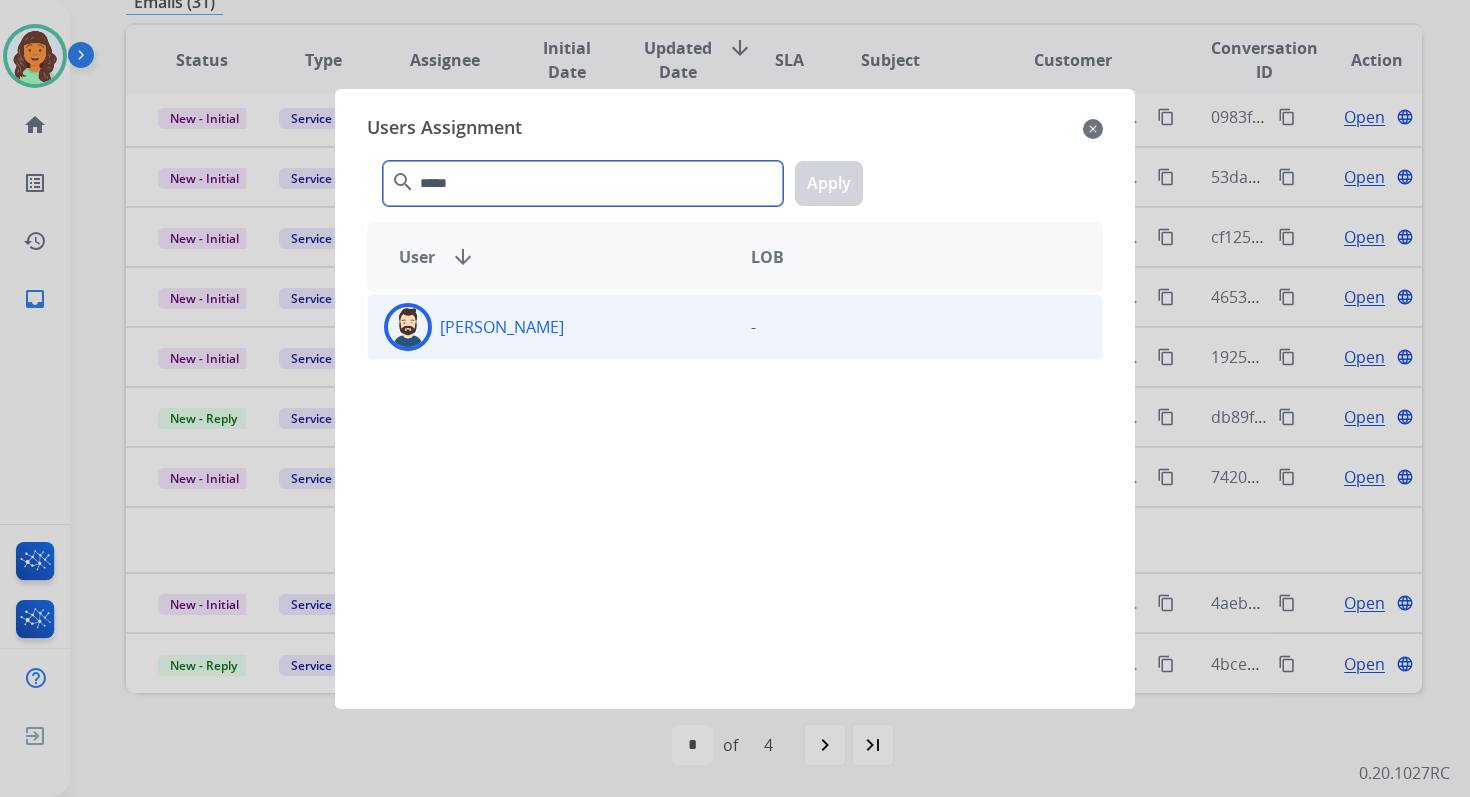 type on "*****" 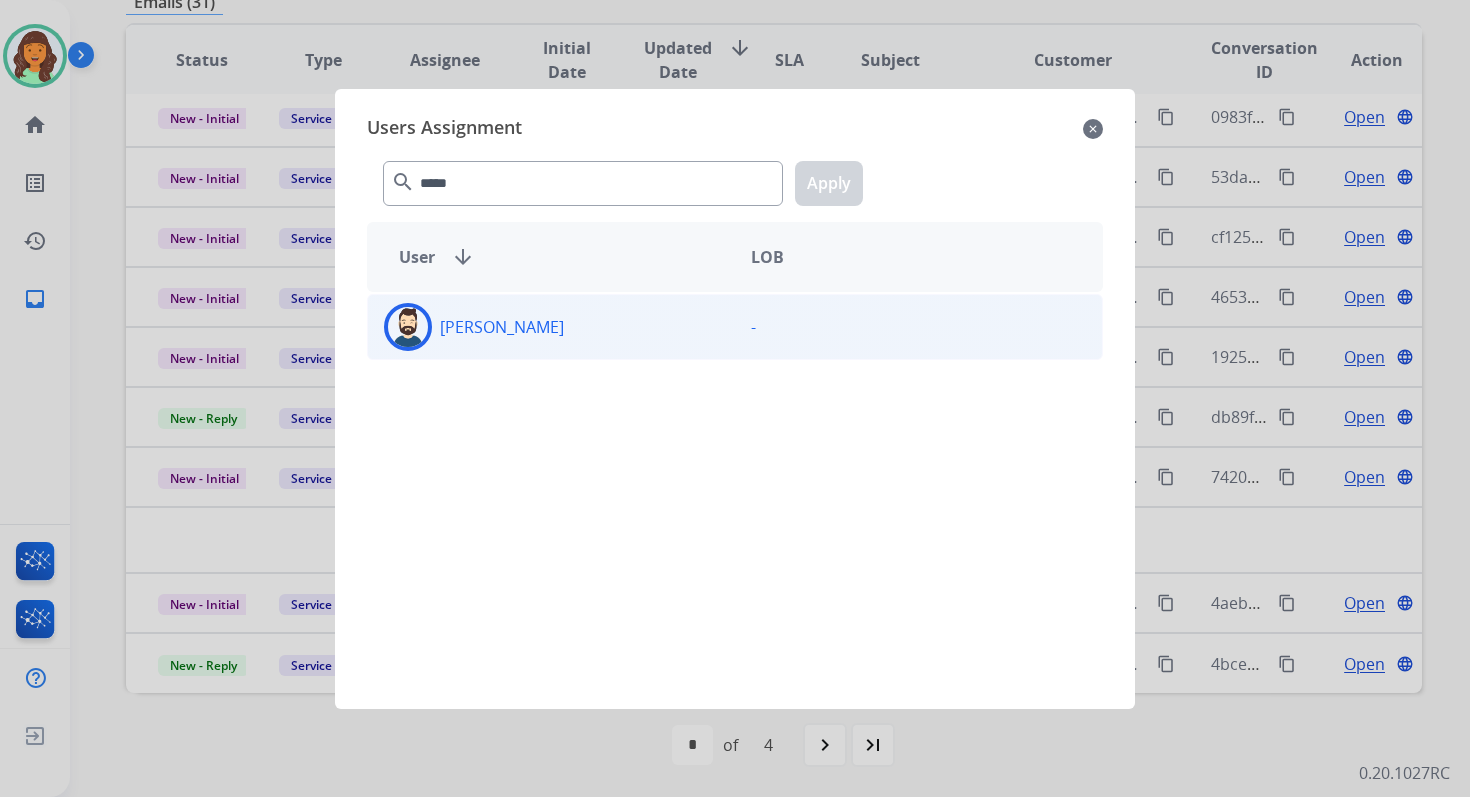click on "[PERSON_NAME]" 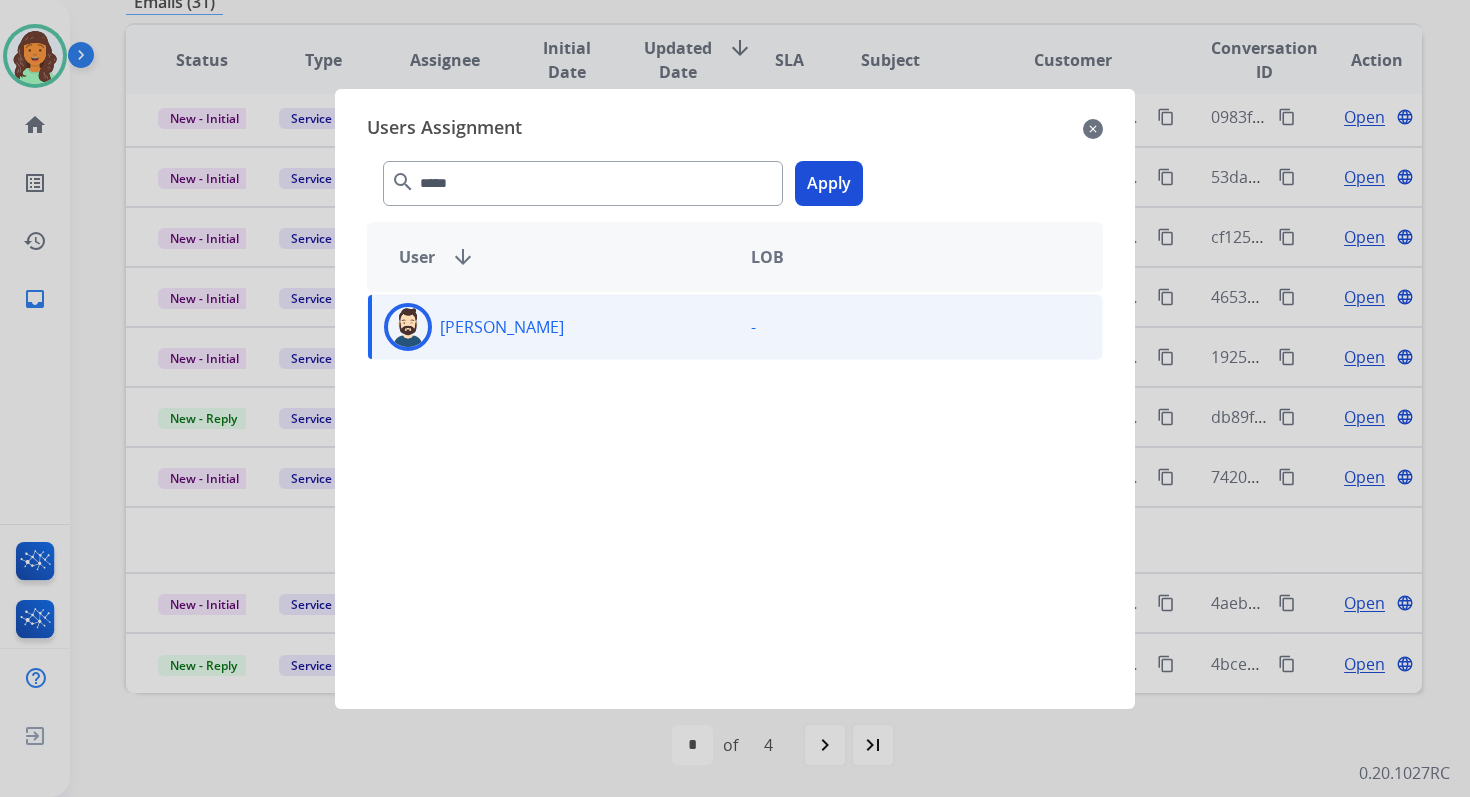 click on "Apply" 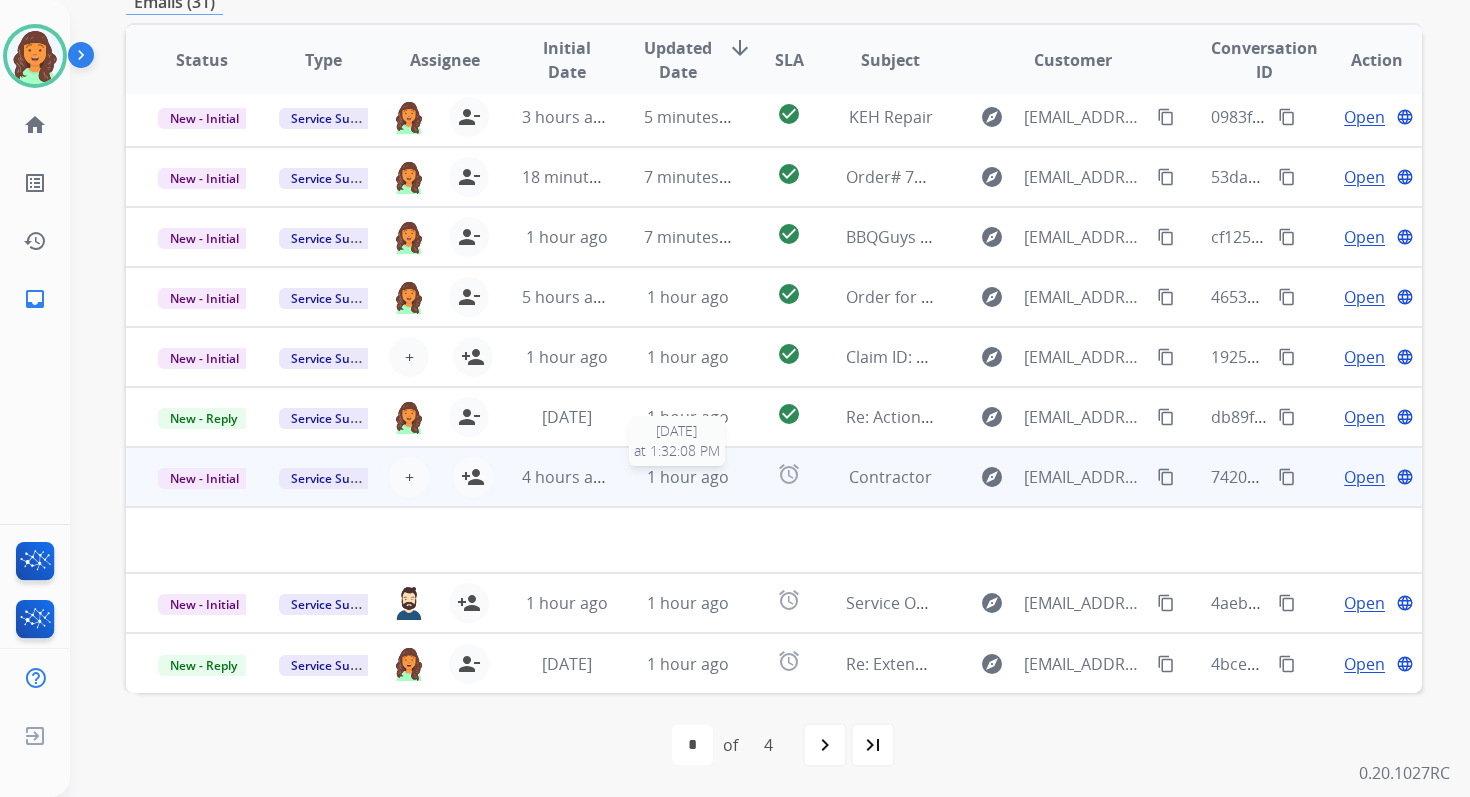 click on "1 hour ago" at bounding box center [688, 477] 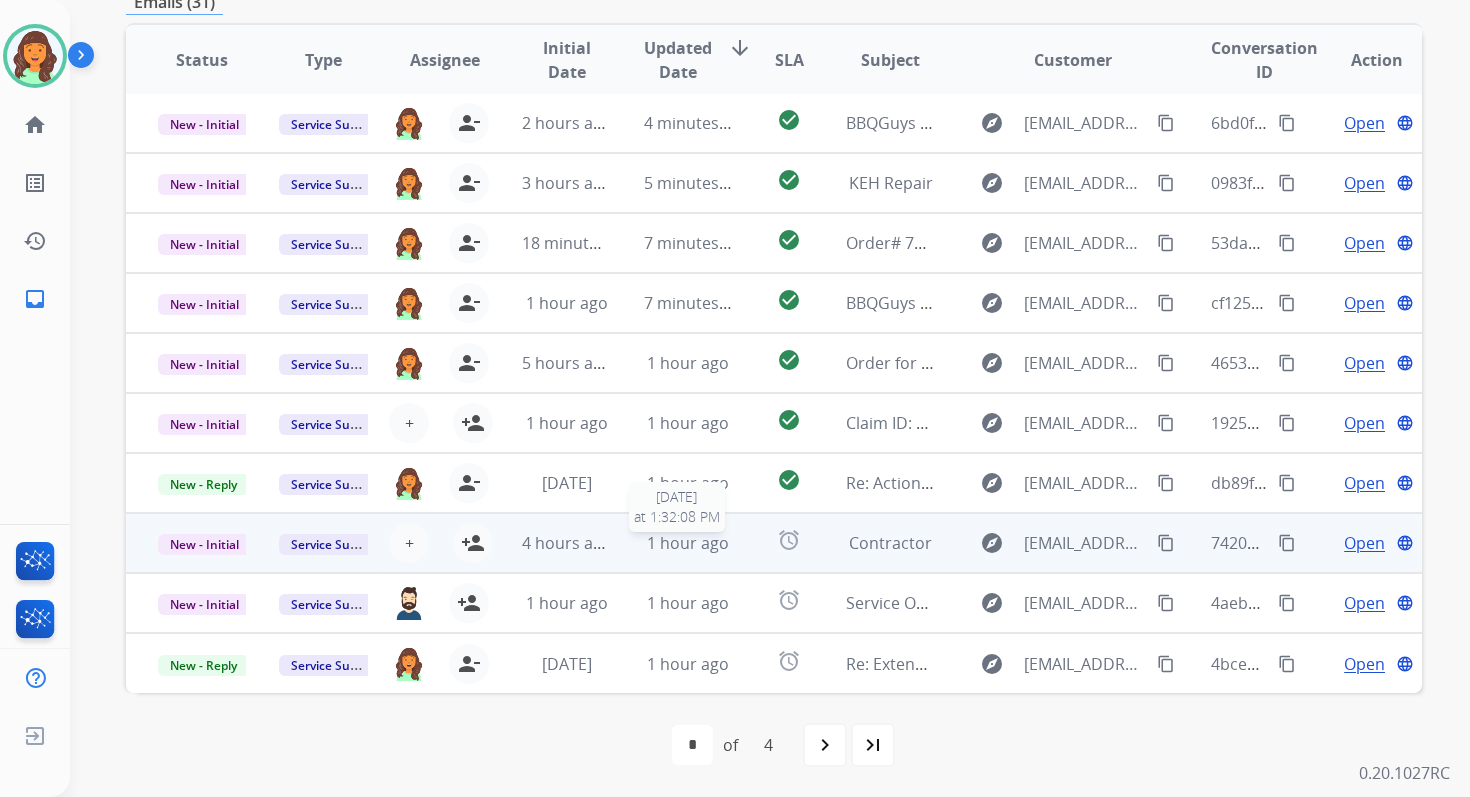 click on "1 hour ago" at bounding box center (688, 543) 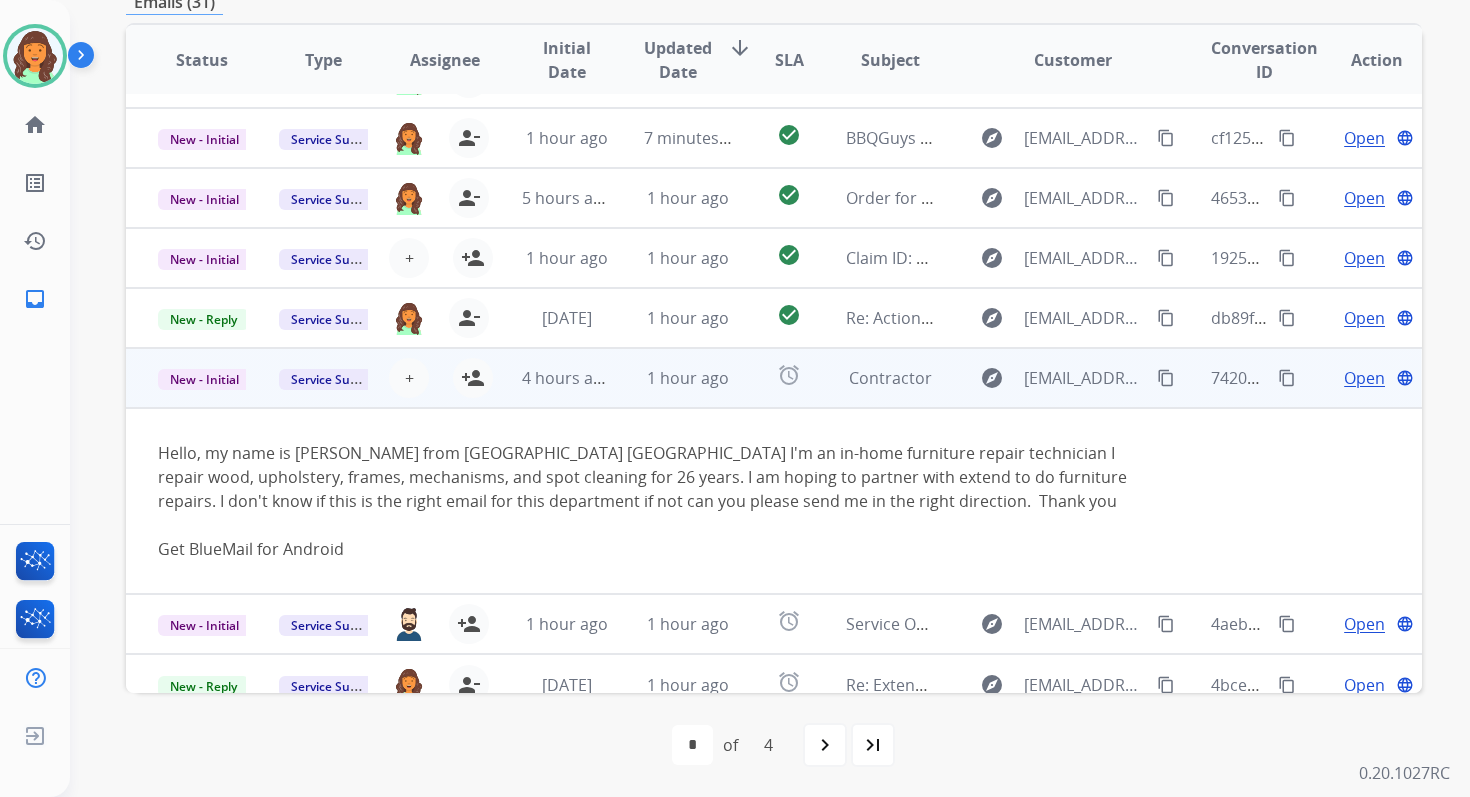 scroll, scrollTop: 188, scrollLeft: 0, axis: vertical 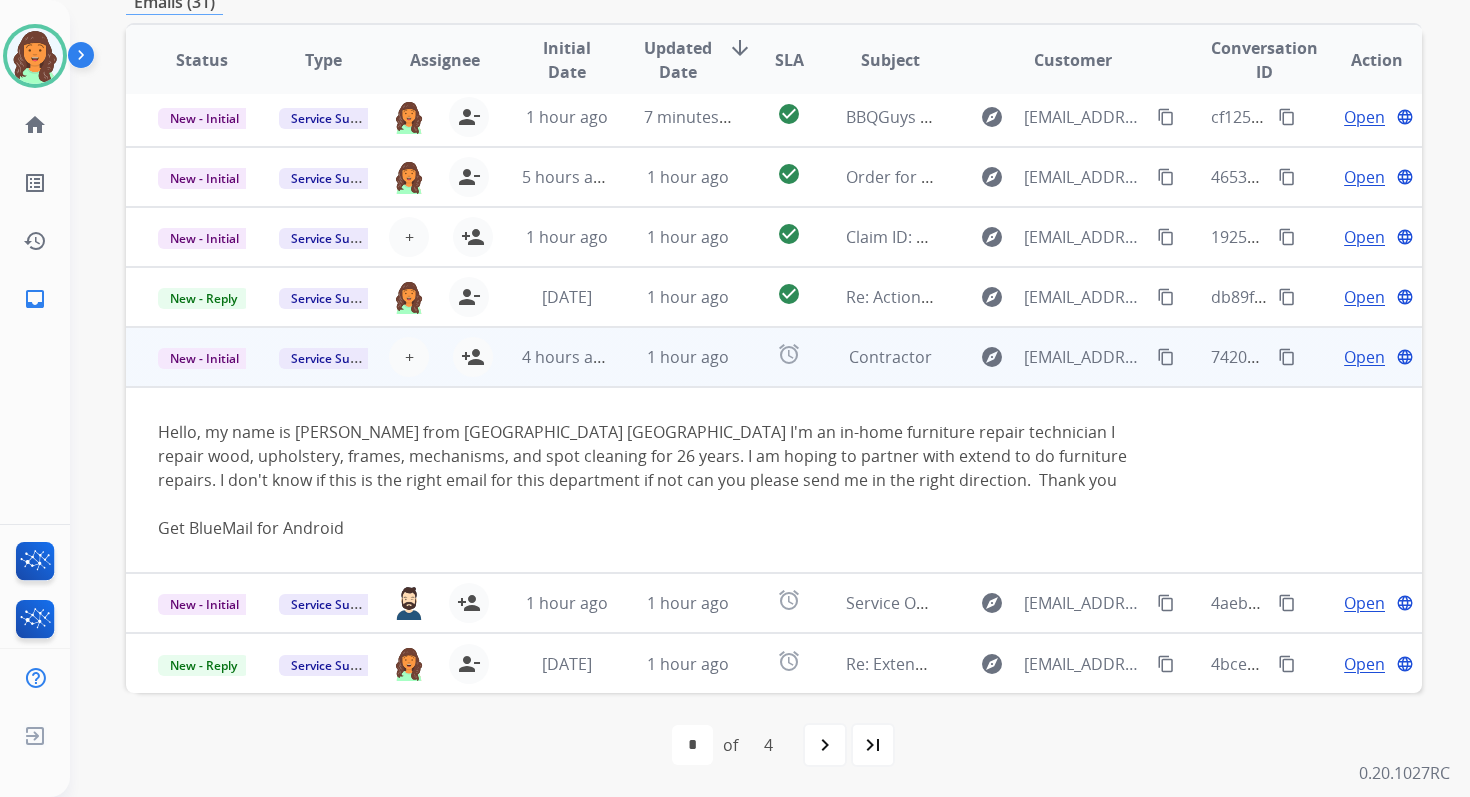 click on "Open" at bounding box center [1364, 357] 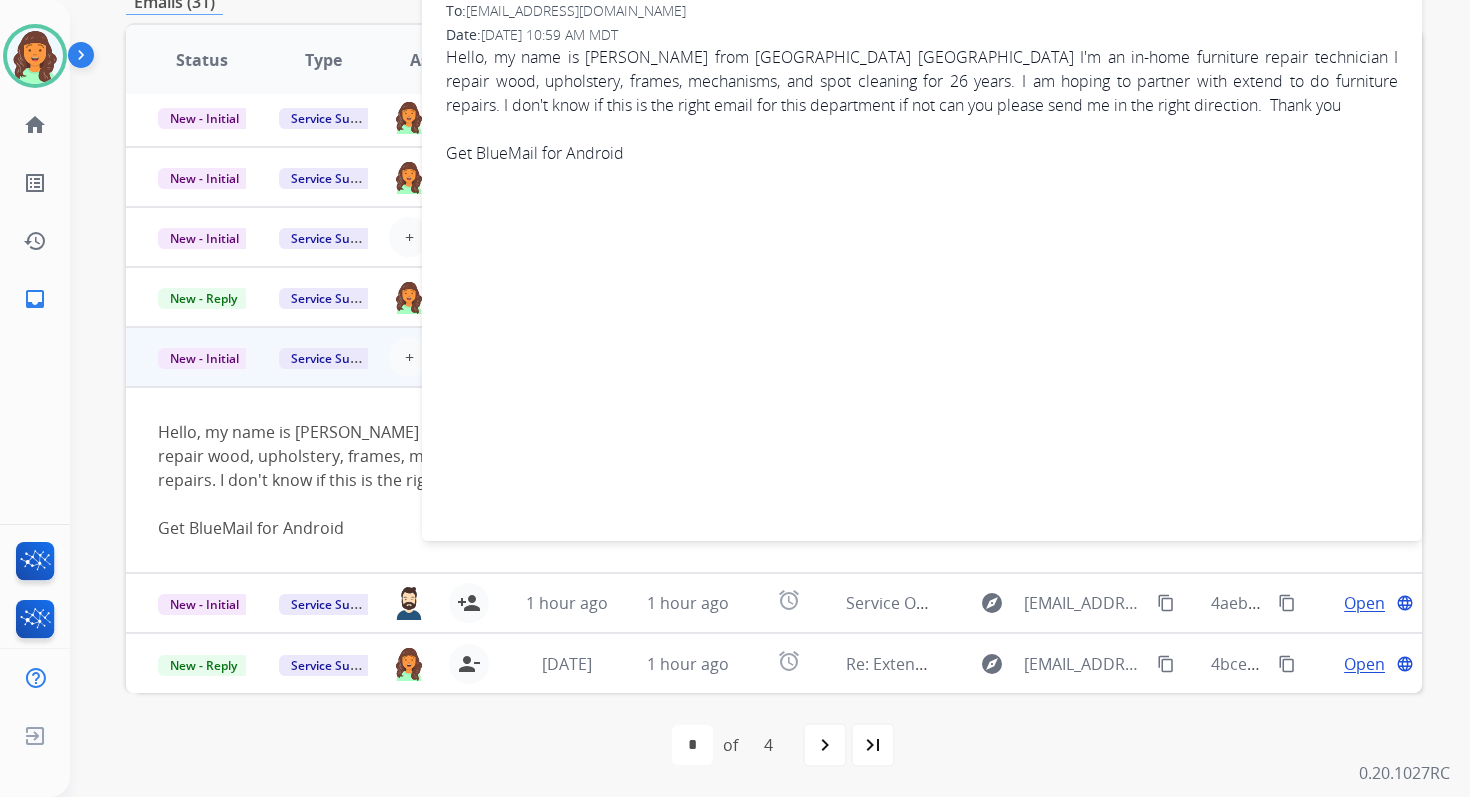 scroll, scrollTop: 0, scrollLeft: 0, axis: both 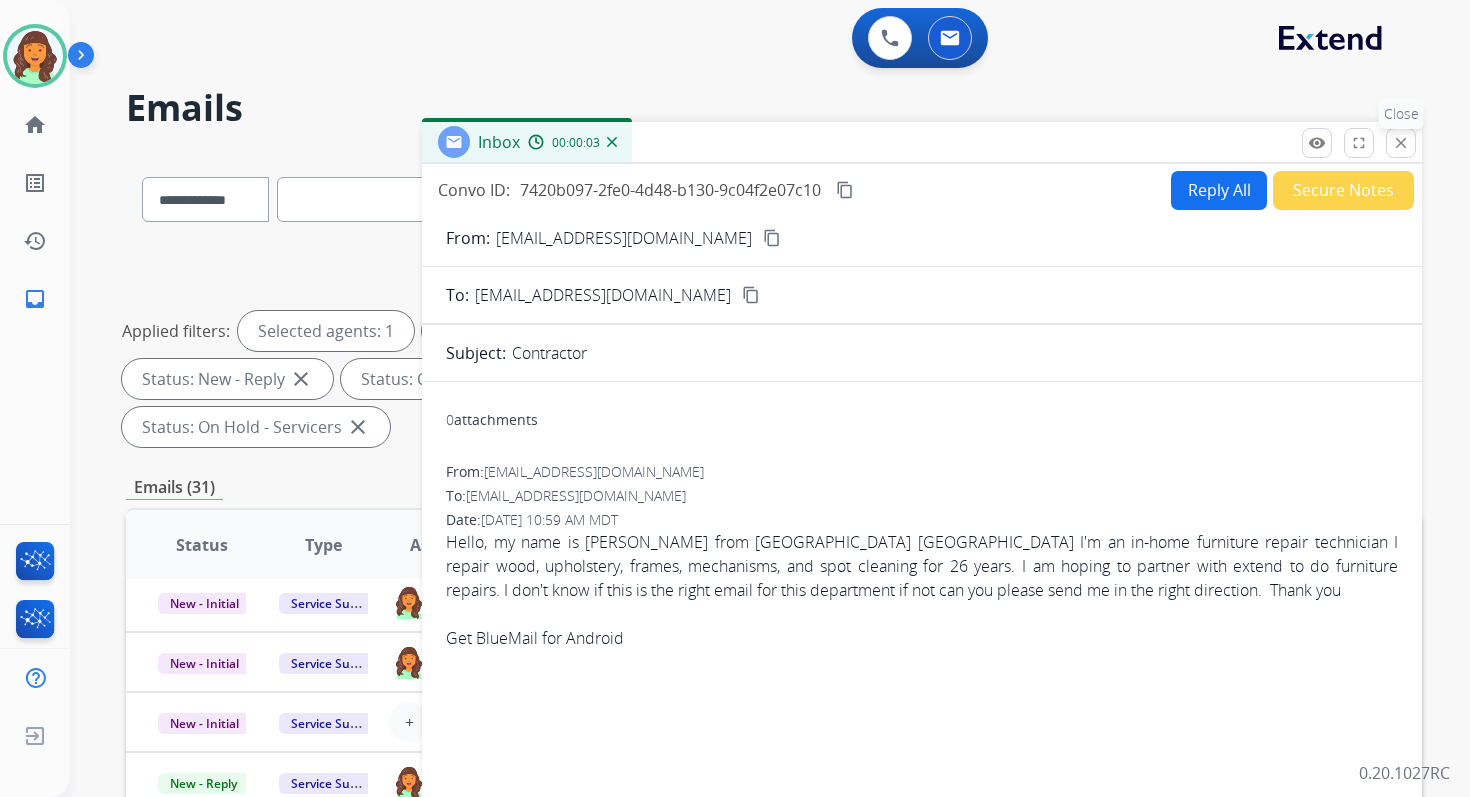 click on "close" at bounding box center [1401, 143] 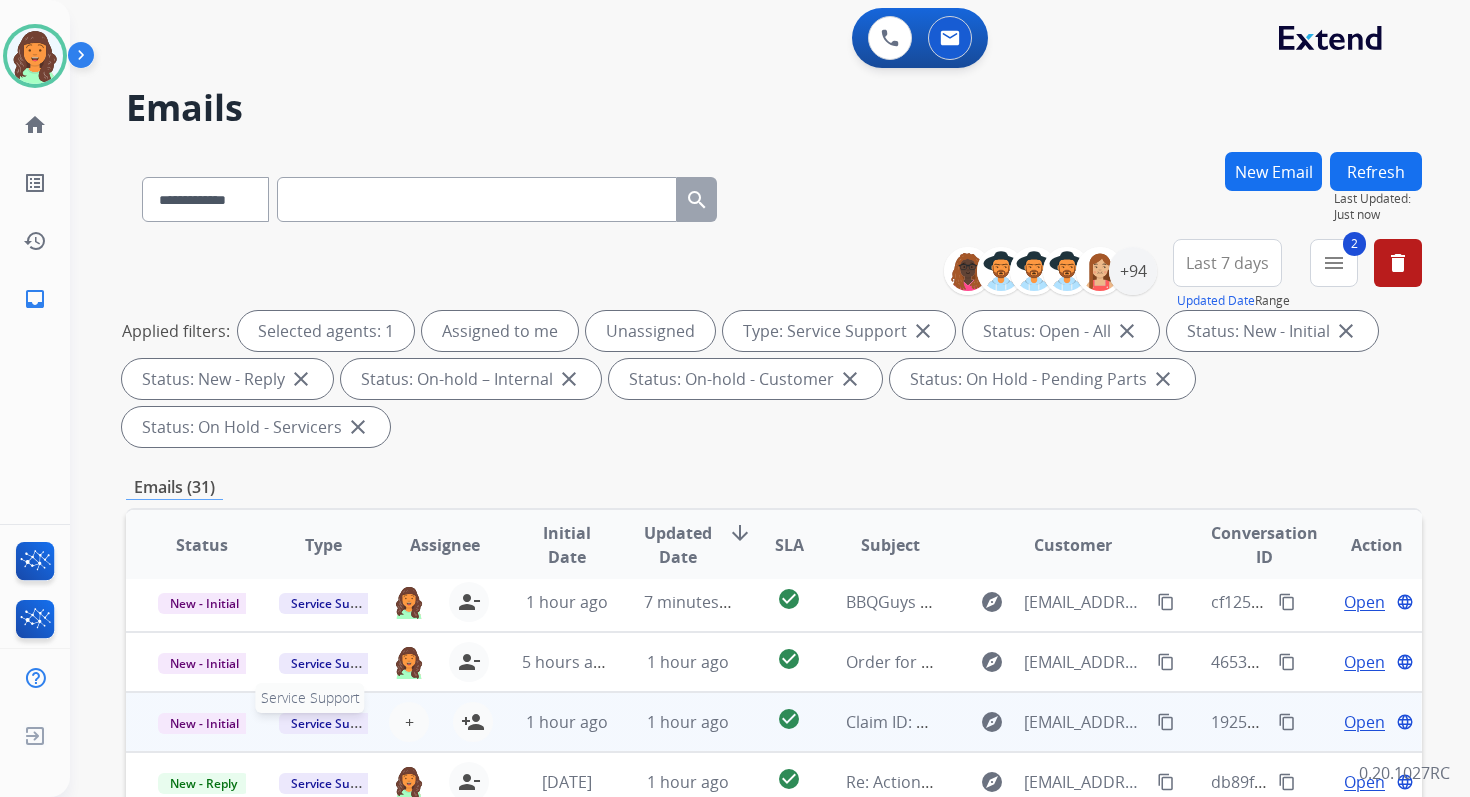 scroll, scrollTop: 204, scrollLeft: 0, axis: vertical 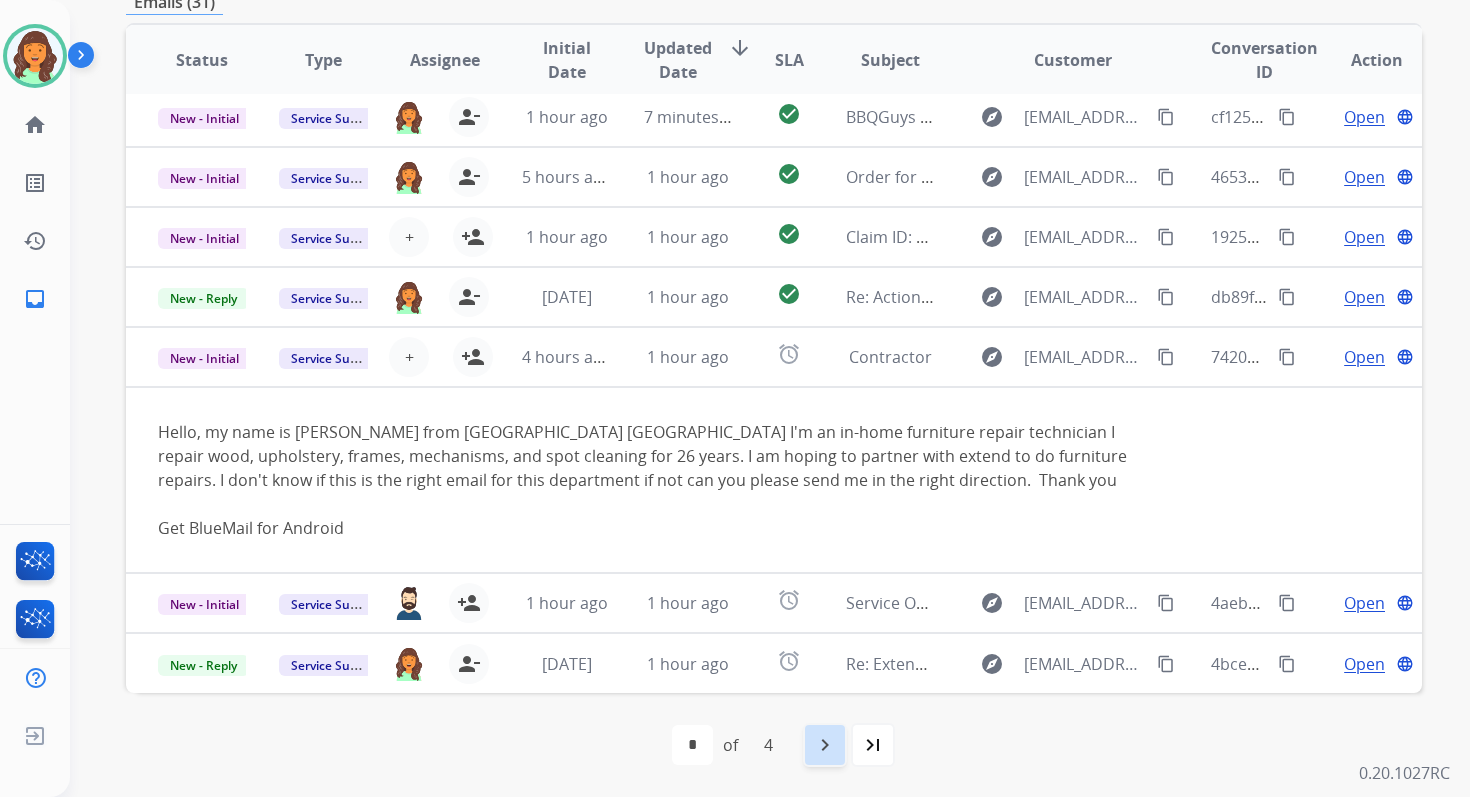 click on "navigate_next" at bounding box center [825, 745] 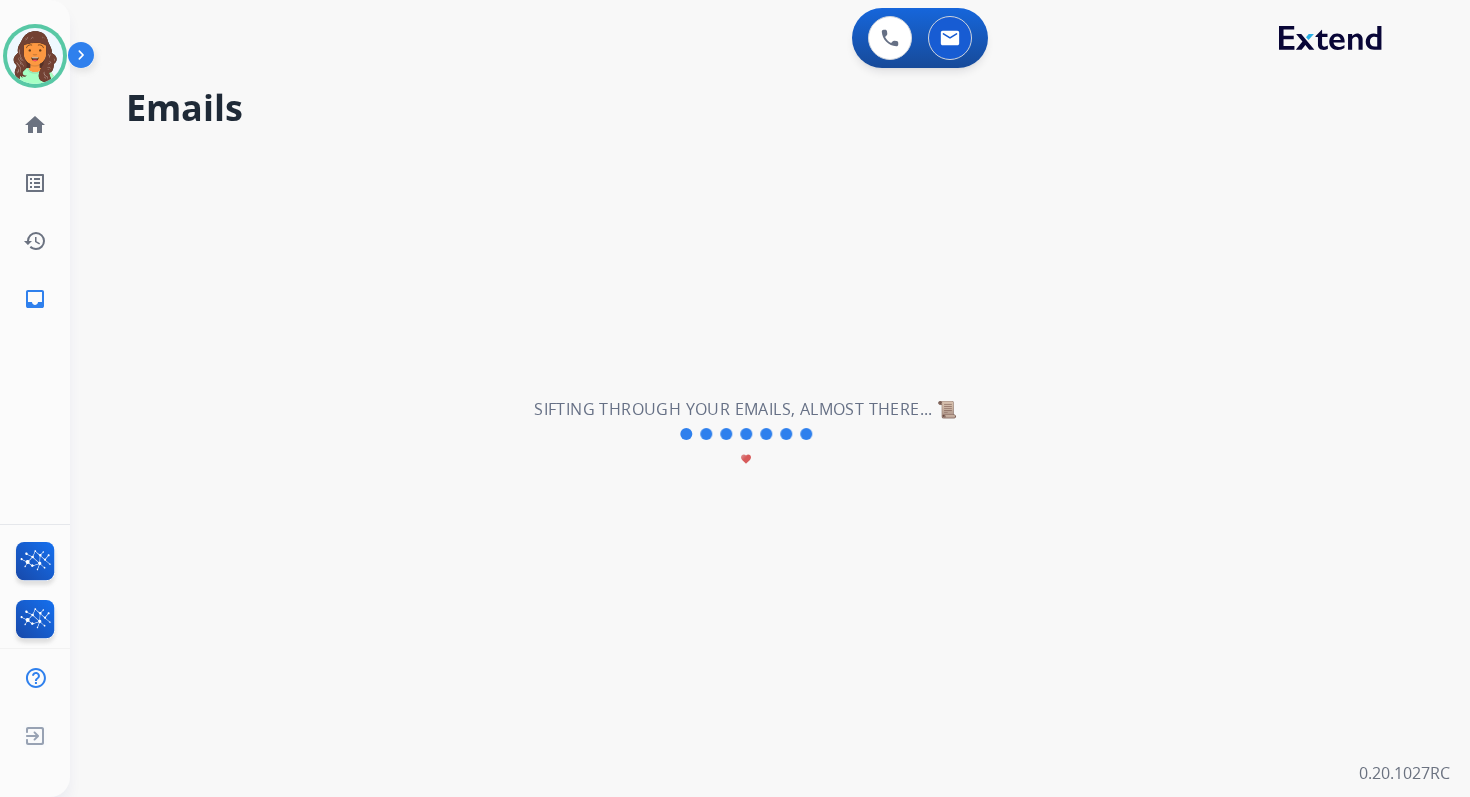 scroll, scrollTop: 0, scrollLeft: 0, axis: both 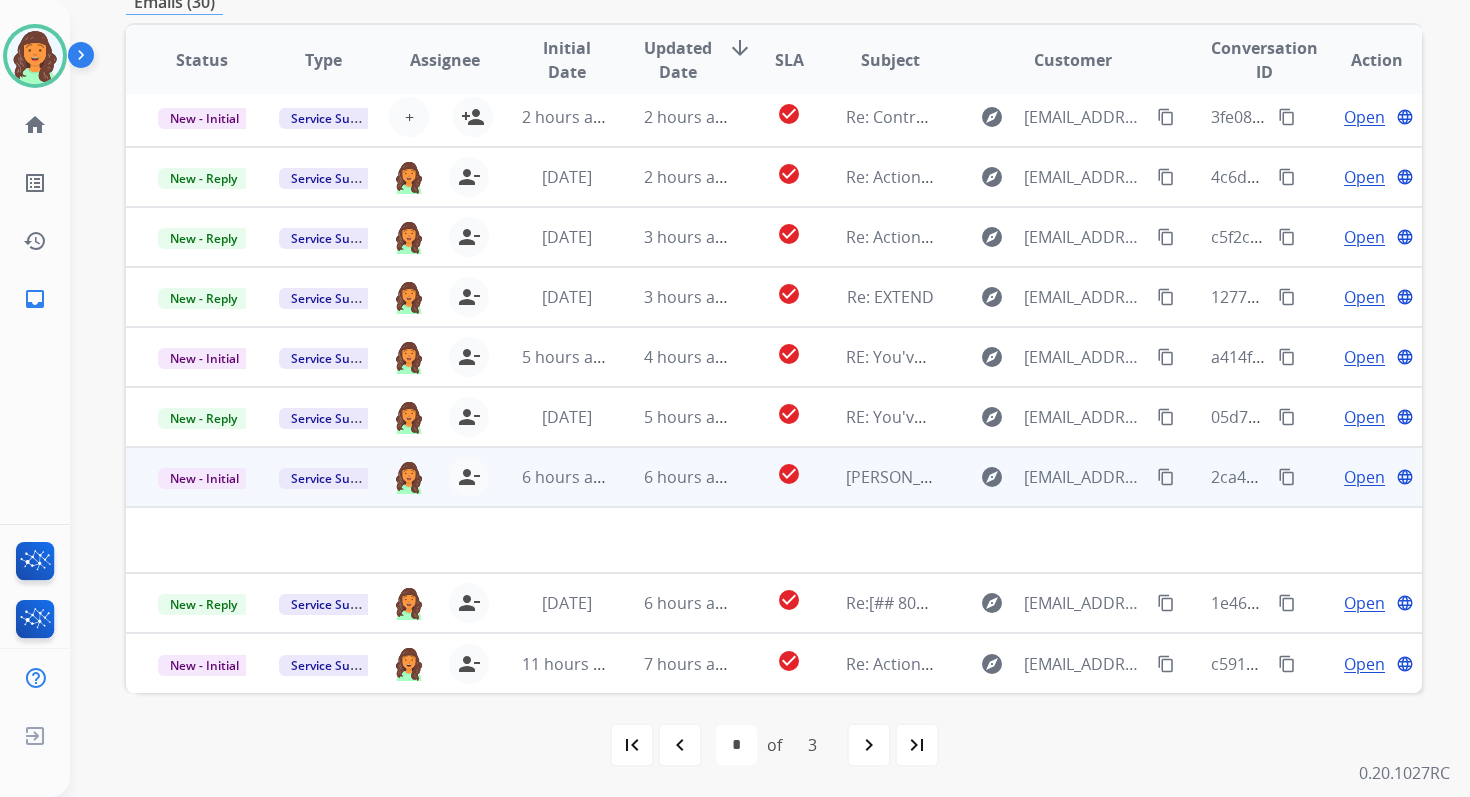 click on "6 hours ago" at bounding box center (672, 477) 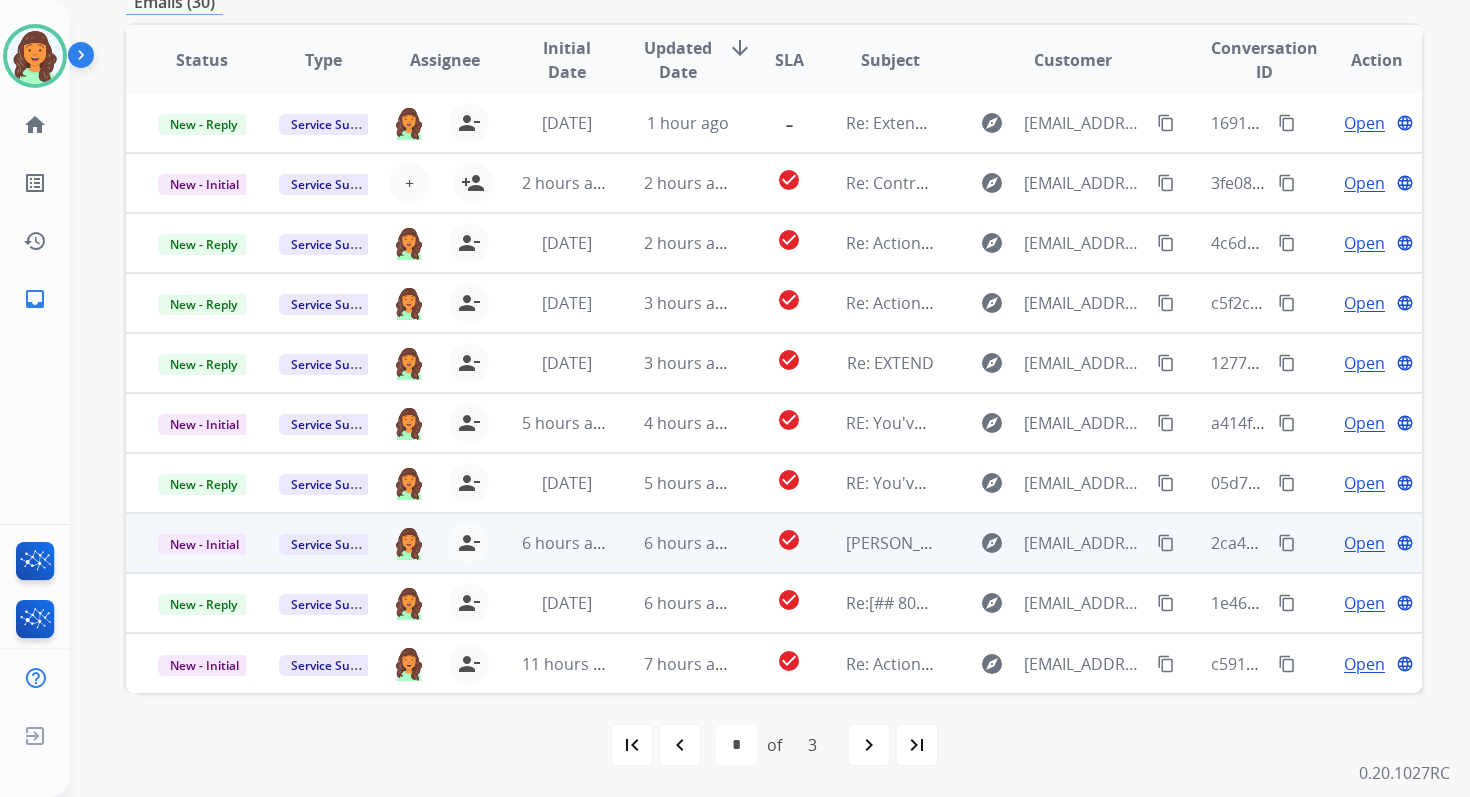 scroll, scrollTop: 2, scrollLeft: 0, axis: vertical 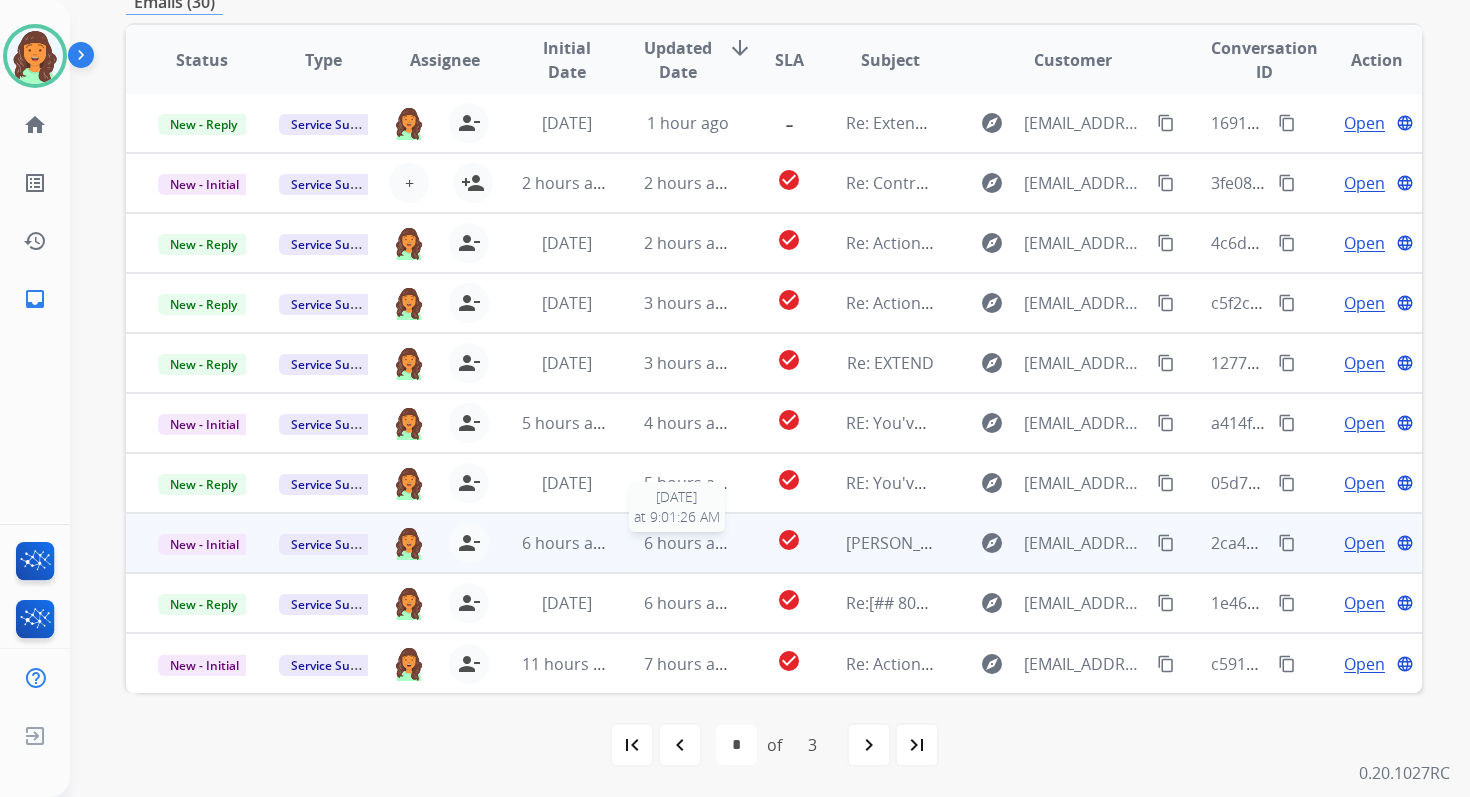 click on "6 hours ago" at bounding box center [689, 543] 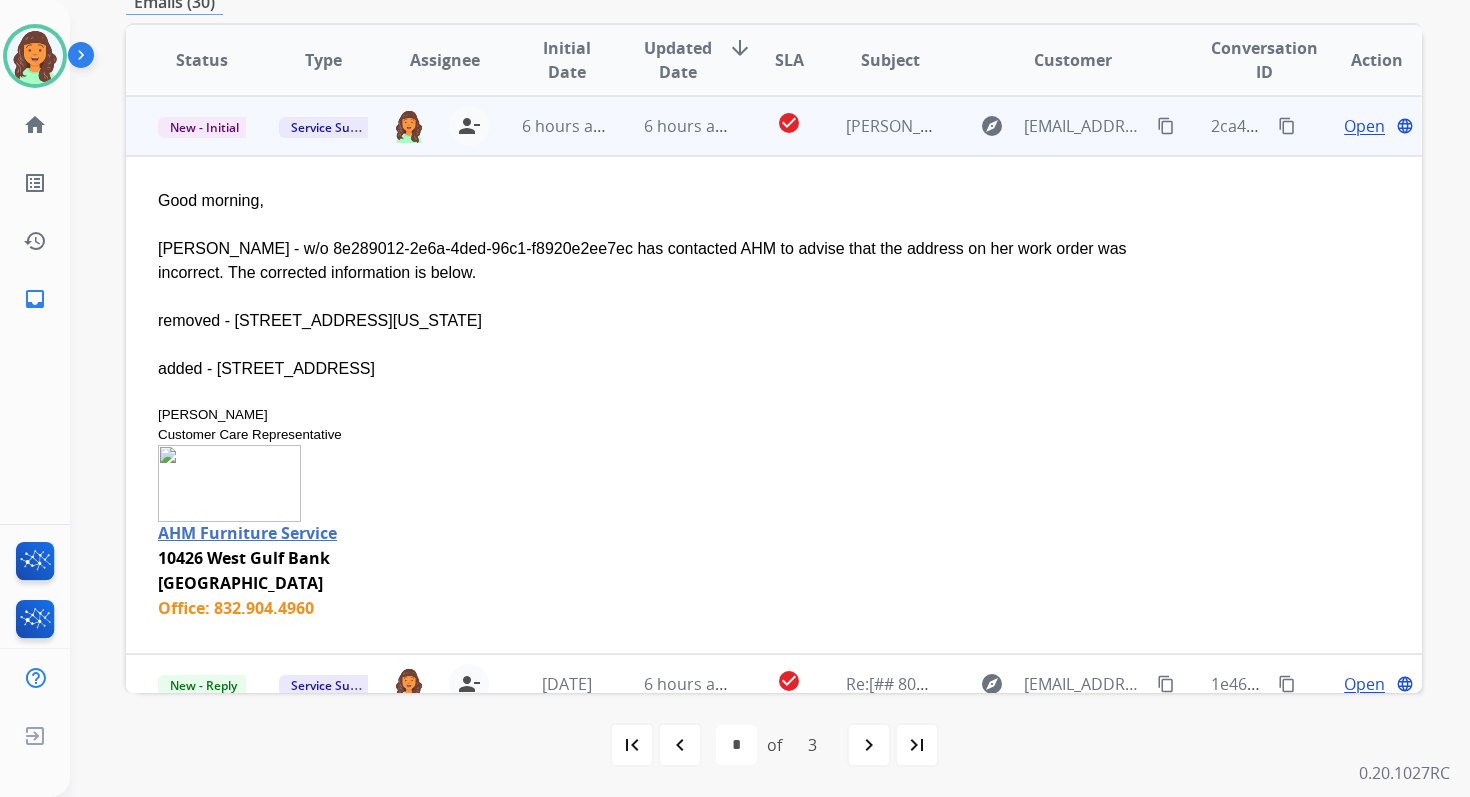 scroll, scrollTop: 420, scrollLeft: 0, axis: vertical 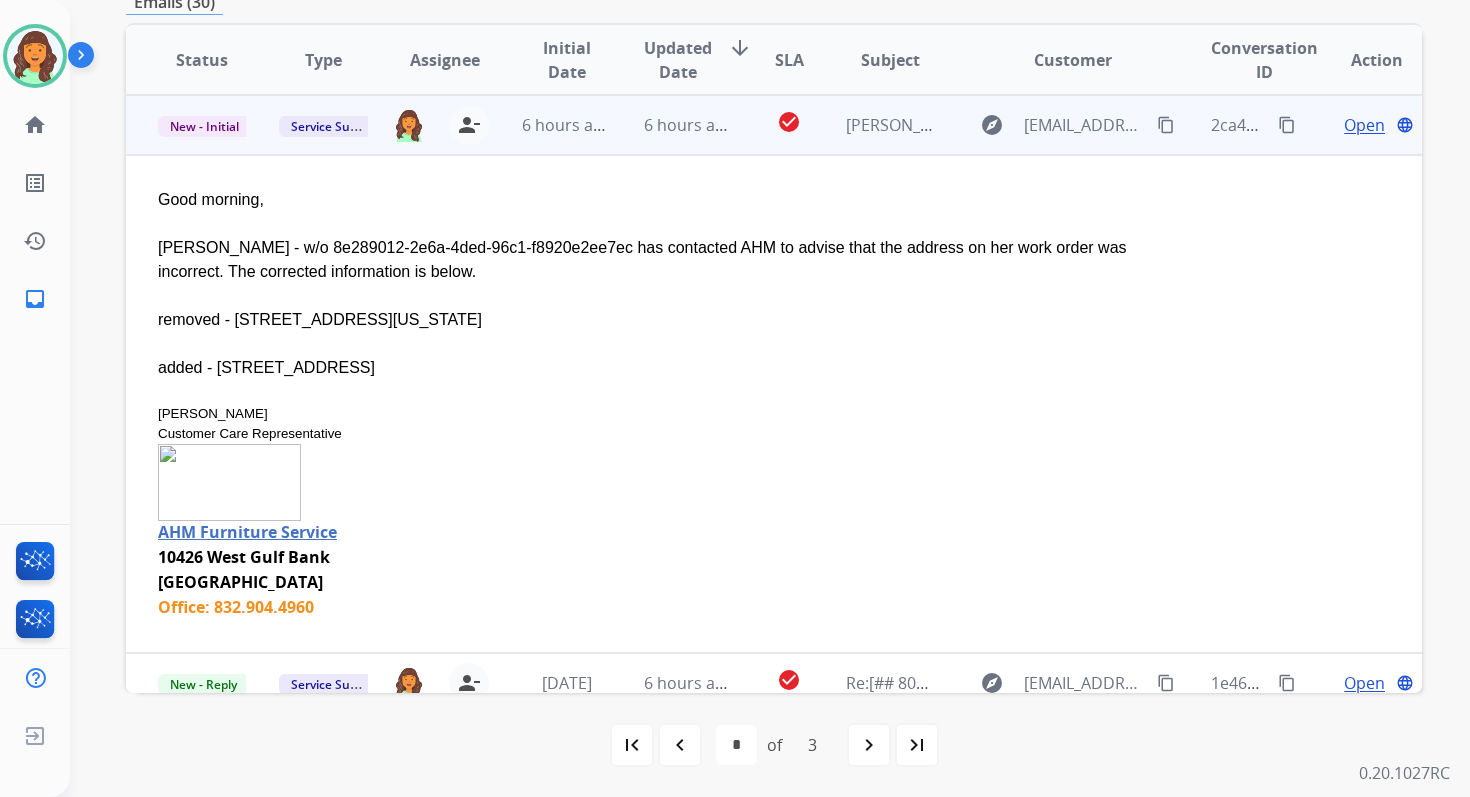 click on "6 hours ago" at bounding box center [672, 125] 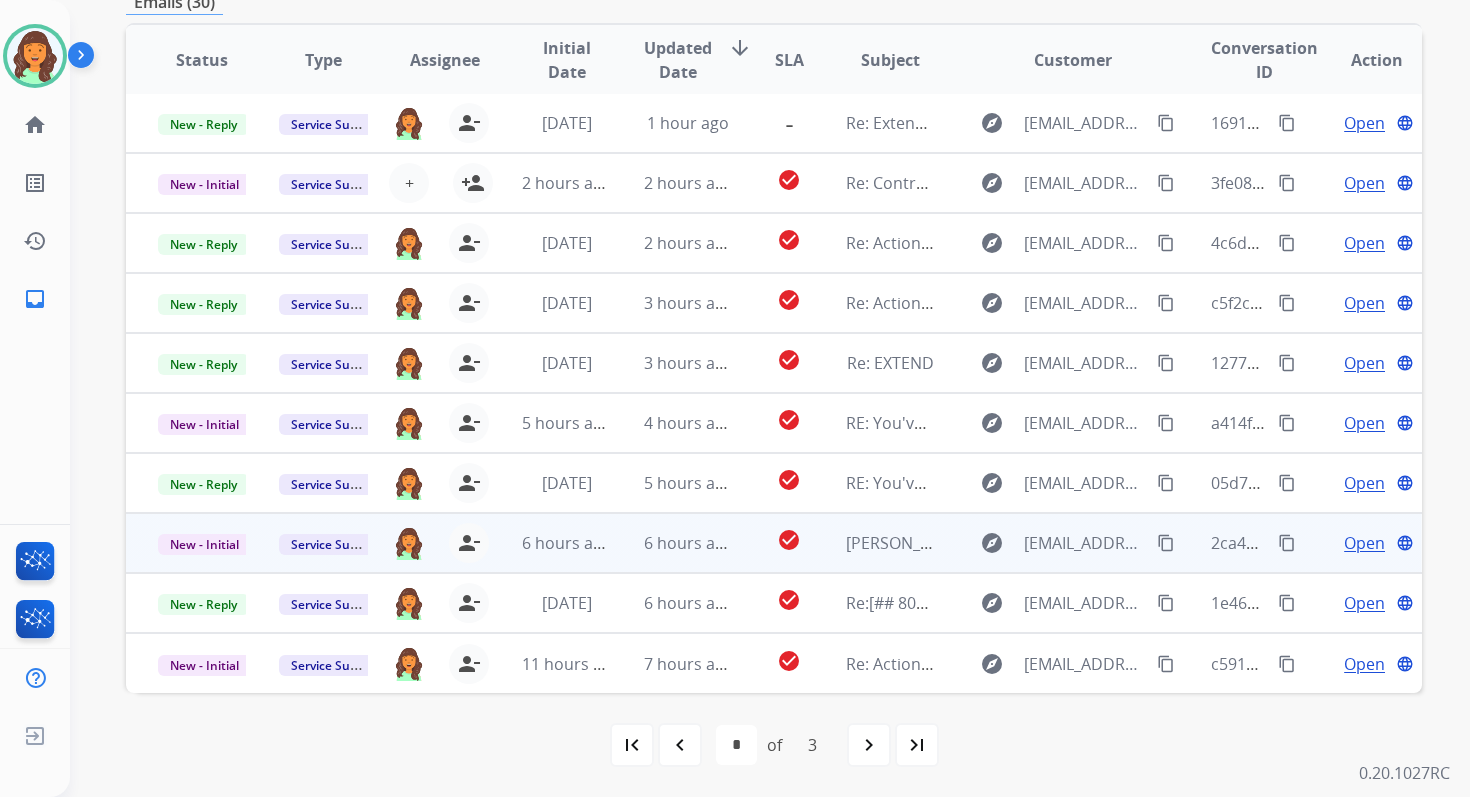 scroll, scrollTop: 2, scrollLeft: 0, axis: vertical 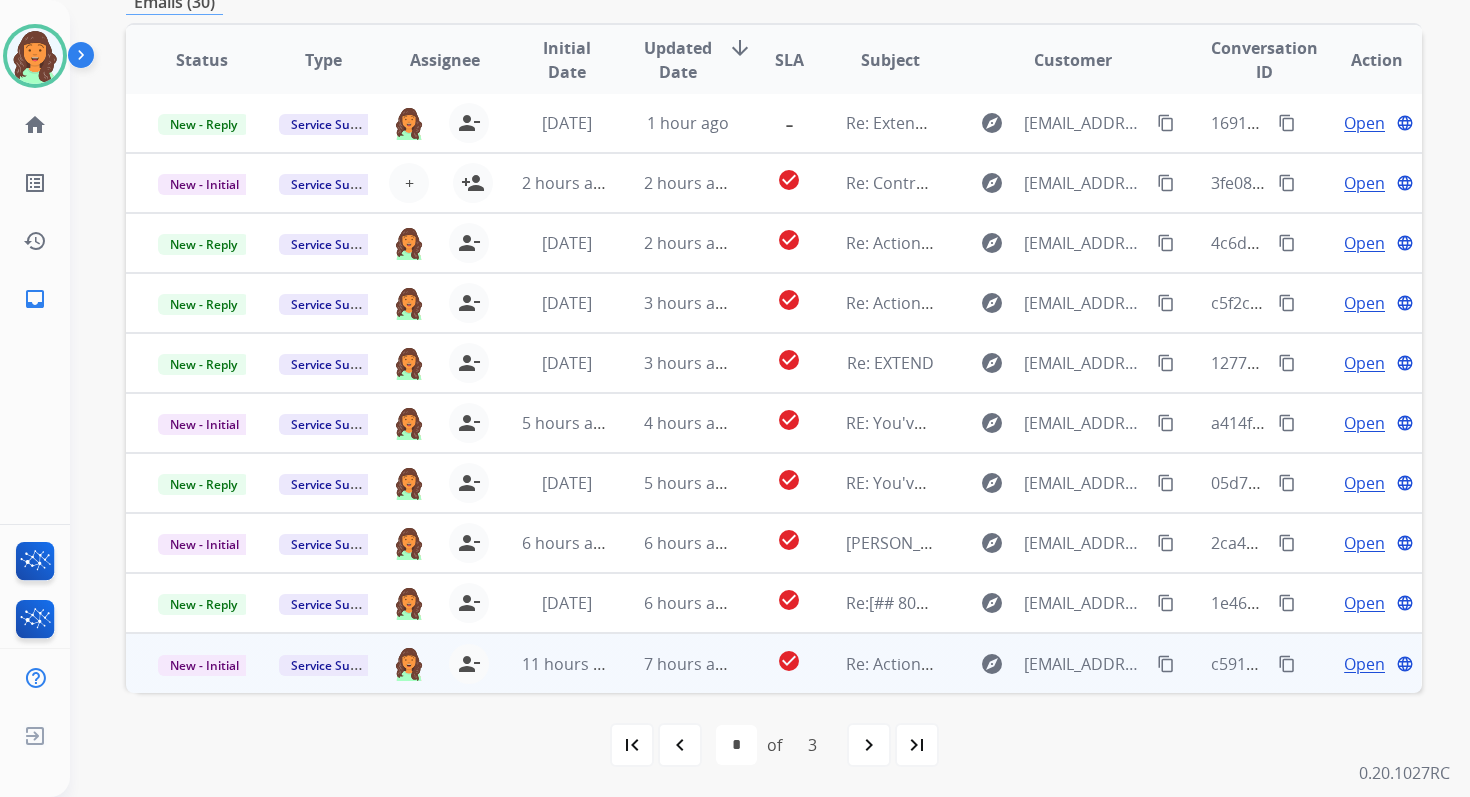 click on "check_circle" at bounding box center [773, 663] 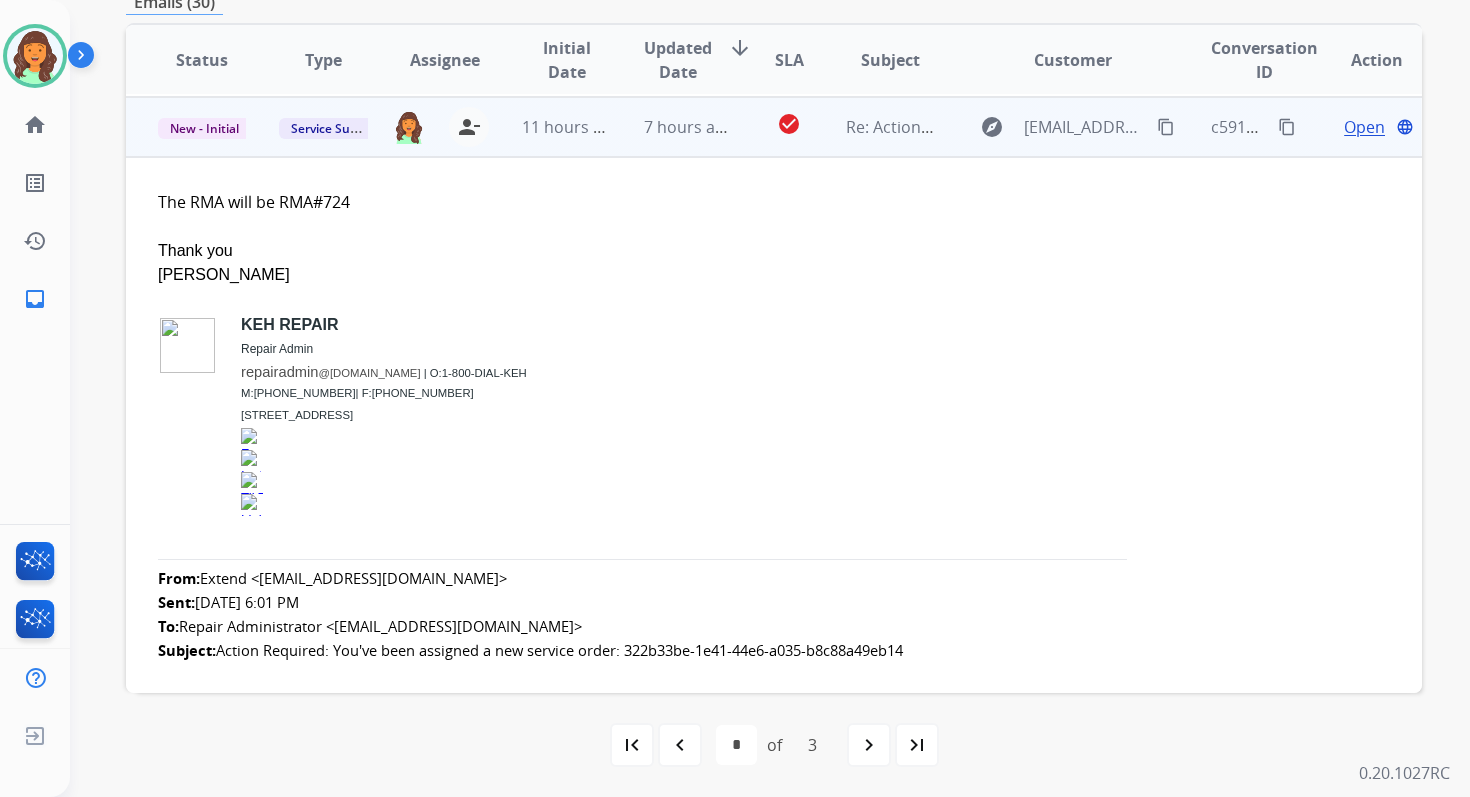 scroll, scrollTop: 540, scrollLeft: 0, axis: vertical 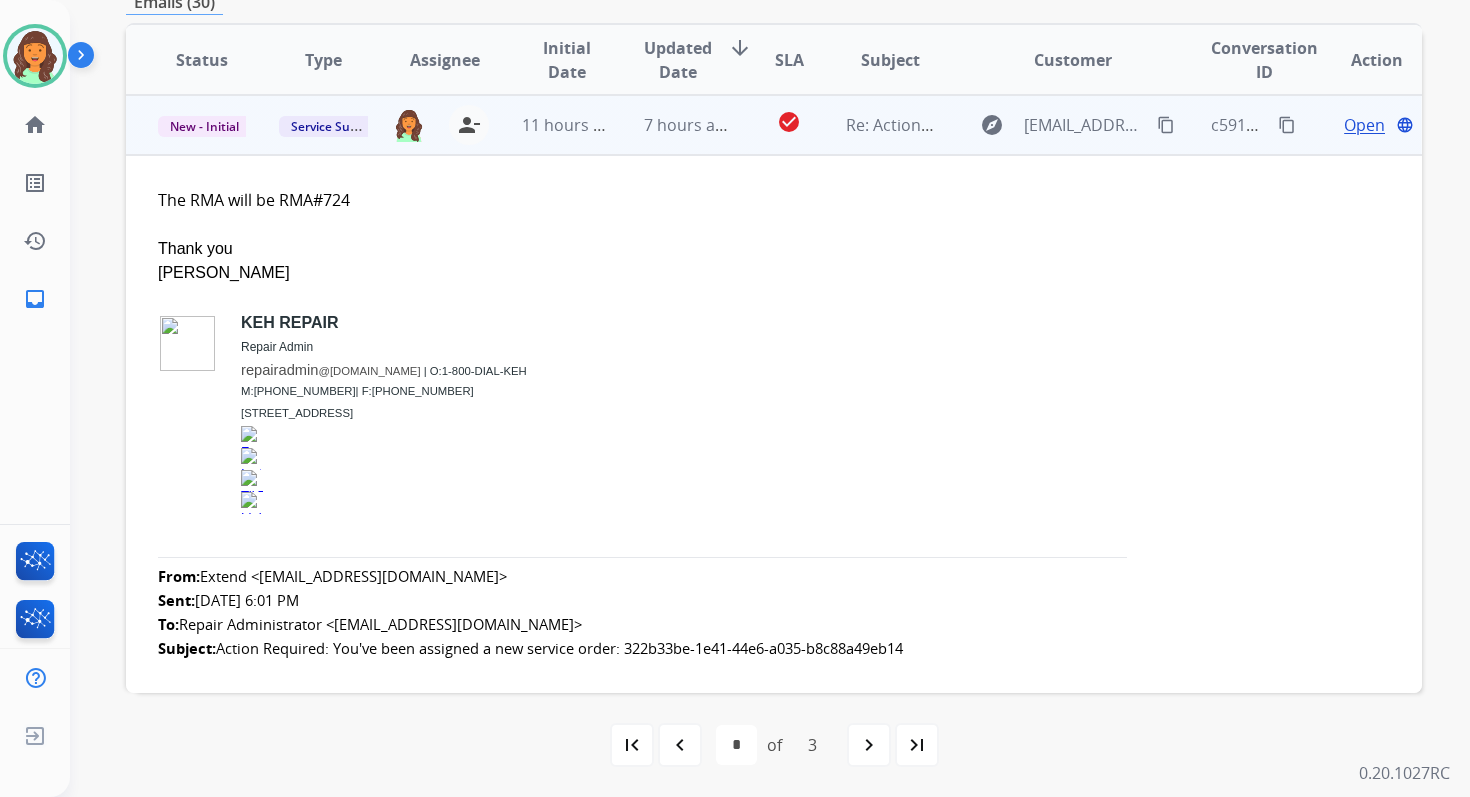 click on "Open" at bounding box center [1364, 125] 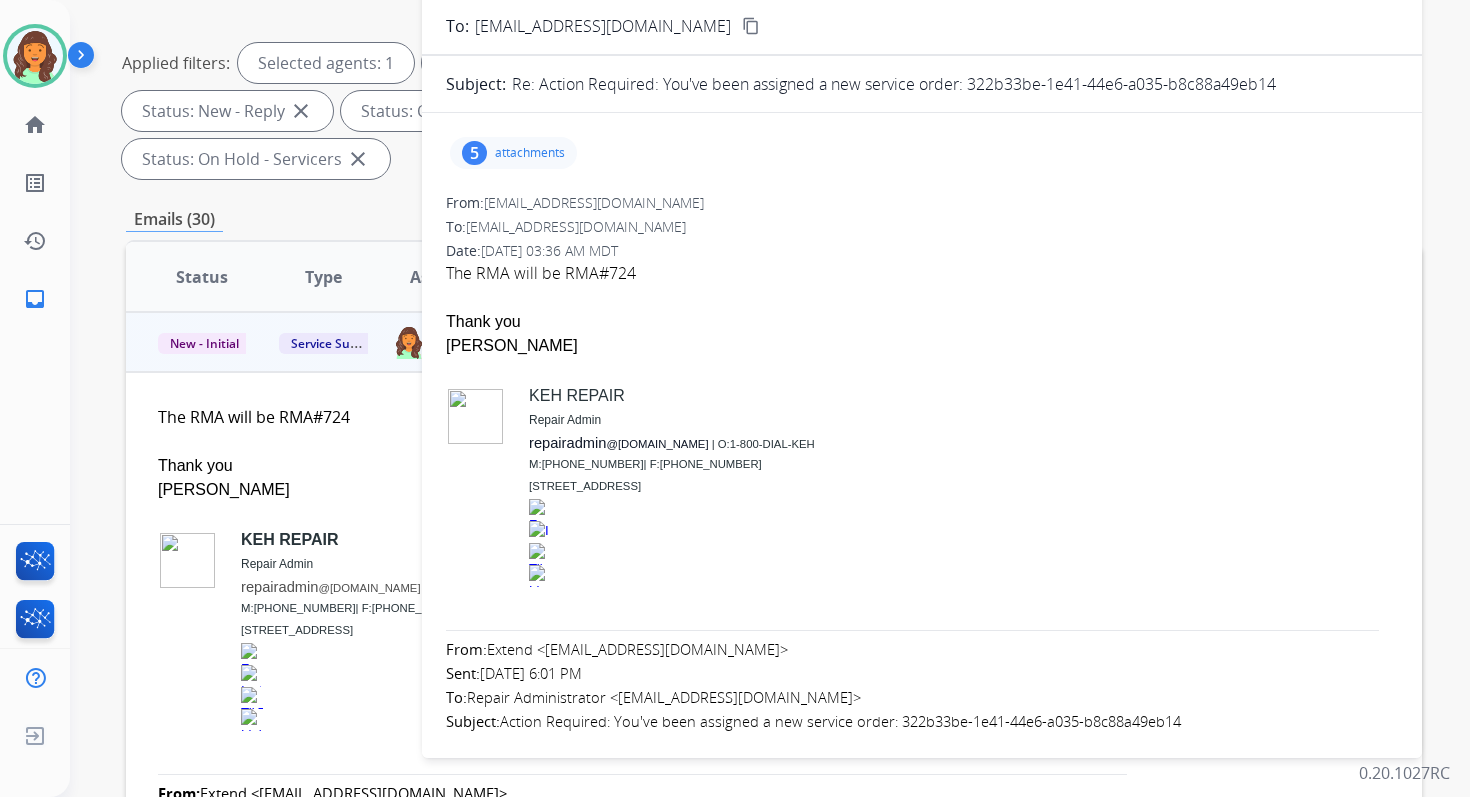 scroll, scrollTop: 89, scrollLeft: 0, axis: vertical 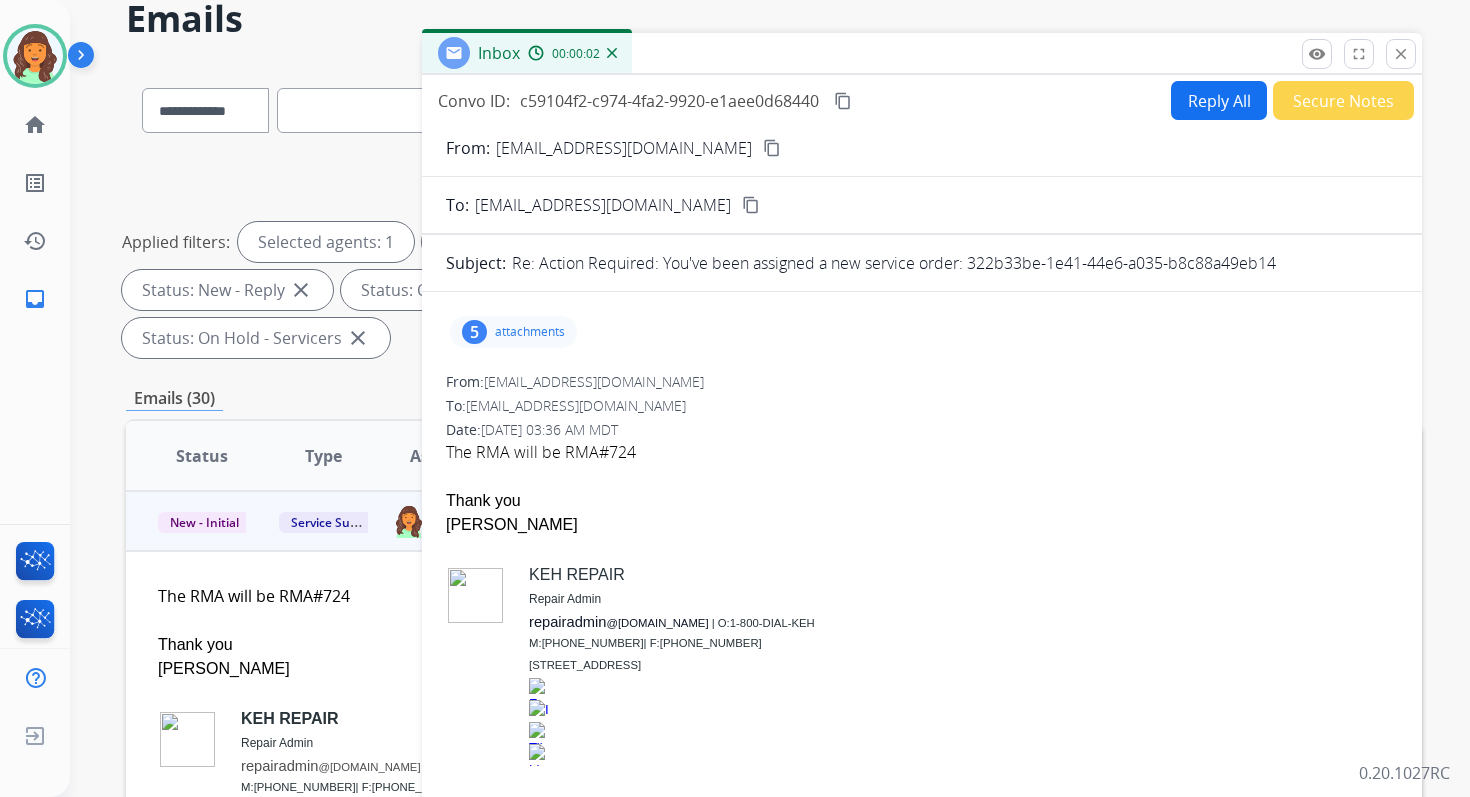 drag, startPoint x: 968, startPoint y: 260, endPoint x: 1304, endPoint y: 270, distance: 336.14877 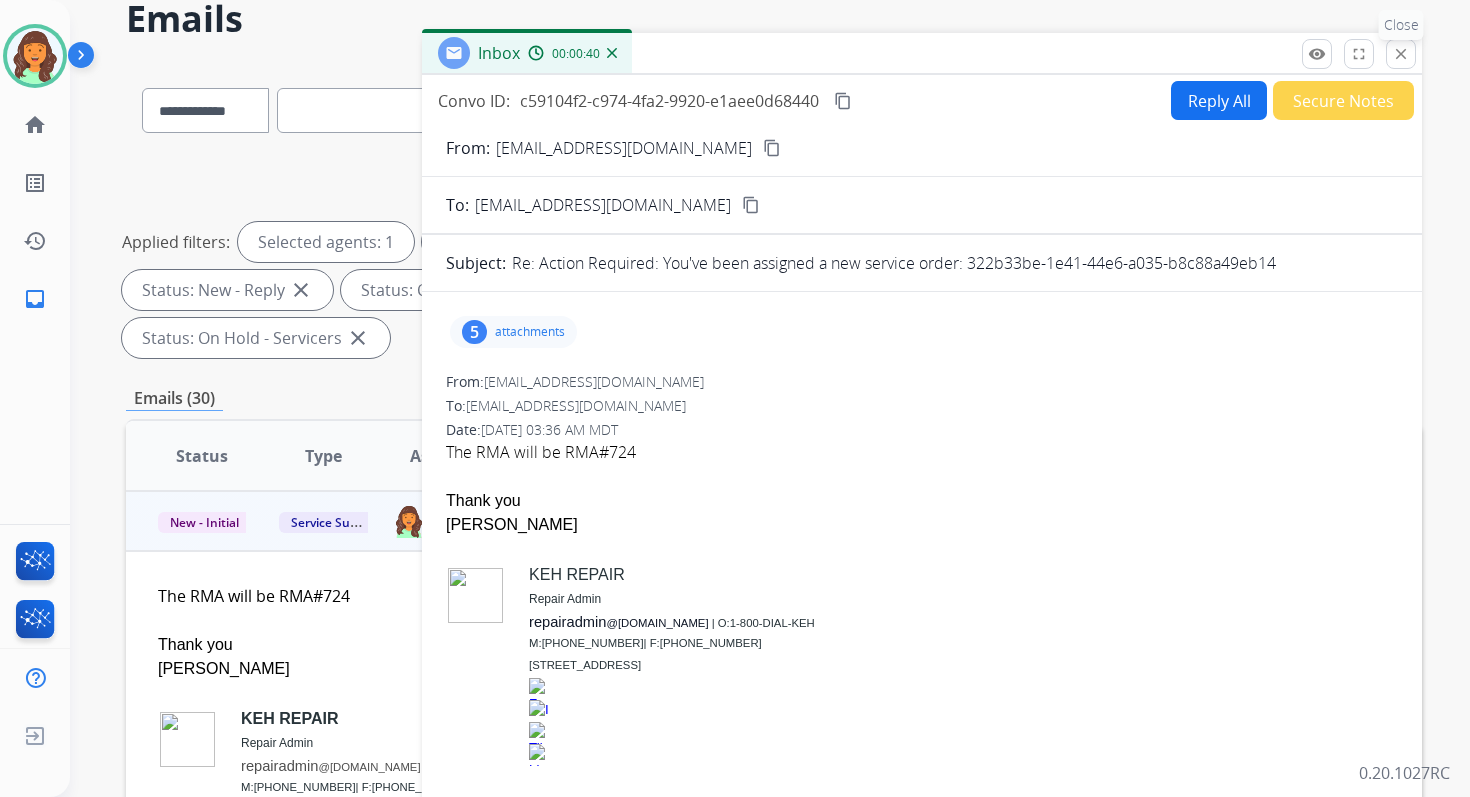 click on "close Close" at bounding box center [1401, 54] 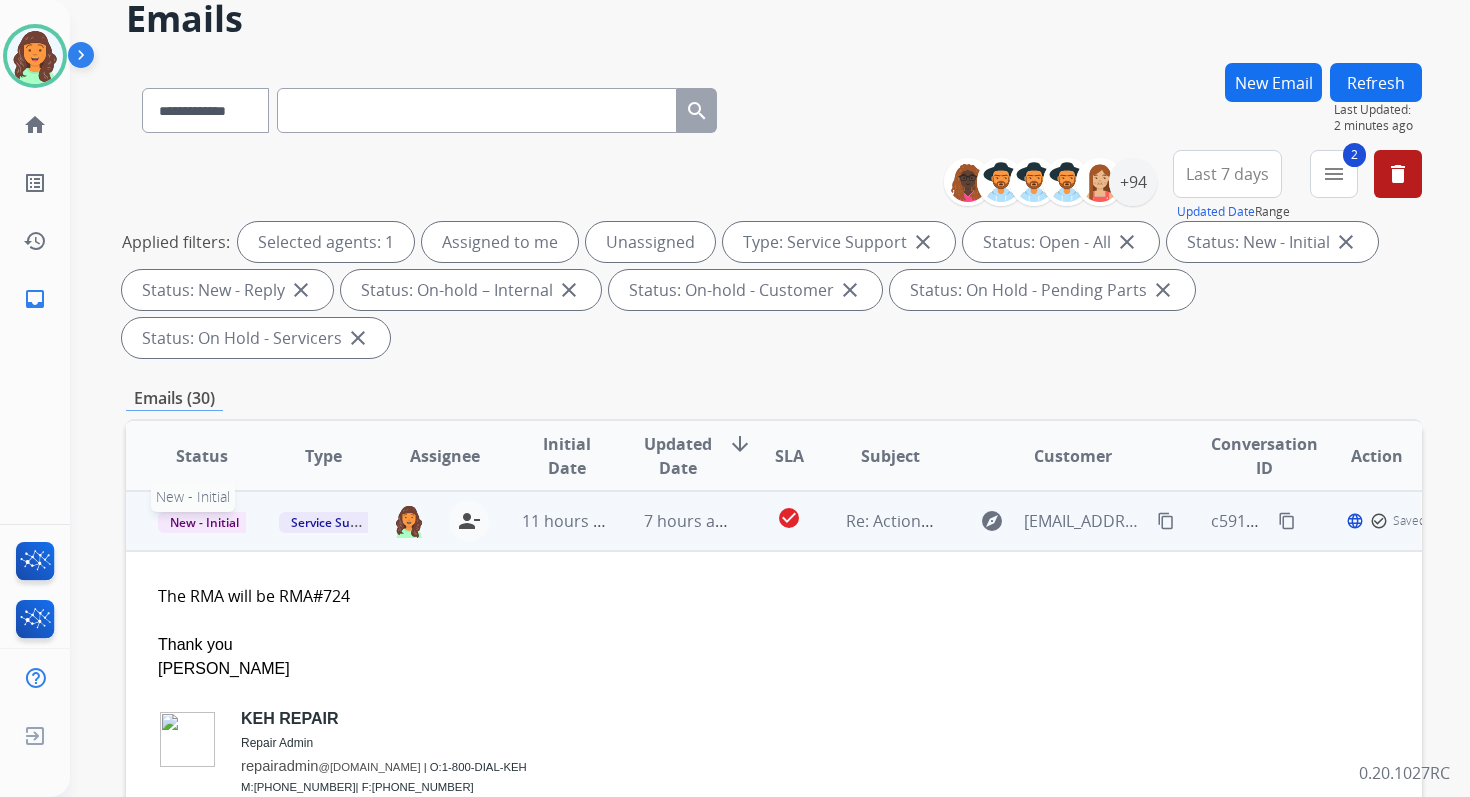 click on "New - Initial" at bounding box center (204, 522) 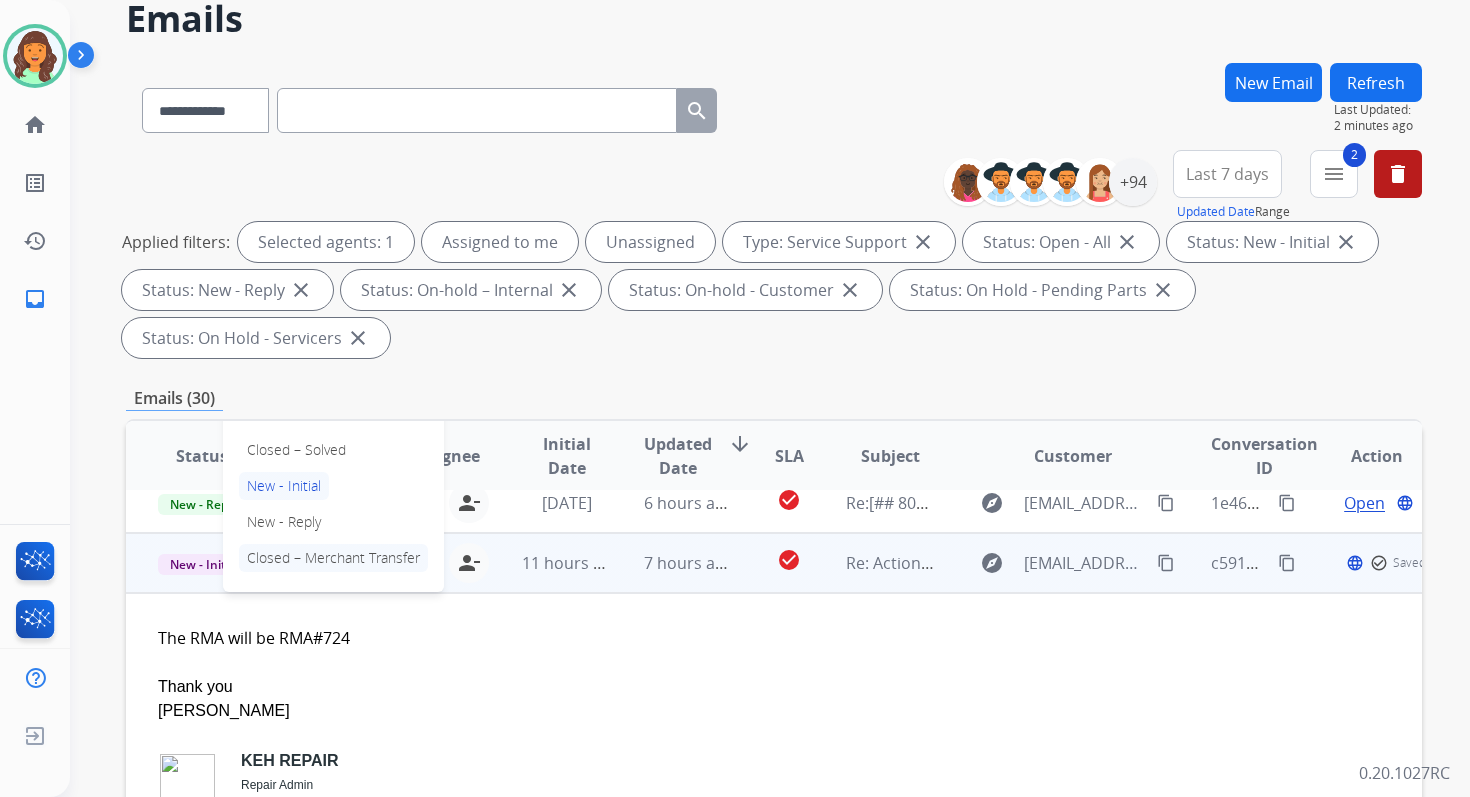 scroll, scrollTop: 456, scrollLeft: 0, axis: vertical 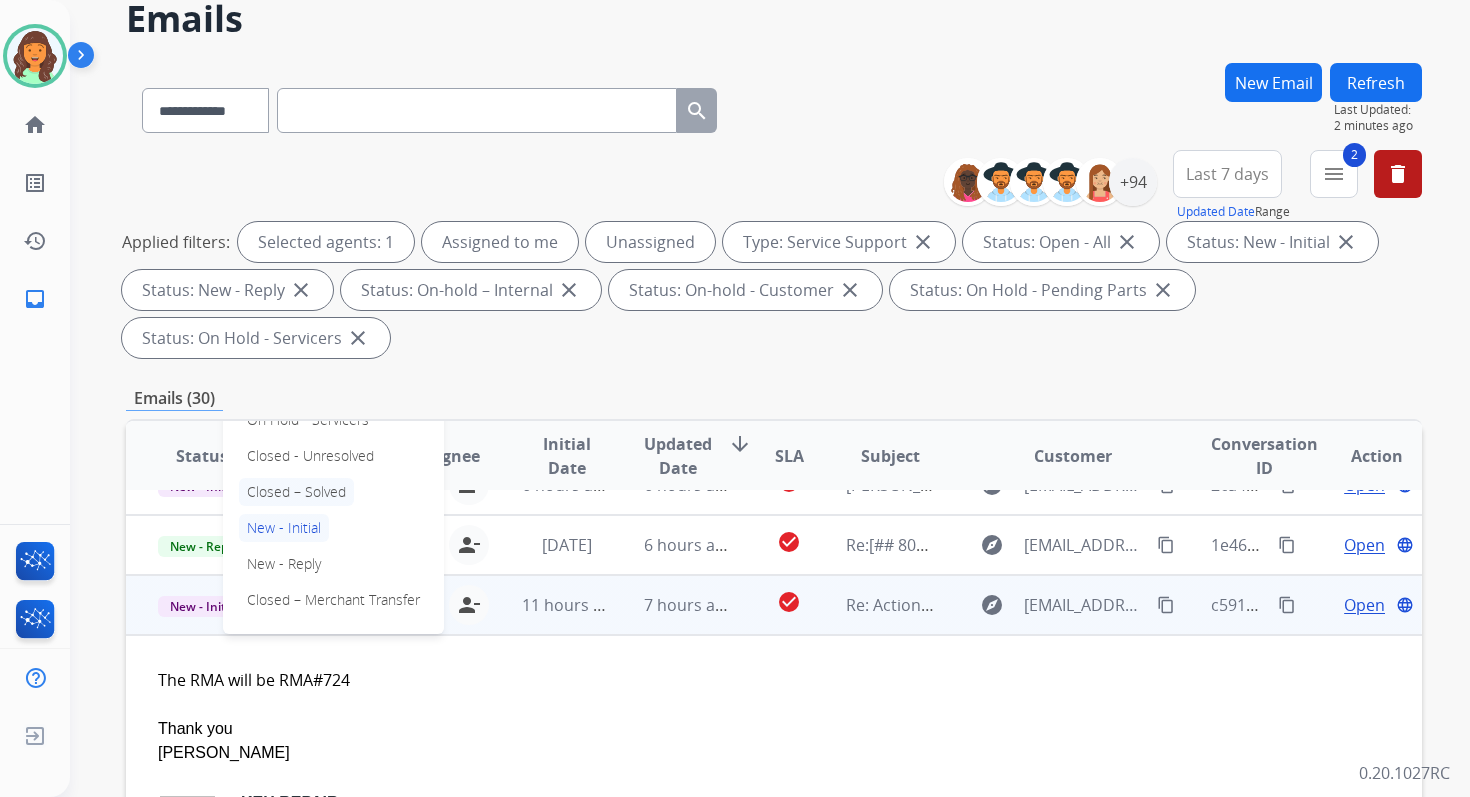 click on "Closed – Solved" at bounding box center [296, 492] 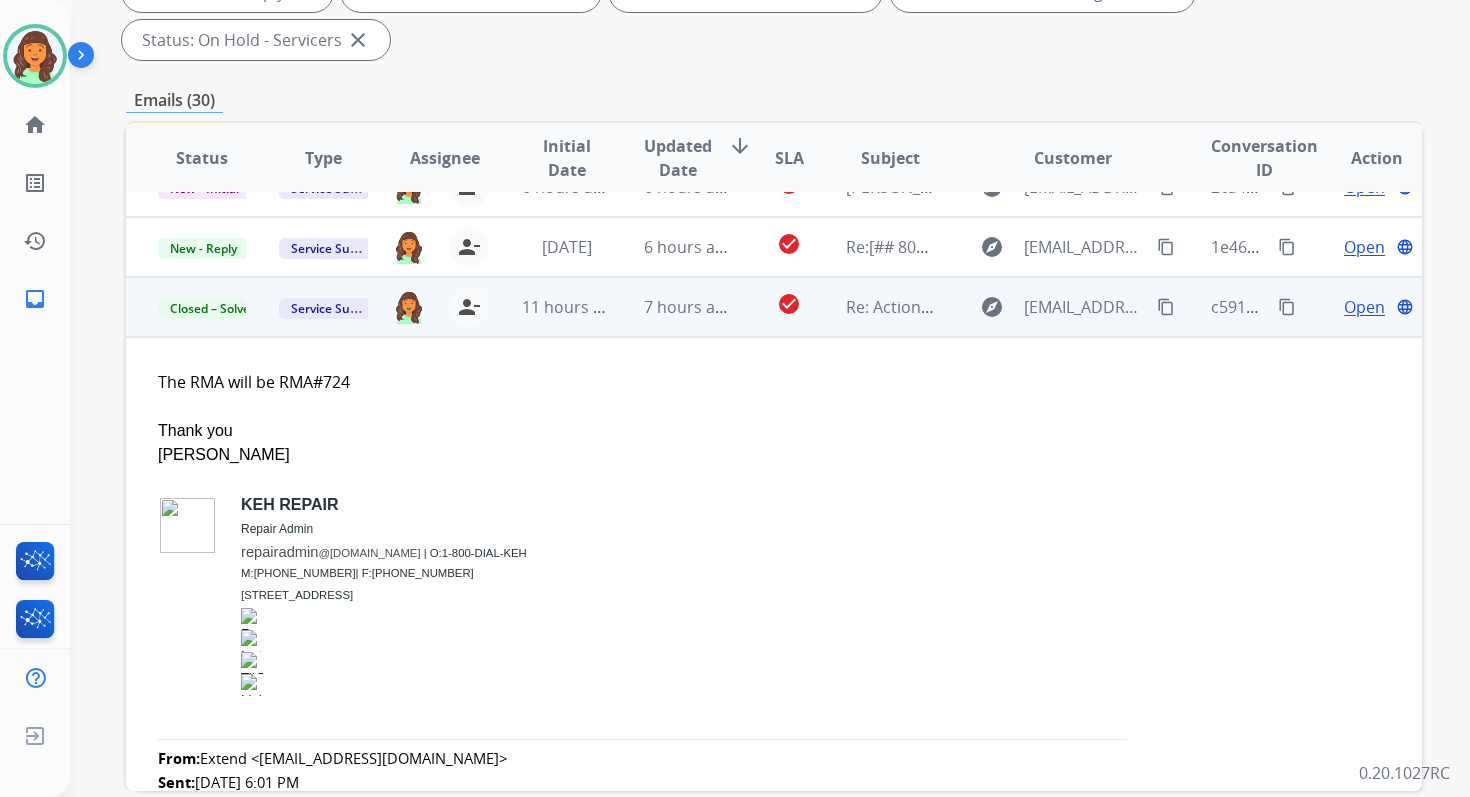 scroll, scrollTop: 485, scrollLeft: 0, axis: vertical 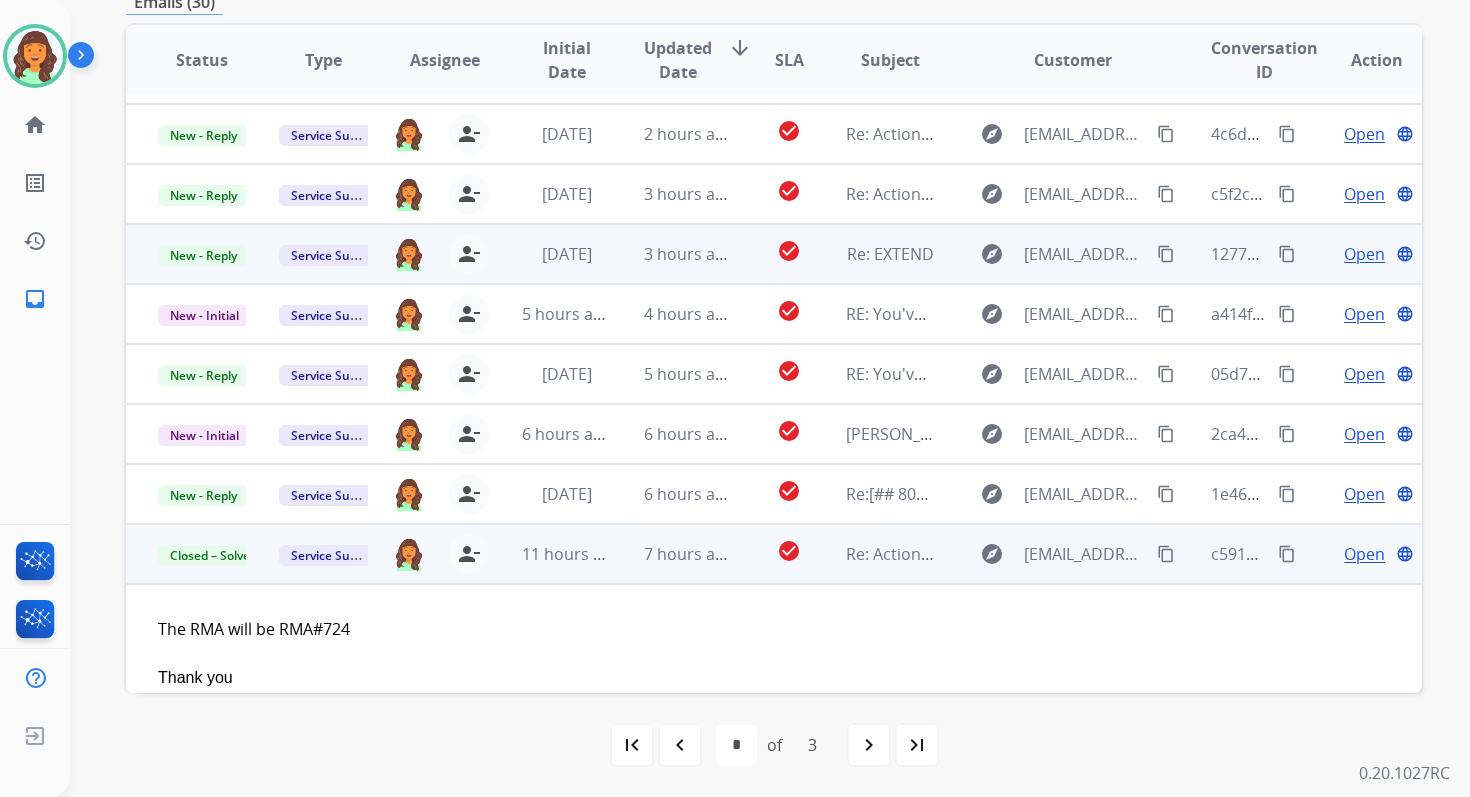 click on "3 hours ago" at bounding box center (672, 254) 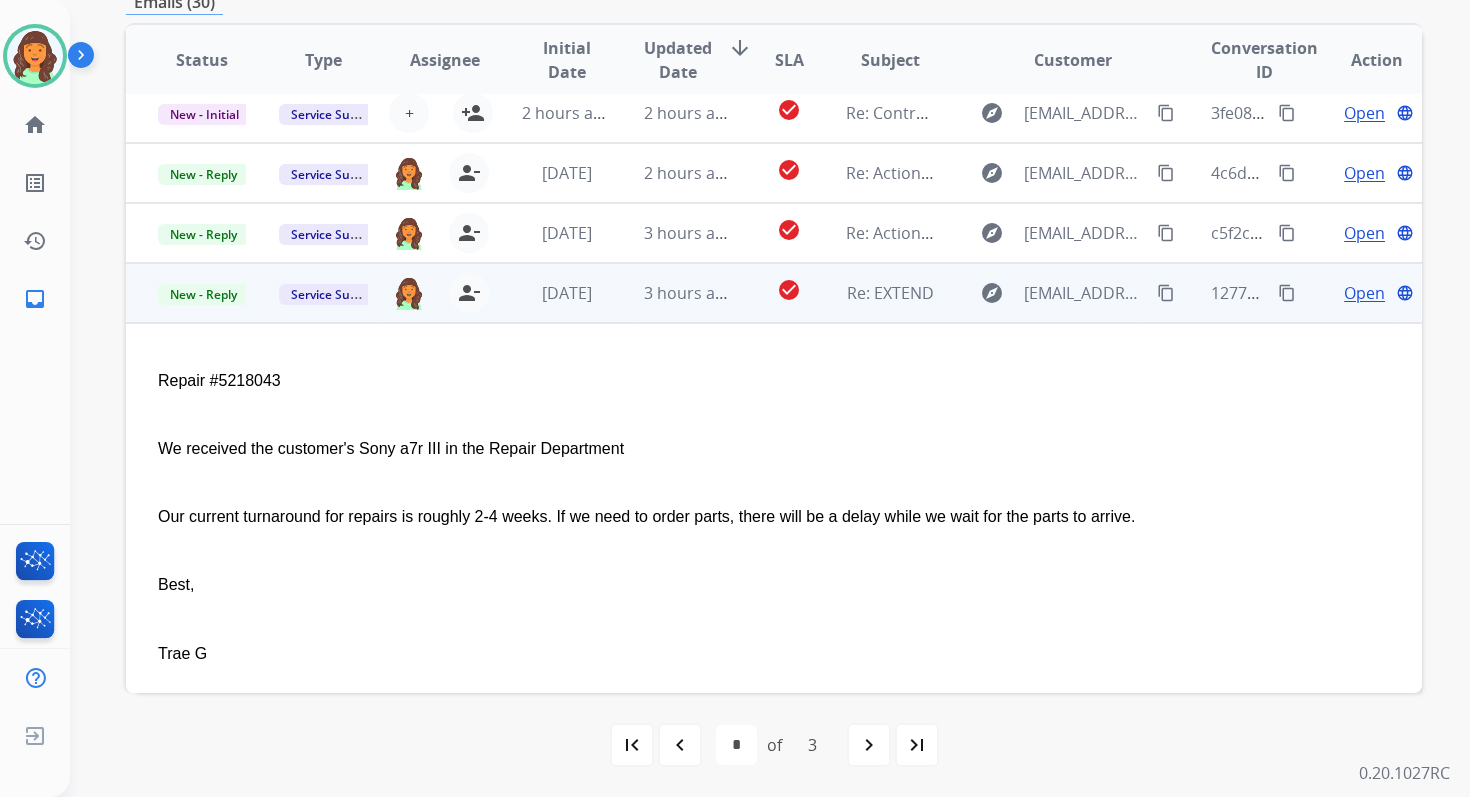 scroll, scrollTop: 0, scrollLeft: 0, axis: both 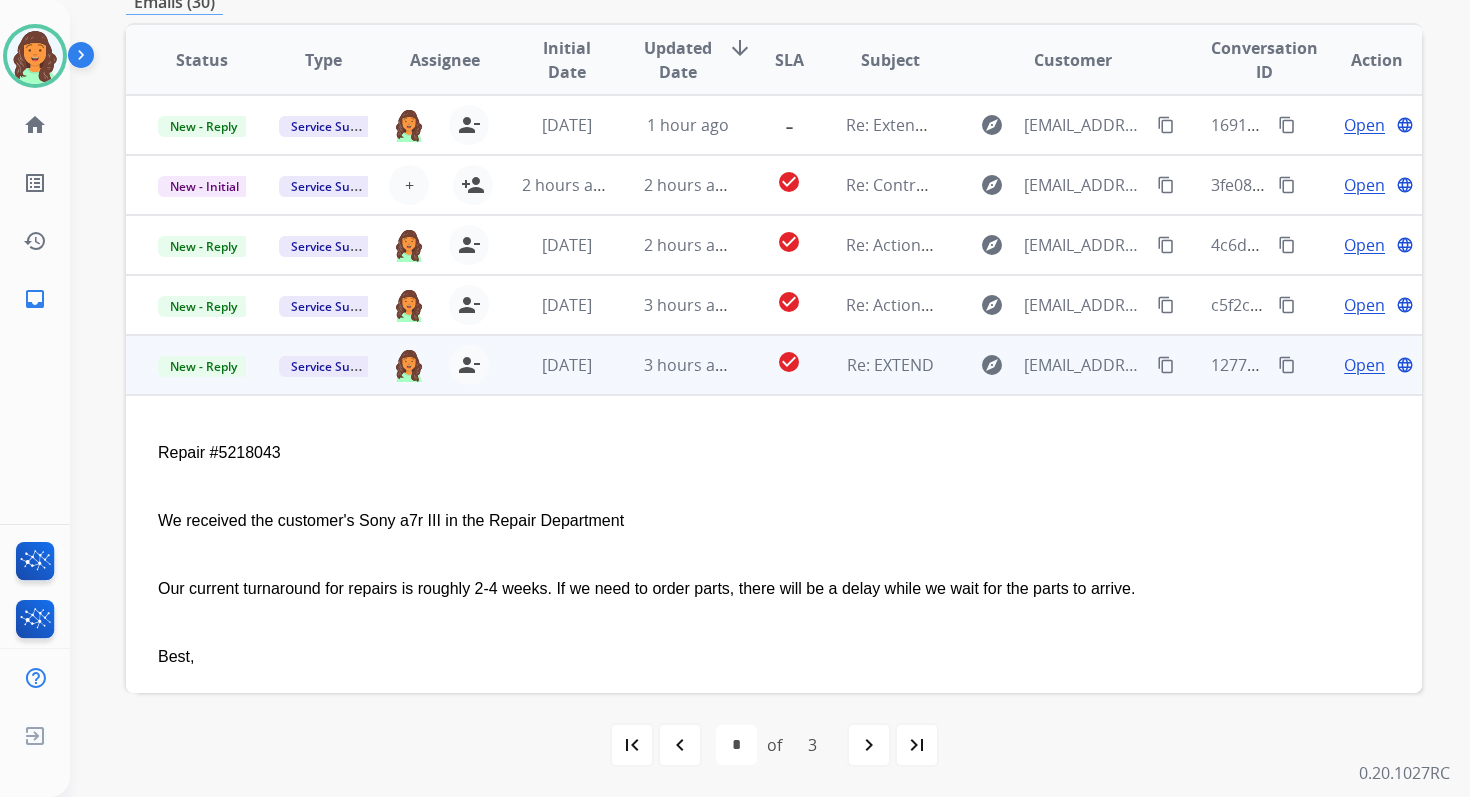 click on "Open" at bounding box center (1364, 365) 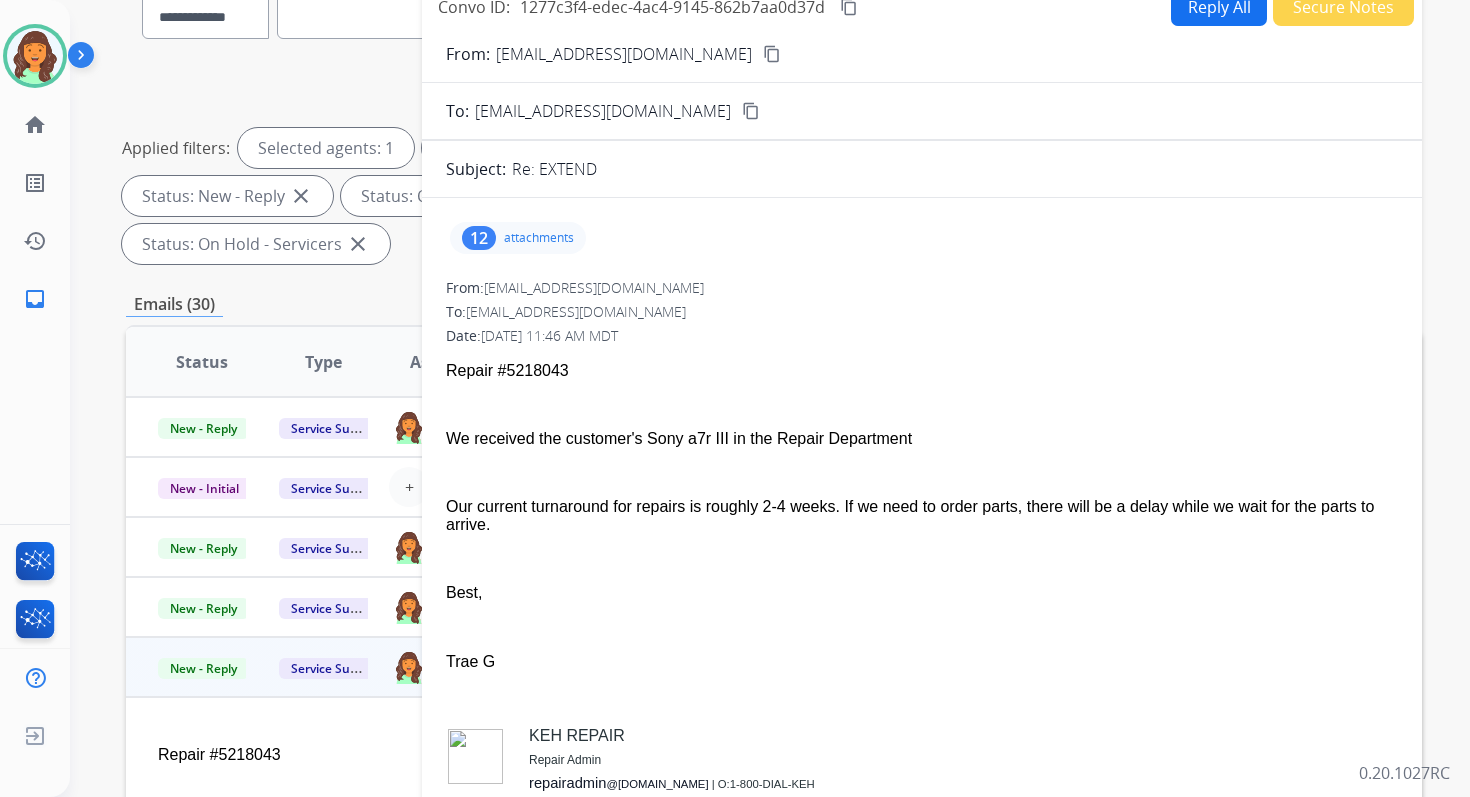 scroll, scrollTop: 127, scrollLeft: 0, axis: vertical 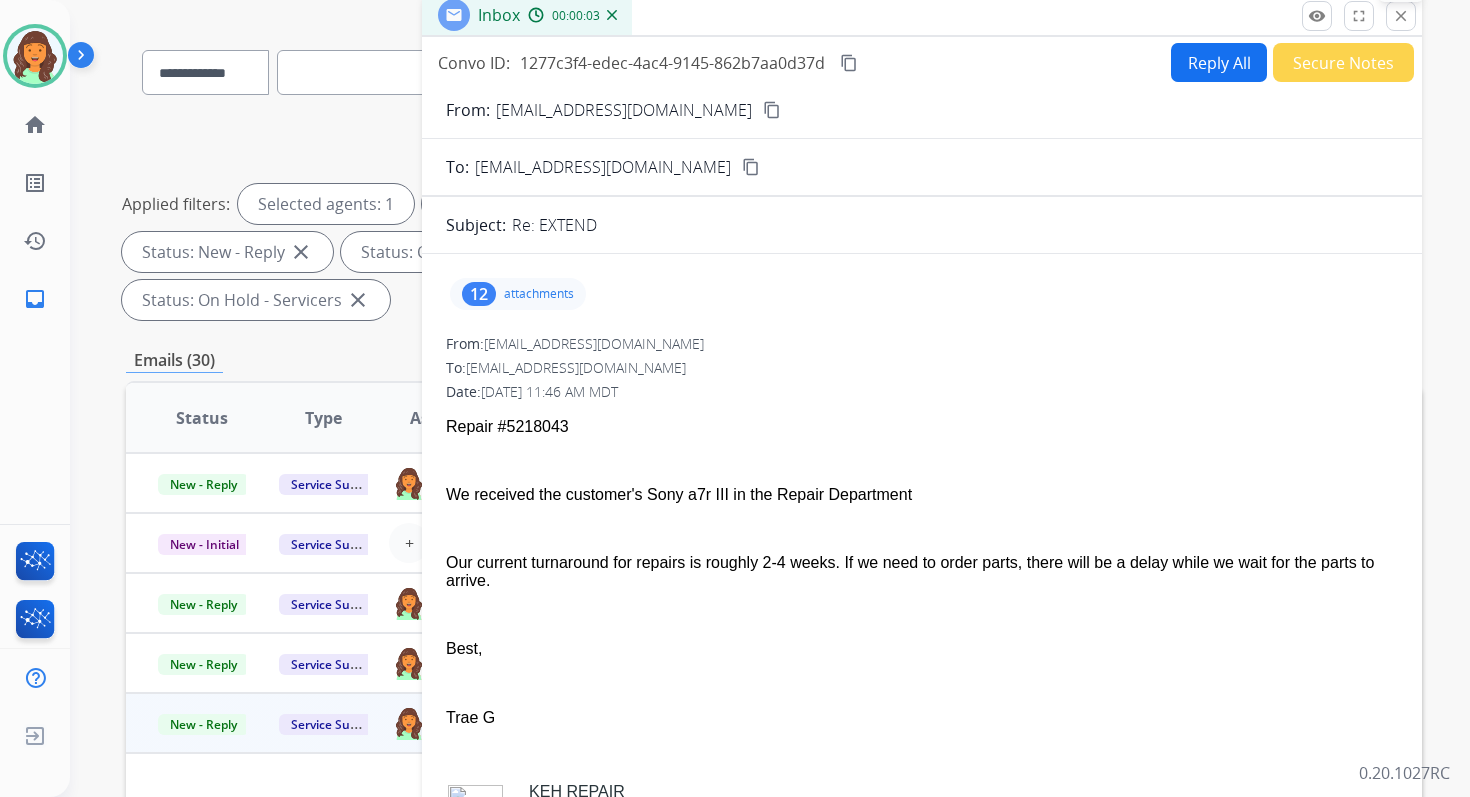 click on "close" at bounding box center [1401, 16] 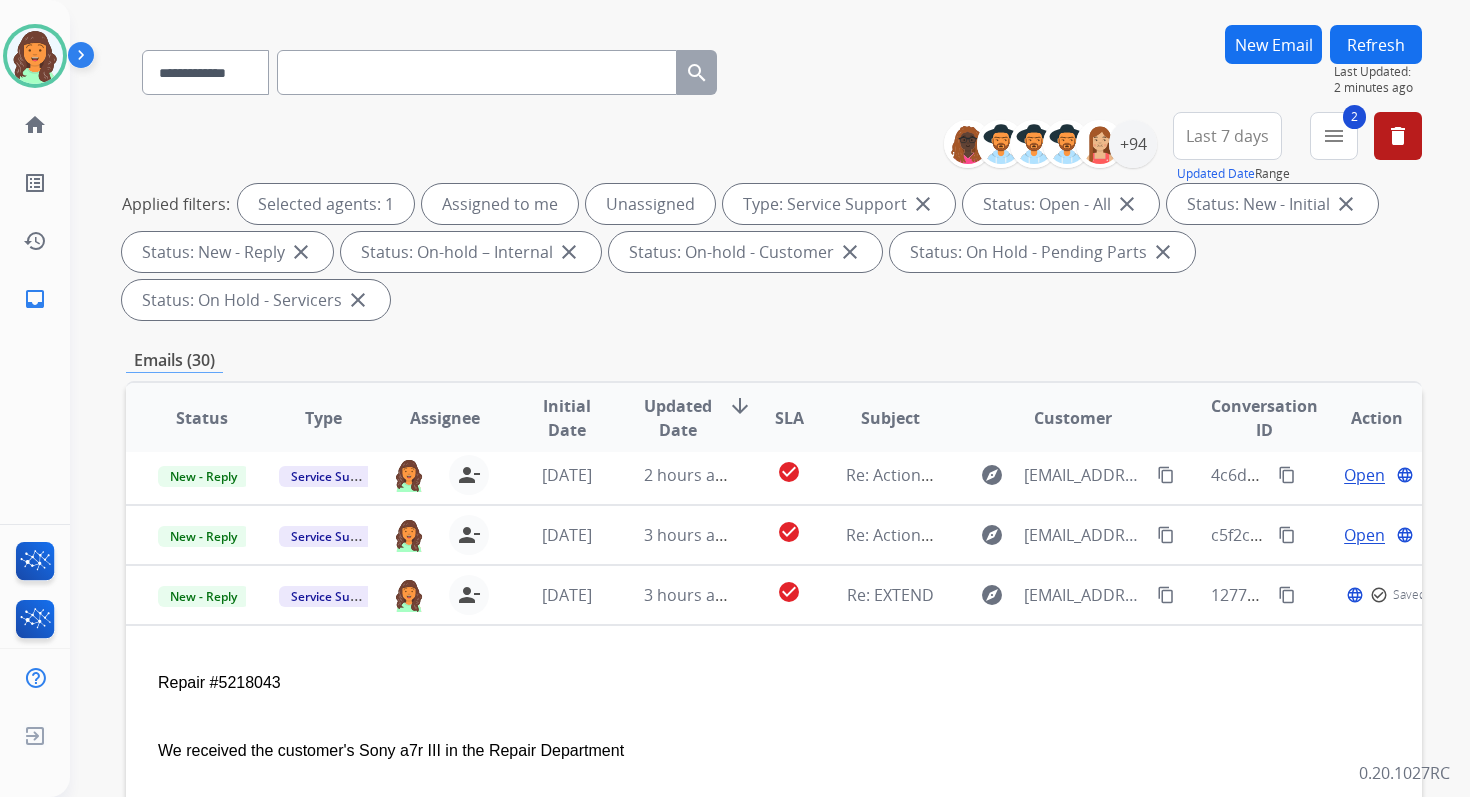 scroll, scrollTop: 266, scrollLeft: 0, axis: vertical 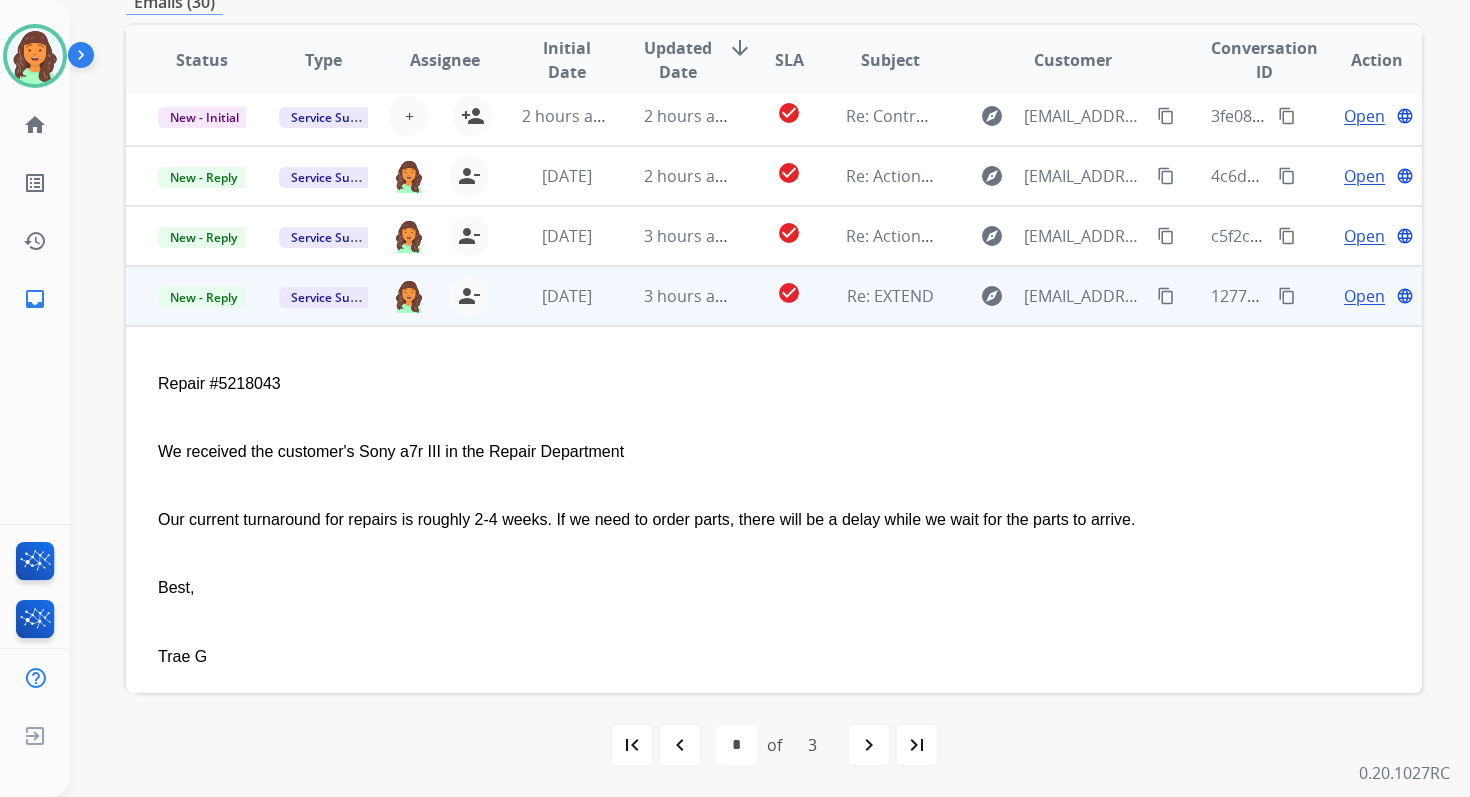 click on "Open" at bounding box center [1364, 296] 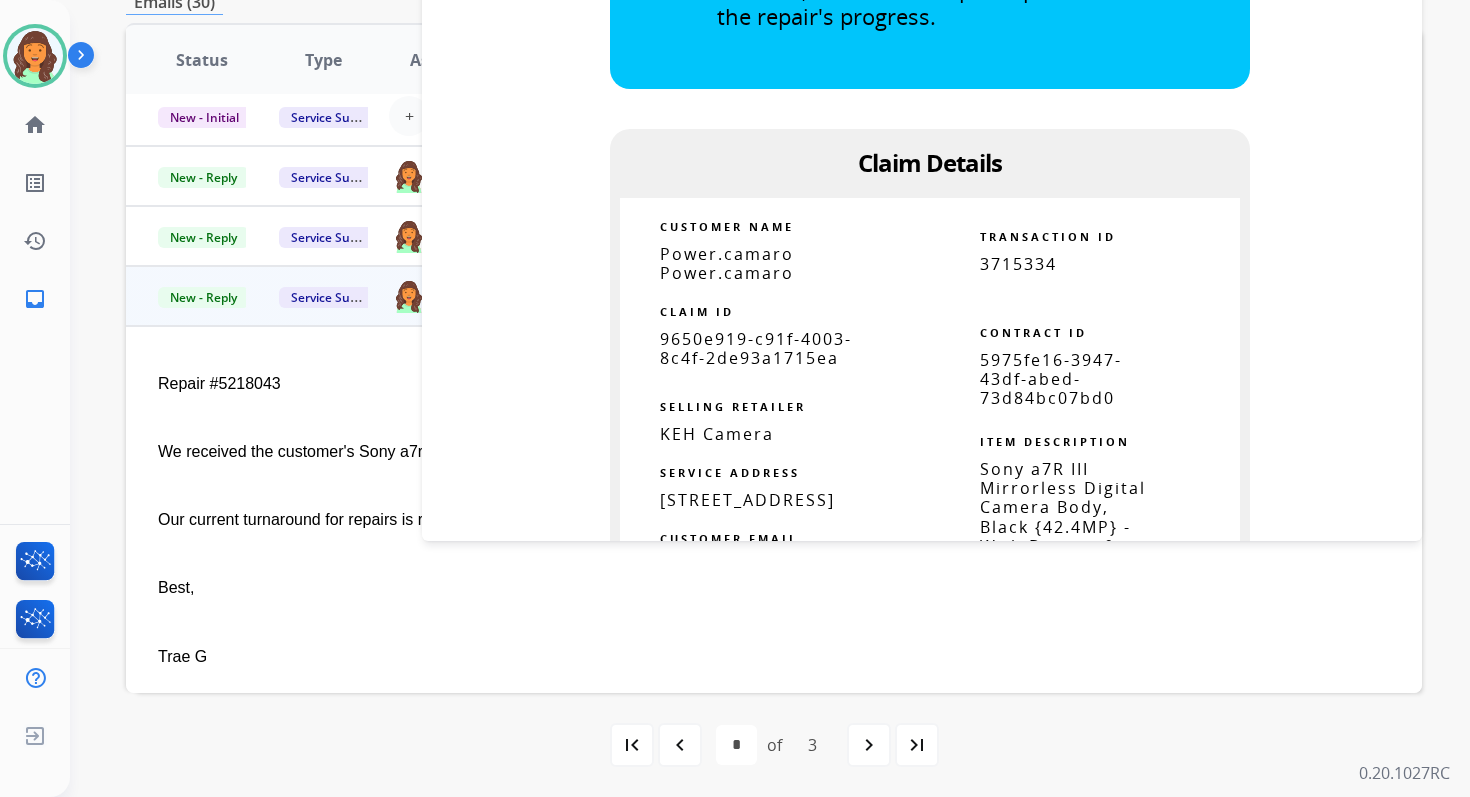 scroll, scrollTop: 2061, scrollLeft: 0, axis: vertical 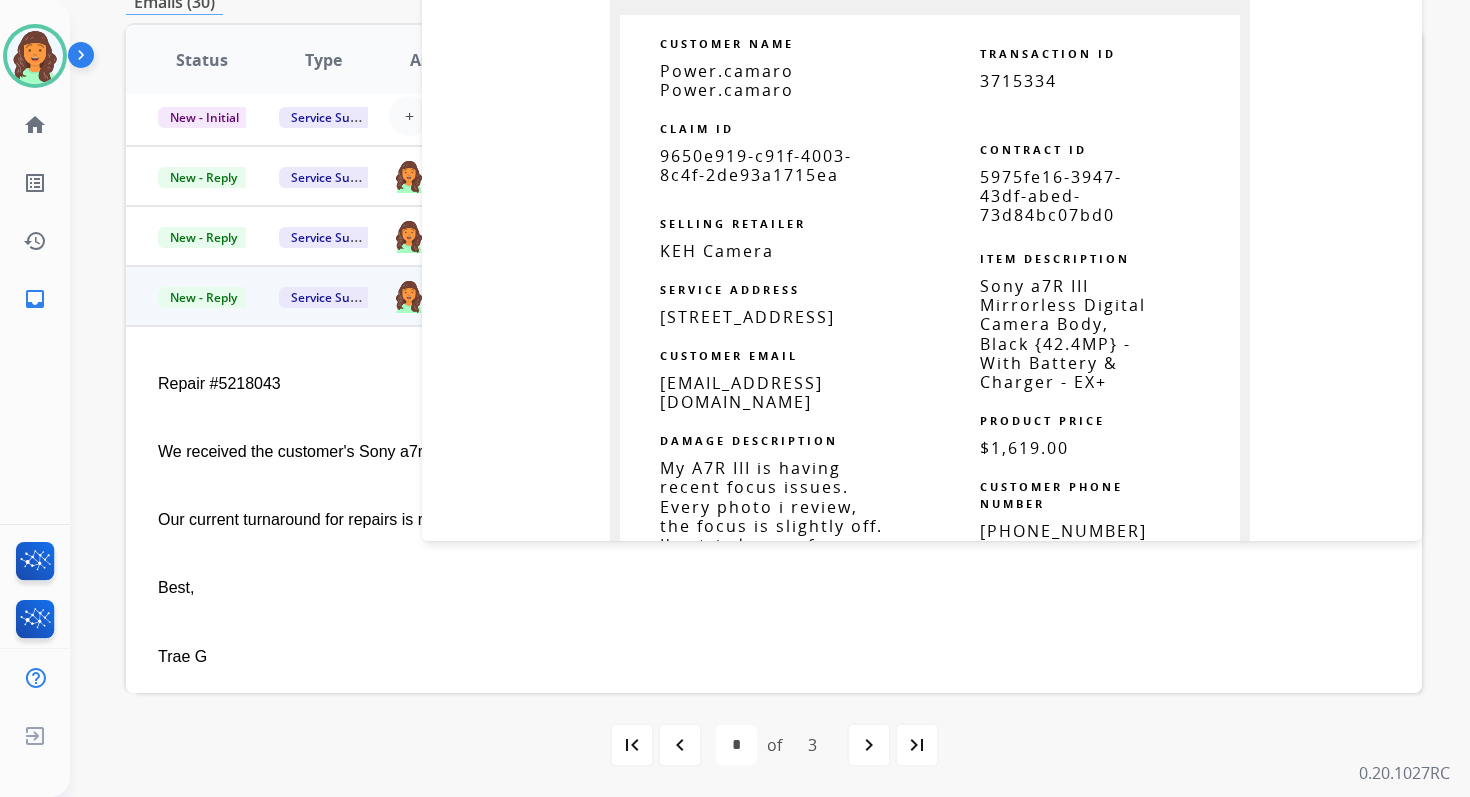 click on "5975fe16-3947-43df-abed-73d84bc07bd0" at bounding box center [1051, 196] 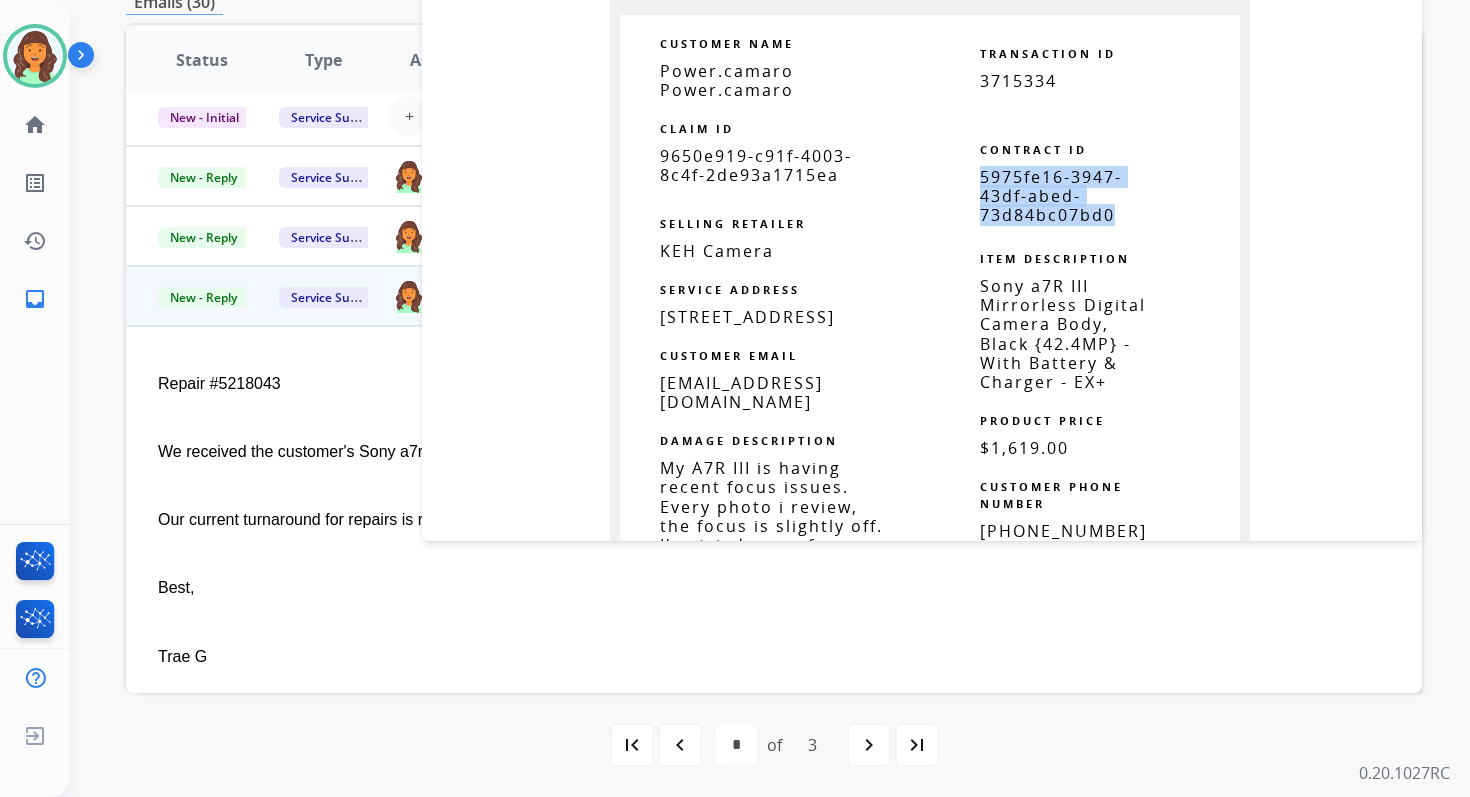 click on "5975fe16-3947-43df-abed-73d84bc07bd0" at bounding box center [1051, 196] 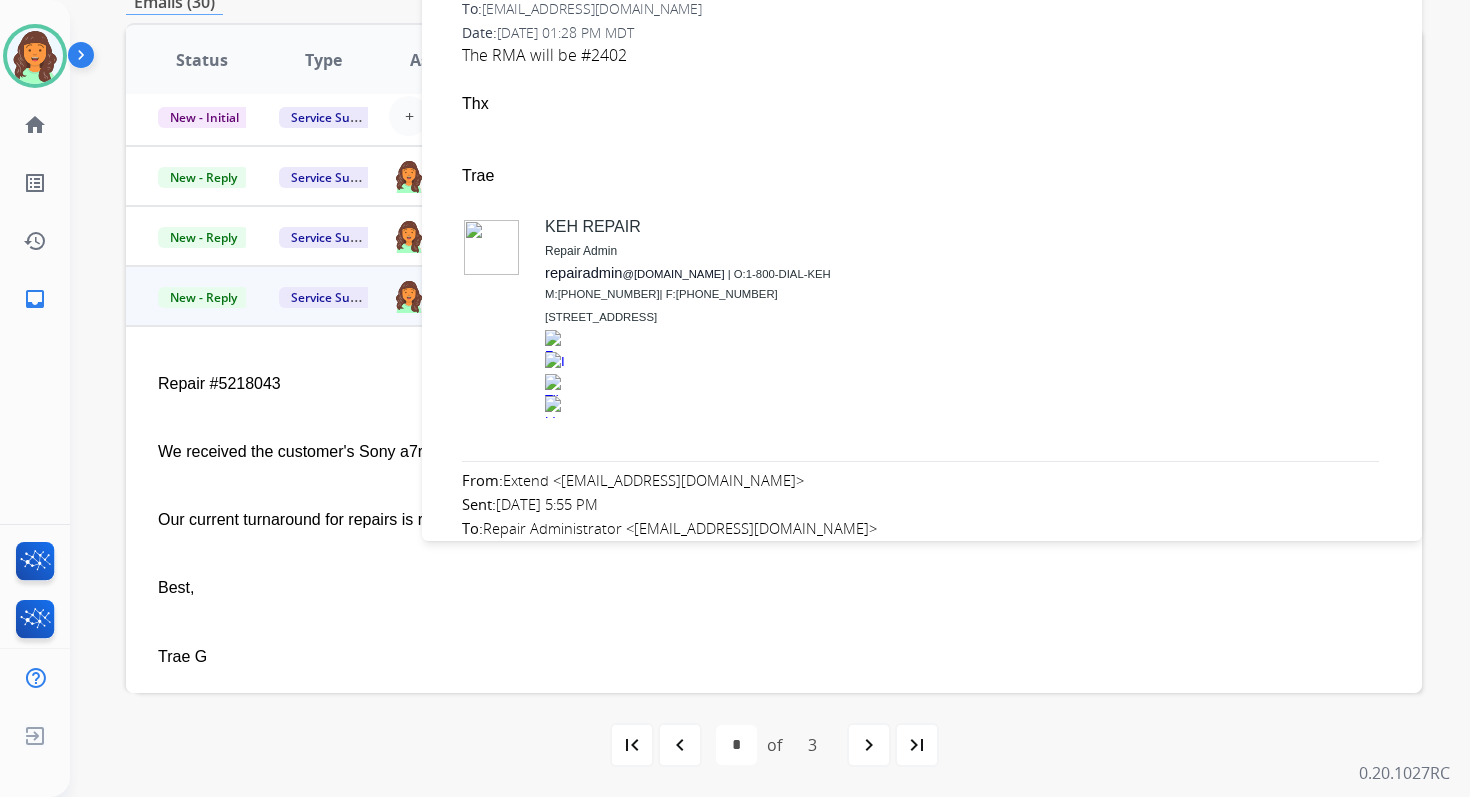 scroll, scrollTop: 0, scrollLeft: 0, axis: both 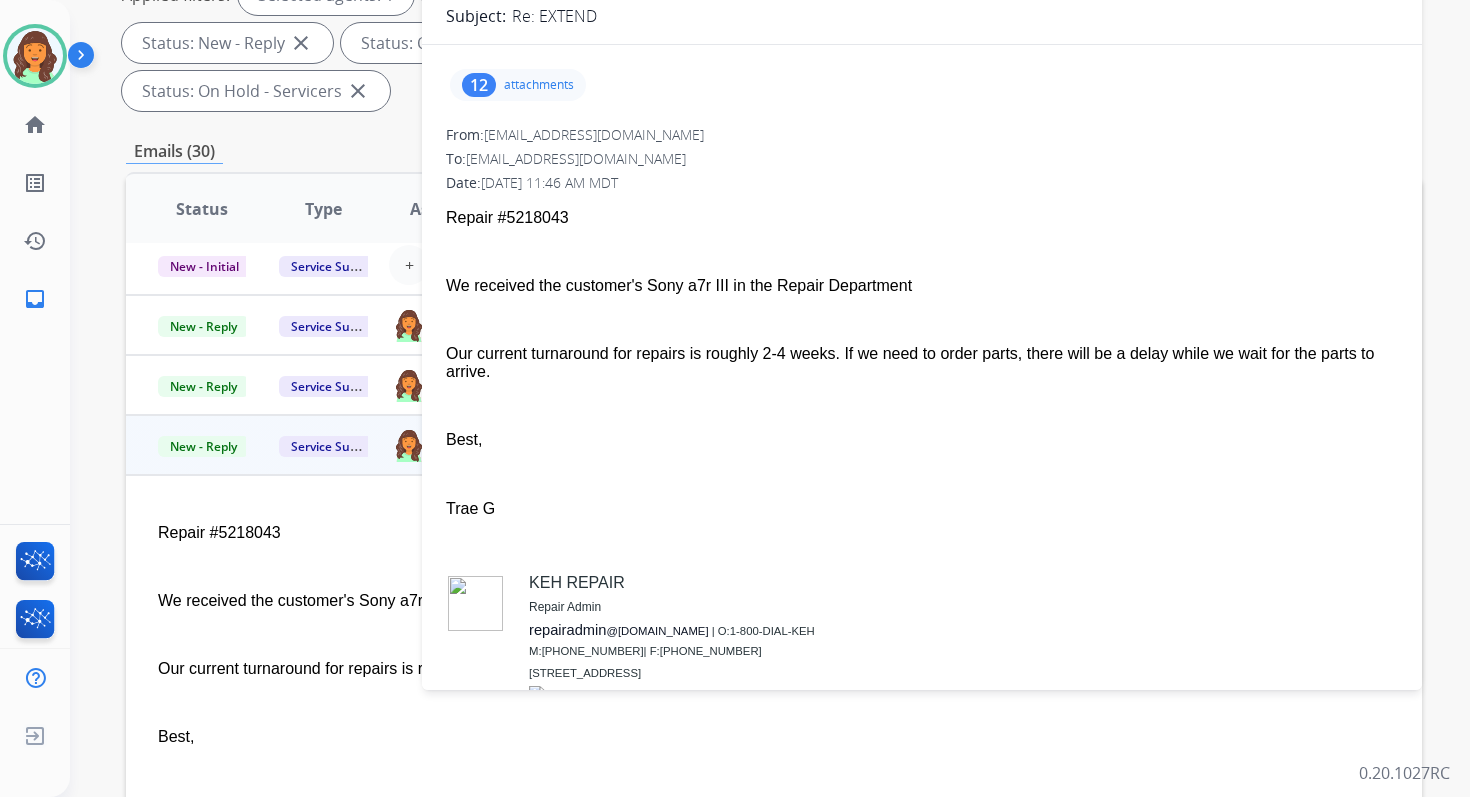 drag, startPoint x: 445, startPoint y: 280, endPoint x: 497, endPoint y: 370, distance: 103.94229 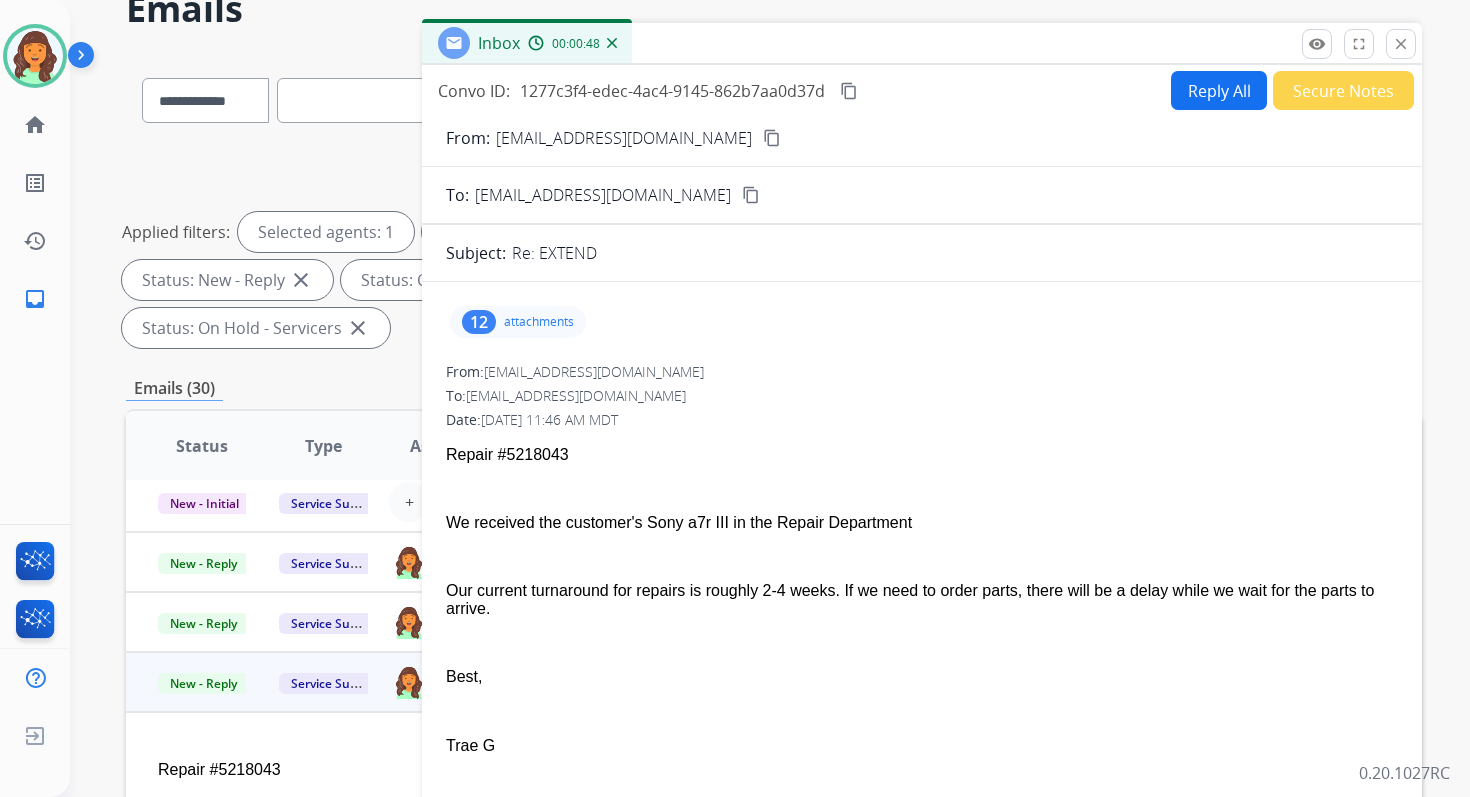 scroll, scrollTop: 0, scrollLeft: 0, axis: both 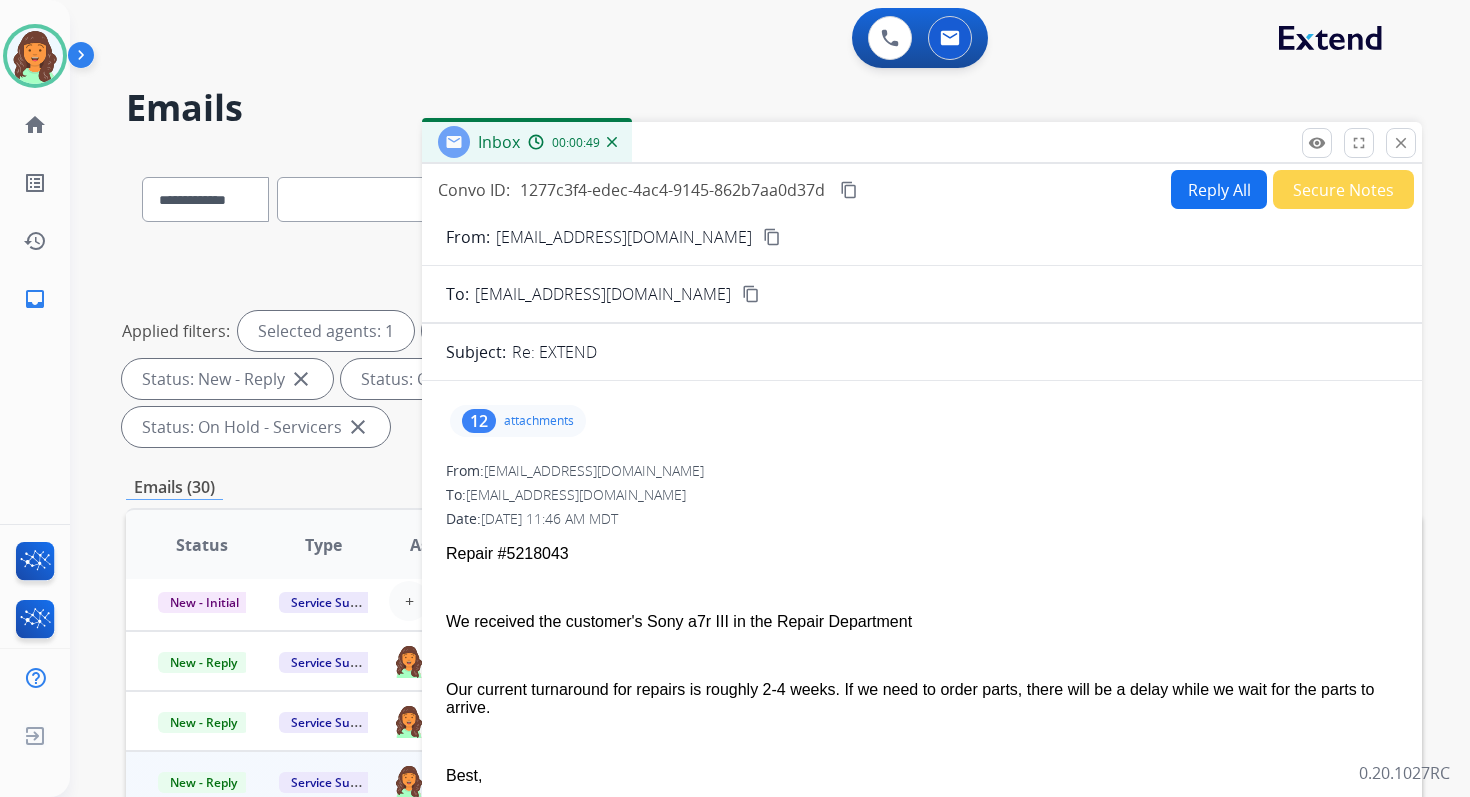 click on "content_copy" at bounding box center (849, 190) 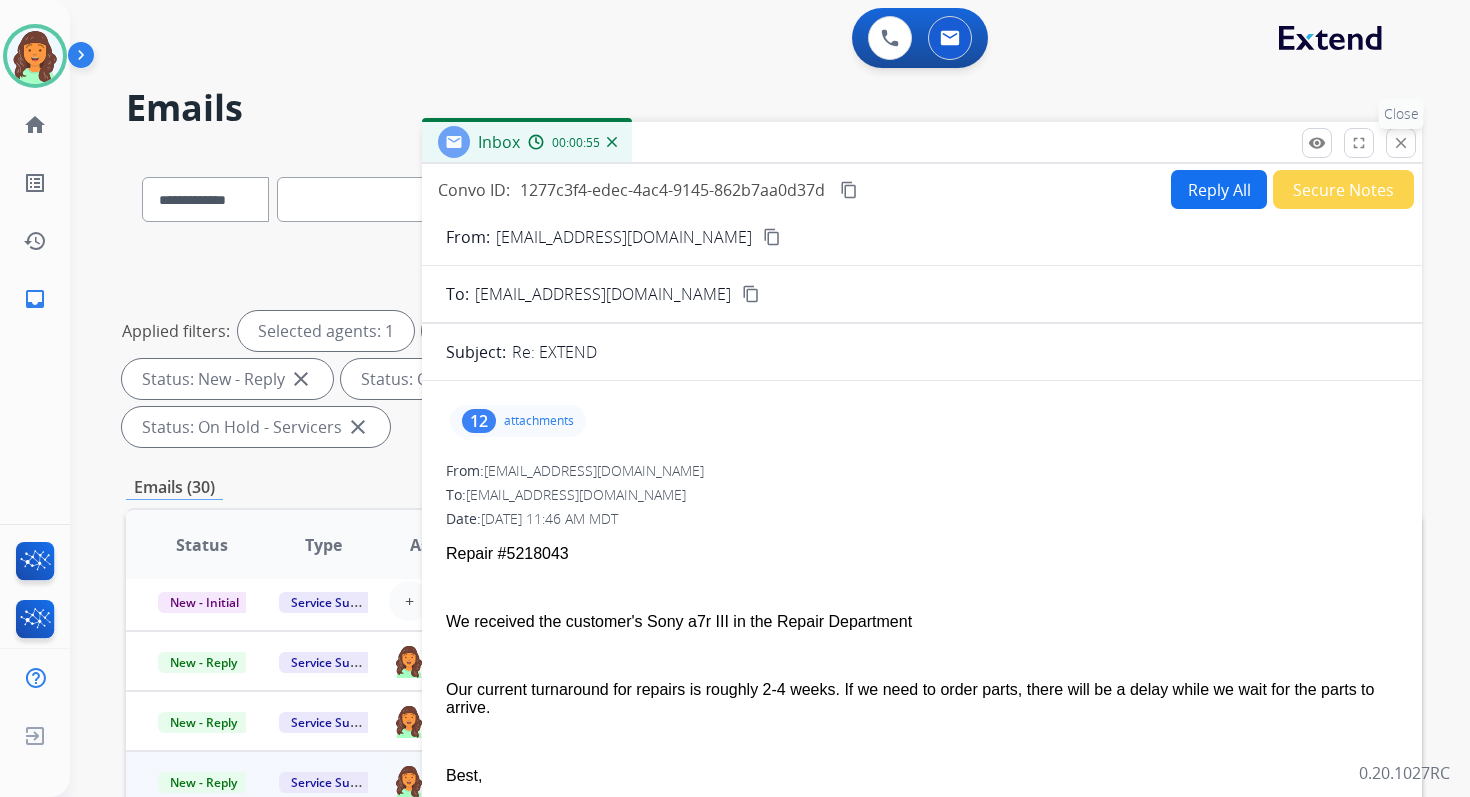 click on "close" at bounding box center [1401, 143] 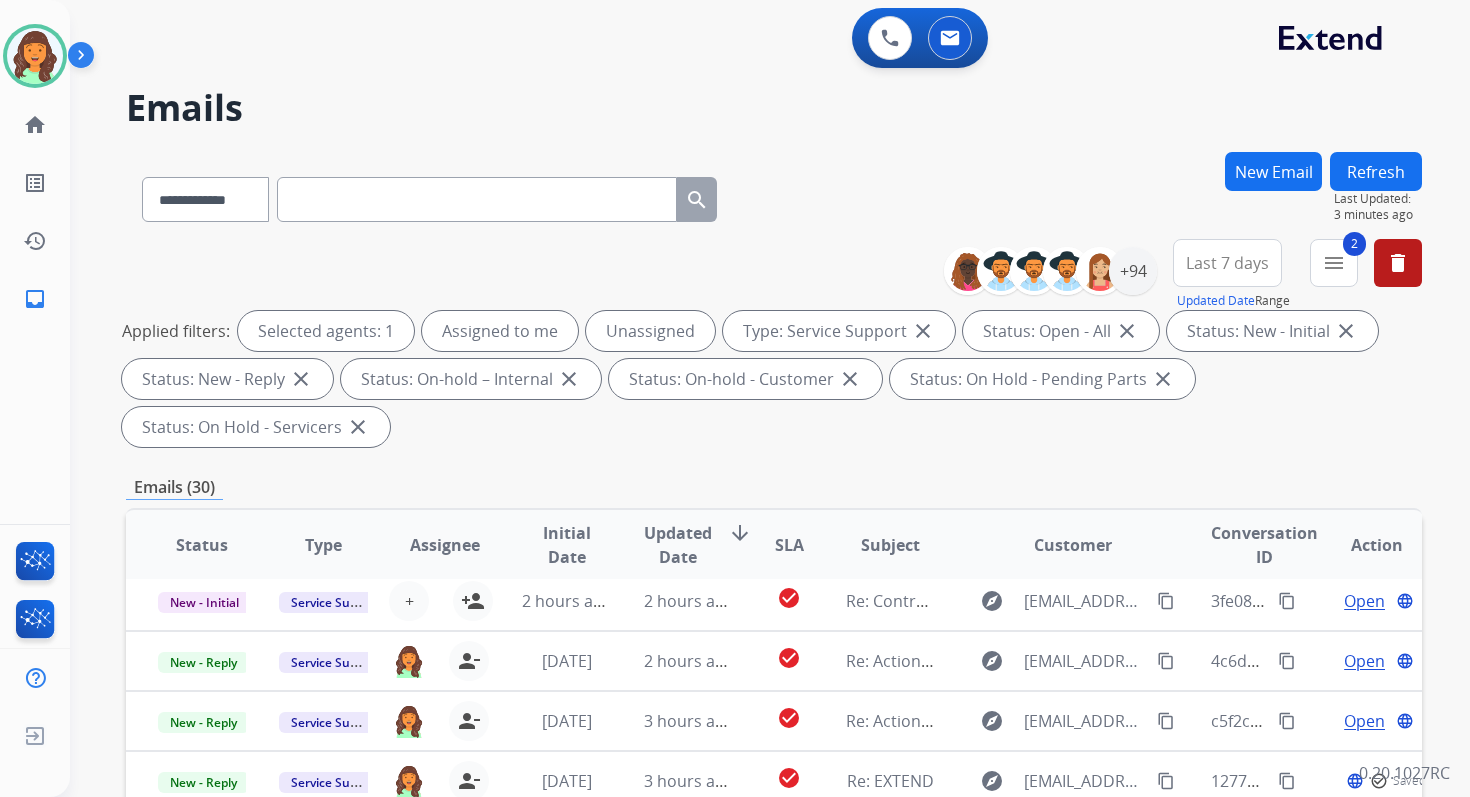 scroll, scrollTop: 485, scrollLeft: 0, axis: vertical 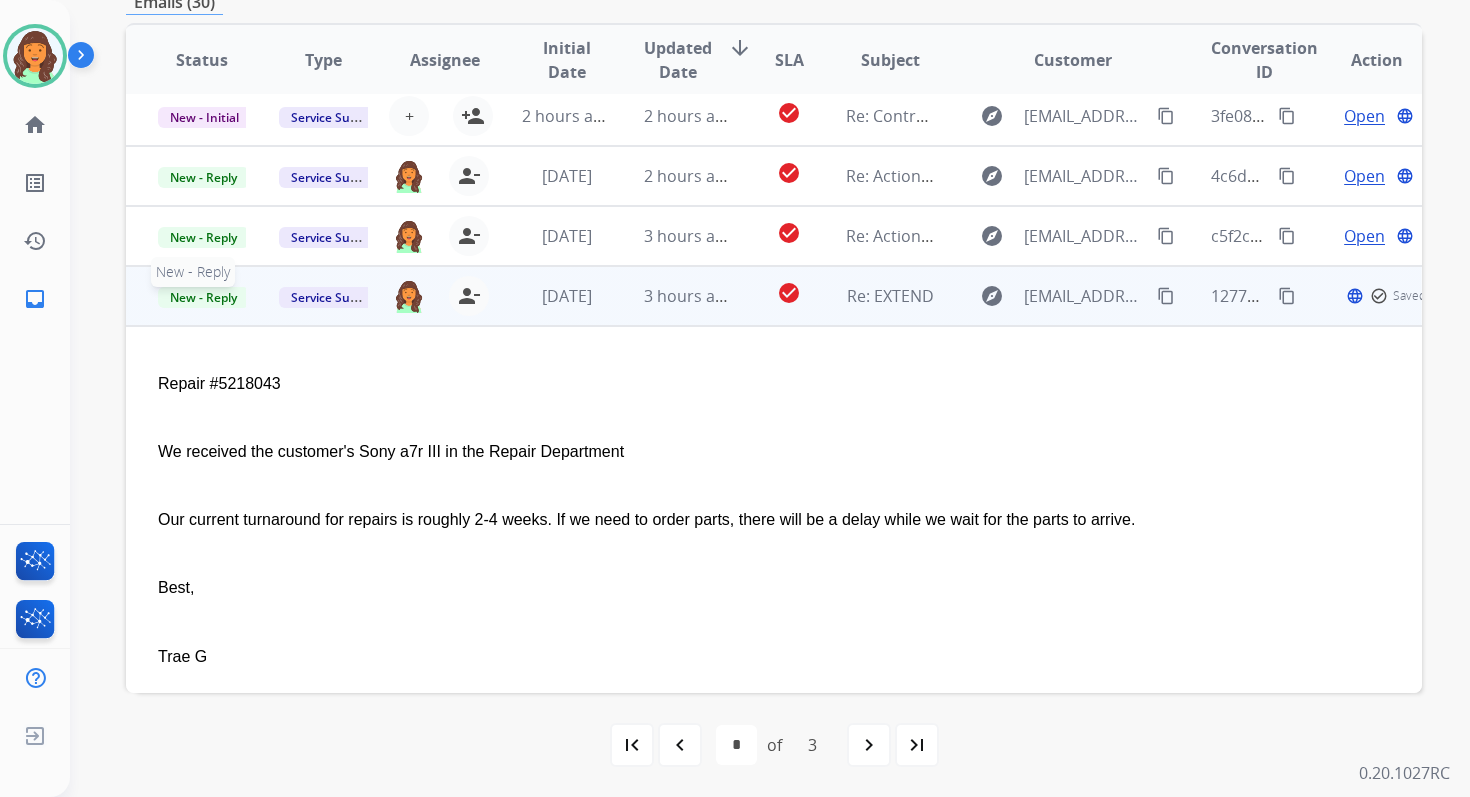click on "New - Reply" at bounding box center (203, 297) 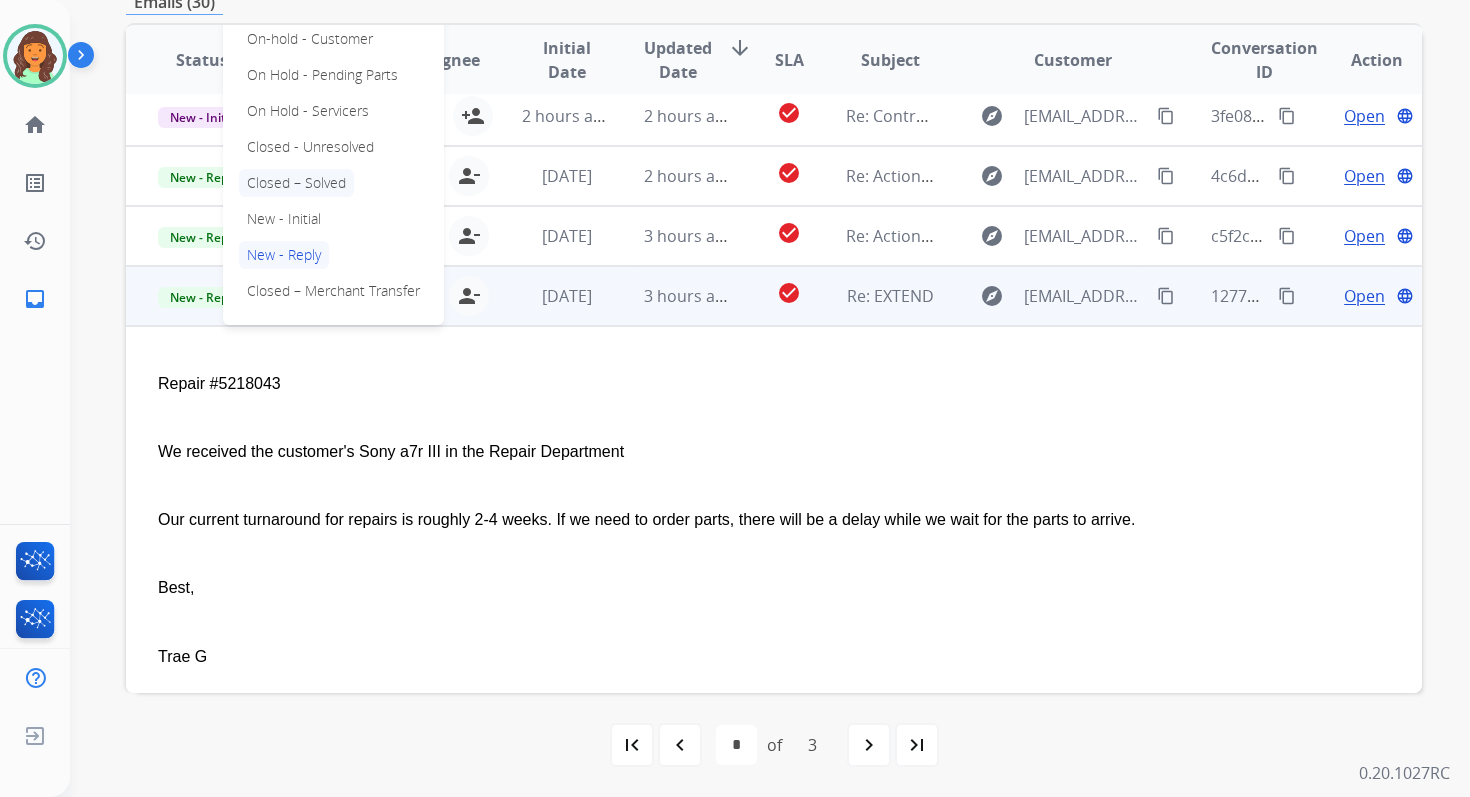 click on "Closed – Solved" at bounding box center (296, 183) 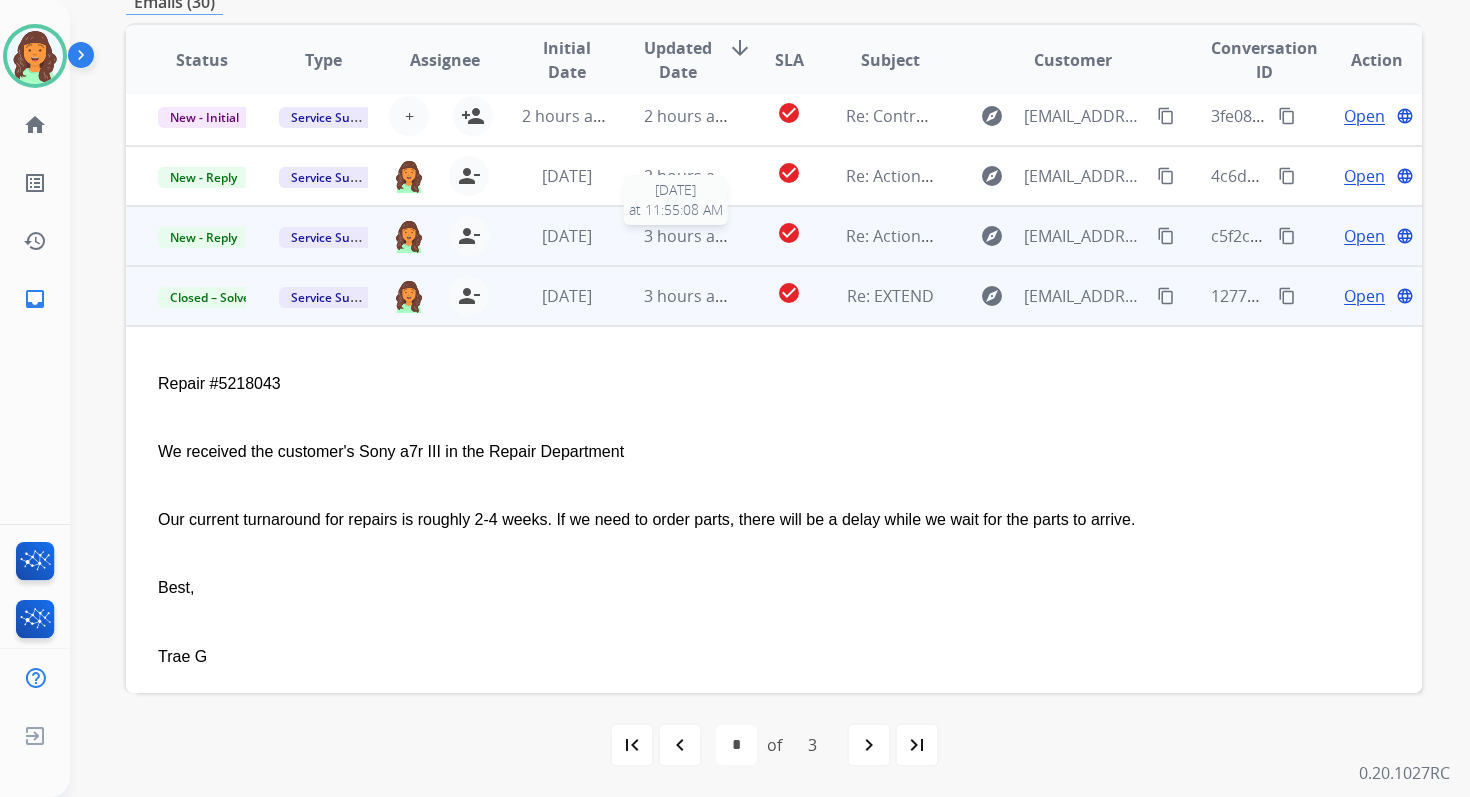 click on "3 hours ago" at bounding box center [689, 236] 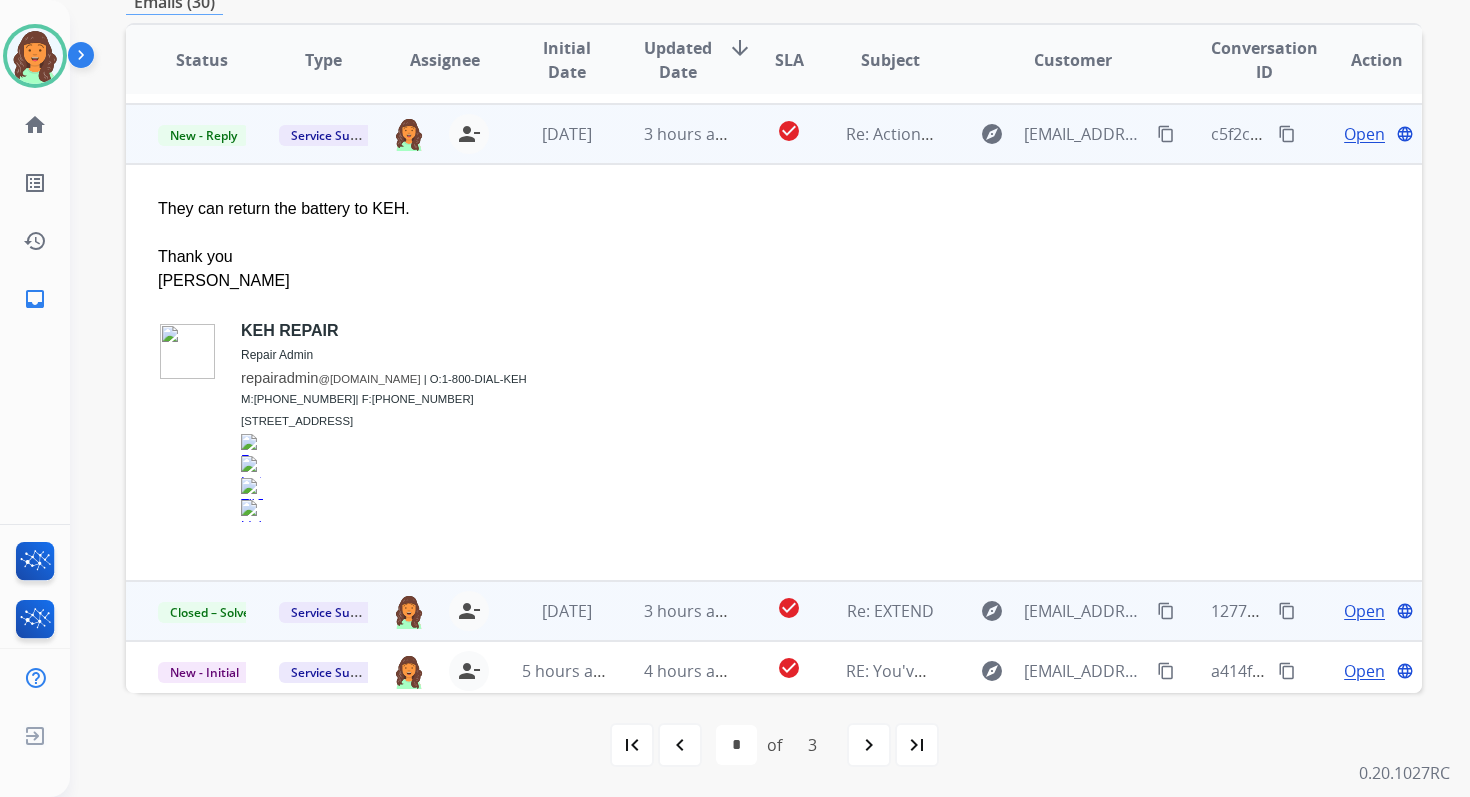 scroll, scrollTop: 180, scrollLeft: 0, axis: vertical 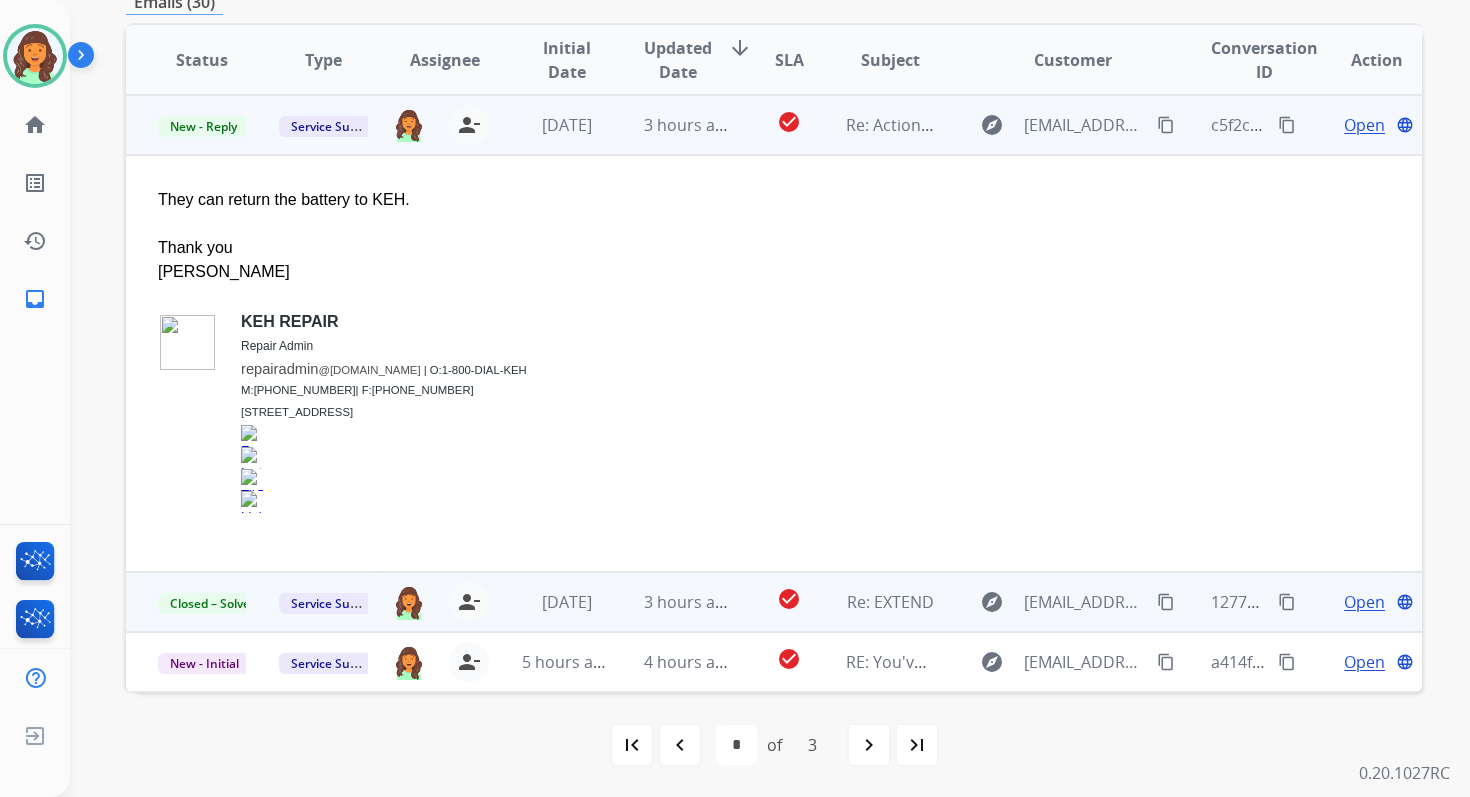 click on "Open" at bounding box center (1364, 125) 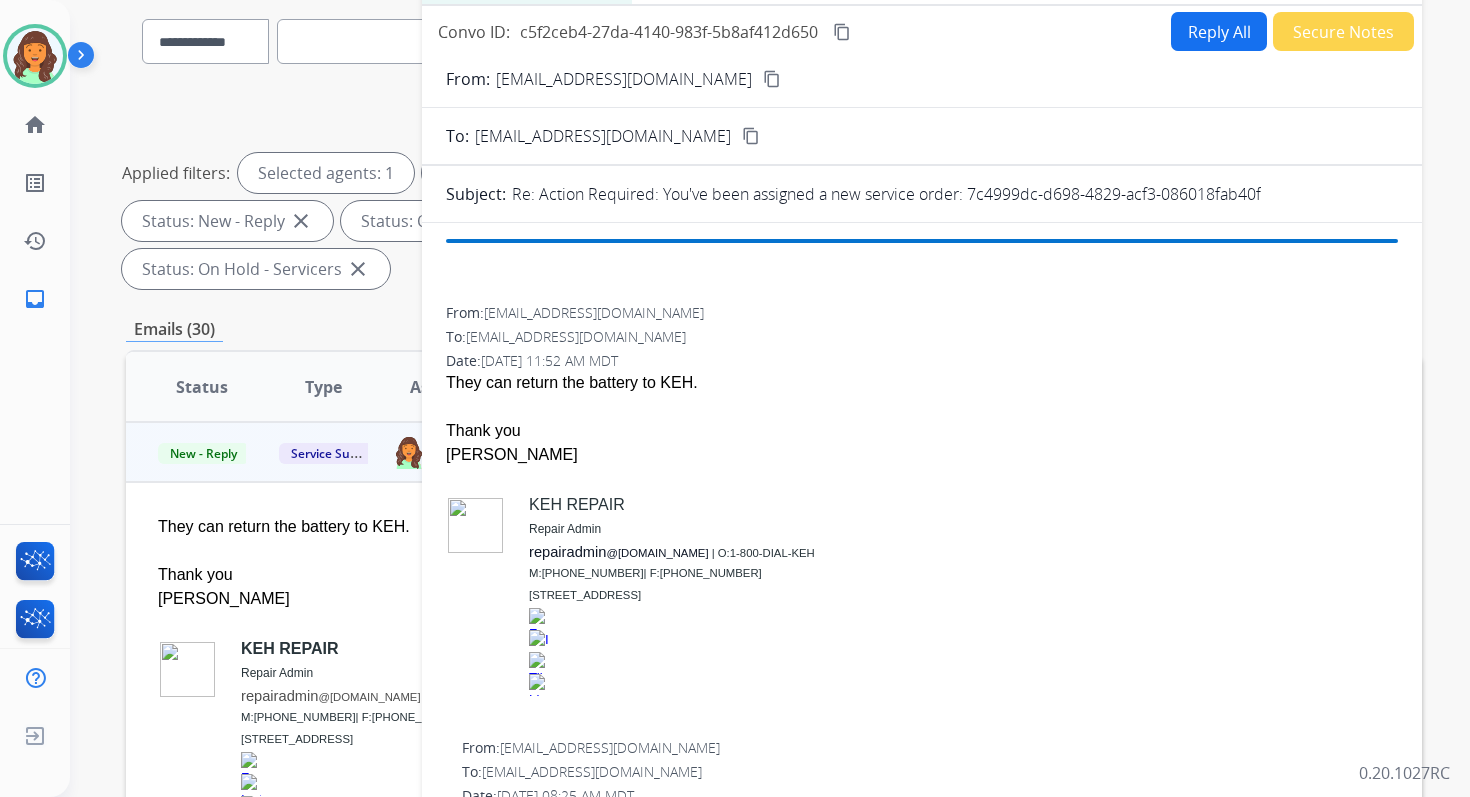 scroll, scrollTop: 69, scrollLeft: 0, axis: vertical 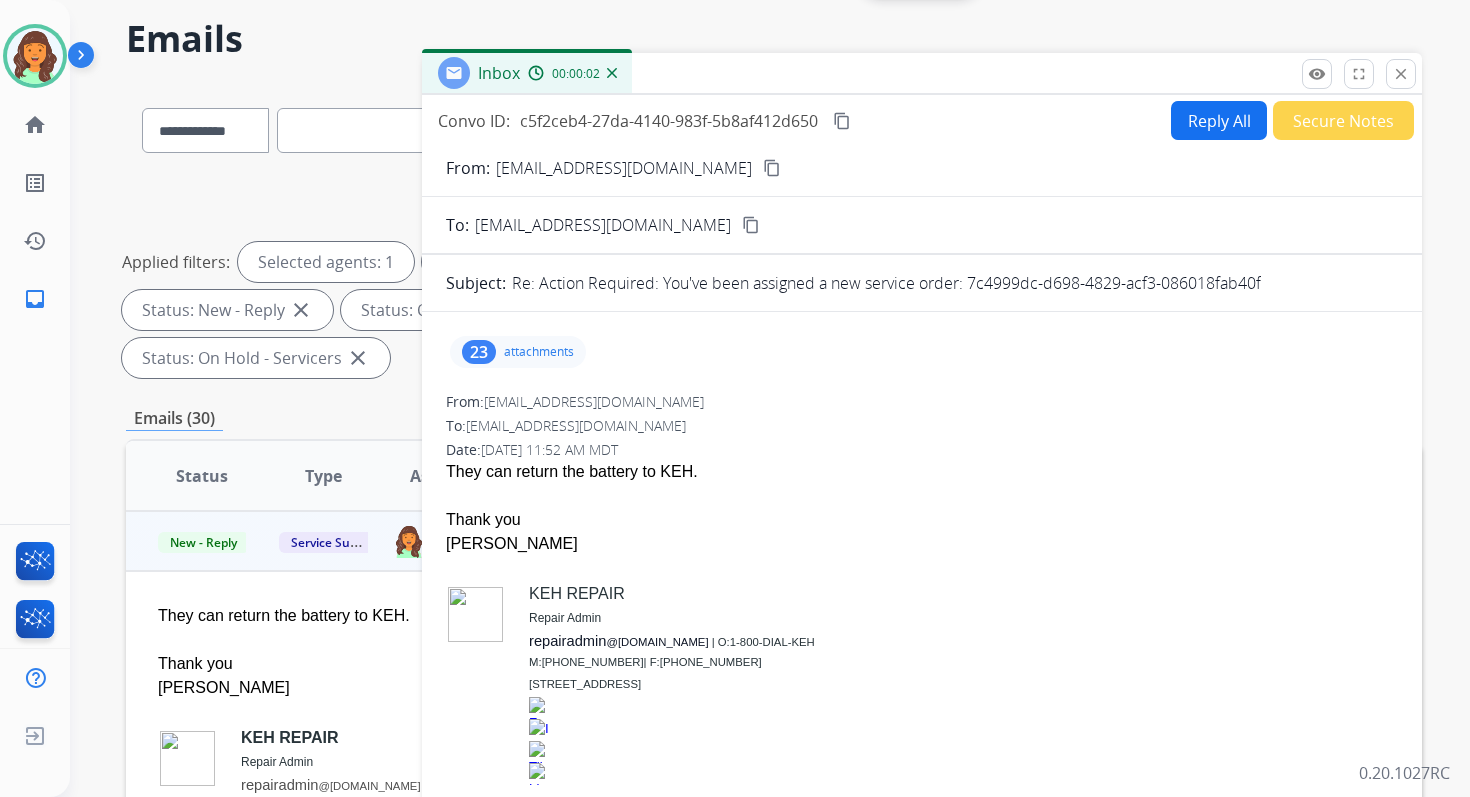 click on "attachments" at bounding box center (539, 352) 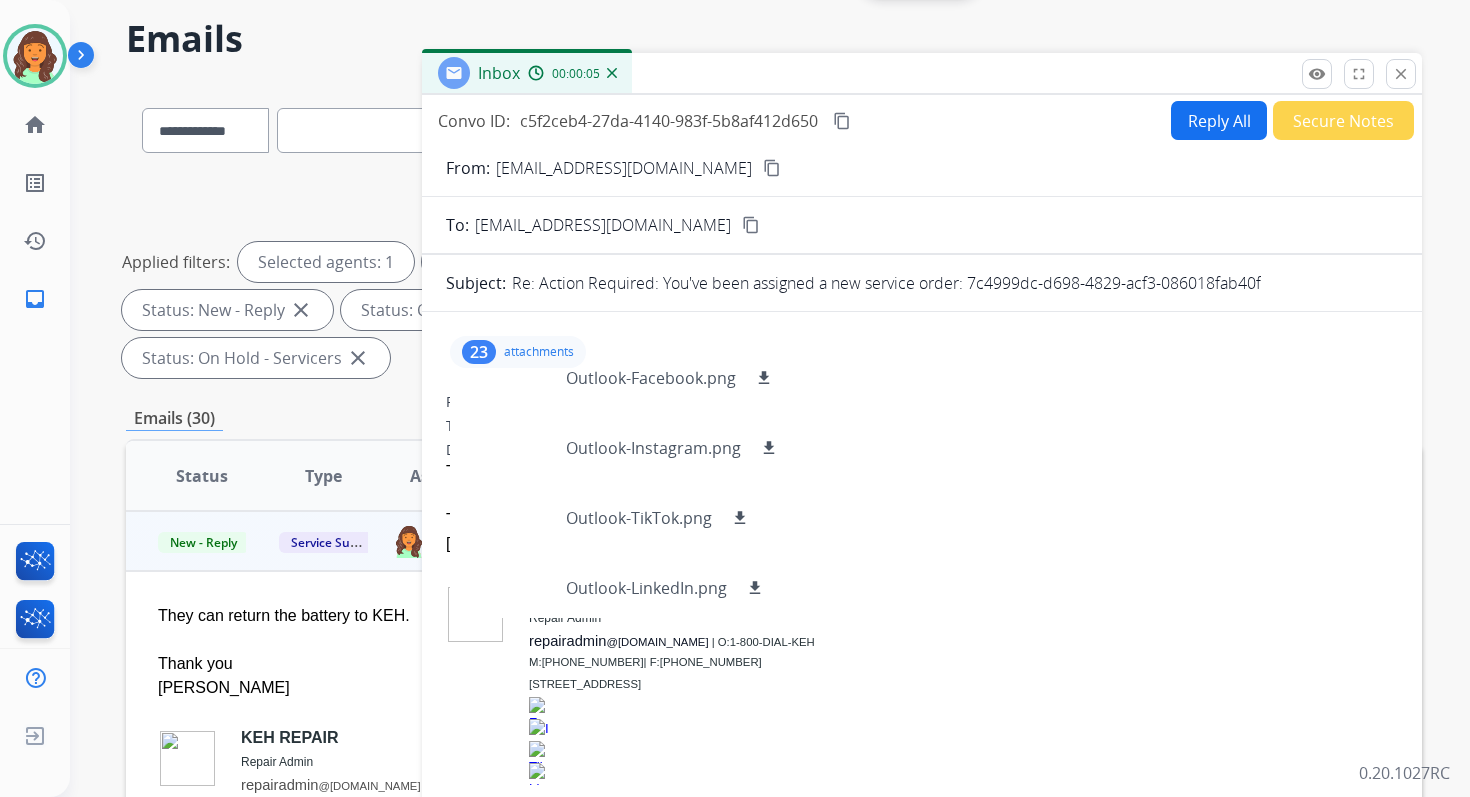scroll, scrollTop: 1360, scrollLeft: 0, axis: vertical 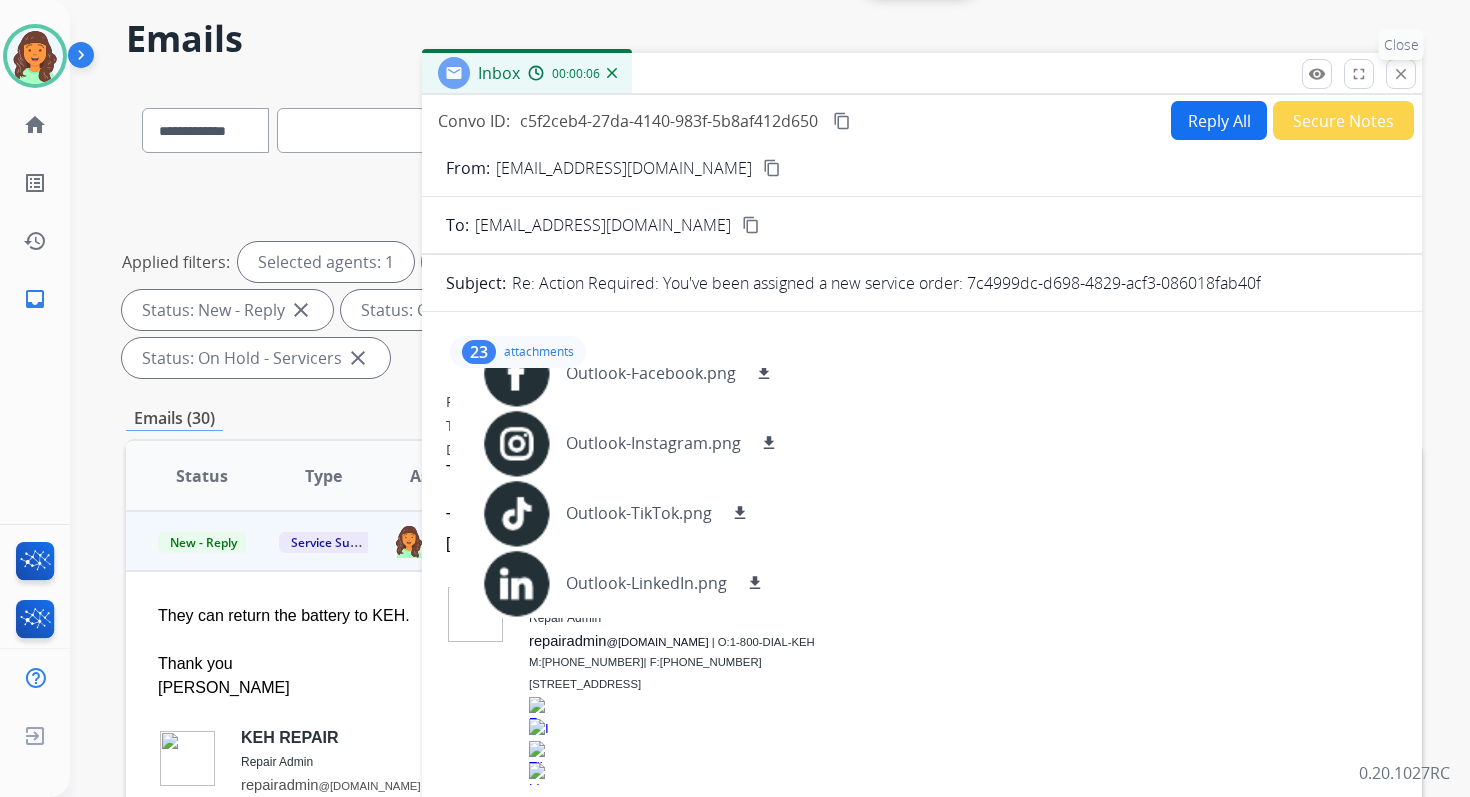 click on "close" at bounding box center [1401, 74] 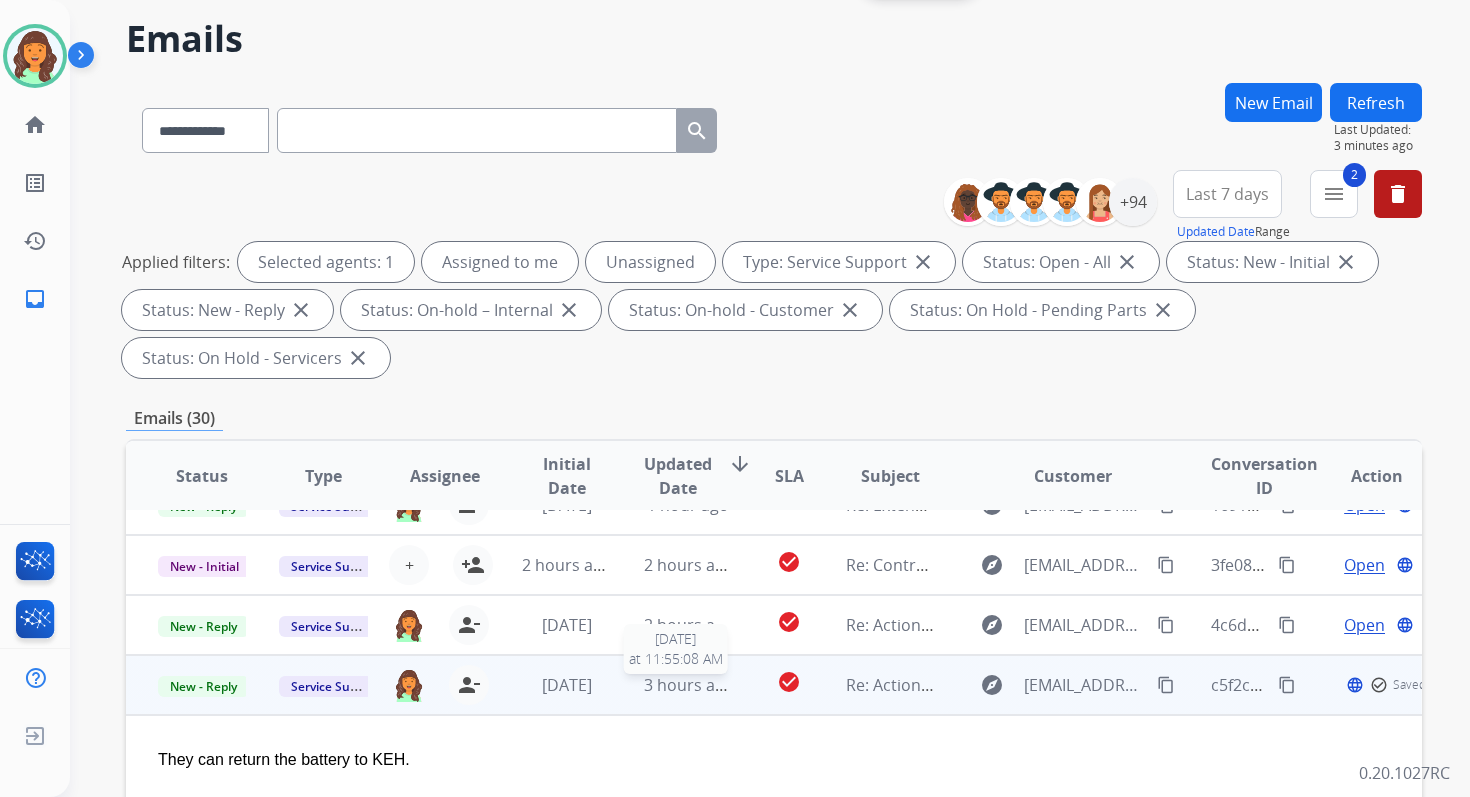 scroll, scrollTop: 0, scrollLeft: 0, axis: both 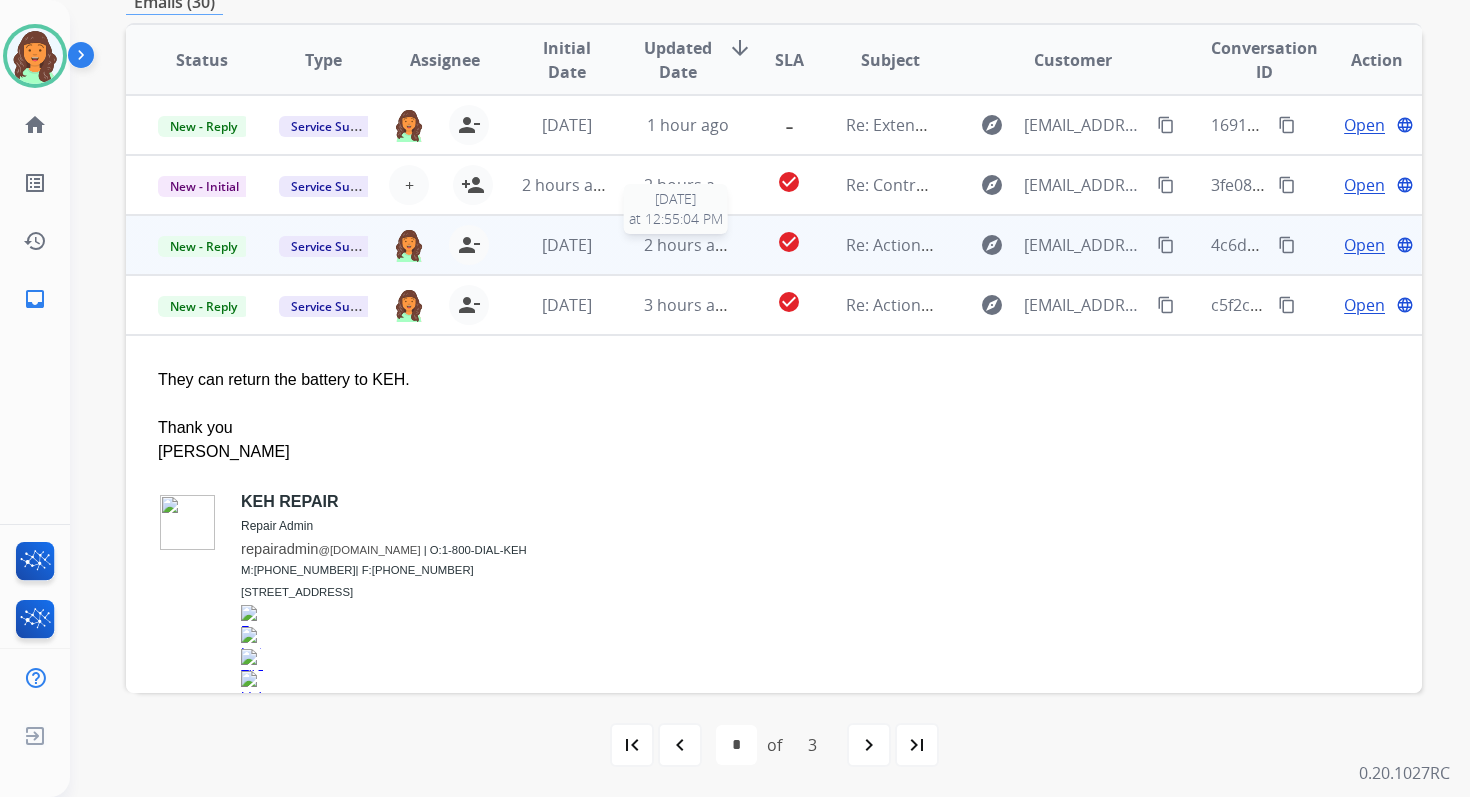 click on "2 hours ago" at bounding box center [689, 245] 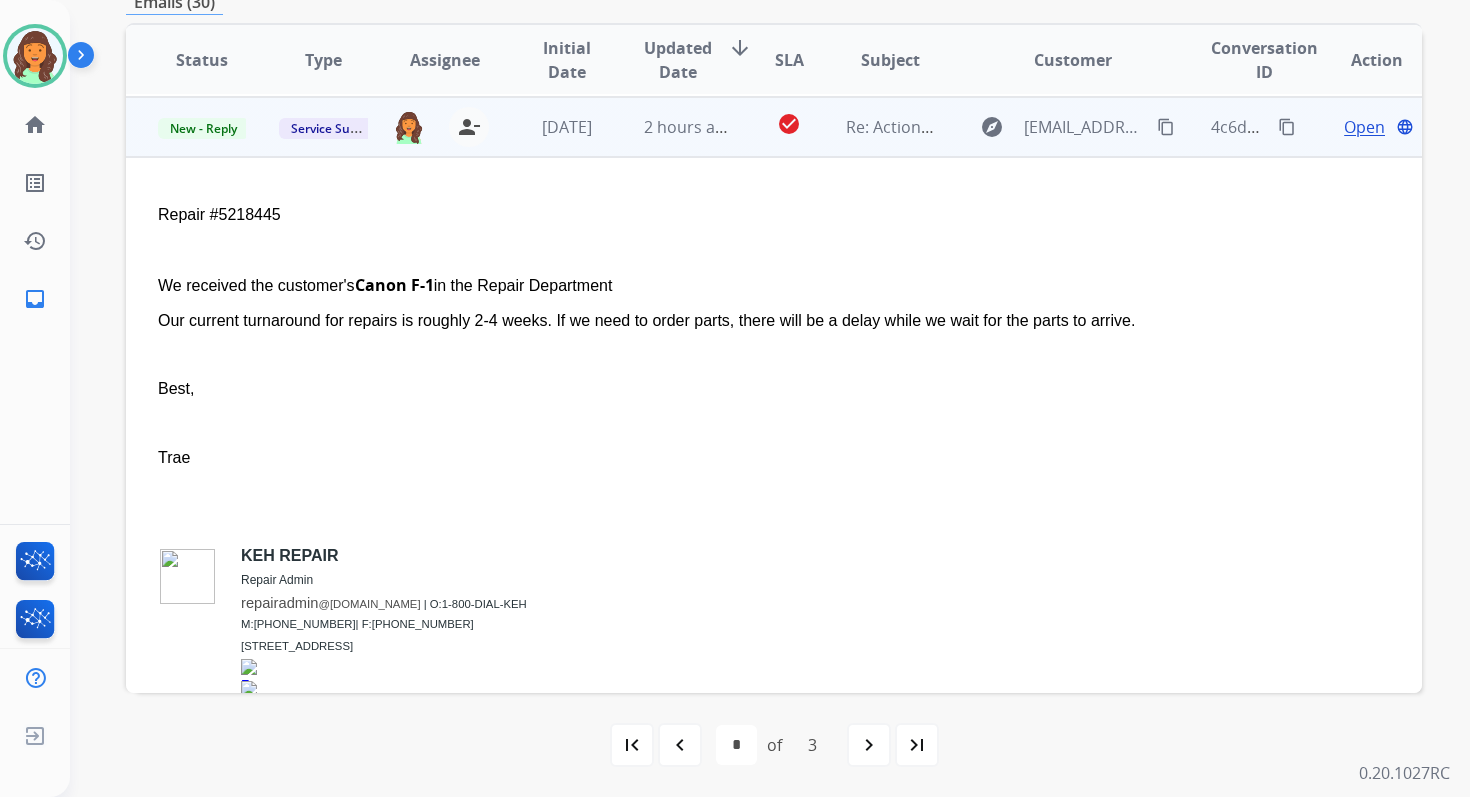 scroll, scrollTop: 120, scrollLeft: 0, axis: vertical 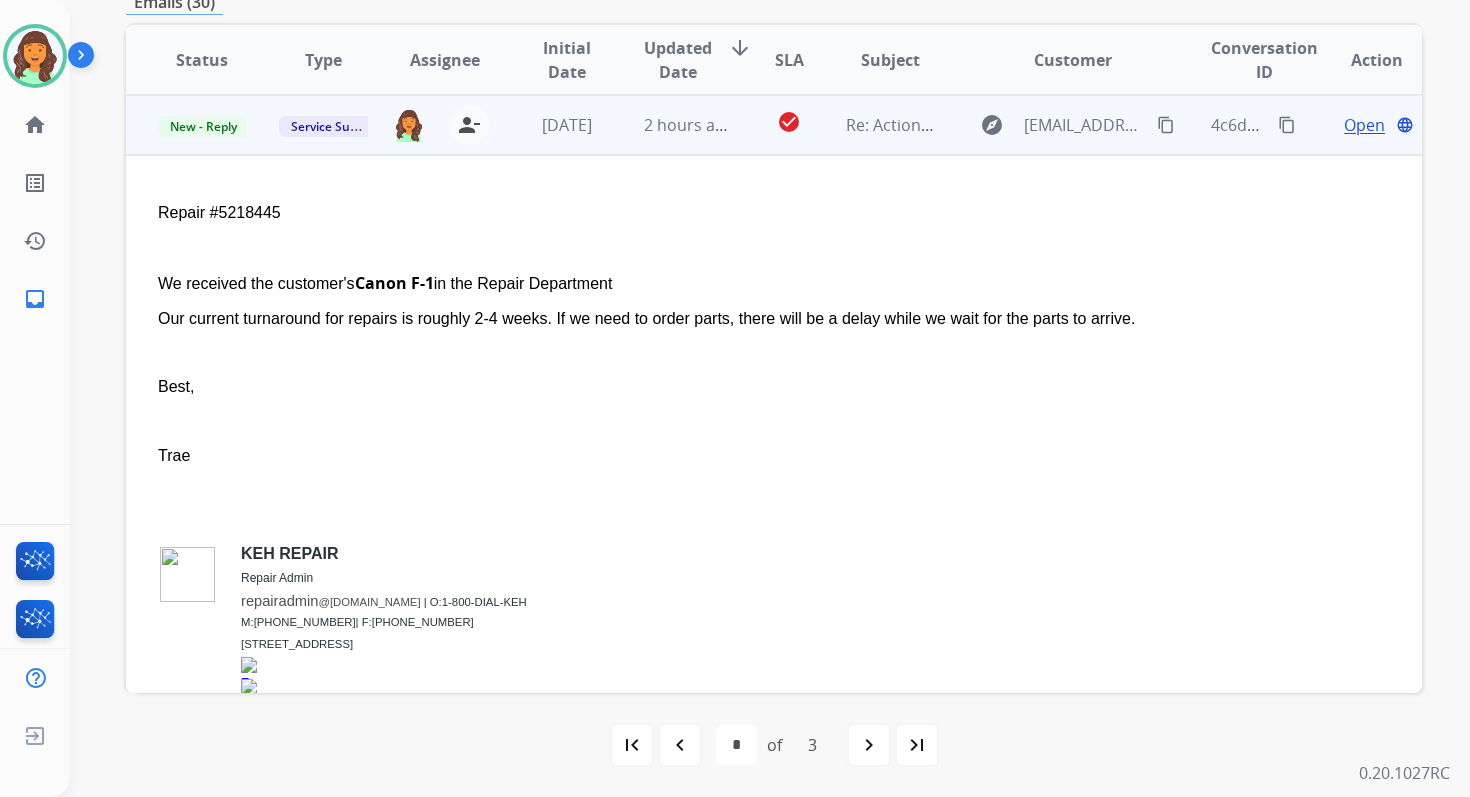 click on "Open" at bounding box center [1364, 125] 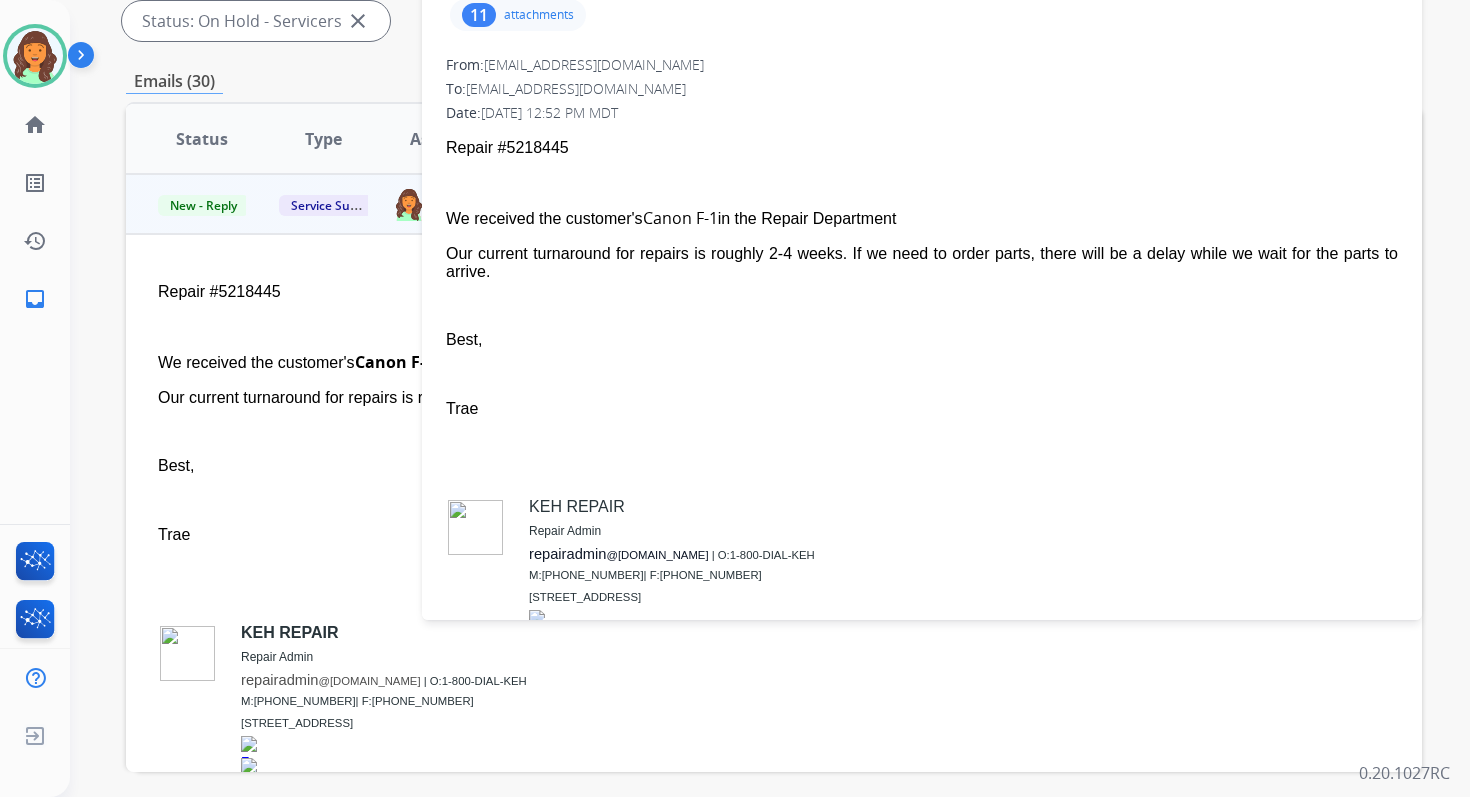 scroll, scrollTop: 303, scrollLeft: 0, axis: vertical 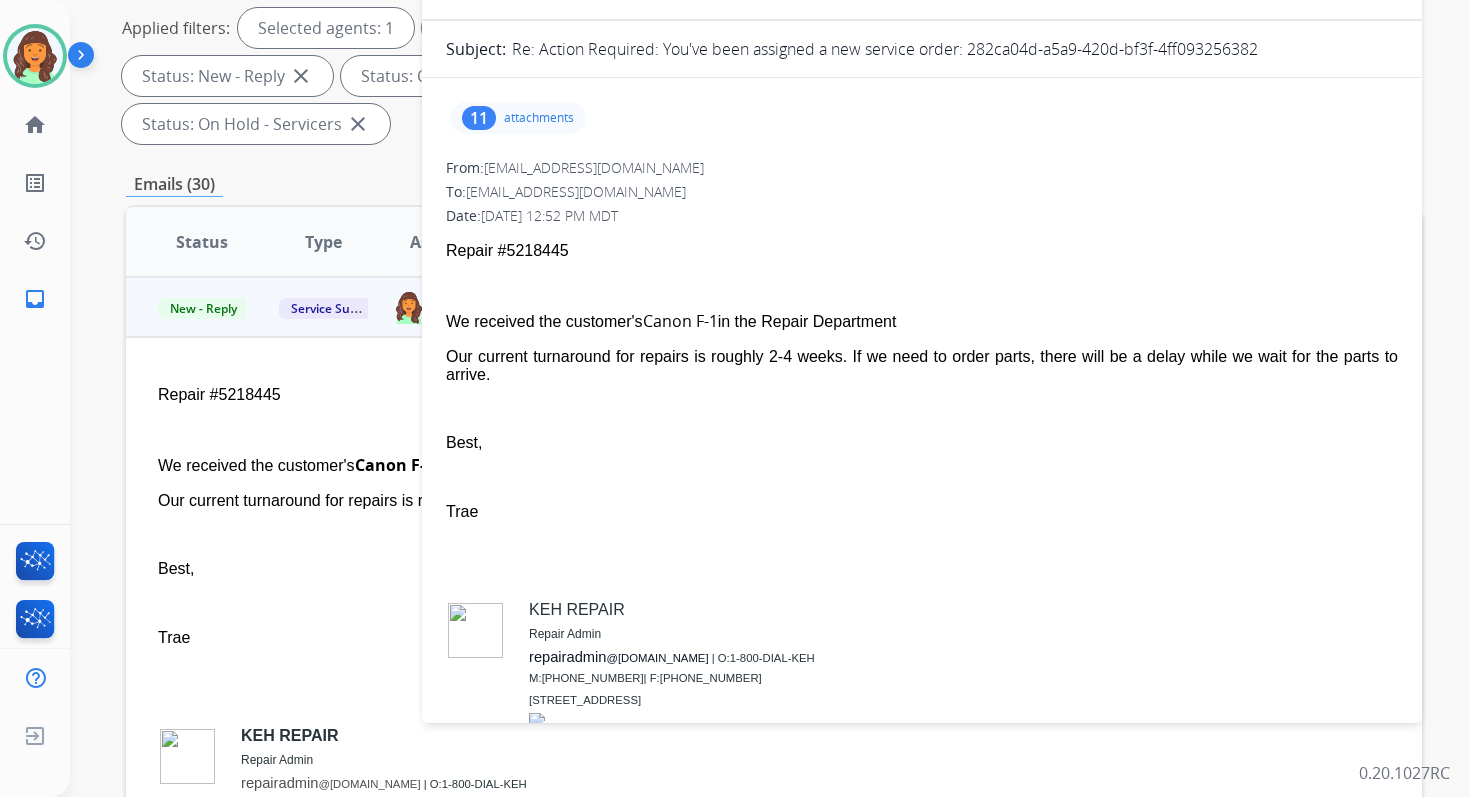drag, startPoint x: 968, startPoint y: 49, endPoint x: 1288, endPoint y: 51, distance: 320.00626 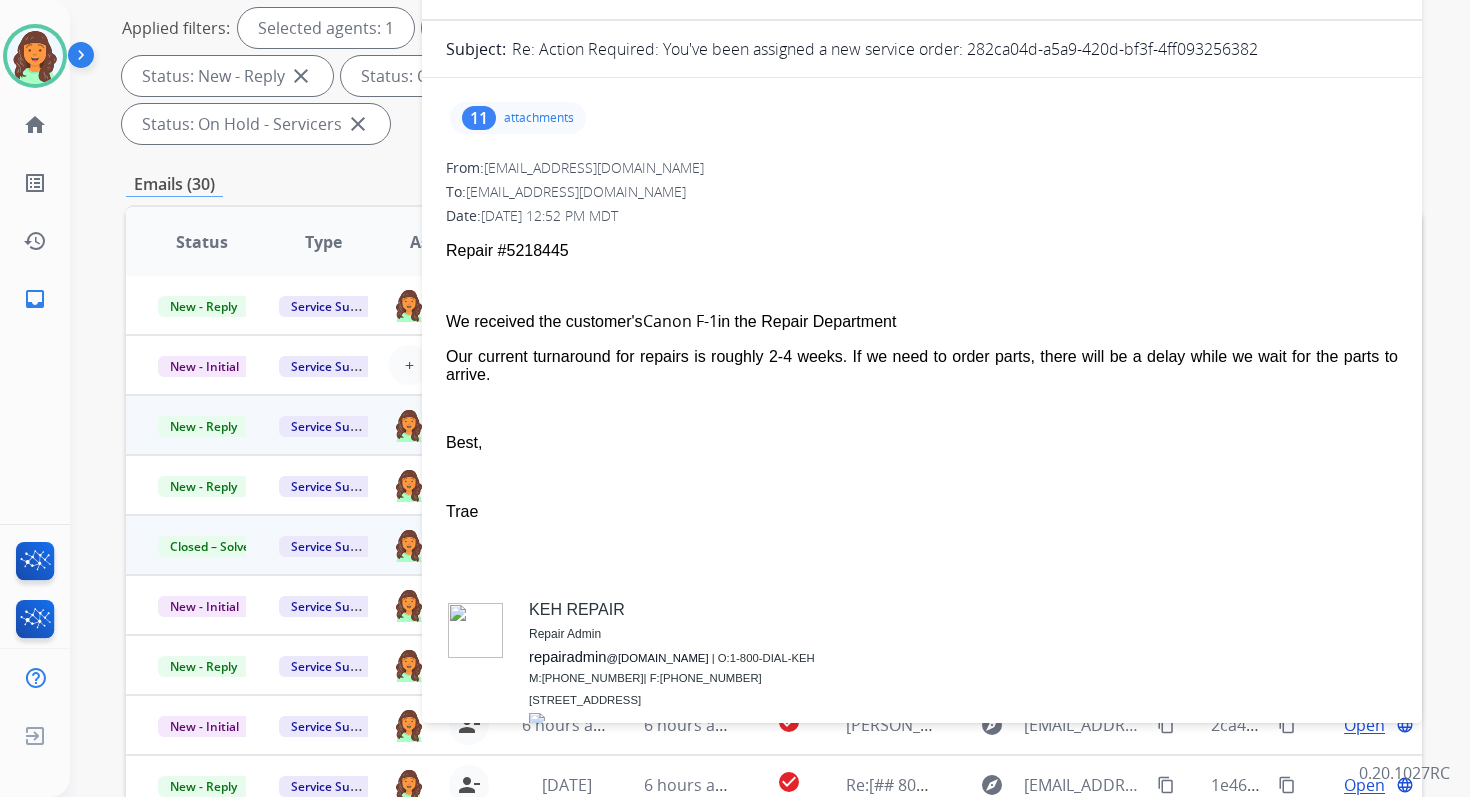 scroll, scrollTop: 2, scrollLeft: 0, axis: vertical 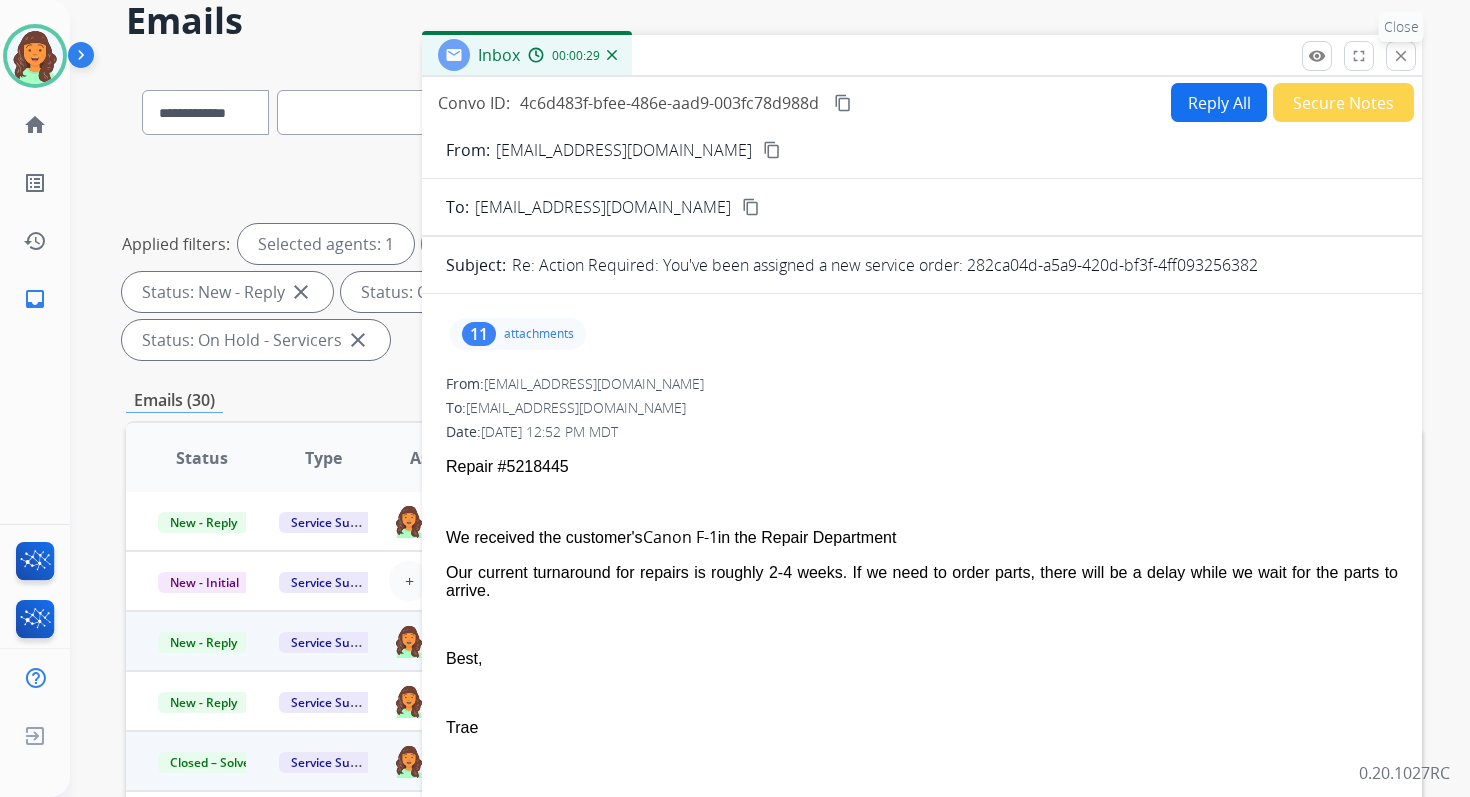 click on "close Close" at bounding box center [1401, 56] 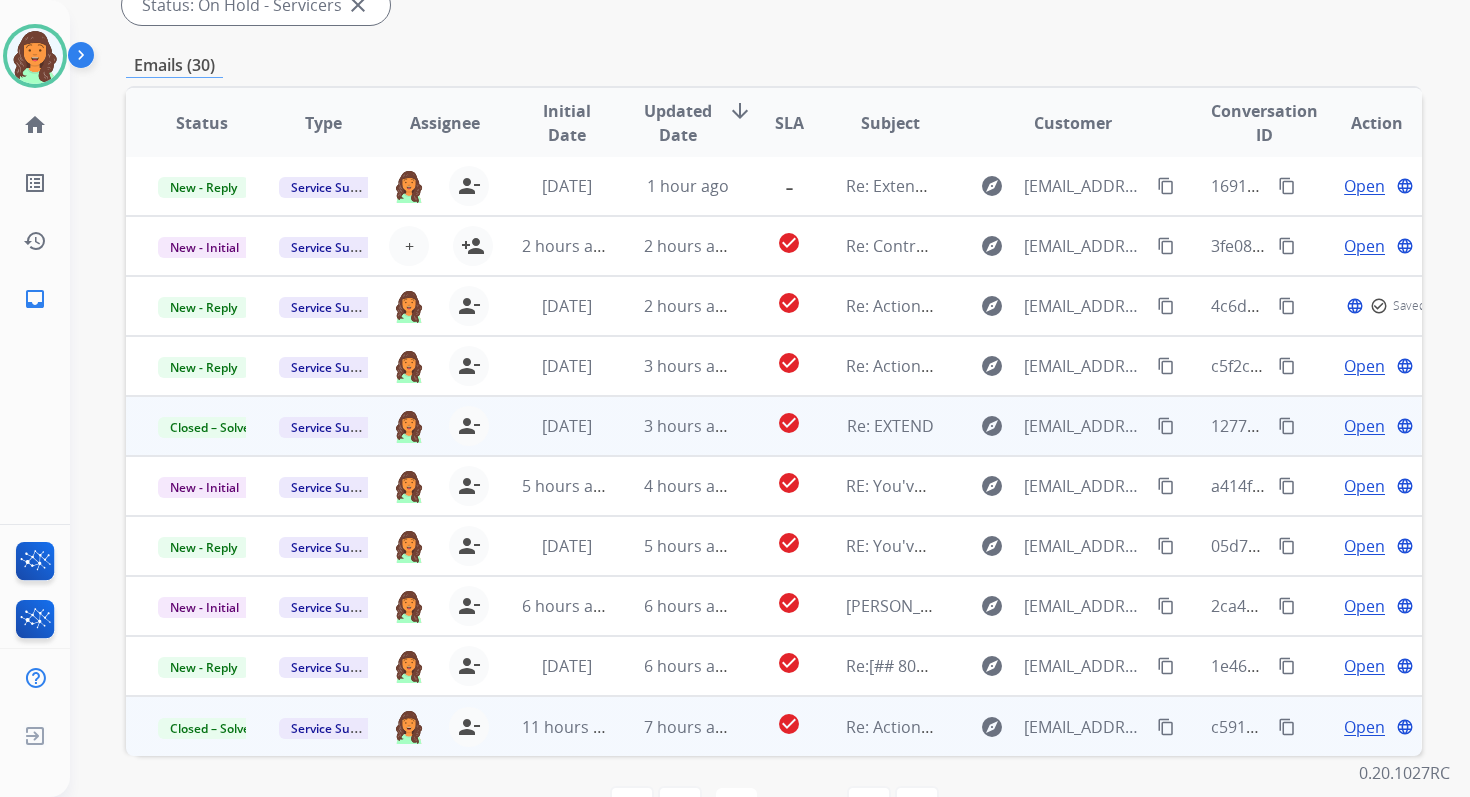 scroll, scrollTop: 485, scrollLeft: 0, axis: vertical 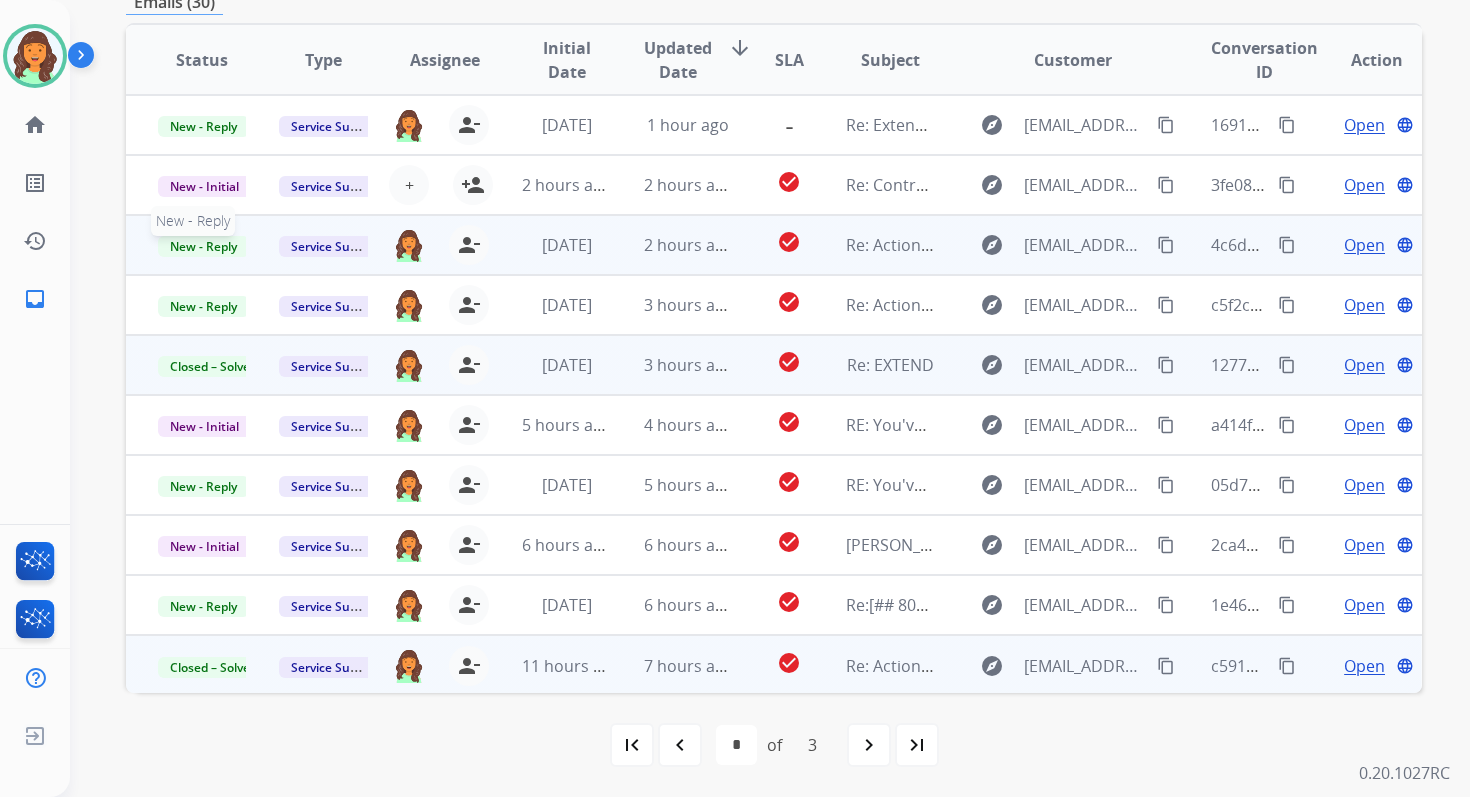click on "New - Reply" at bounding box center [203, 246] 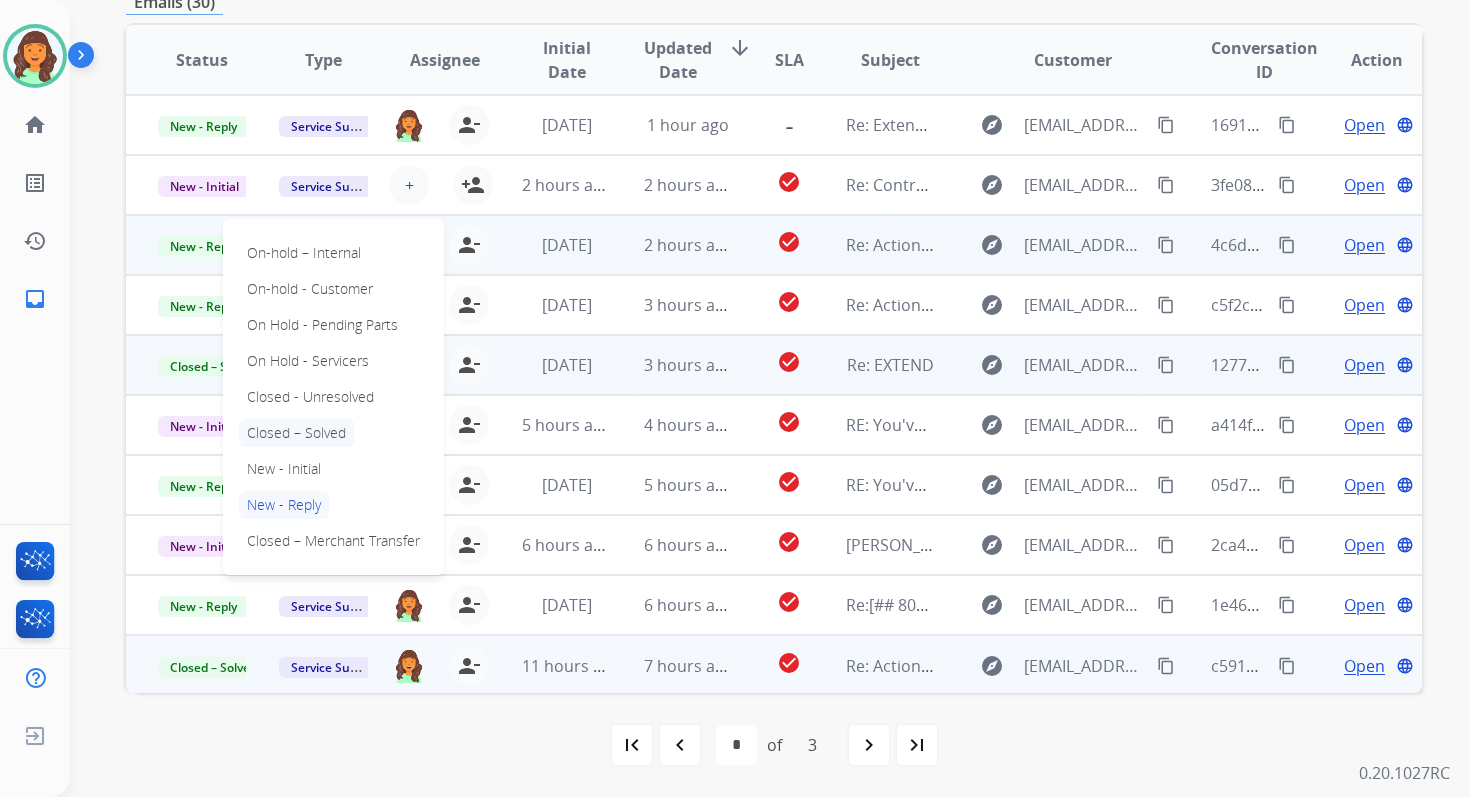 click on "Closed – Solved" at bounding box center (296, 433) 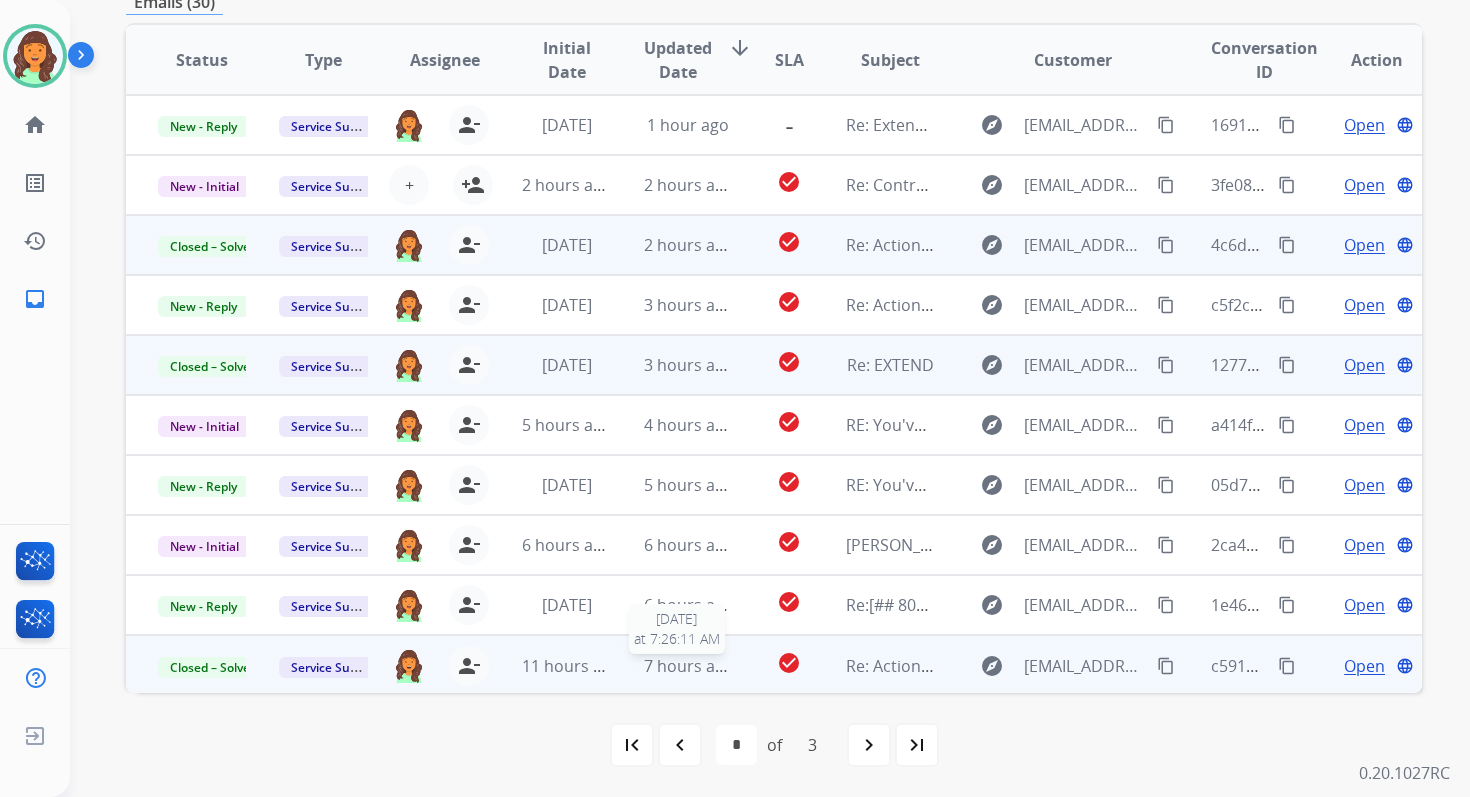 click on "7 hours ago" at bounding box center [689, 666] 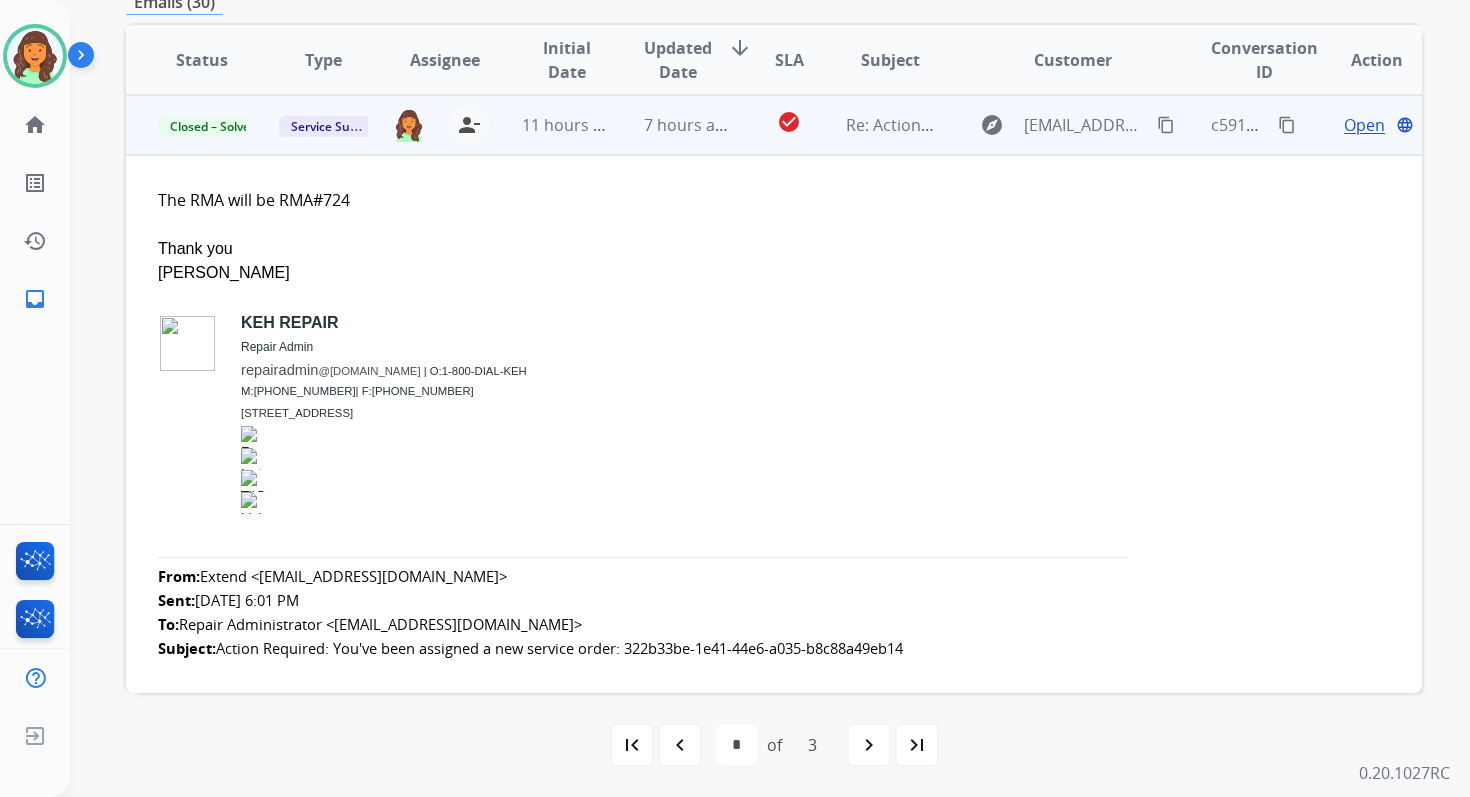 scroll, scrollTop: 0, scrollLeft: 0, axis: both 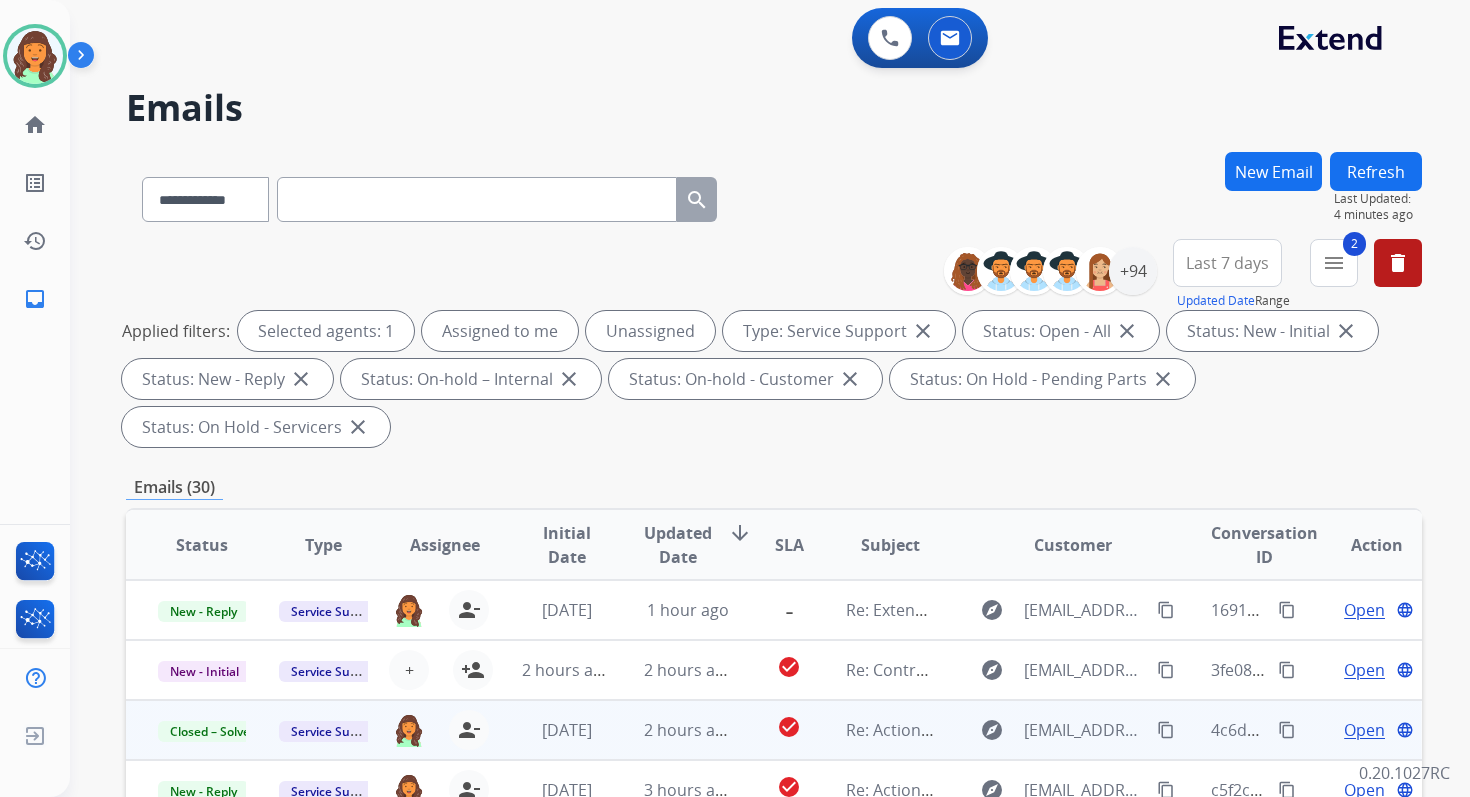 click on "Refresh" at bounding box center (1376, 171) 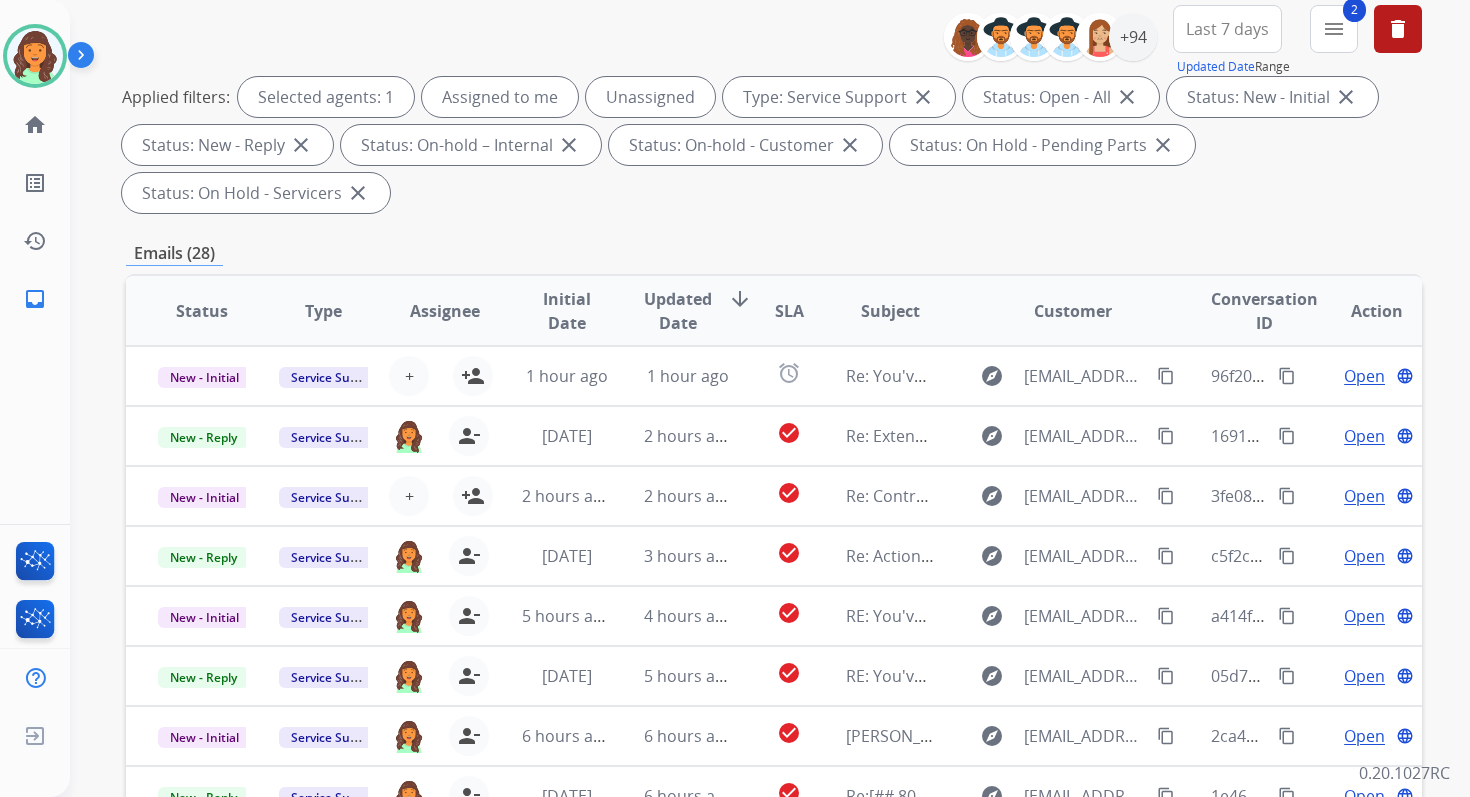 scroll, scrollTop: 485, scrollLeft: 0, axis: vertical 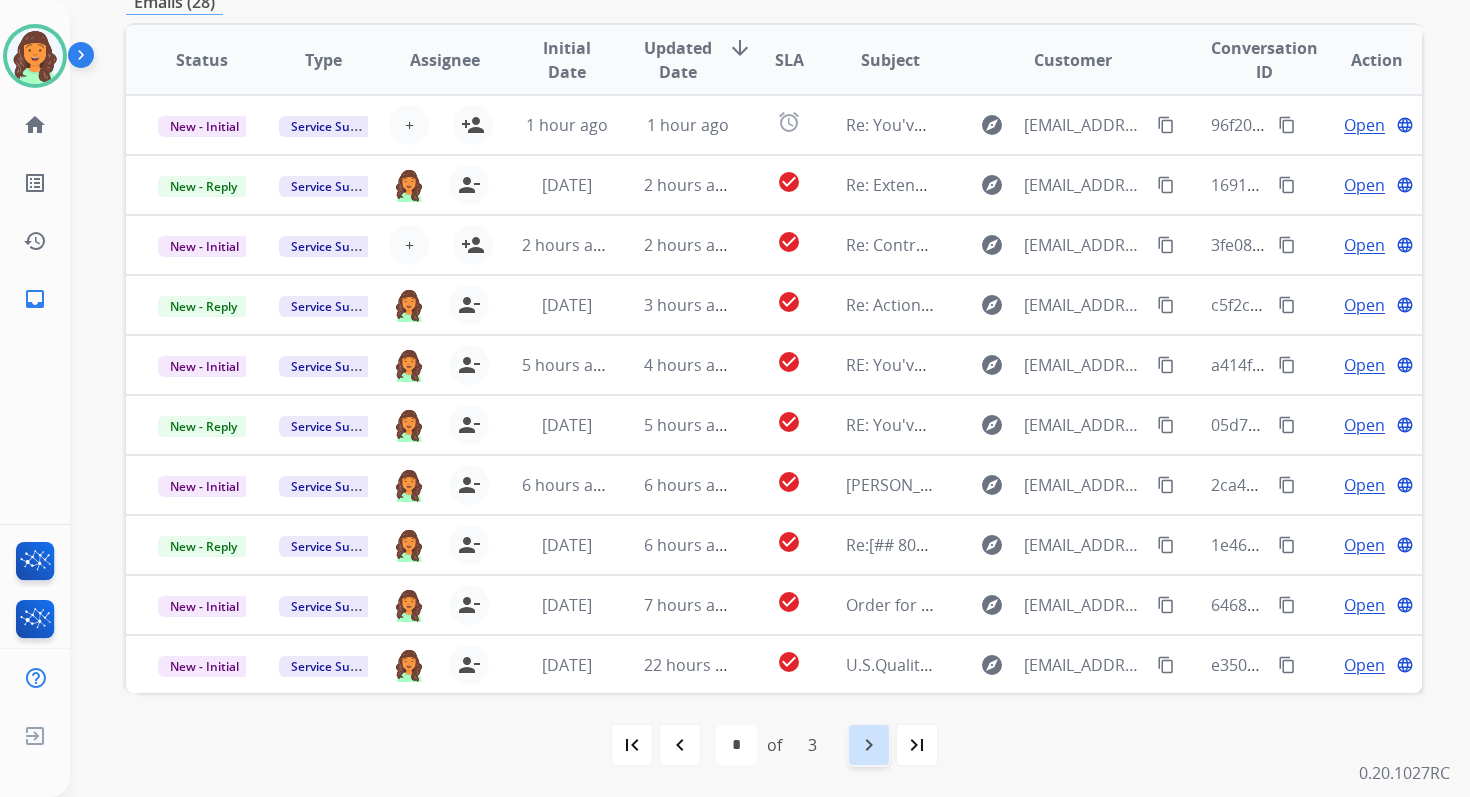 click on "navigate_next" at bounding box center [869, 745] 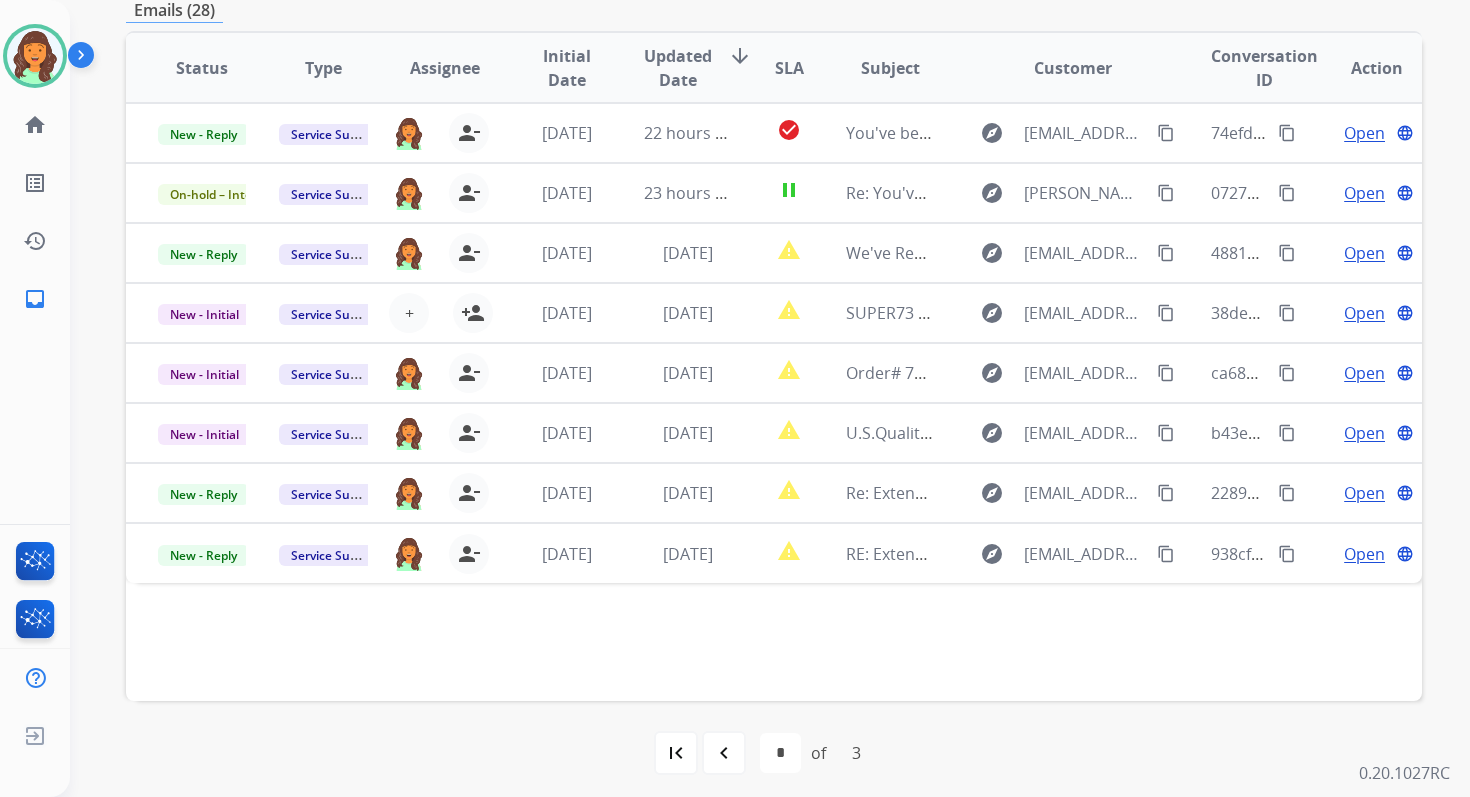 scroll, scrollTop: 485, scrollLeft: 0, axis: vertical 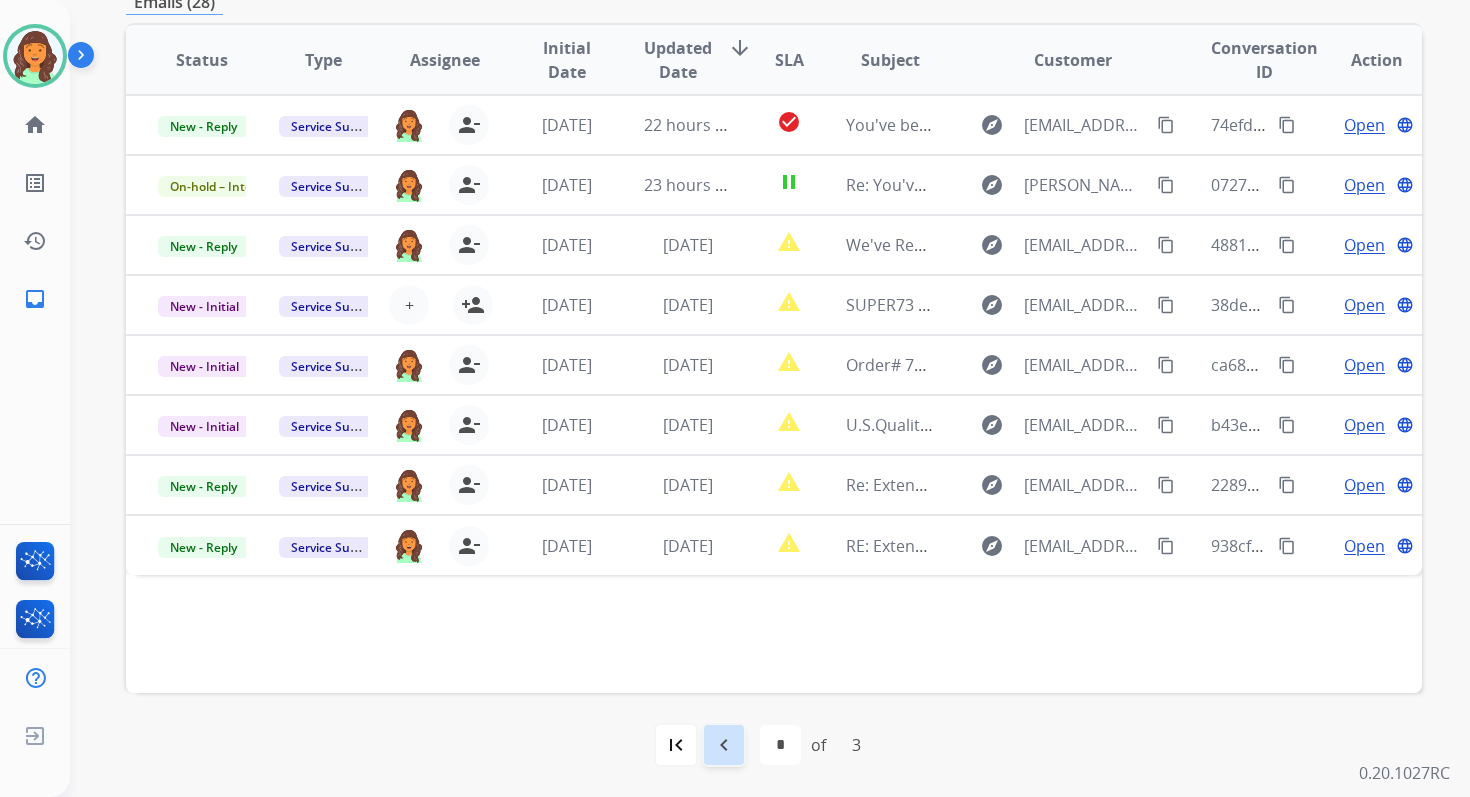 click on "navigate_before" at bounding box center (724, 745) 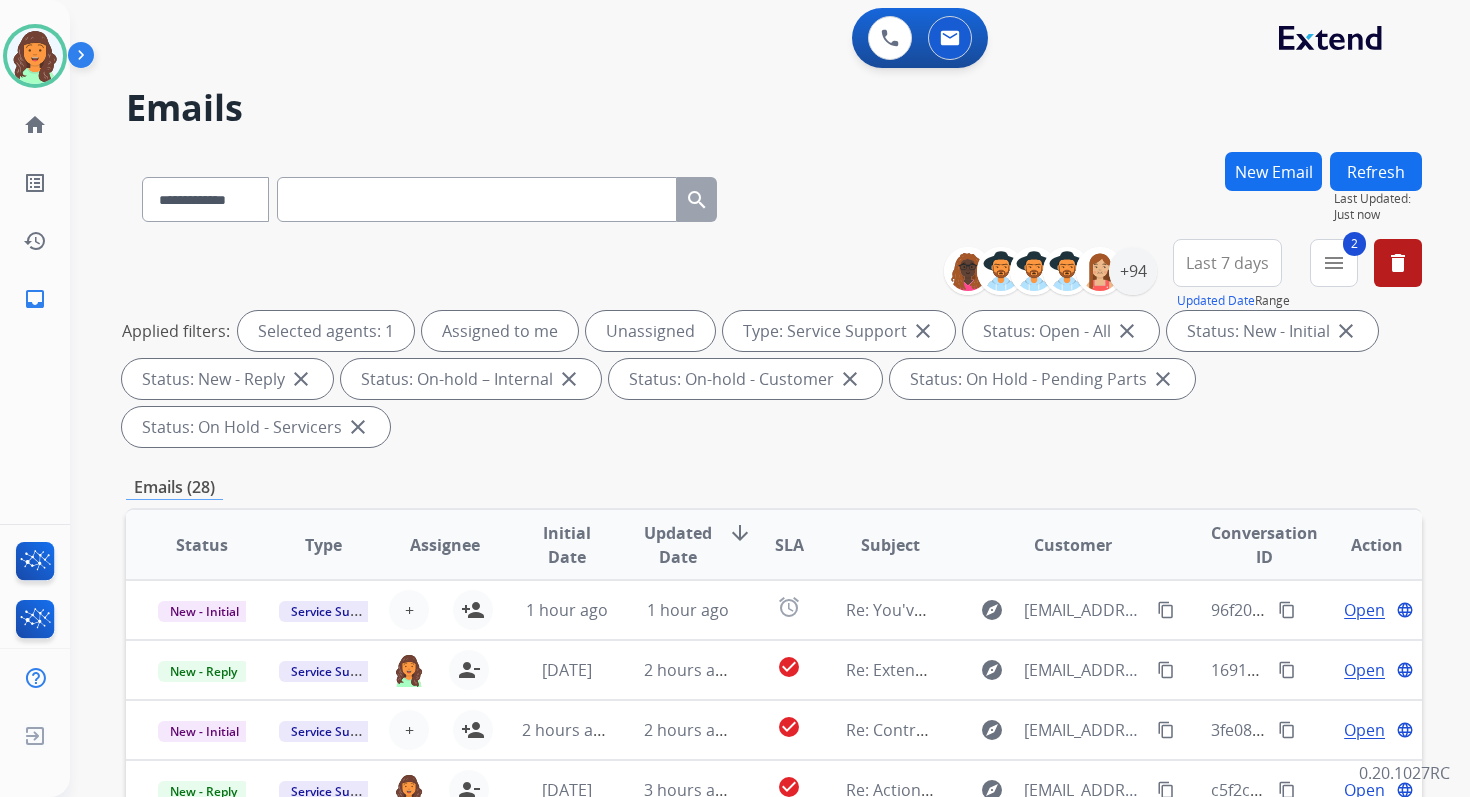 scroll, scrollTop: 485, scrollLeft: 0, axis: vertical 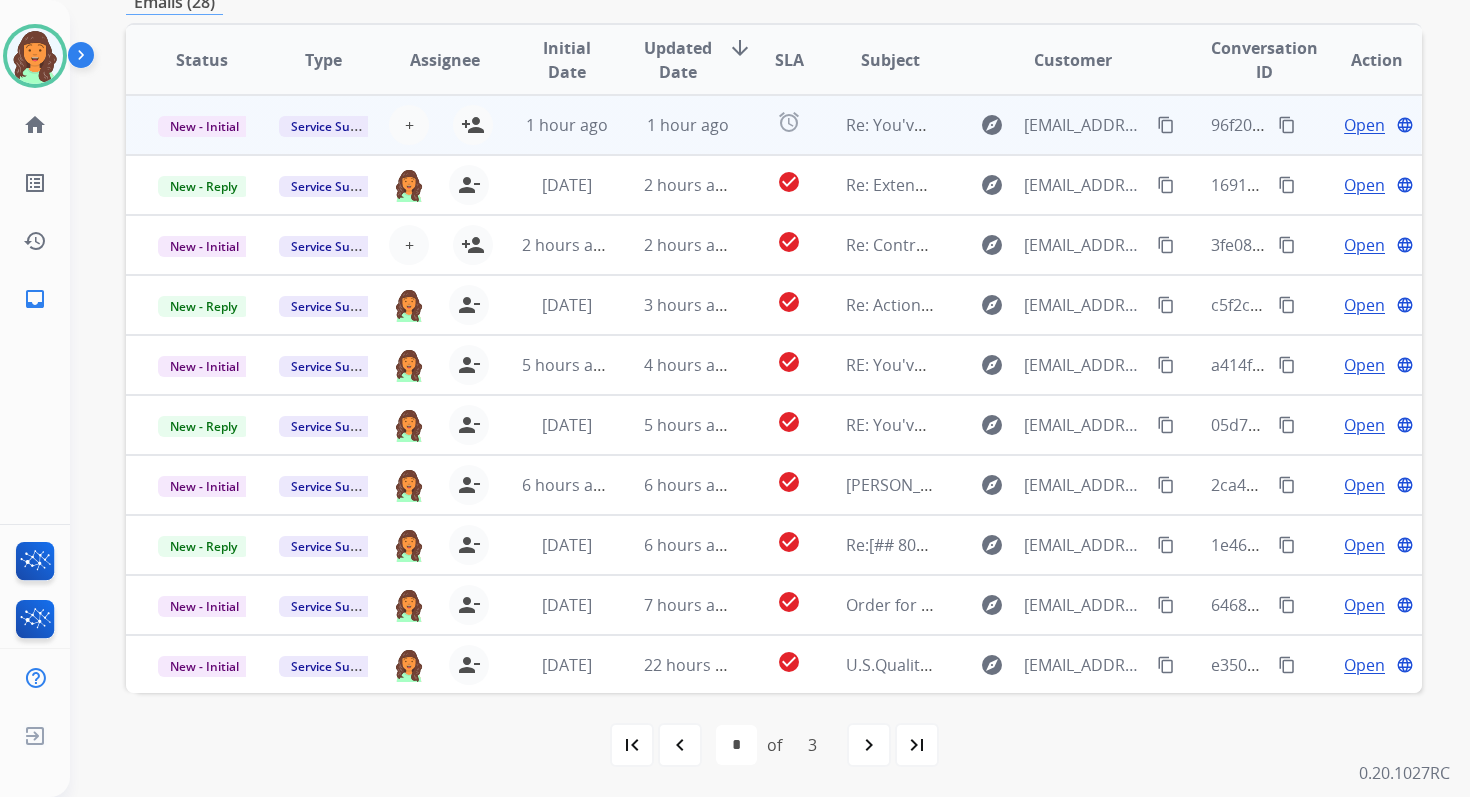 click on "1 hour ago" at bounding box center [672, 125] 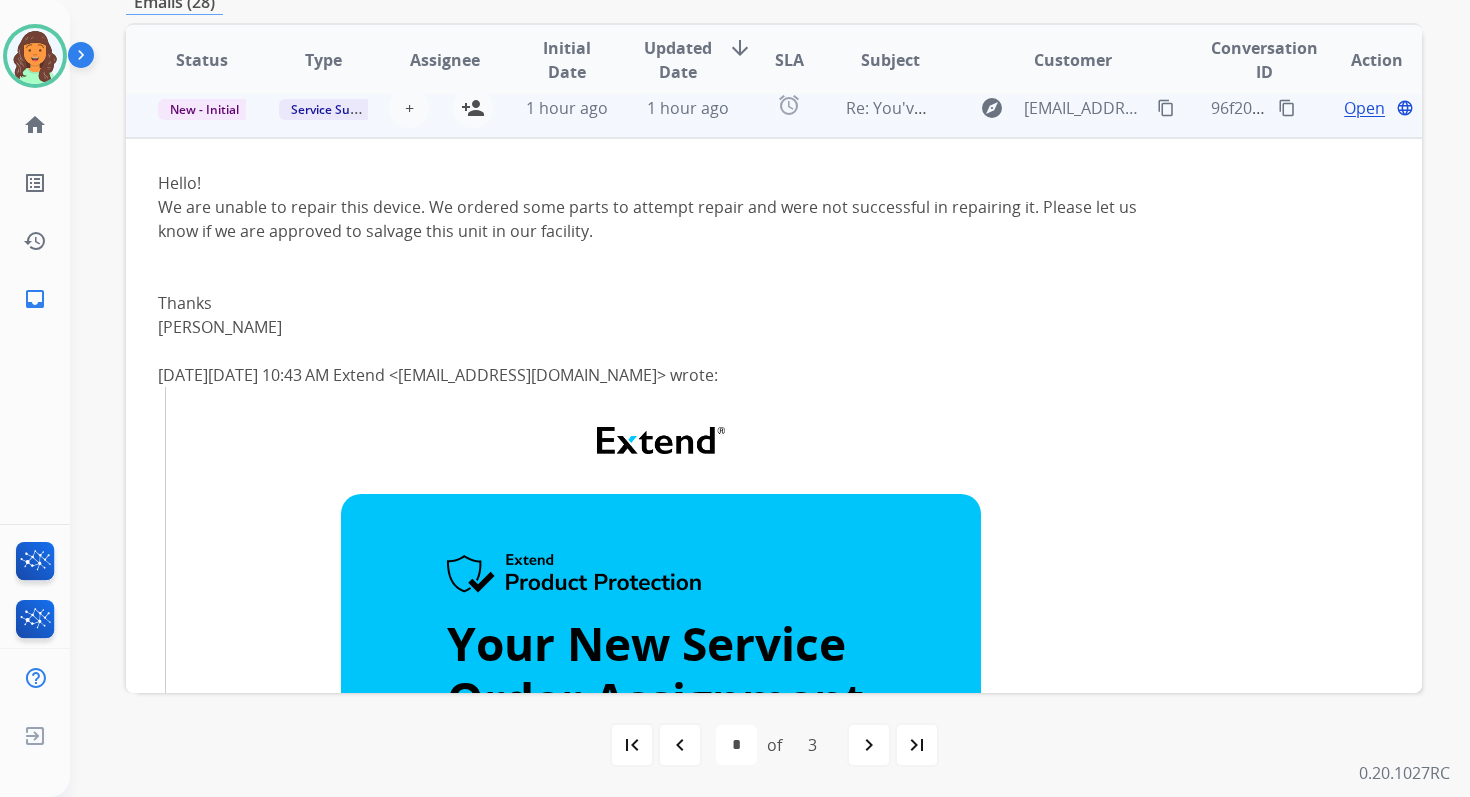 scroll, scrollTop: 0, scrollLeft: 0, axis: both 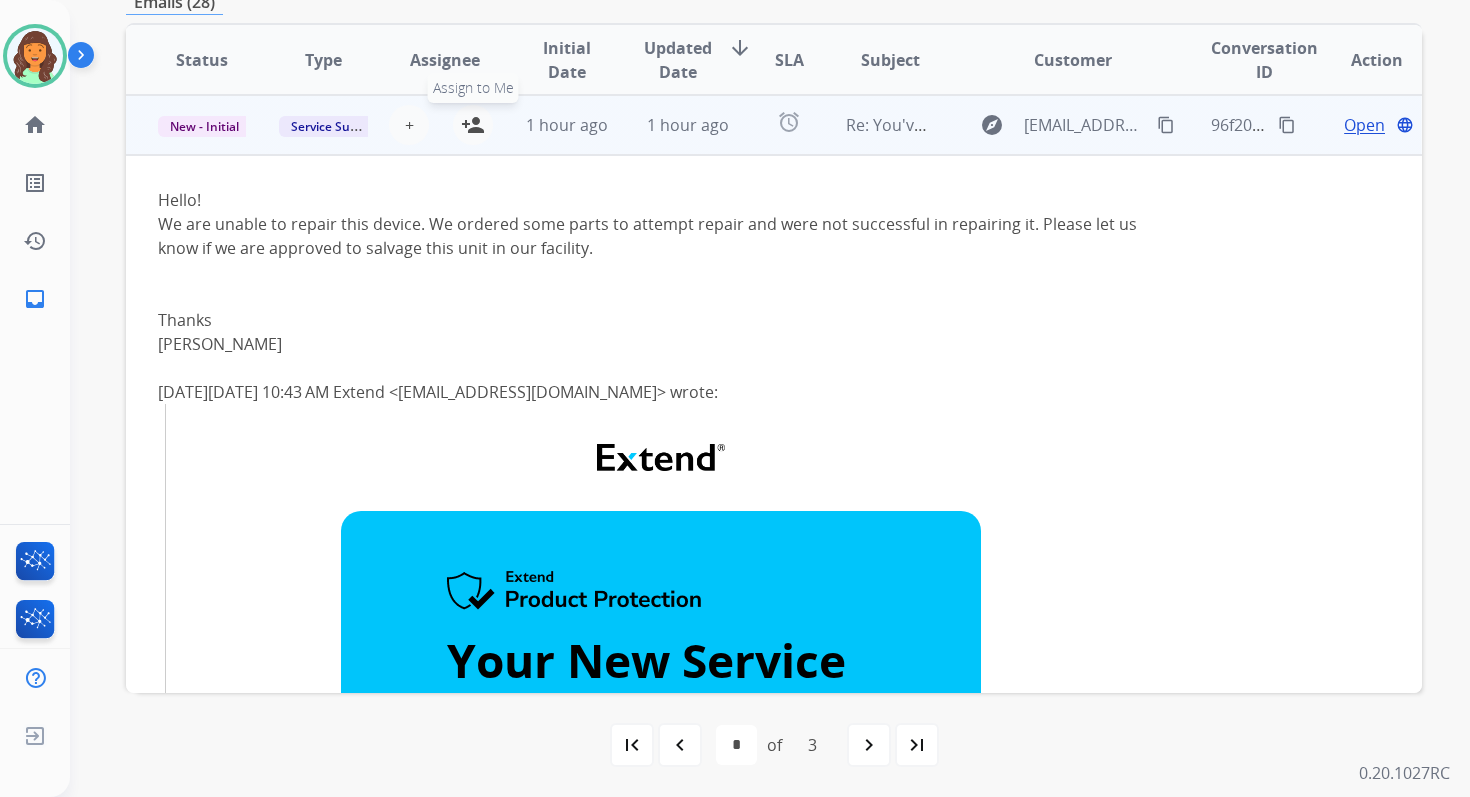 click on "person_add" at bounding box center [473, 125] 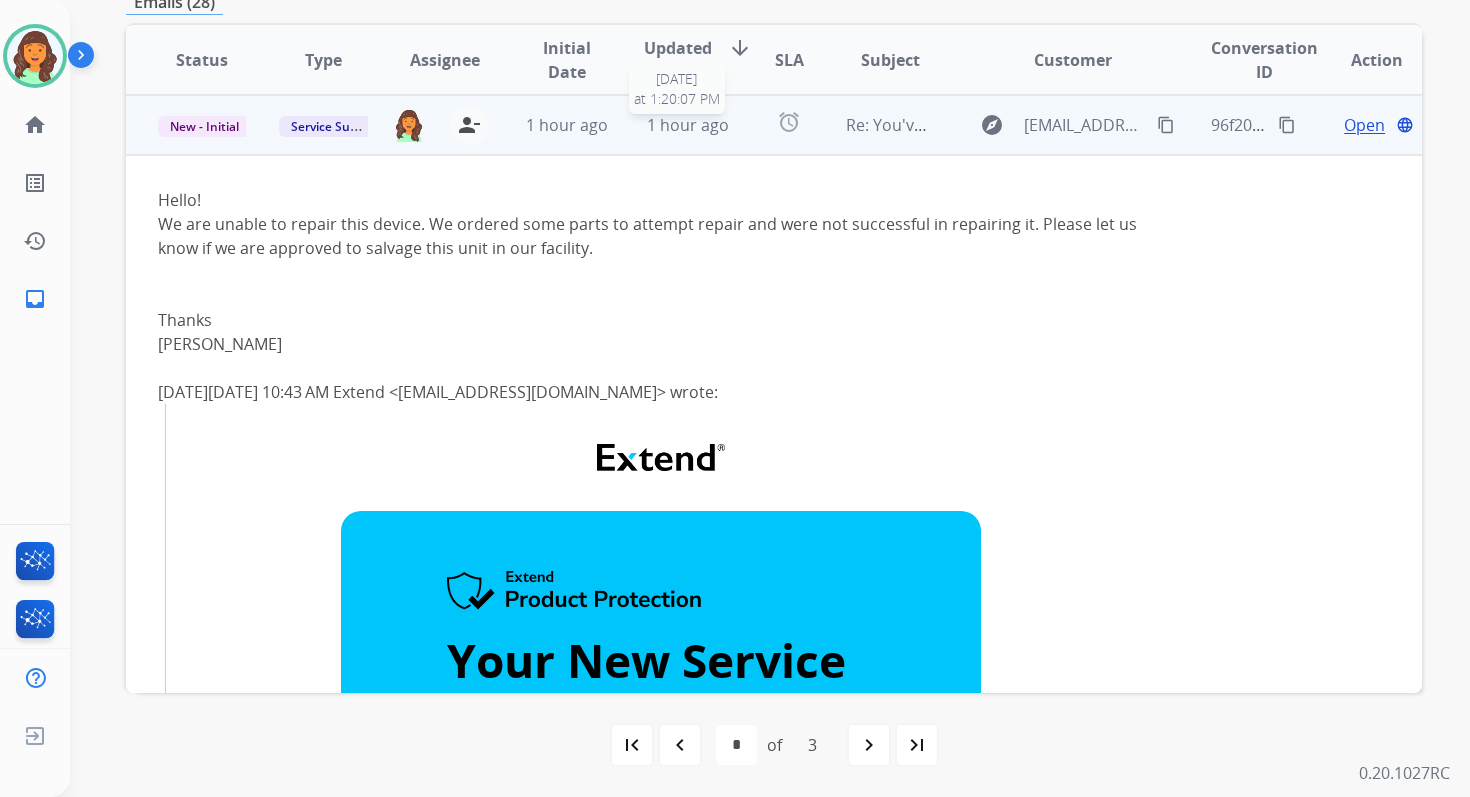 click on "1 hour ago" at bounding box center (688, 125) 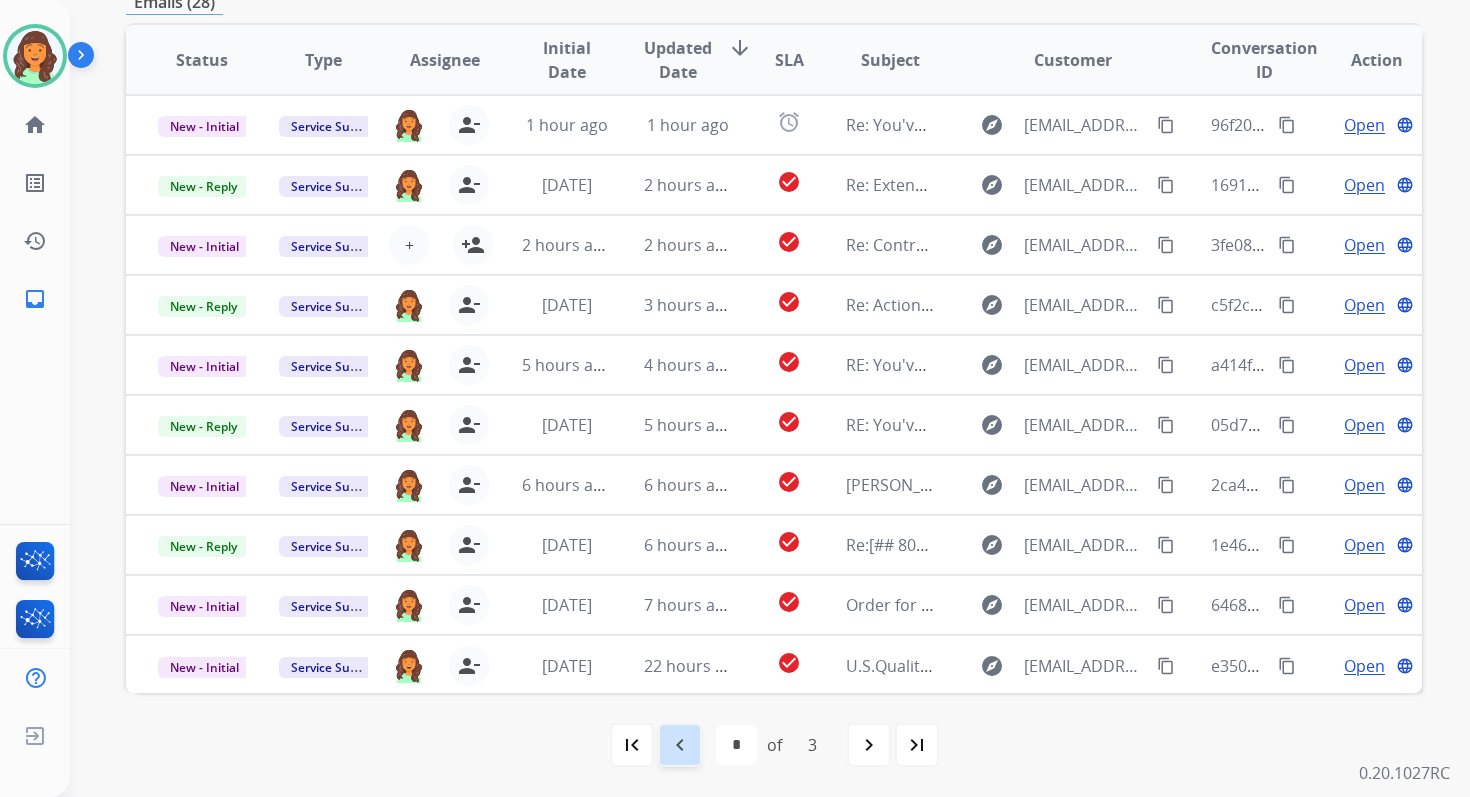 click on "navigate_before" at bounding box center [680, 745] 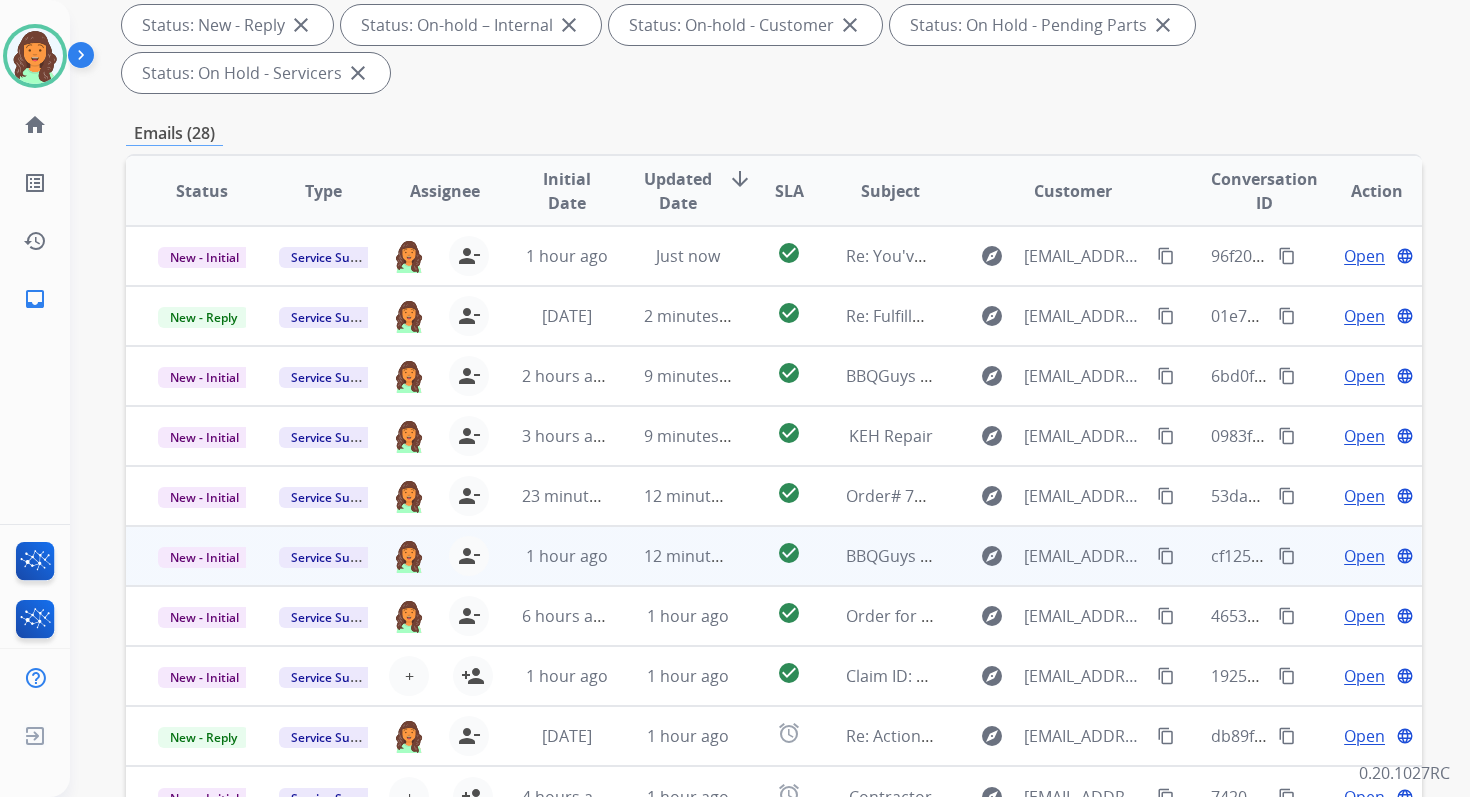 scroll, scrollTop: 0, scrollLeft: 0, axis: both 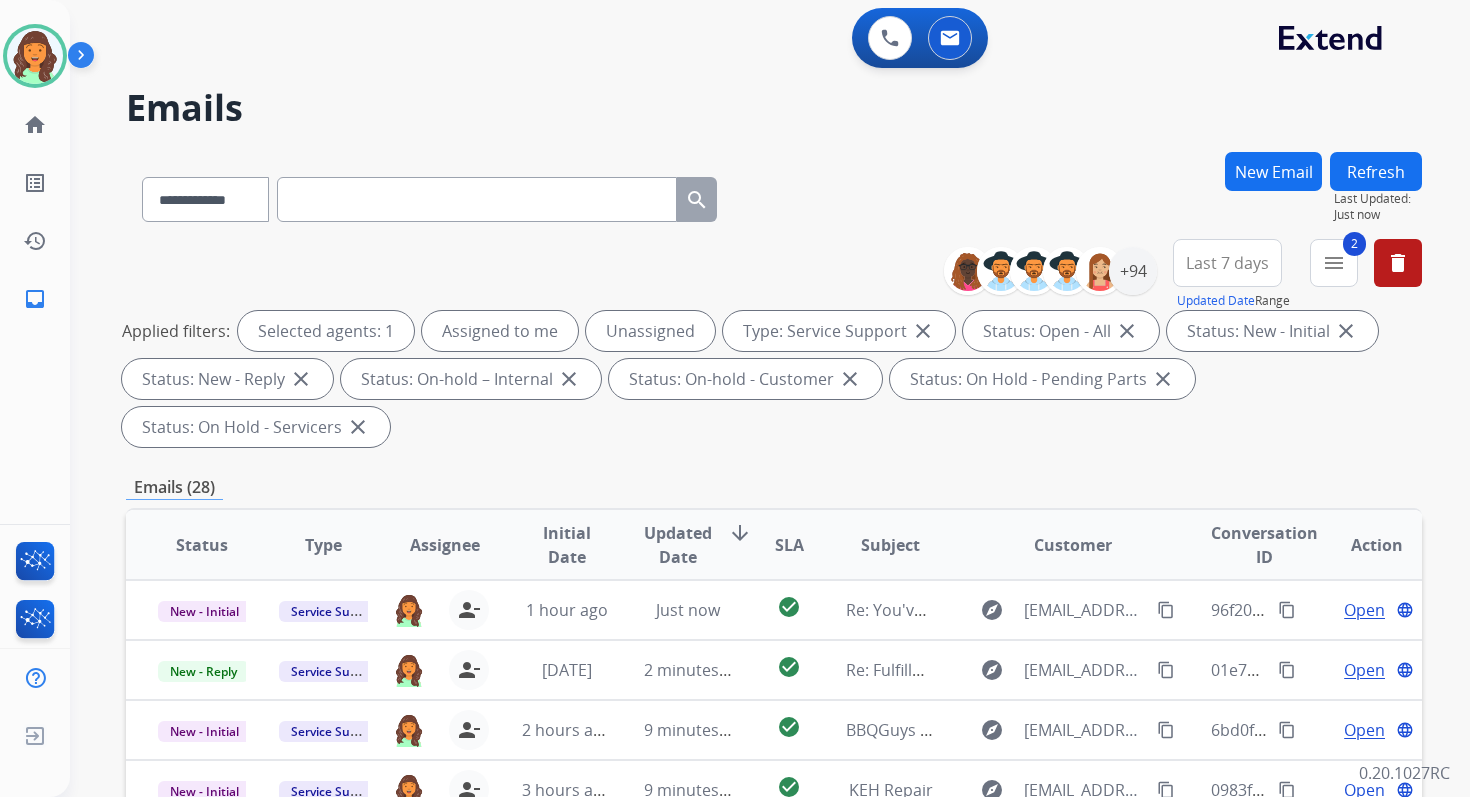 click on "Refresh" at bounding box center (1376, 171) 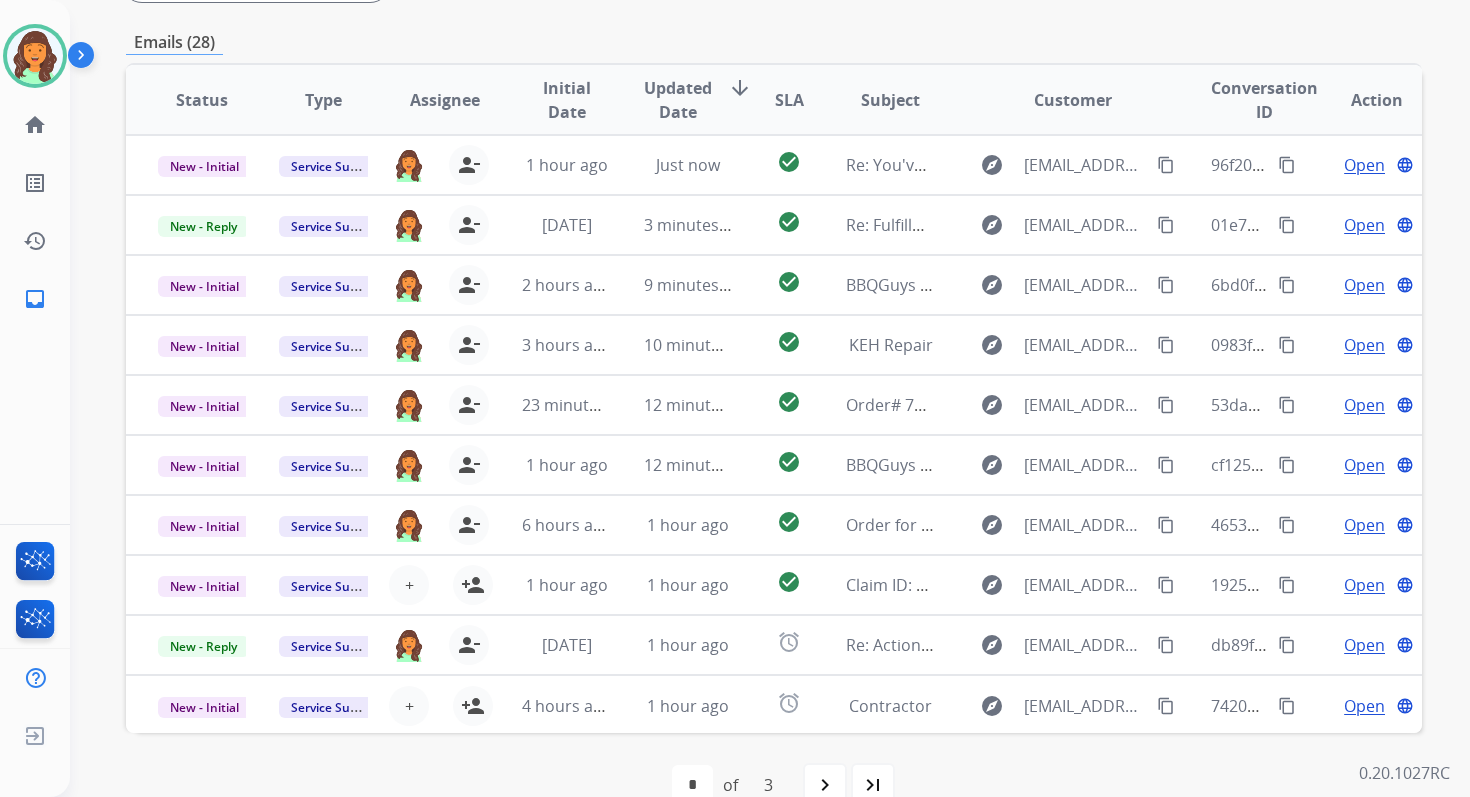 scroll, scrollTop: 485, scrollLeft: 0, axis: vertical 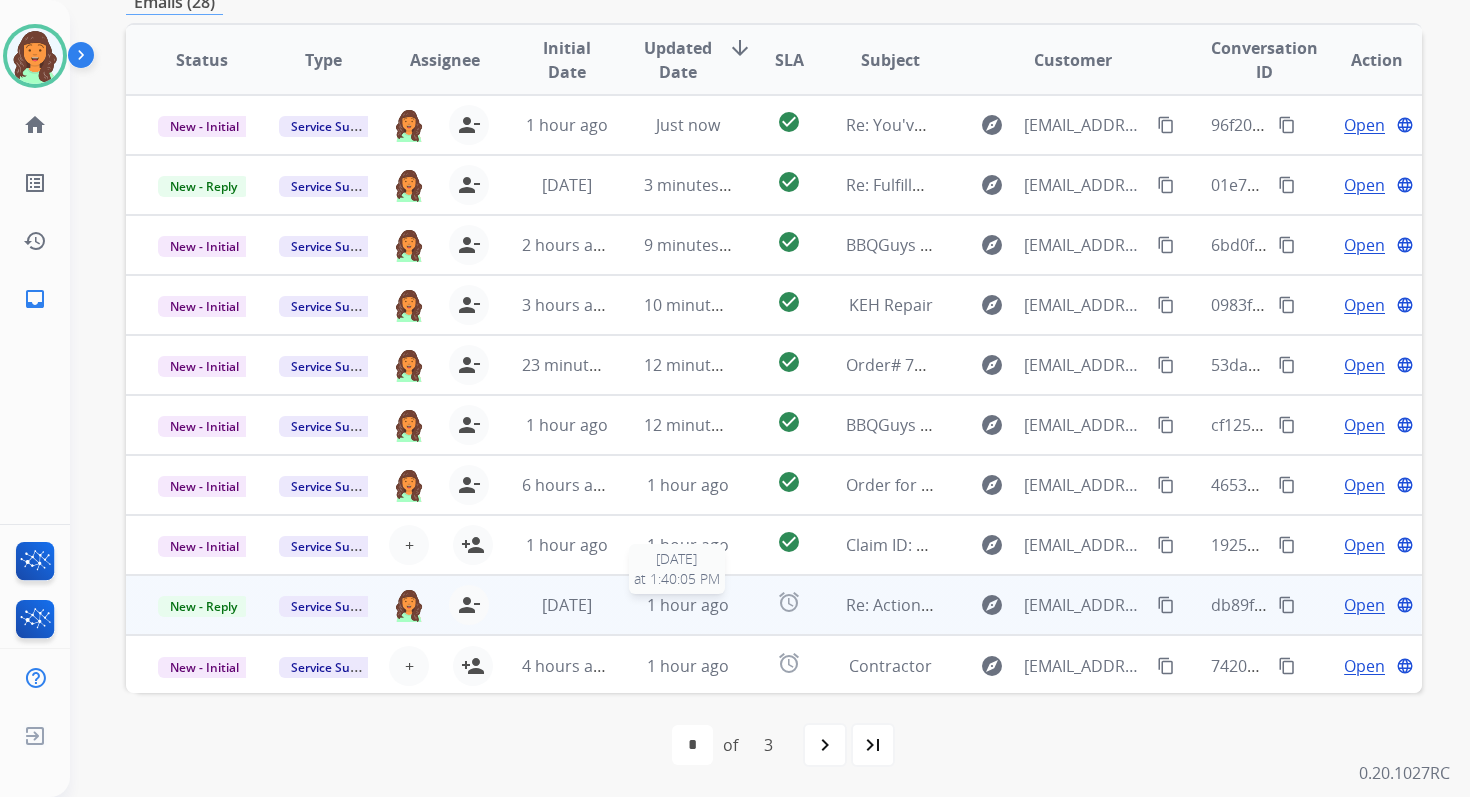 click on "1 hour ago" at bounding box center [688, 605] 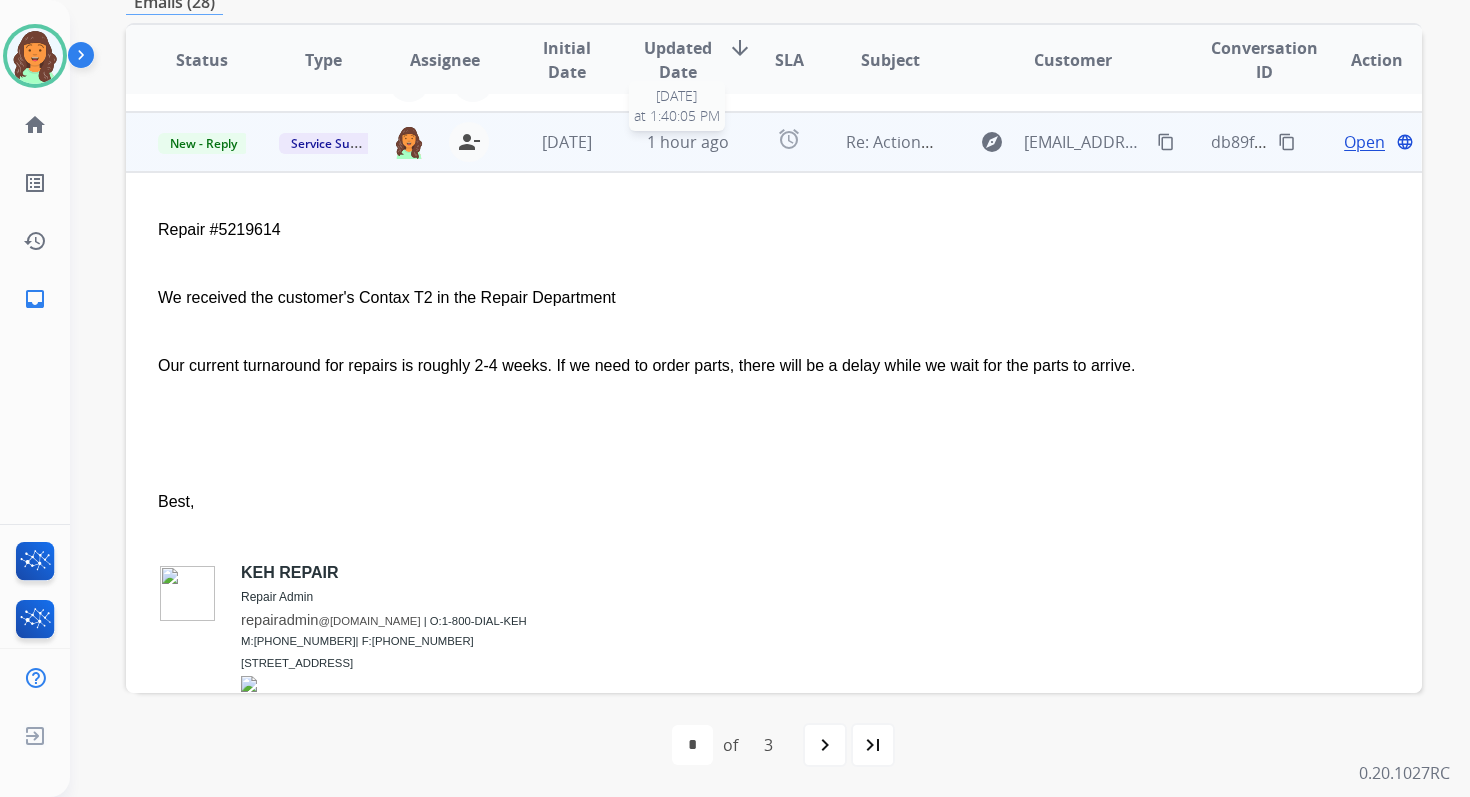scroll, scrollTop: 480, scrollLeft: 0, axis: vertical 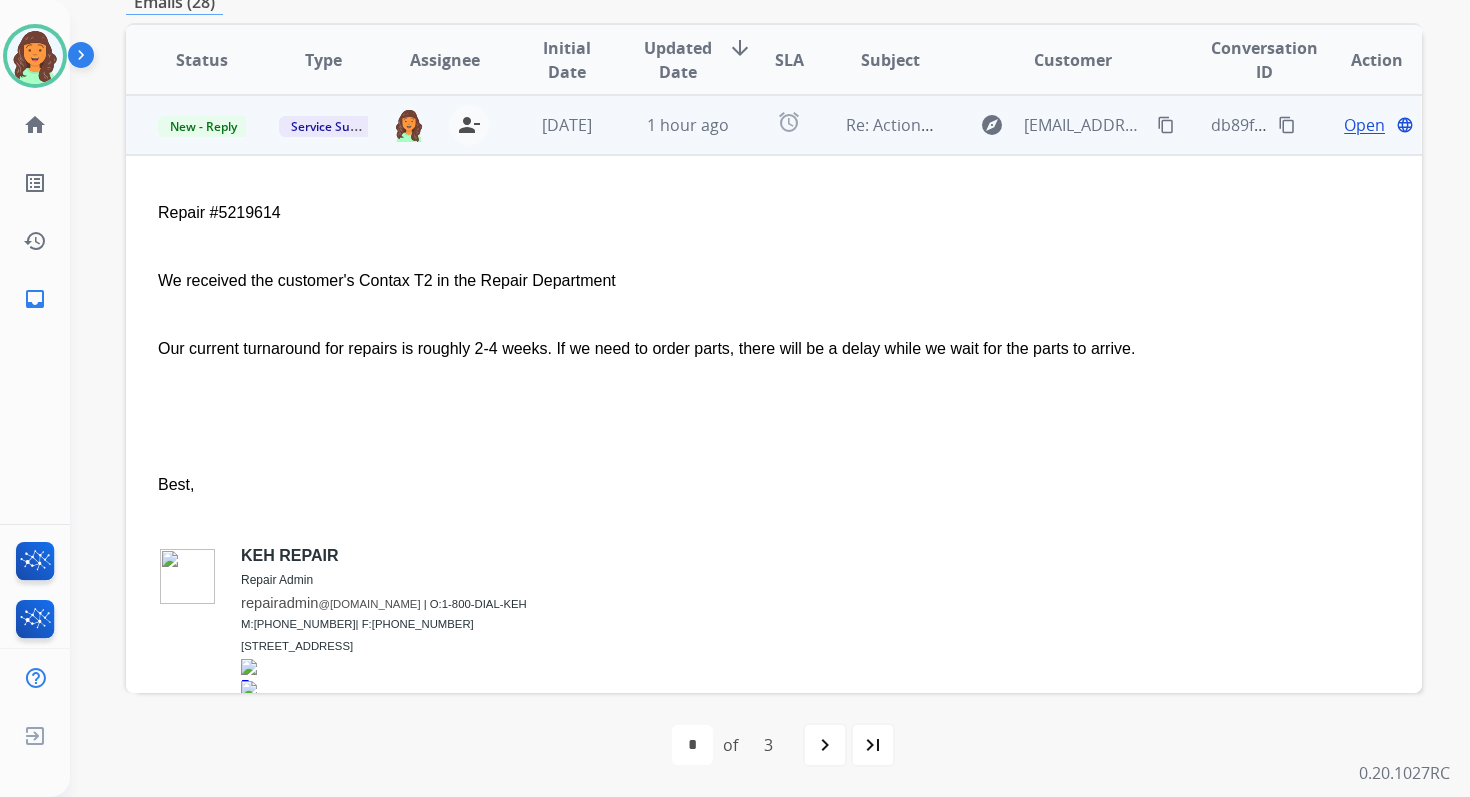 click on "Open" at bounding box center (1364, 125) 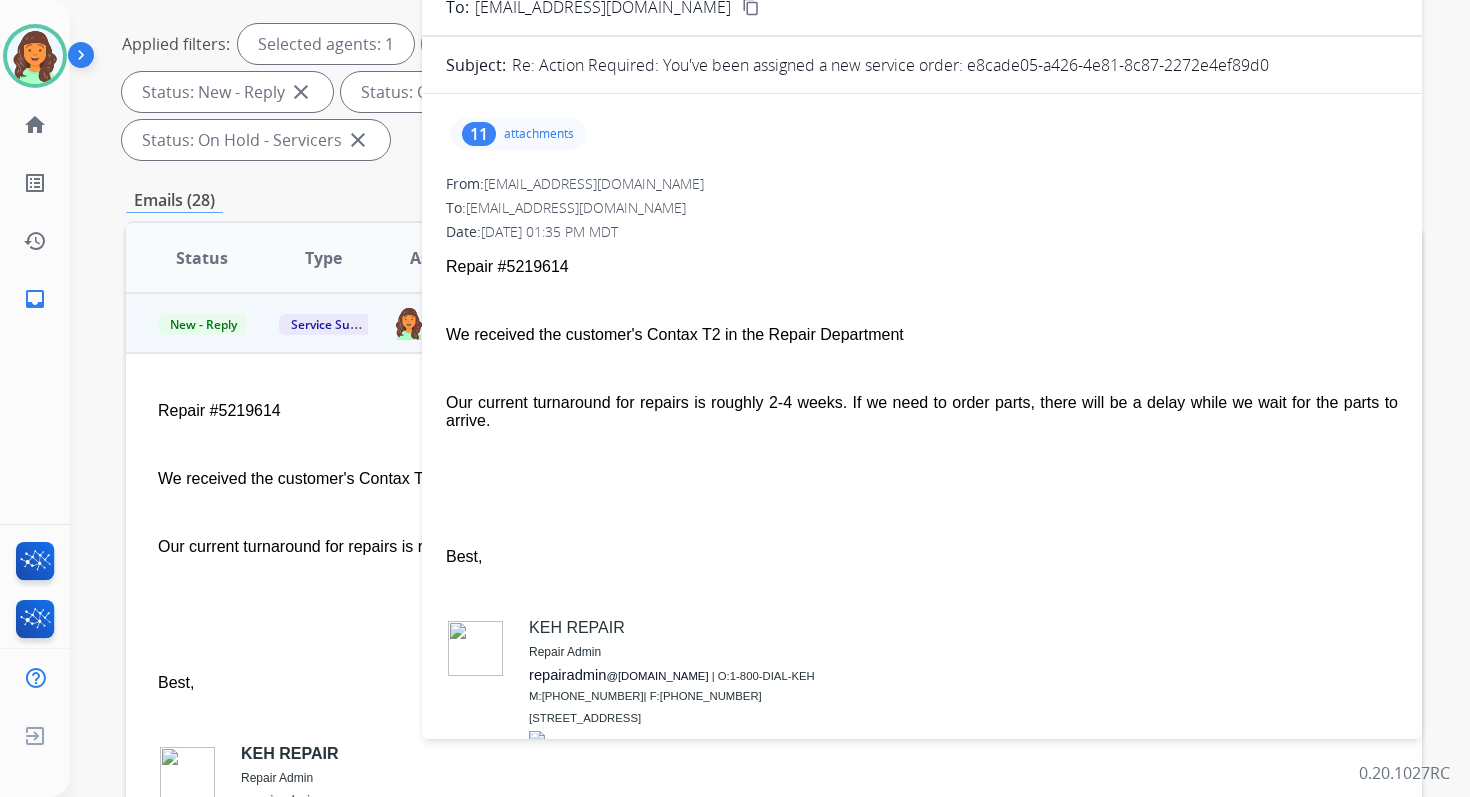 scroll, scrollTop: 209, scrollLeft: 0, axis: vertical 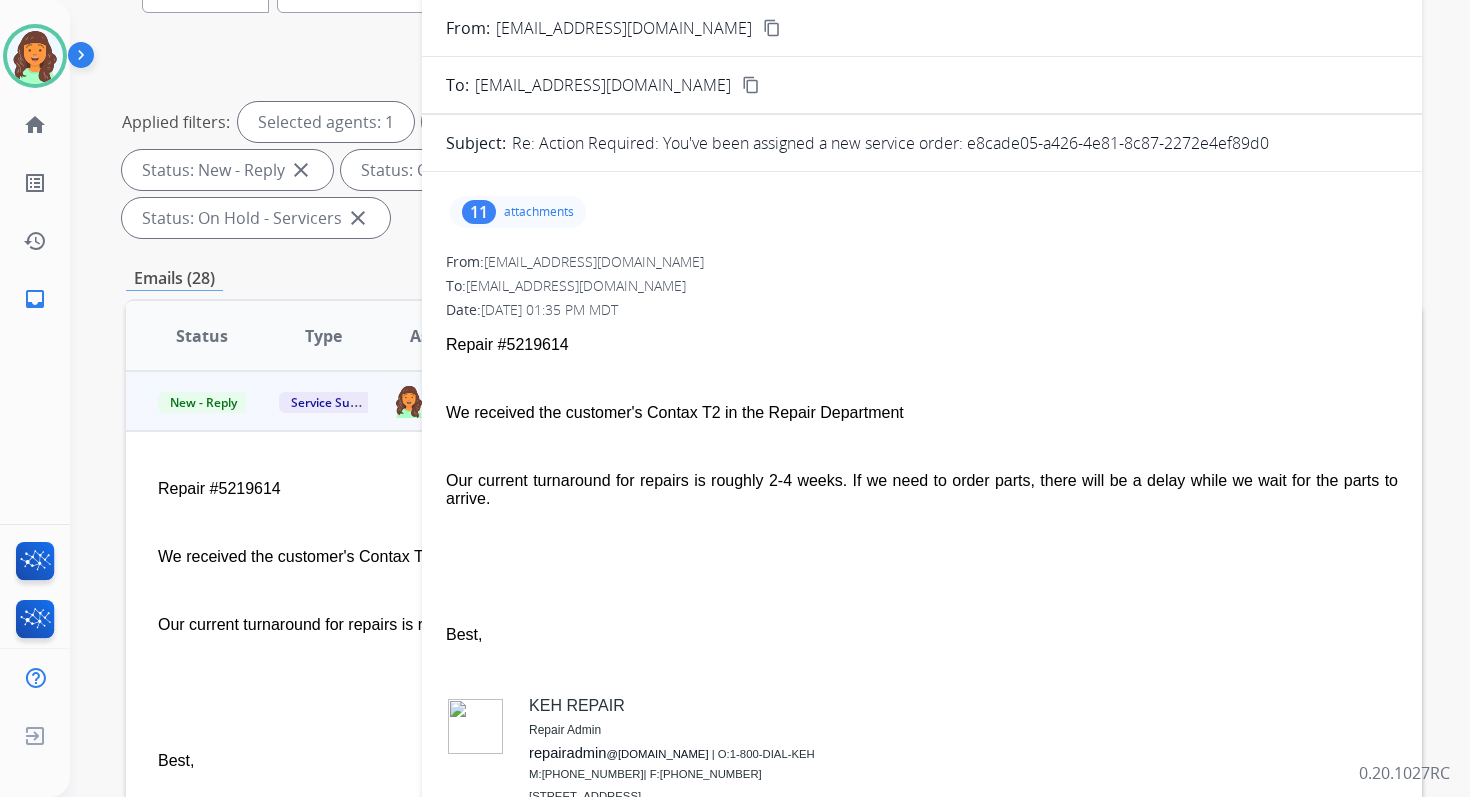 drag, startPoint x: 968, startPoint y: 144, endPoint x: 1302, endPoint y: 153, distance: 334.12125 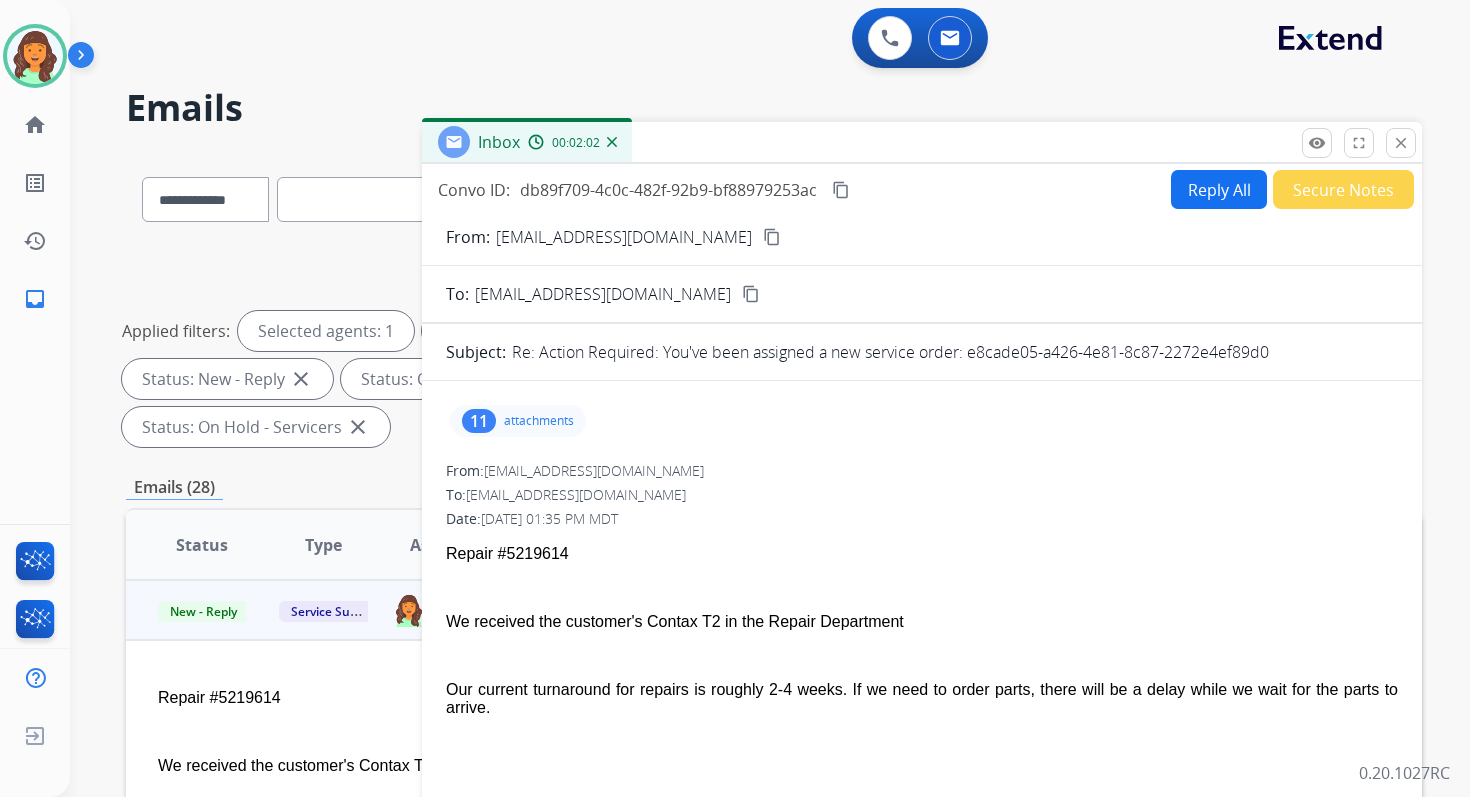 click on "content_copy" at bounding box center [841, 190] 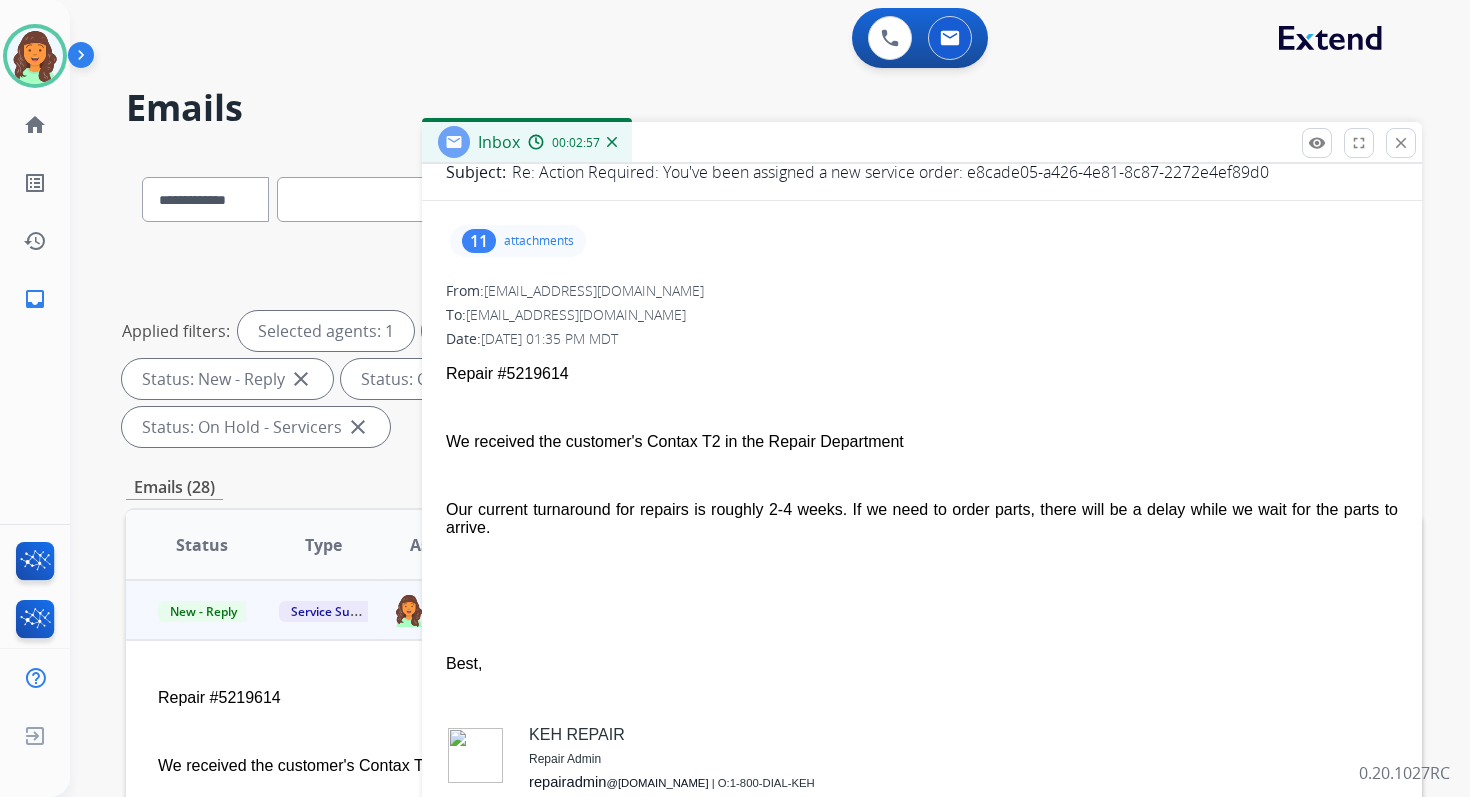 scroll, scrollTop: 0, scrollLeft: 0, axis: both 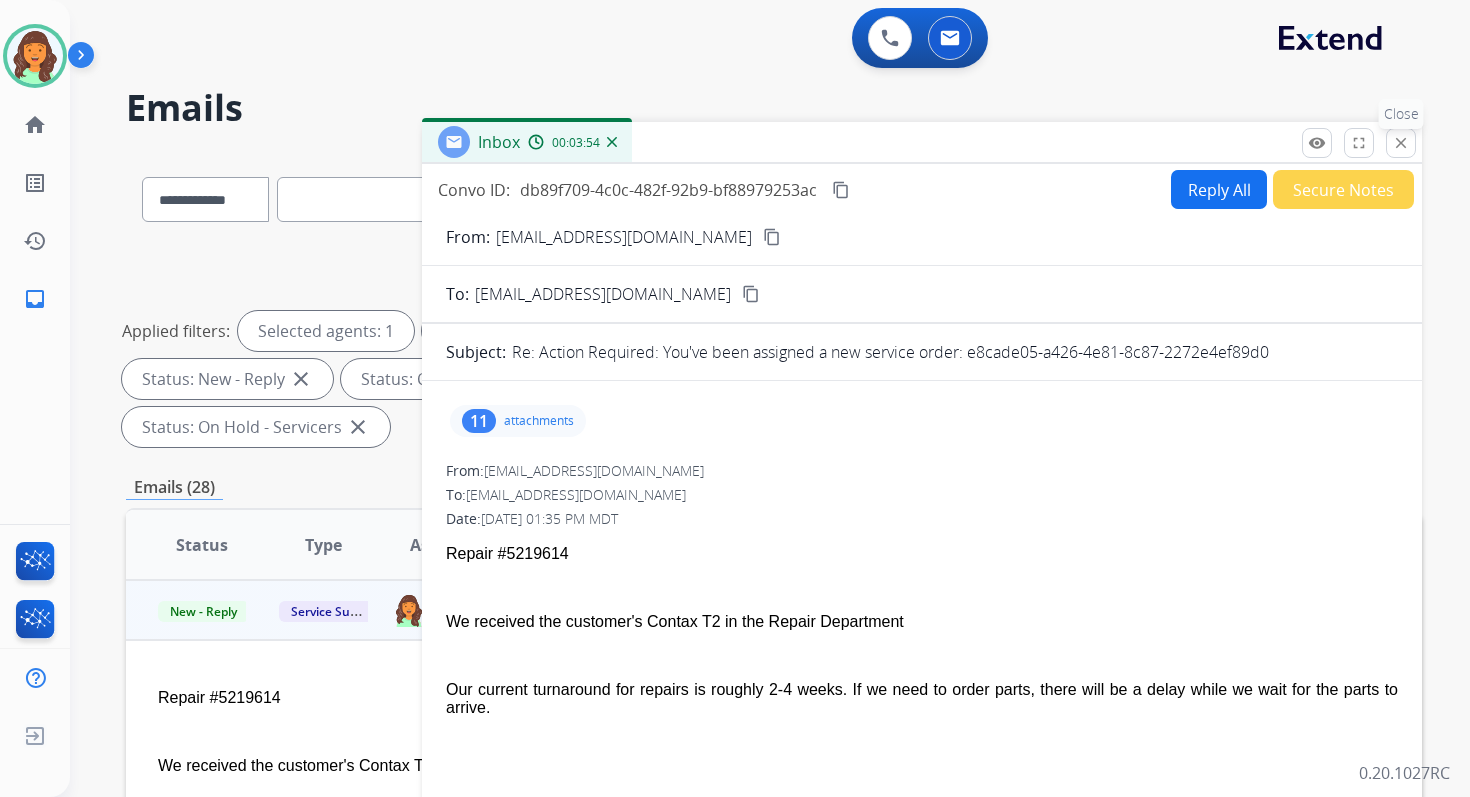 click on "close" at bounding box center (1401, 143) 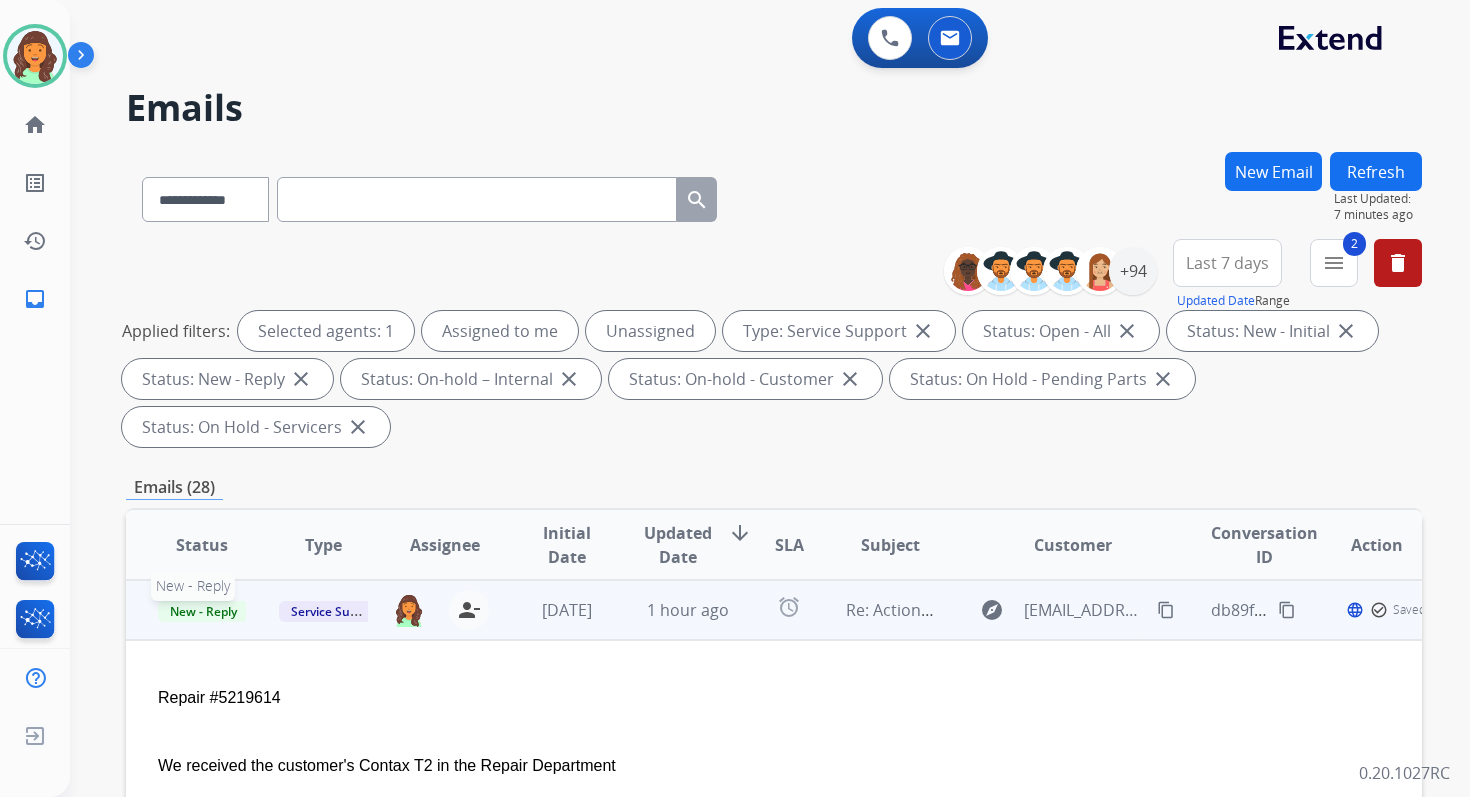 click on "New - Reply" at bounding box center [203, 611] 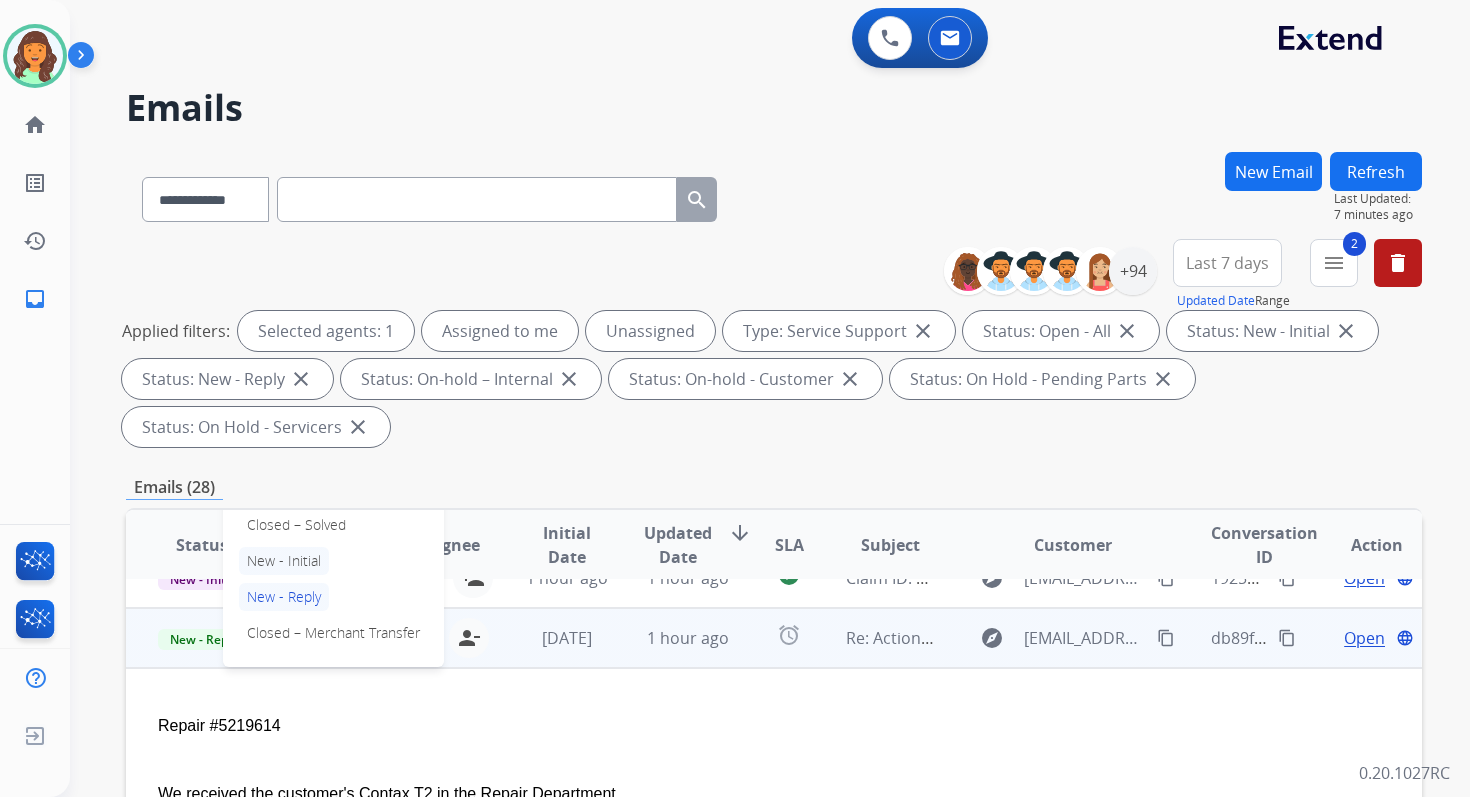 scroll, scrollTop: 448, scrollLeft: 0, axis: vertical 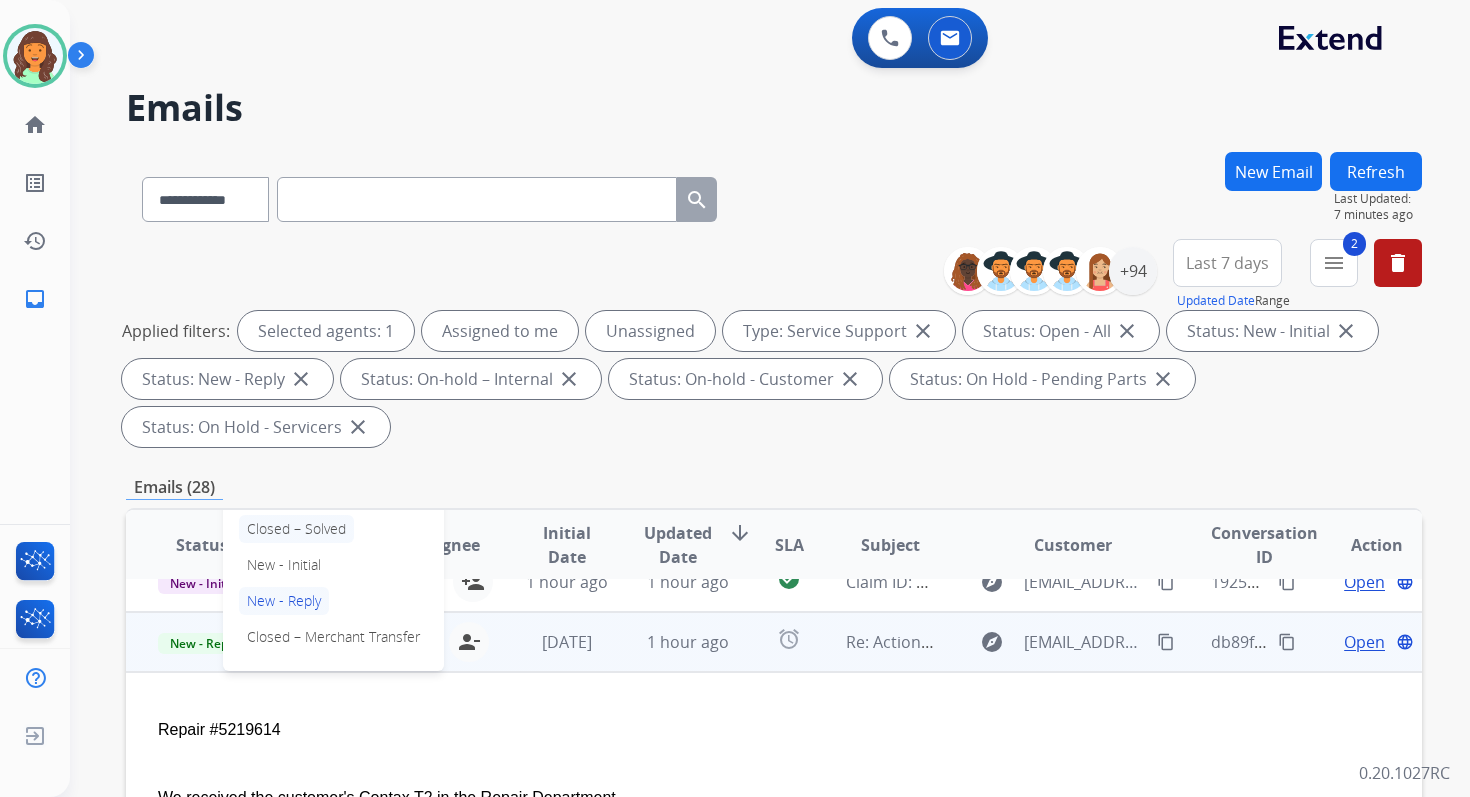 click on "Closed – Solved" at bounding box center [296, 529] 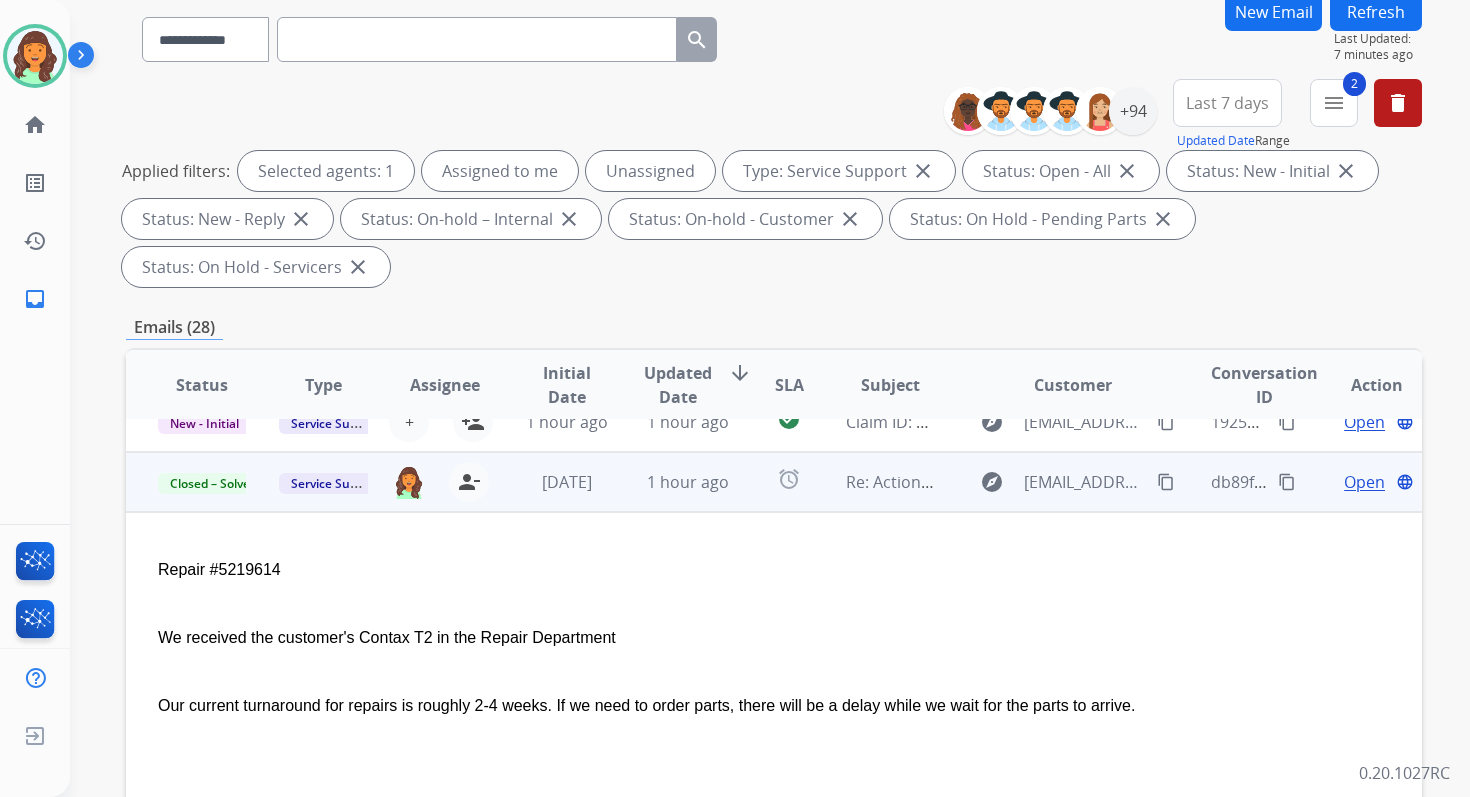 scroll, scrollTop: 485, scrollLeft: 0, axis: vertical 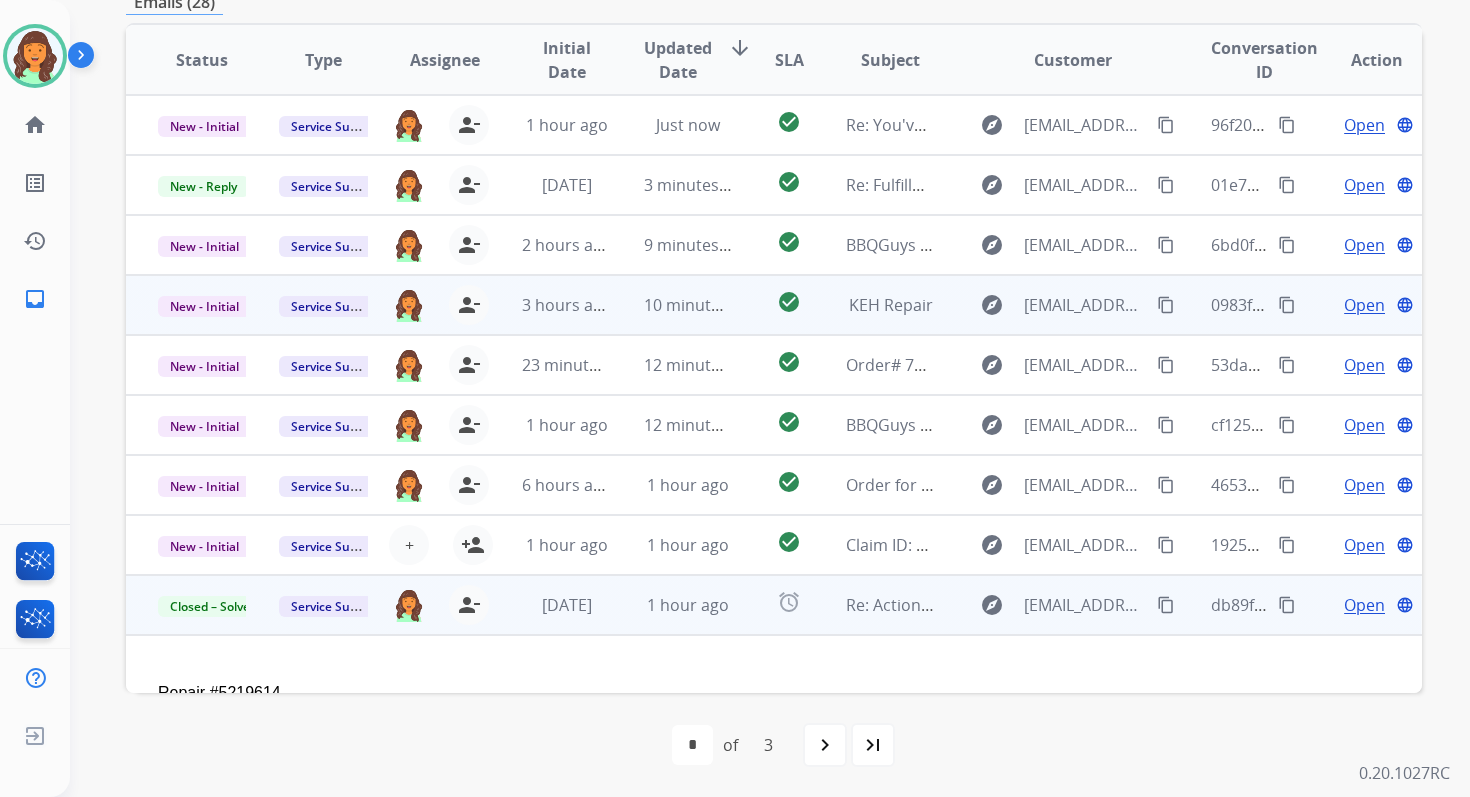 click on "10 minutes ago" at bounding box center (702, 305) 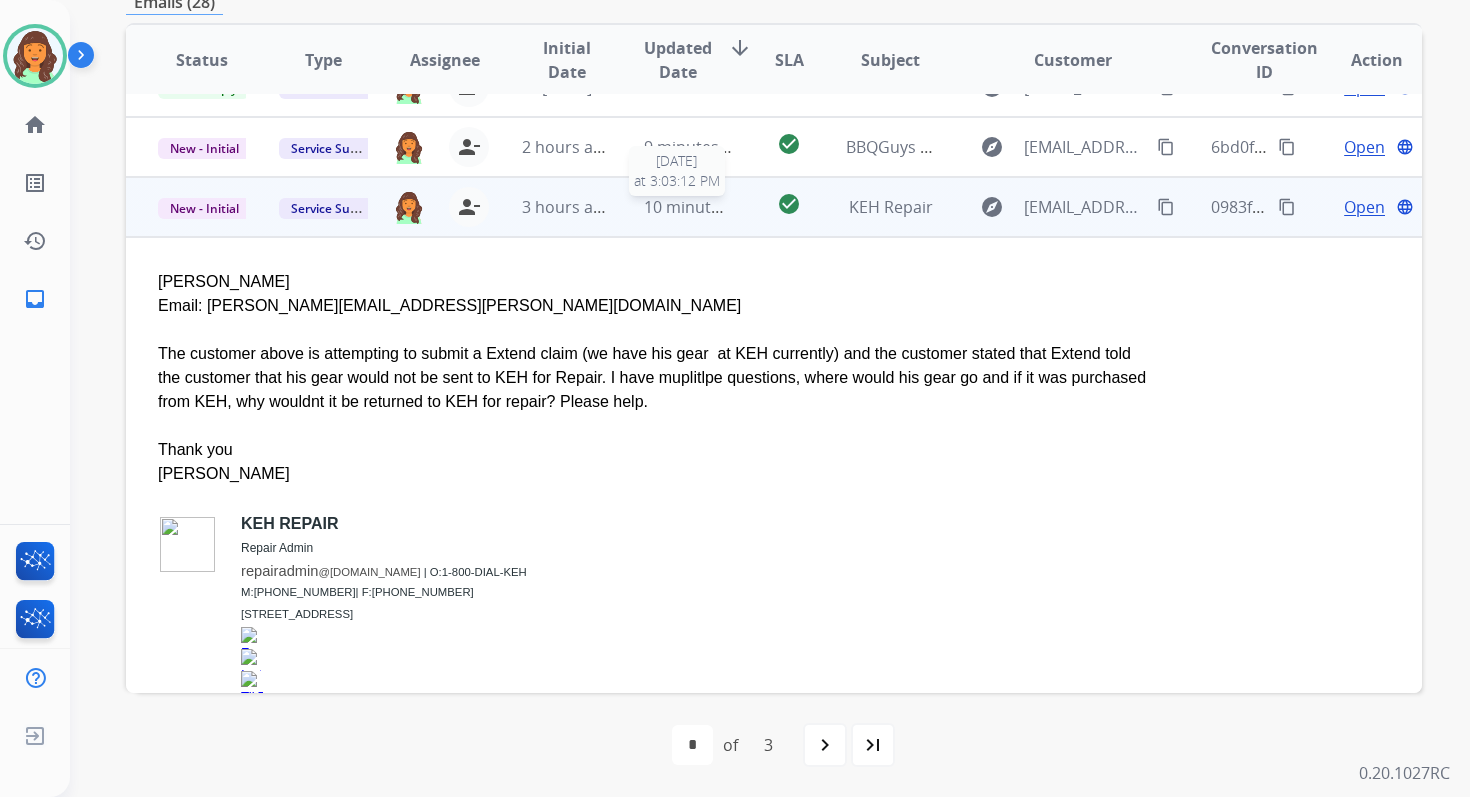 scroll, scrollTop: 180, scrollLeft: 0, axis: vertical 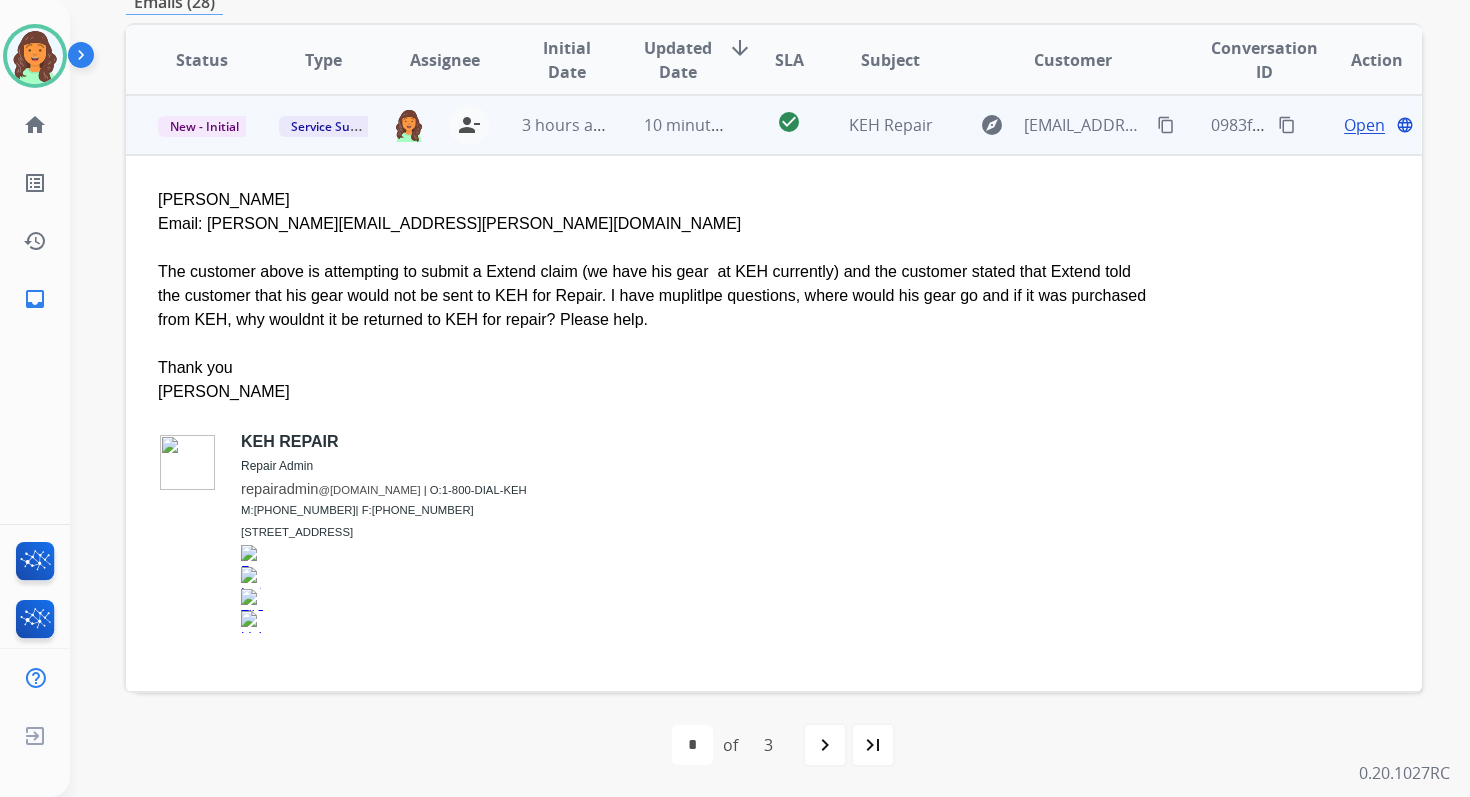 click on "Open" at bounding box center [1364, 125] 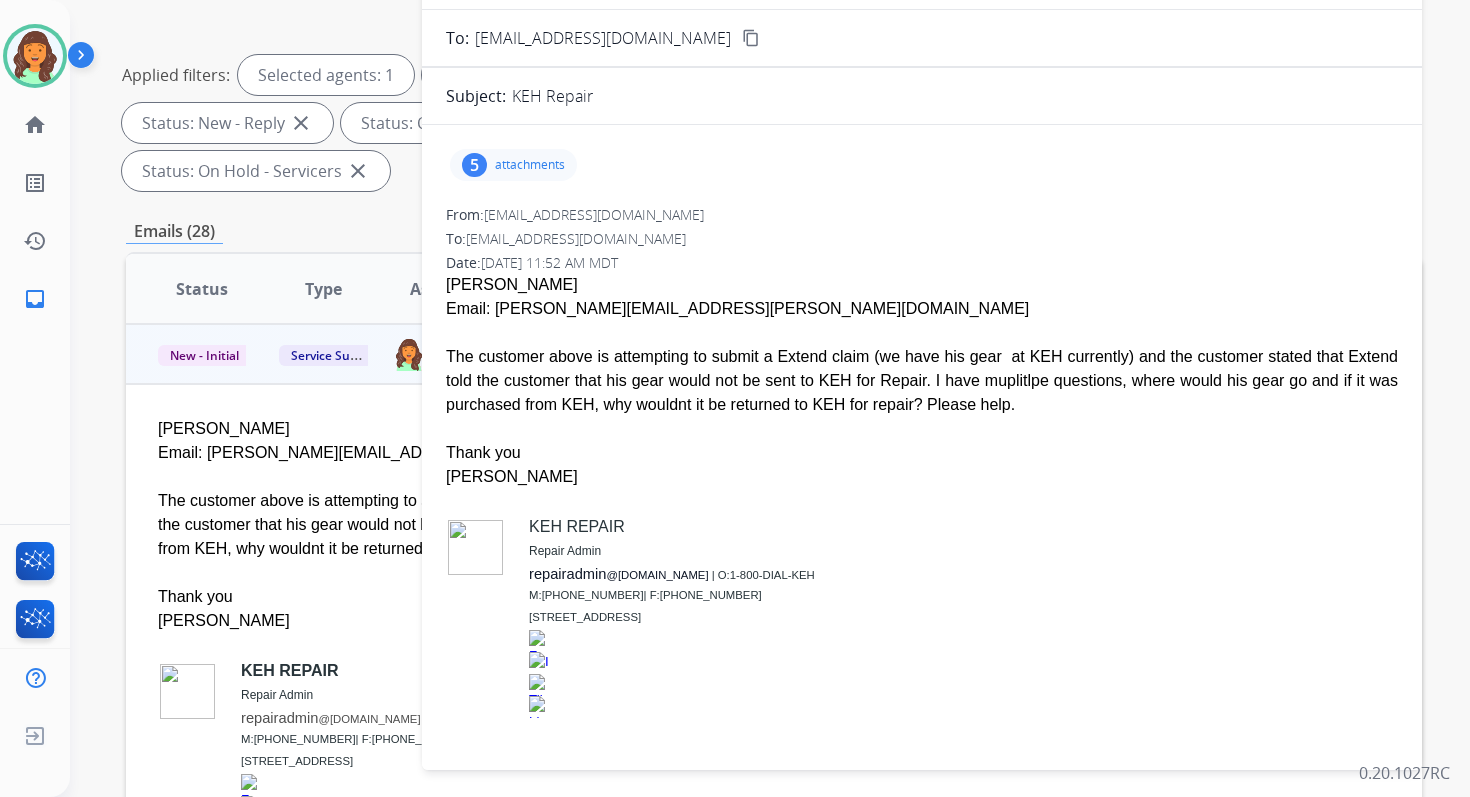scroll, scrollTop: 37, scrollLeft: 0, axis: vertical 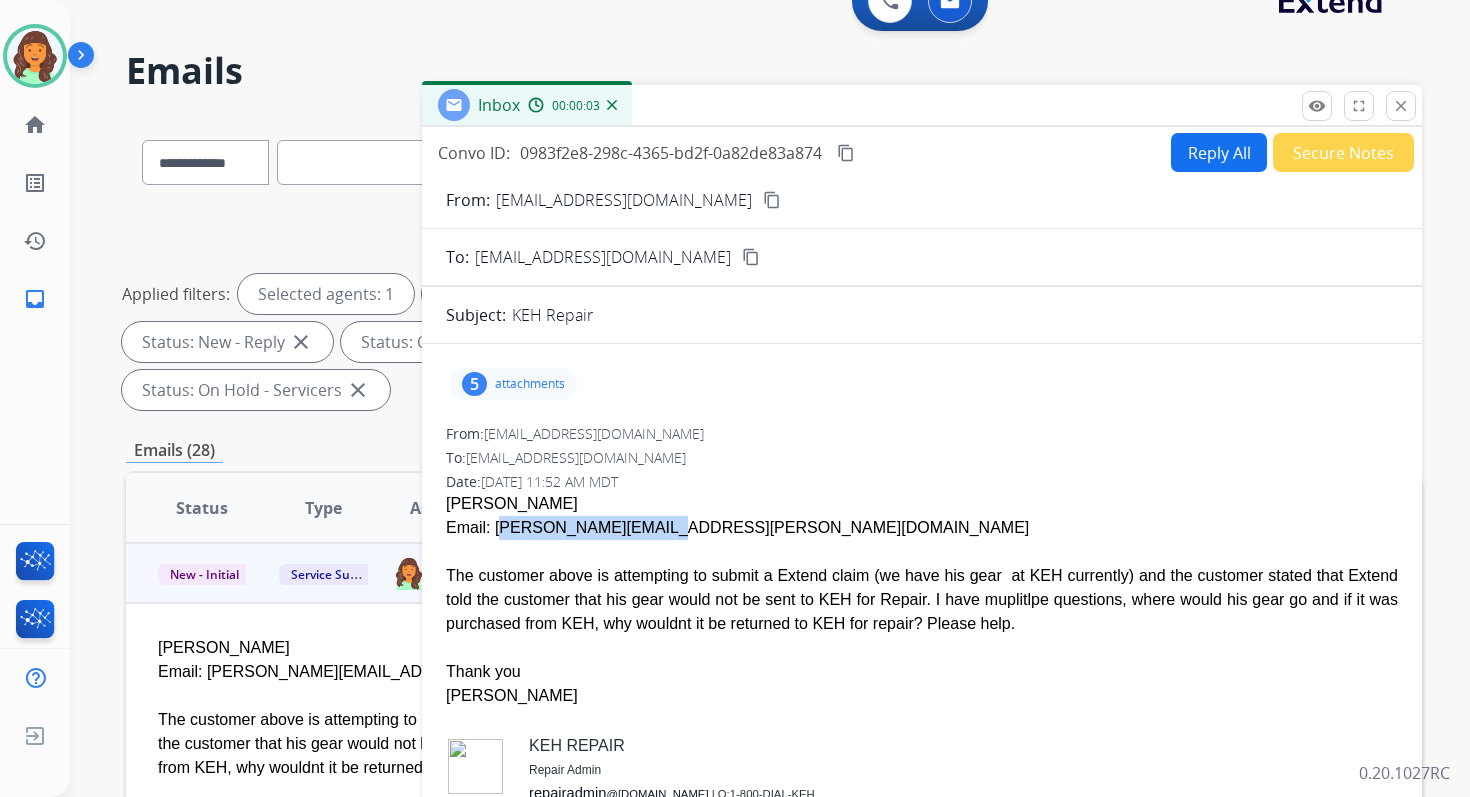 copy on "joe.trevino@asu.edu" 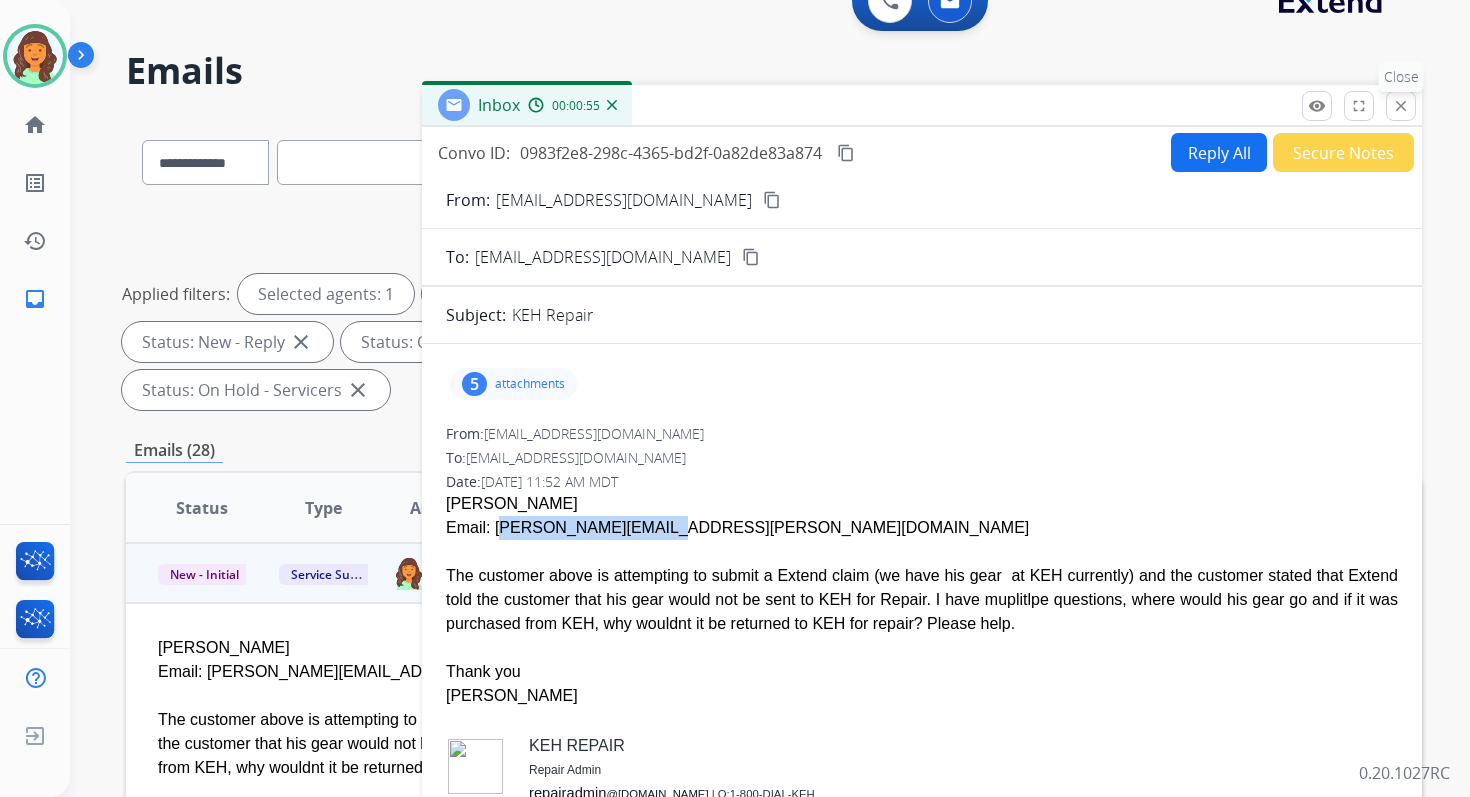click on "close" at bounding box center [1401, 106] 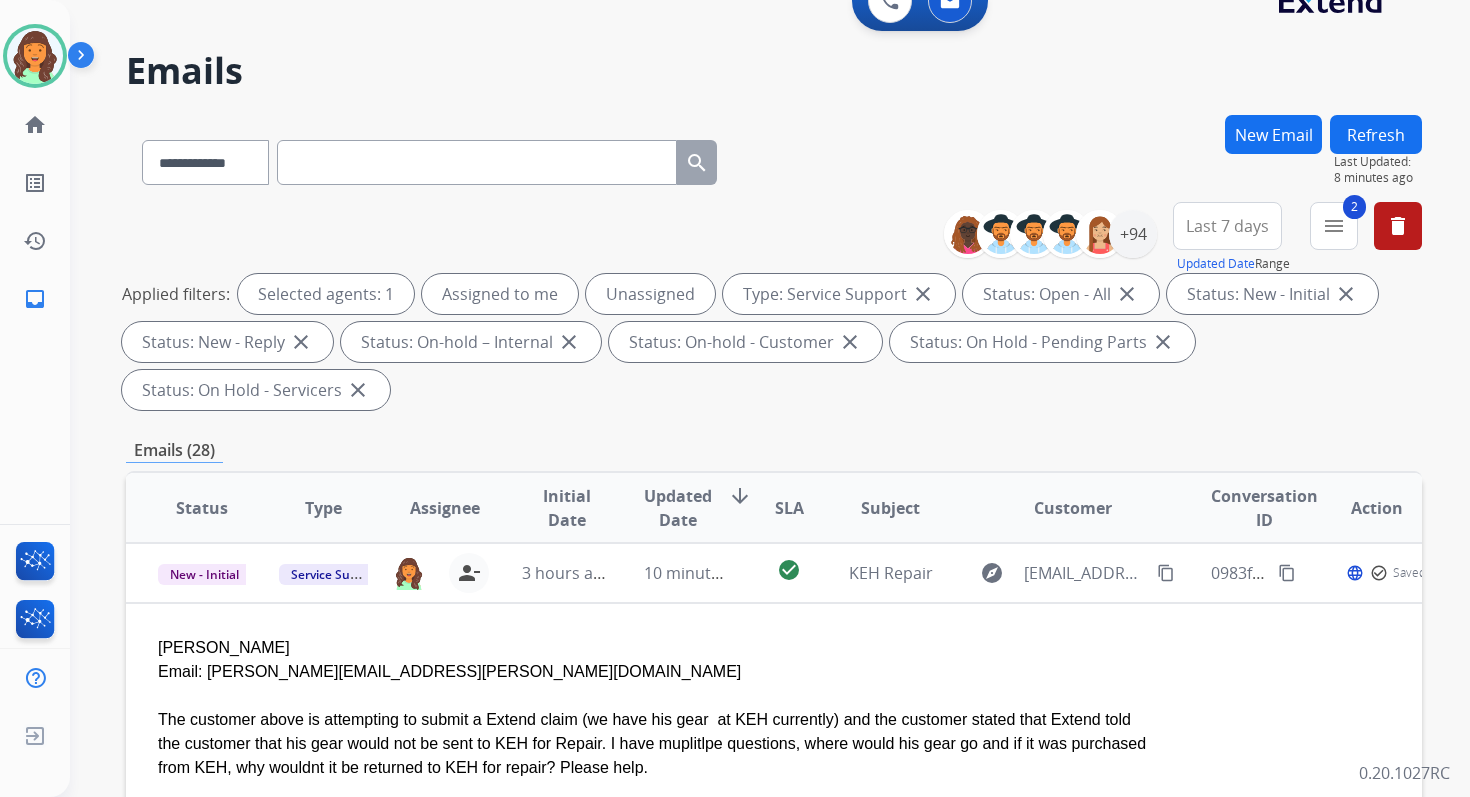 click at bounding box center (477, 162) 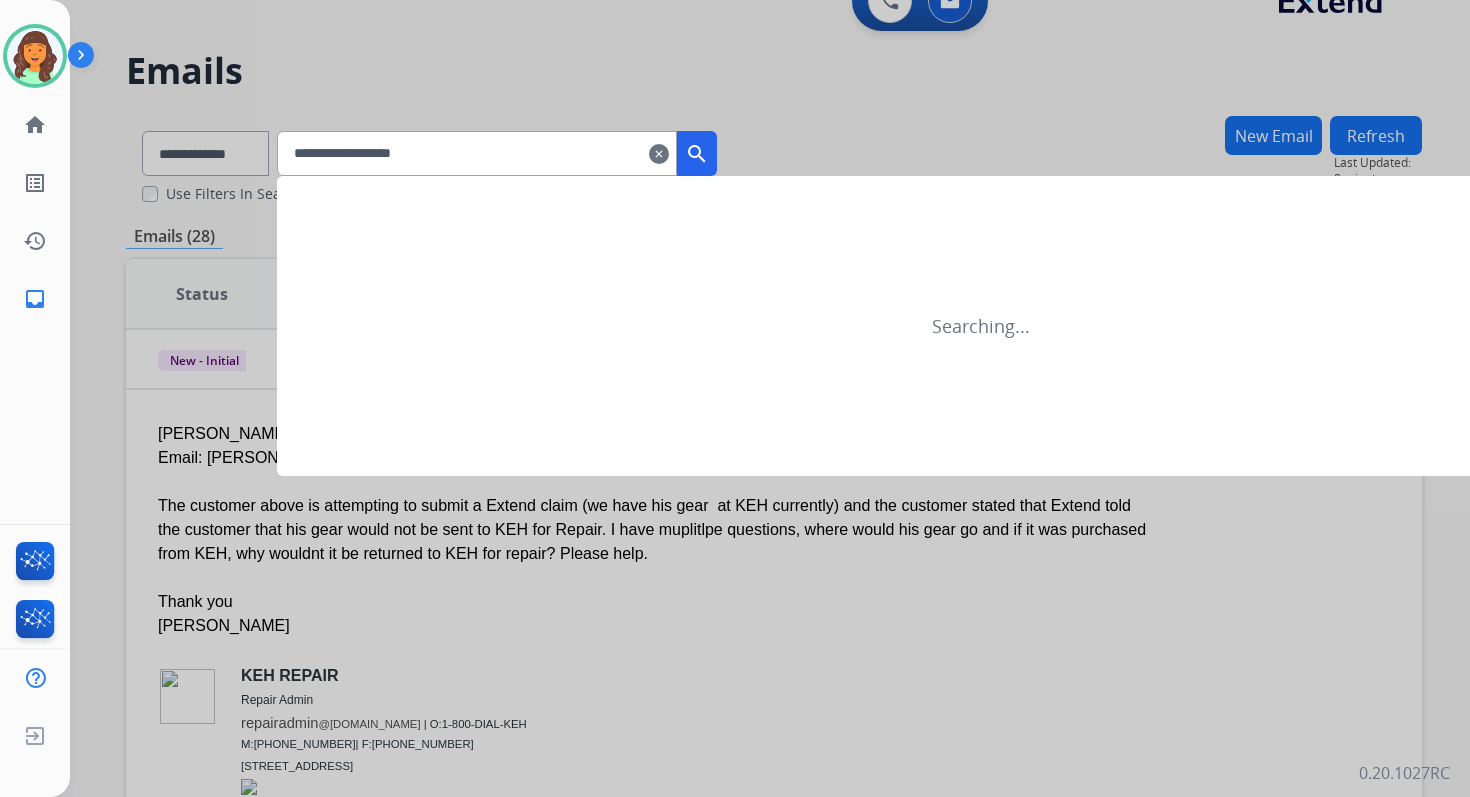 scroll, scrollTop: 0, scrollLeft: 0, axis: both 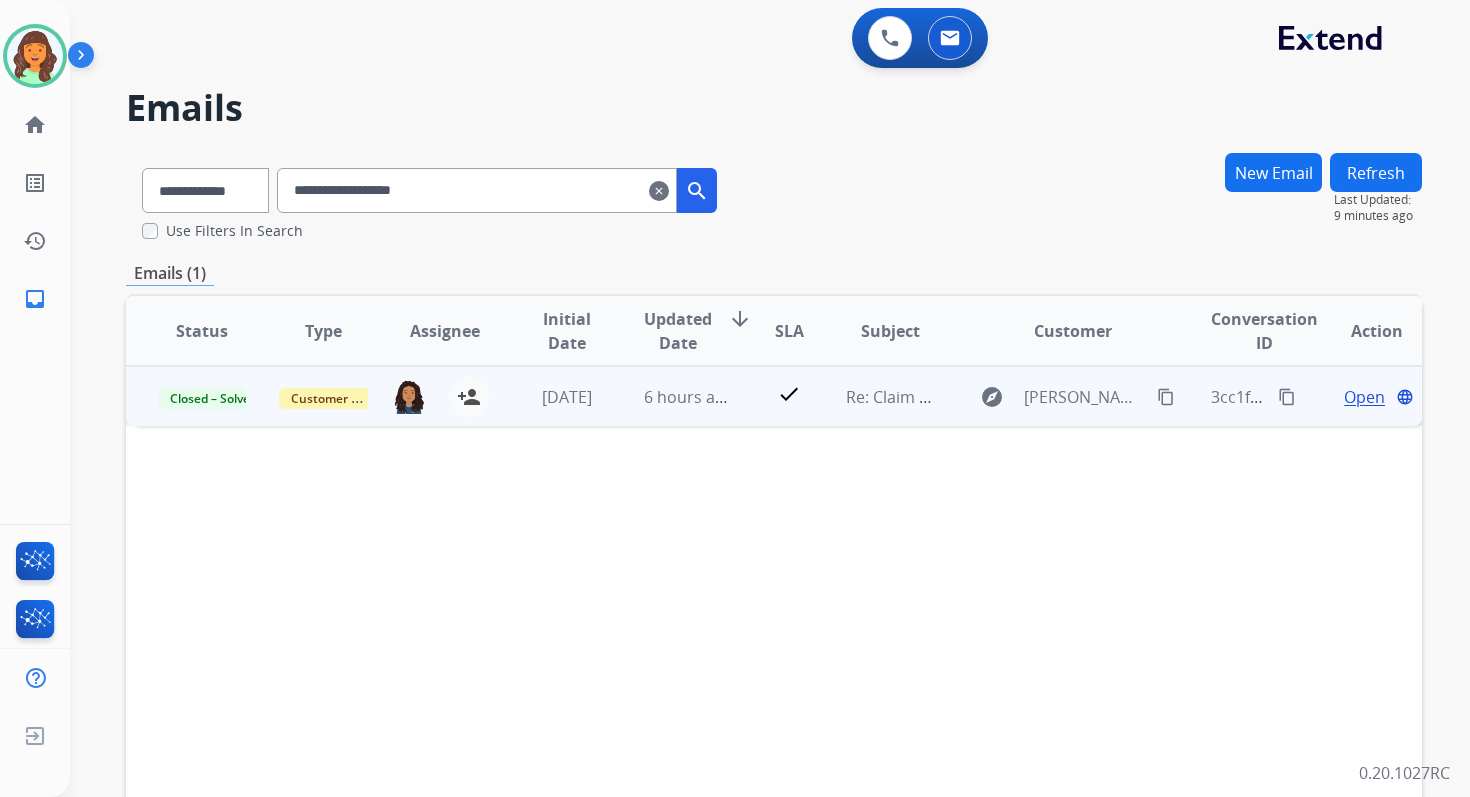 click on "Open" at bounding box center [1364, 397] 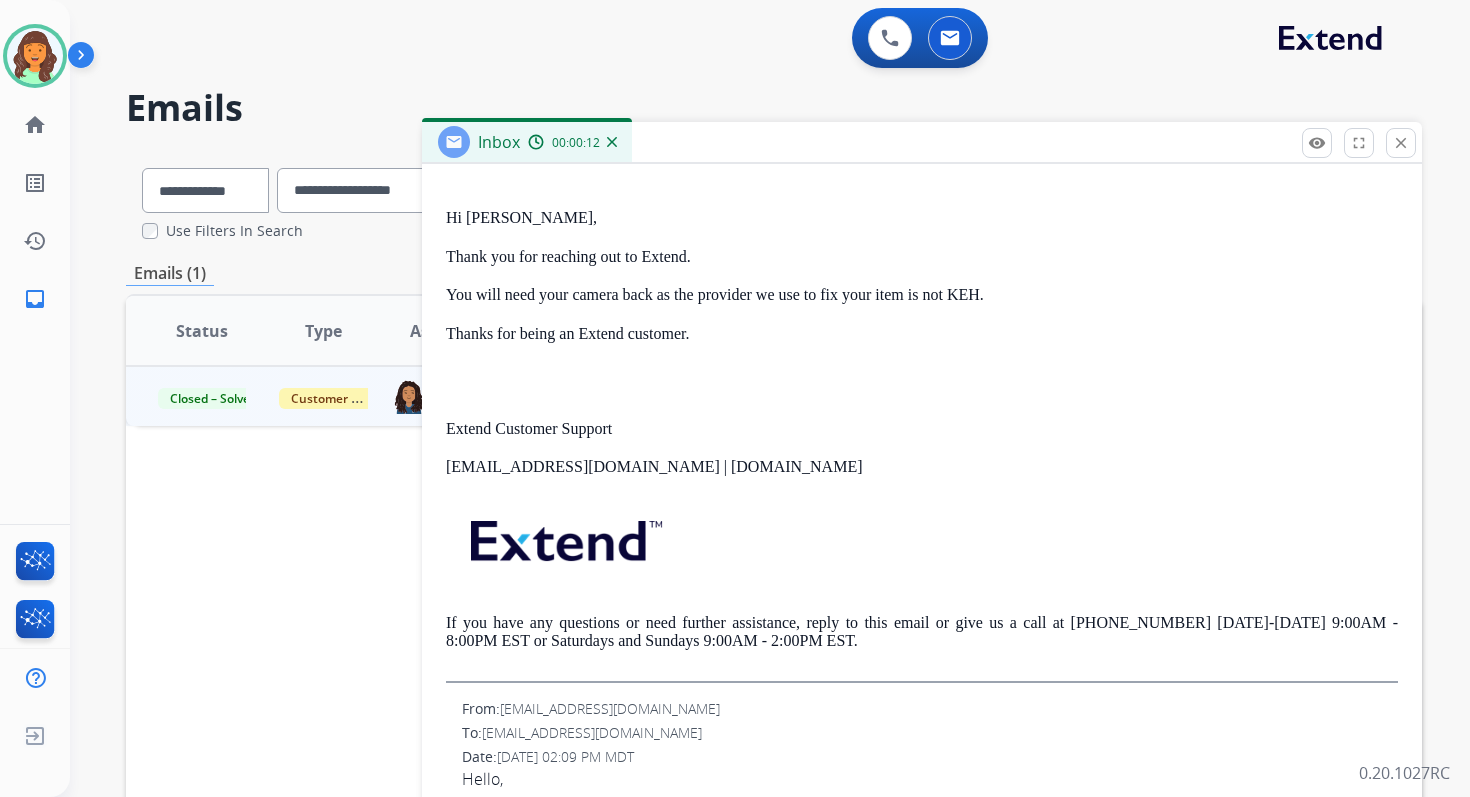 scroll, scrollTop: 443, scrollLeft: 0, axis: vertical 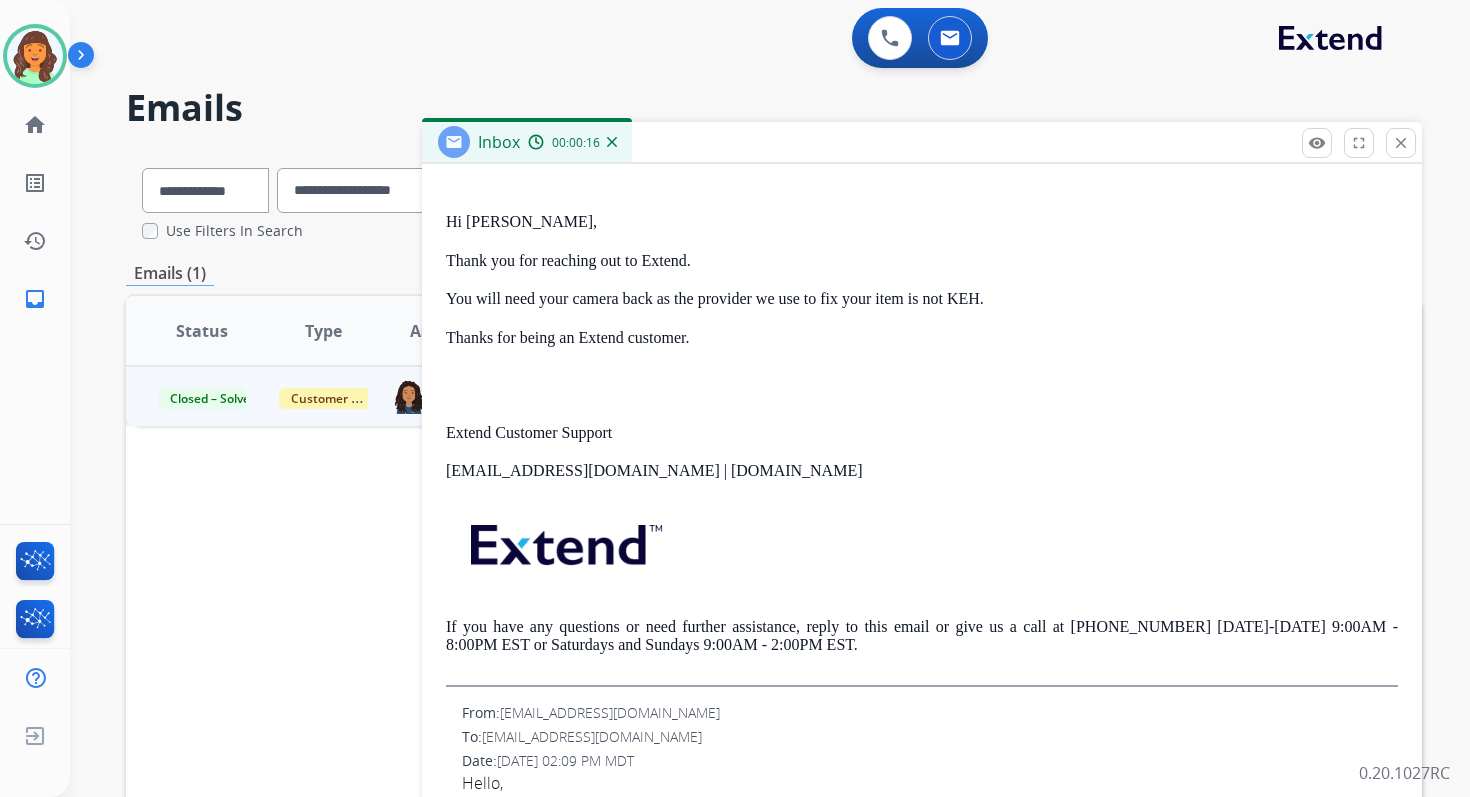click on "You will need your camera back as the provider we use to fix your item is not KEH." at bounding box center [922, 299] 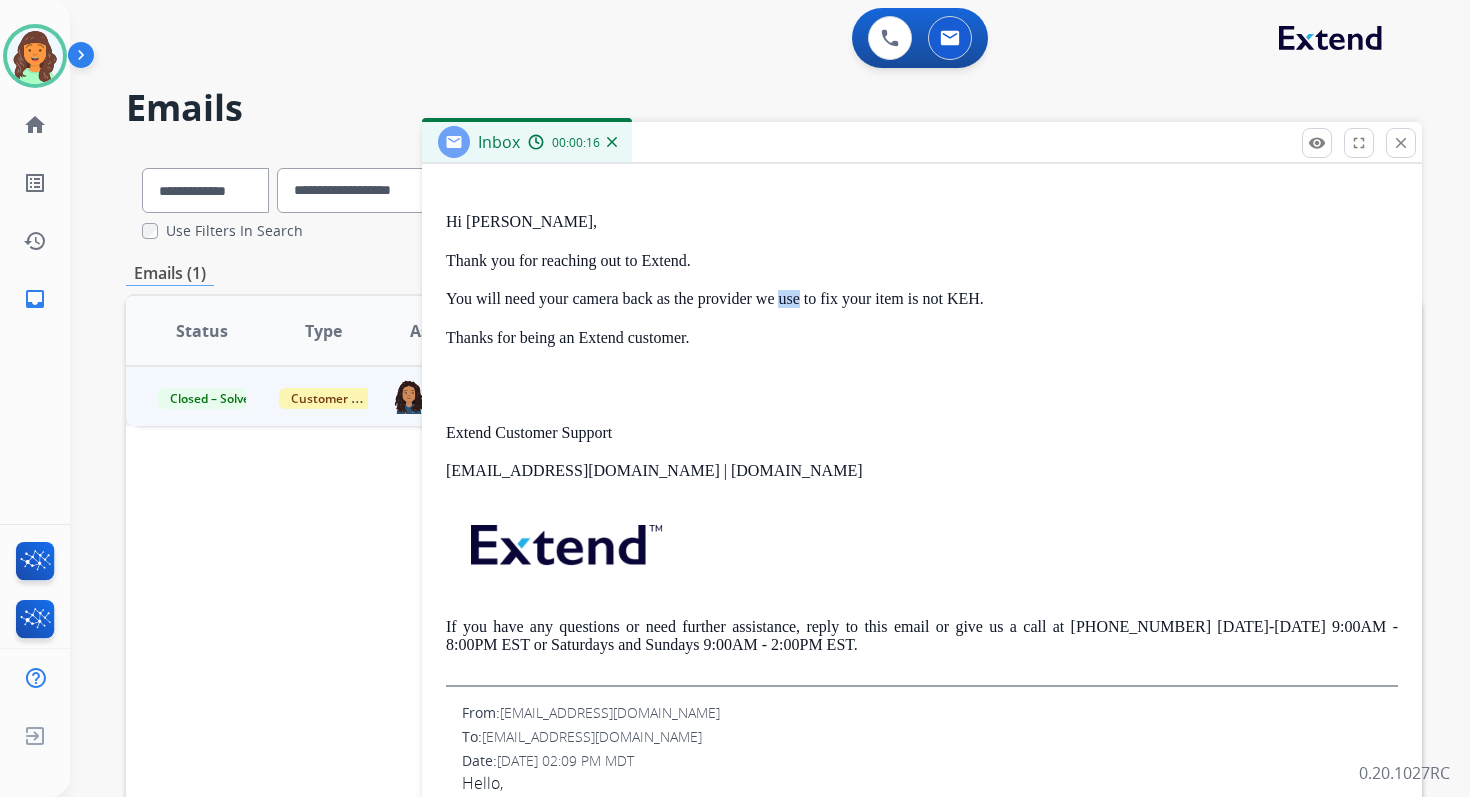 click on "You will need your camera back as the provider we use to fix your item is not KEH." at bounding box center [922, 299] 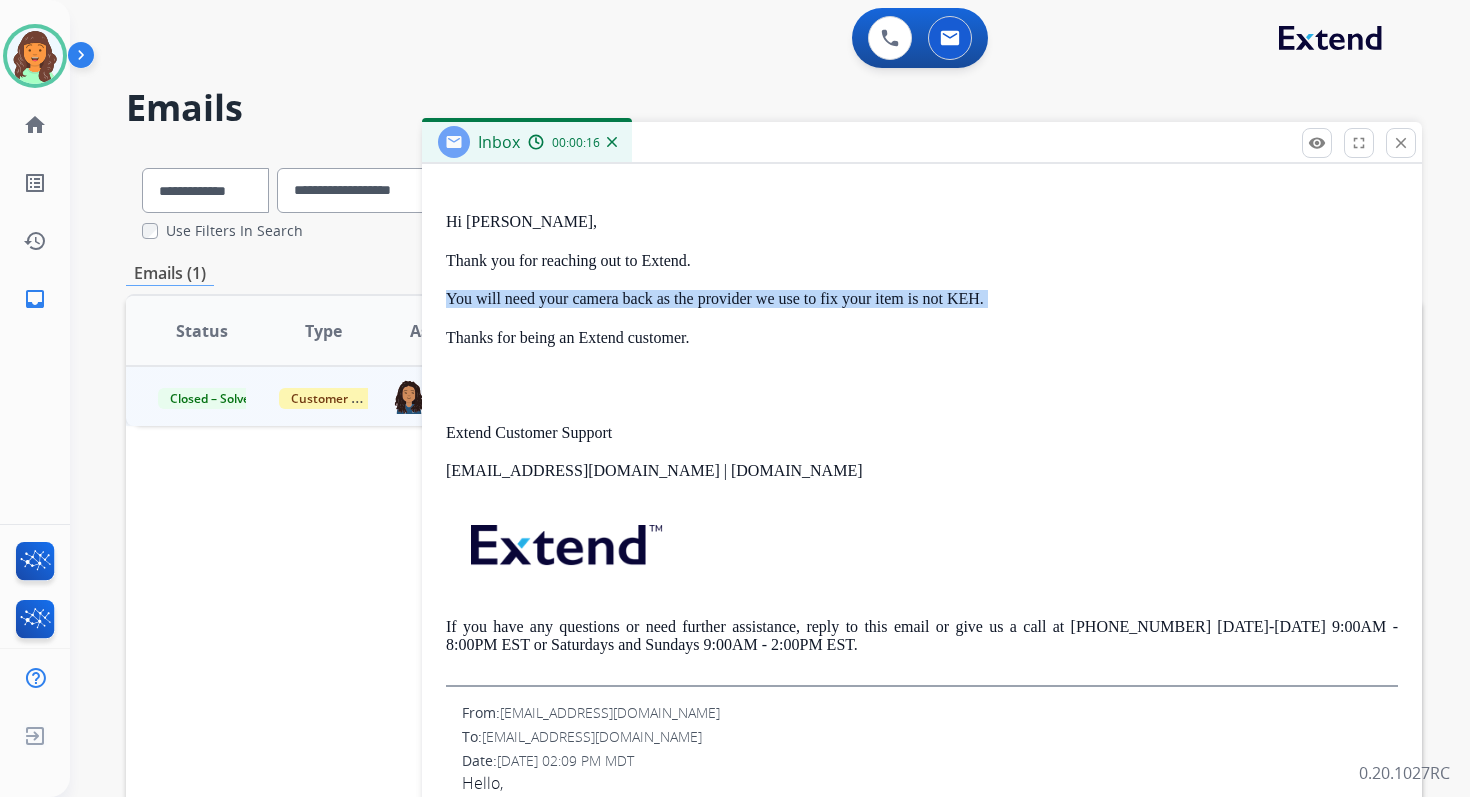 click on "You will need your camera back as the provider we use to fix your item is not KEH." at bounding box center [922, 299] 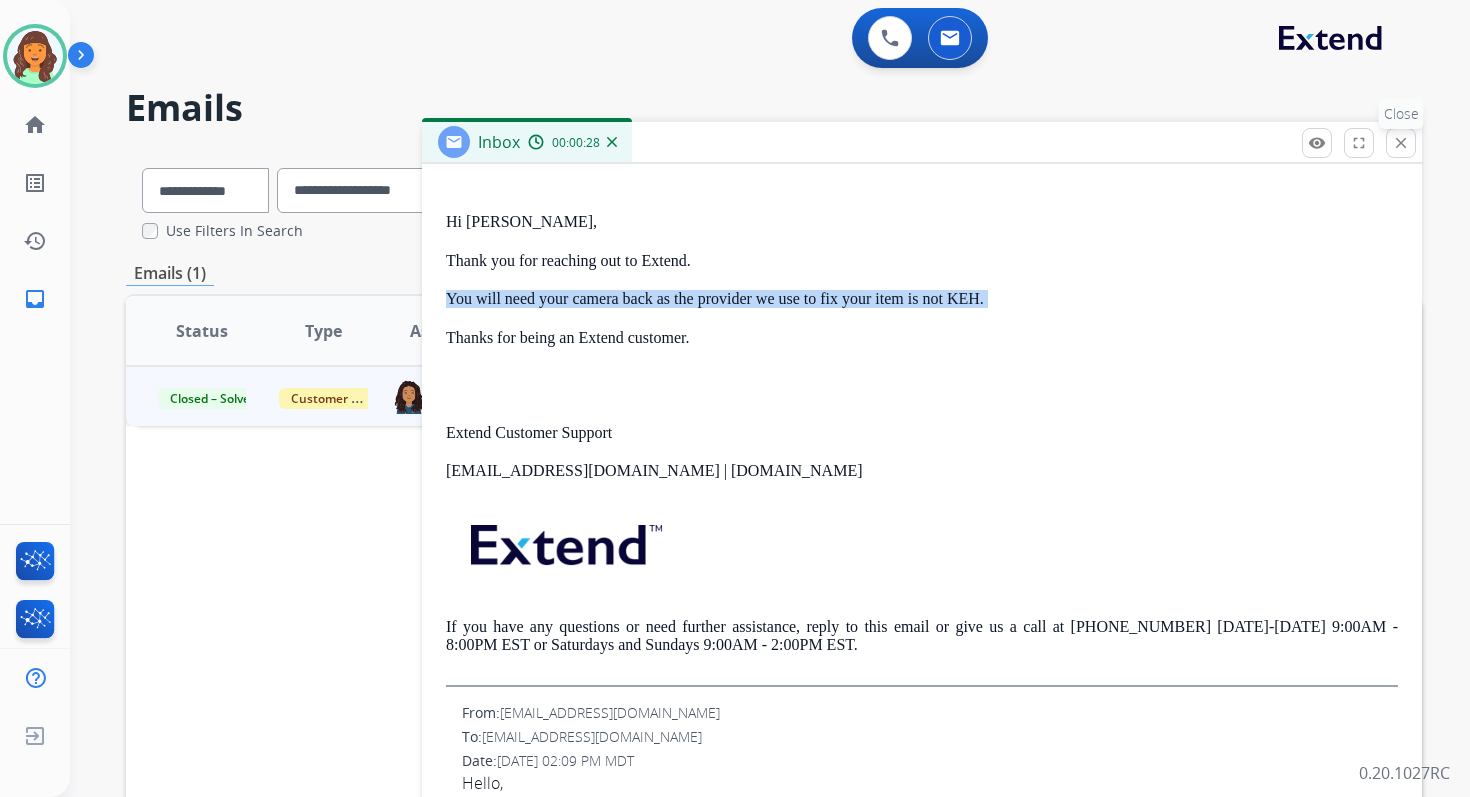 click on "close" at bounding box center [1401, 143] 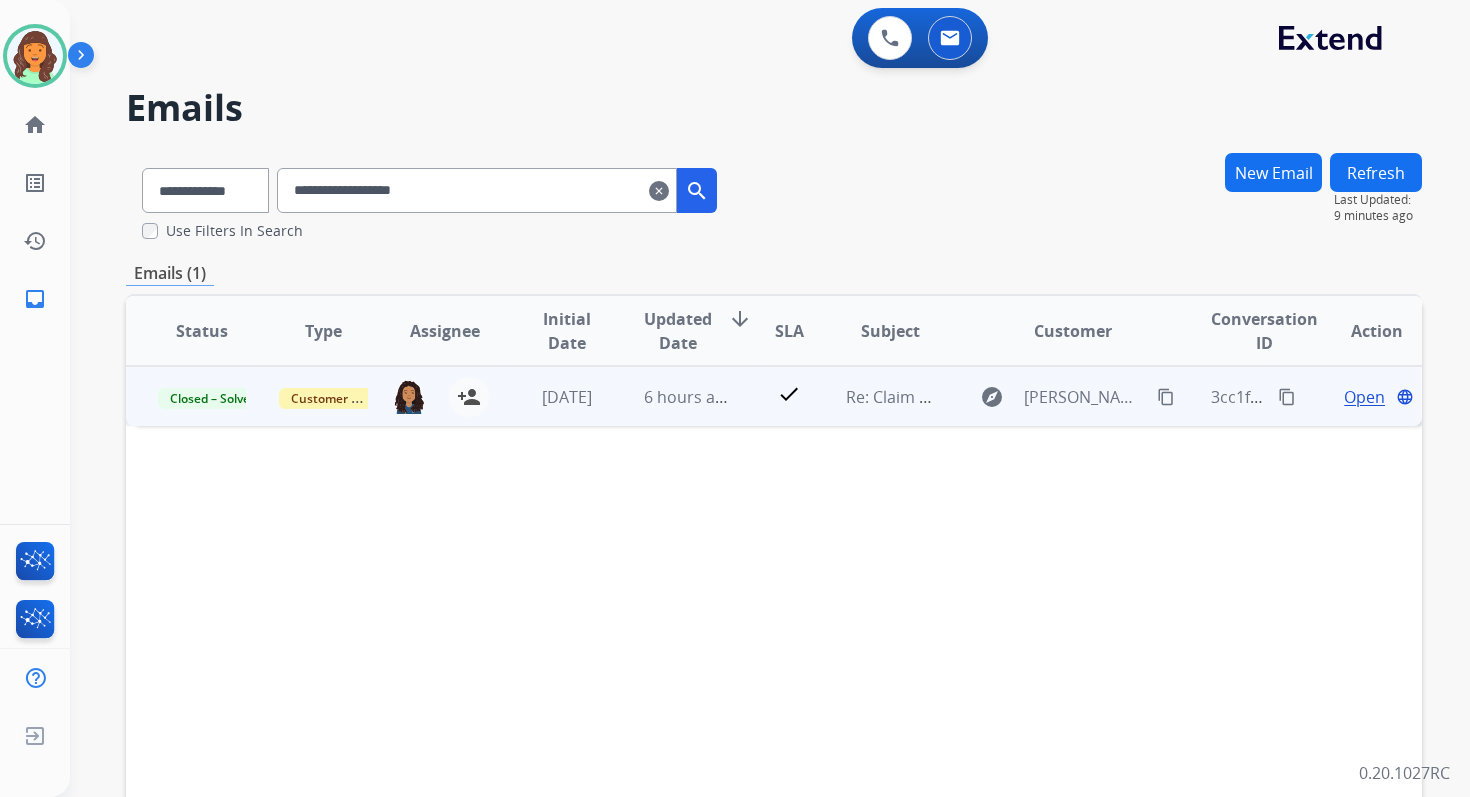 click on "Open" at bounding box center (1364, 397) 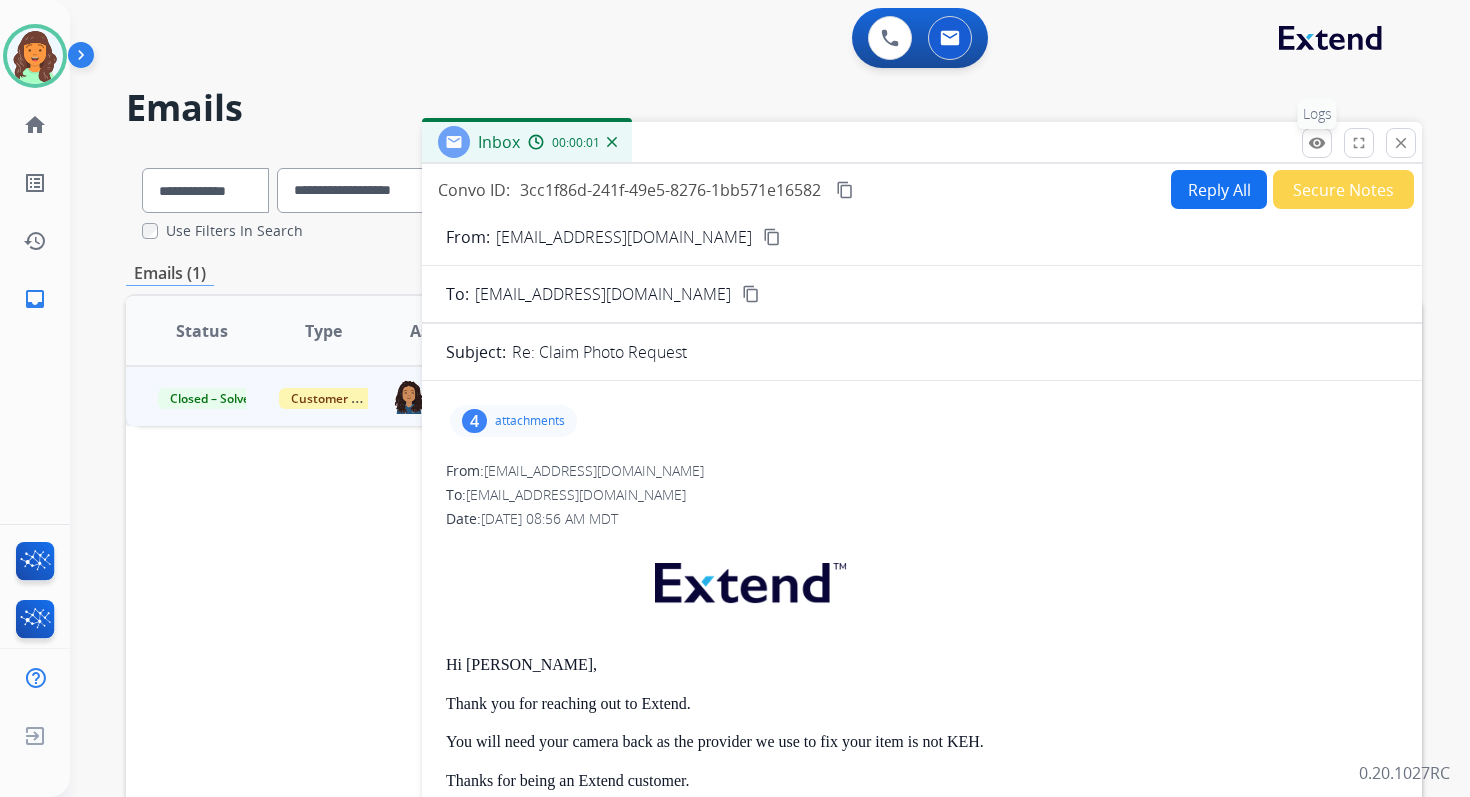 click on "remove_red_eye Logs" at bounding box center [1317, 143] 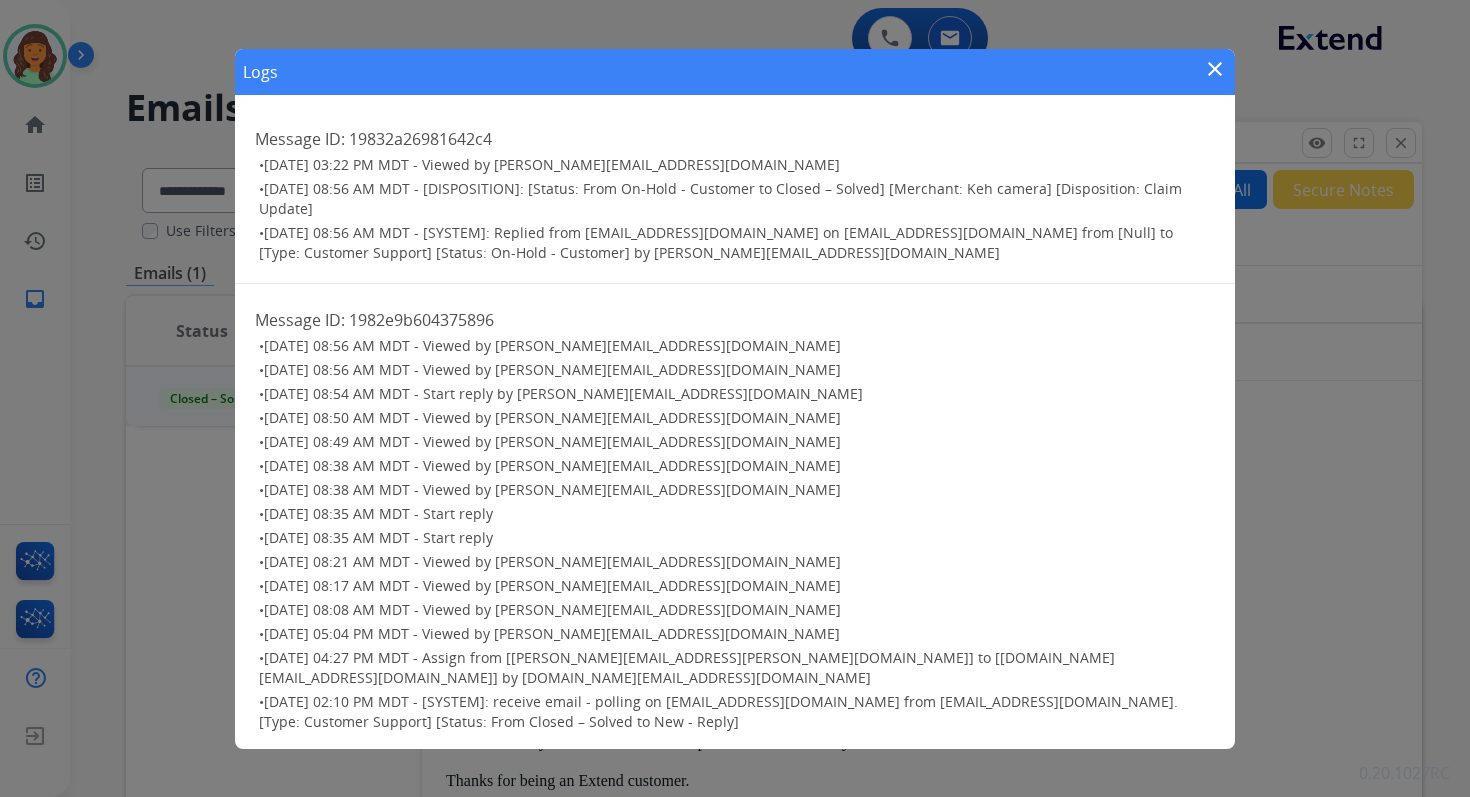 click on "close" at bounding box center [1215, 69] 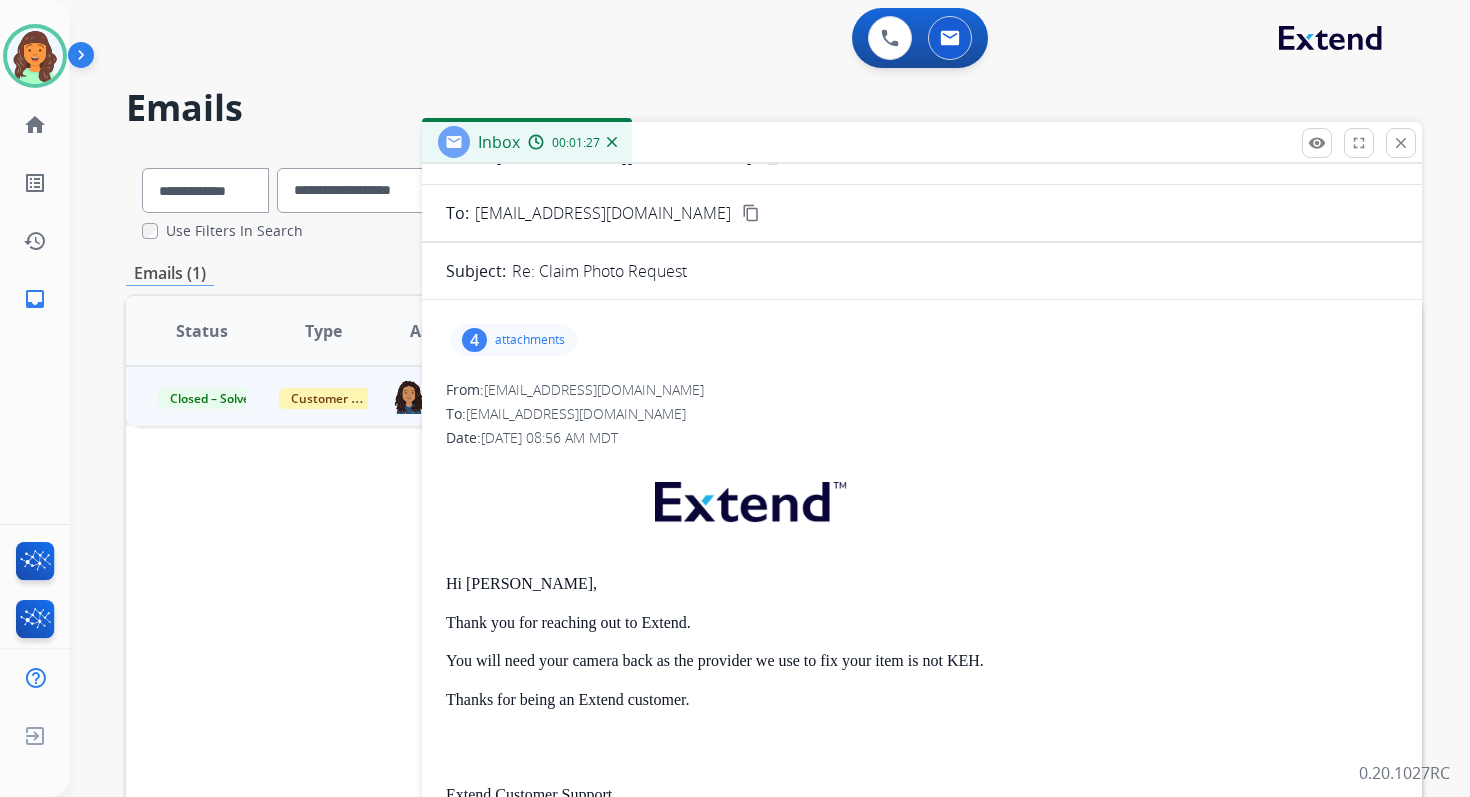 scroll, scrollTop: 0, scrollLeft: 0, axis: both 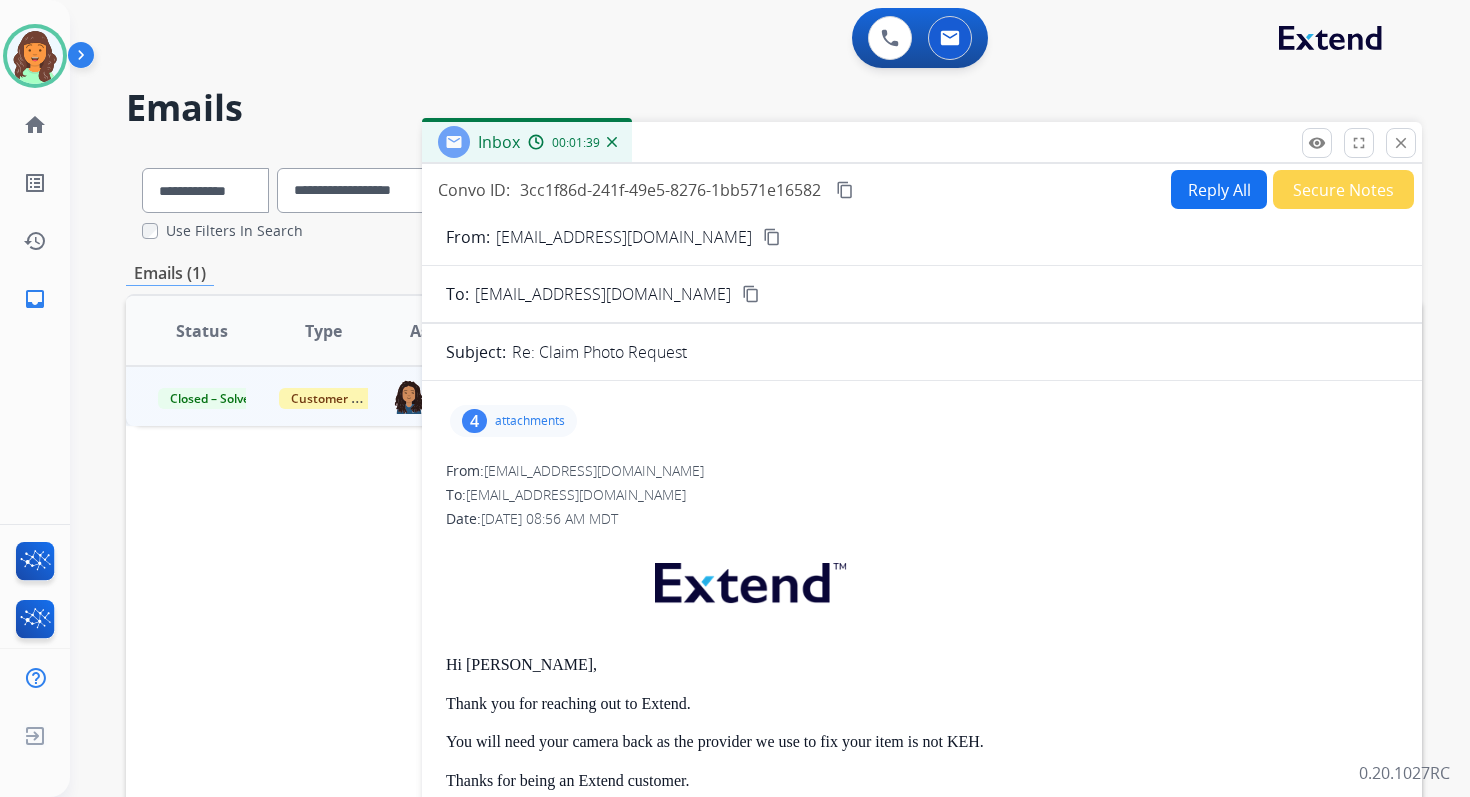 click on "content_copy" at bounding box center [845, 190] 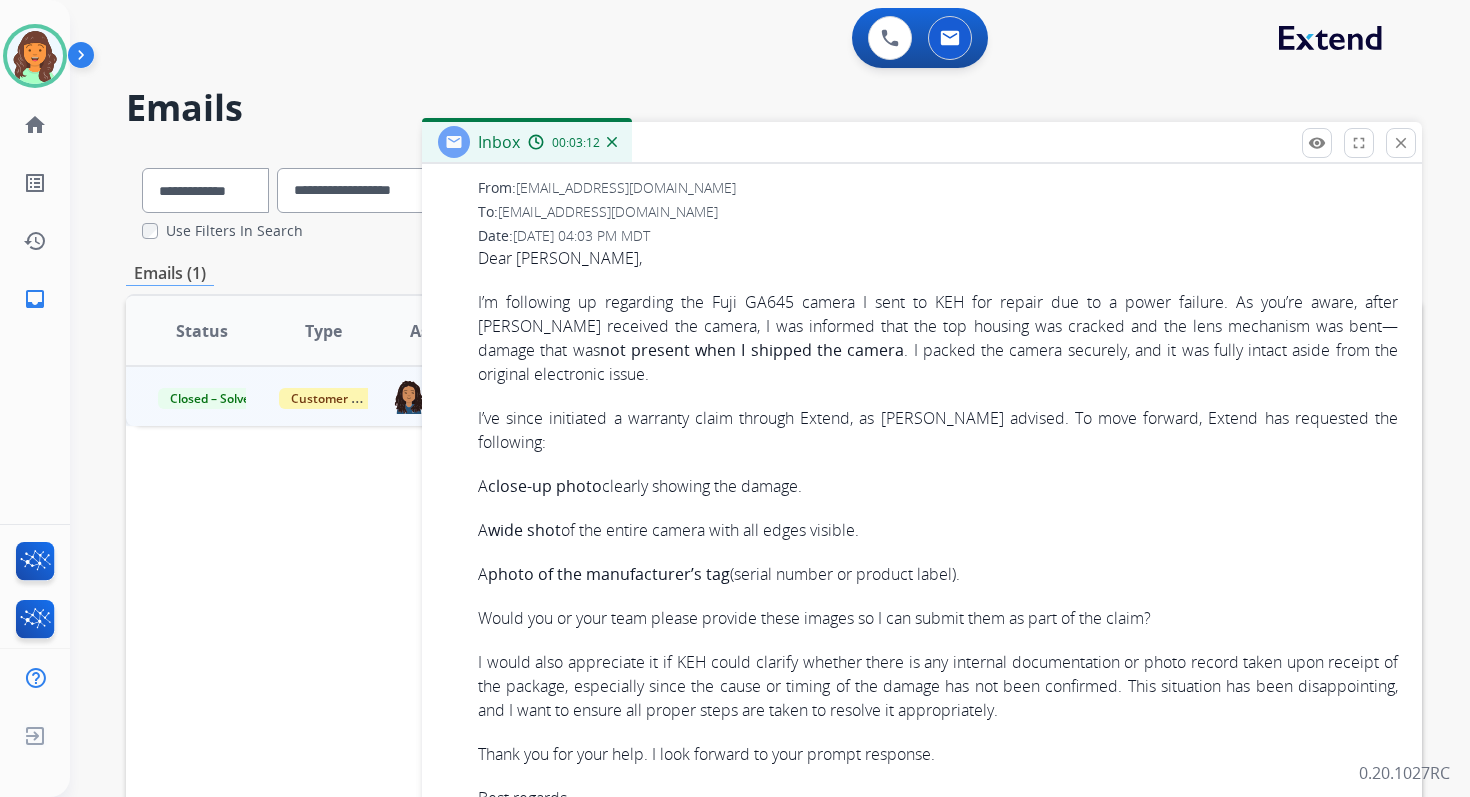 scroll, scrollTop: 1290, scrollLeft: 0, axis: vertical 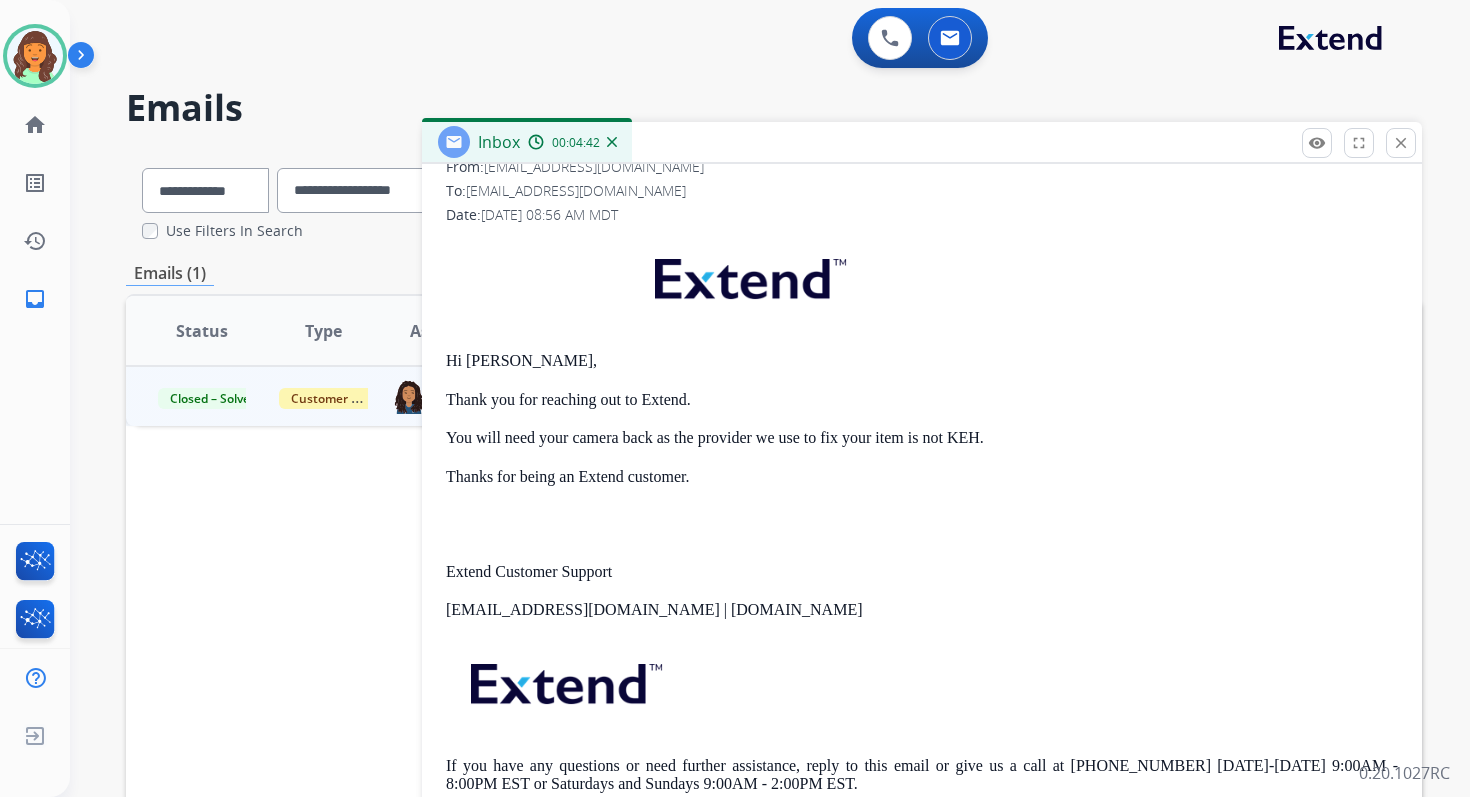 click on "You will need your camera back as the provider we use to fix your item is not KEH." at bounding box center [922, 438] 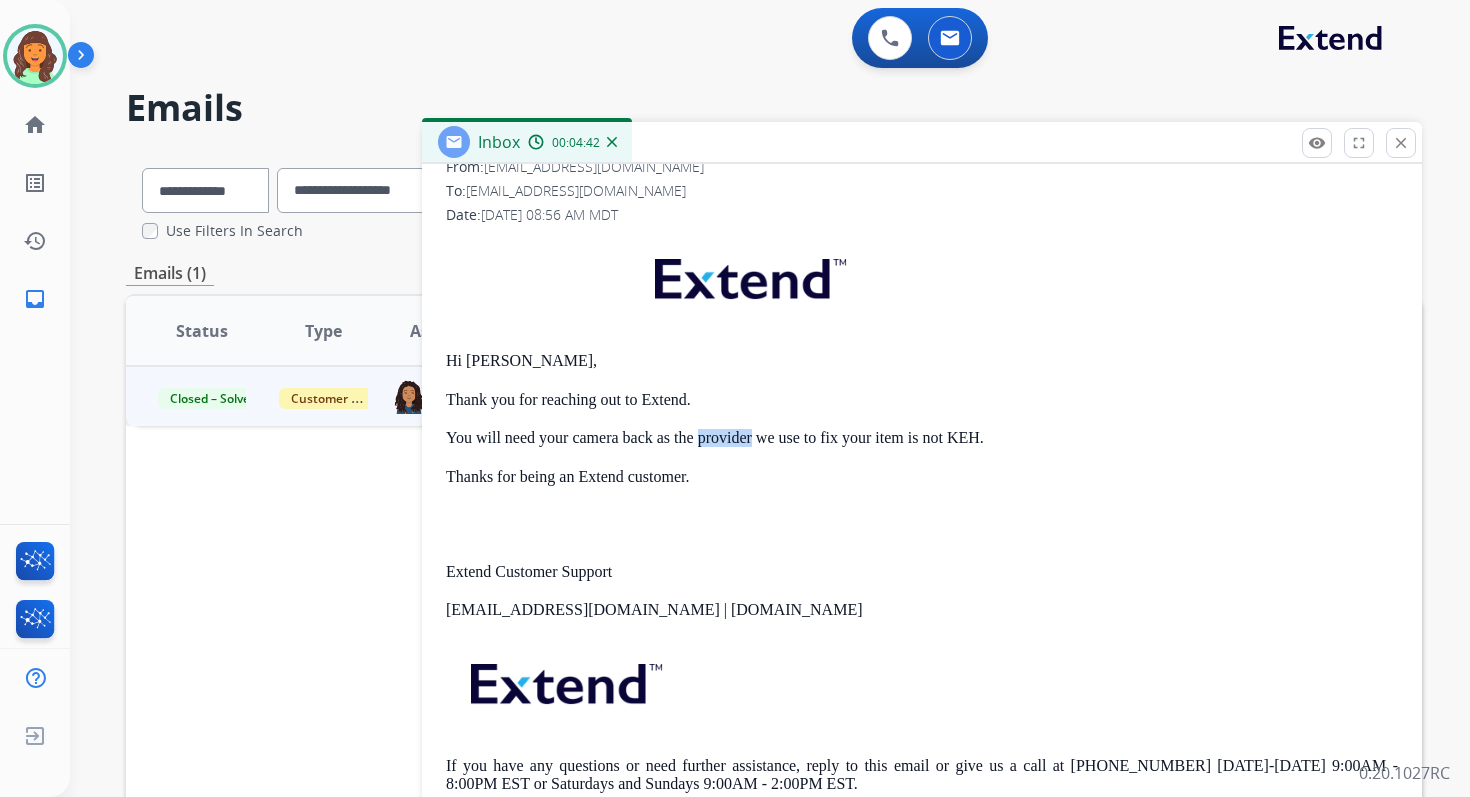 click on "You will need your camera back as the provider we use to fix your item is not KEH." at bounding box center [922, 438] 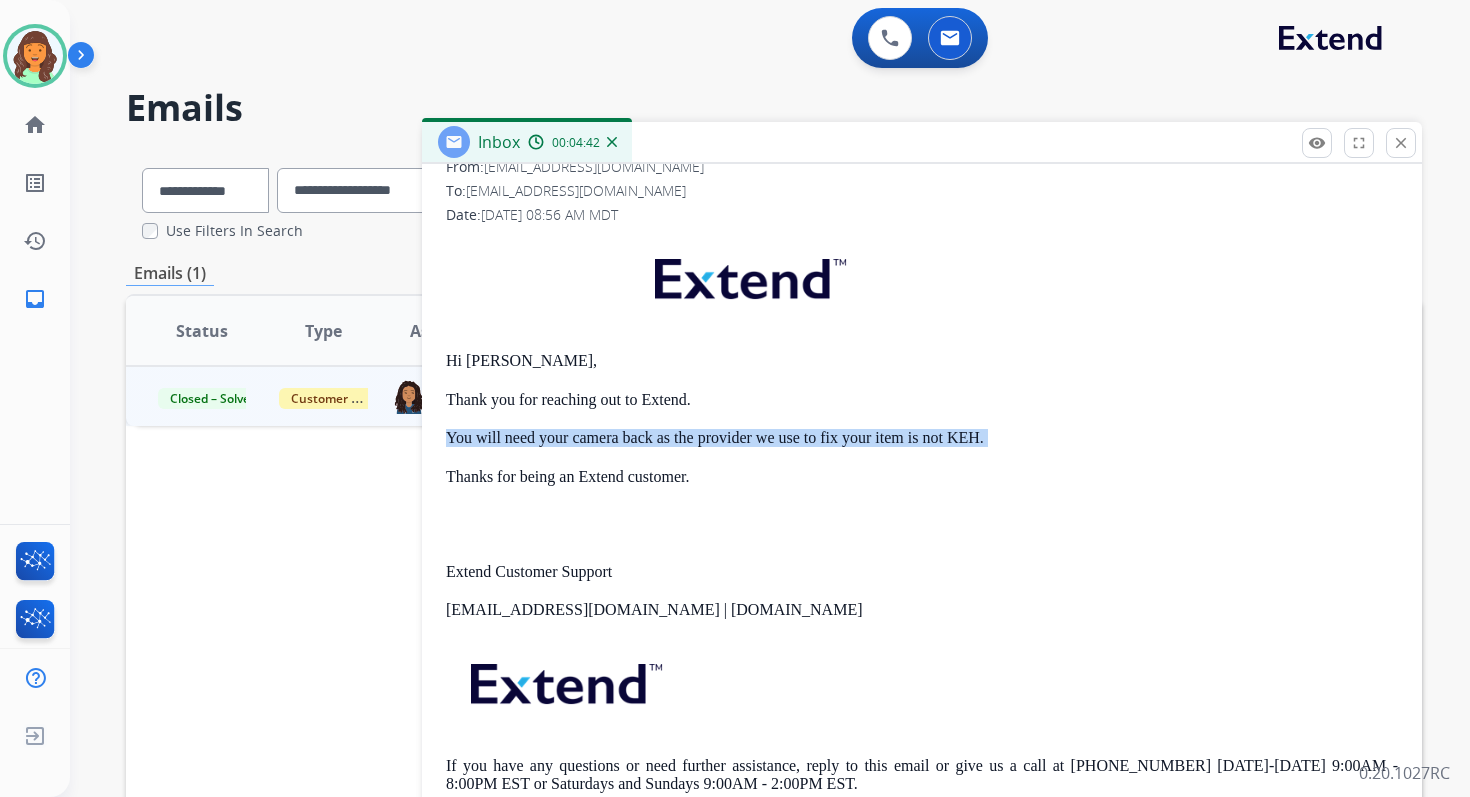click on "You will need your camera back as the provider we use to fix your item is not KEH." at bounding box center [922, 438] 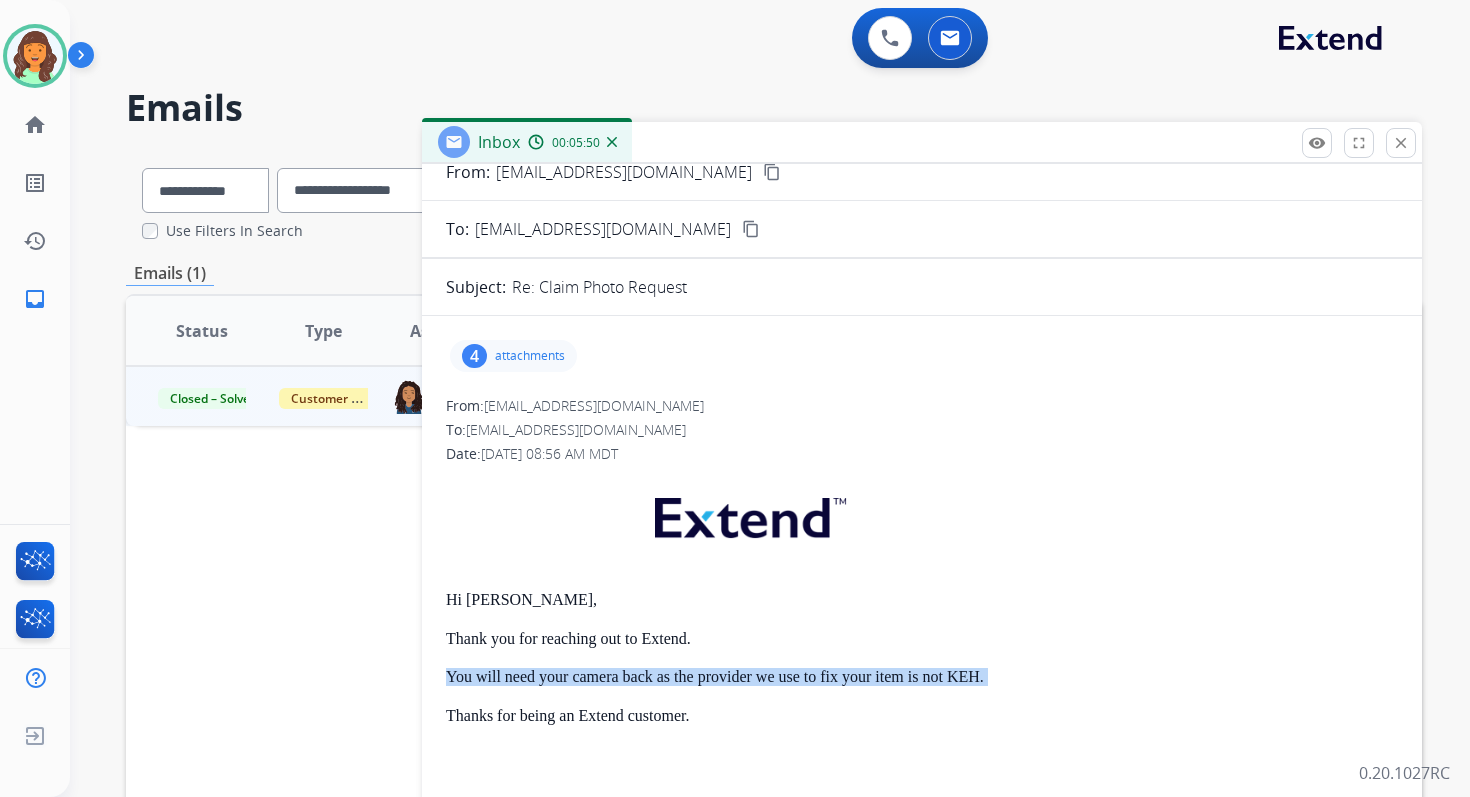 scroll, scrollTop: 0, scrollLeft: 0, axis: both 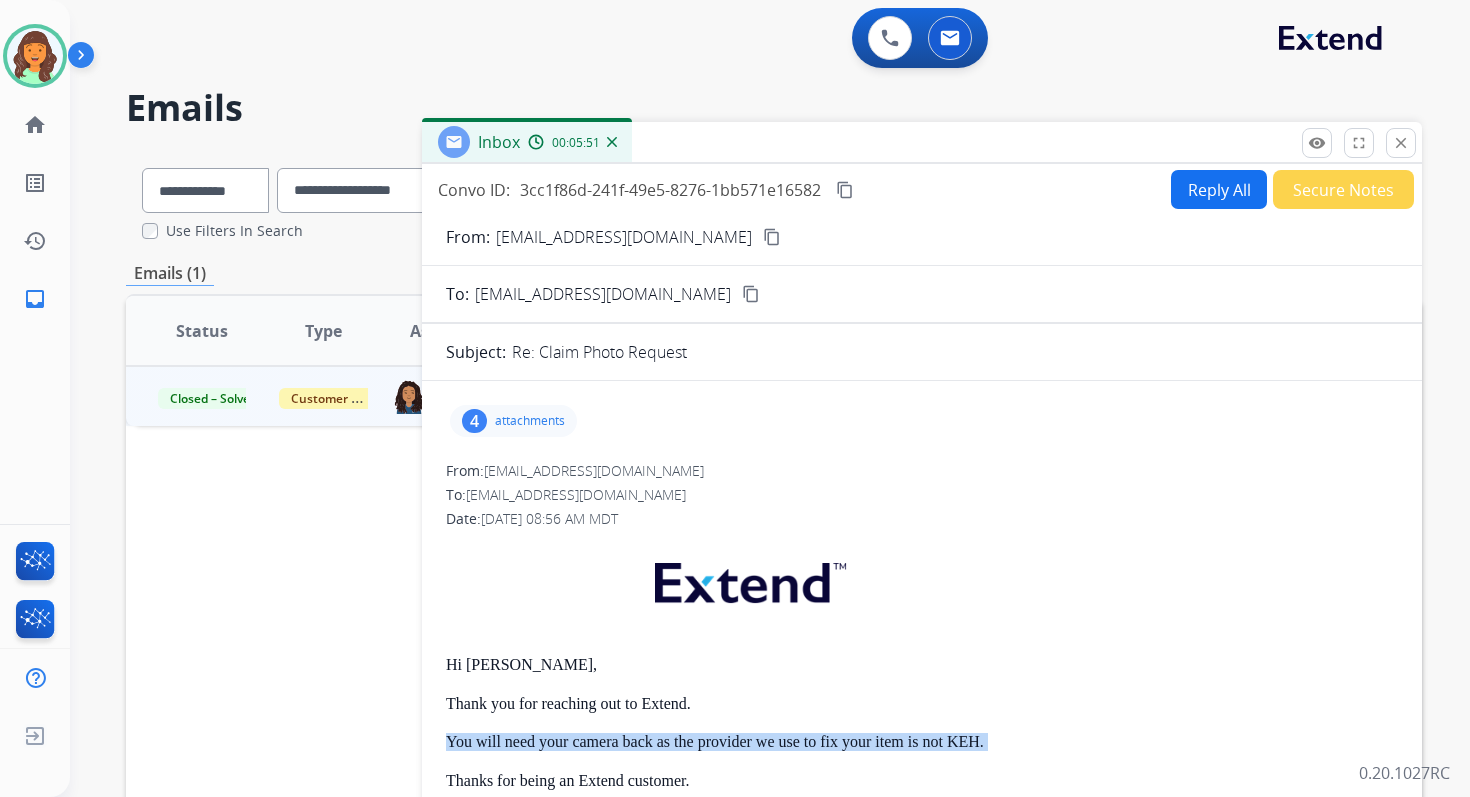 click on "Reply All" at bounding box center (1219, 189) 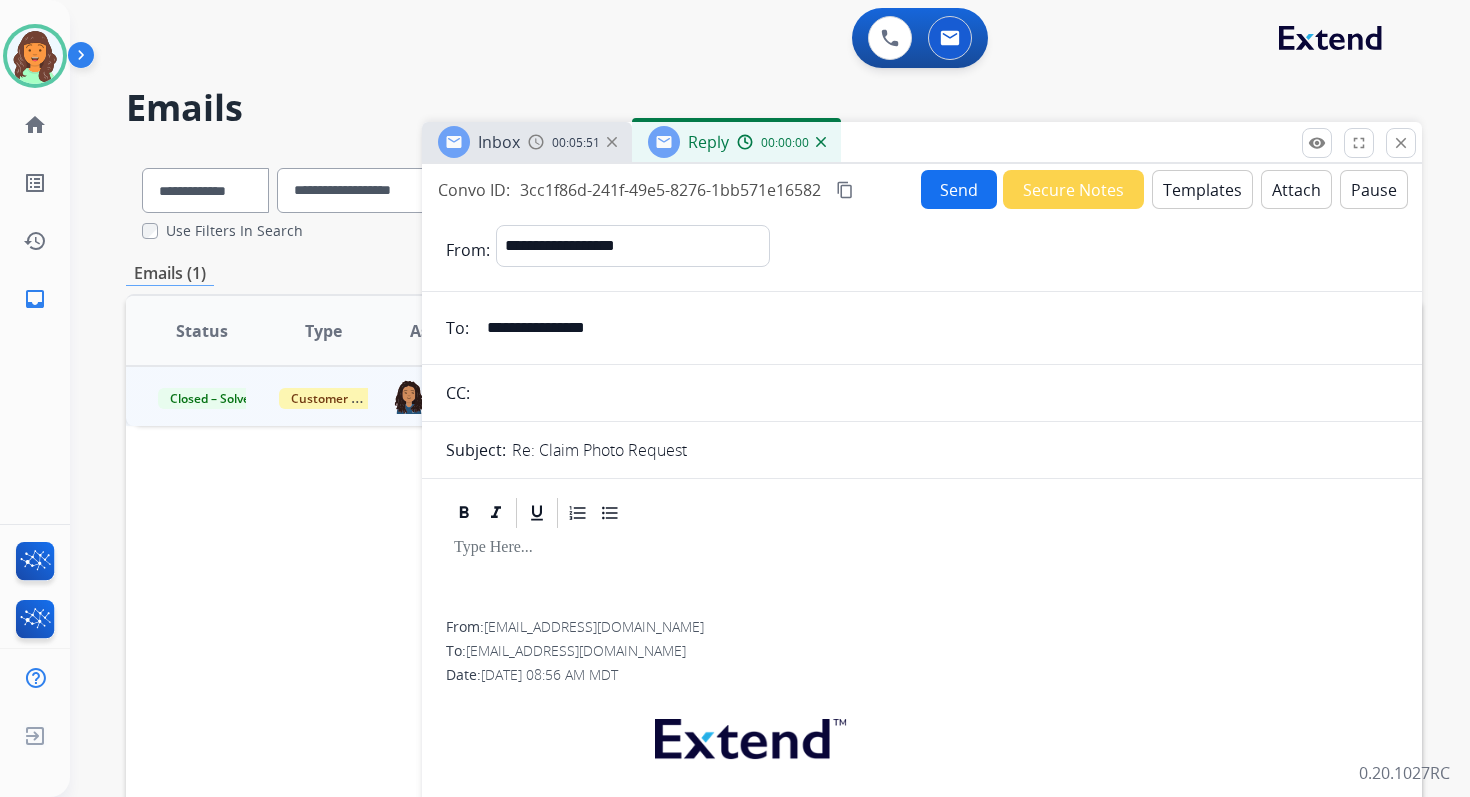 click on "Templates" at bounding box center [1202, 189] 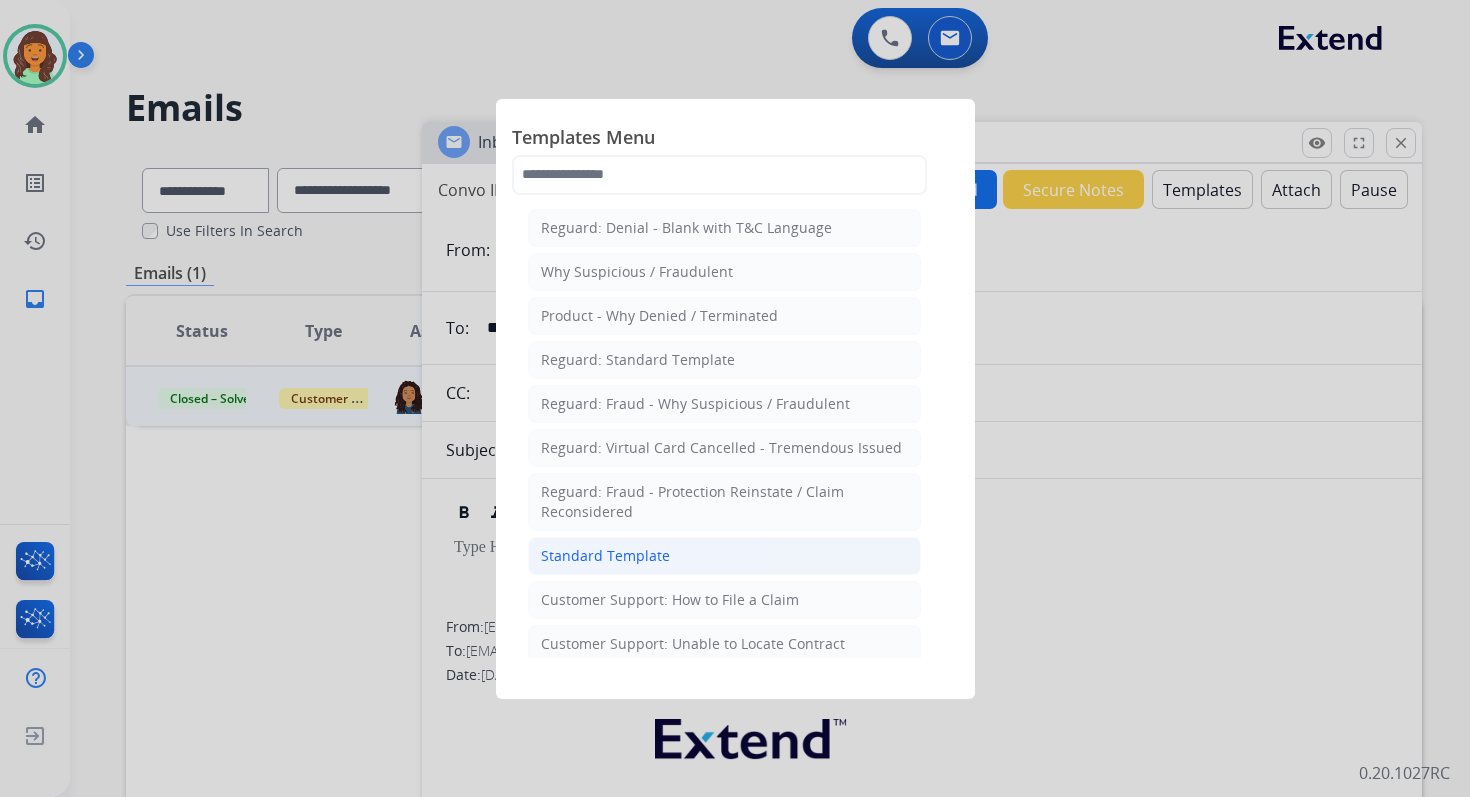 click on "Standard Template" 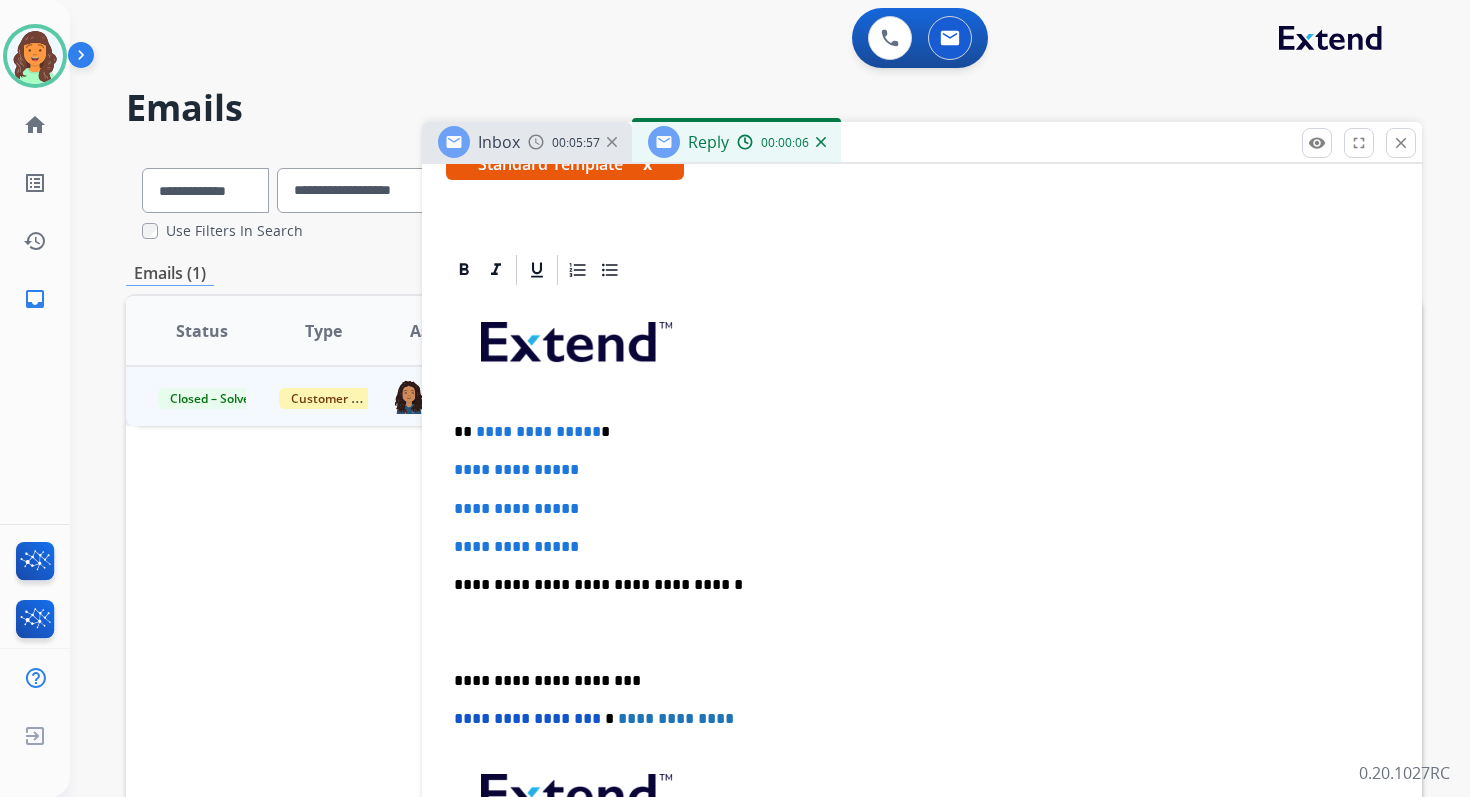 scroll, scrollTop: 388, scrollLeft: 0, axis: vertical 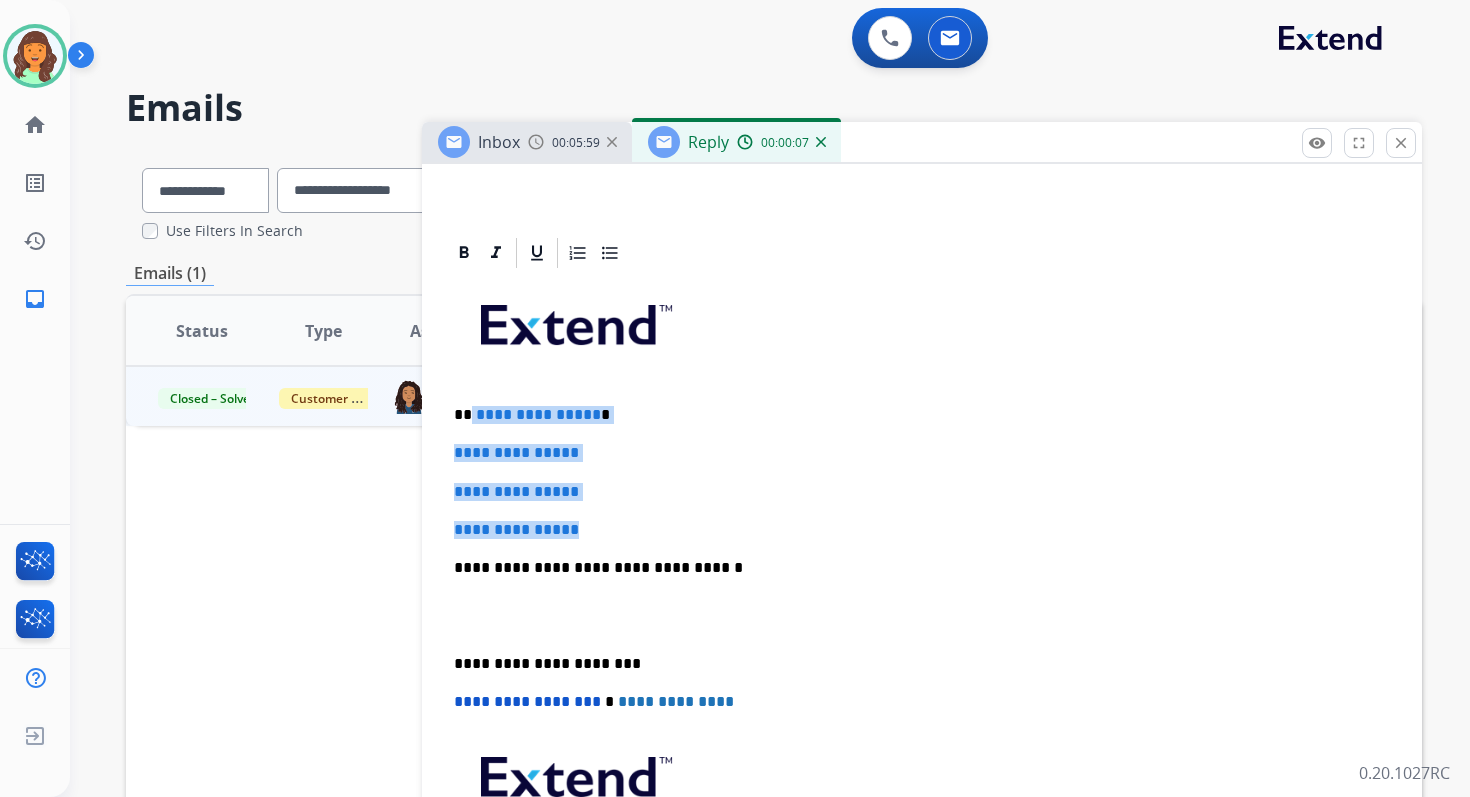 drag, startPoint x: 470, startPoint y: 411, endPoint x: 612, endPoint y: 525, distance: 182.09888 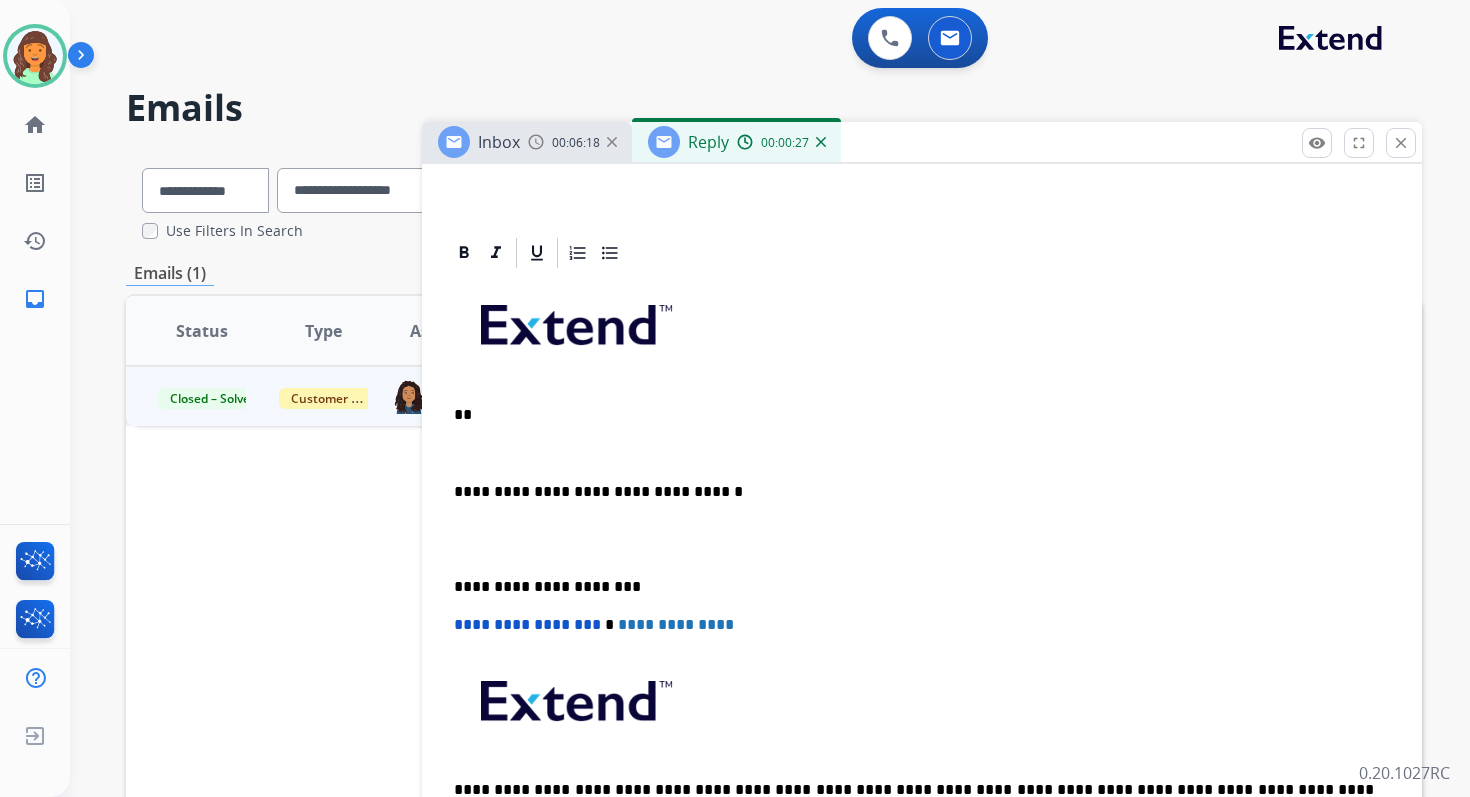 type 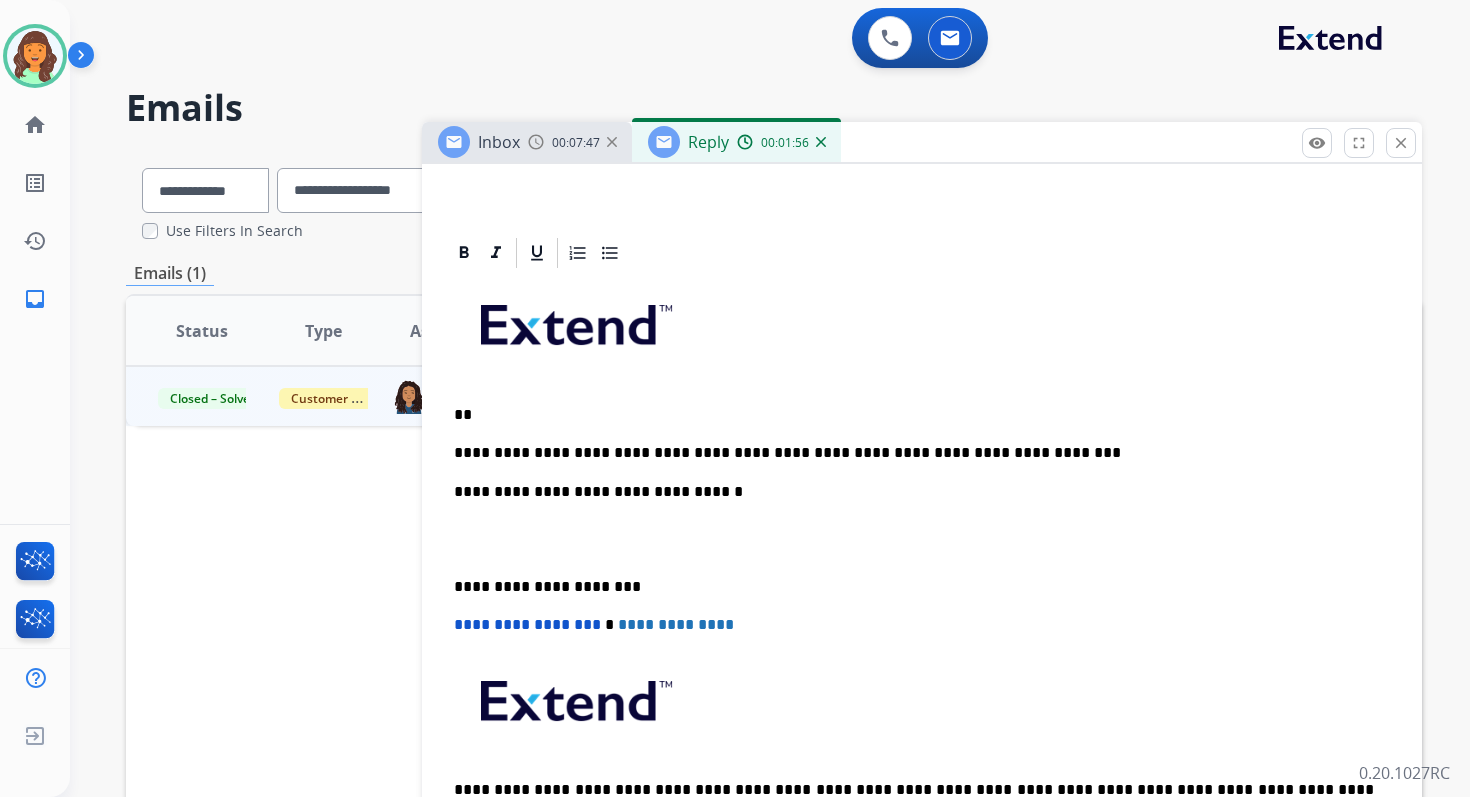 click on "**" at bounding box center [914, 415] 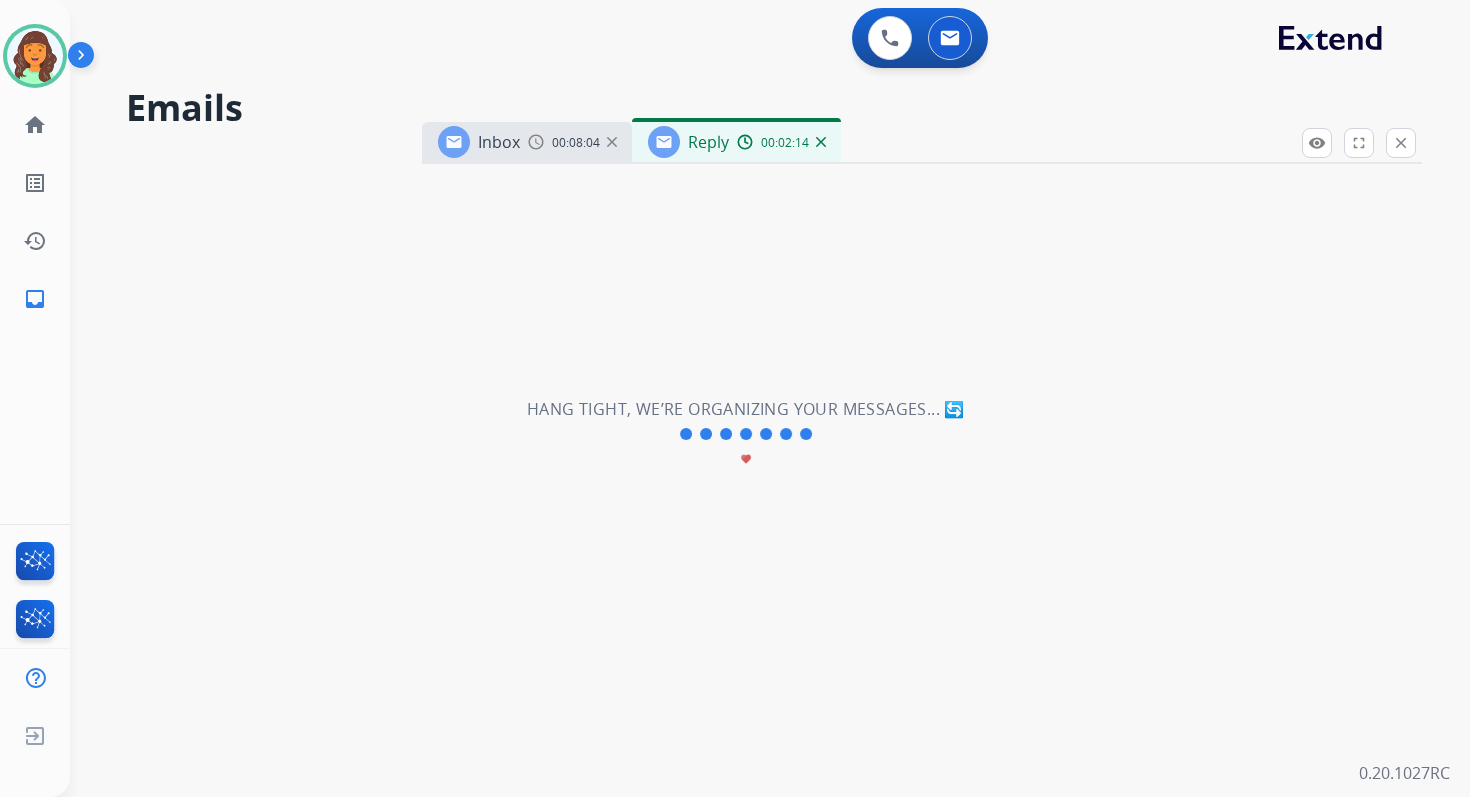 click on "**********" at bounding box center [746, 434] 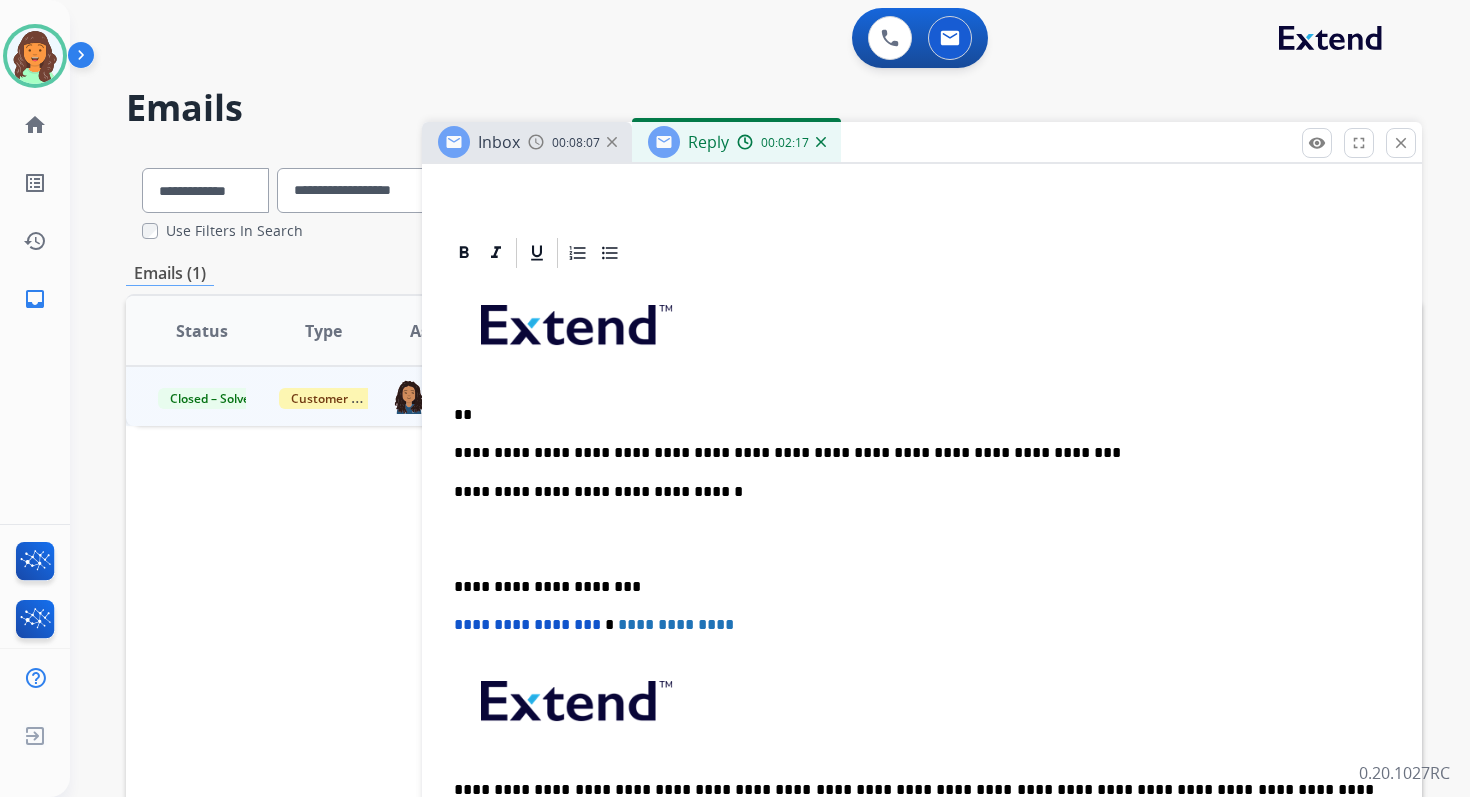 click on "**" at bounding box center [914, 415] 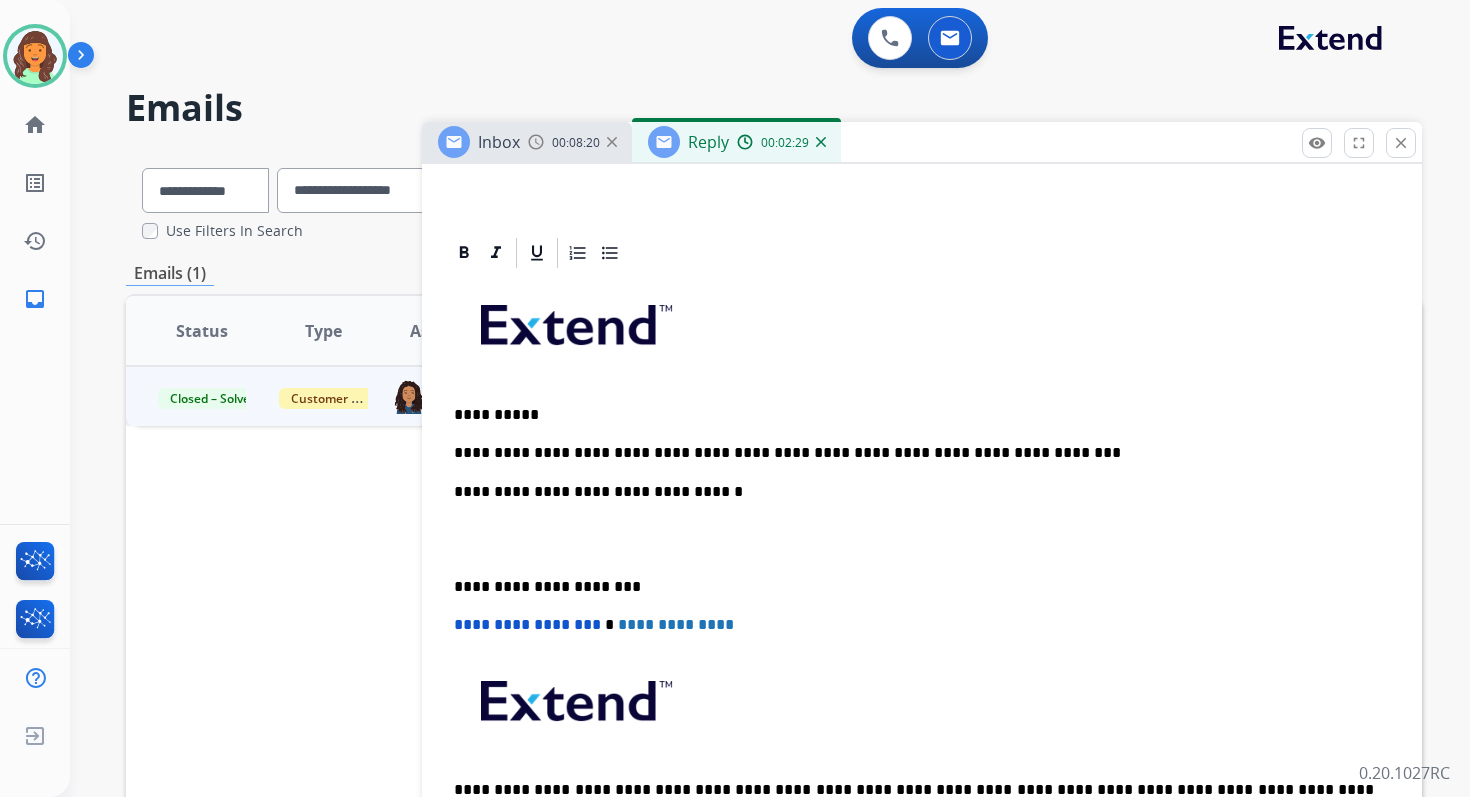 click on "**********" at bounding box center (914, 453) 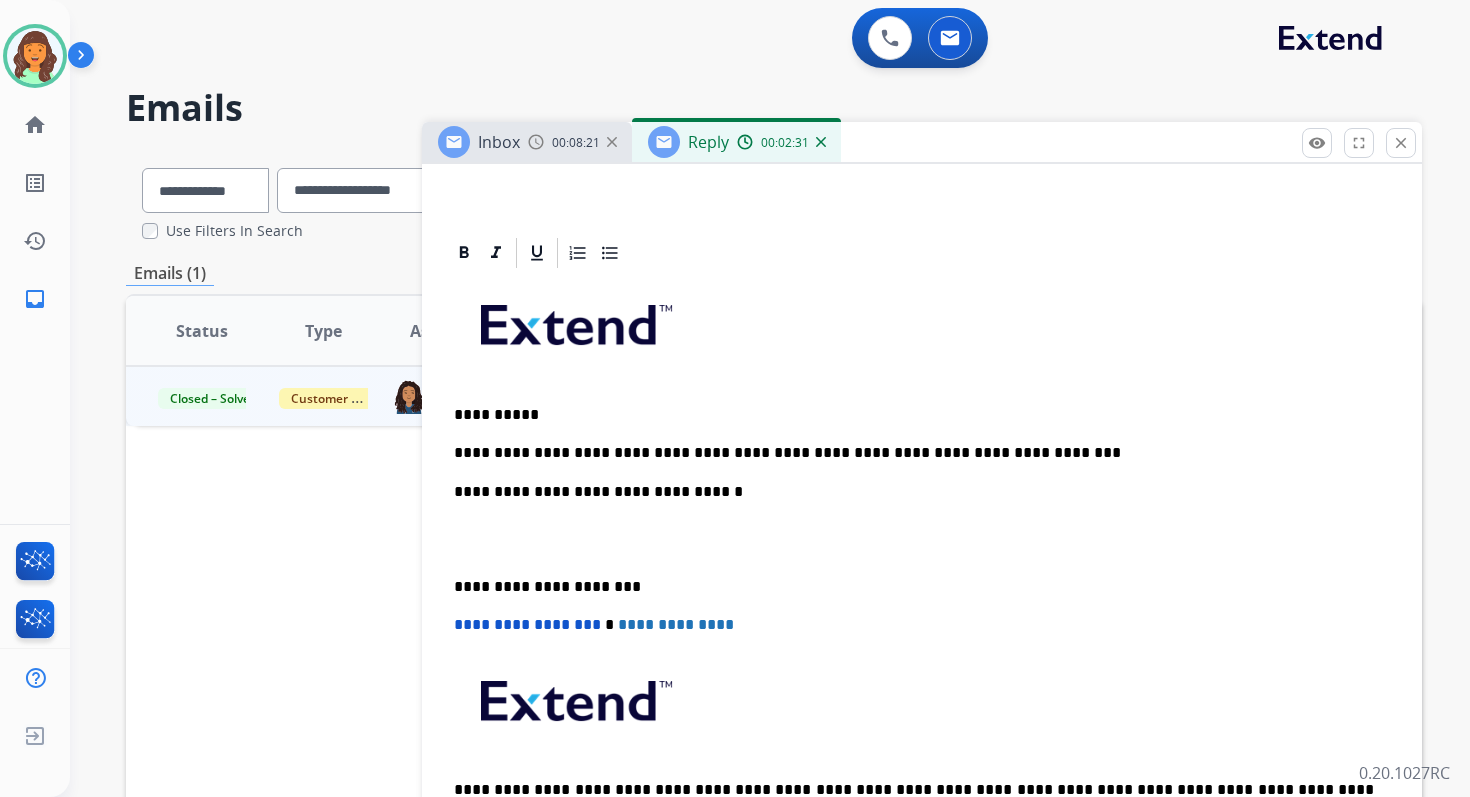 click on "**********" at bounding box center (914, 453) 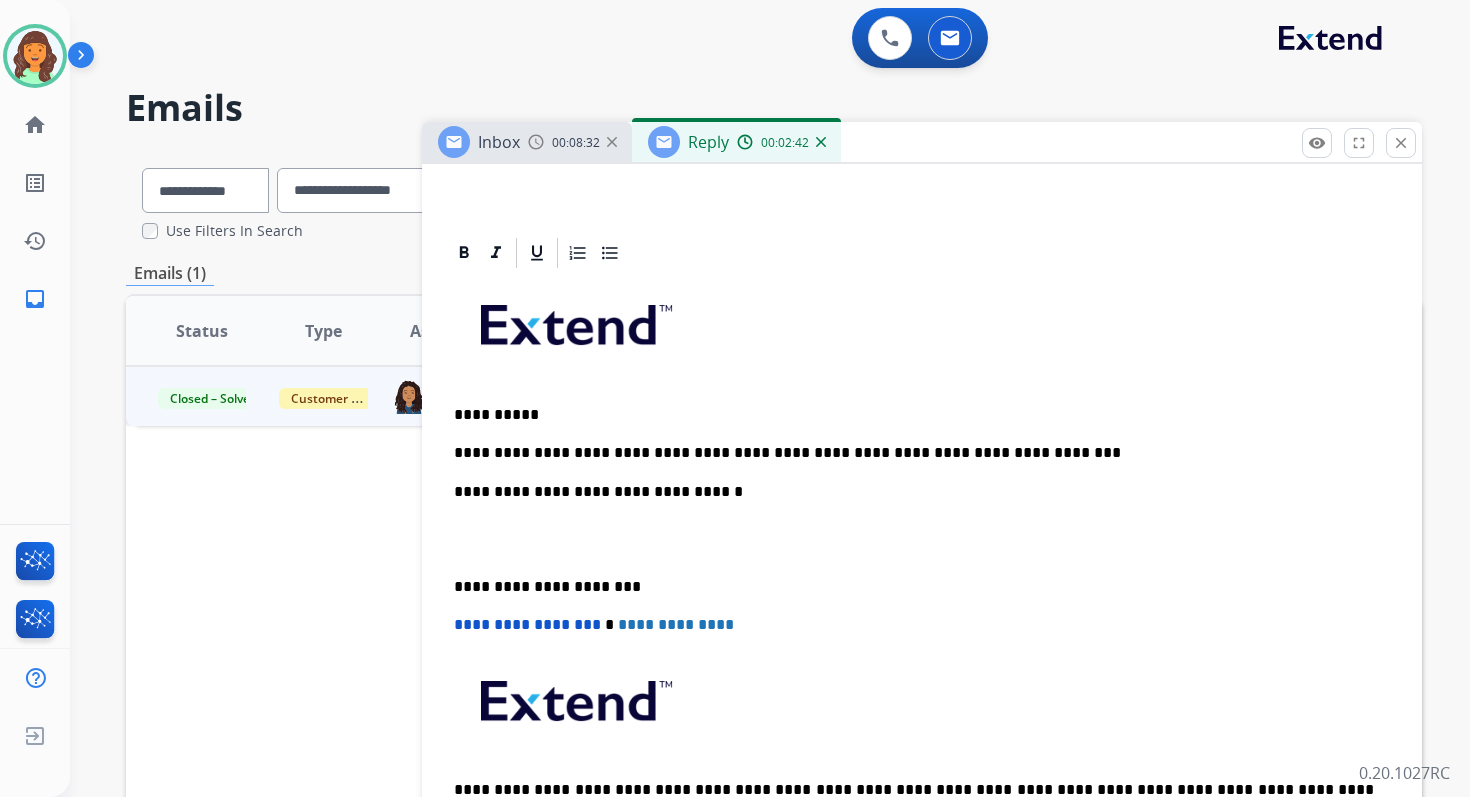 click on "**********" at bounding box center [914, 453] 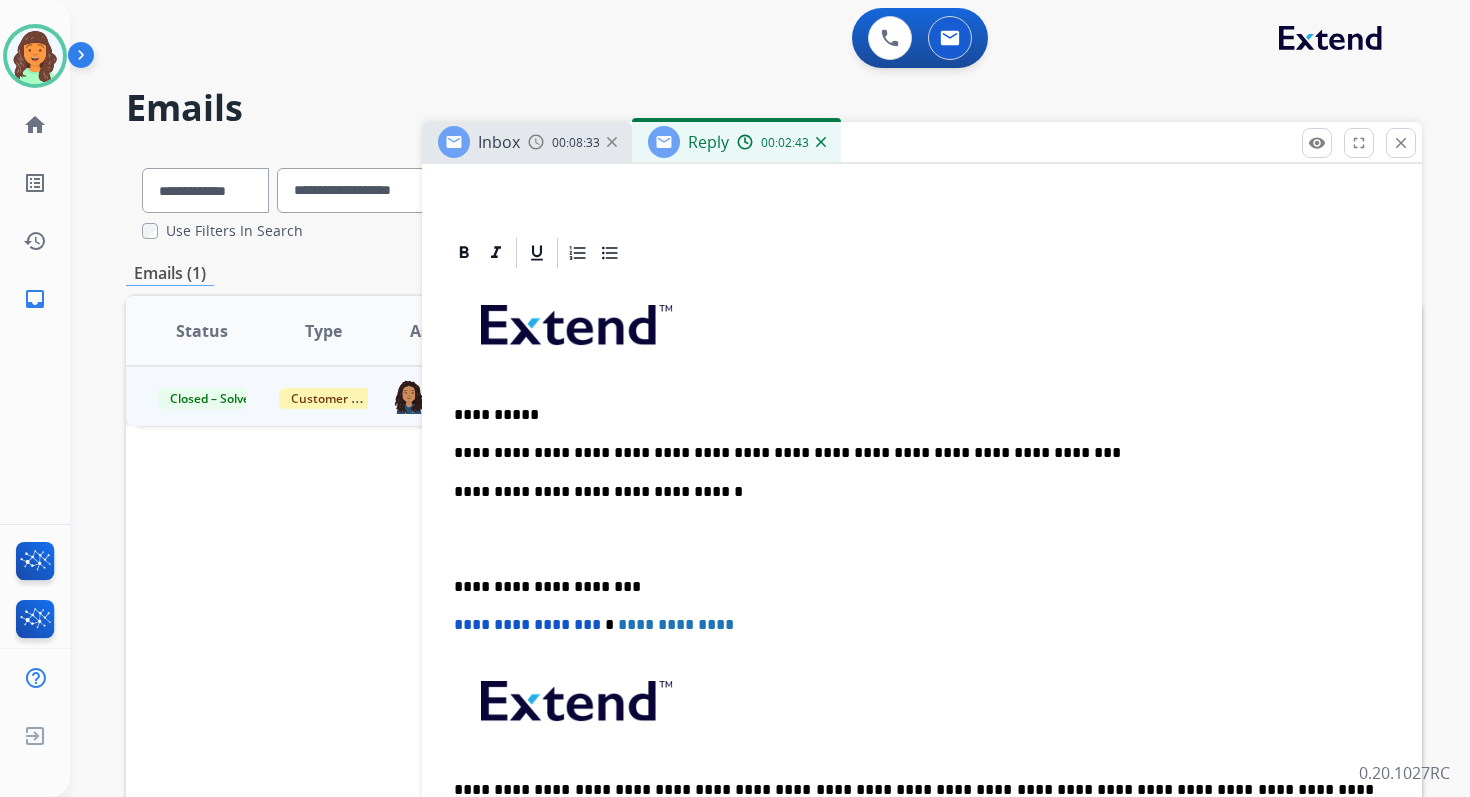 click on "**********" at bounding box center [914, 453] 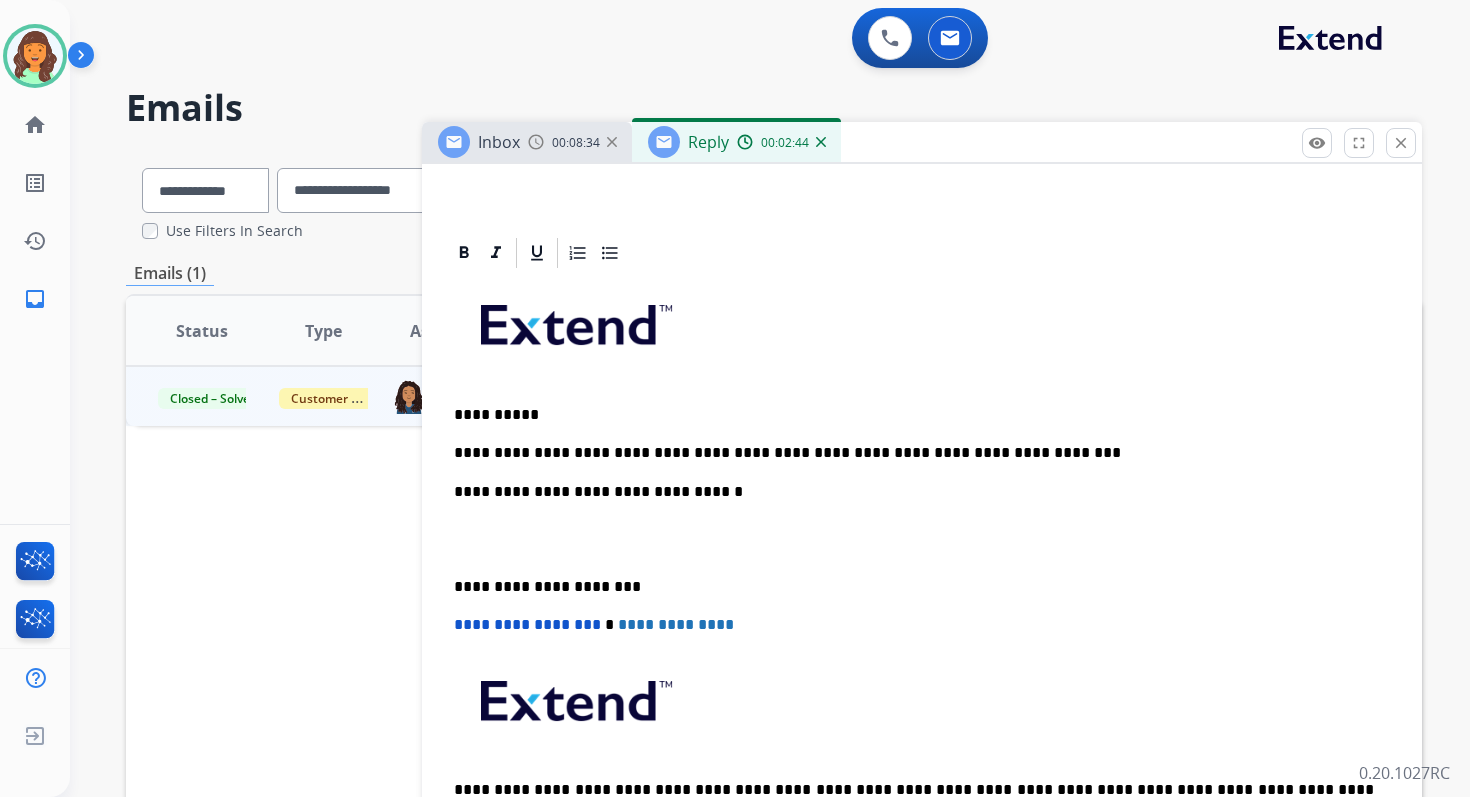 click on "**********" at bounding box center [914, 453] 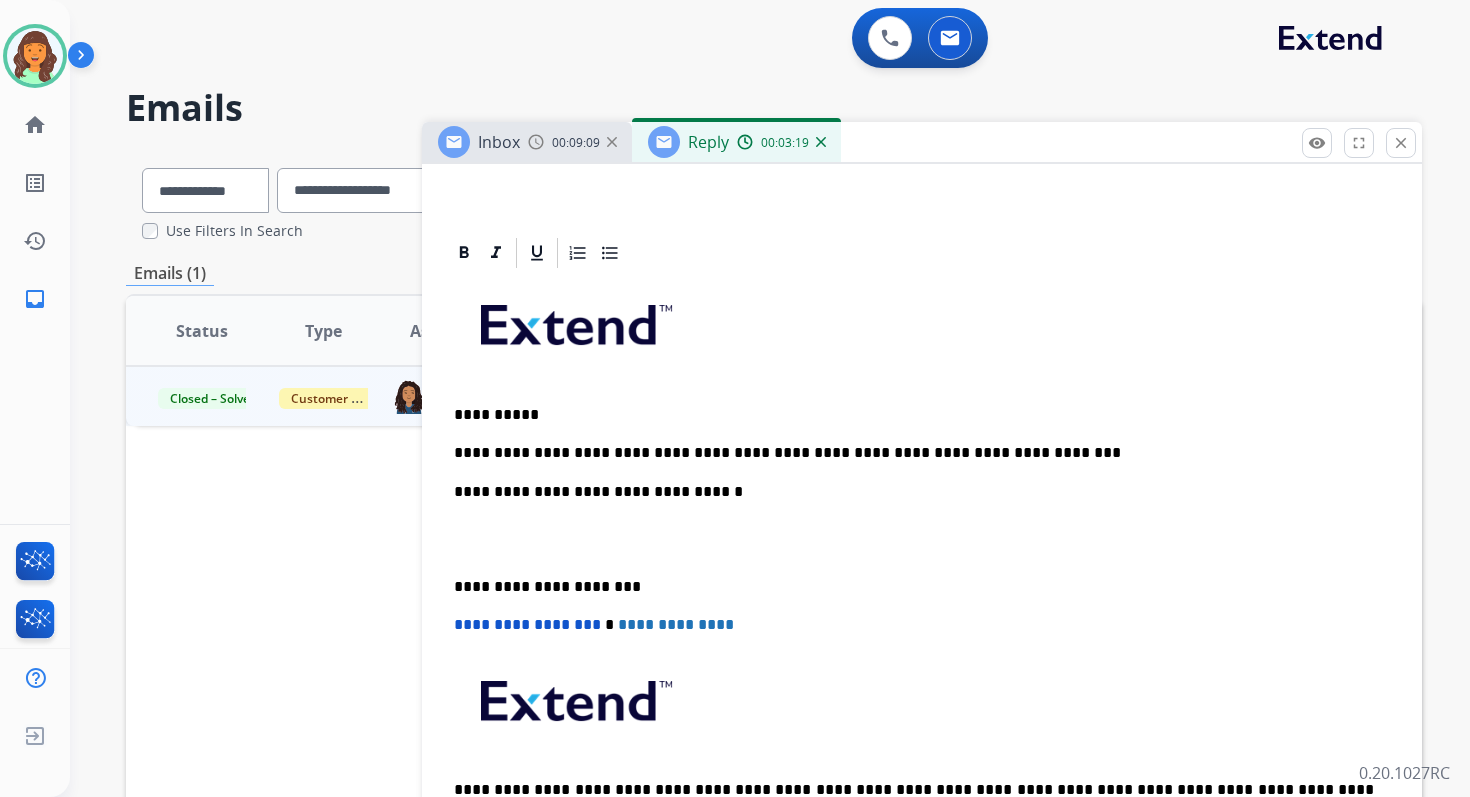 click on "**********" at bounding box center (914, 453) 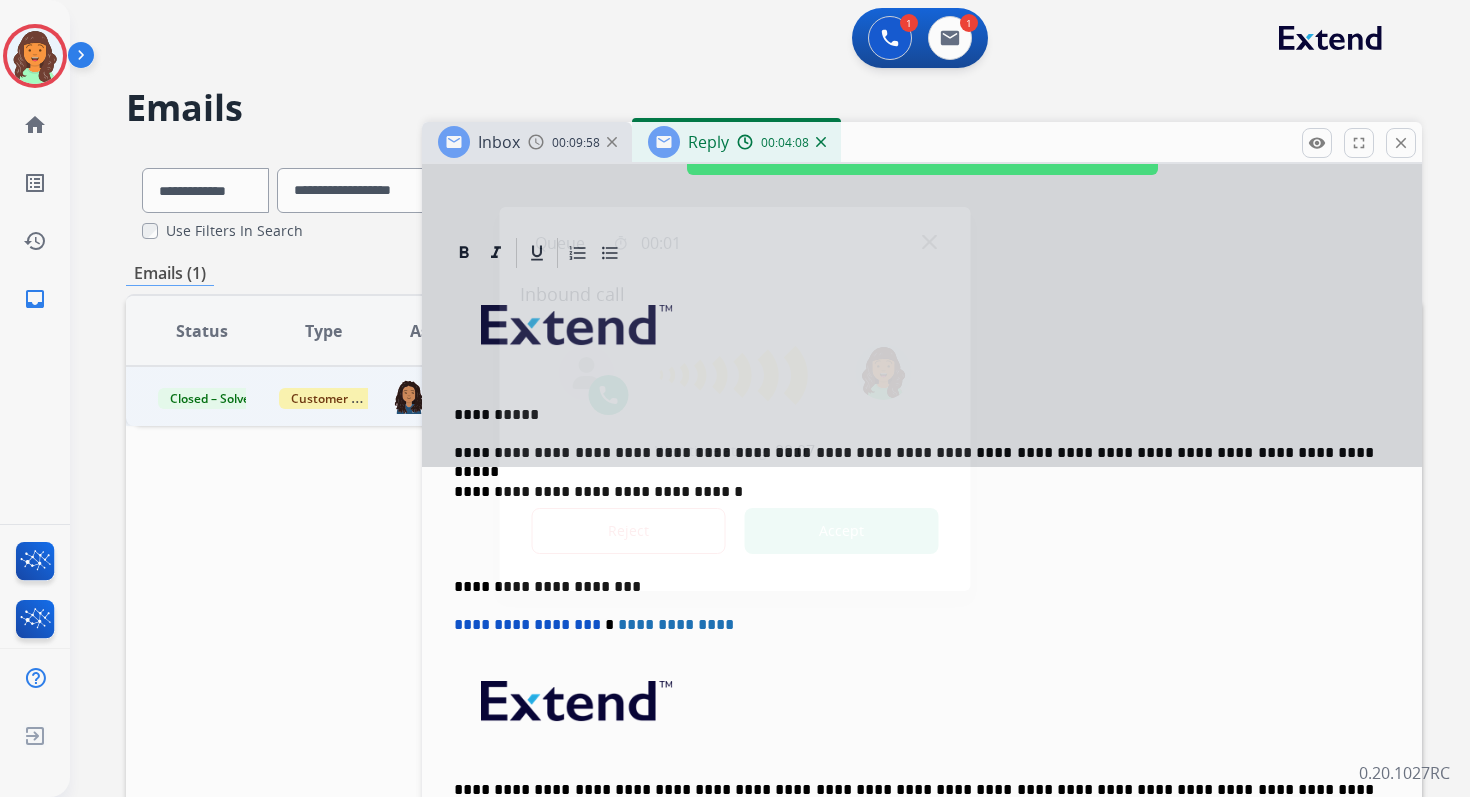 click on "Accept" at bounding box center (842, 531) 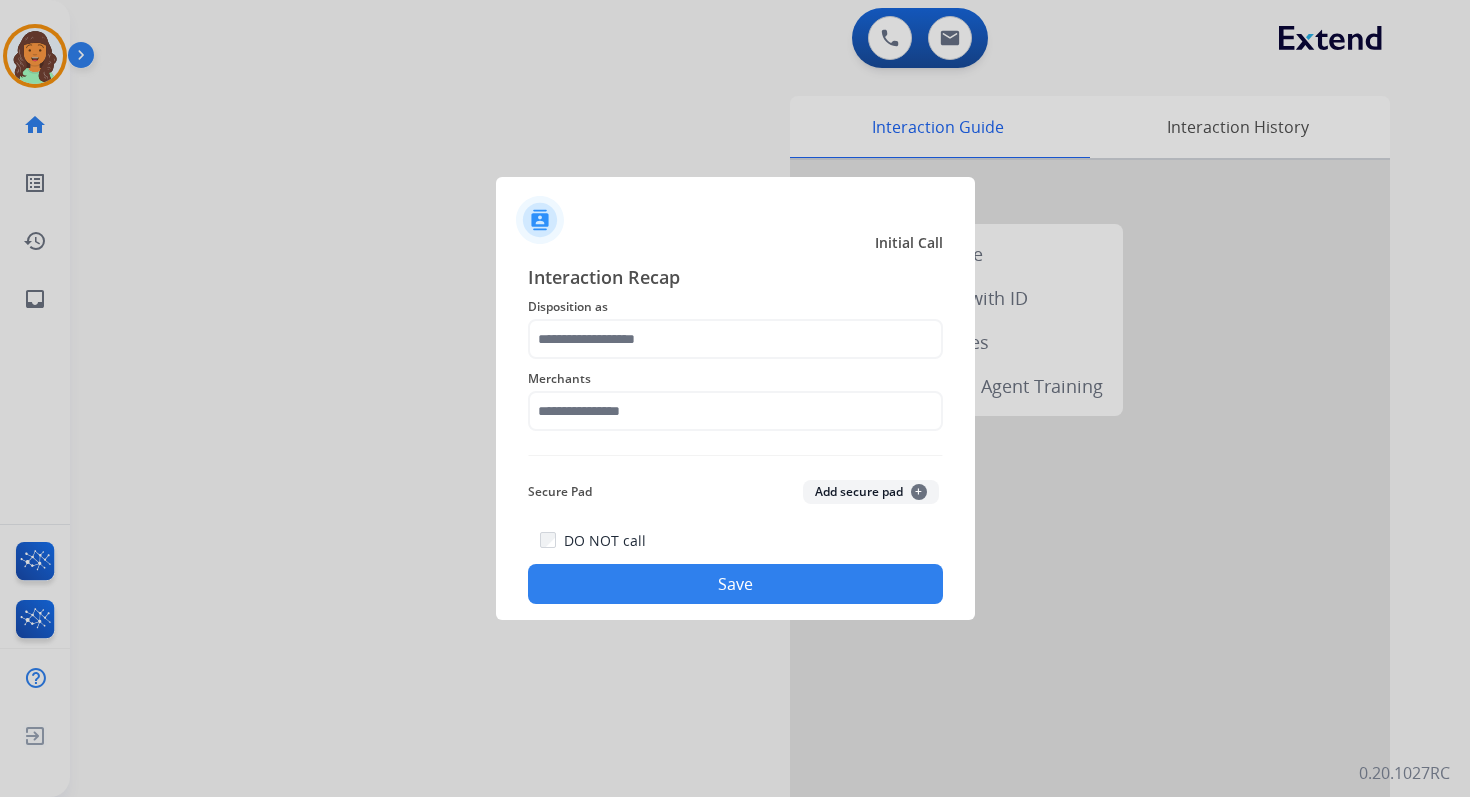 click on "Merchants" 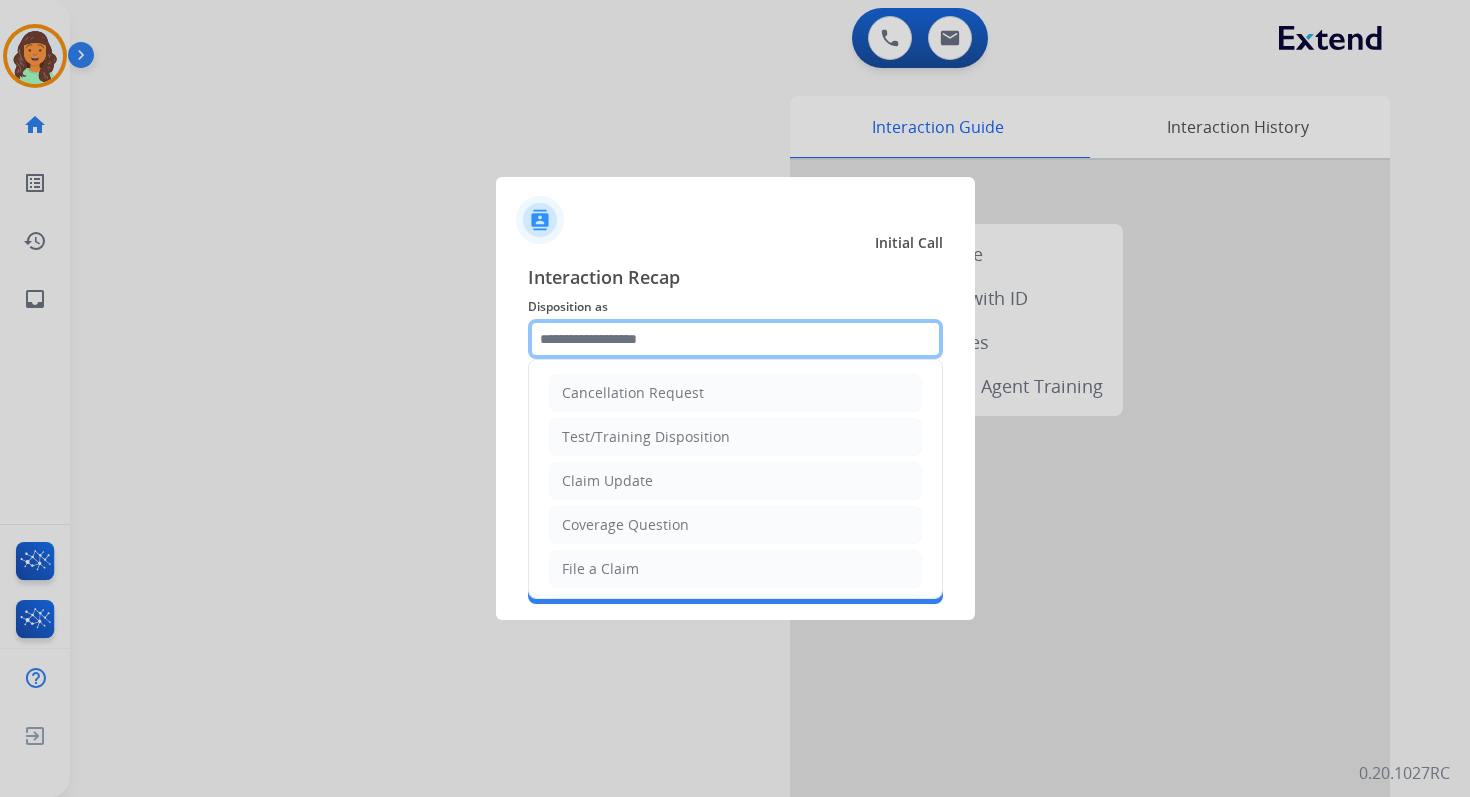 click 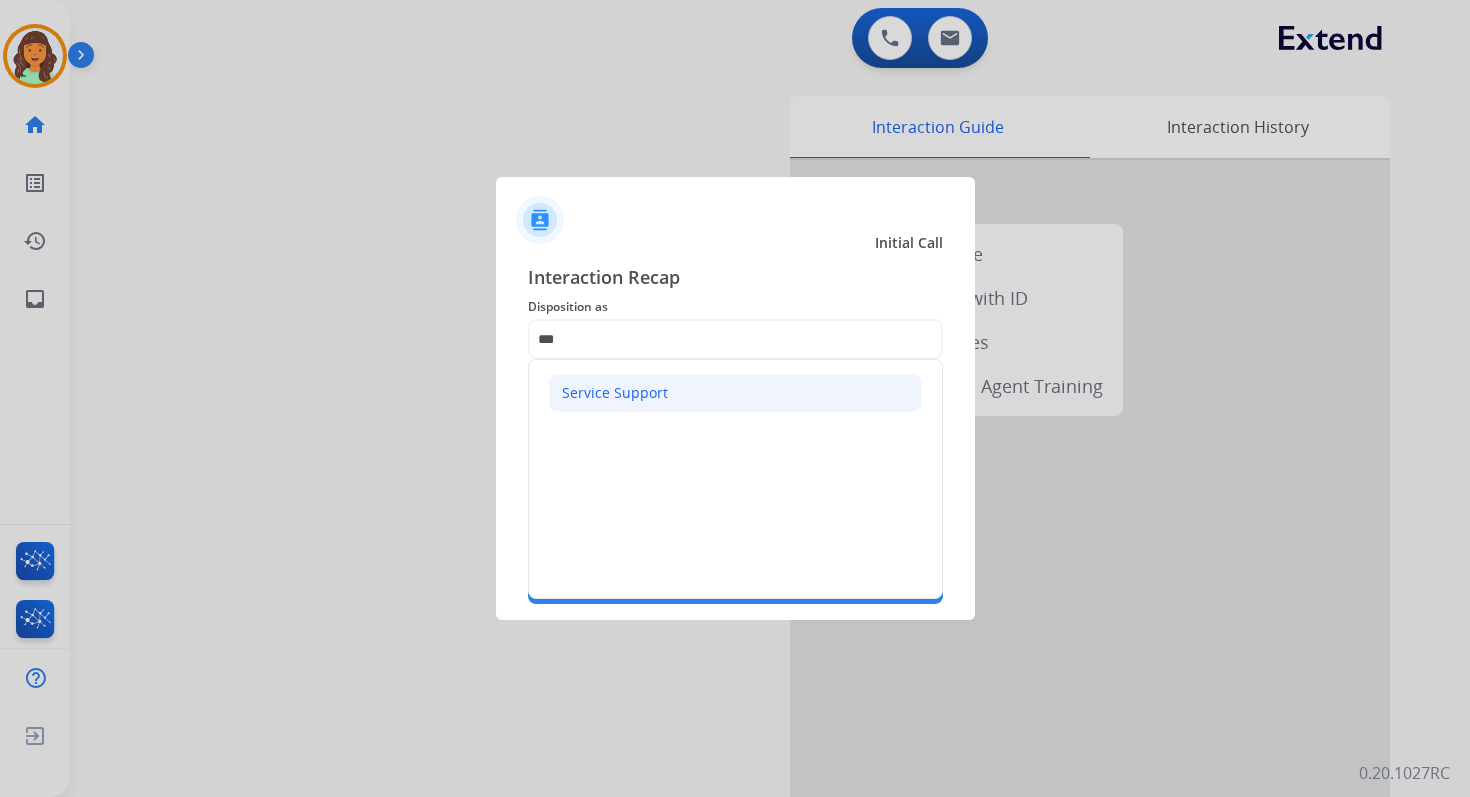 click on "Service Support" 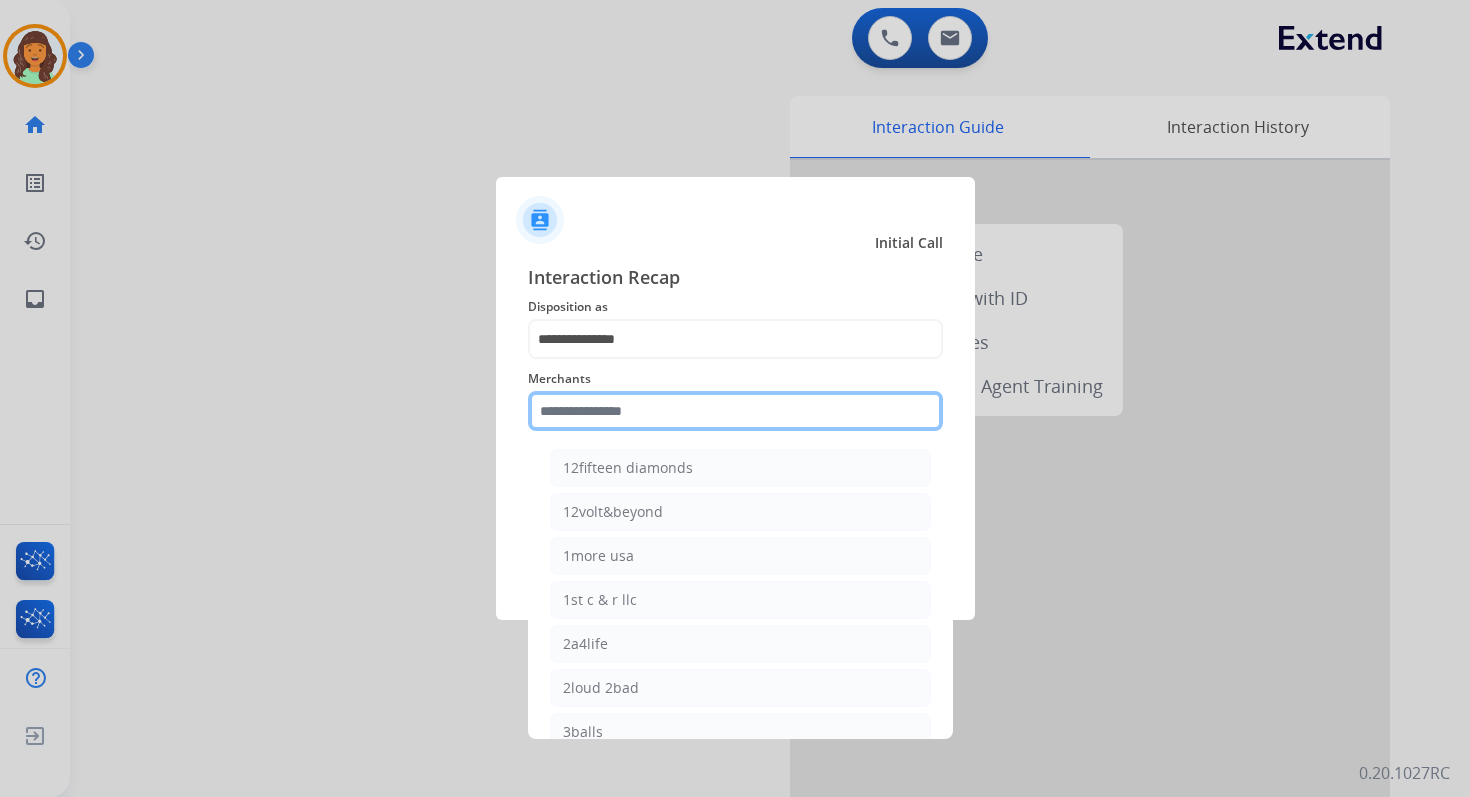 click 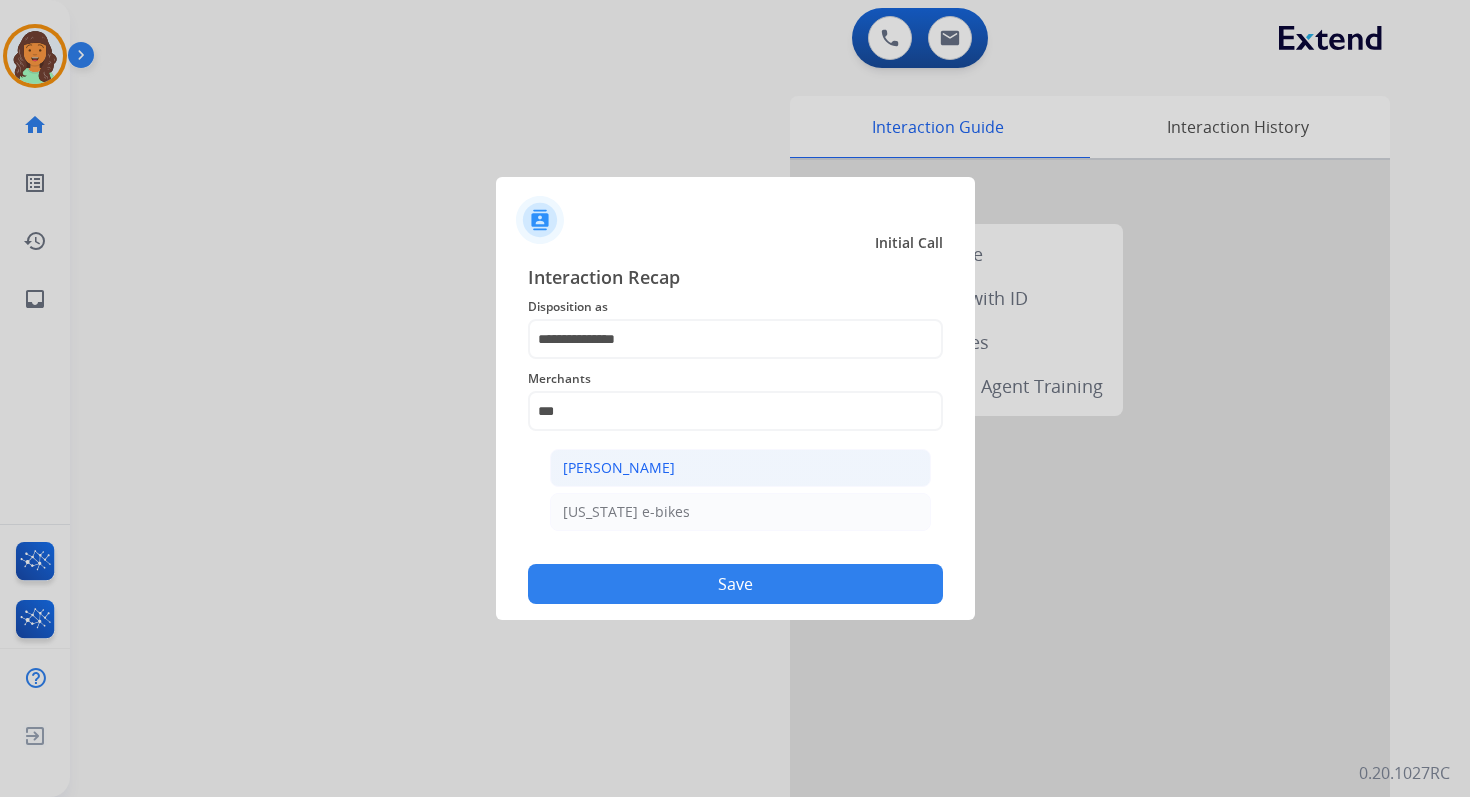 click on "[PERSON_NAME]" 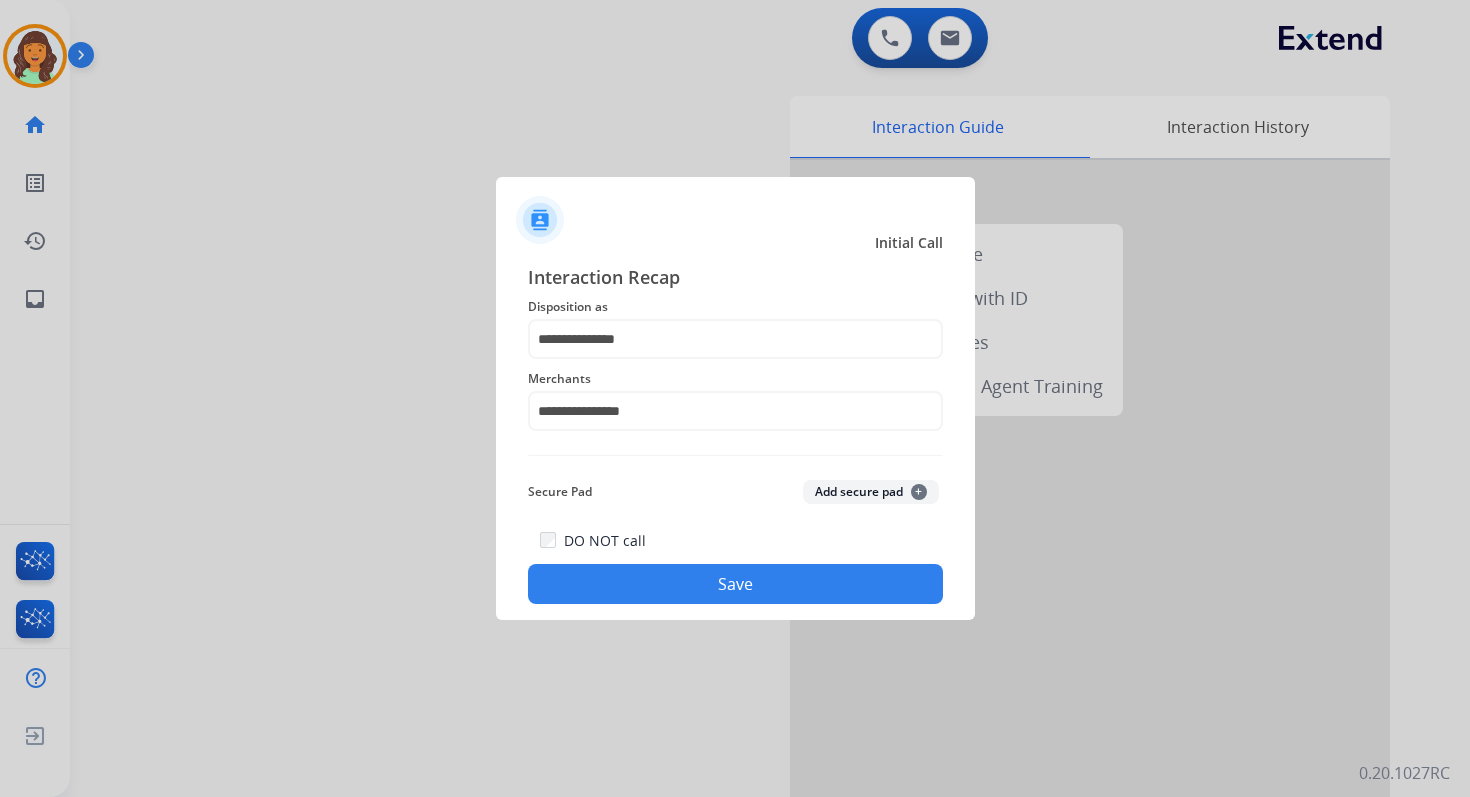 click on "Save" 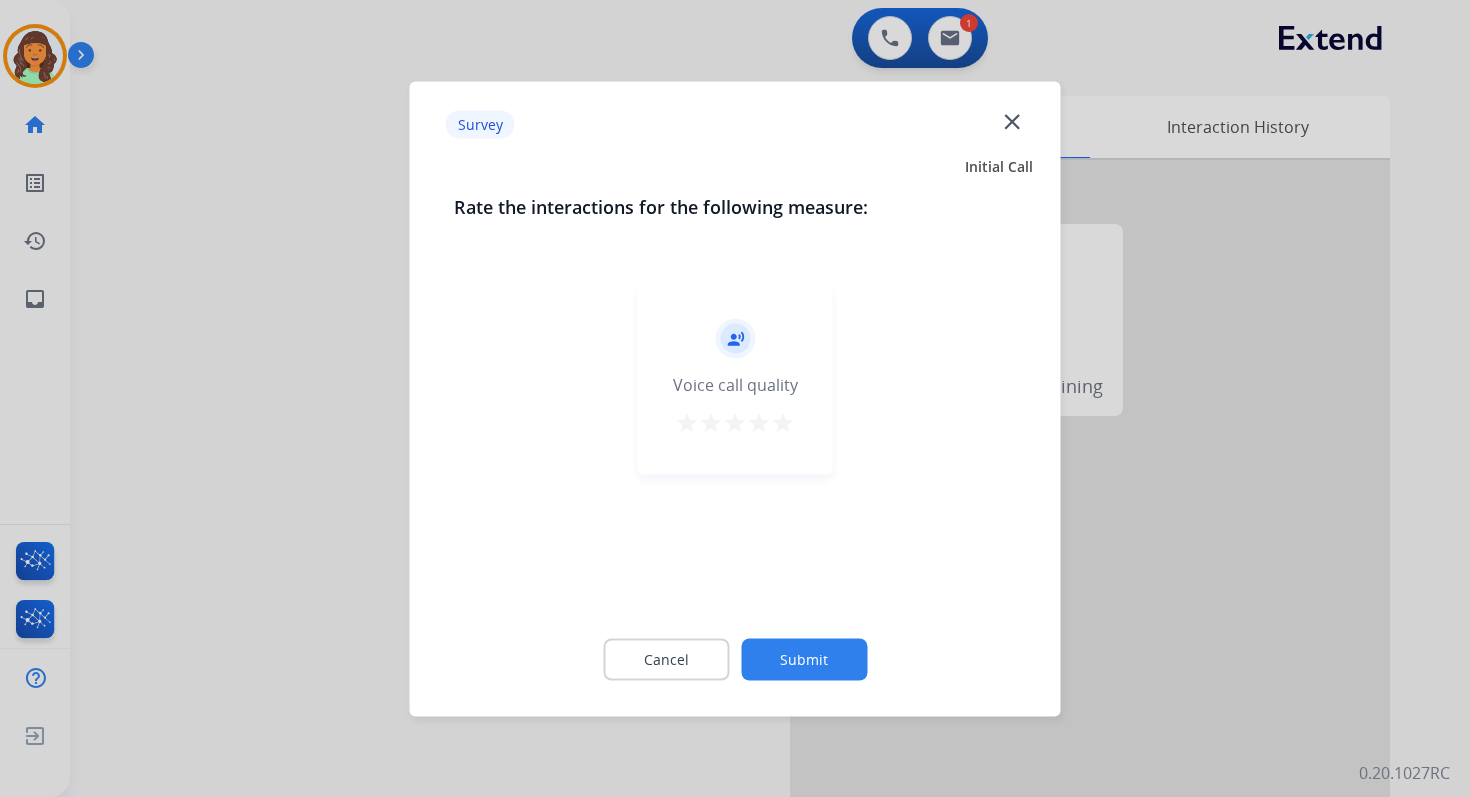 click on "Submit" 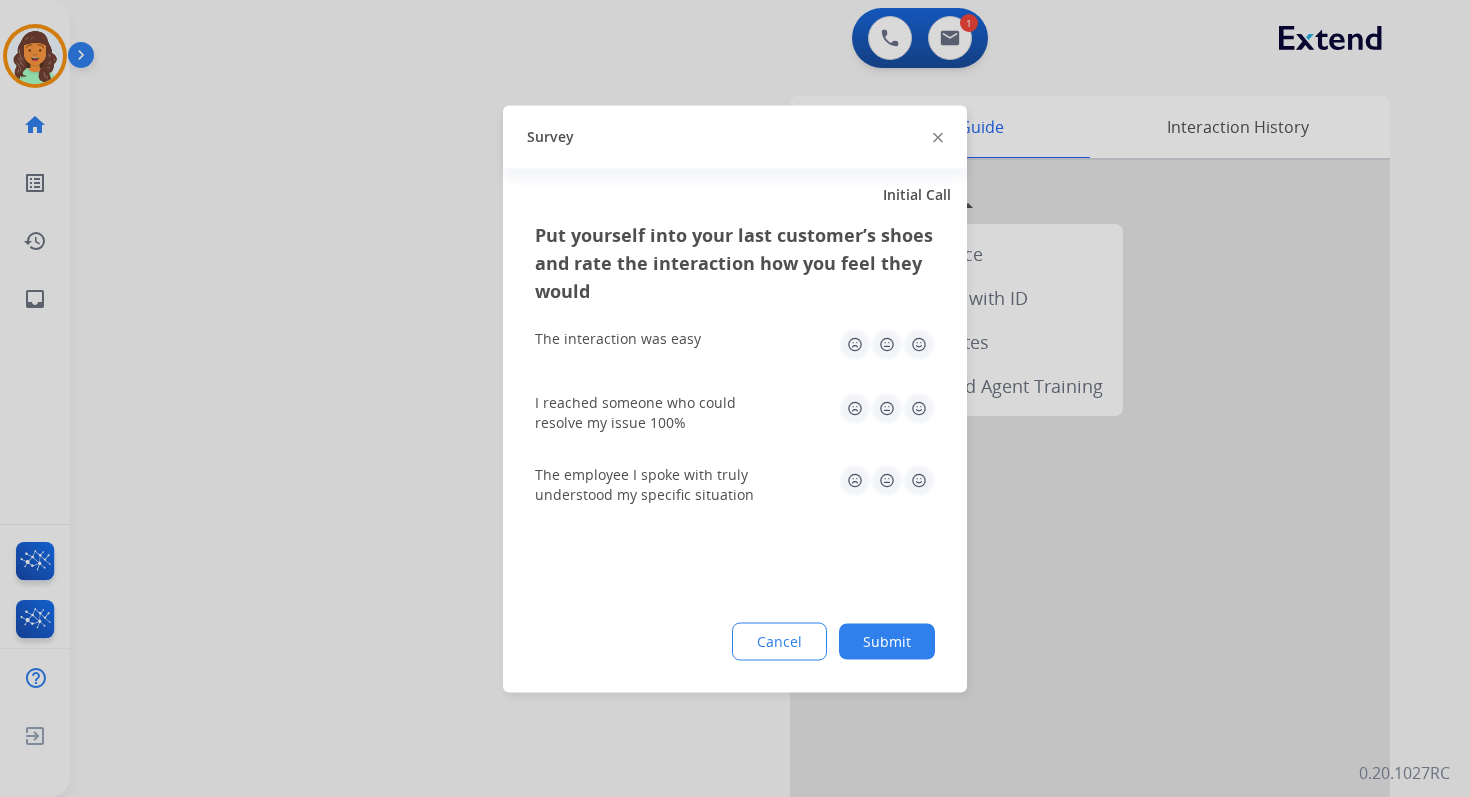 click on "Submit" 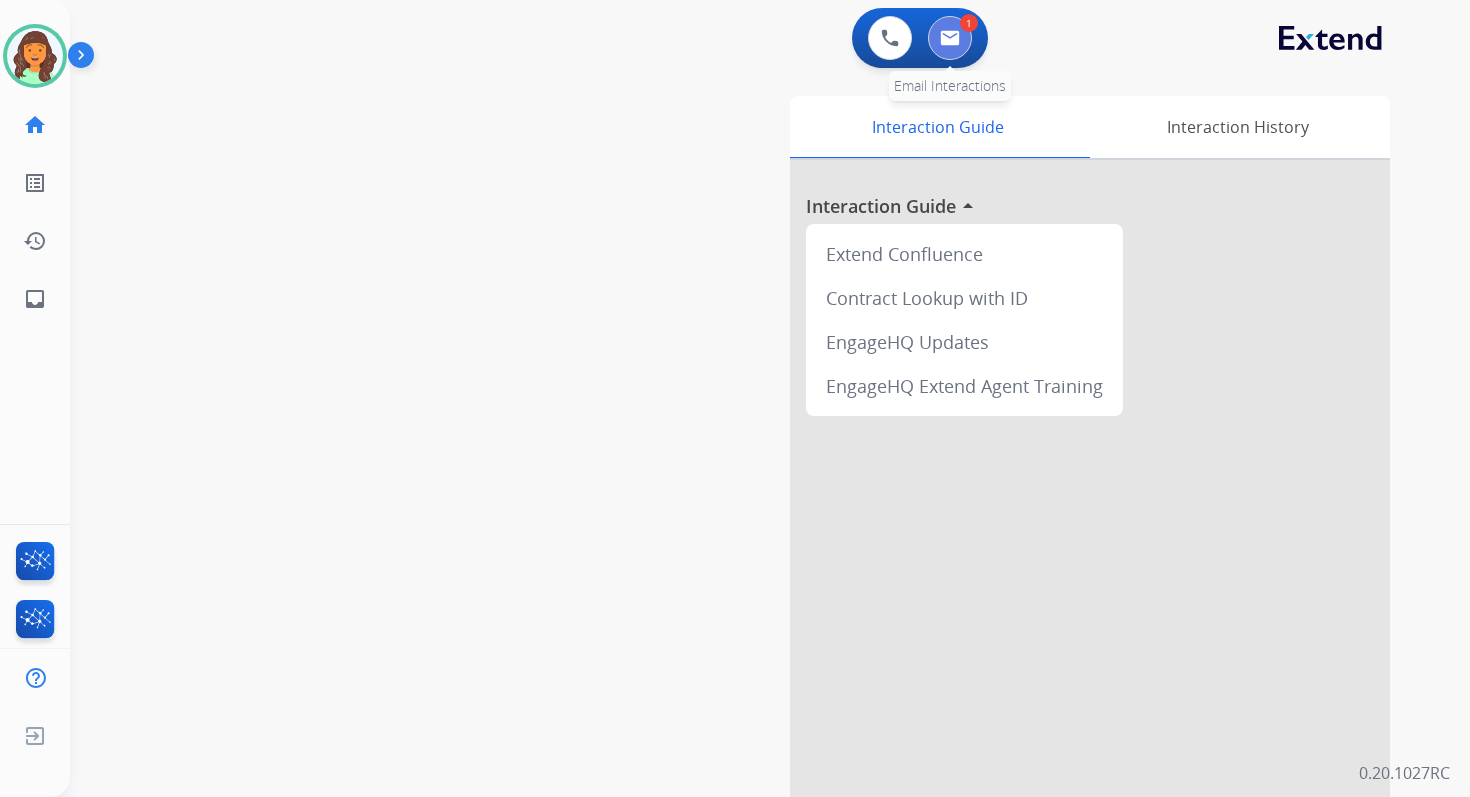 click at bounding box center (950, 38) 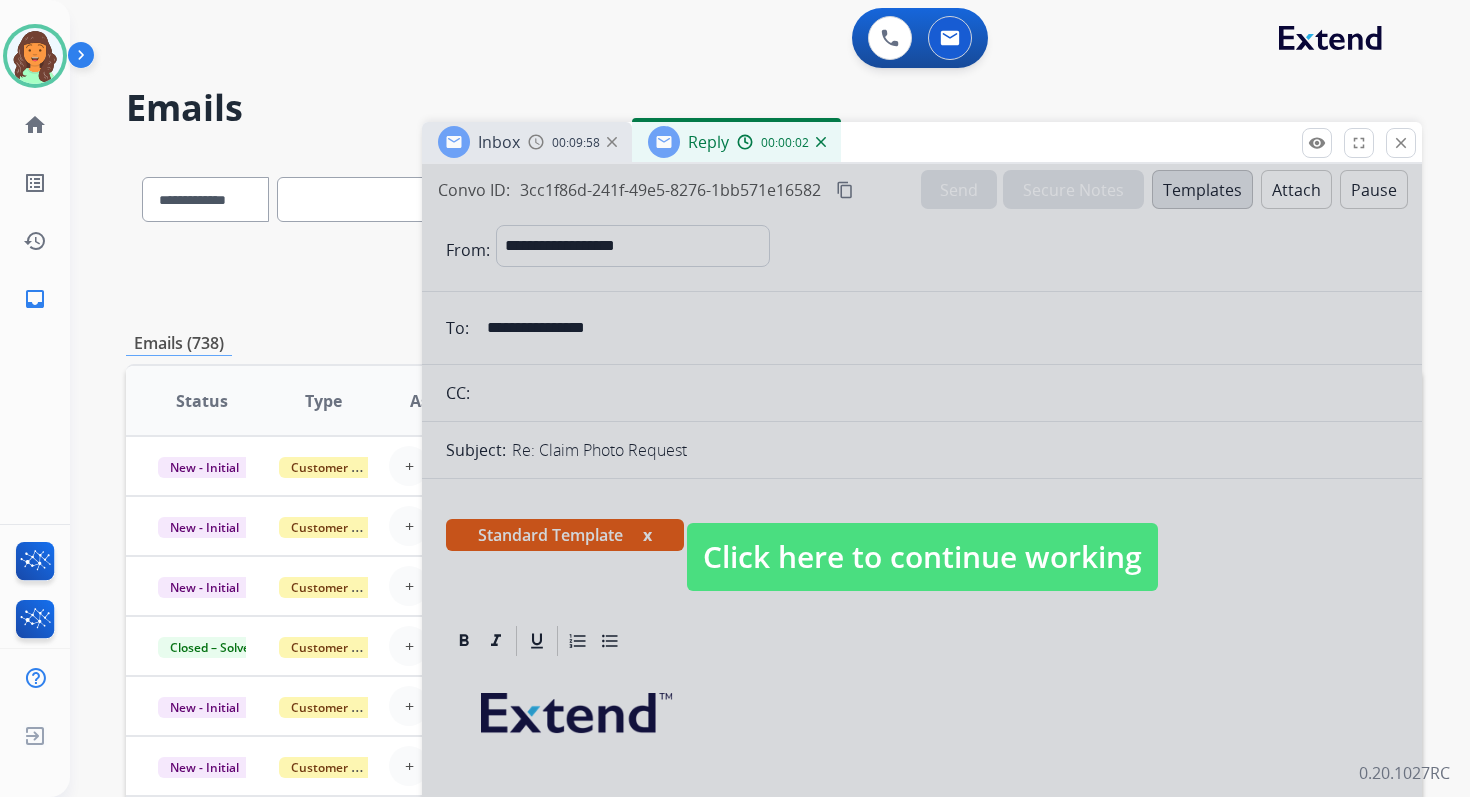 click on "Click here to continue working" at bounding box center [922, 557] 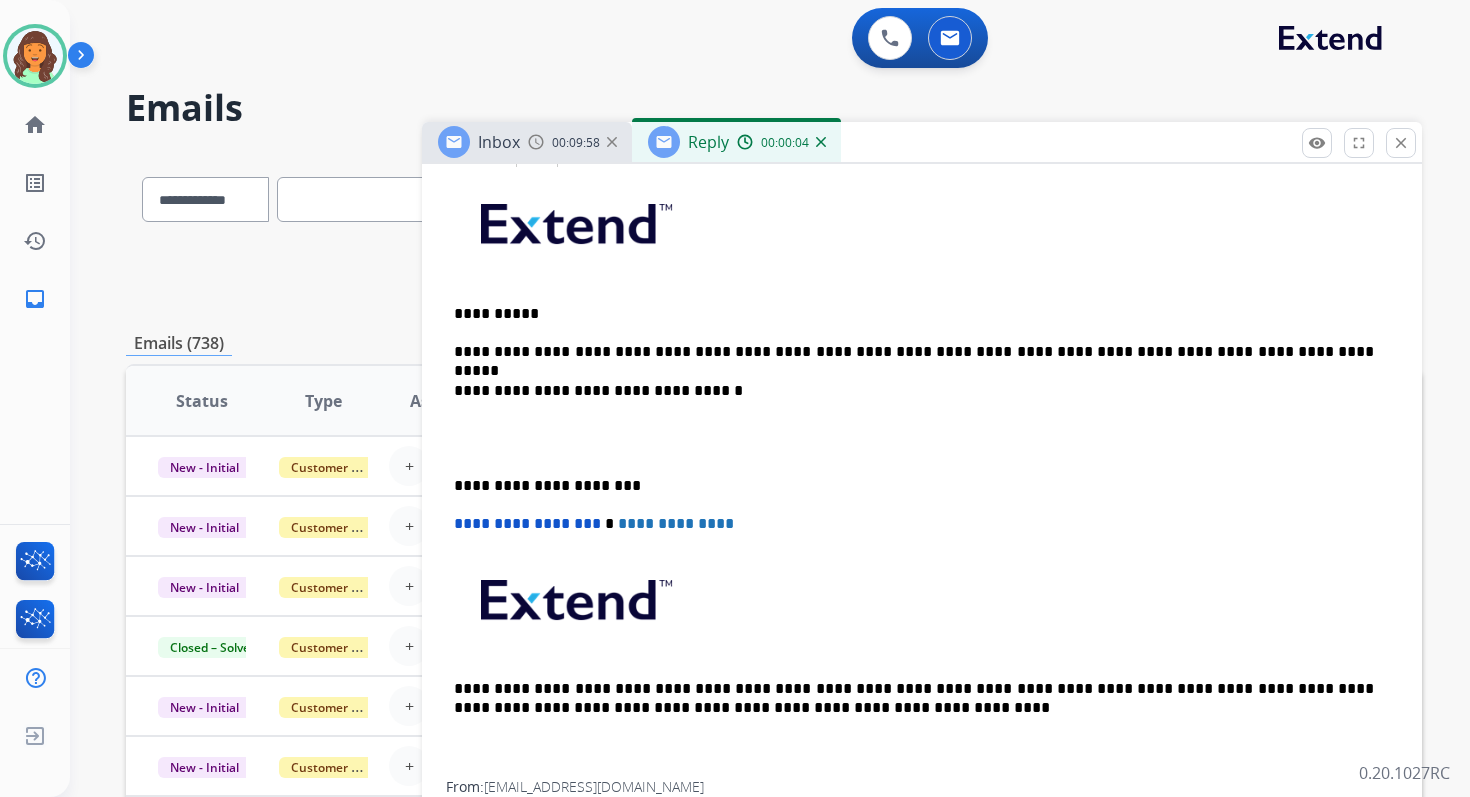 scroll, scrollTop: 539, scrollLeft: 0, axis: vertical 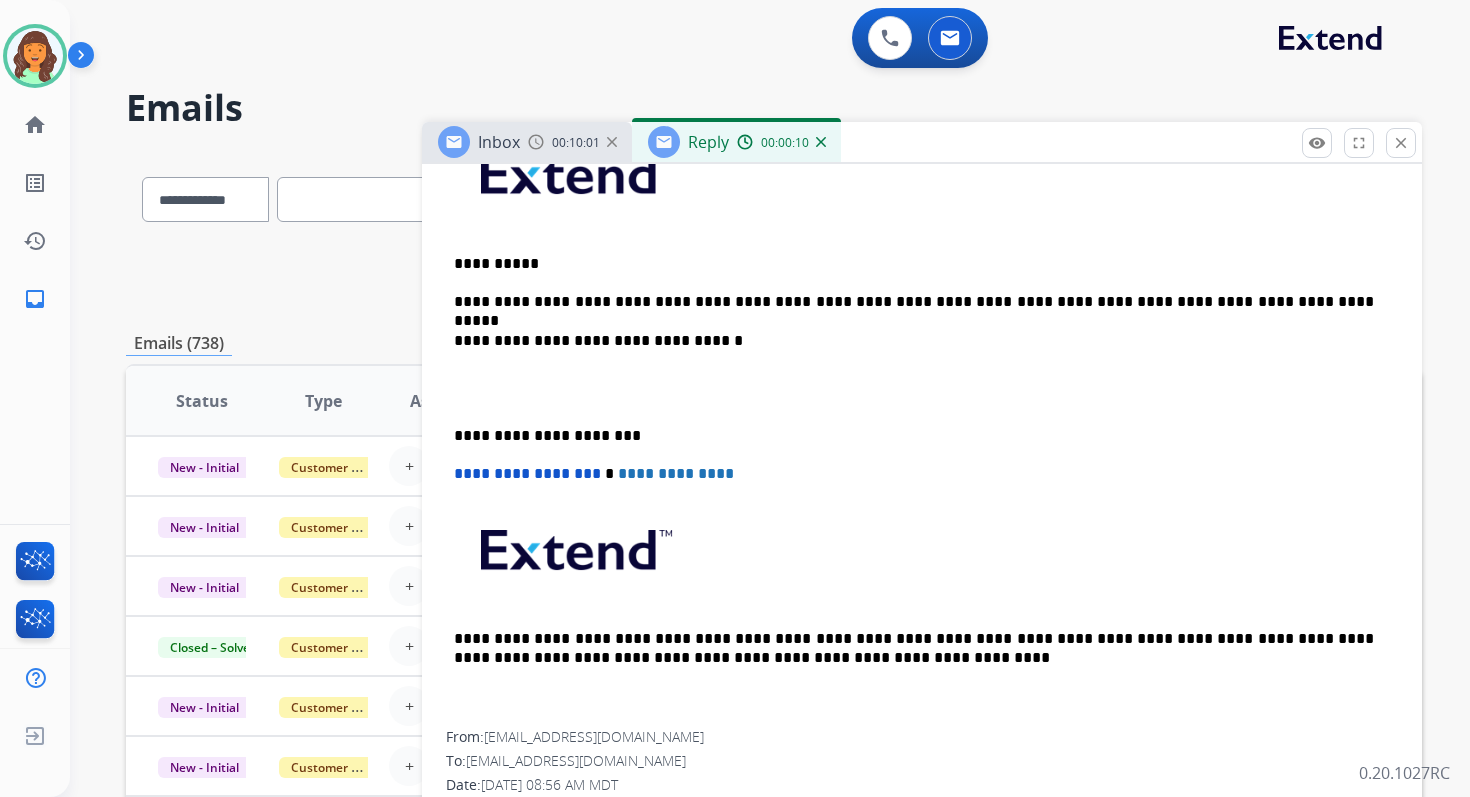 click on "**********" at bounding box center [914, 302] 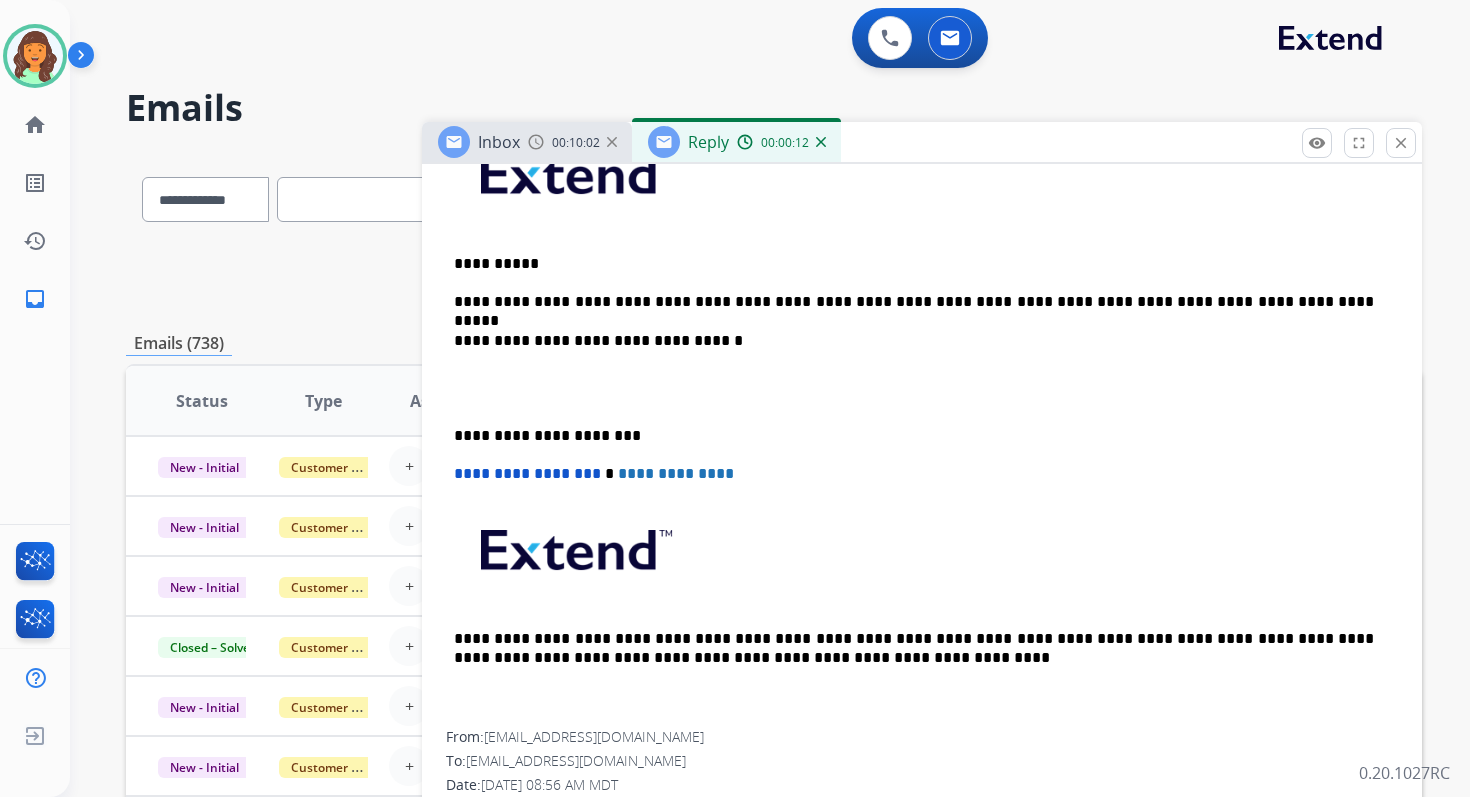 type 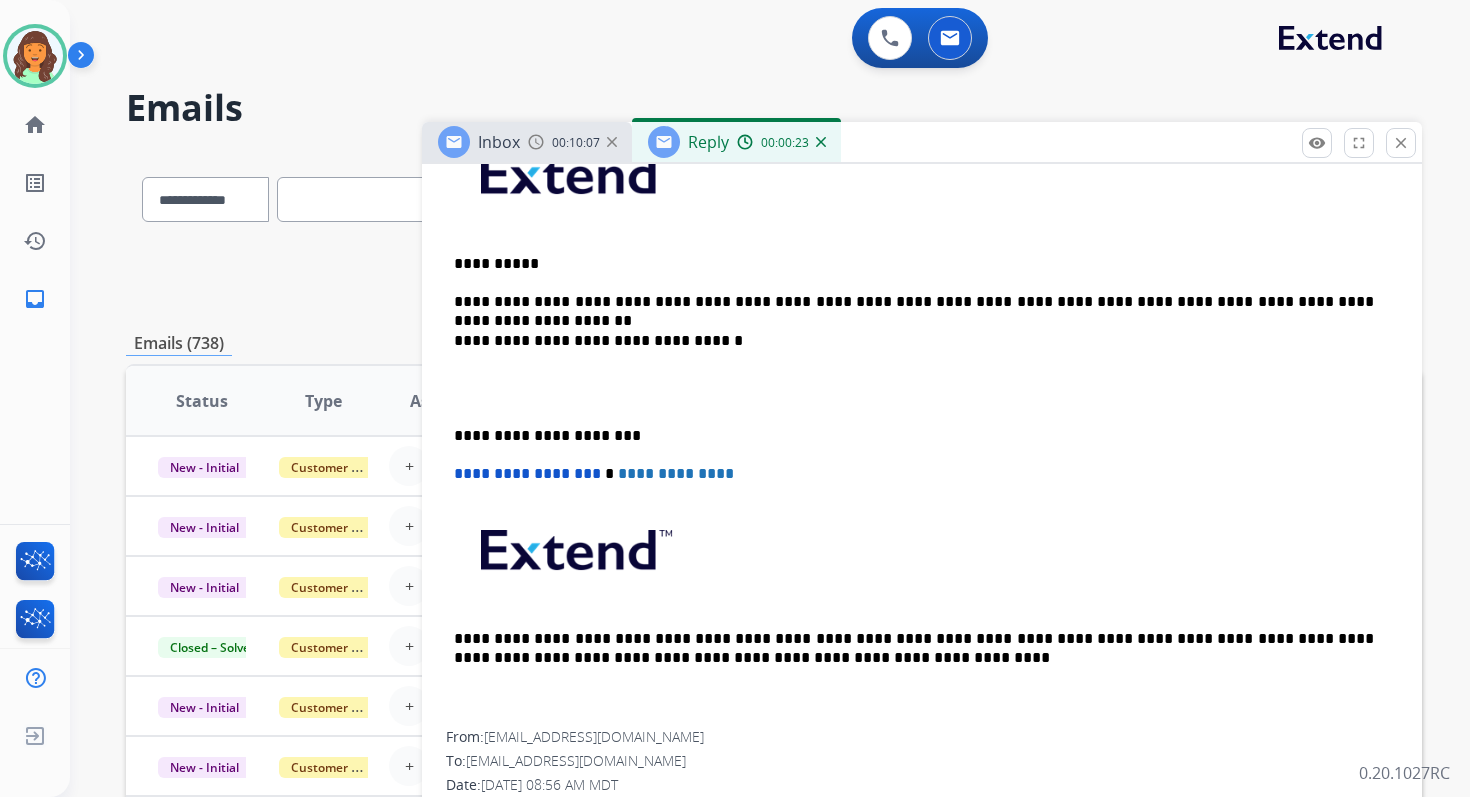 click on "**********" at bounding box center (914, 302) 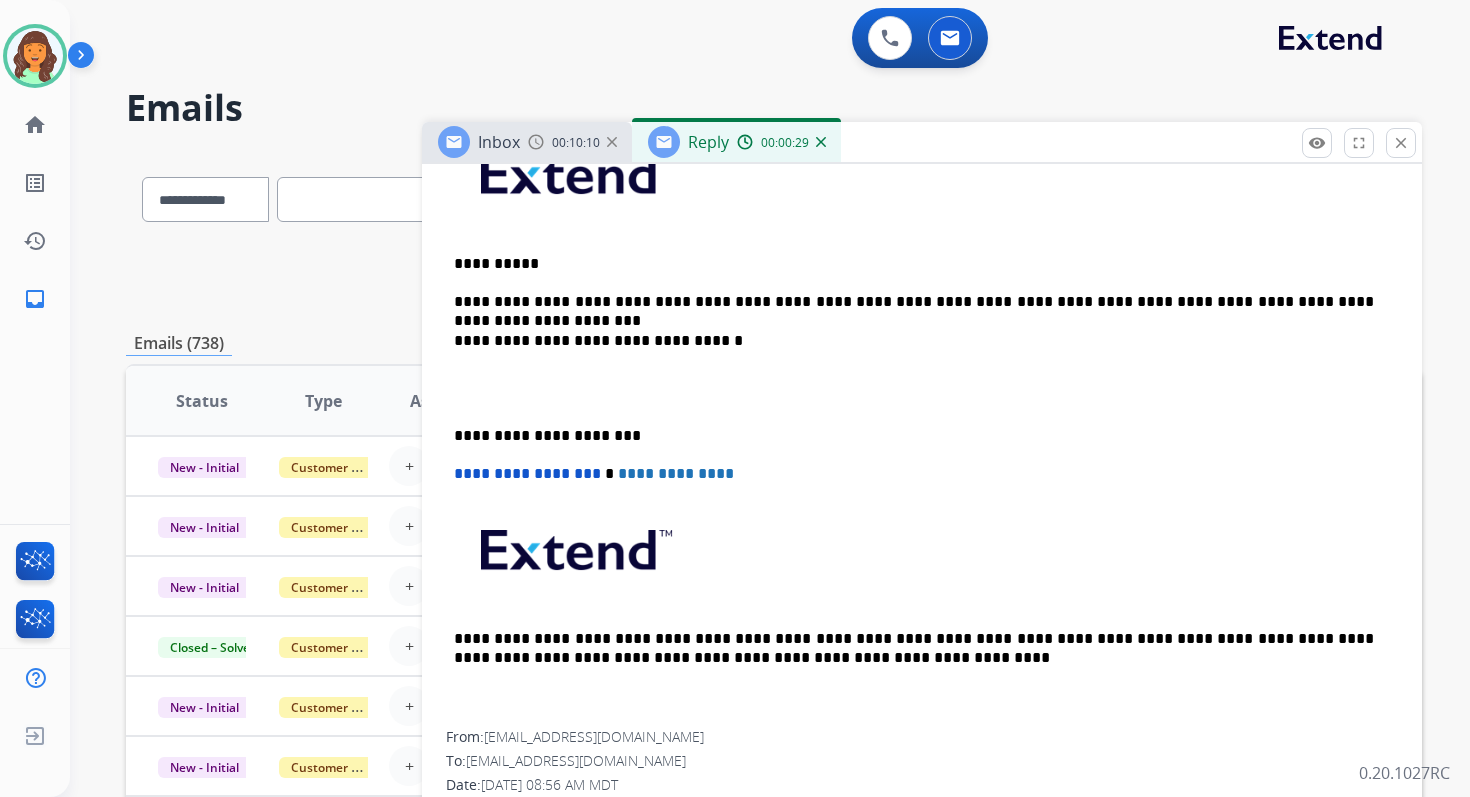 scroll, scrollTop: 0, scrollLeft: 0, axis: both 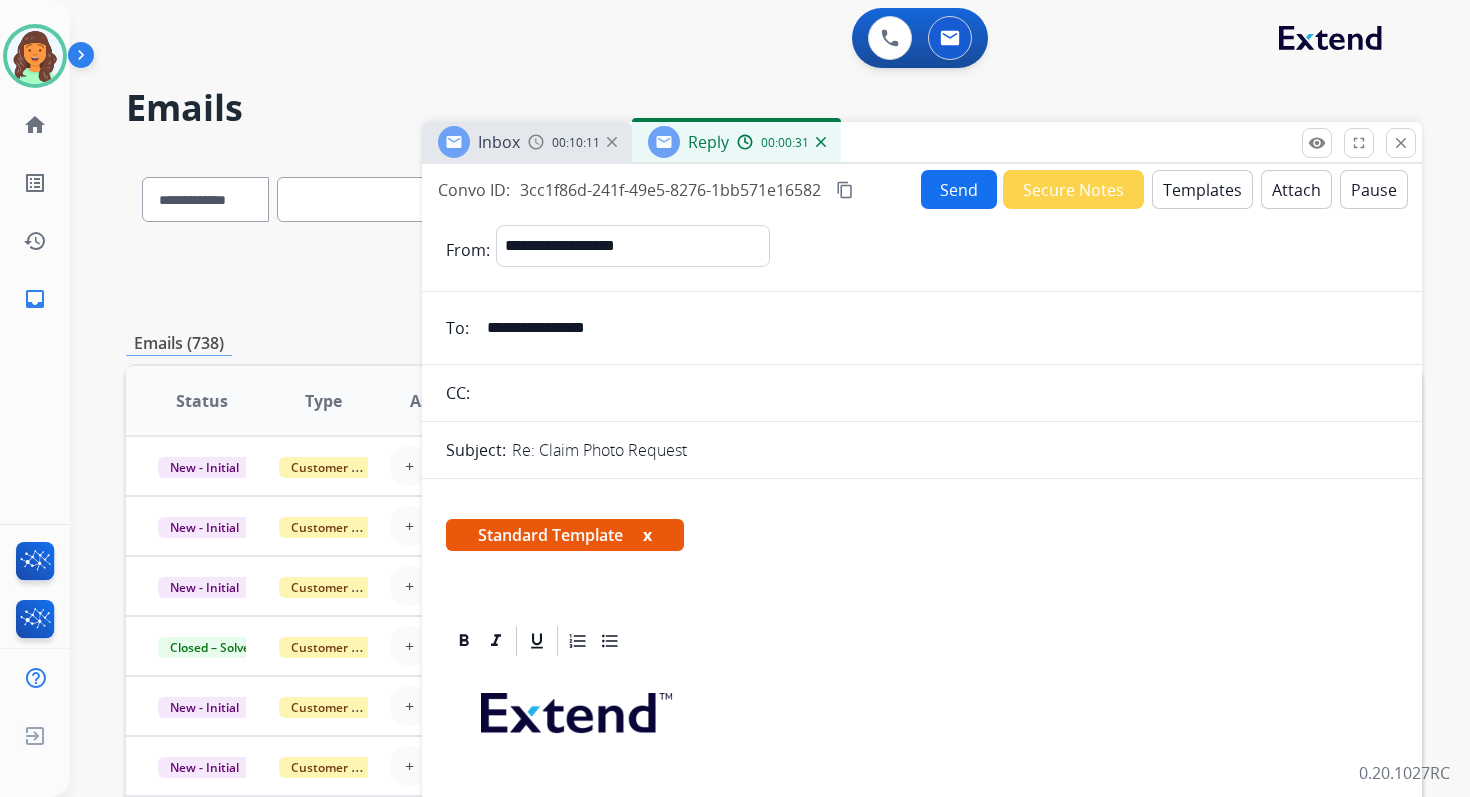 click on "**********" at bounding box center [936, 328] 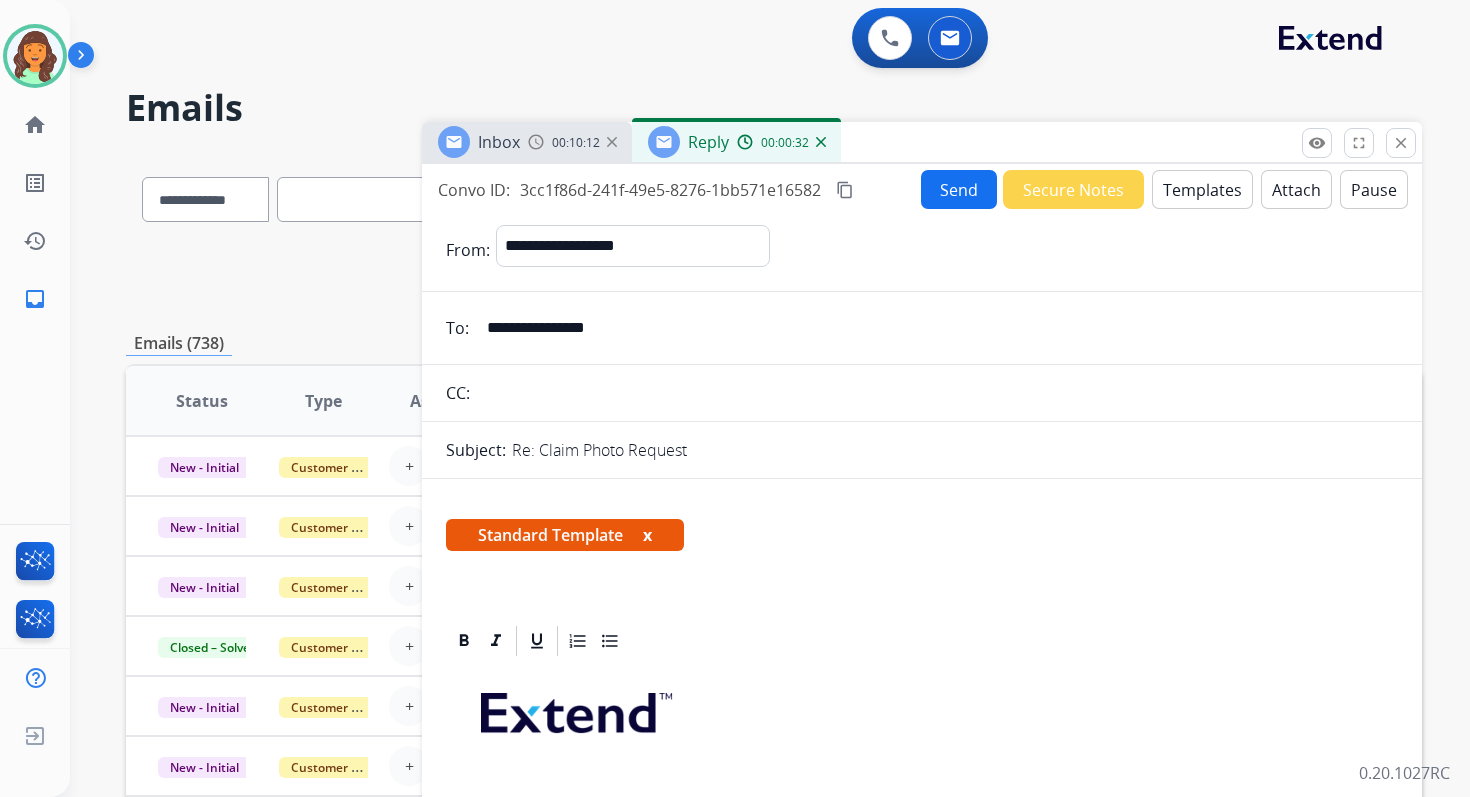 click on "**********" at bounding box center (936, 328) 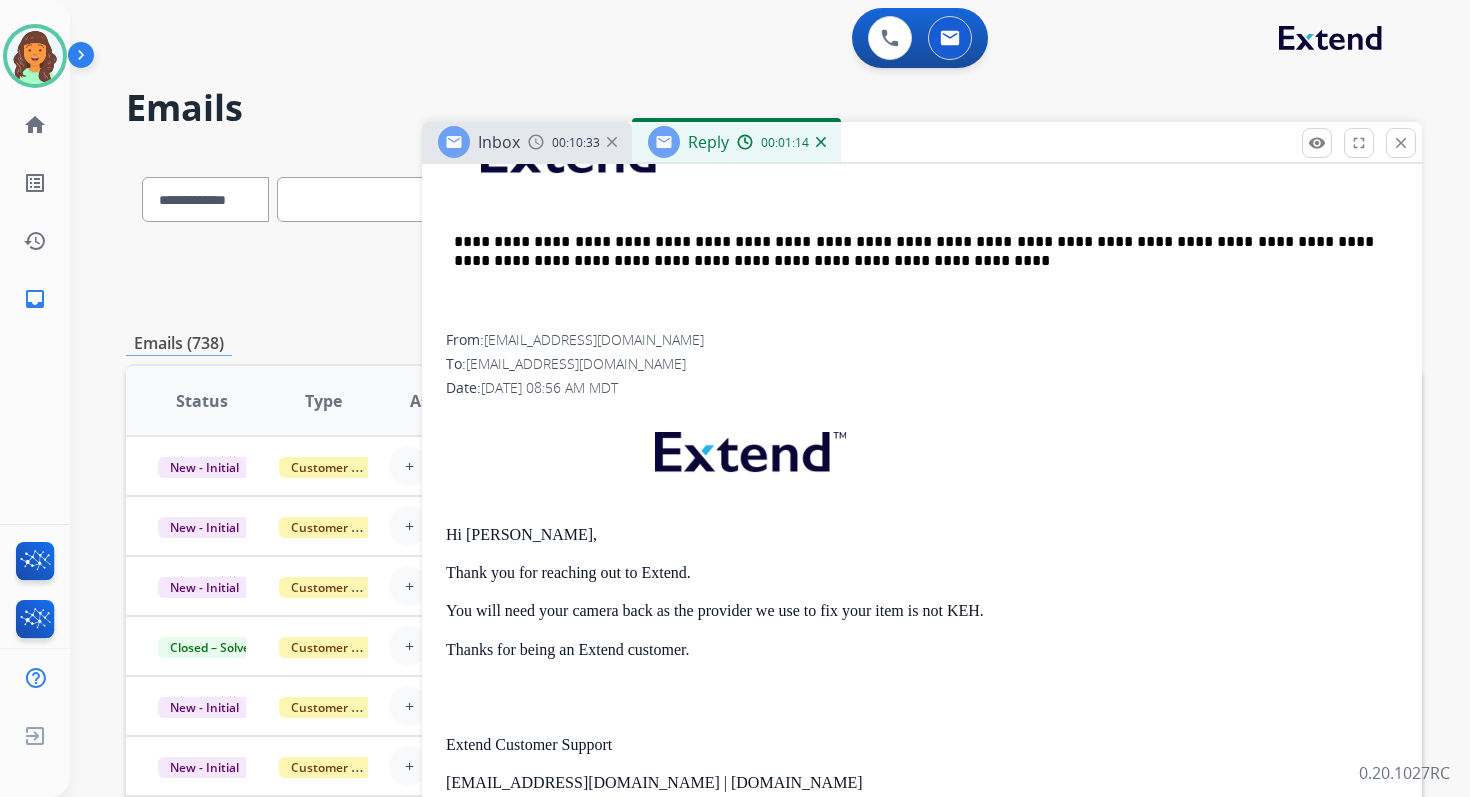 scroll, scrollTop: 1447, scrollLeft: 0, axis: vertical 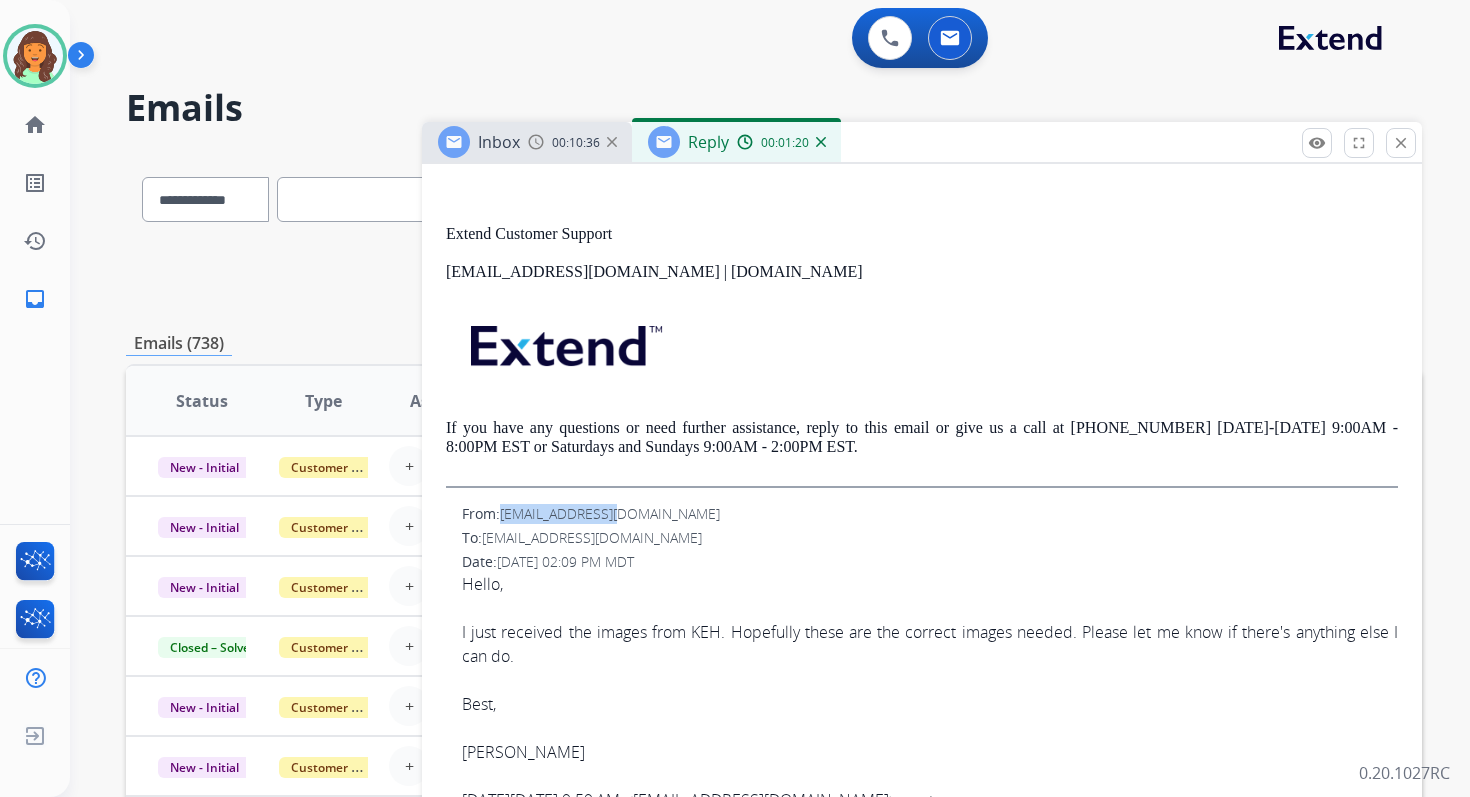drag, startPoint x: 611, startPoint y: 515, endPoint x: 503, endPoint y: 518, distance: 108.04166 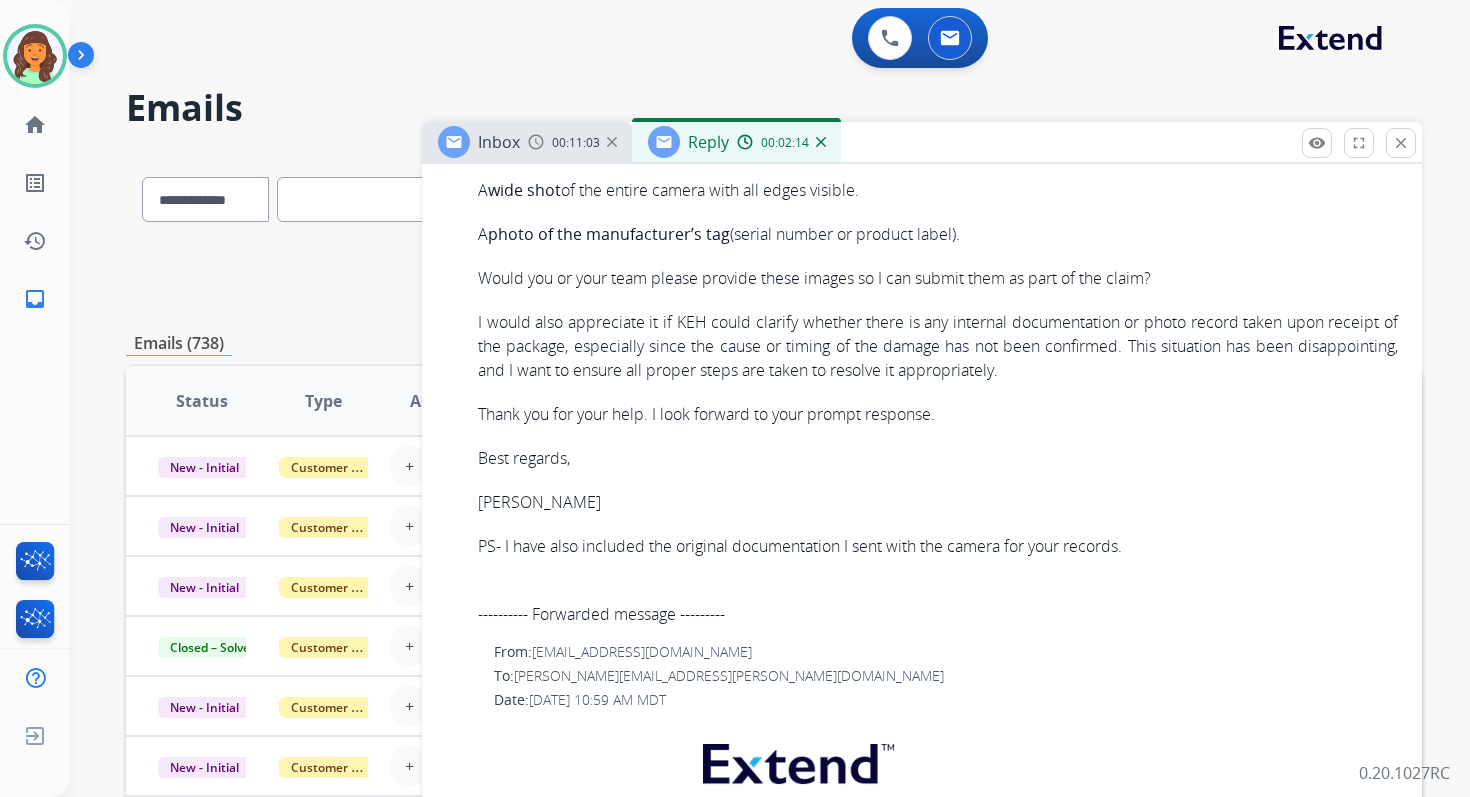 scroll, scrollTop: 2436, scrollLeft: 0, axis: vertical 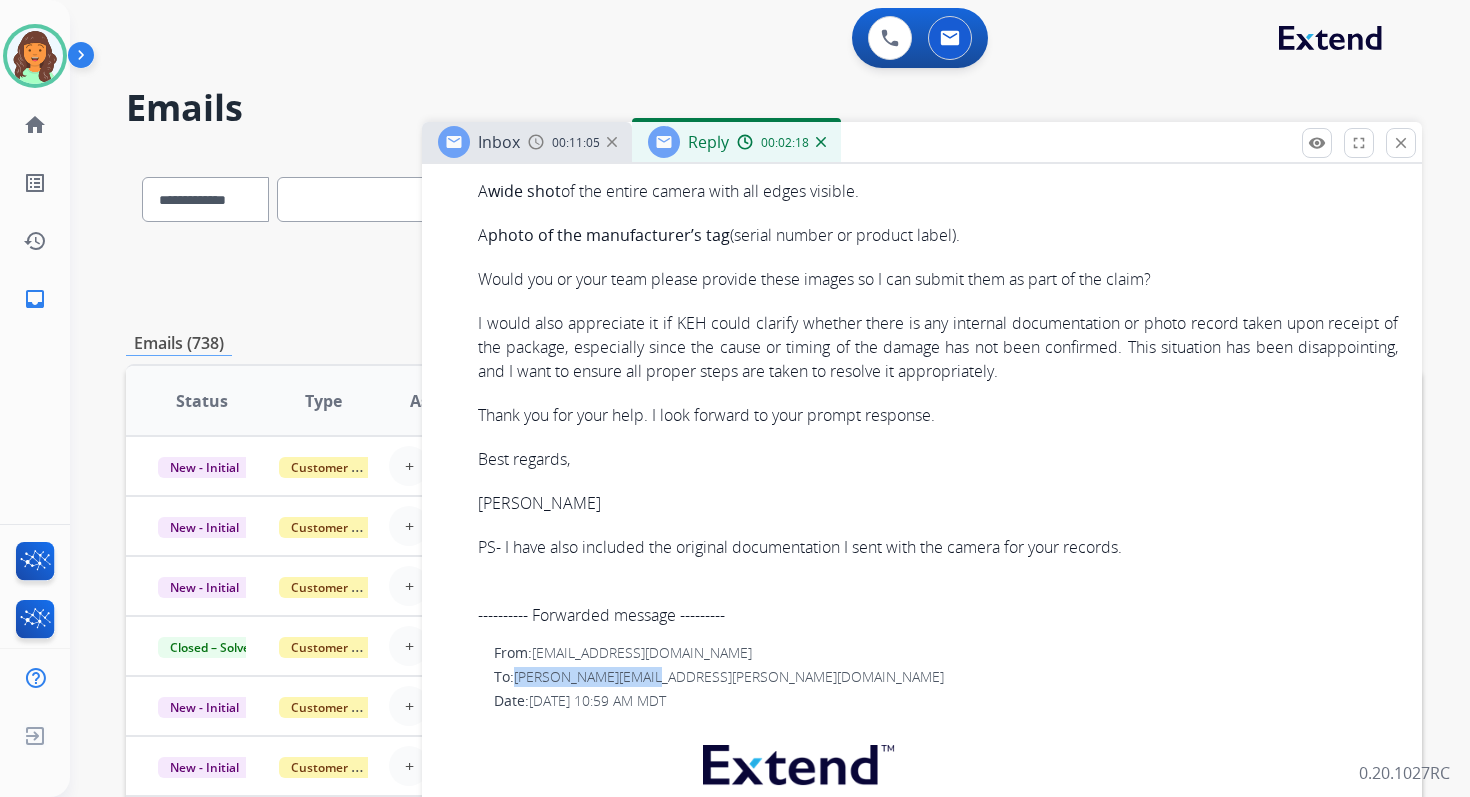 drag, startPoint x: 650, startPoint y: 653, endPoint x: 519, endPoint y: 656, distance: 131.03435 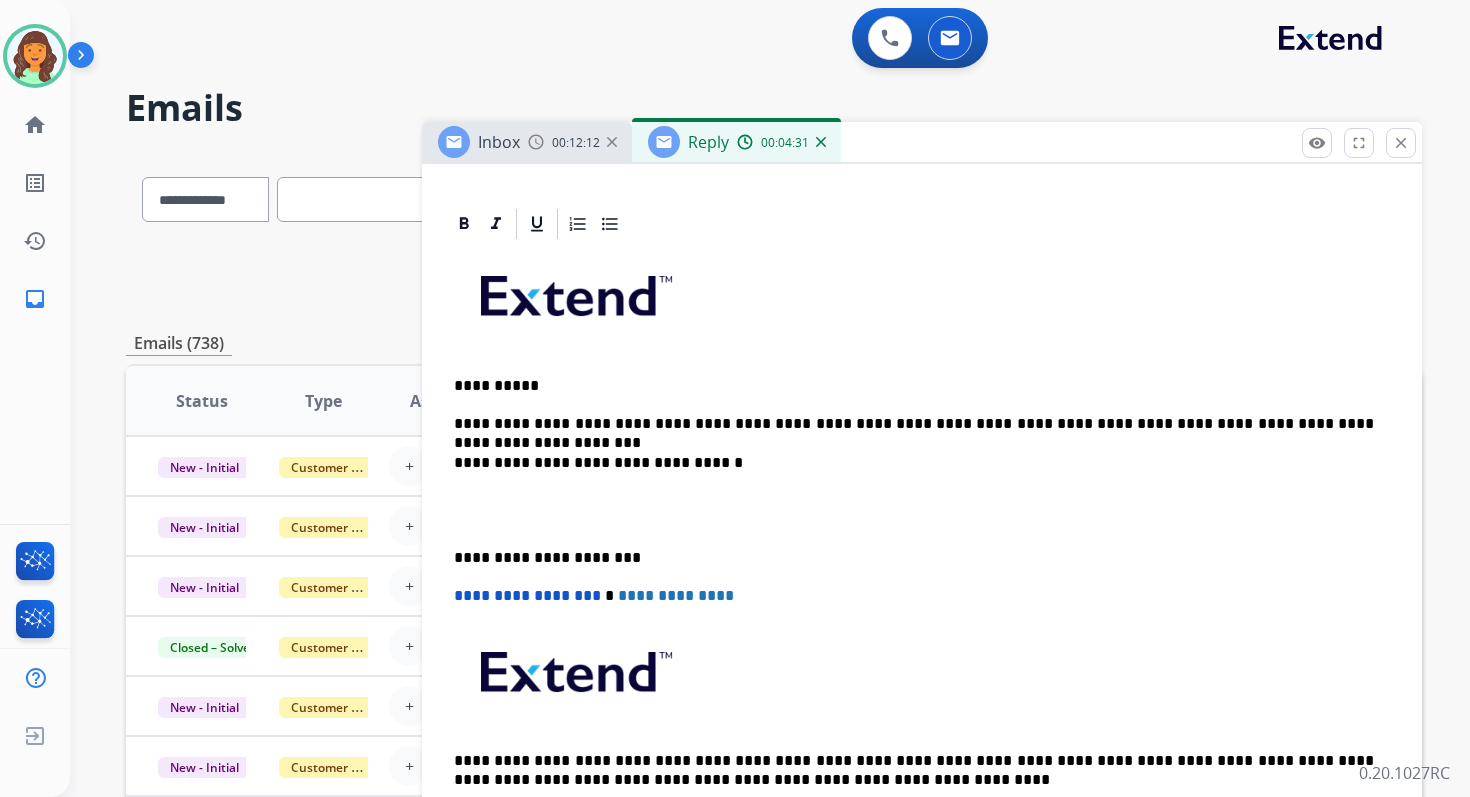 scroll, scrollTop: 511, scrollLeft: 0, axis: vertical 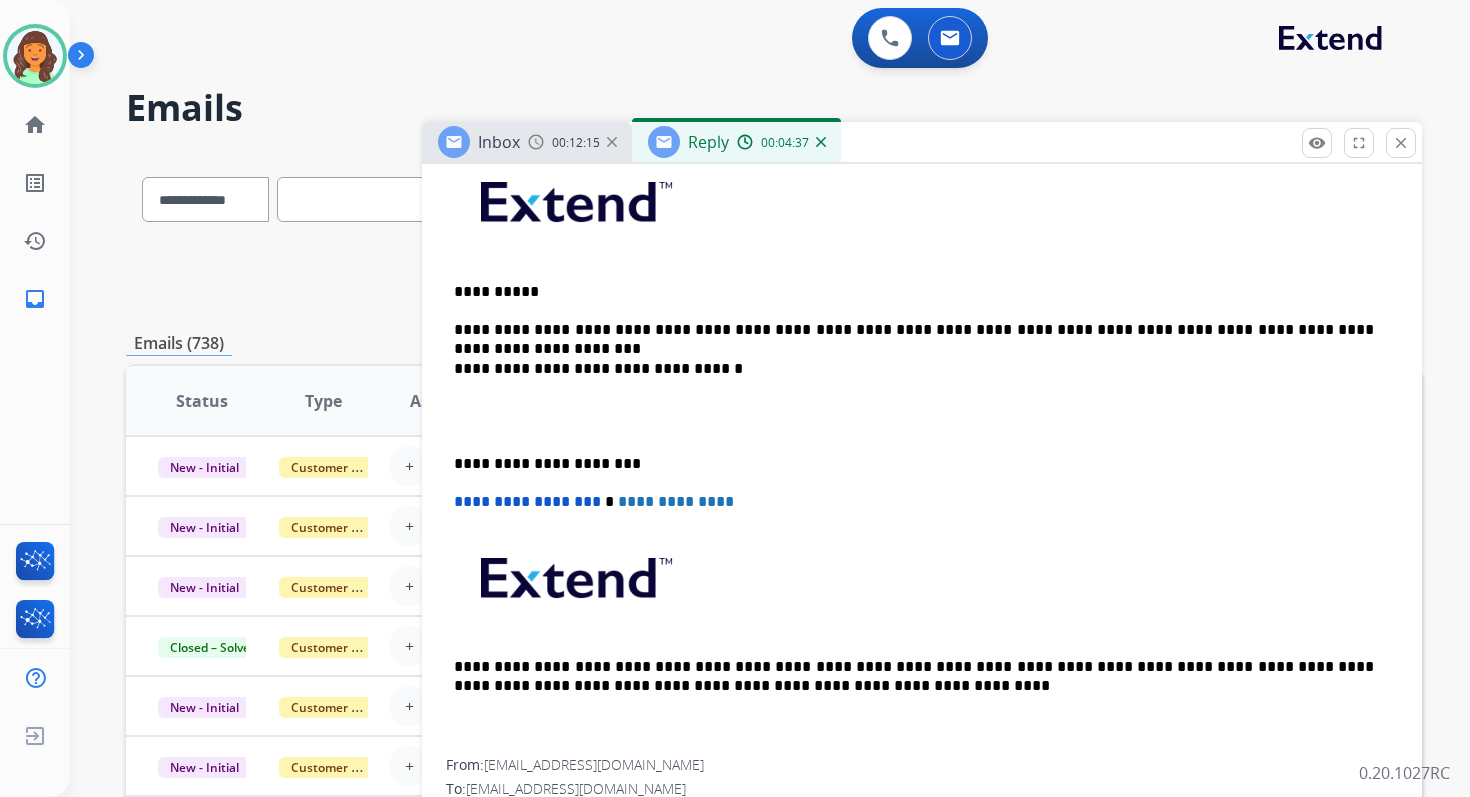 click on "**********" at bounding box center [922, 453] 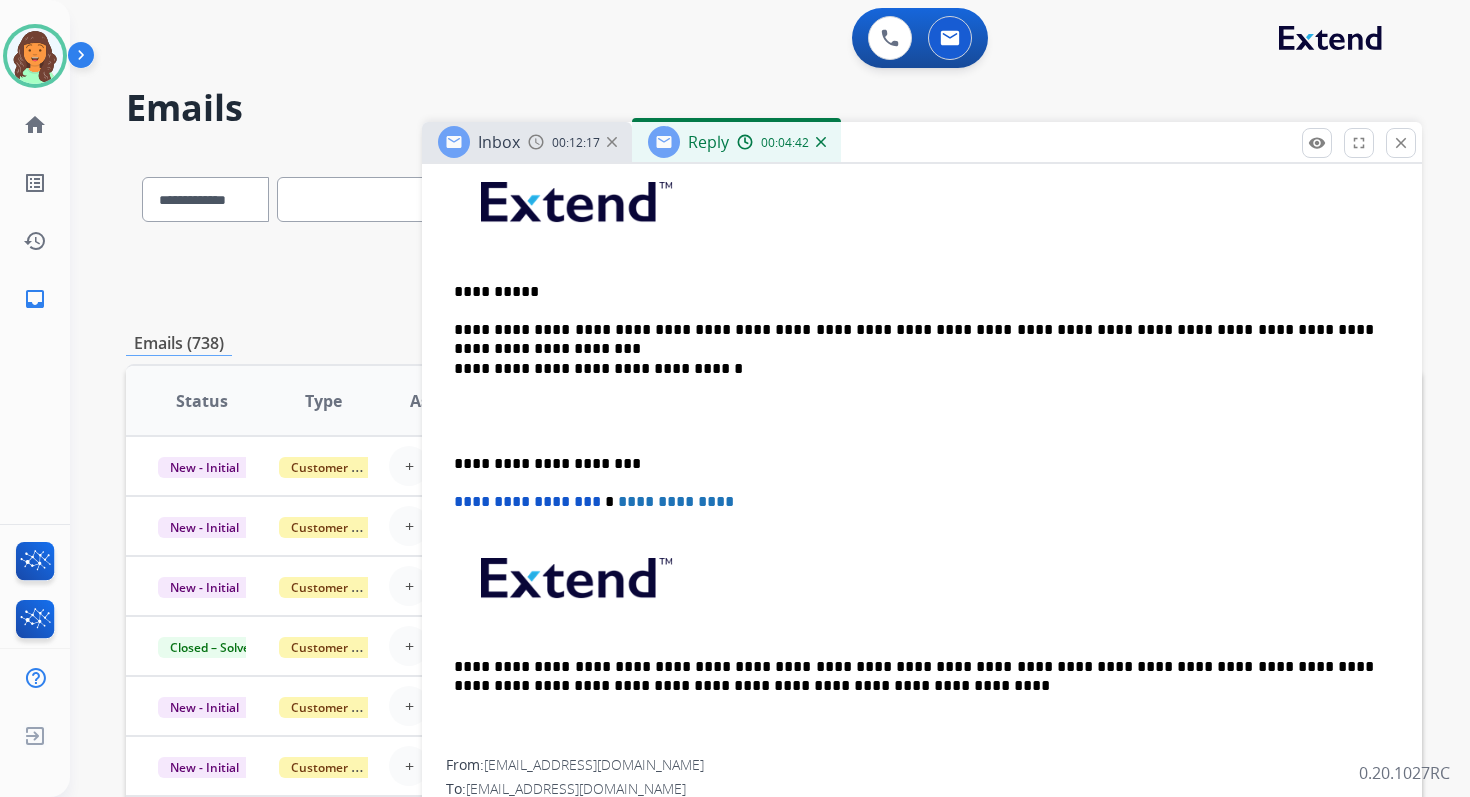 click on "**********" at bounding box center [914, 330] 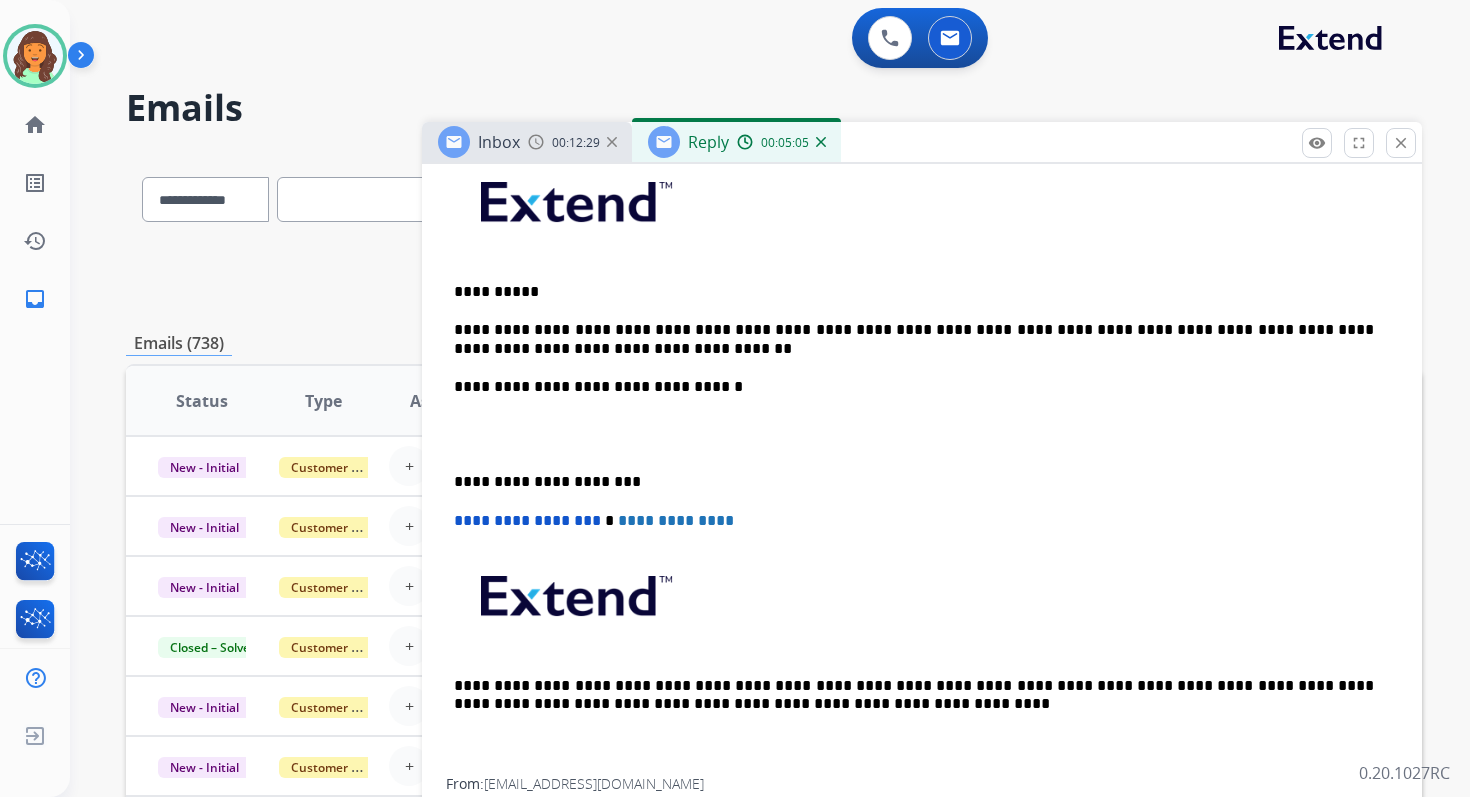 click on "**********" at bounding box center [914, 387] 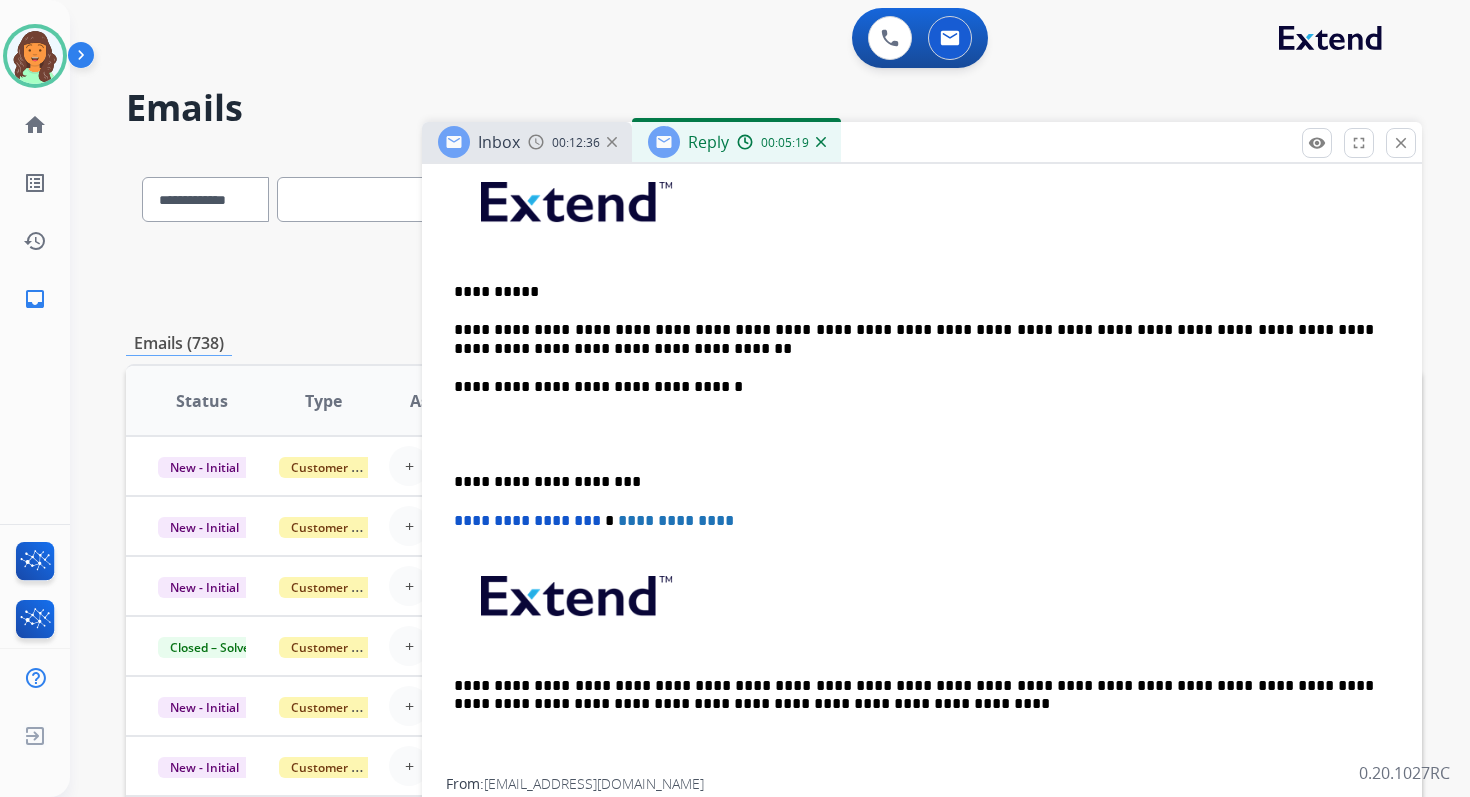 click on "**********" at bounding box center (914, 339) 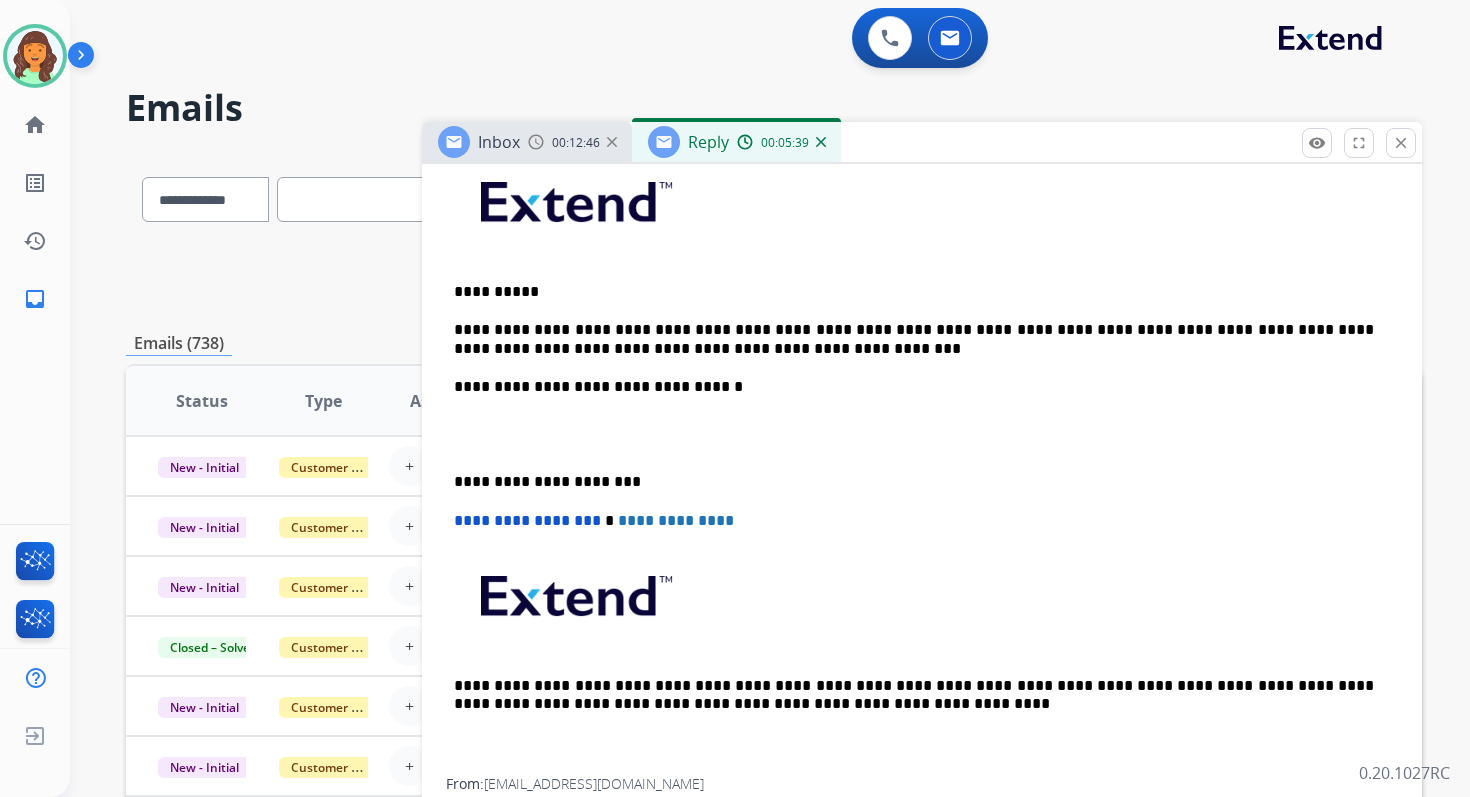 click on "**********" at bounding box center [914, 339] 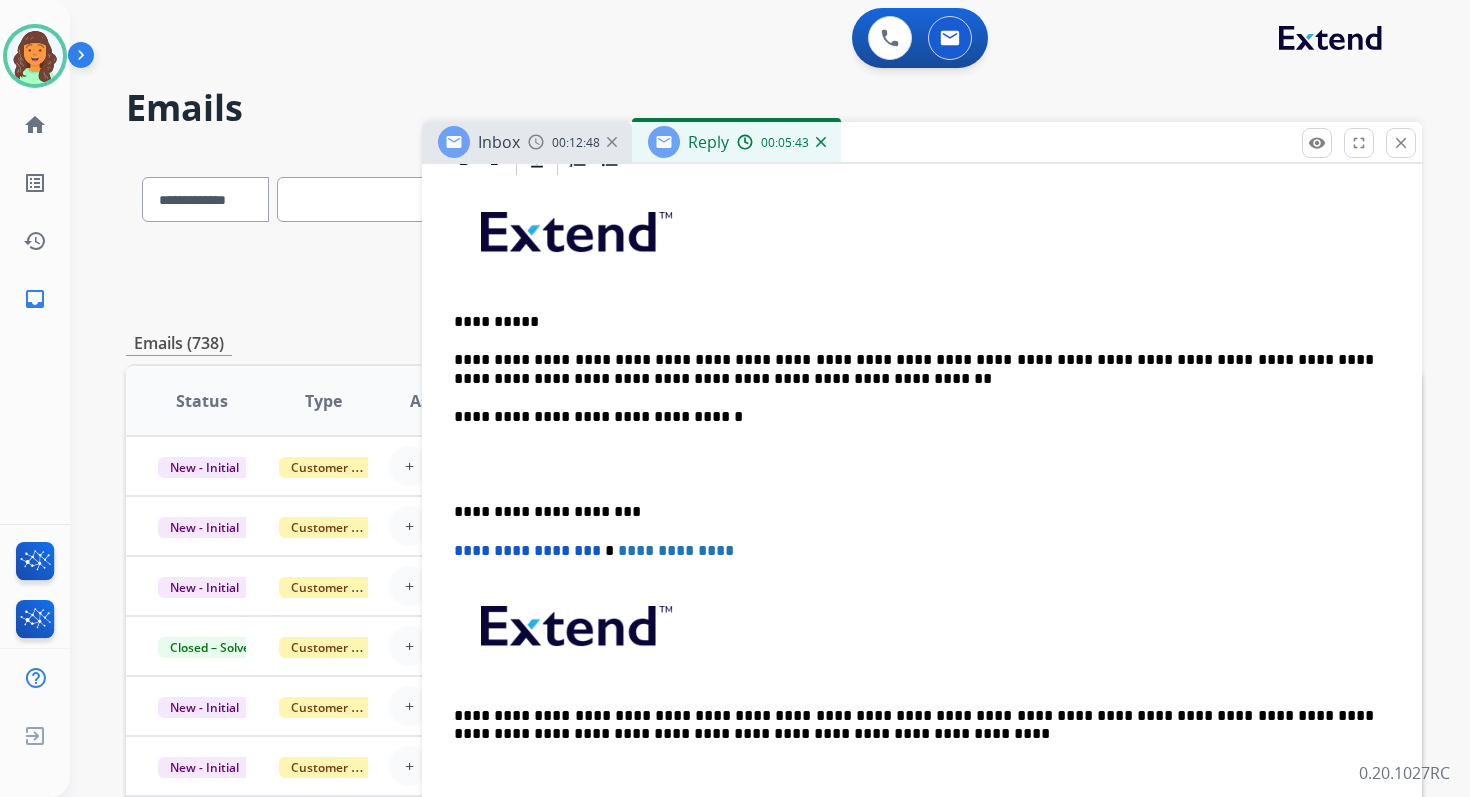 scroll, scrollTop: 0, scrollLeft: 0, axis: both 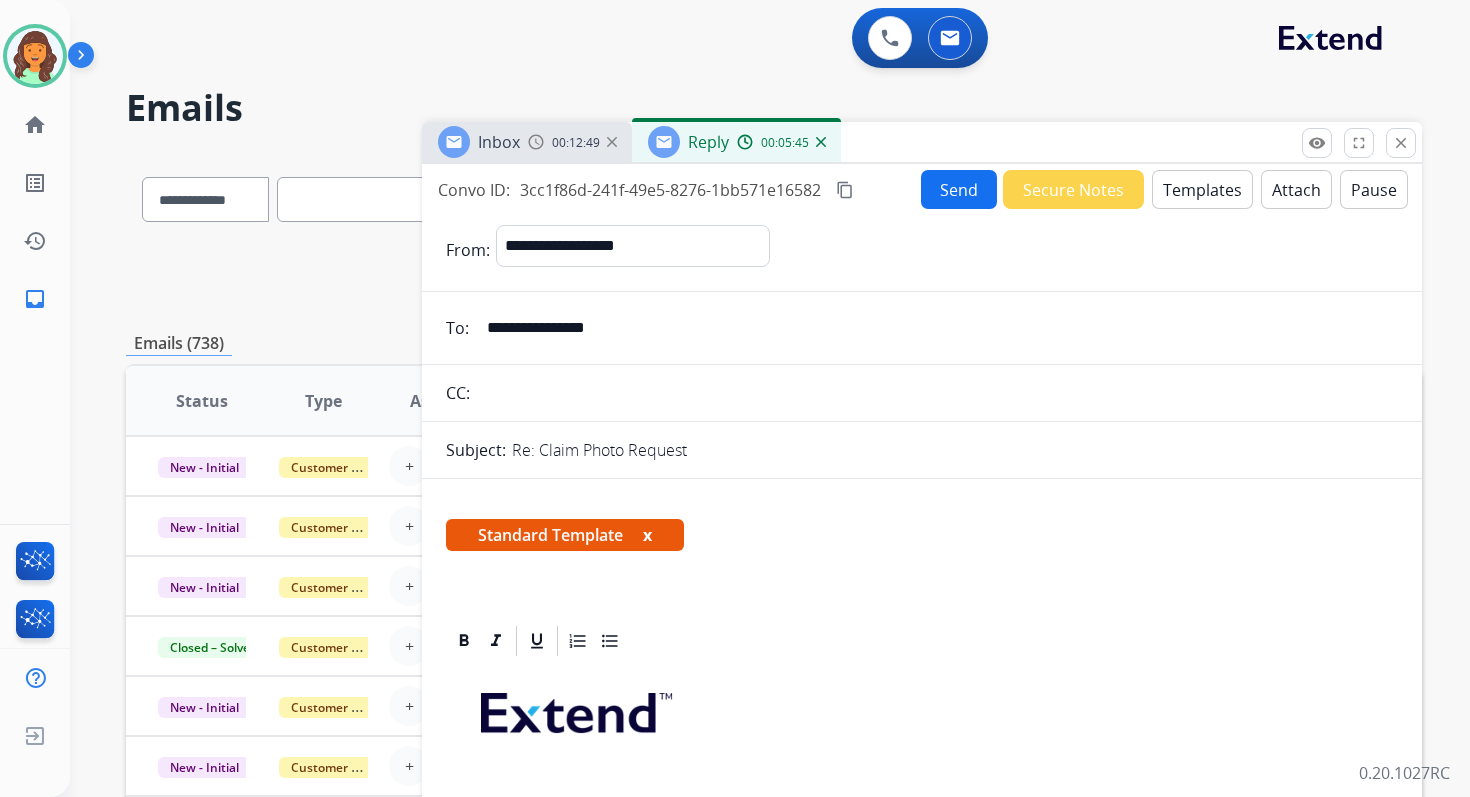 click on "Send" at bounding box center (959, 189) 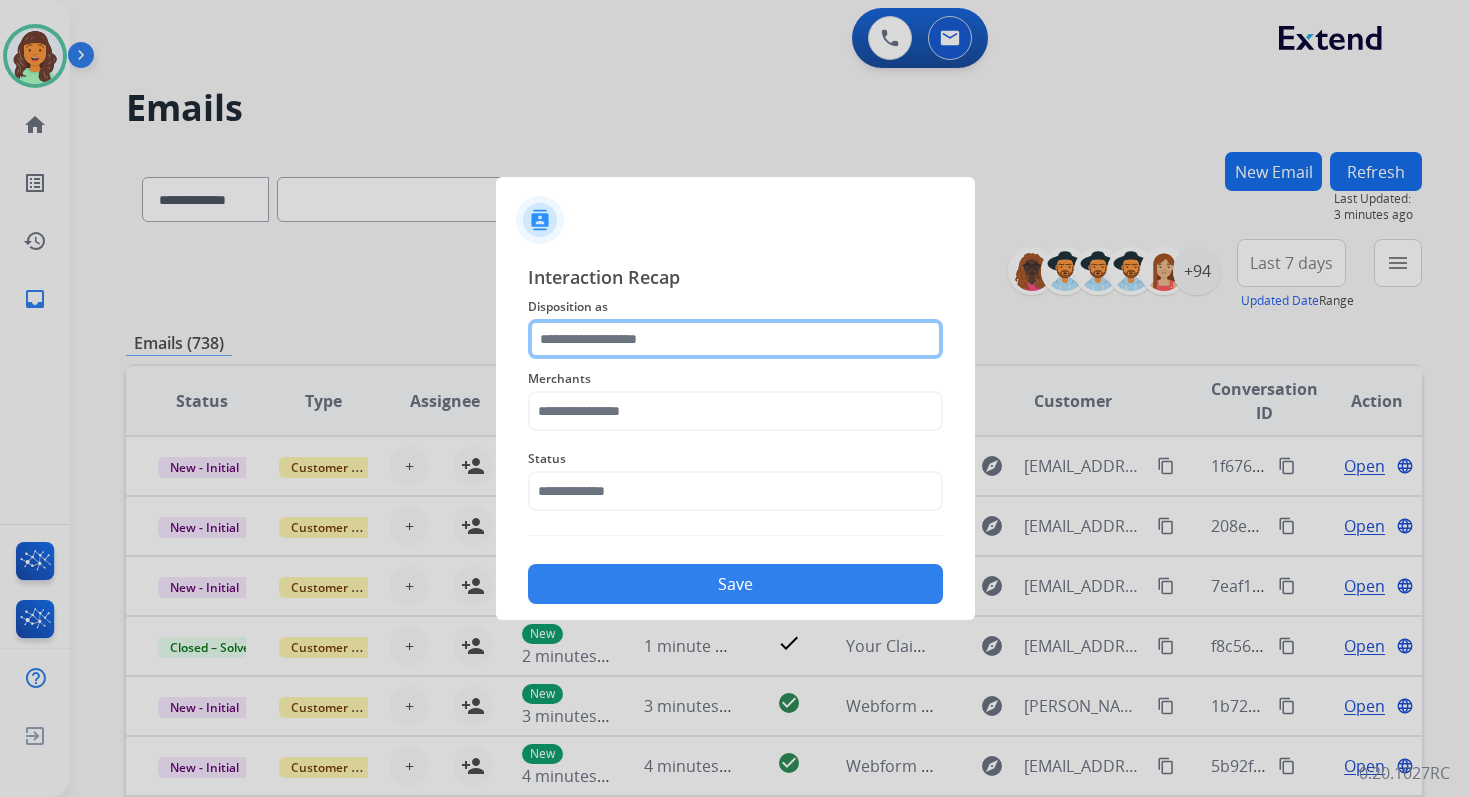 click 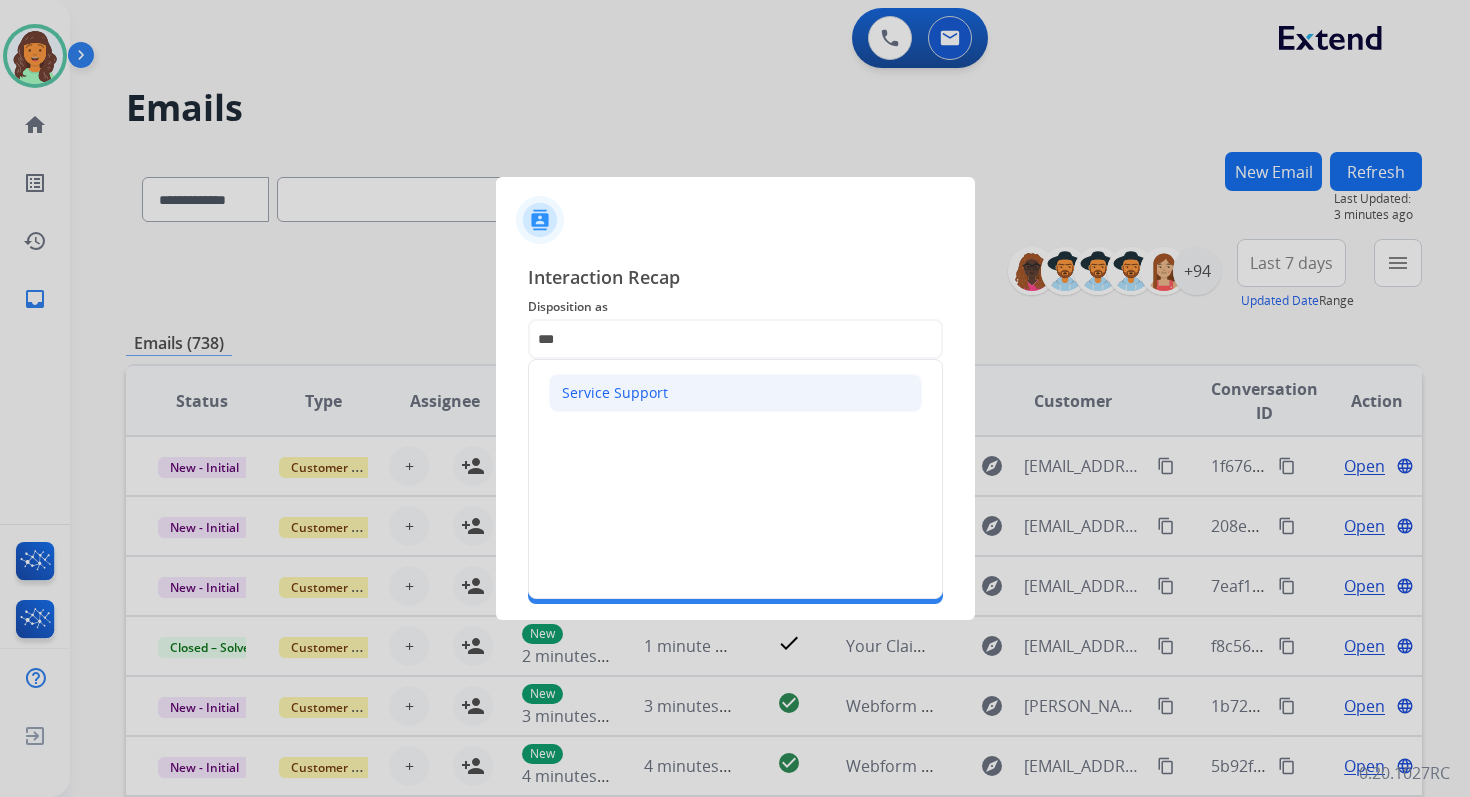 click on "Service Support" 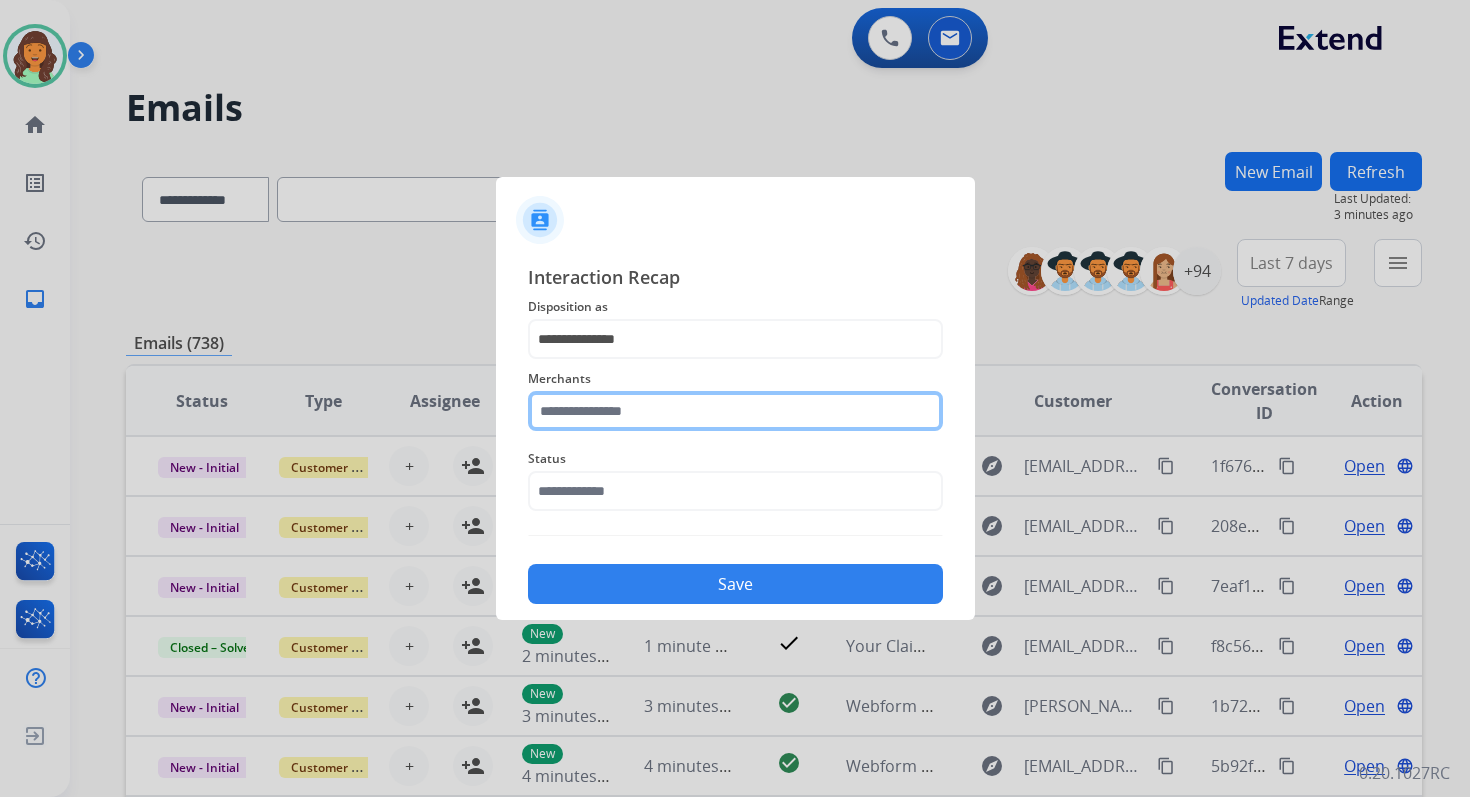 click 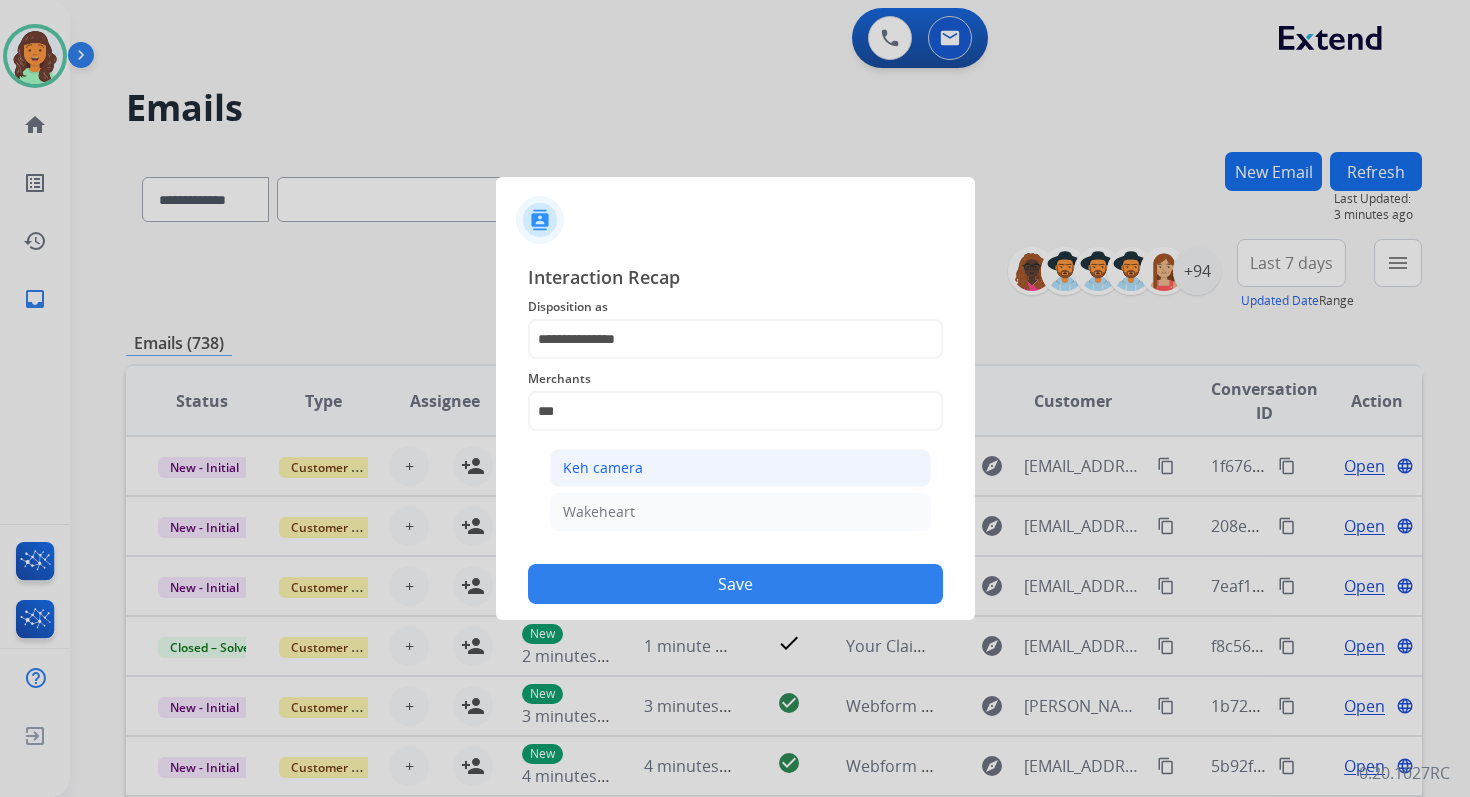 click on "Keh camera" 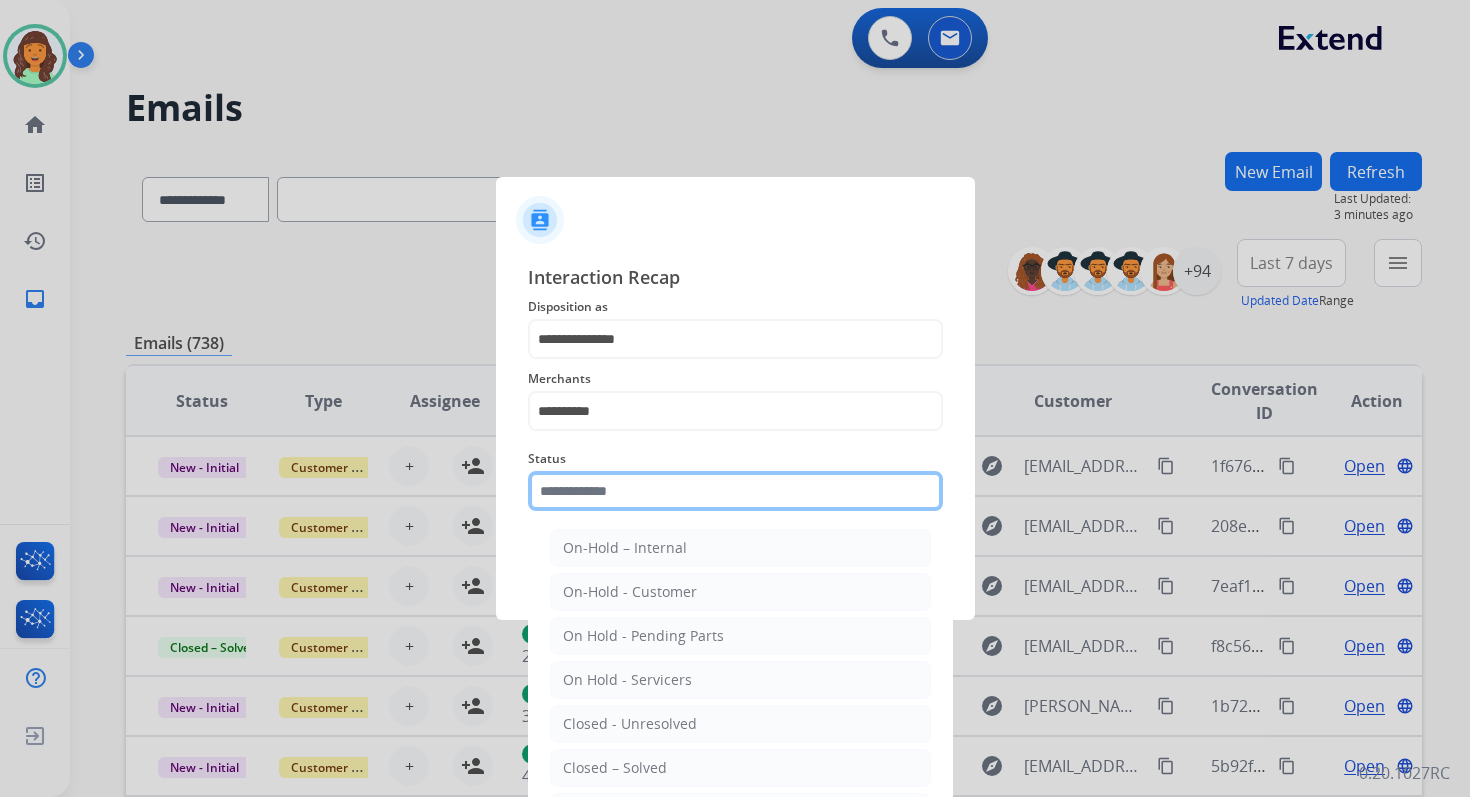 click 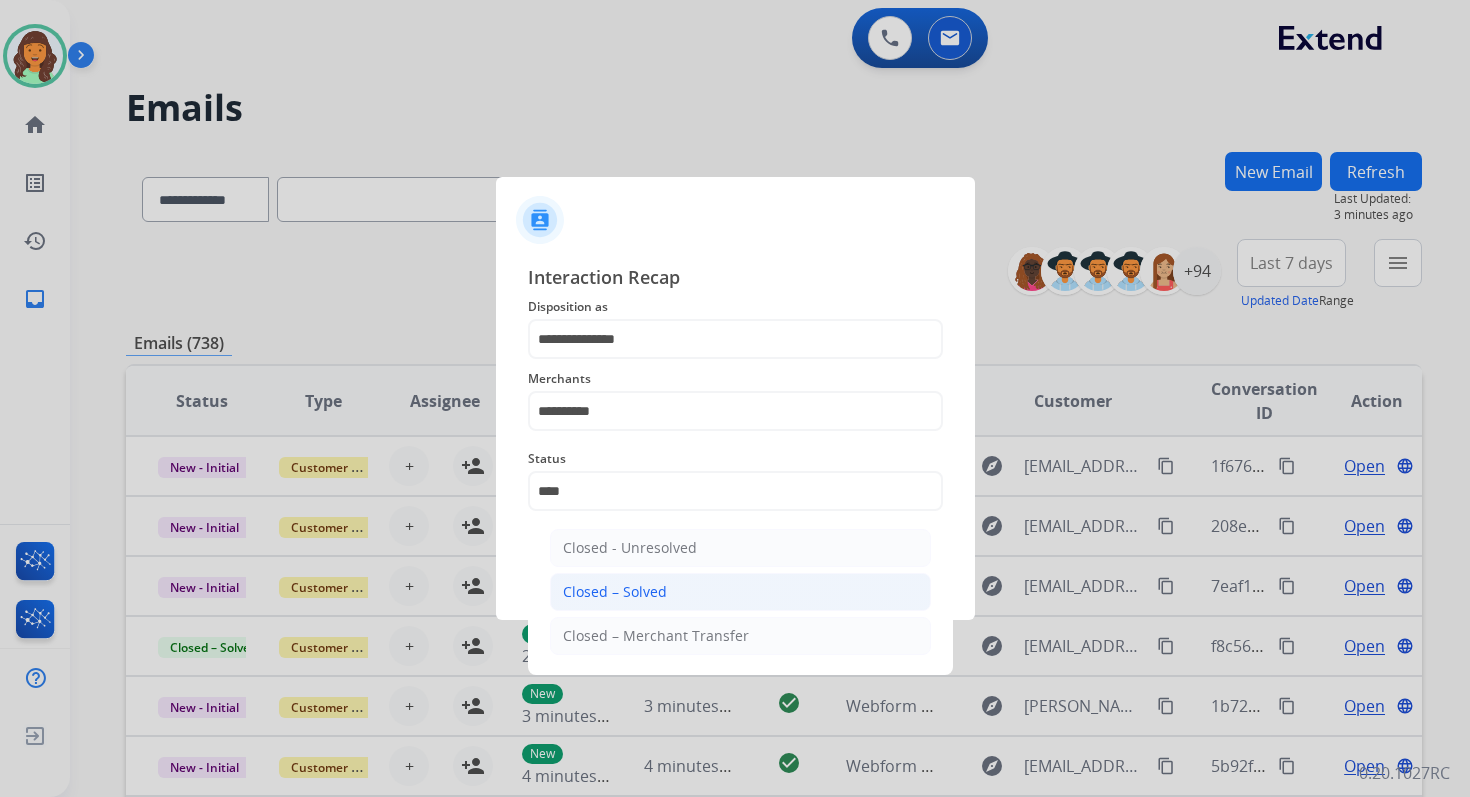 click on "Closed – Solved" 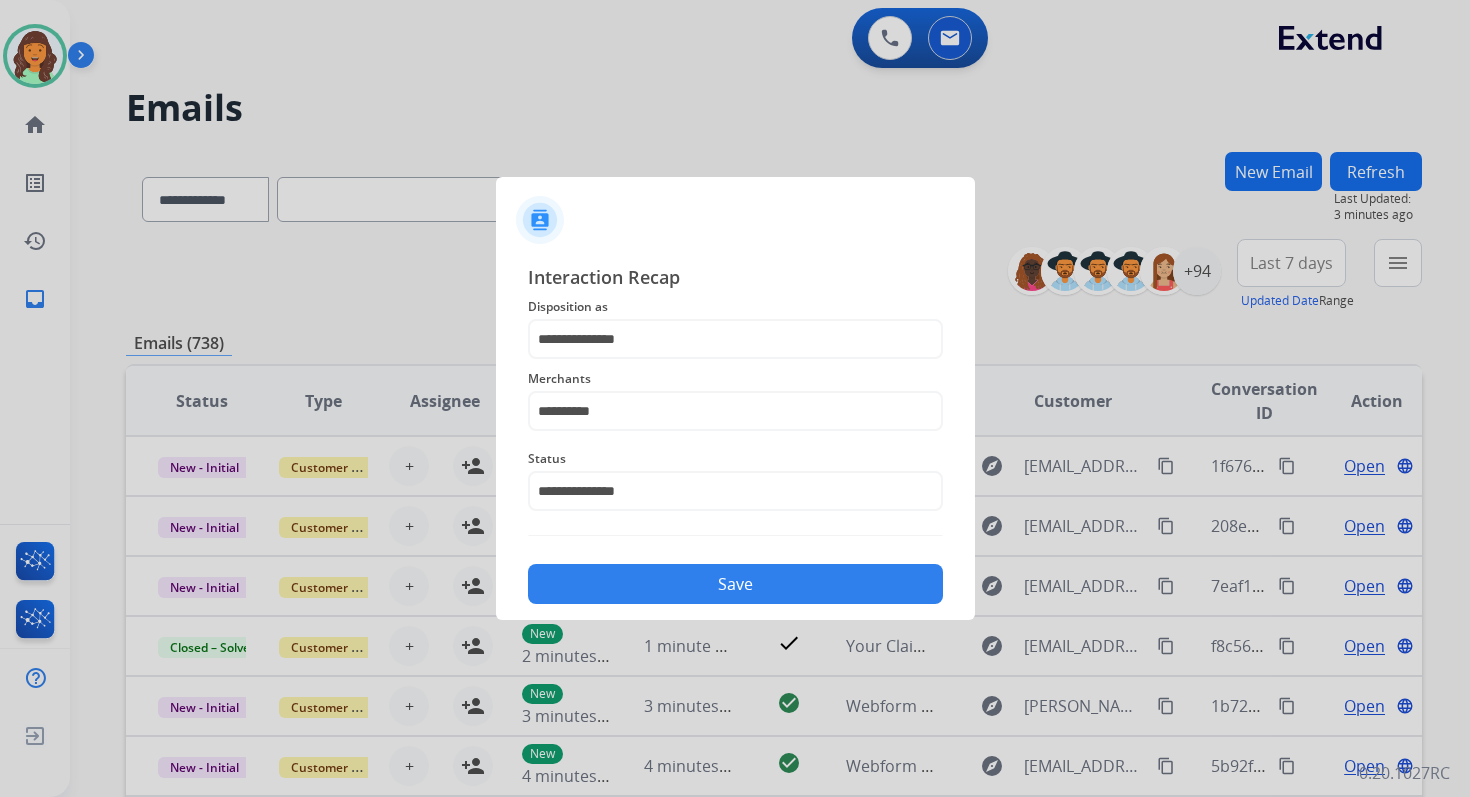 click on "Save" 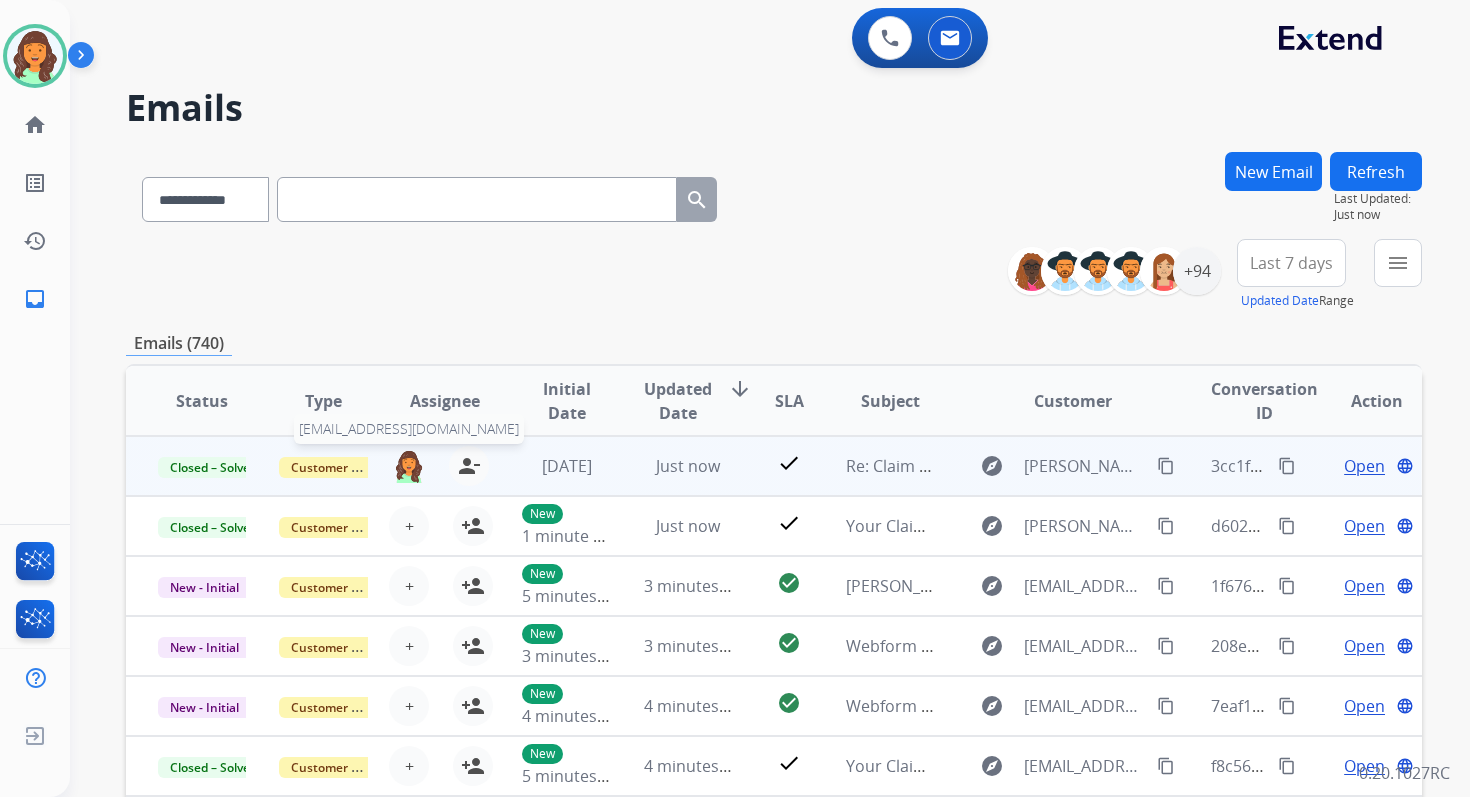click at bounding box center (409, 466) 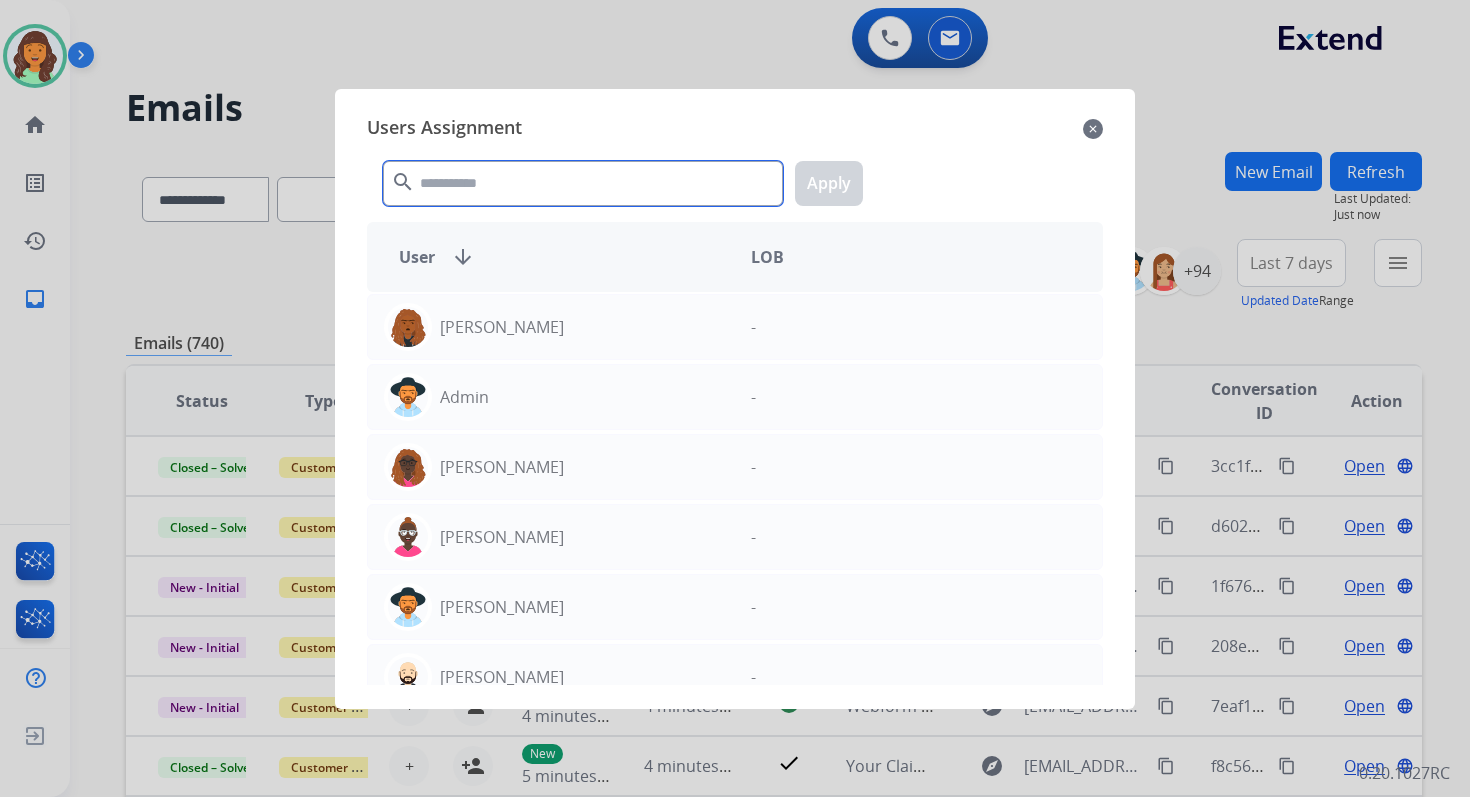 click 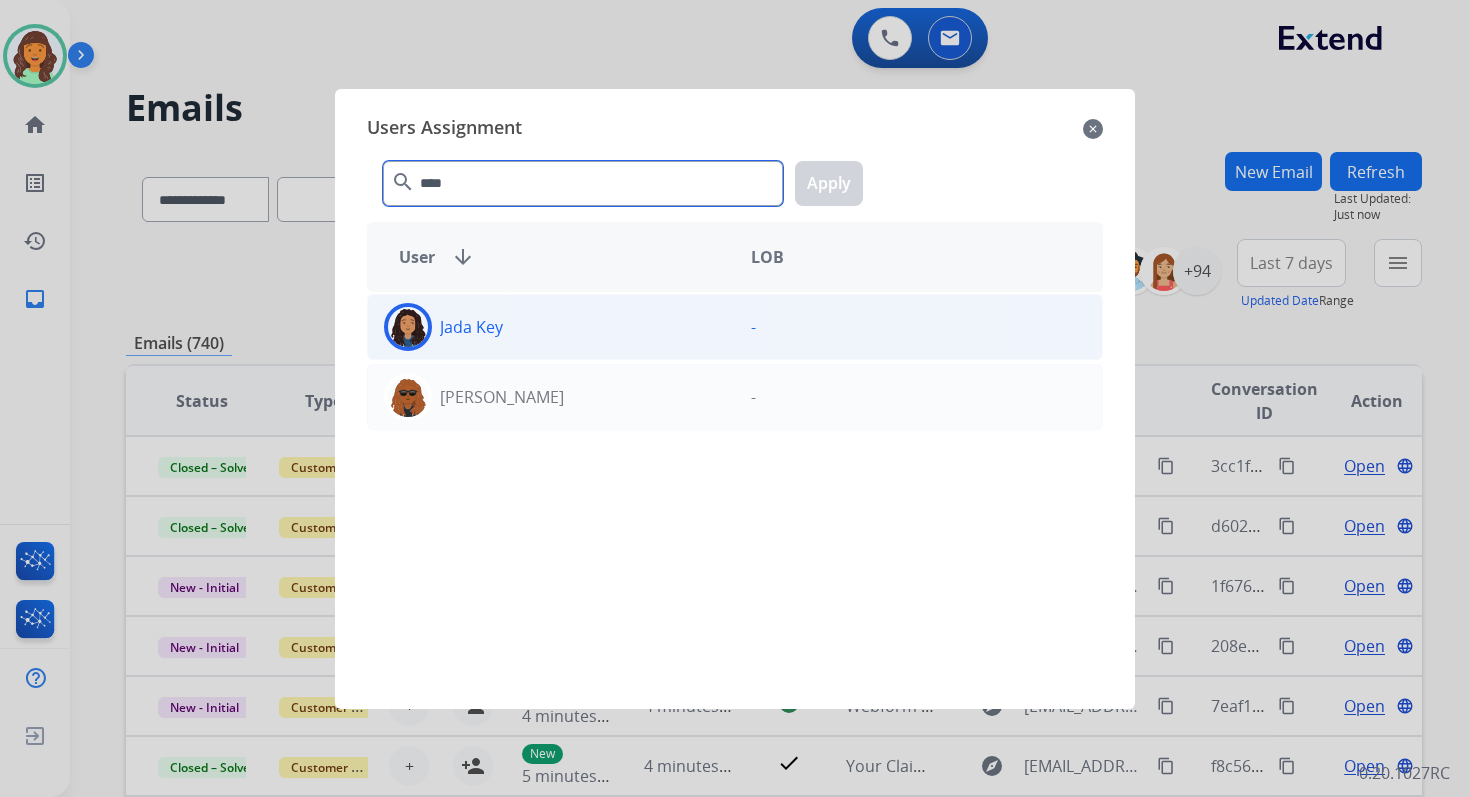type on "****" 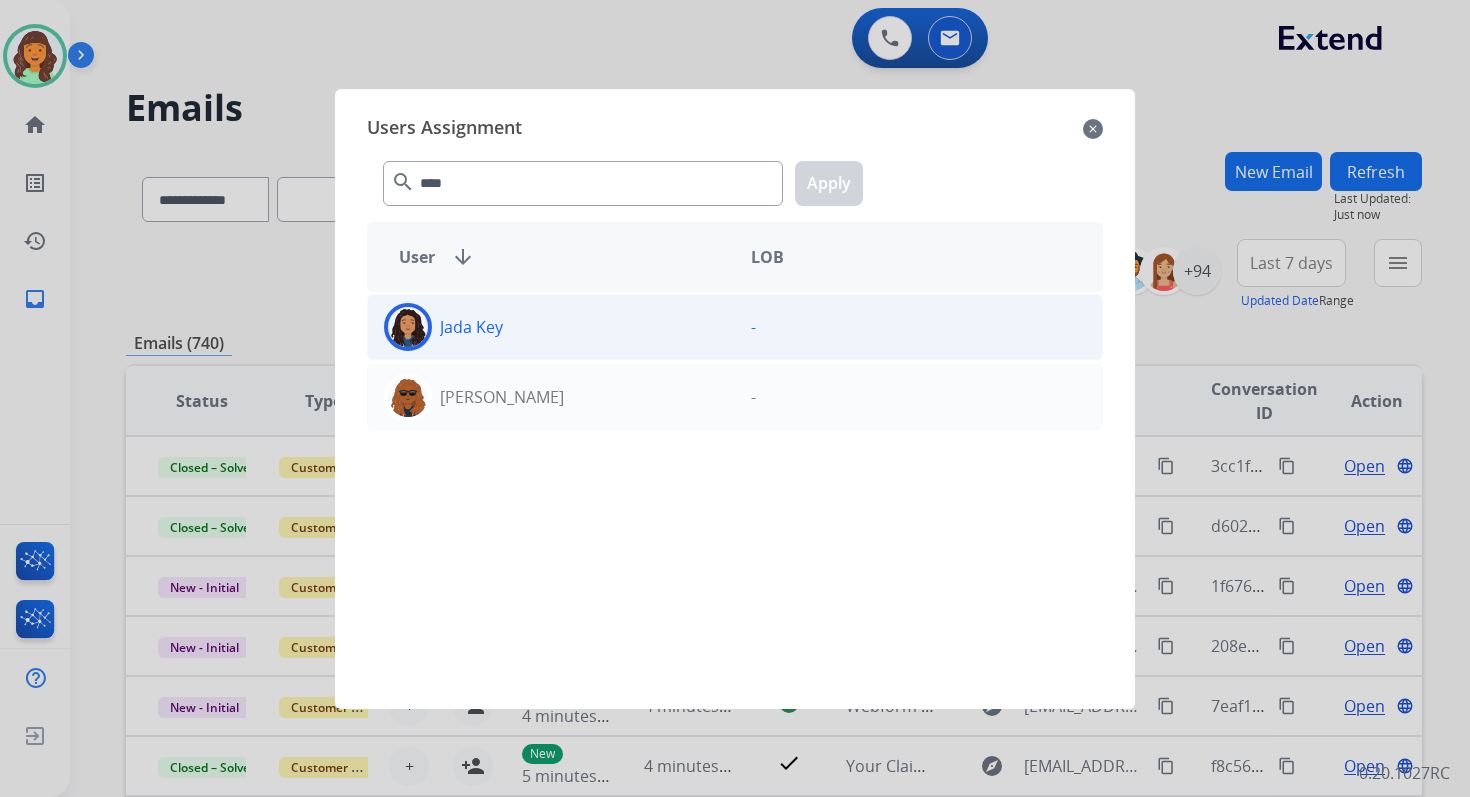 click on "Jada  Key" 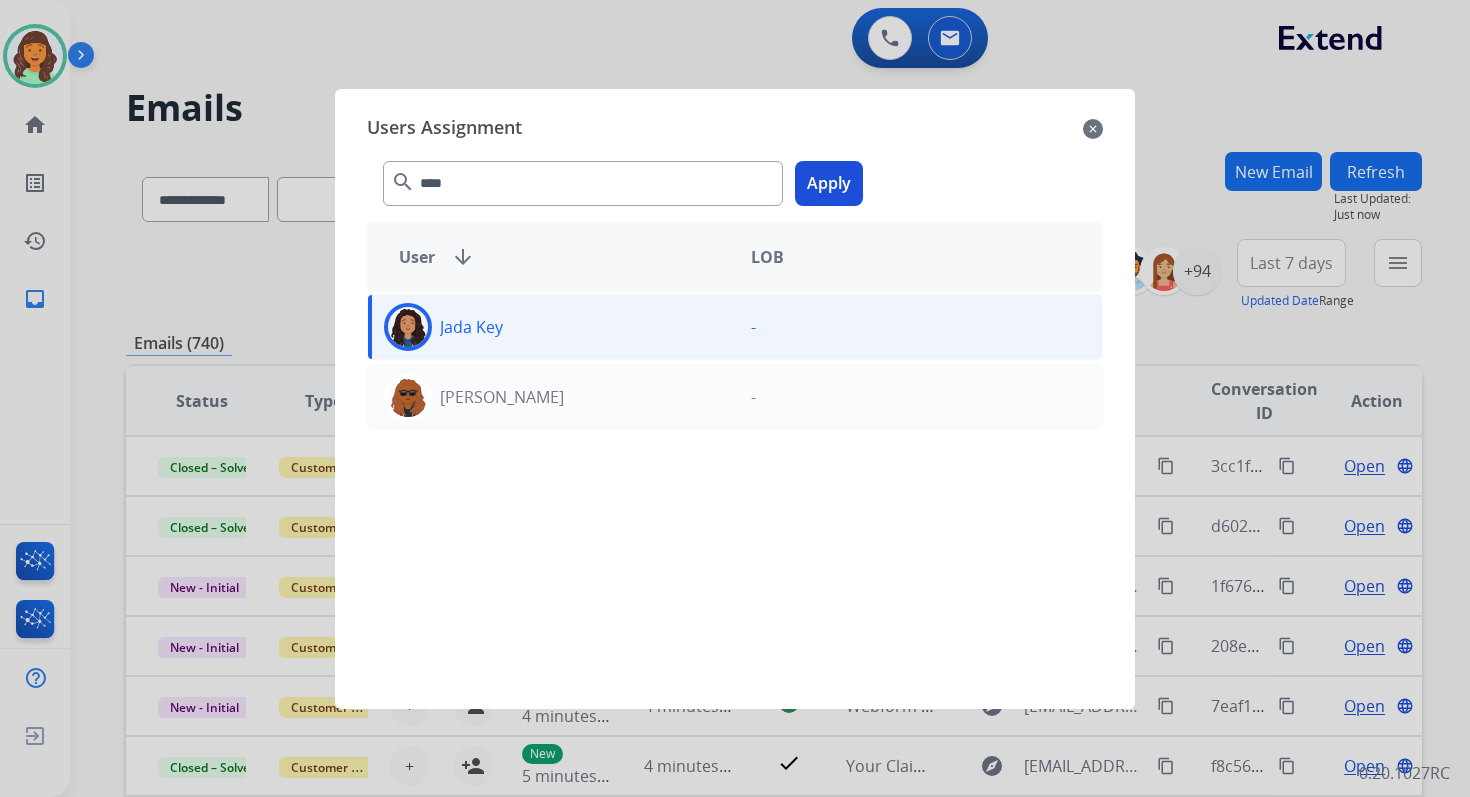 click on "Apply" 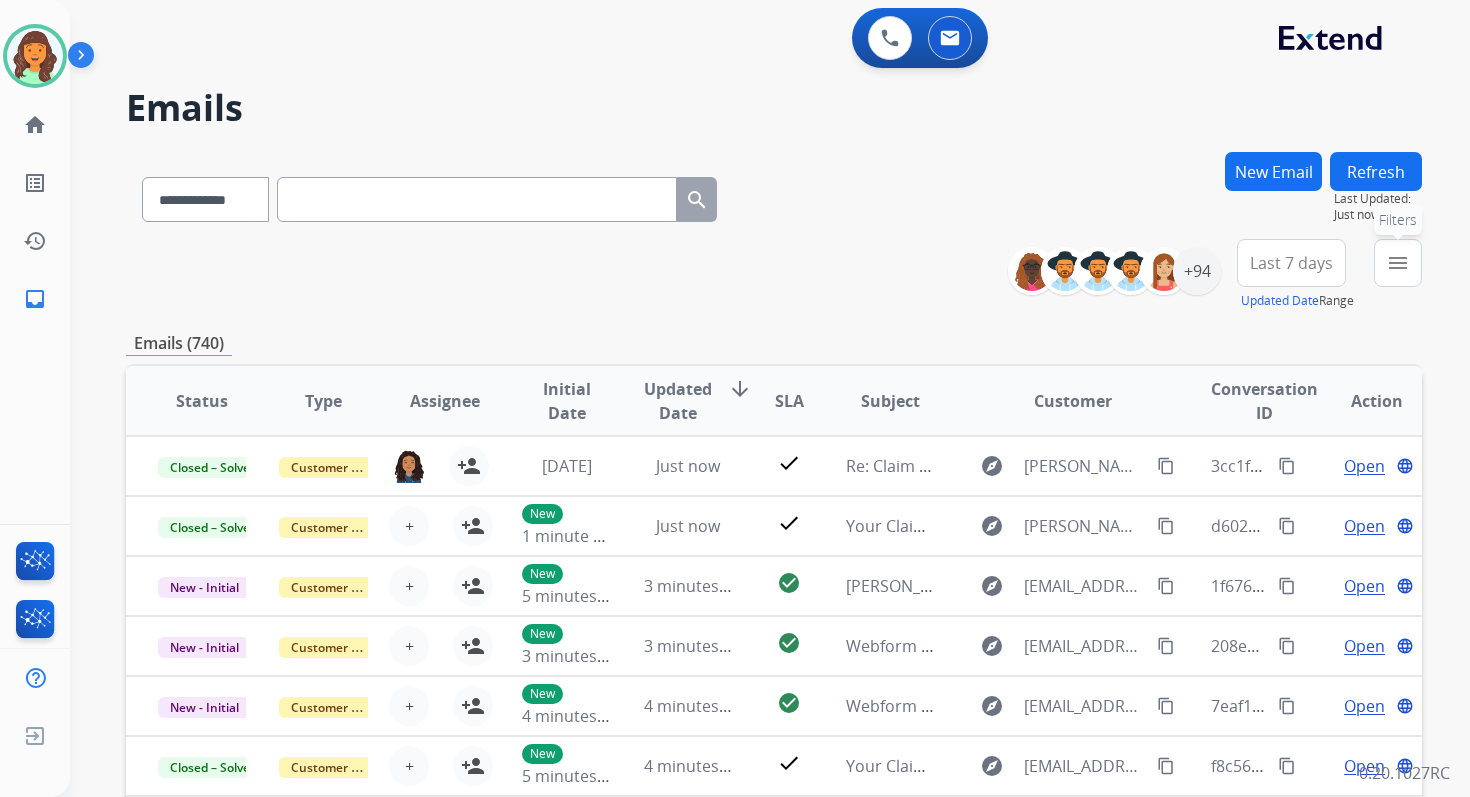 click on "menu" at bounding box center [1398, 263] 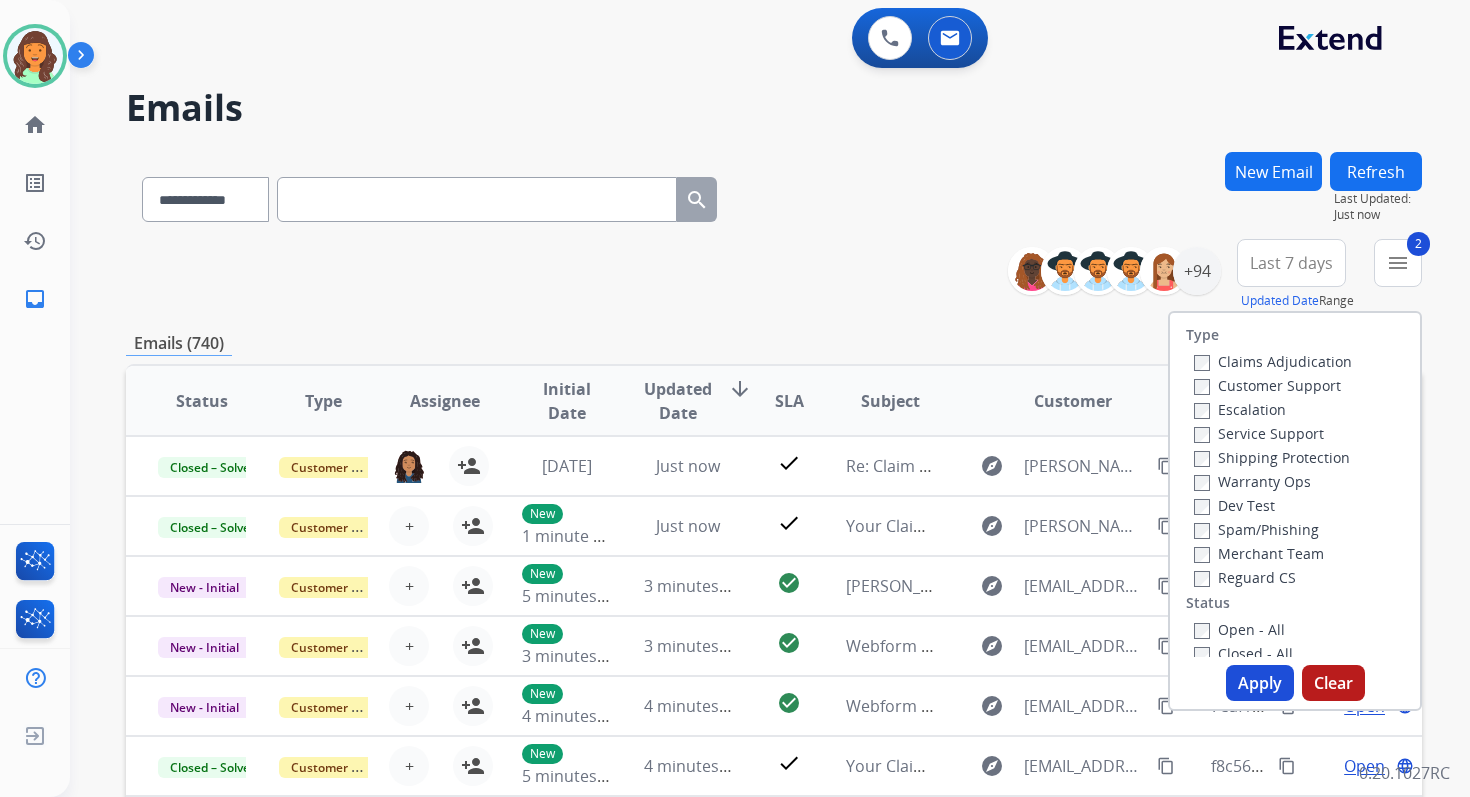 click on "Apply" at bounding box center [1260, 683] 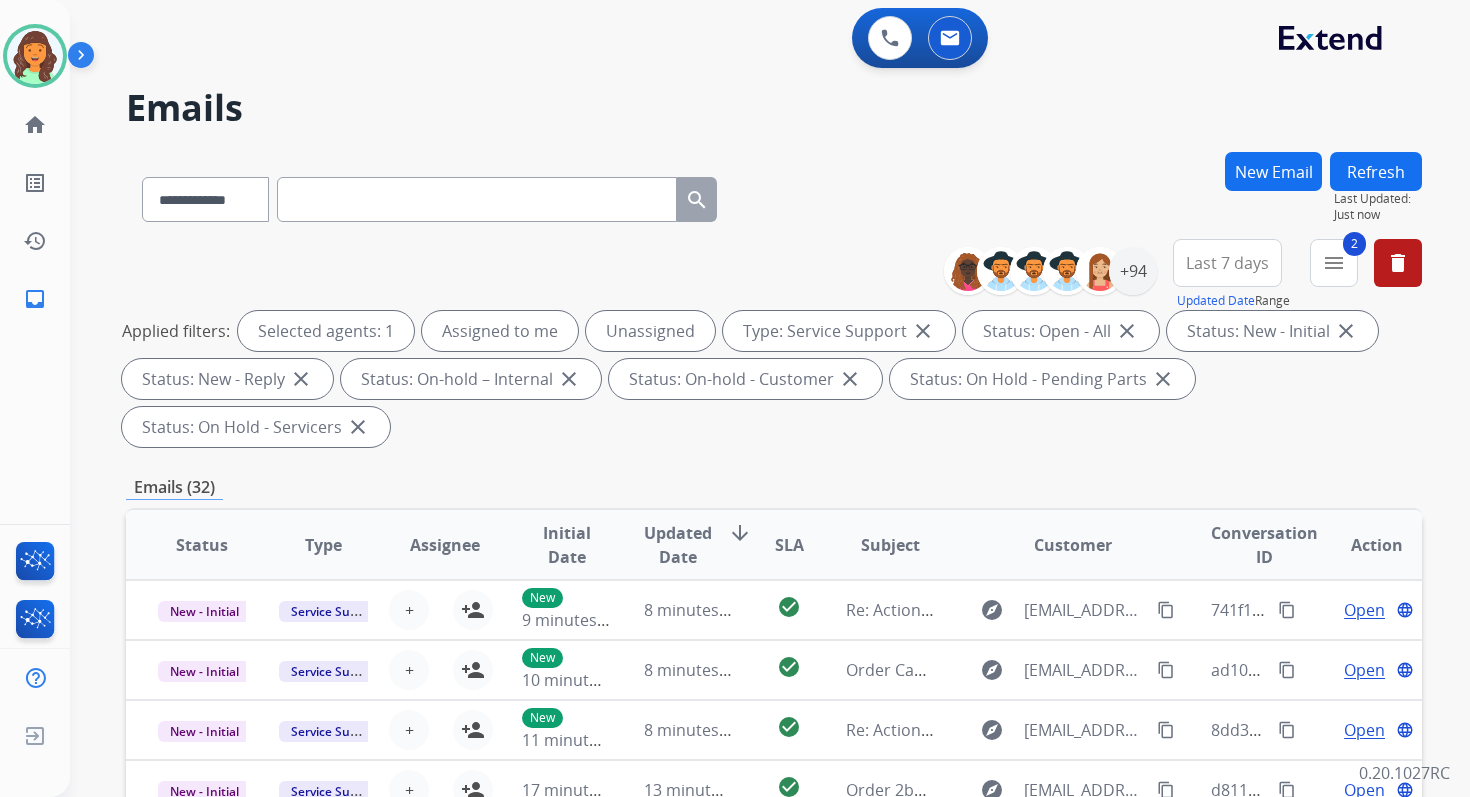 scroll, scrollTop: 485, scrollLeft: 0, axis: vertical 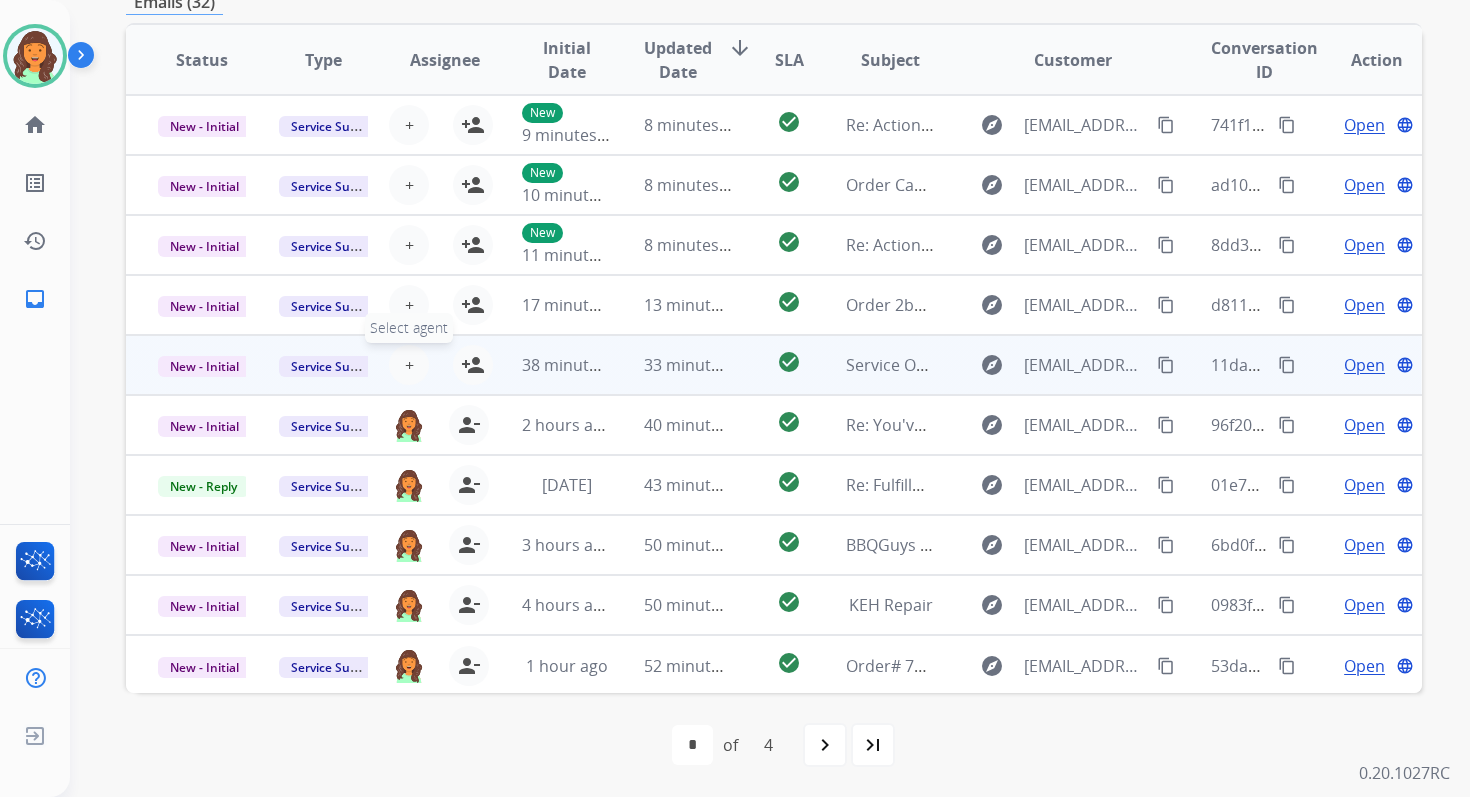click on "+" at bounding box center (409, 365) 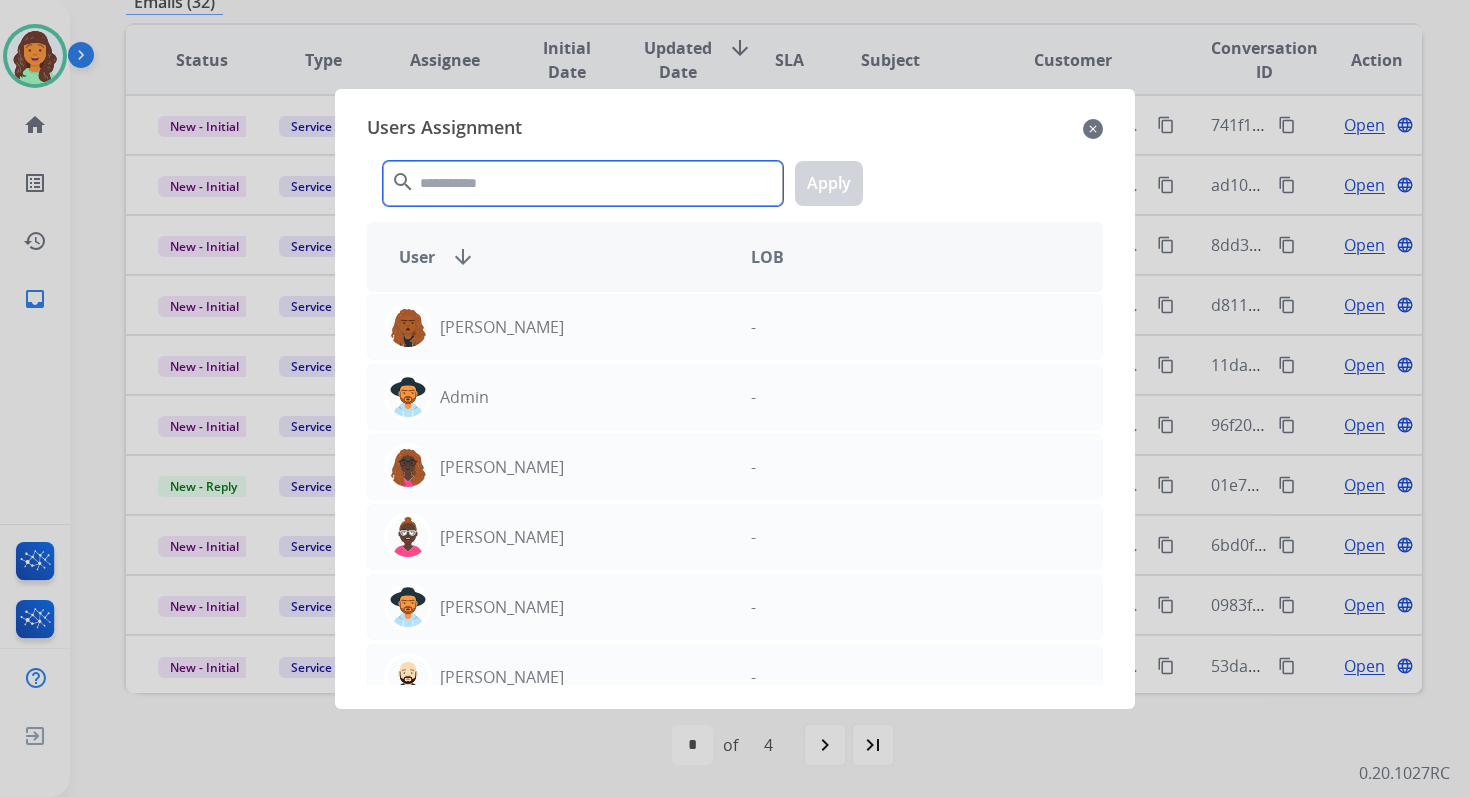 click 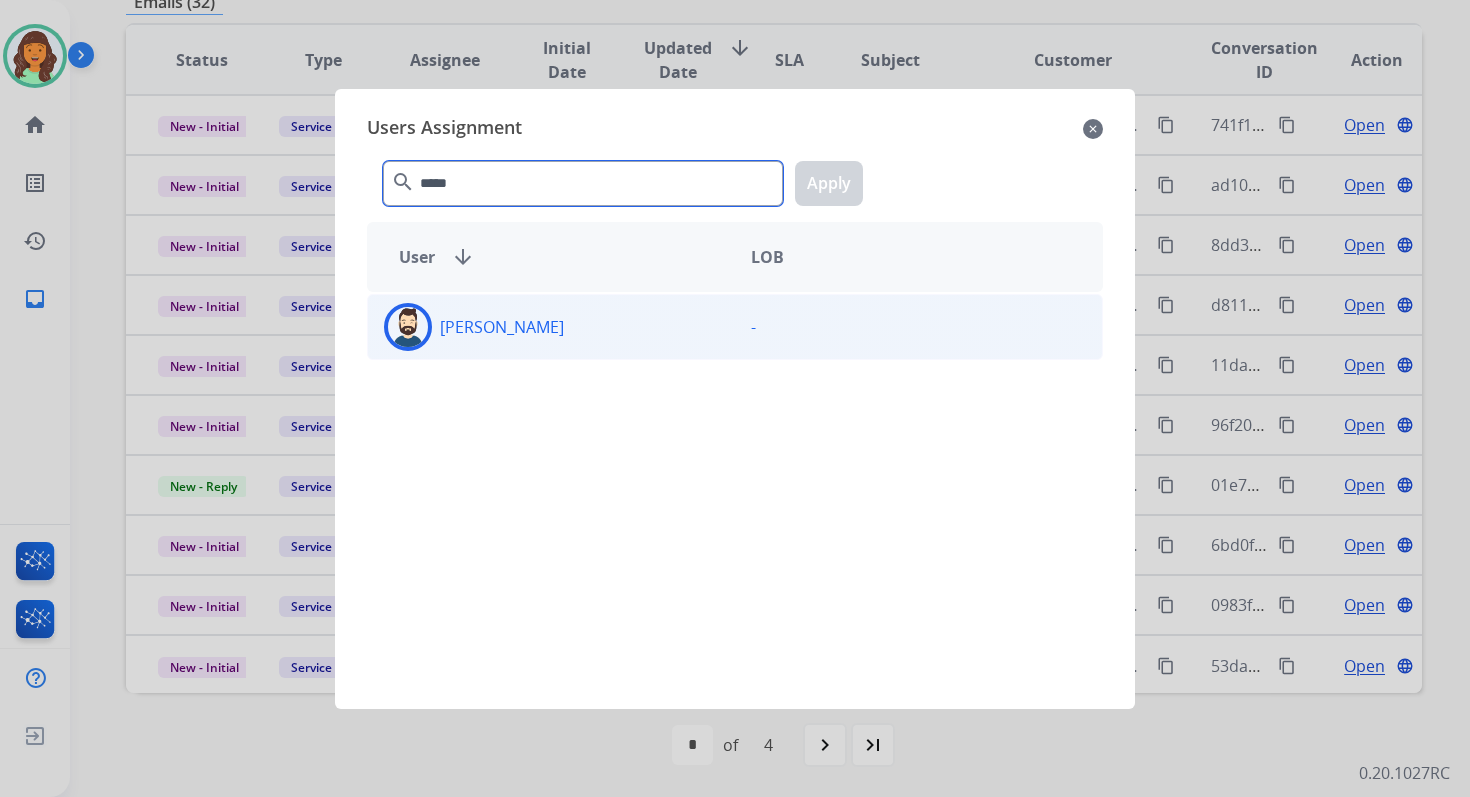 type on "*****" 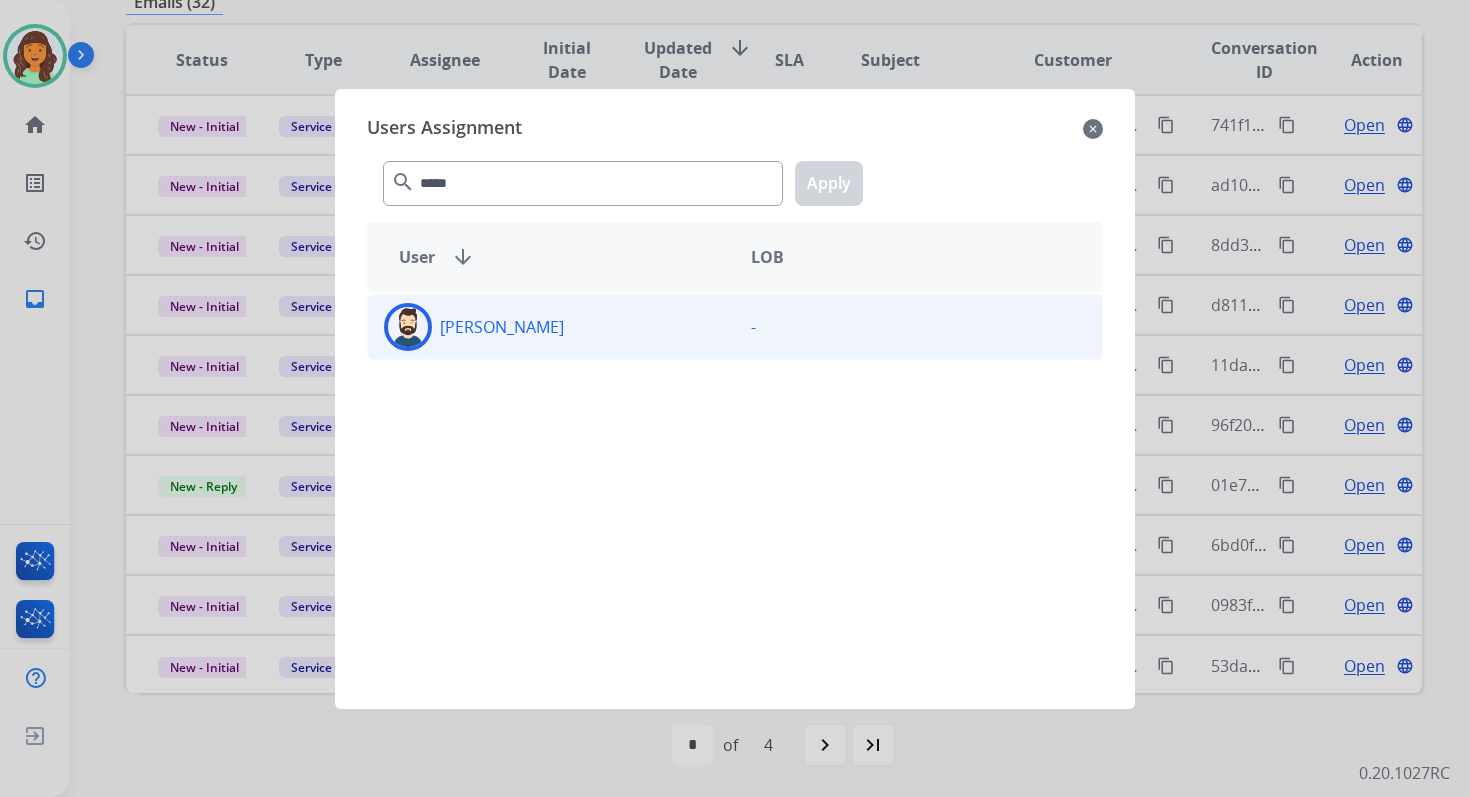click on "[PERSON_NAME]" 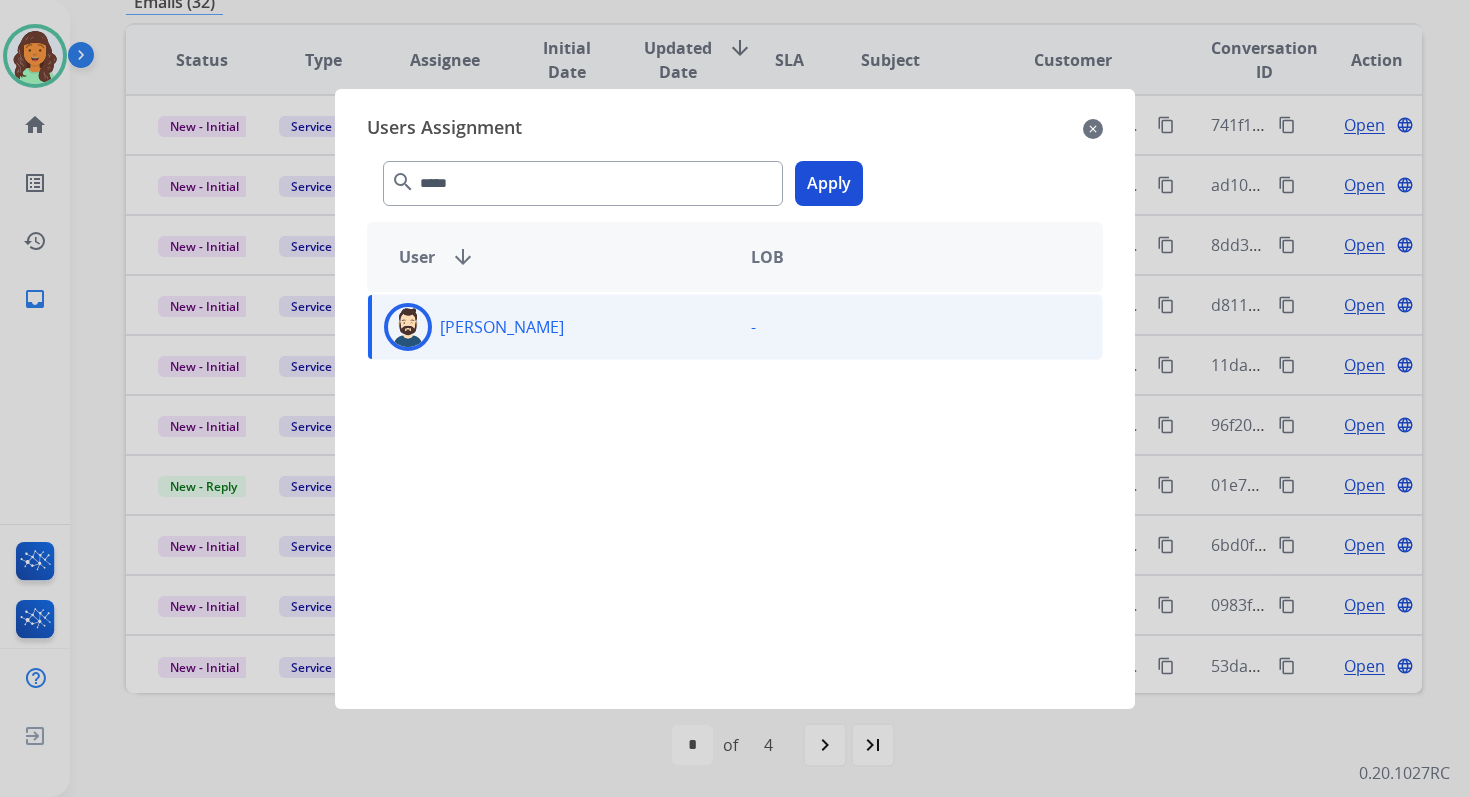 click on "Apply" 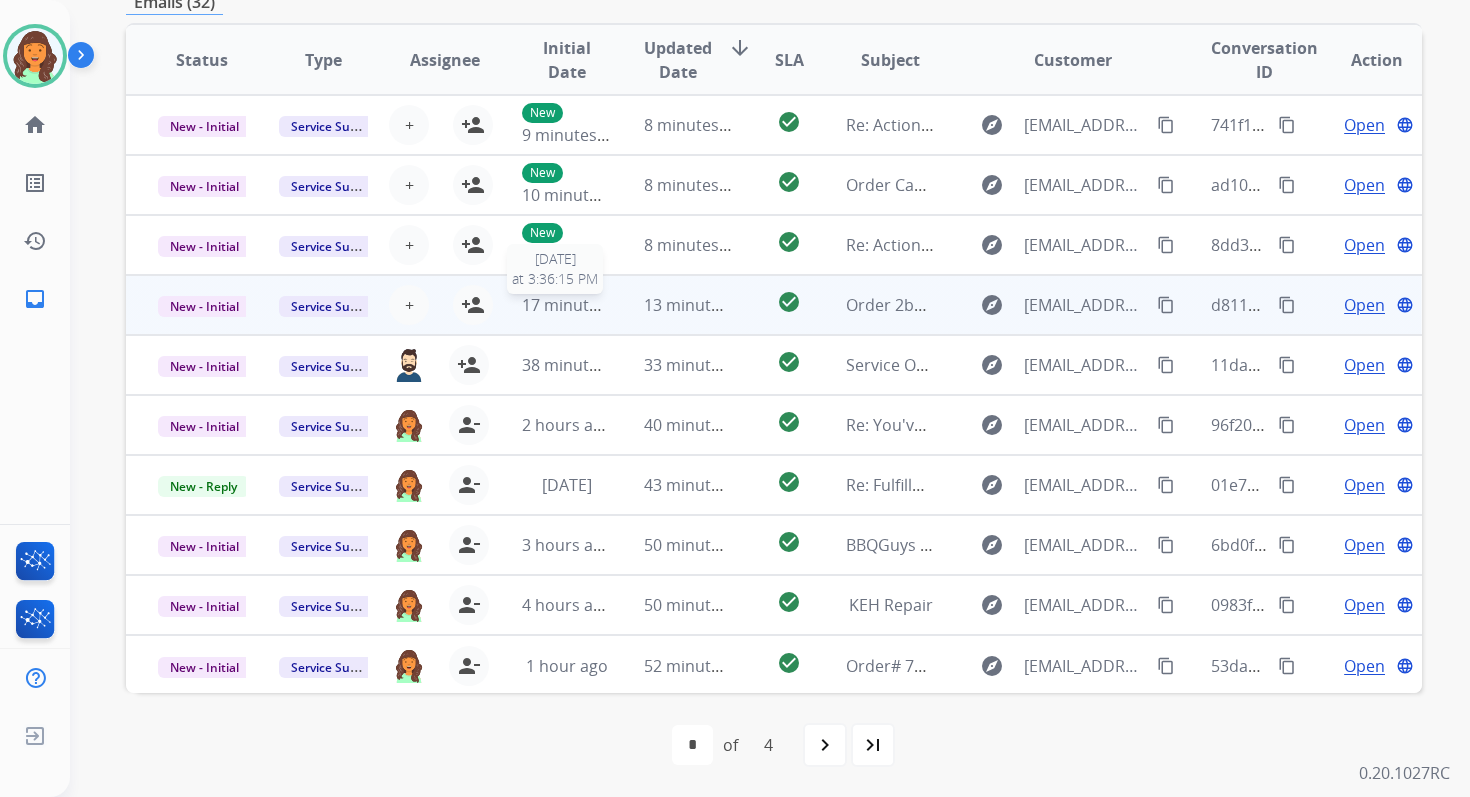 click on "17 minutes ago" at bounding box center [580, 305] 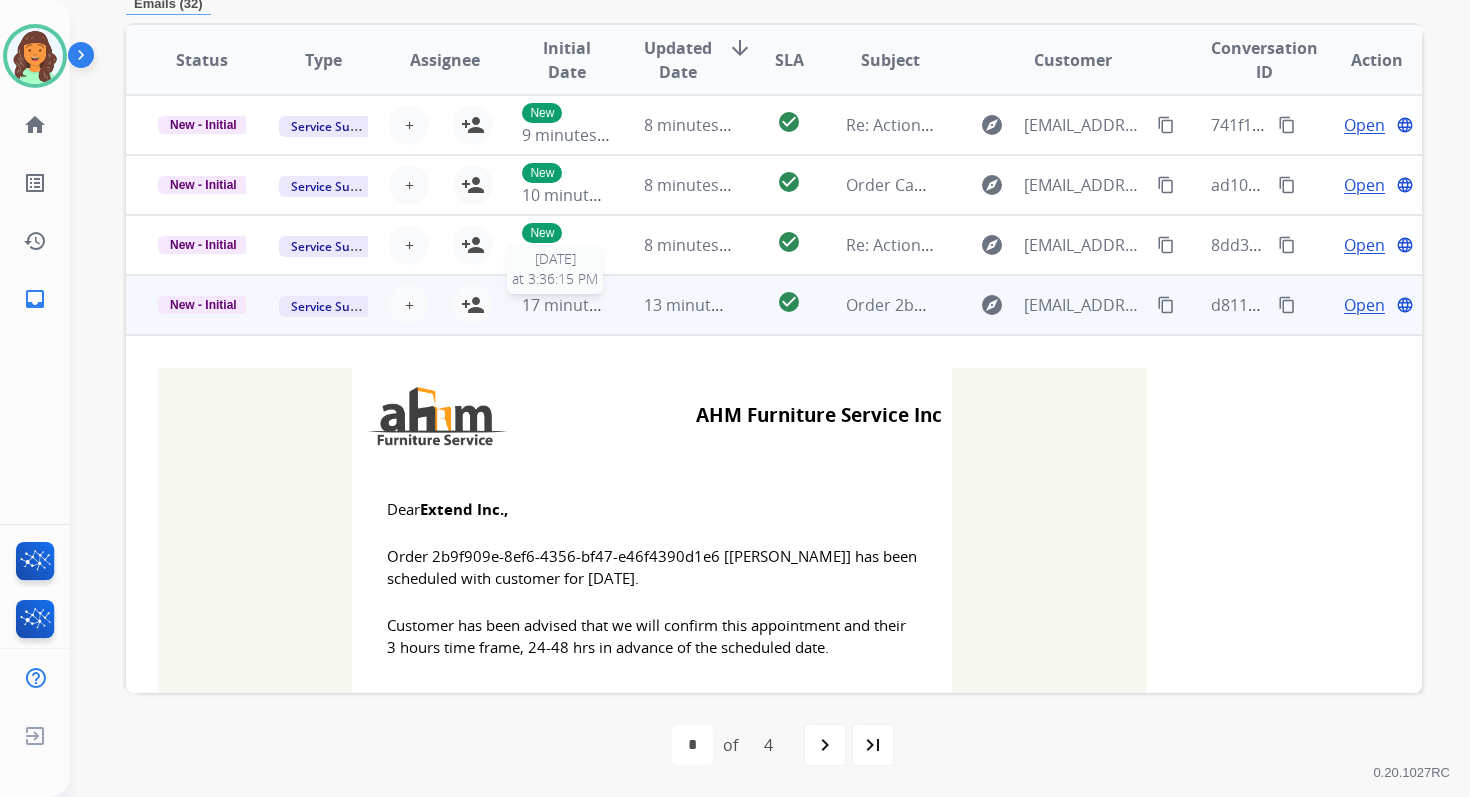 scroll, scrollTop: 480, scrollLeft: 0, axis: vertical 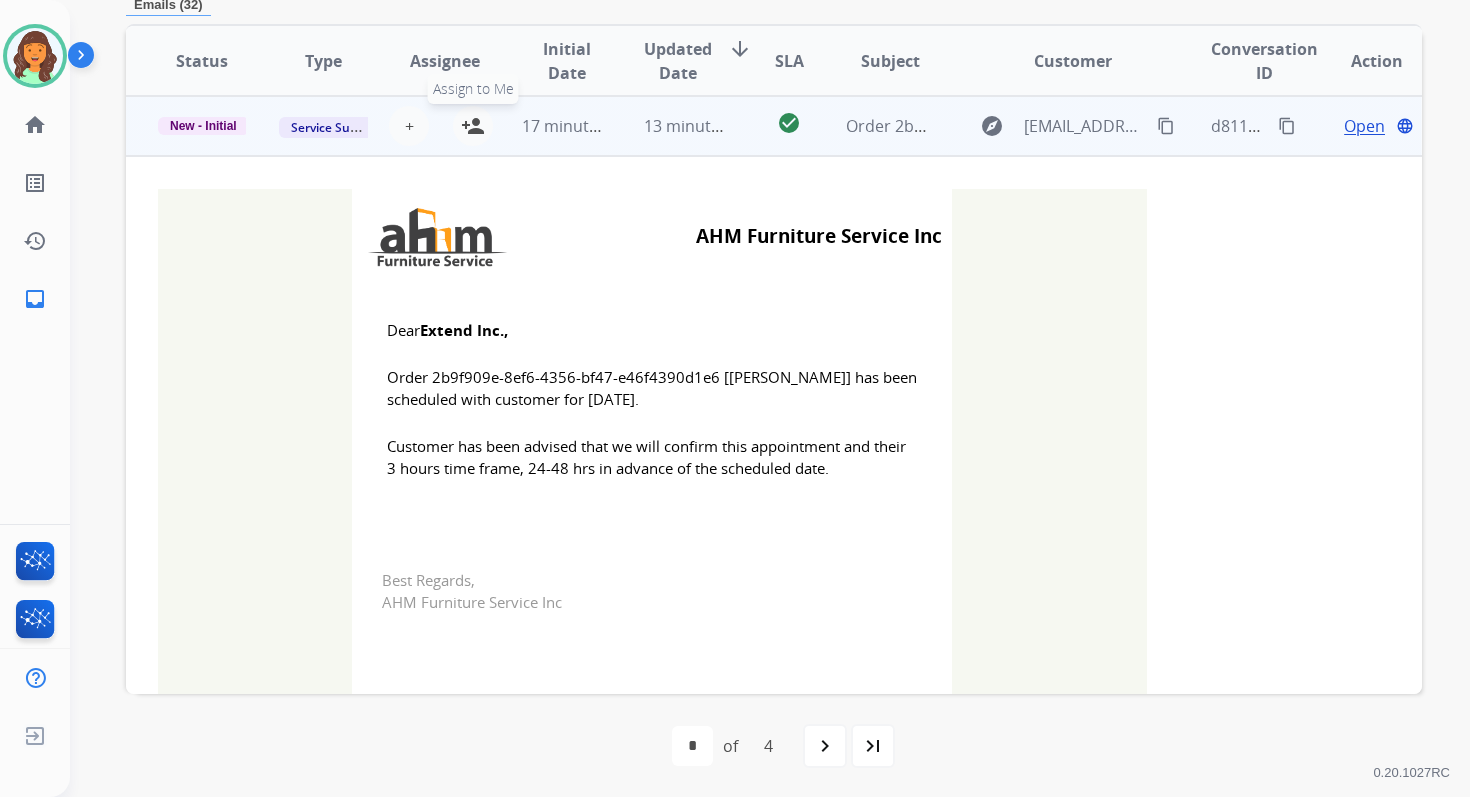 click on "person_add" at bounding box center [473, 126] 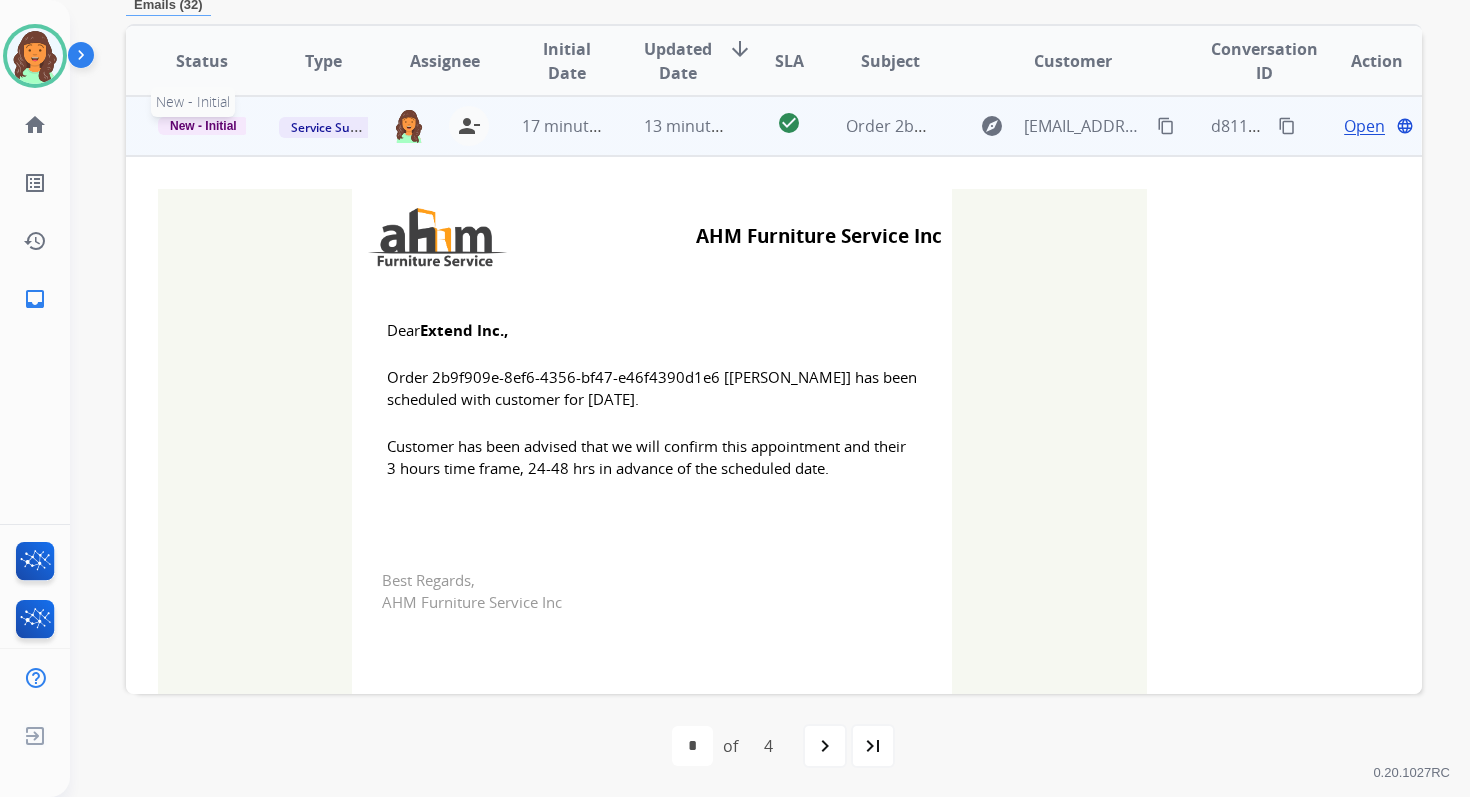 click on "New - Initial" at bounding box center [203, 126] 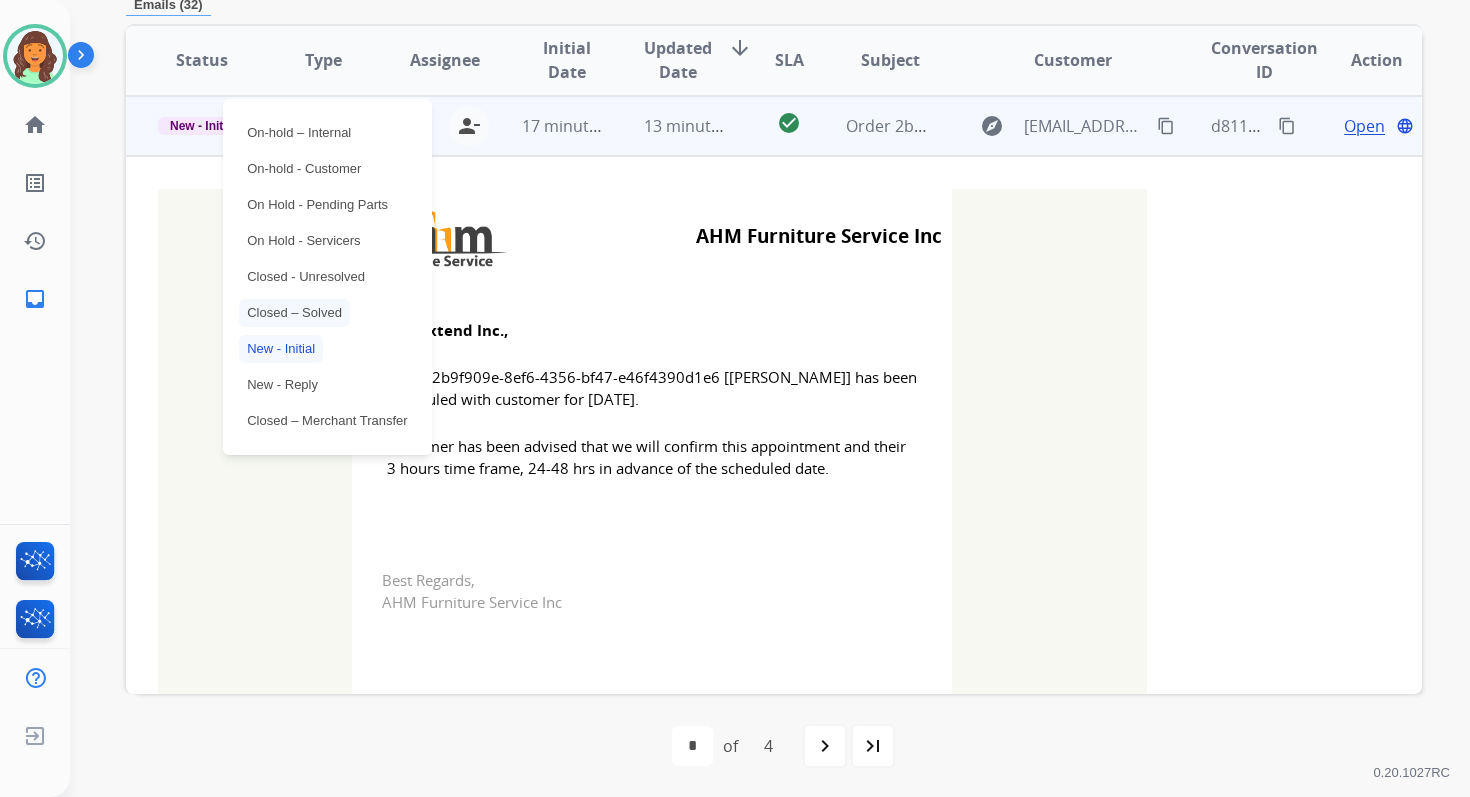 click on "Closed – Solved" at bounding box center [294, 313] 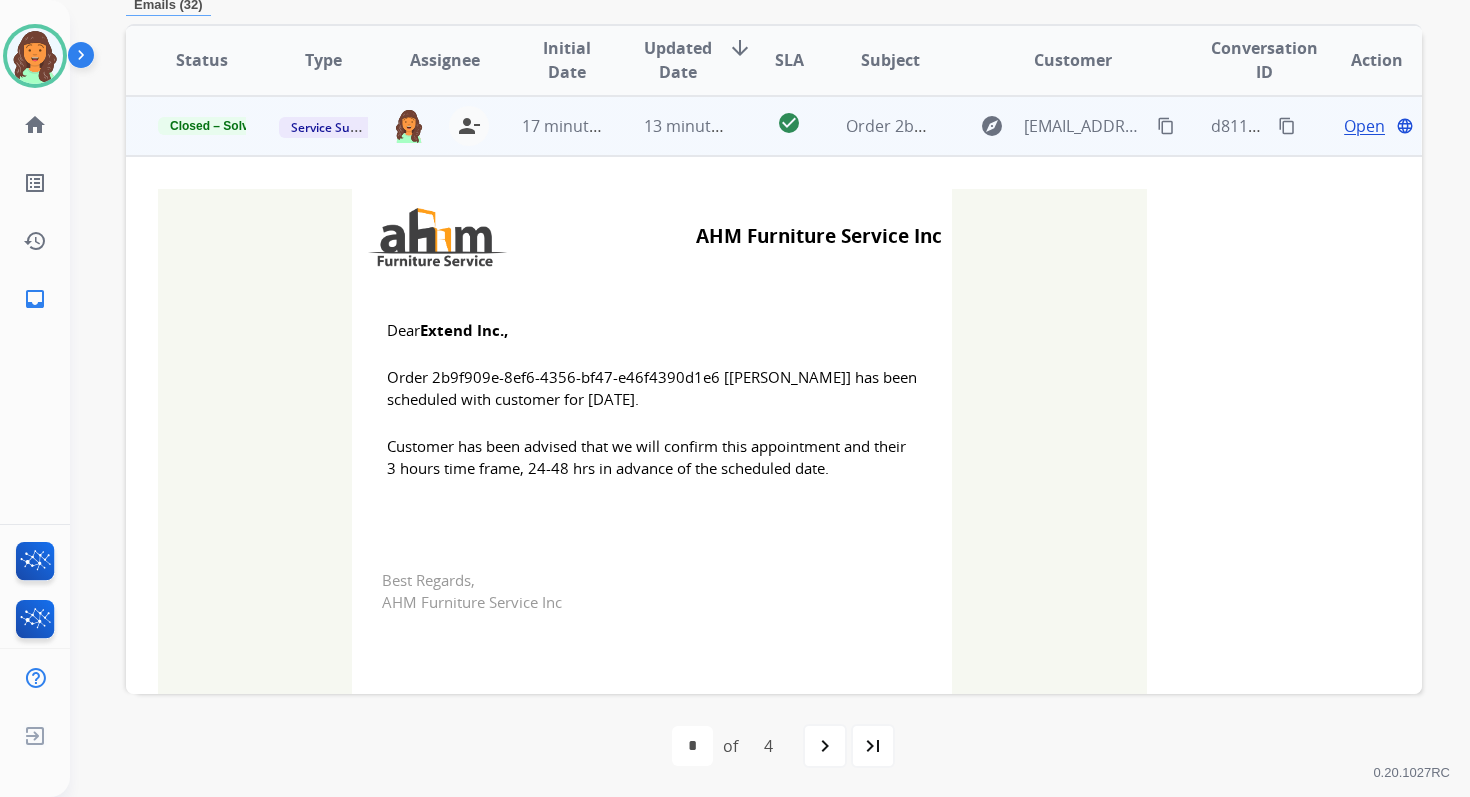 scroll, scrollTop: 0, scrollLeft: 0, axis: both 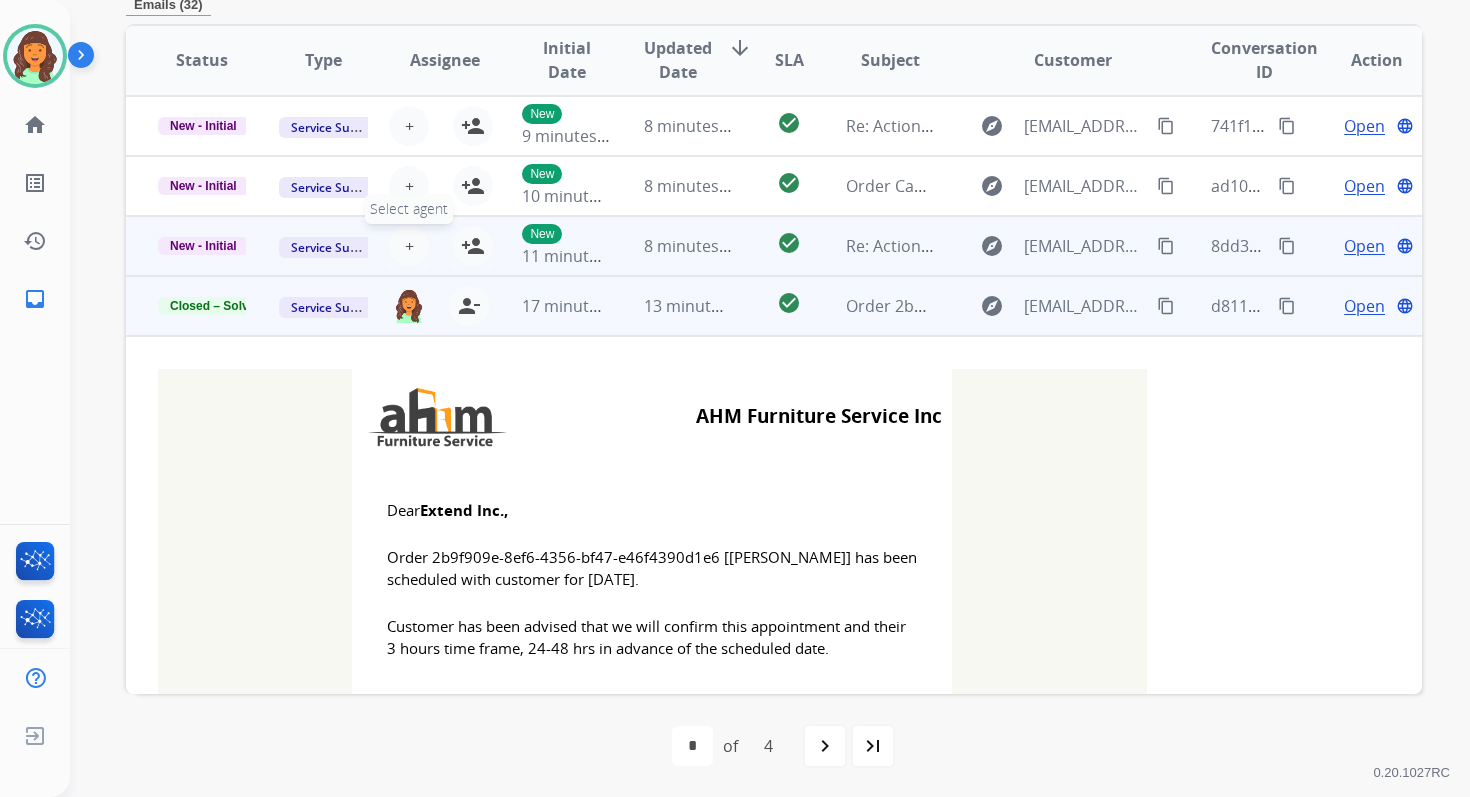 click on "+" at bounding box center [409, 246] 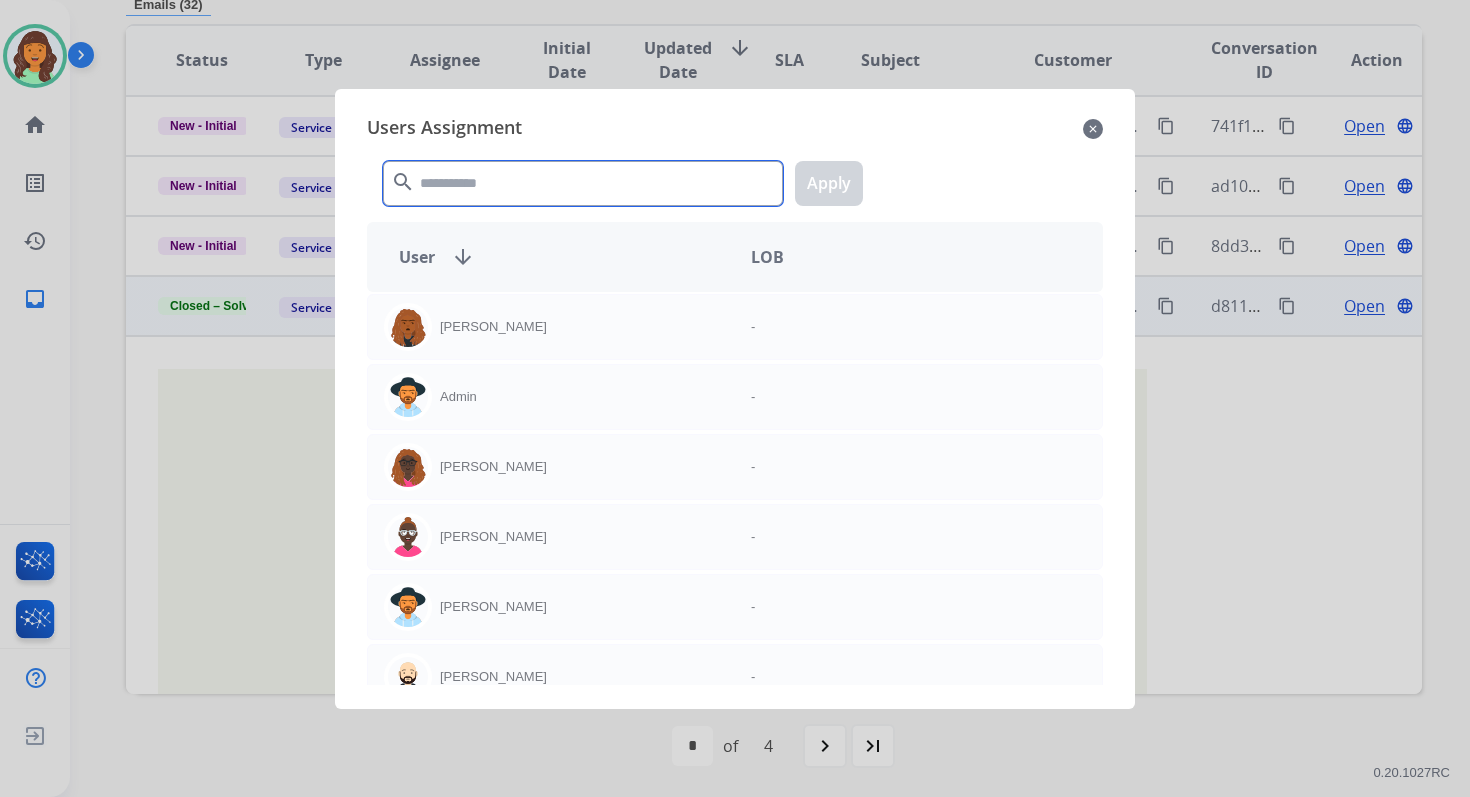 click 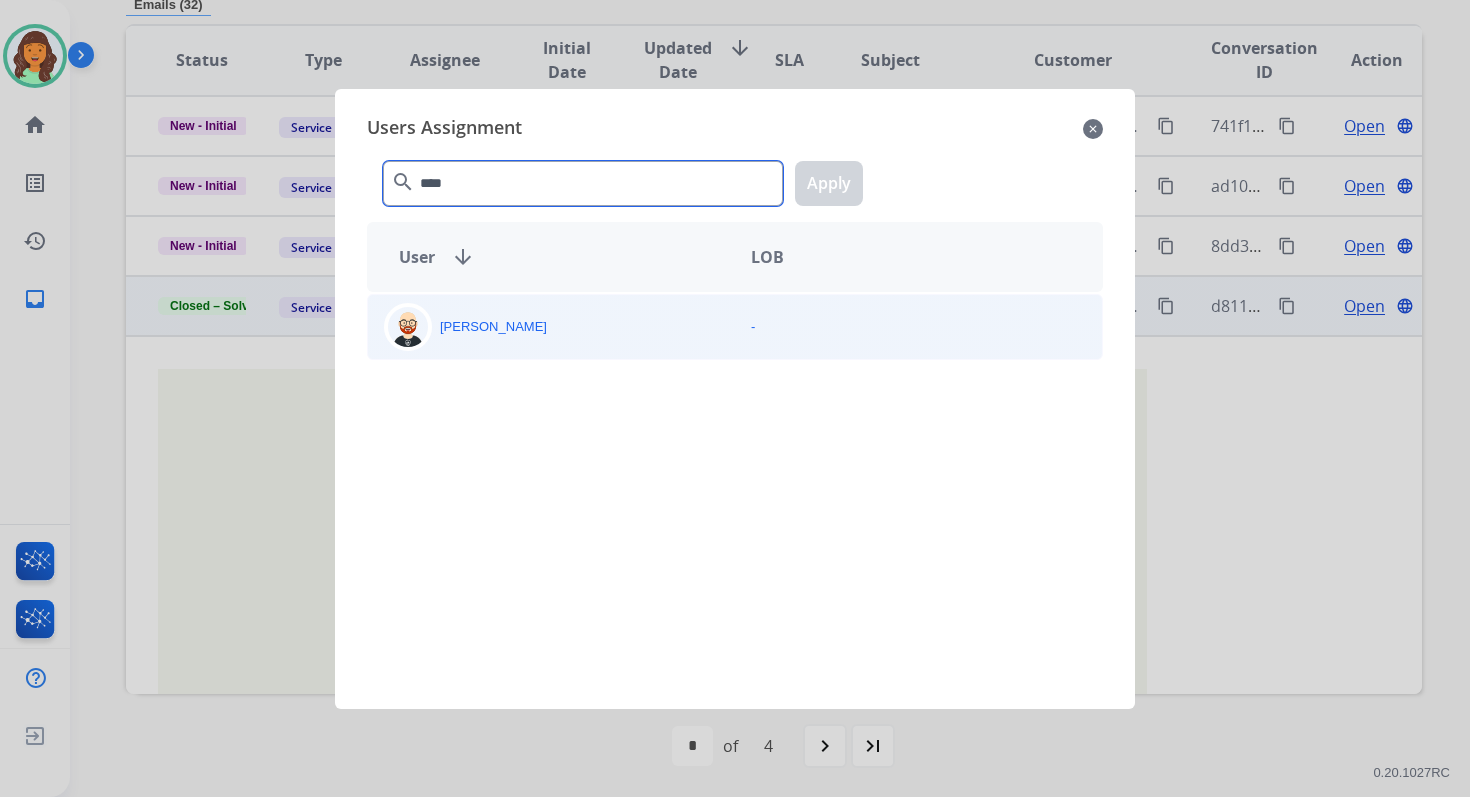 type on "****" 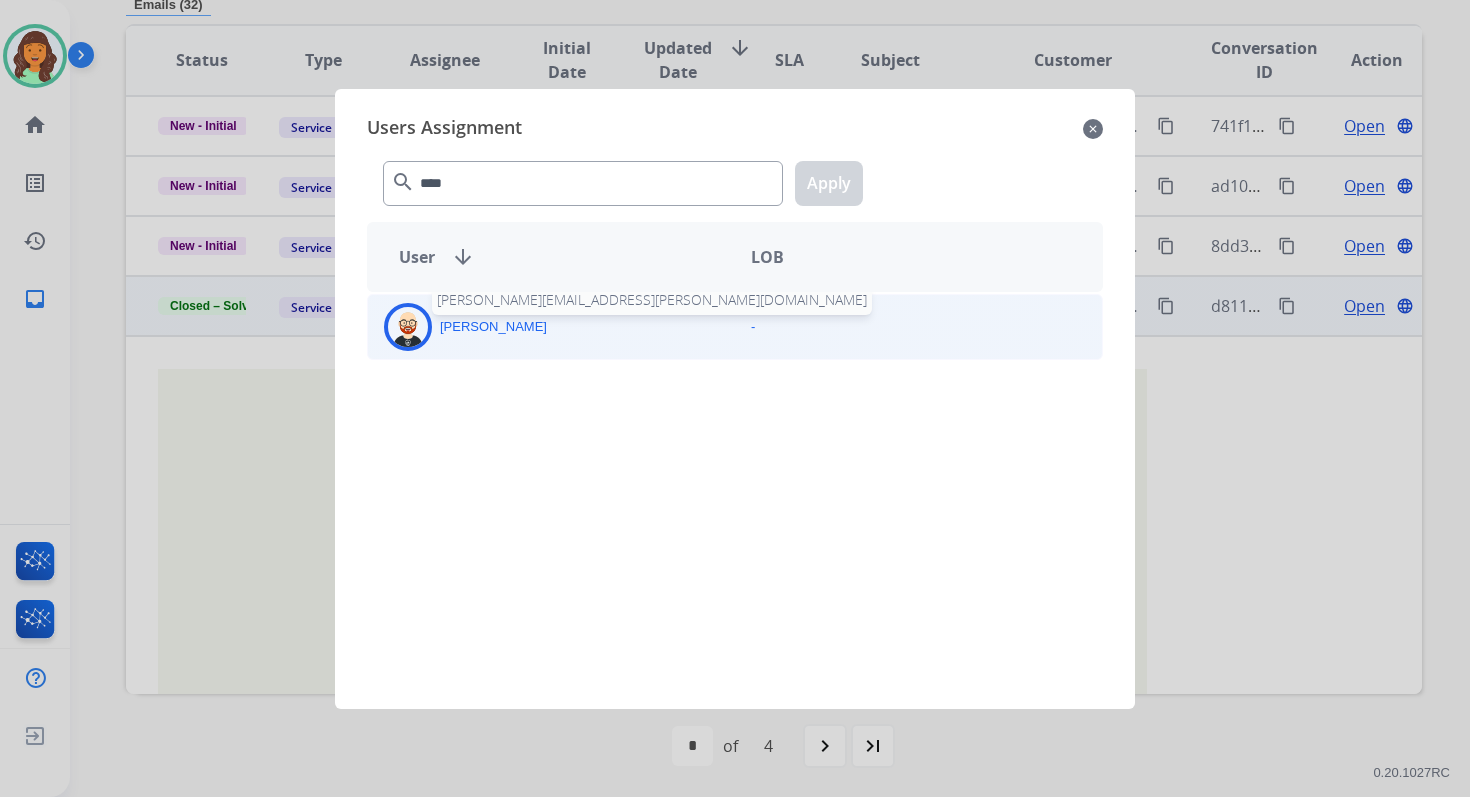 click on "[PERSON_NAME]" 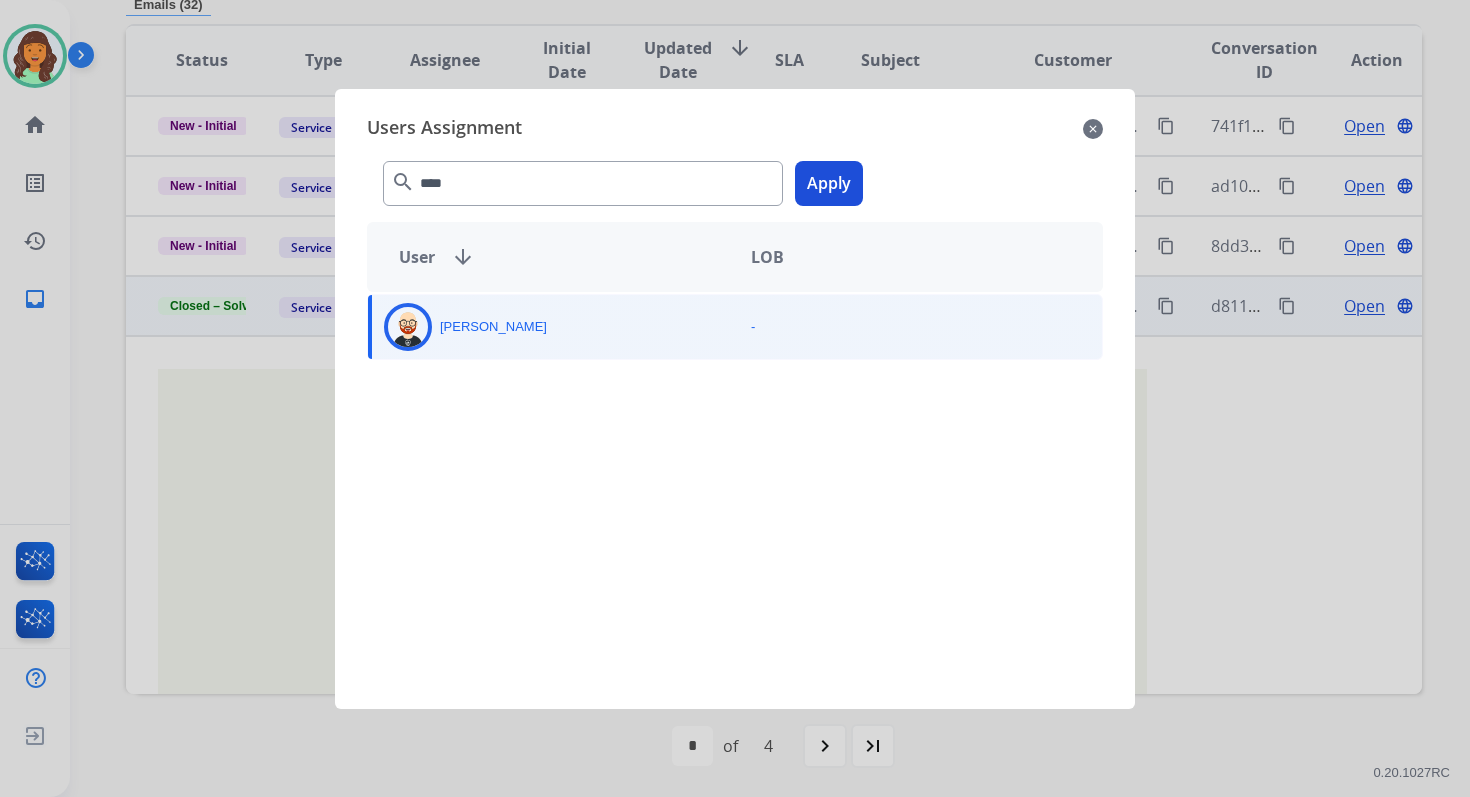 click on "Apply" 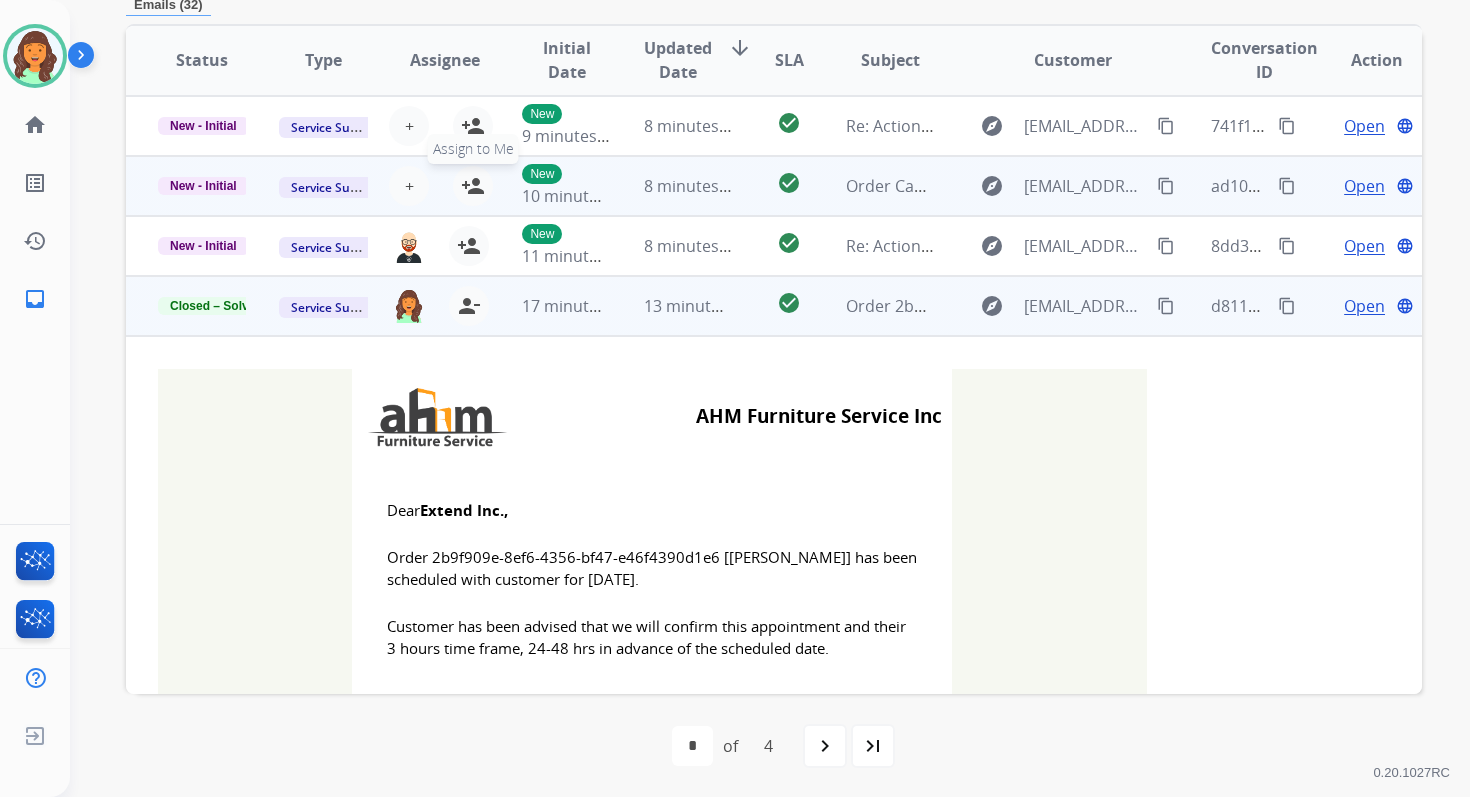 click on "person_add" at bounding box center [473, 186] 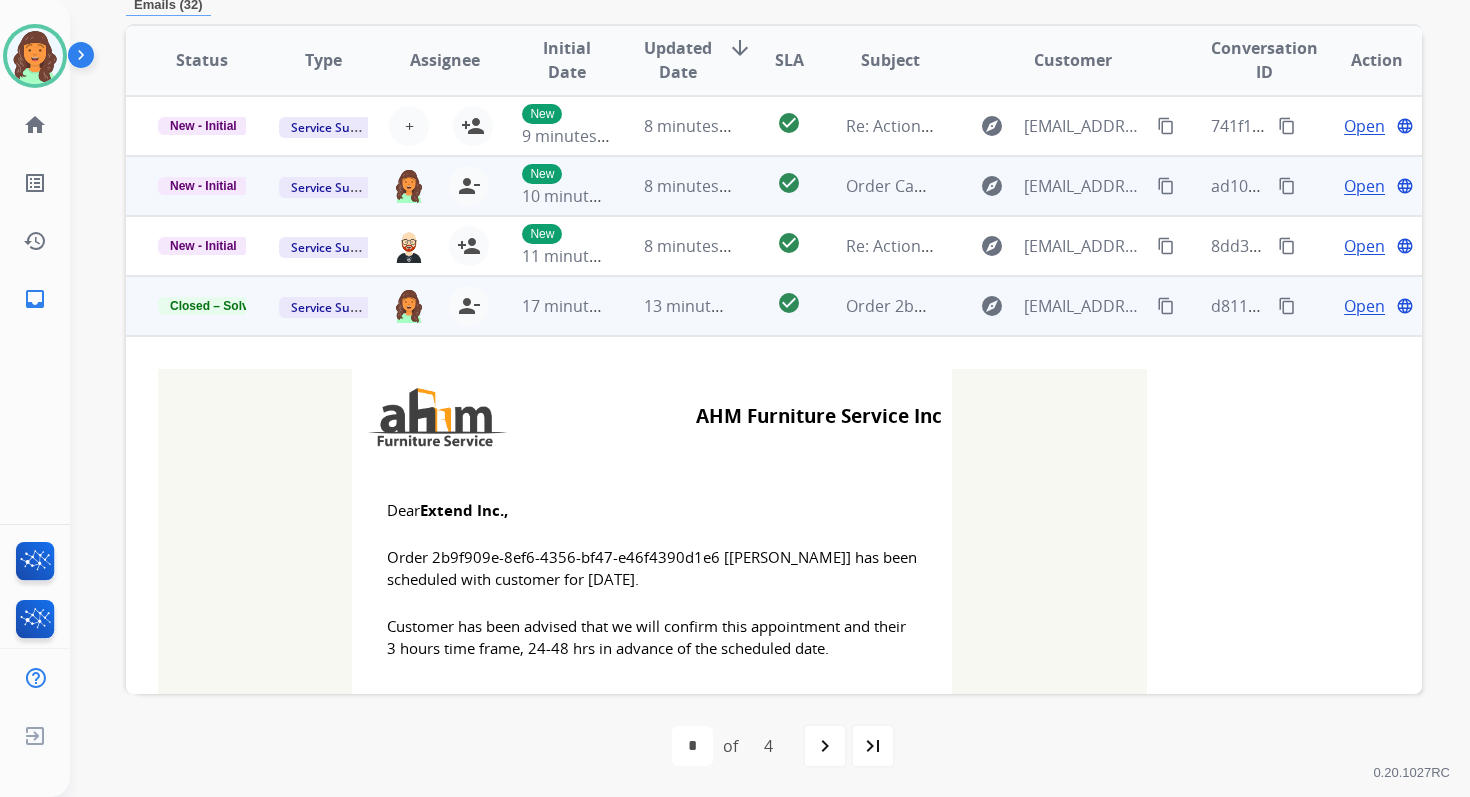 click on "8 minutes ago" at bounding box center [672, 186] 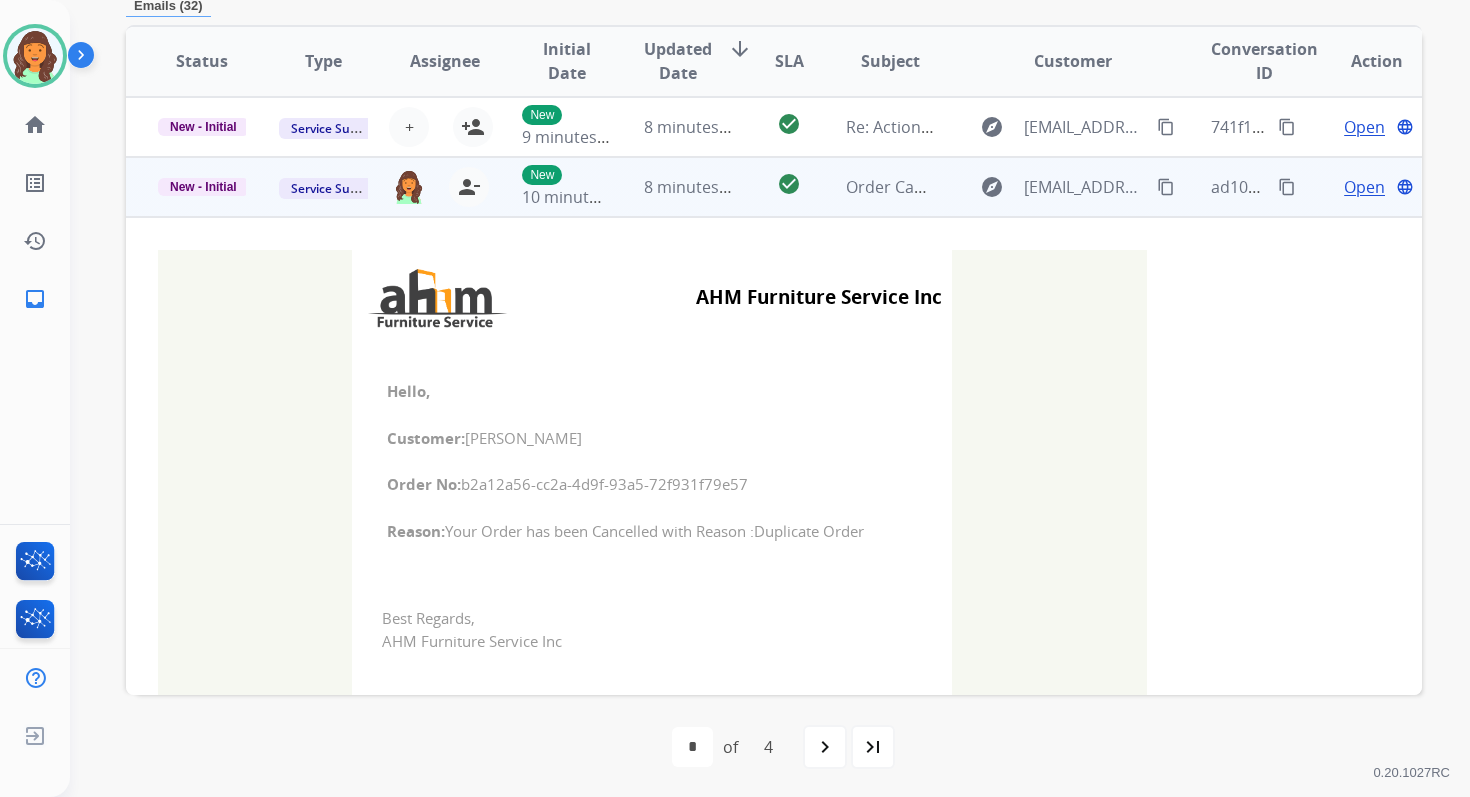 scroll, scrollTop: 480, scrollLeft: 0, axis: vertical 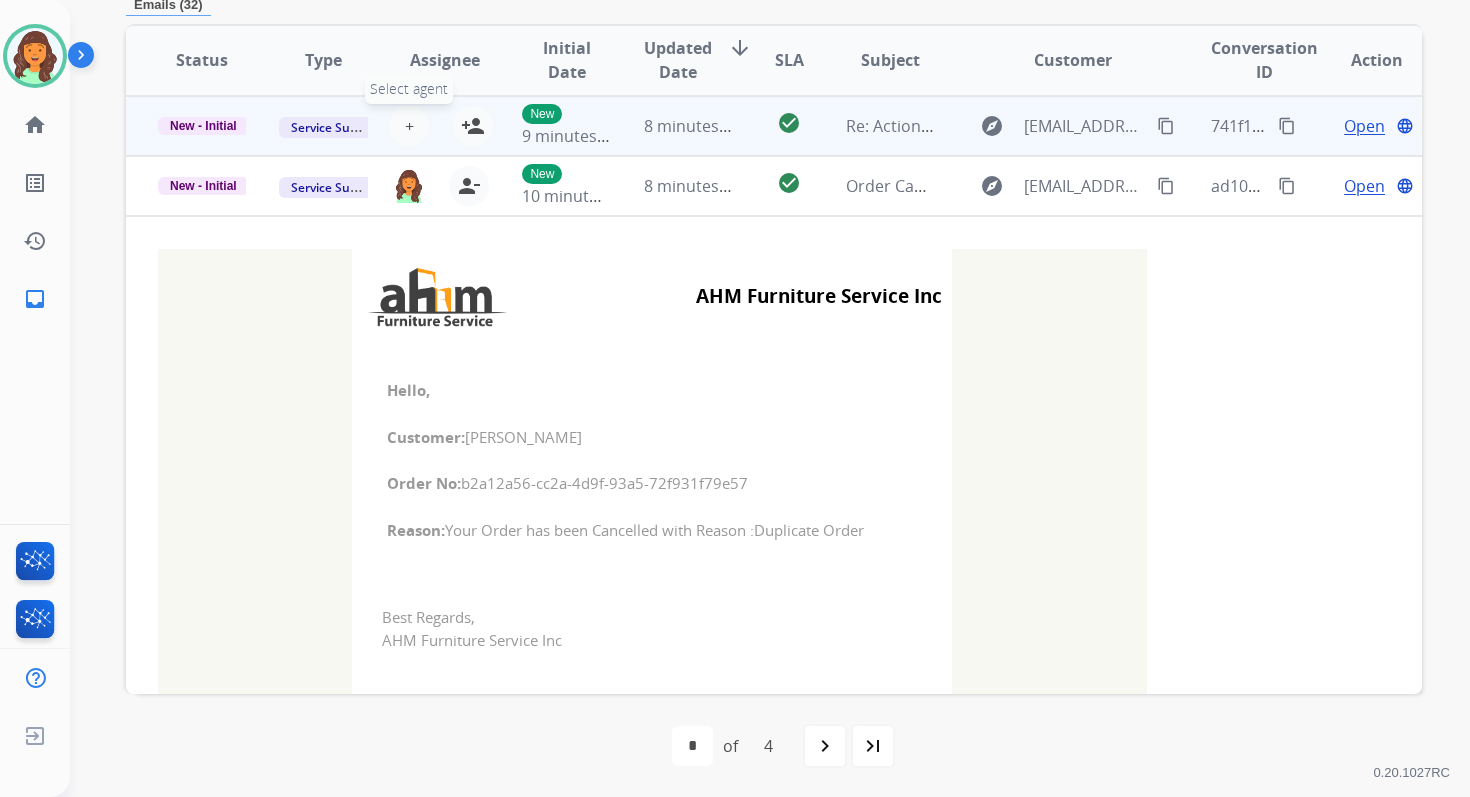 click on "+" at bounding box center (409, 126) 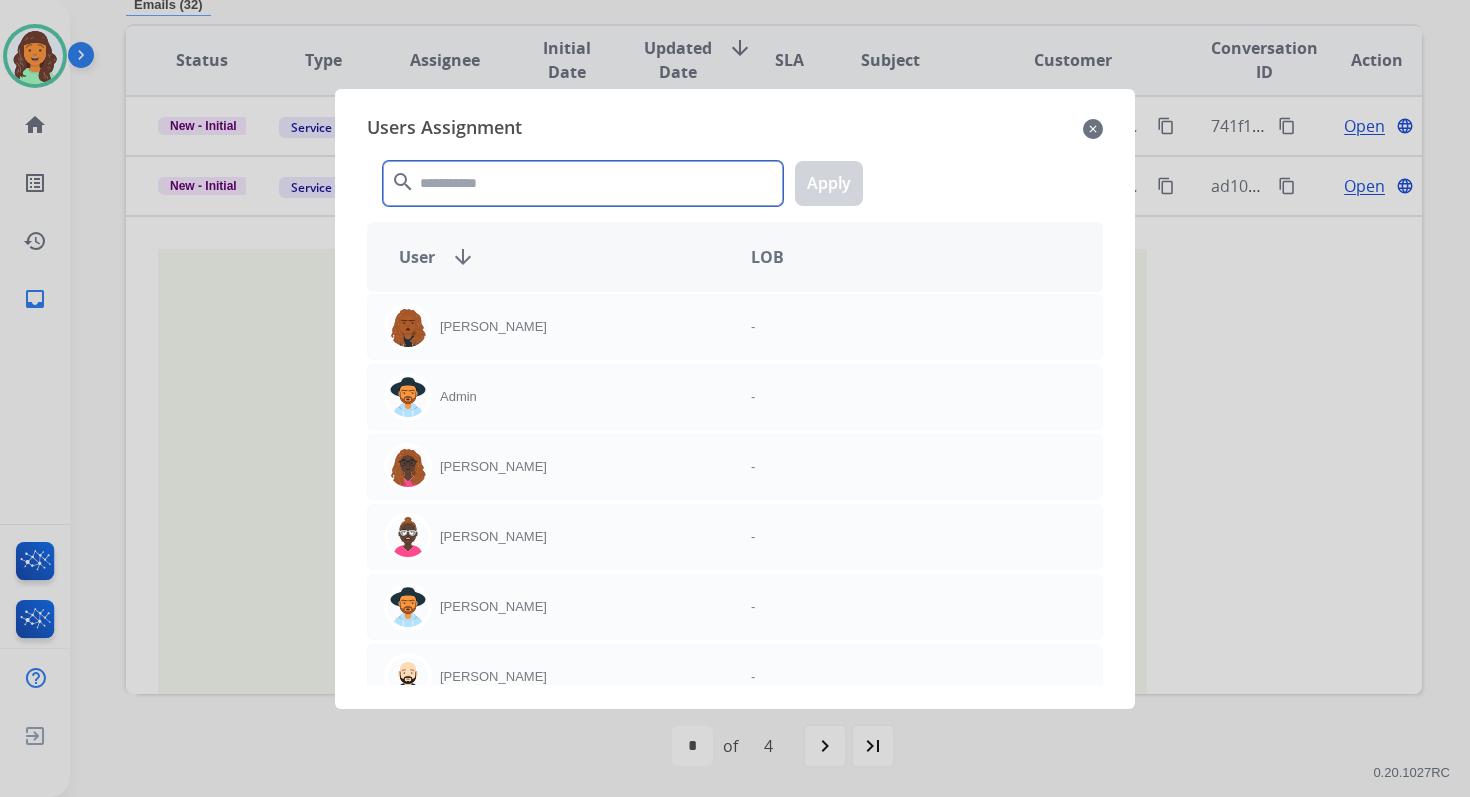 click 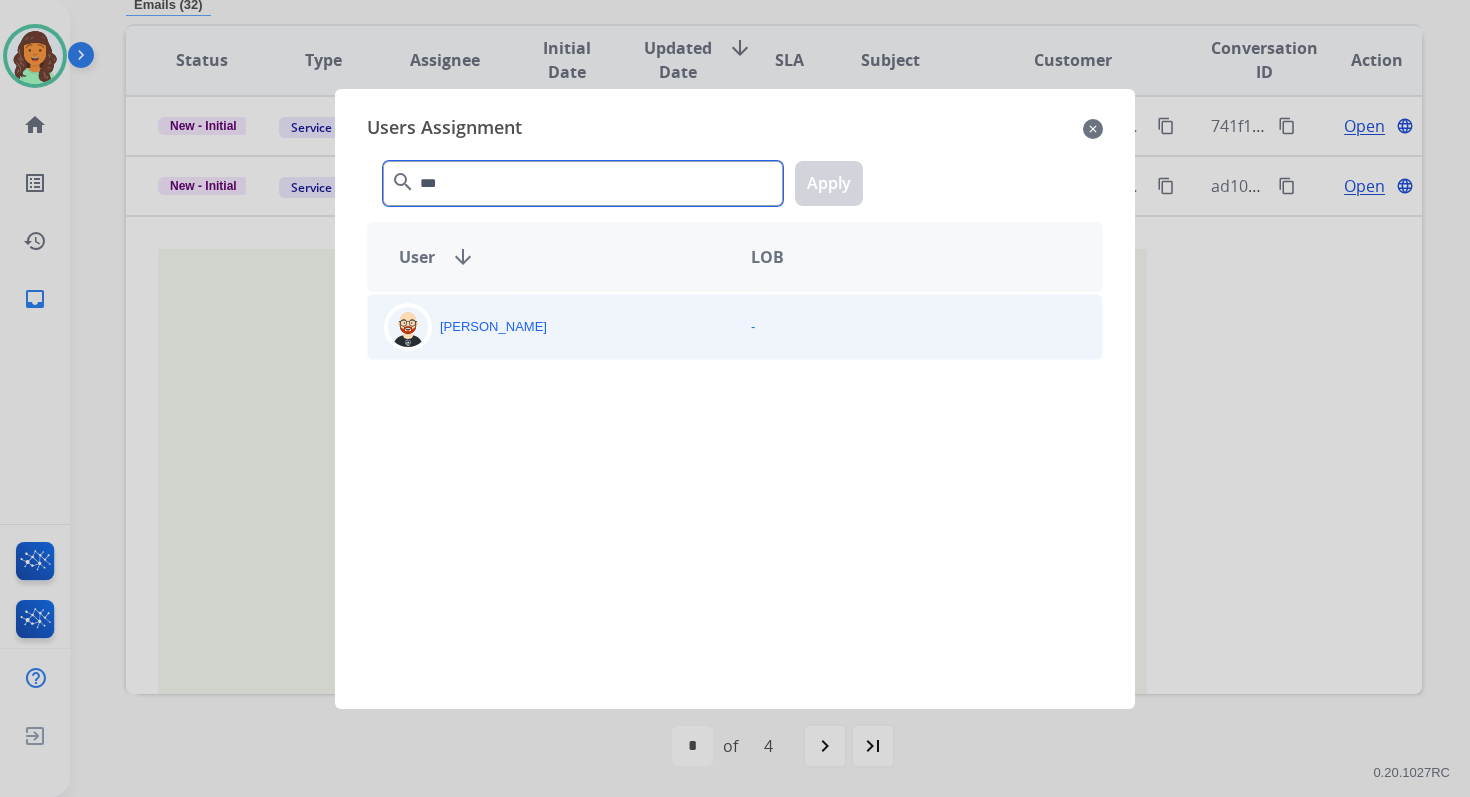 type on "***" 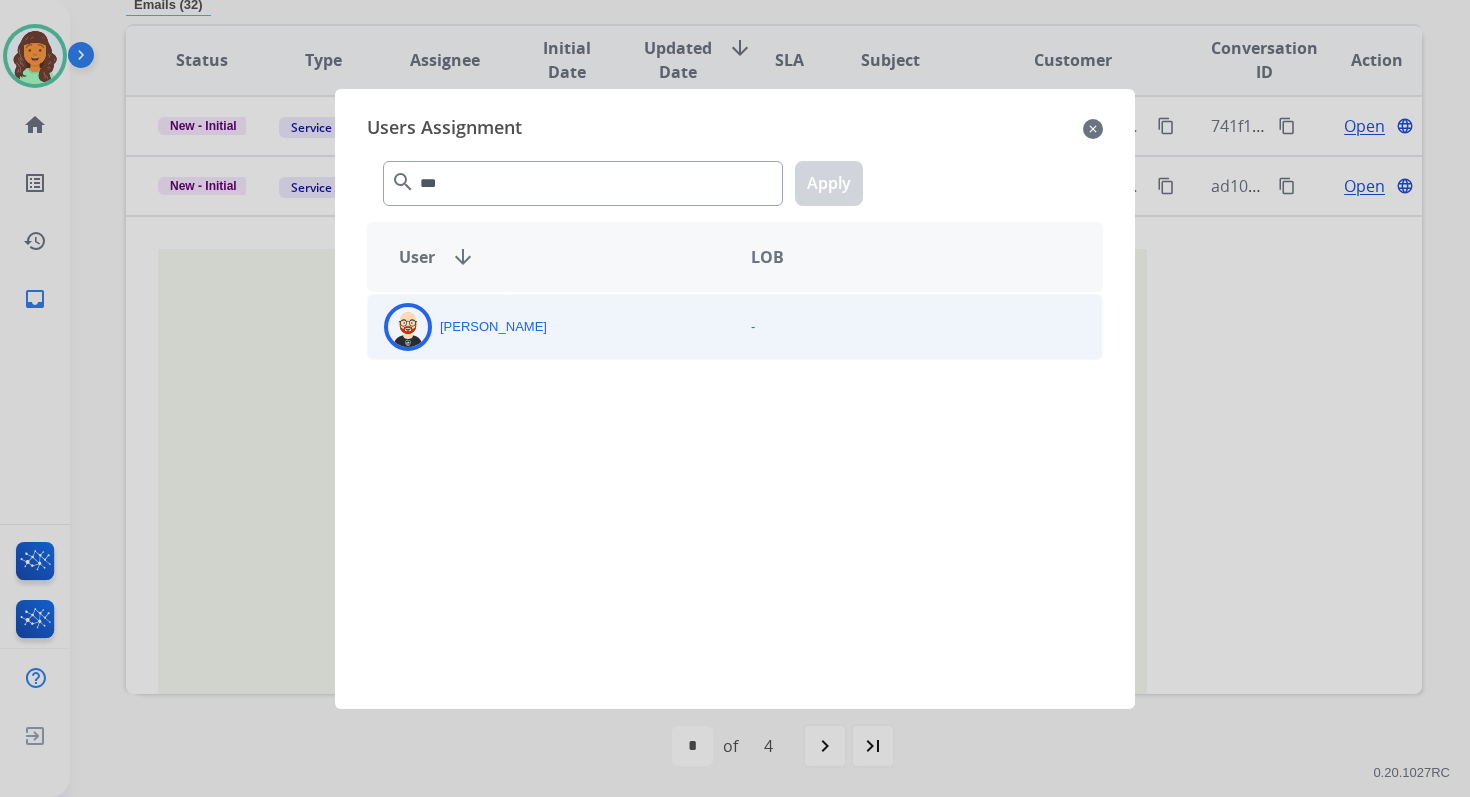 click on "[PERSON_NAME]" 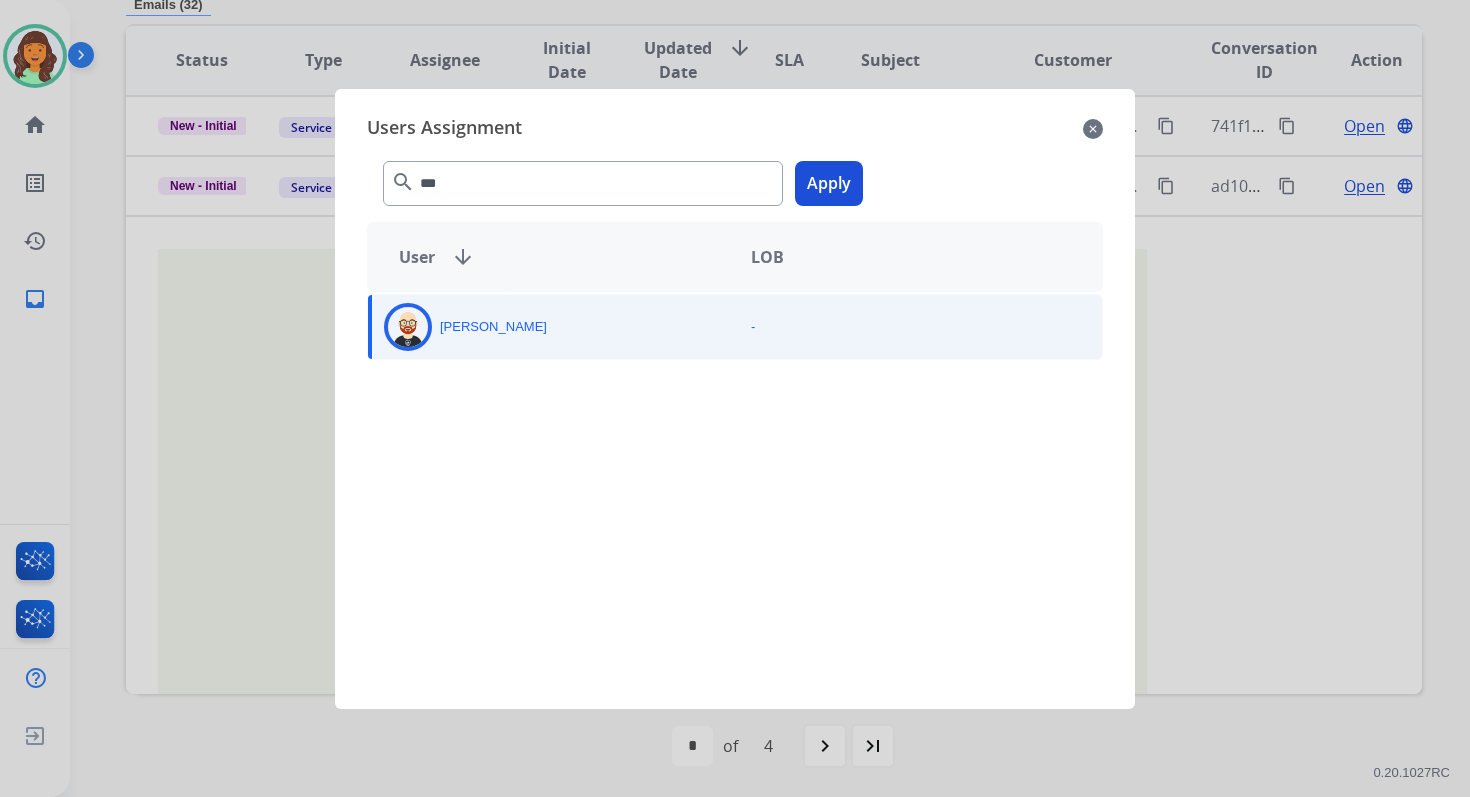 click on "Apply" 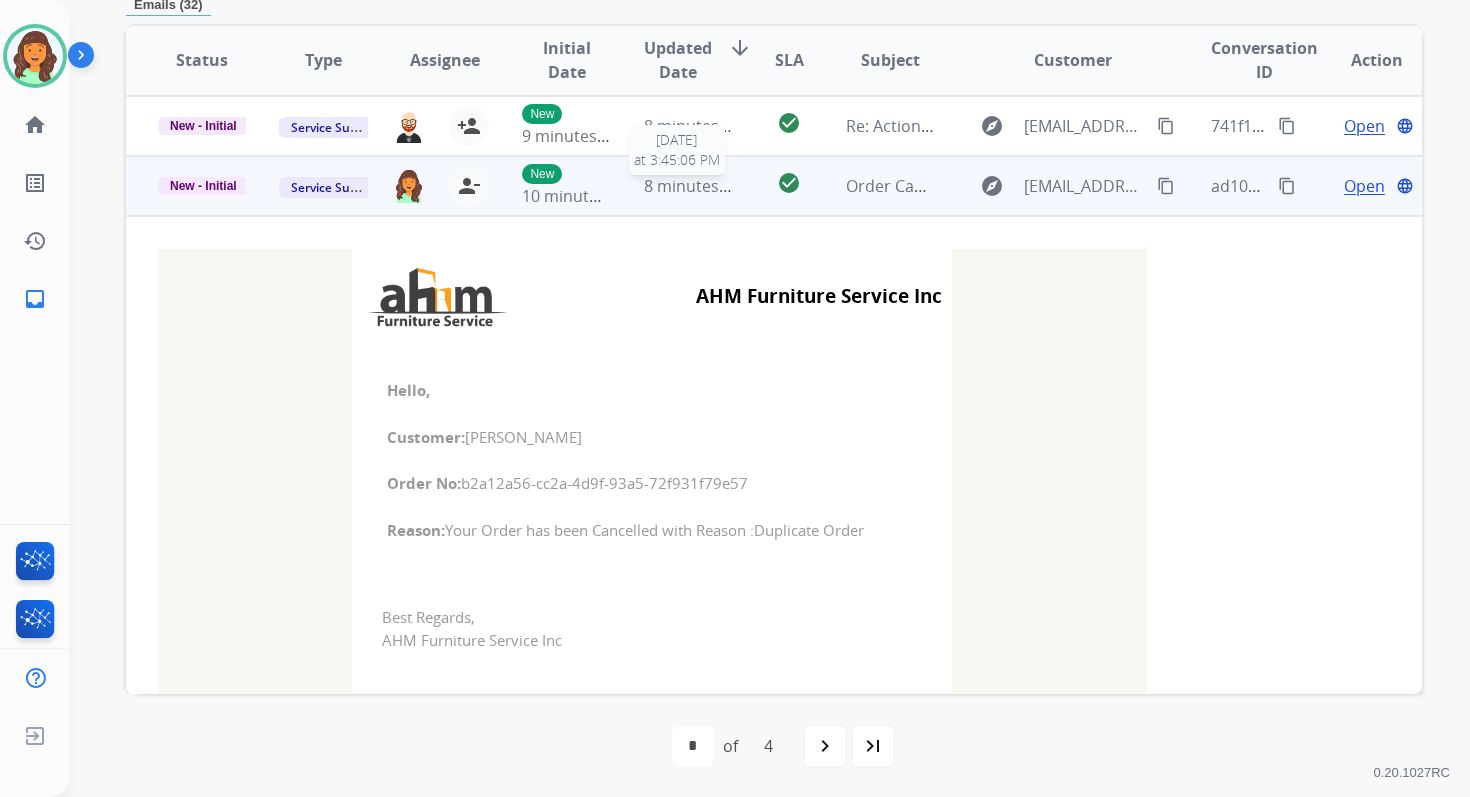 click on "8 minutes ago" at bounding box center (697, 186) 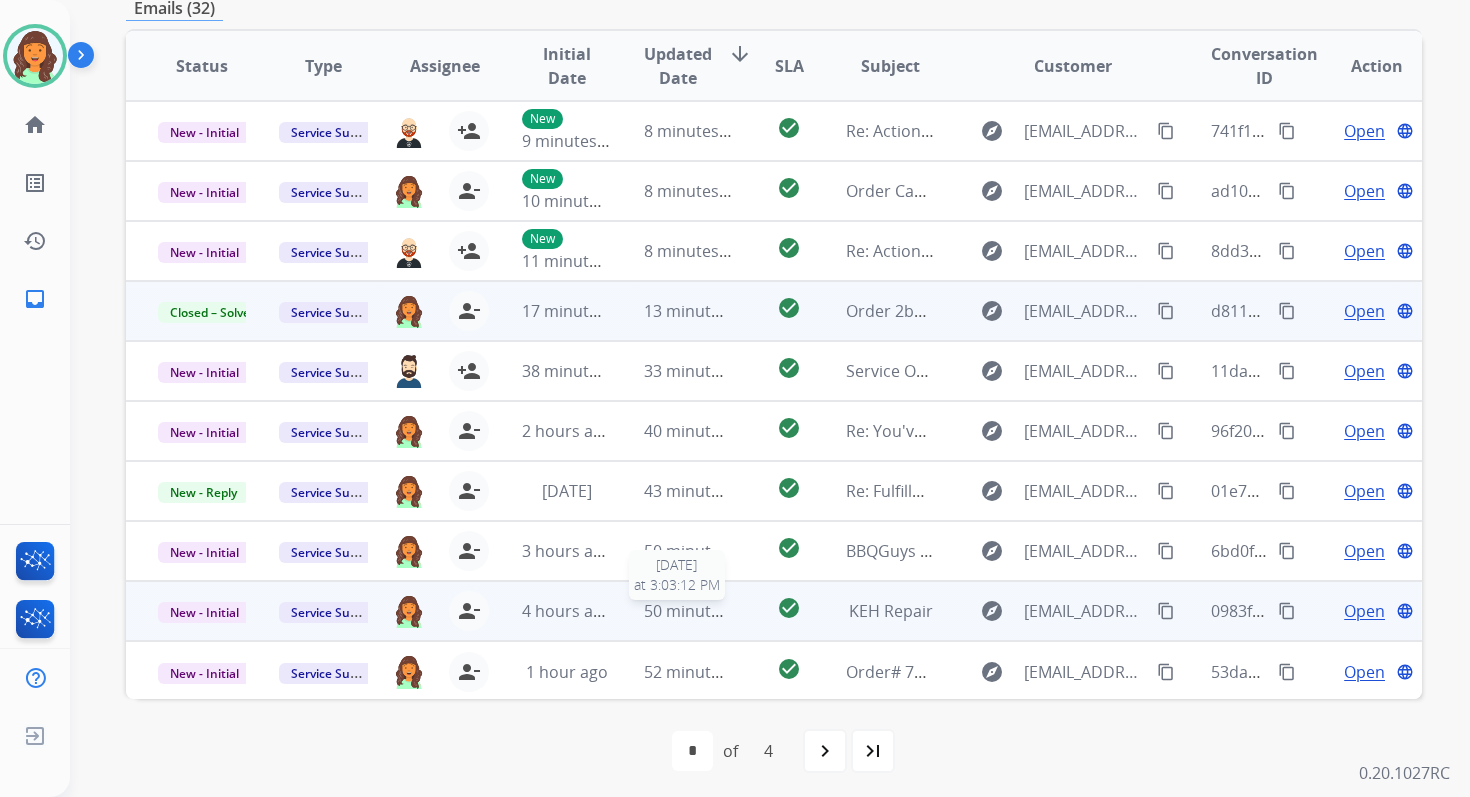 click on "50 minutes ago" at bounding box center (702, 611) 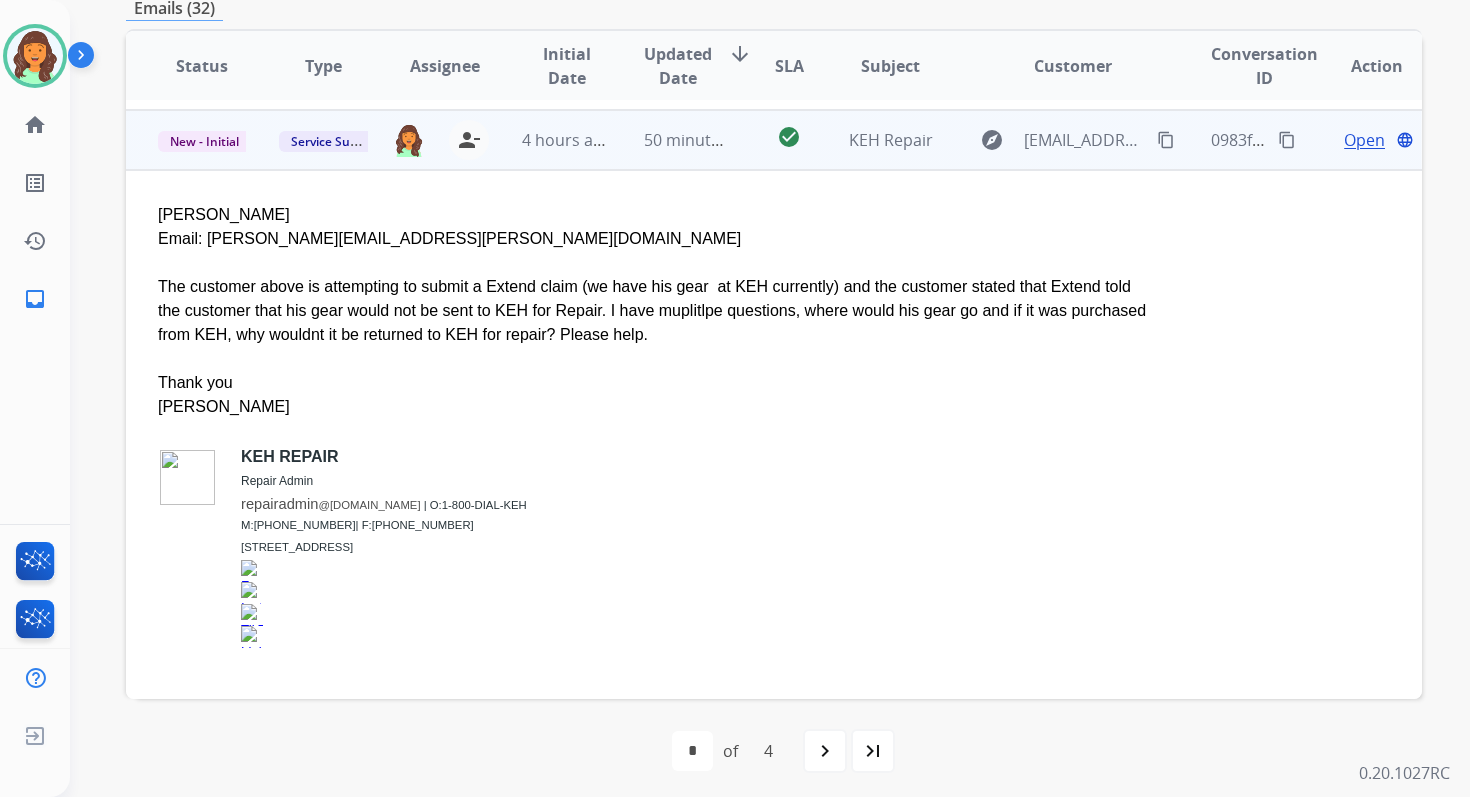 scroll, scrollTop: 480, scrollLeft: 0, axis: vertical 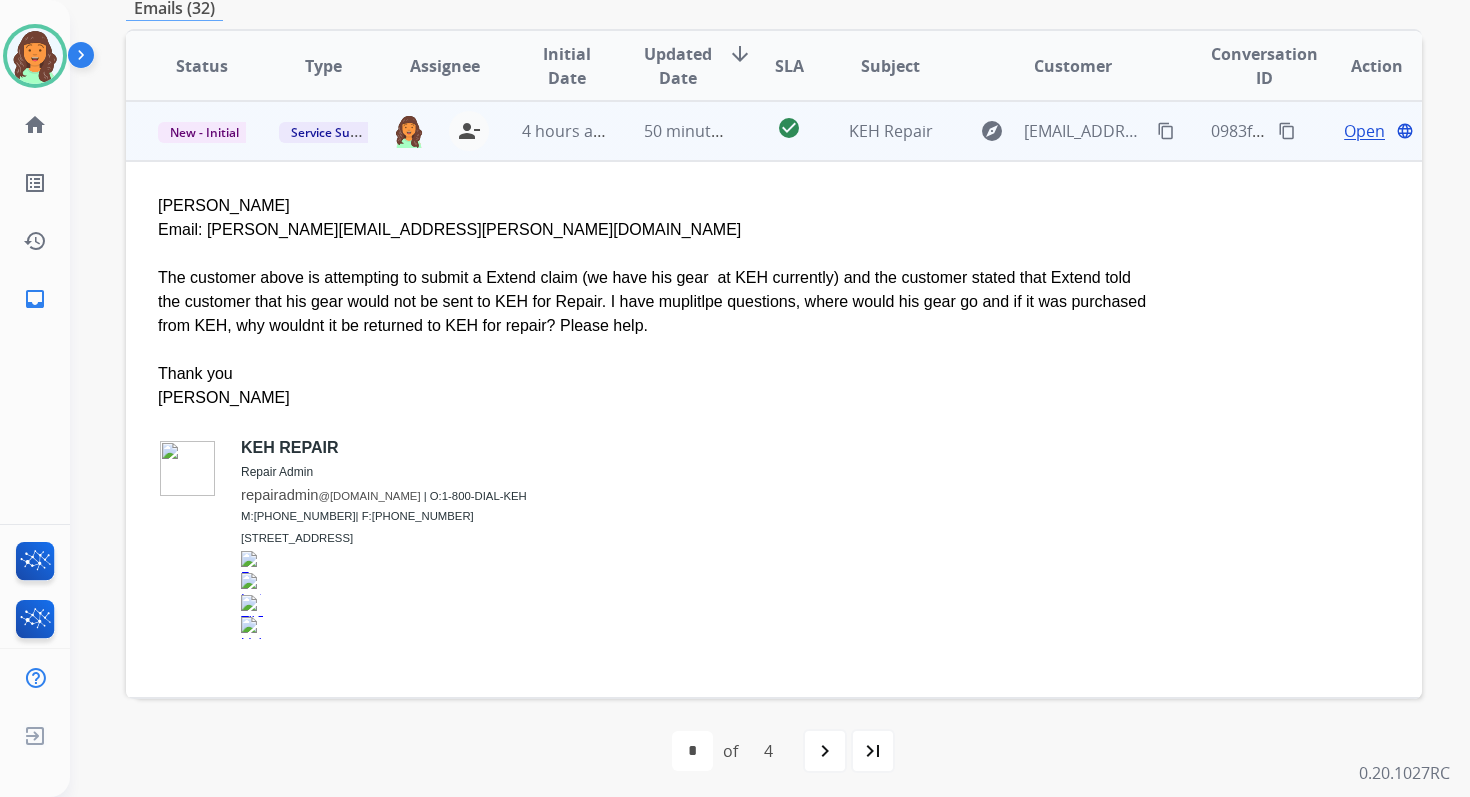 click on "Open" at bounding box center (1364, 131) 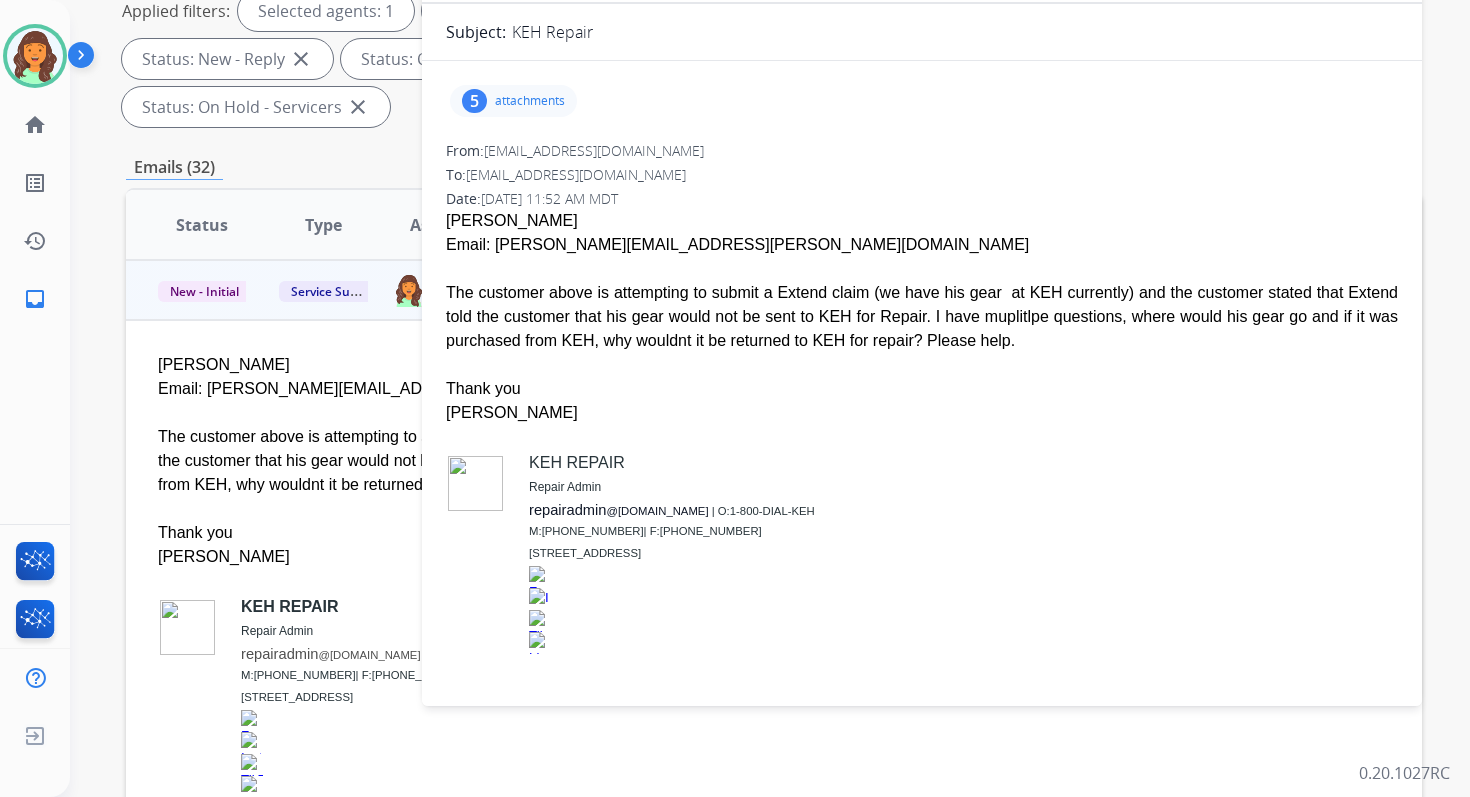 scroll, scrollTop: 96, scrollLeft: 0, axis: vertical 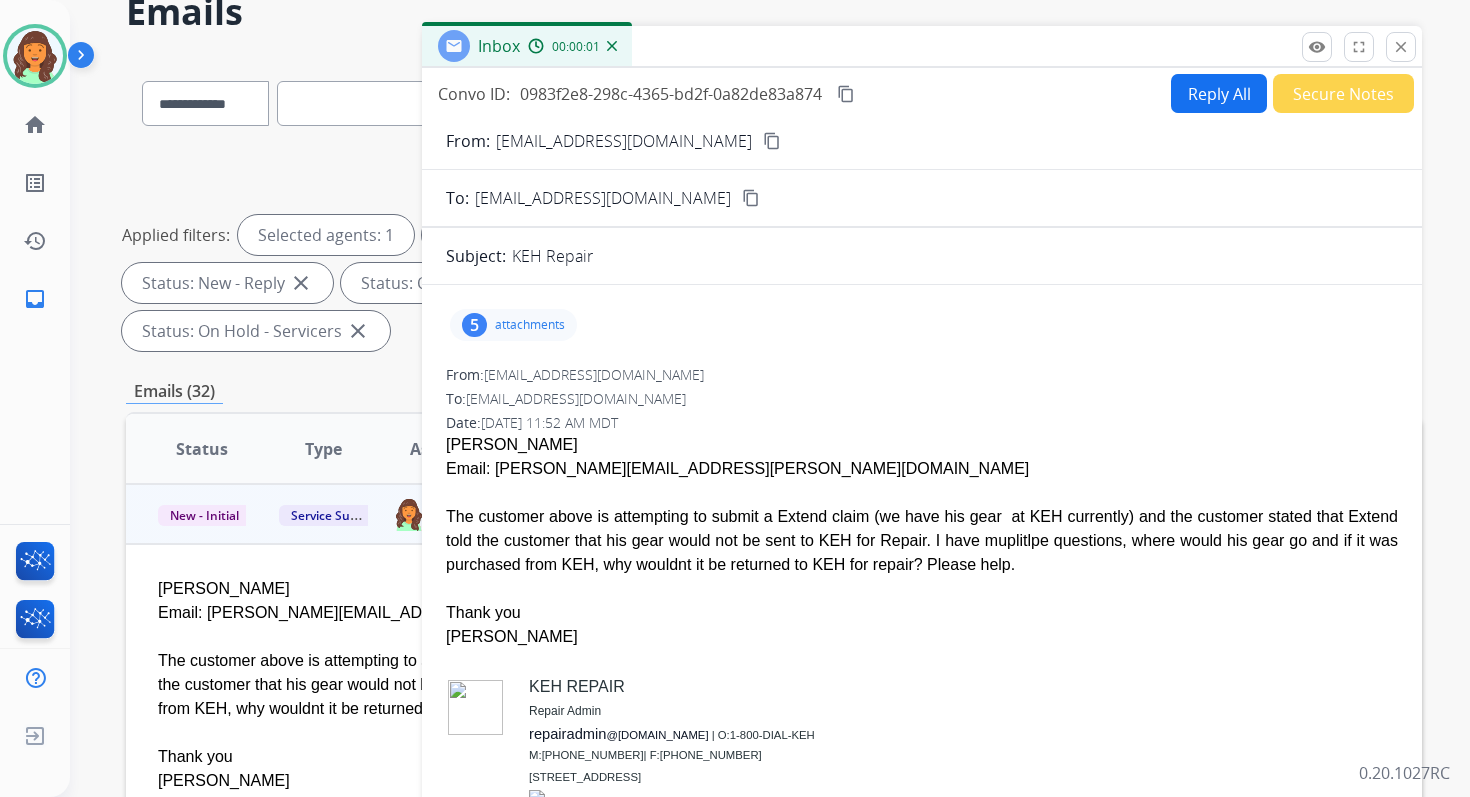 click on "Reply All" at bounding box center [1219, 93] 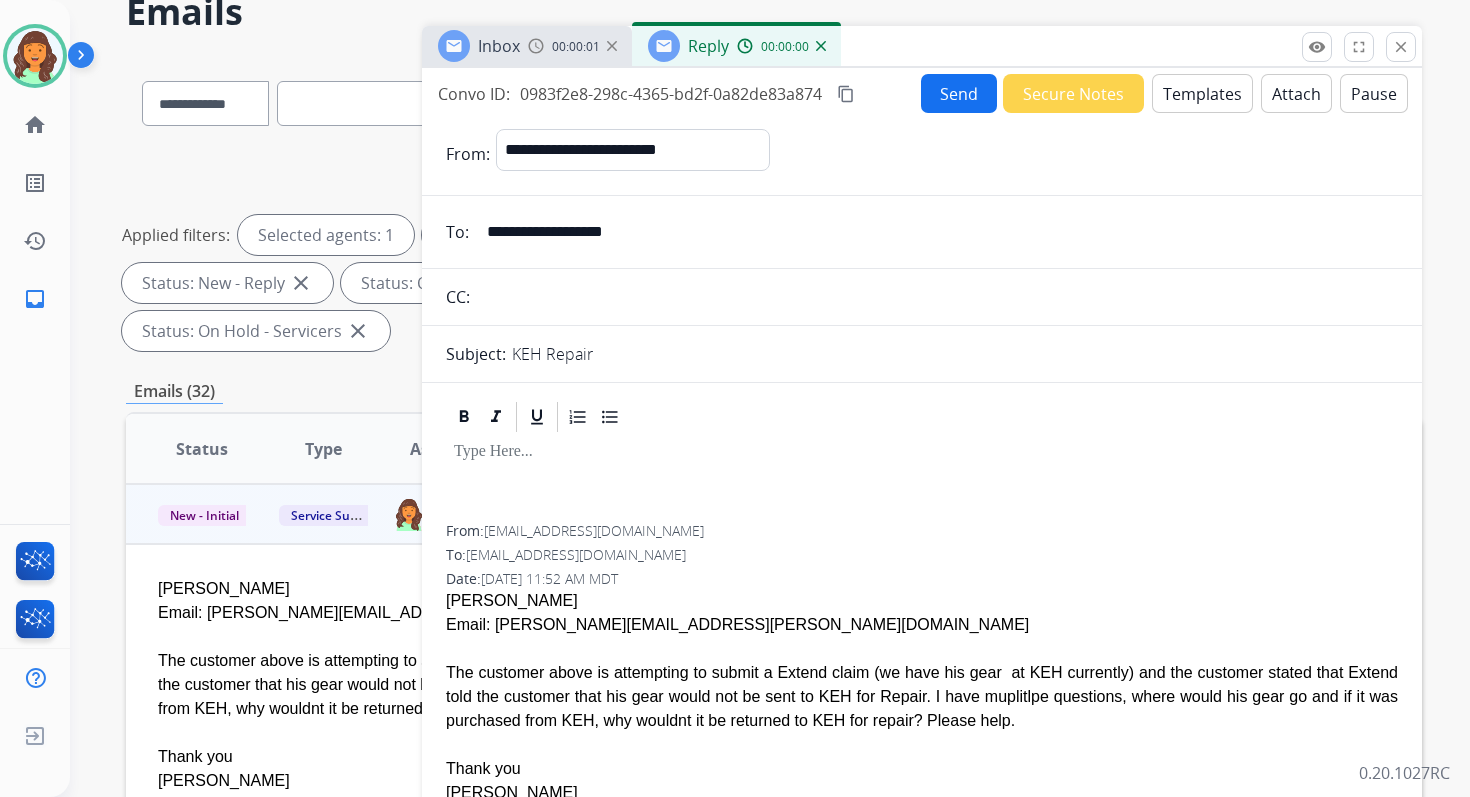 click on "Templates" at bounding box center (1202, 93) 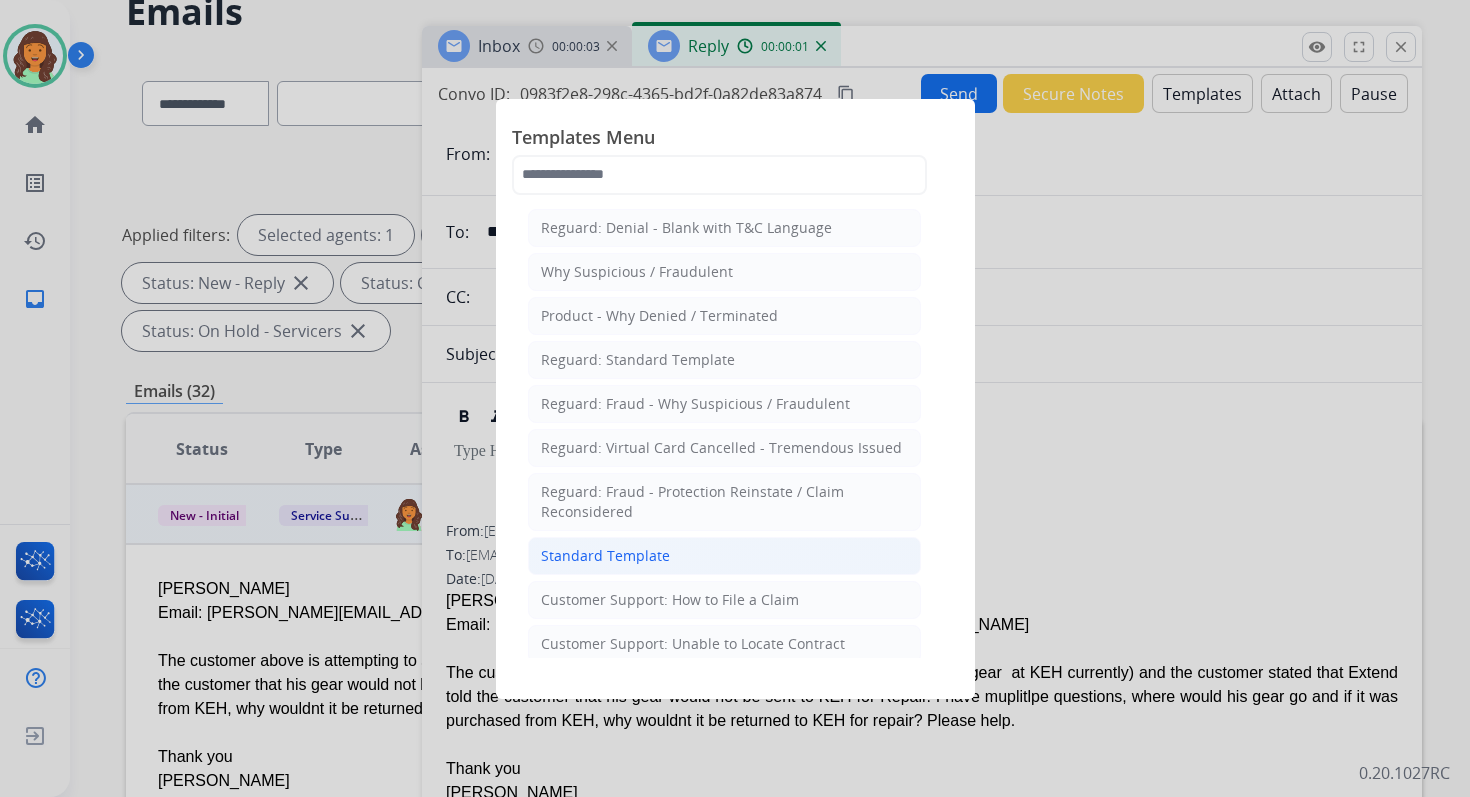 click on "Standard Template" 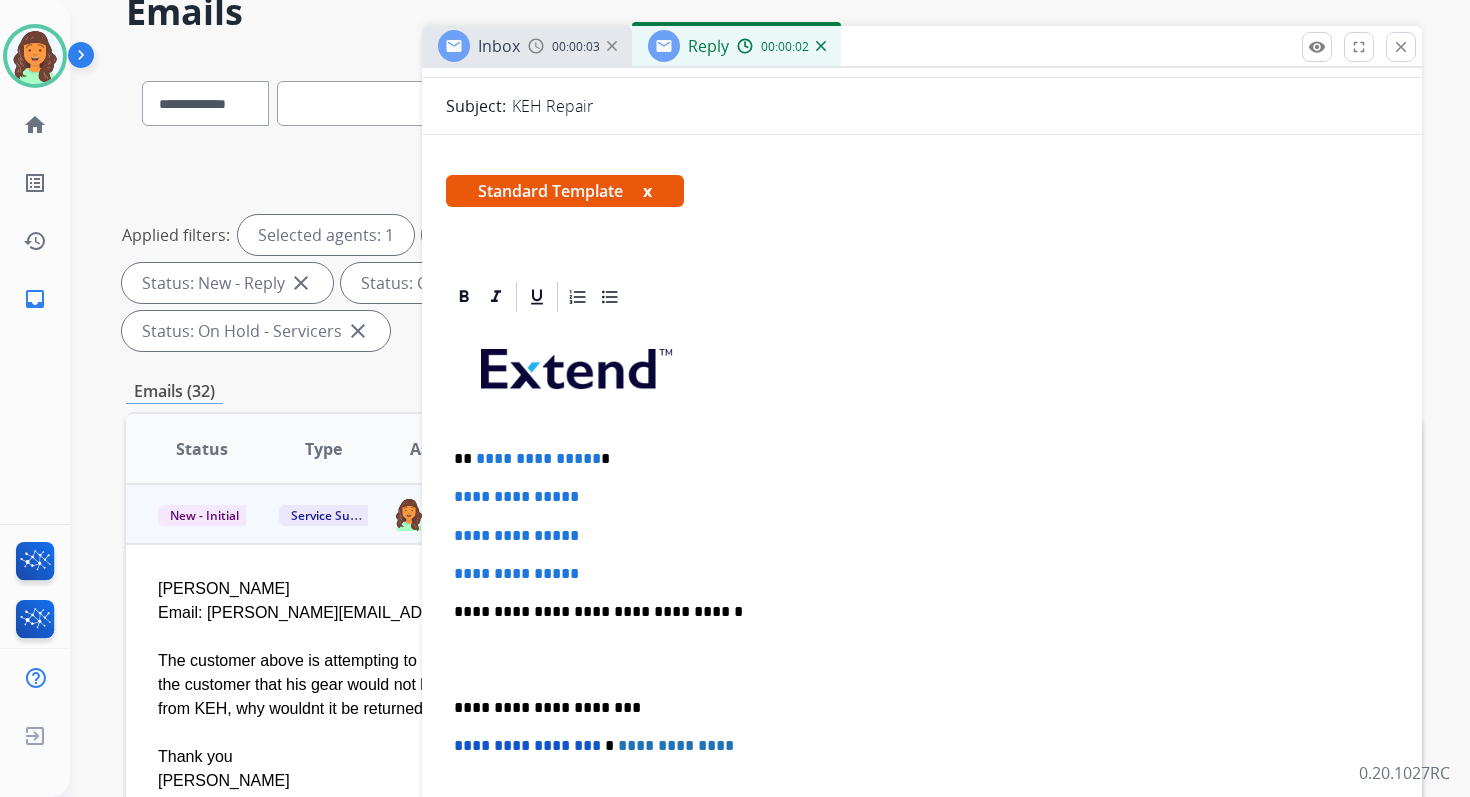 scroll, scrollTop: 405, scrollLeft: 0, axis: vertical 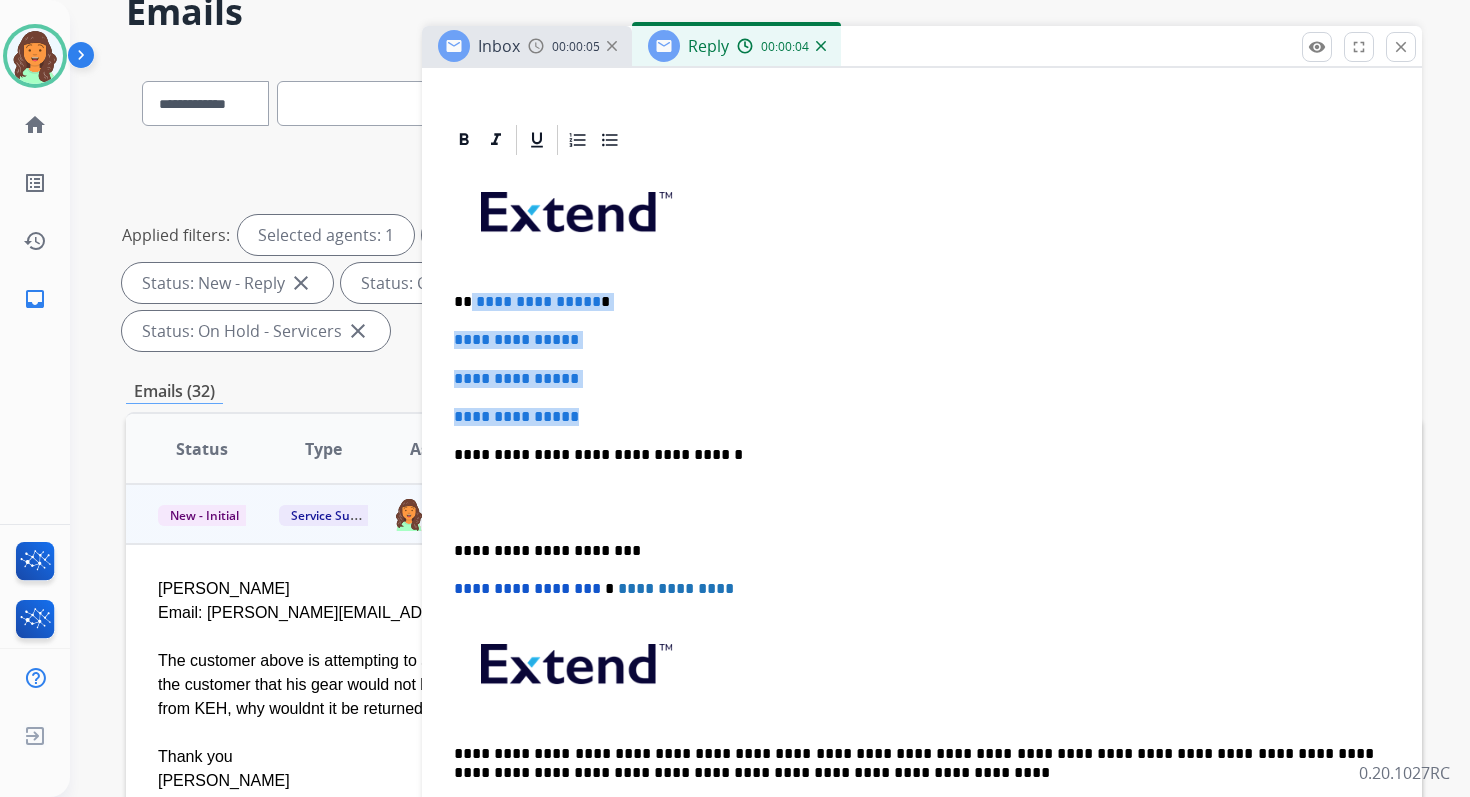 drag, startPoint x: 470, startPoint y: 301, endPoint x: 612, endPoint y: 422, distance: 186.56099 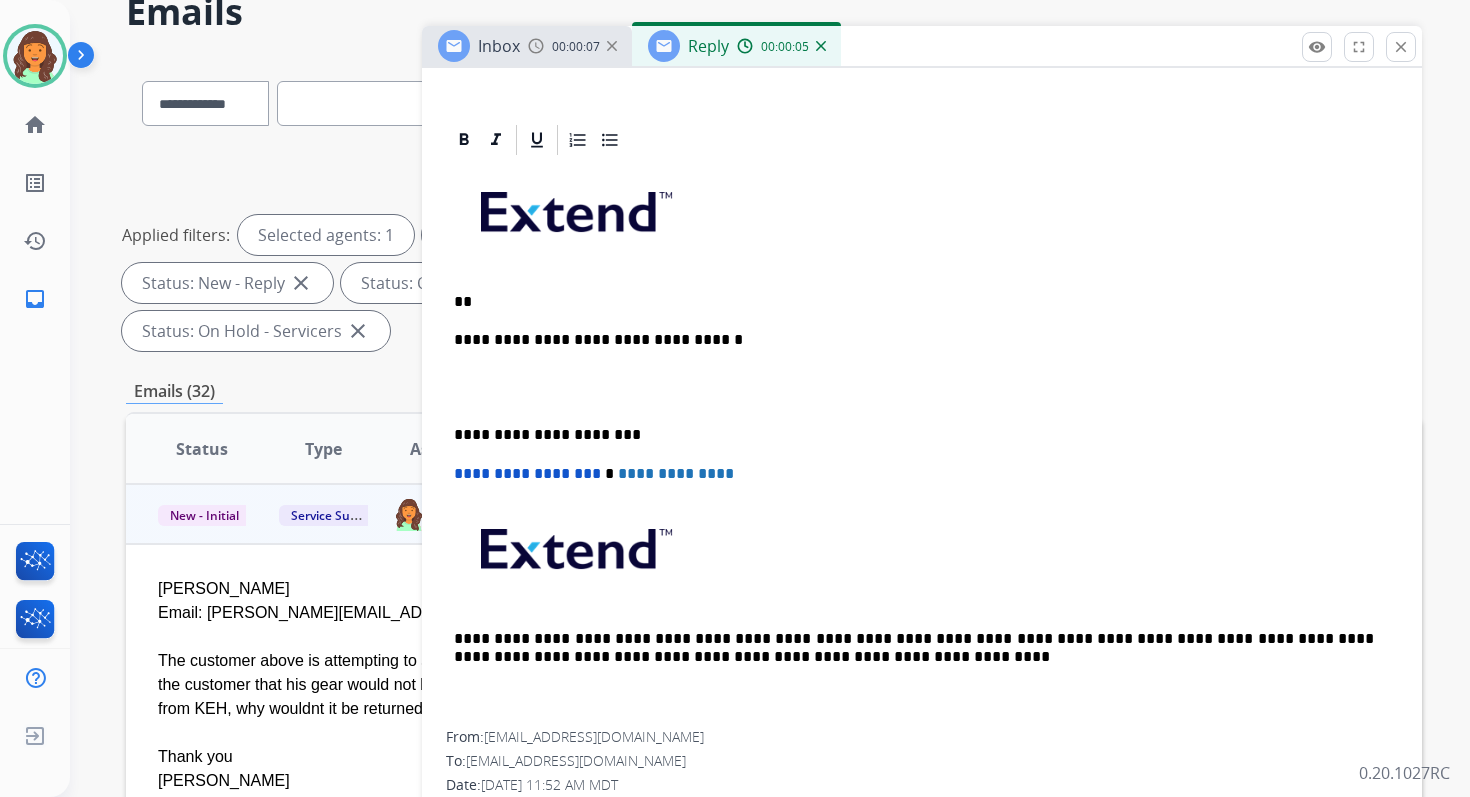 type 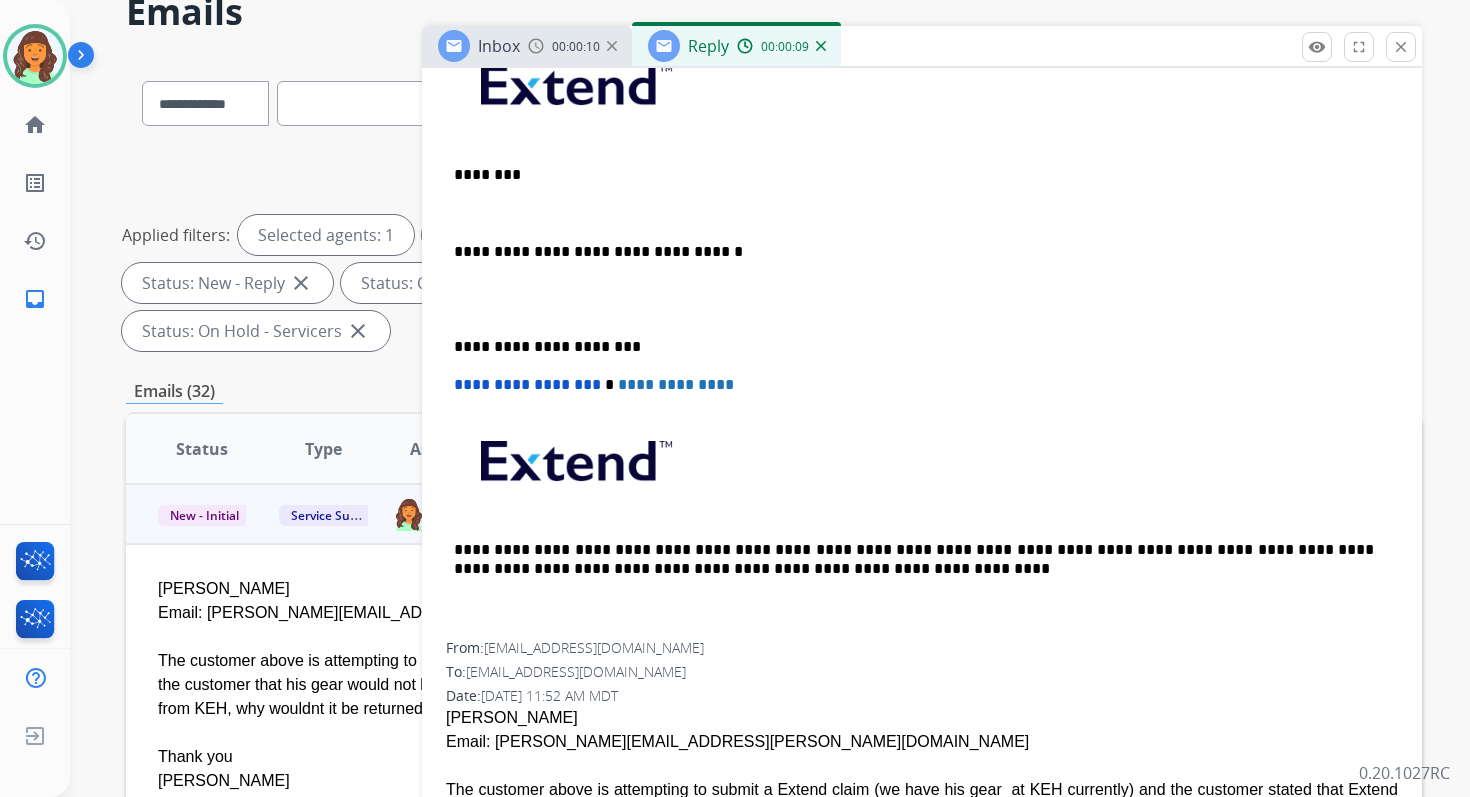 scroll, scrollTop: 510, scrollLeft: 0, axis: vertical 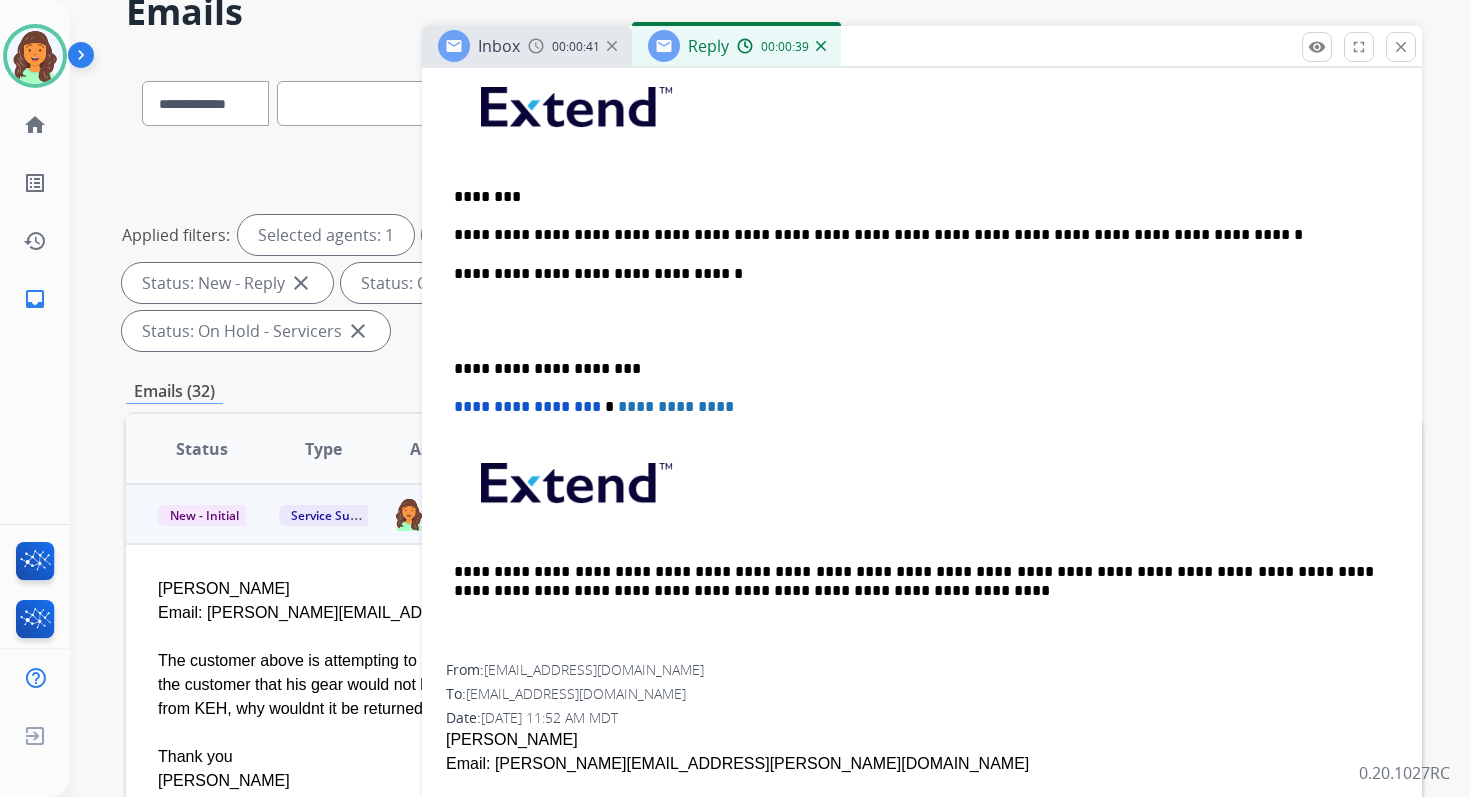click on "**********" at bounding box center [914, 235] 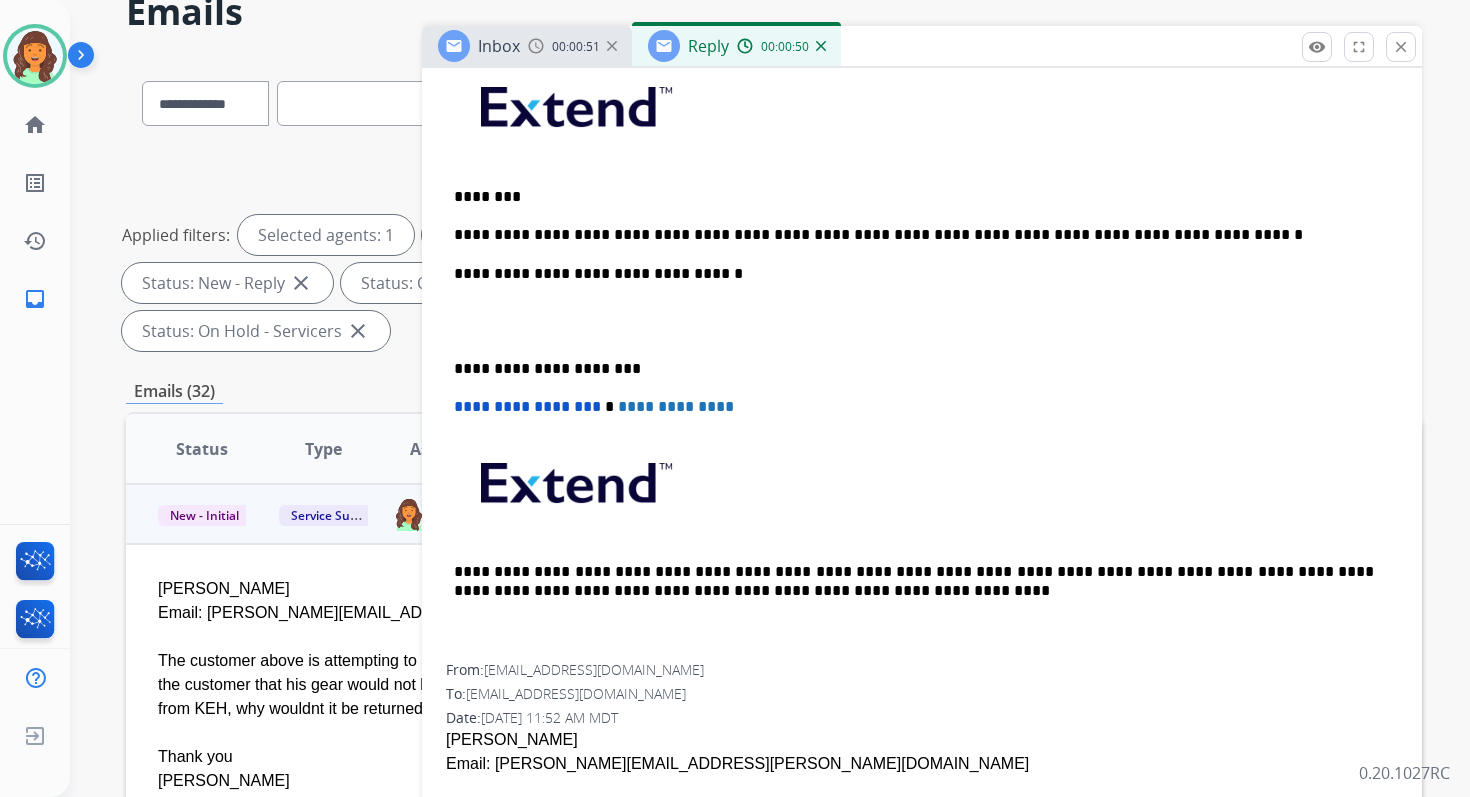 click on "**********" at bounding box center [914, 235] 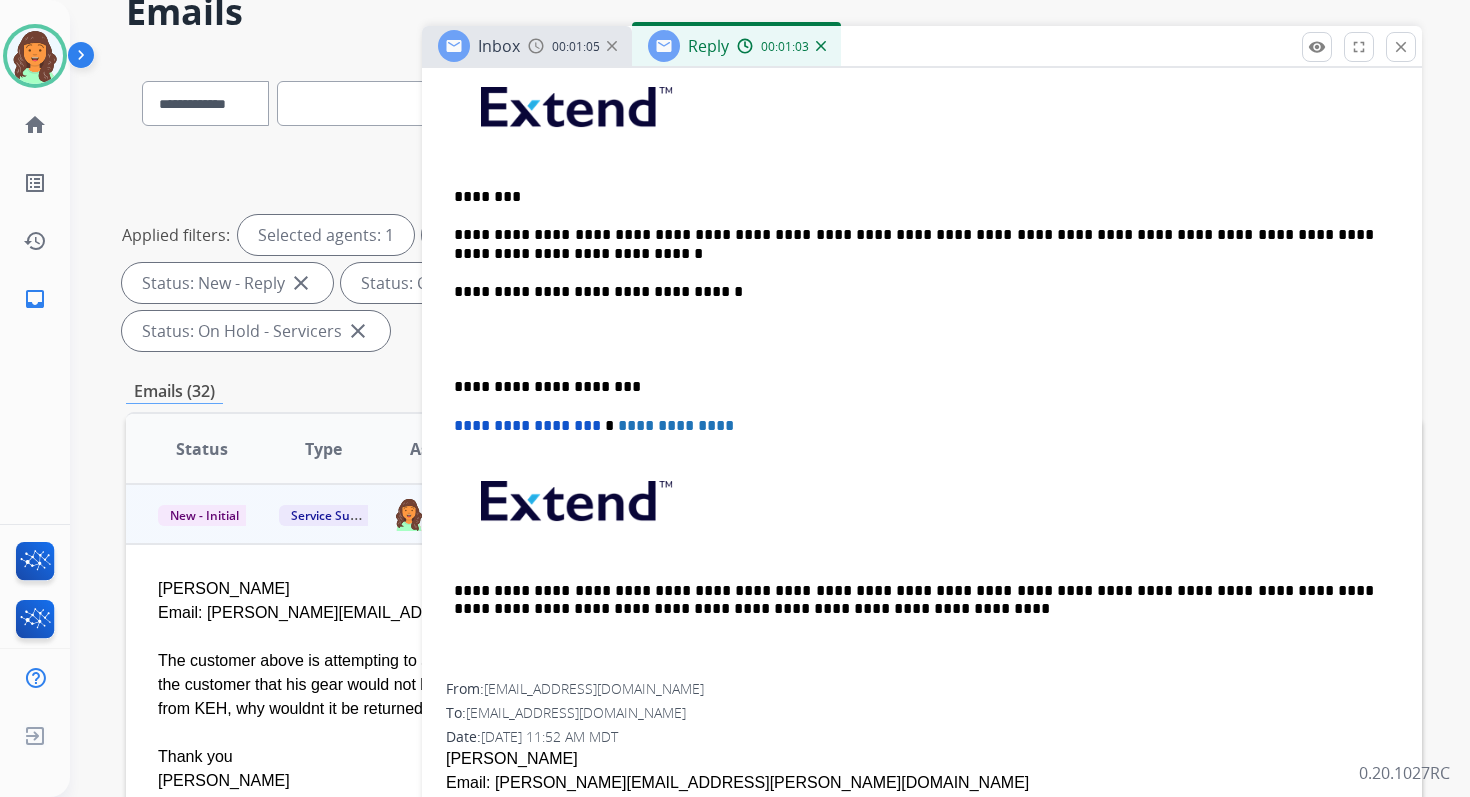 click on "**********" at bounding box center (914, 292) 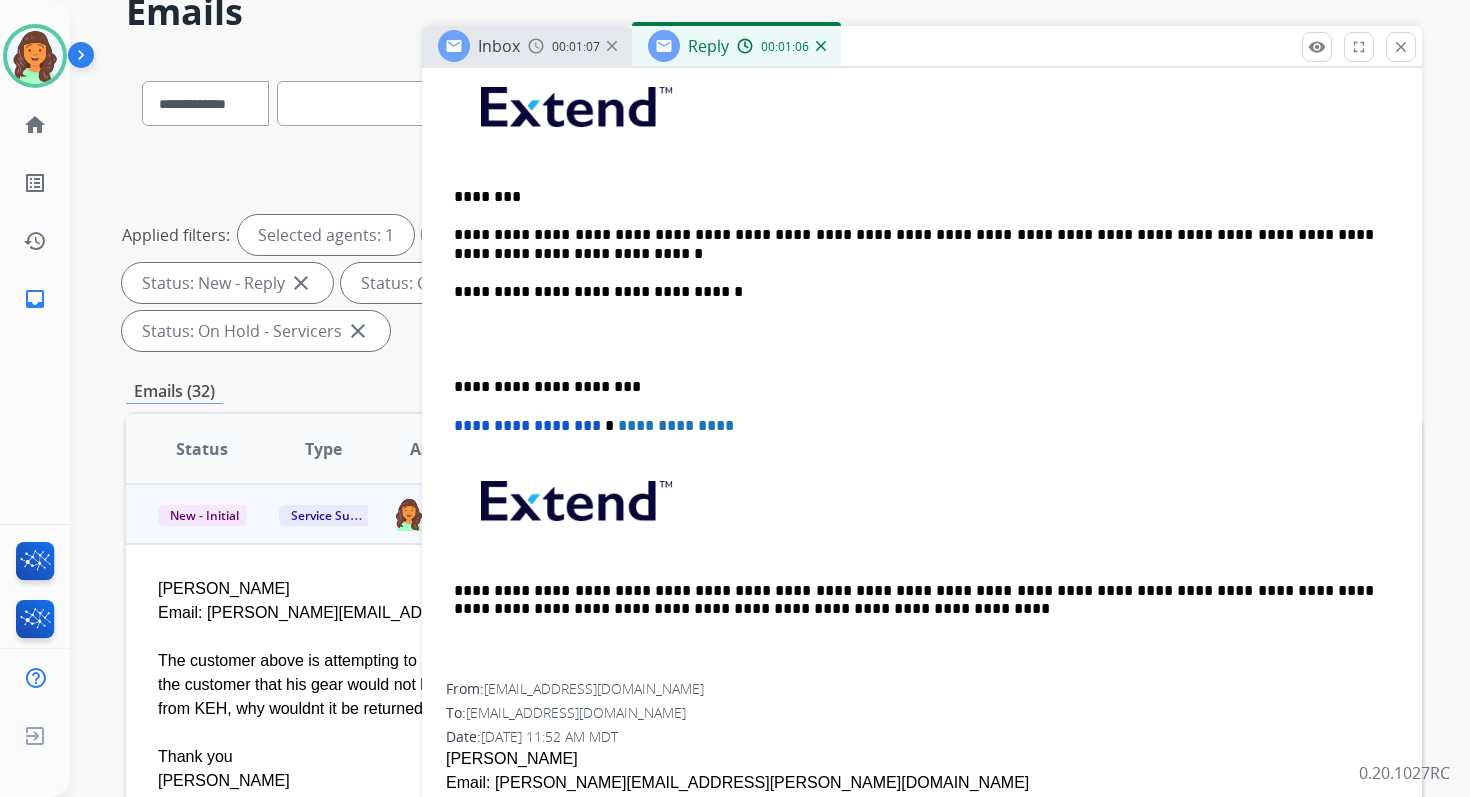 click on "**********" at bounding box center (914, 292) 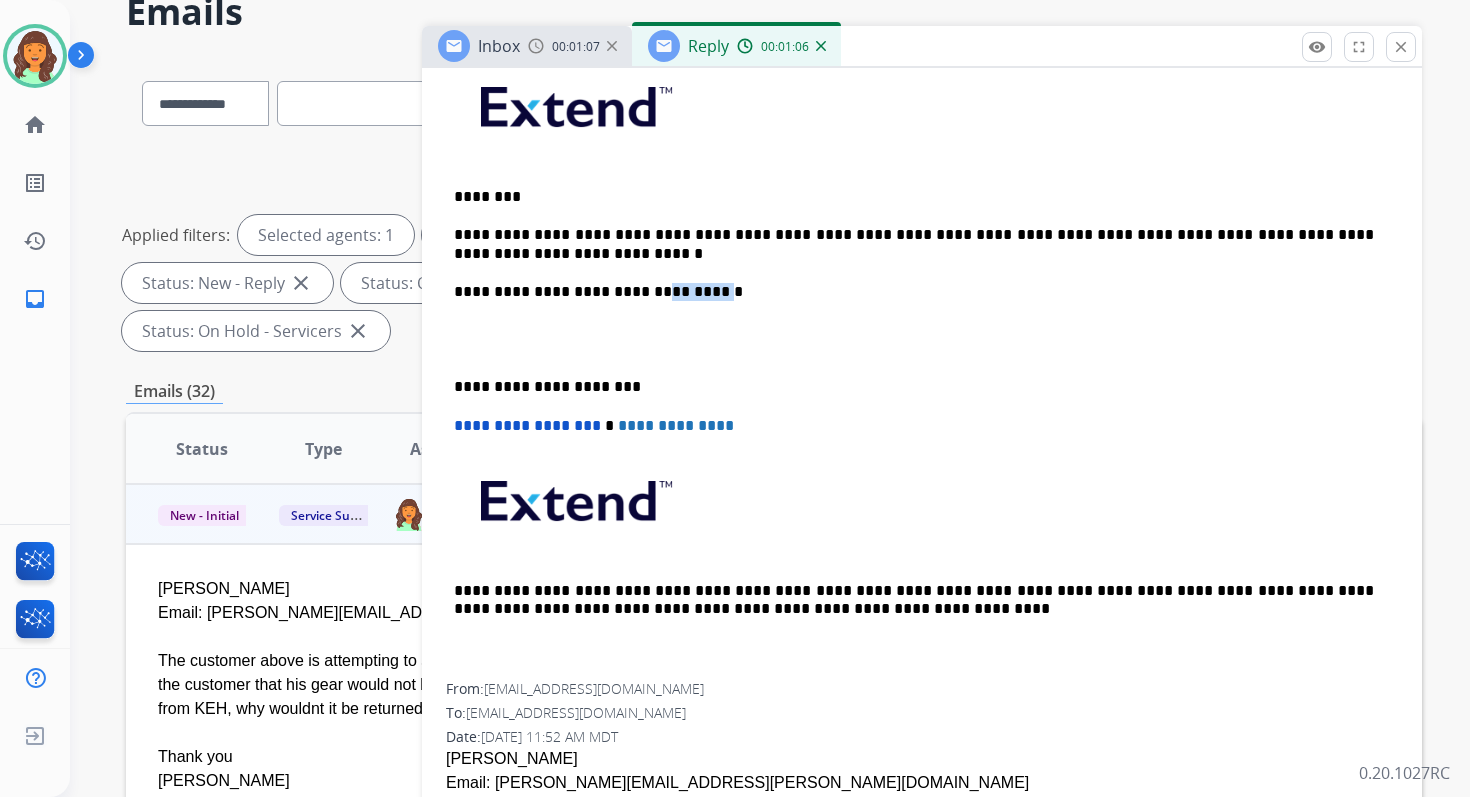 click on "**********" at bounding box center [914, 292] 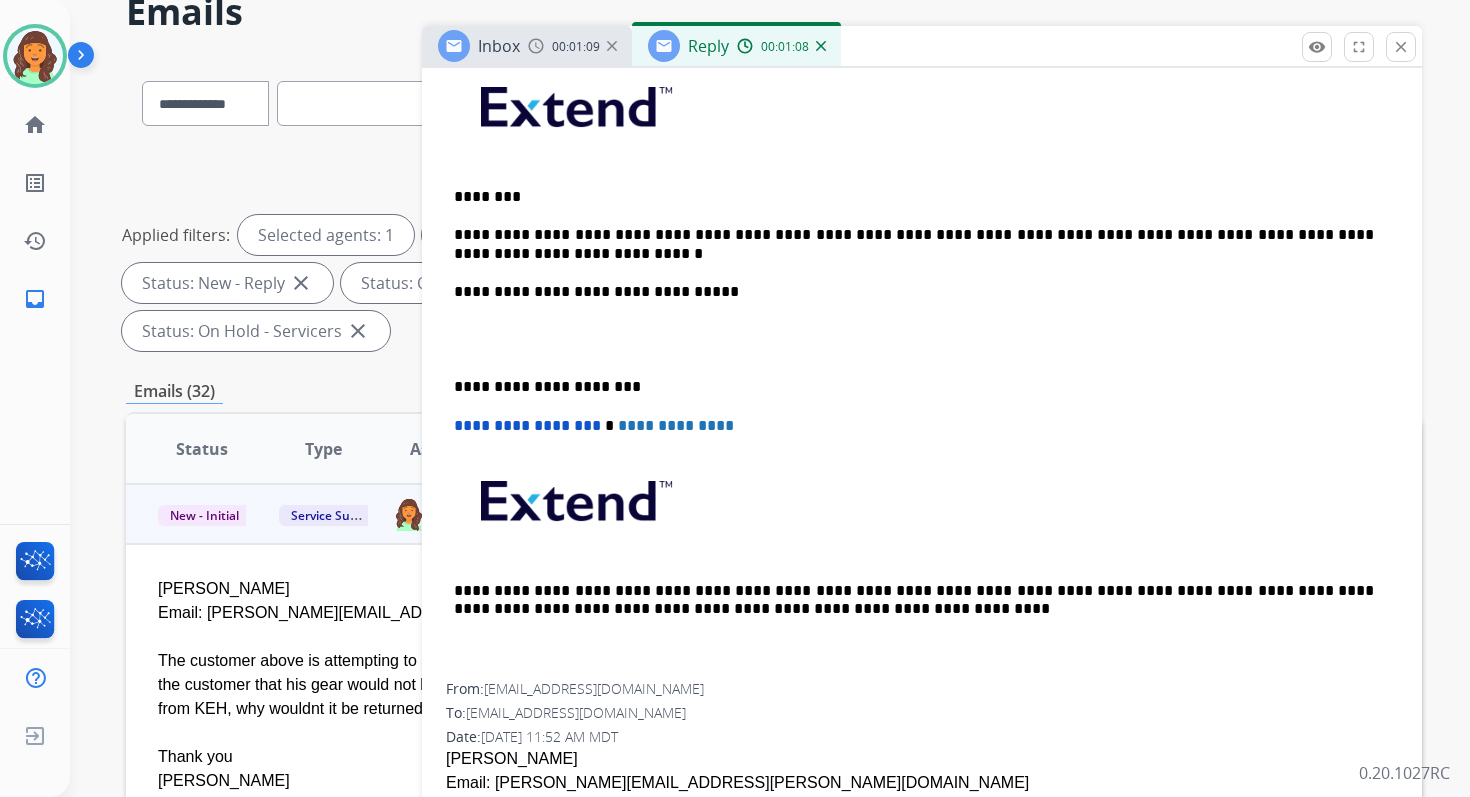 click on "**********" at bounding box center (914, 244) 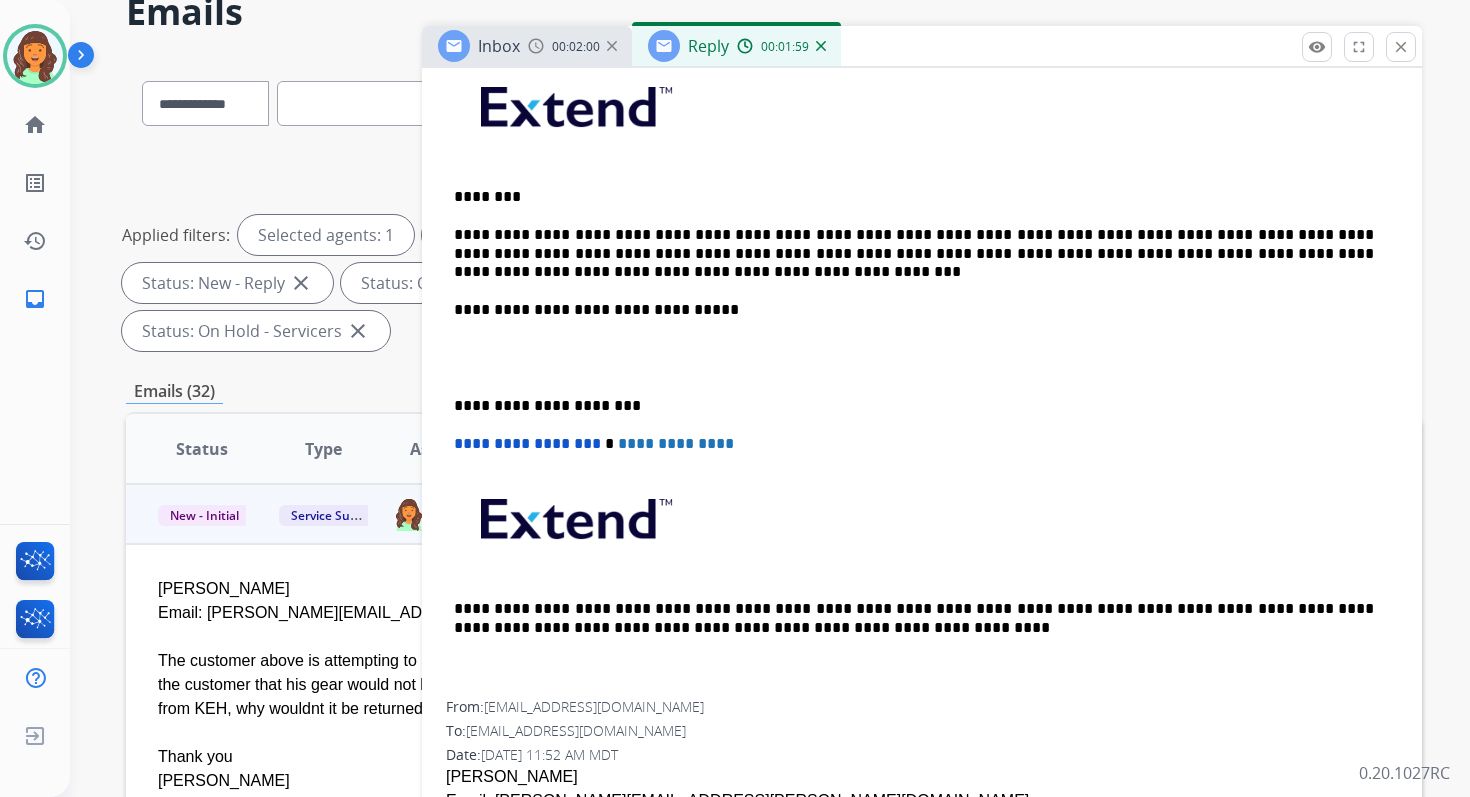 click on "**********" at bounding box center (914, 253) 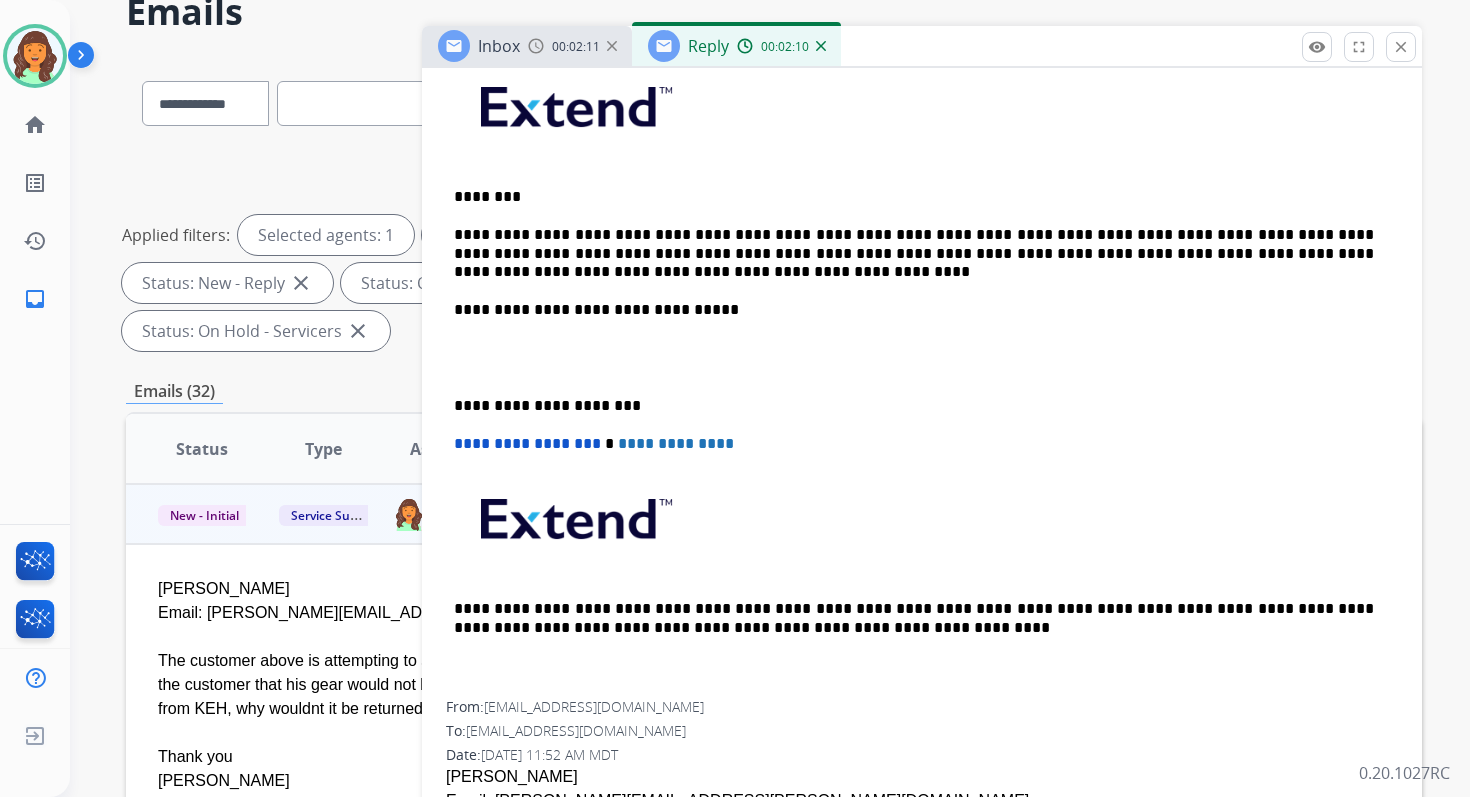 click on "**********" at bounding box center (914, 253) 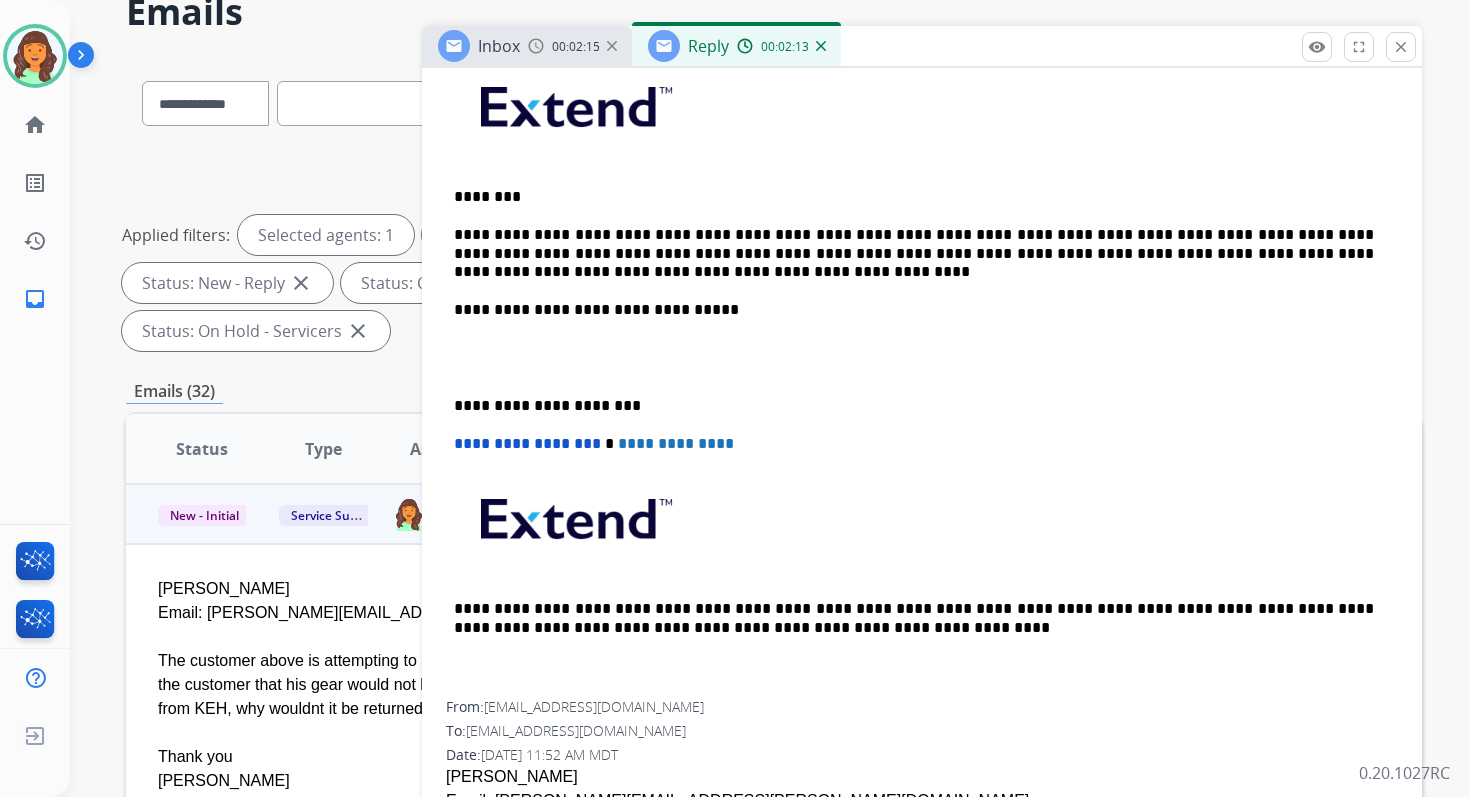 click on "**********" at bounding box center [914, 406] 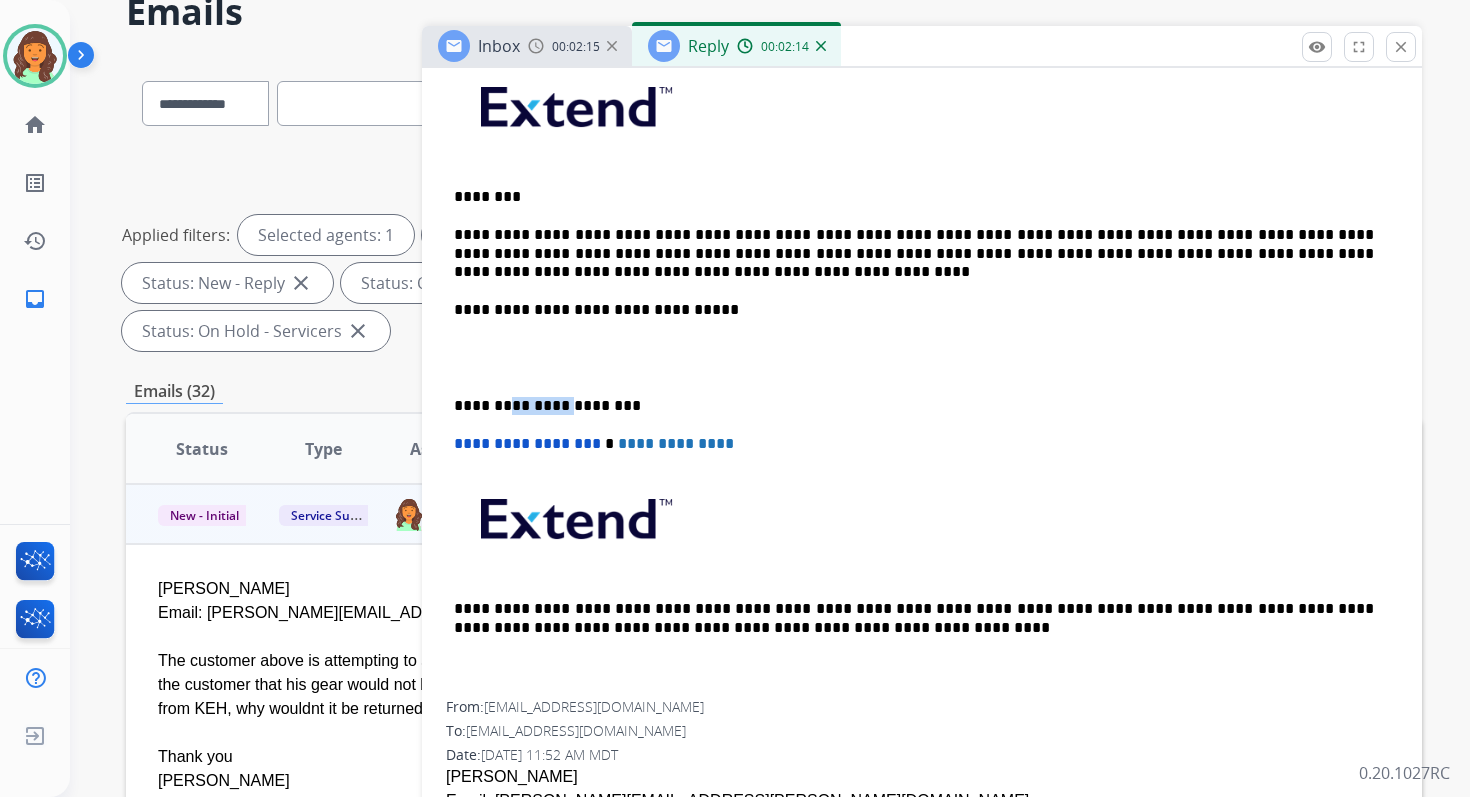 click on "**********" at bounding box center [914, 406] 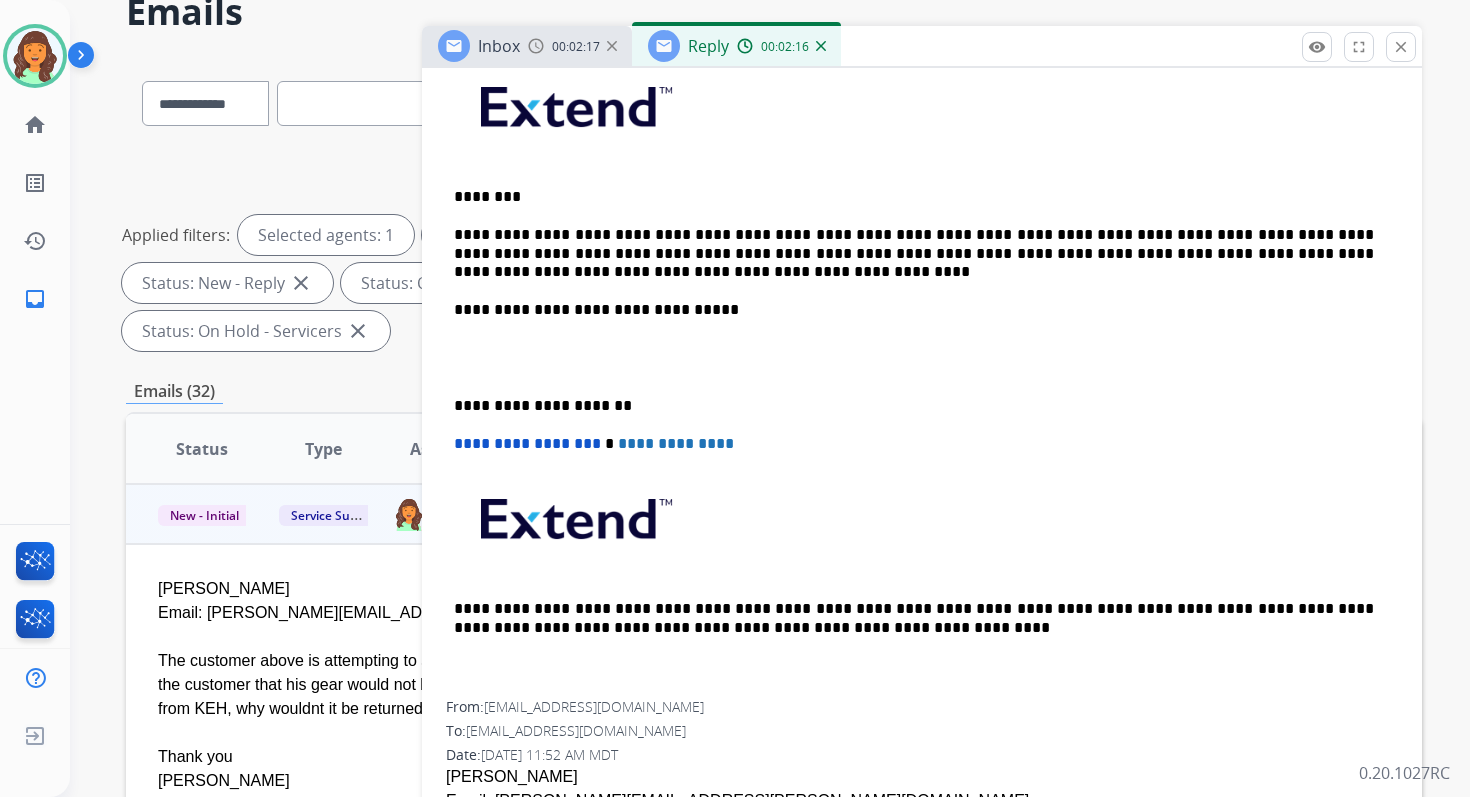 click on "**********" at bounding box center [527, 443] 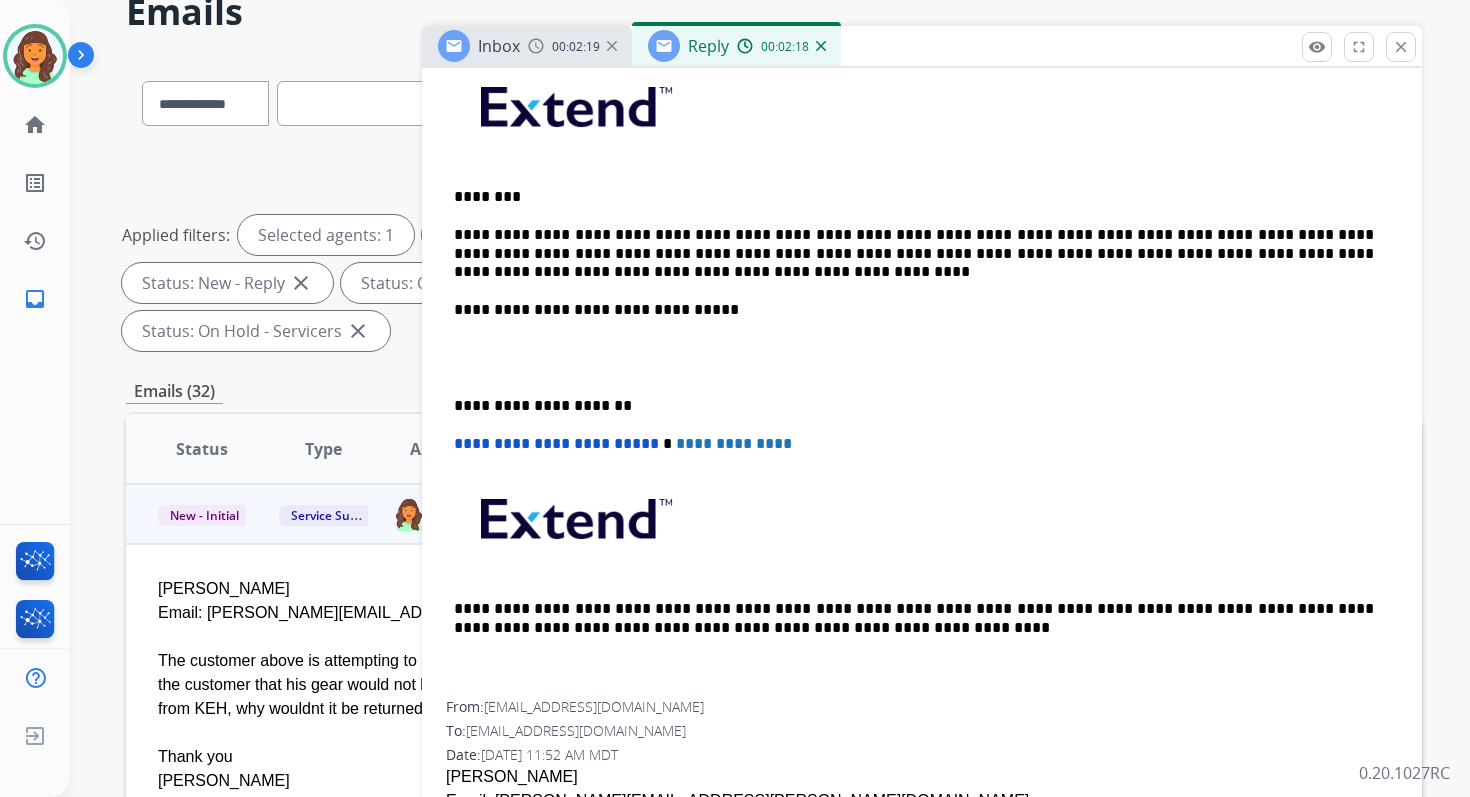 scroll, scrollTop: 0, scrollLeft: 0, axis: both 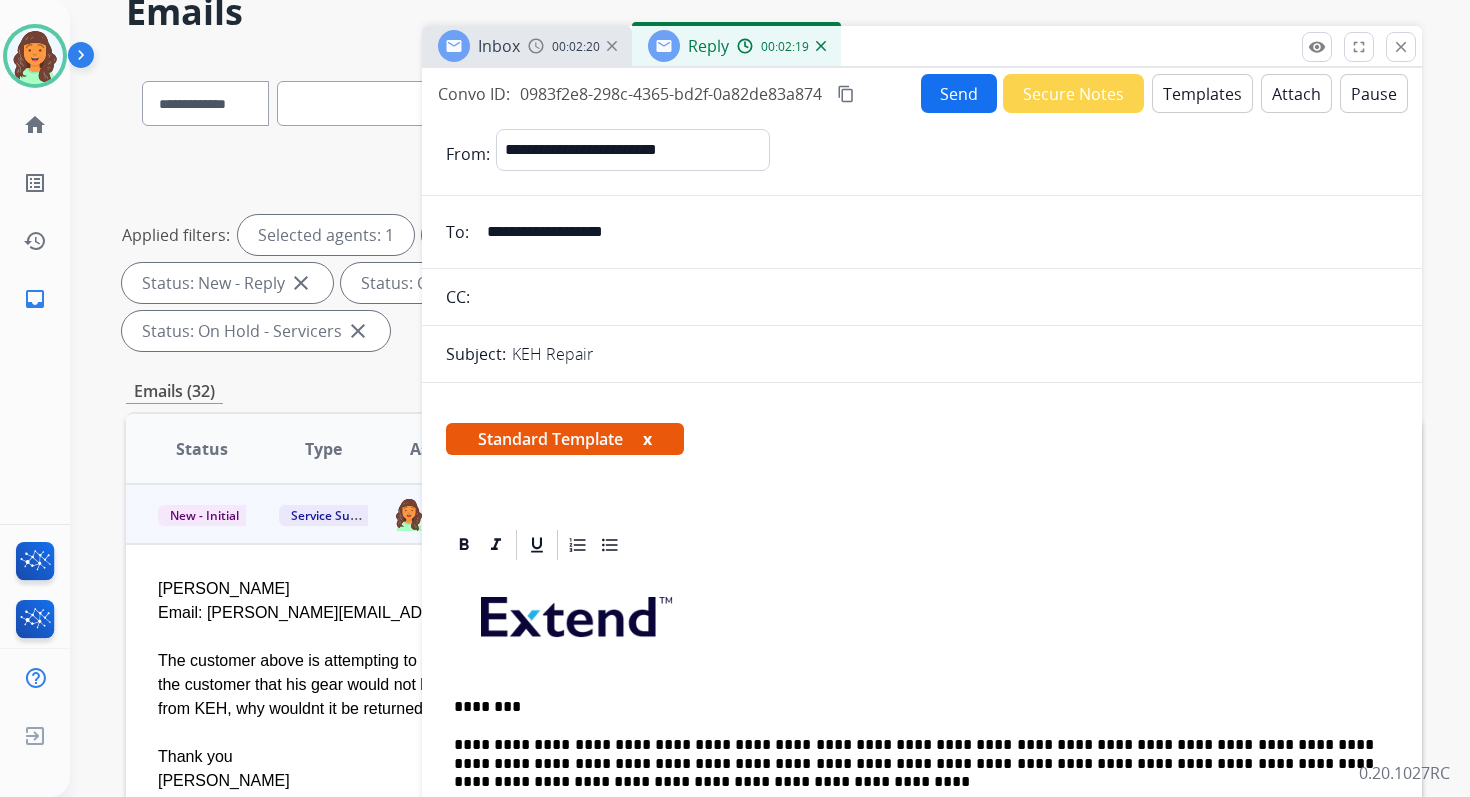 click on "content_copy" at bounding box center (846, 94) 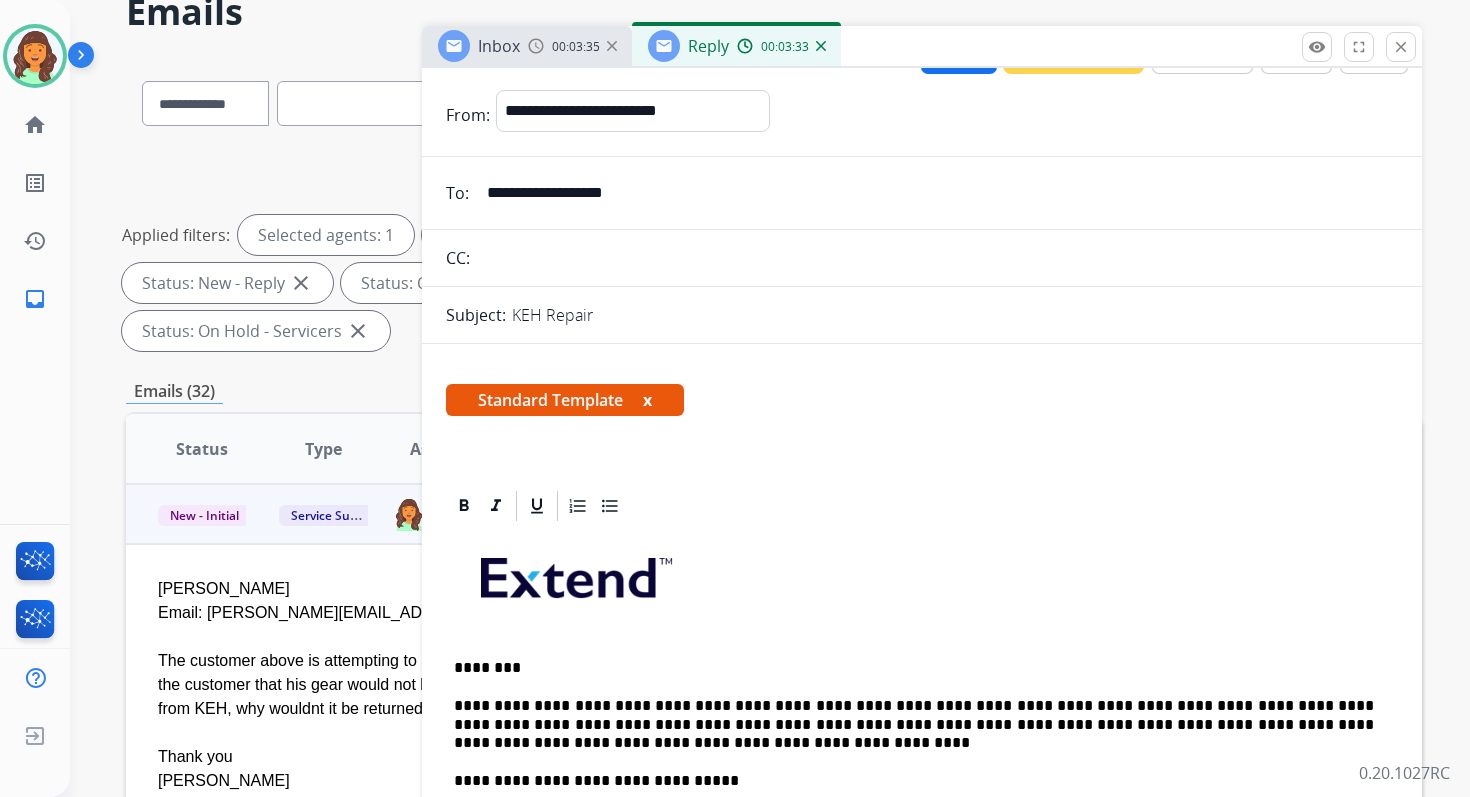 scroll, scrollTop: 0, scrollLeft: 0, axis: both 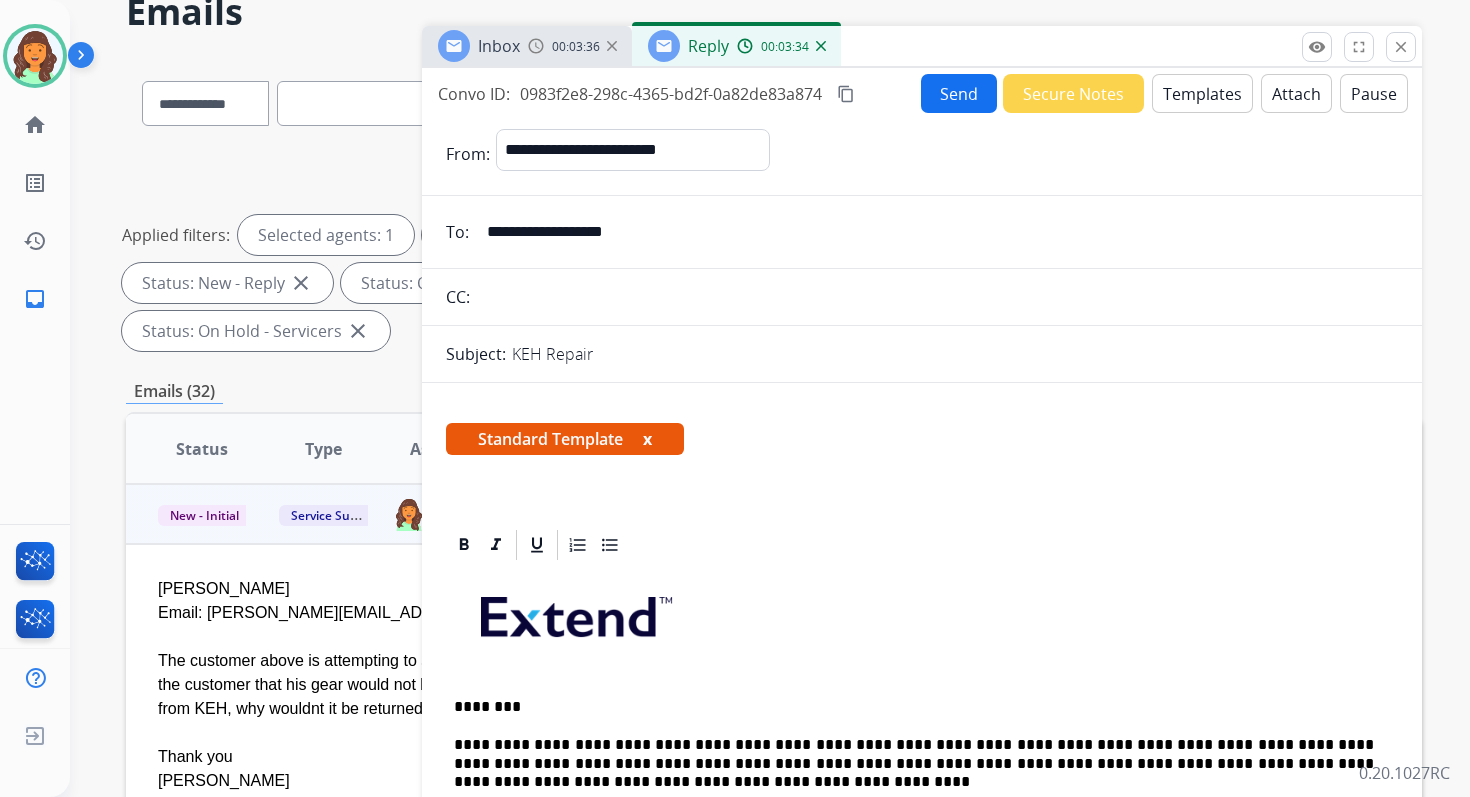 click on "content_copy" at bounding box center [846, 94] 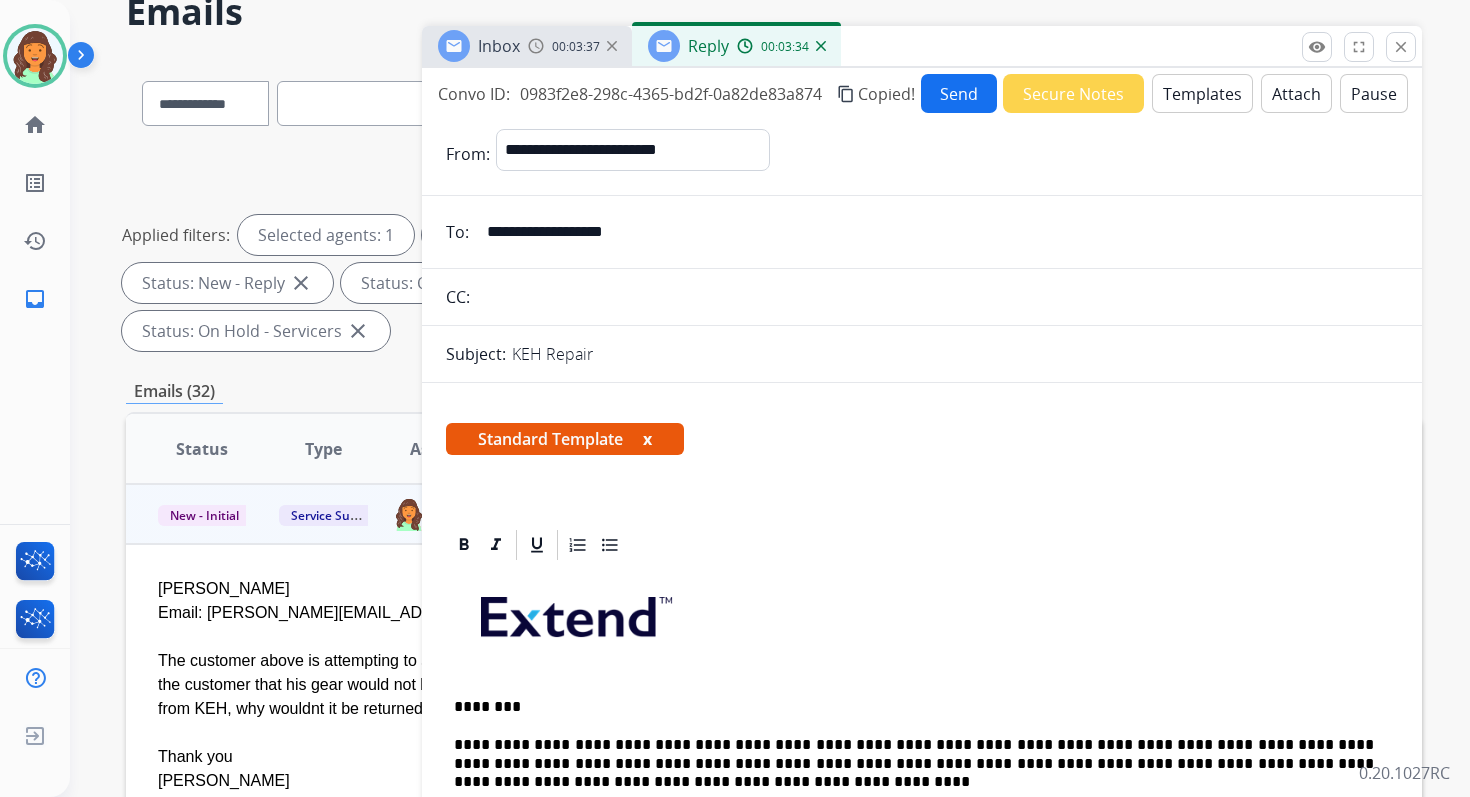 click on "Send" at bounding box center (959, 93) 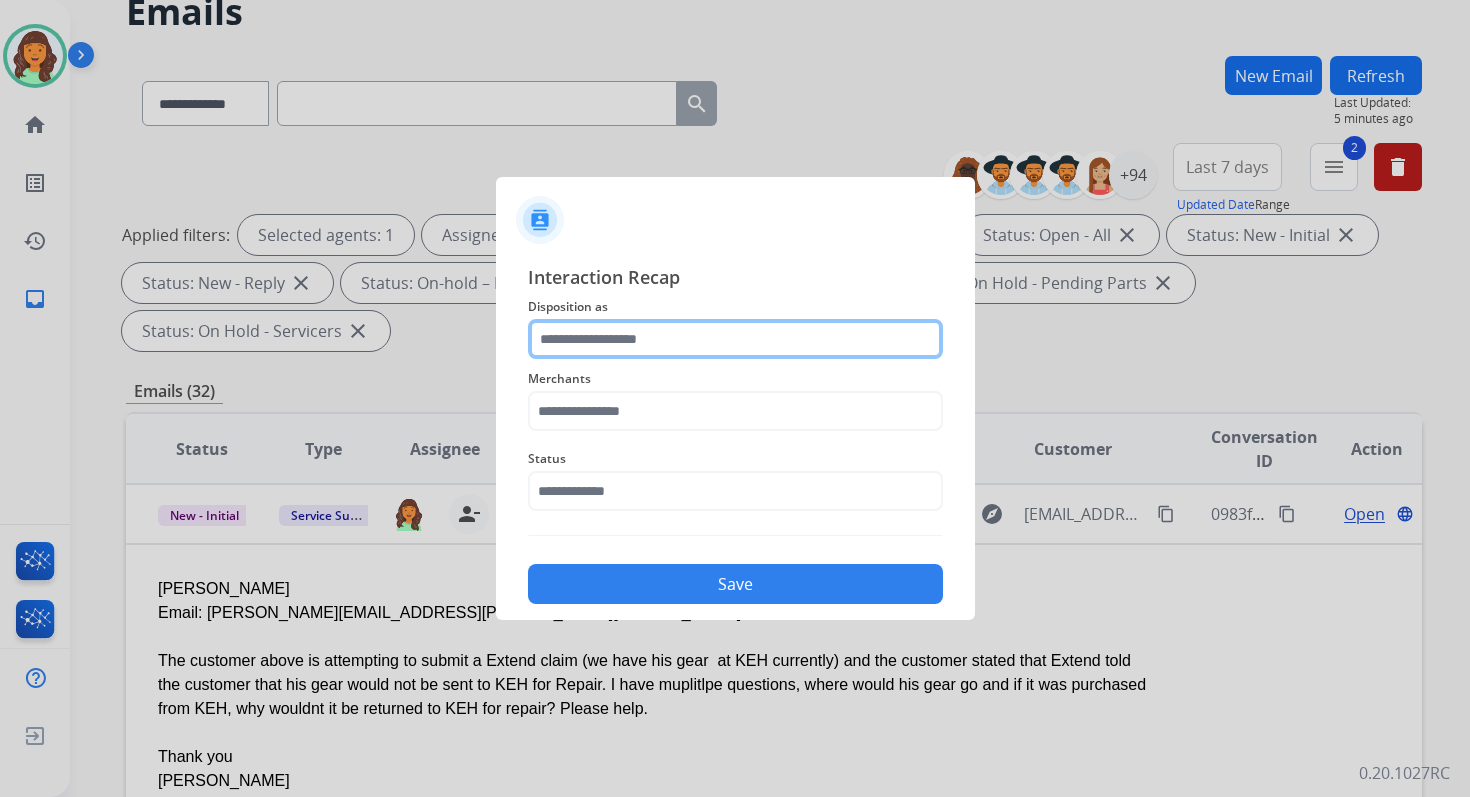 click 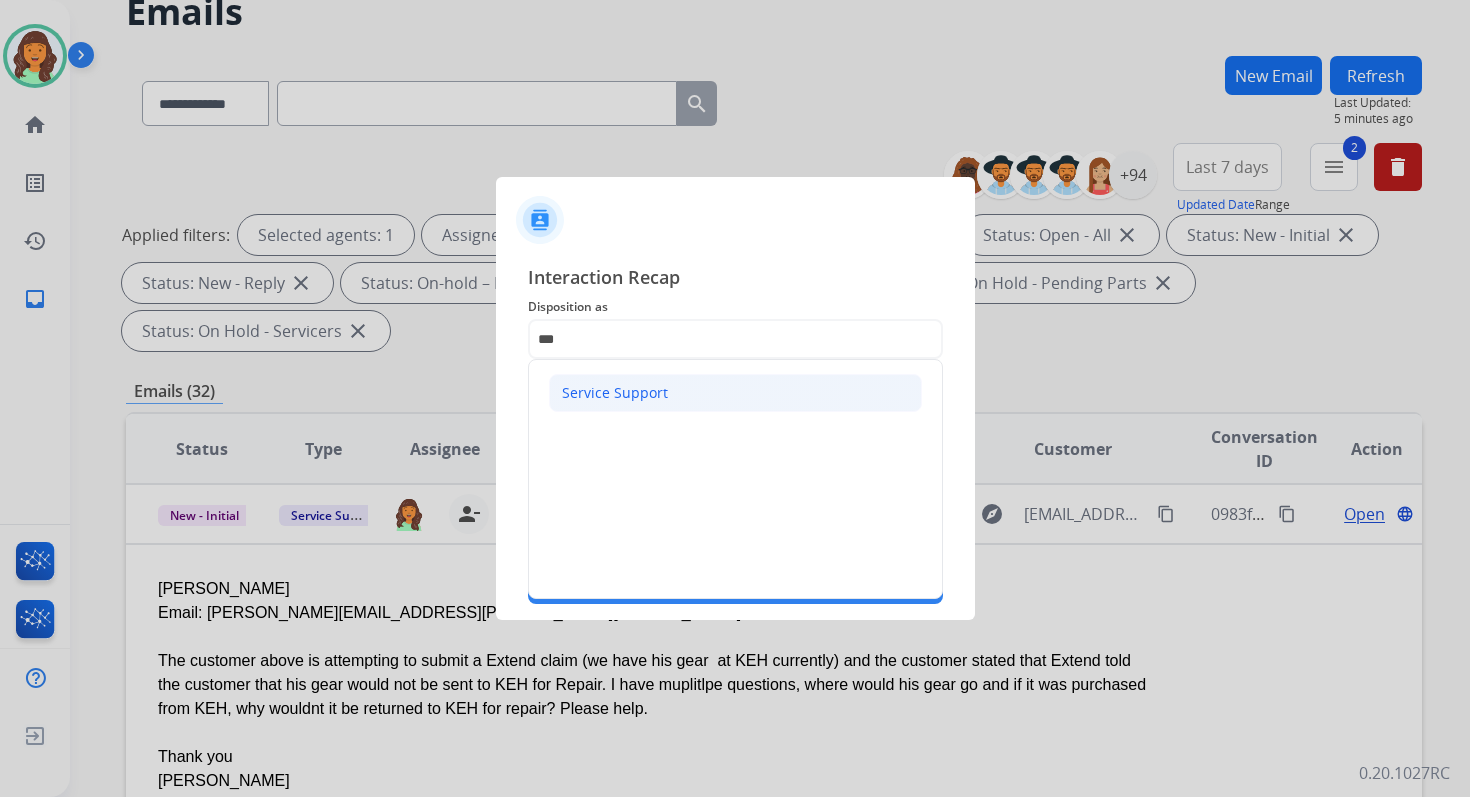 click on "Service Support" 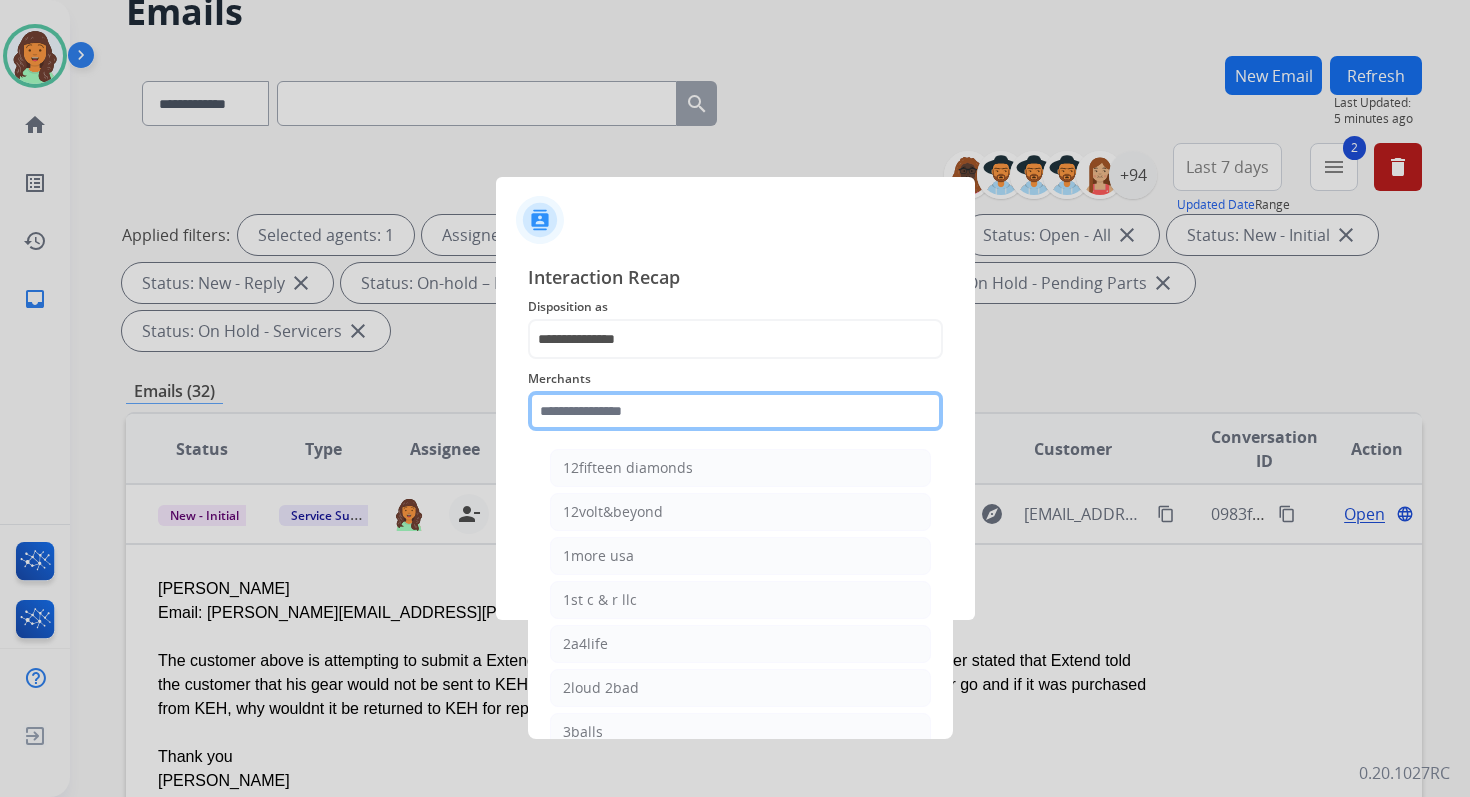 click 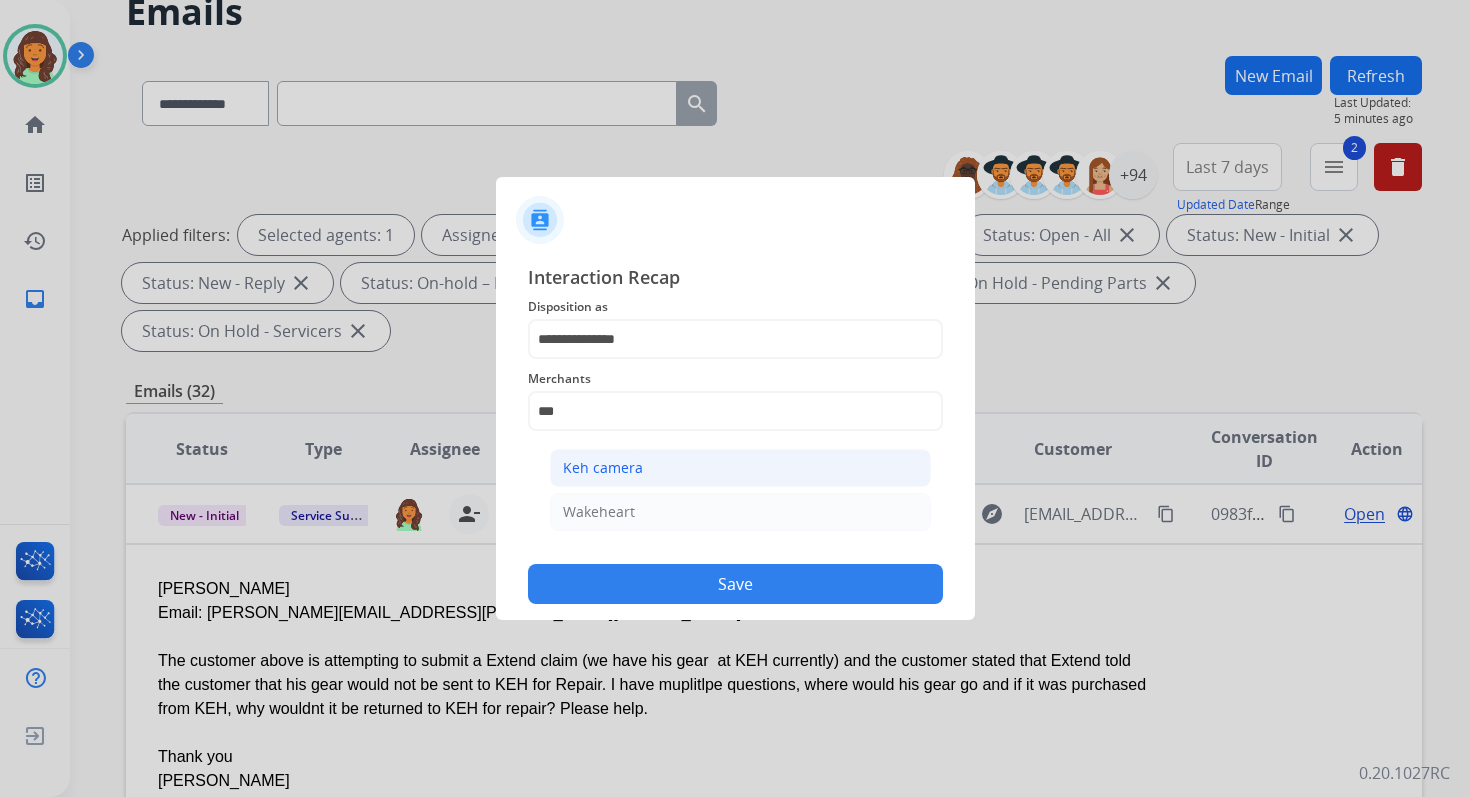 click on "Keh camera" 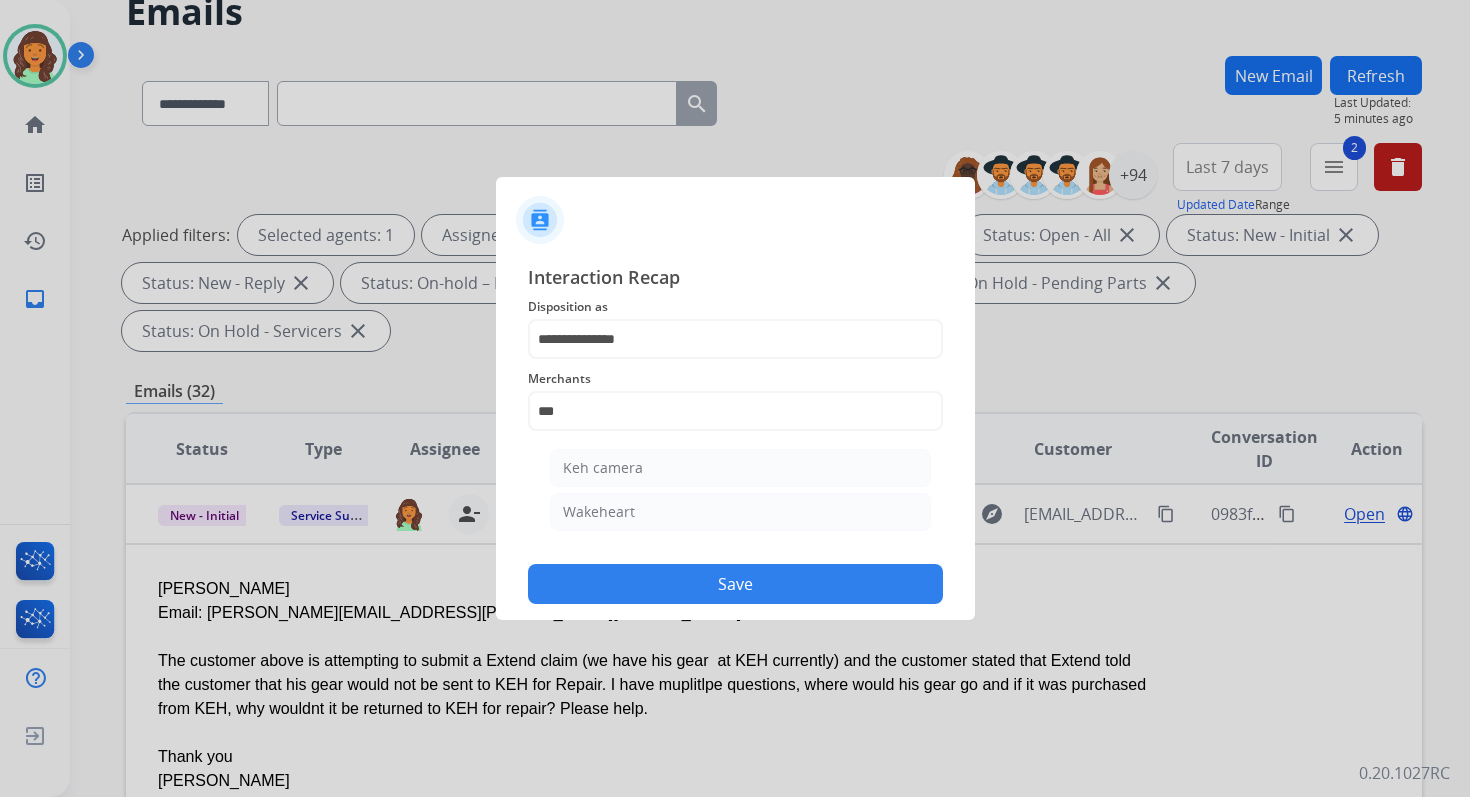 type on "**********" 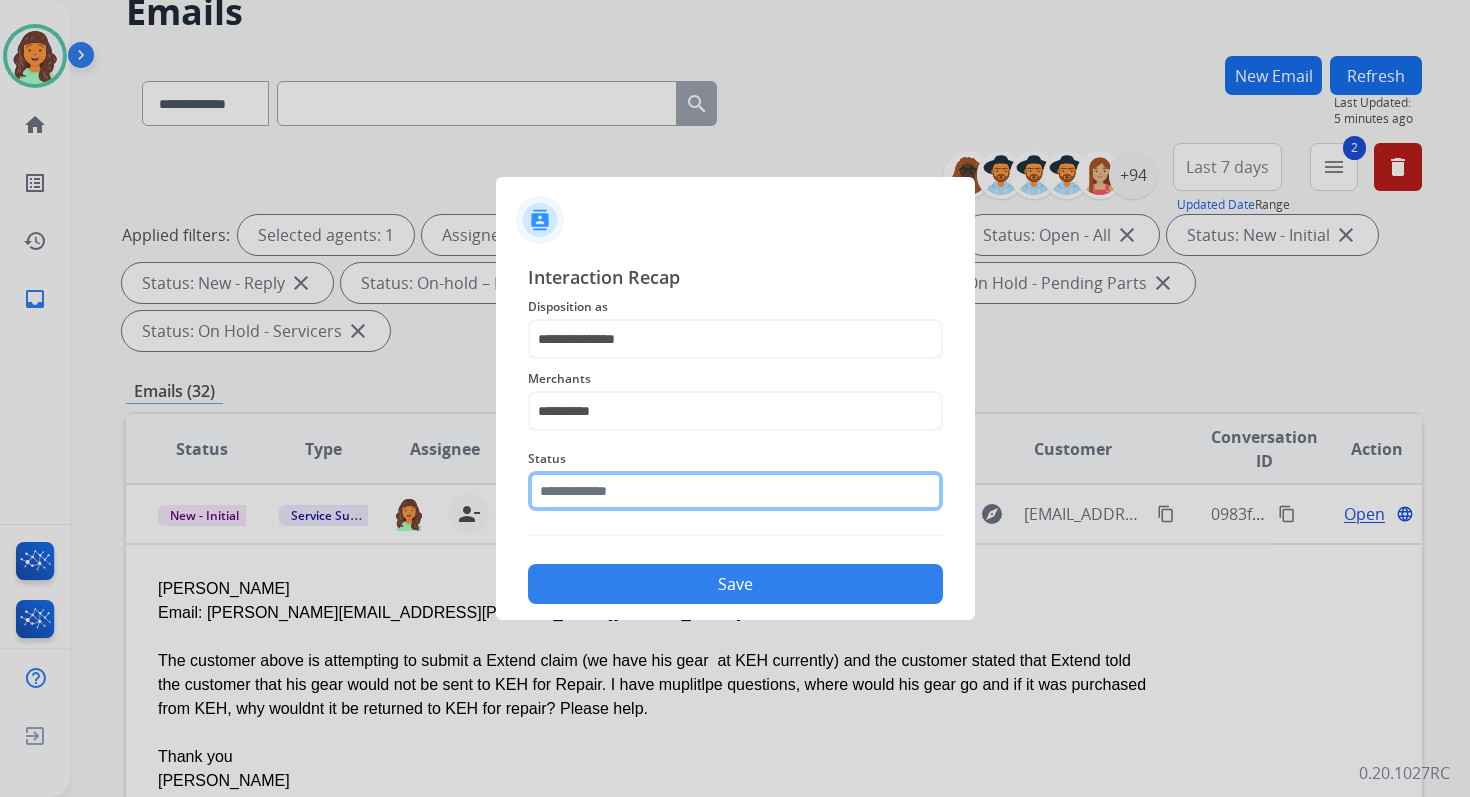 click 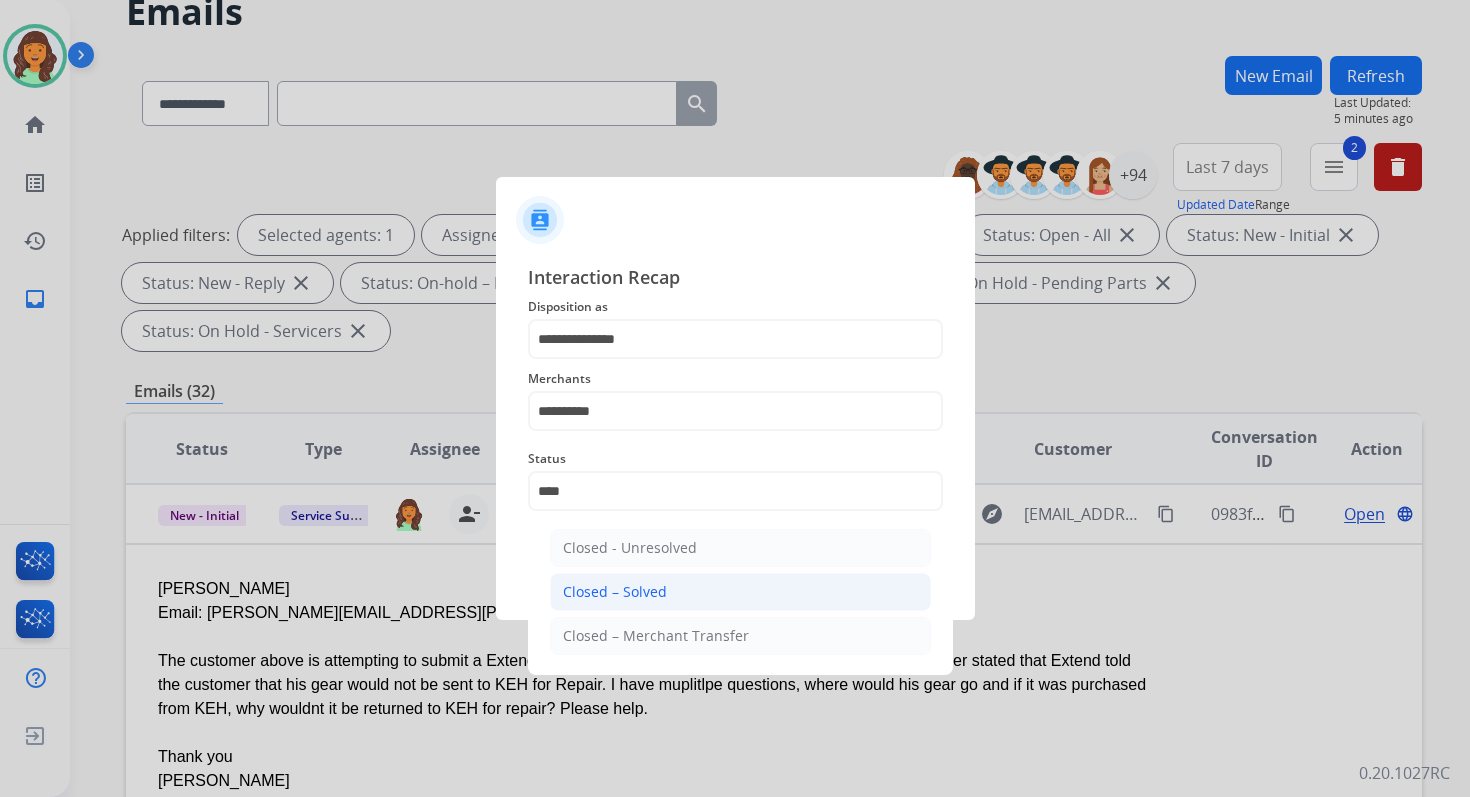 click on "Closed – Solved" 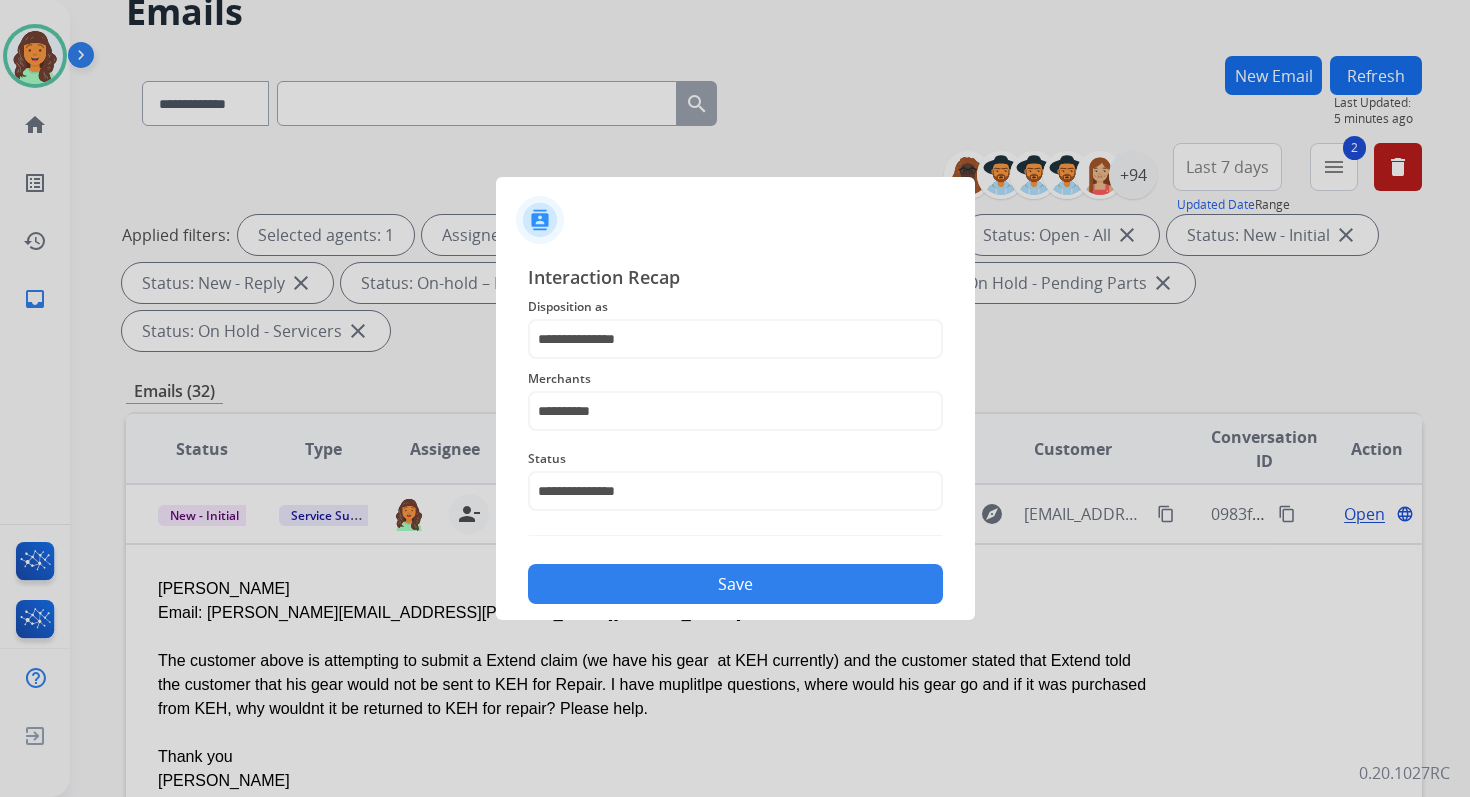 click on "Save" 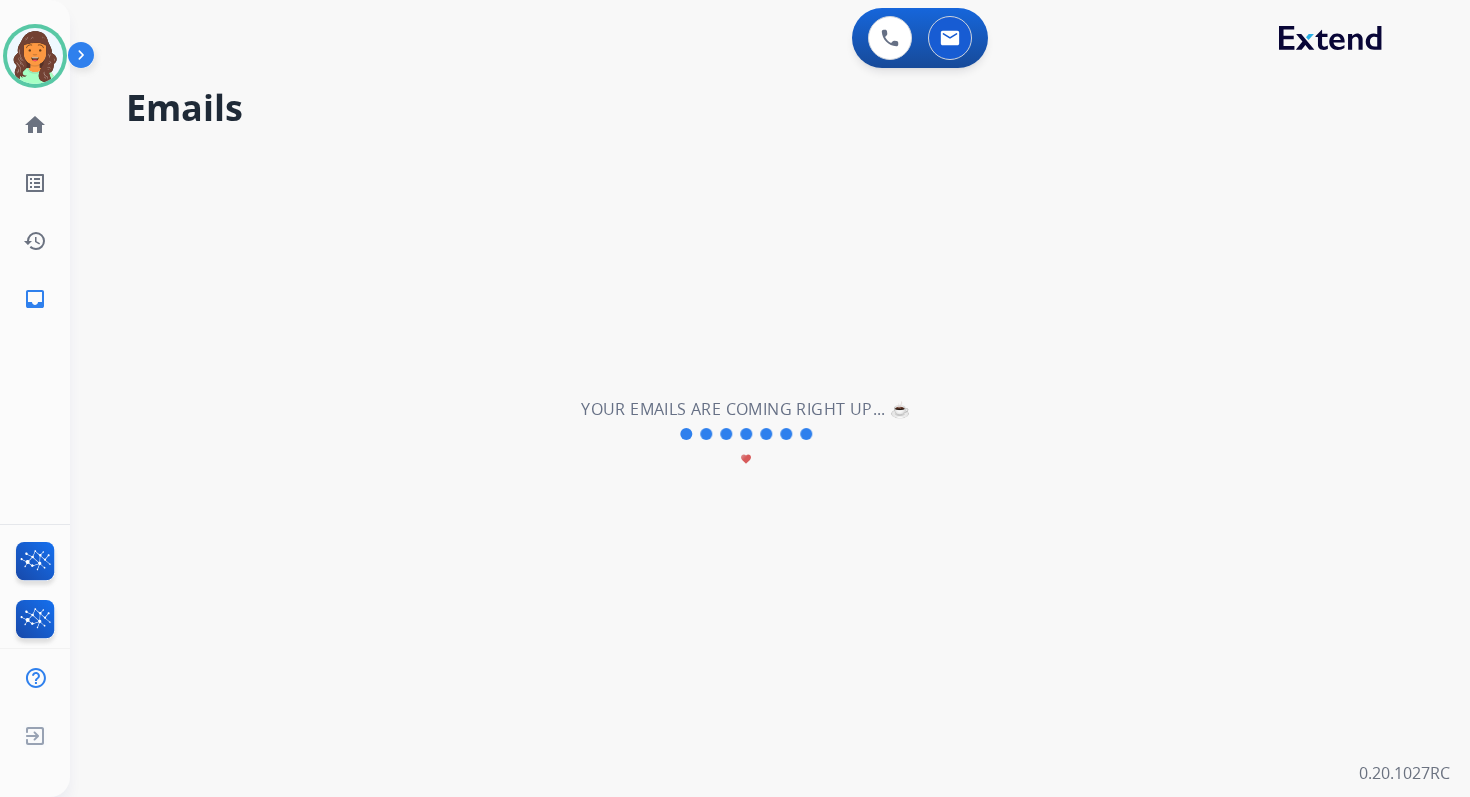 scroll, scrollTop: 0, scrollLeft: 0, axis: both 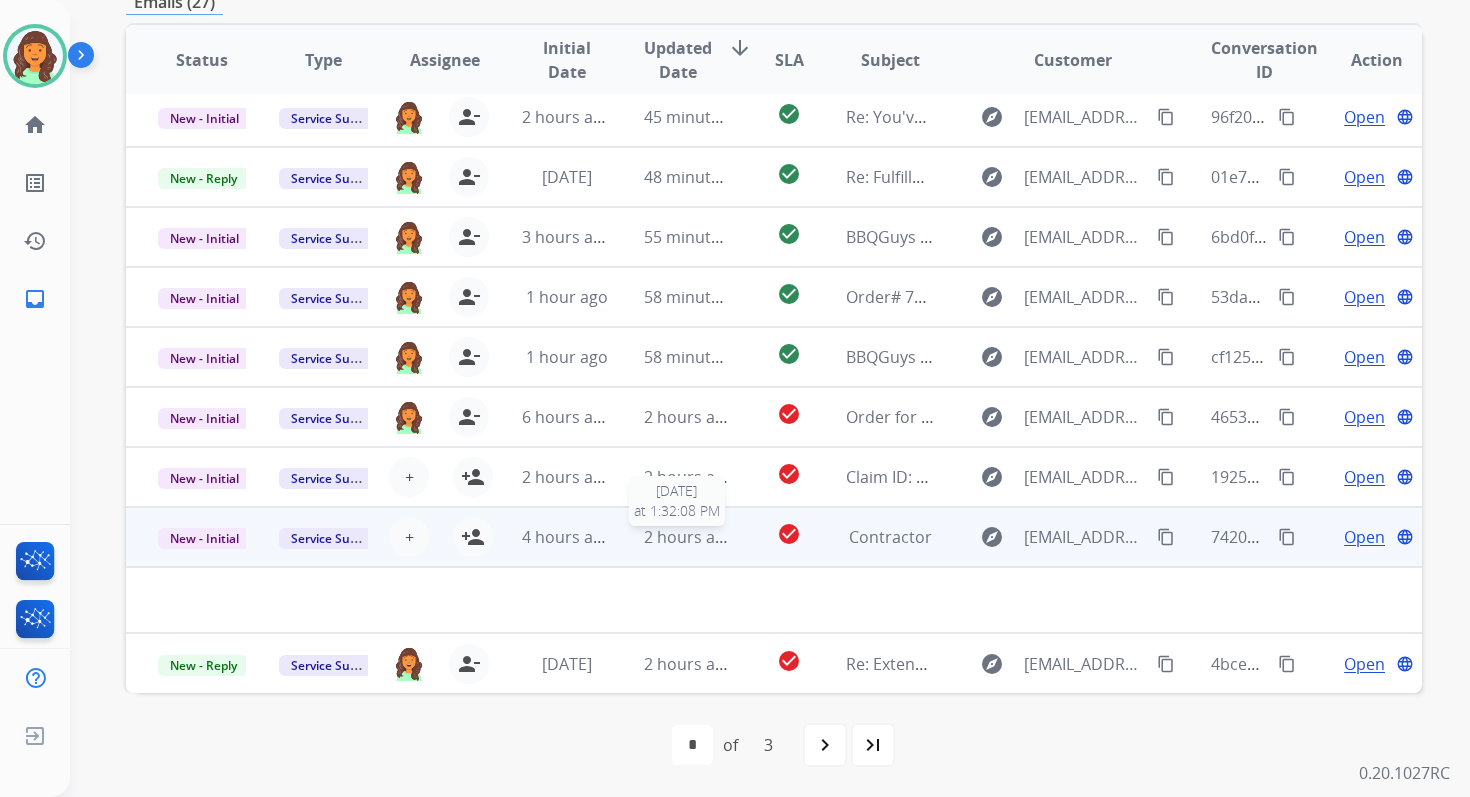 click on "2 hours ago" at bounding box center [689, 537] 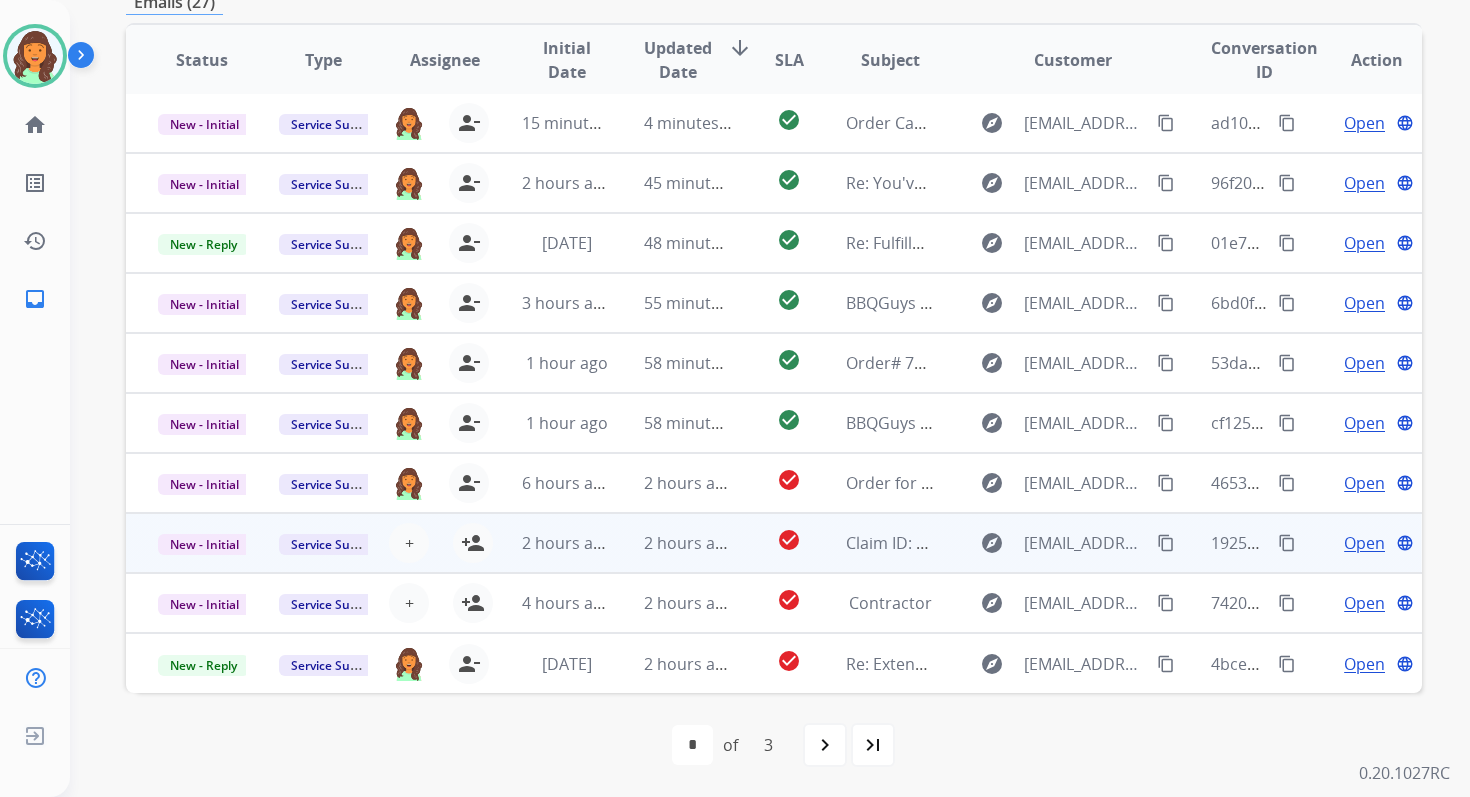 scroll, scrollTop: 0, scrollLeft: 0, axis: both 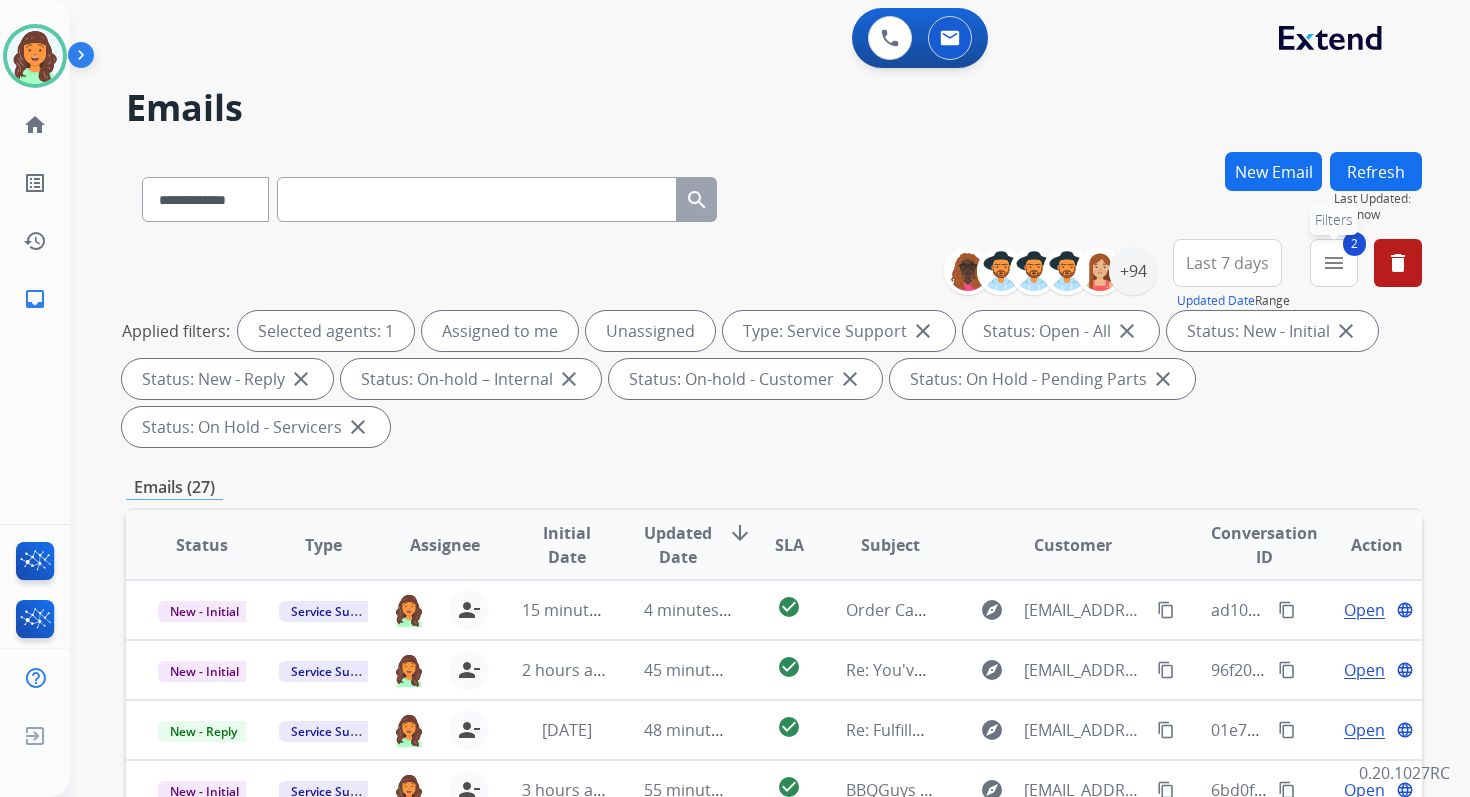 click on "menu" at bounding box center [1334, 263] 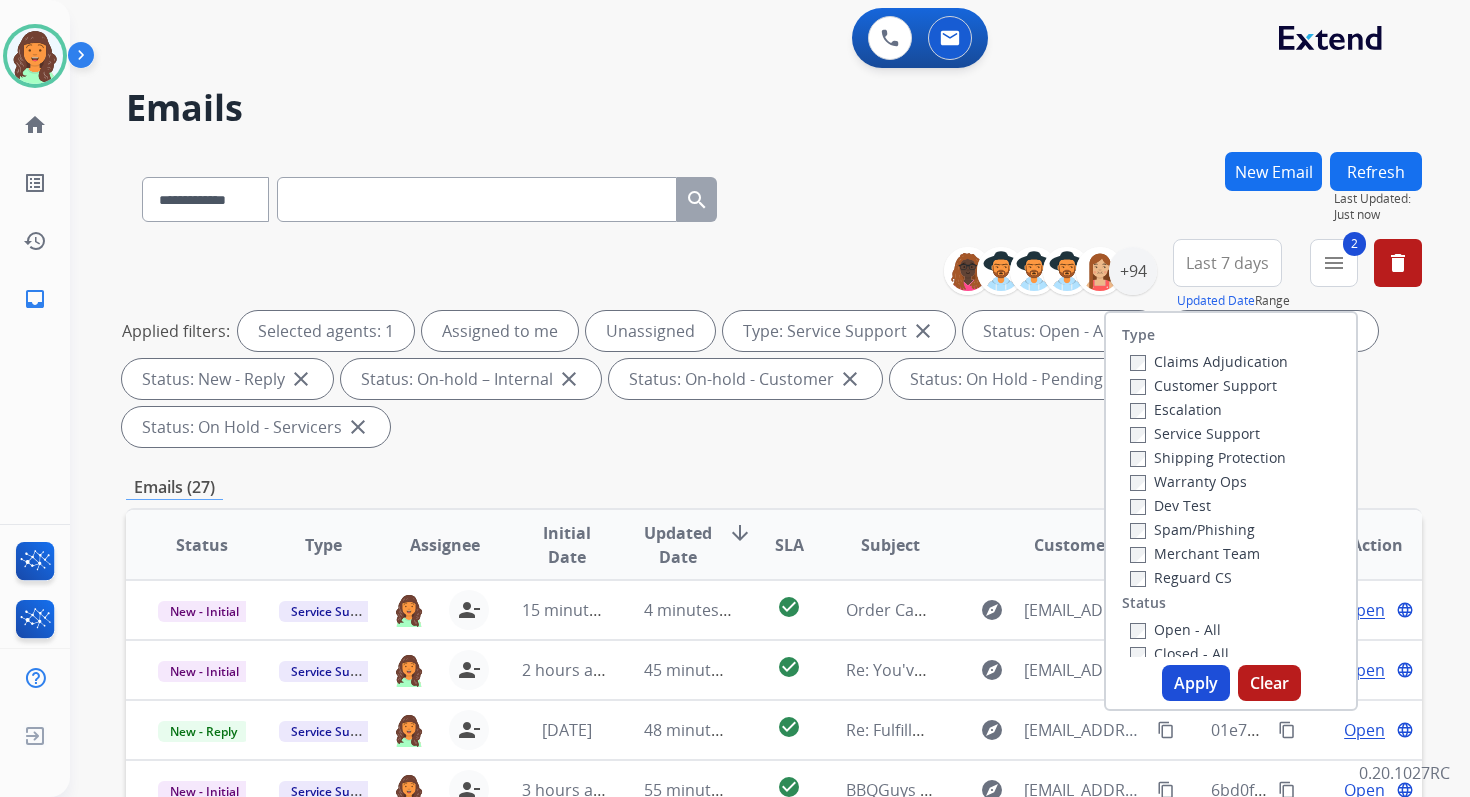 scroll, scrollTop: 14, scrollLeft: 0, axis: vertical 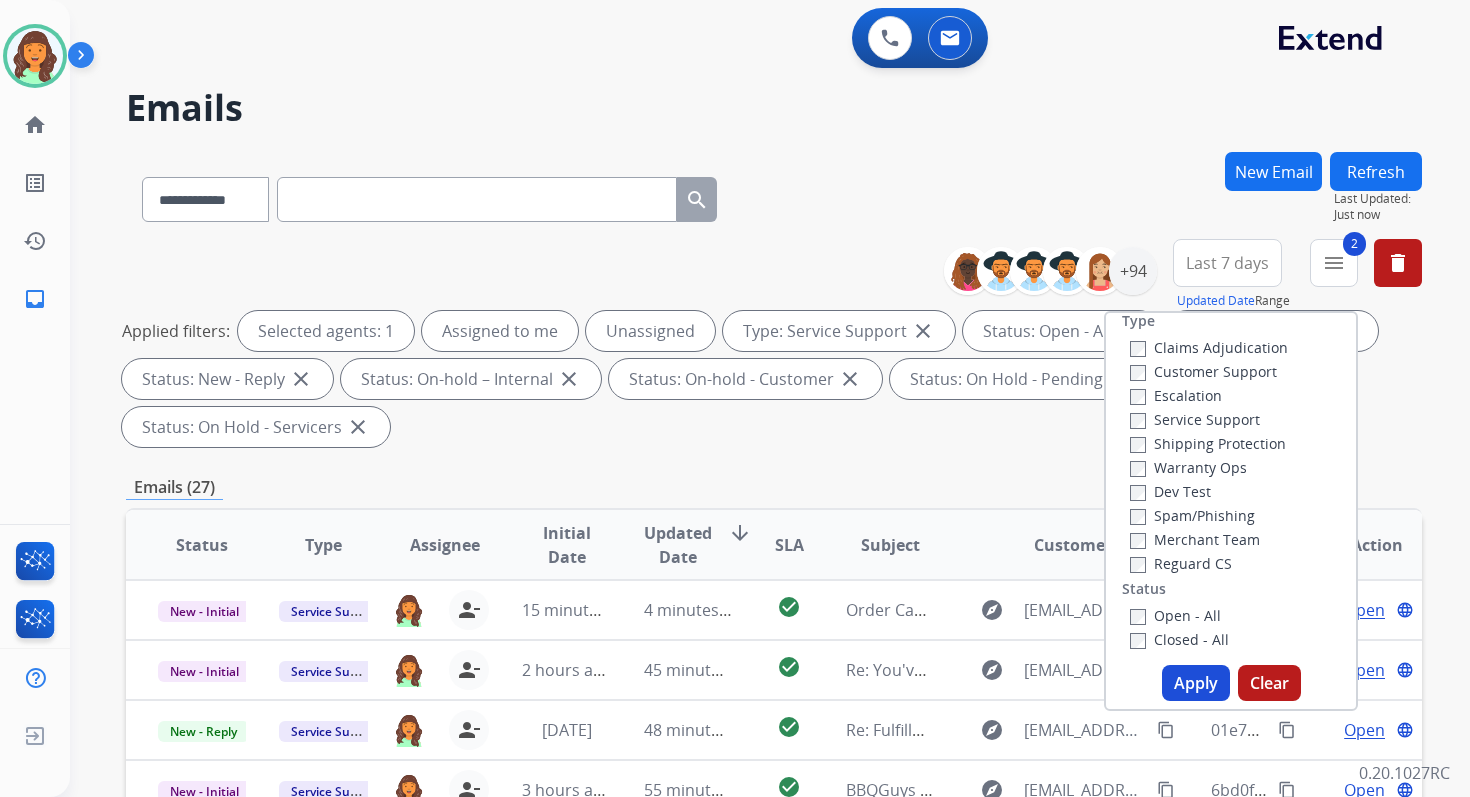 click on "Apply" at bounding box center (1196, 683) 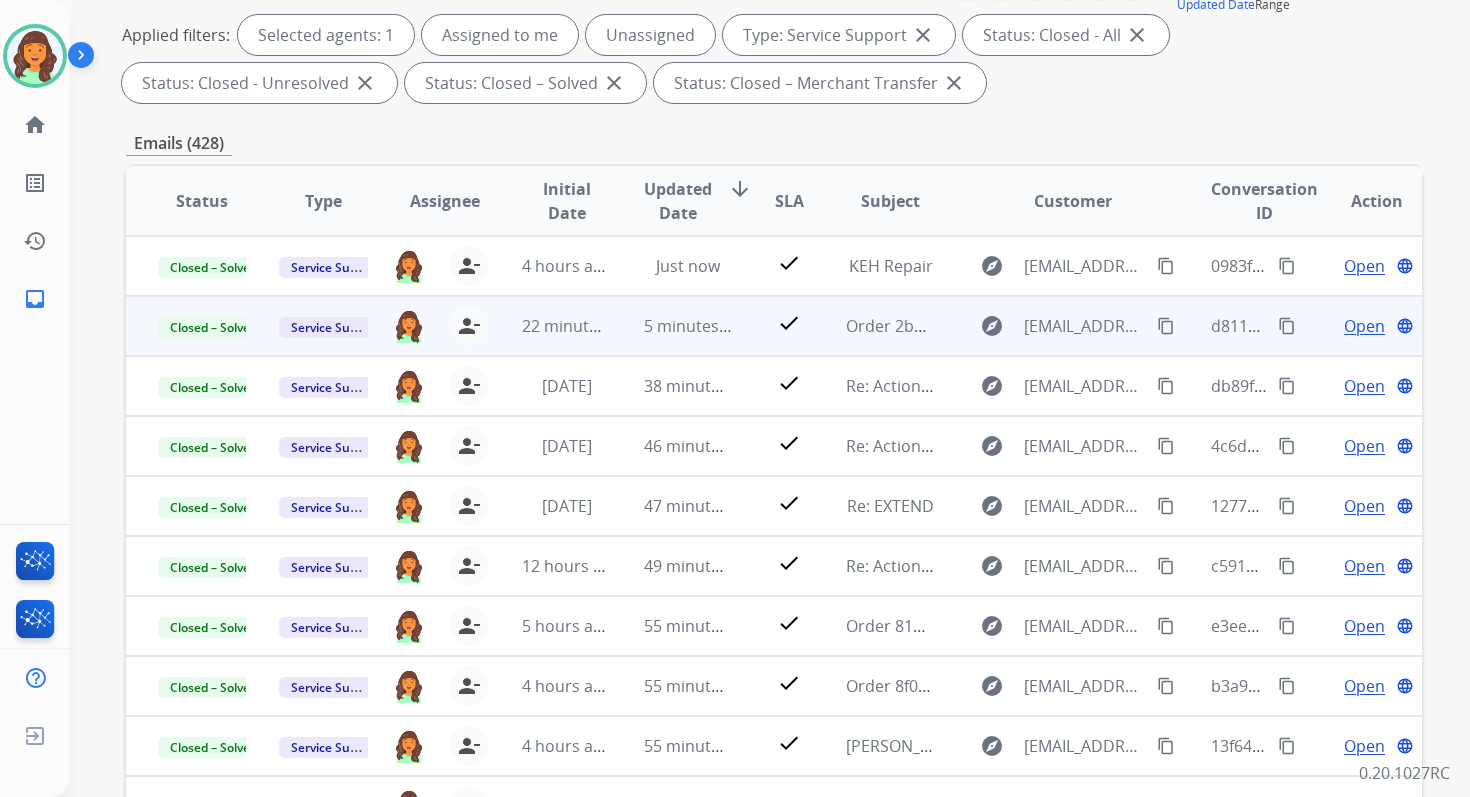 scroll, scrollTop: 437, scrollLeft: 0, axis: vertical 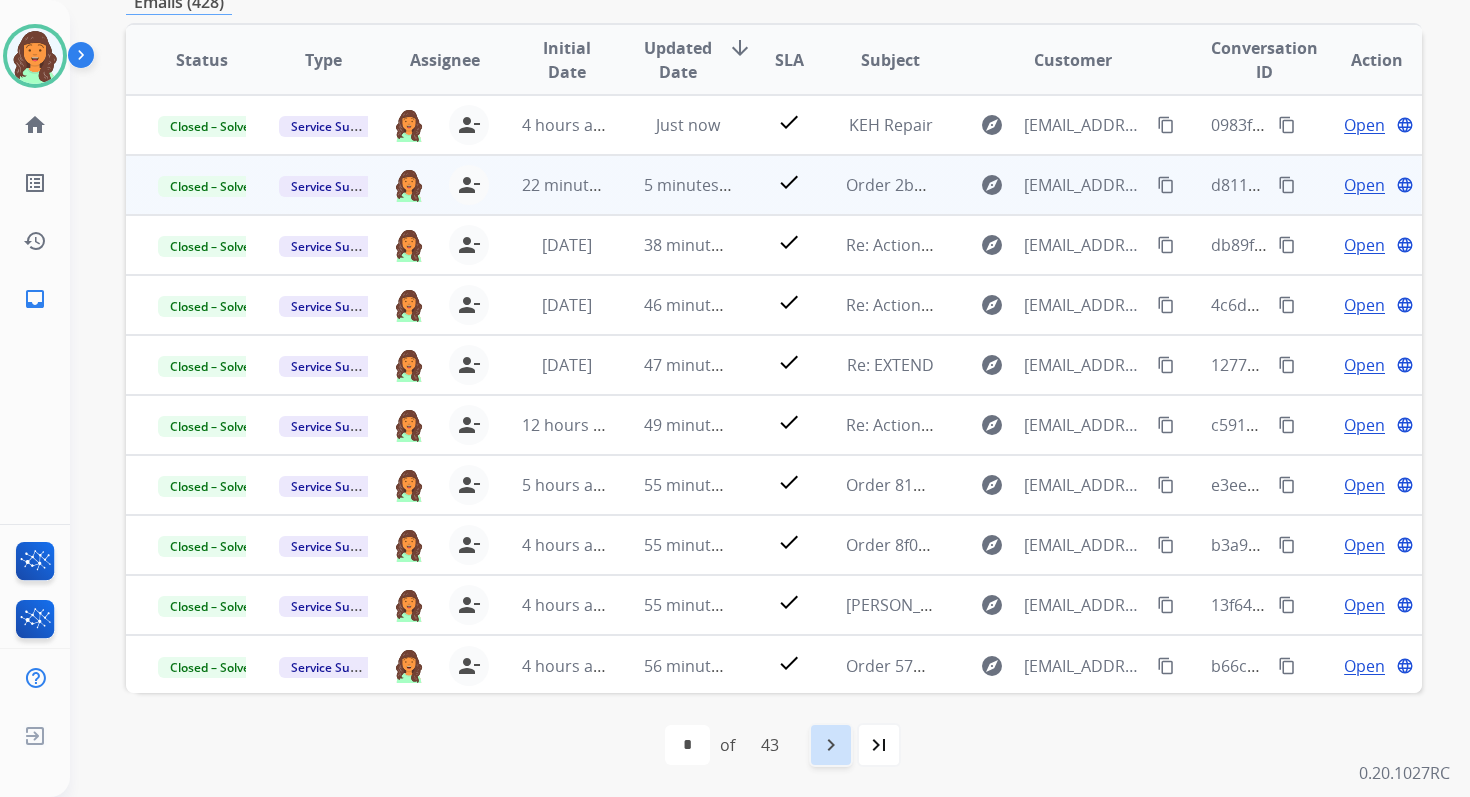 click on "navigate_next" at bounding box center (831, 745) 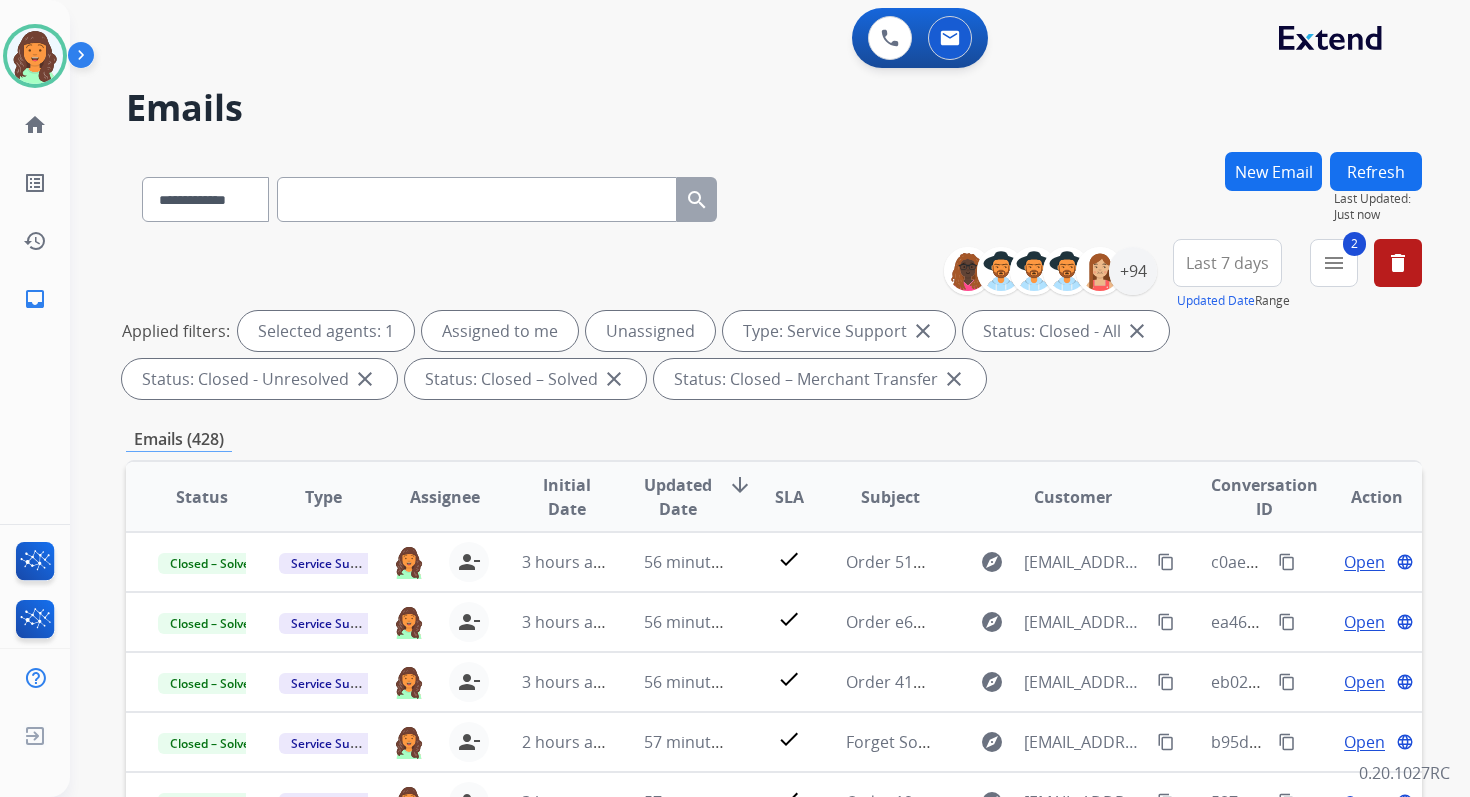 scroll, scrollTop: 2, scrollLeft: 0, axis: vertical 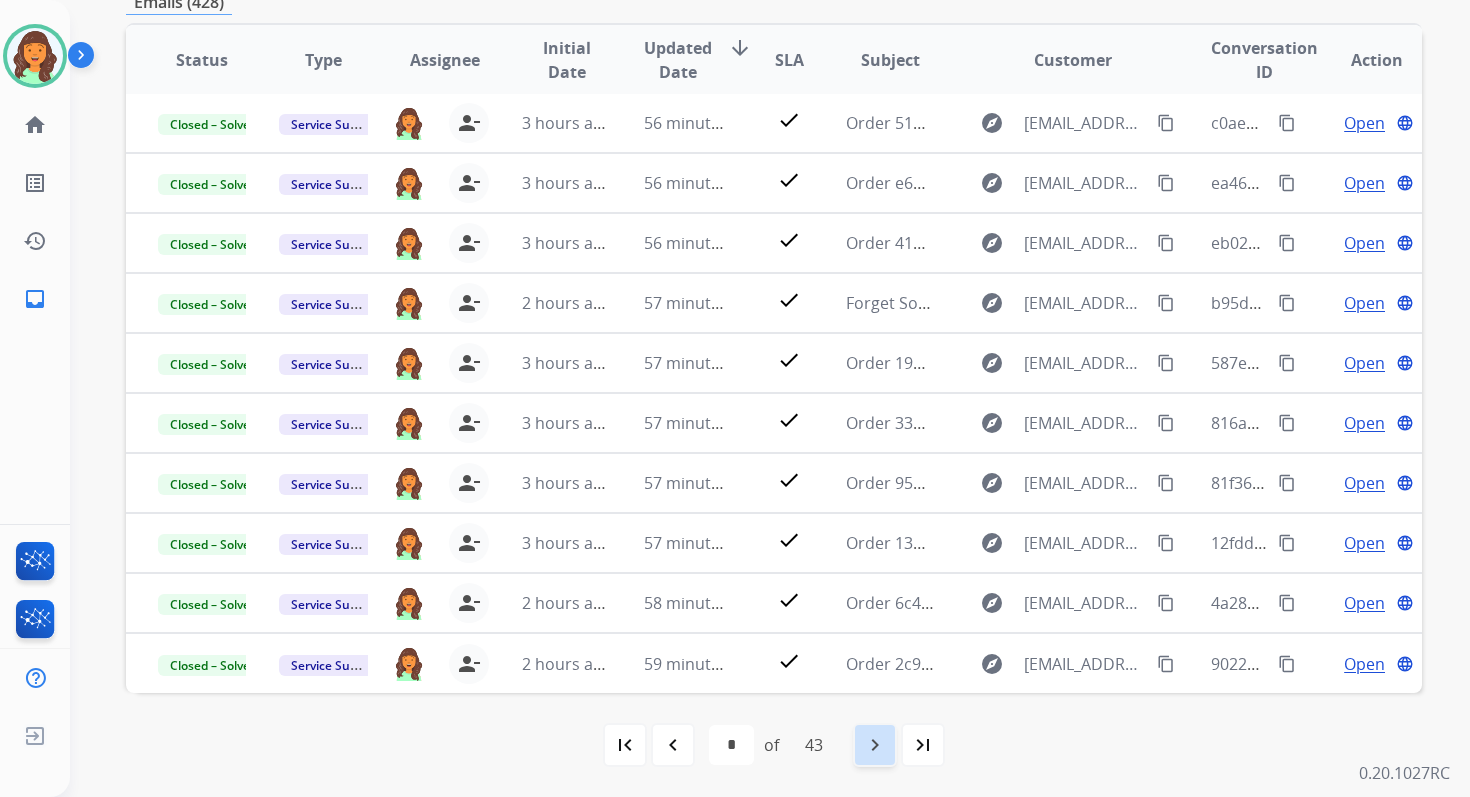 click on "navigate_next" at bounding box center [875, 745] 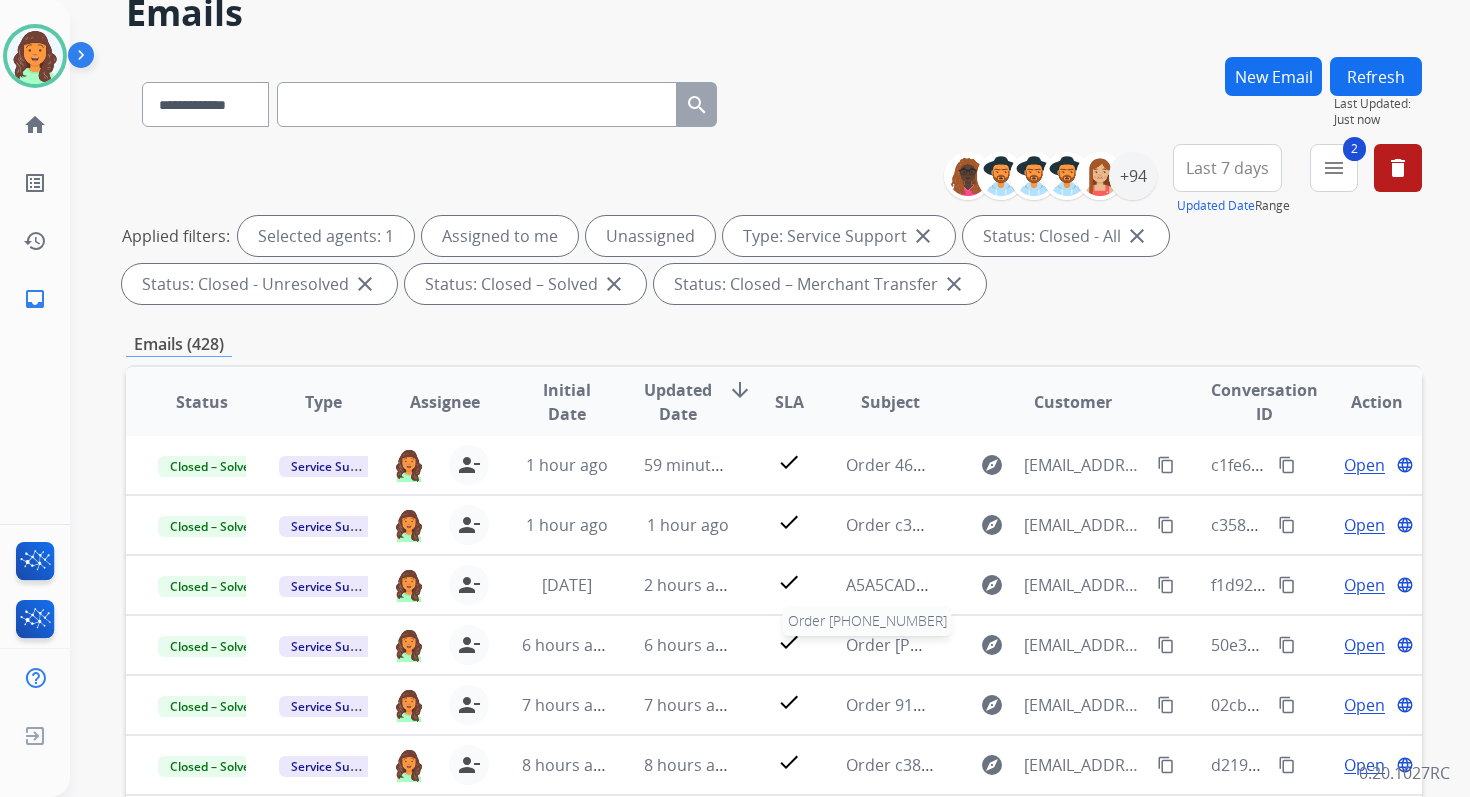 scroll, scrollTop: 437, scrollLeft: 0, axis: vertical 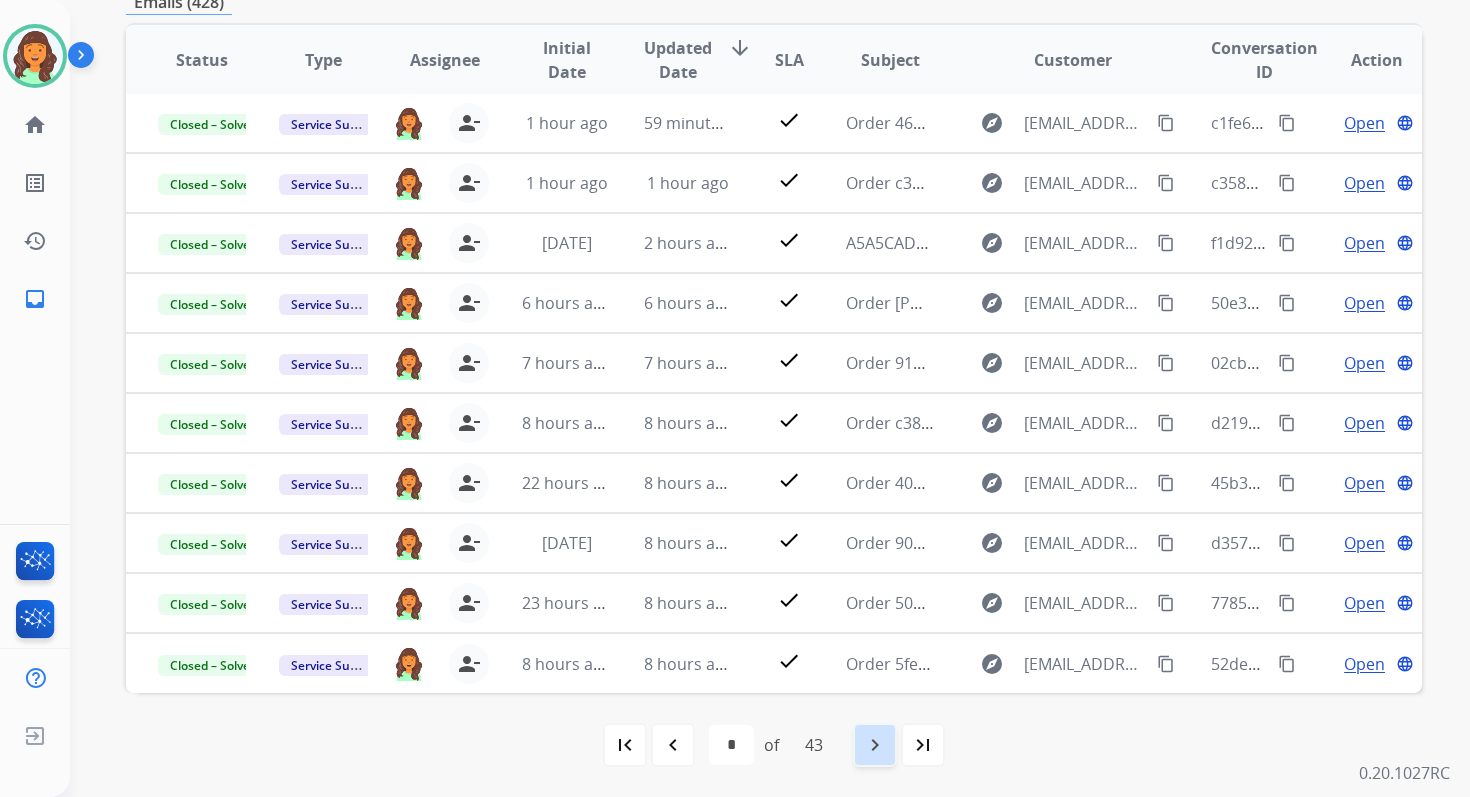 click on "navigate_next" at bounding box center [875, 745] 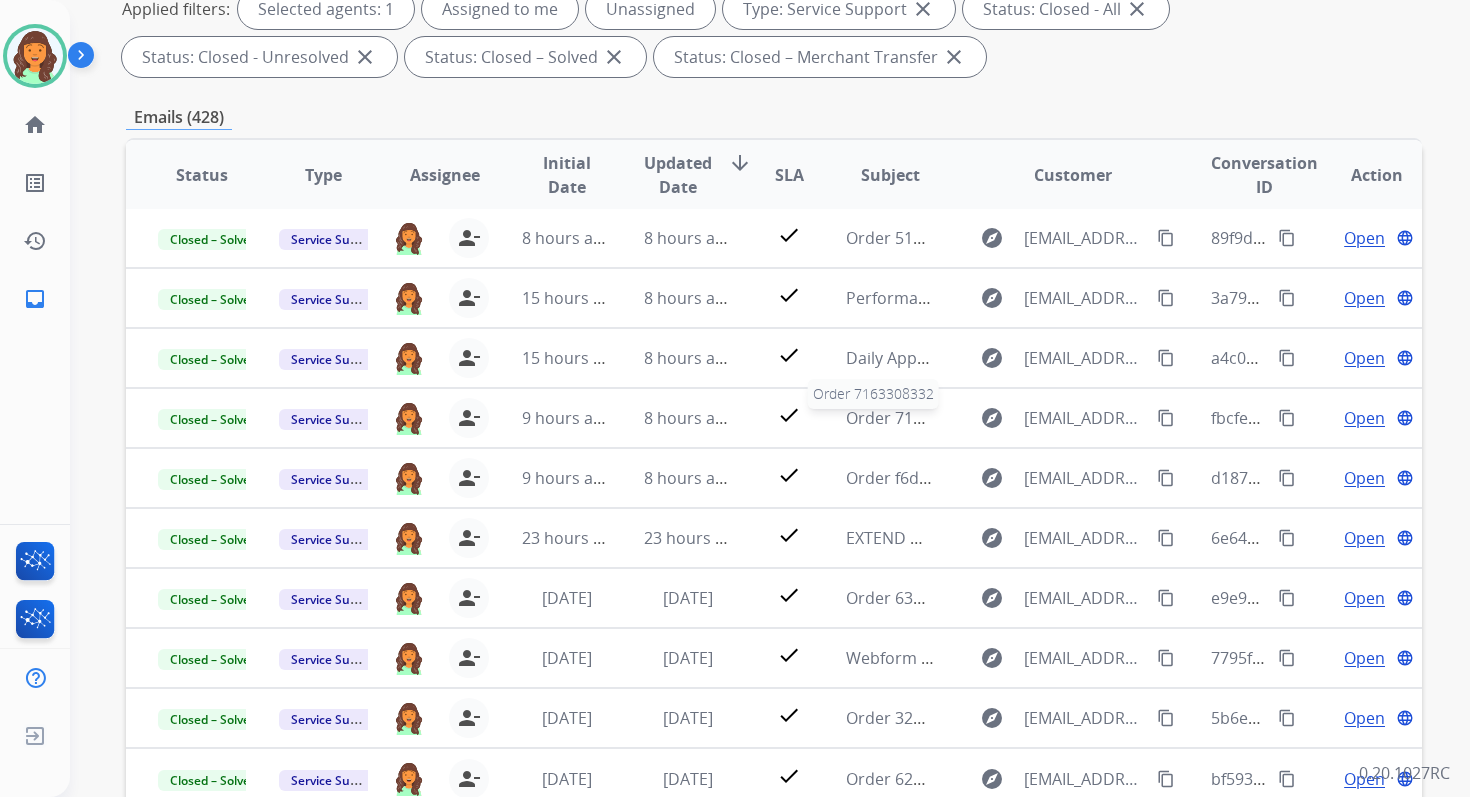 scroll, scrollTop: 437, scrollLeft: 0, axis: vertical 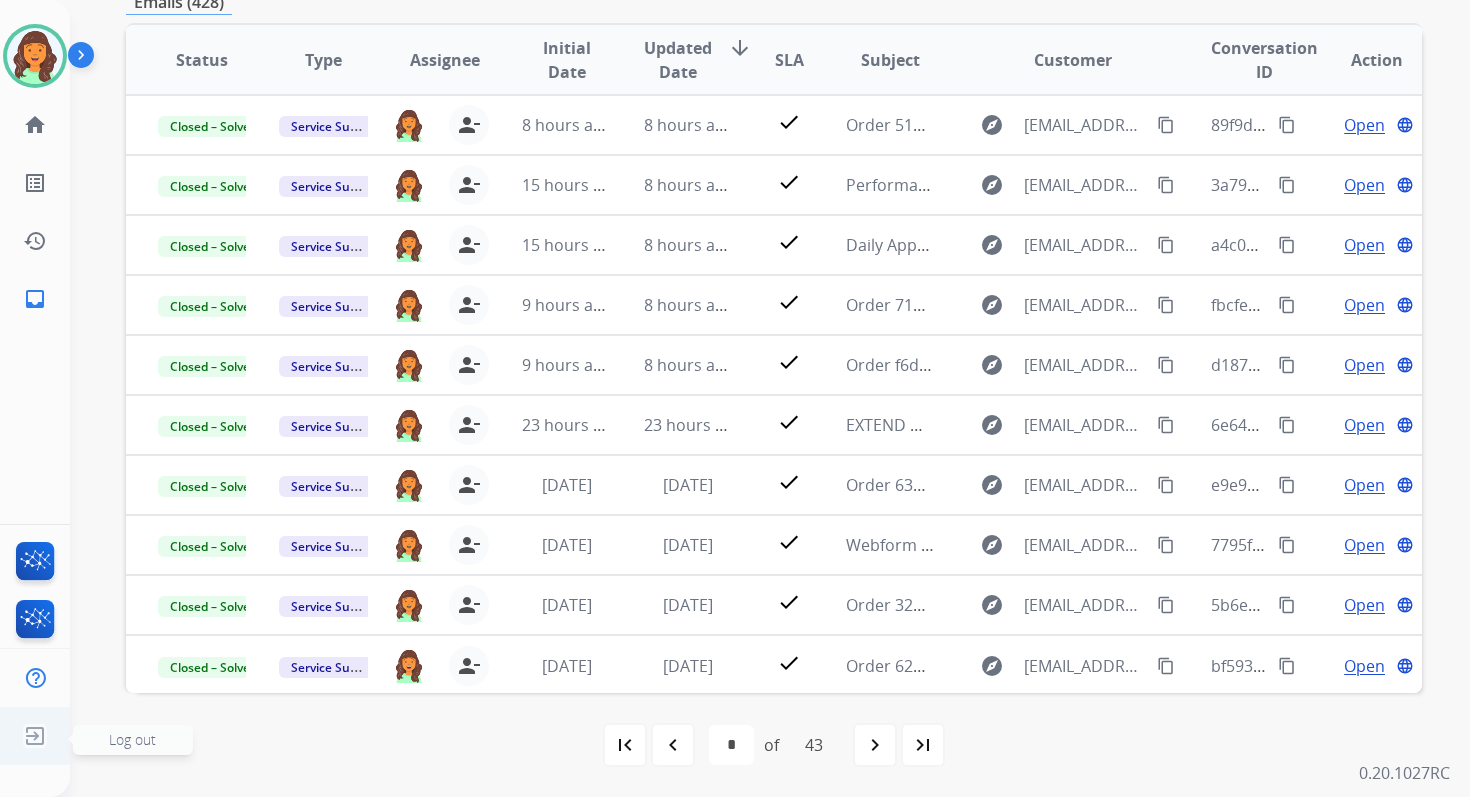 click on "Log out" 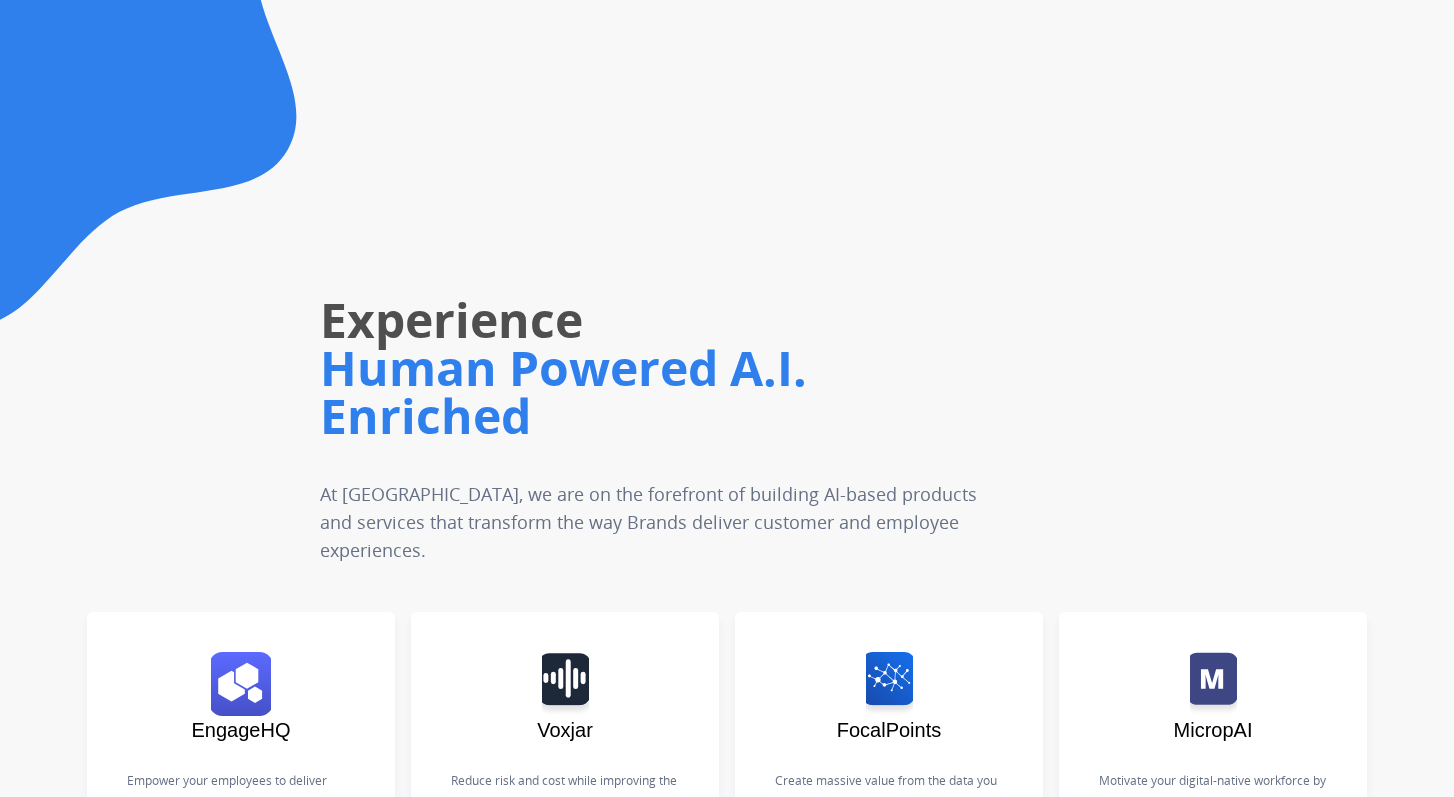 scroll, scrollTop: 0, scrollLeft: 0, axis: both 